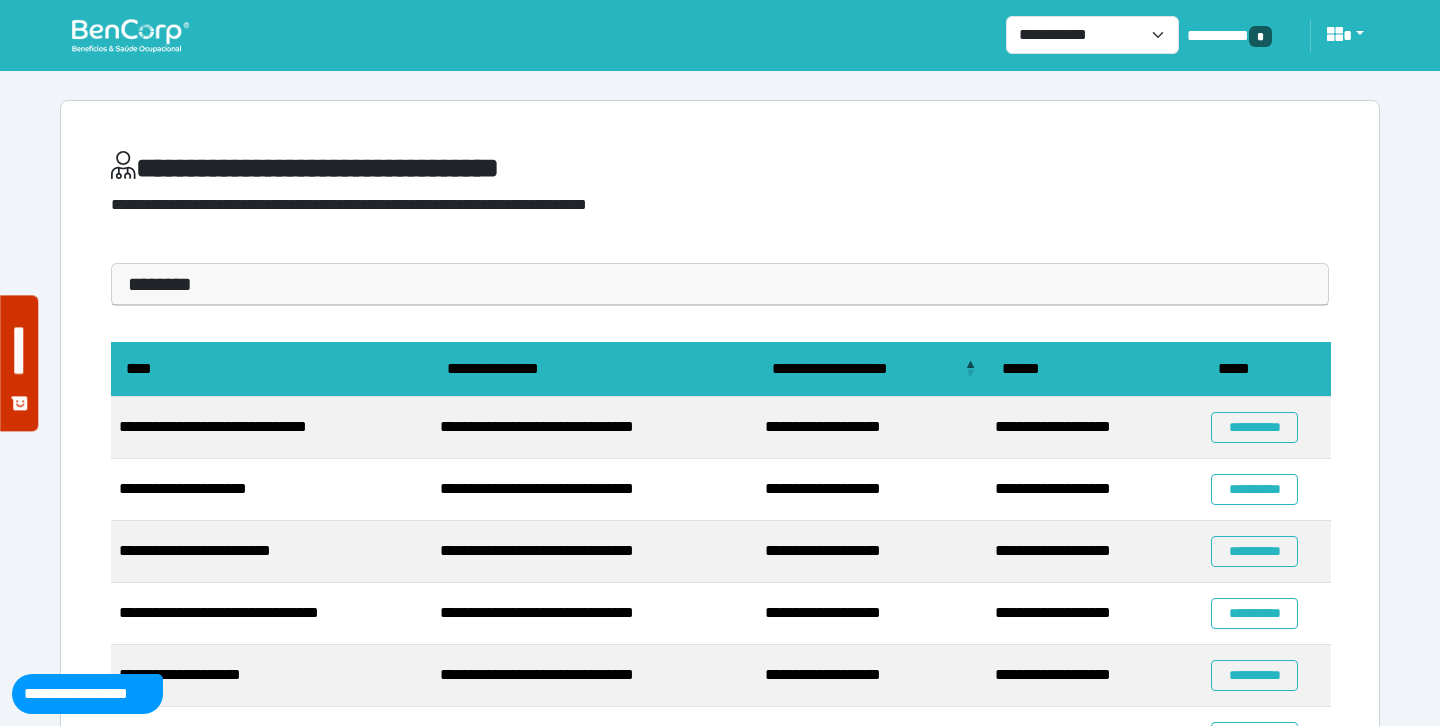 scroll, scrollTop: 0, scrollLeft: 0, axis: both 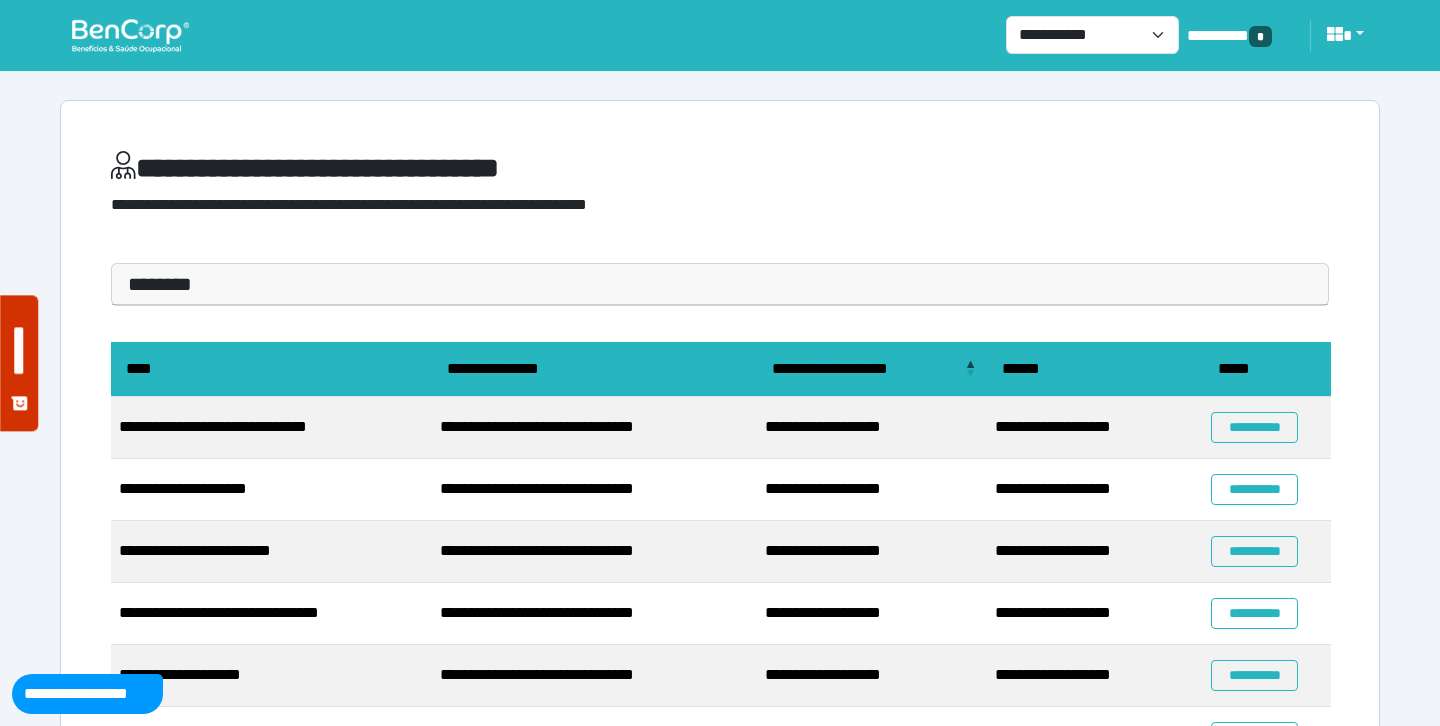 click on "**********" at bounding box center (720, 192) 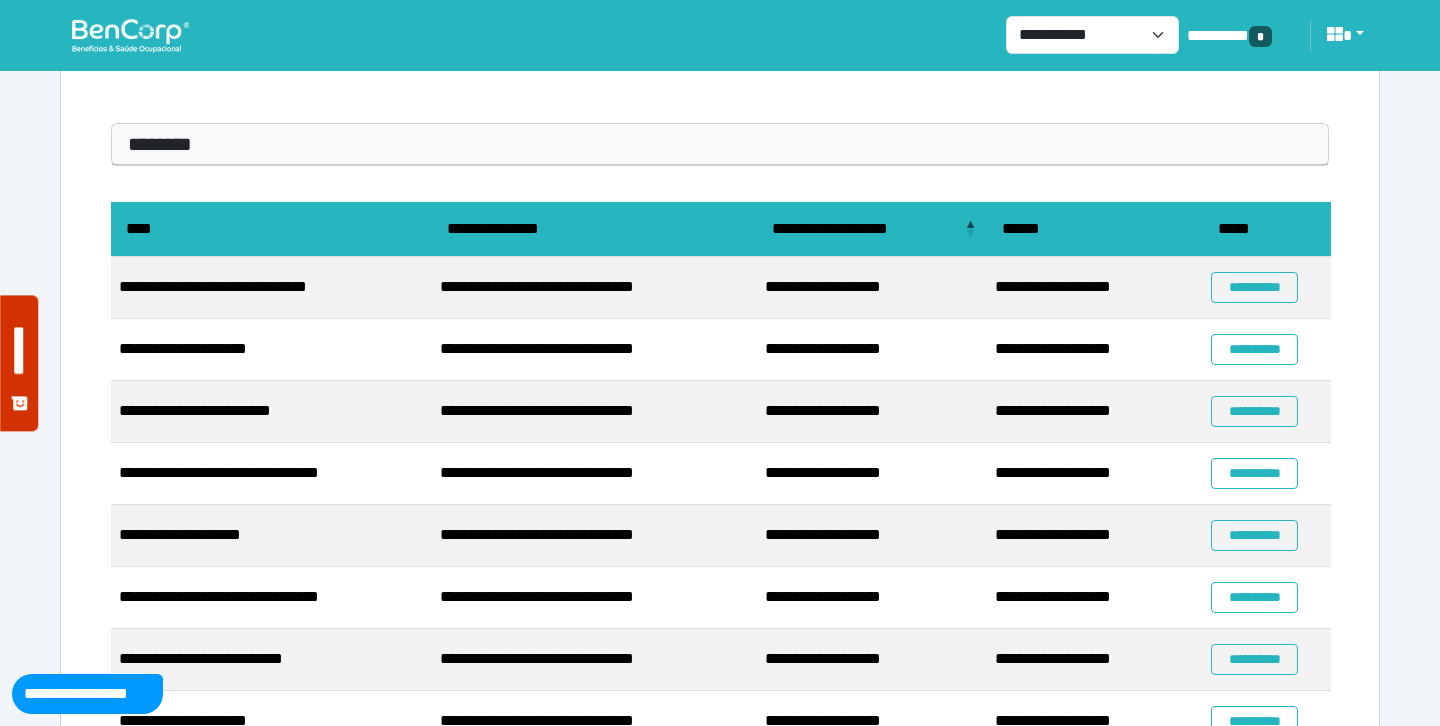 scroll, scrollTop: 146, scrollLeft: 0, axis: vertical 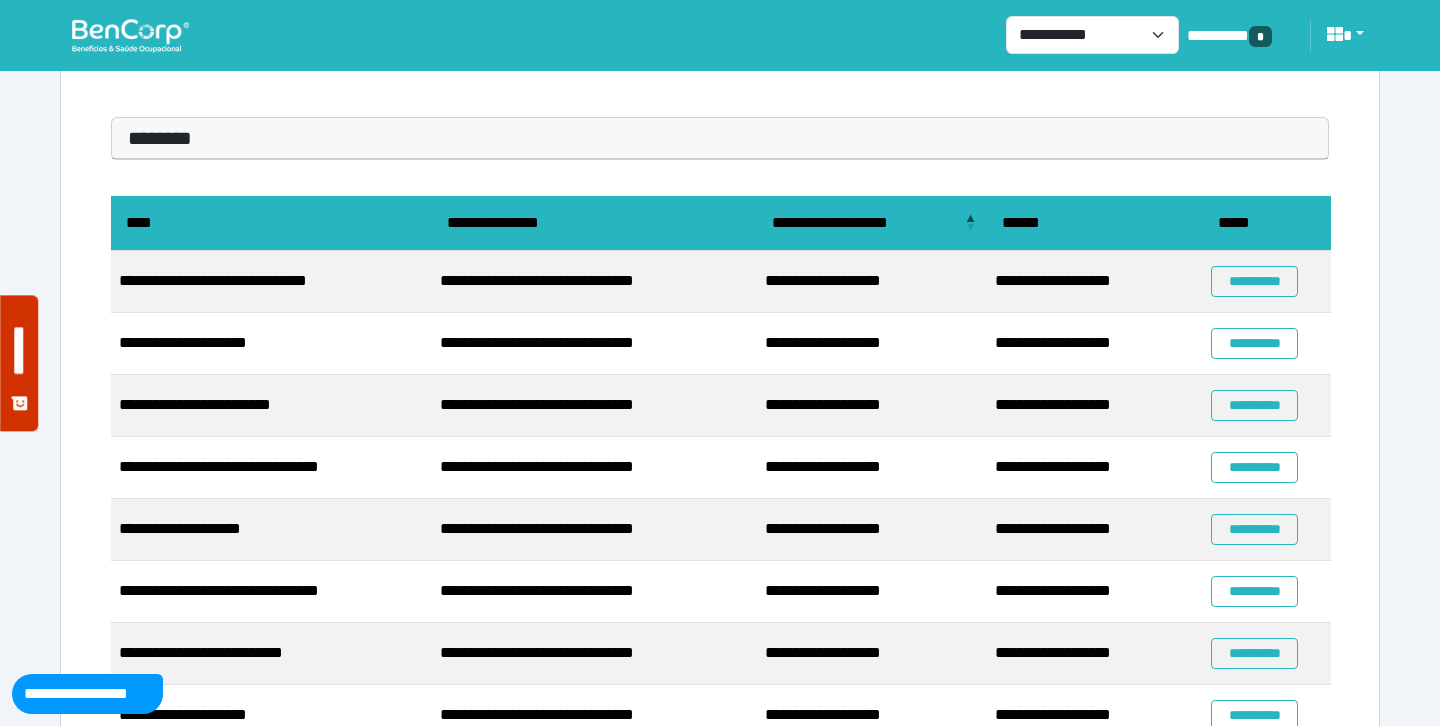click on "**********" at bounding box center [720, 462] 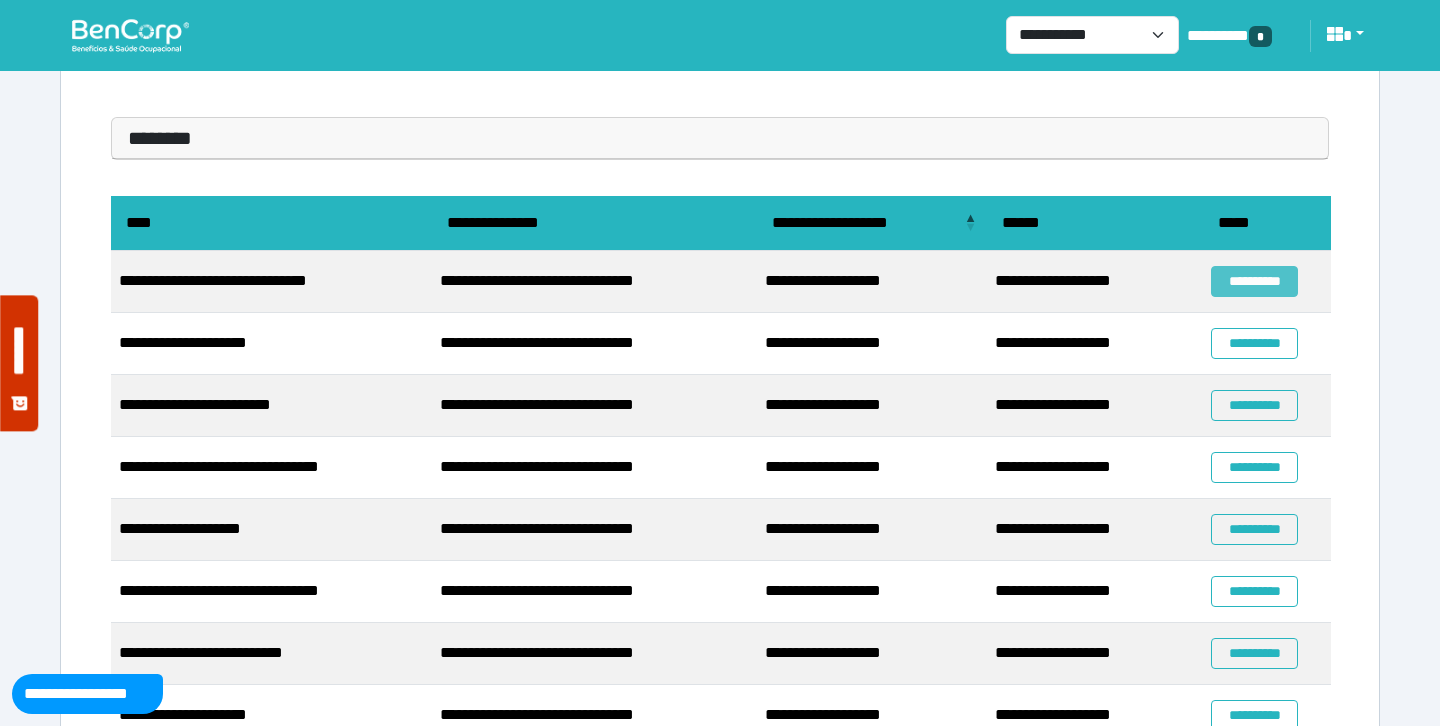 click on "**********" at bounding box center [1254, 281] 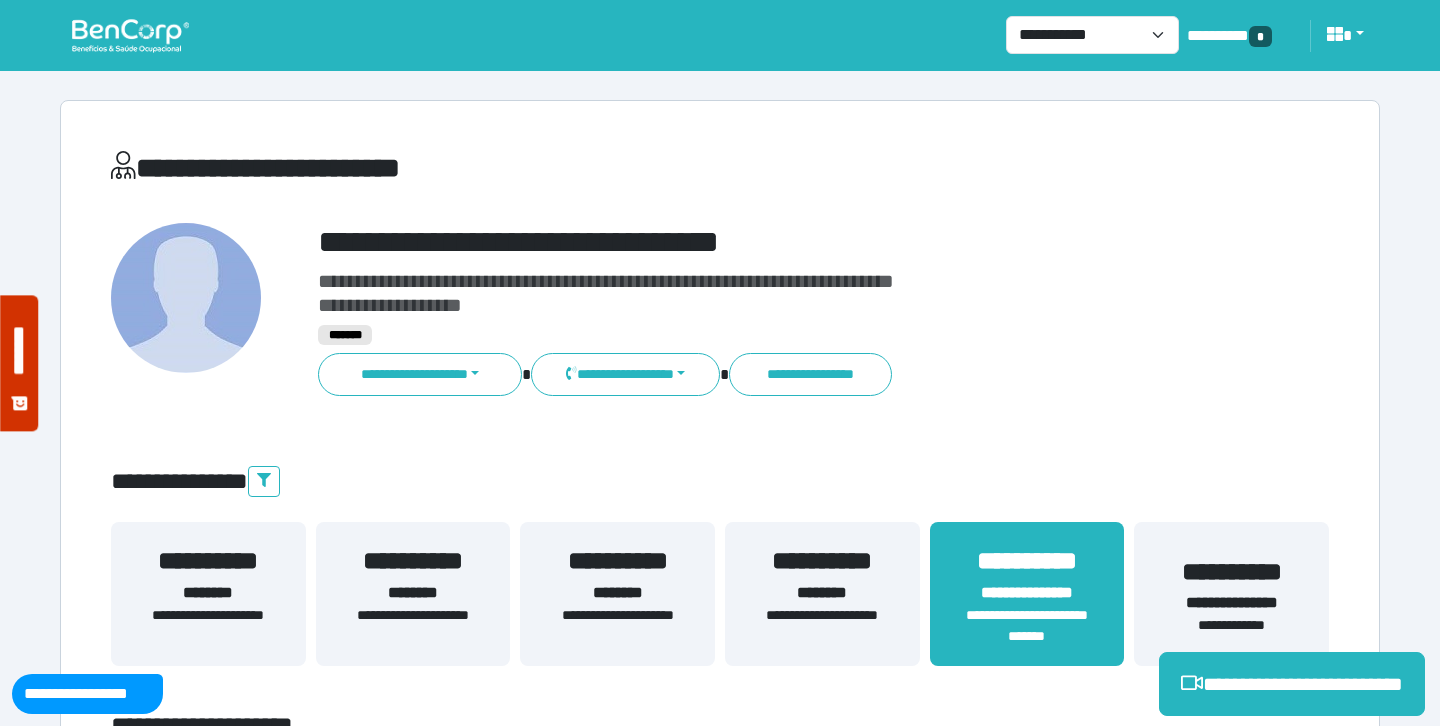 scroll, scrollTop: 0, scrollLeft: 0, axis: both 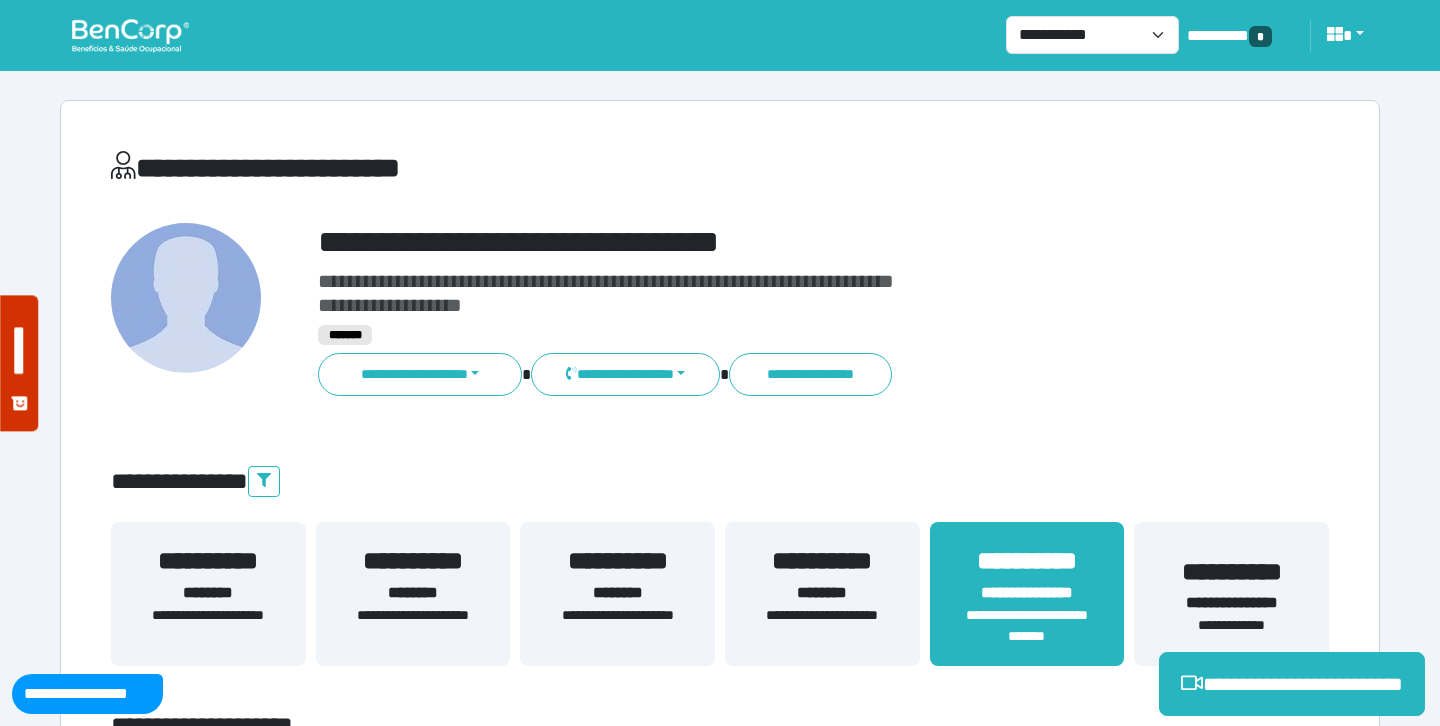 click at bounding box center (130, 35) 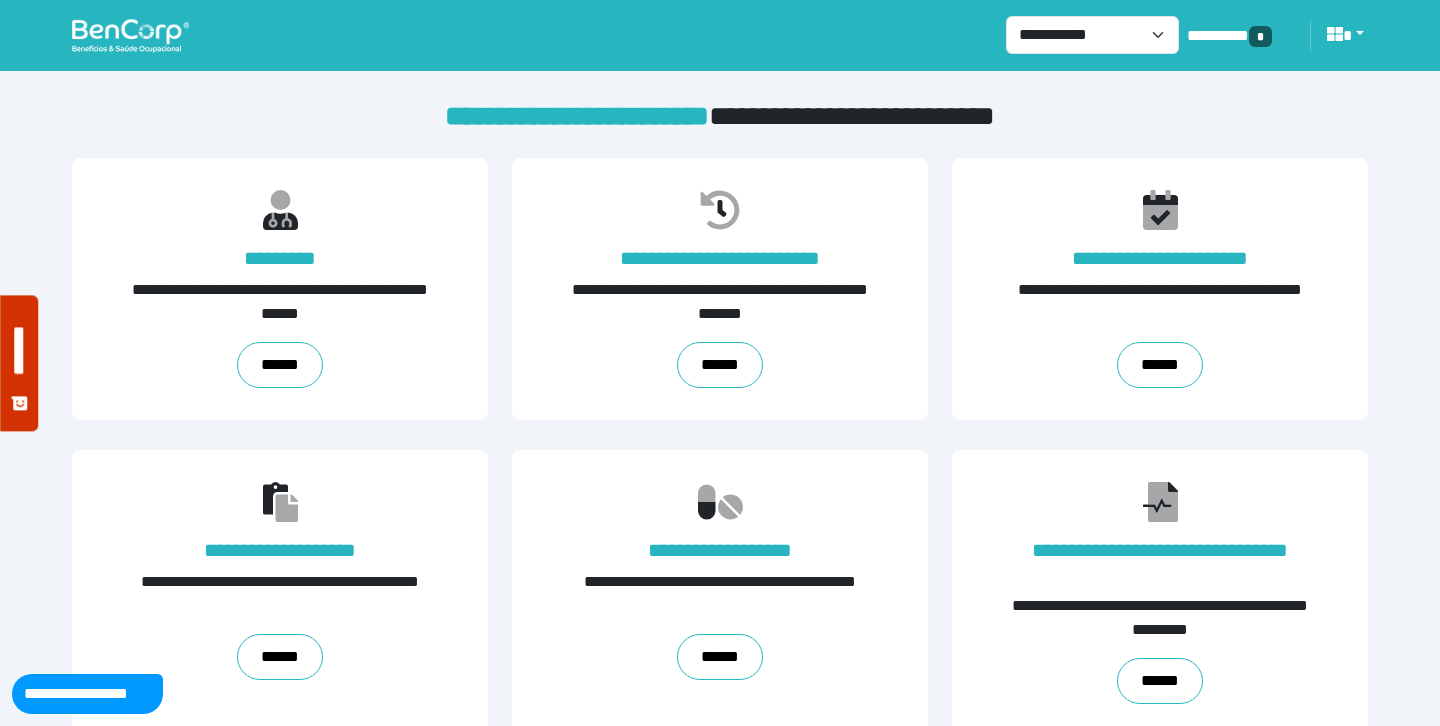 scroll, scrollTop: 0, scrollLeft: 0, axis: both 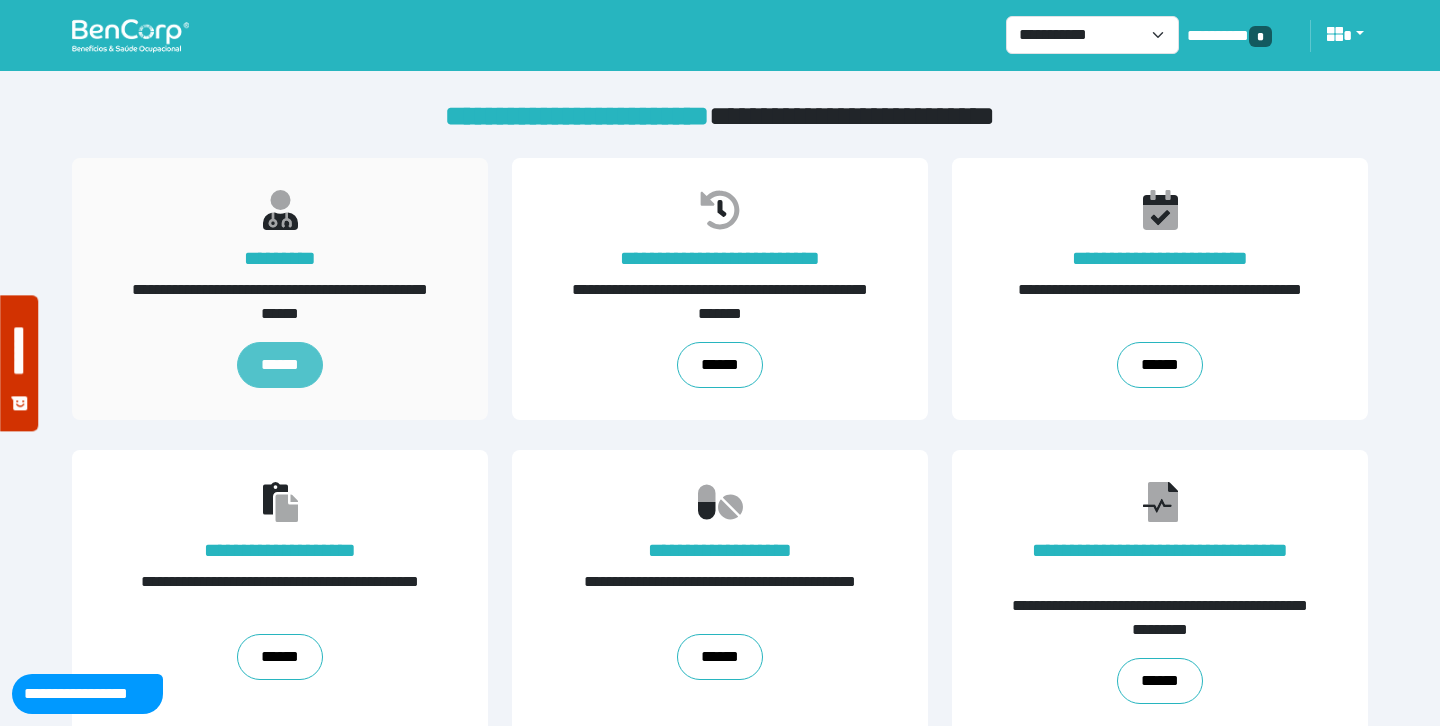 click on "******" at bounding box center (280, 365) 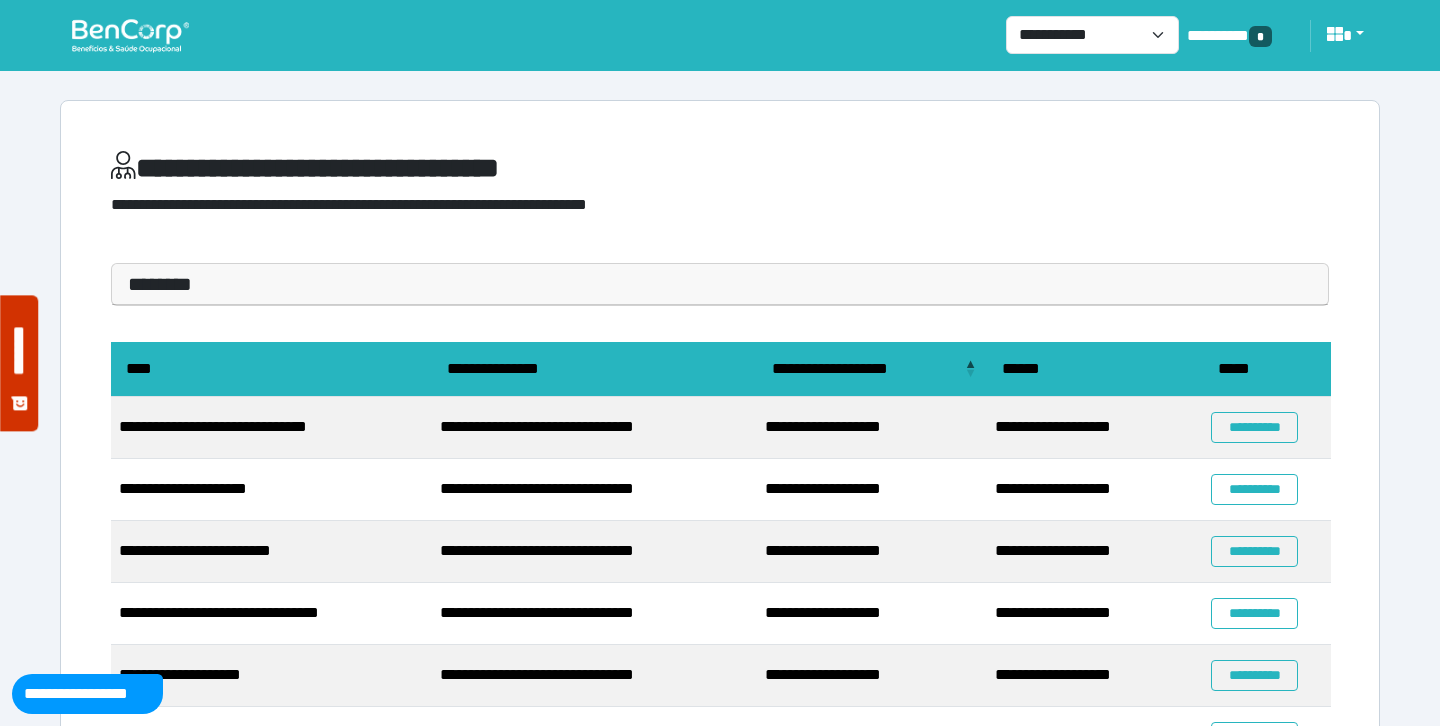 scroll, scrollTop: 0, scrollLeft: 0, axis: both 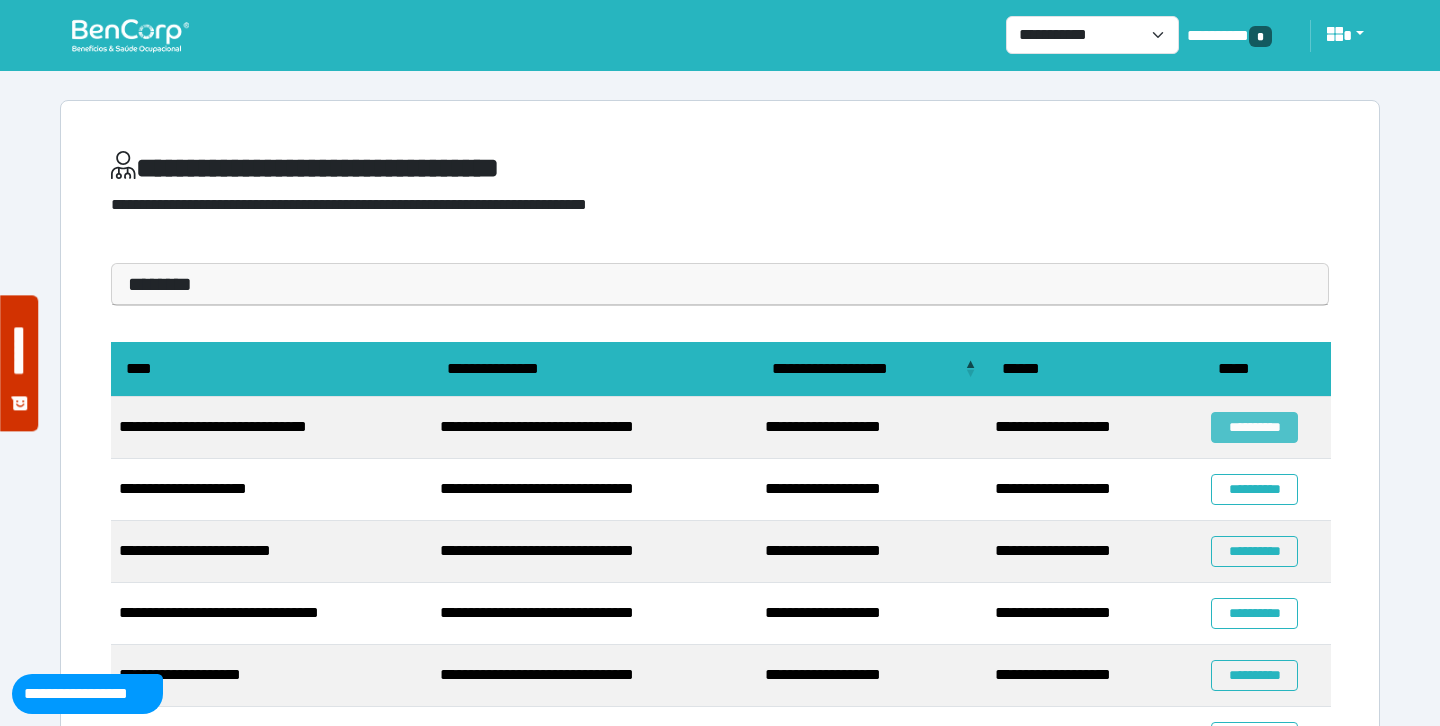 click on "**********" at bounding box center [1254, 427] 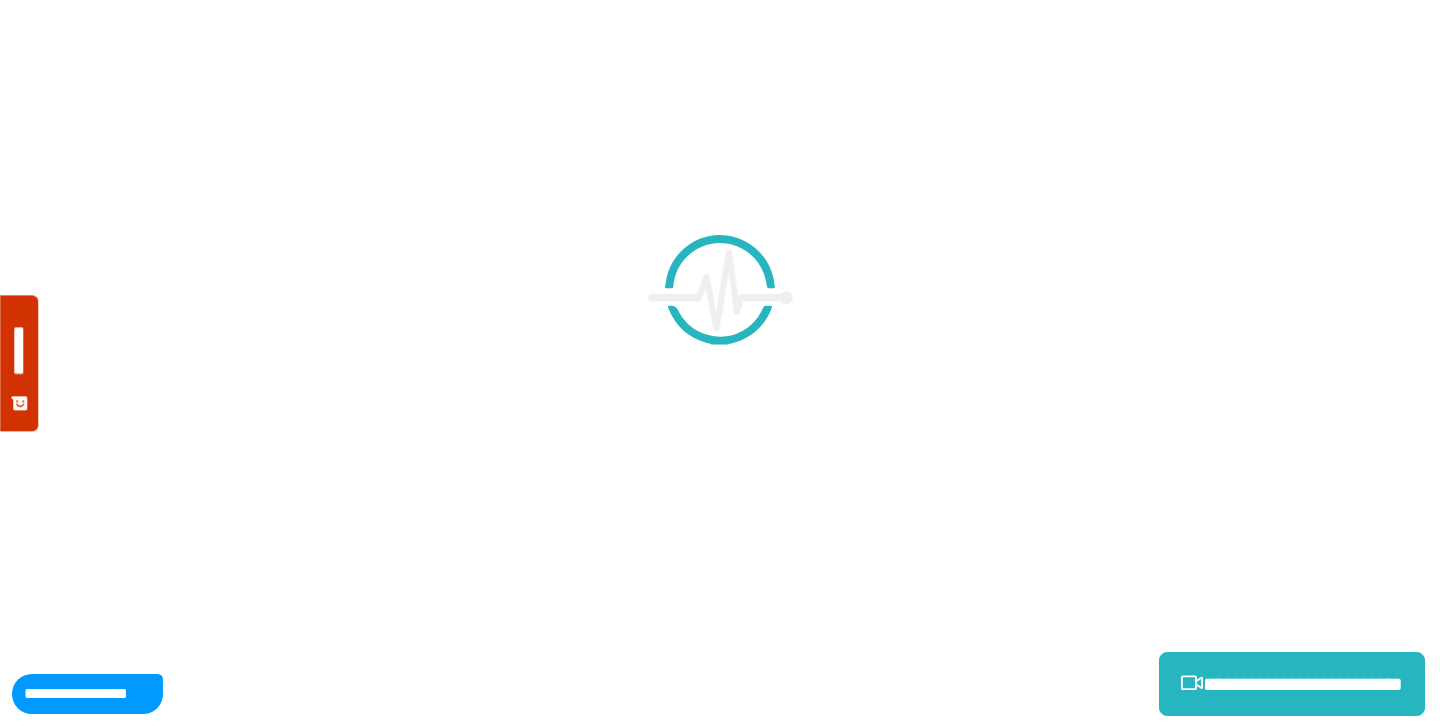 scroll, scrollTop: 0, scrollLeft: 0, axis: both 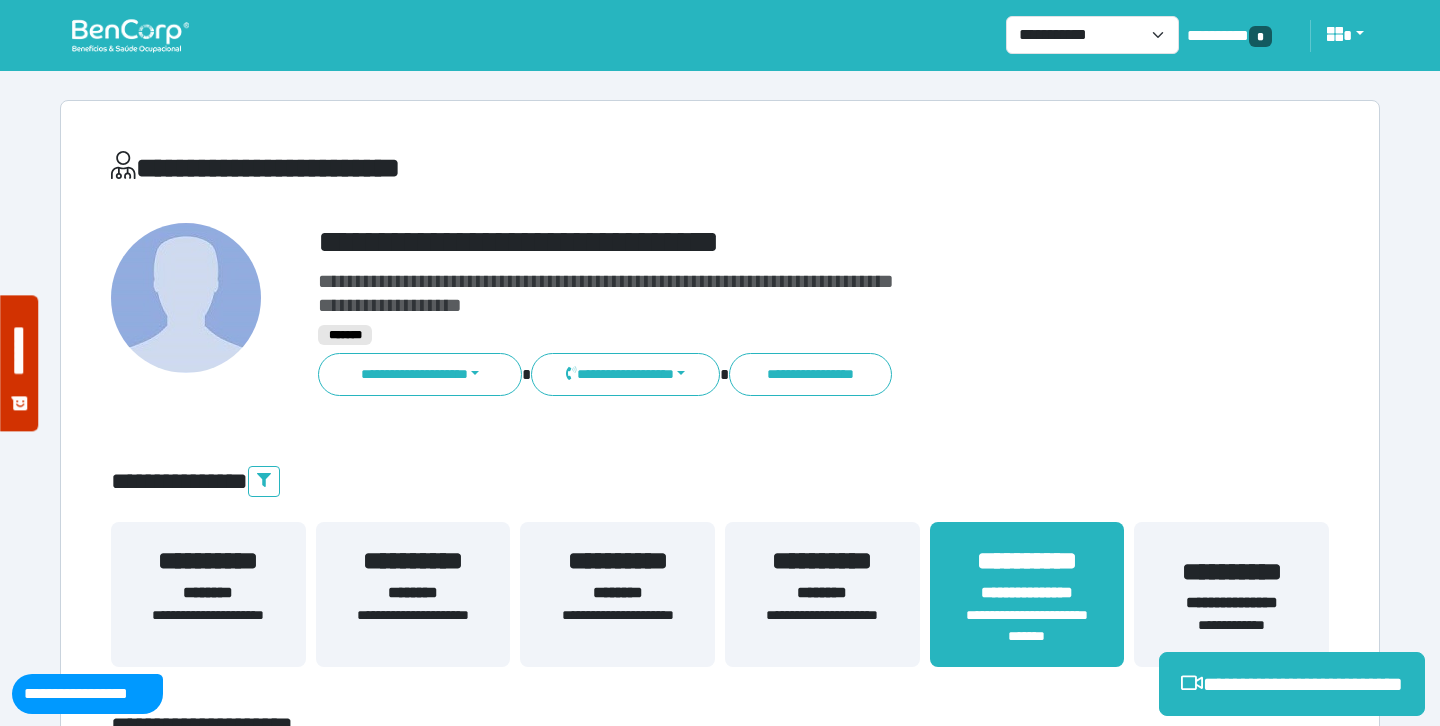 click on "**********" at bounding box center [772, 242] 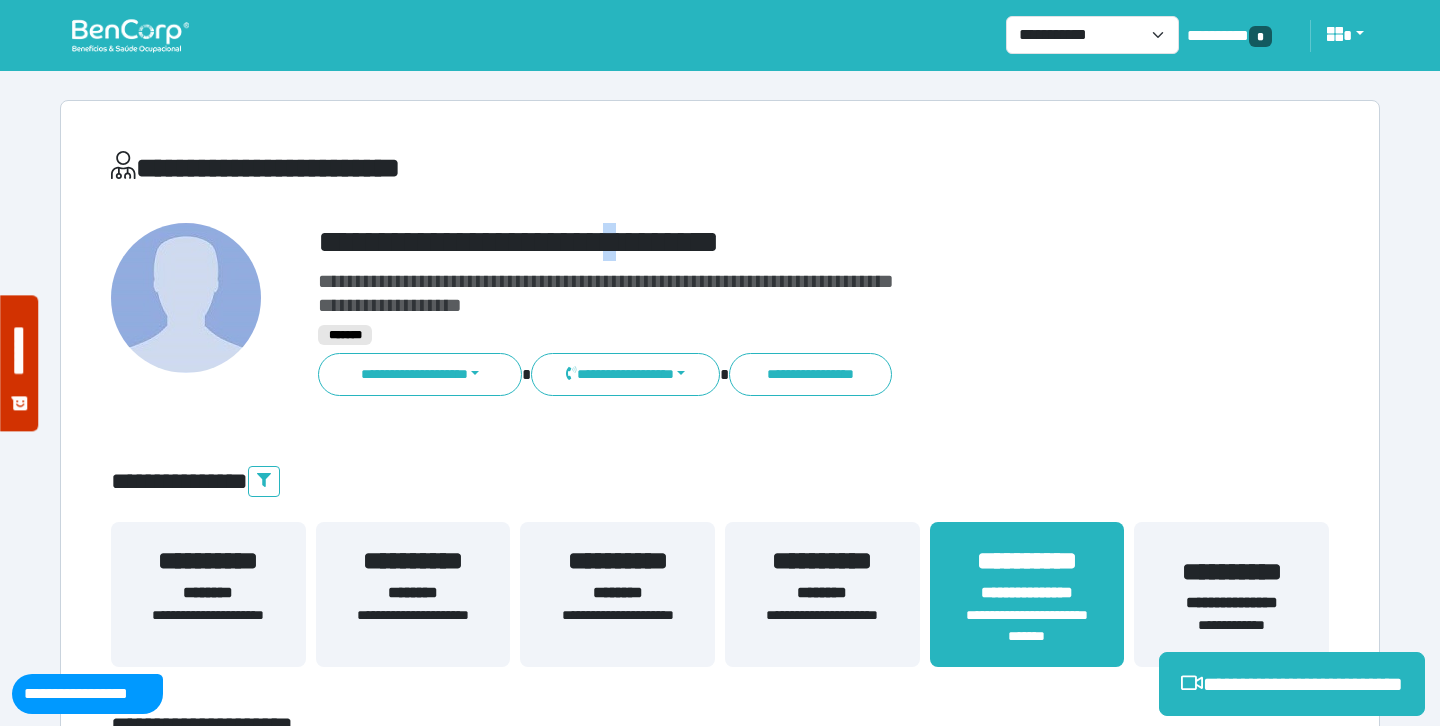 click on "**********" at bounding box center (772, 242) 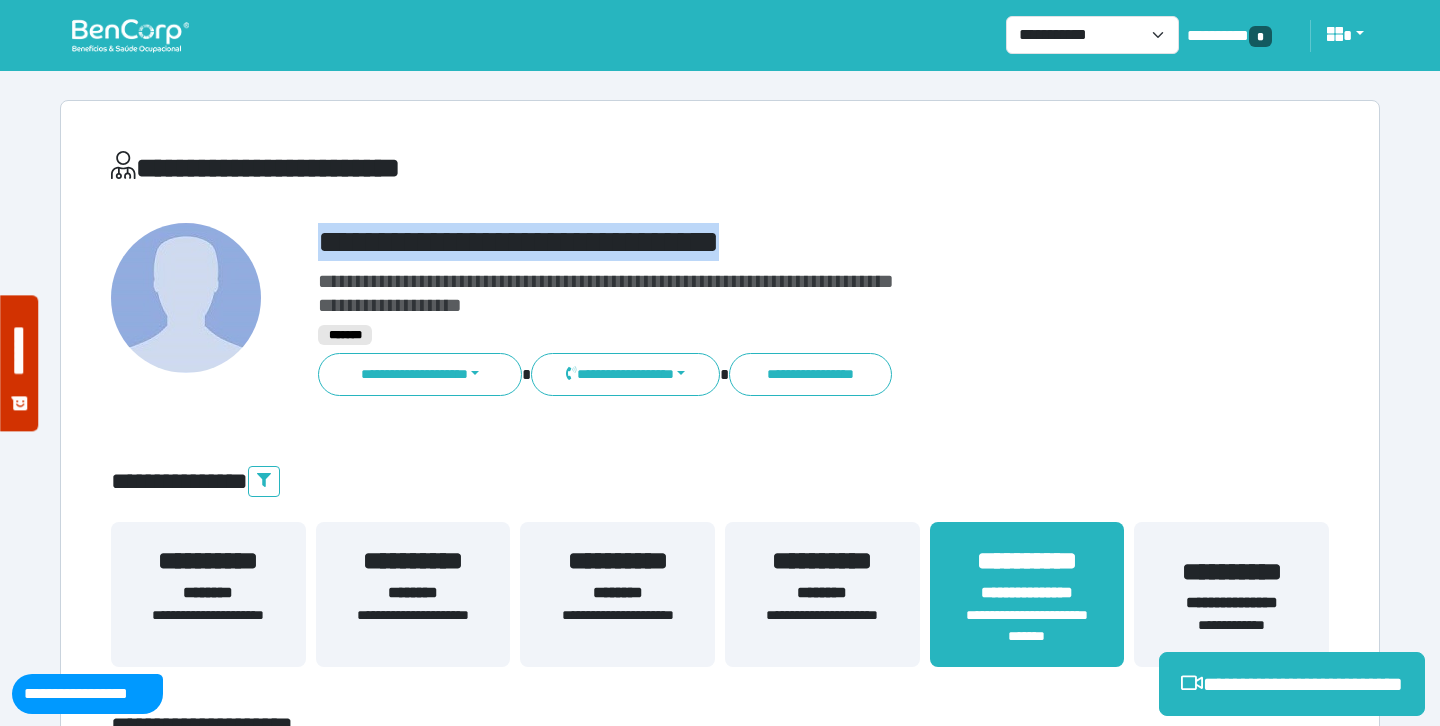click on "**********" at bounding box center [772, 242] 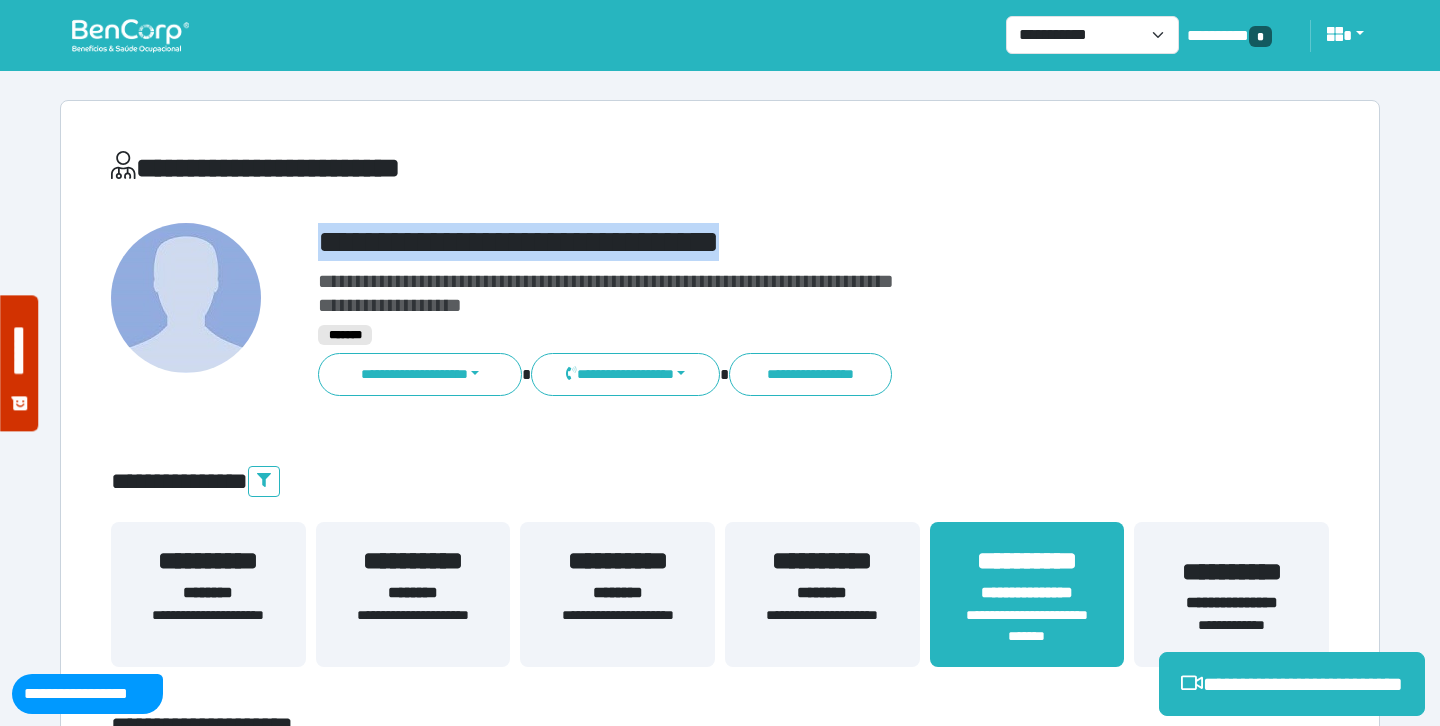 click on "**********" at bounding box center [720, 4379] 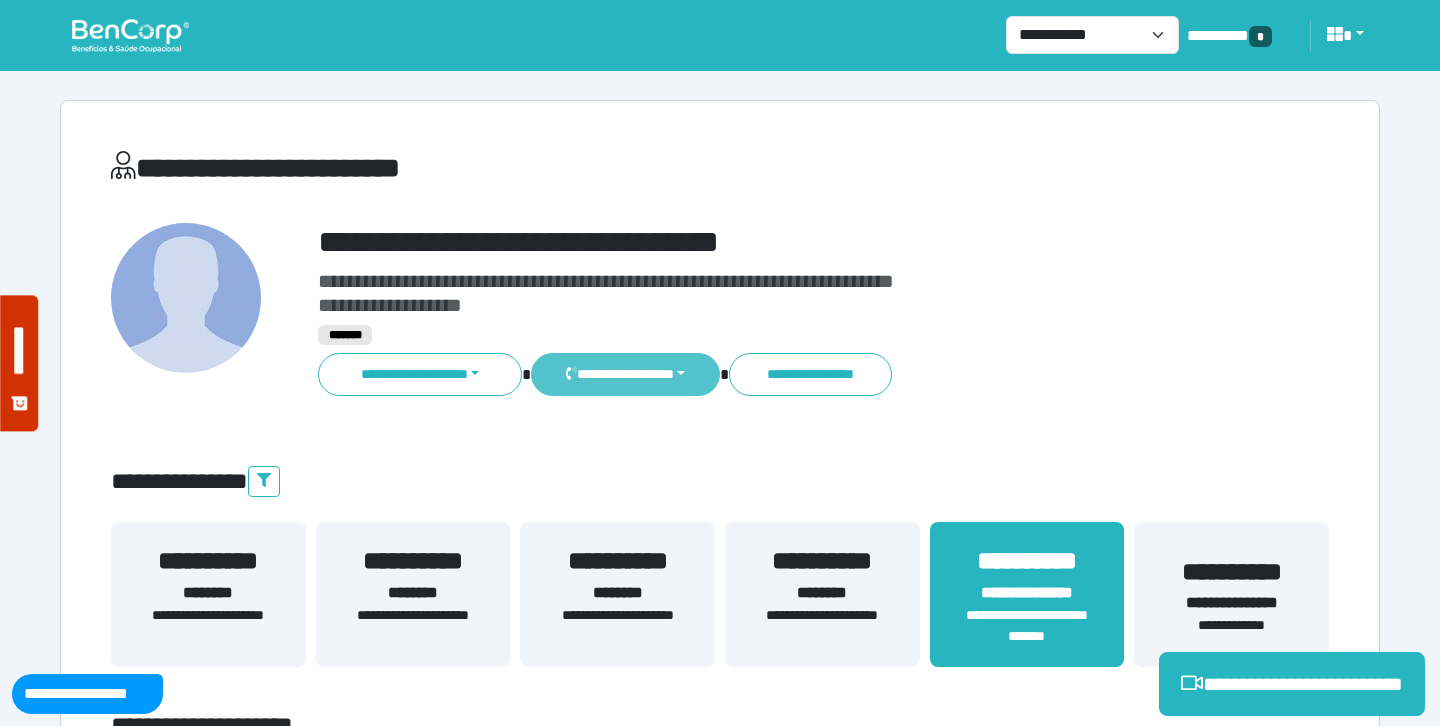 click on "**********" at bounding box center (625, 374) 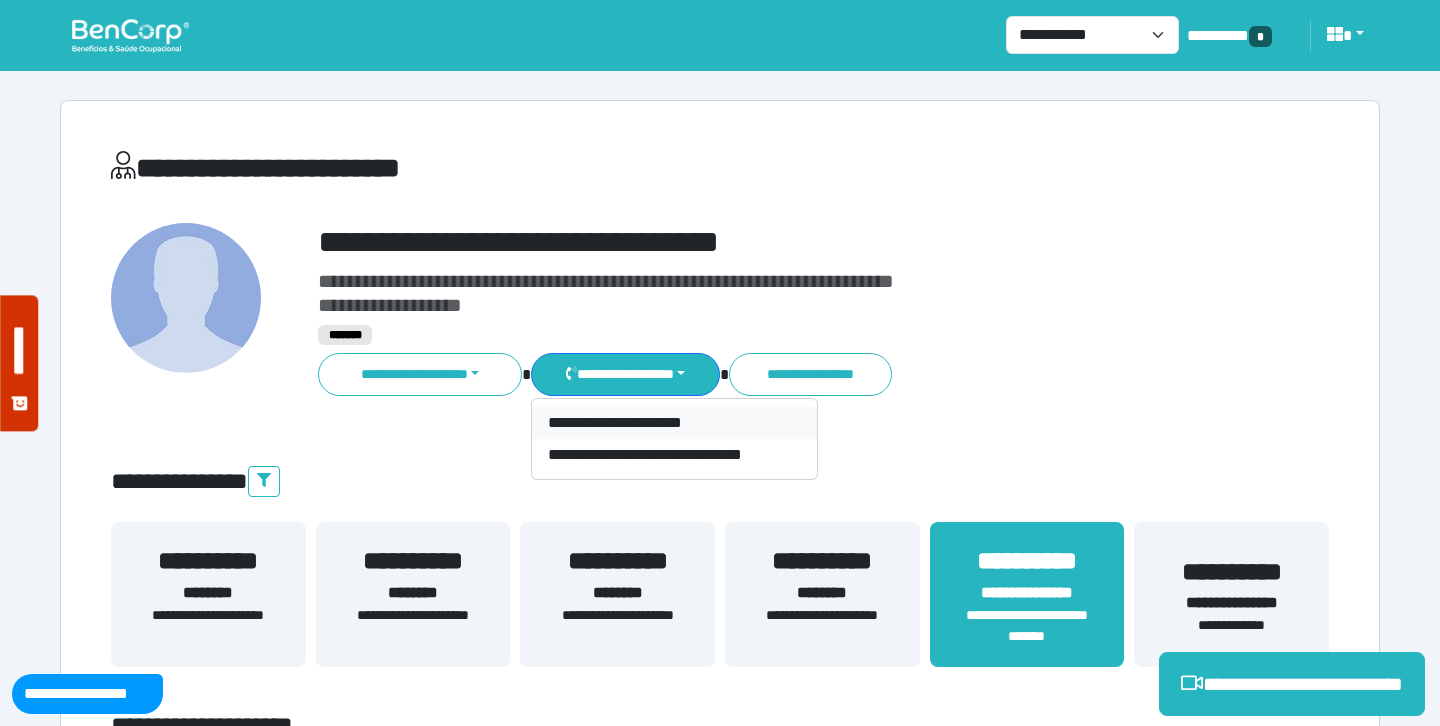 click on "**********" at bounding box center [674, 423] 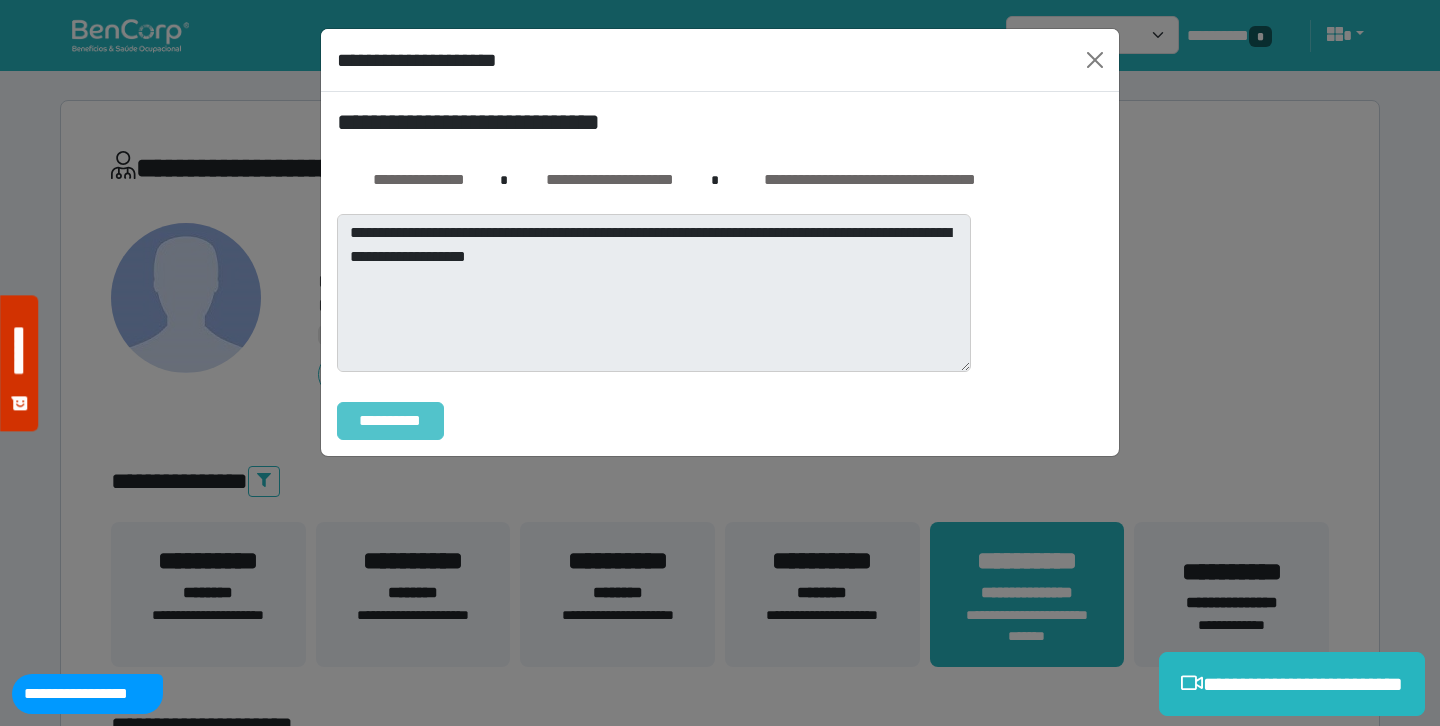 click on "**********" at bounding box center (390, 421) 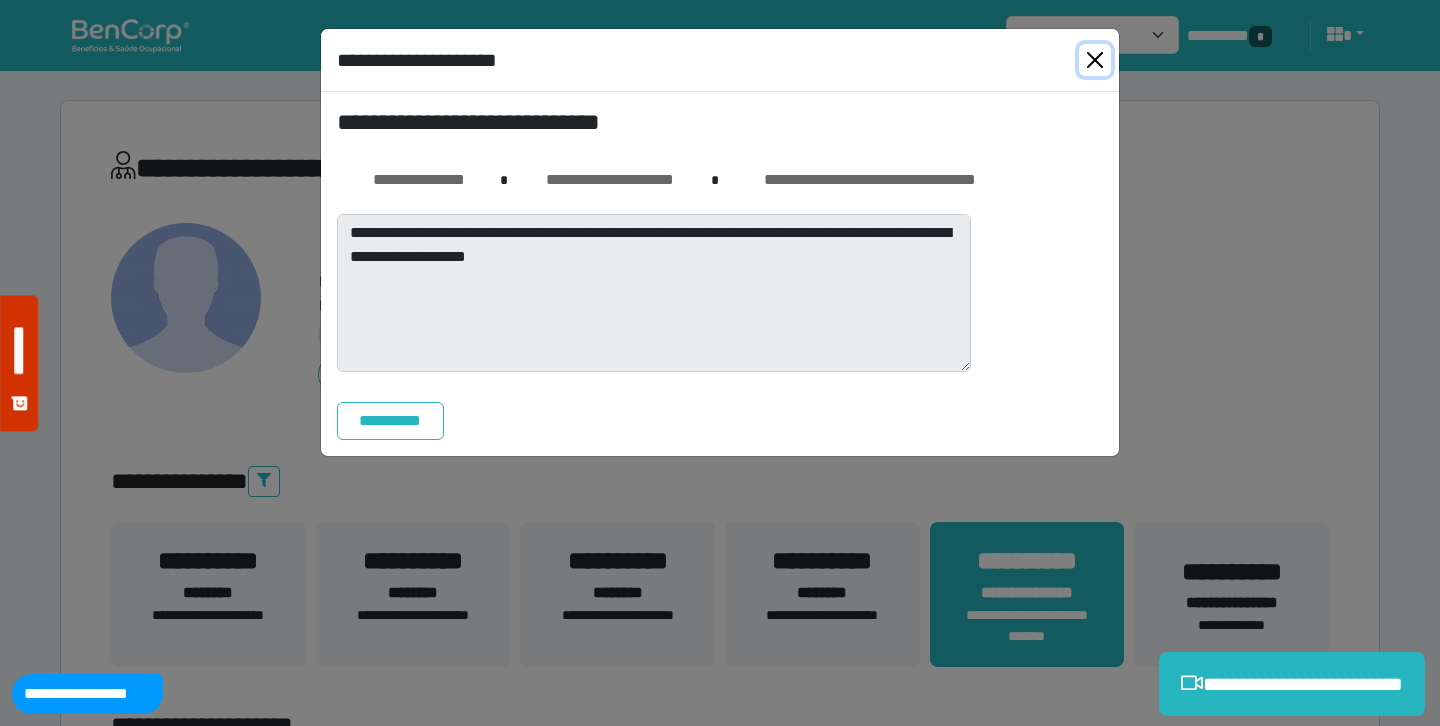 click at bounding box center [1095, 60] 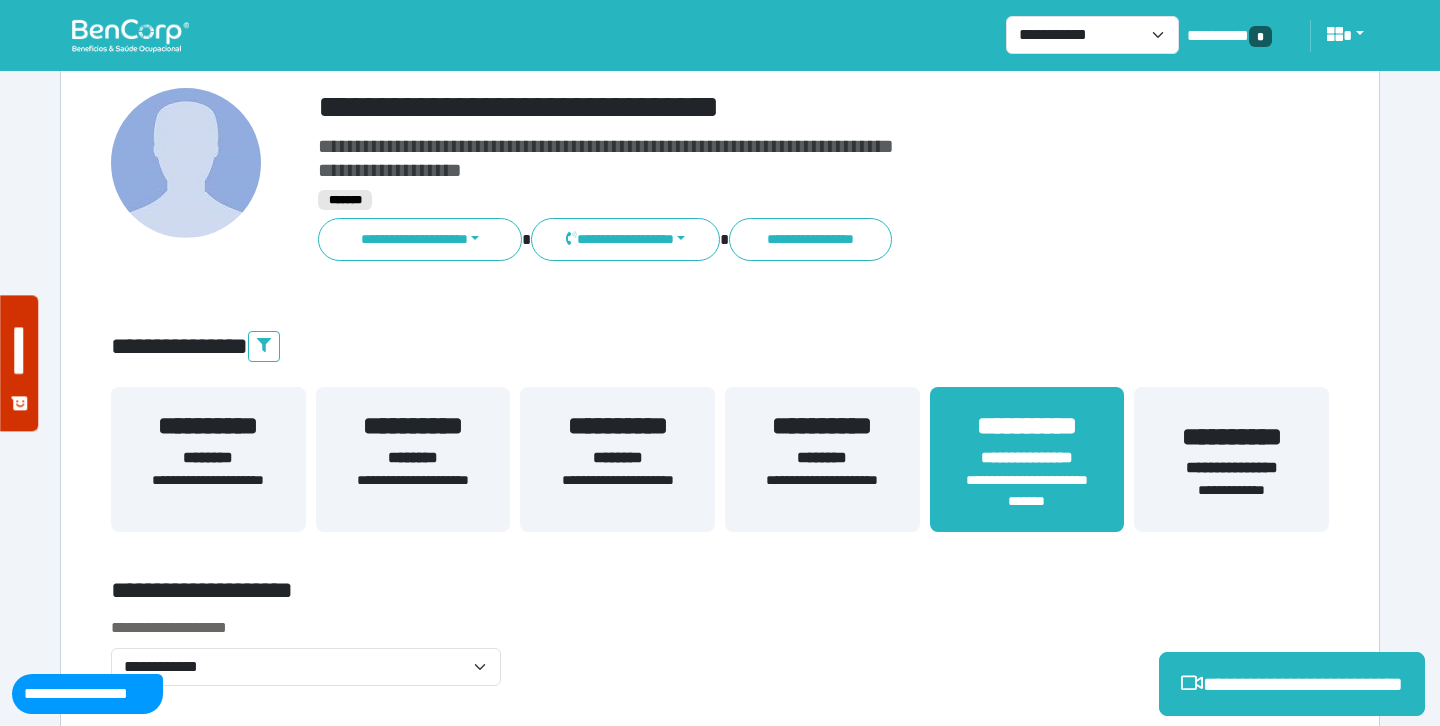 scroll, scrollTop: 180, scrollLeft: 0, axis: vertical 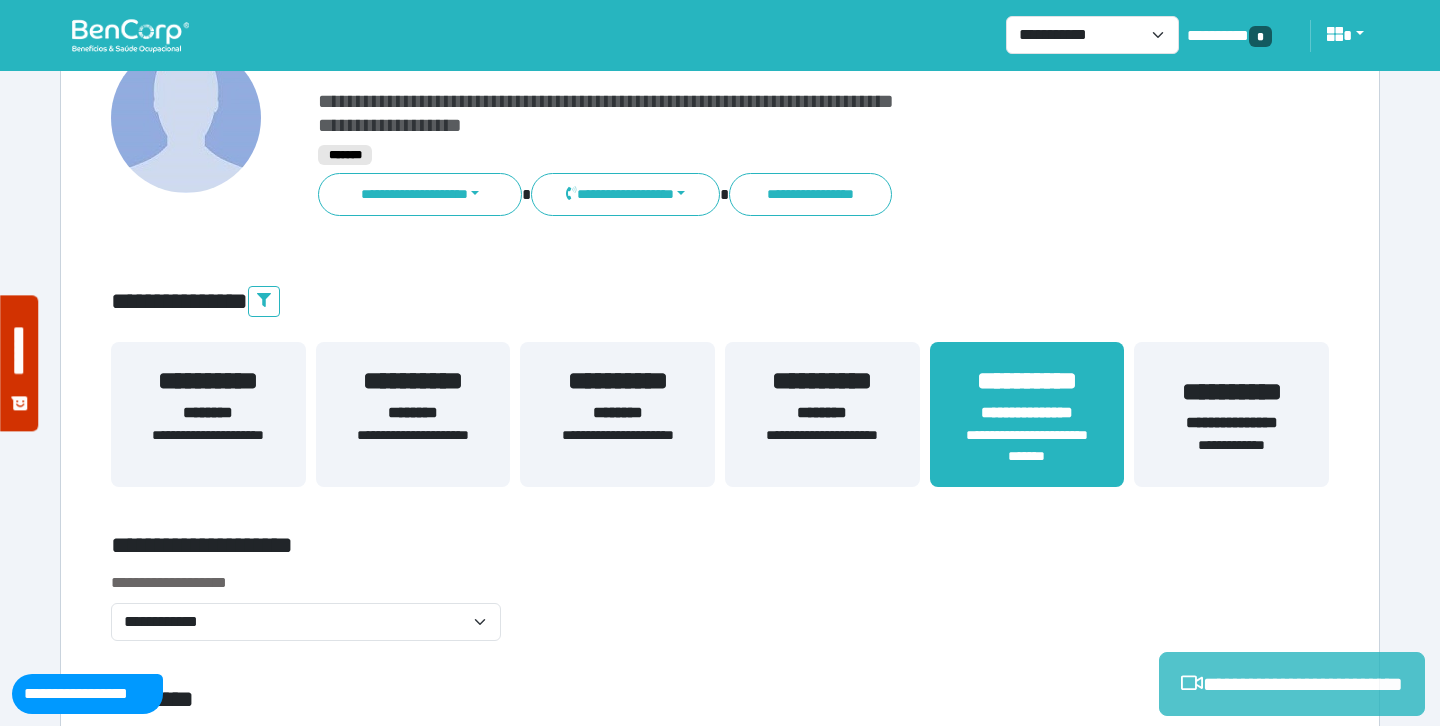 click on "**********" at bounding box center (1292, 684) 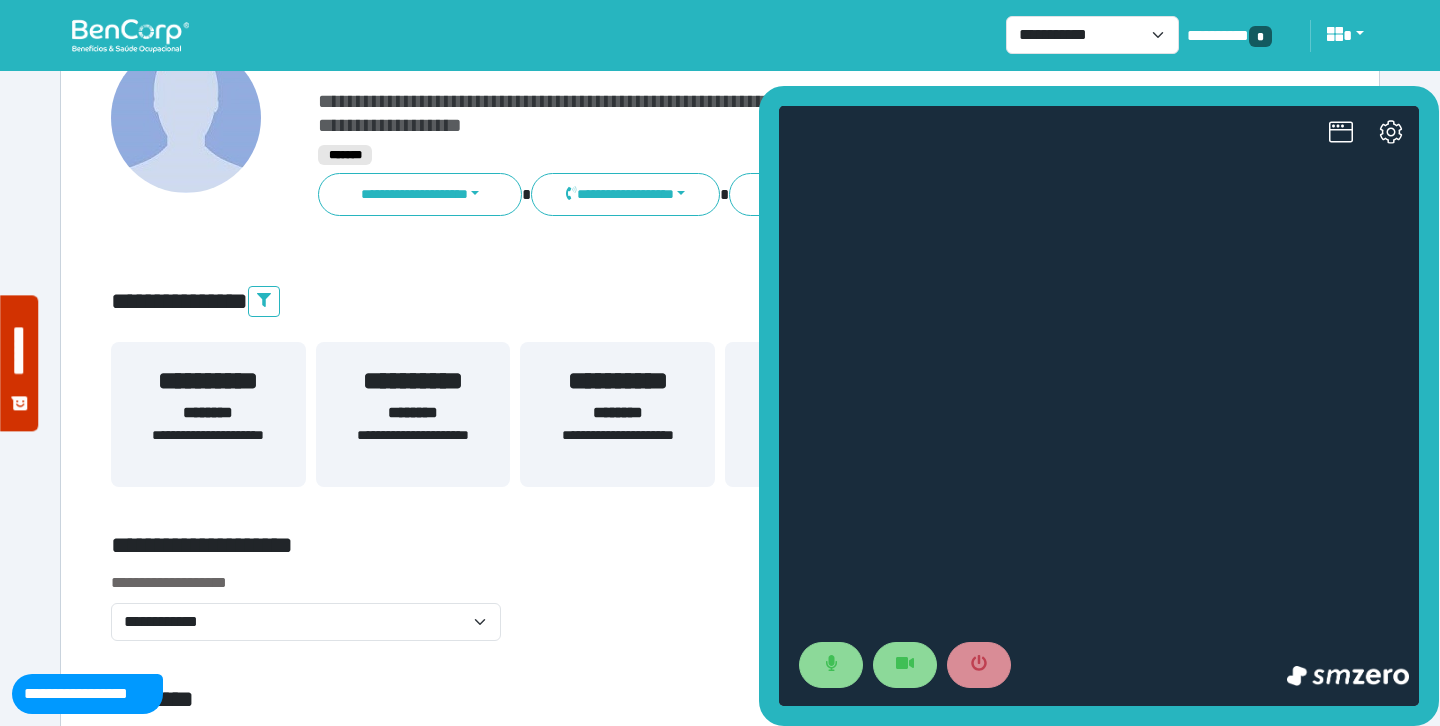 click 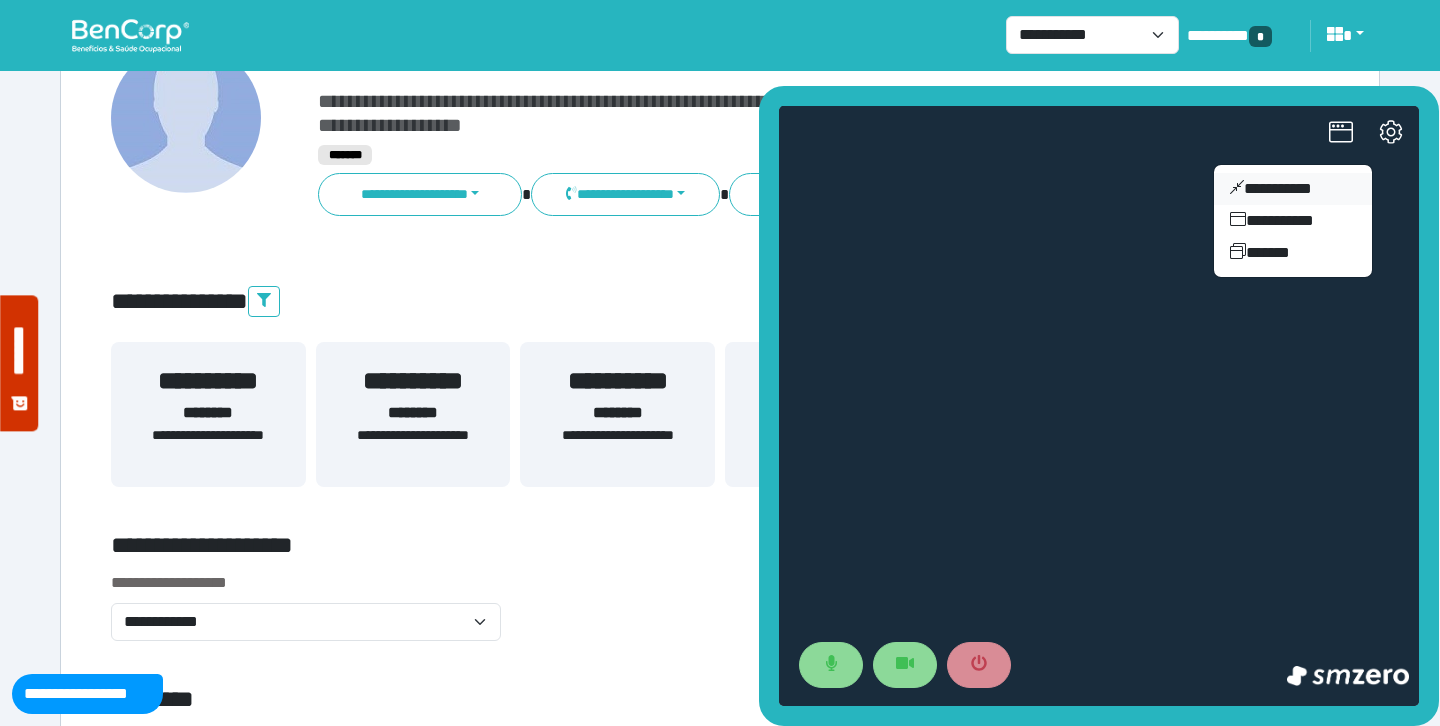 click on "**********" at bounding box center (1293, 189) 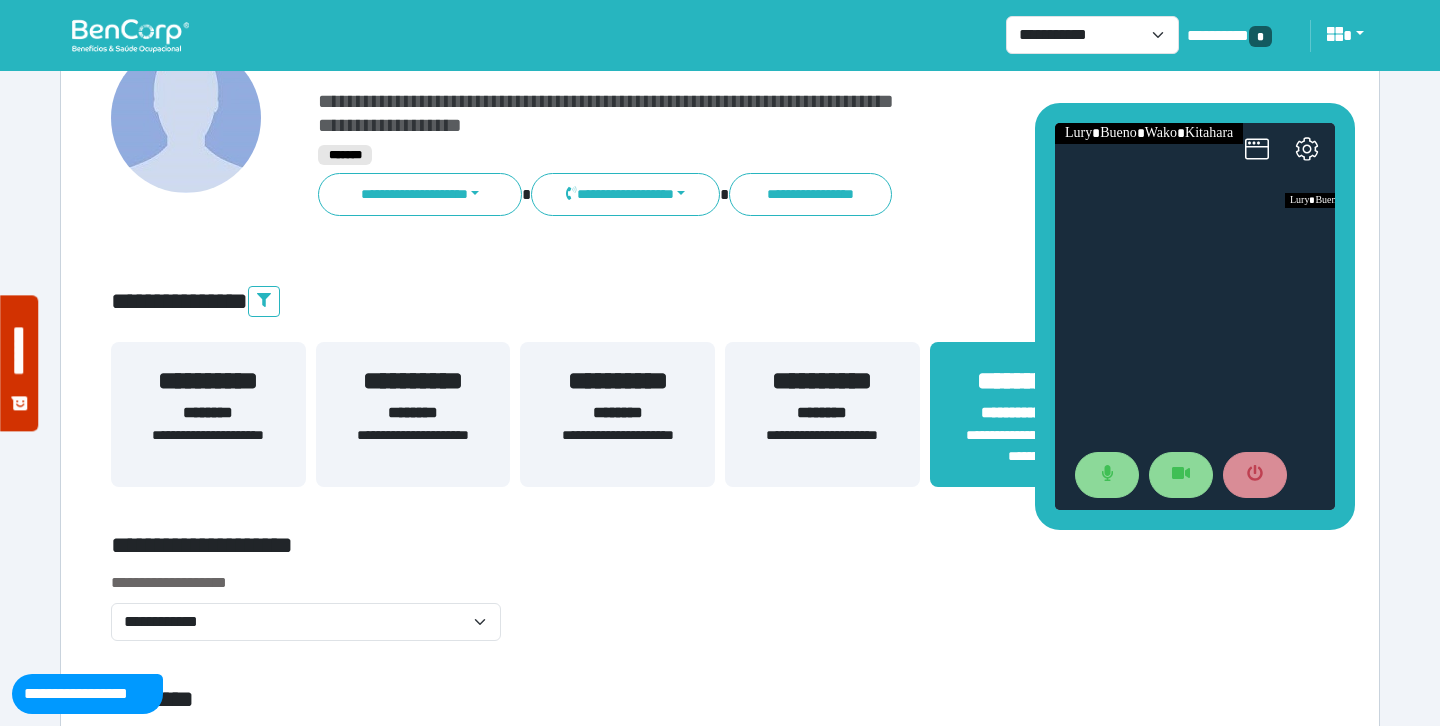drag, startPoint x: 1196, startPoint y: 314, endPoint x: 1110, endPoint y: 115, distance: 216.78792 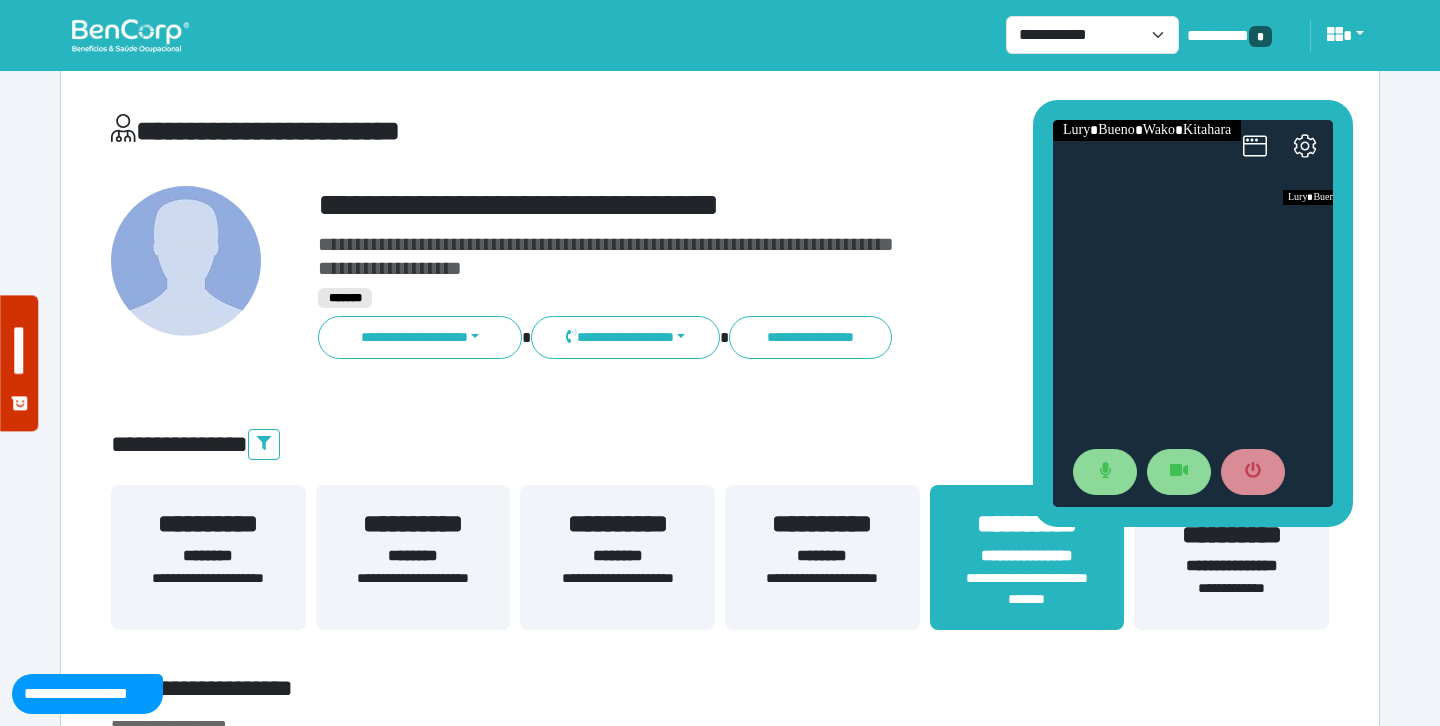 scroll, scrollTop: 0, scrollLeft: 0, axis: both 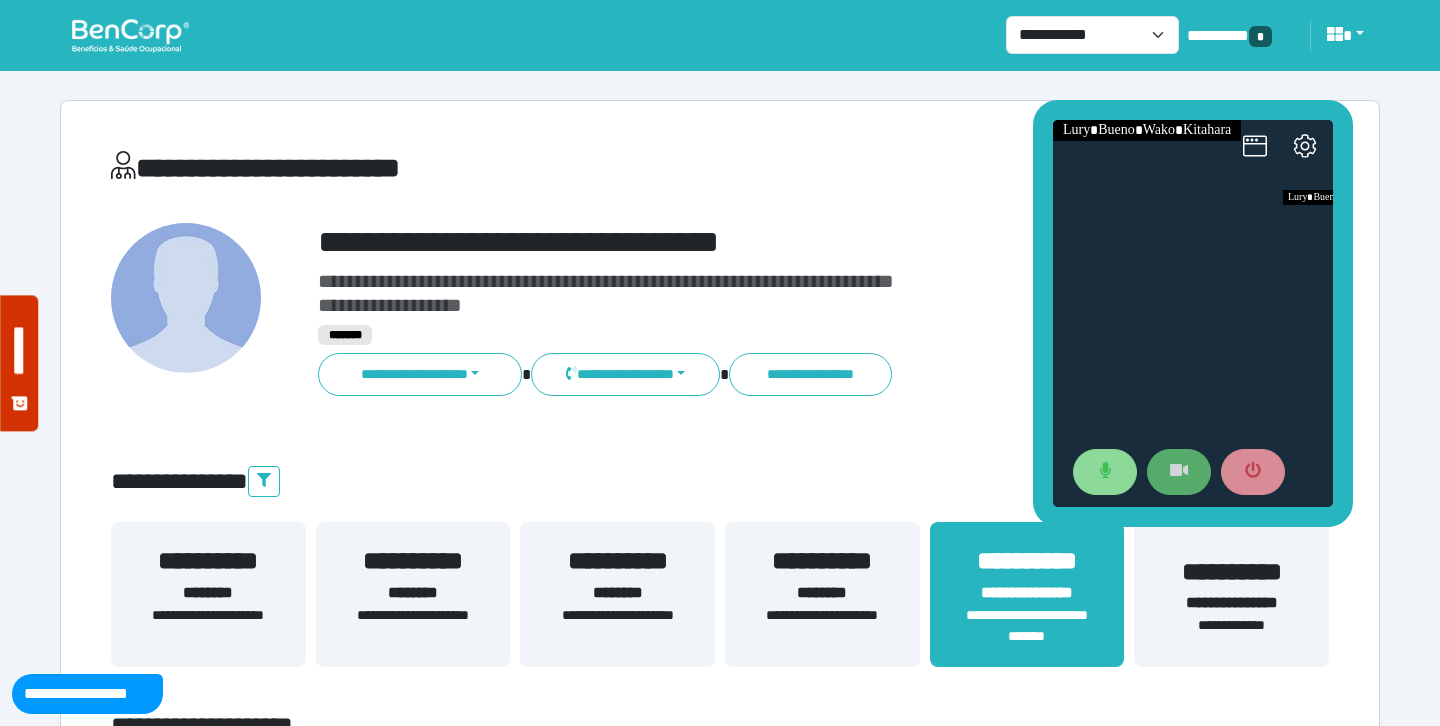 click 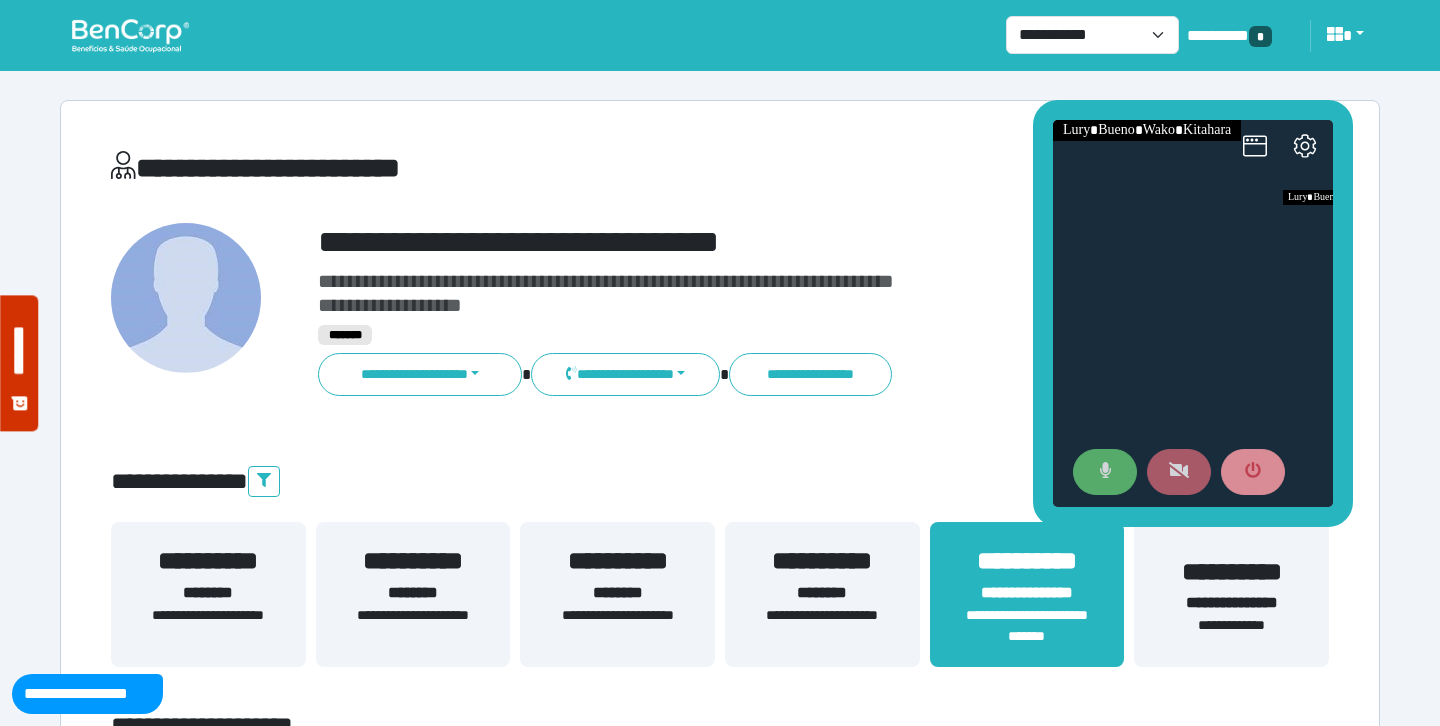 click at bounding box center [1105, 472] 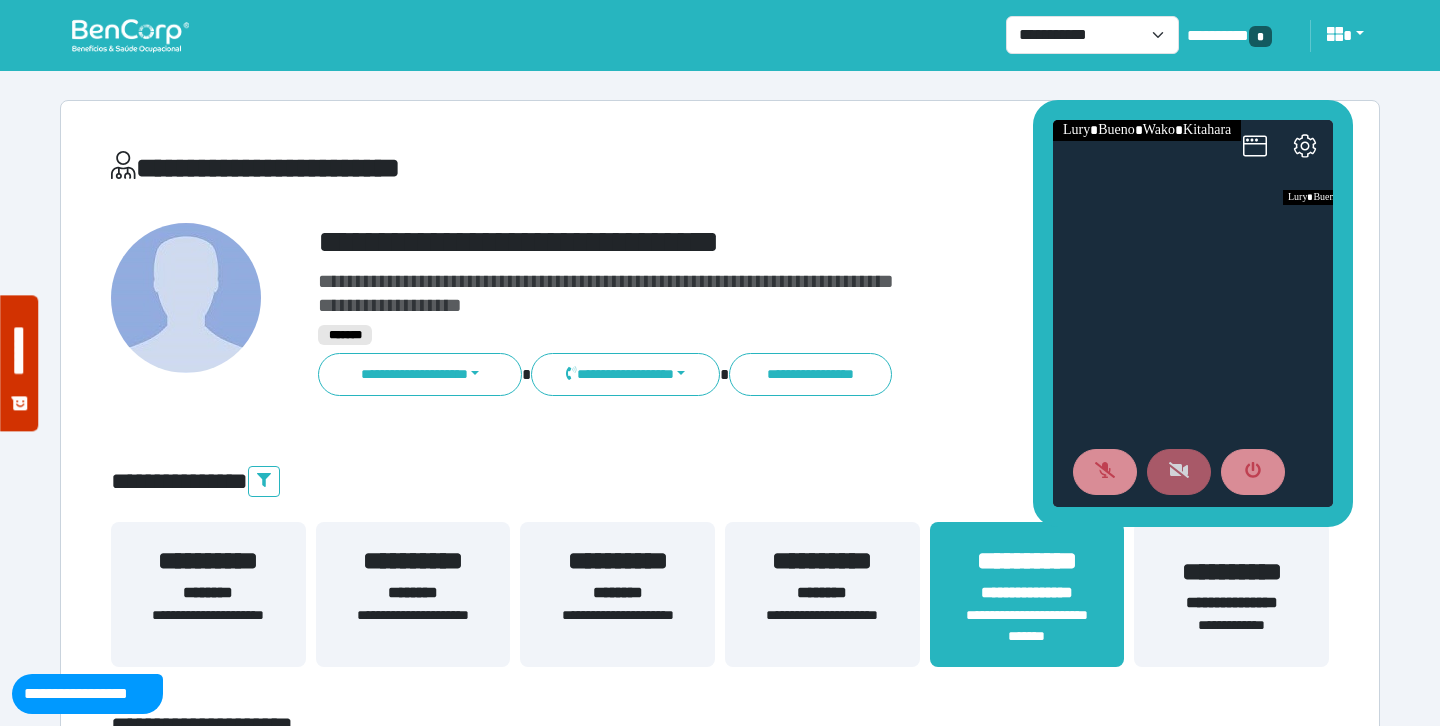 click 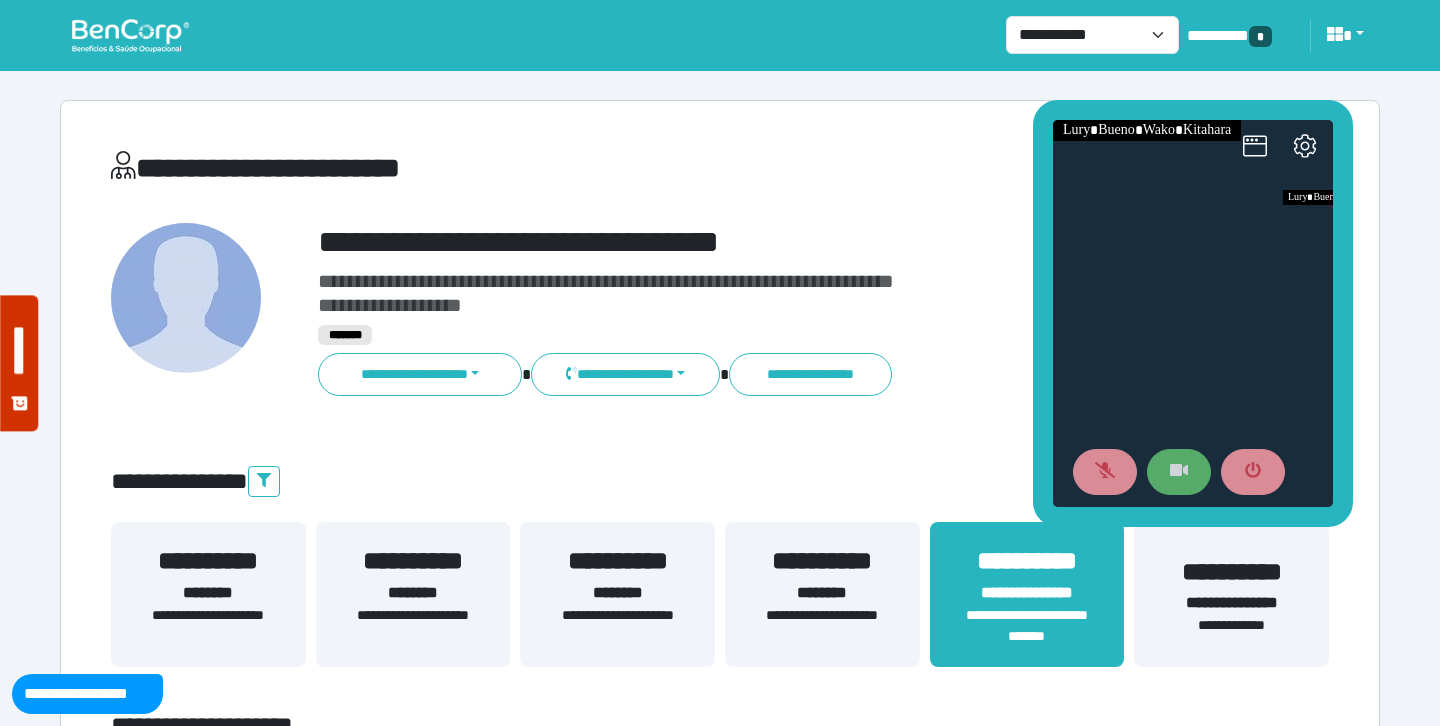 click 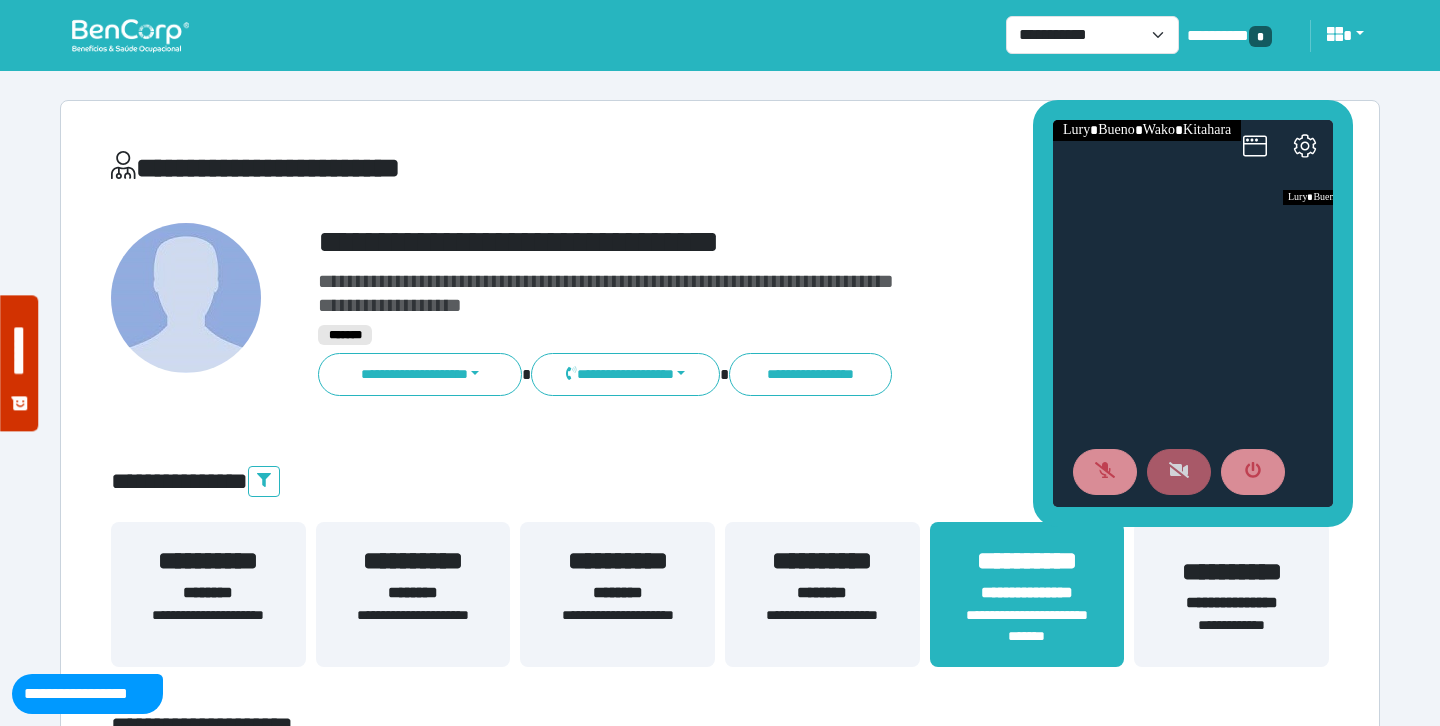 click on "**********" at bounding box center [772, 310] 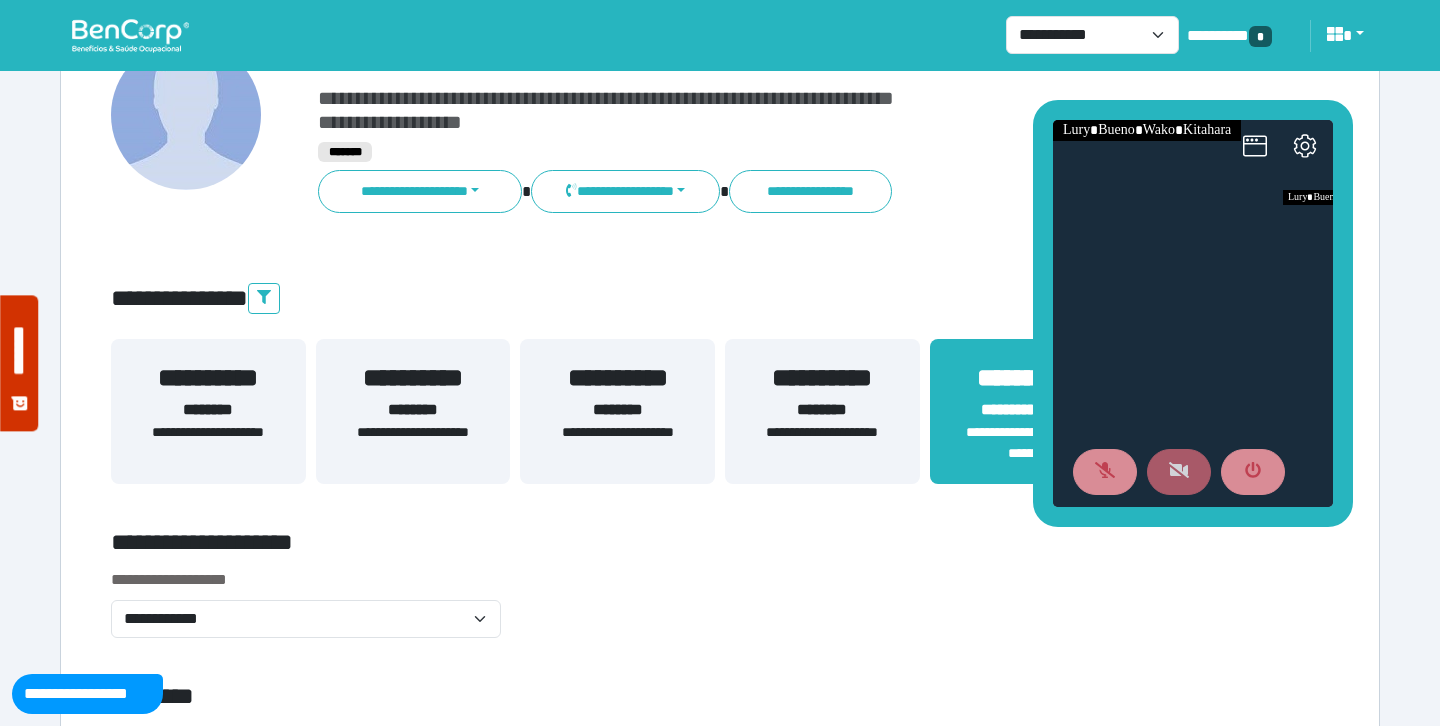 scroll, scrollTop: 217, scrollLeft: 0, axis: vertical 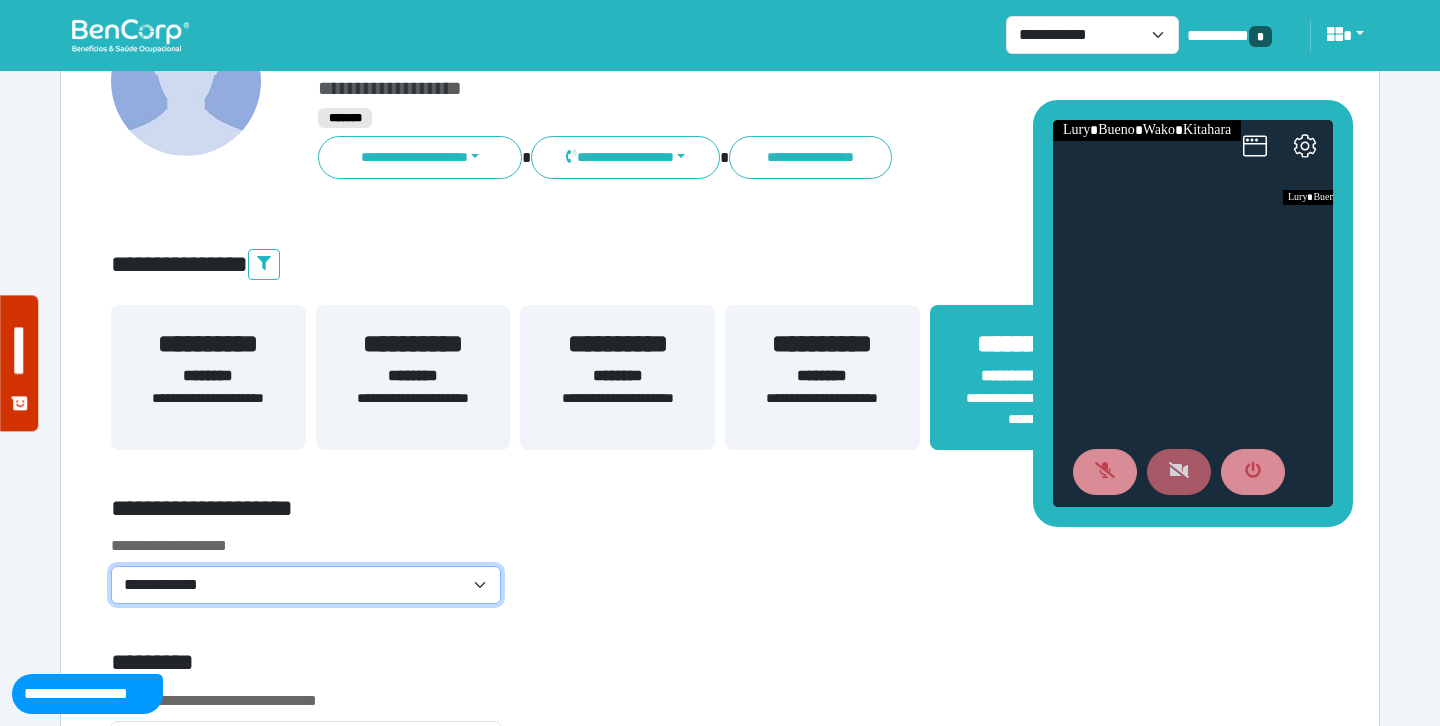 click on "**********" at bounding box center (306, 585) 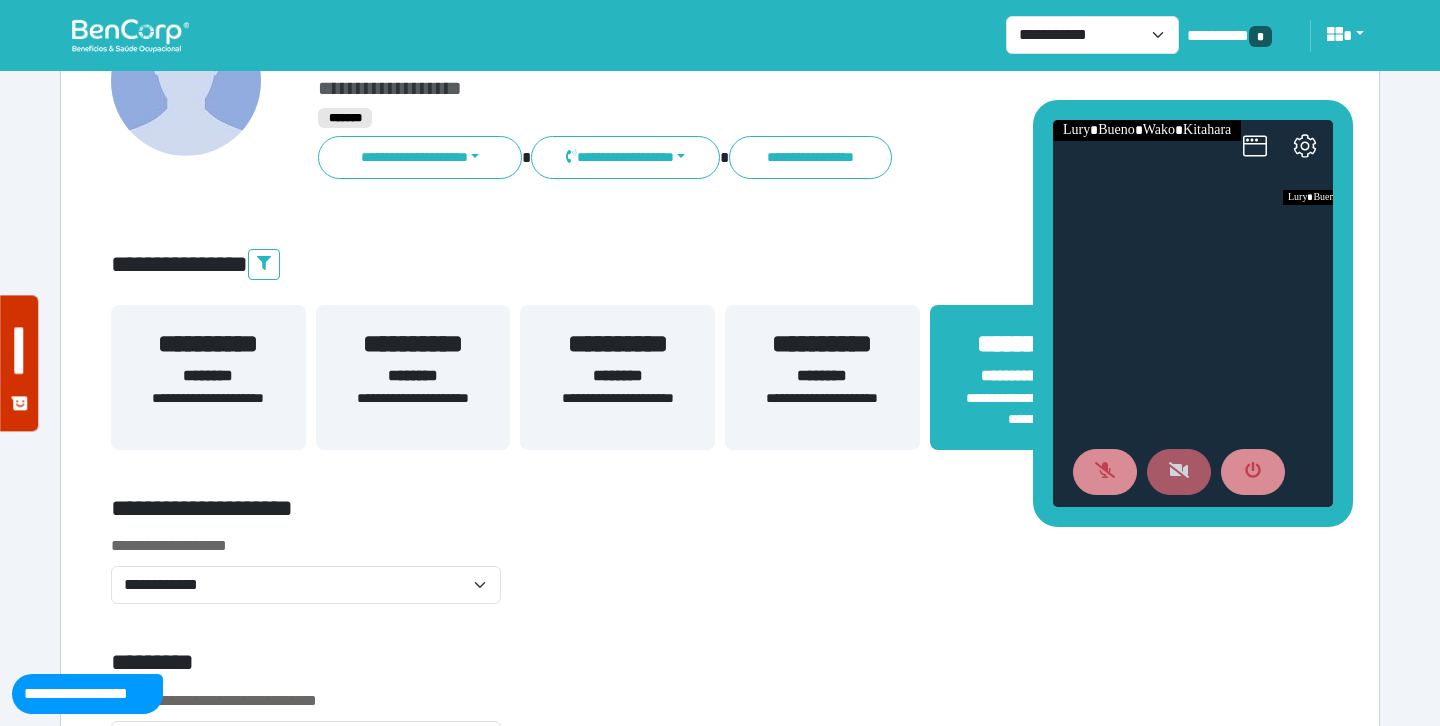 click on "**********" at bounding box center [720, 581] 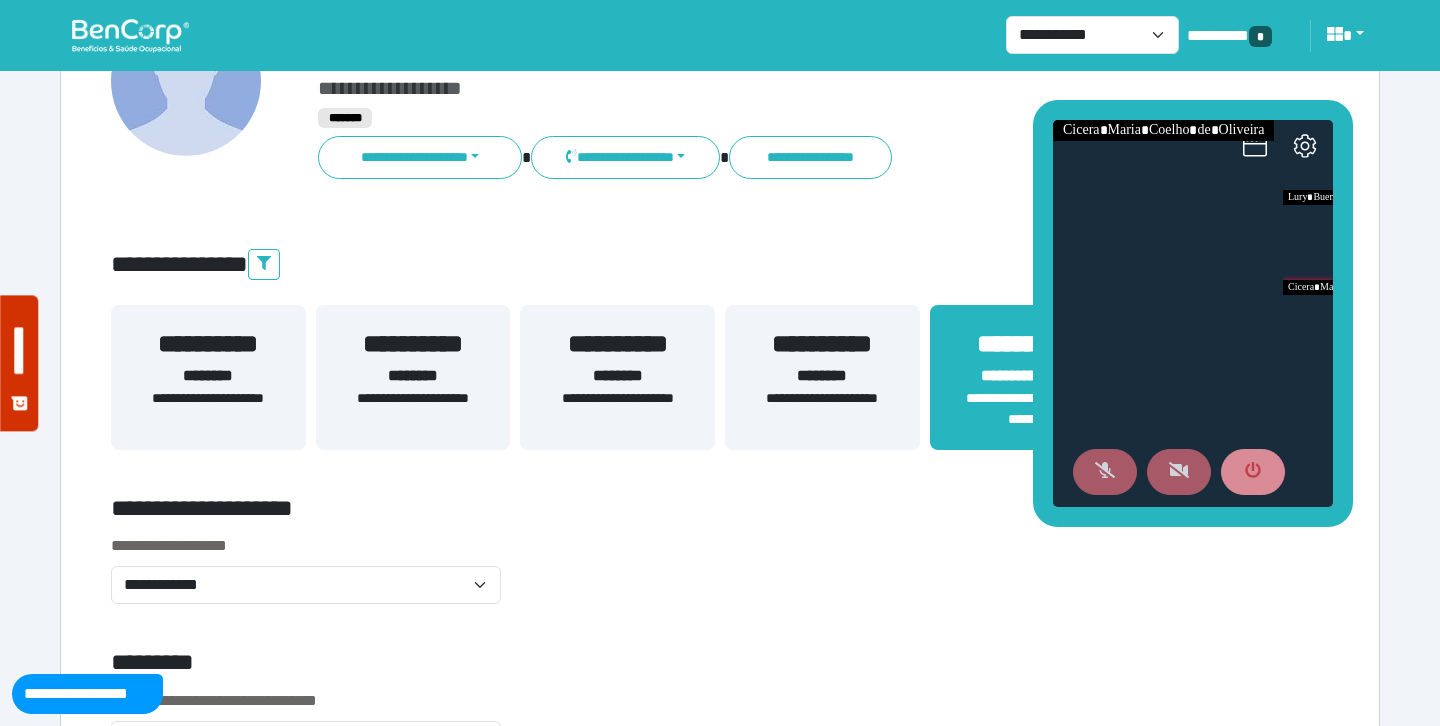 click at bounding box center (1105, 472) 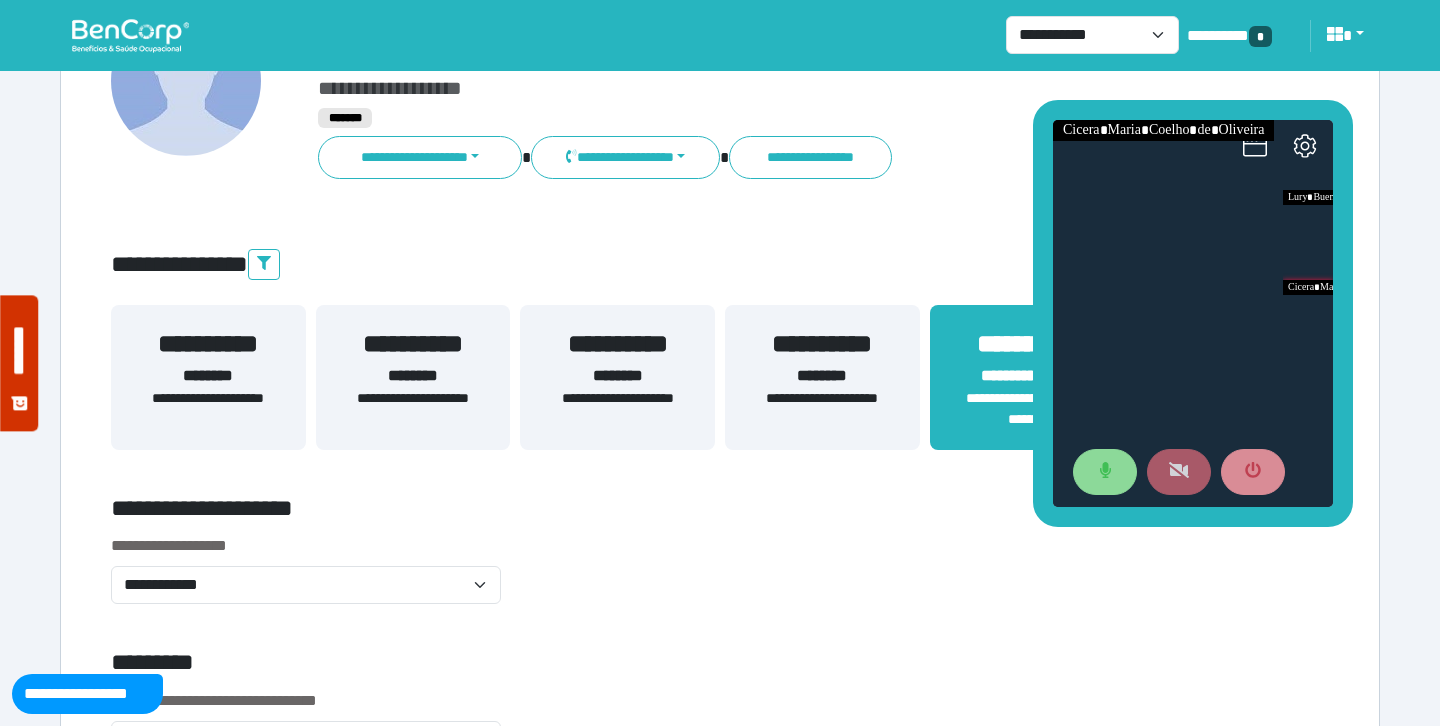 click at bounding box center [1179, 472] 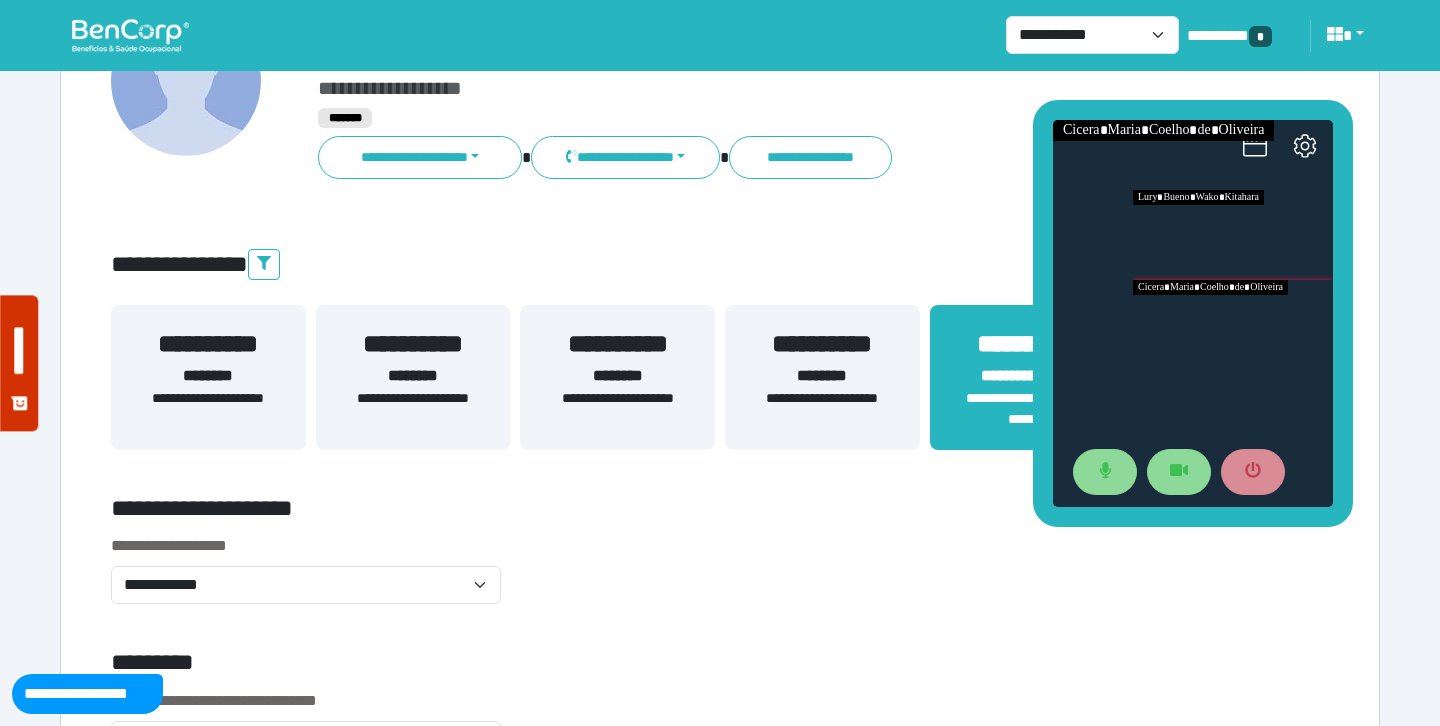 click at bounding box center [1233, 235] 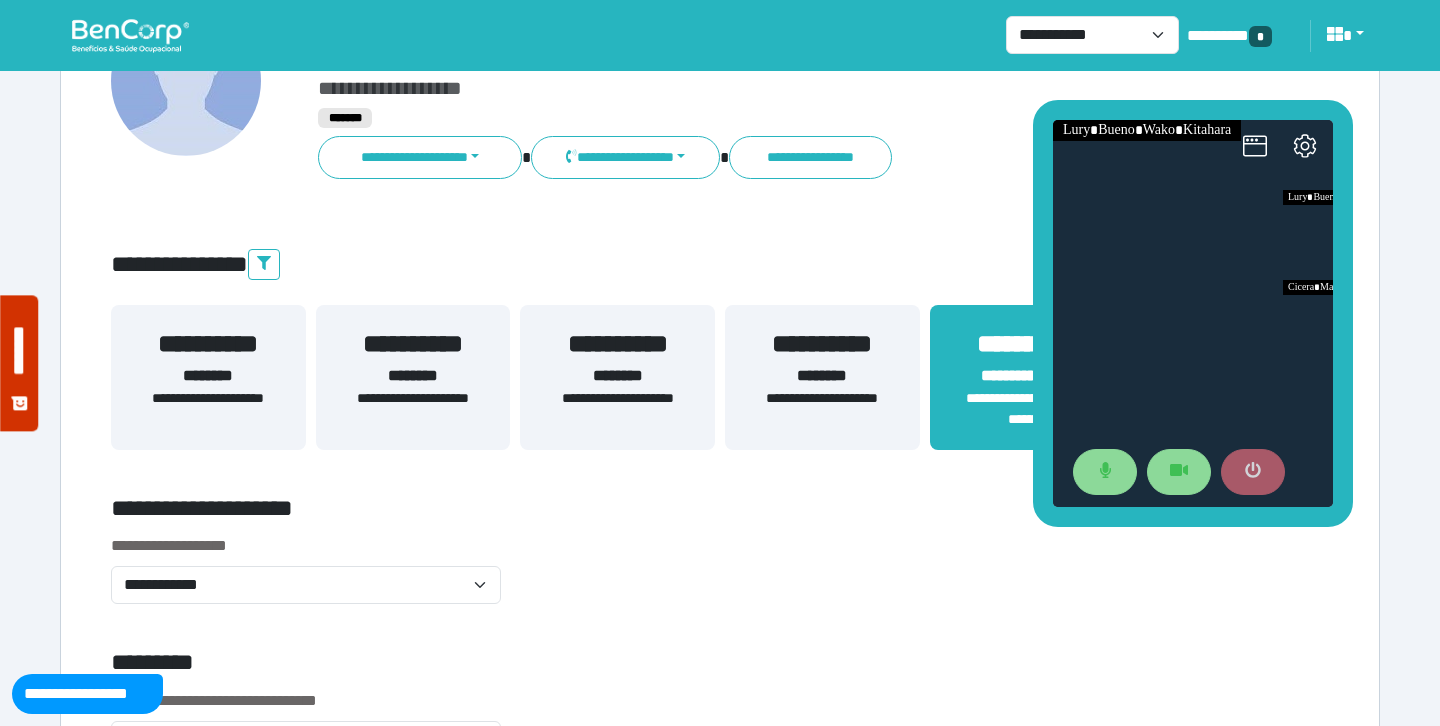 click 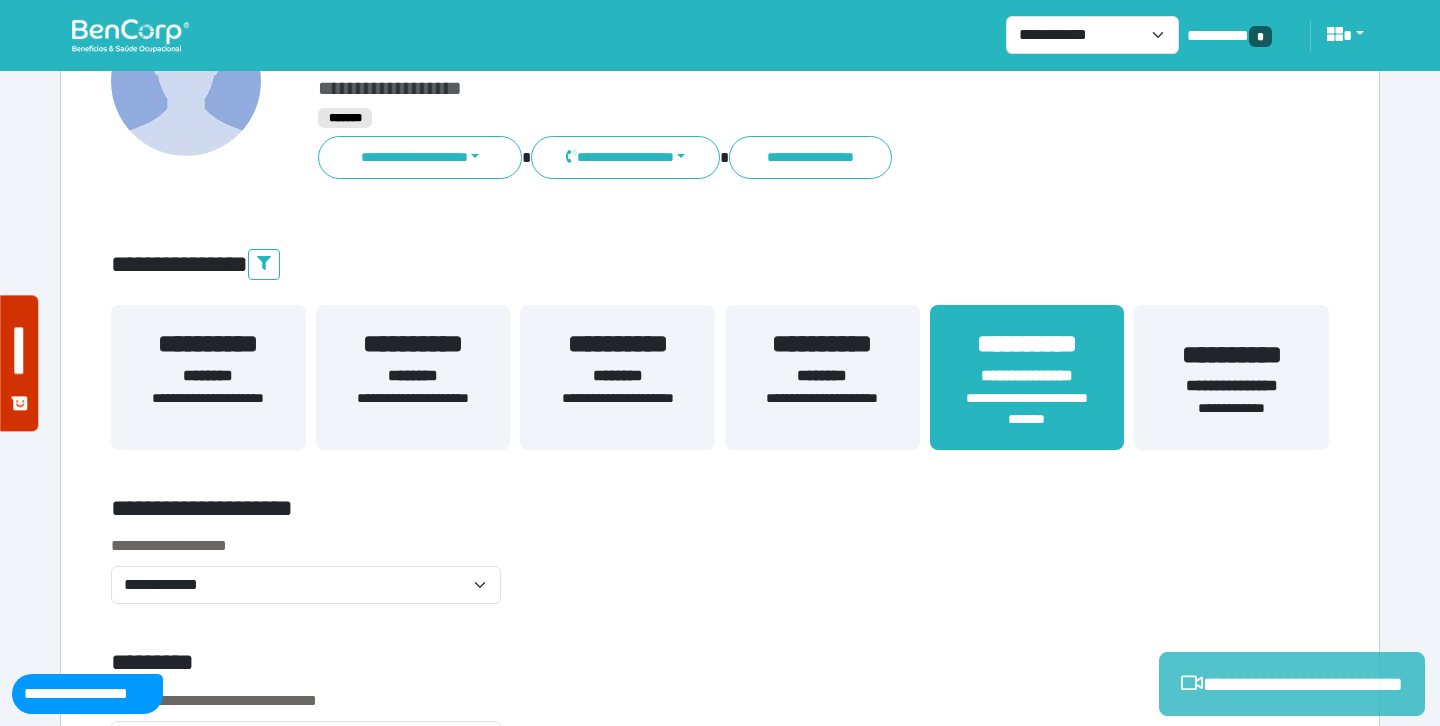 click on "**********" at bounding box center [1292, 684] 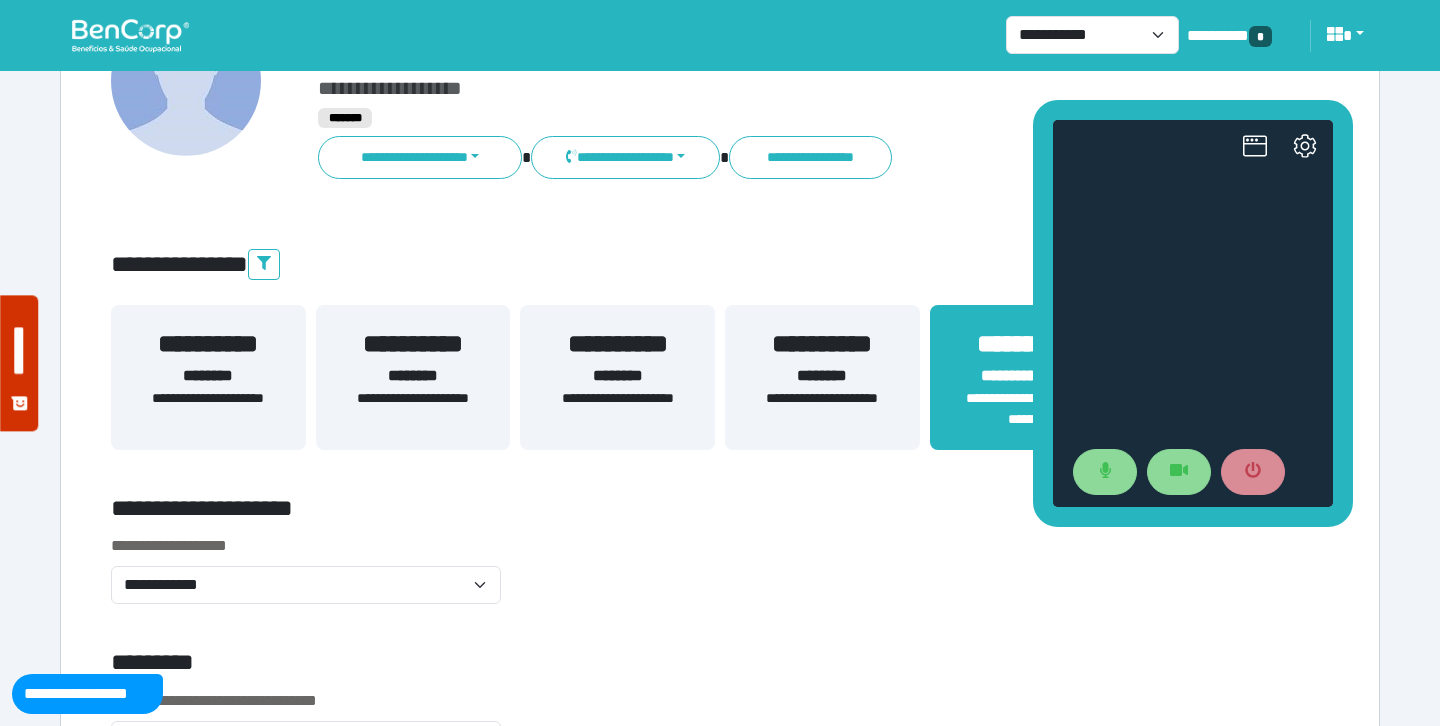 scroll, scrollTop: 0, scrollLeft: 0, axis: both 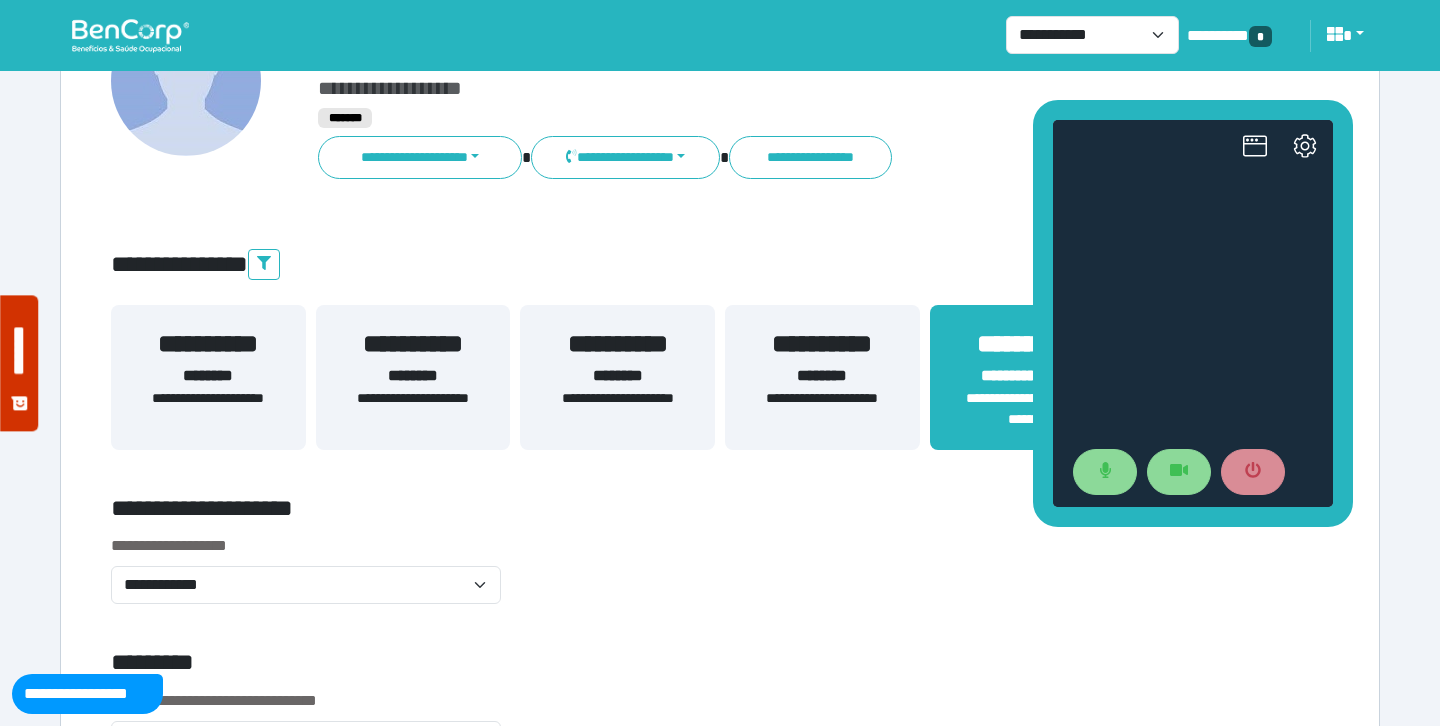 click at bounding box center [1193, 313] 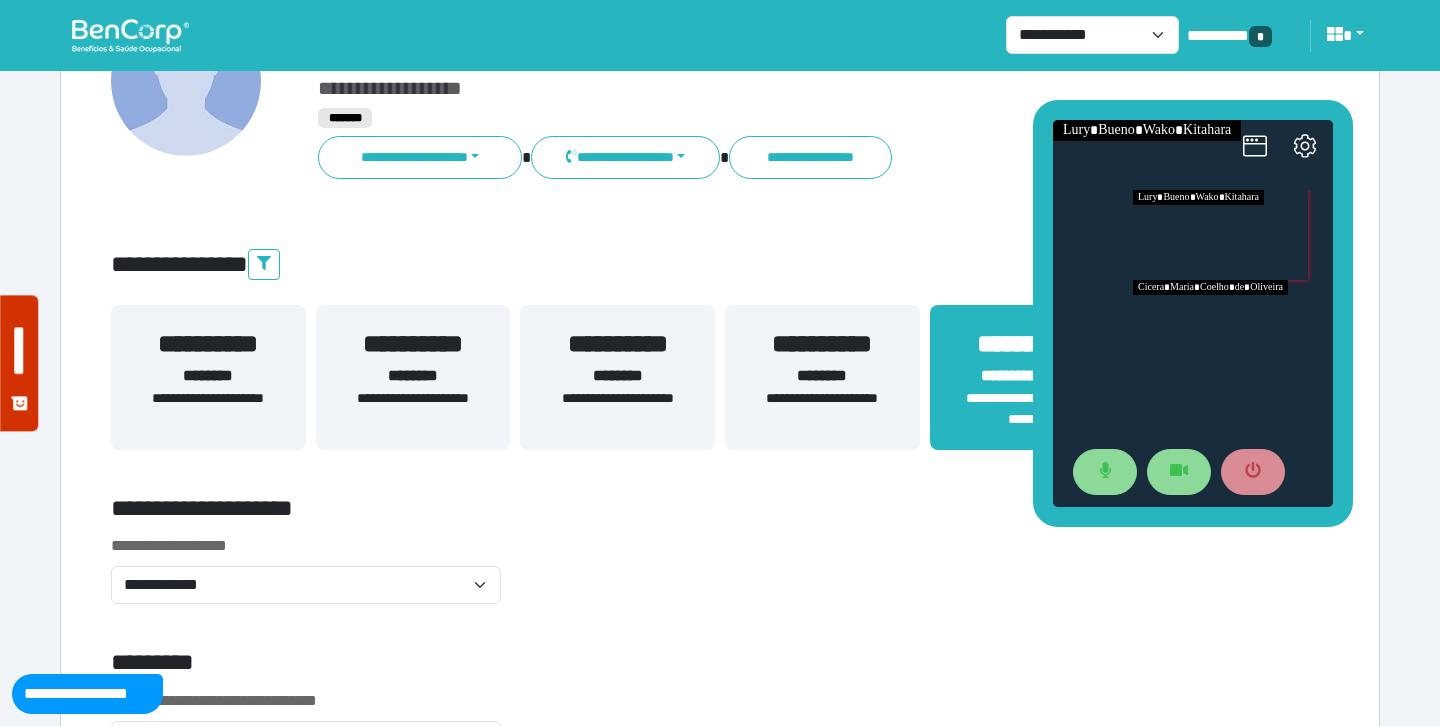 click at bounding box center [1233, 325] 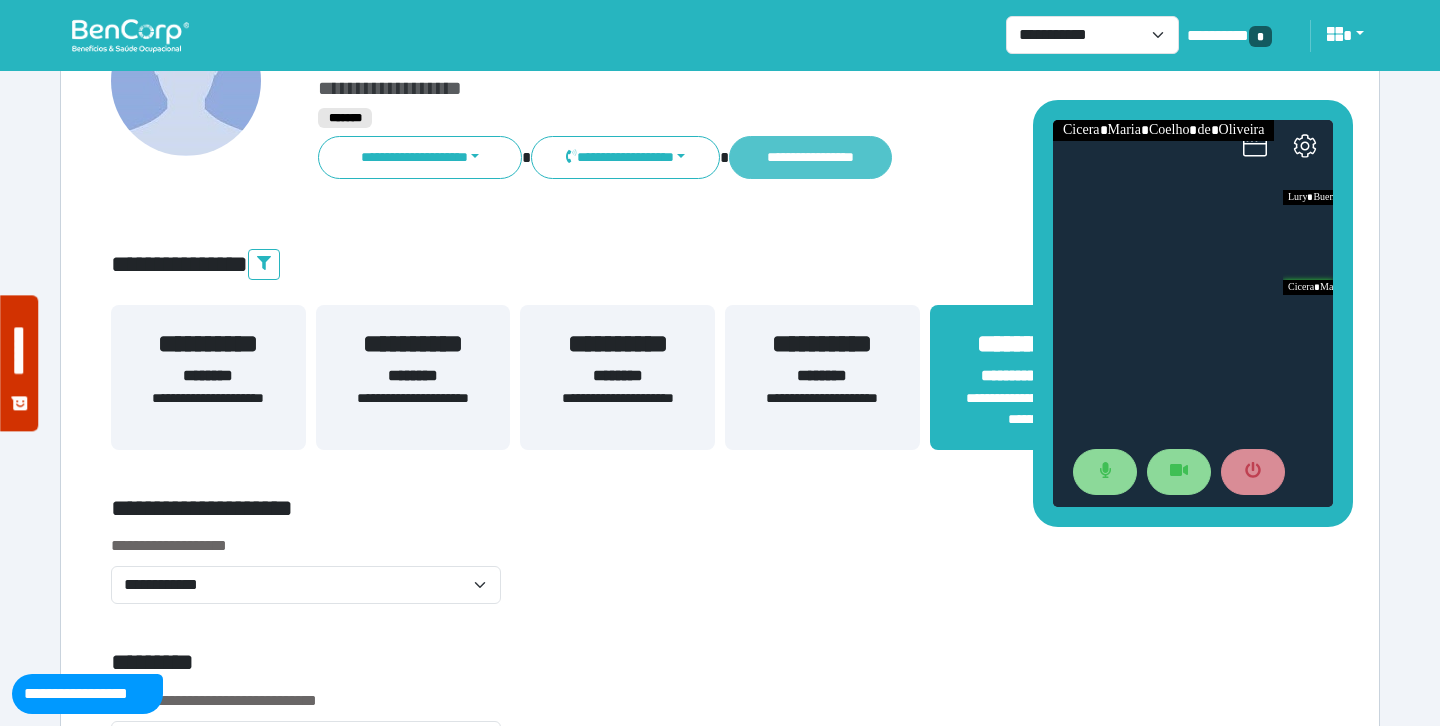 click on "**********" at bounding box center [810, 157] 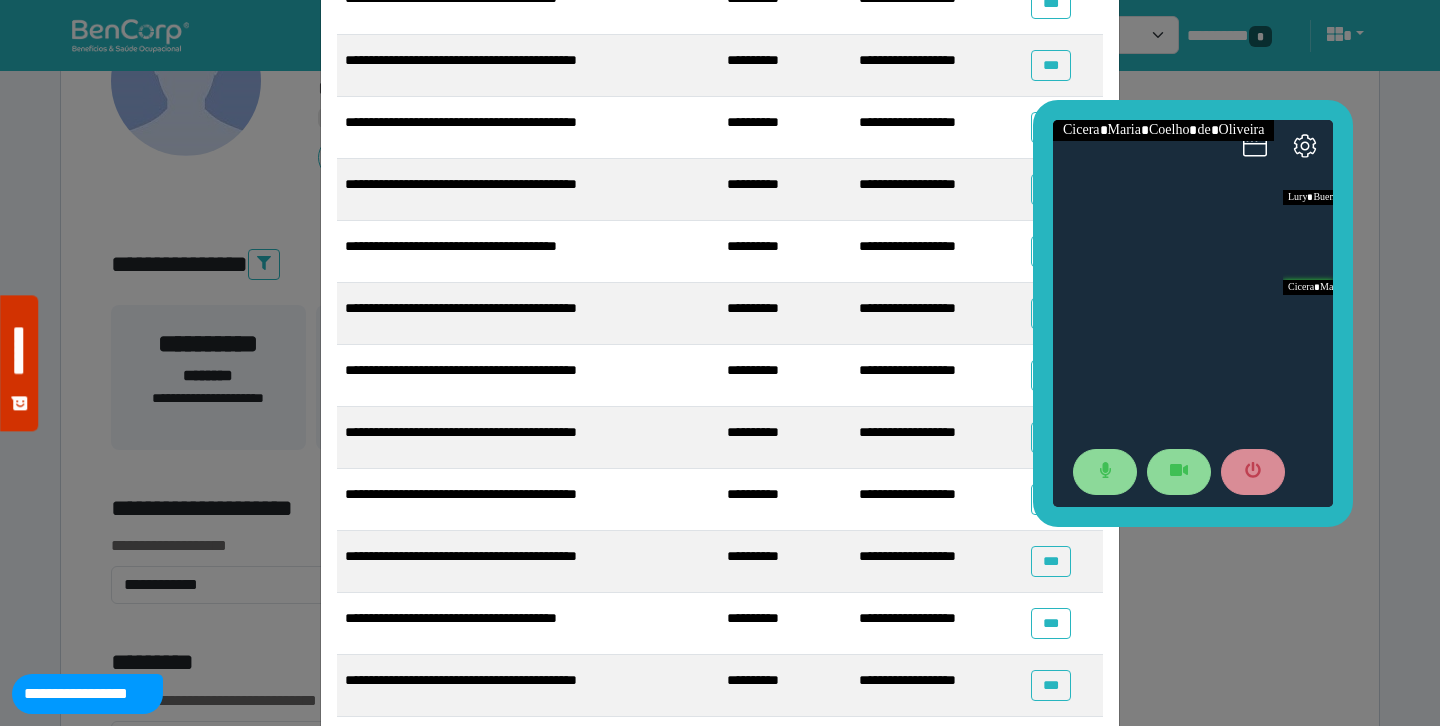 scroll, scrollTop: 1127, scrollLeft: 0, axis: vertical 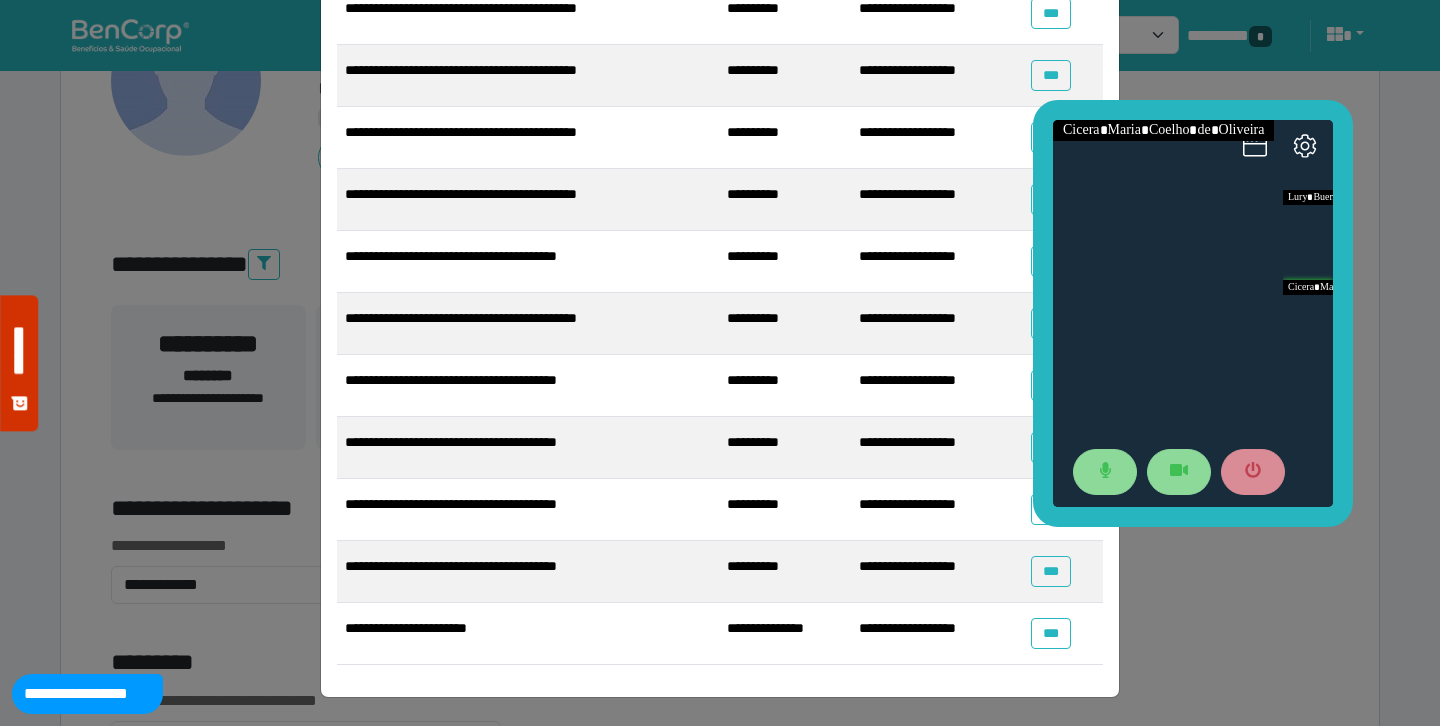 click on "**********" at bounding box center (720, 363) 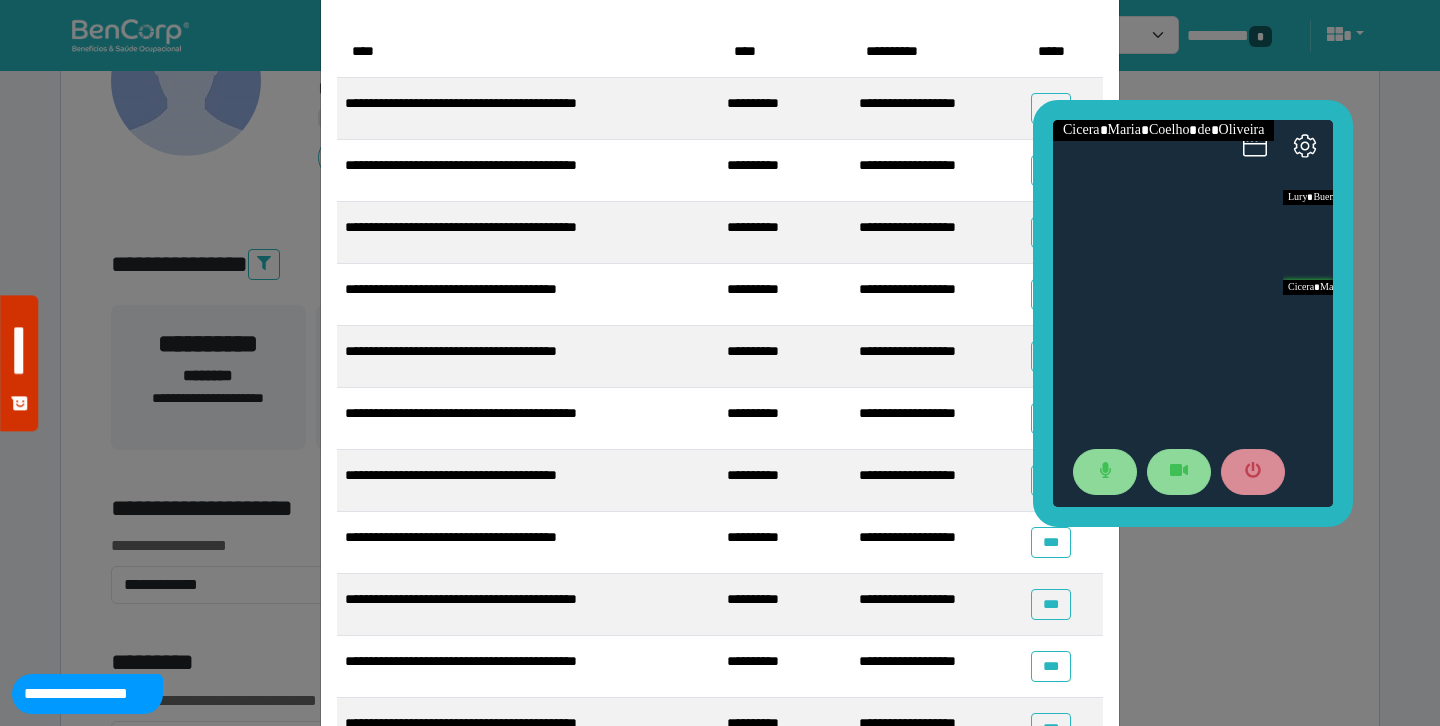 scroll, scrollTop: 0, scrollLeft: 0, axis: both 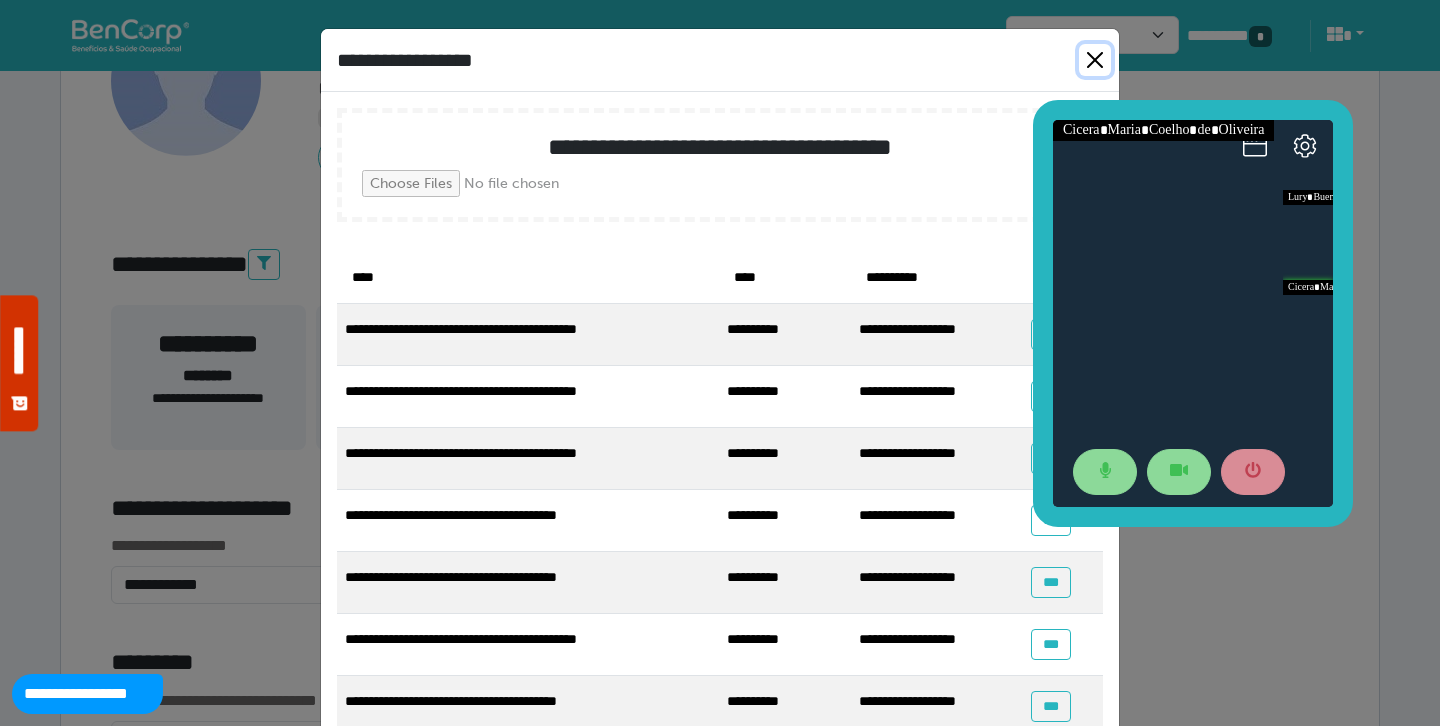 click at bounding box center [1095, 60] 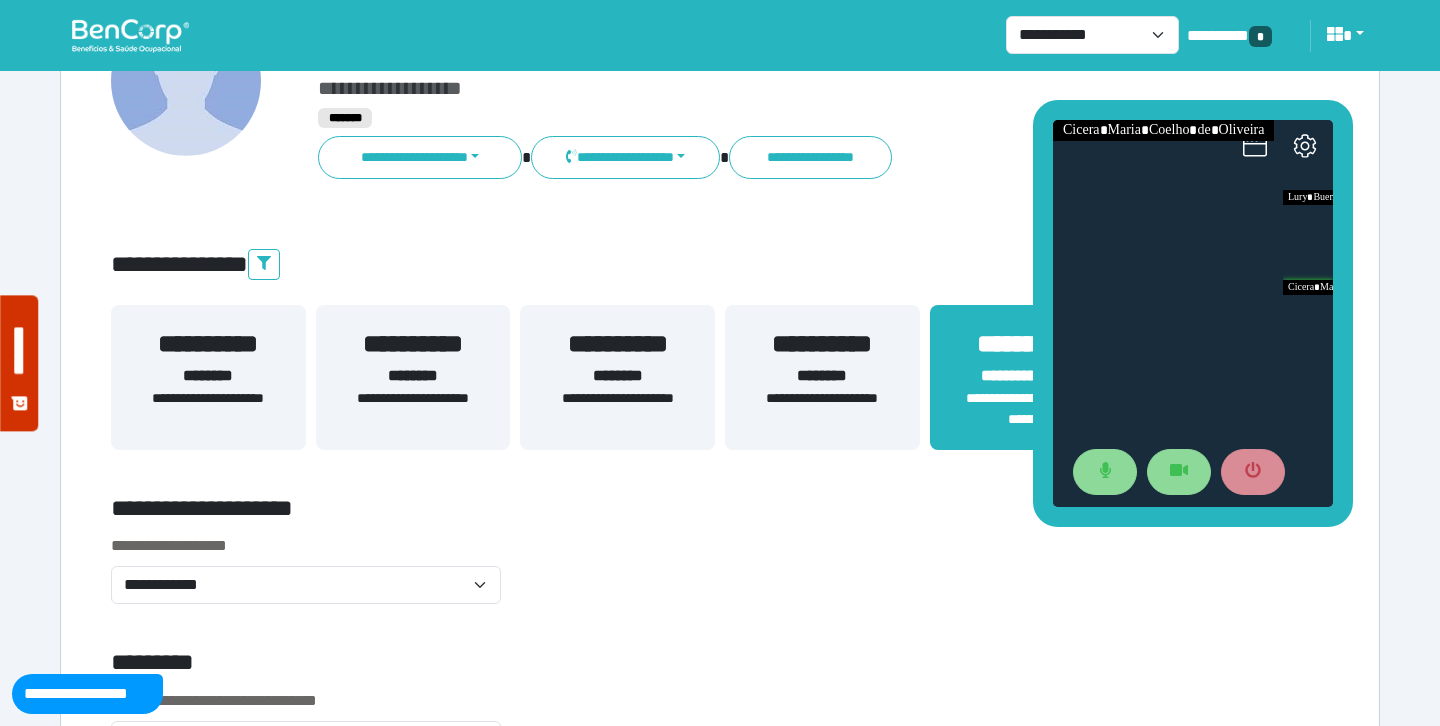 click on "**********" at bounding box center [720, 4162] 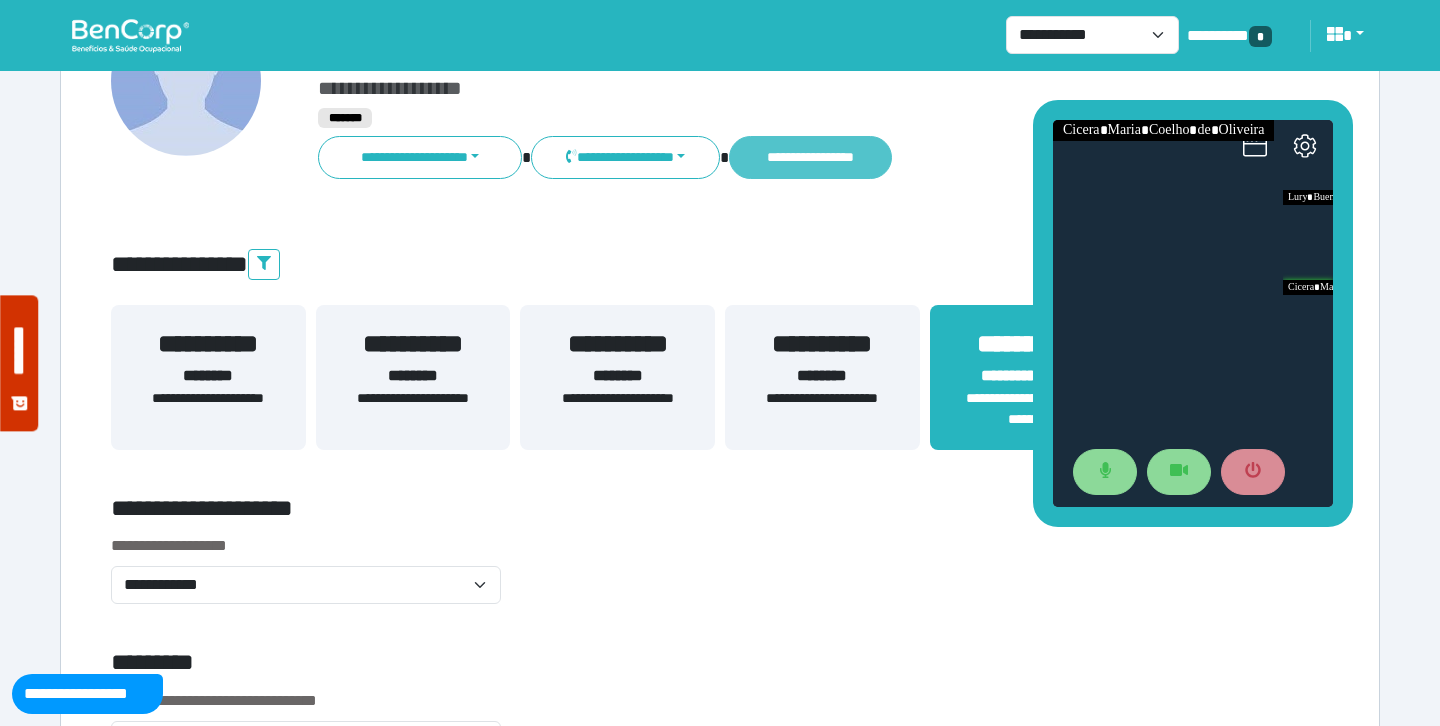 click on "**********" at bounding box center (810, 157) 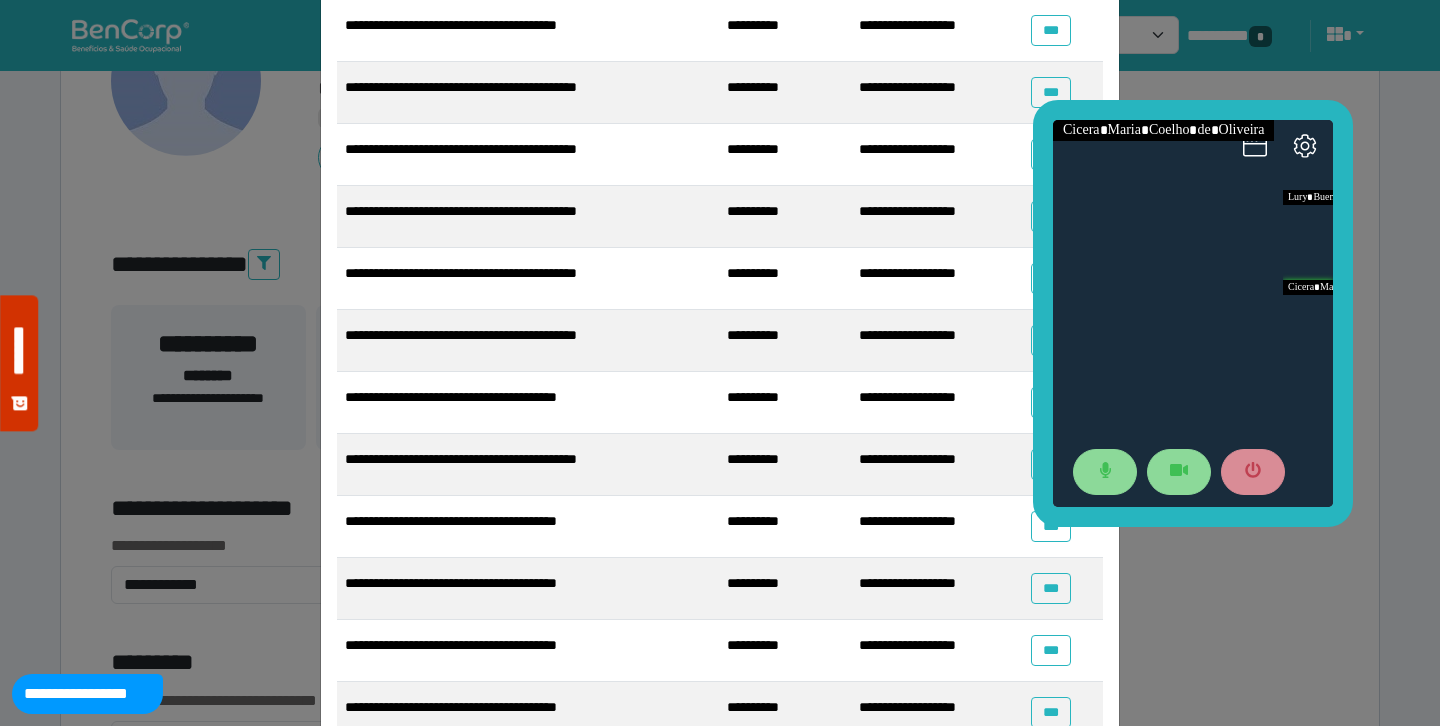 scroll, scrollTop: 1127, scrollLeft: 0, axis: vertical 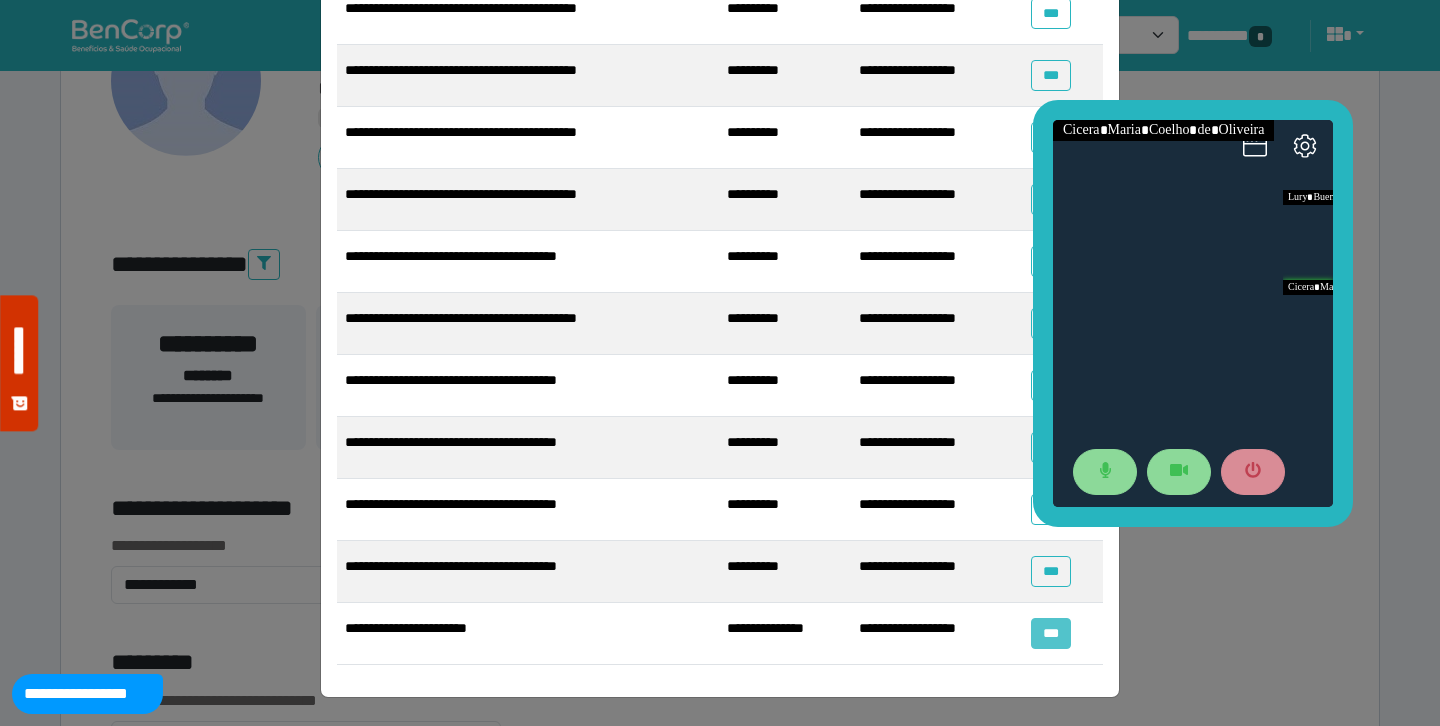 click on "***" at bounding box center [1050, 633] 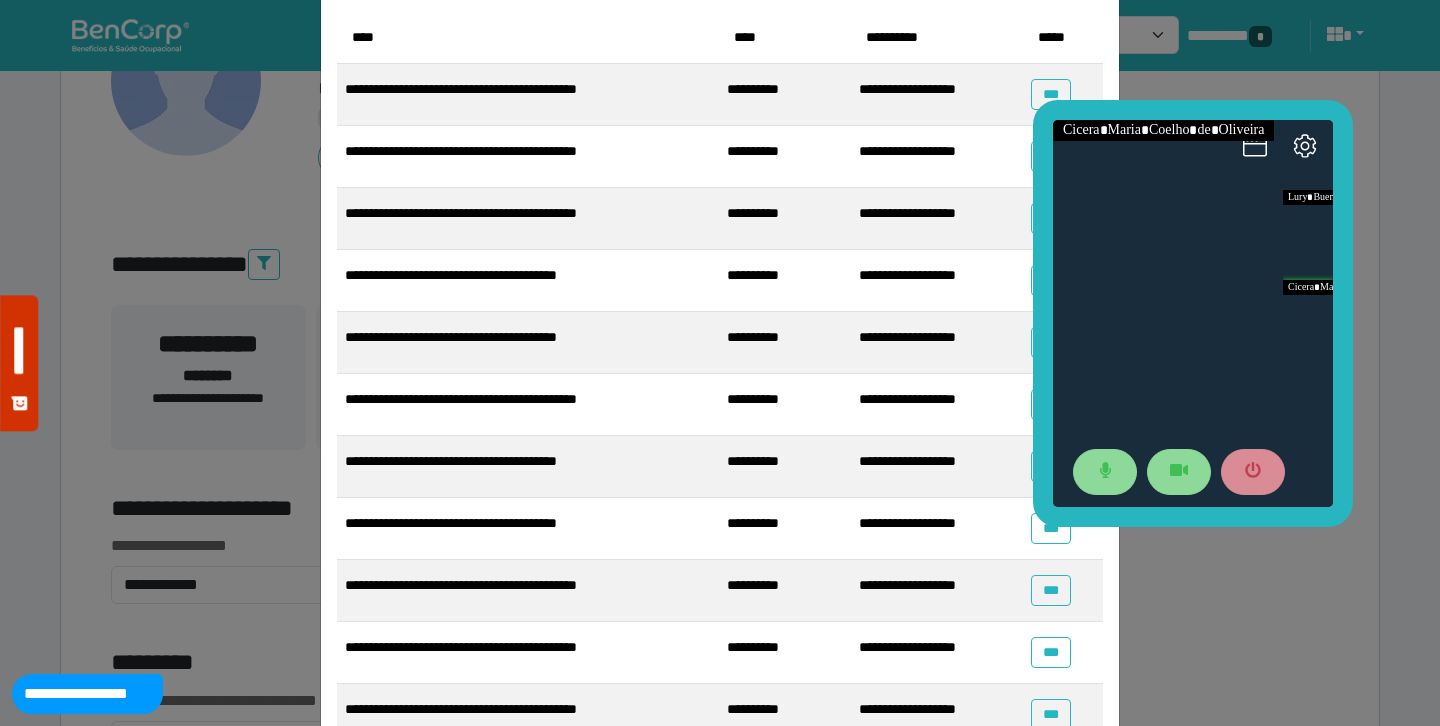 scroll, scrollTop: 0, scrollLeft: 0, axis: both 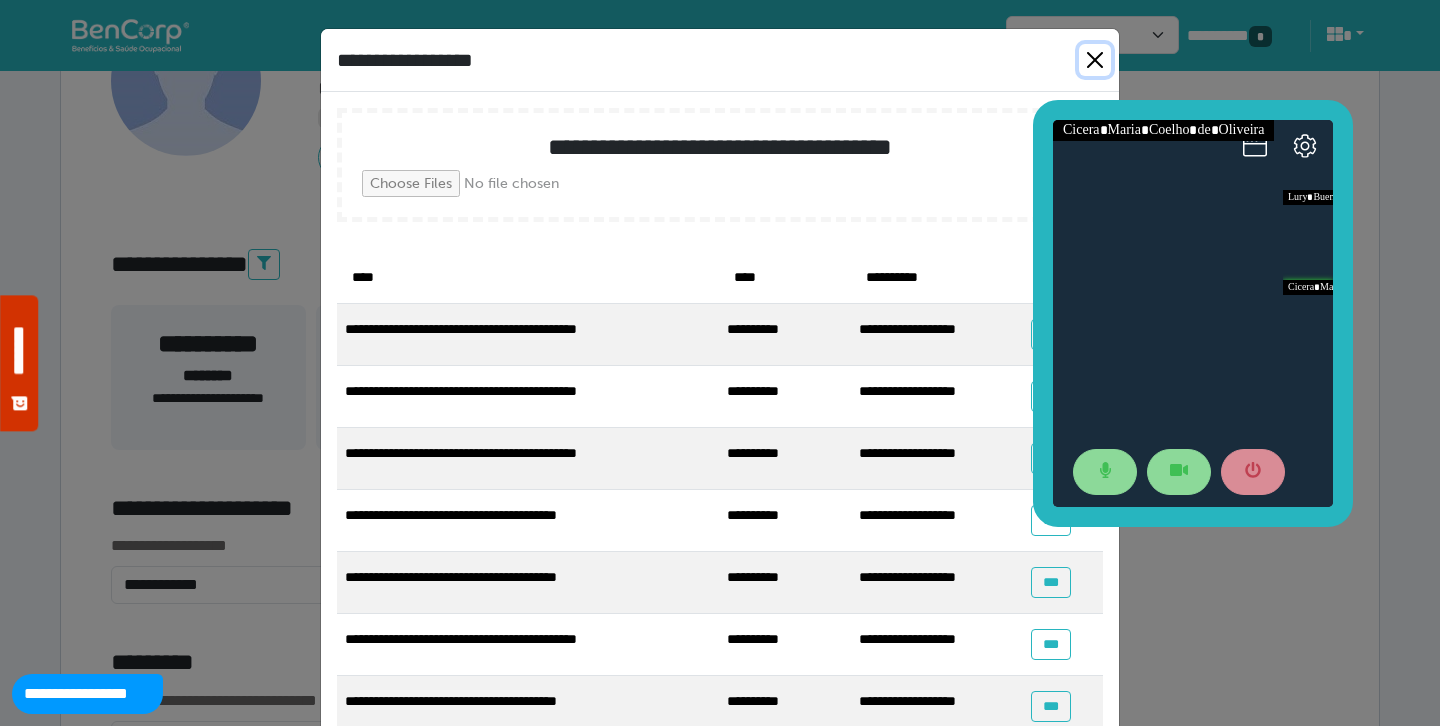 click at bounding box center (1095, 60) 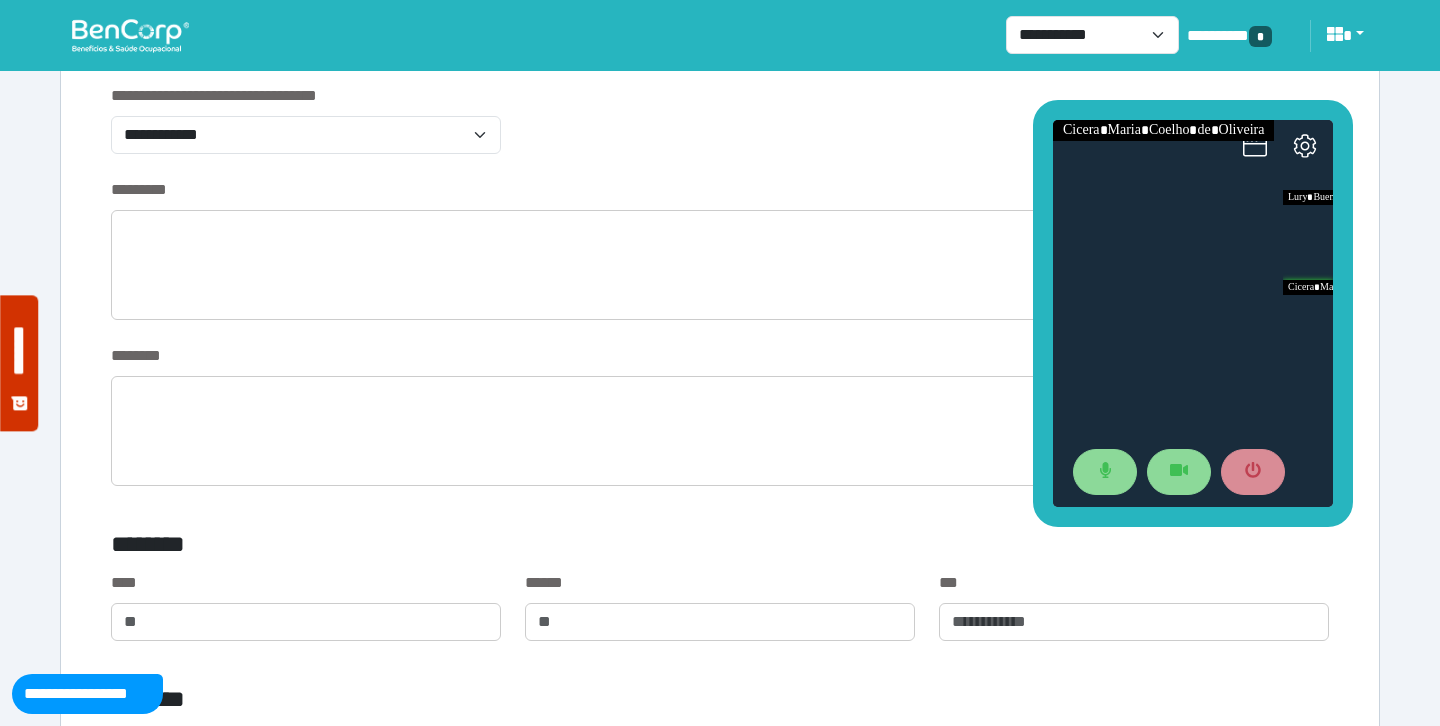 scroll, scrollTop: 827, scrollLeft: 0, axis: vertical 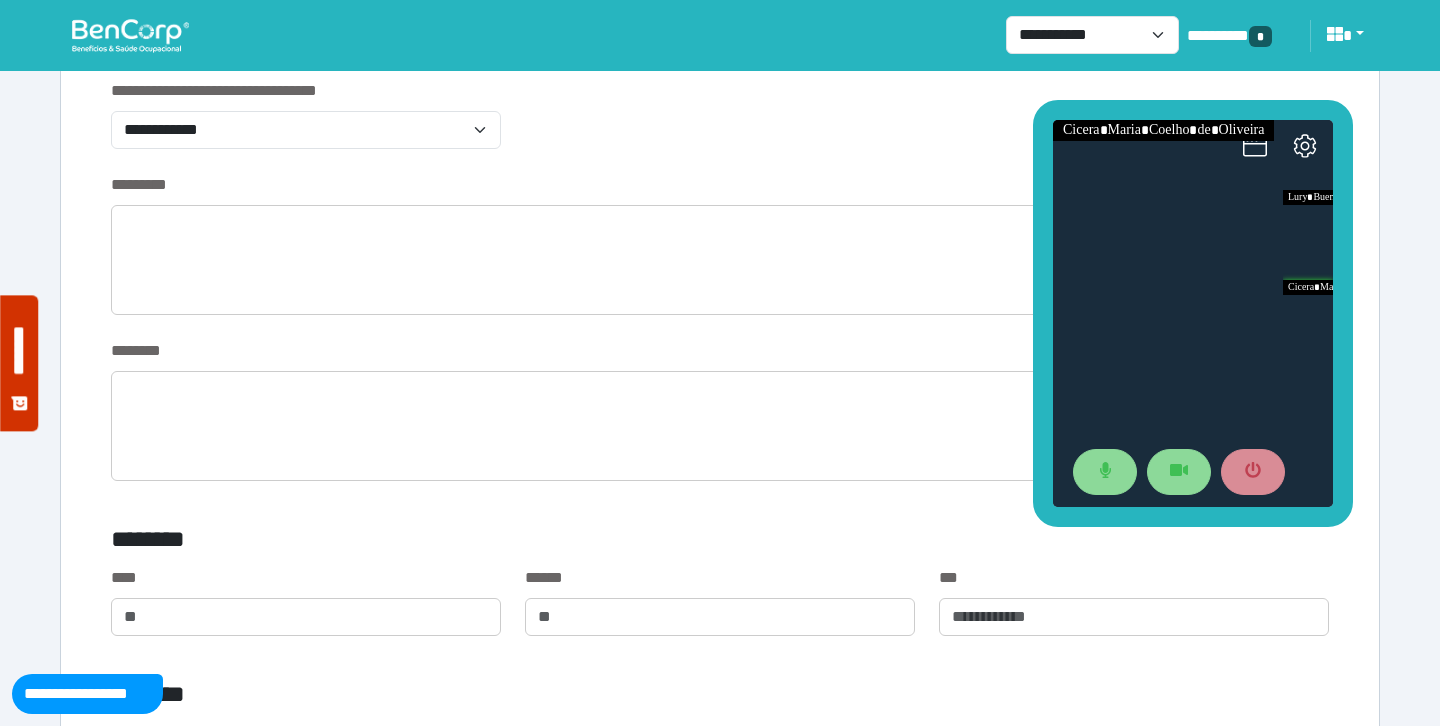 click on "**********" at bounding box center (720, 126) 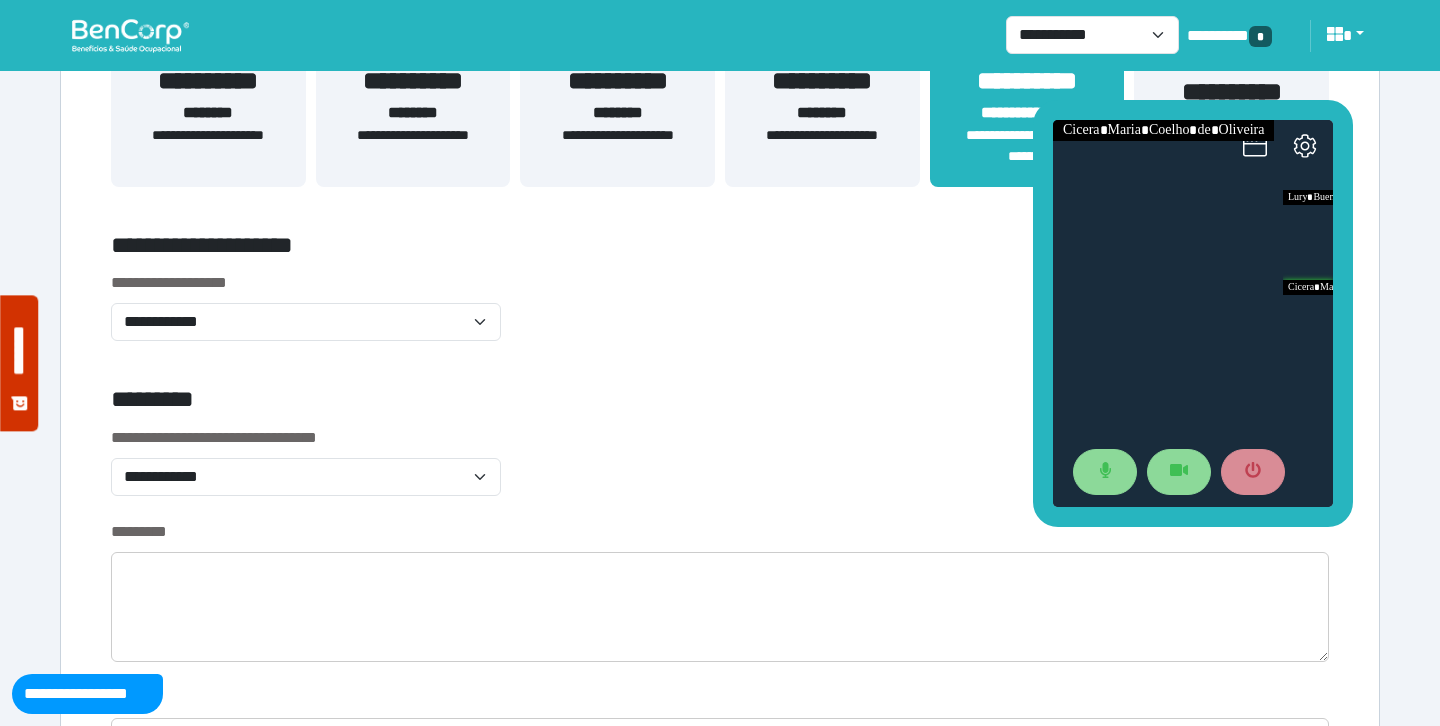 scroll, scrollTop: 484, scrollLeft: 0, axis: vertical 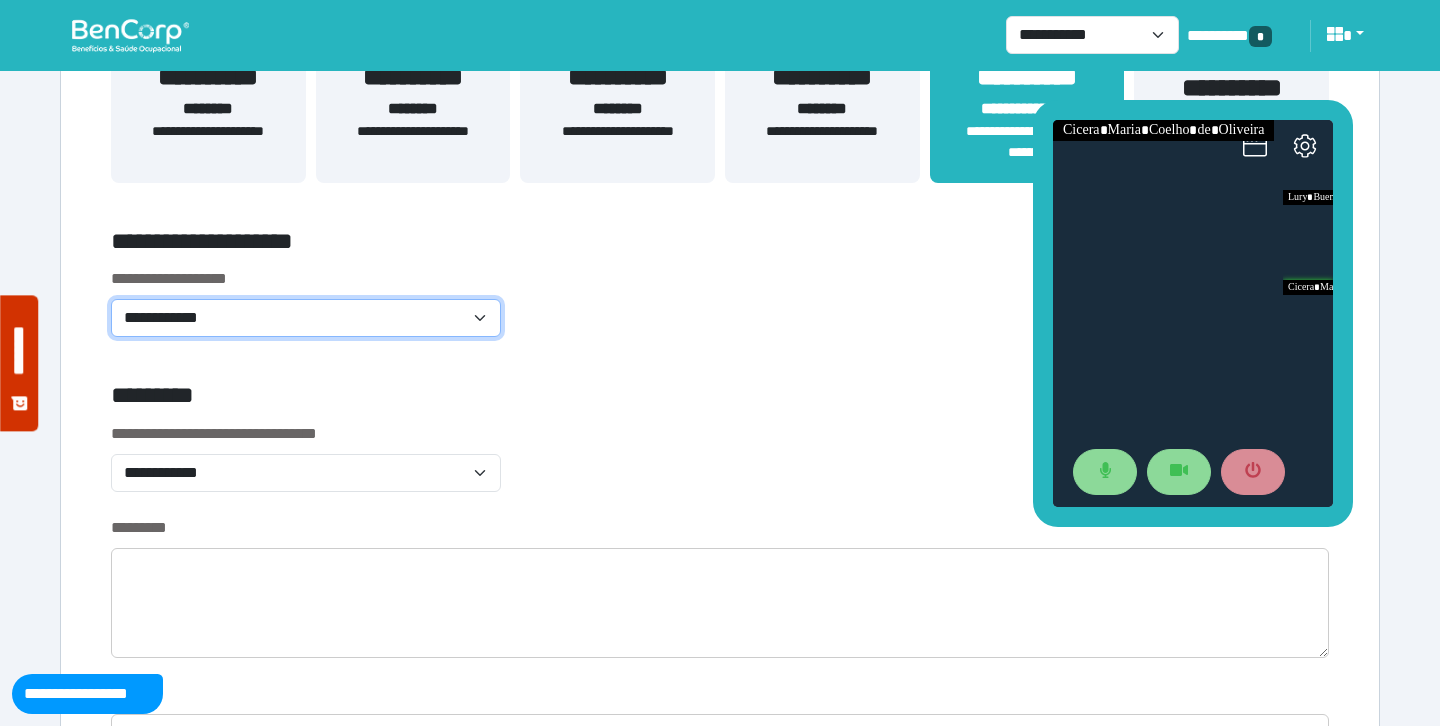 click on "**********" at bounding box center [306, 318] 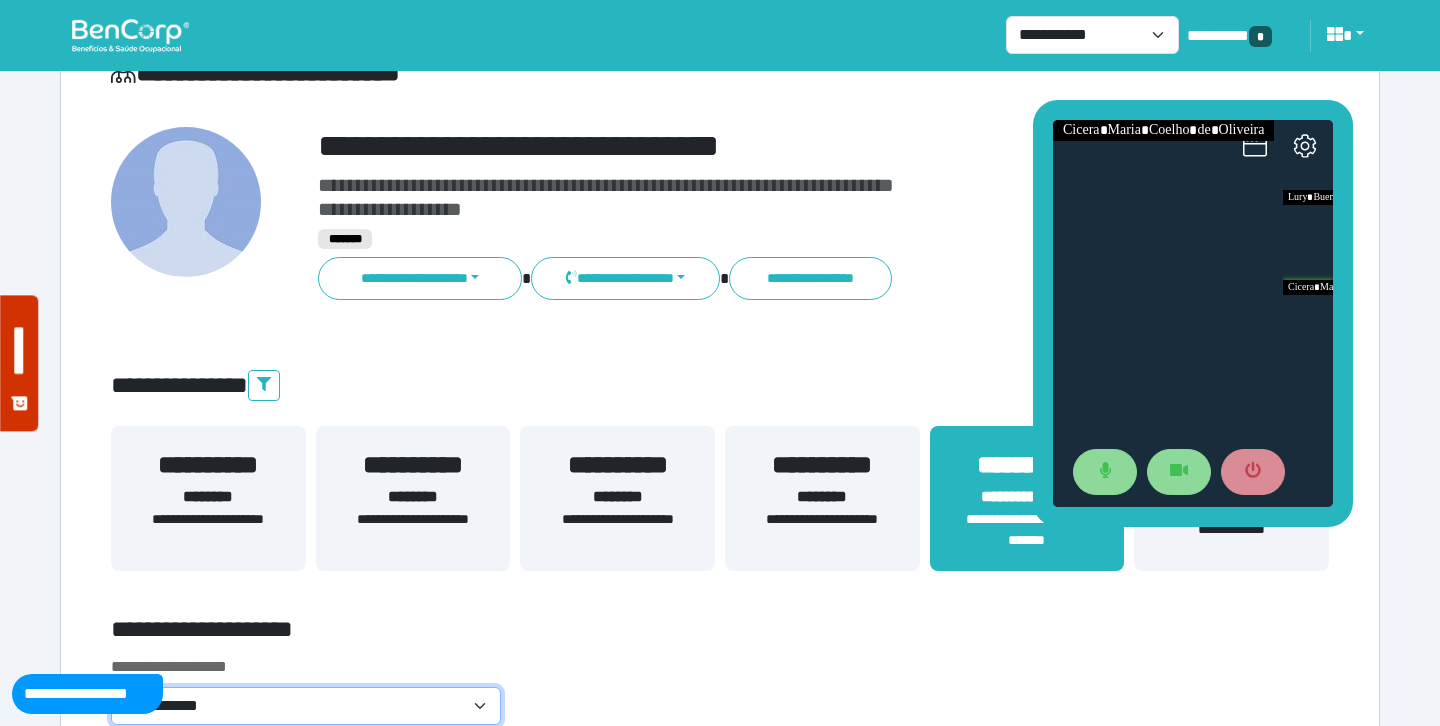 scroll, scrollTop: 0, scrollLeft: 0, axis: both 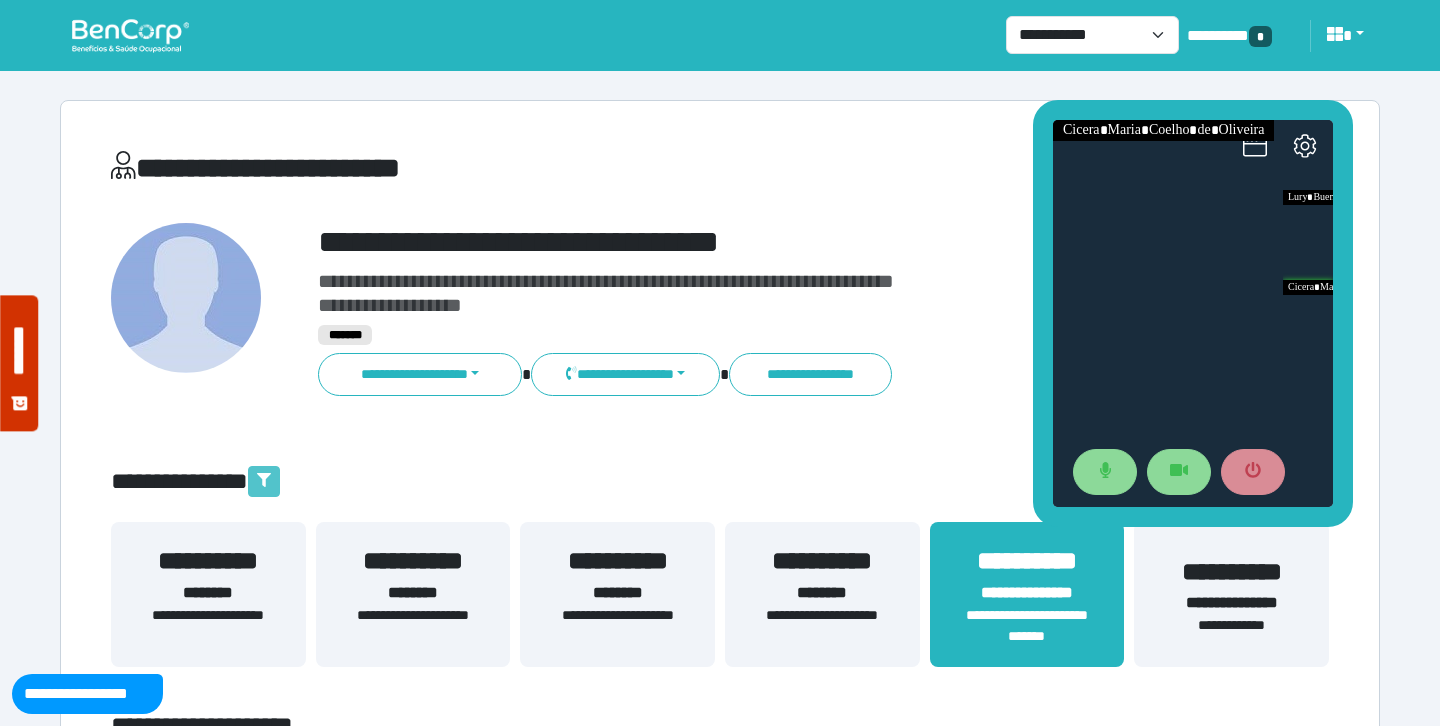 click 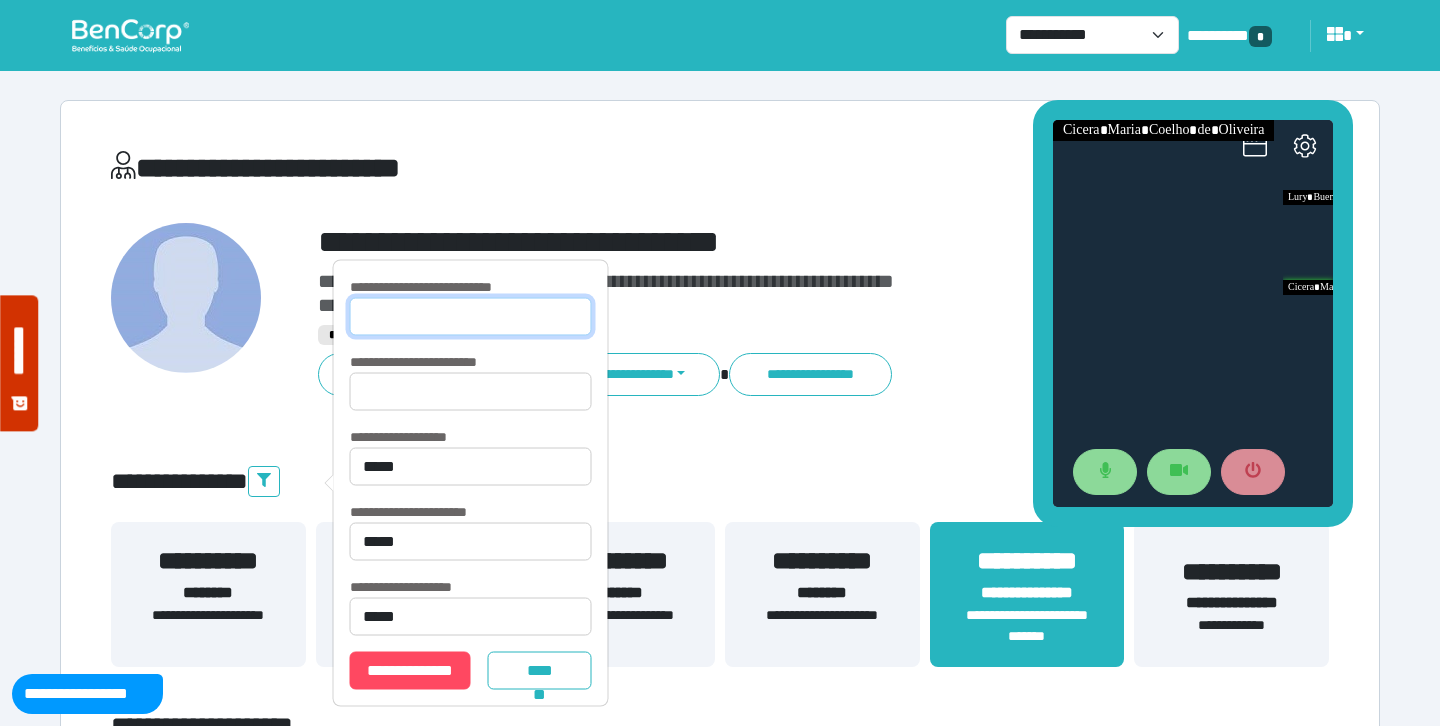 click at bounding box center [471, 317] 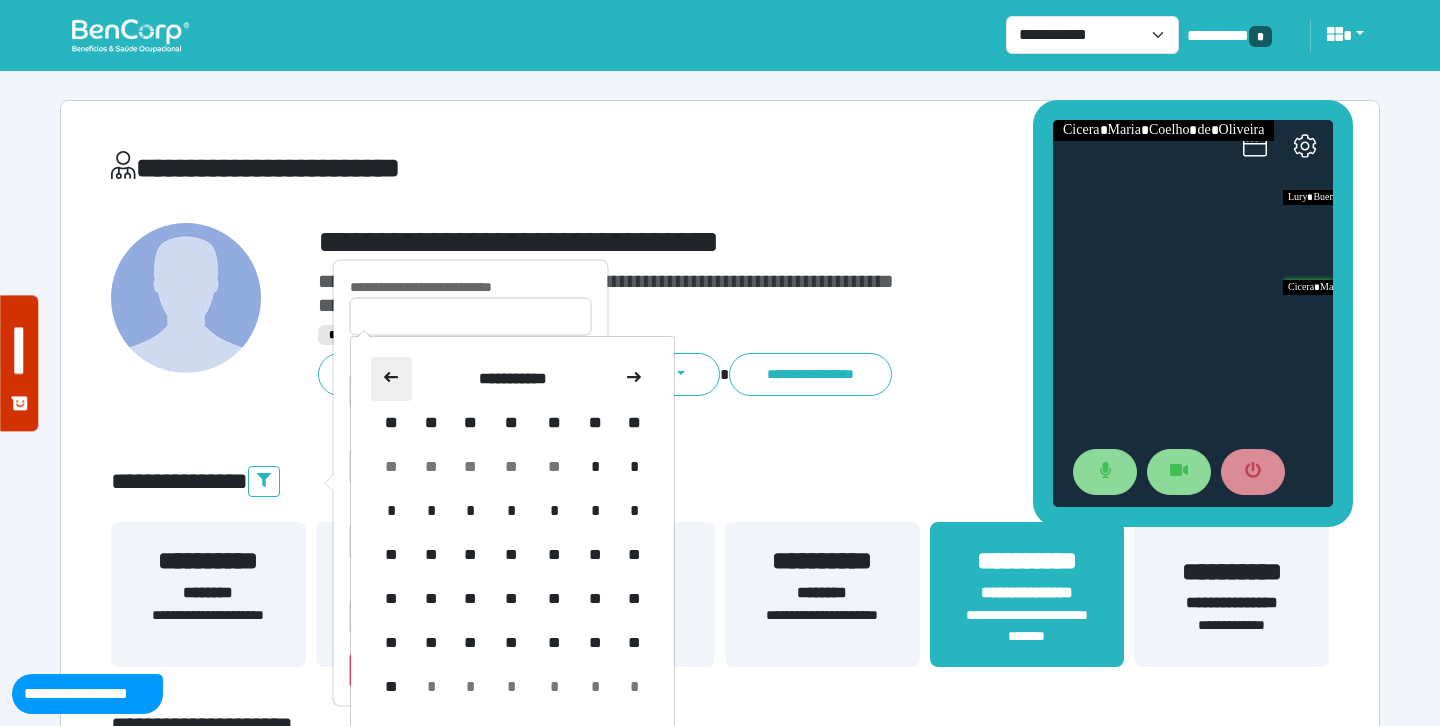 click 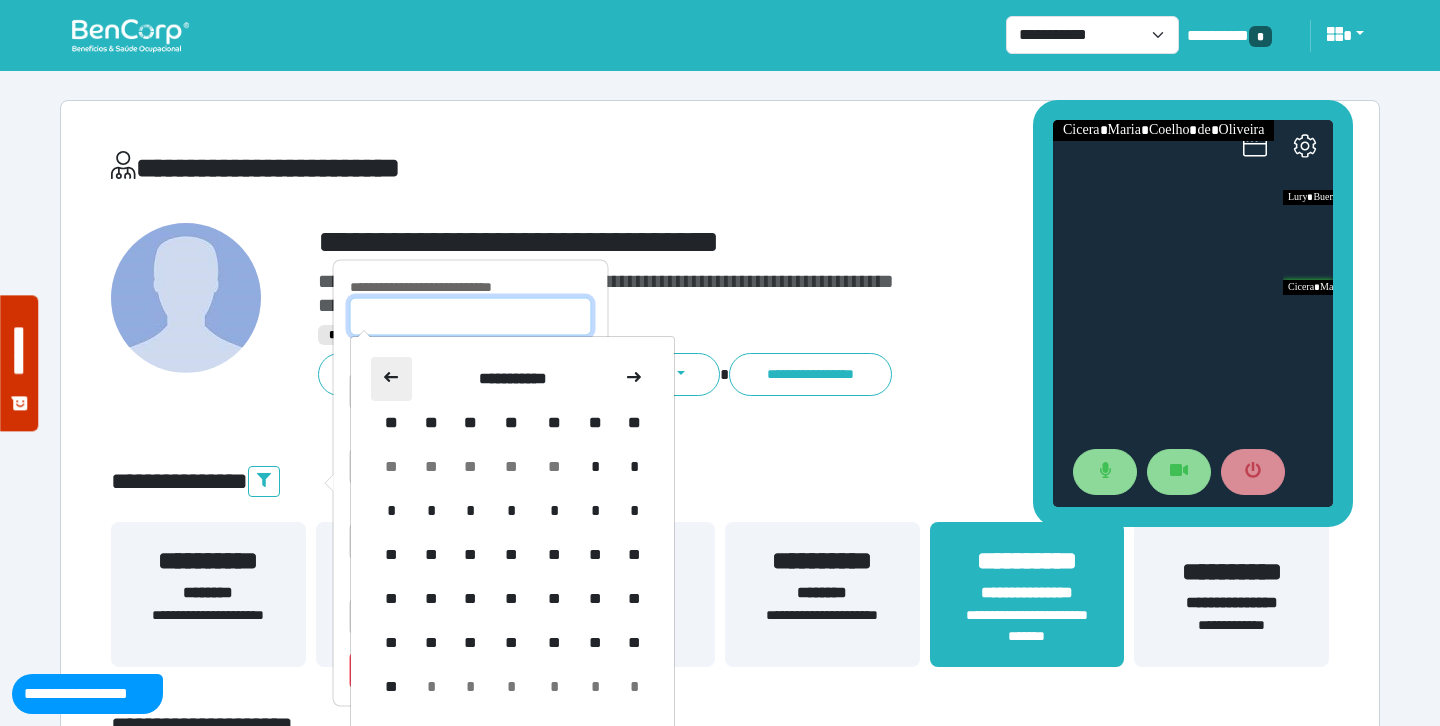 click 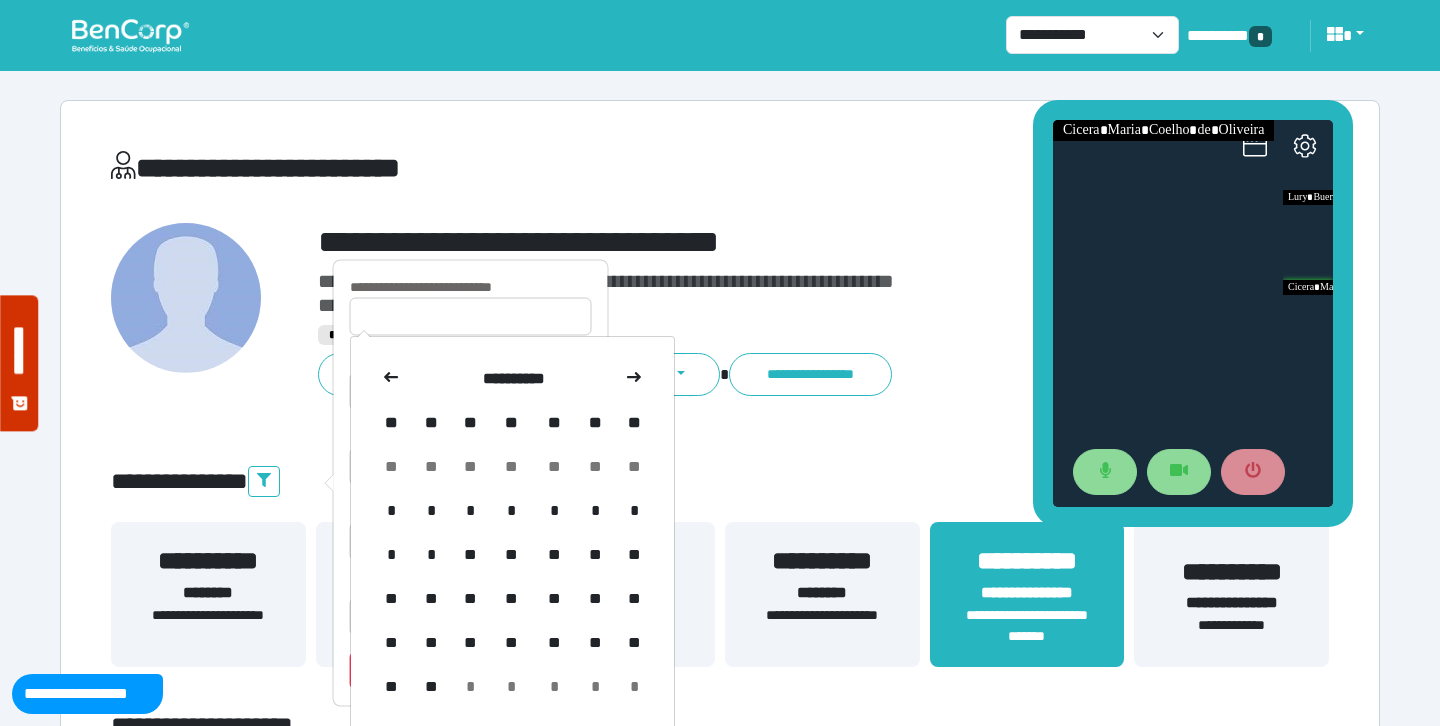 click 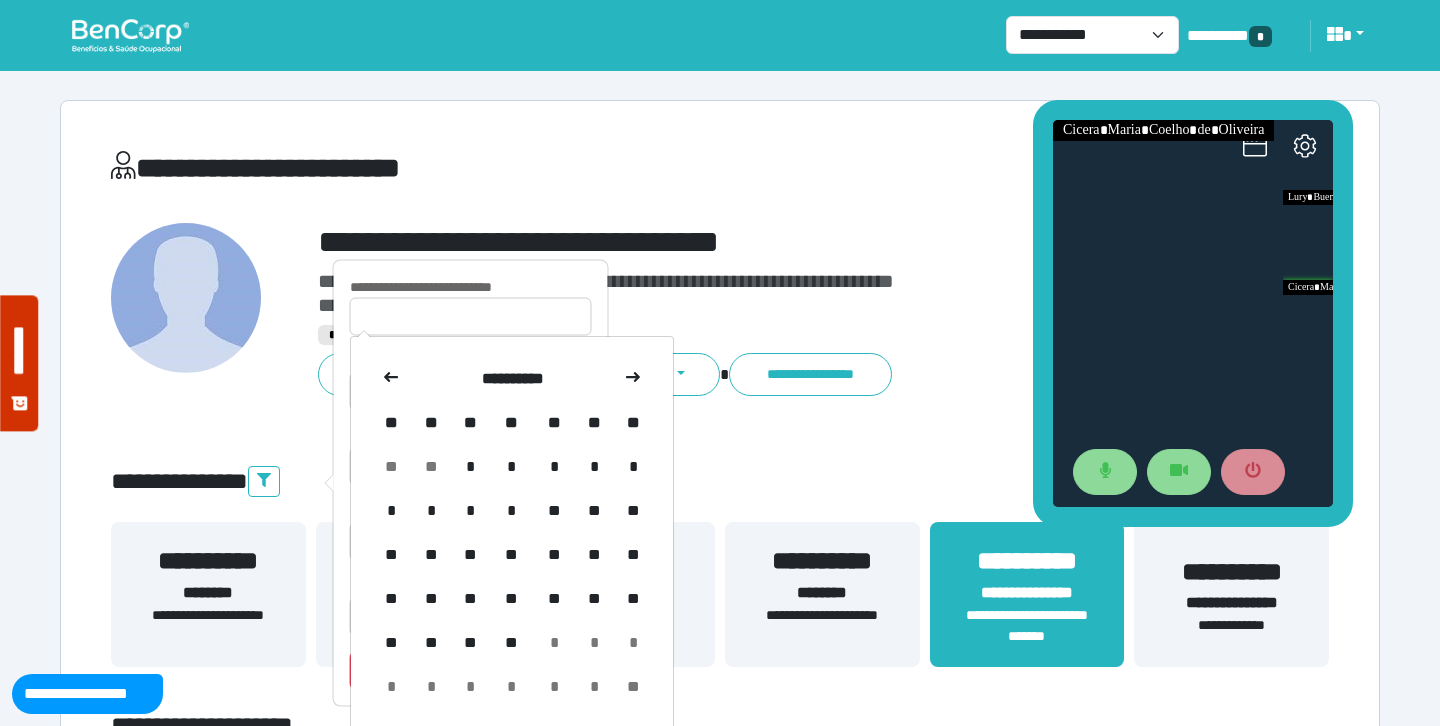 click 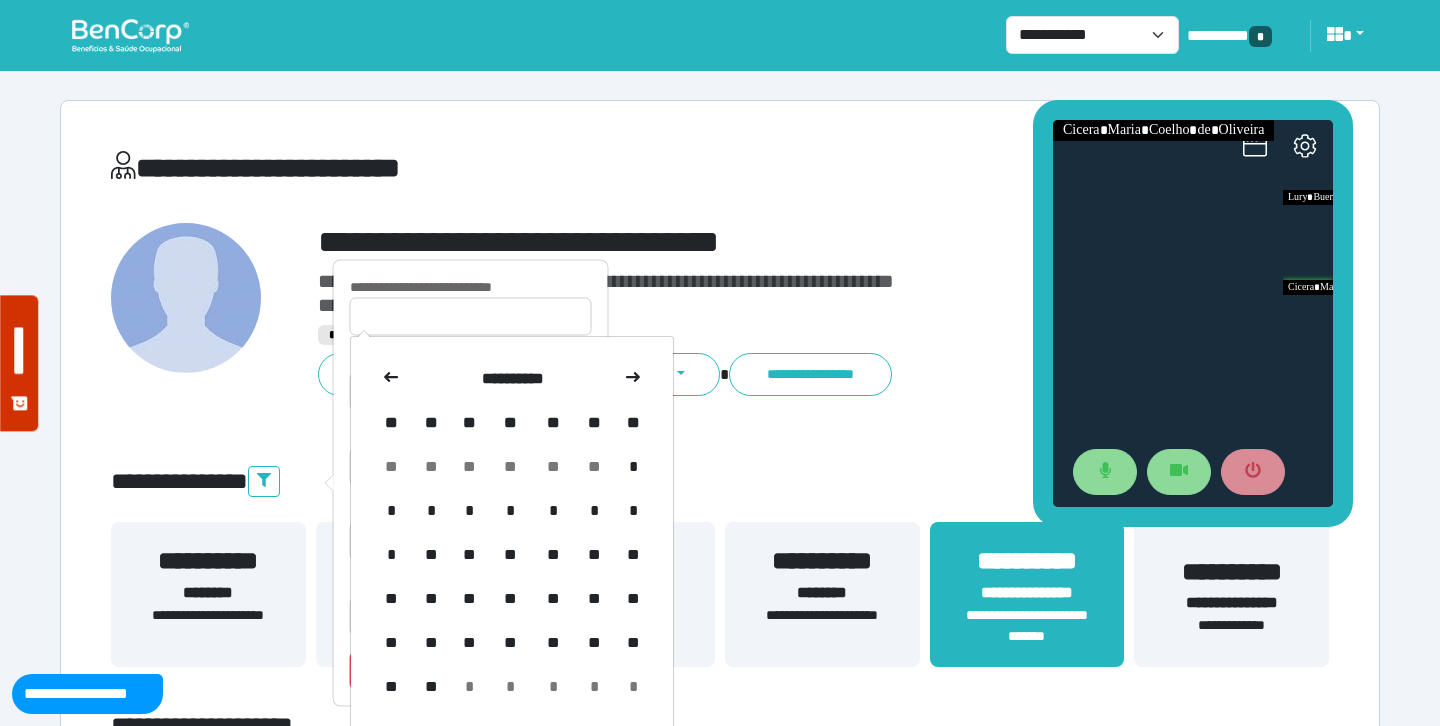 click 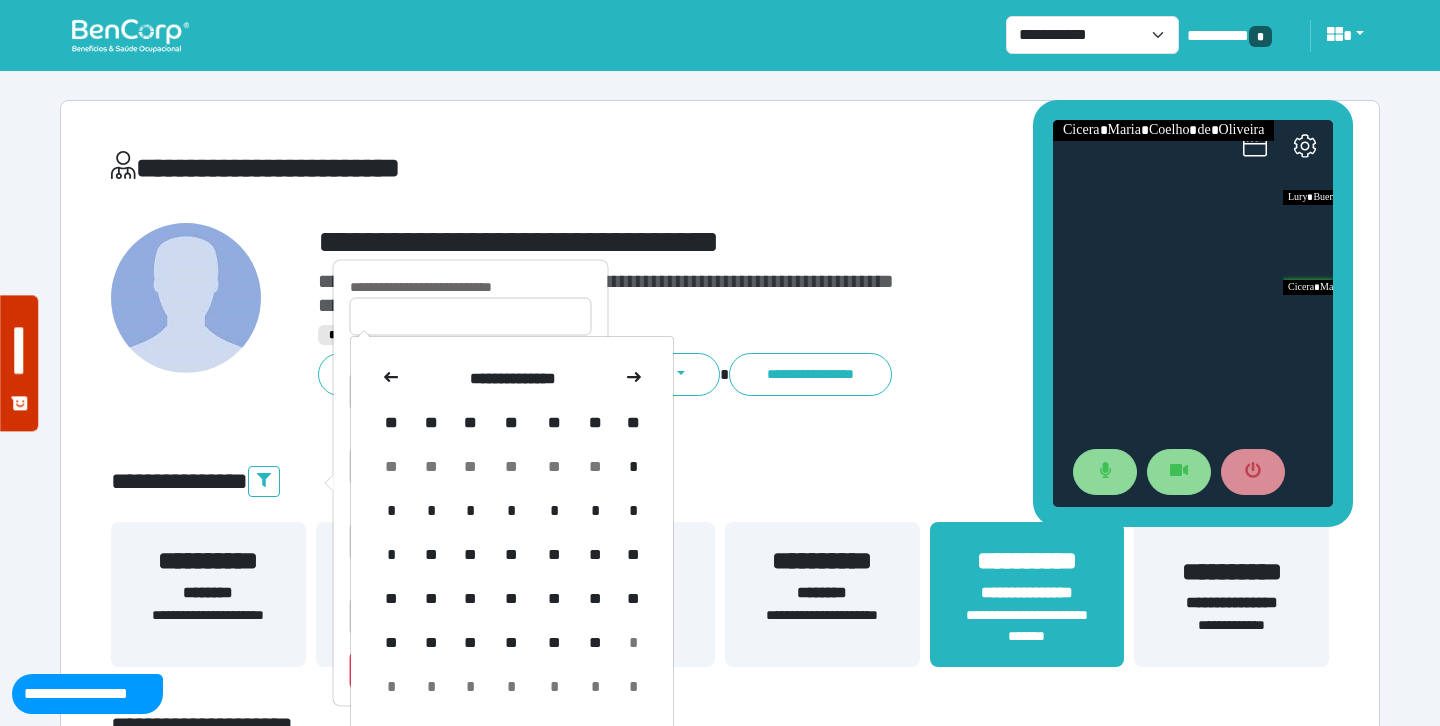 click 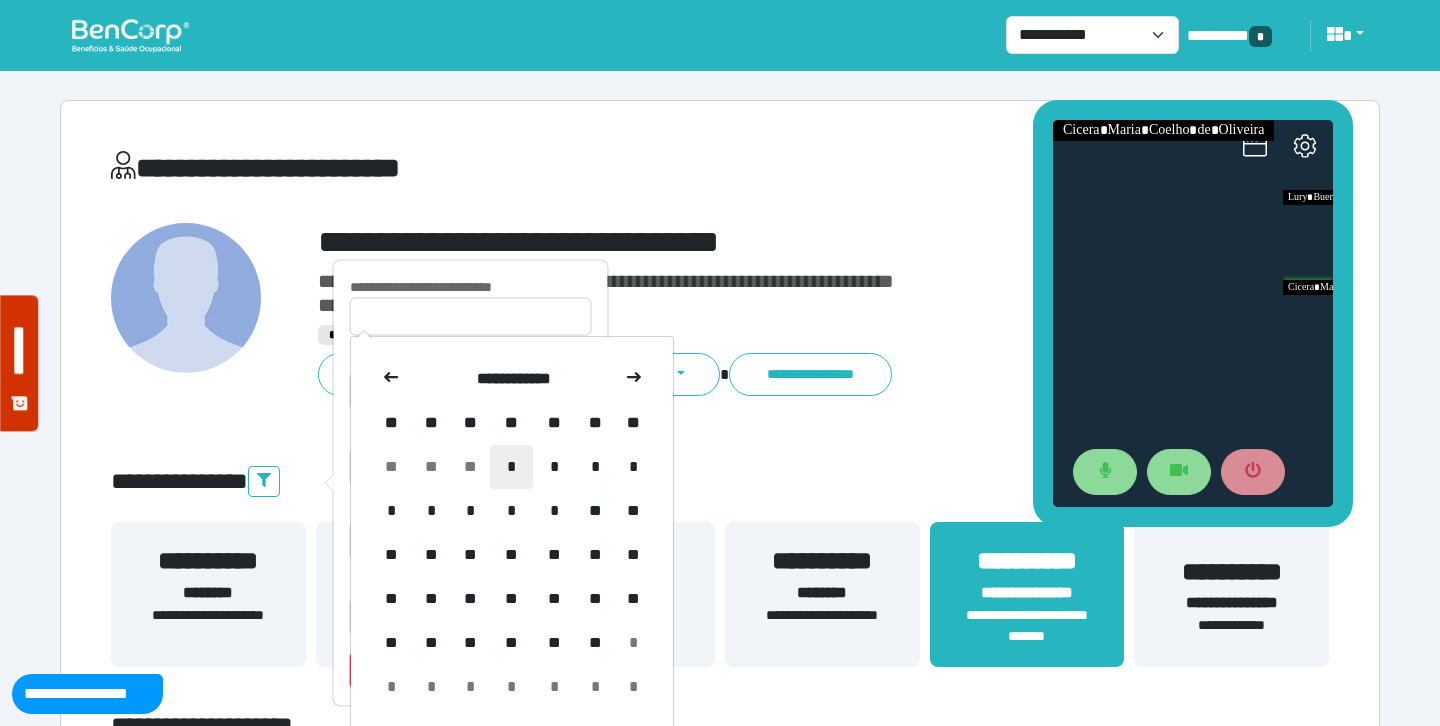 click on "*" at bounding box center (511, 467) 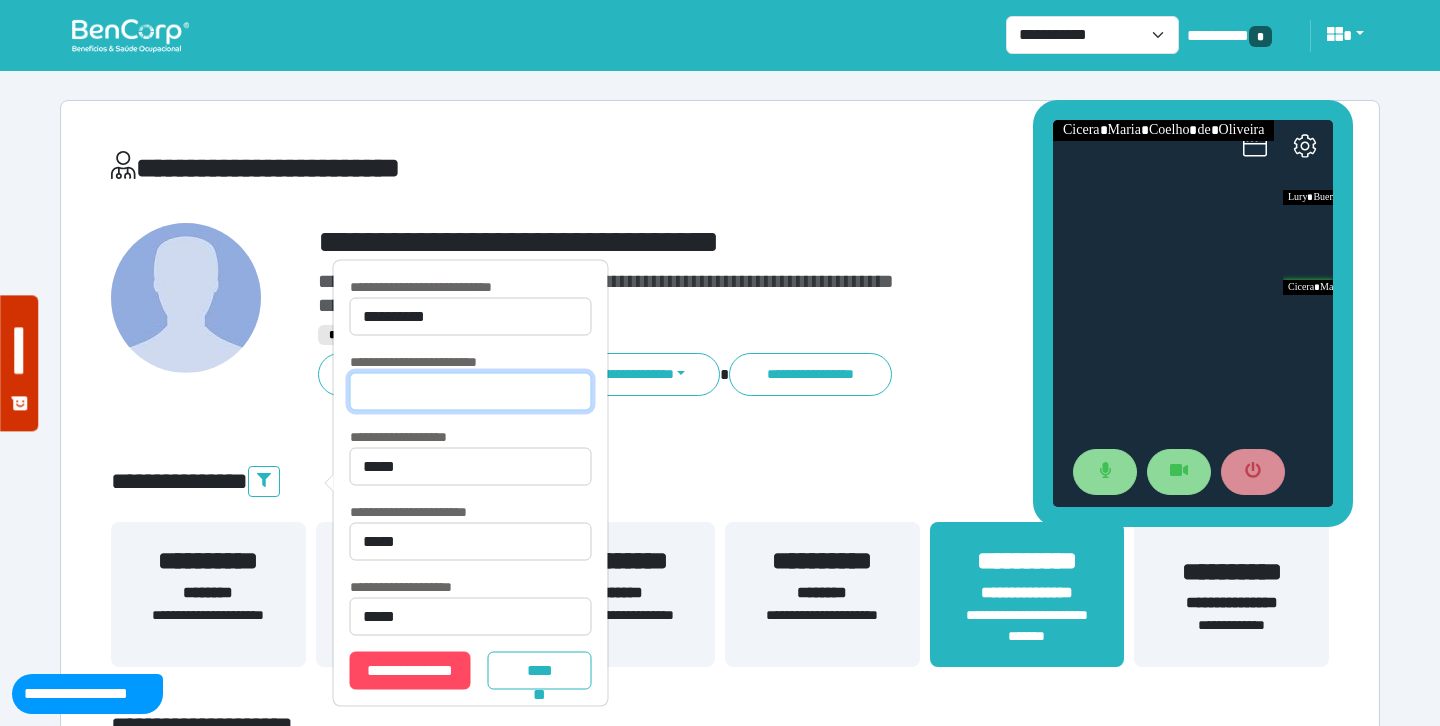 click at bounding box center (471, 392) 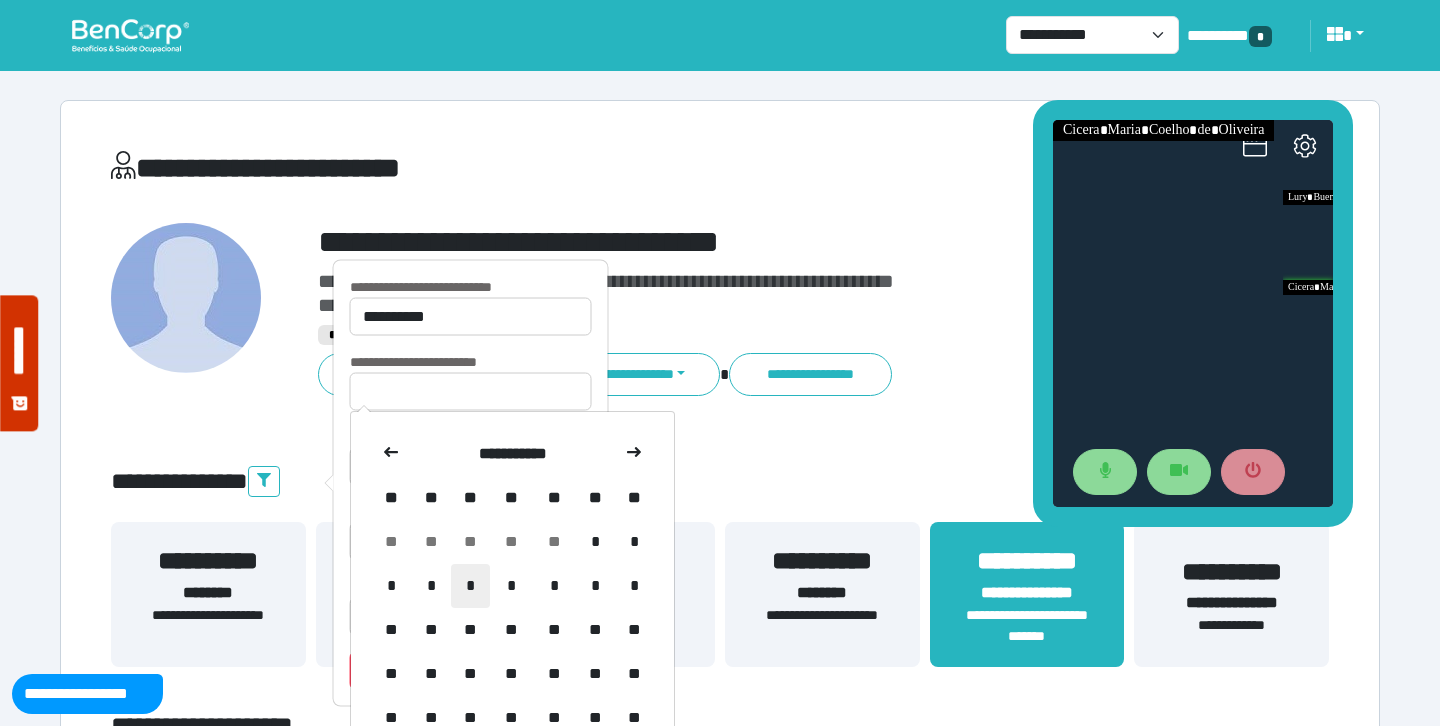 click on "*" at bounding box center (470, 586) 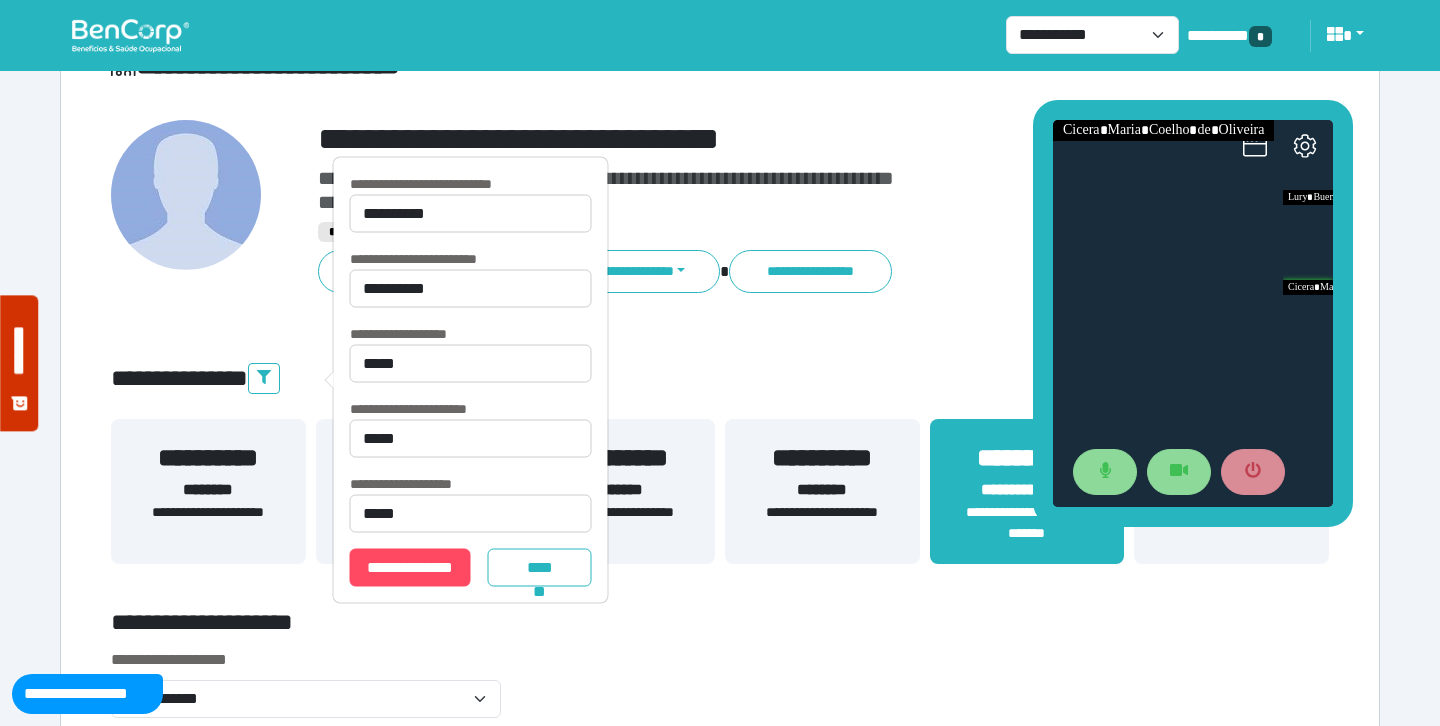 scroll, scrollTop: 104, scrollLeft: 0, axis: vertical 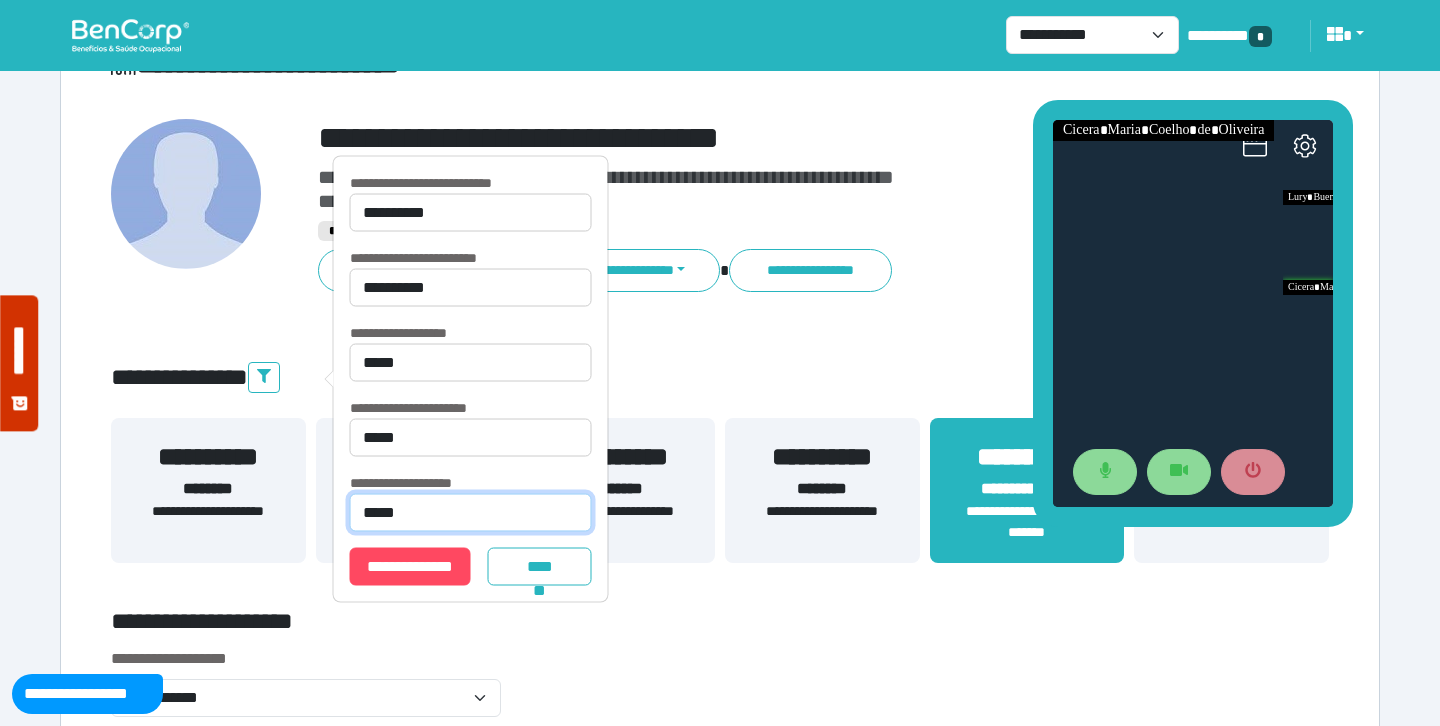 click on "**********" at bounding box center (471, 513) 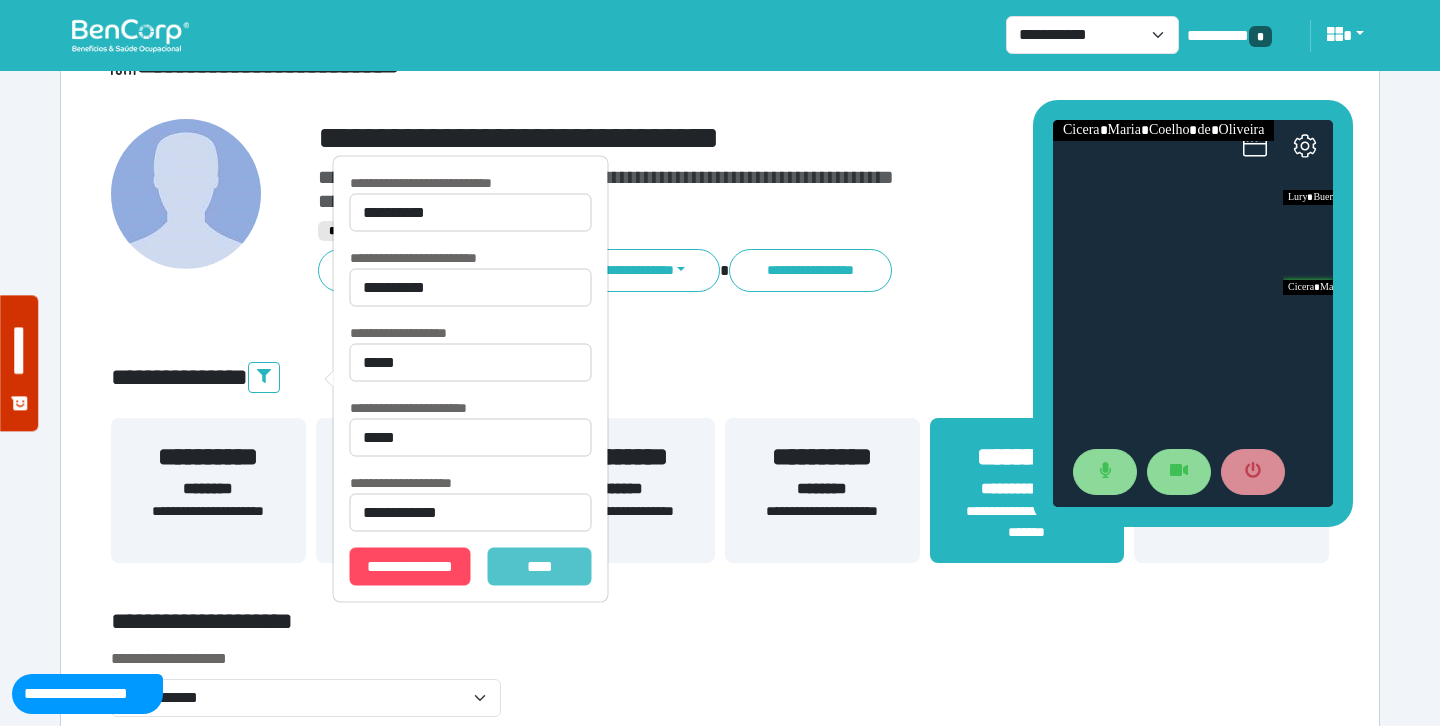 click on "*******" at bounding box center (540, 567) 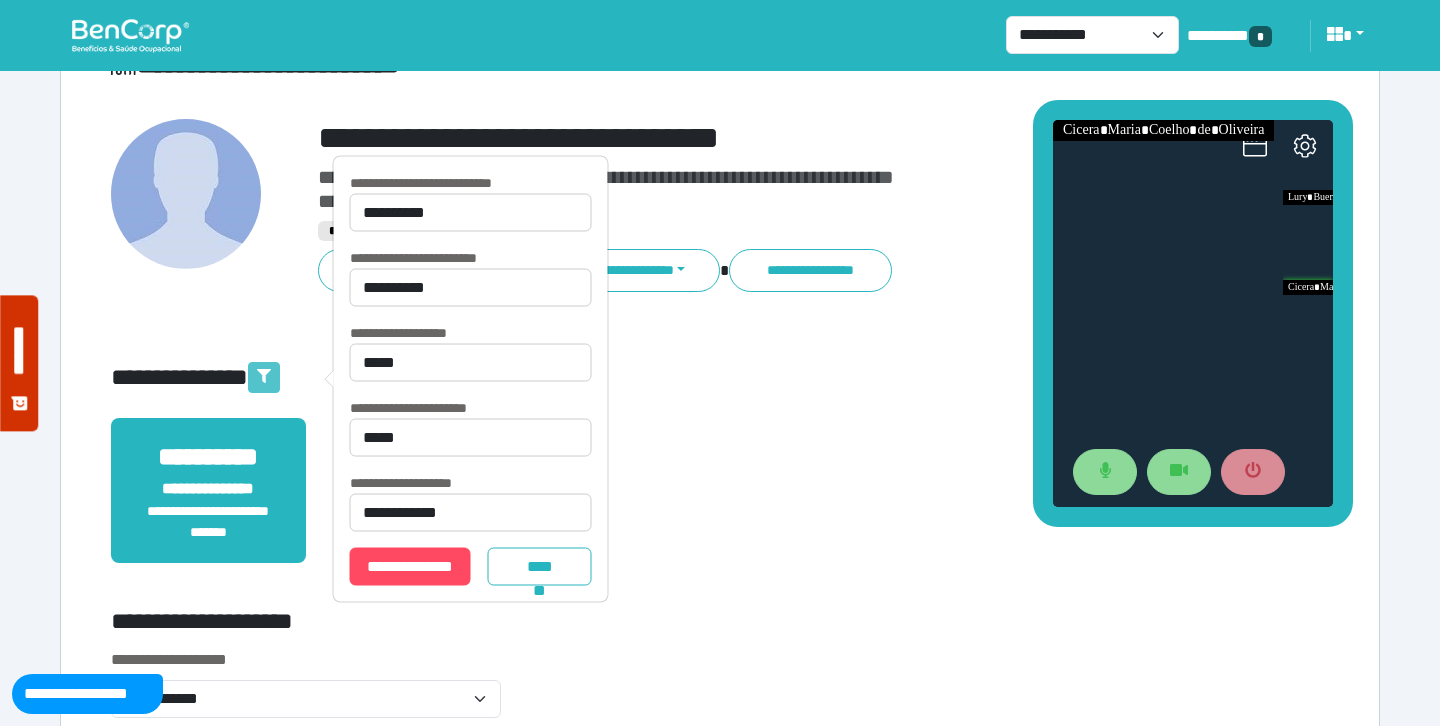 click at bounding box center [264, 377] 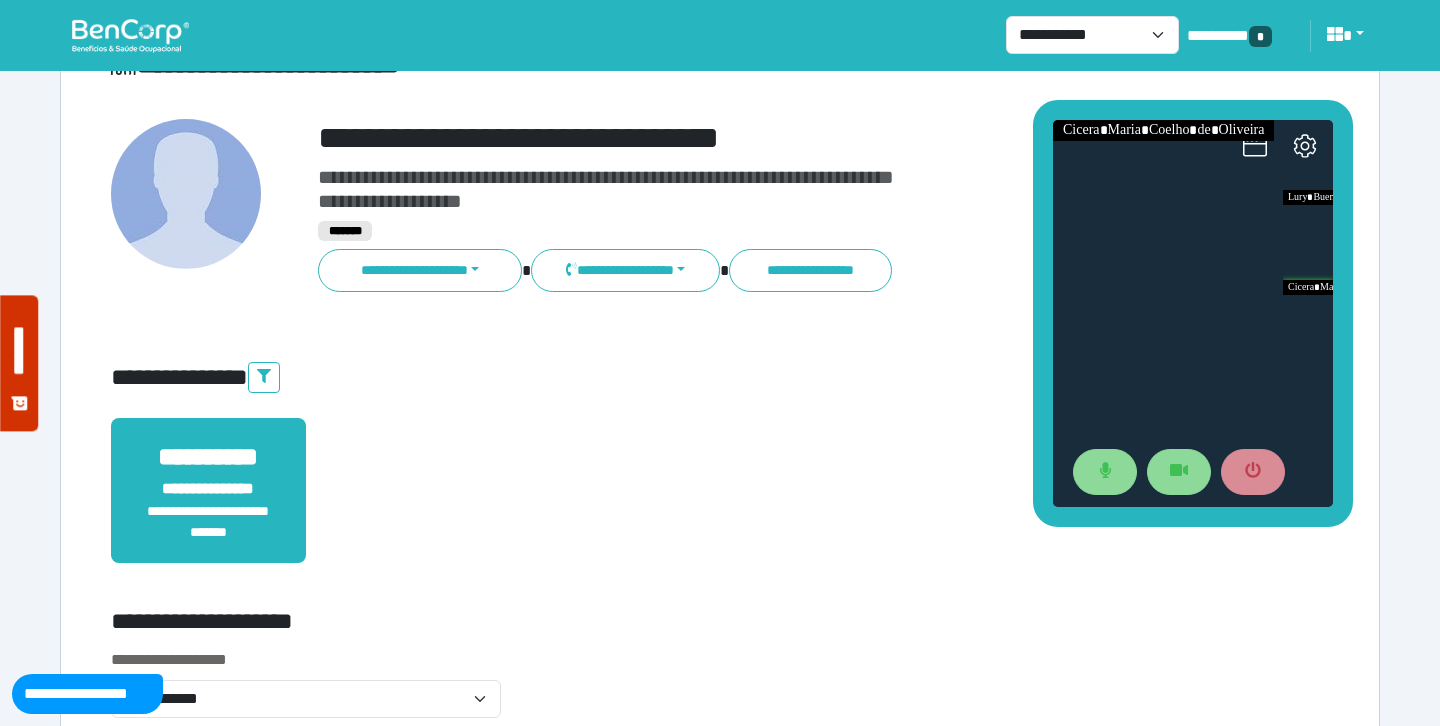 drag, startPoint x: 537, startPoint y: 442, endPoint x: 526, endPoint y: 442, distance: 11 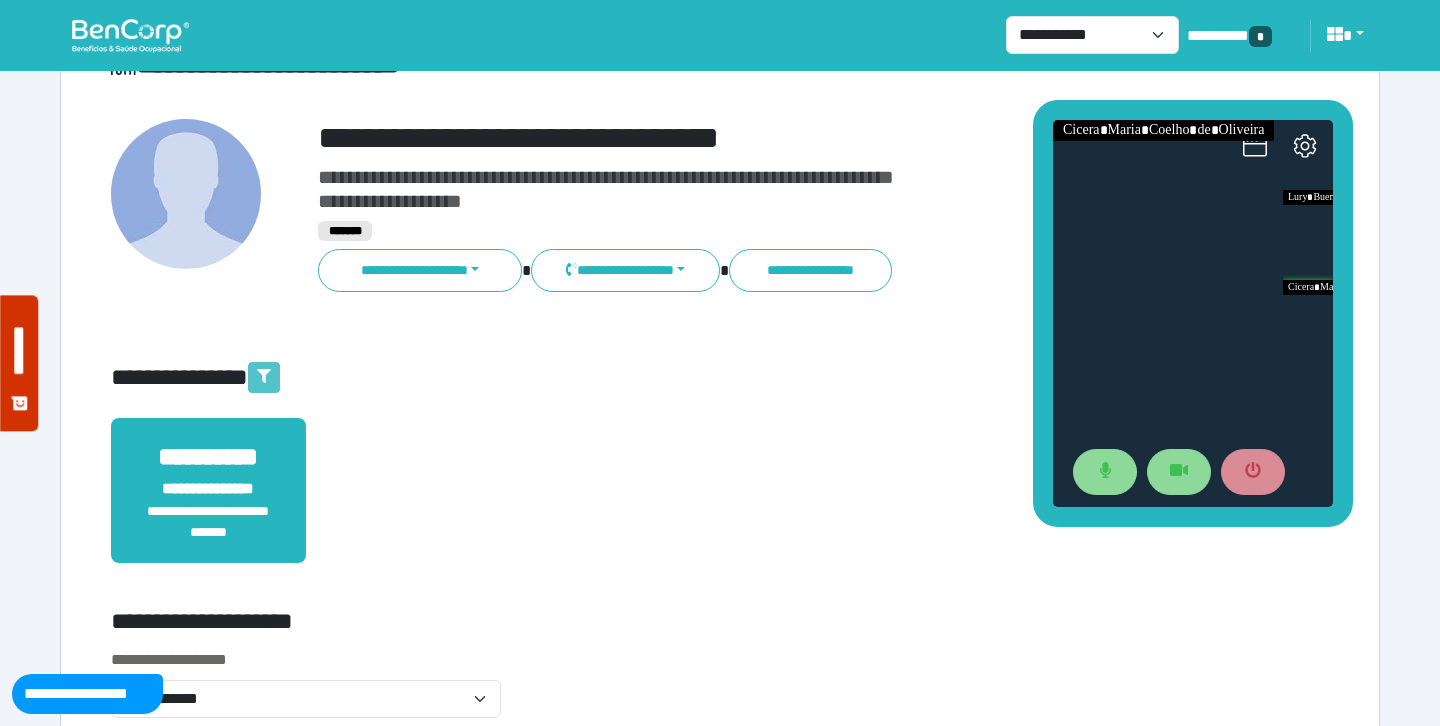 click at bounding box center [264, 377] 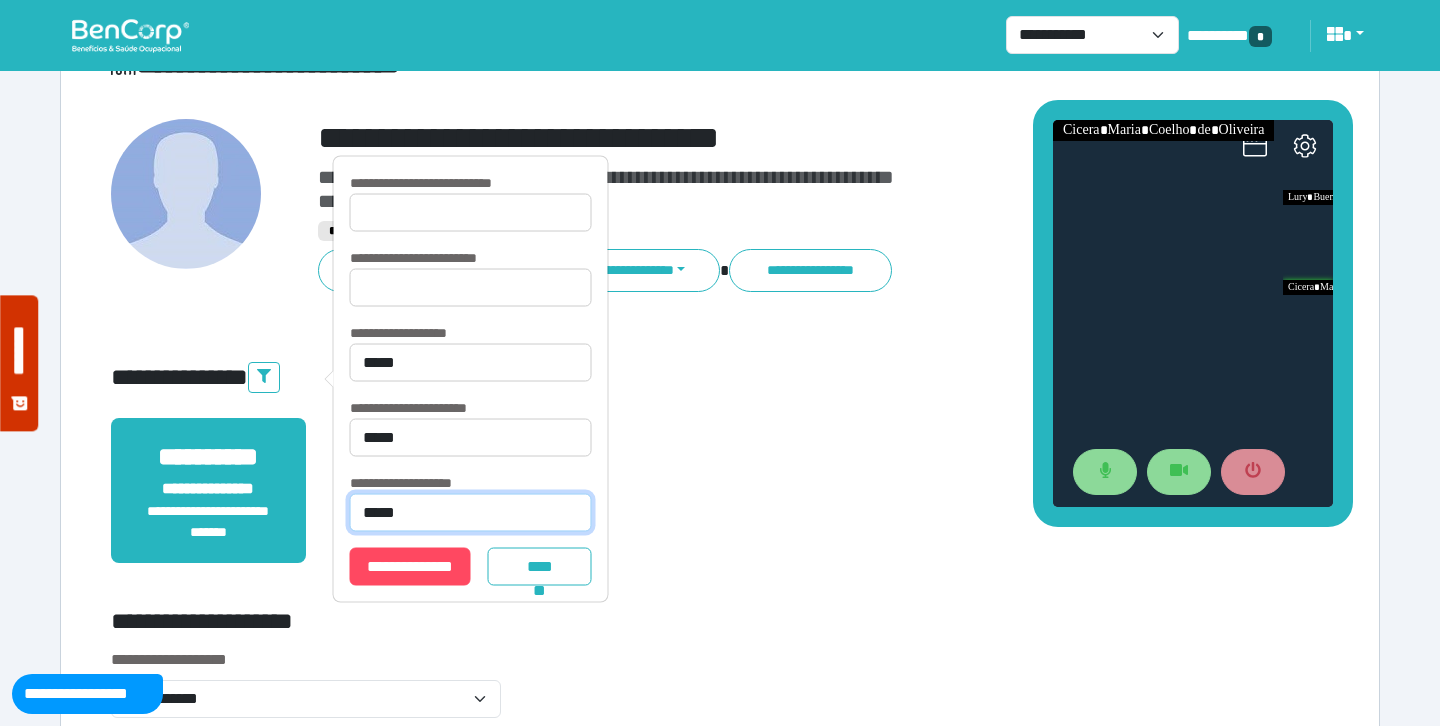 click on "**********" at bounding box center (471, 513) 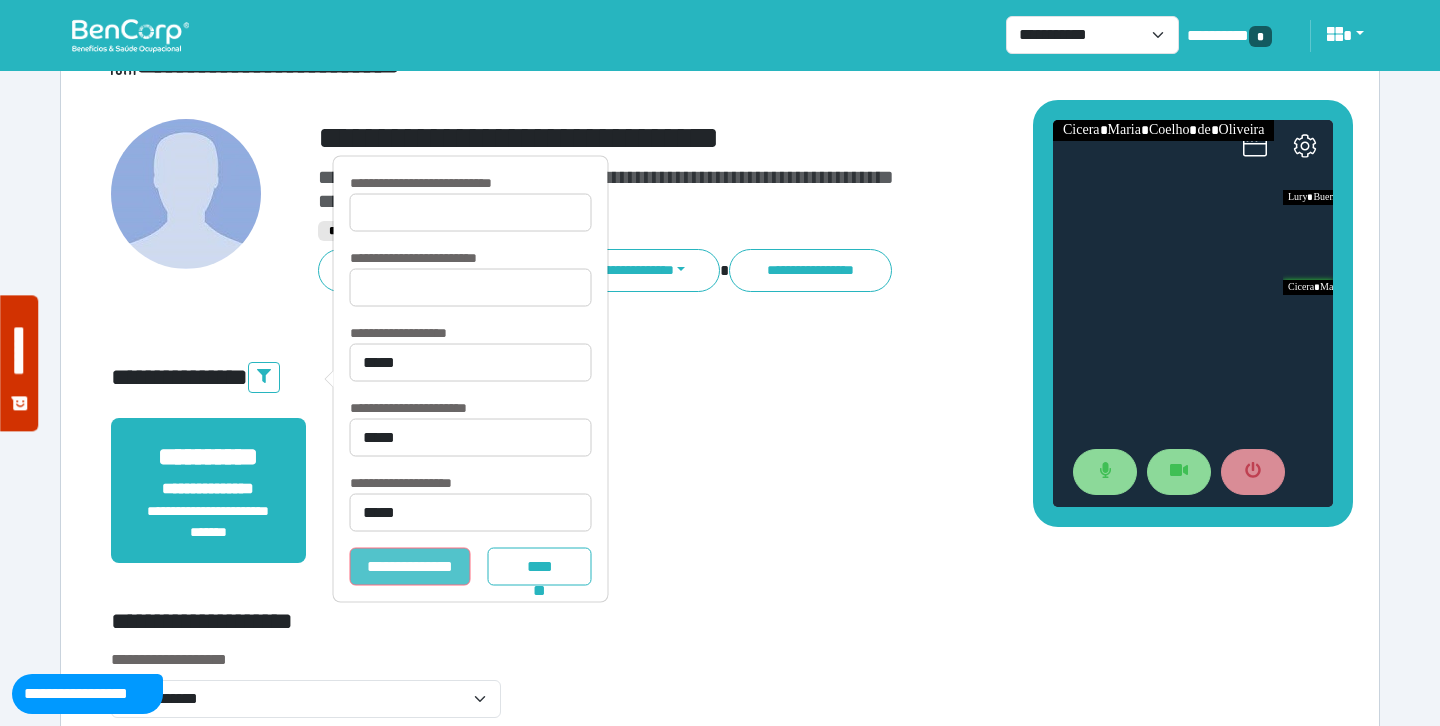 click on "**********" at bounding box center (410, 567) 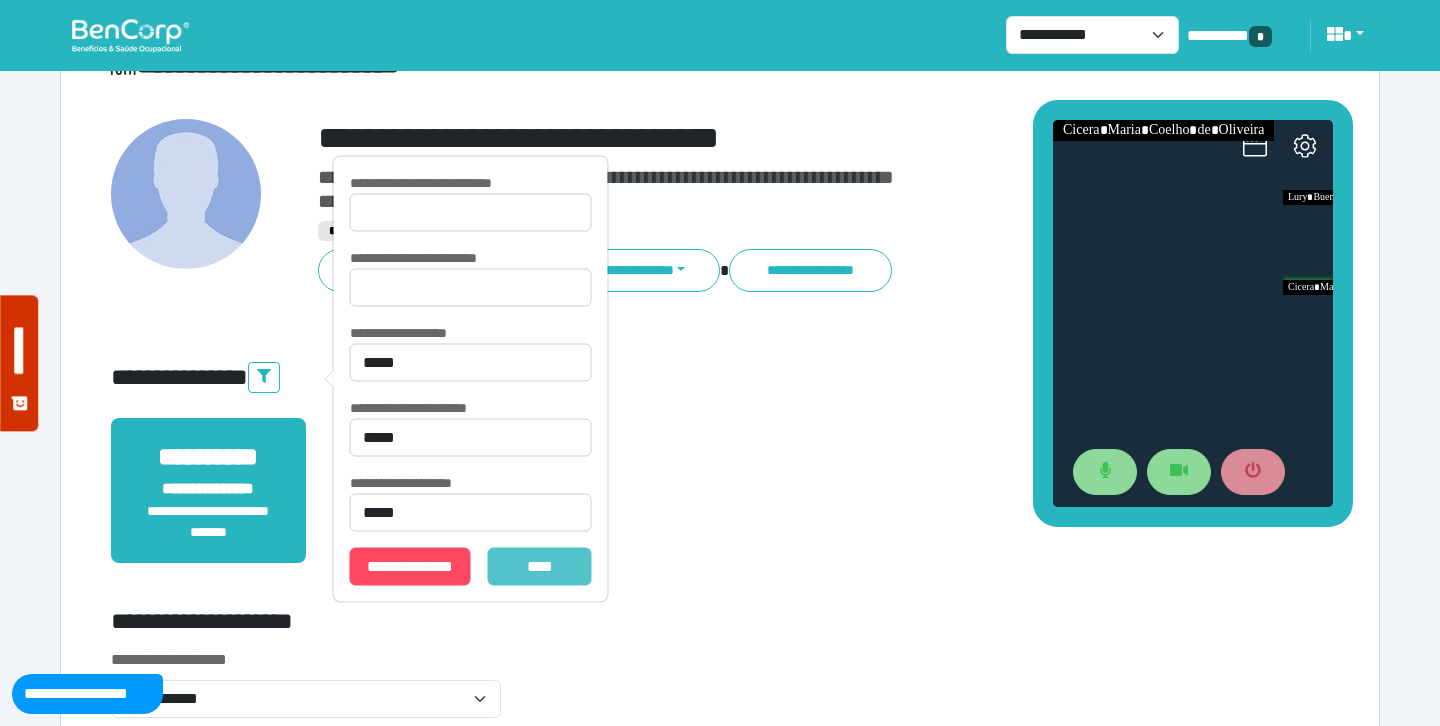 click on "*******" at bounding box center [540, 567] 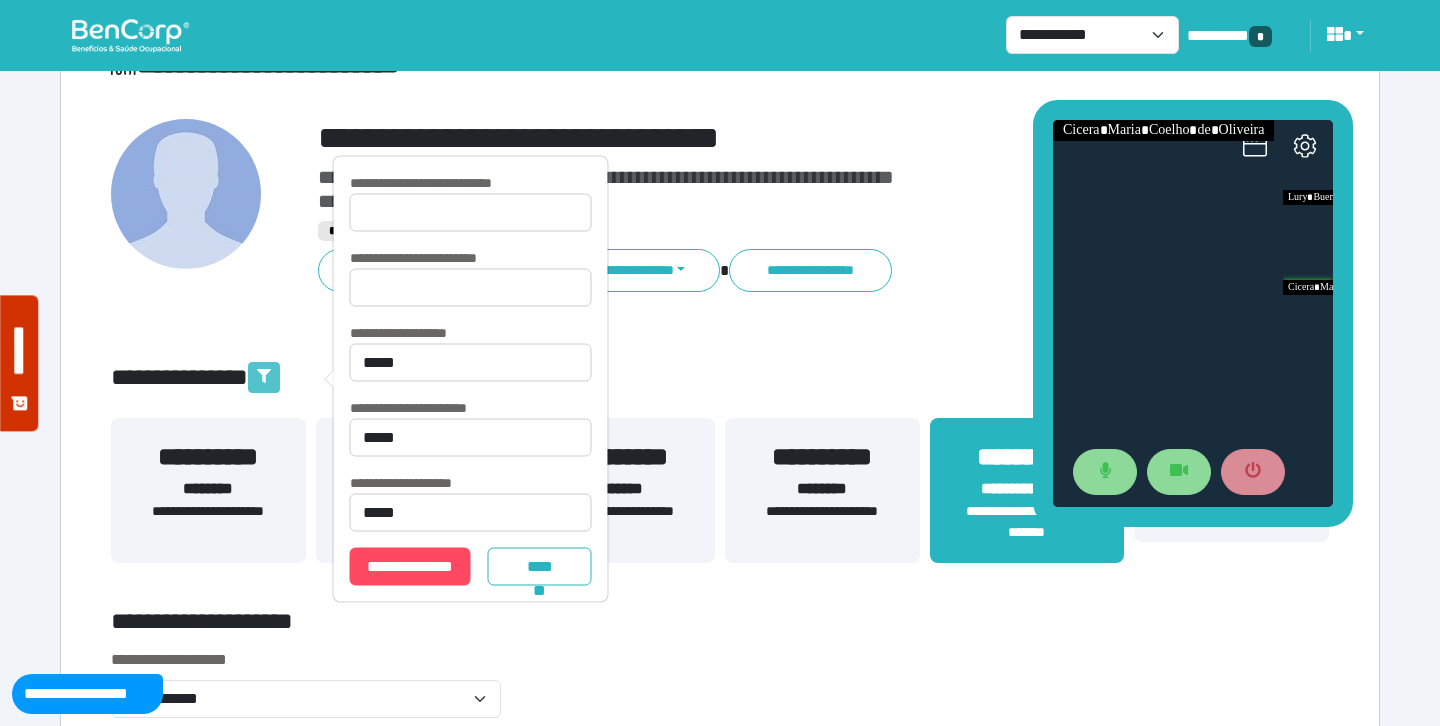 click 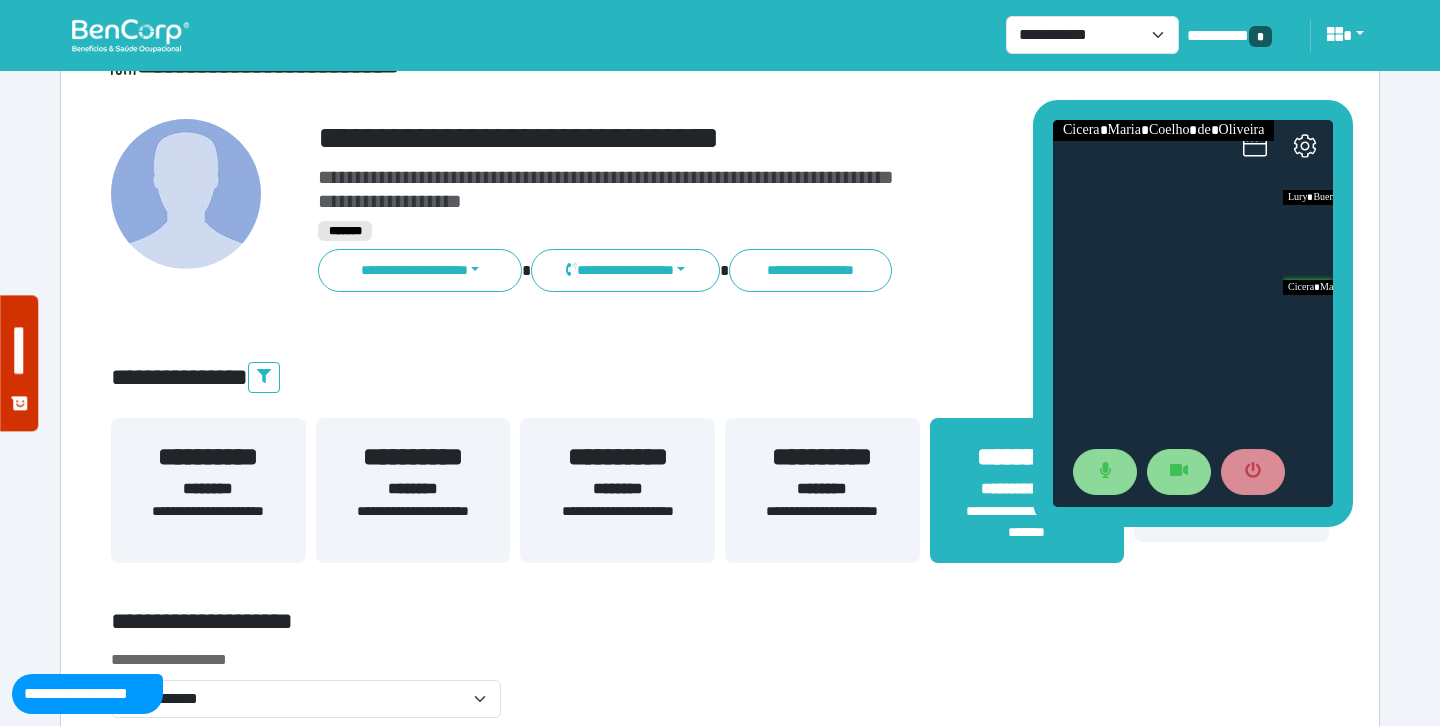 click on "**********" at bounding box center (720, 4275) 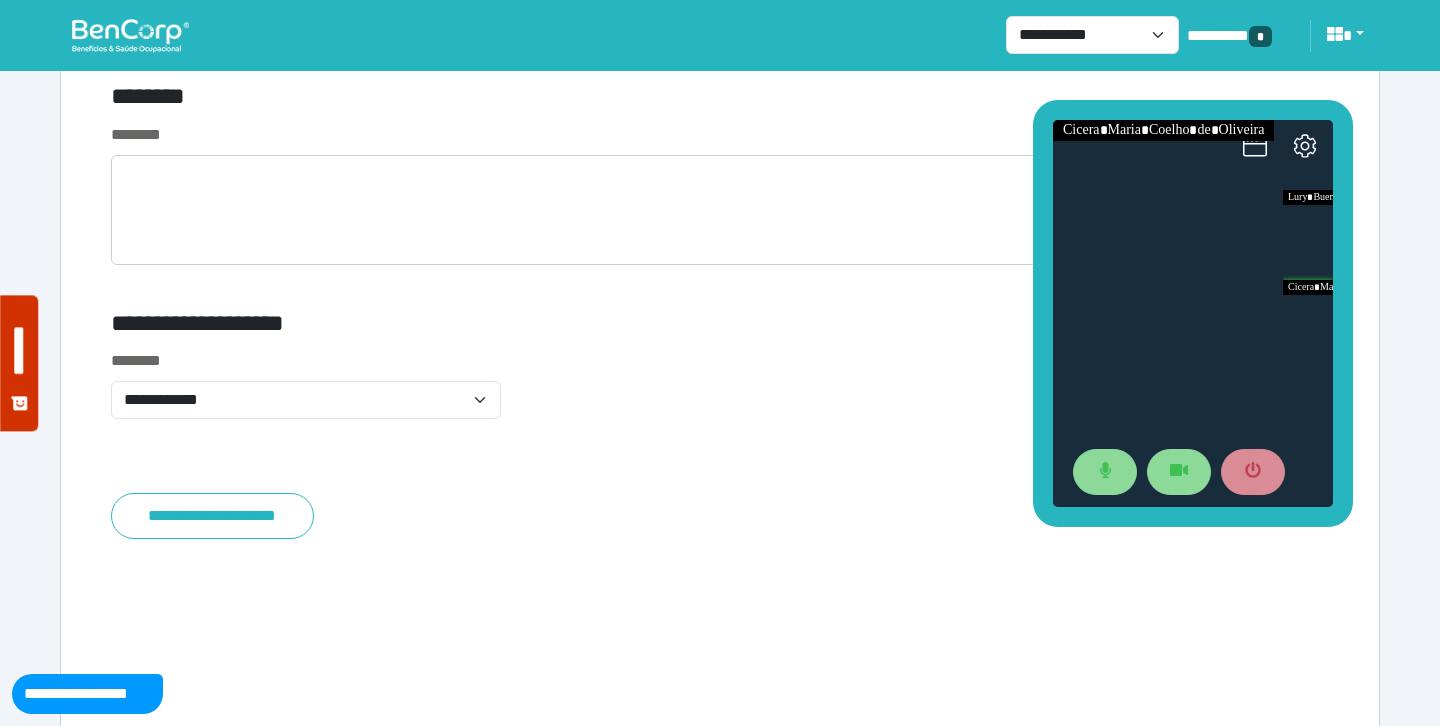 scroll, scrollTop: 7953, scrollLeft: 0, axis: vertical 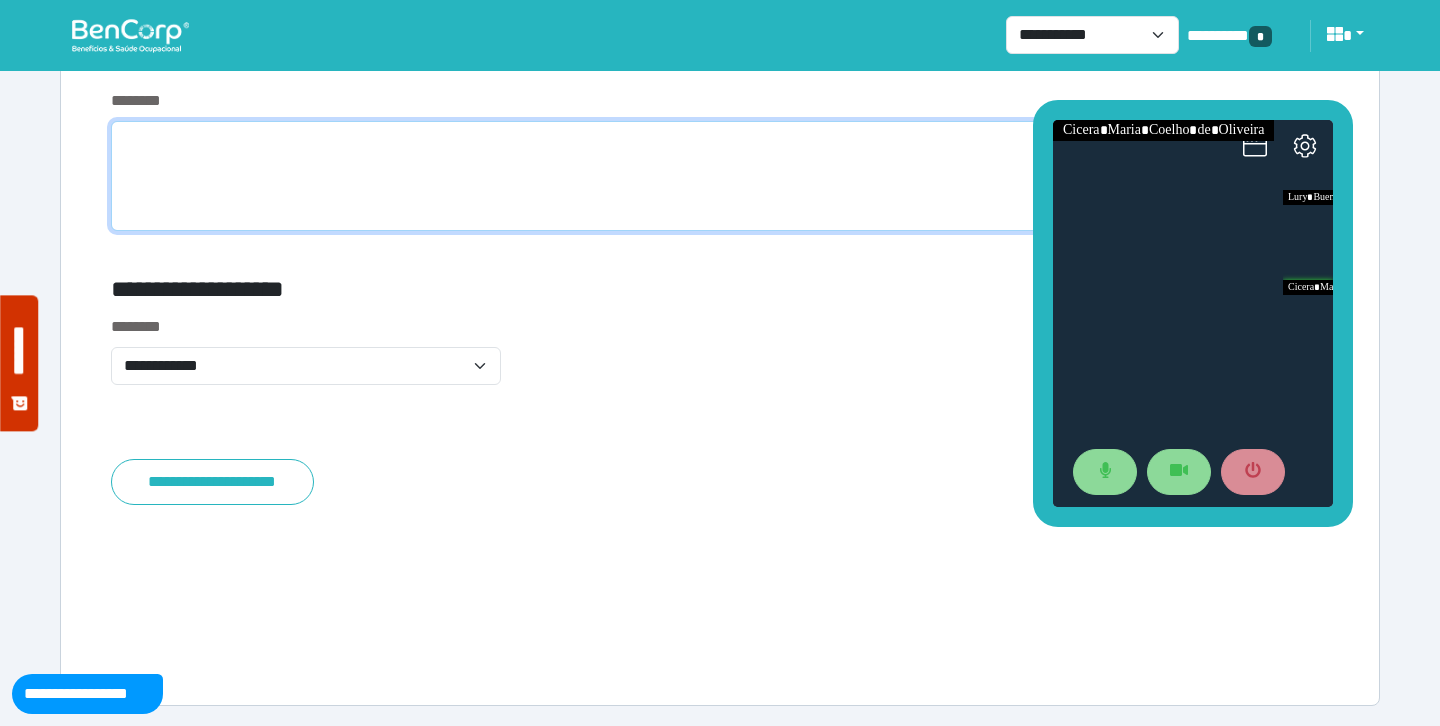 click at bounding box center (720, 176) 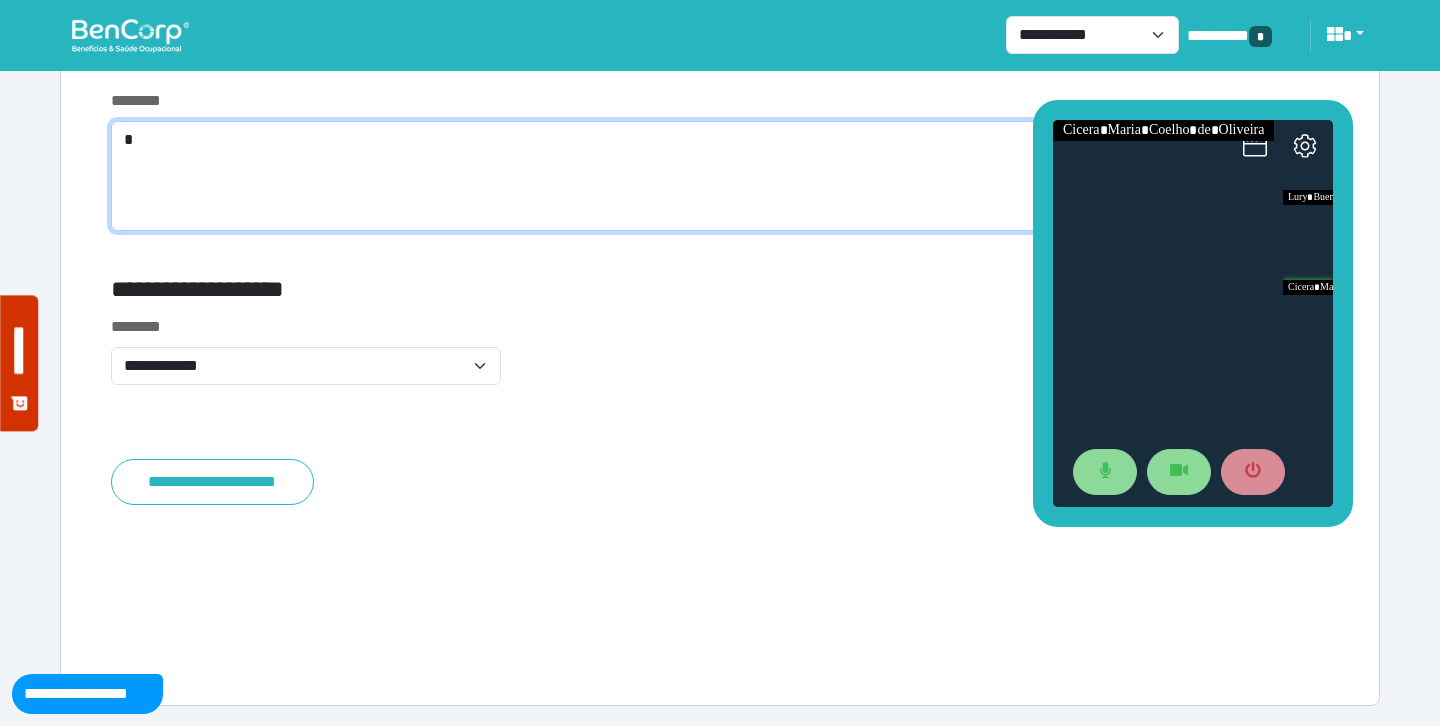scroll, scrollTop: 7889, scrollLeft: 0, axis: vertical 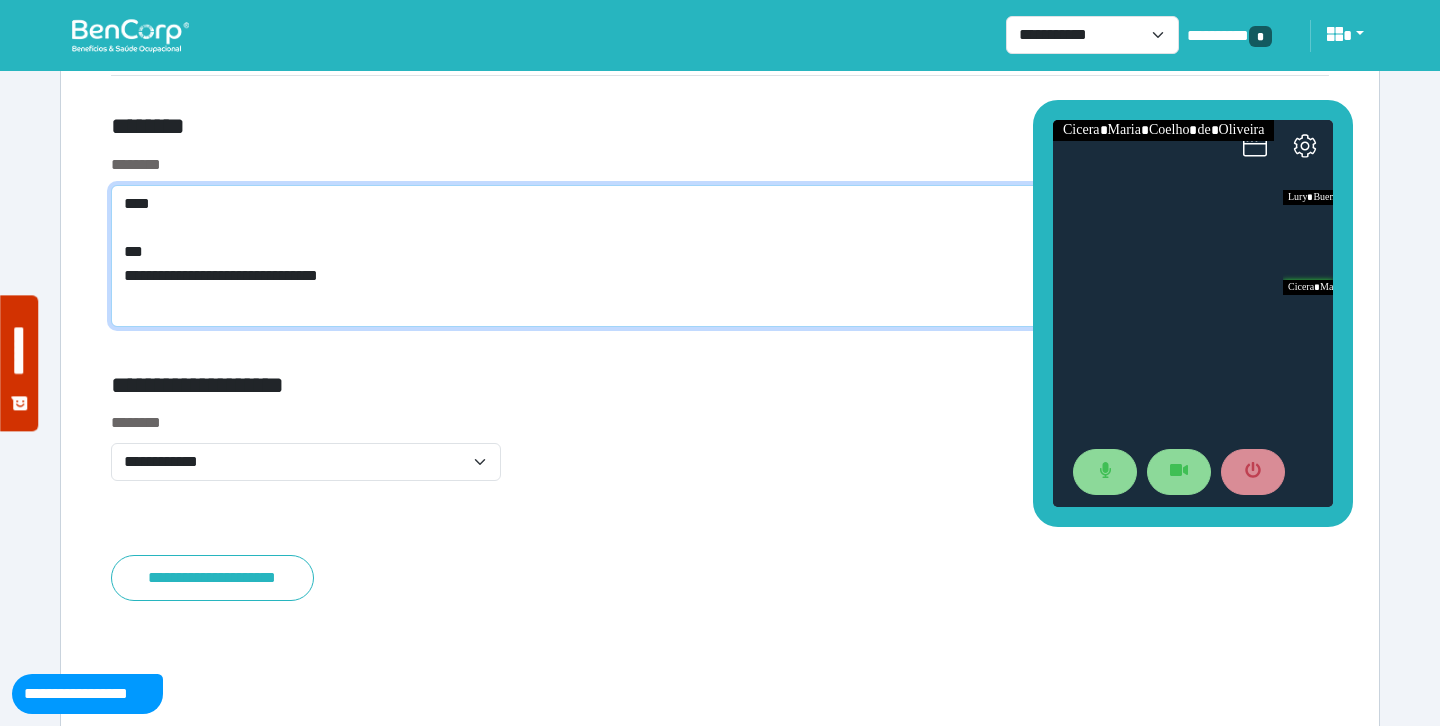 click on "**********" at bounding box center (720, 256) 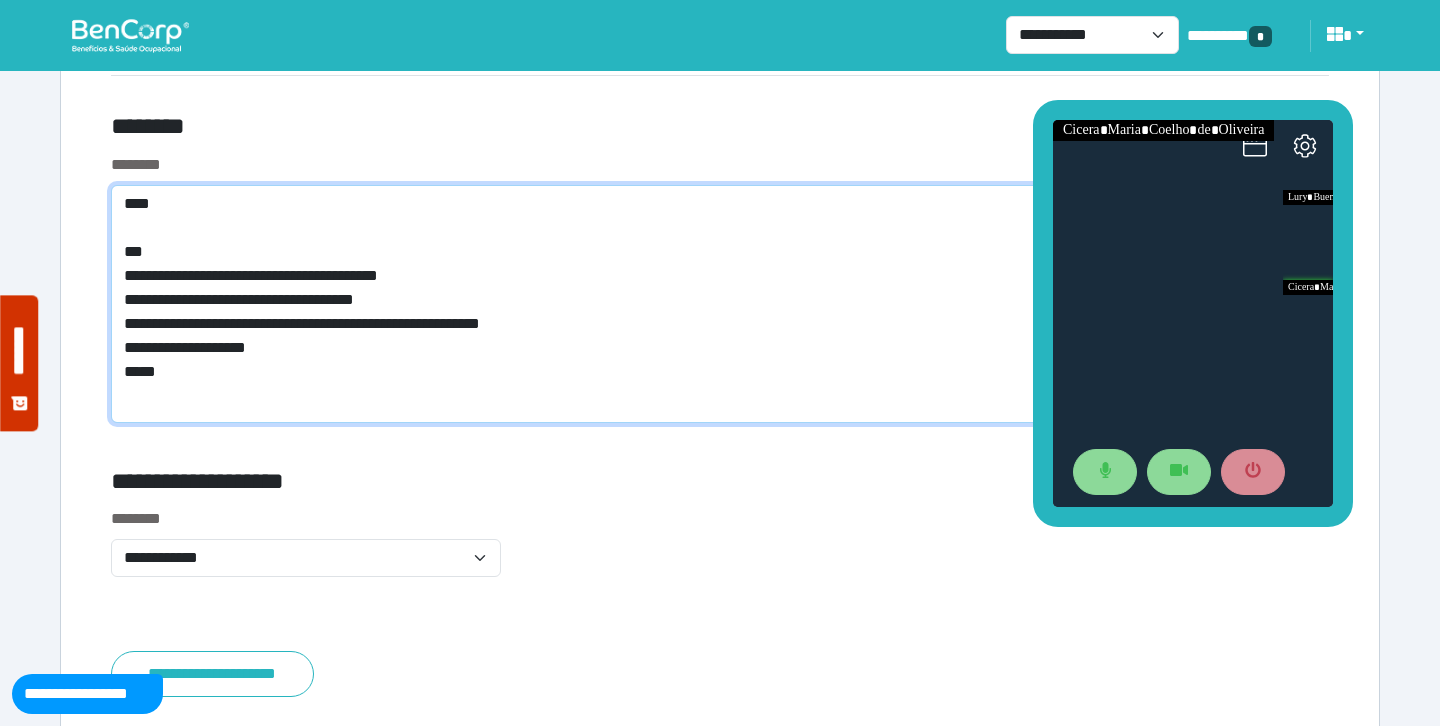 click on "**********" at bounding box center (720, 304) 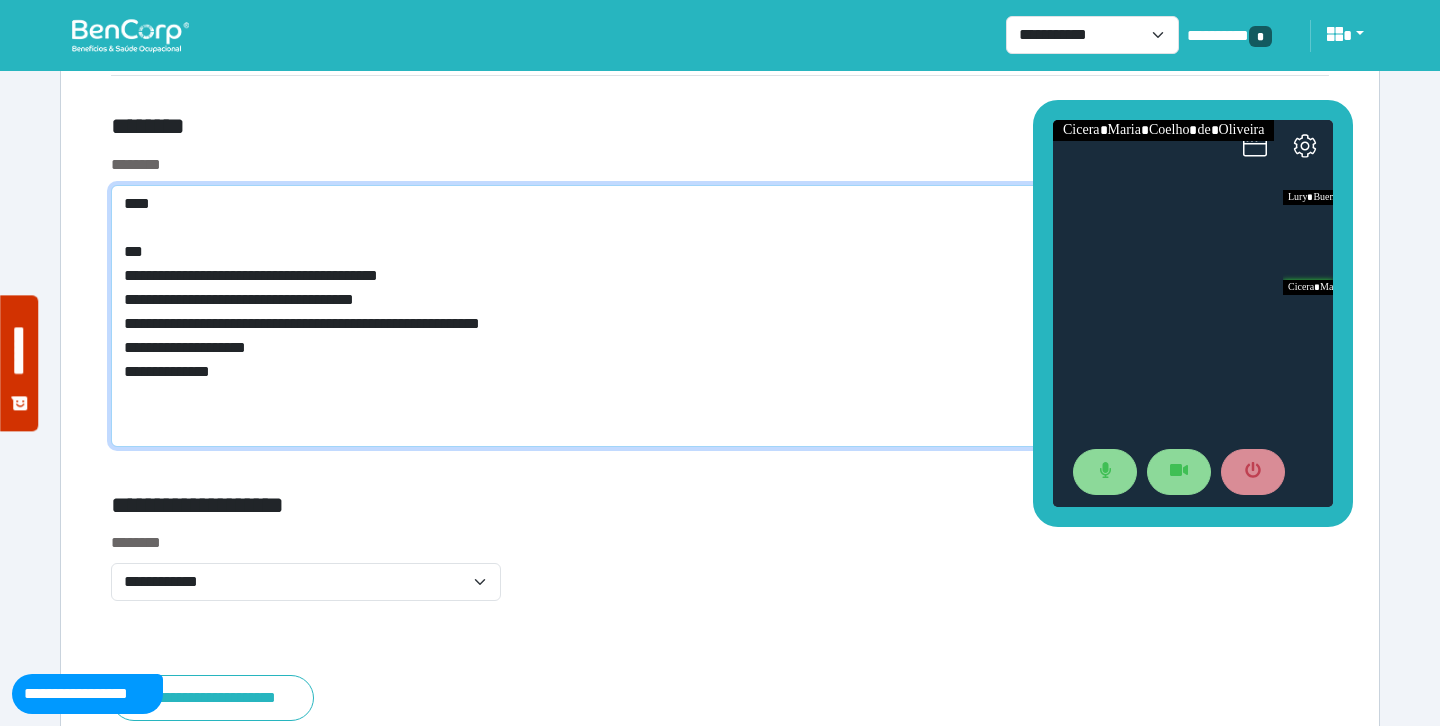 click on "**********" at bounding box center (720, 316) 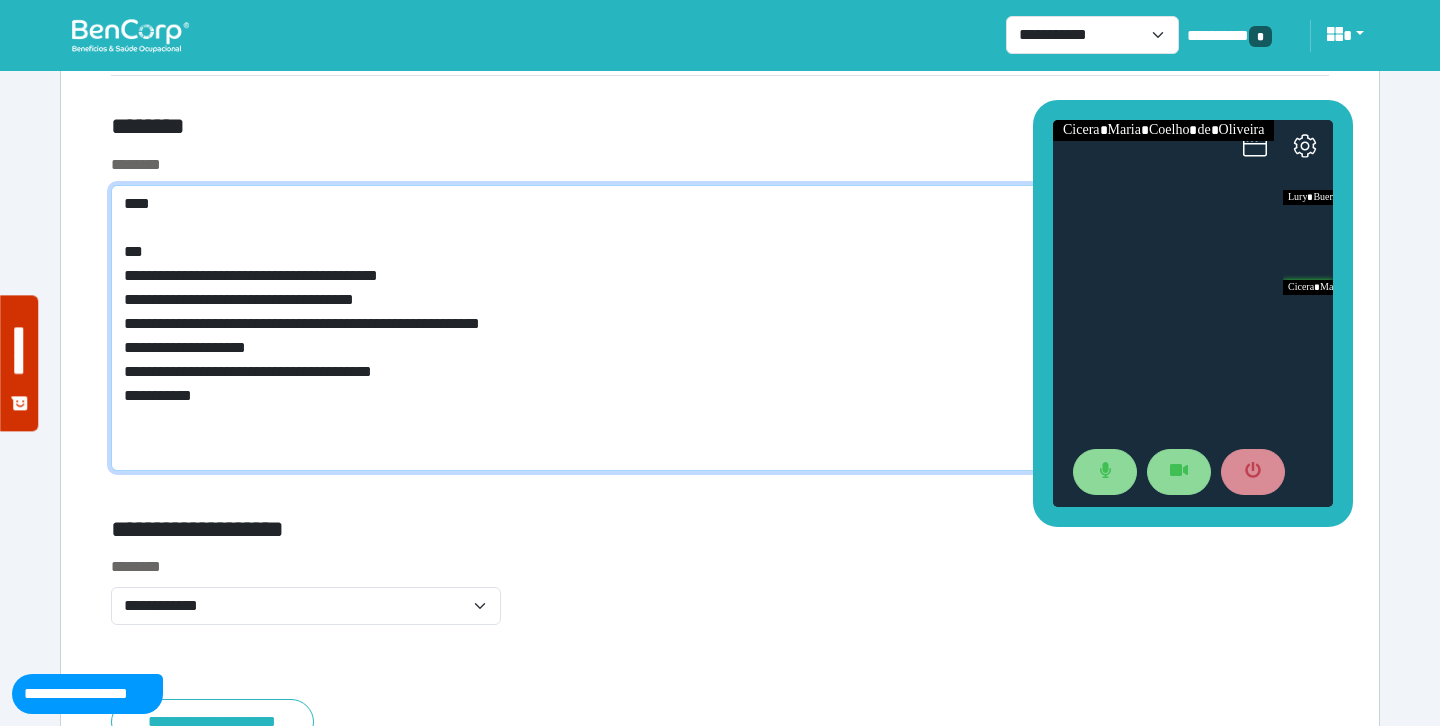 click on "**********" at bounding box center [720, 328] 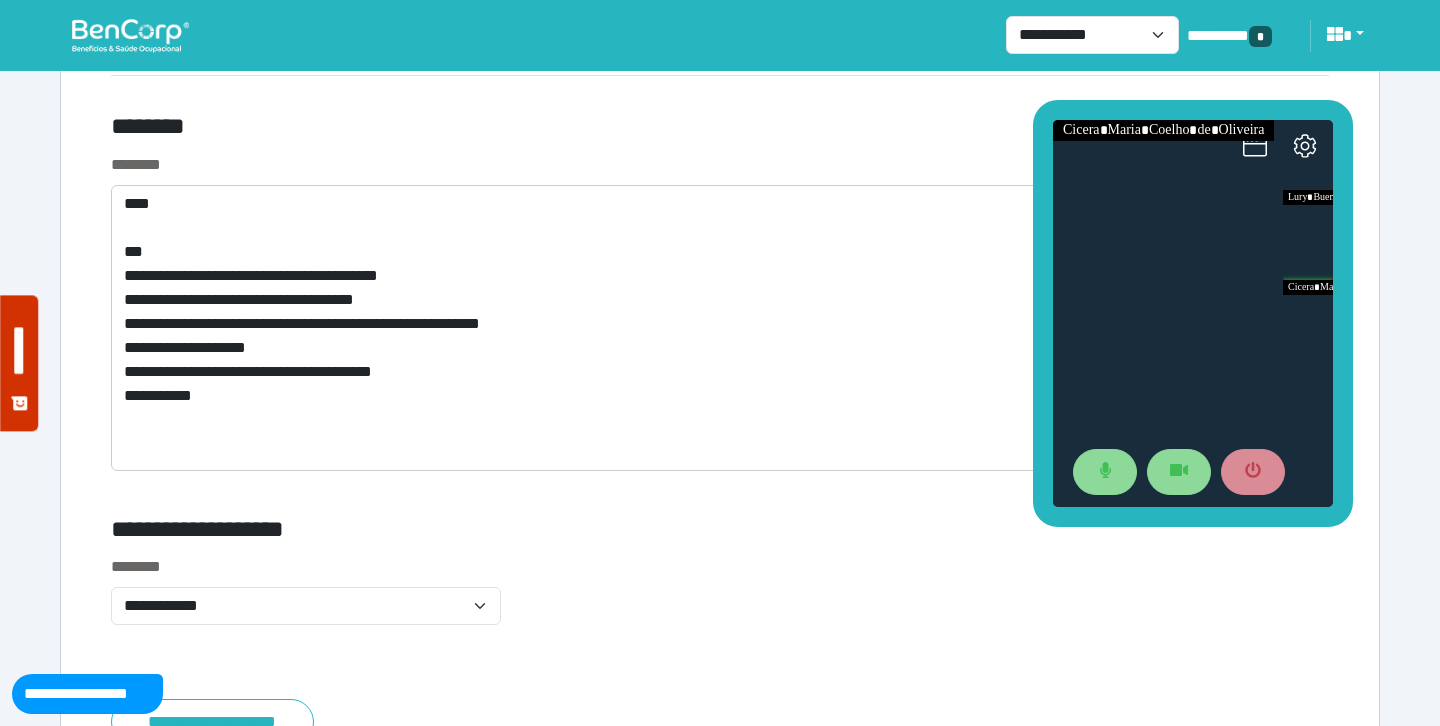 click on "********" at bounding box center (513, 130) 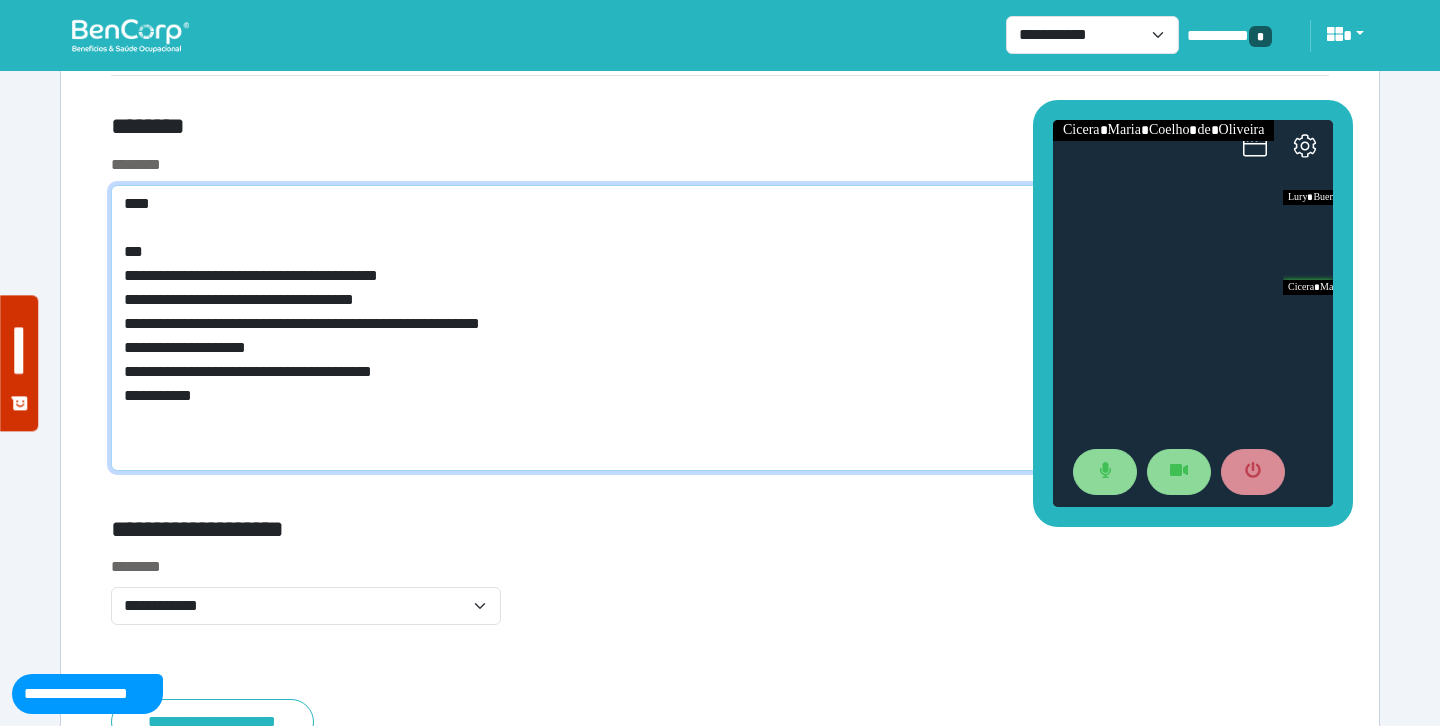 click on "**********" at bounding box center (720, 328) 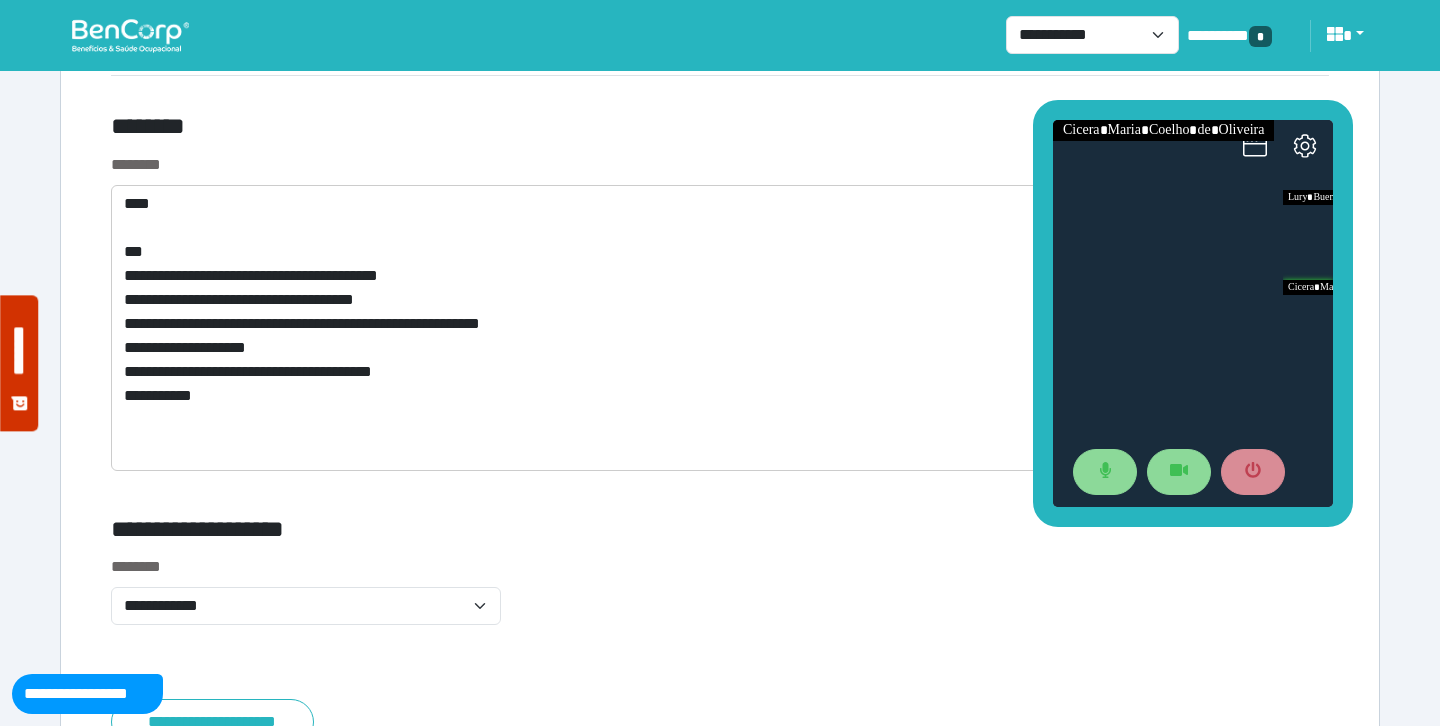 click on "**********" at bounding box center (720, 303) 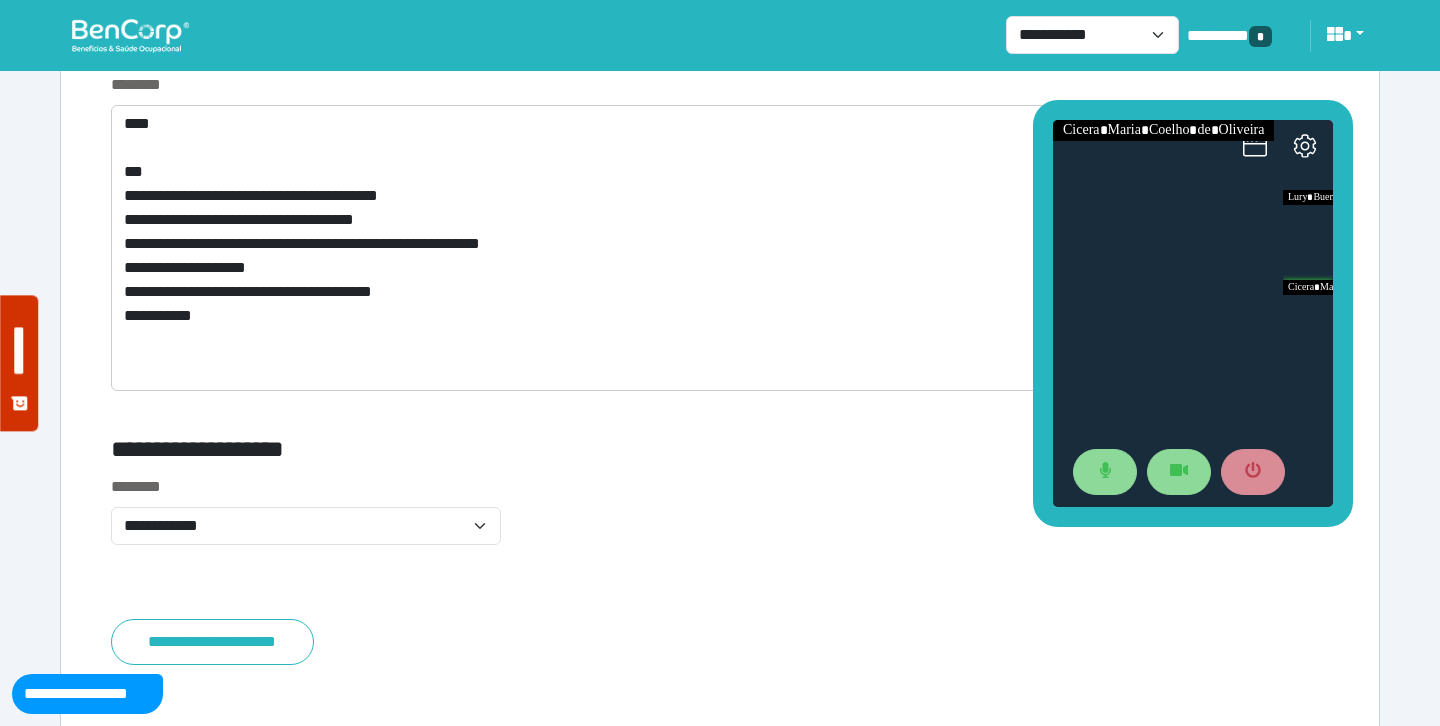 scroll, scrollTop: 7976, scrollLeft: 0, axis: vertical 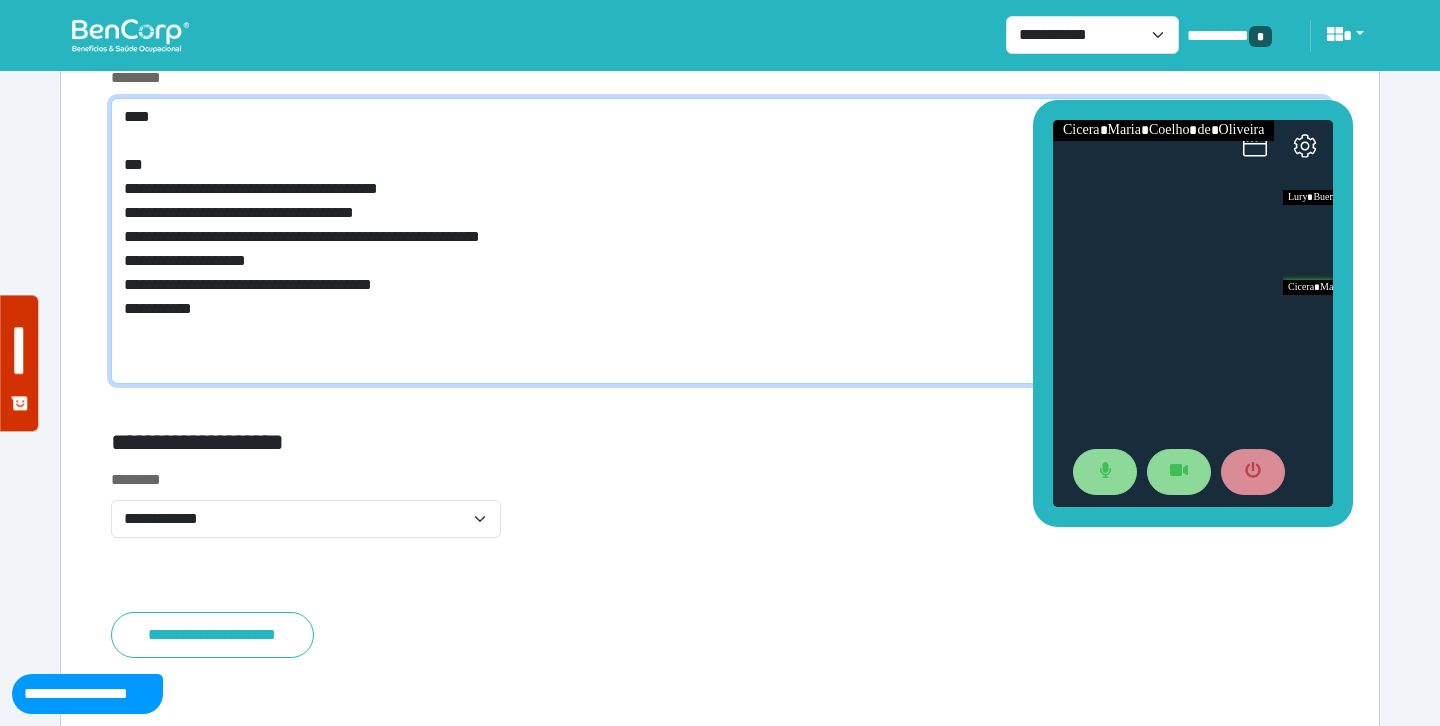 click on "**********" at bounding box center [720, 241] 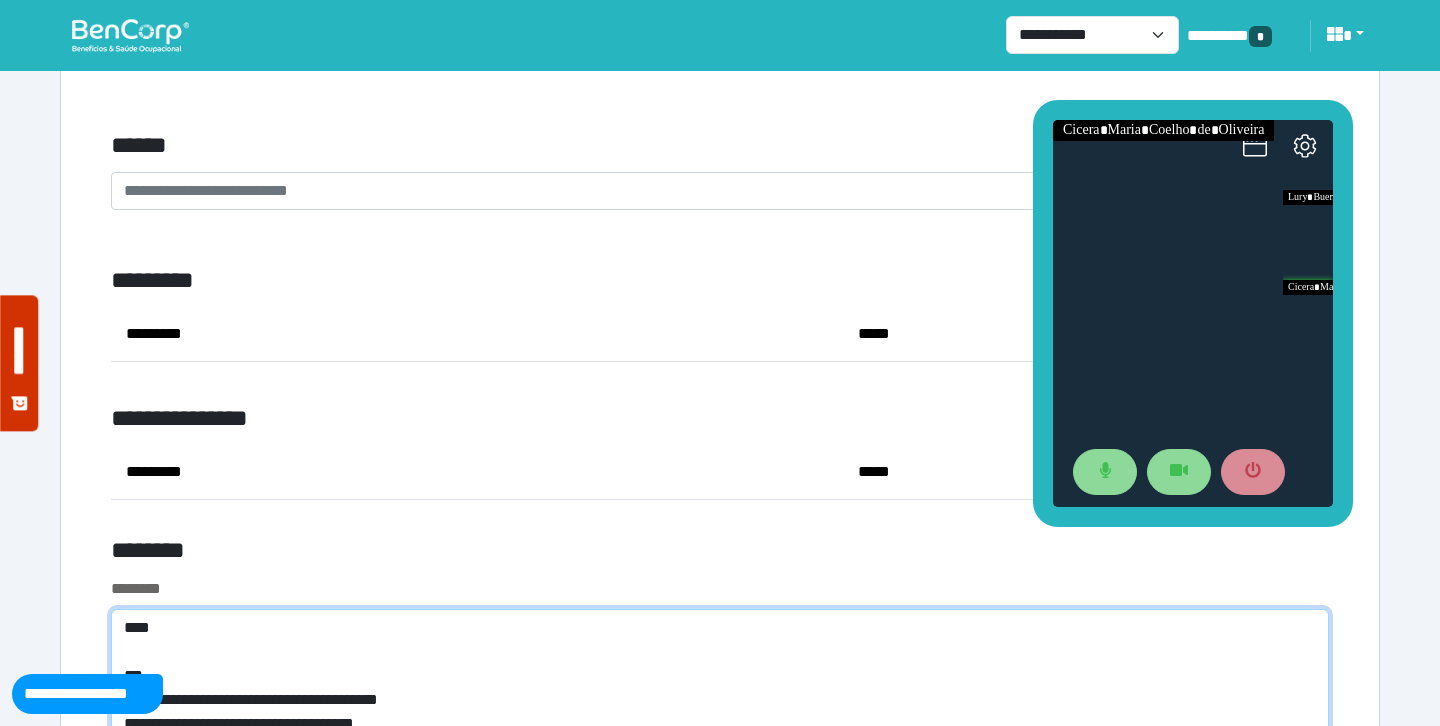 scroll, scrollTop: 7456, scrollLeft: 0, axis: vertical 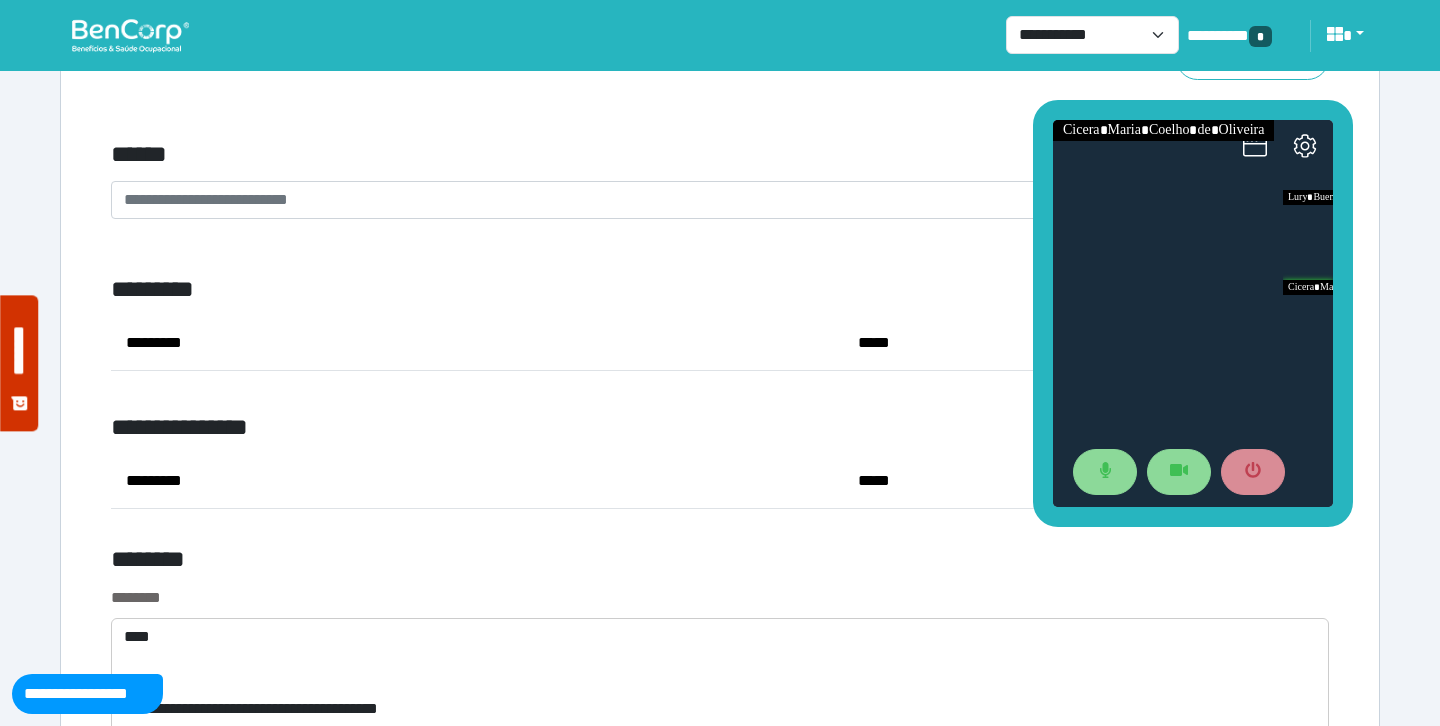 click on "**********" at bounding box center [720, -2783] 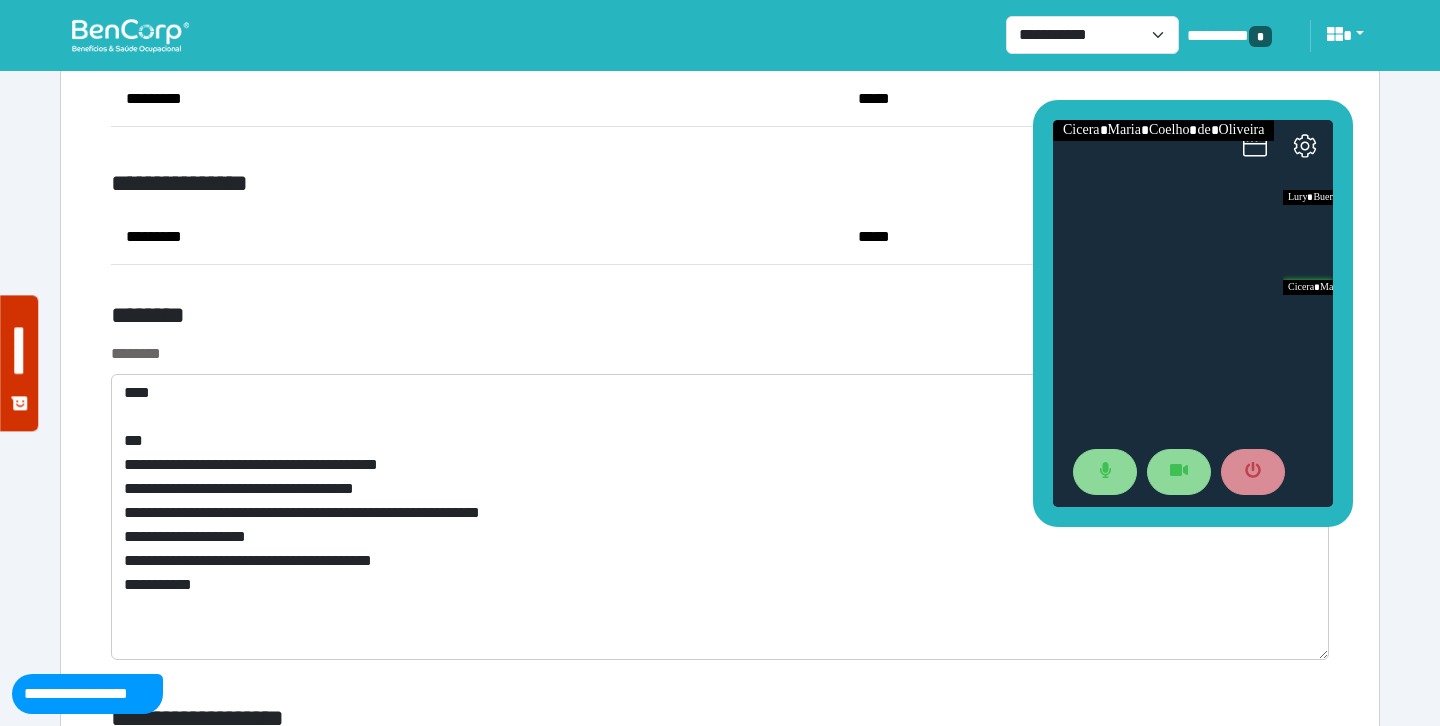 scroll, scrollTop: 7709, scrollLeft: 0, axis: vertical 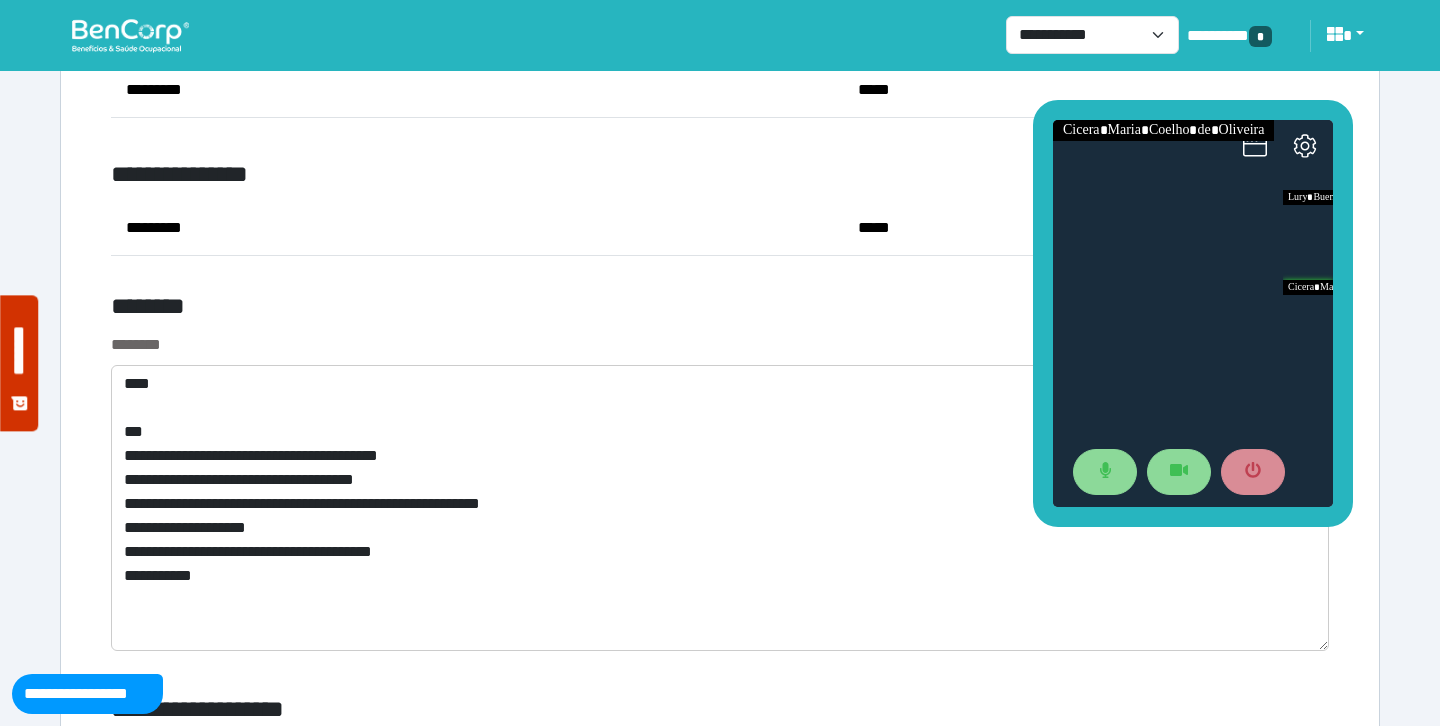 click on "********" at bounding box center (513, 310) 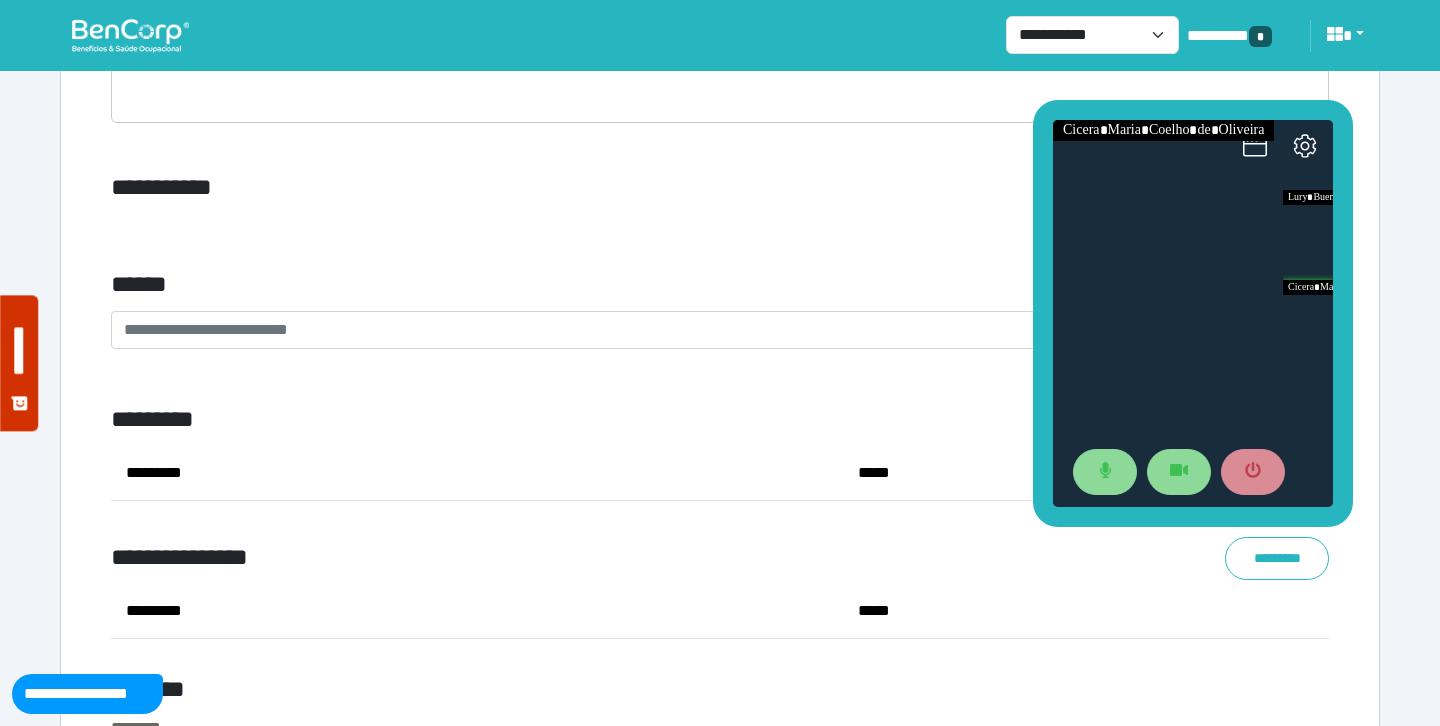 scroll, scrollTop: 7300, scrollLeft: 0, axis: vertical 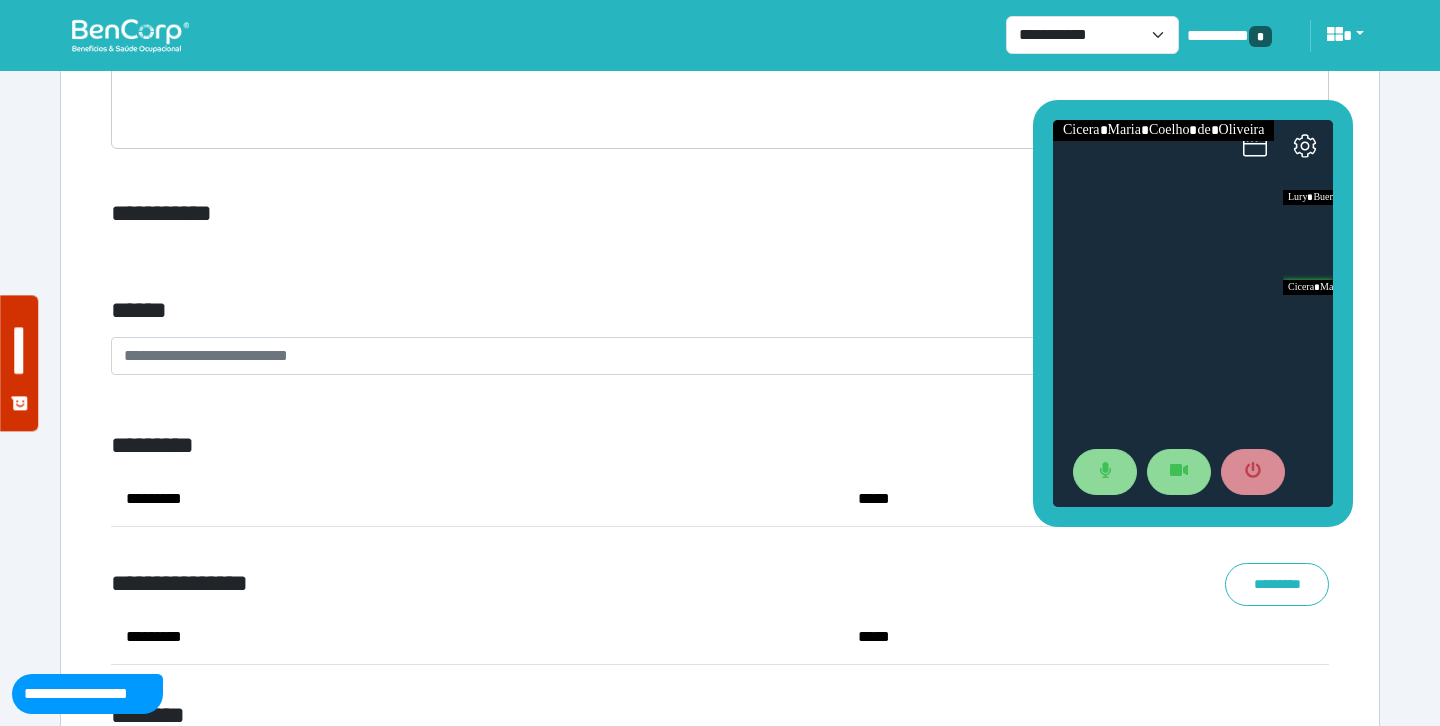 click on "**********" at bounding box center [513, 214] 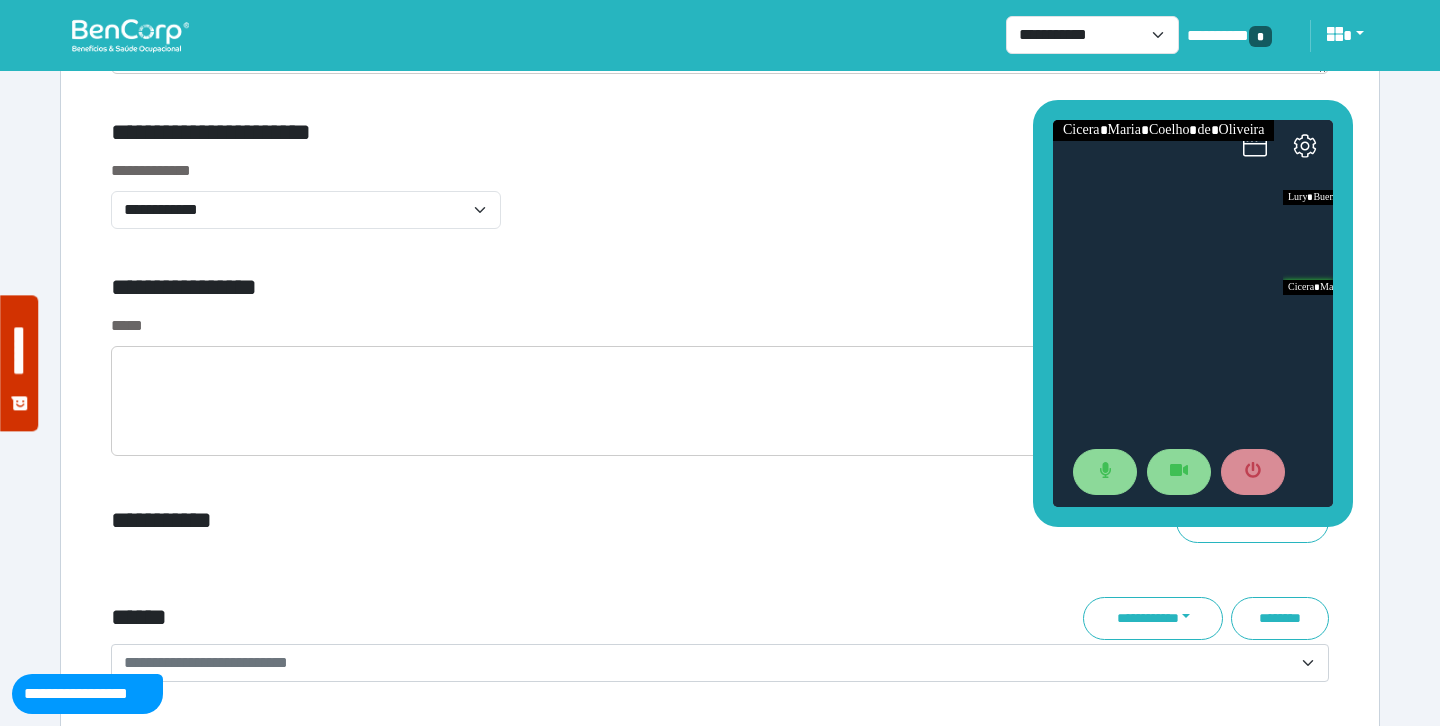 scroll, scrollTop: 6984, scrollLeft: 0, axis: vertical 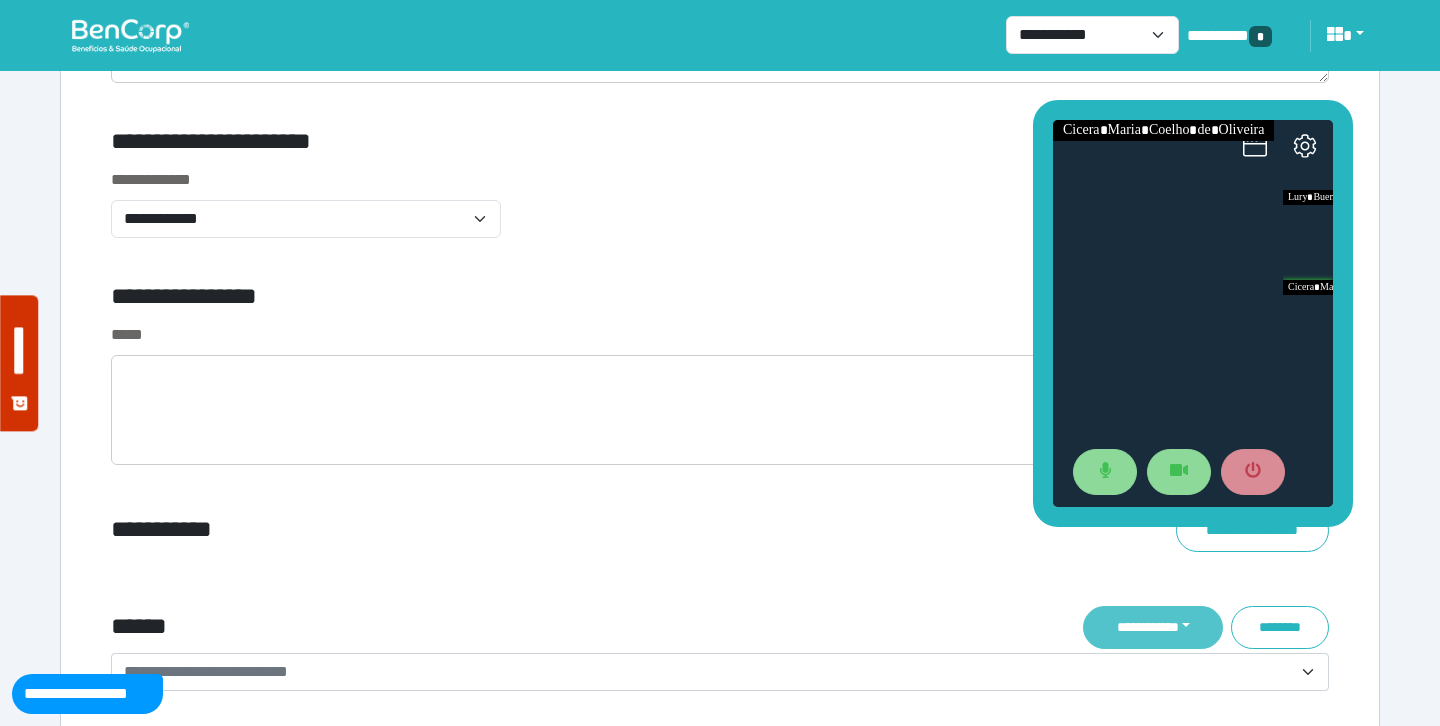 click on "**********" at bounding box center (1153, 627) 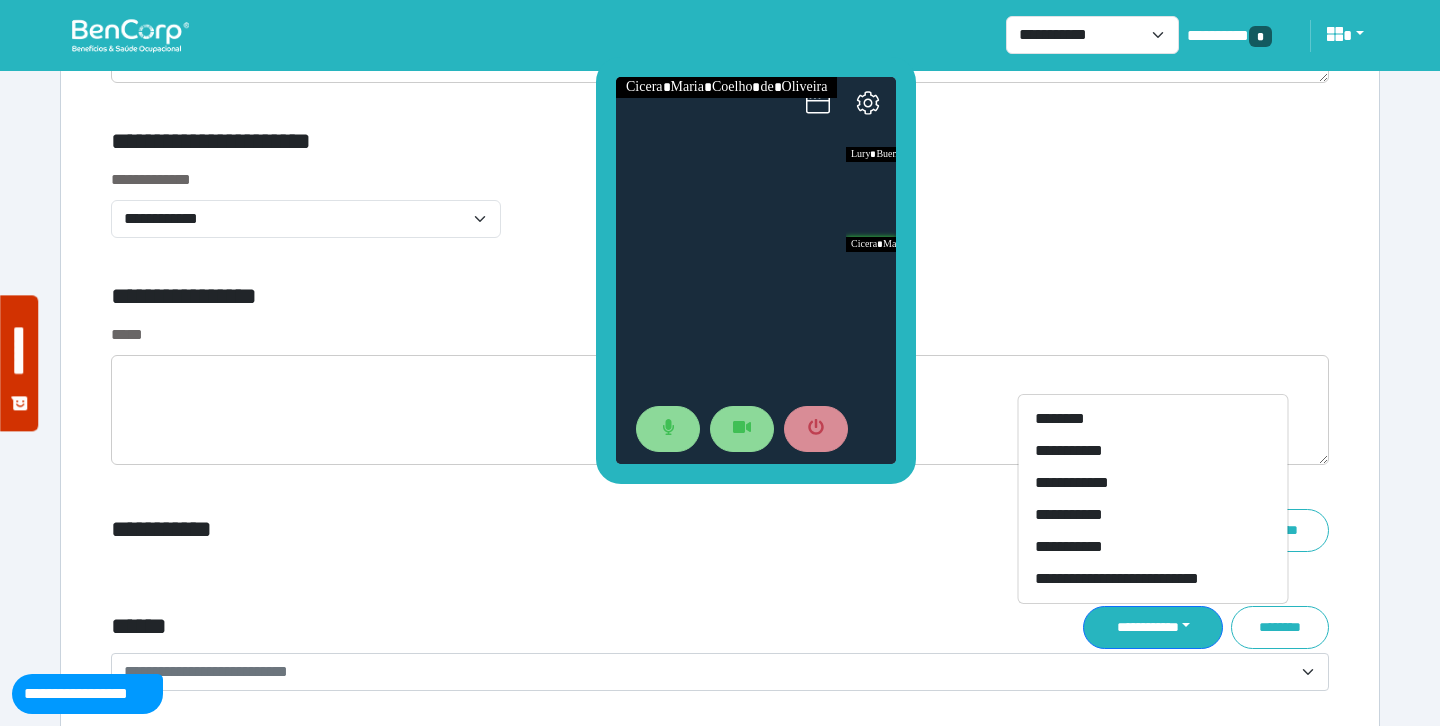 drag, startPoint x: 1042, startPoint y: 230, endPoint x: 598, endPoint y: 183, distance: 446.48068 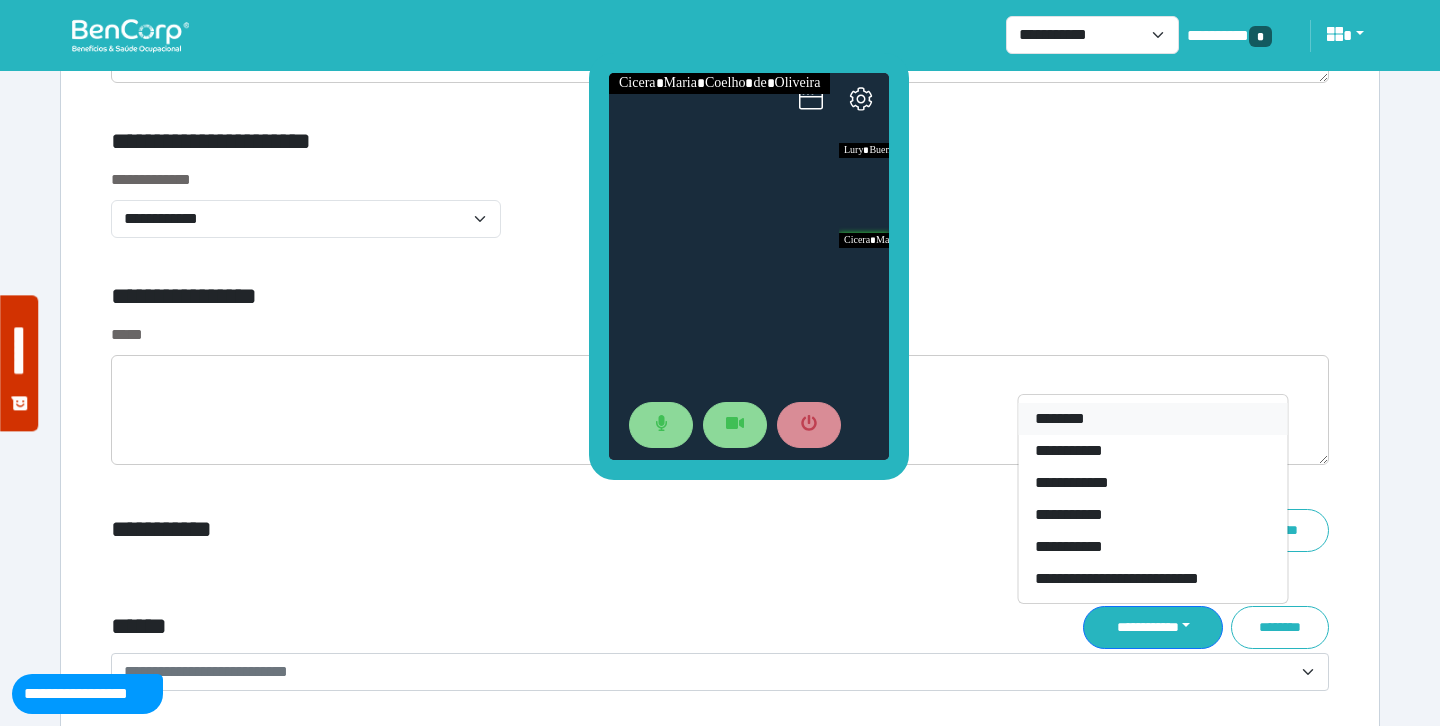 click on "********" at bounding box center (1153, 419) 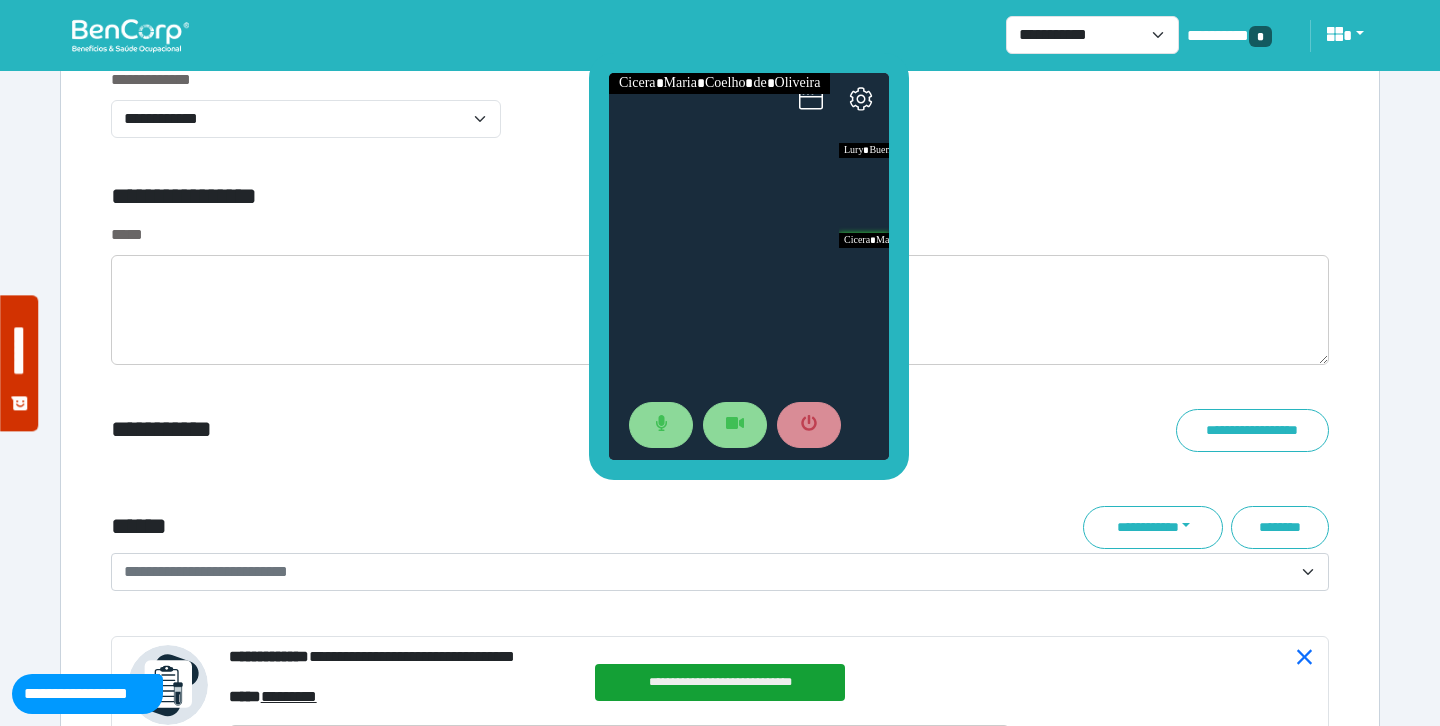 scroll, scrollTop: 7161, scrollLeft: 0, axis: vertical 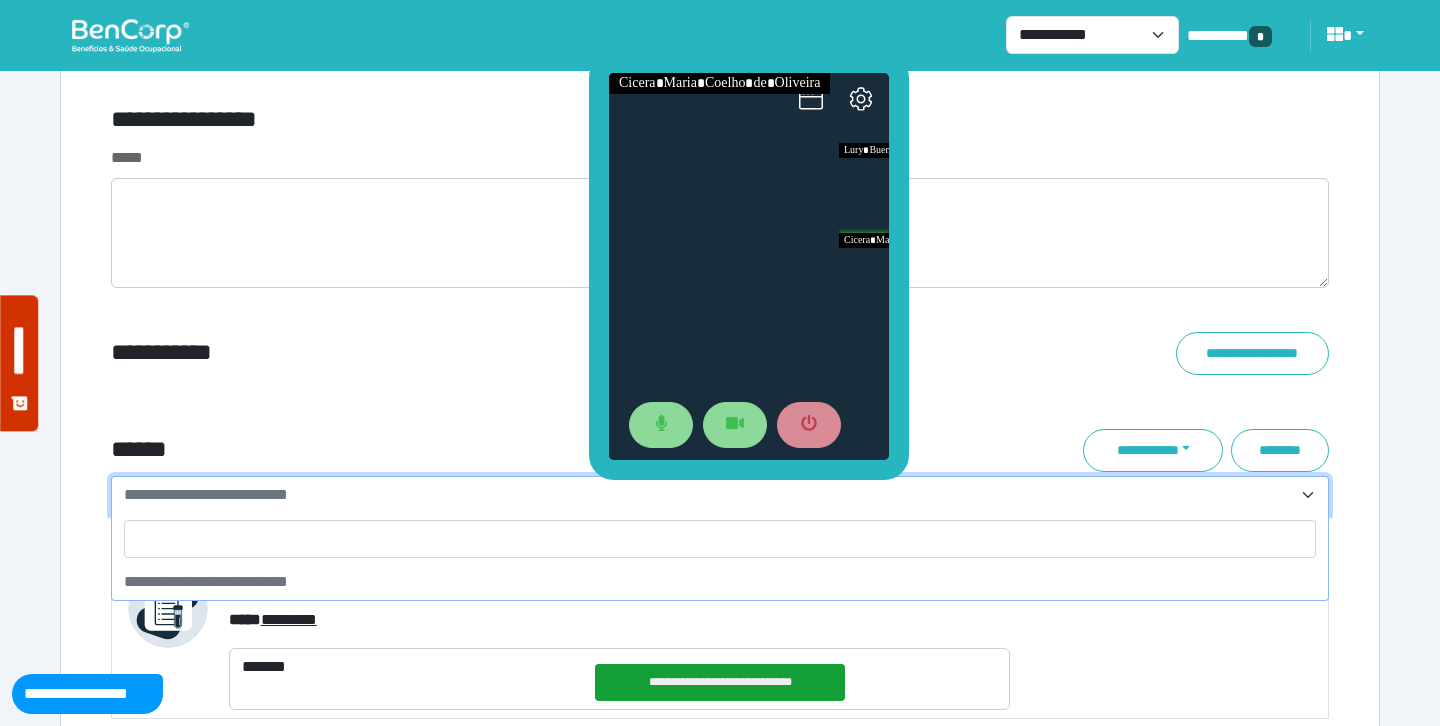 click on "**********" at bounding box center [206, 494] 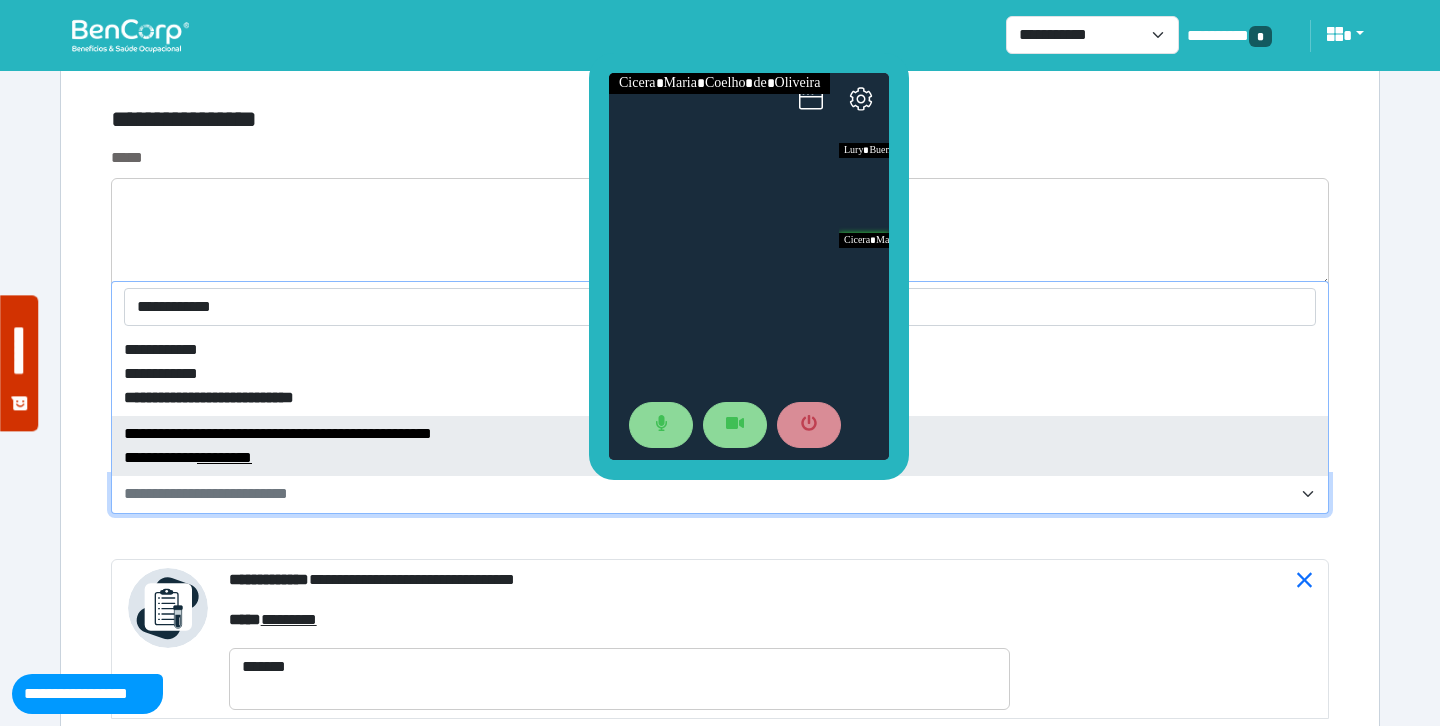 type on "**********" 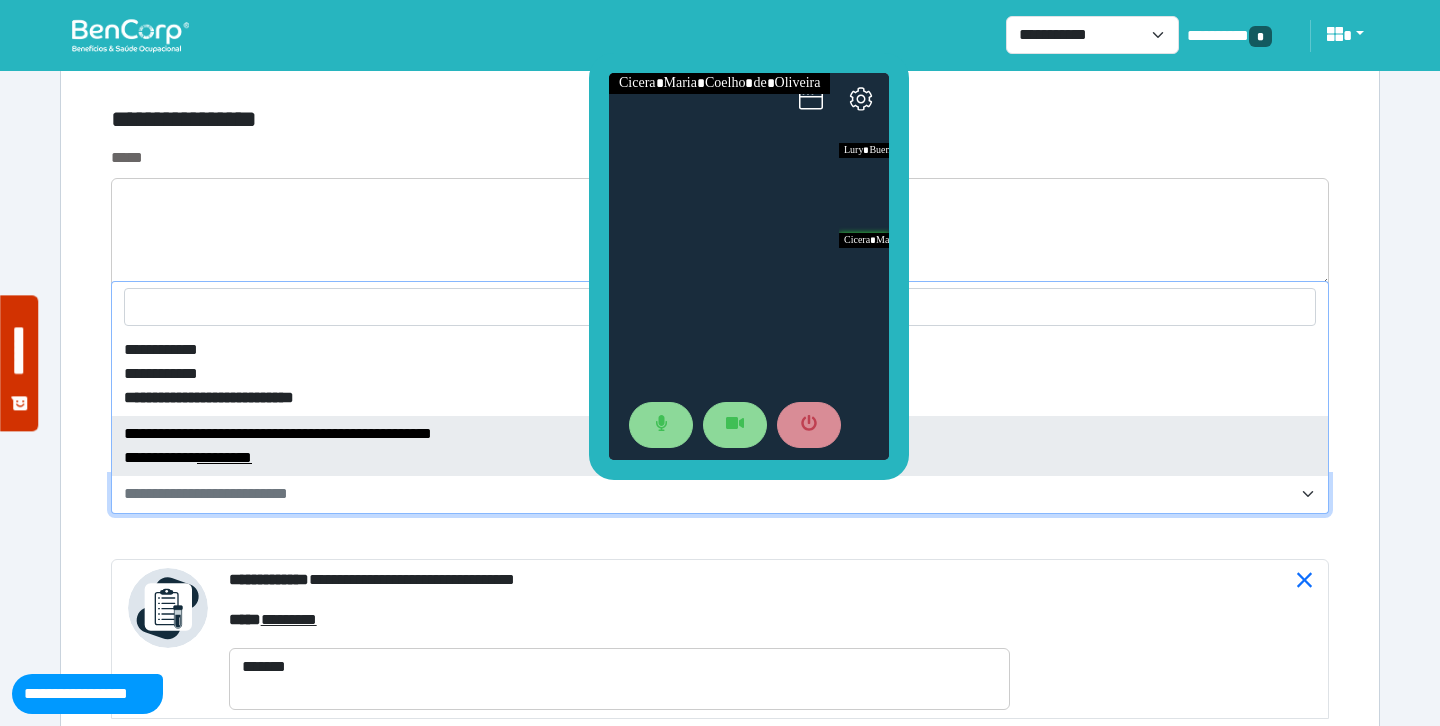 select on "****" 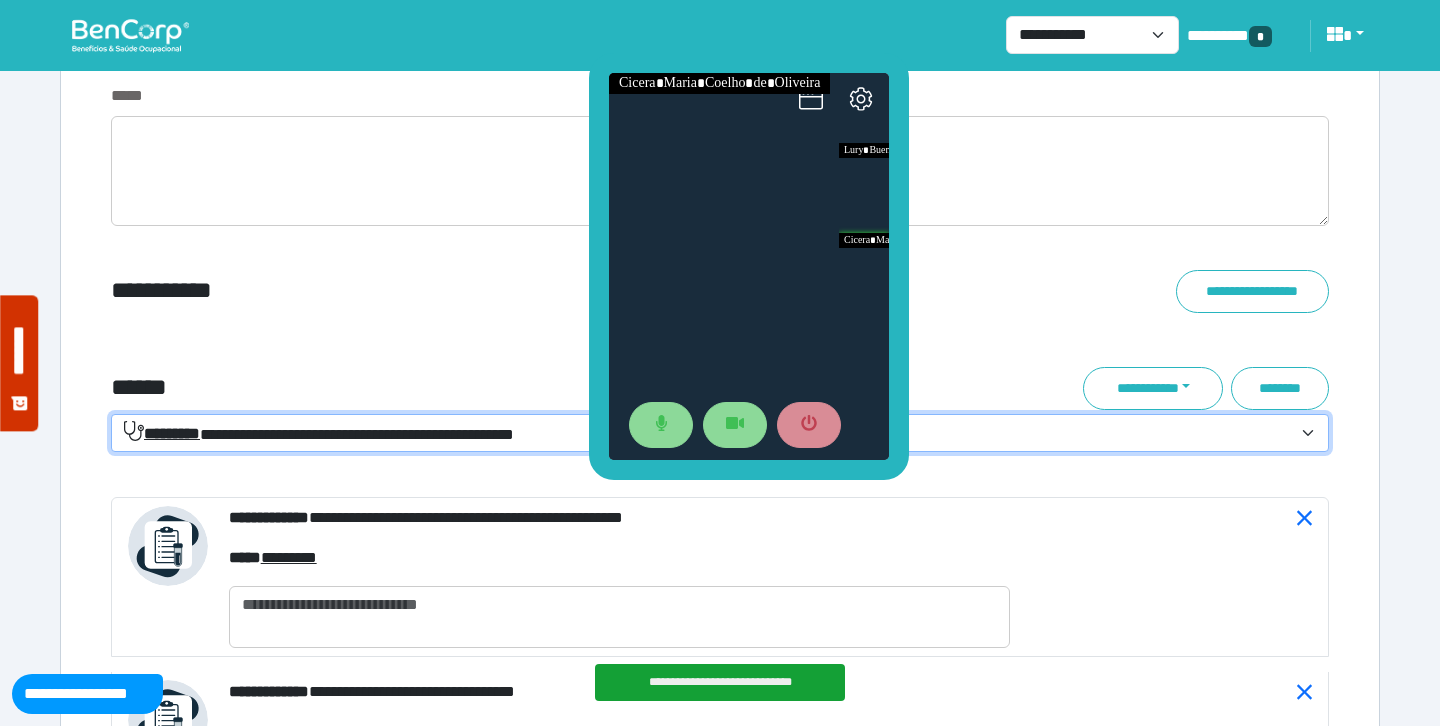scroll, scrollTop: 7343, scrollLeft: 0, axis: vertical 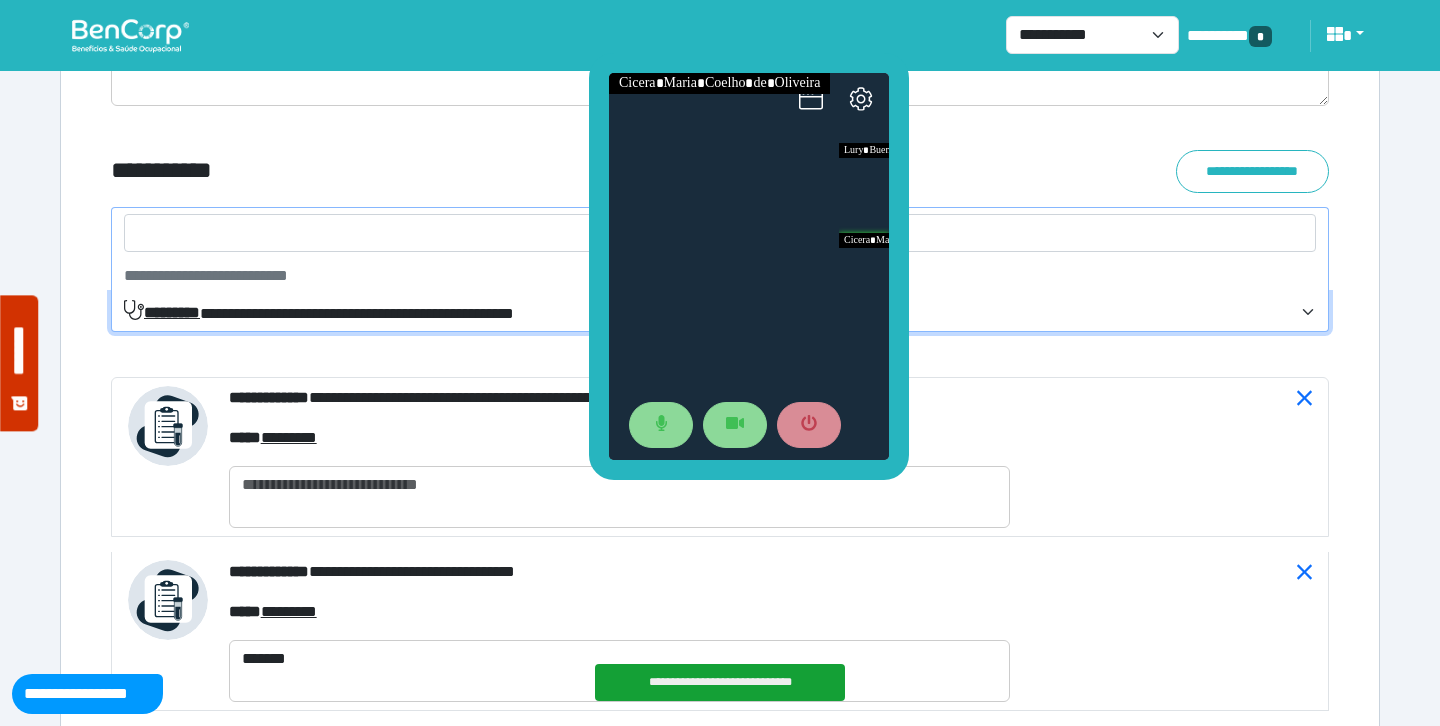 click on "**********" at bounding box center (319, 312) 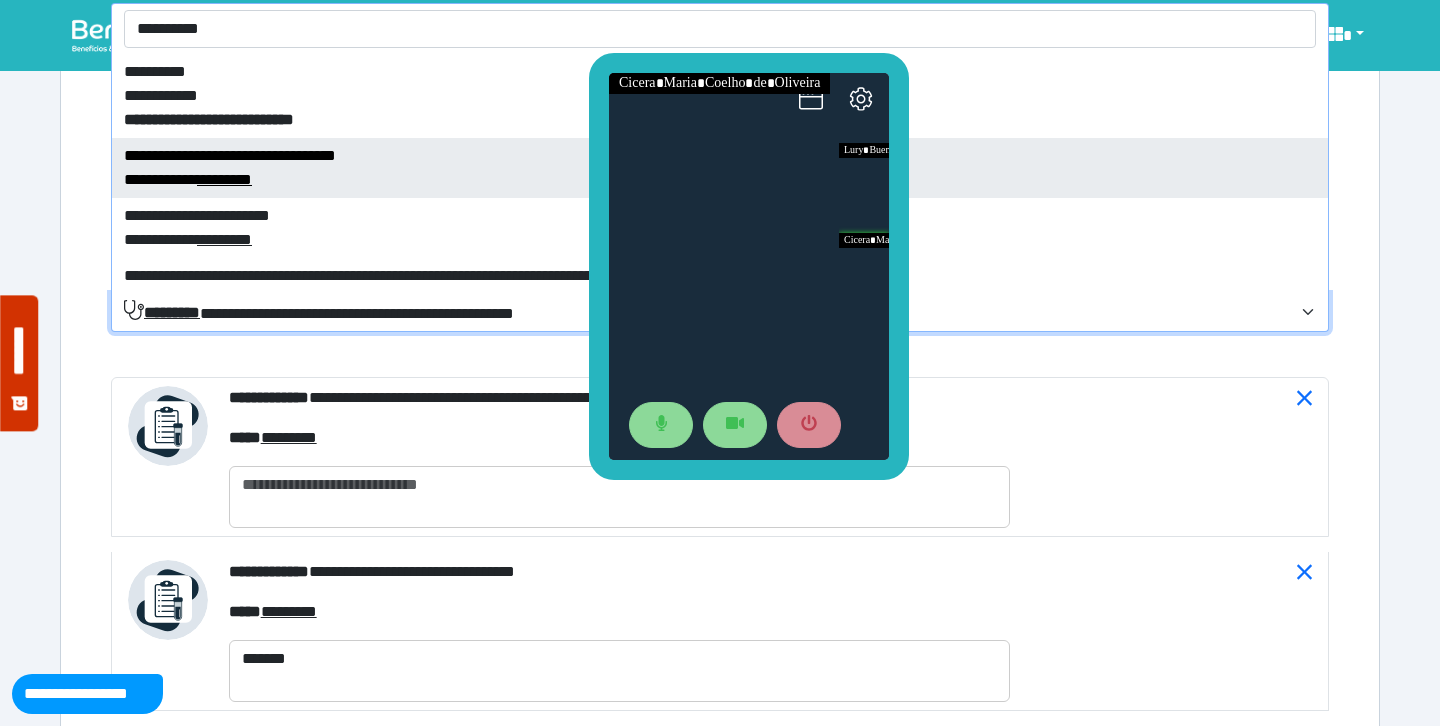 type on "**********" 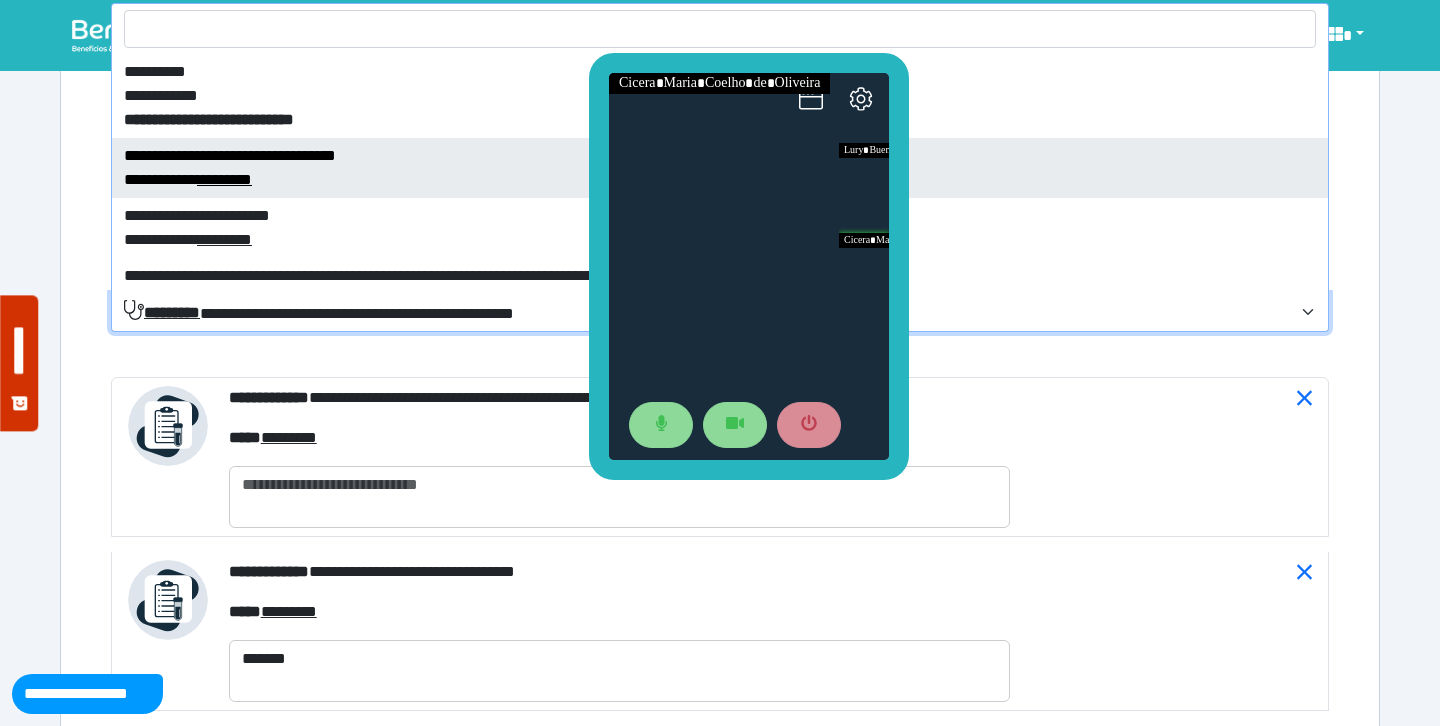 select on "****" 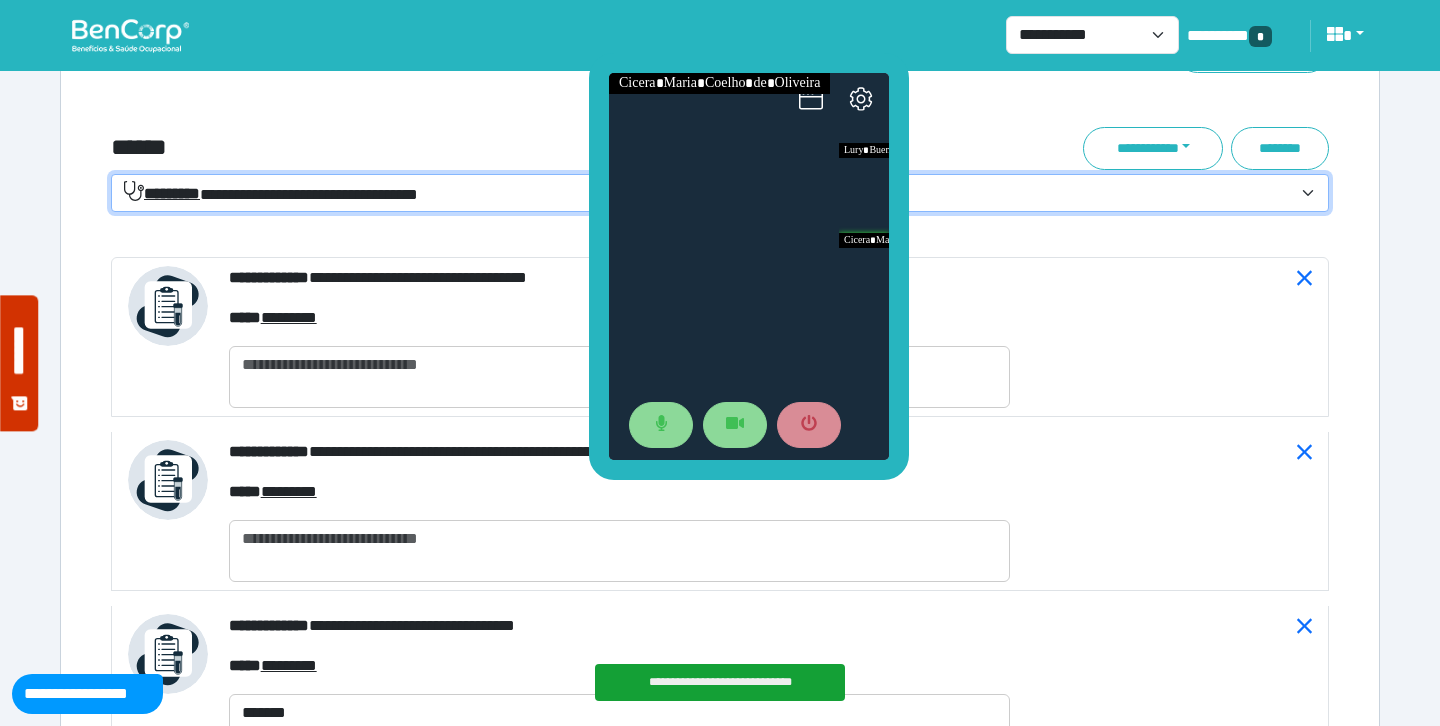 scroll, scrollTop: 7510, scrollLeft: 0, axis: vertical 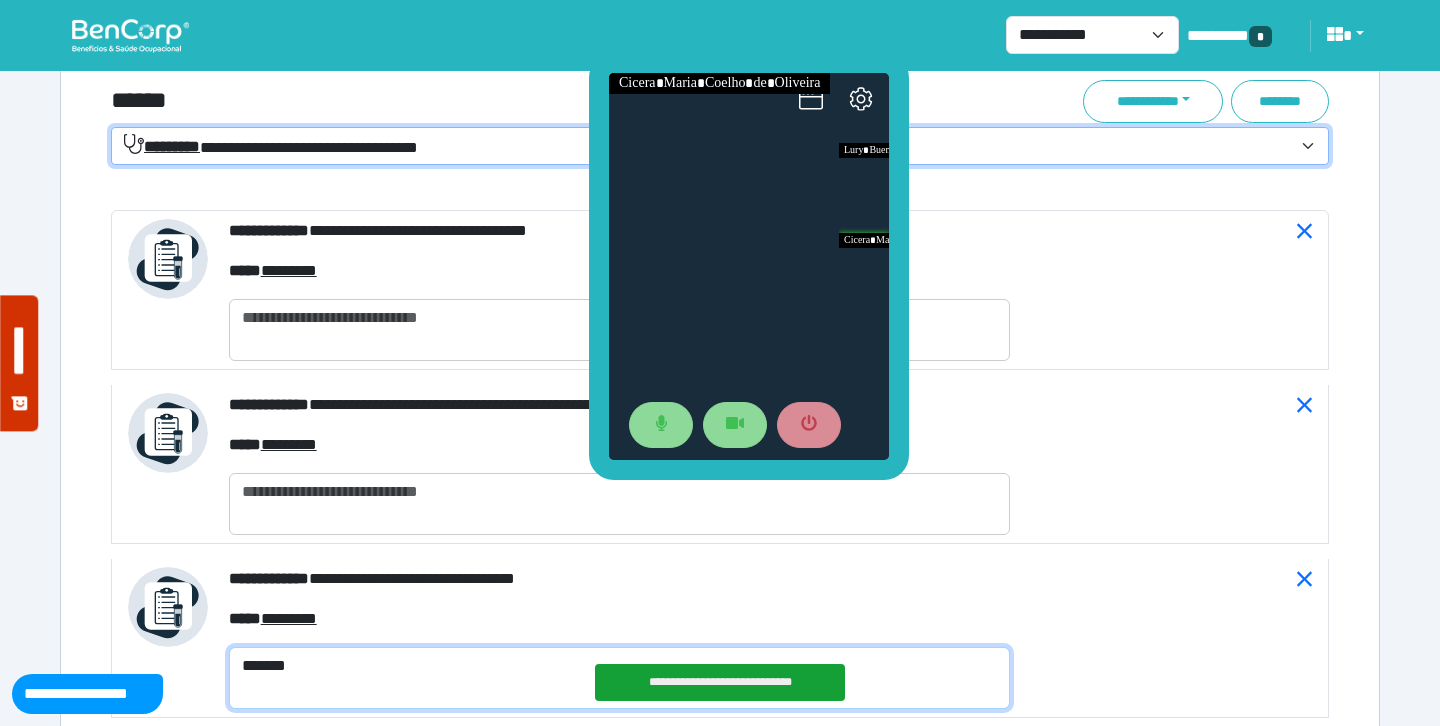 click on "*******" at bounding box center (619, 678) 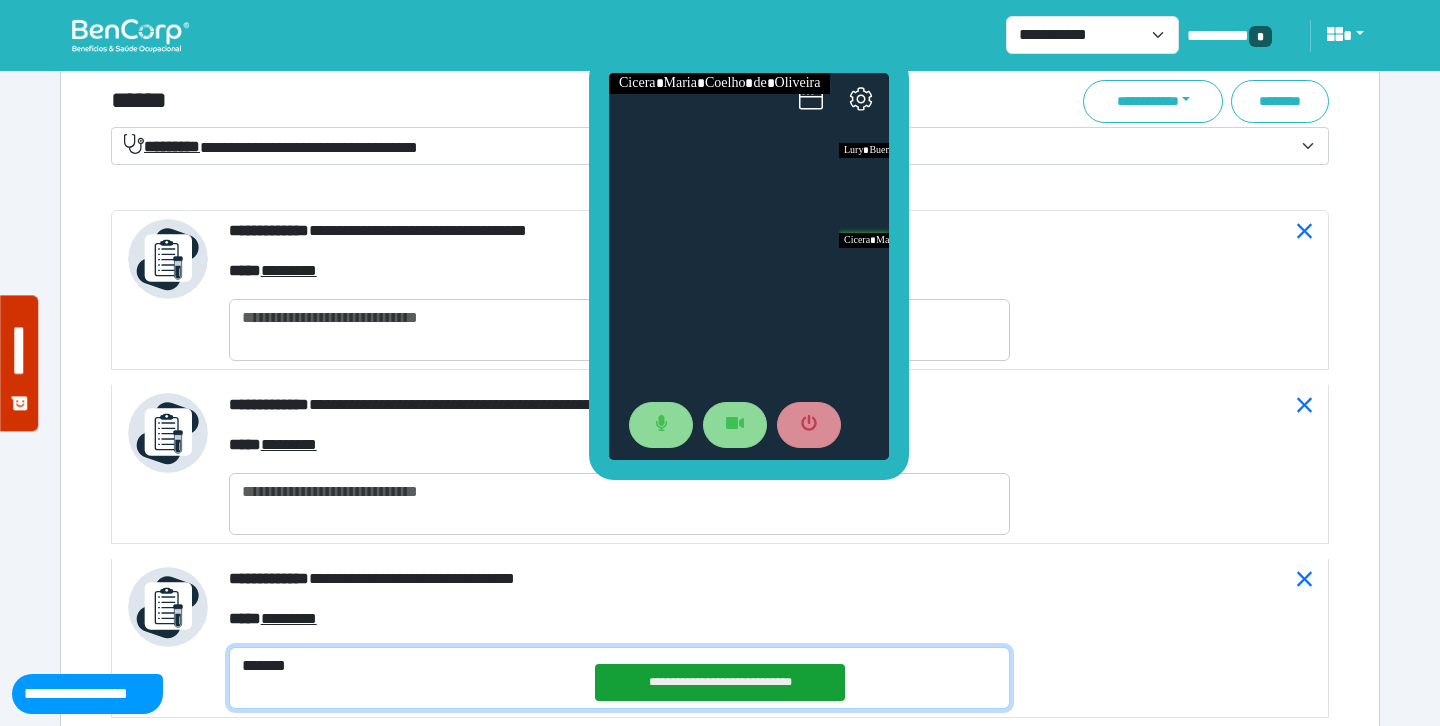 click on "*******" at bounding box center (619, 678) 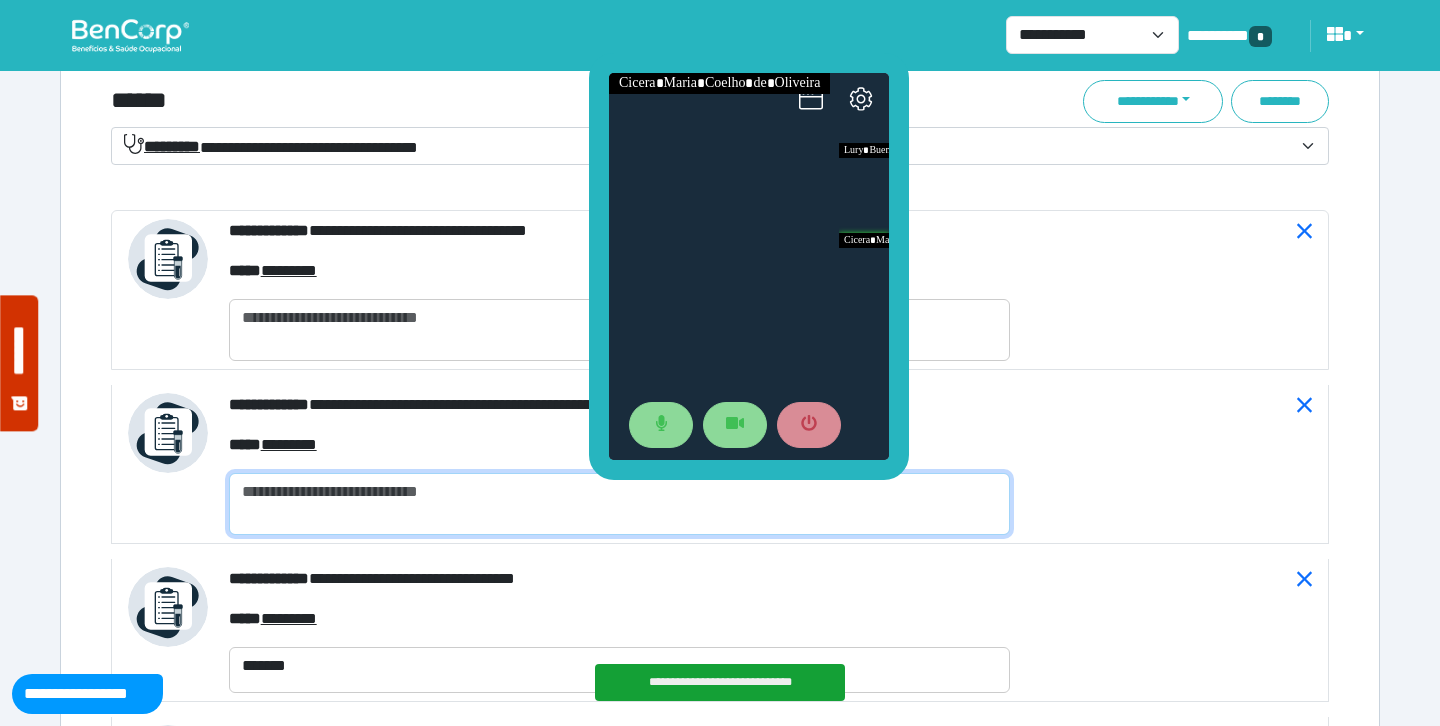 click at bounding box center (619, 504) 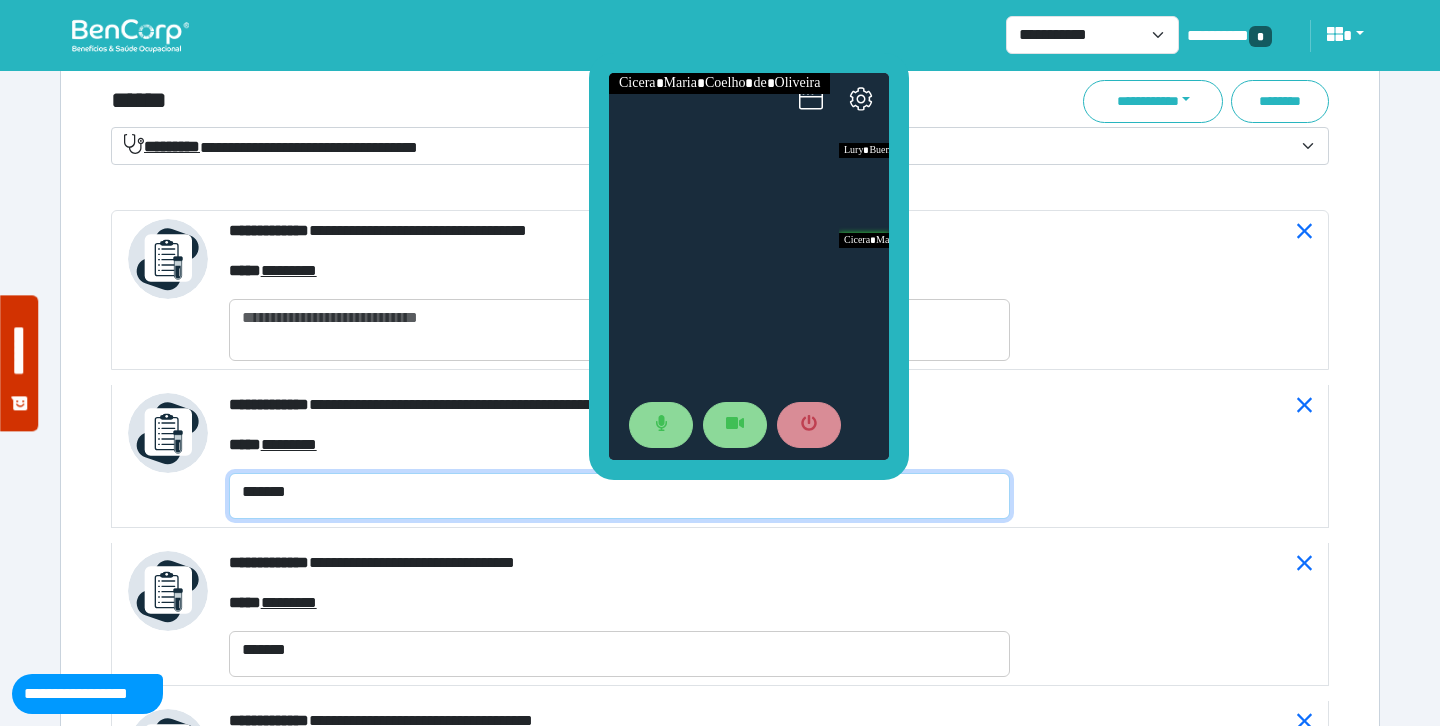 type on "*******" 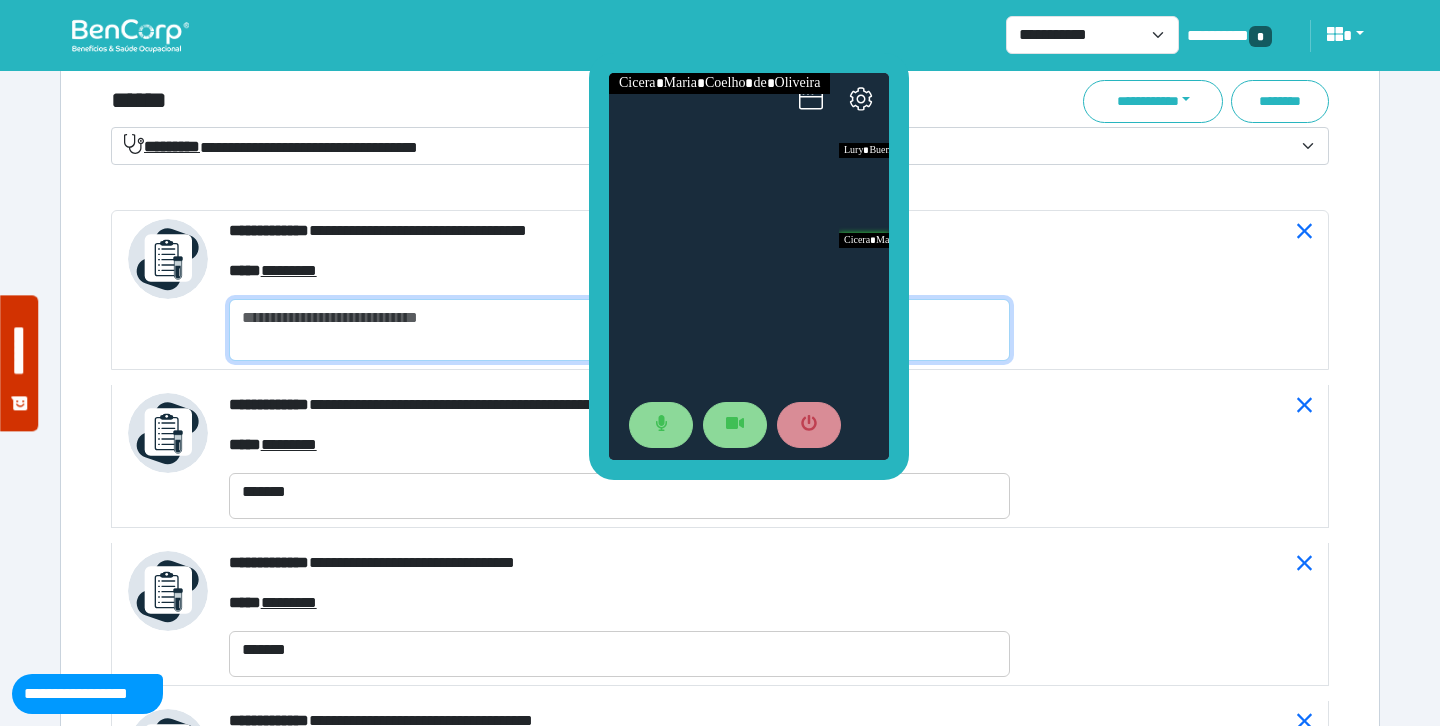 click at bounding box center (619, 330) 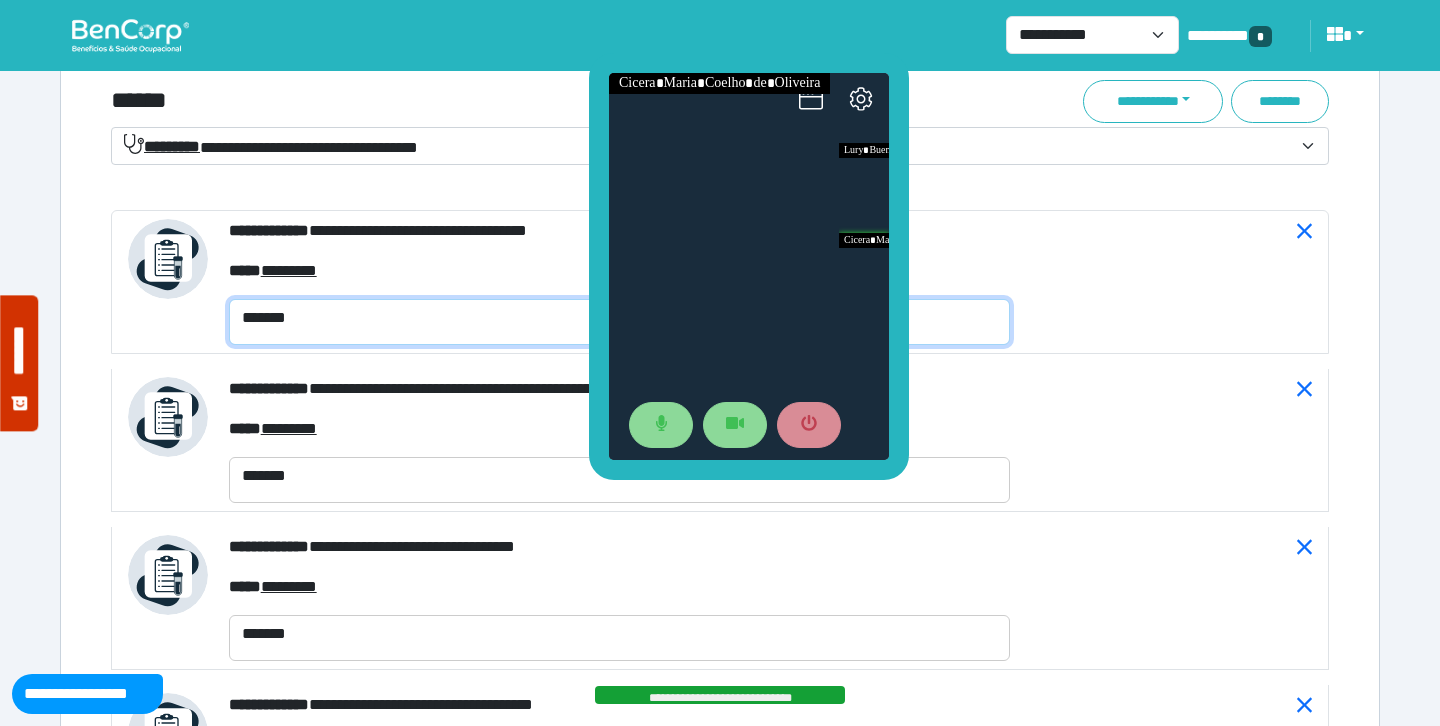 type on "*******" 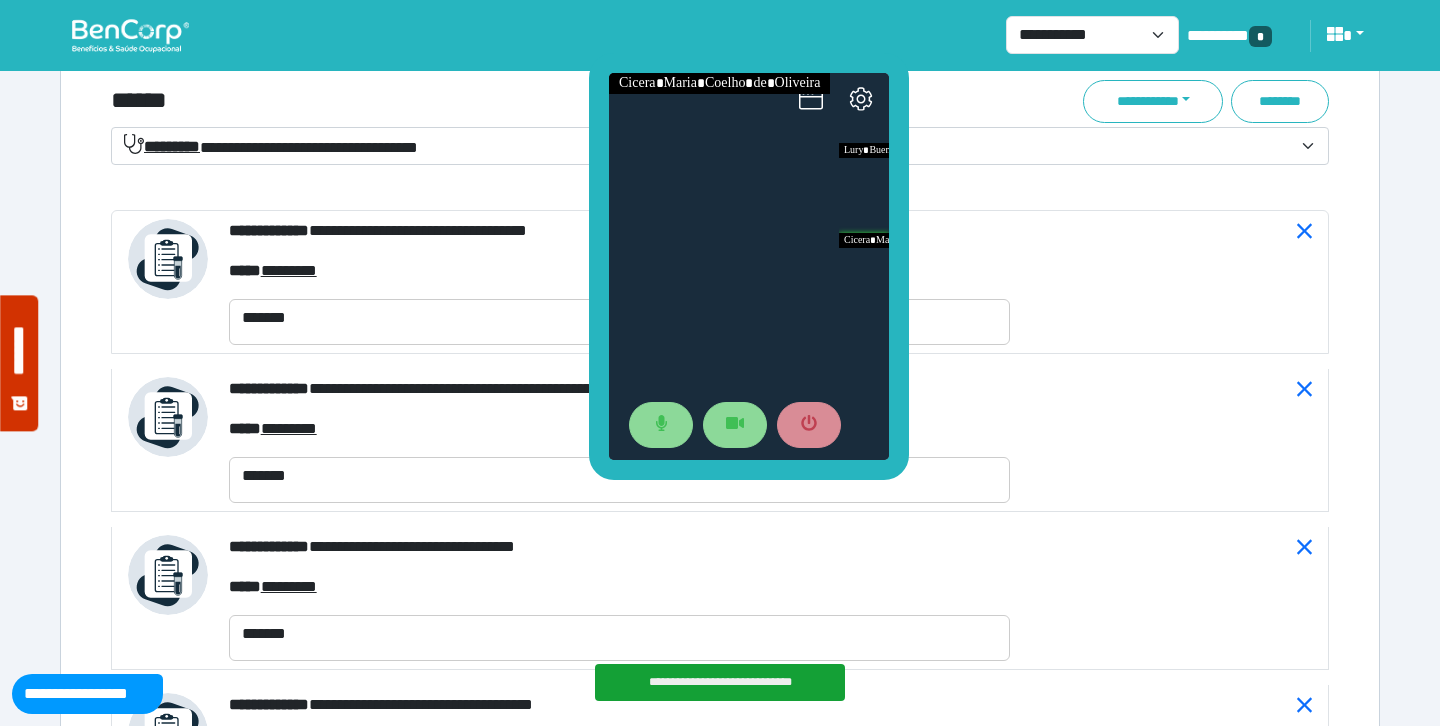 click on "******" at bounding box center (513, 101) 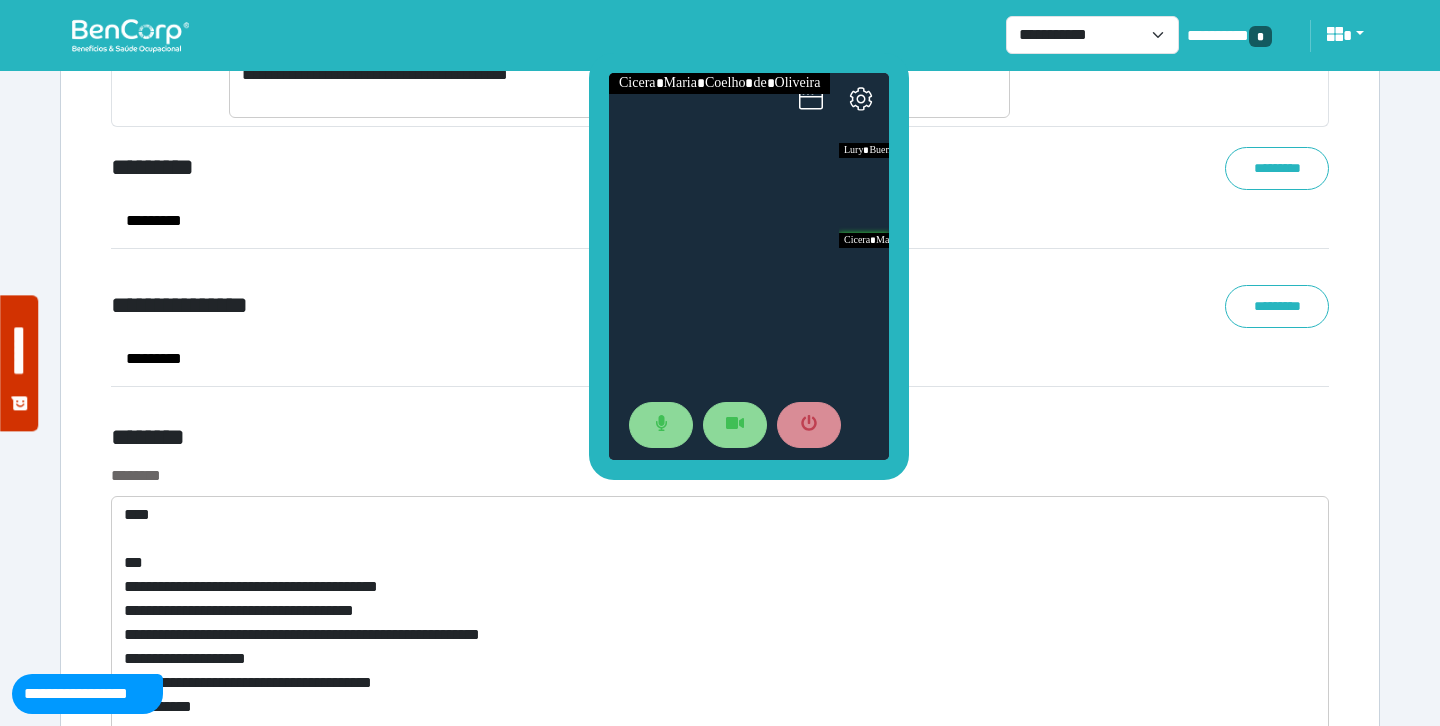 scroll, scrollTop: 10365, scrollLeft: 0, axis: vertical 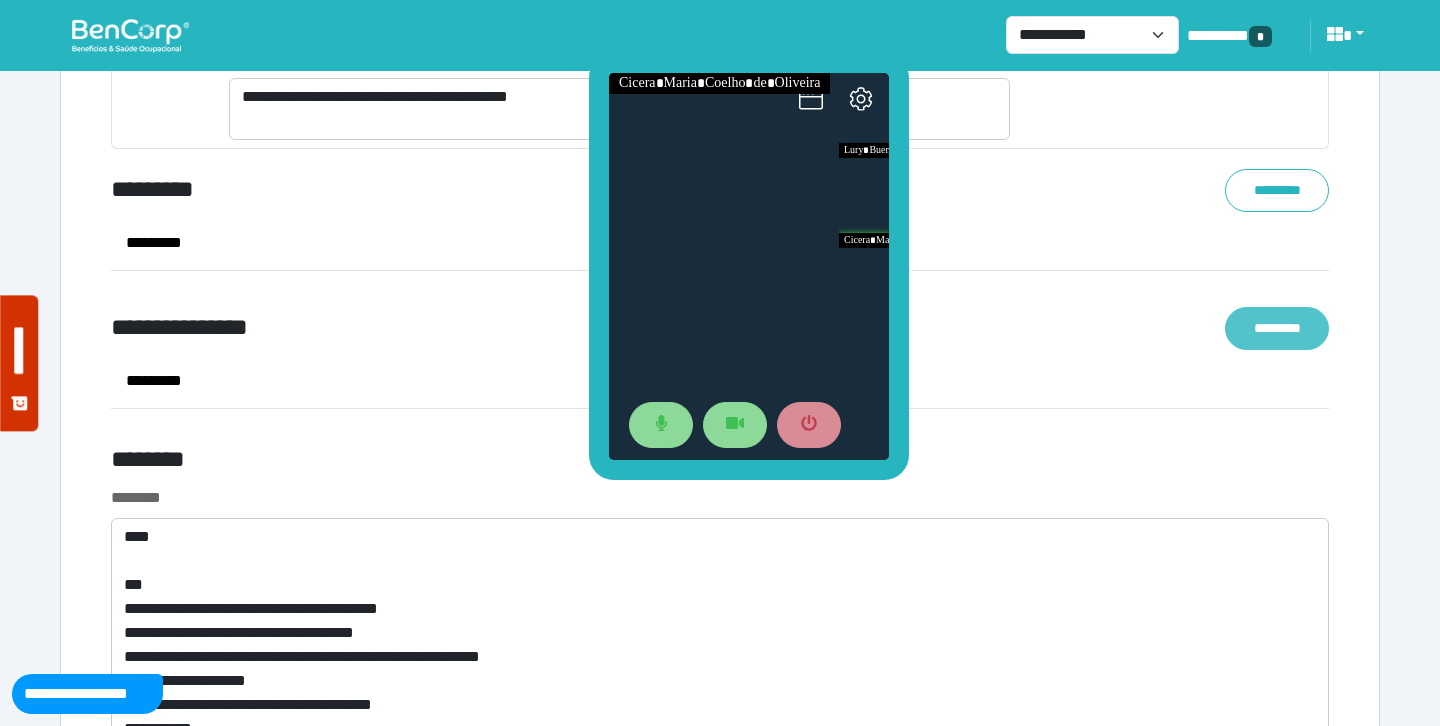 click on "*********" at bounding box center (1277, 328) 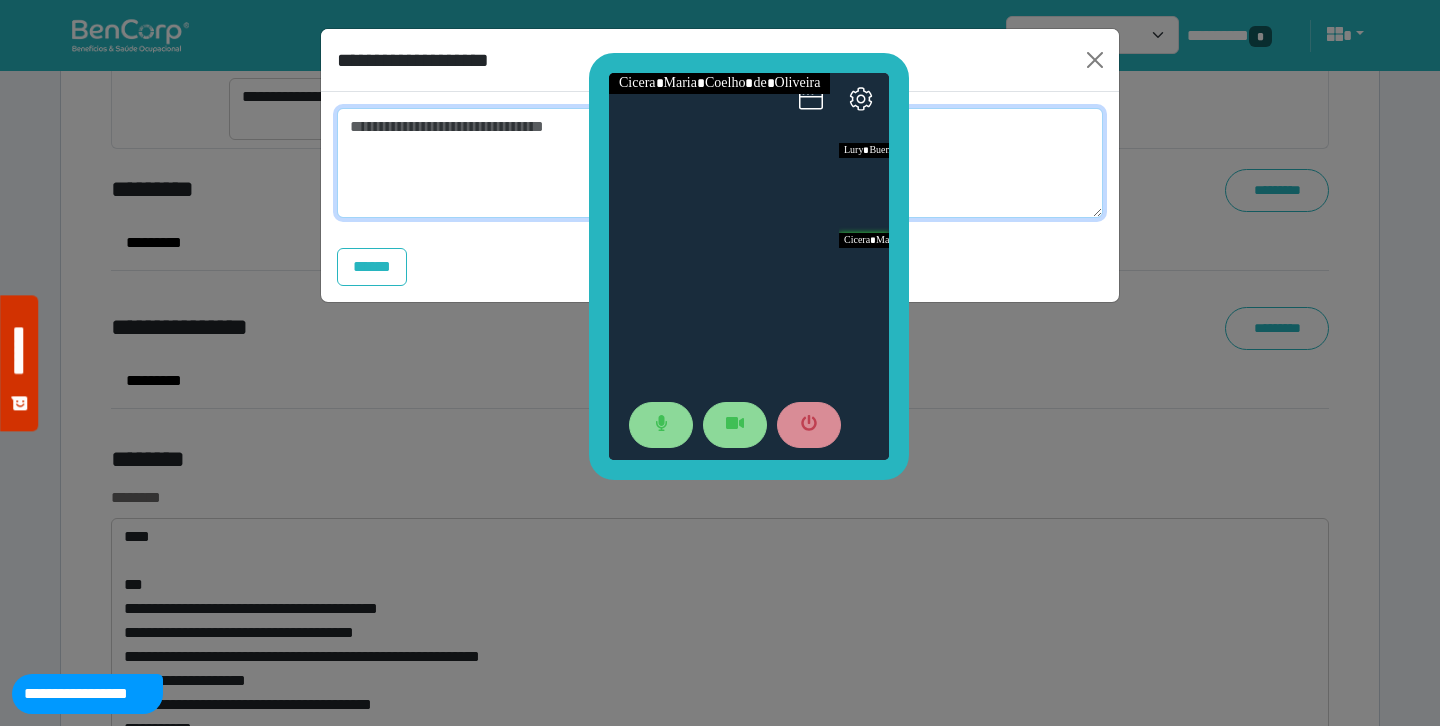 click at bounding box center (720, 163) 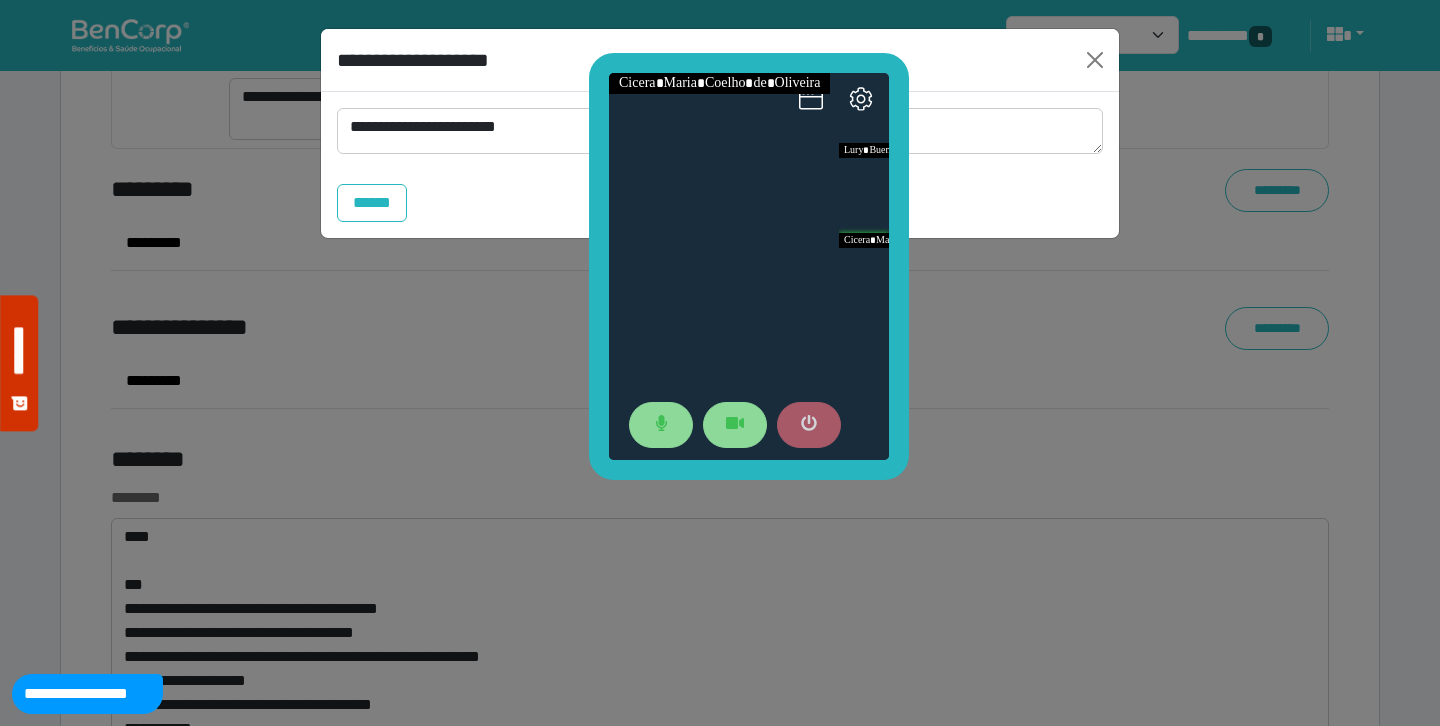 click 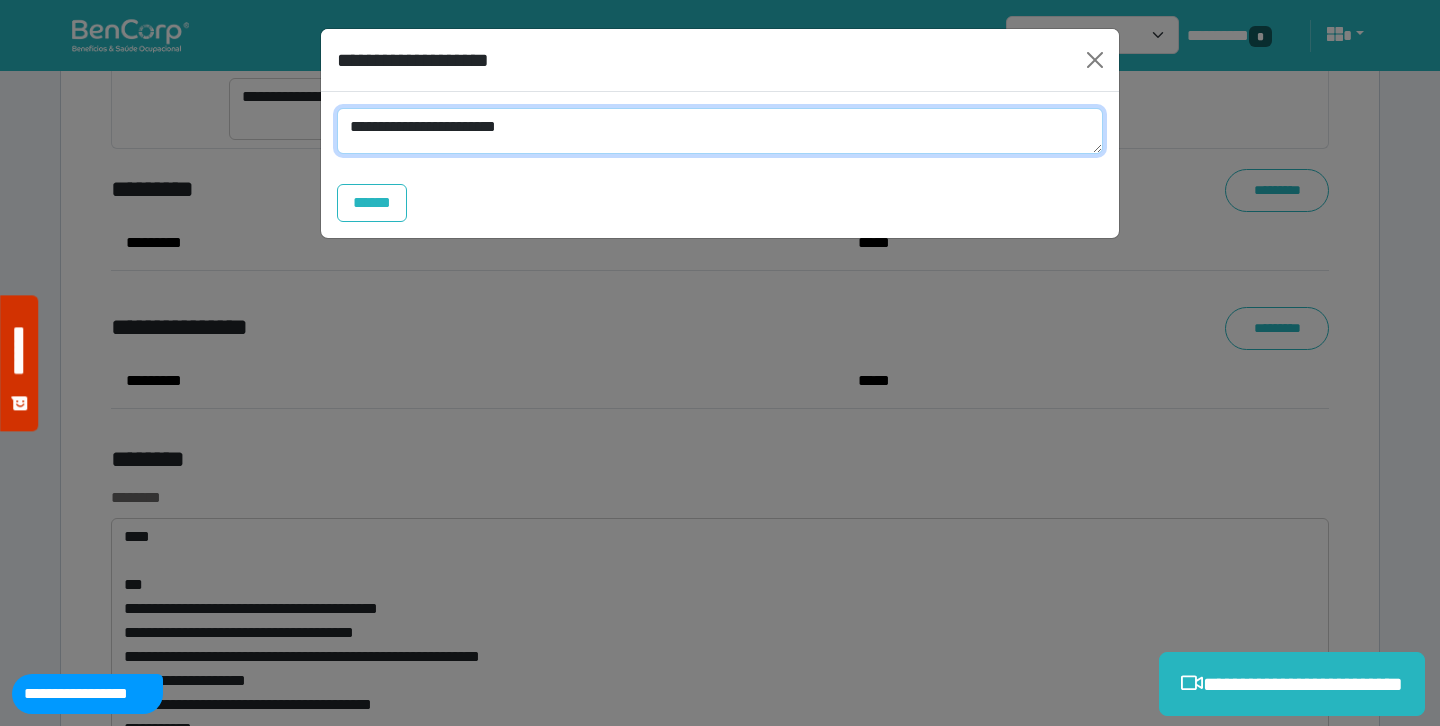 click on "**********" at bounding box center (720, 131) 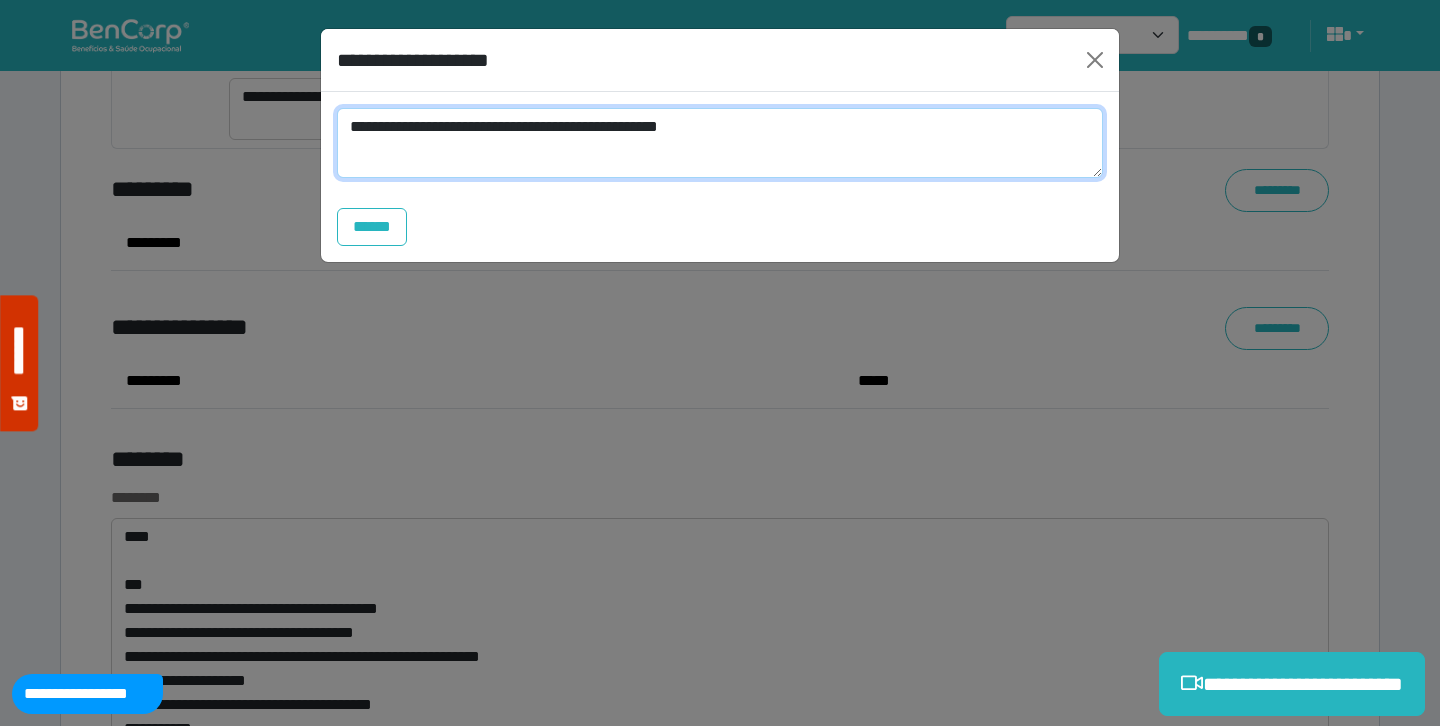 scroll, scrollTop: 0, scrollLeft: 0, axis: both 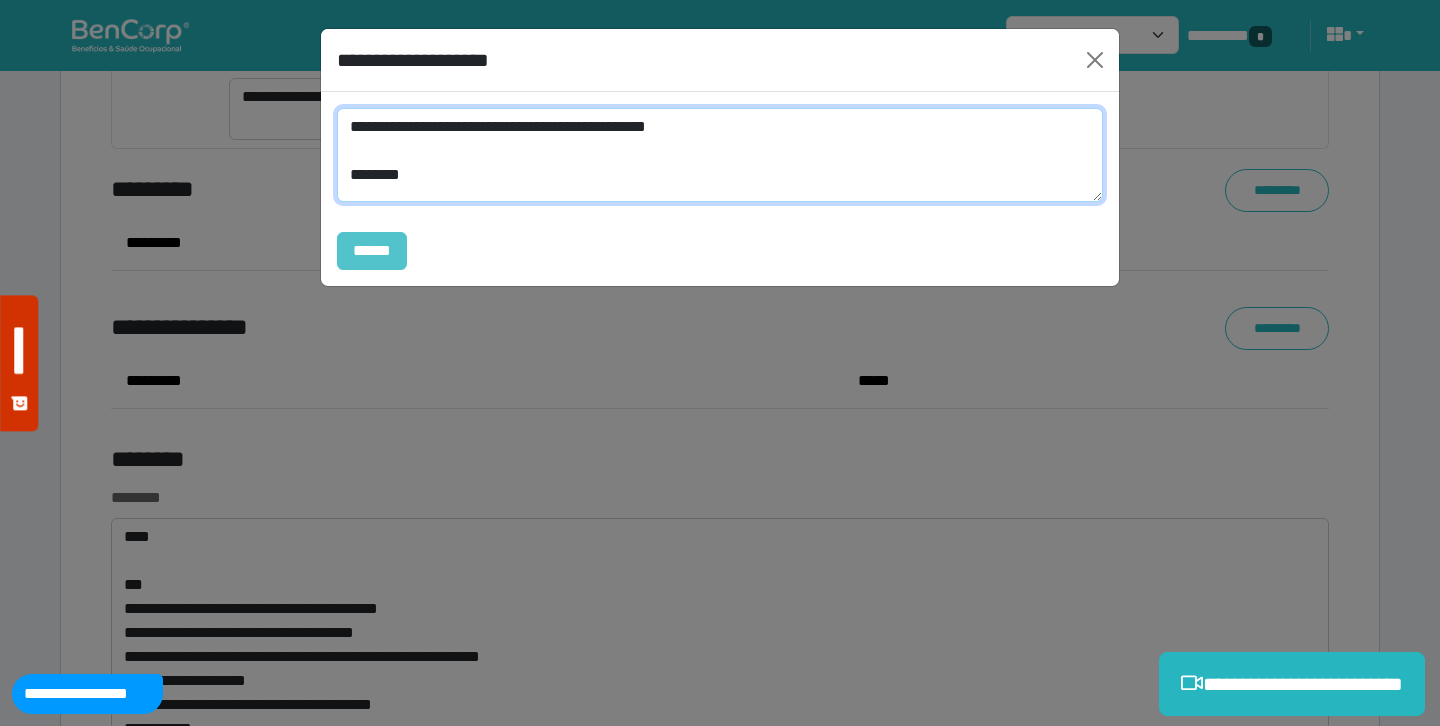 type on "**********" 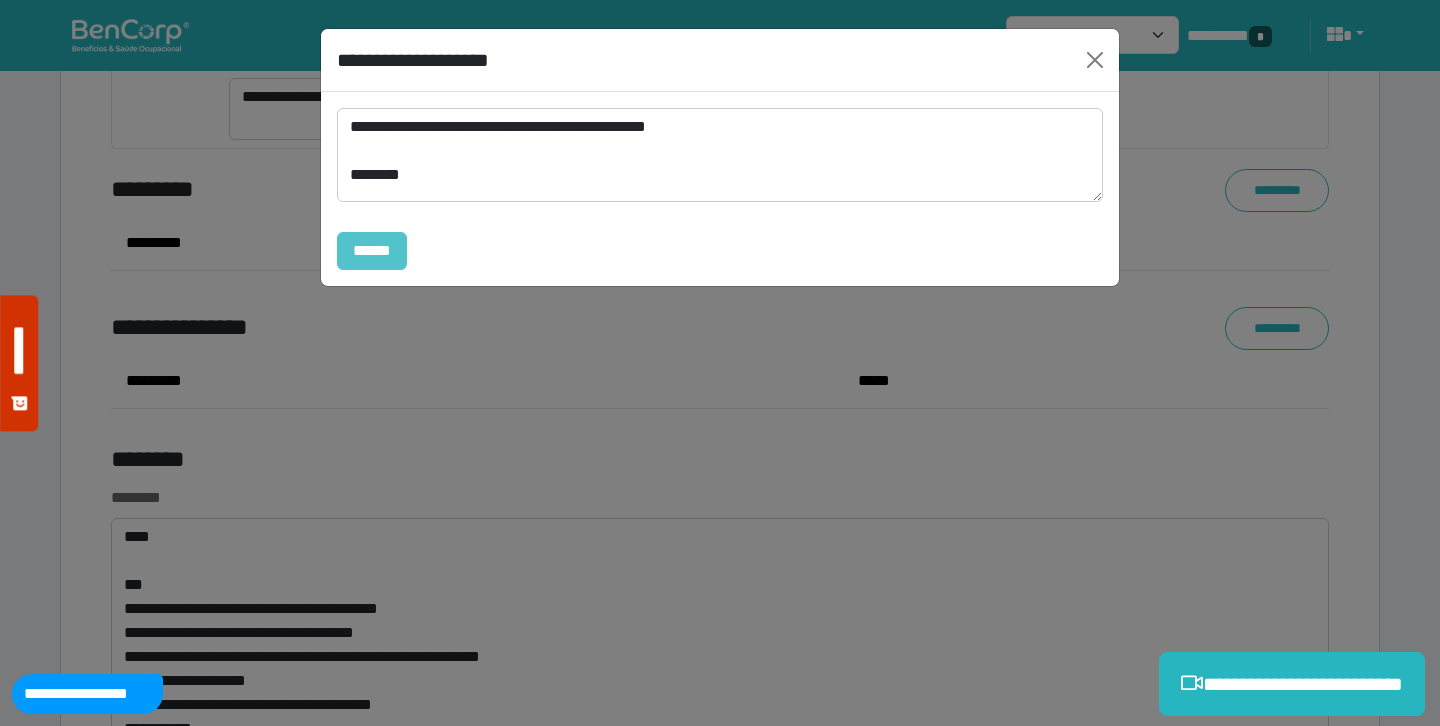 click on "******" at bounding box center (372, 251) 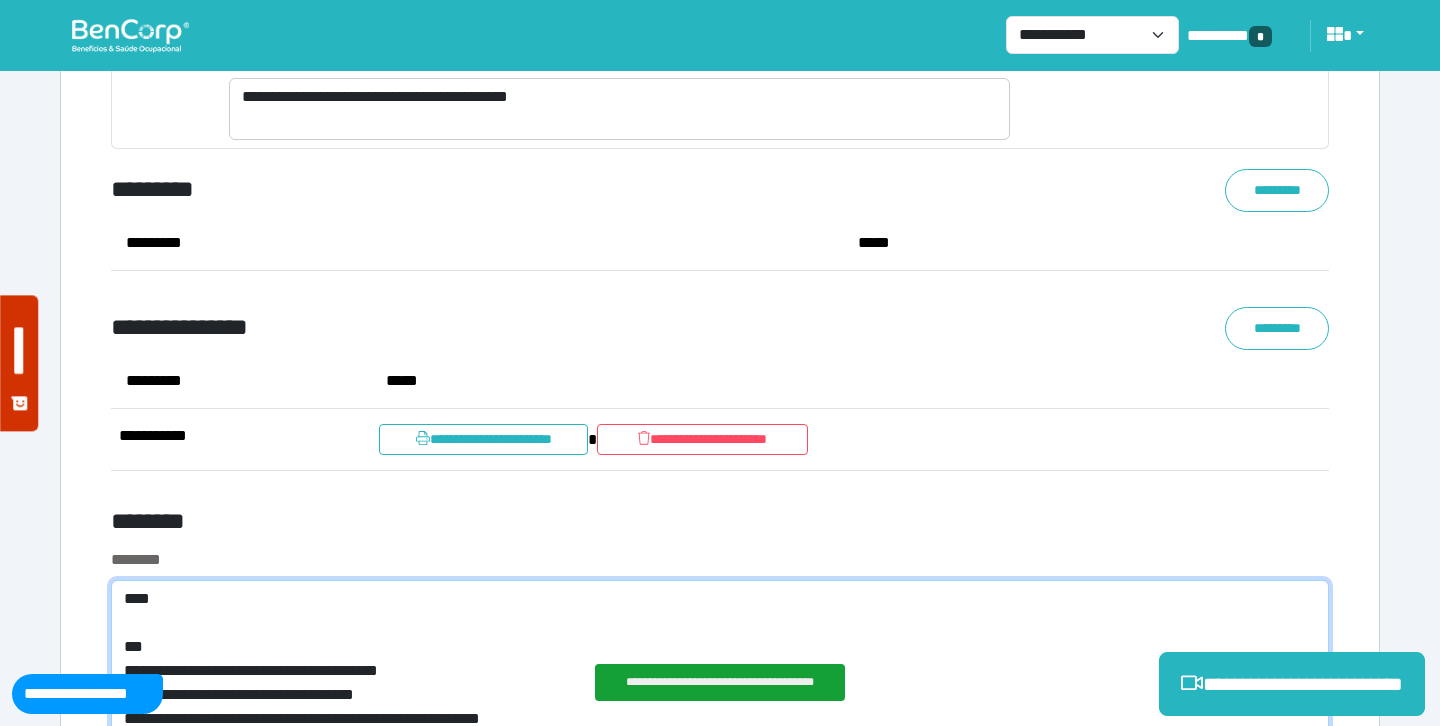 click on "**********" at bounding box center (720, 723) 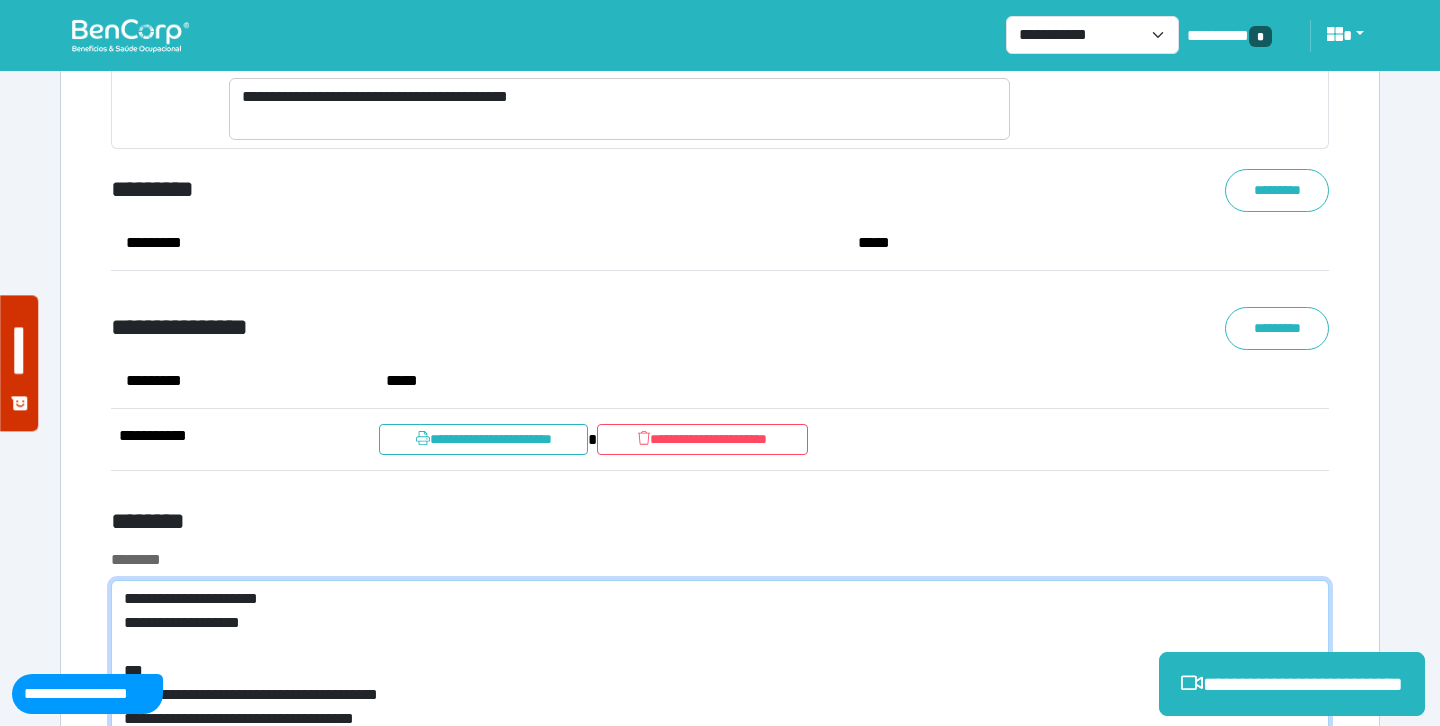 type on "**********" 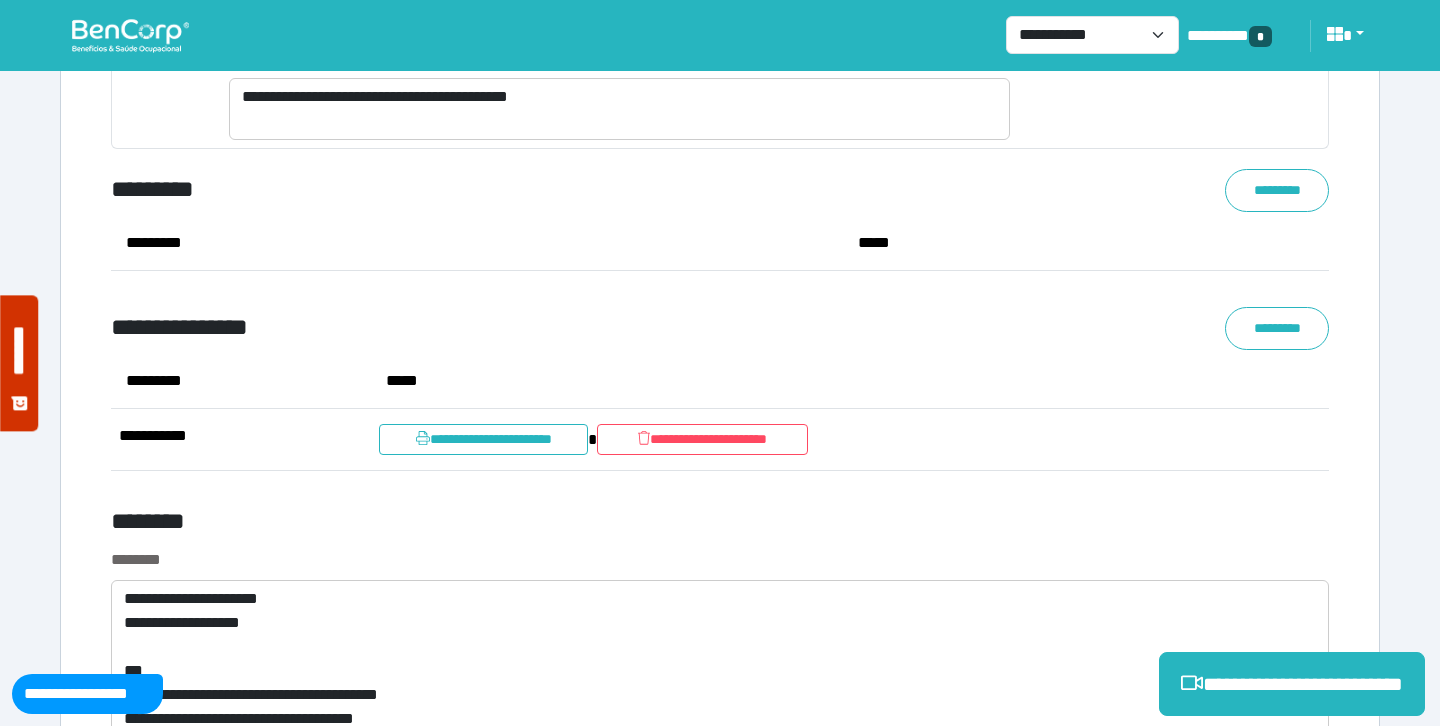 click on "********" at bounding box center (513, 525) 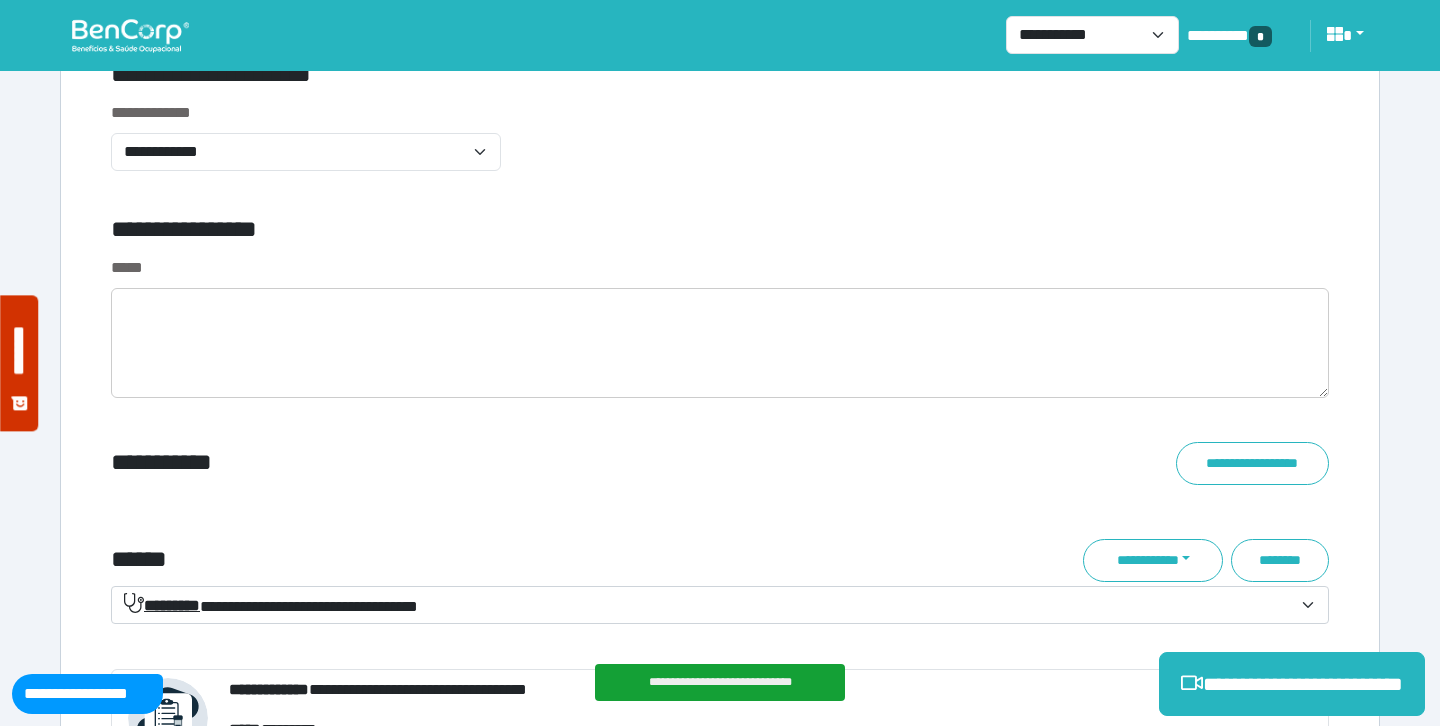 scroll, scrollTop: 7053, scrollLeft: 0, axis: vertical 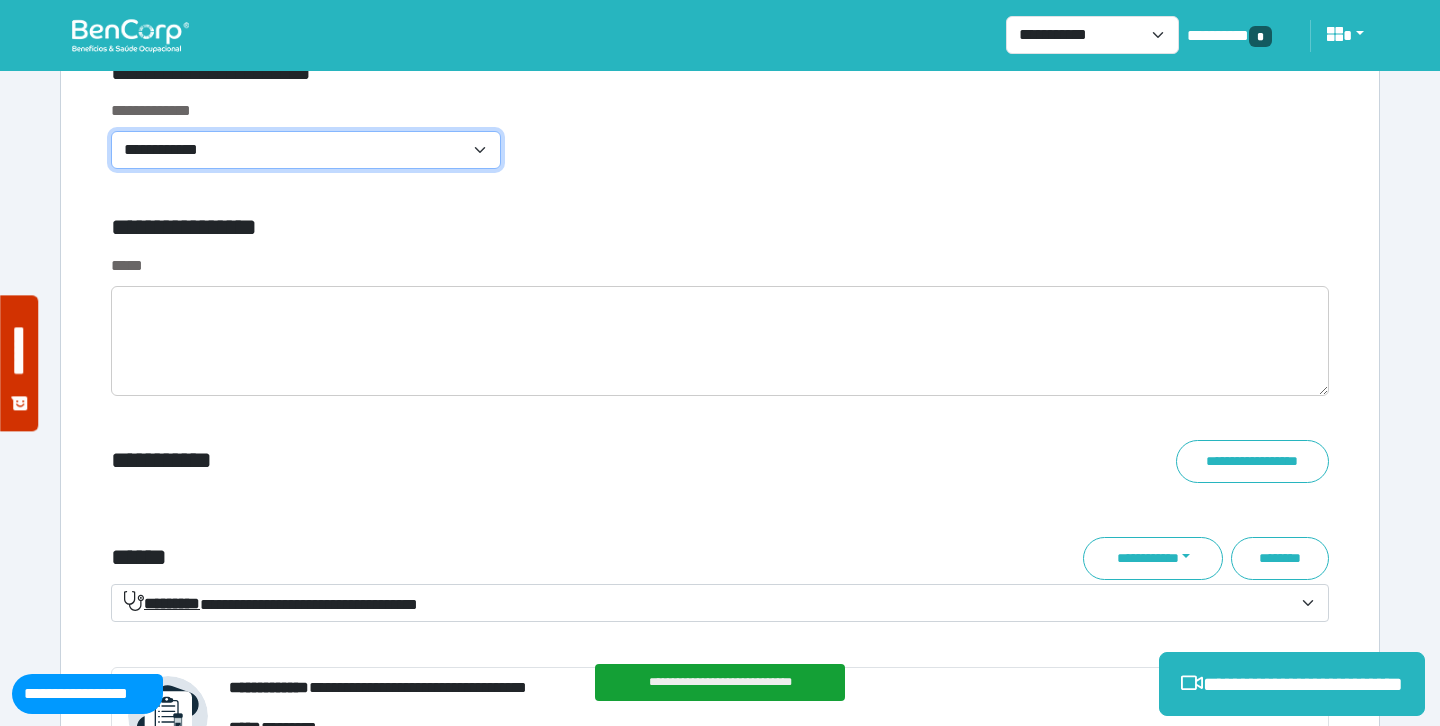 click on "**********" at bounding box center (306, 150) 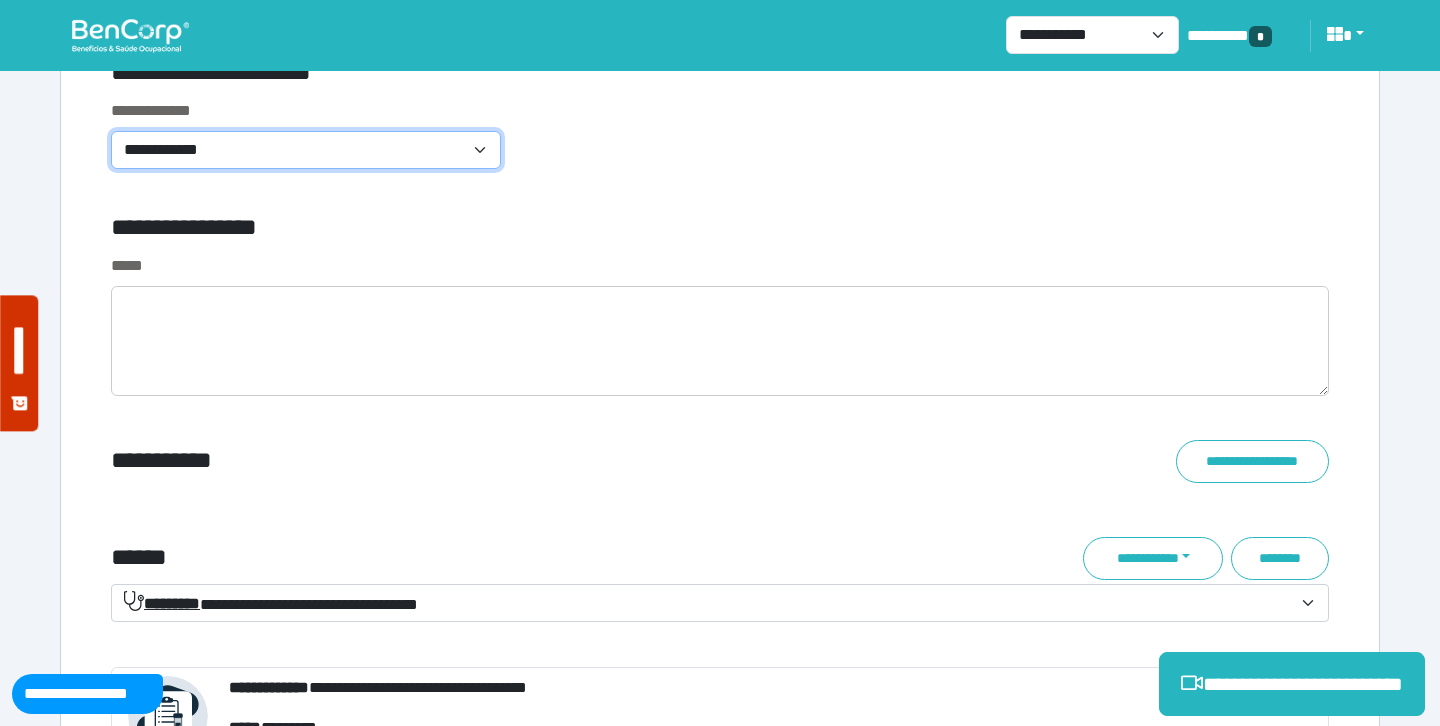select on "**********" 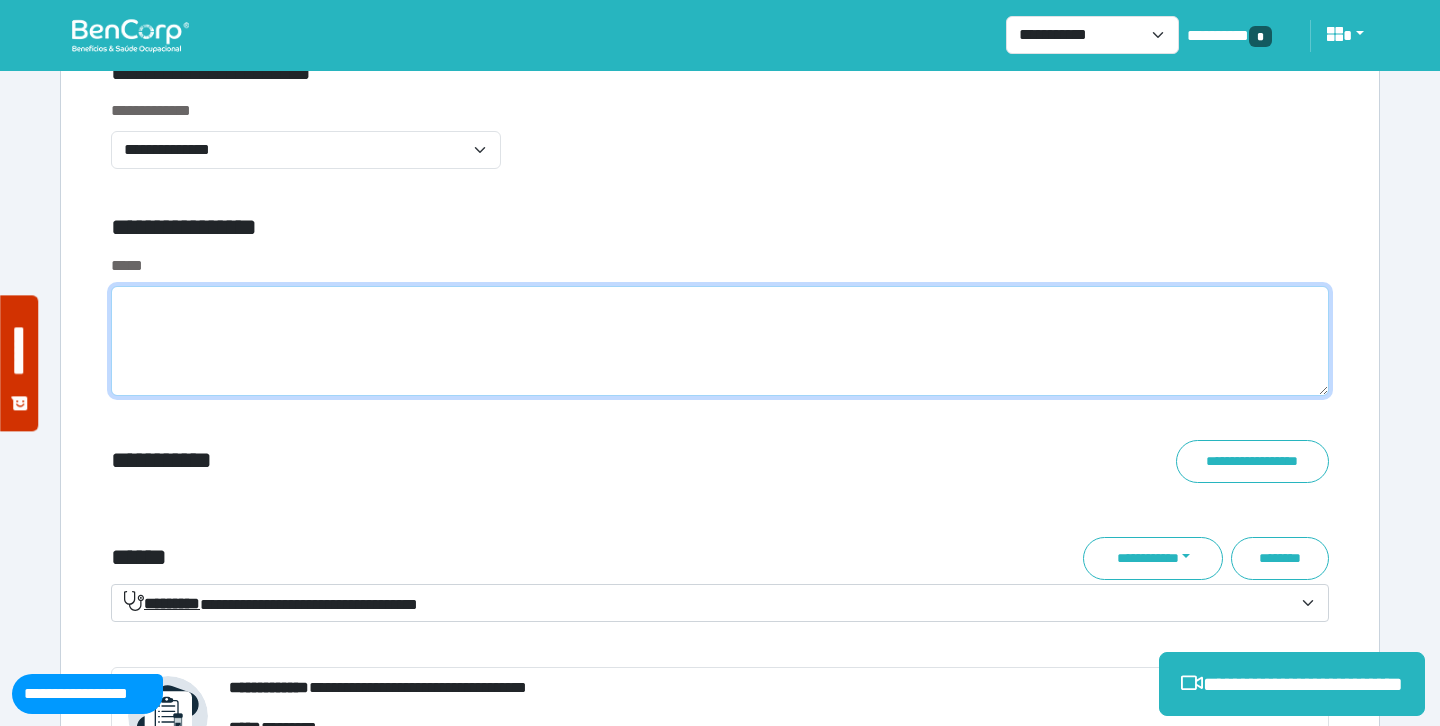 click at bounding box center [720, 341] 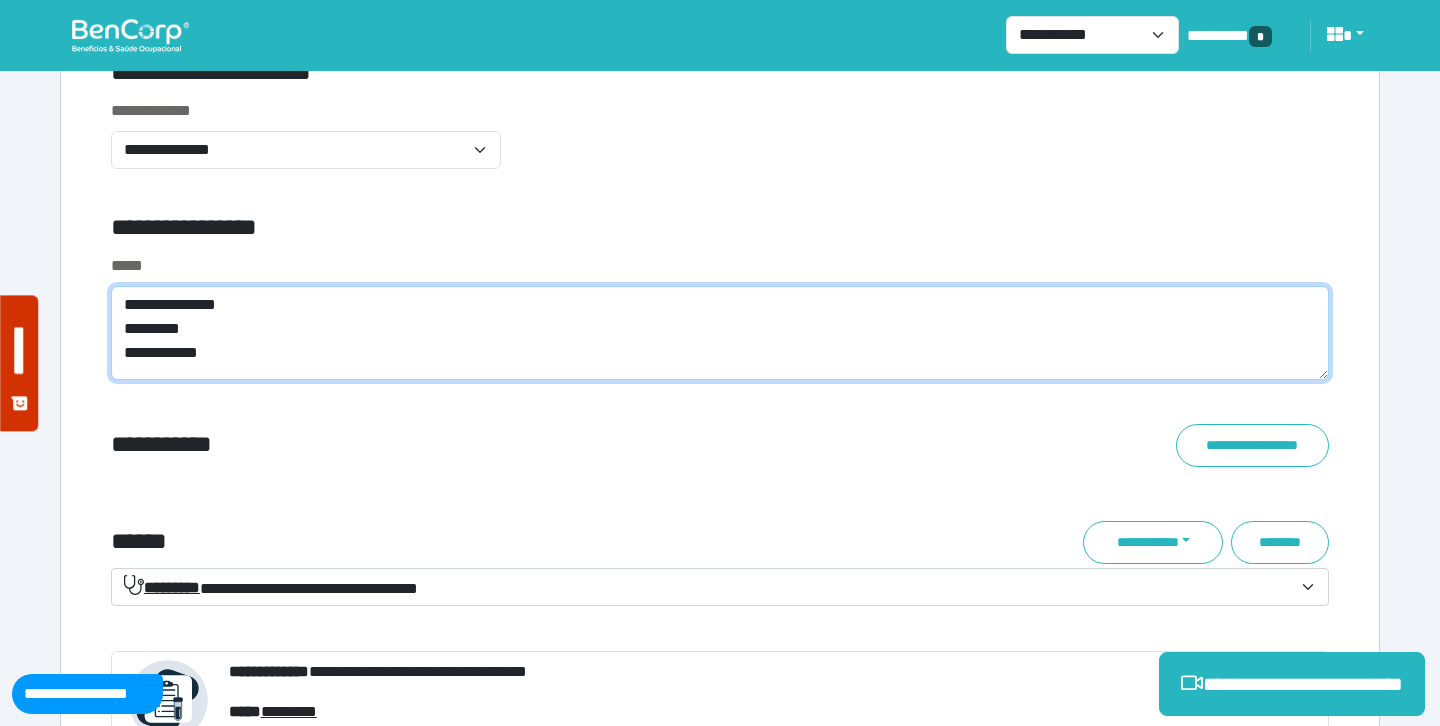 scroll, scrollTop: 0, scrollLeft: 0, axis: both 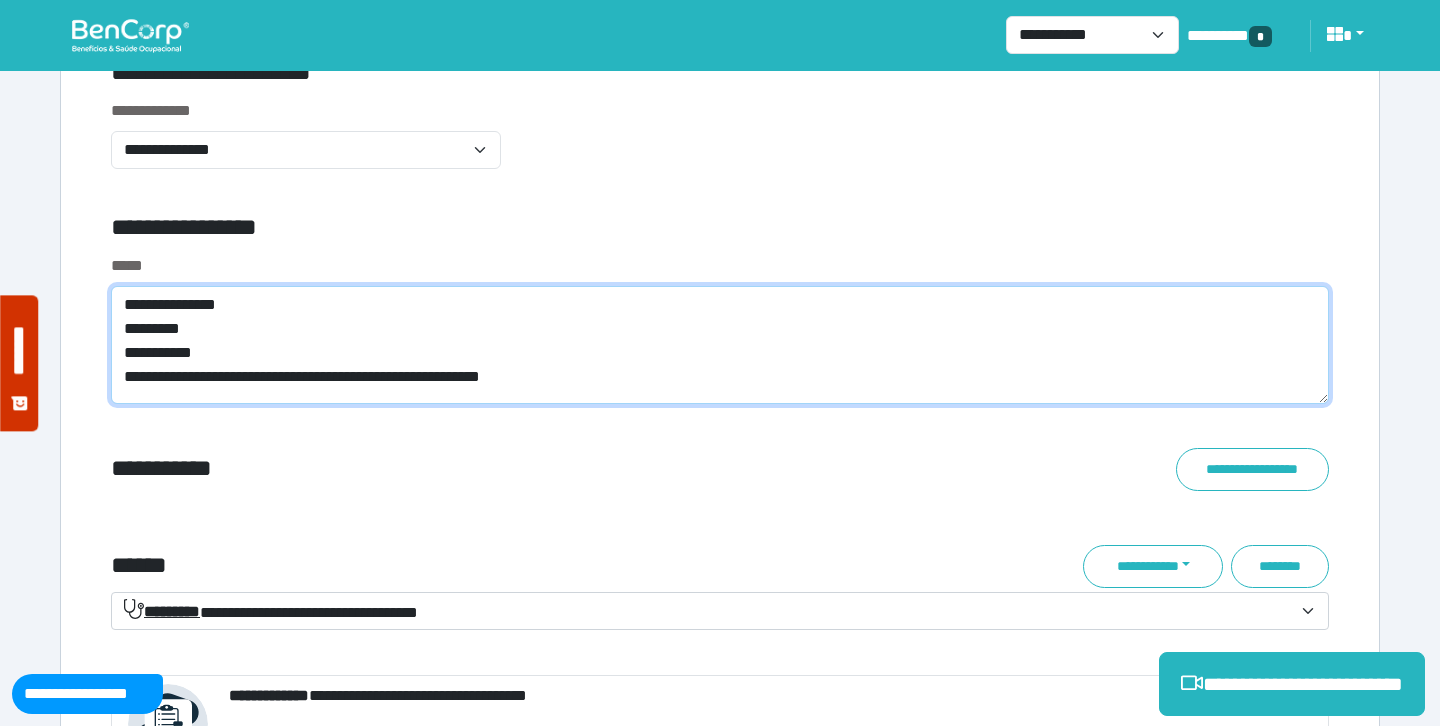 type on "**********" 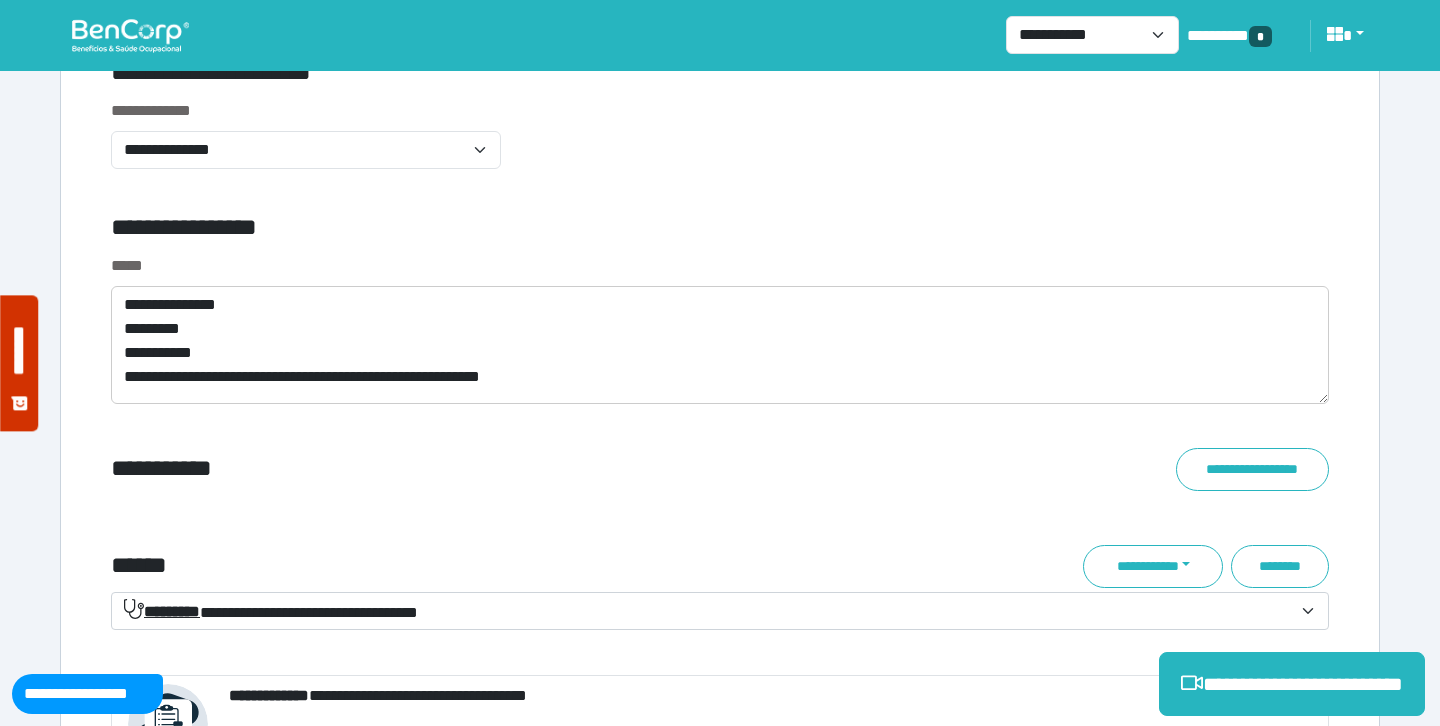 click on "**********" at bounding box center [513, 231] 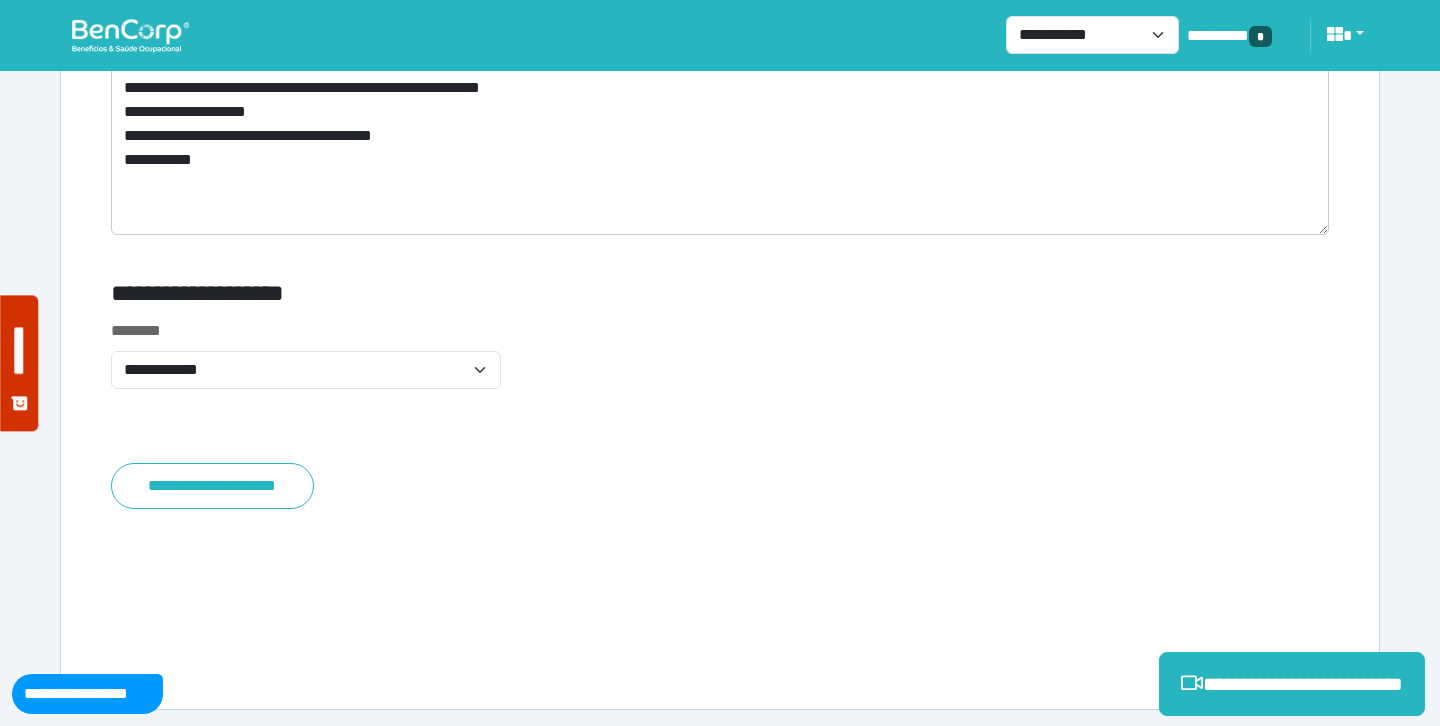 scroll, scrollTop: 11032, scrollLeft: 0, axis: vertical 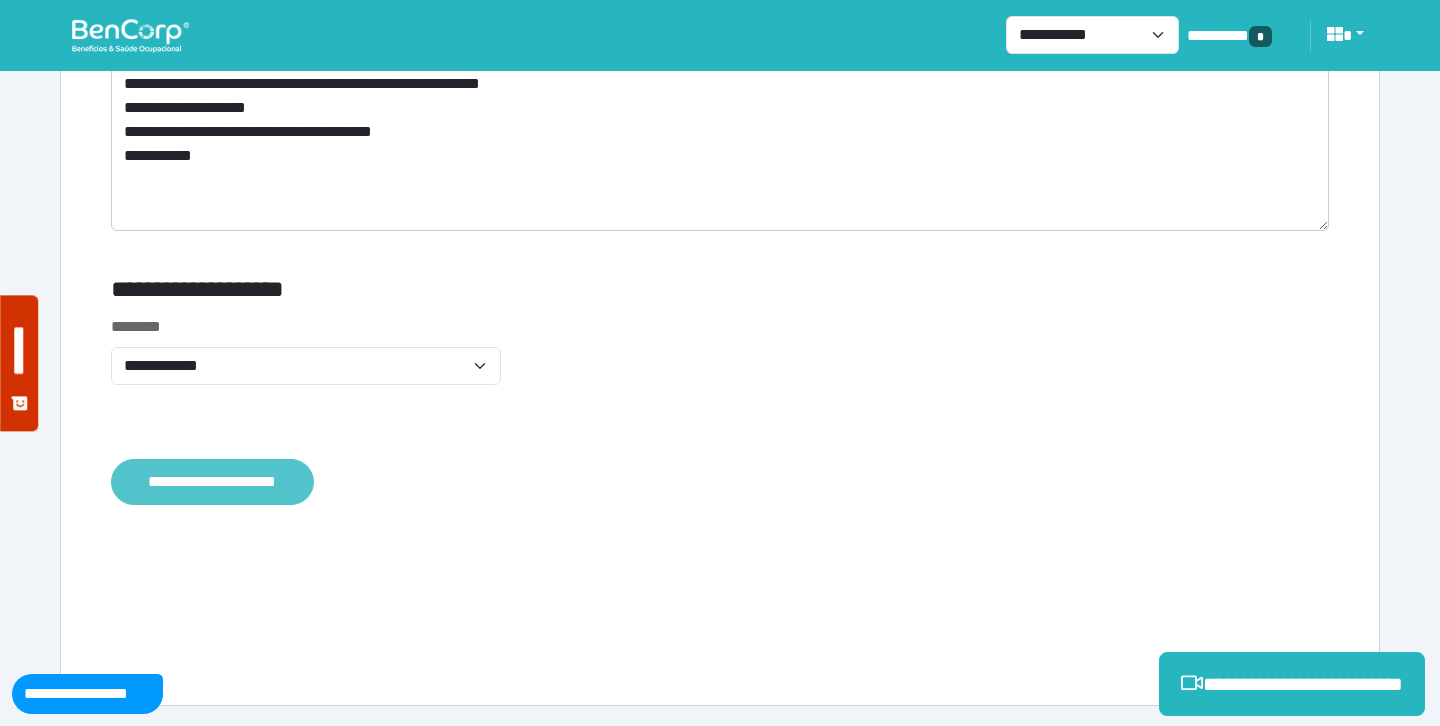 click on "**********" at bounding box center [212, 482] 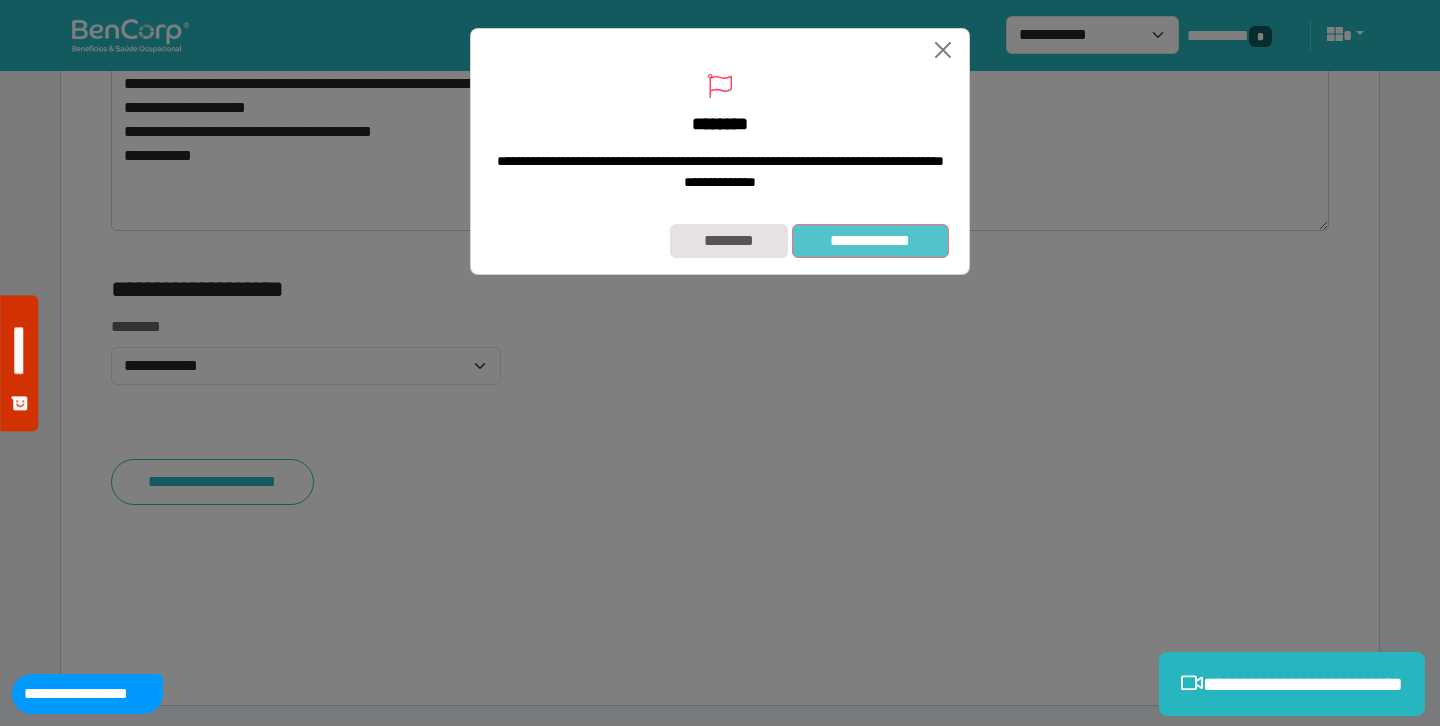 click on "**********" at bounding box center [870, 241] 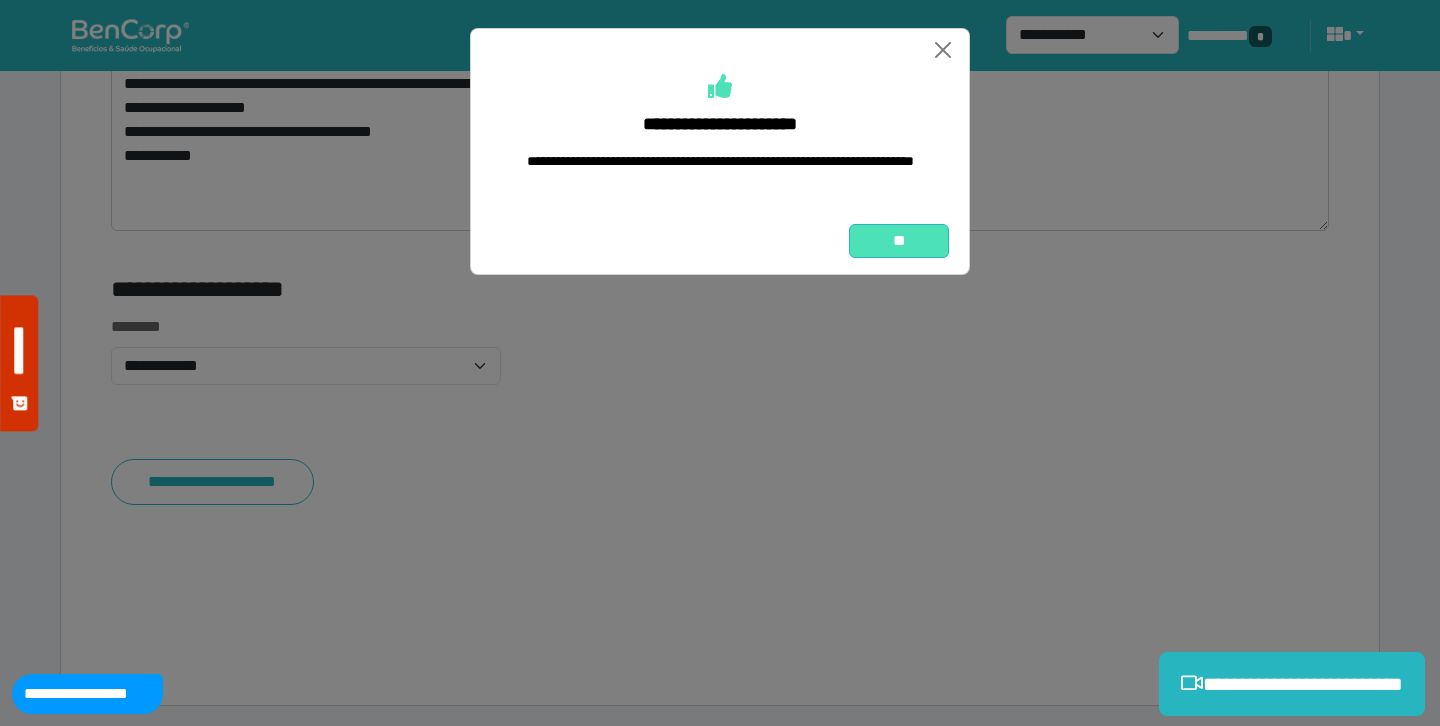 click on "**" at bounding box center (899, 241) 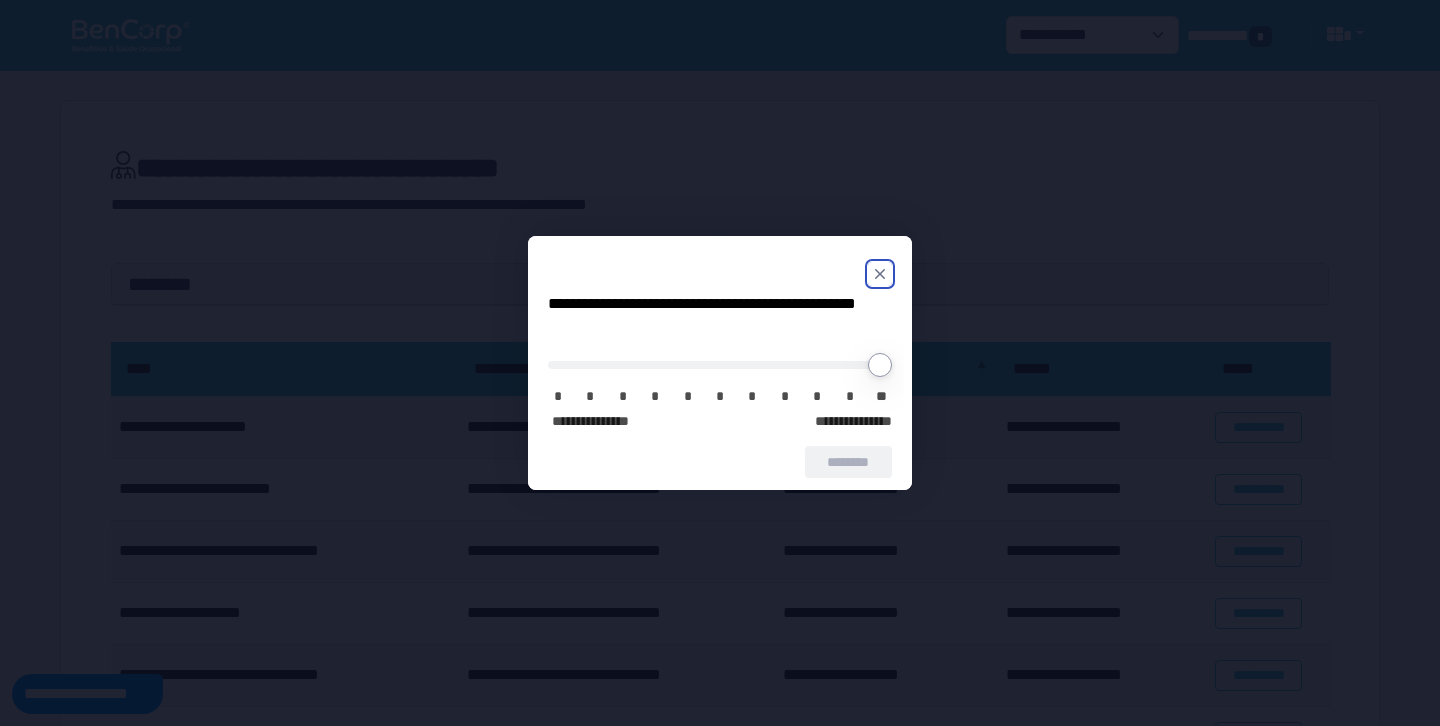 scroll, scrollTop: 0, scrollLeft: 0, axis: both 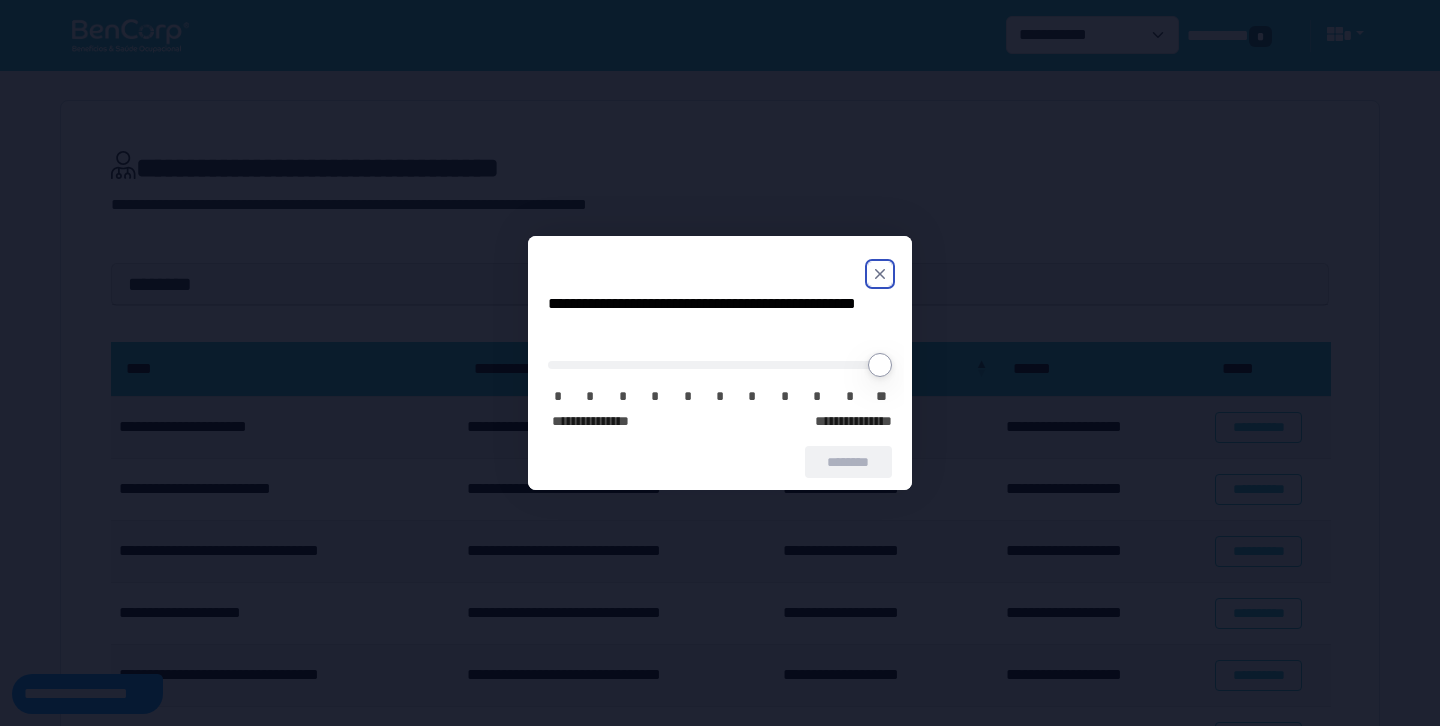 click 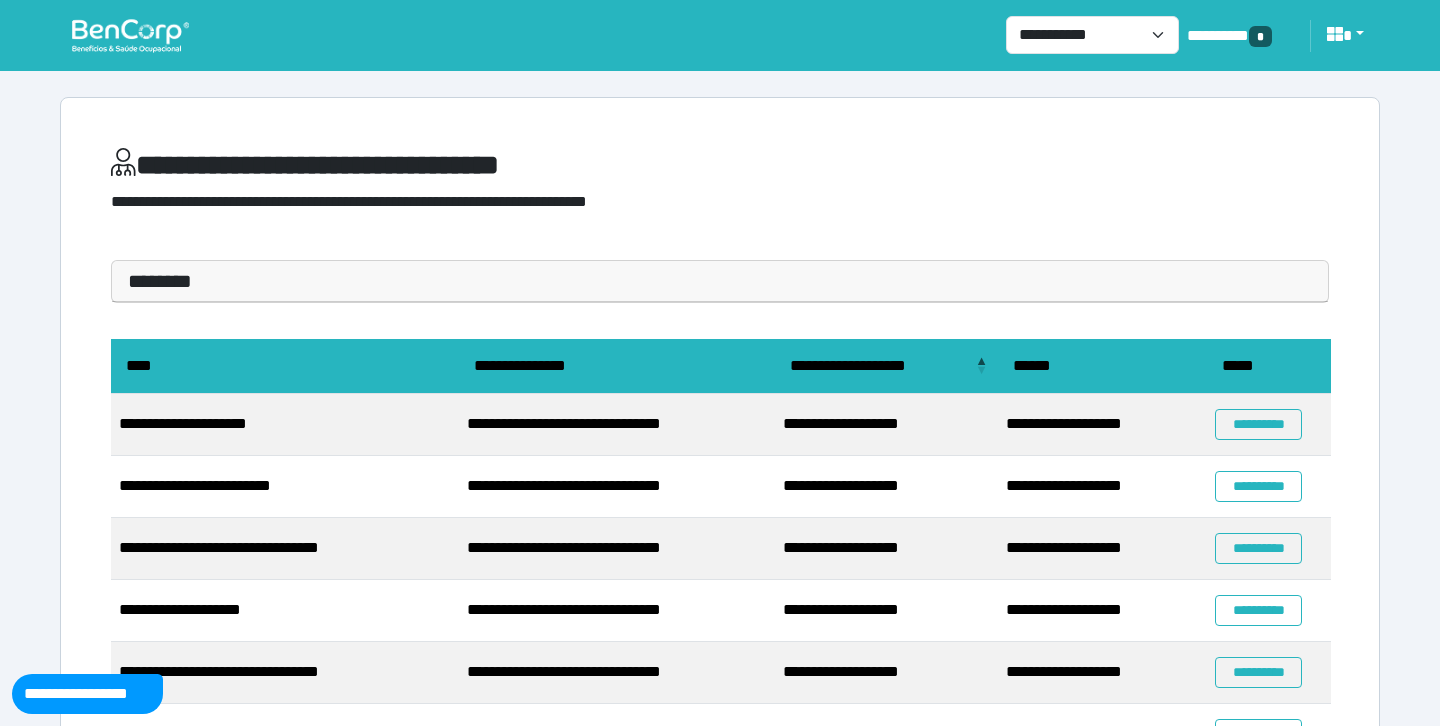 scroll, scrollTop: 0, scrollLeft: 0, axis: both 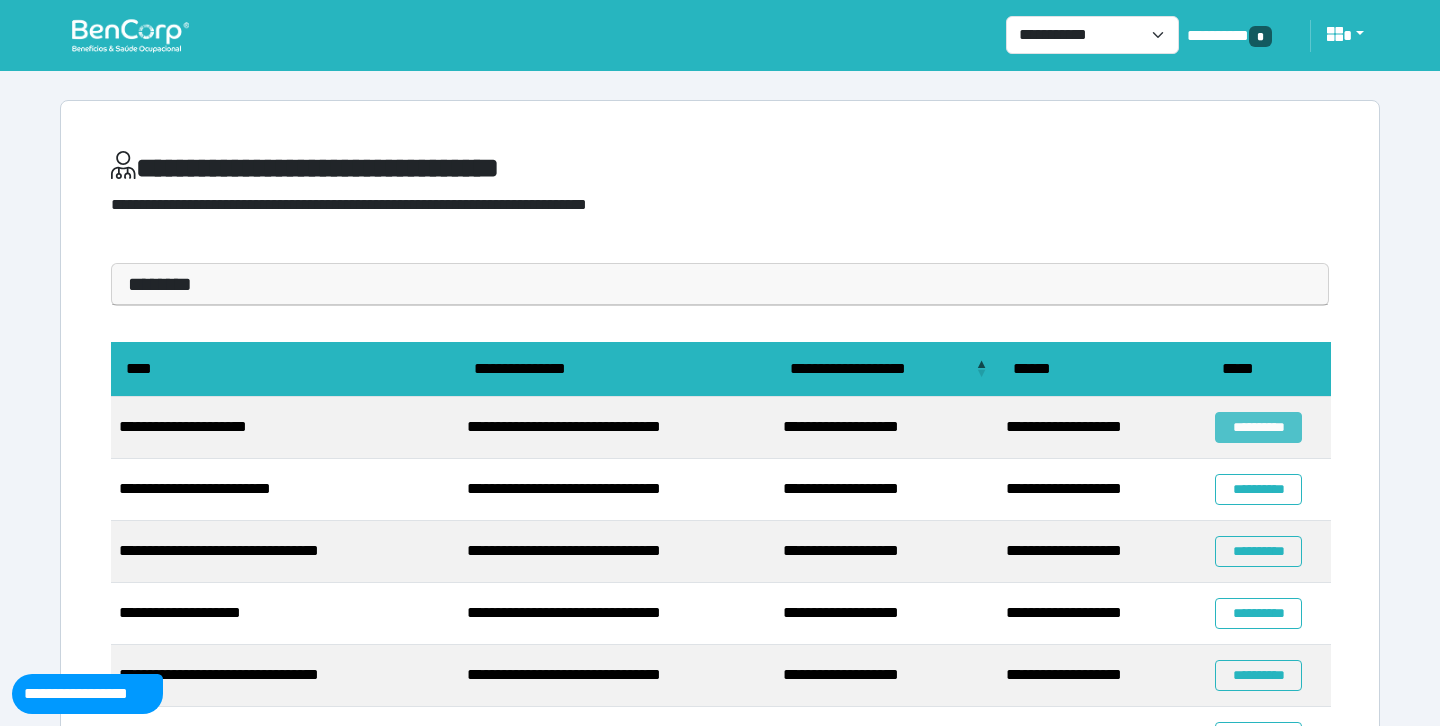 click on "**********" at bounding box center (1258, 427) 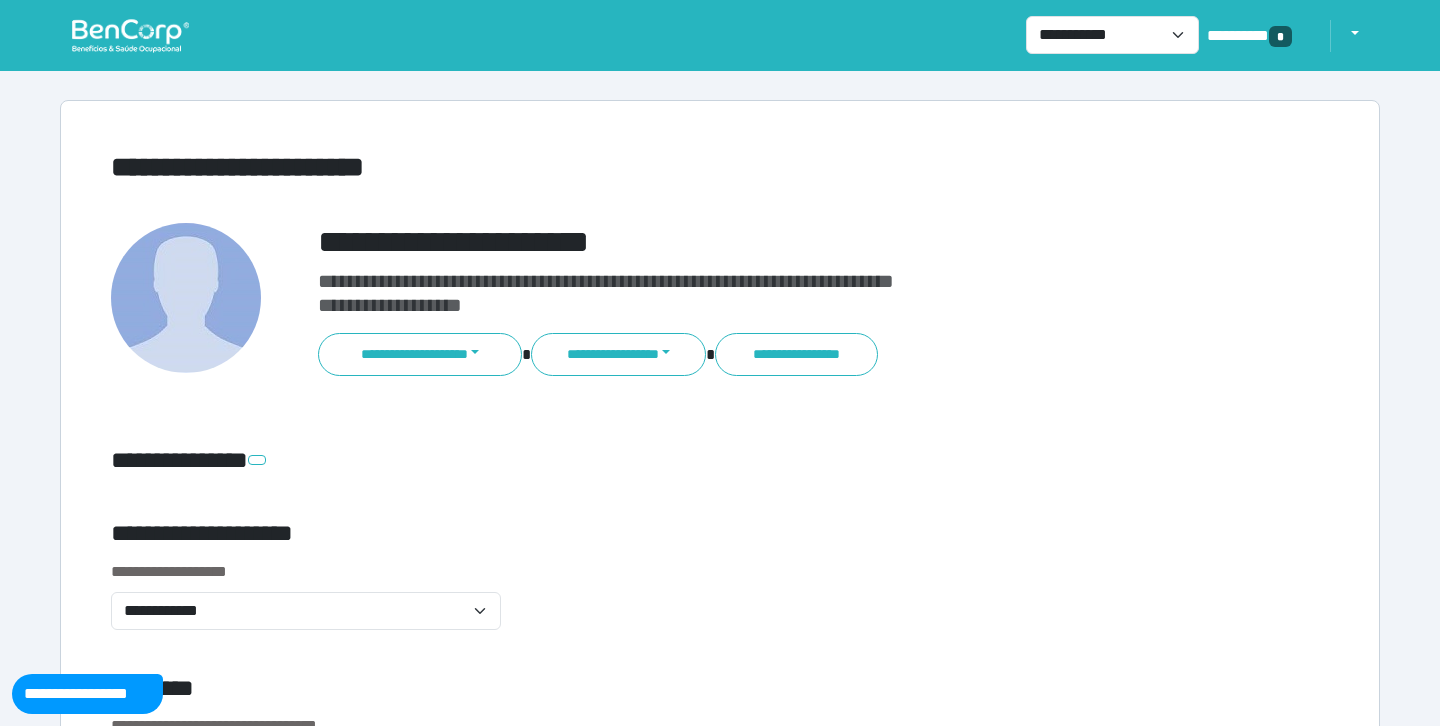 scroll, scrollTop: 0, scrollLeft: 0, axis: both 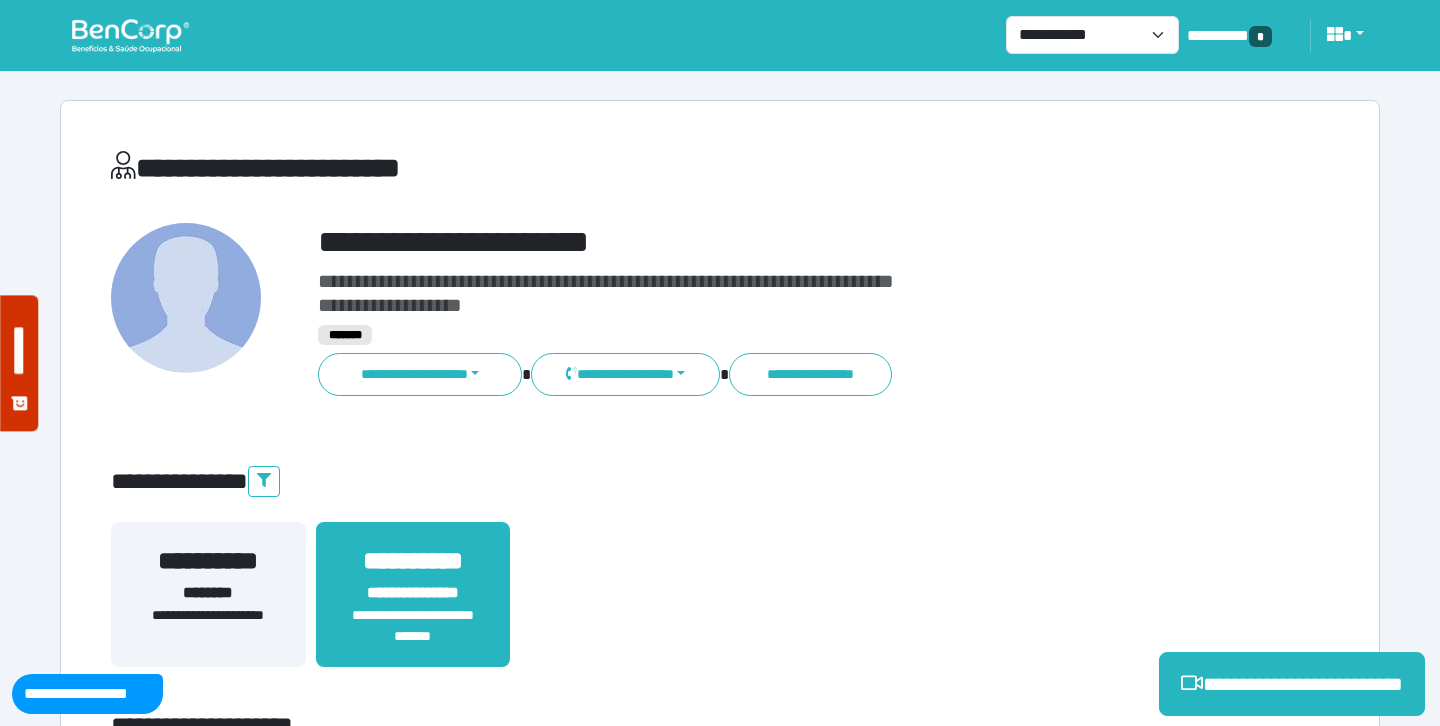click on "**********" at bounding box center [772, 242] 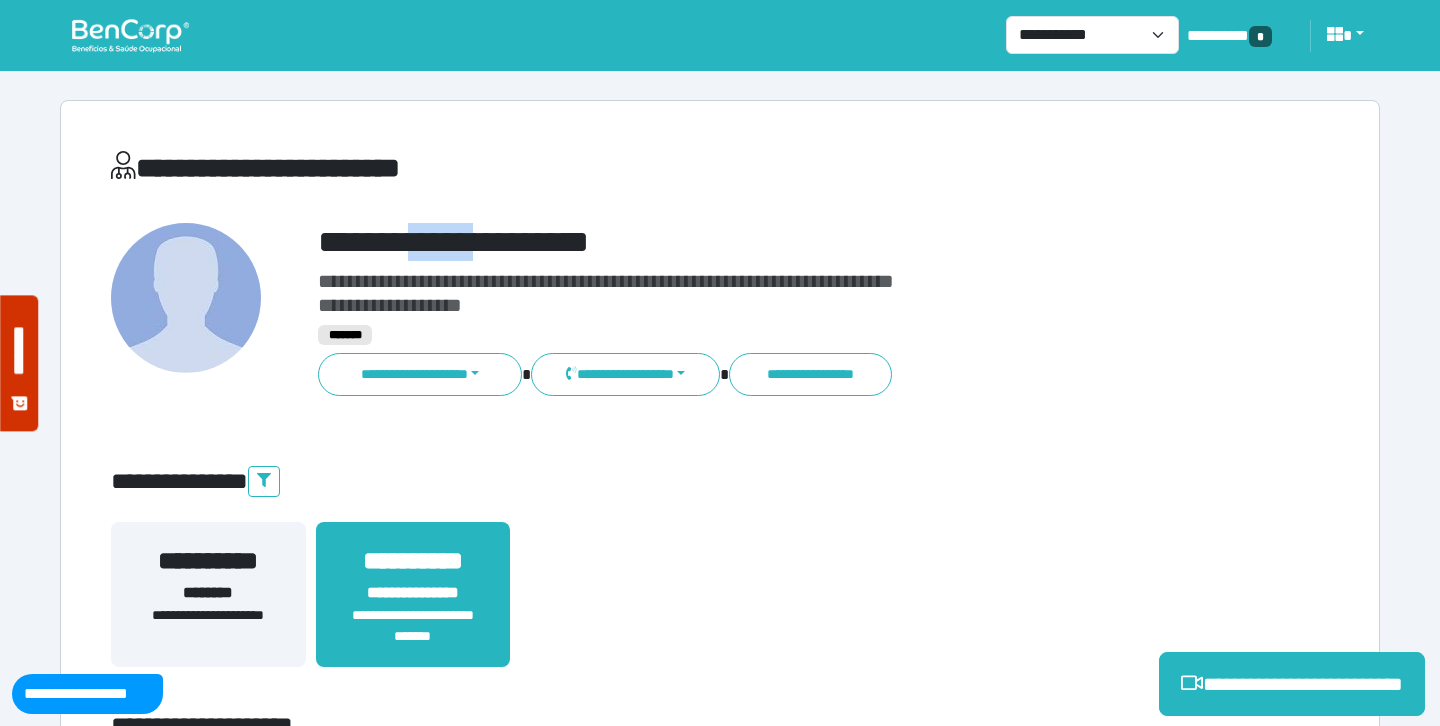 click on "**********" at bounding box center (772, 242) 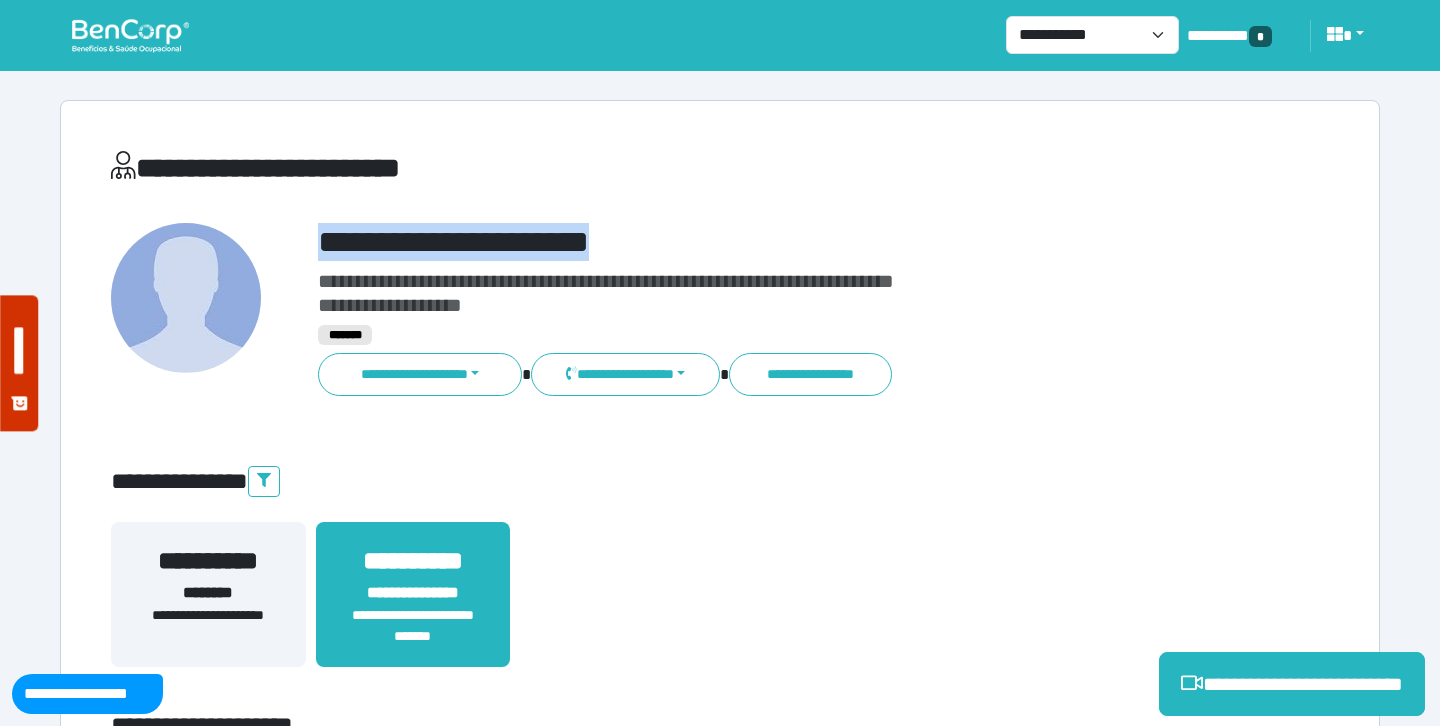 click on "**********" at bounding box center [772, 242] 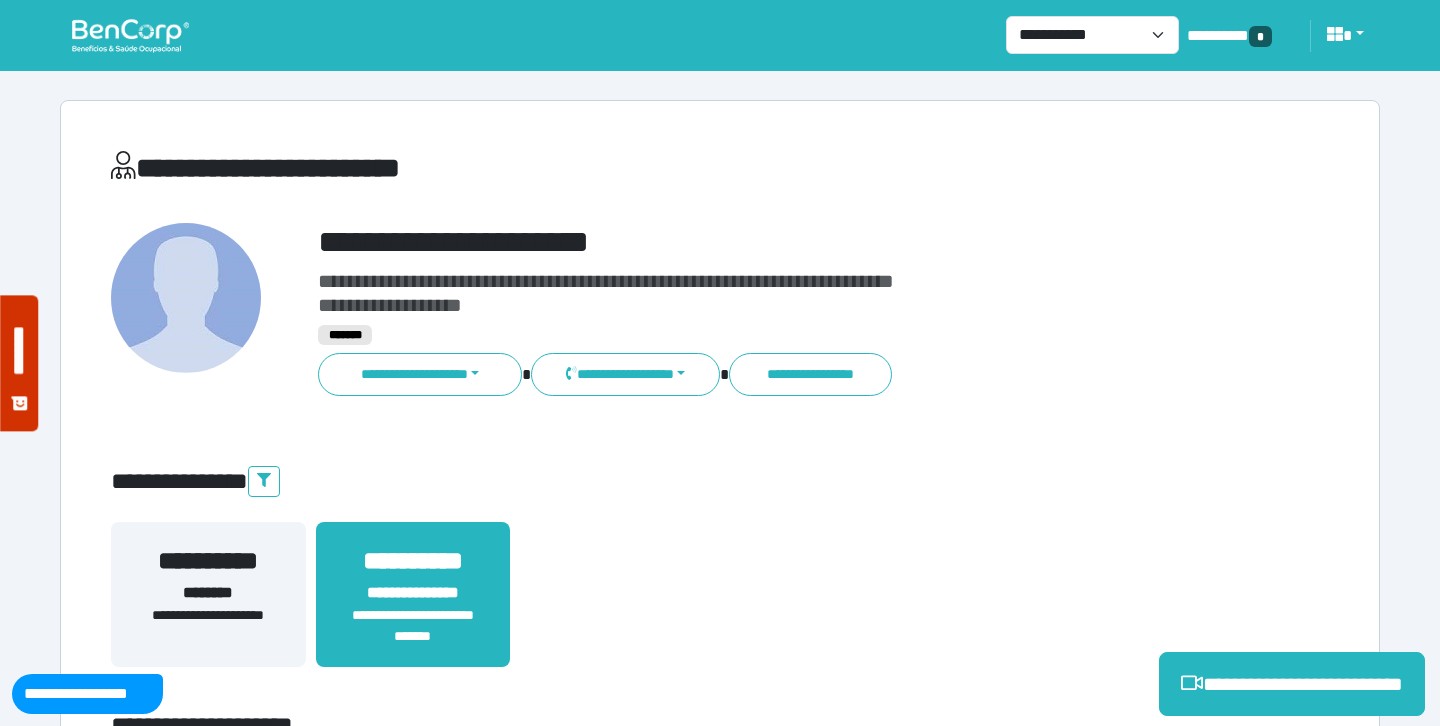click on "**********" at bounding box center [720, 578] 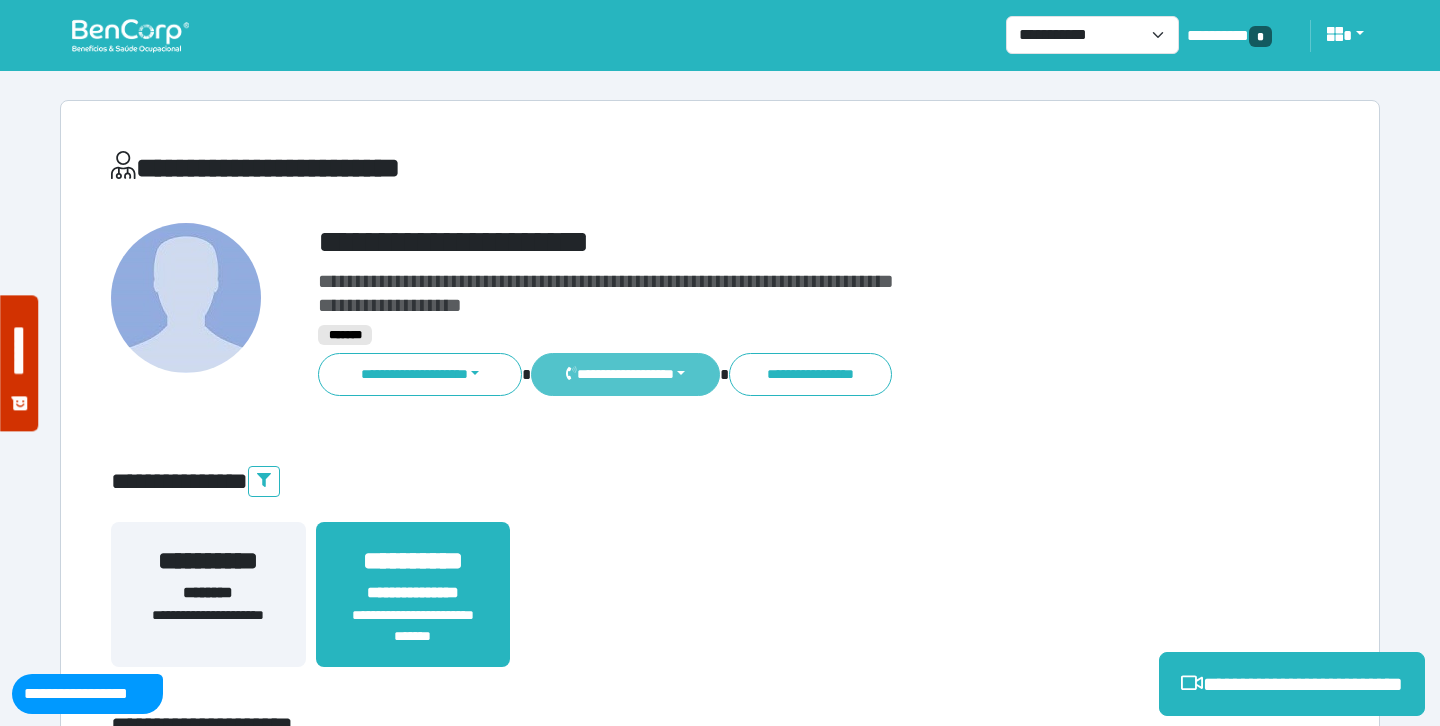 click on "**********" at bounding box center [625, 374] 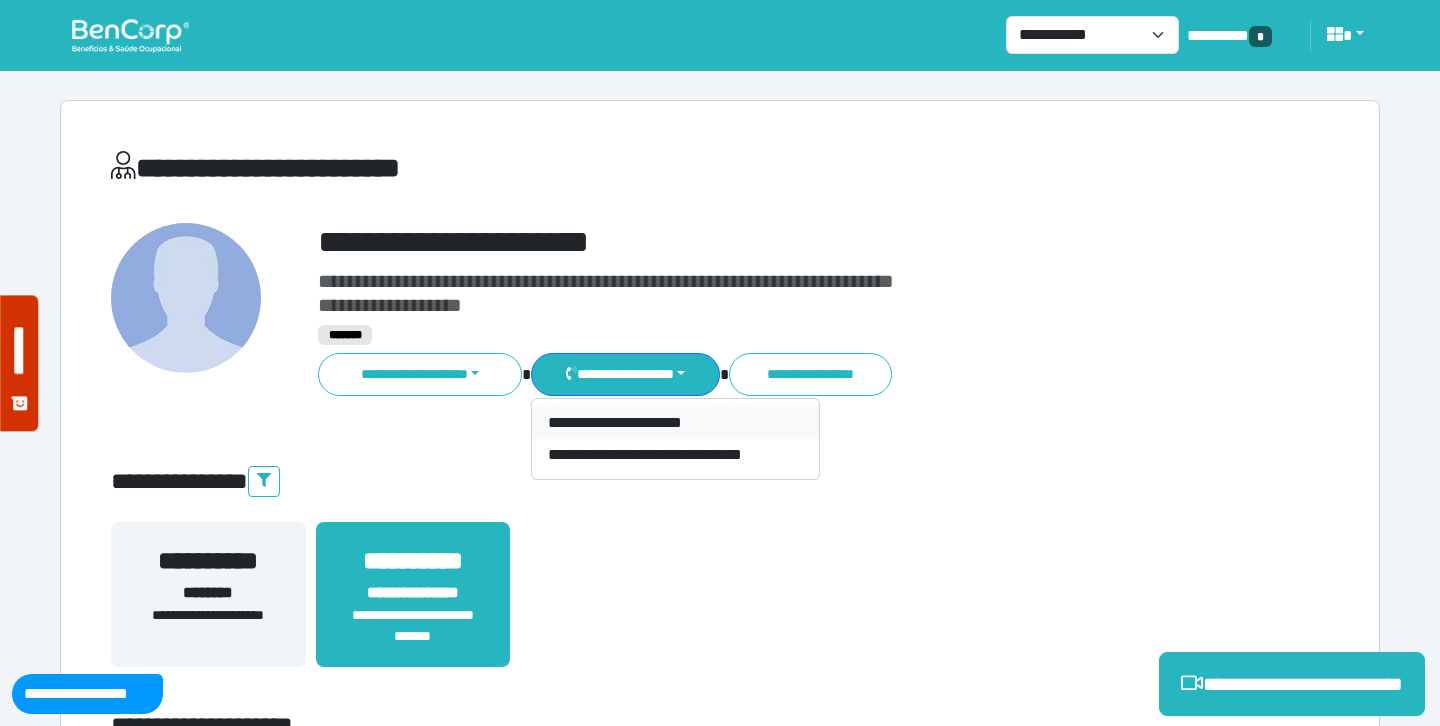 click on "**********" at bounding box center [675, 423] 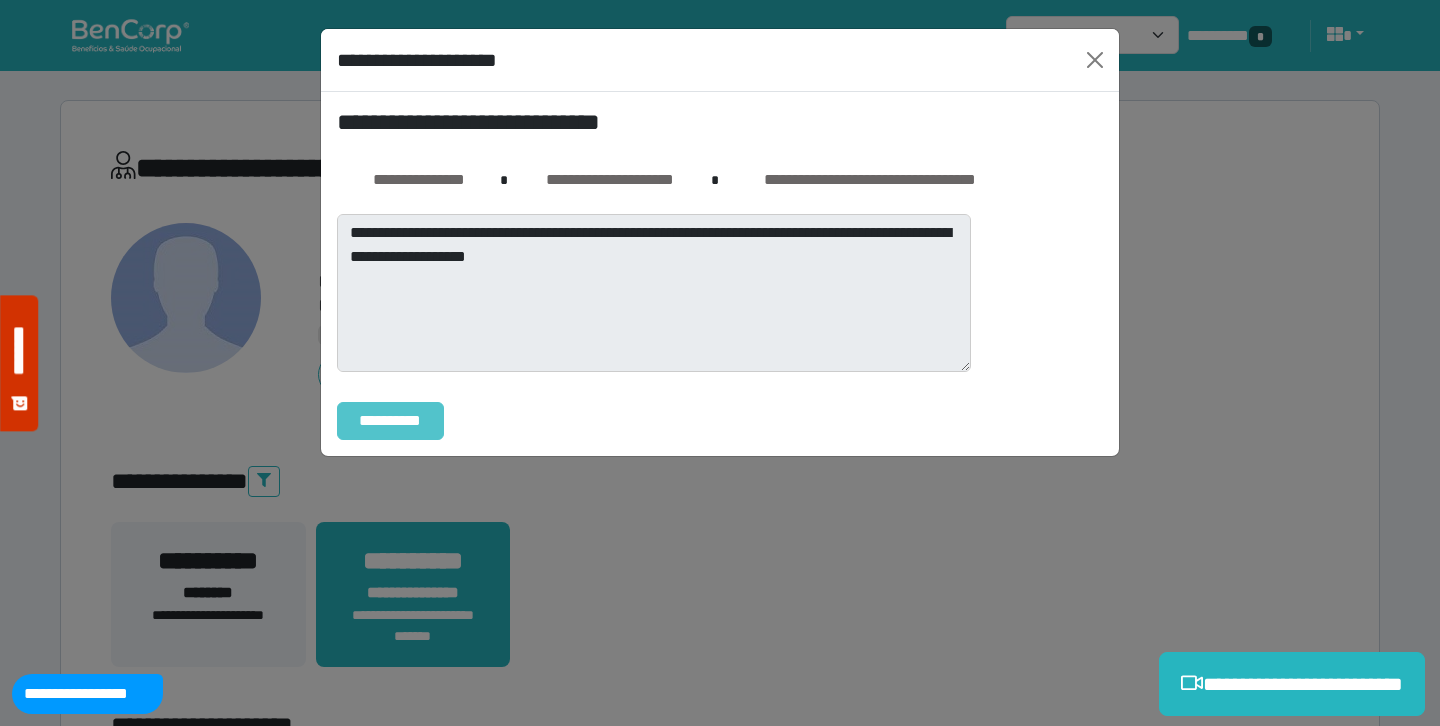 click on "**********" at bounding box center (390, 421) 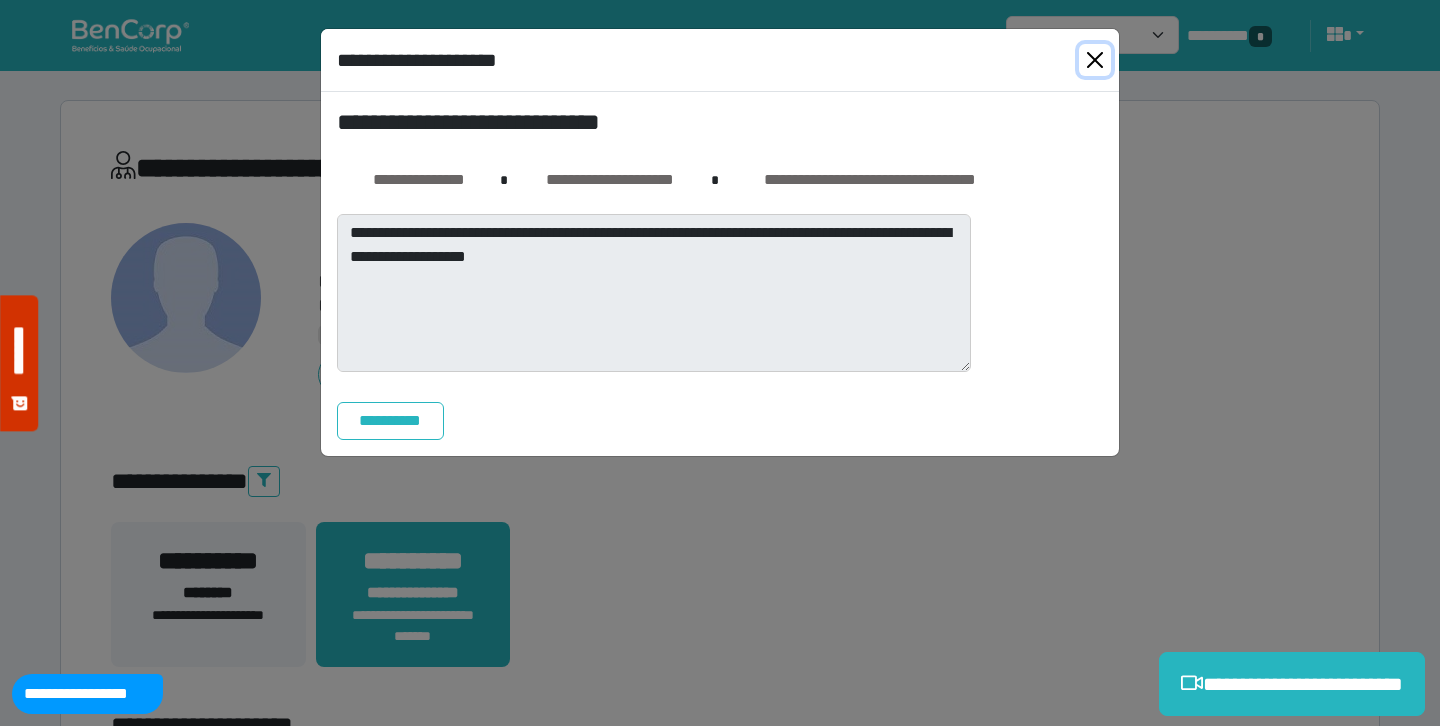 click at bounding box center (1095, 60) 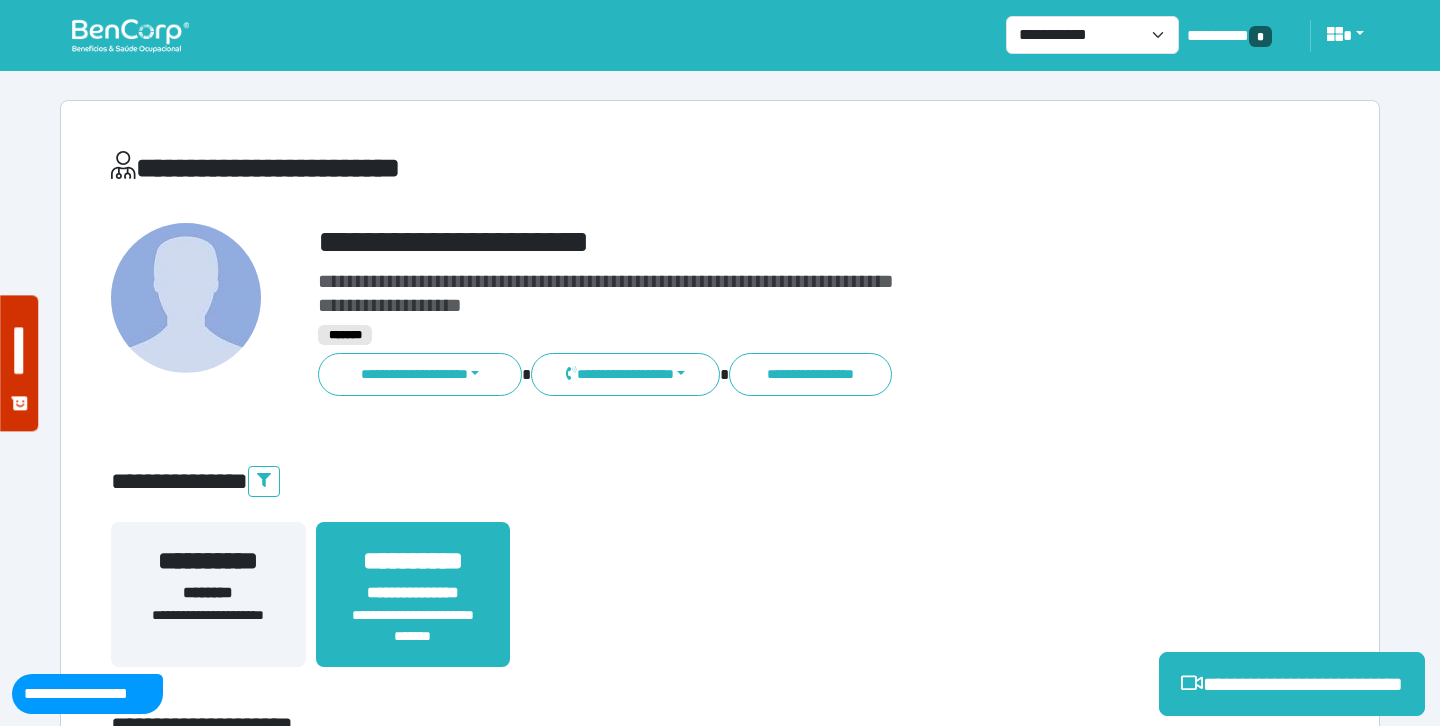 click at bounding box center (130, 35) 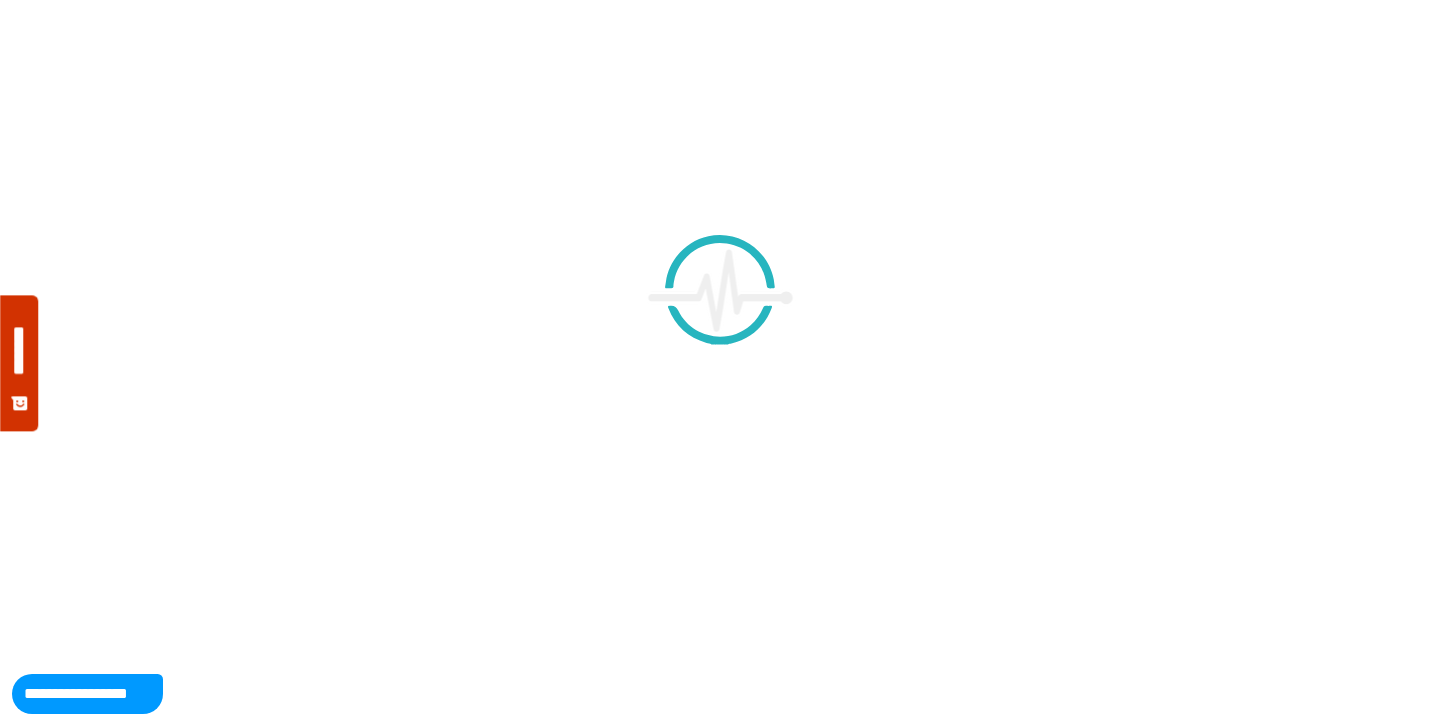 scroll, scrollTop: 0, scrollLeft: 0, axis: both 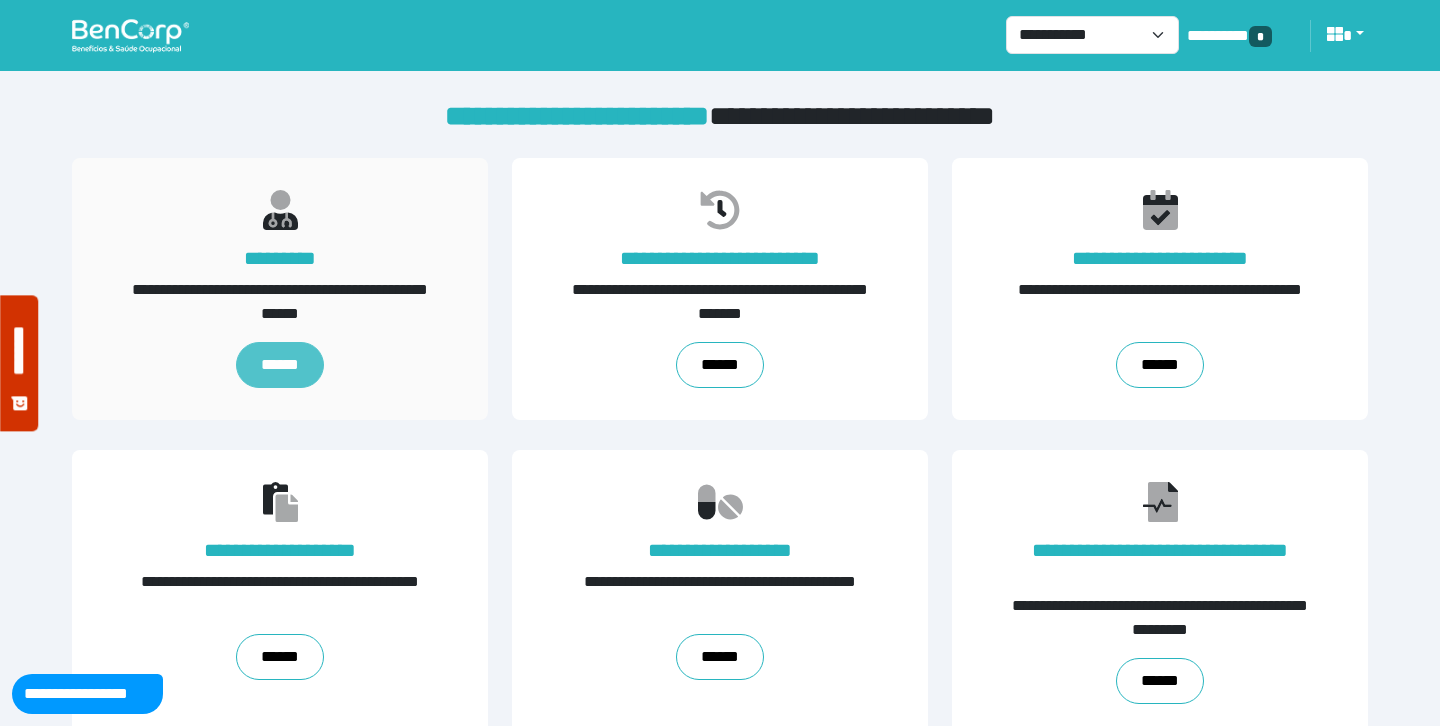 click on "******" at bounding box center (279, 365) 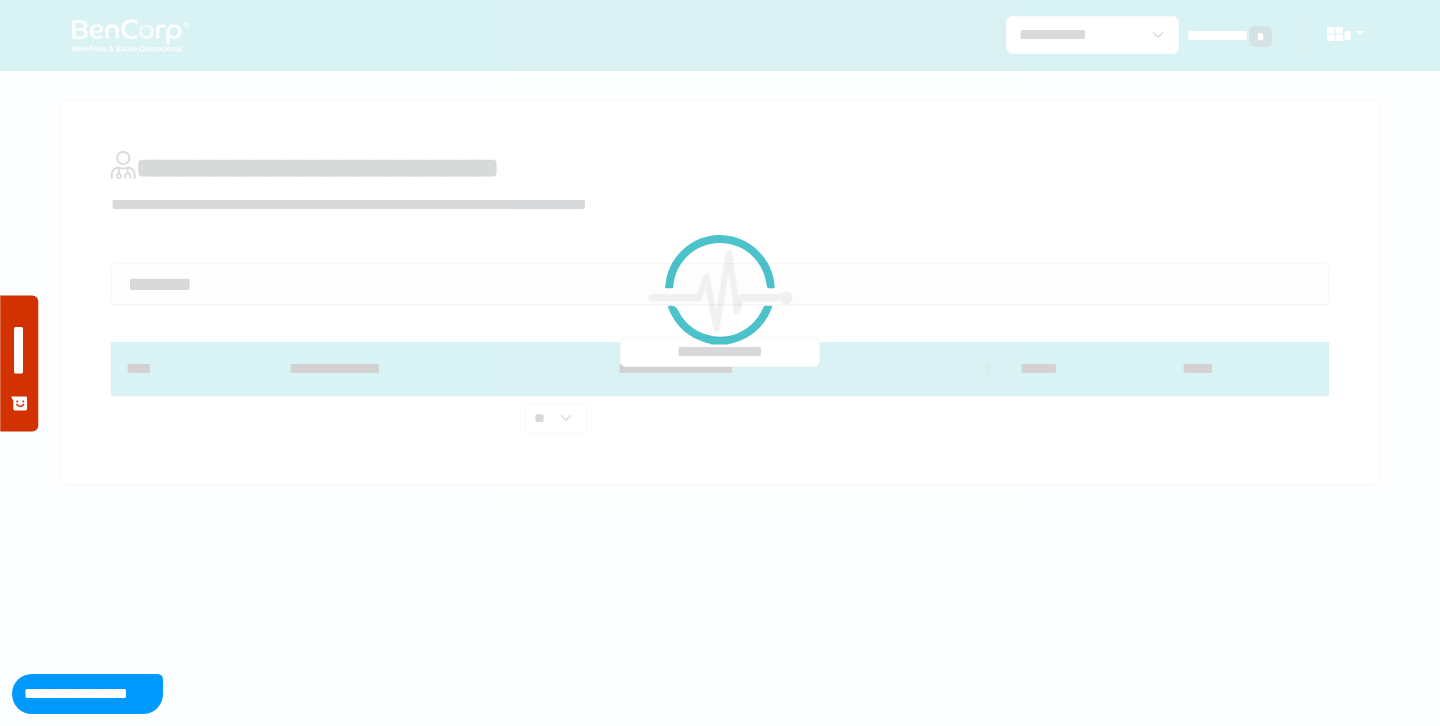 scroll, scrollTop: 0, scrollLeft: 0, axis: both 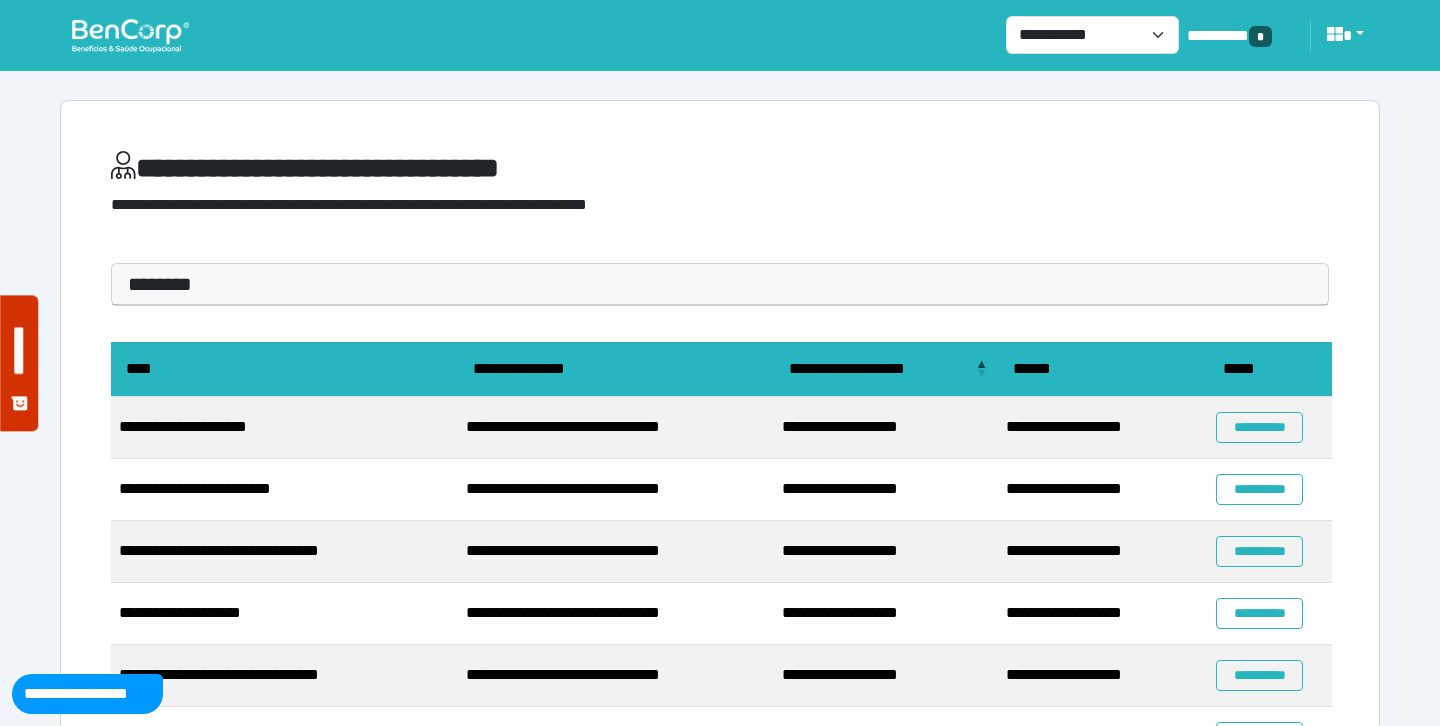 click on "**********" at bounding box center (461, 205) 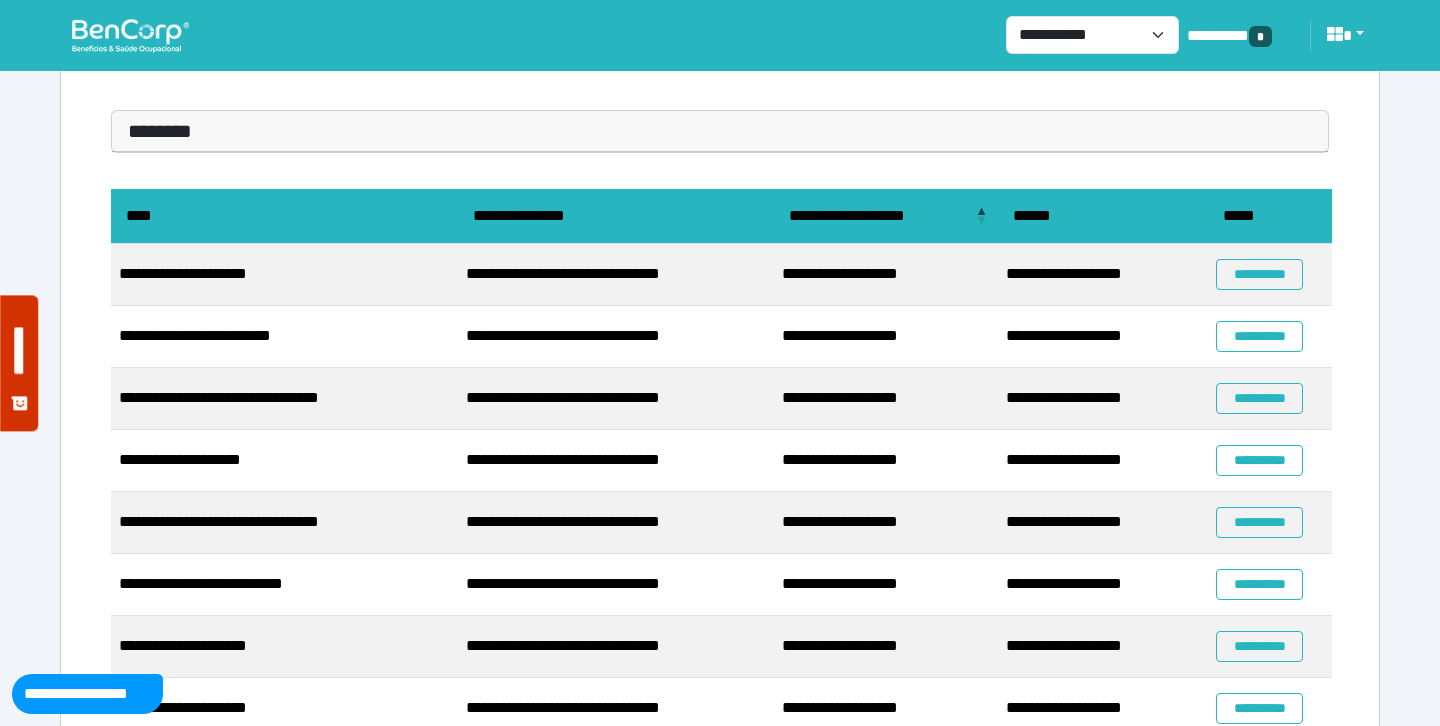 scroll, scrollTop: 154, scrollLeft: 0, axis: vertical 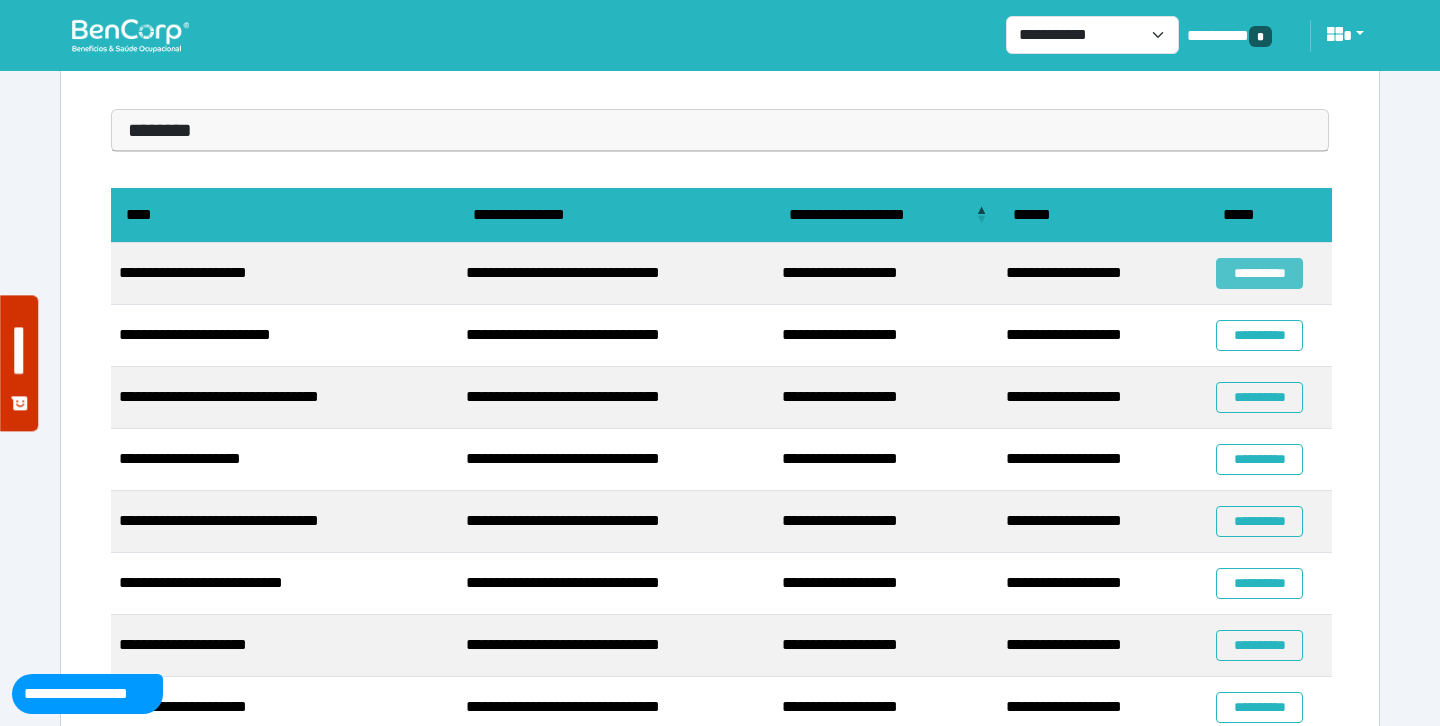 click on "**********" at bounding box center [1259, 273] 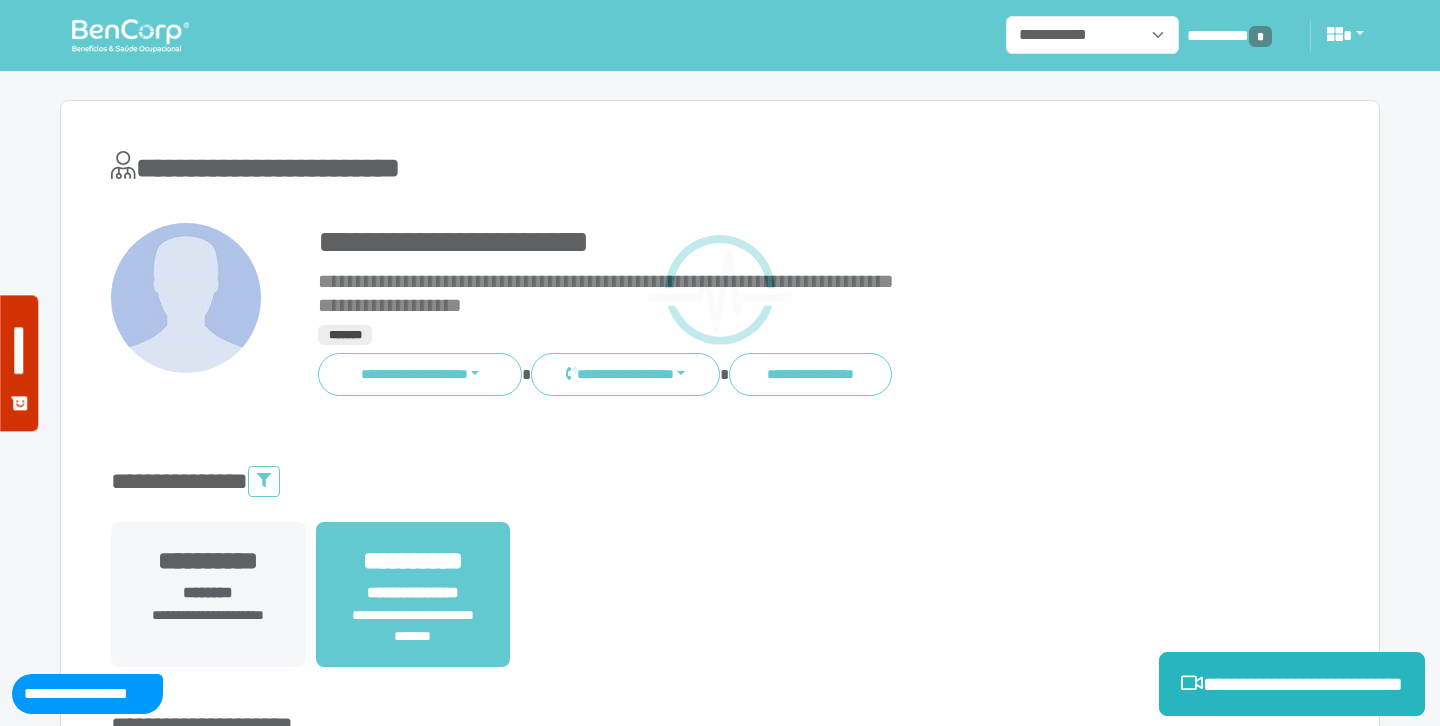scroll, scrollTop: 0, scrollLeft: 0, axis: both 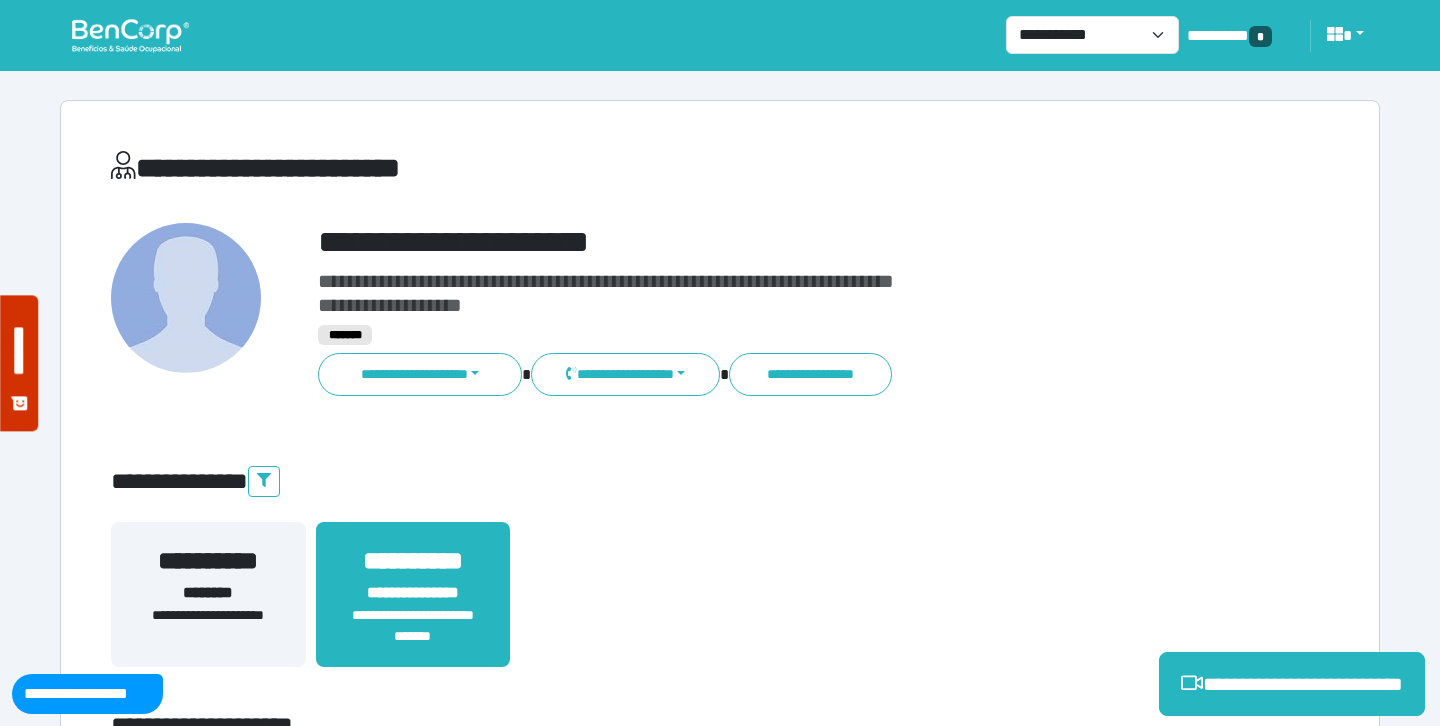 click at bounding box center [130, 35] 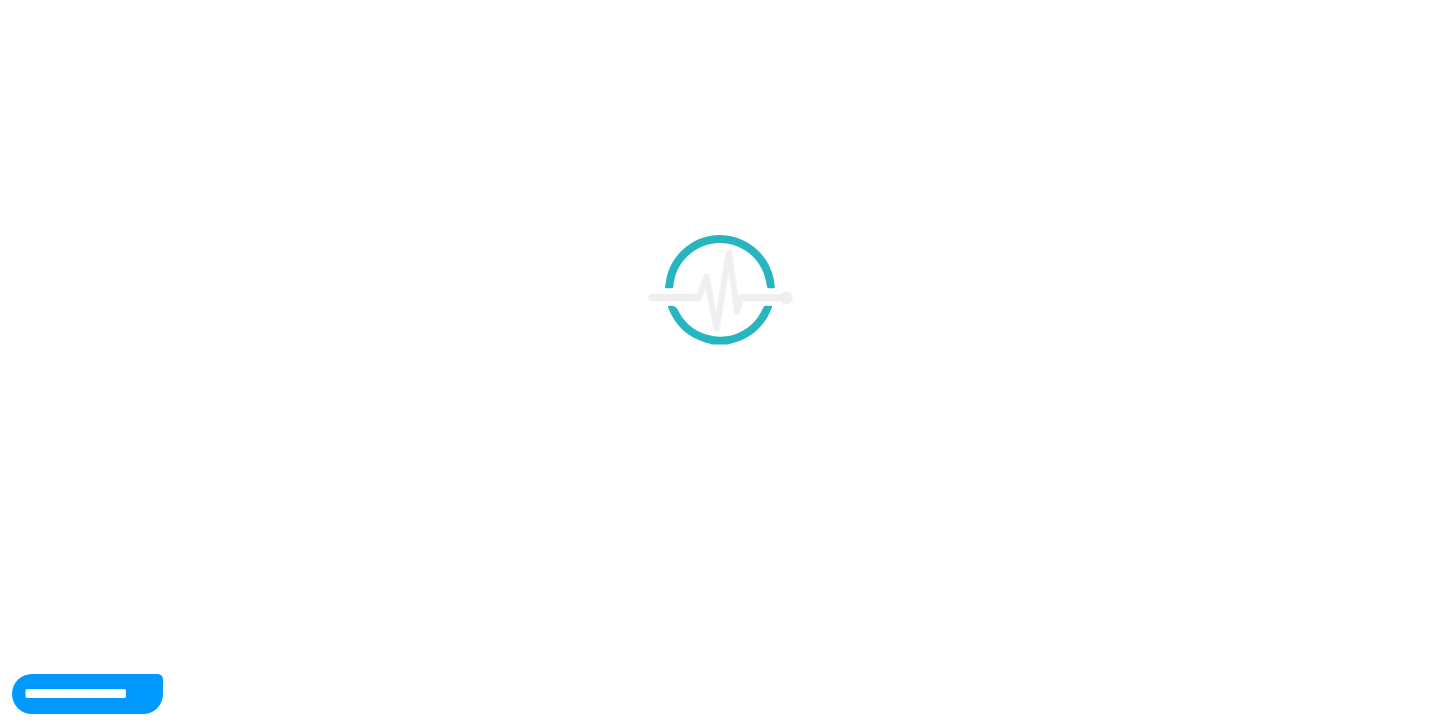 scroll, scrollTop: 0, scrollLeft: 0, axis: both 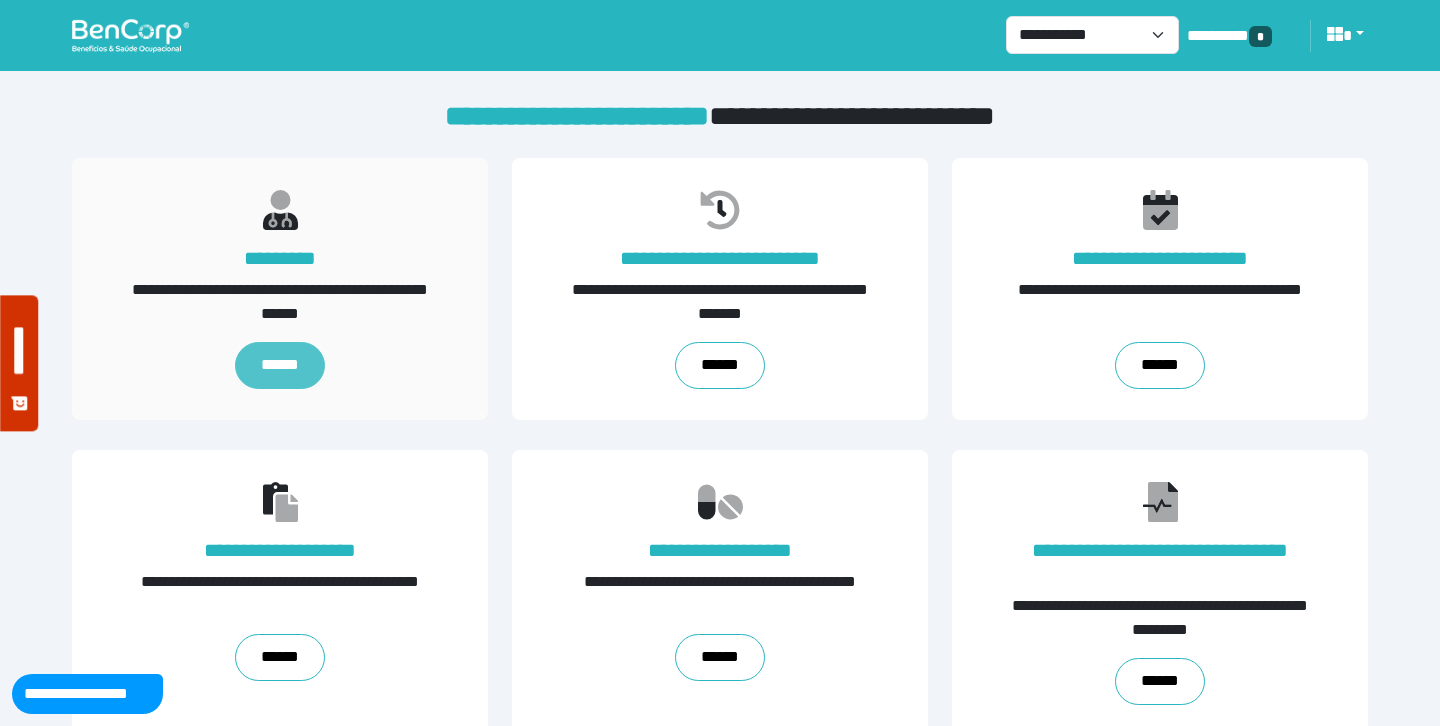 click on "******" at bounding box center (279, 365) 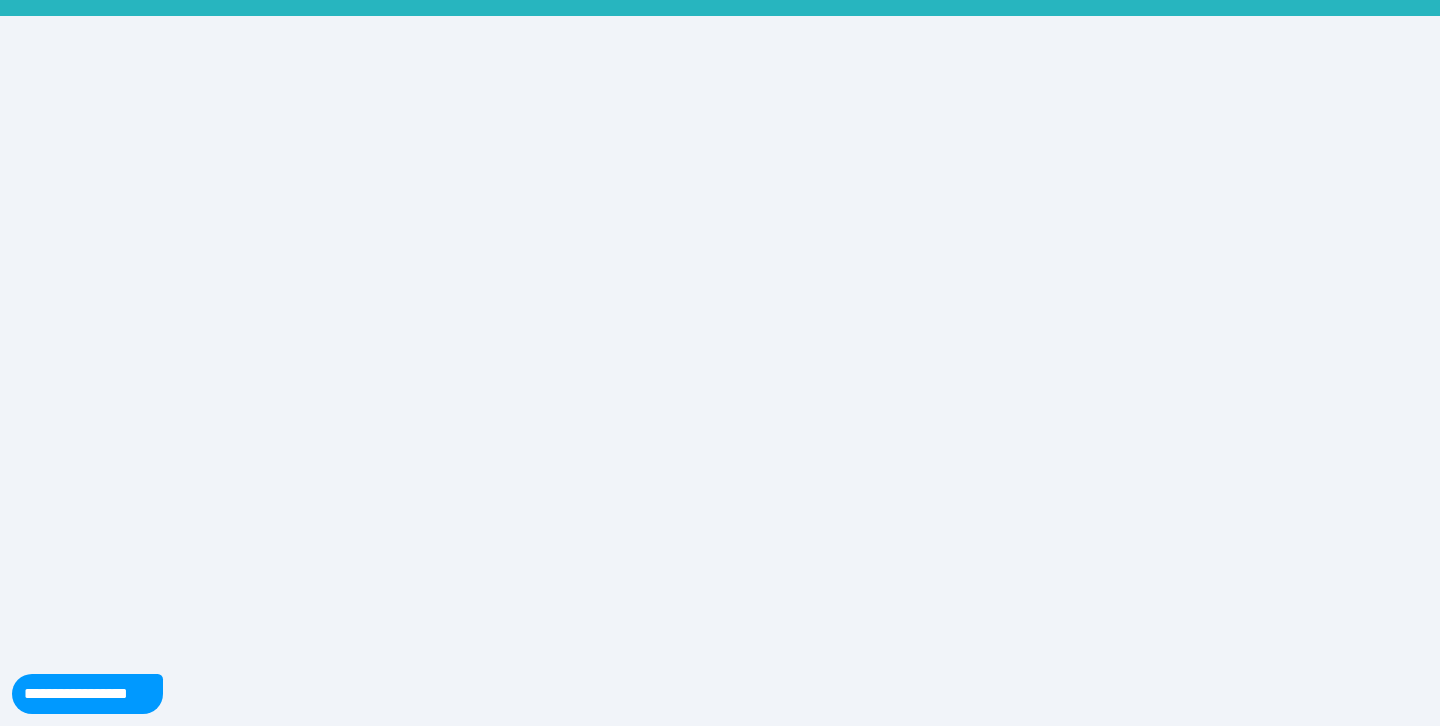 scroll, scrollTop: 0, scrollLeft: 0, axis: both 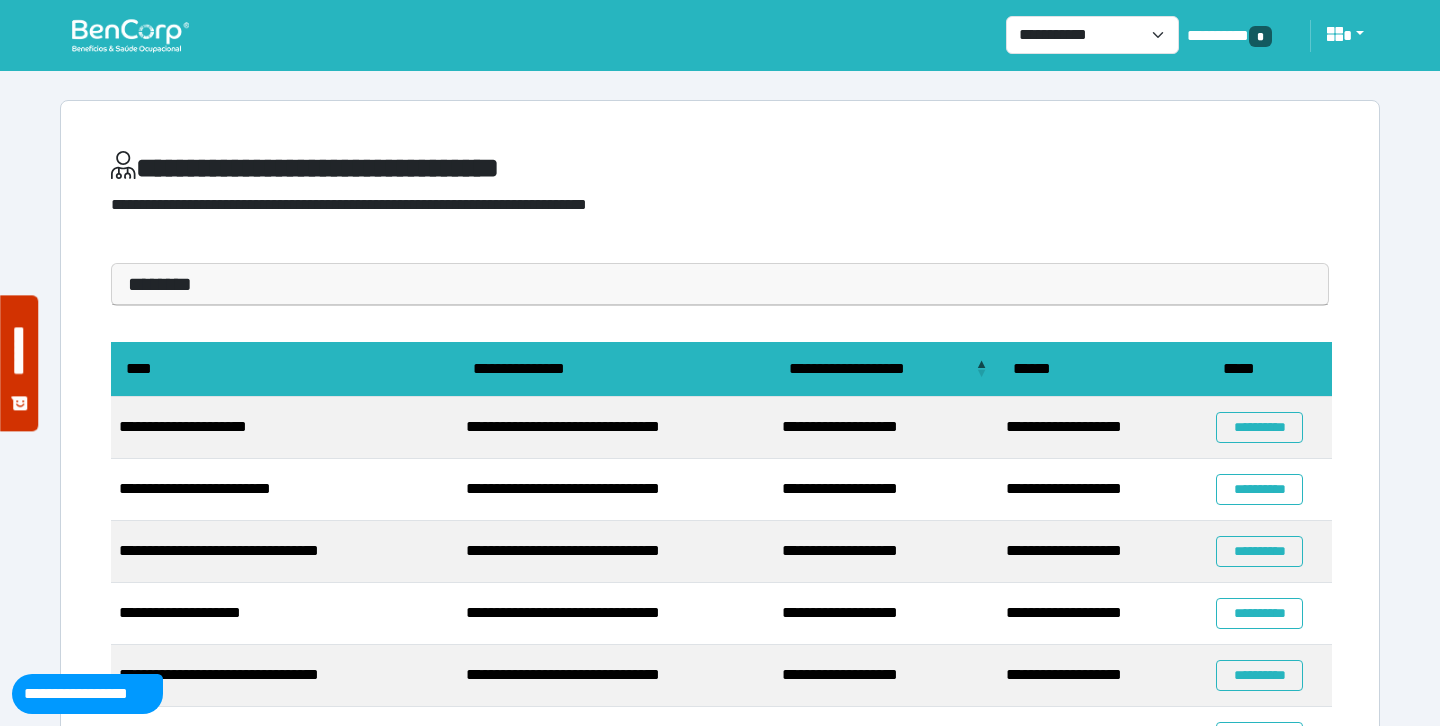 click on "**********" at bounding box center (720, 192) 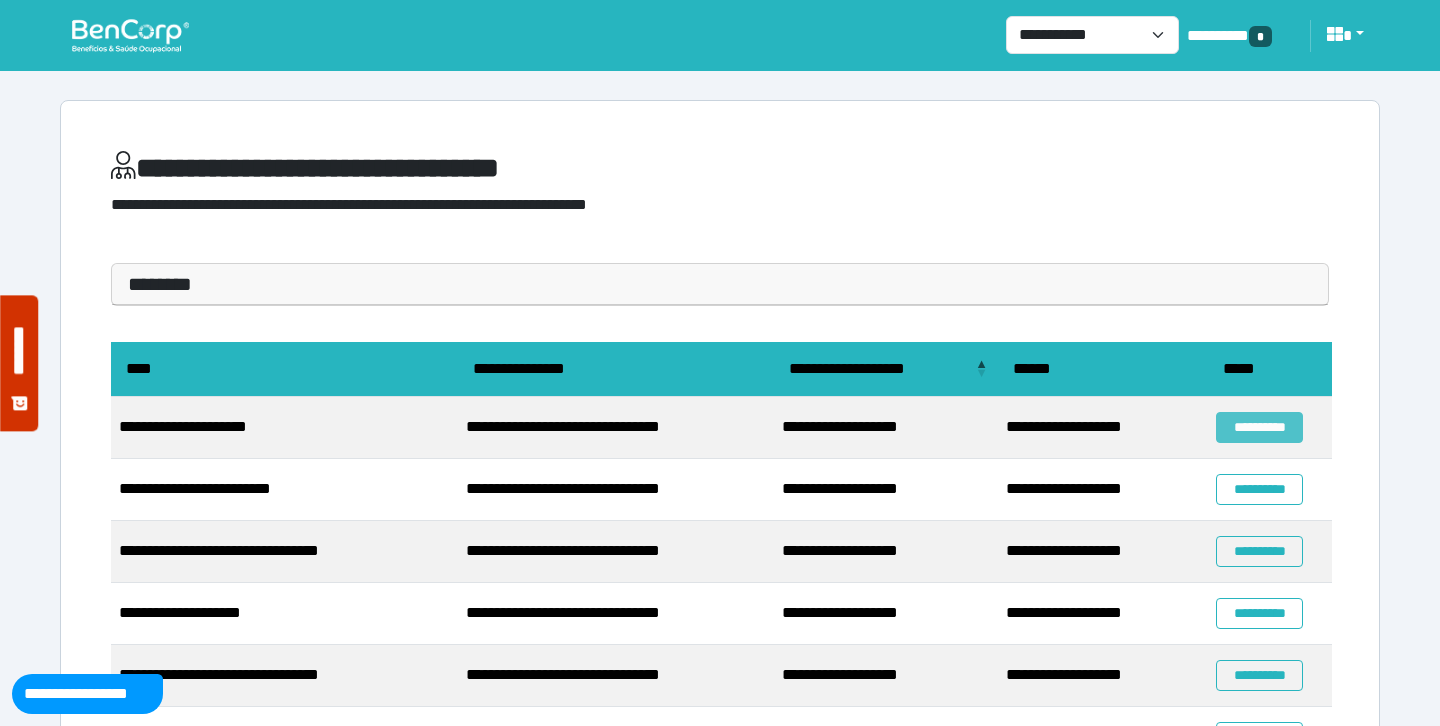 click on "**********" at bounding box center (1259, 427) 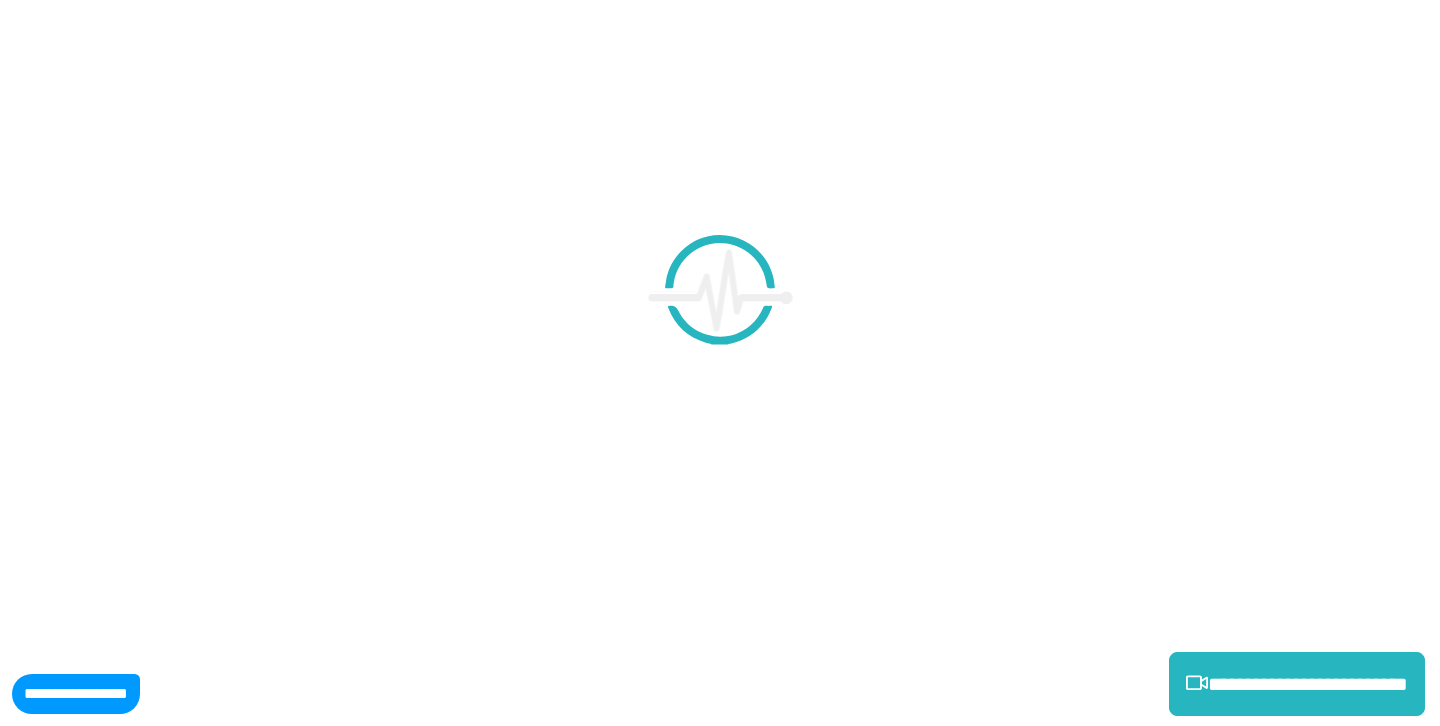 scroll, scrollTop: 0, scrollLeft: 0, axis: both 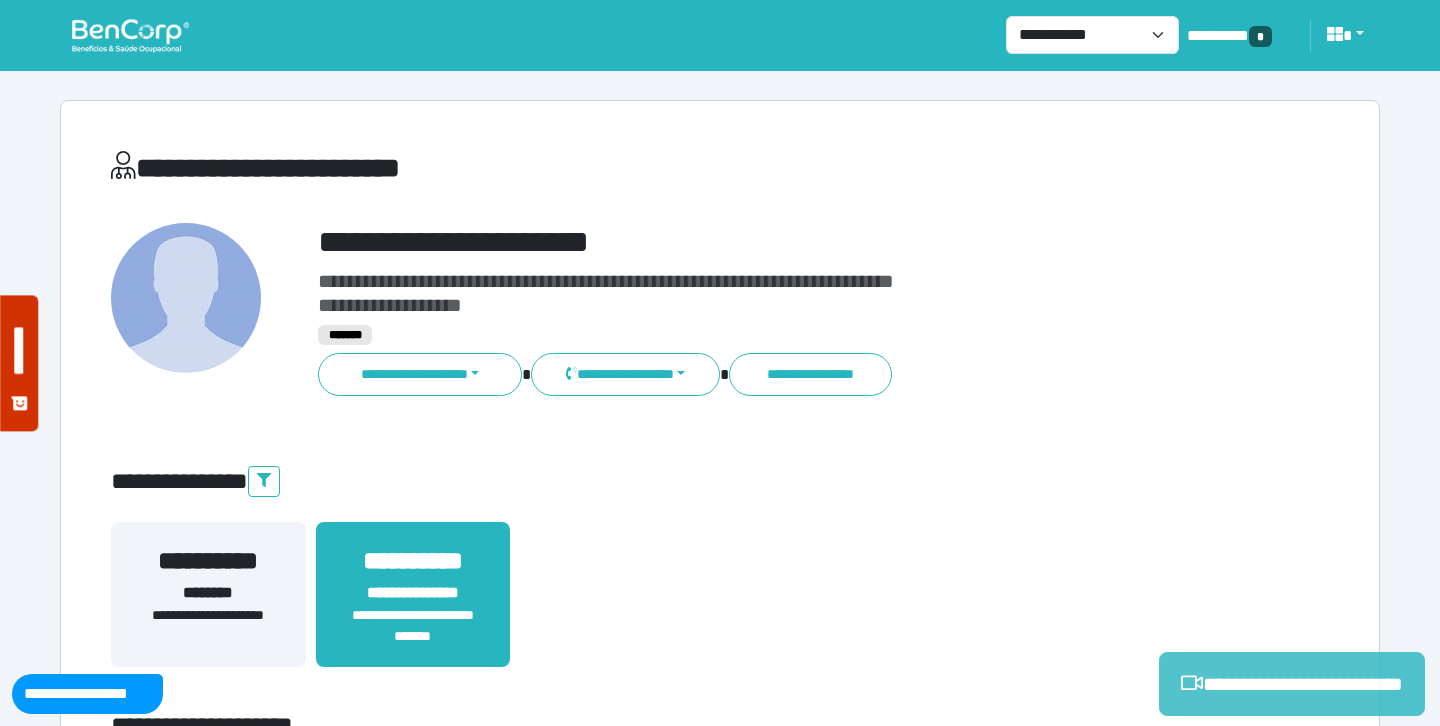 click on "**********" at bounding box center (1292, 684) 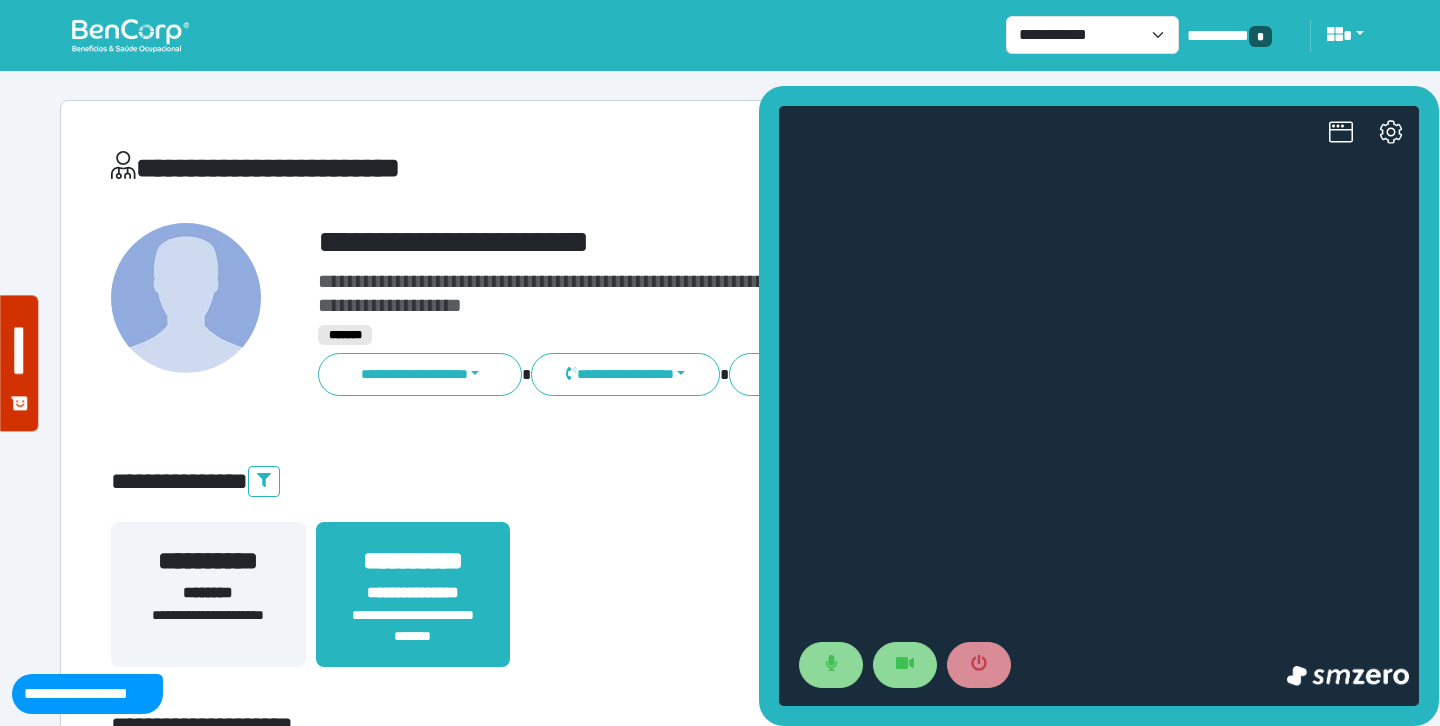 scroll, scrollTop: 0, scrollLeft: 0, axis: both 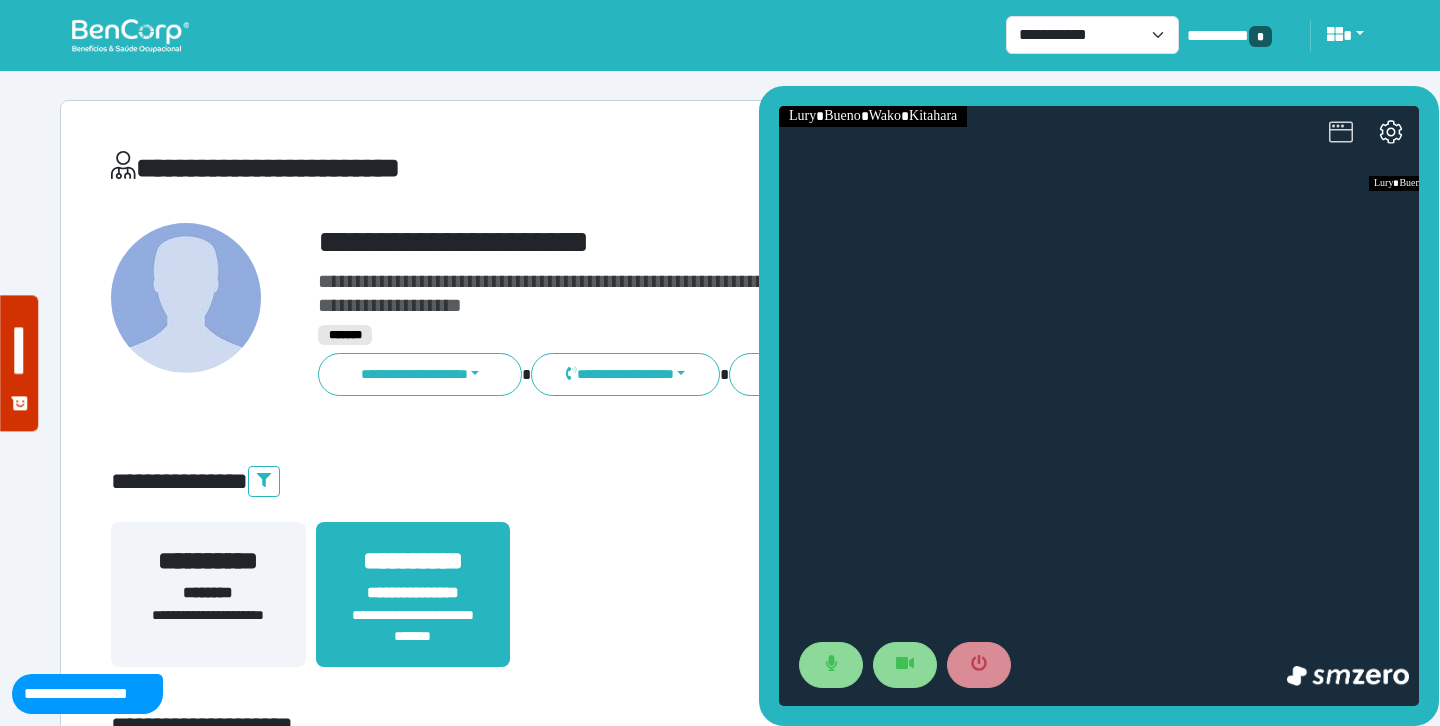 click 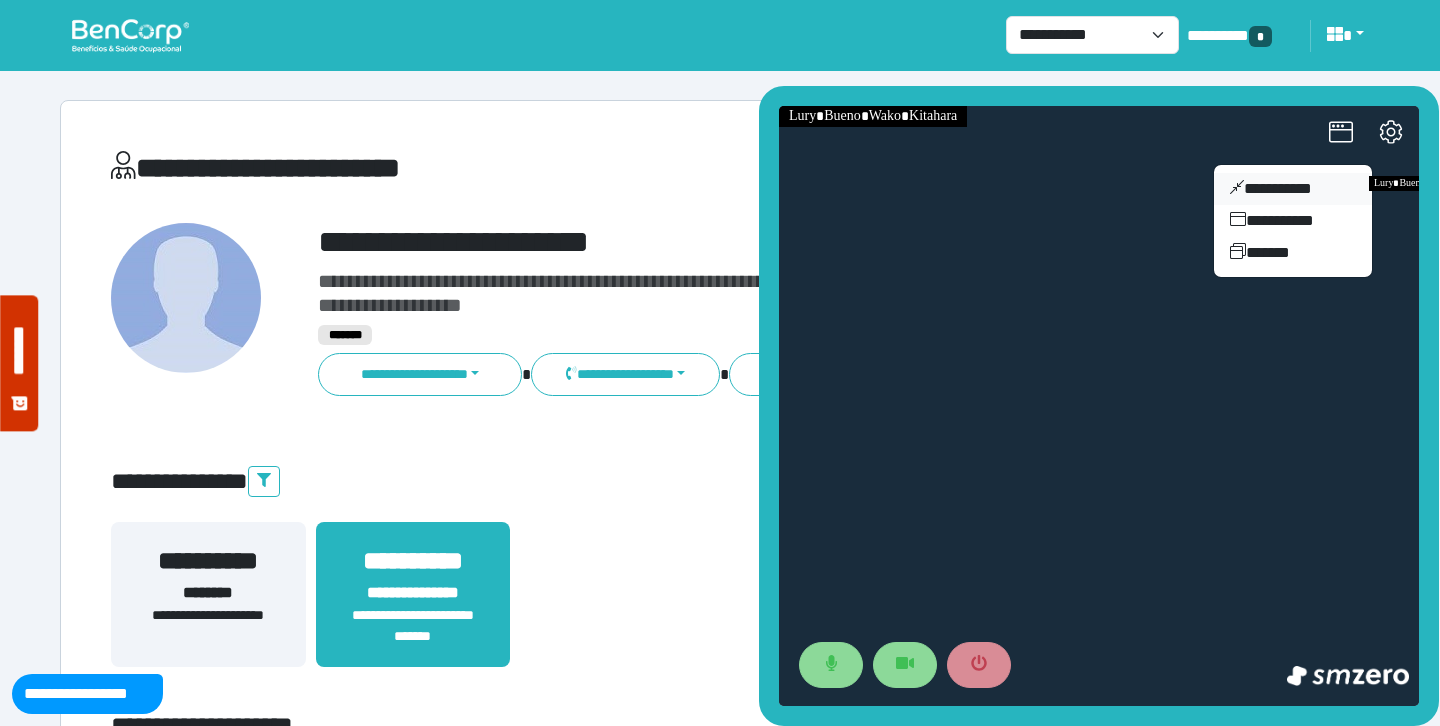 click on "**********" at bounding box center (1293, 189) 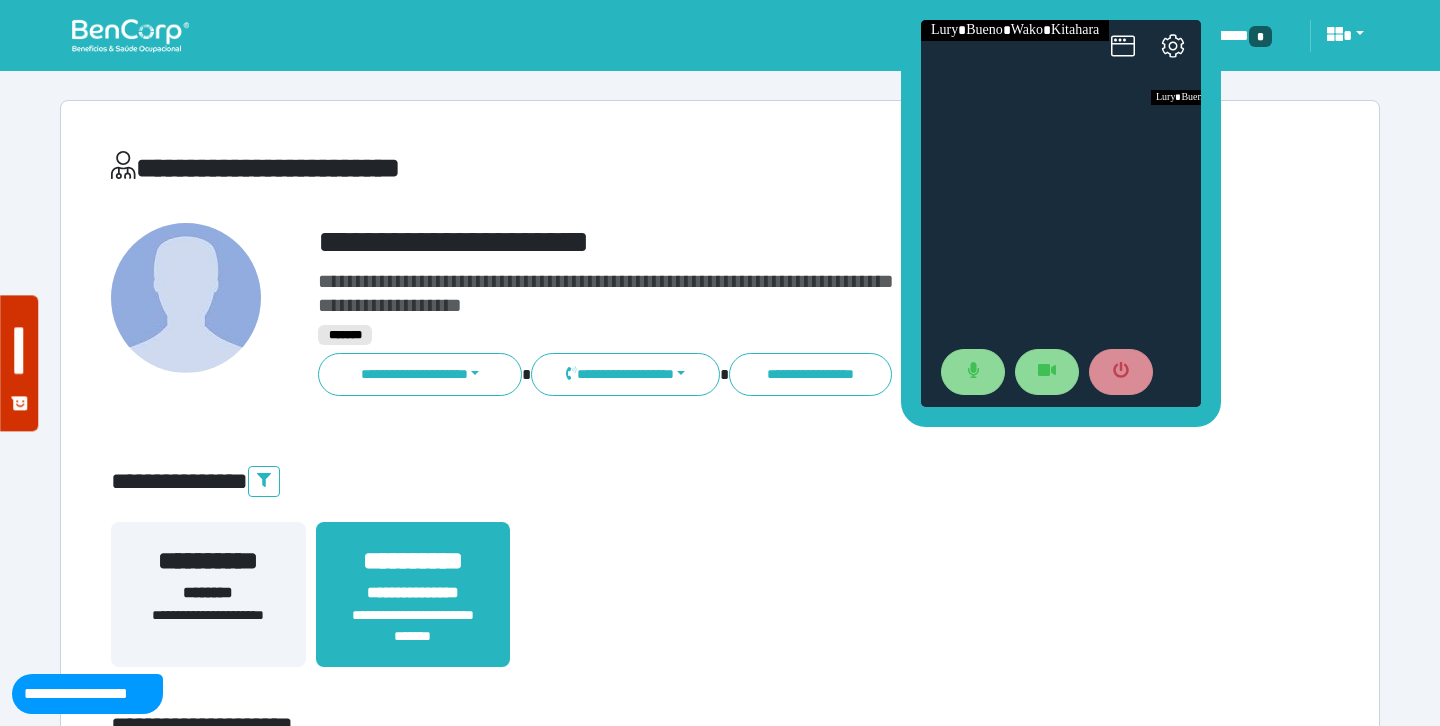 drag, startPoint x: 1253, startPoint y: 307, endPoint x: 1034, endPoint y: 6, distance: 372.23917 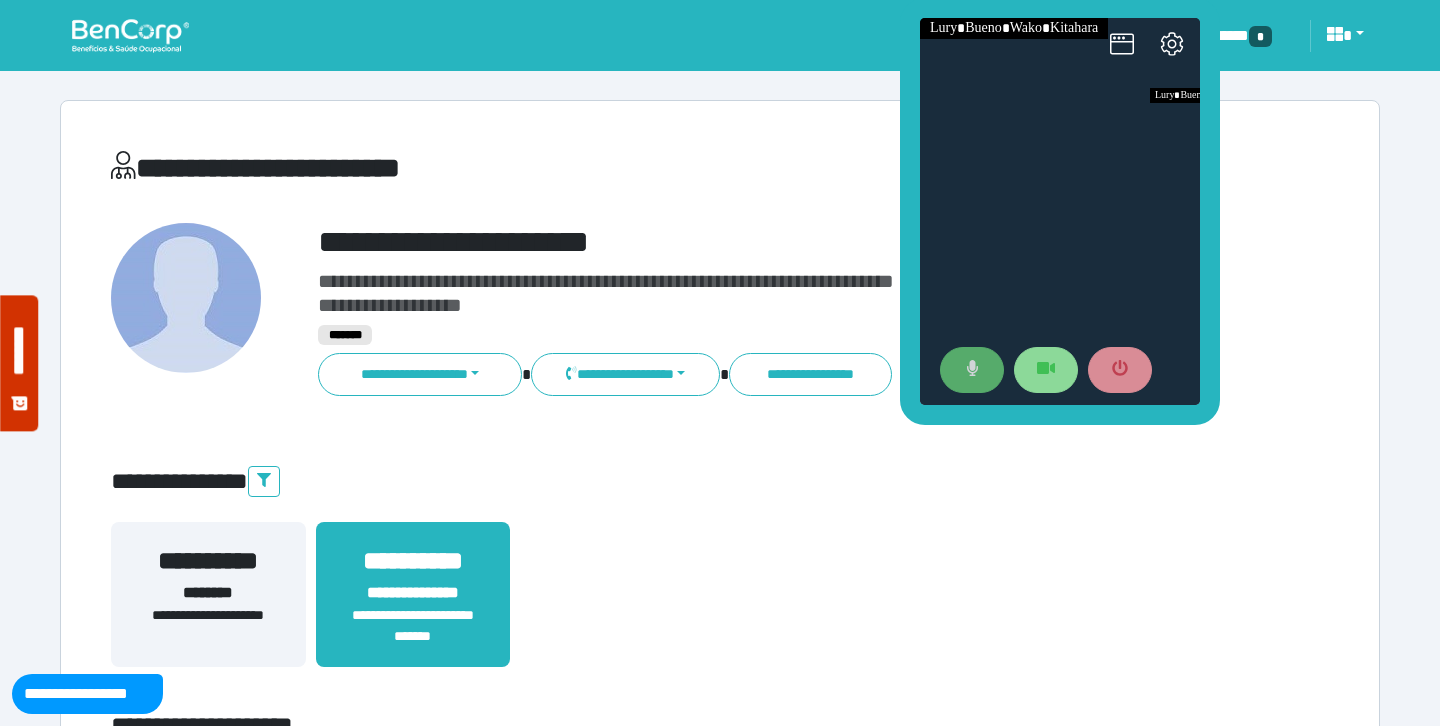 click 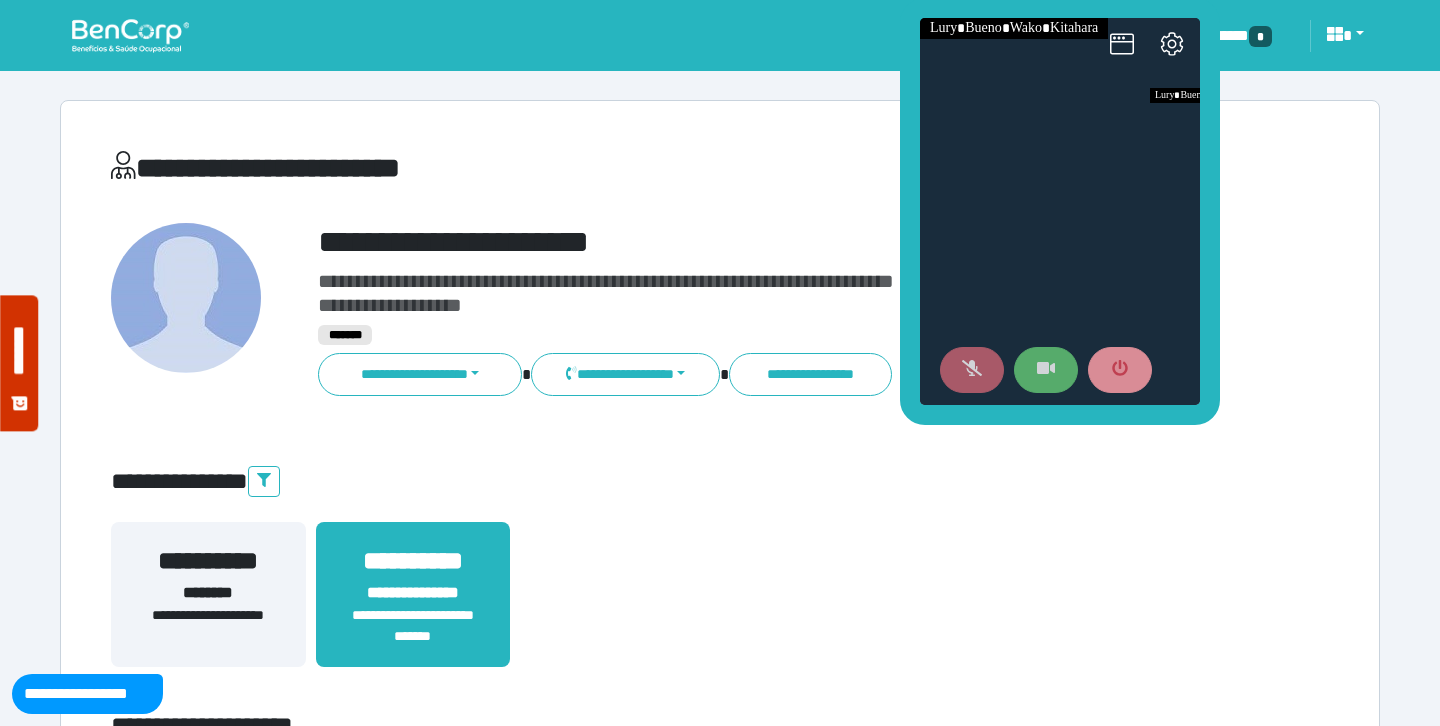 click at bounding box center [1046, 370] 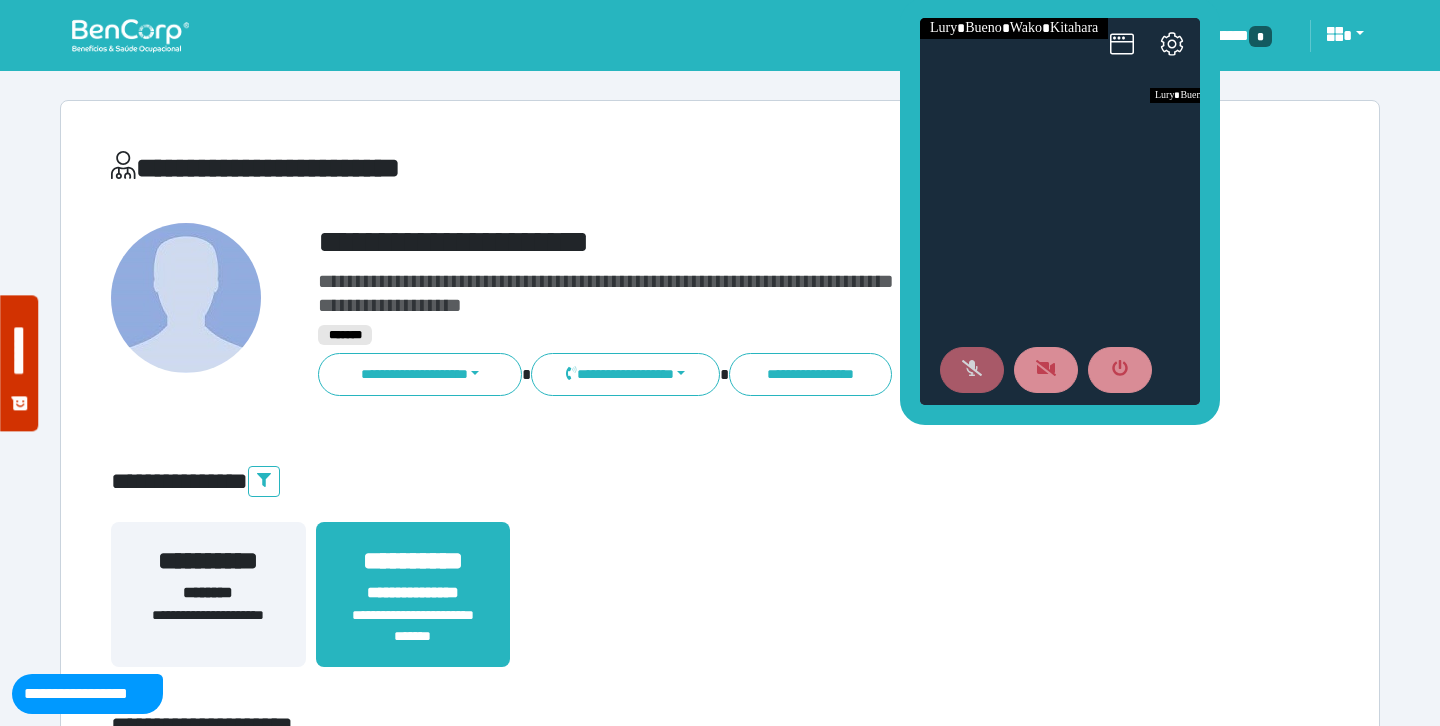 click on "**********" at bounding box center (513, 168) 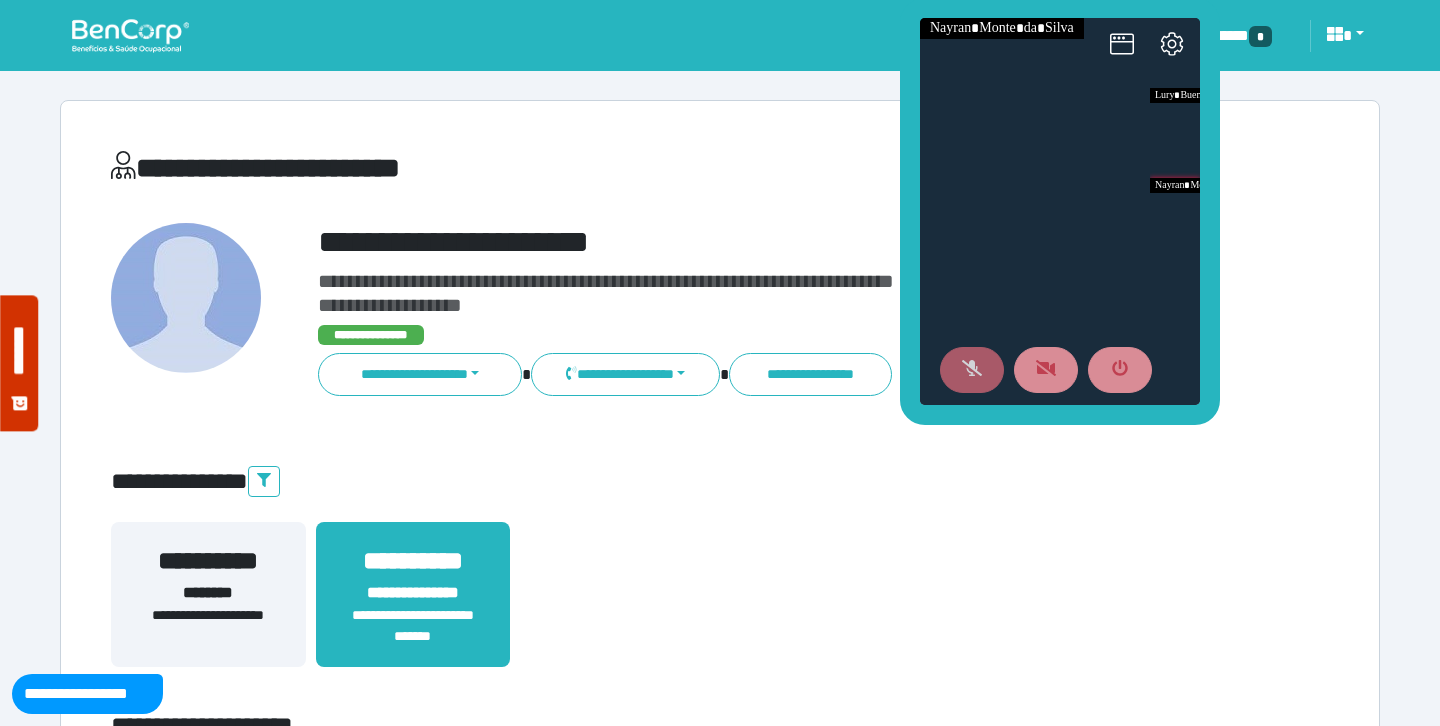 click at bounding box center [972, 370] 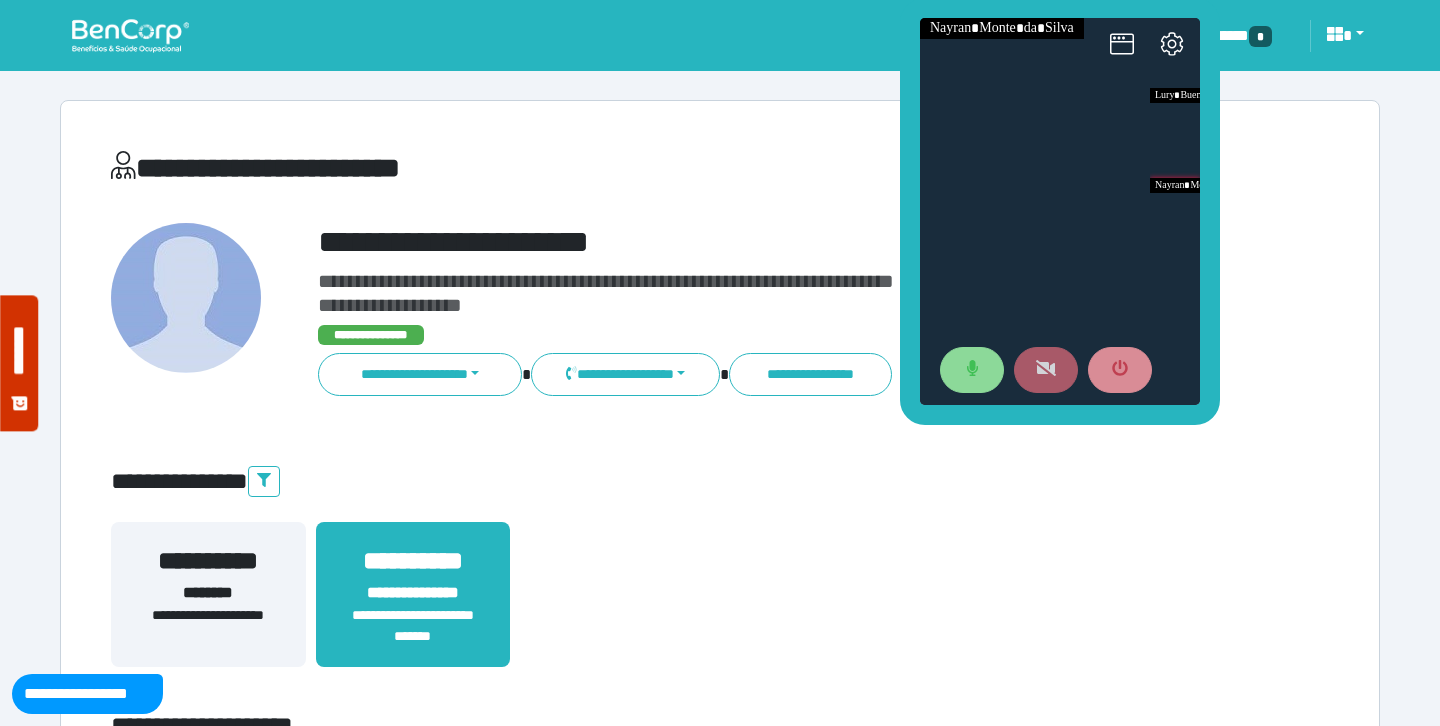click 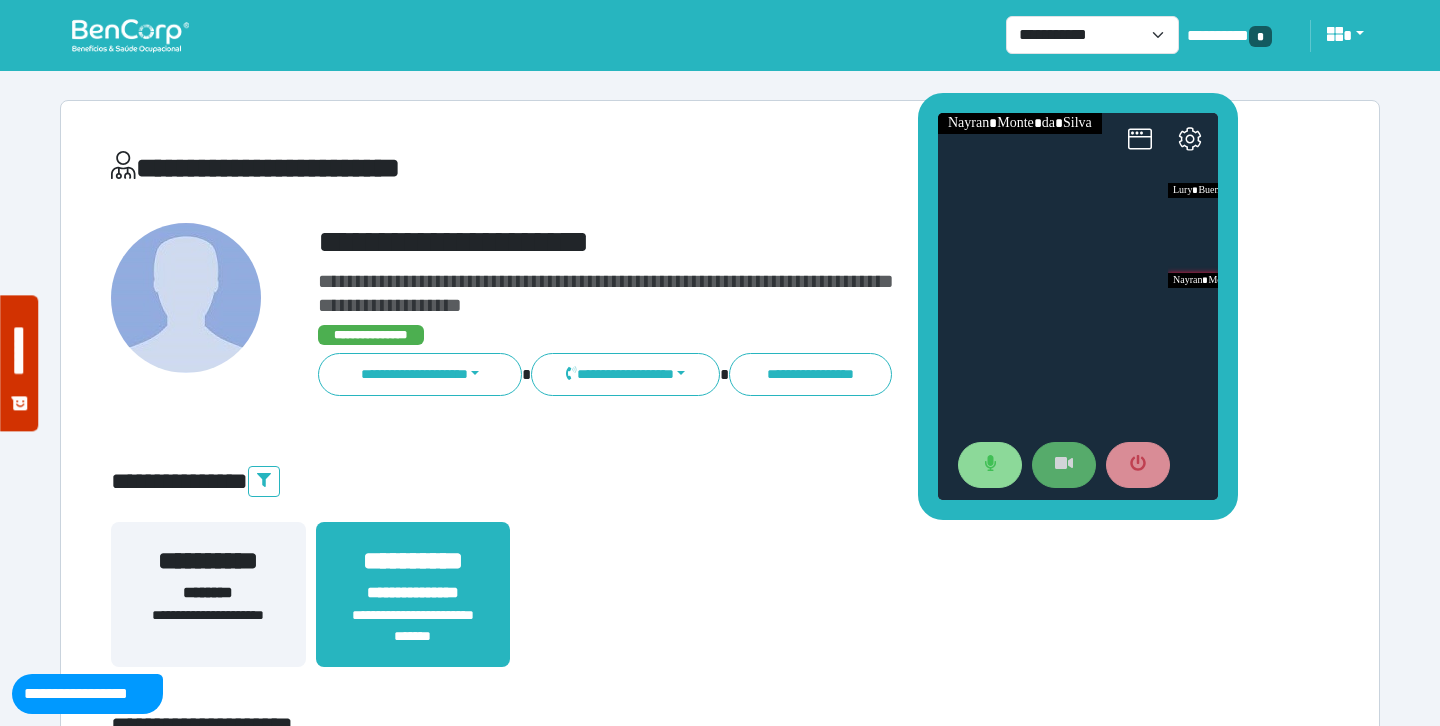 drag, startPoint x: 1208, startPoint y: 144, endPoint x: 1226, endPoint y: 240, distance: 97.67292 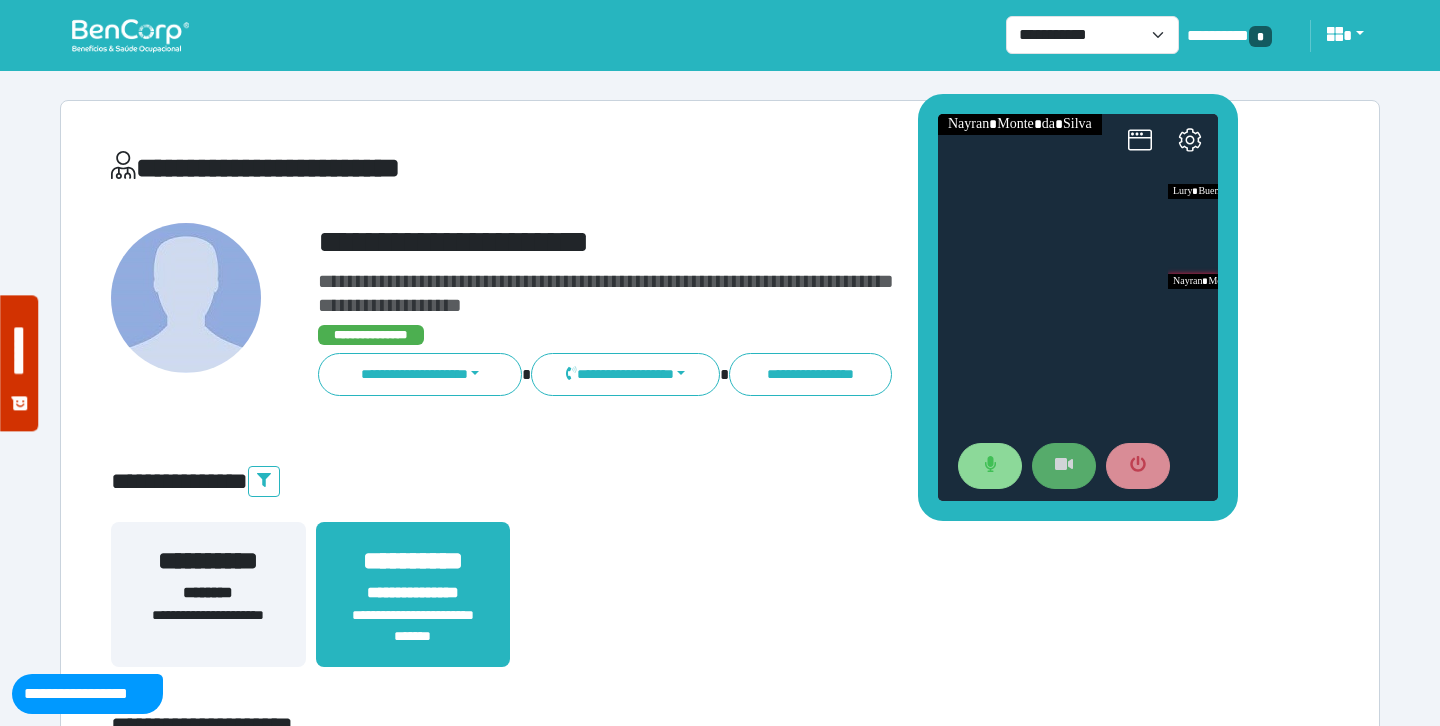 click on "**********" at bounding box center [772, 242] 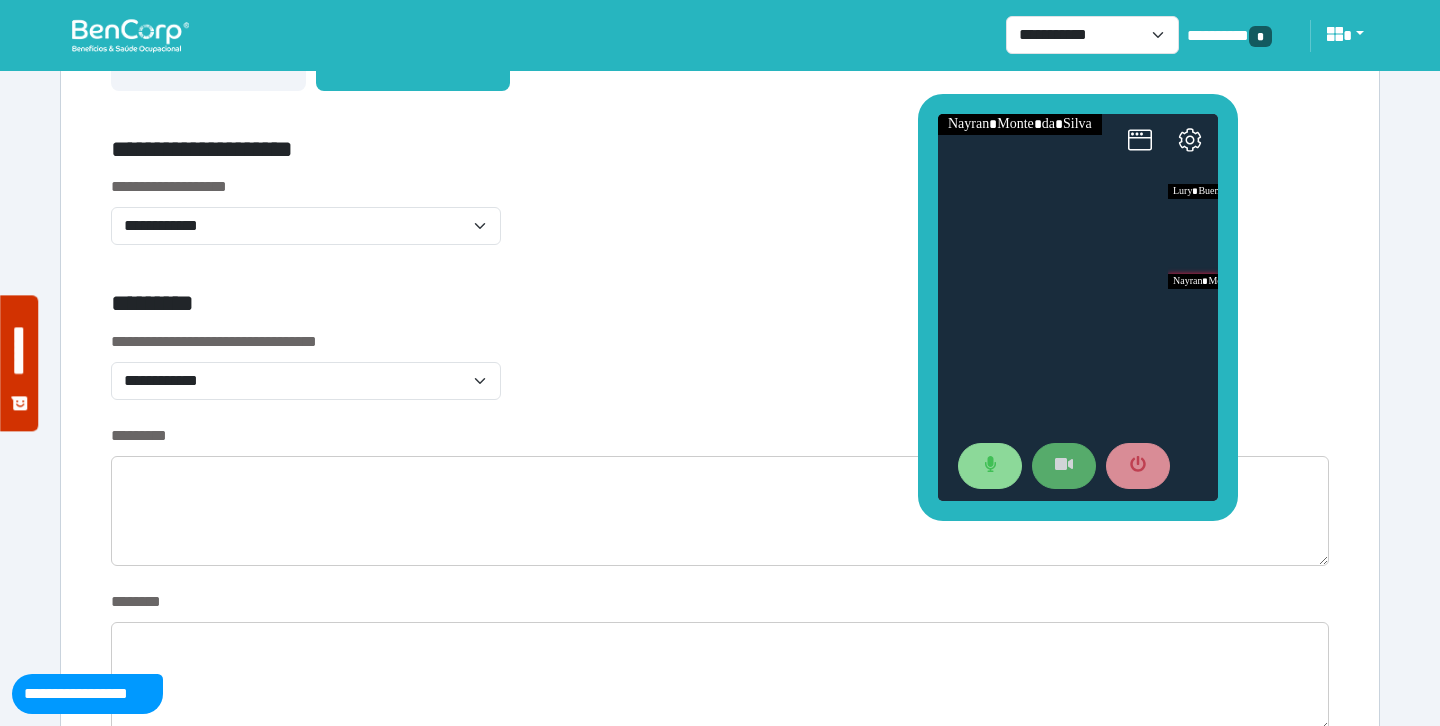 scroll, scrollTop: 584, scrollLeft: 0, axis: vertical 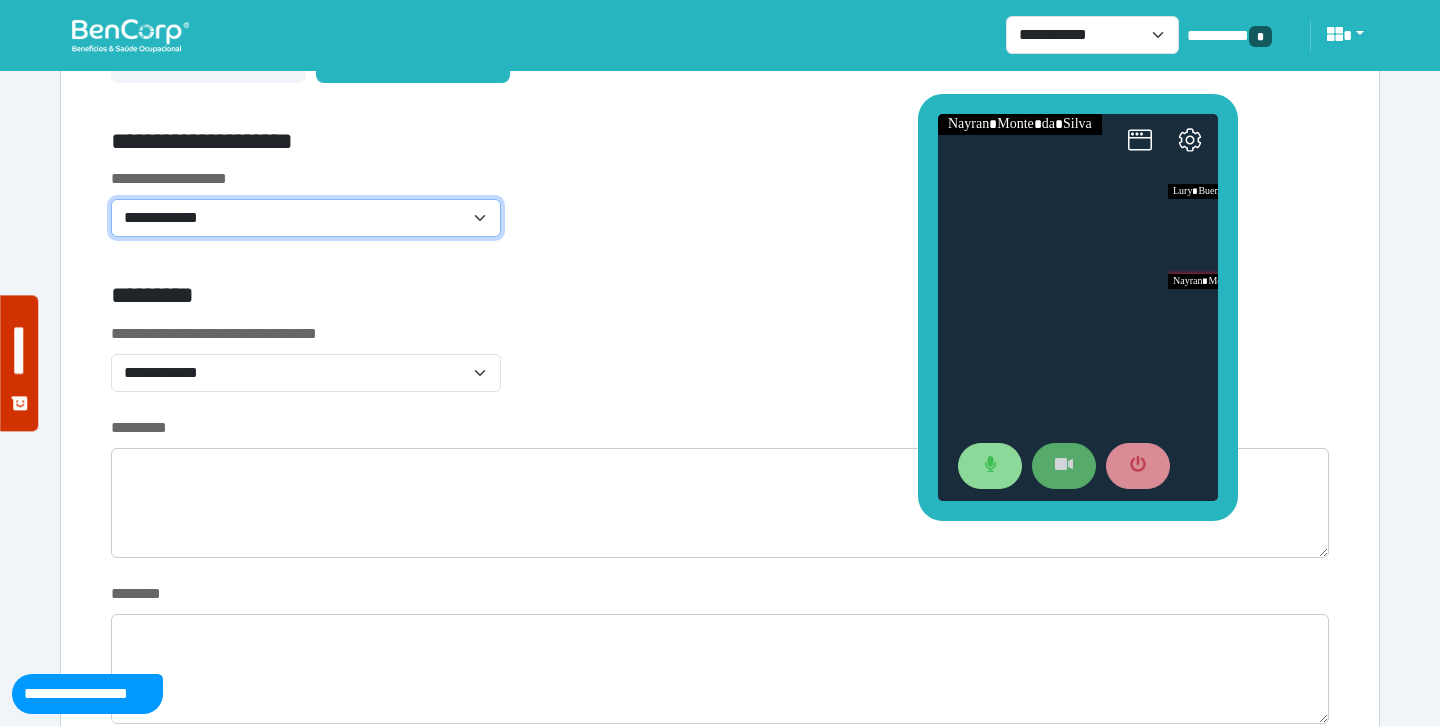 click on "**********" at bounding box center [306, 218] 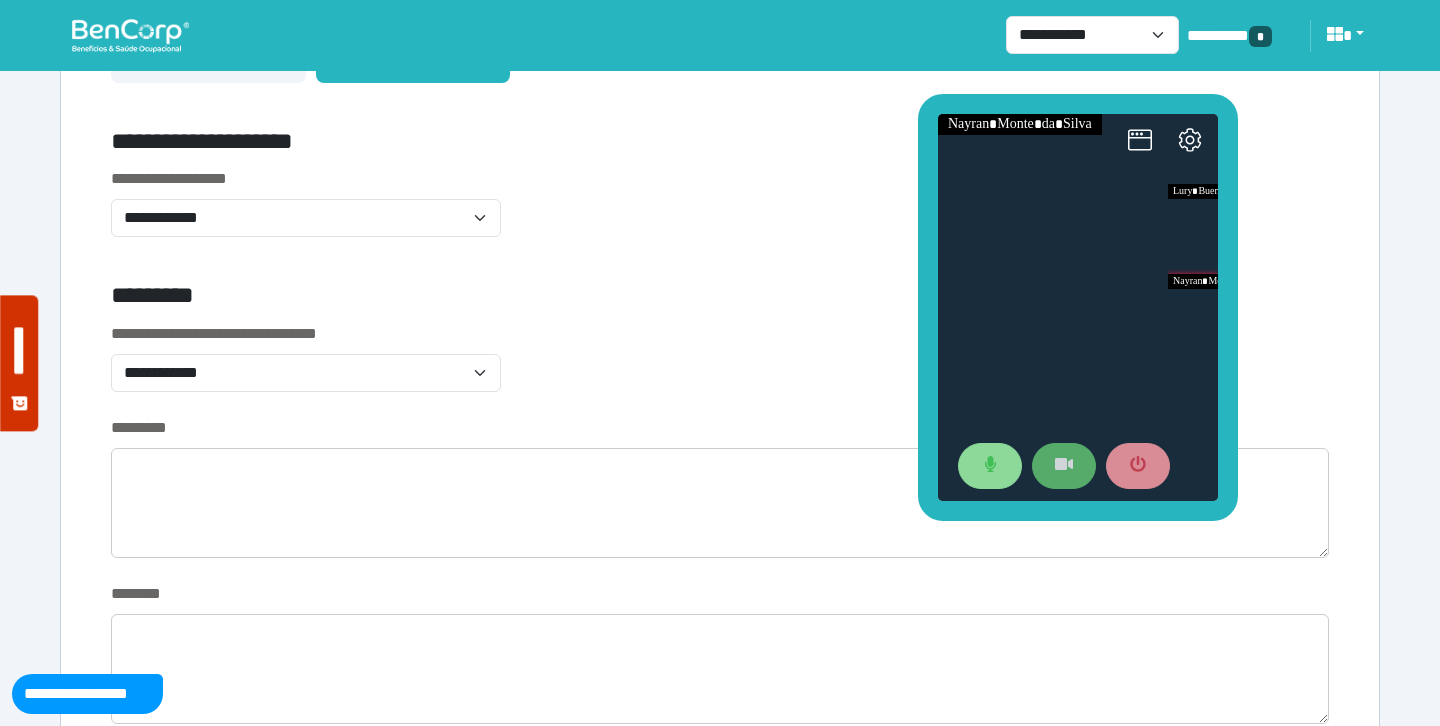 click on "*********" at bounding box center [513, 299] 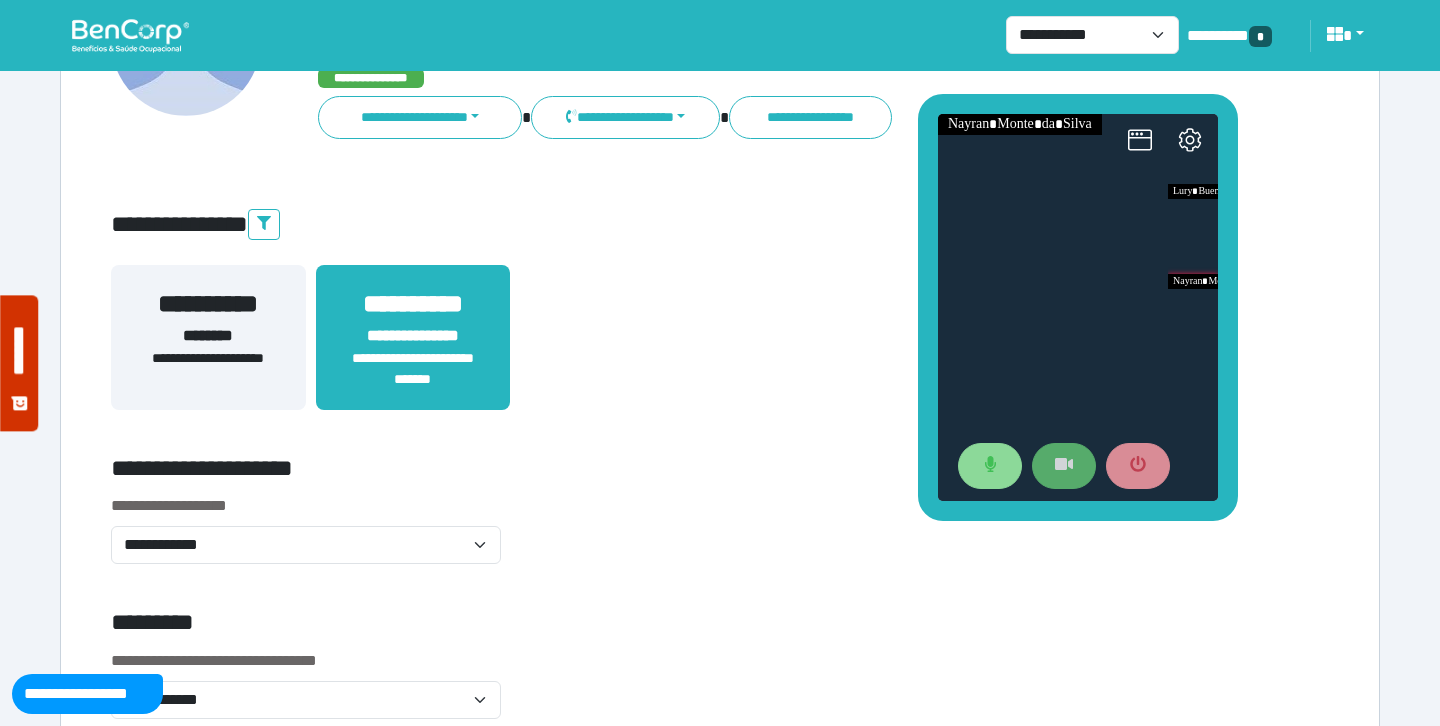 scroll, scrollTop: 0, scrollLeft: 0, axis: both 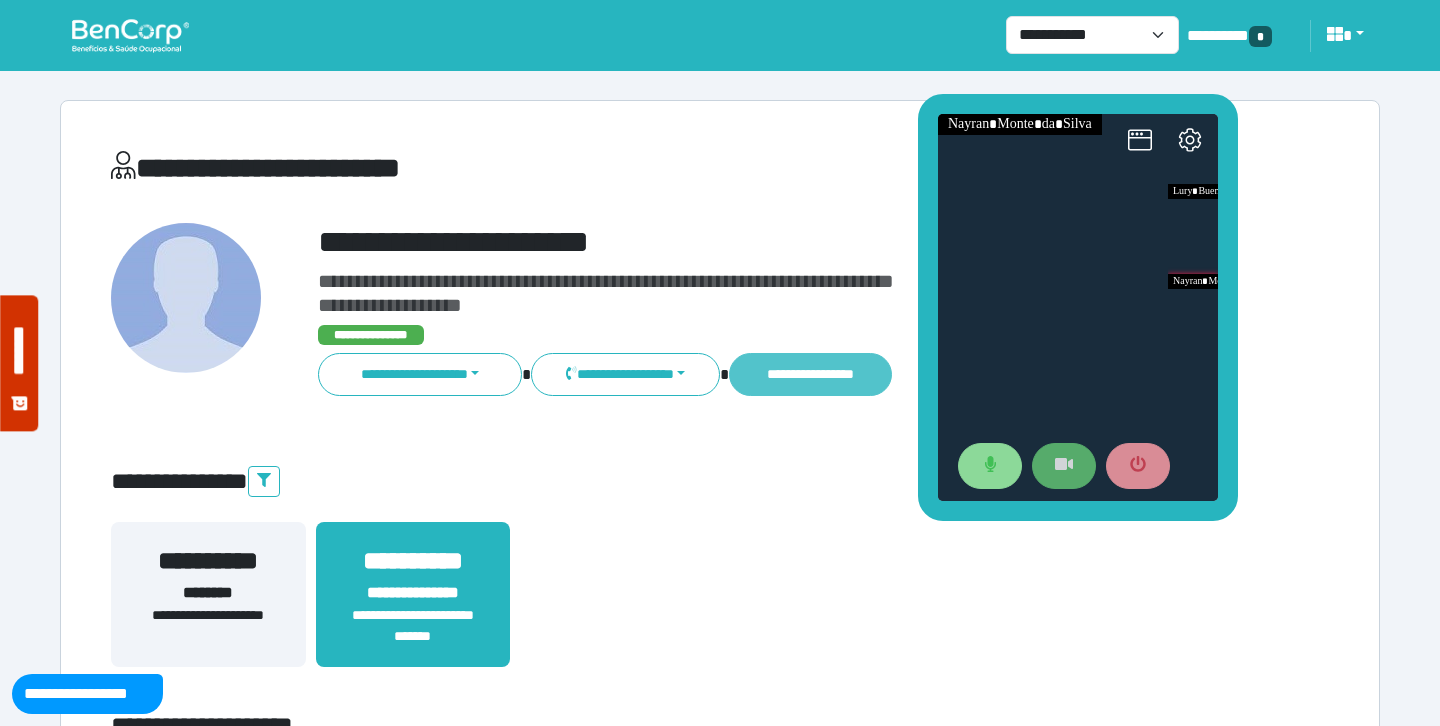 click on "**********" at bounding box center (810, 374) 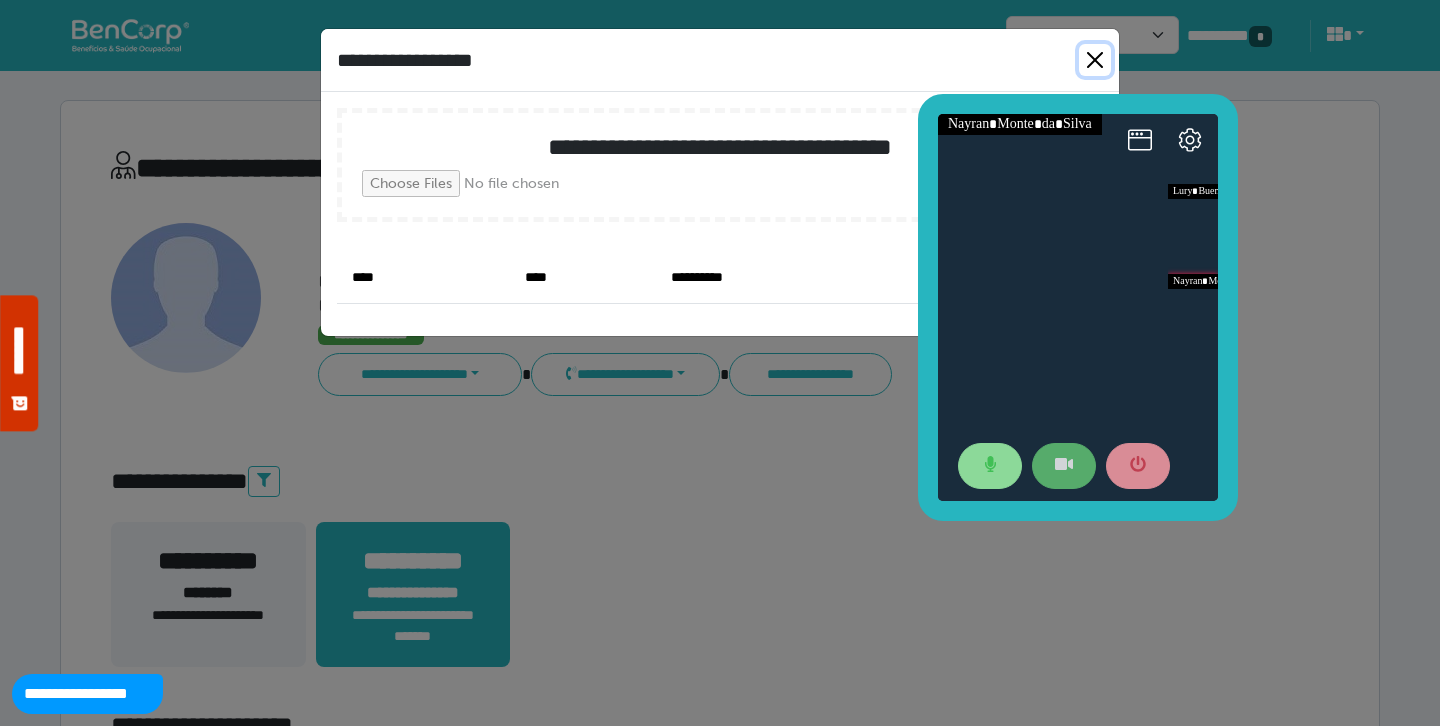 click at bounding box center [1095, 60] 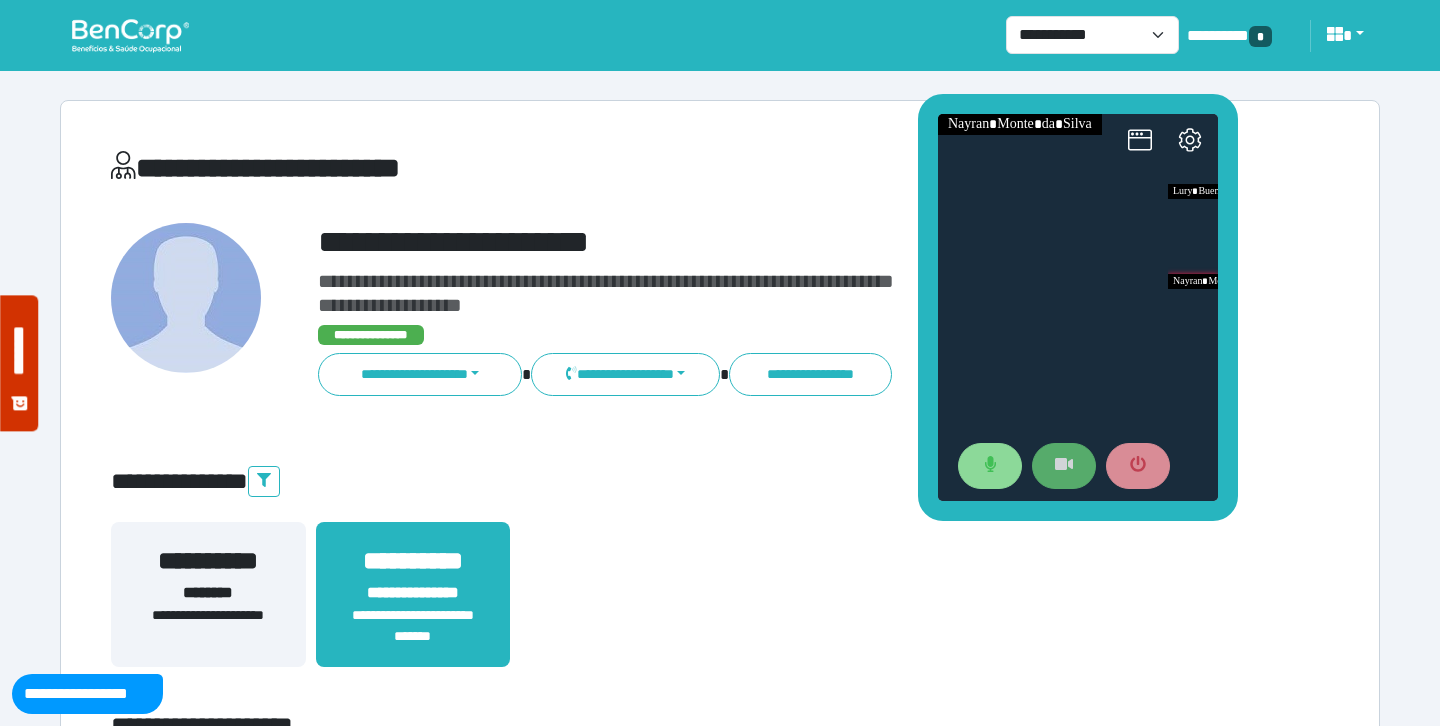 click on "**********" at bounding box center (720, 606) 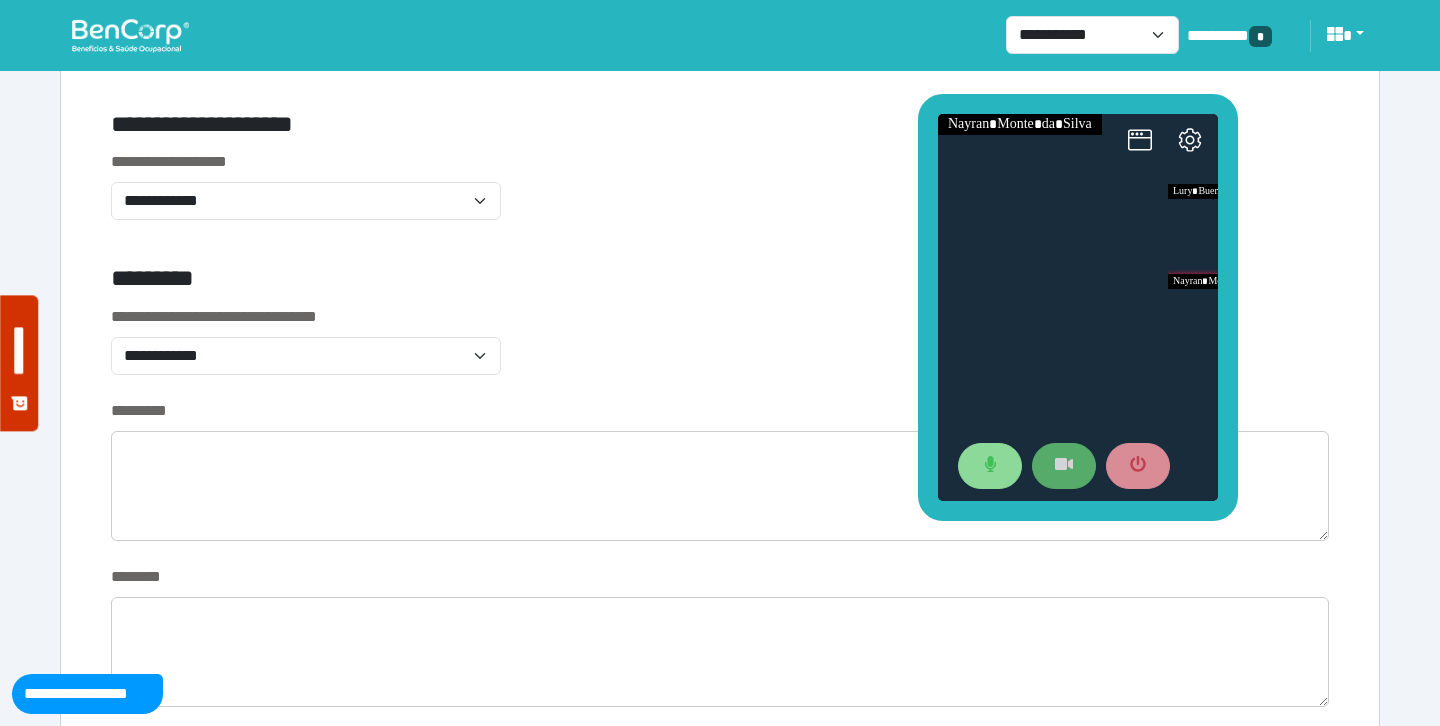 scroll, scrollTop: 621, scrollLeft: 0, axis: vertical 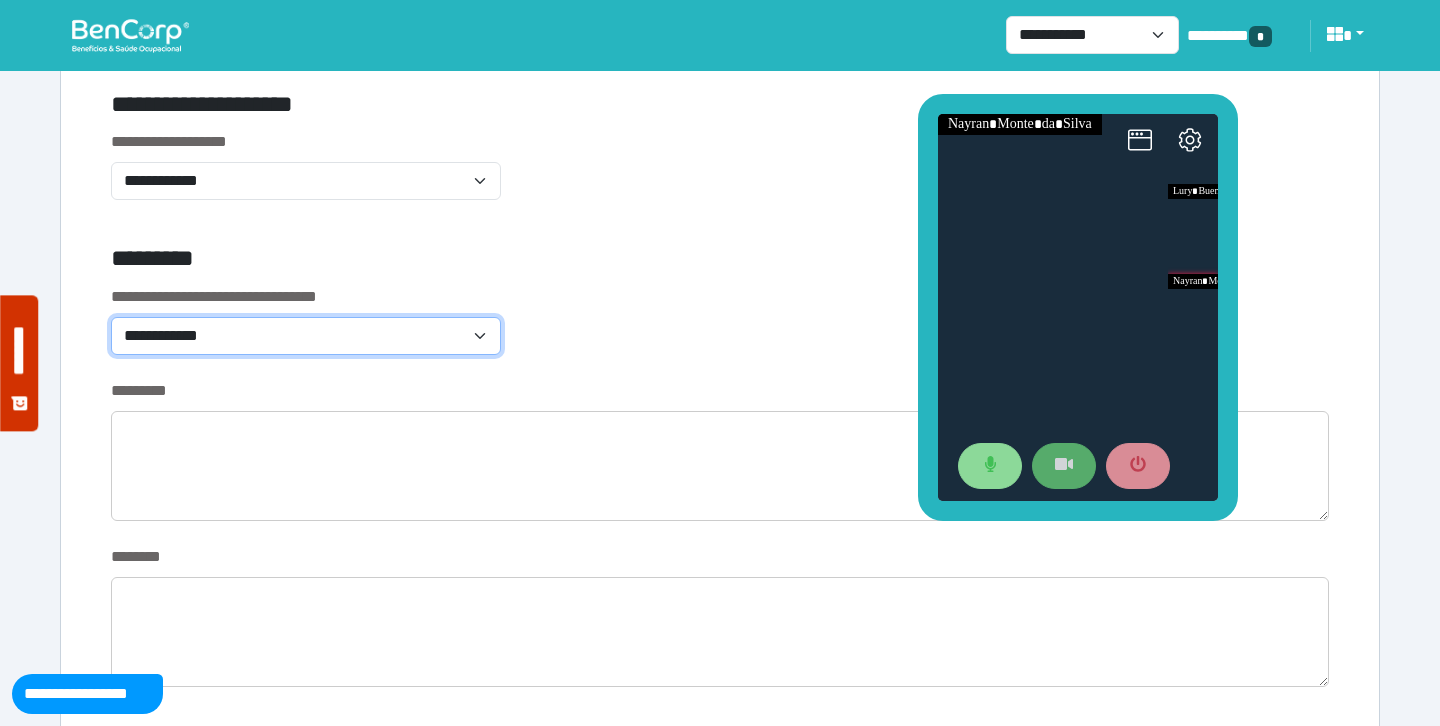 click on "**********" at bounding box center (306, 336) 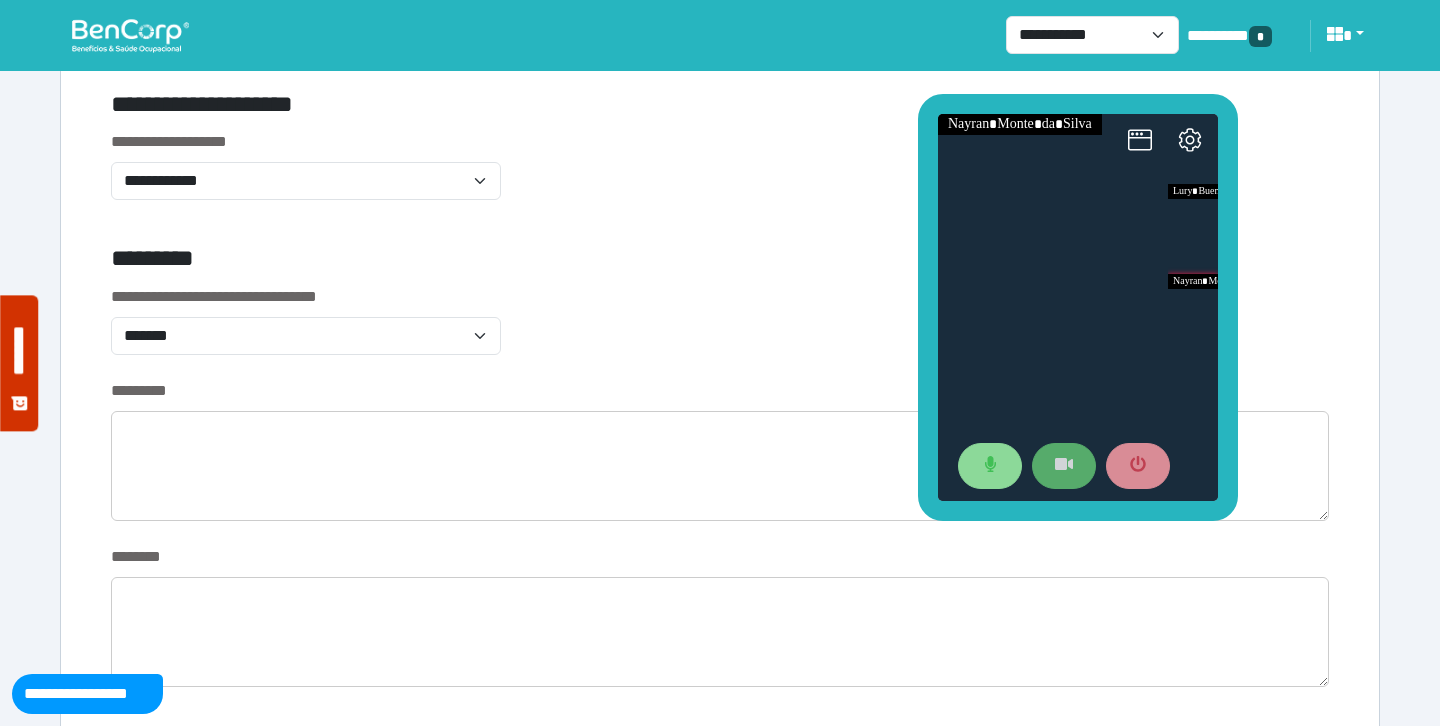 click on "*********" at bounding box center (513, 262) 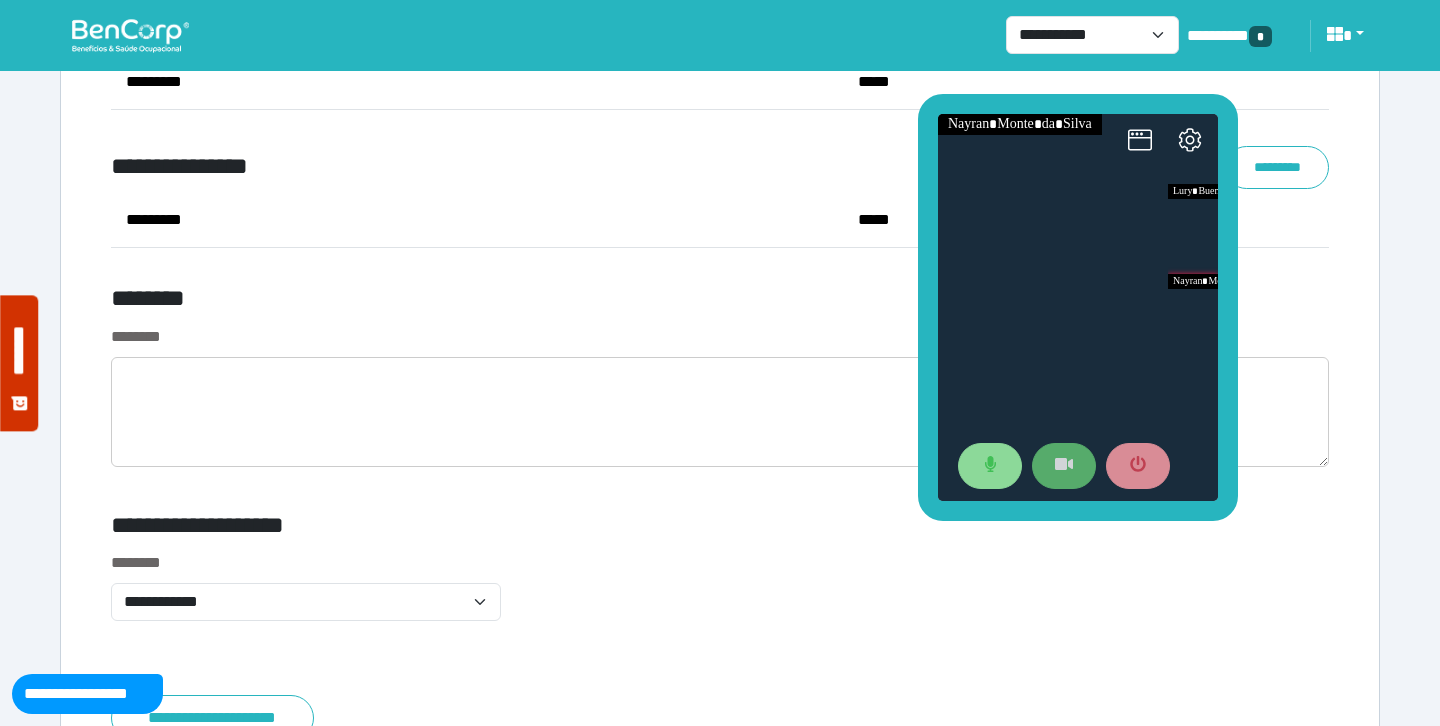 scroll, scrollTop: 7699, scrollLeft: 0, axis: vertical 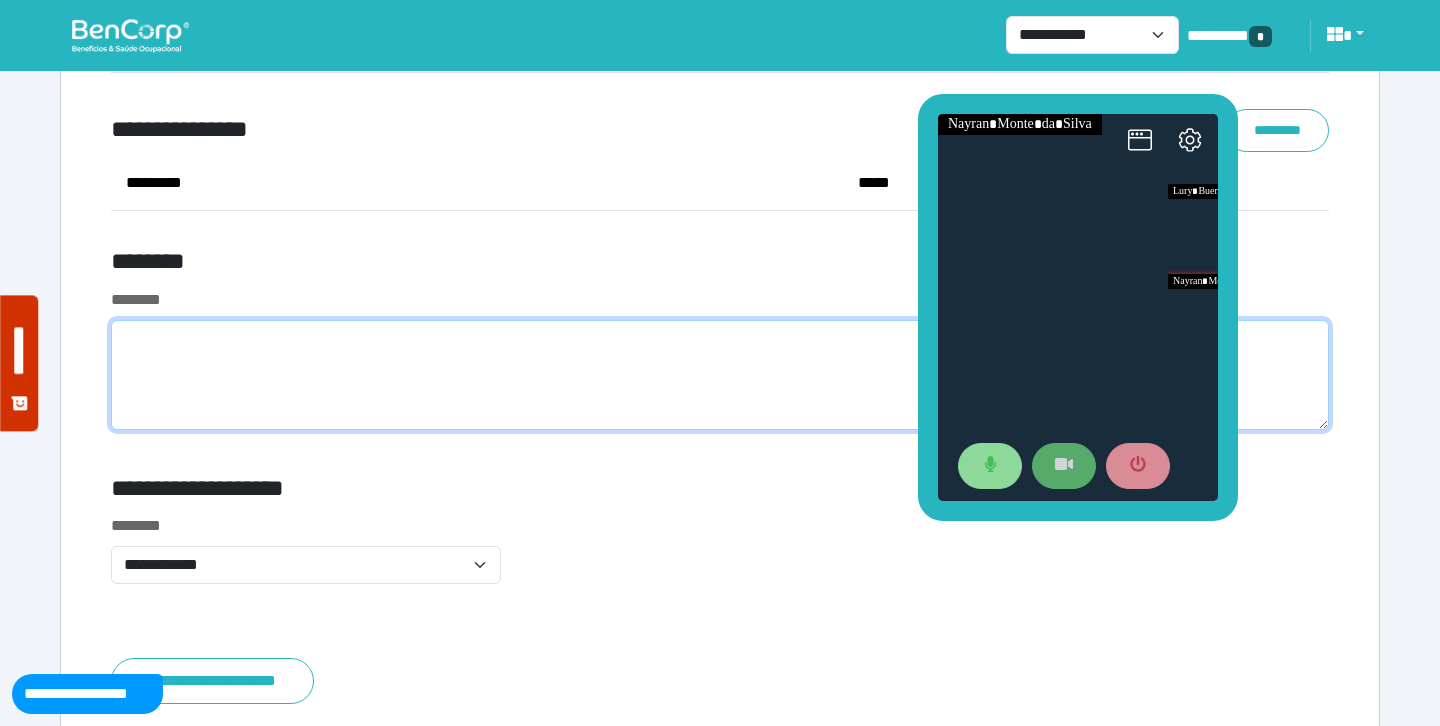 click at bounding box center (720, 375) 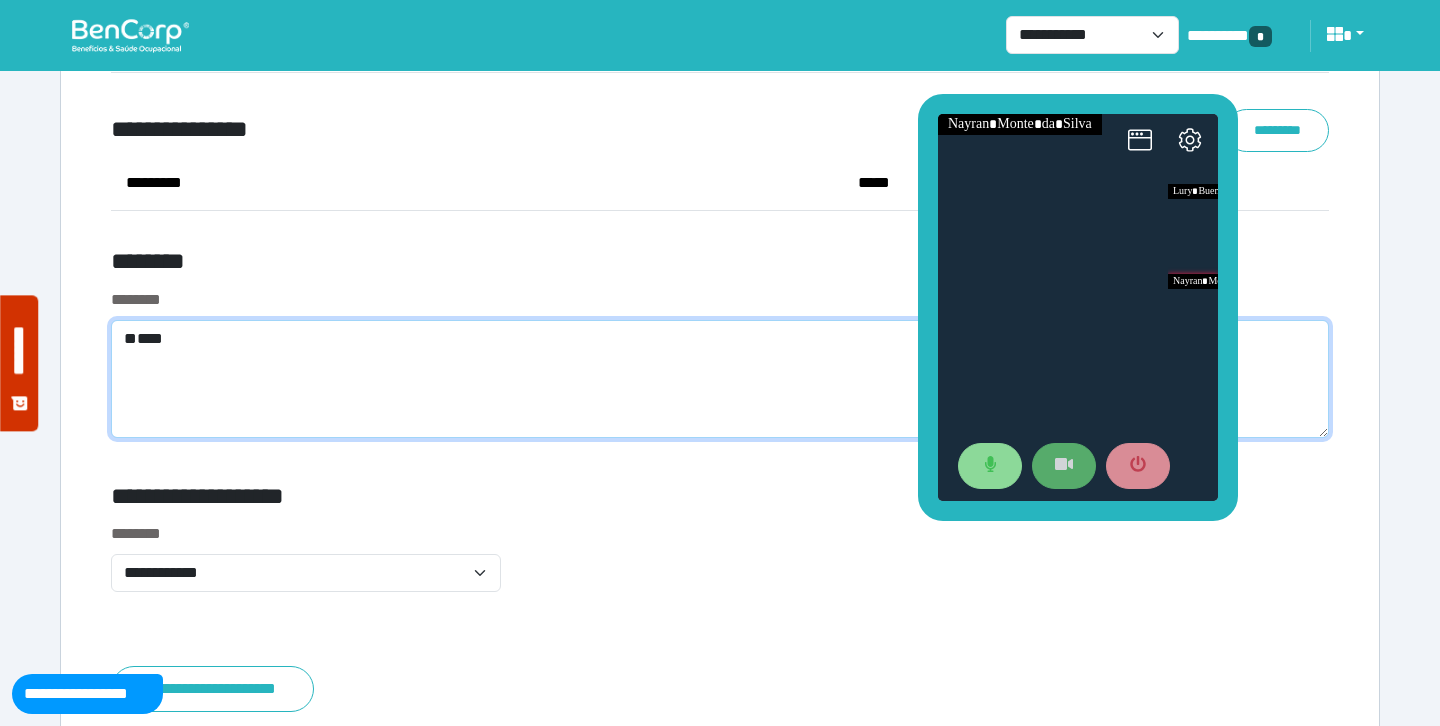 scroll, scrollTop: 0, scrollLeft: 0, axis: both 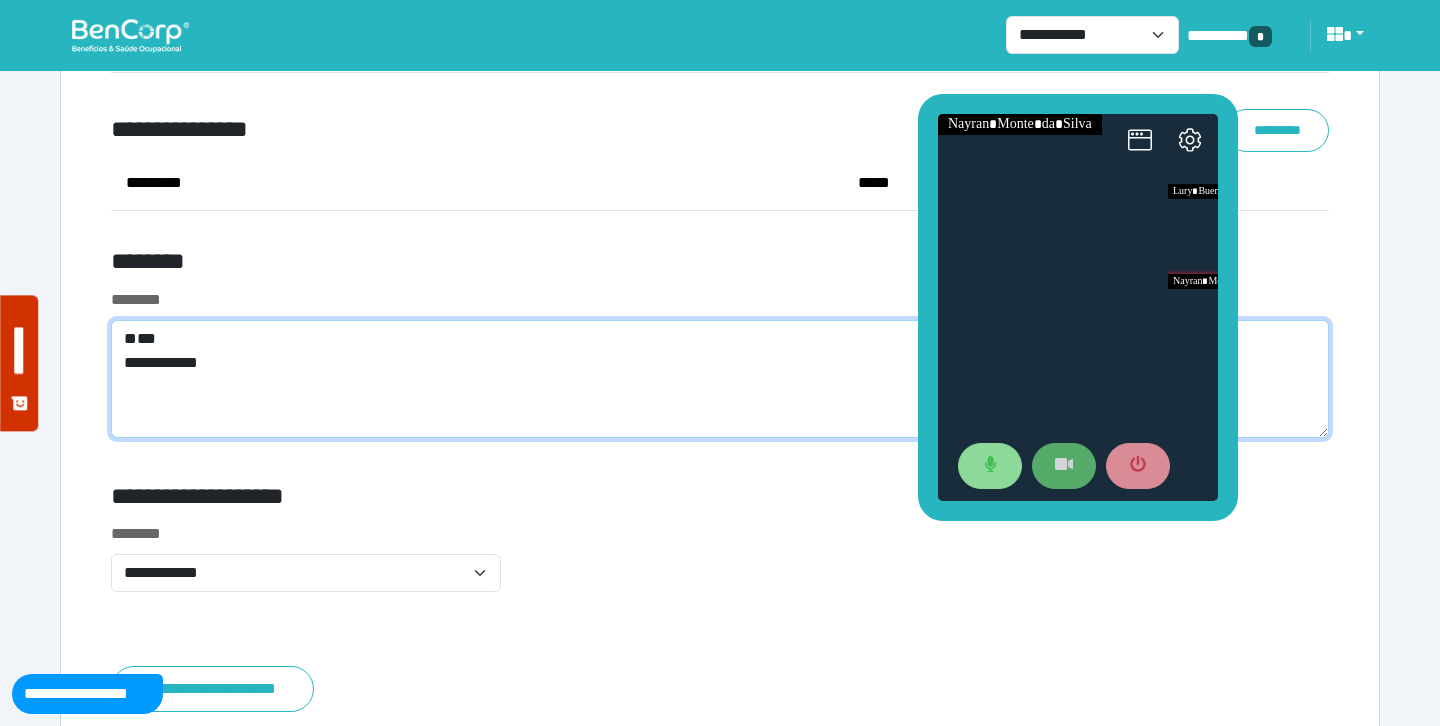 click on "**********" at bounding box center [720, 379] 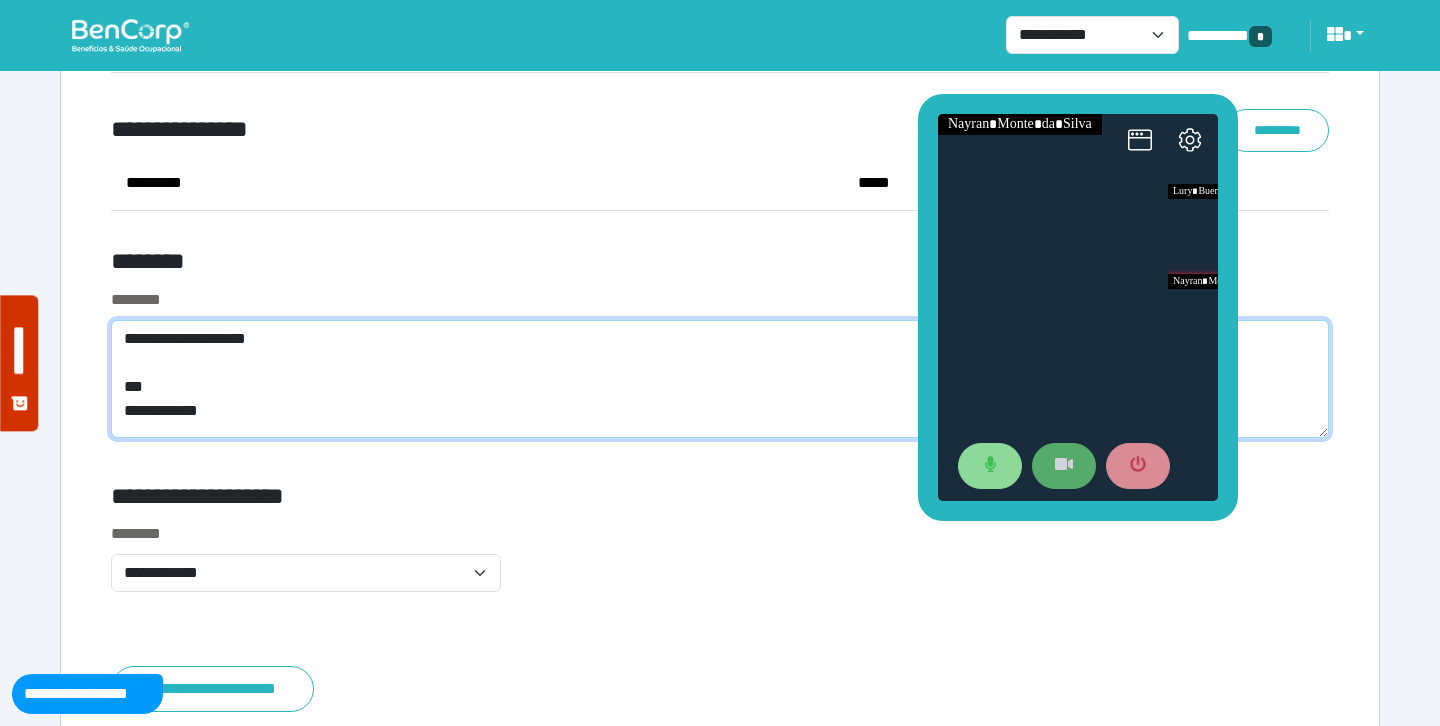 click on "**********" at bounding box center [720, 379] 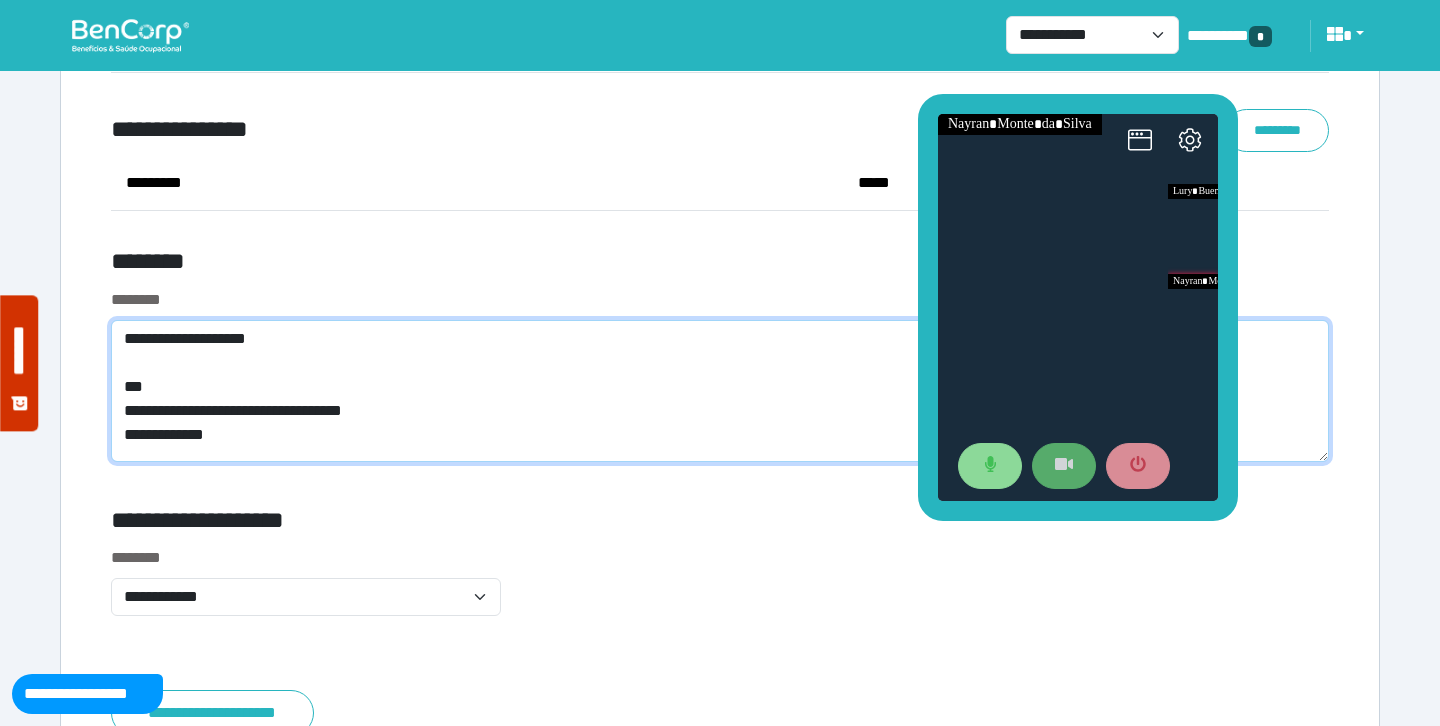 scroll, scrollTop: 0, scrollLeft: 0, axis: both 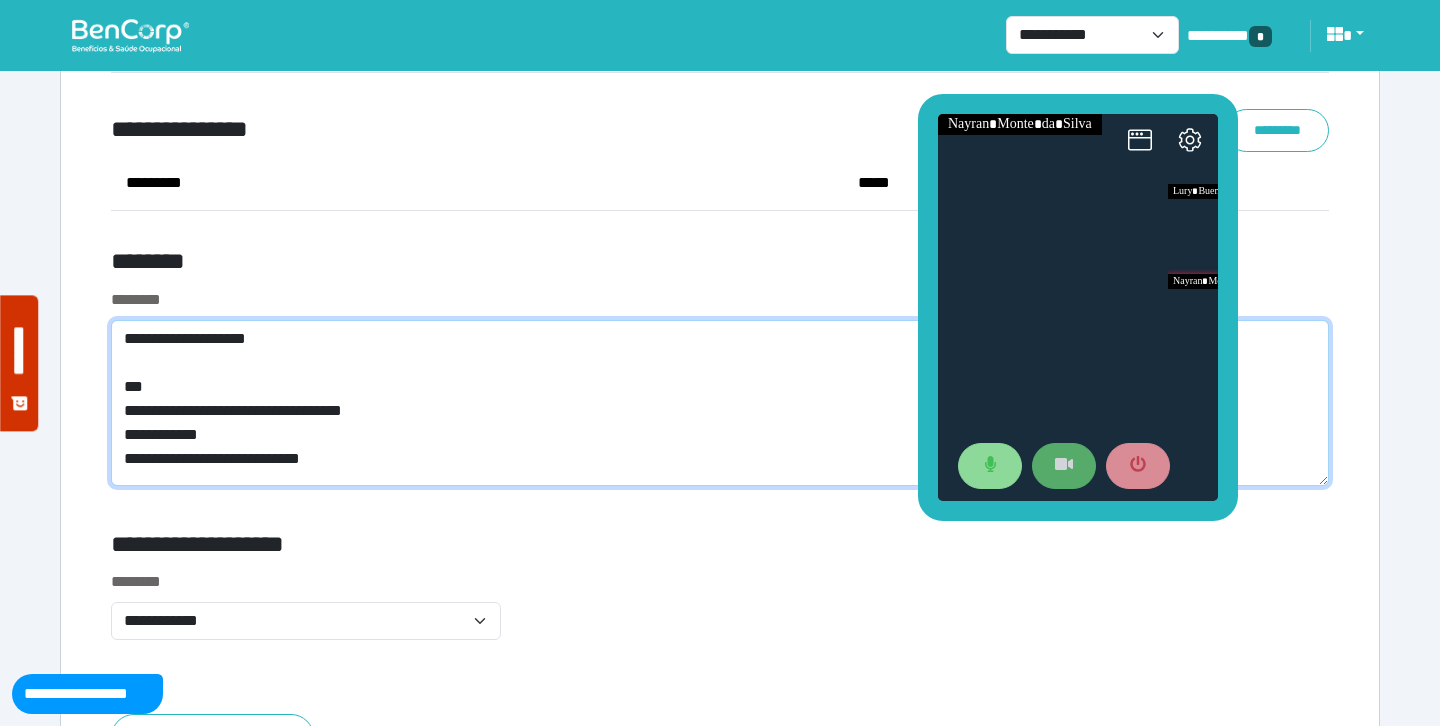 click on "**********" at bounding box center [720, 403] 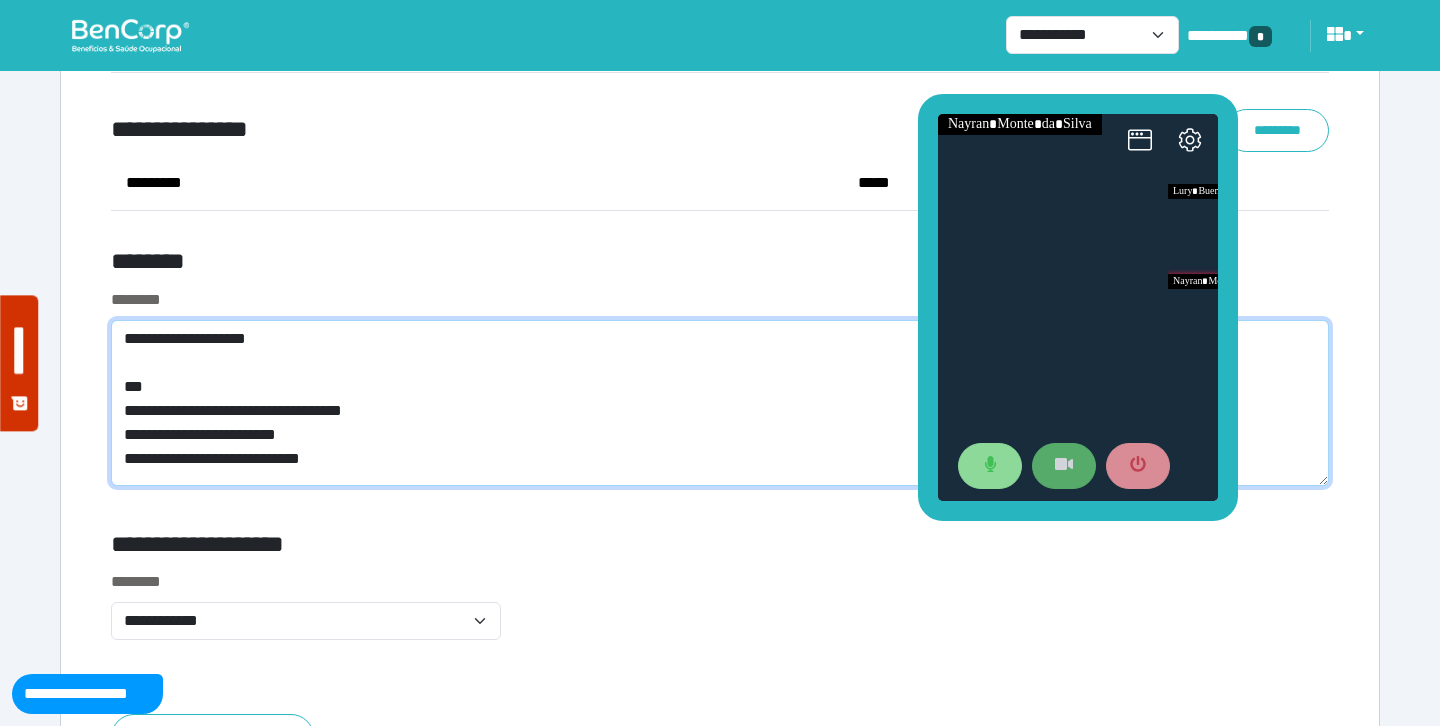 click on "**********" at bounding box center (720, 403) 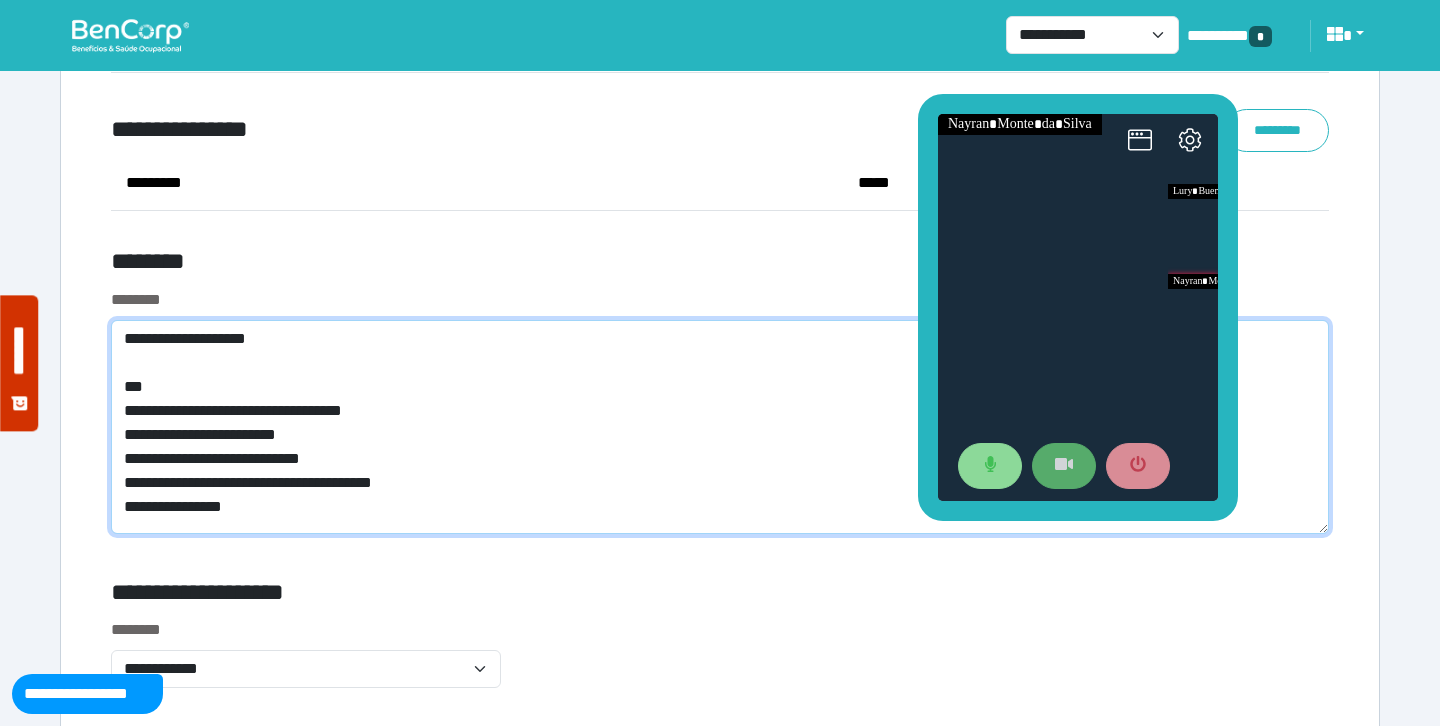scroll, scrollTop: 0, scrollLeft: 0, axis: both 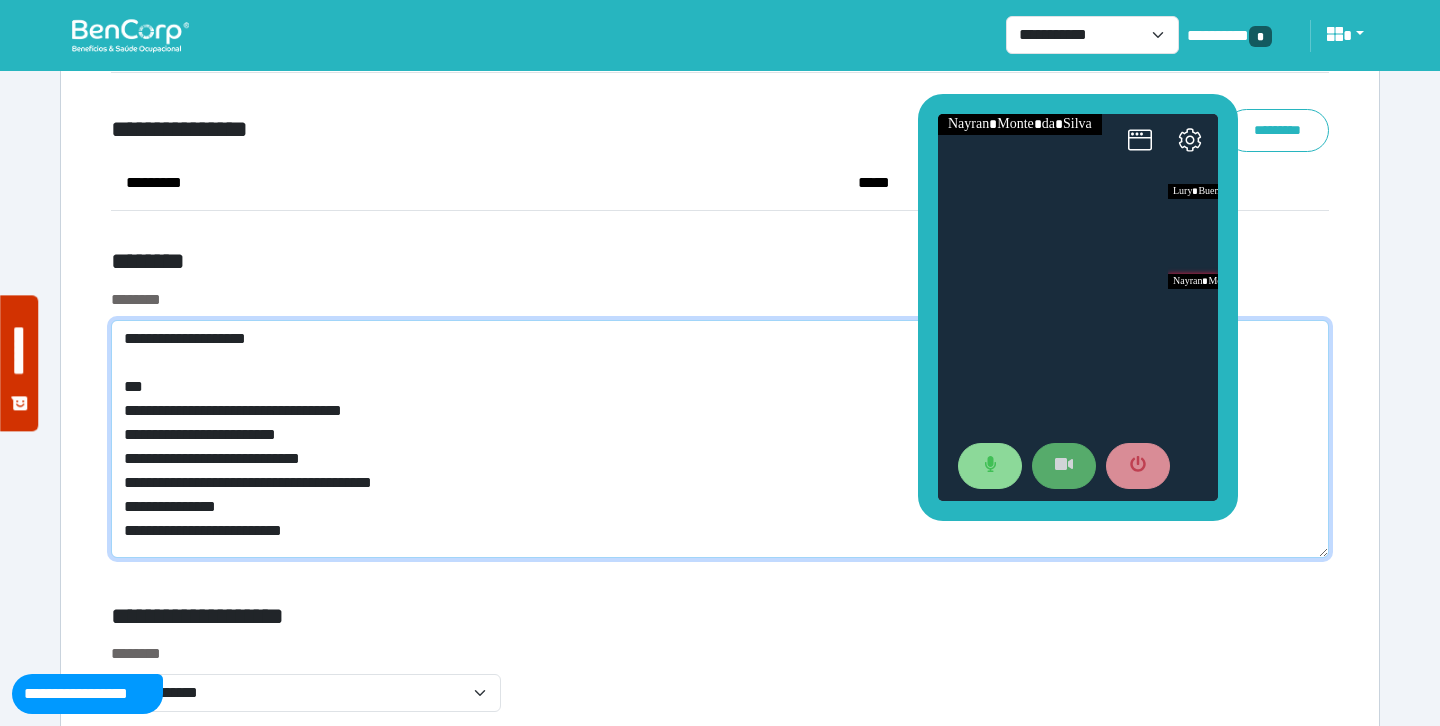 click on "**********" at bounding box center (720, 439) 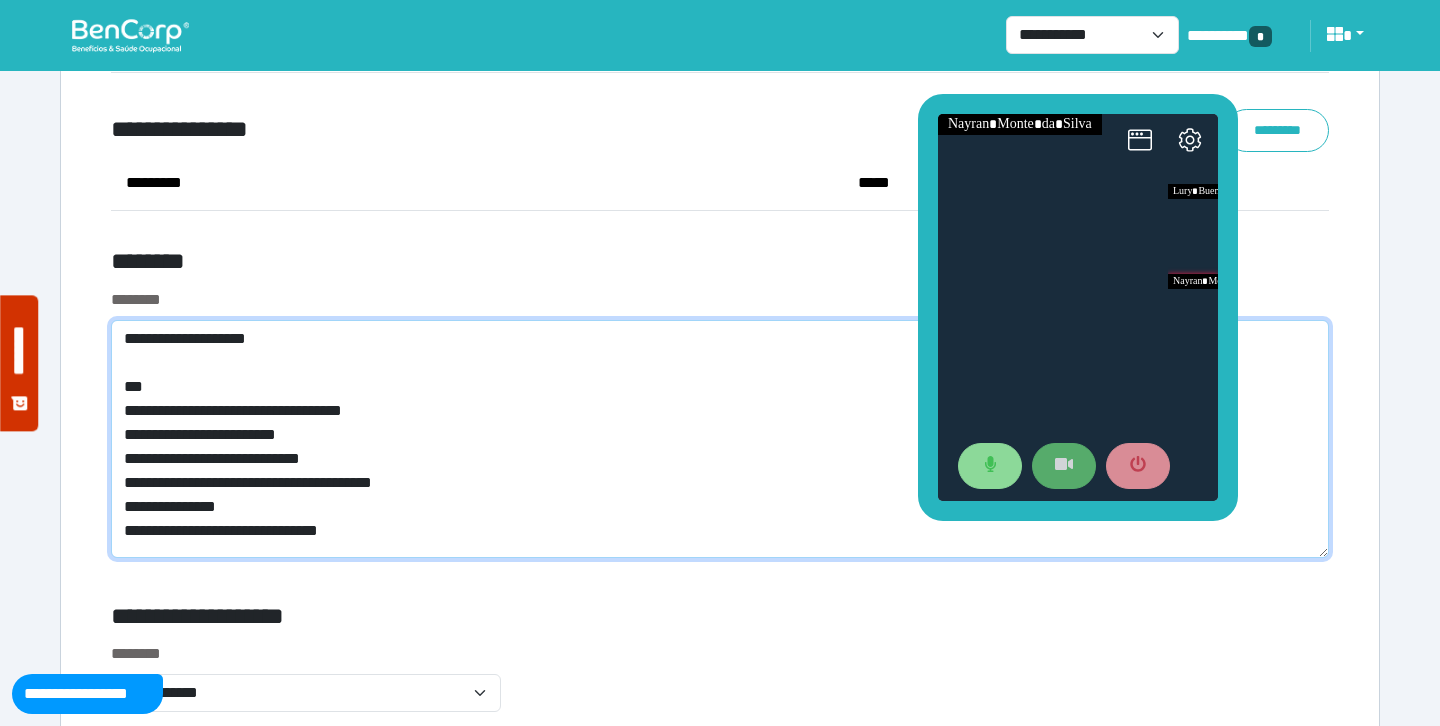 click on "**********" at bounding box center (720, 439) 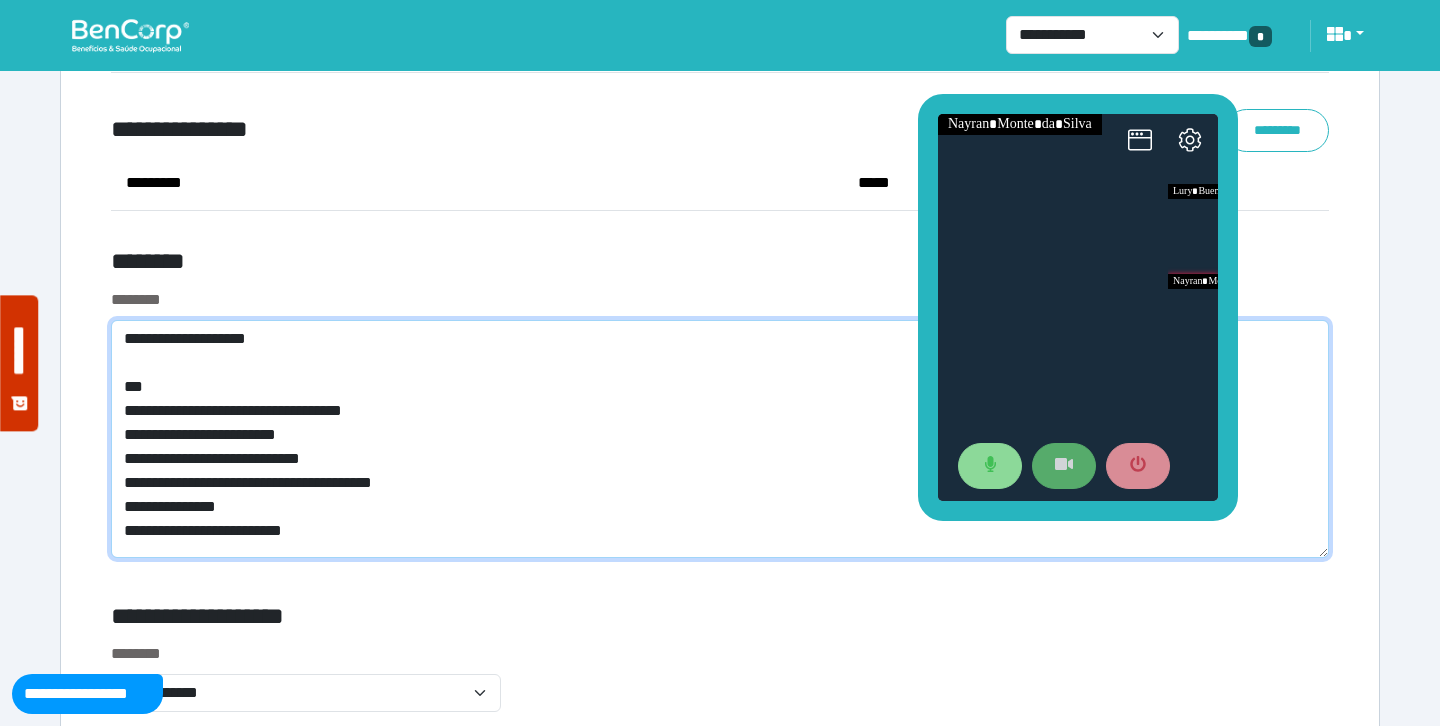 click on "**********" at bounding box center (720, 439) 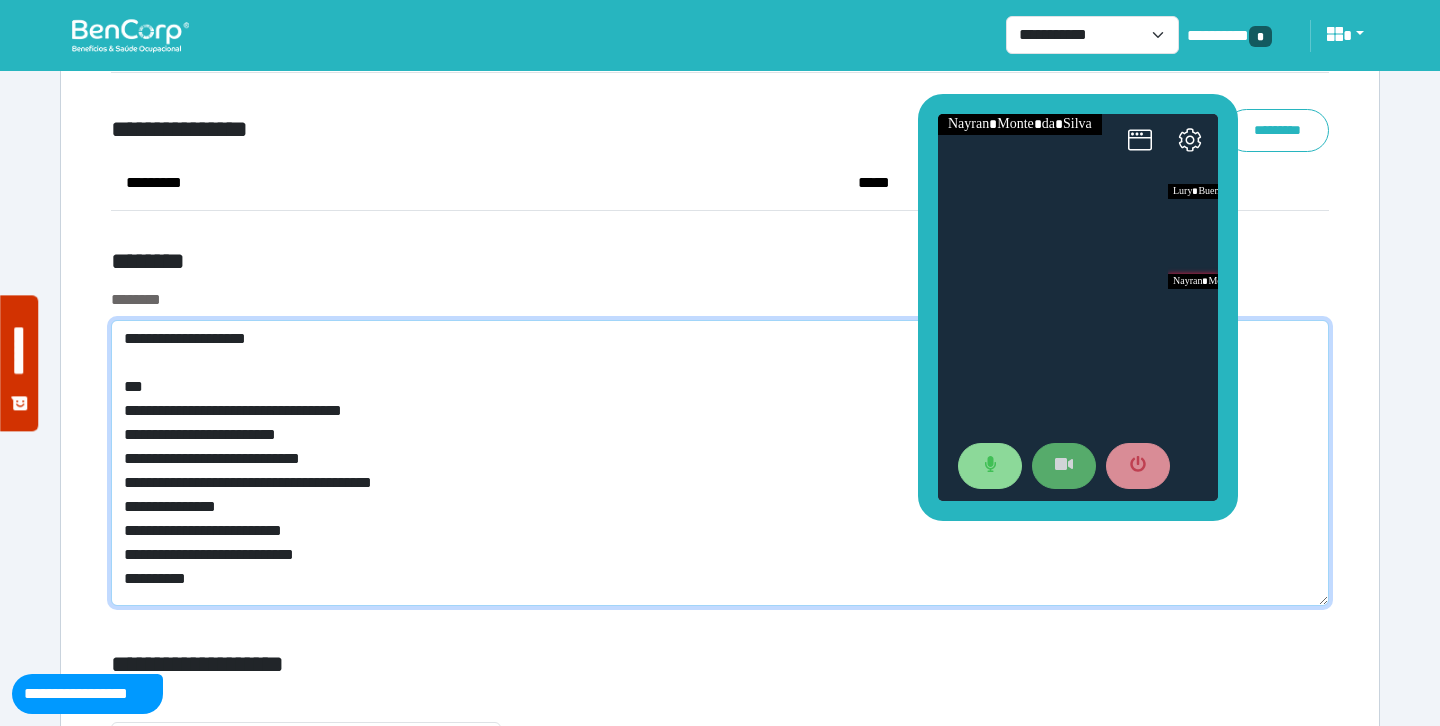 scroll, scrollTop: 0, scrollLeft: 0, axis: both 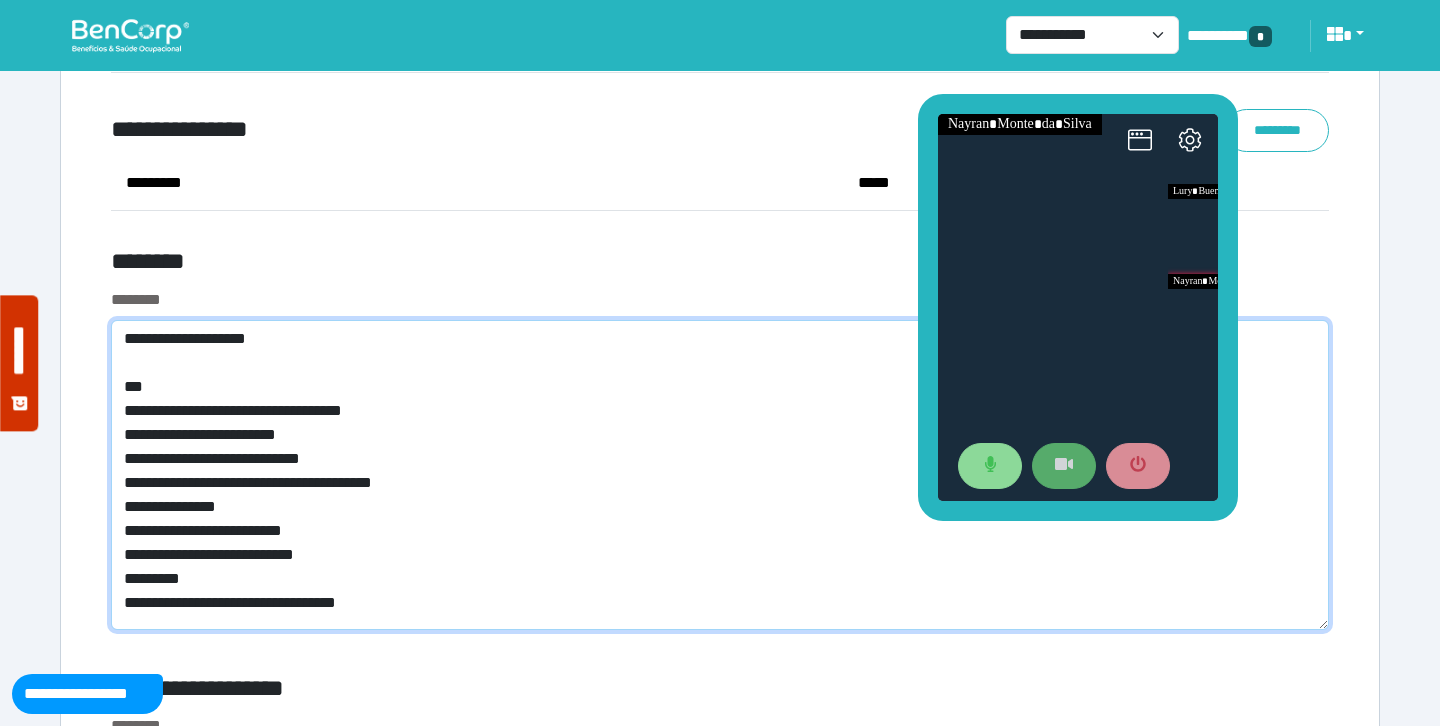 click on "**********" at bounding box center (720, 475) 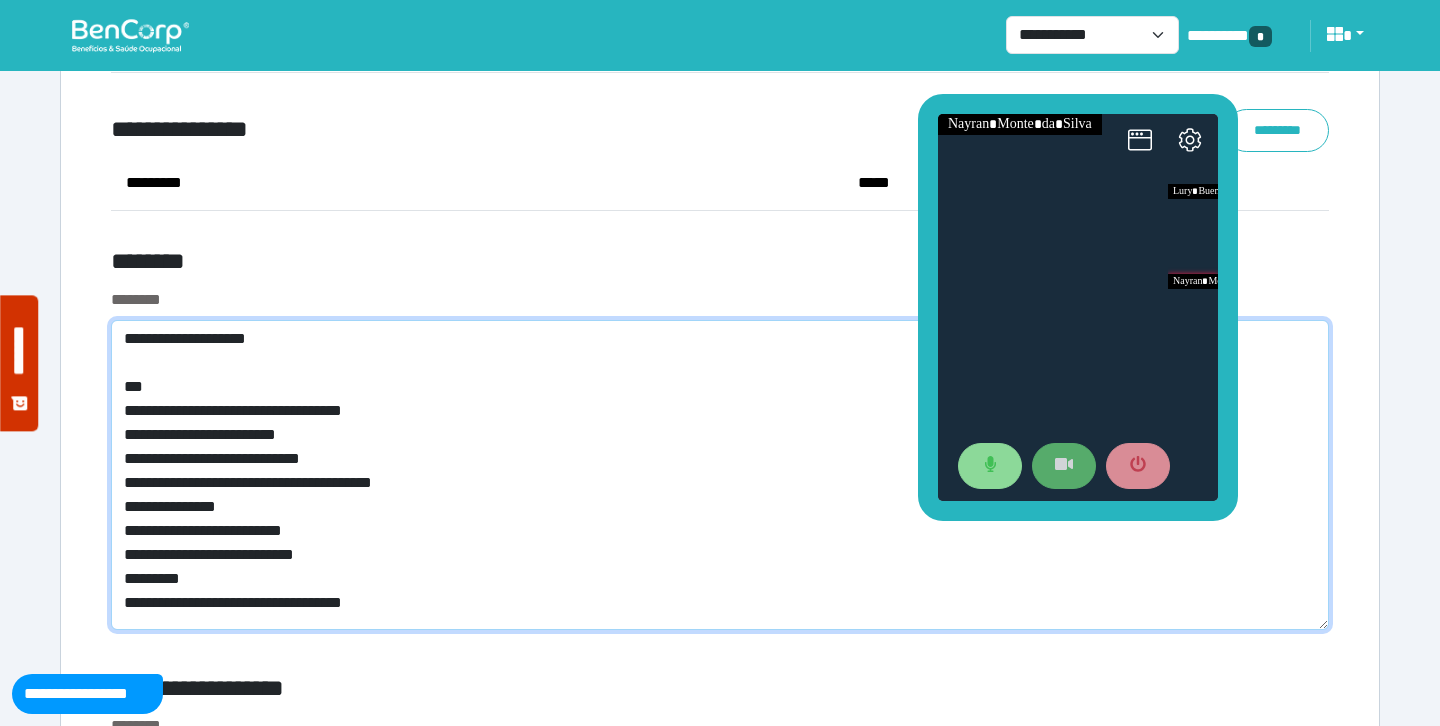 scroll, scrollTop: 0, scrollLeft: 0, axis: both 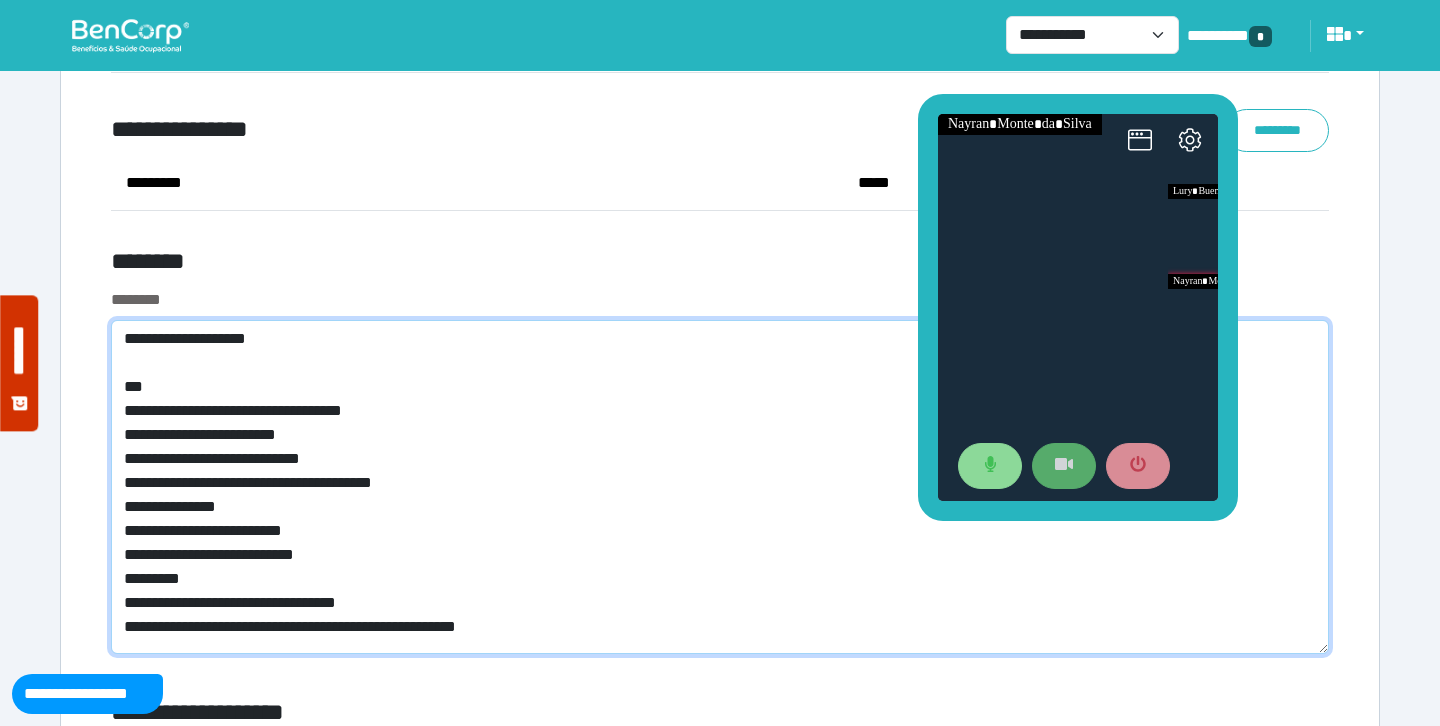 type on "**********" 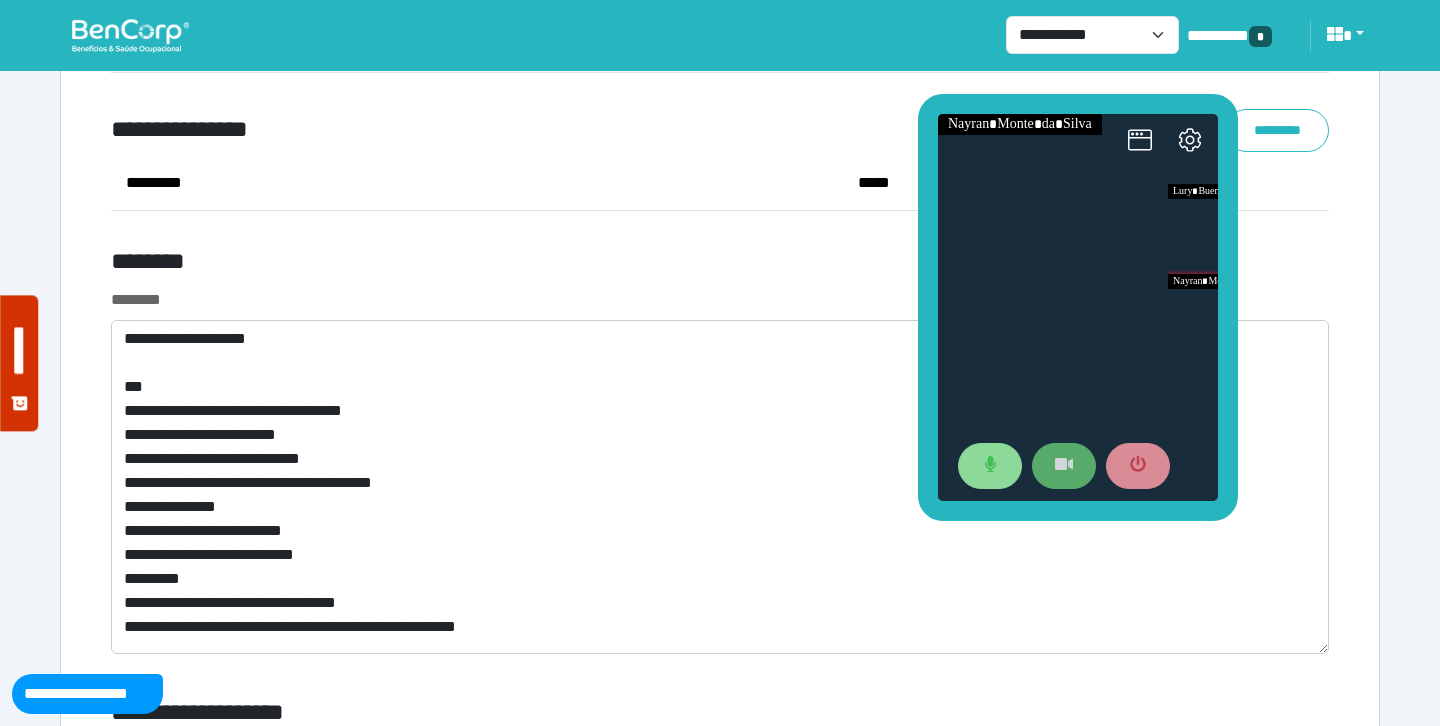 click on "********" at bounding box center (513, 265) 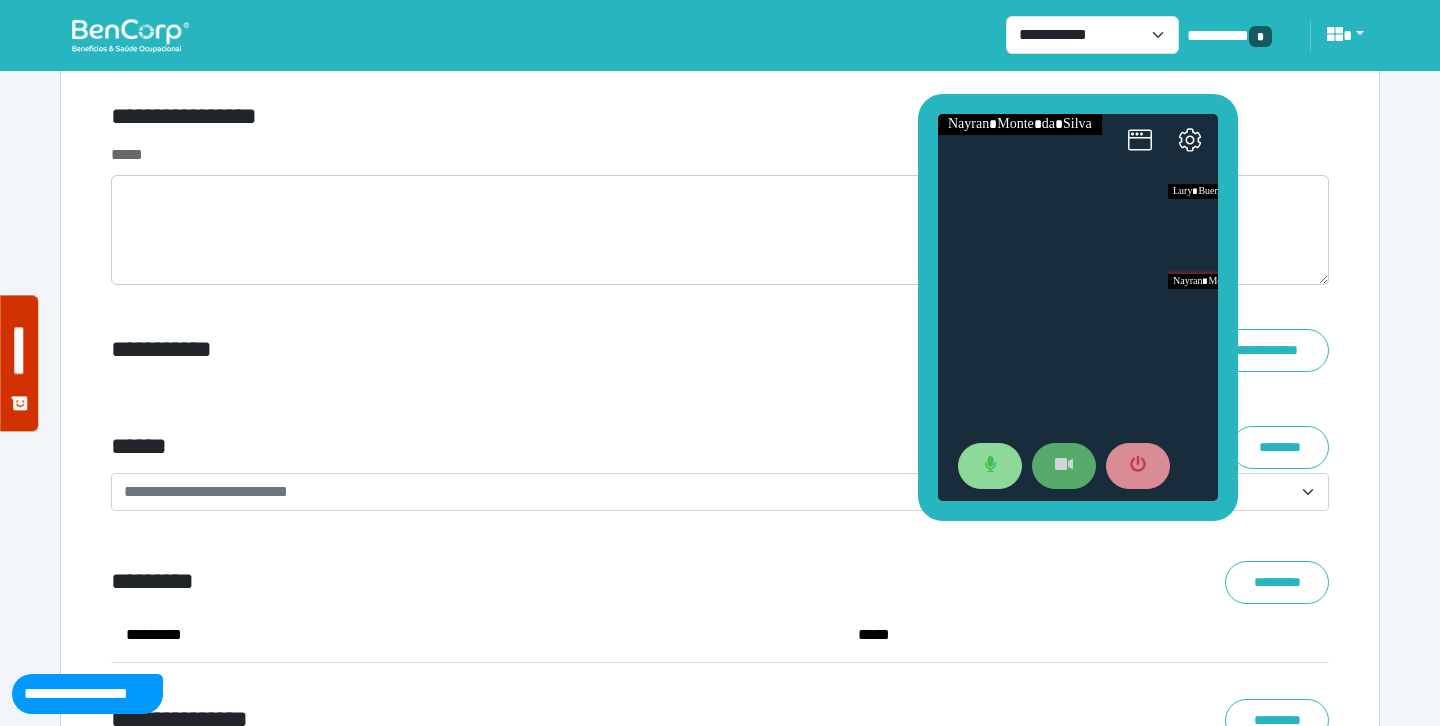 scroll, scrollTop: 7059, scrollLeft: 0, axis: vertical 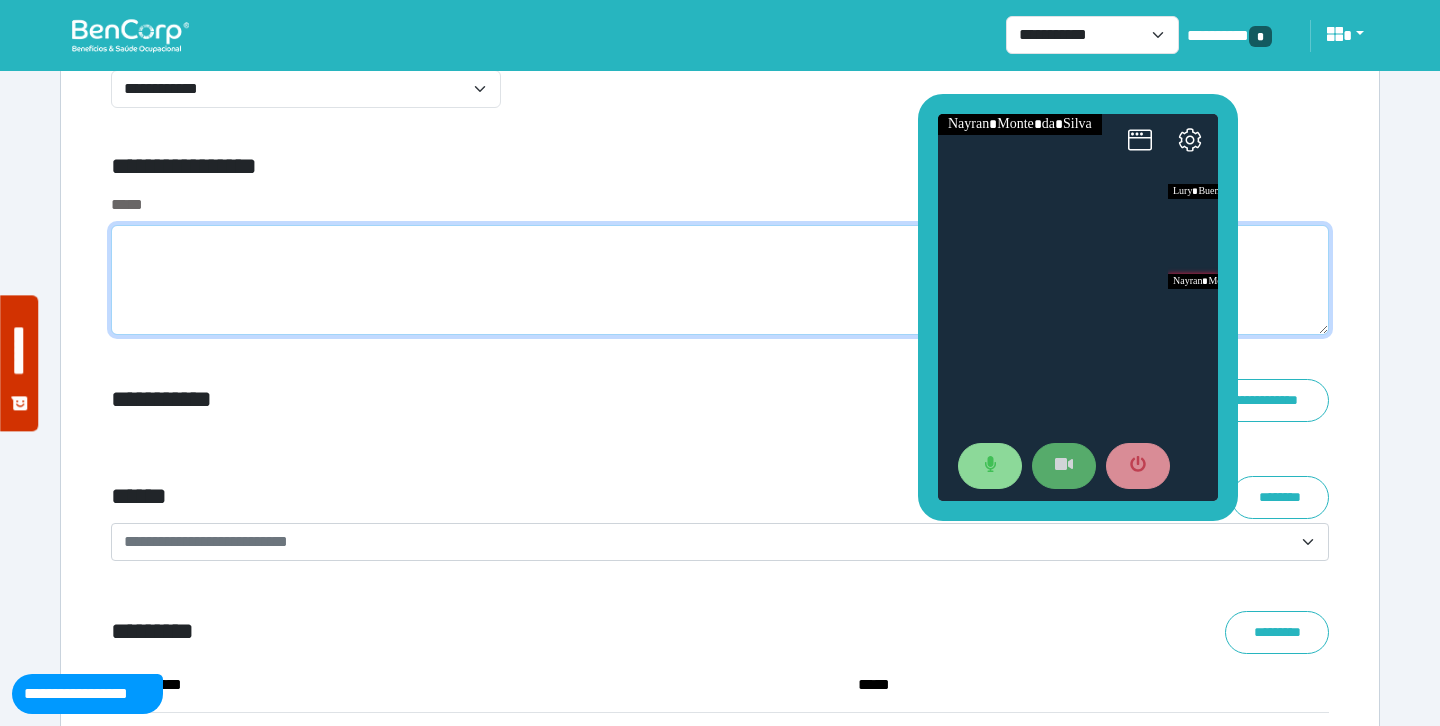 click at bounding box center (720, 280) 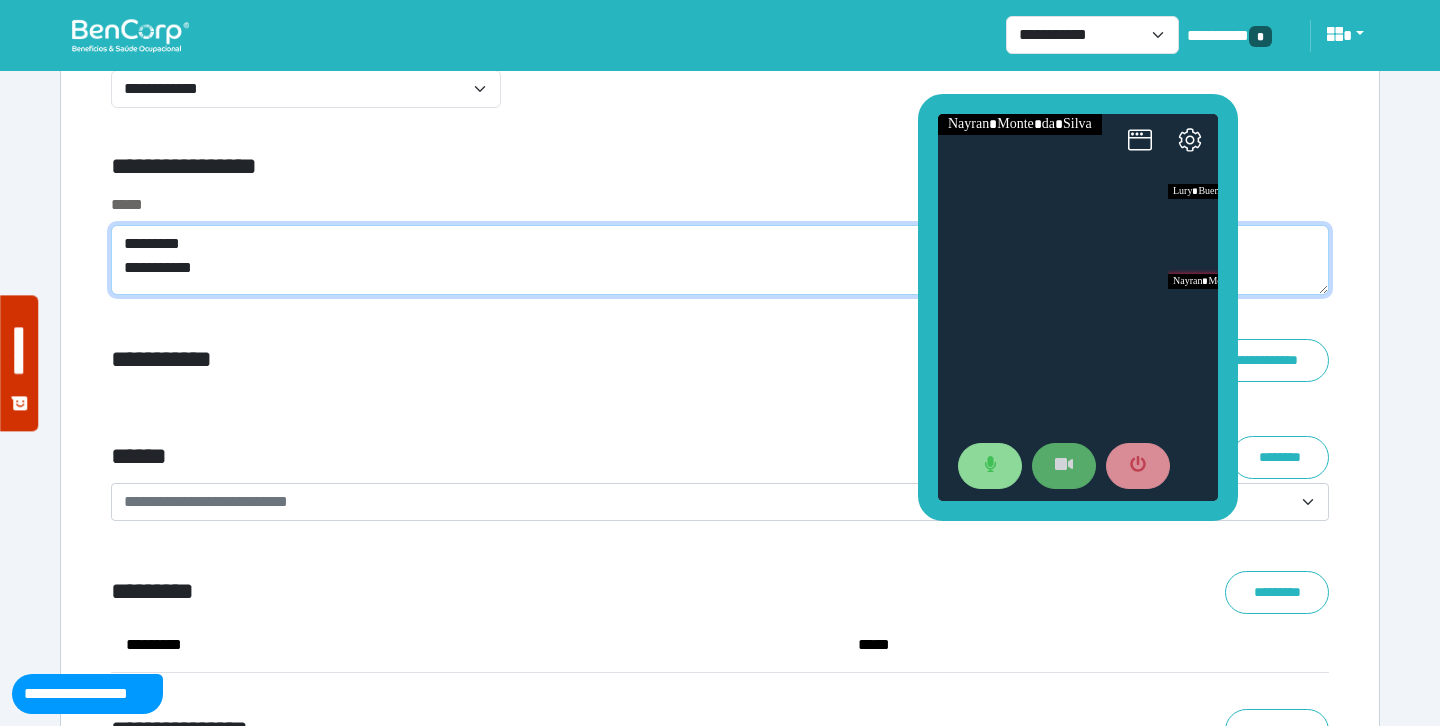 scroll, scrollTop: 0, scrollLeft: 0, axis: both 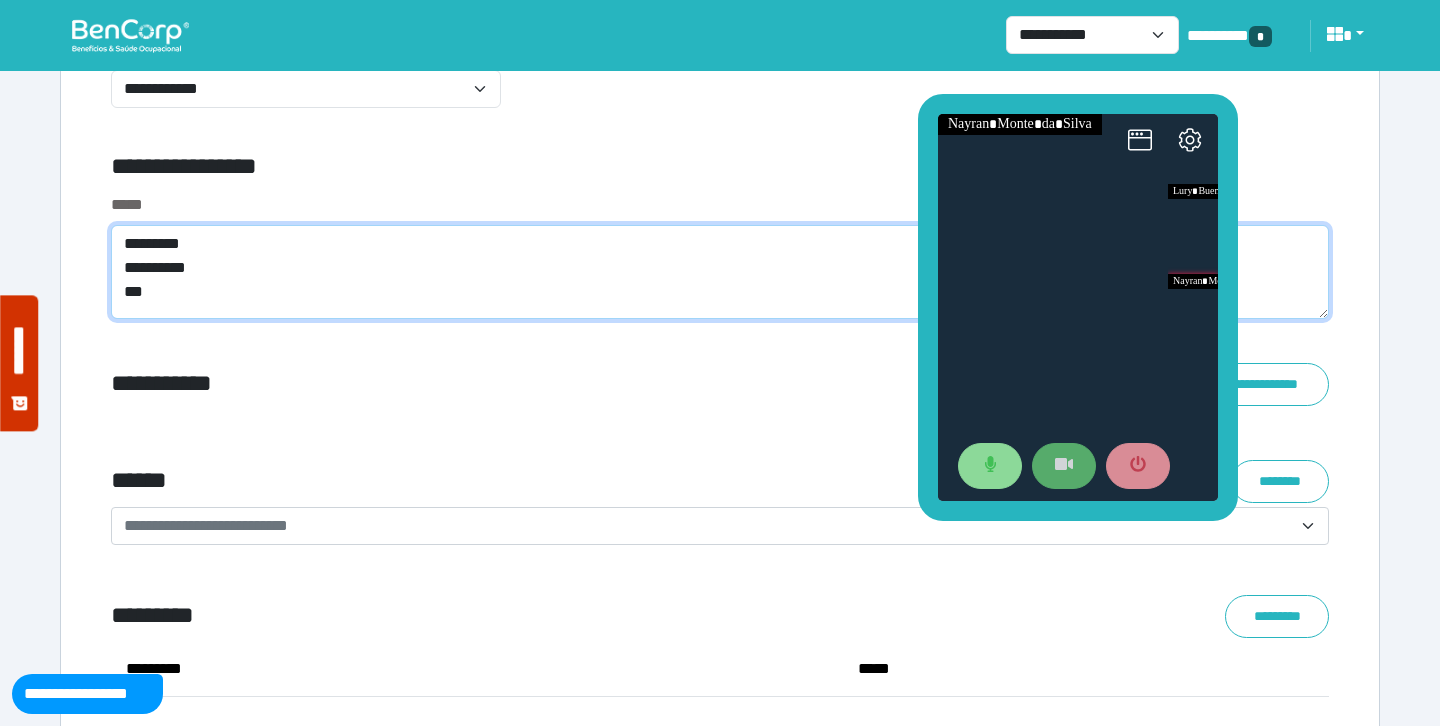 type on "**********" 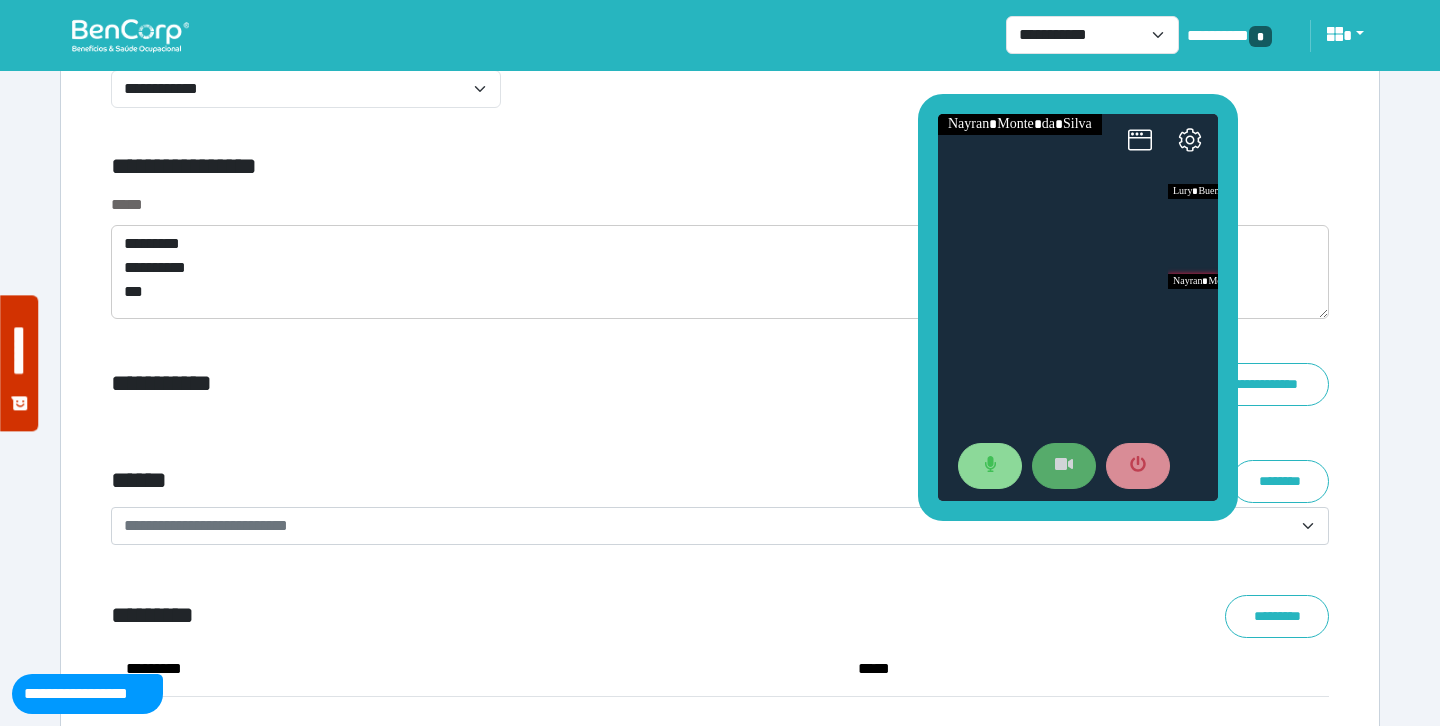 click on "**********" at bounding box center [513, 384] 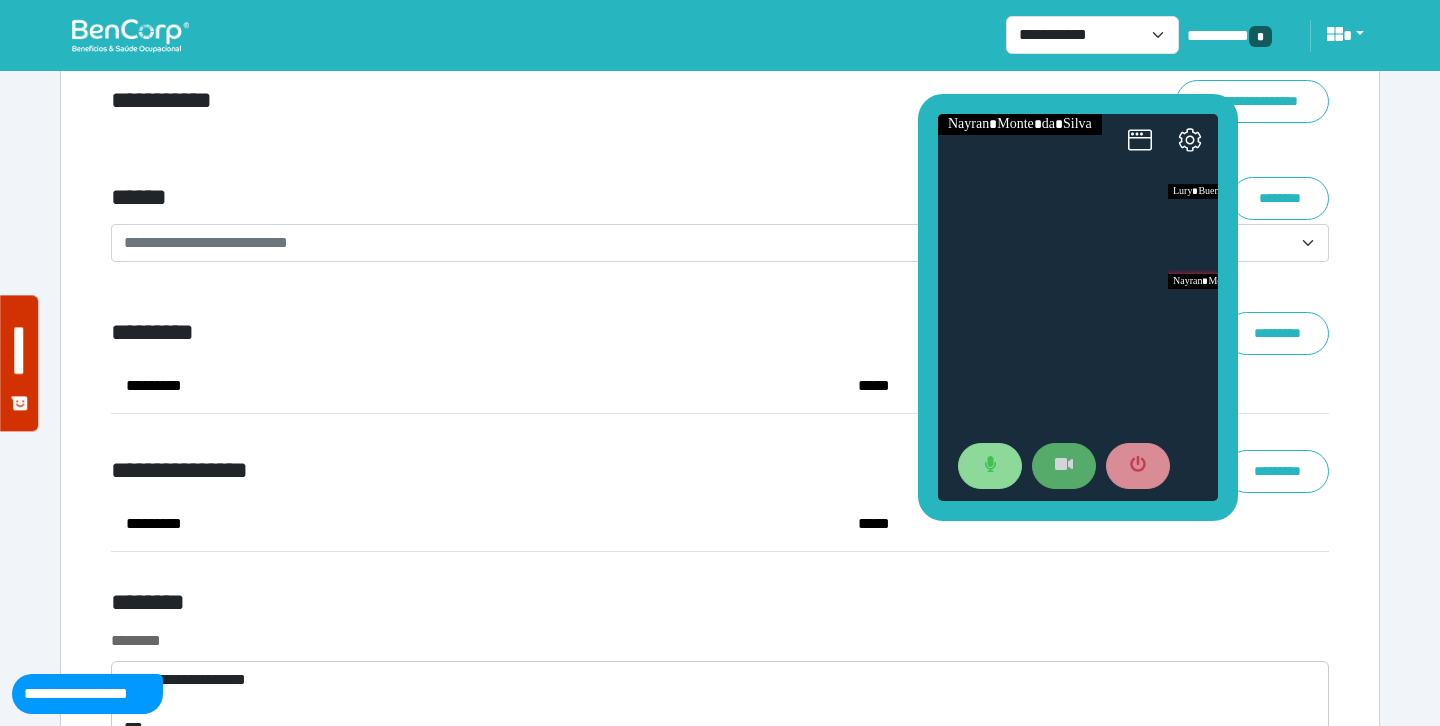 scroll, scrollTop: 7397, scrollLeft: 0, axis: vertical 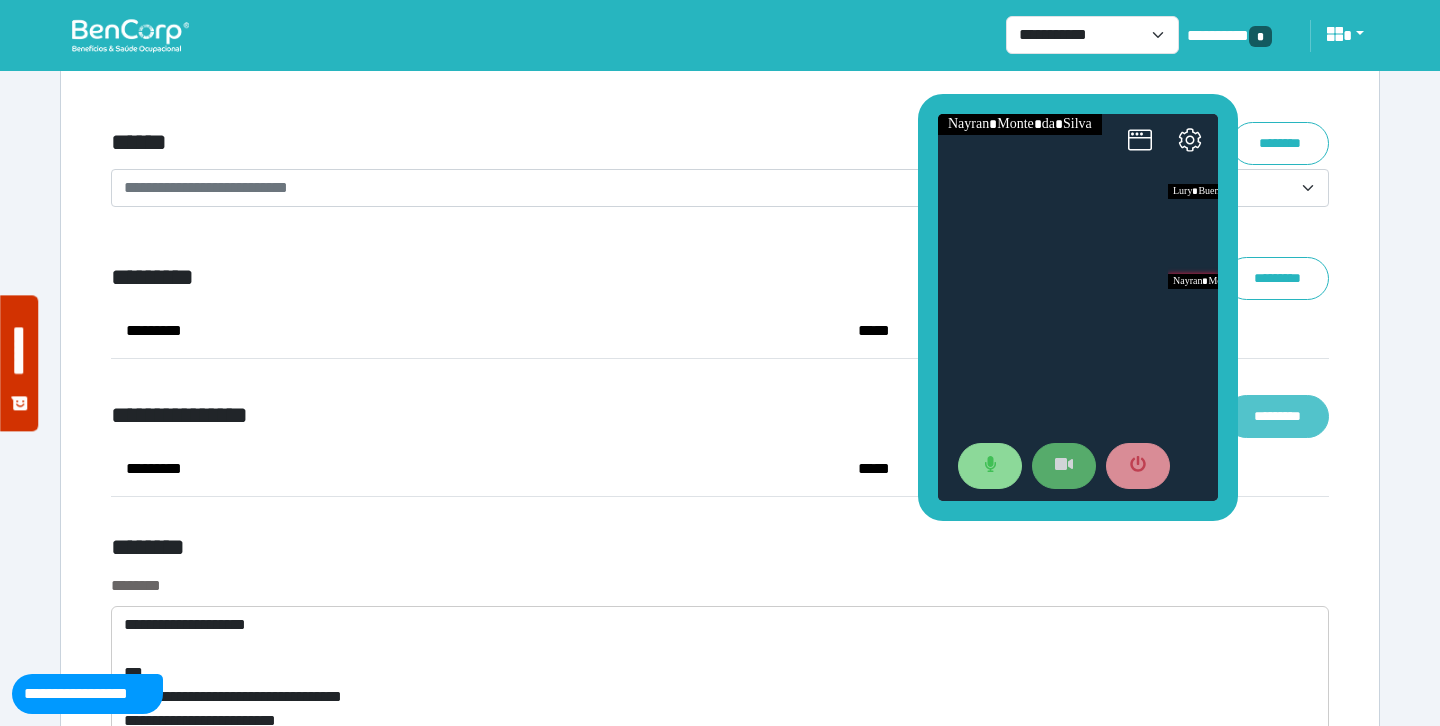 click on "*********" at bounding box center (1277, 416) 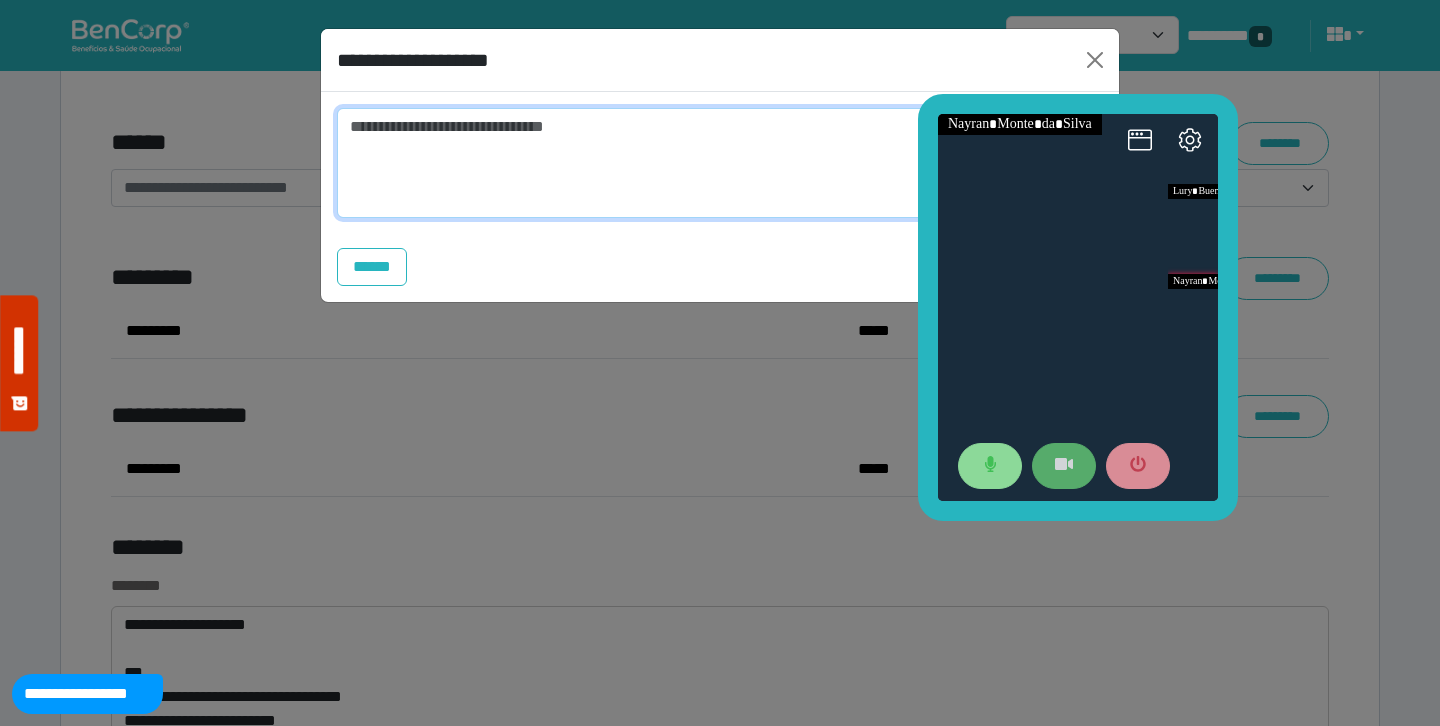 click at bounding box center [720, 163] 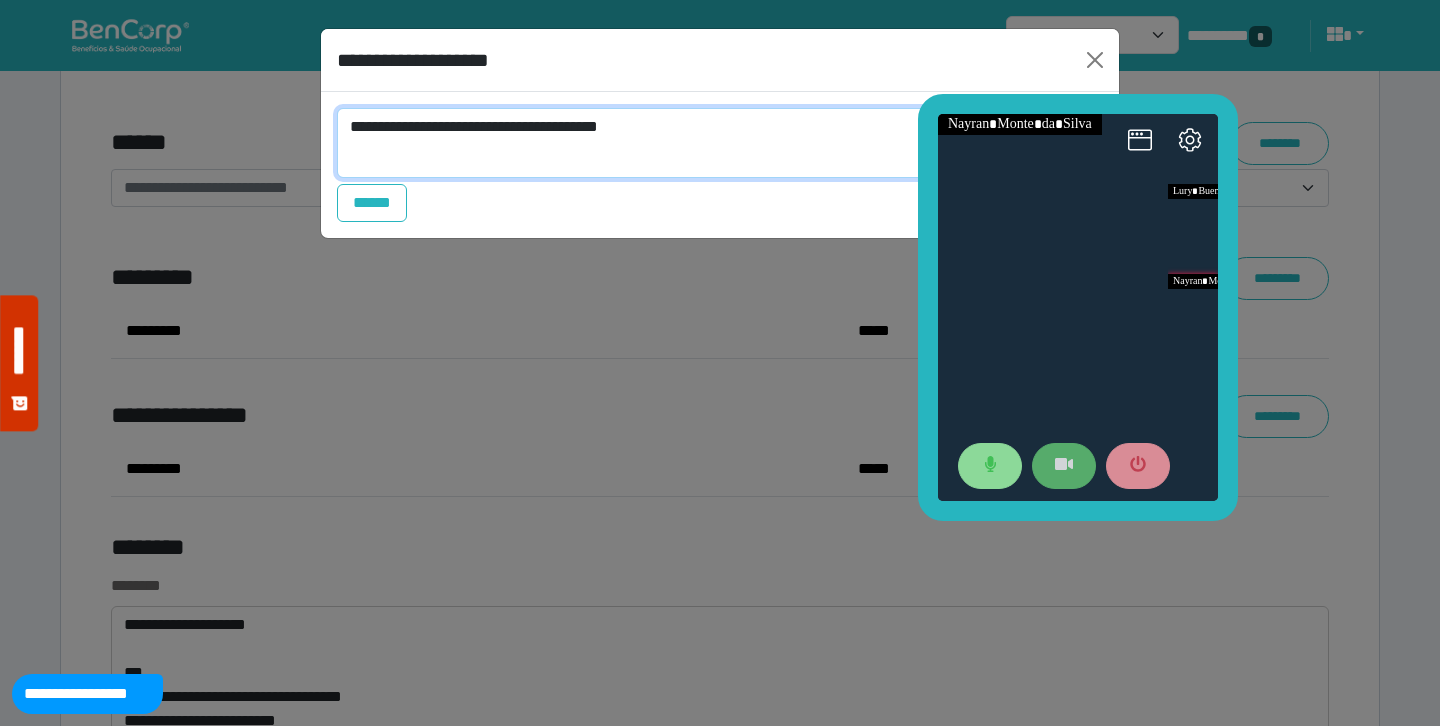 scroll, scrollTop: 0, scrollLeft: 0, axis: both 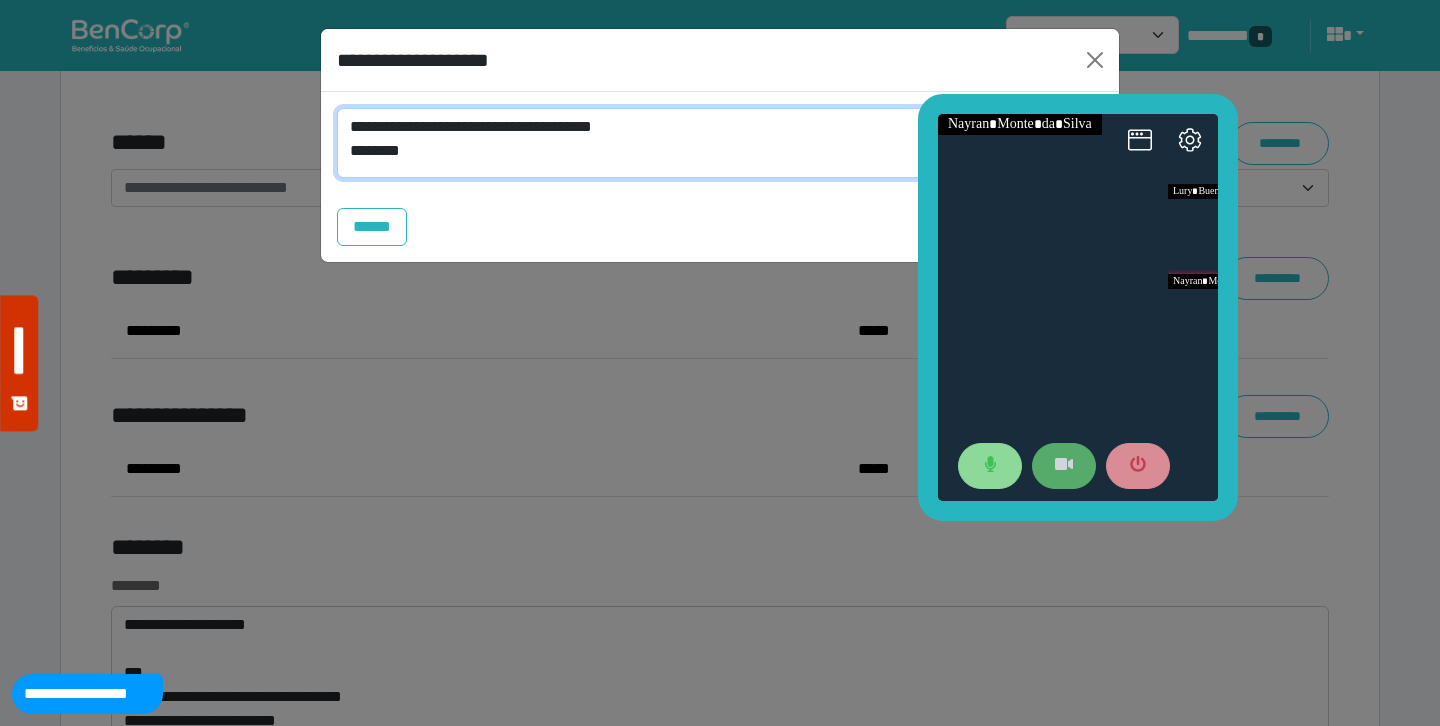 click on "**********" at bounding box center (720, 143) 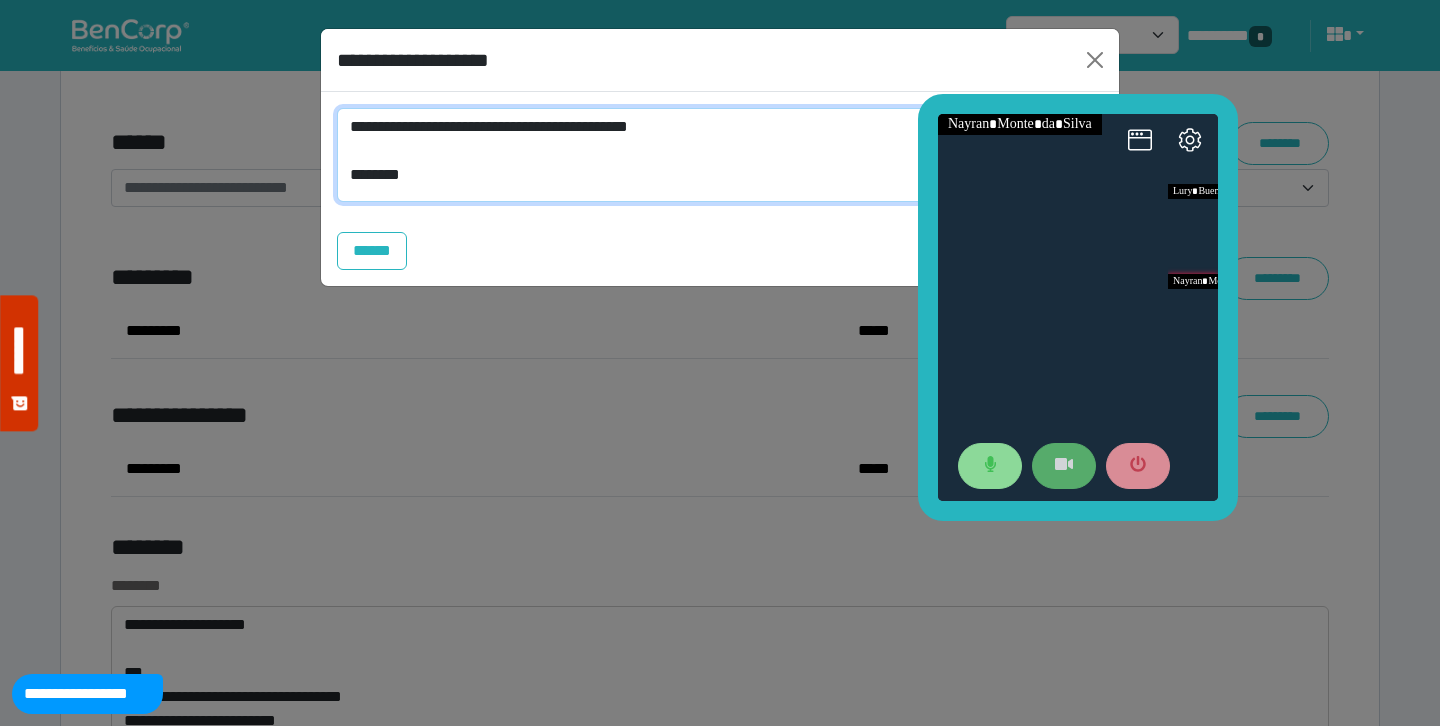 drag, startPoint x: 461, startPoint y: 163, endPoint x: 341, endPoint y: 108, distance: 132.00378 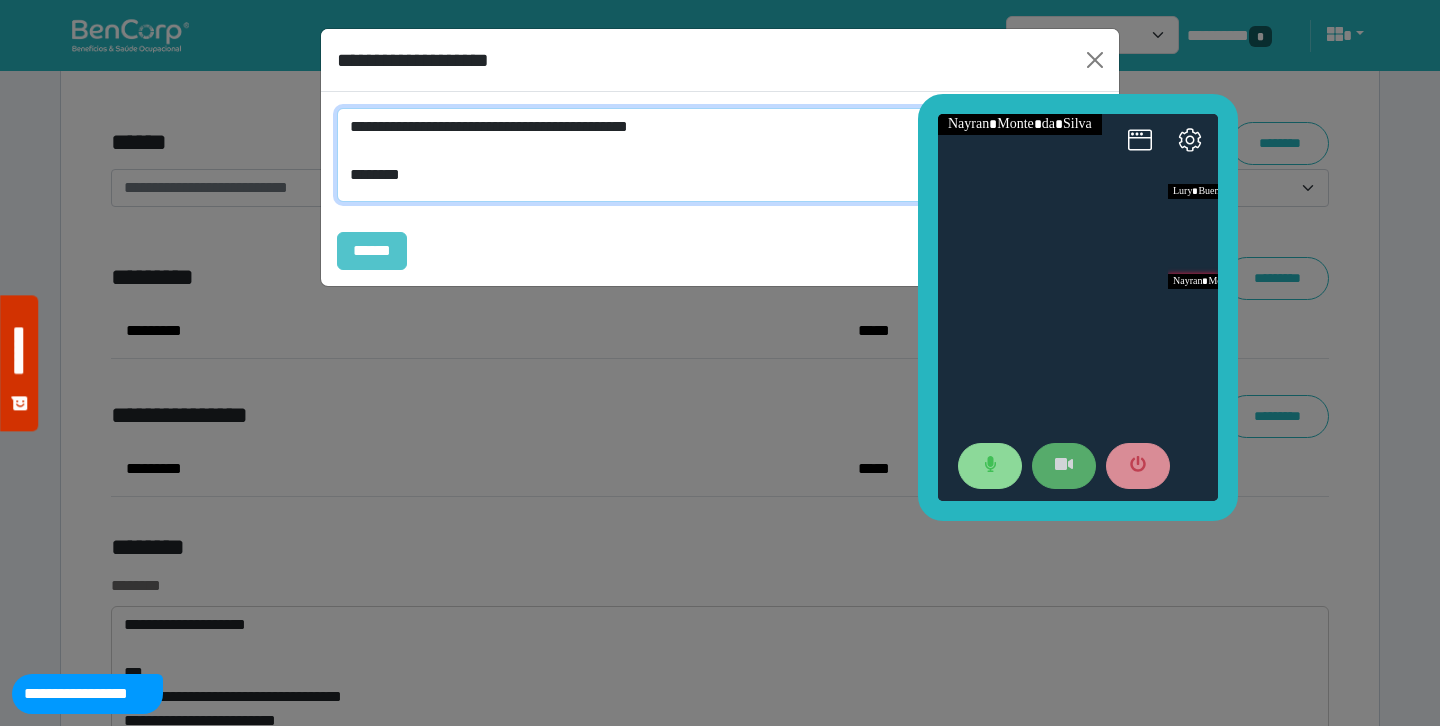 type on "**********" 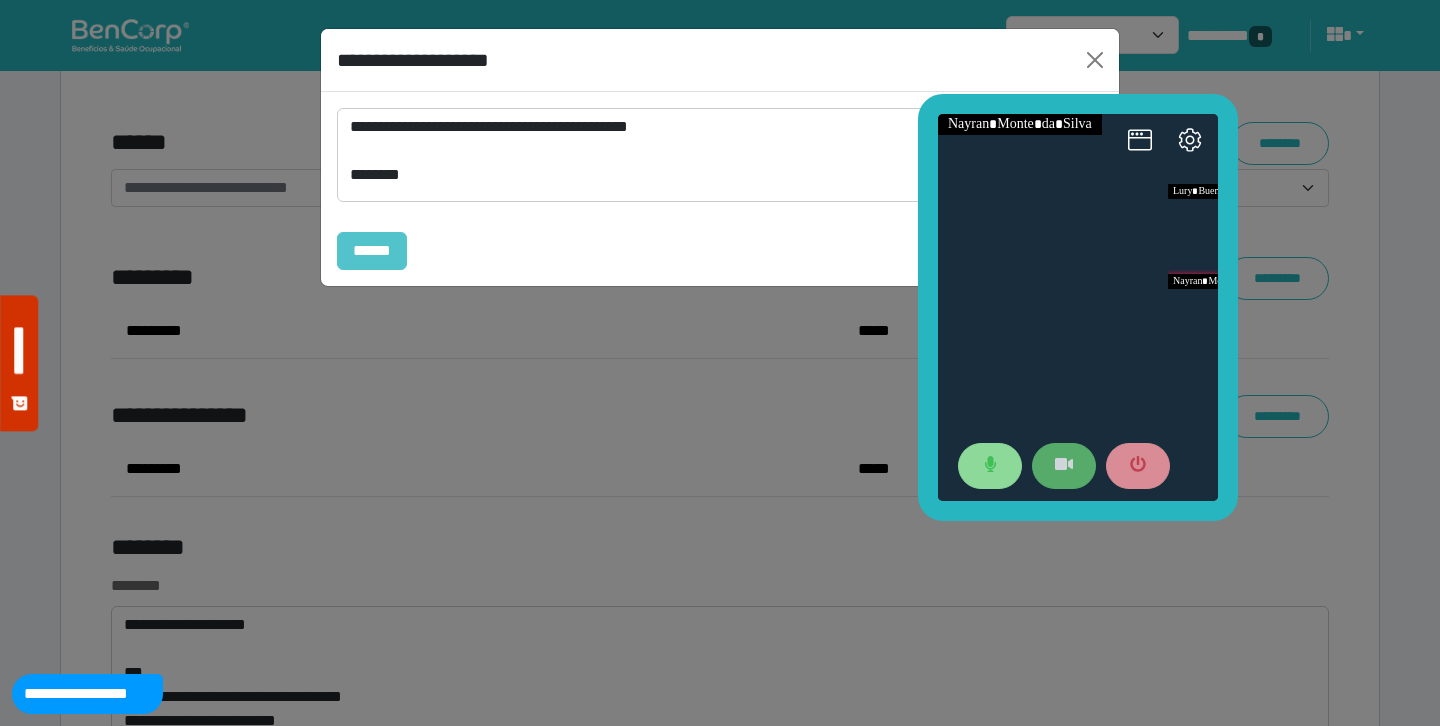 click on "******" at bounding box center (372, 251) 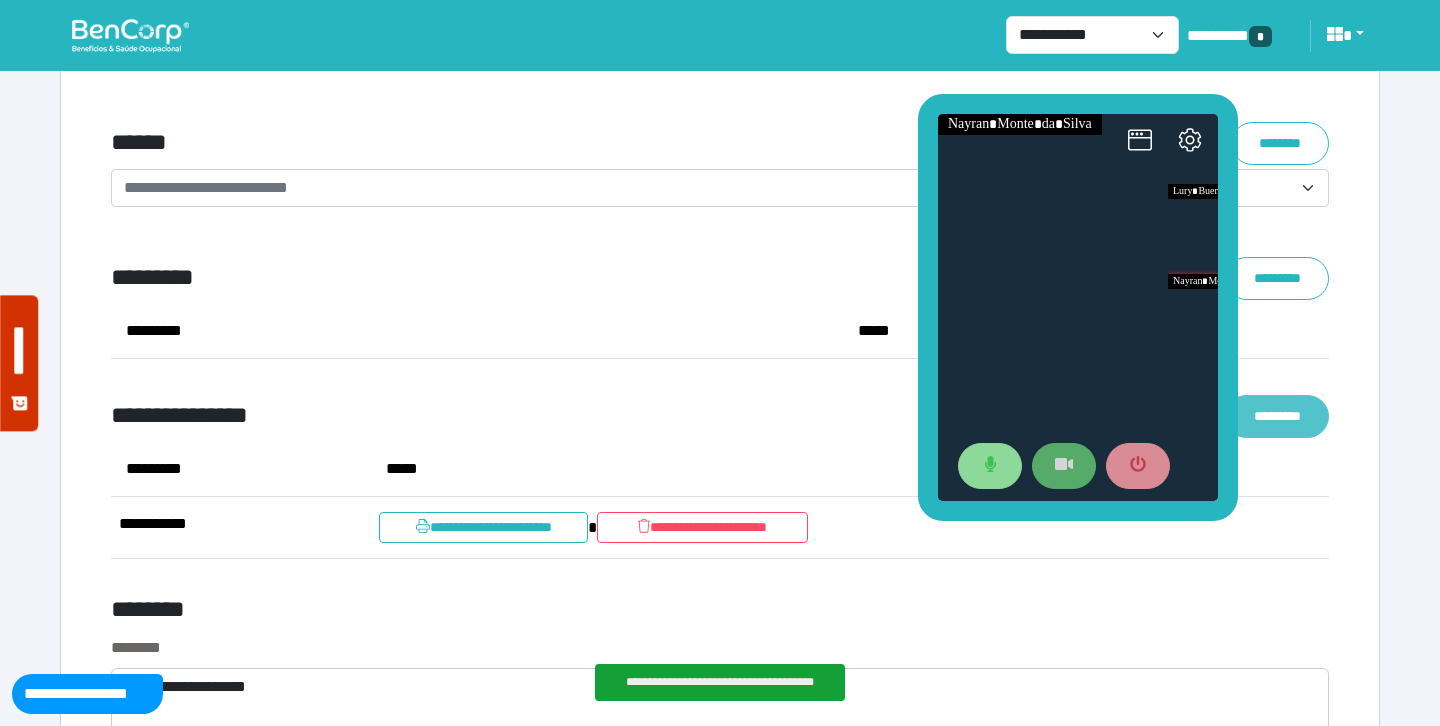 click on "*********" at bounding box center (1277, 416) 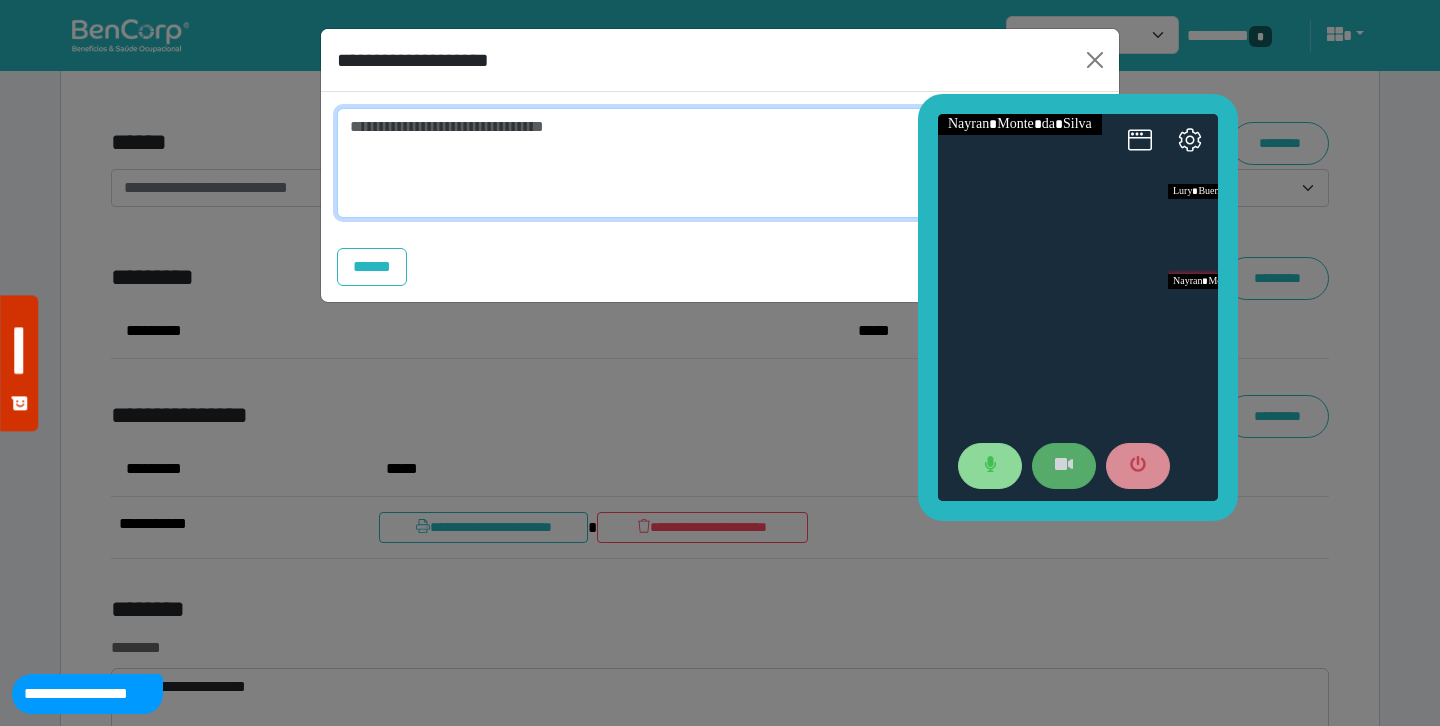 click at bounding box center (720, 163) 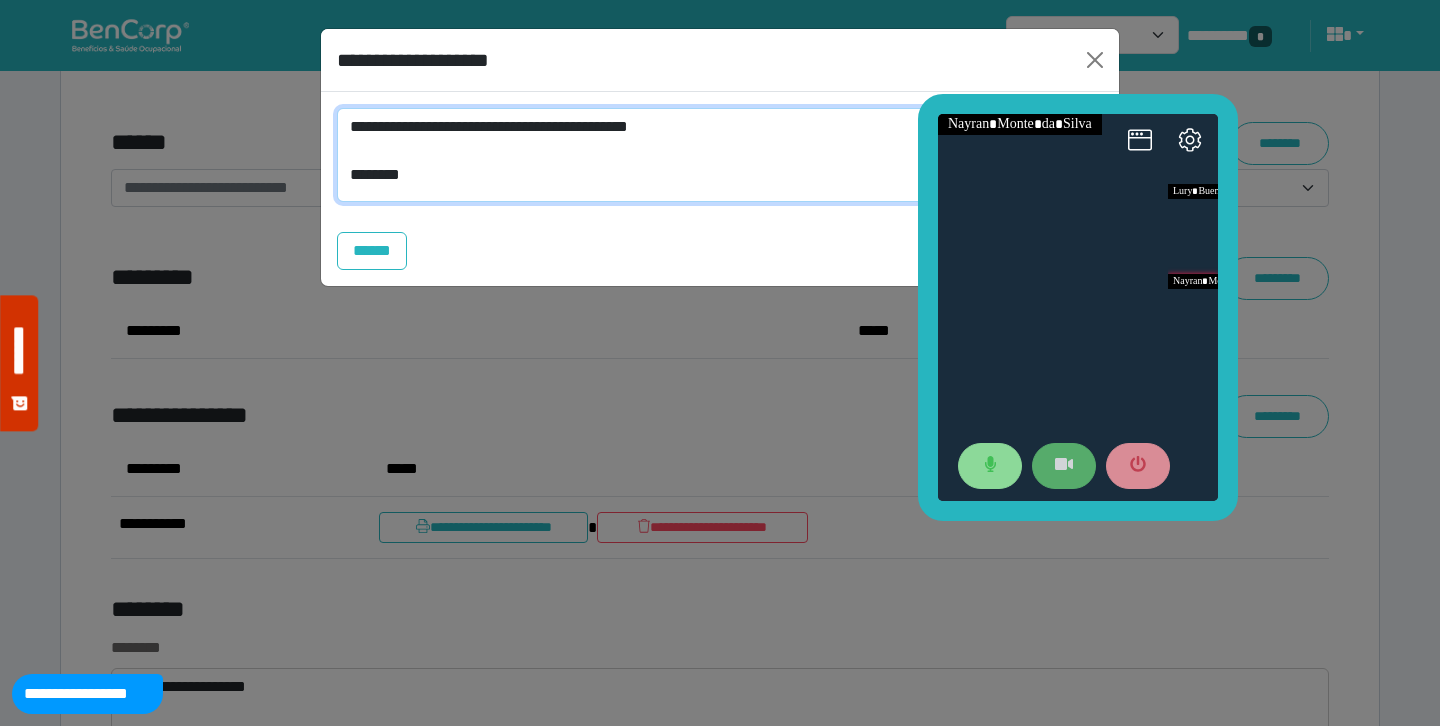 drag, startPoint x: 551, startPoint y: 123, endPoint x: 783, endPoint y: 130, distance: 232.10558 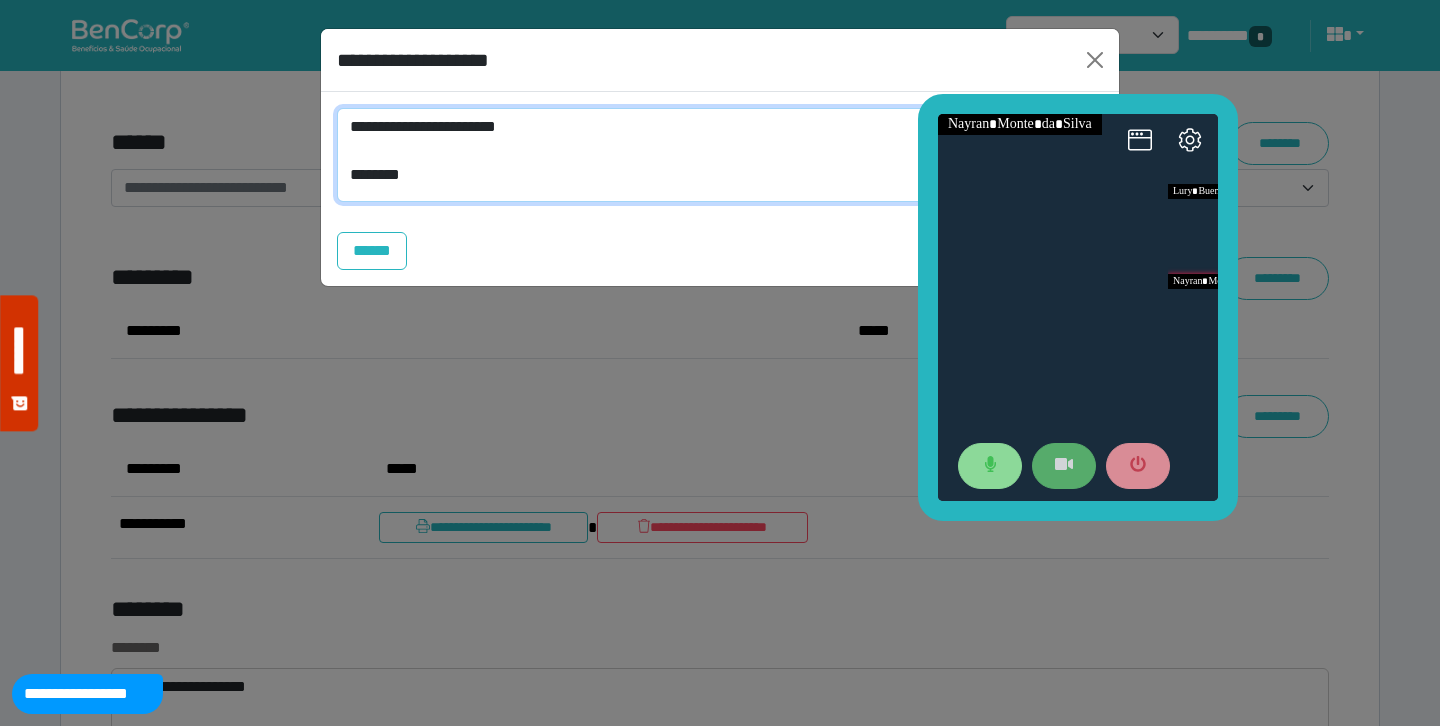 click on "**********" at bounding box center [720, 155] 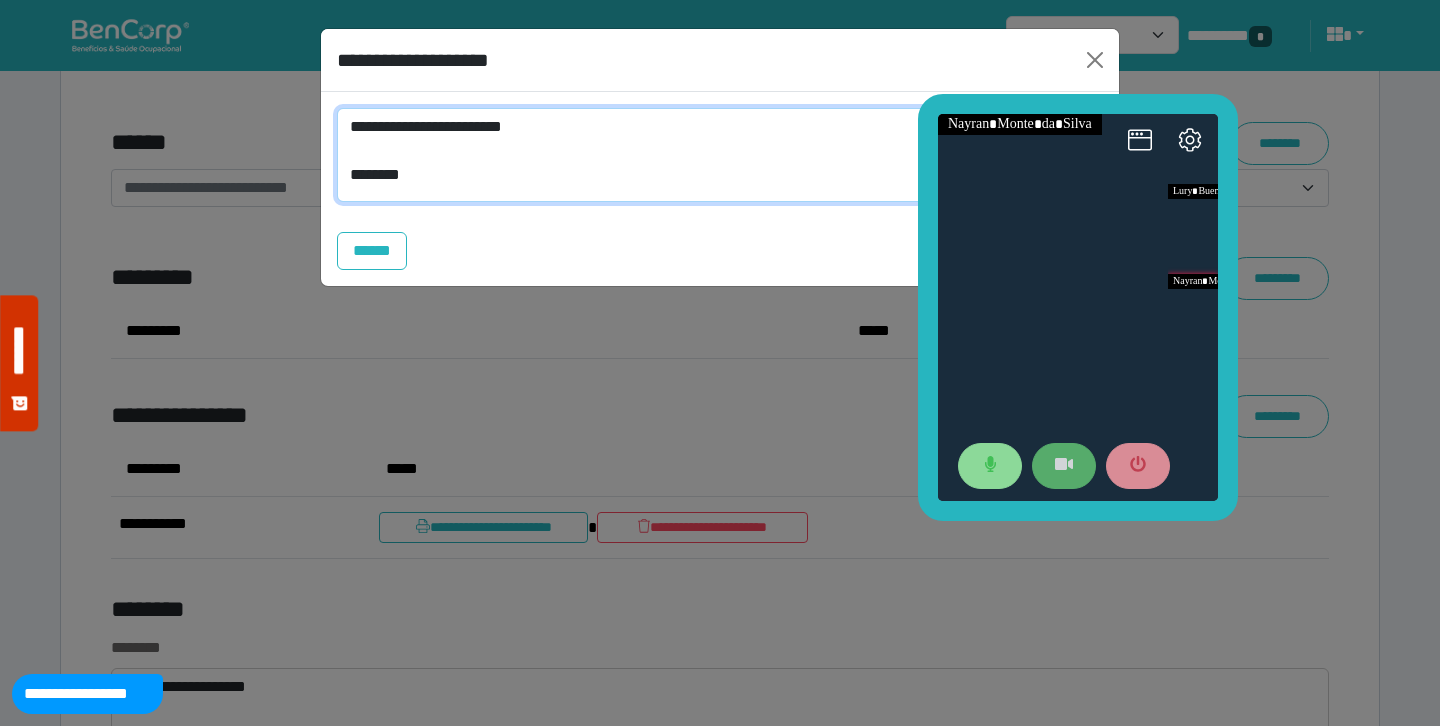 click on "**********" at bounding box center [720, 155] 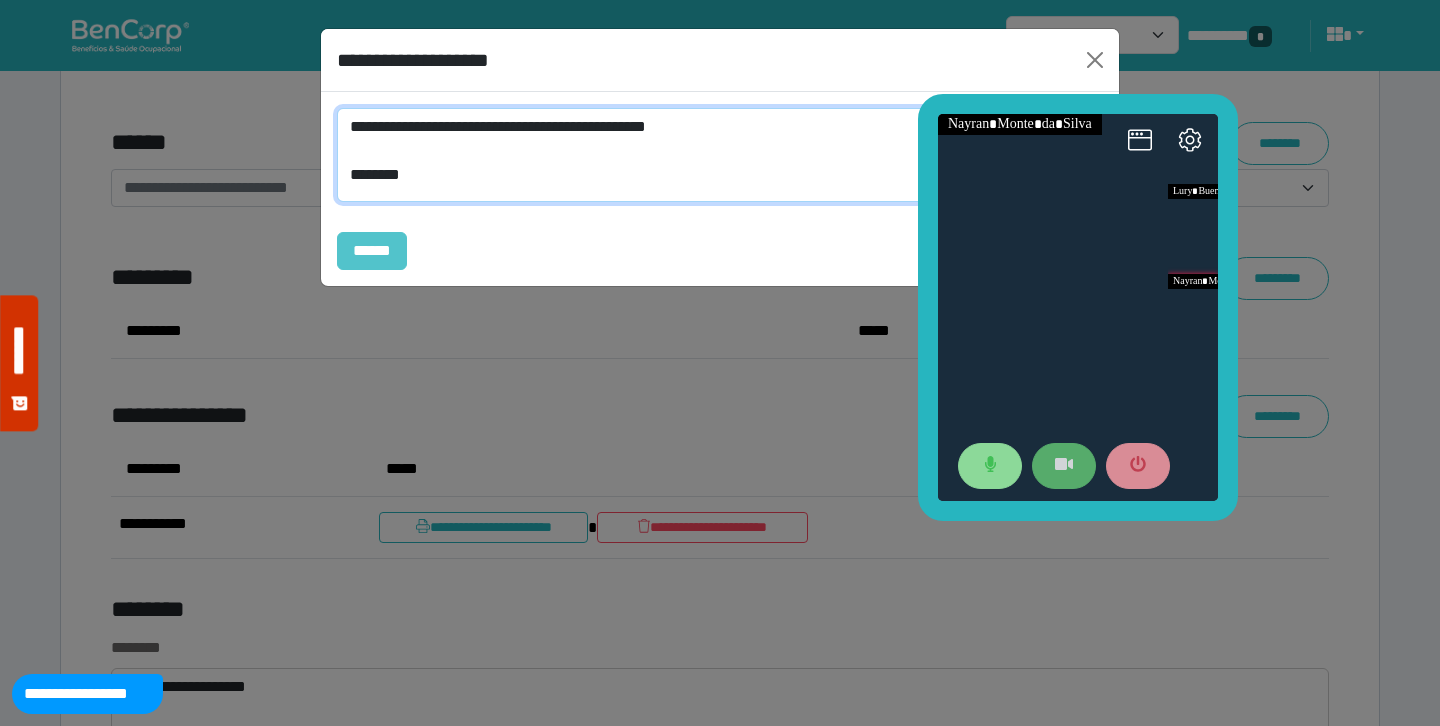 type on "**********" 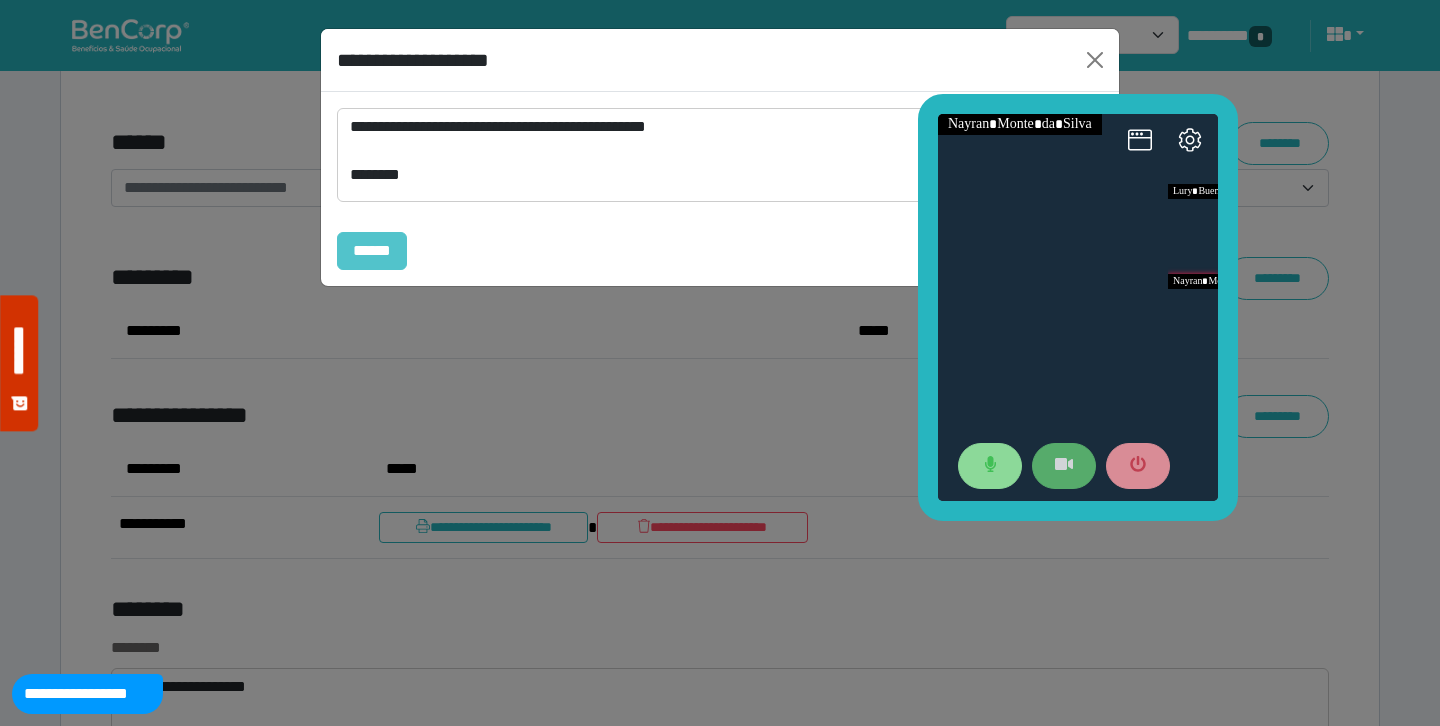 click on "******" at bounding box center (372, 251) 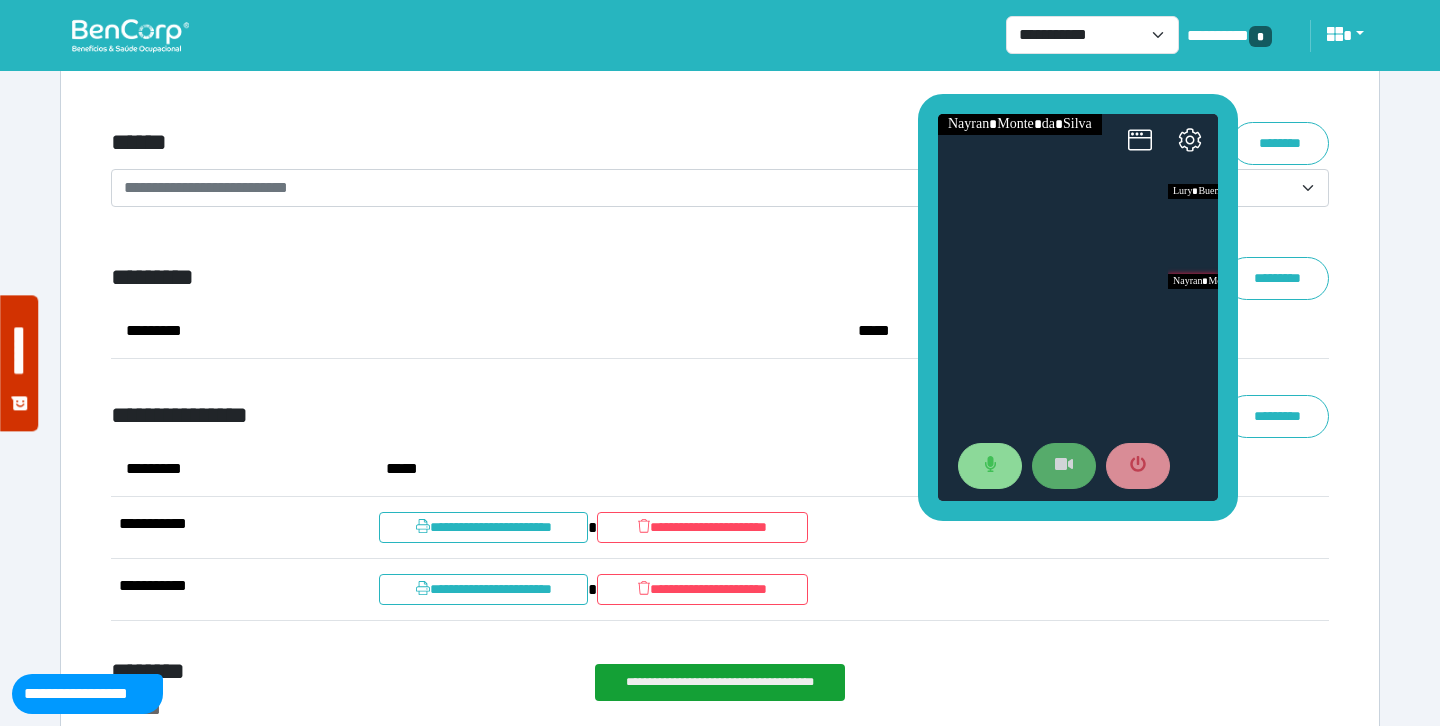 click on "*********" at bounding box center [513, 278] 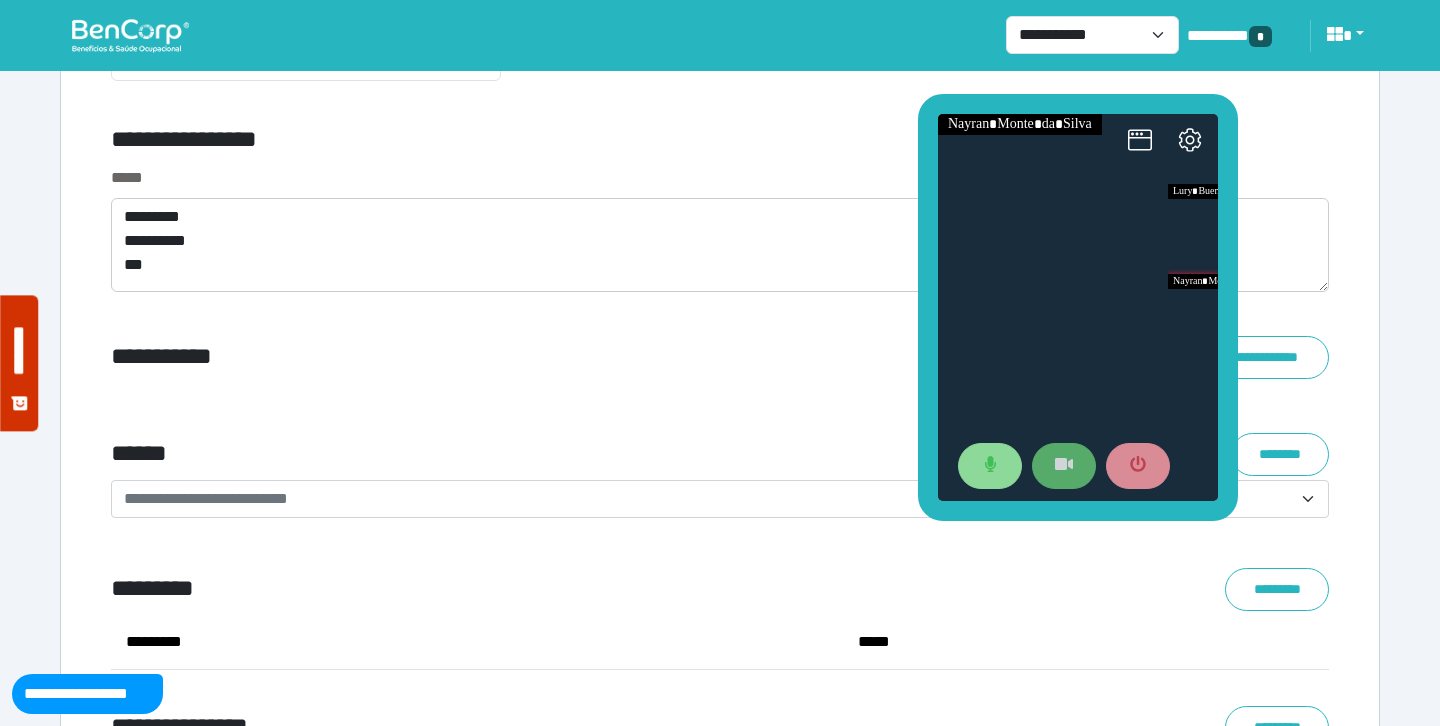 scroll, scrollTop: 7010, scrollLeft: 0, axis: vertical 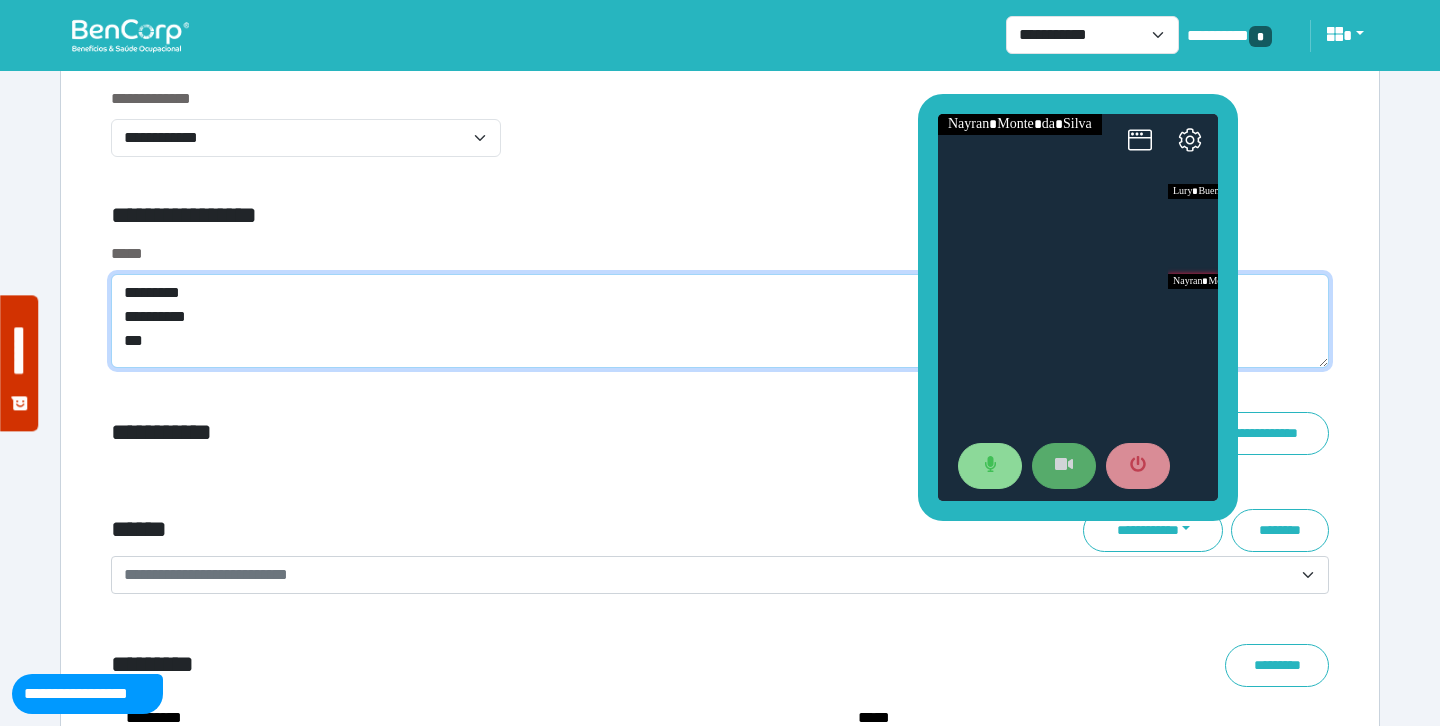 click on "**********" at bounding box center (720, 321) 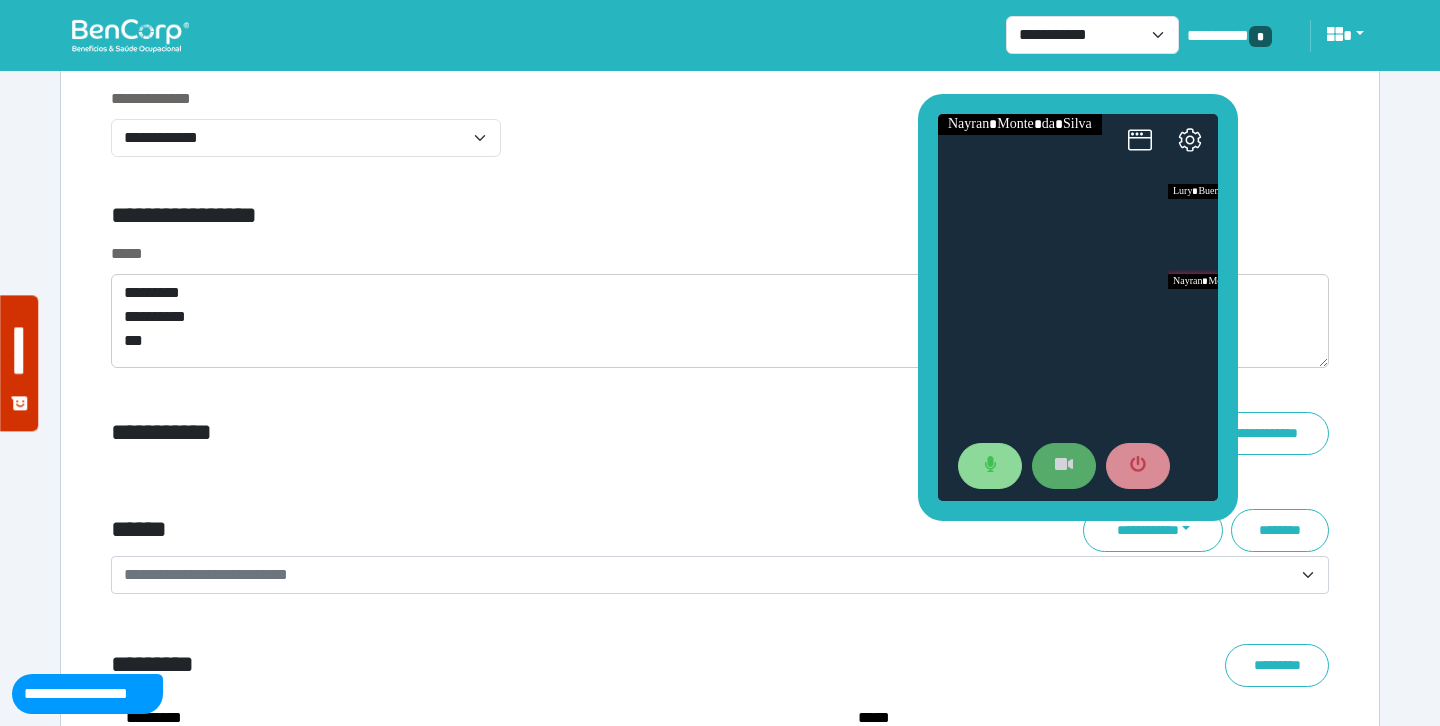 click on "**********" at bounding box center [720, 134] 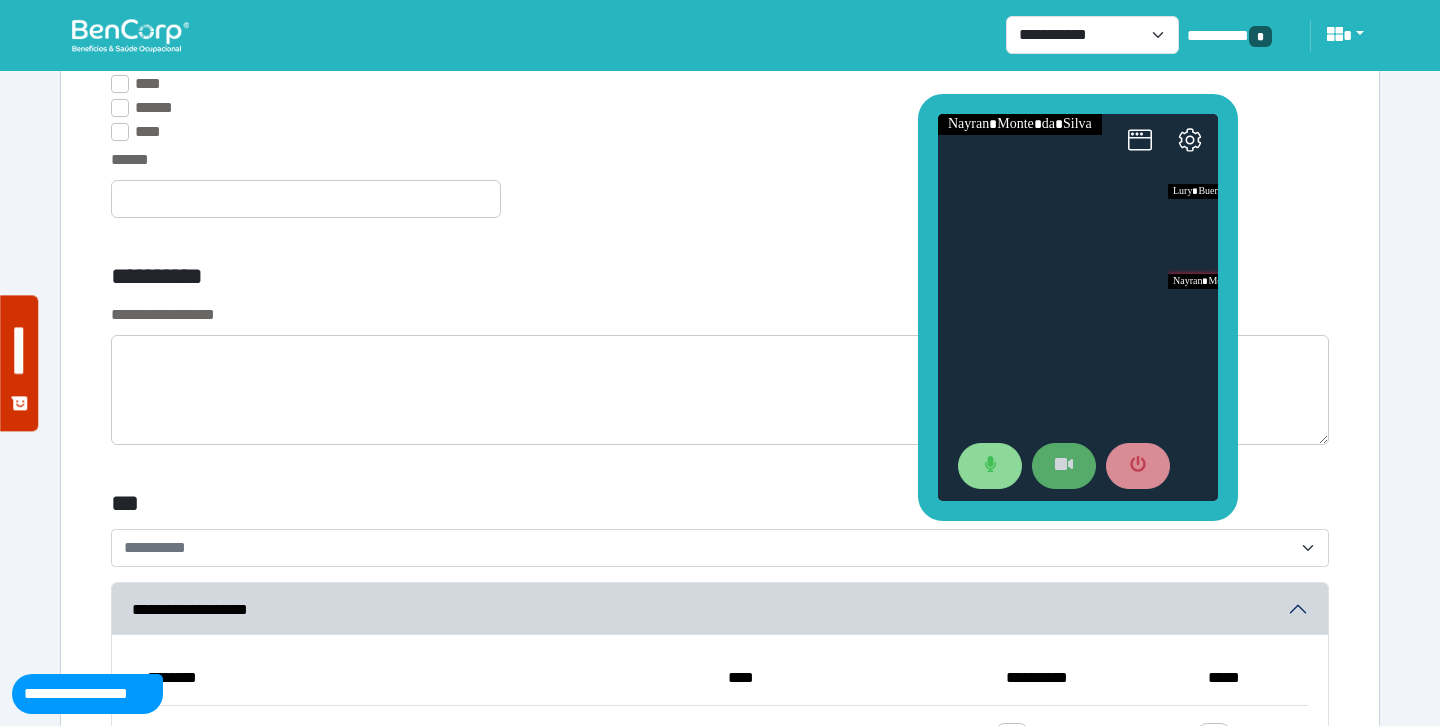 scroll, scrollTop: 5491, scrollLeft: 0, axis: vertical 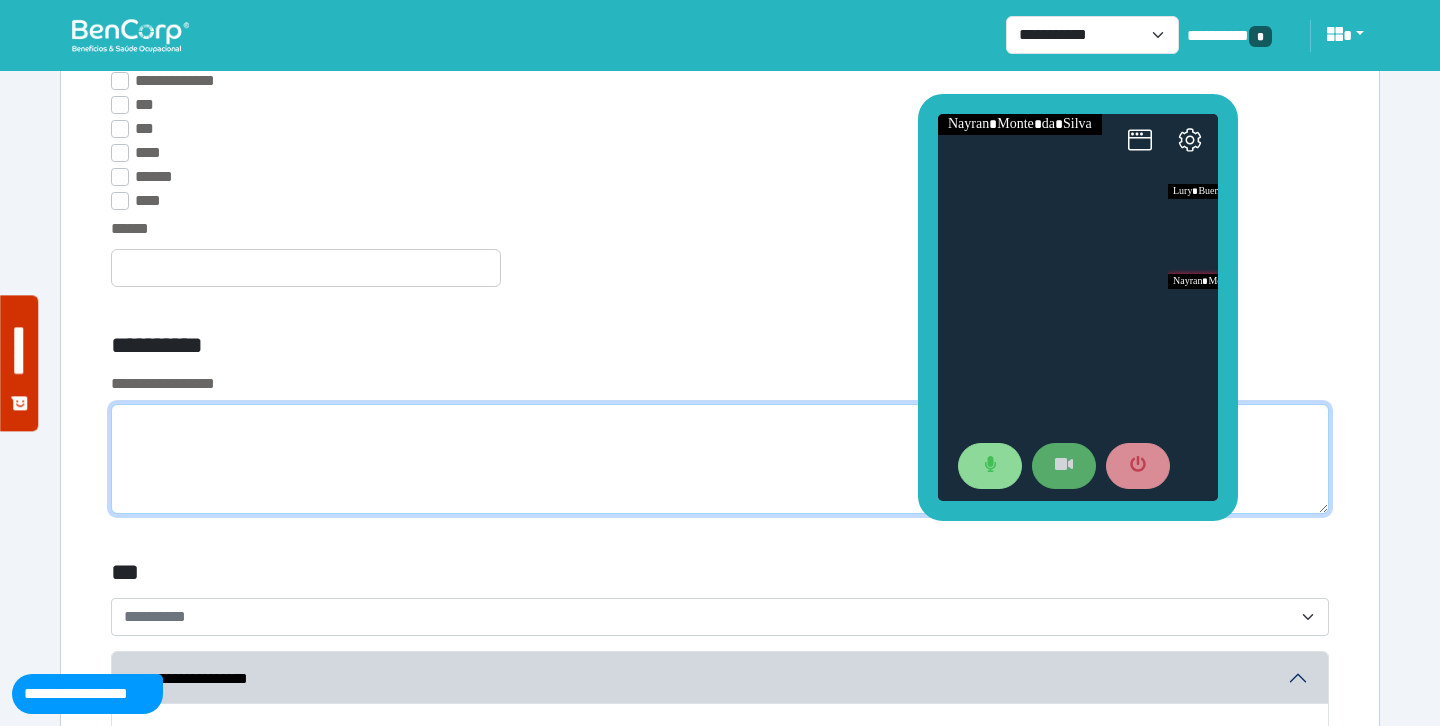 click at bounding box center [720, 459] 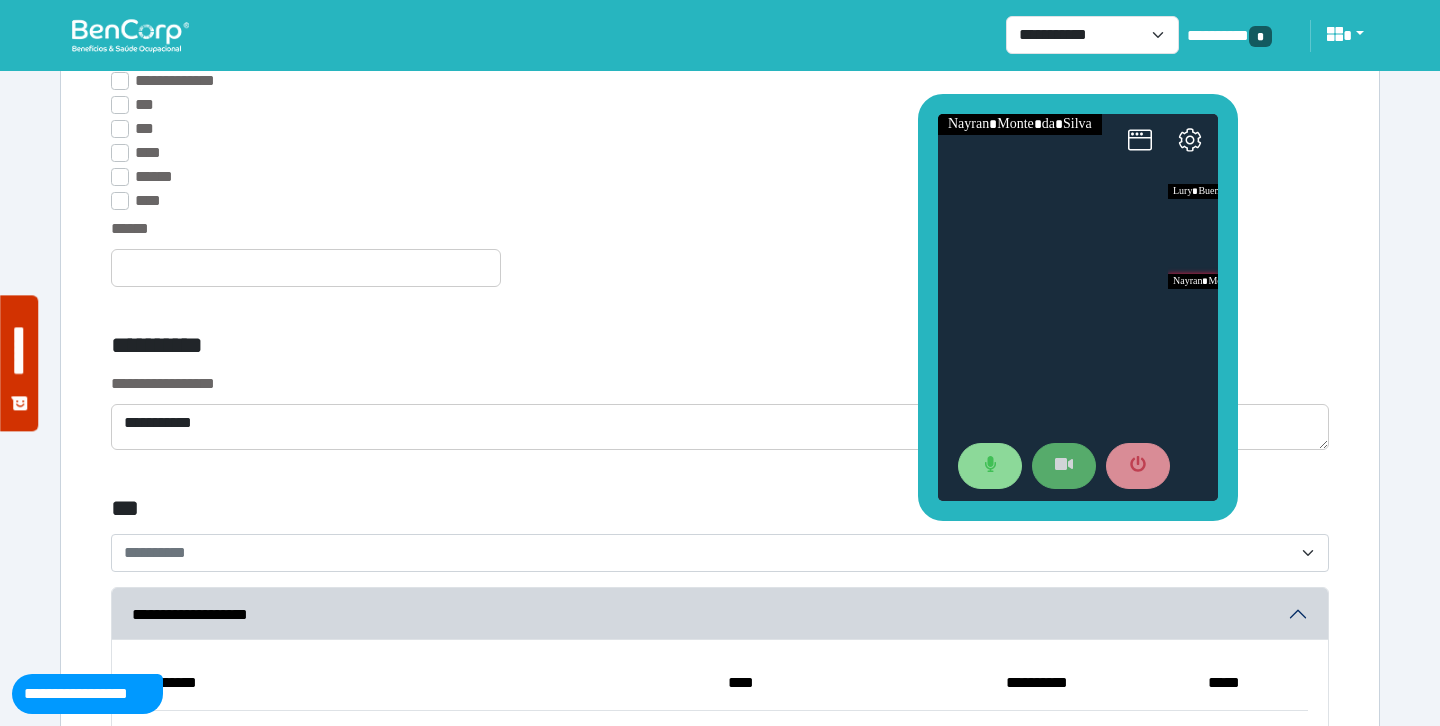click on "**********" at bounding box center (513, 349) 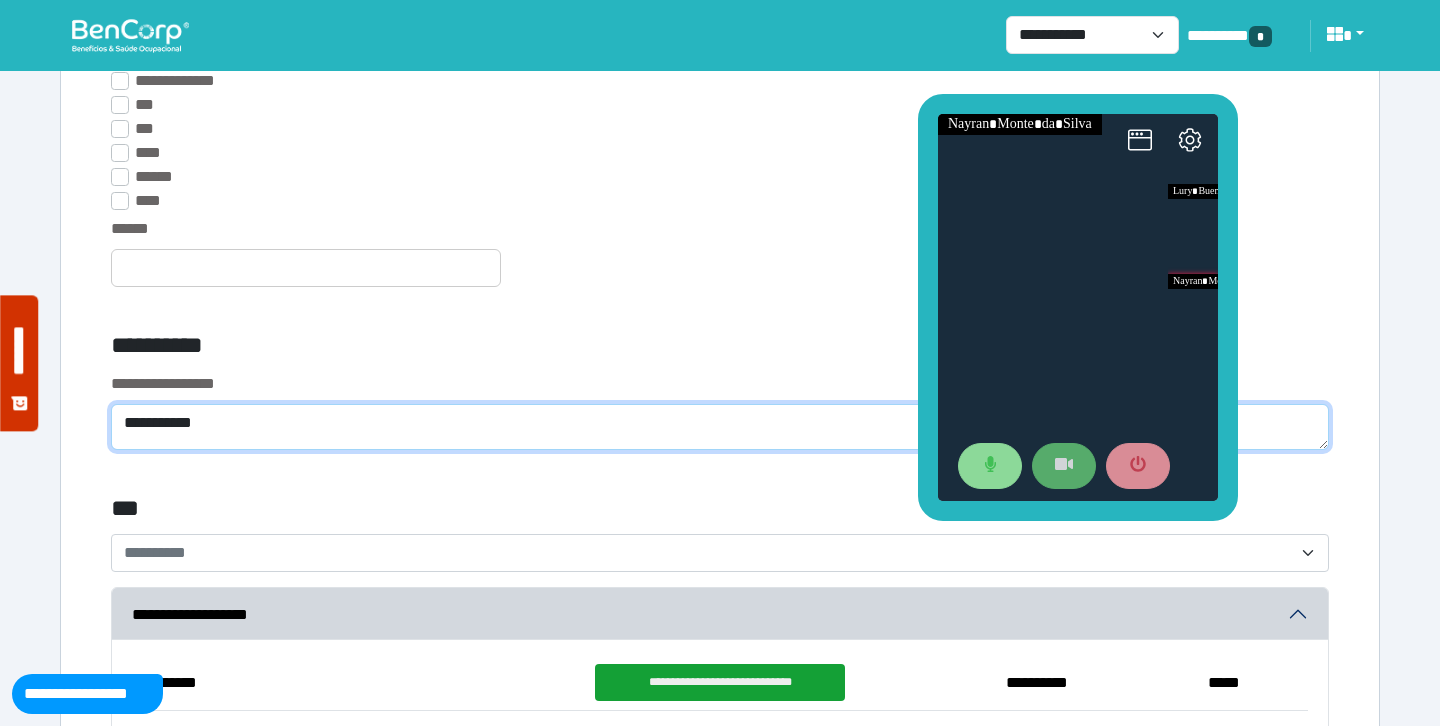 click on "**********" at bounding box center [720, 427] 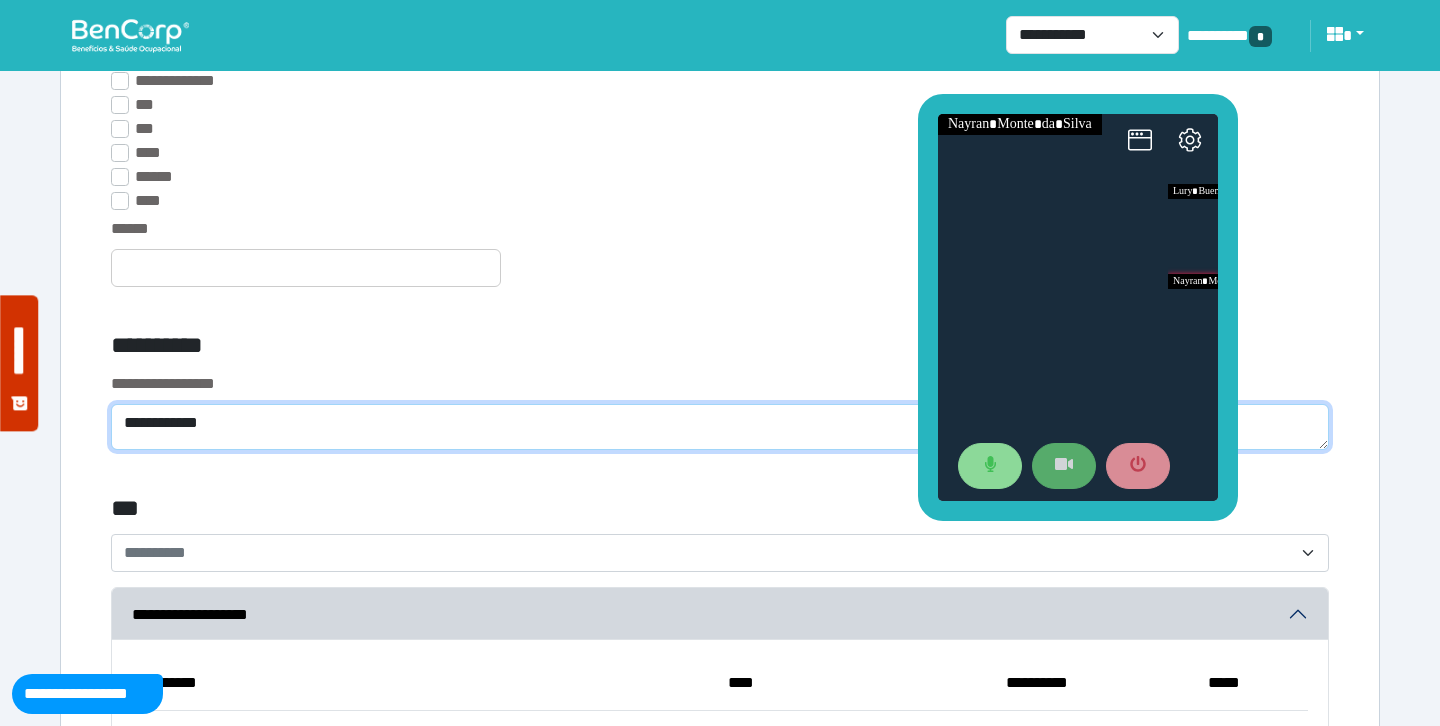 type on "**********" 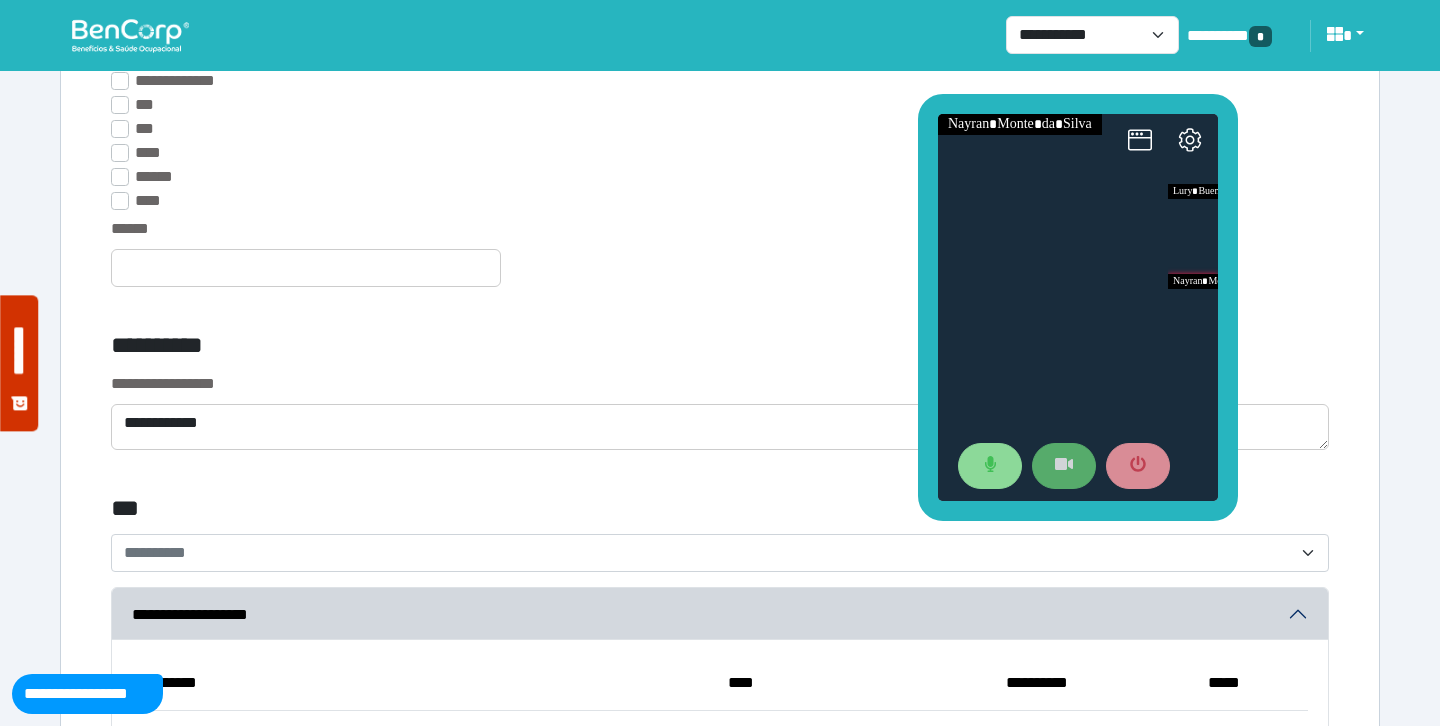 click on "******" at bounding box center [720, 264] 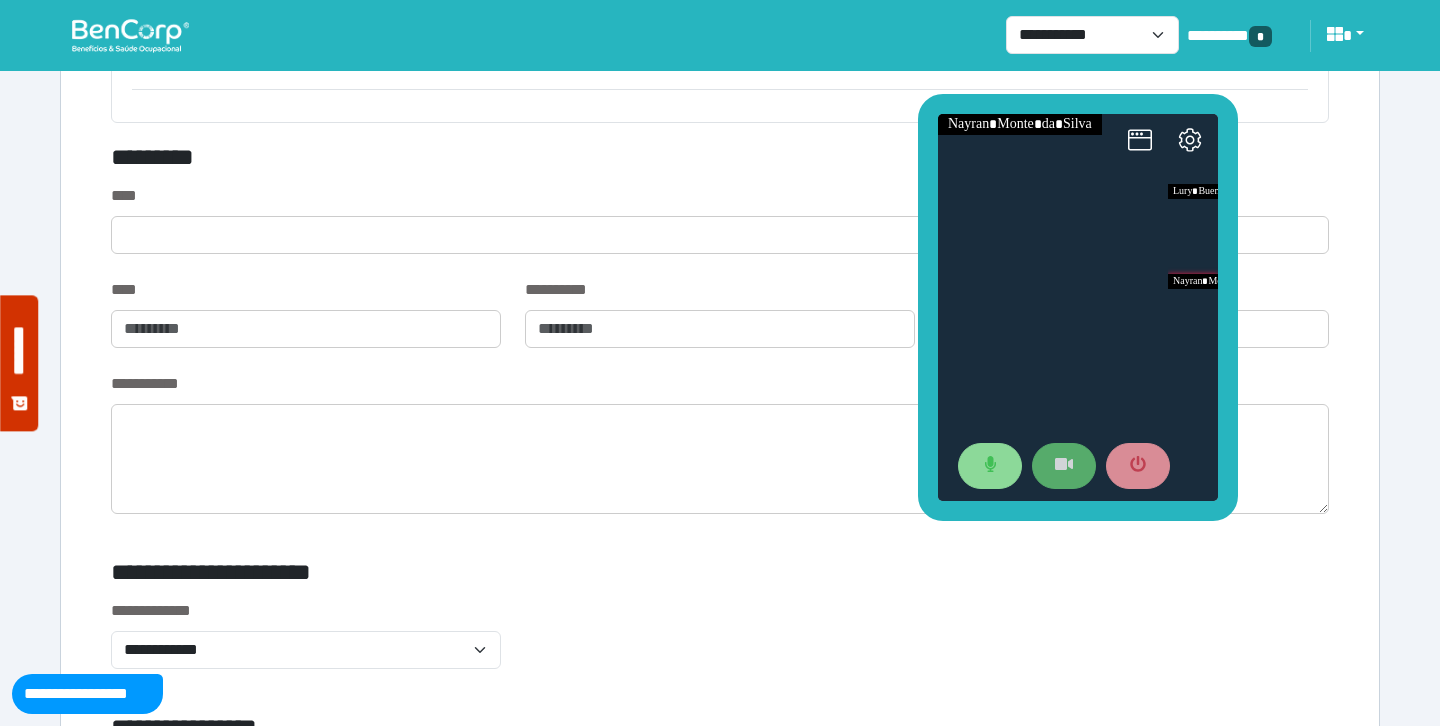 scroll, scrollTop: 6432, scrollLeft: 0, axis: vertical 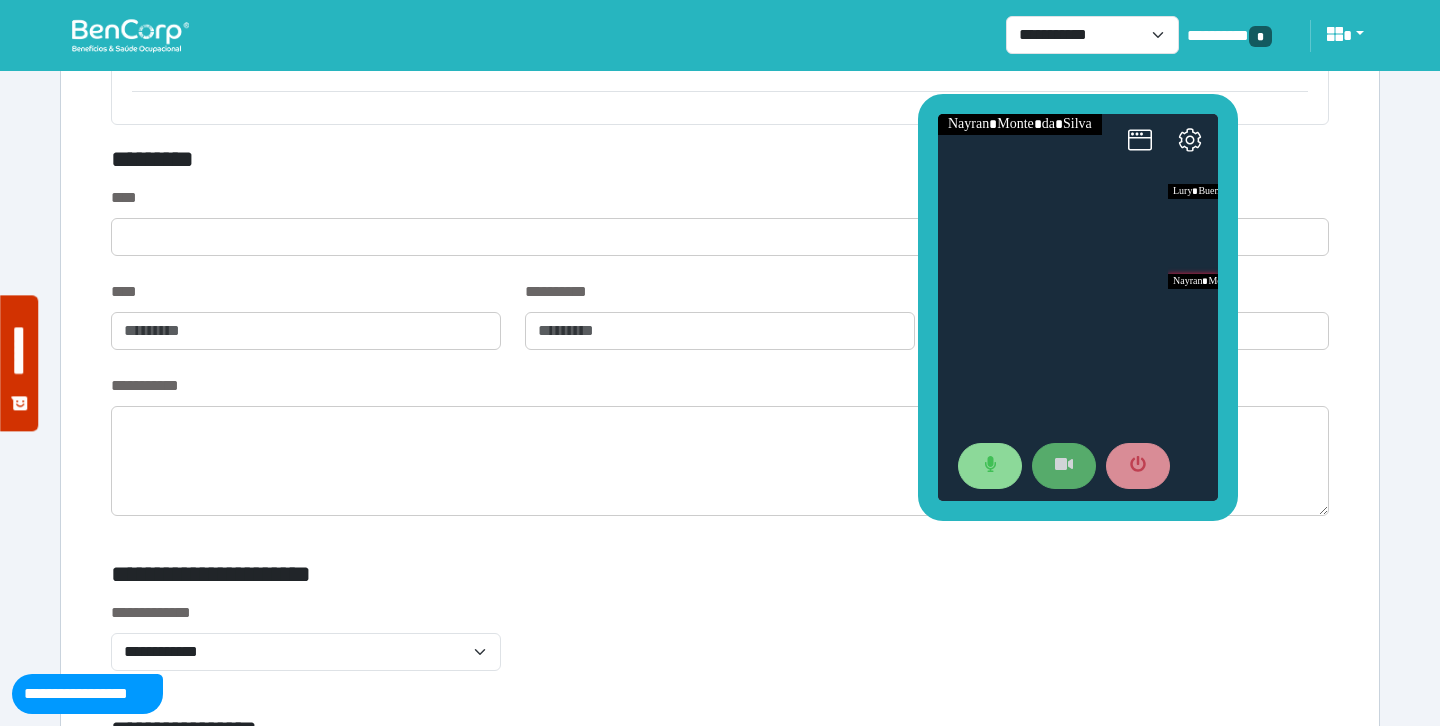 click on "*********" at bounding box center [513, 163] 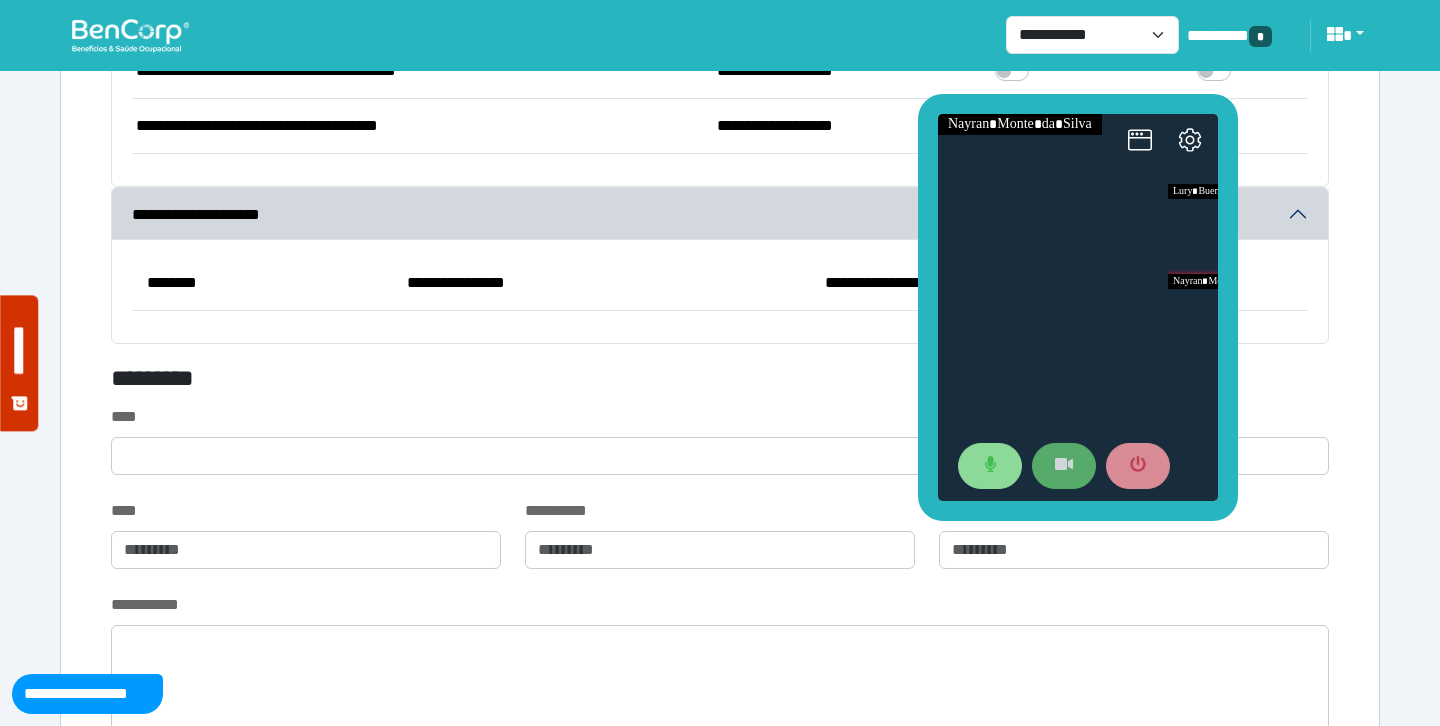 scroll, scrollTop: 6205, scrollLeft: 0, axis: vertical 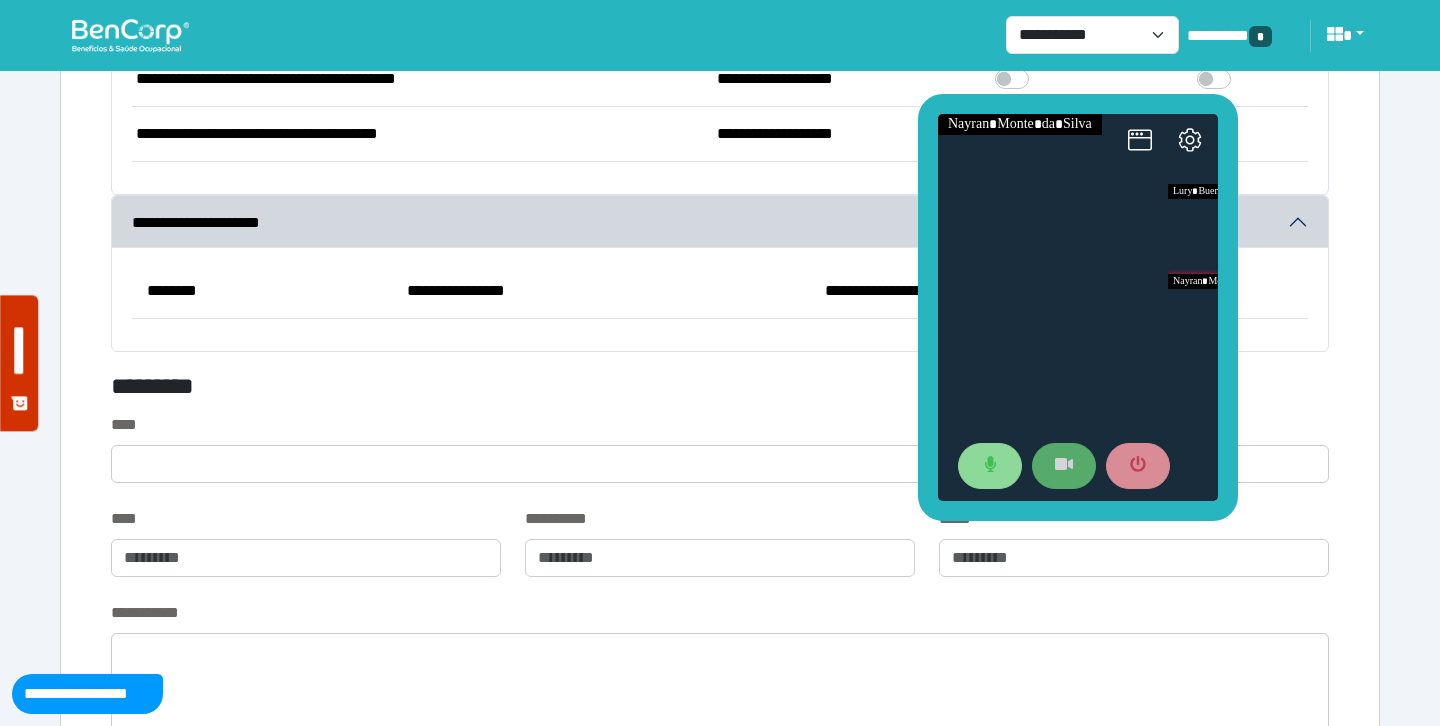 click on "*********" at bounding box center (513, 390) 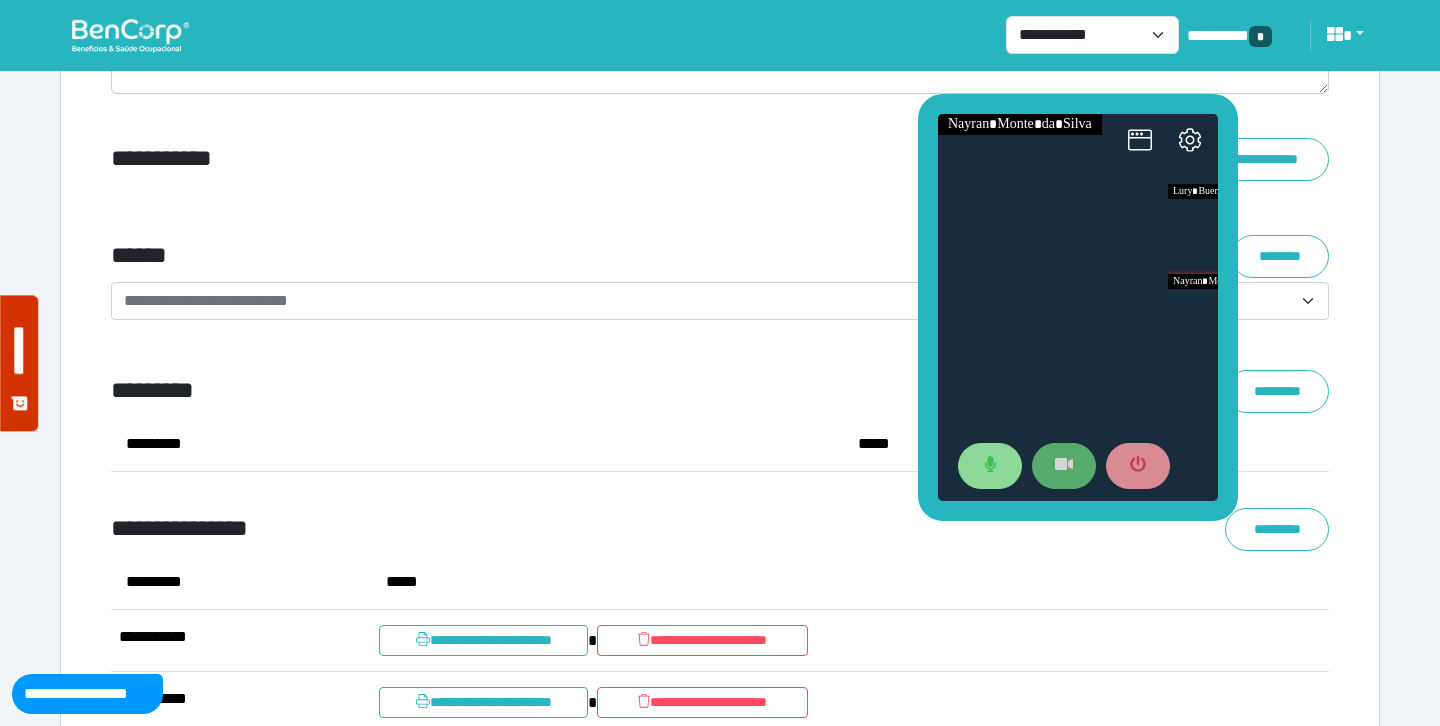 scroll, scrollTop: 7216, scrollLeft: 0, axis: vertical 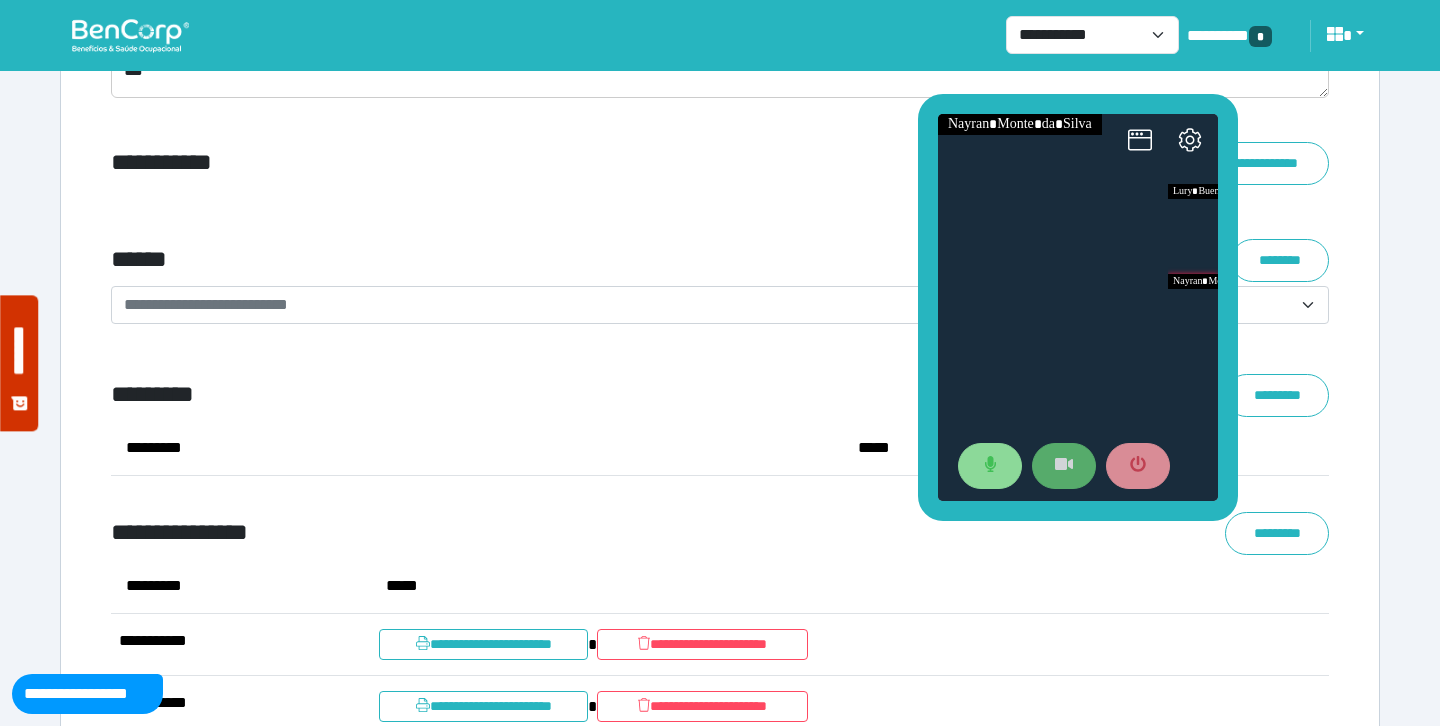click on "**********" at bounding box center (708, 305) 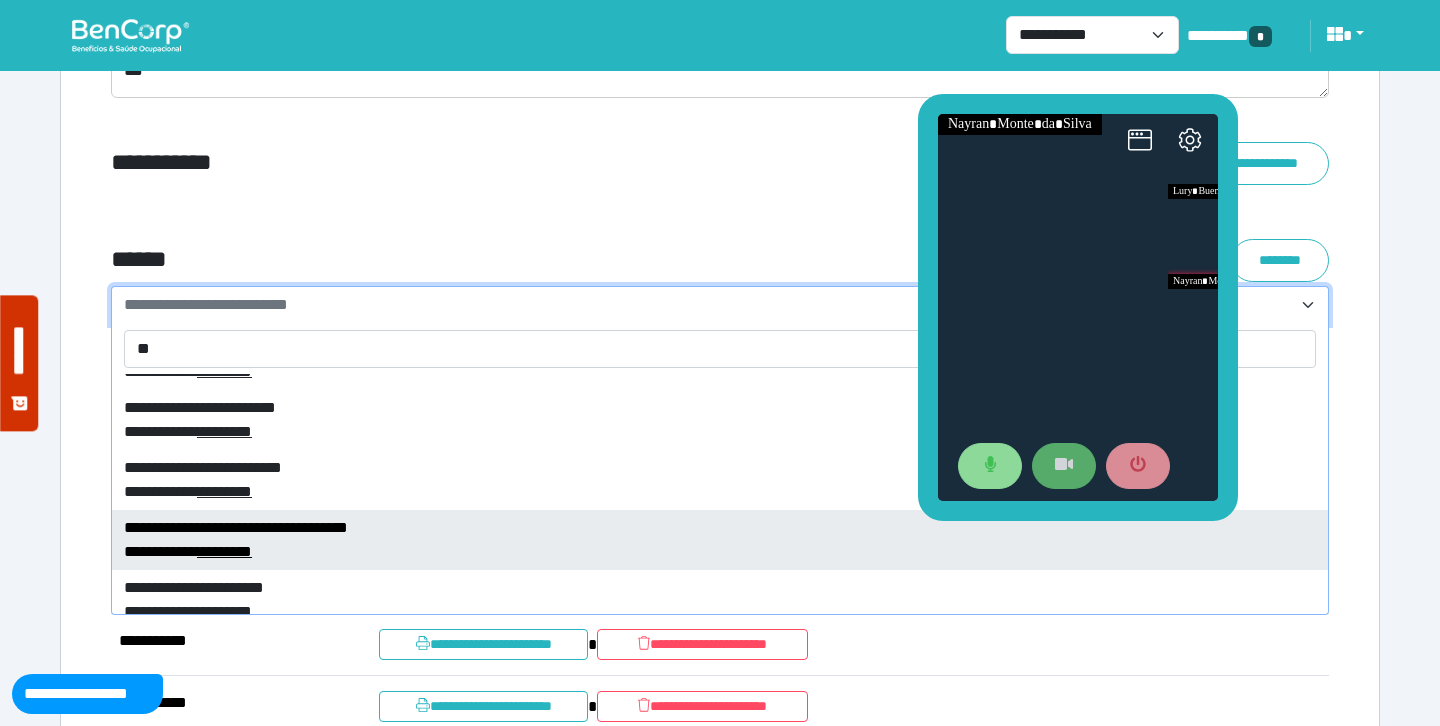 scroll, scrollTop: 3027, scrollLeft: 0, axis: vertical 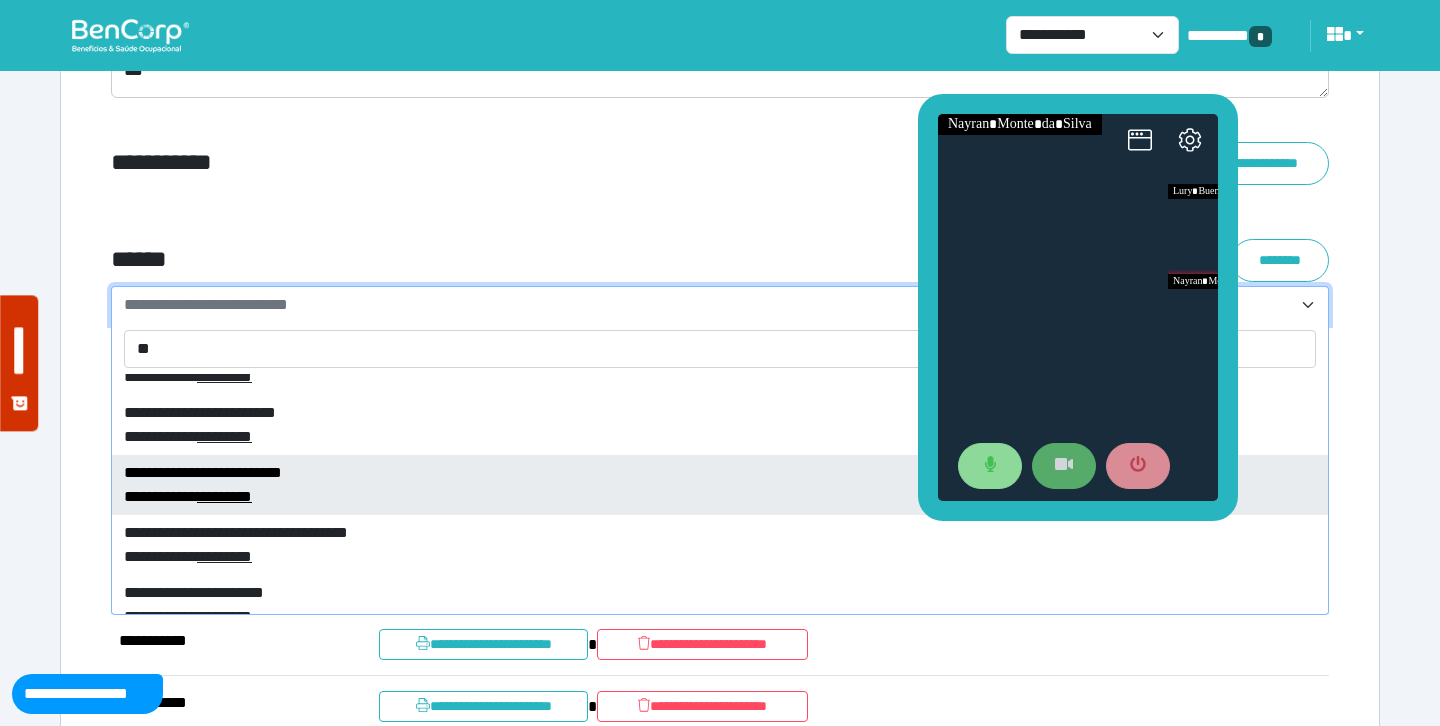 type on "**" 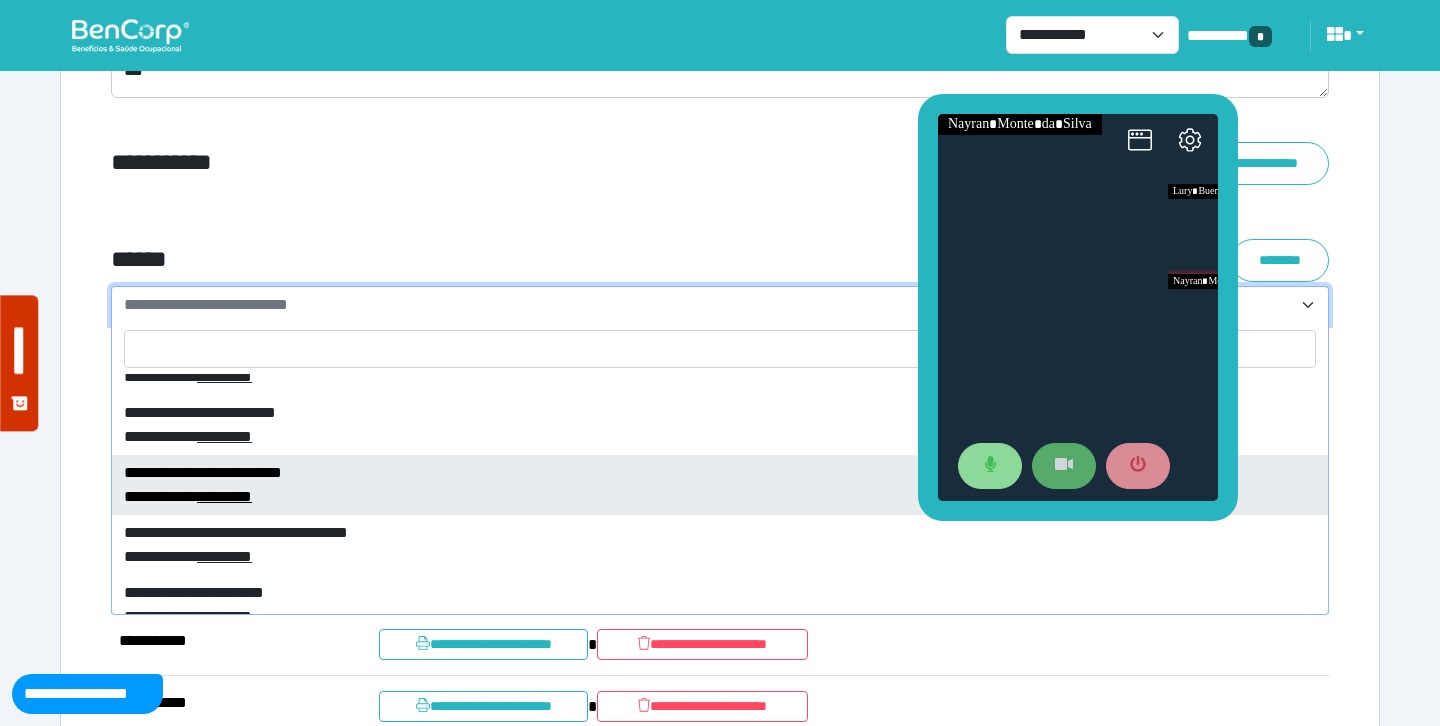 select on "****" 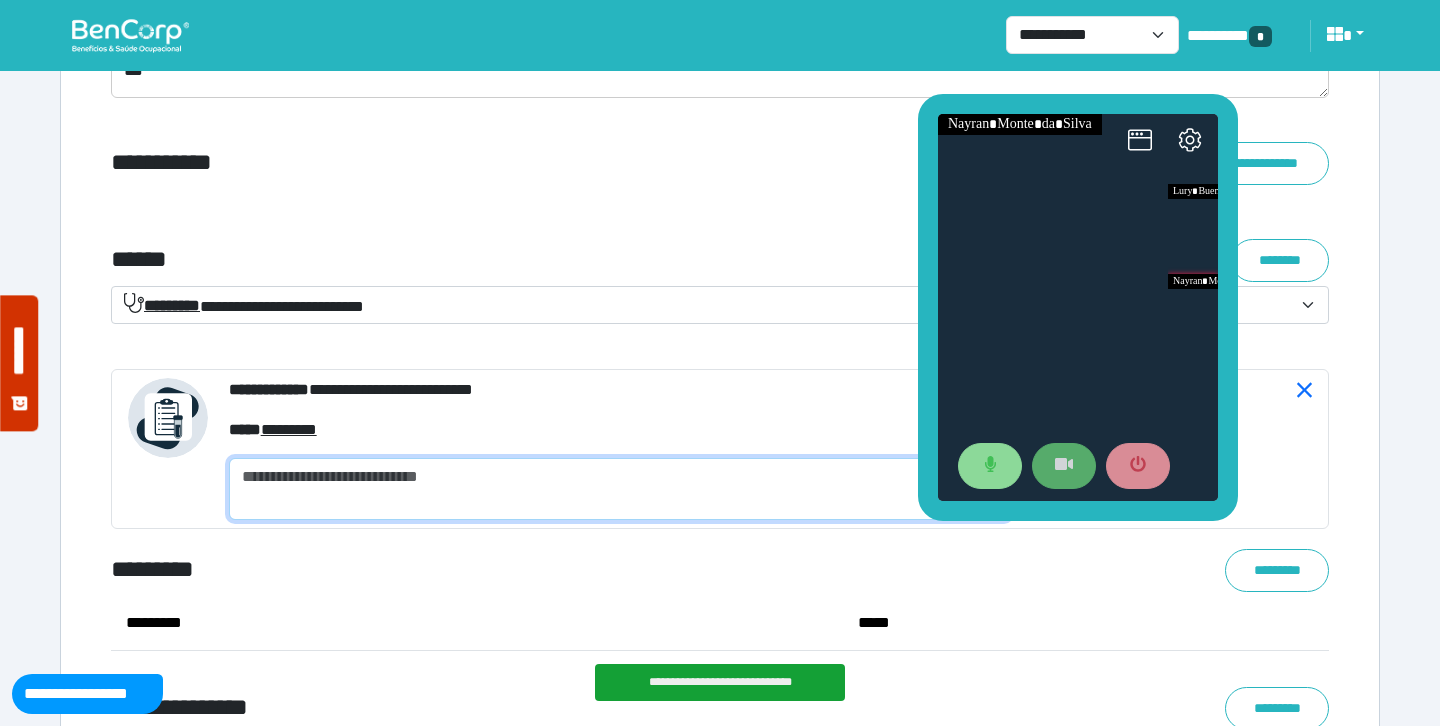 click at bounding box center (619, 489) 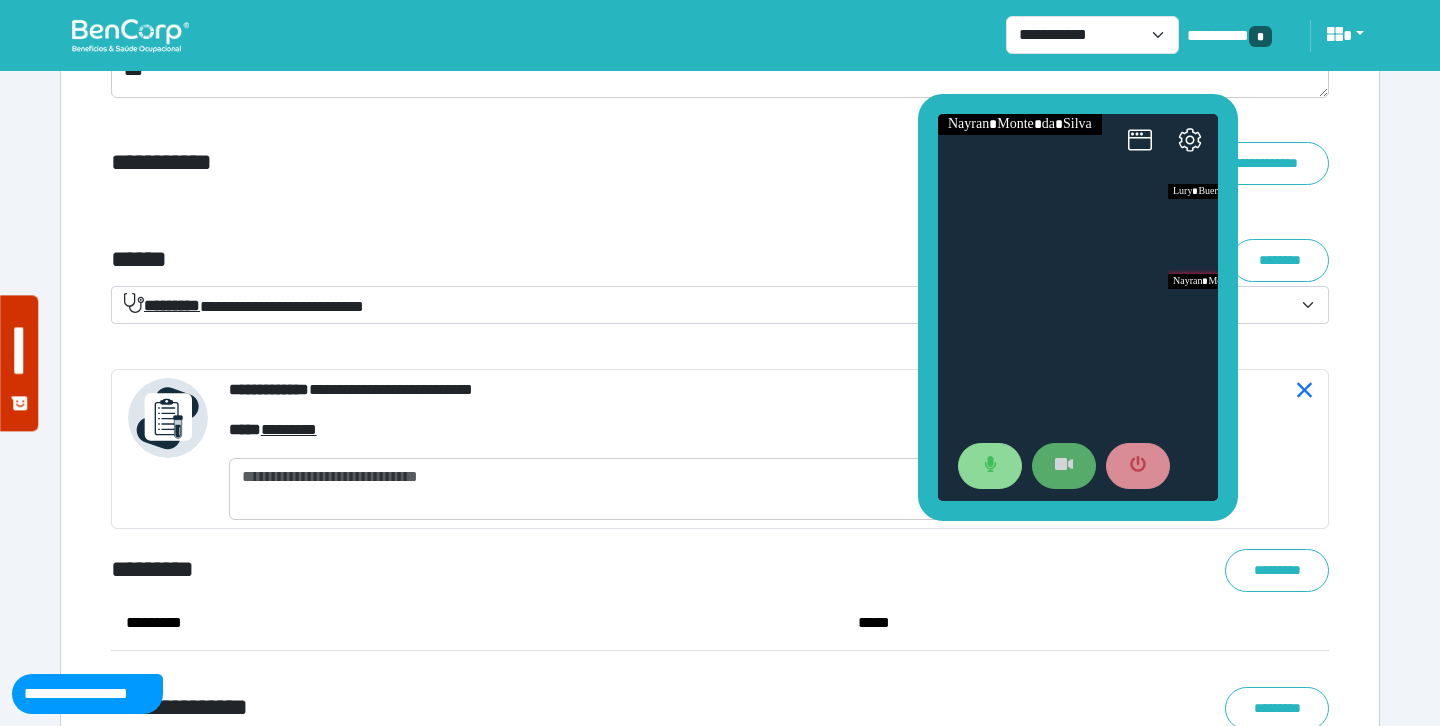 click on "******" at bounding box center [513, 260] 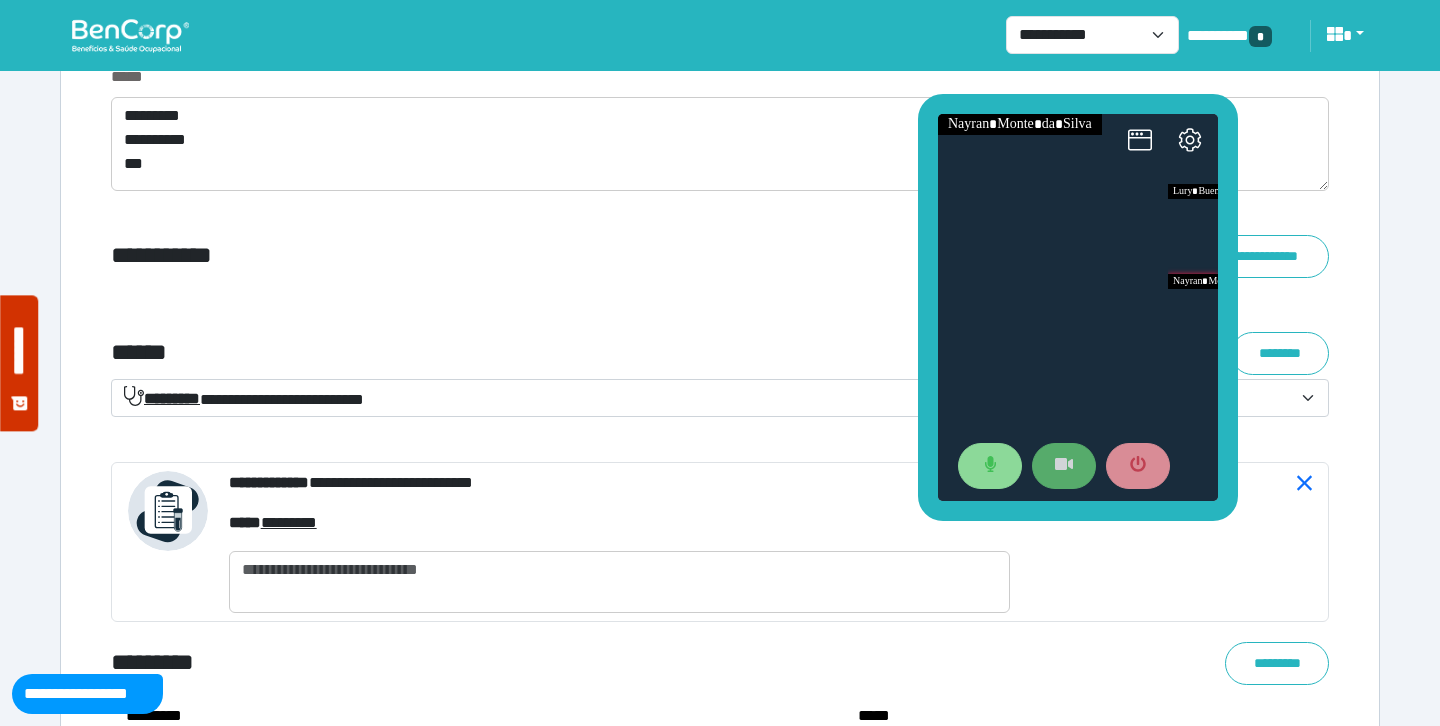 scroll, scrollTop: 7093, scrollLeft: 0, axis: vertical 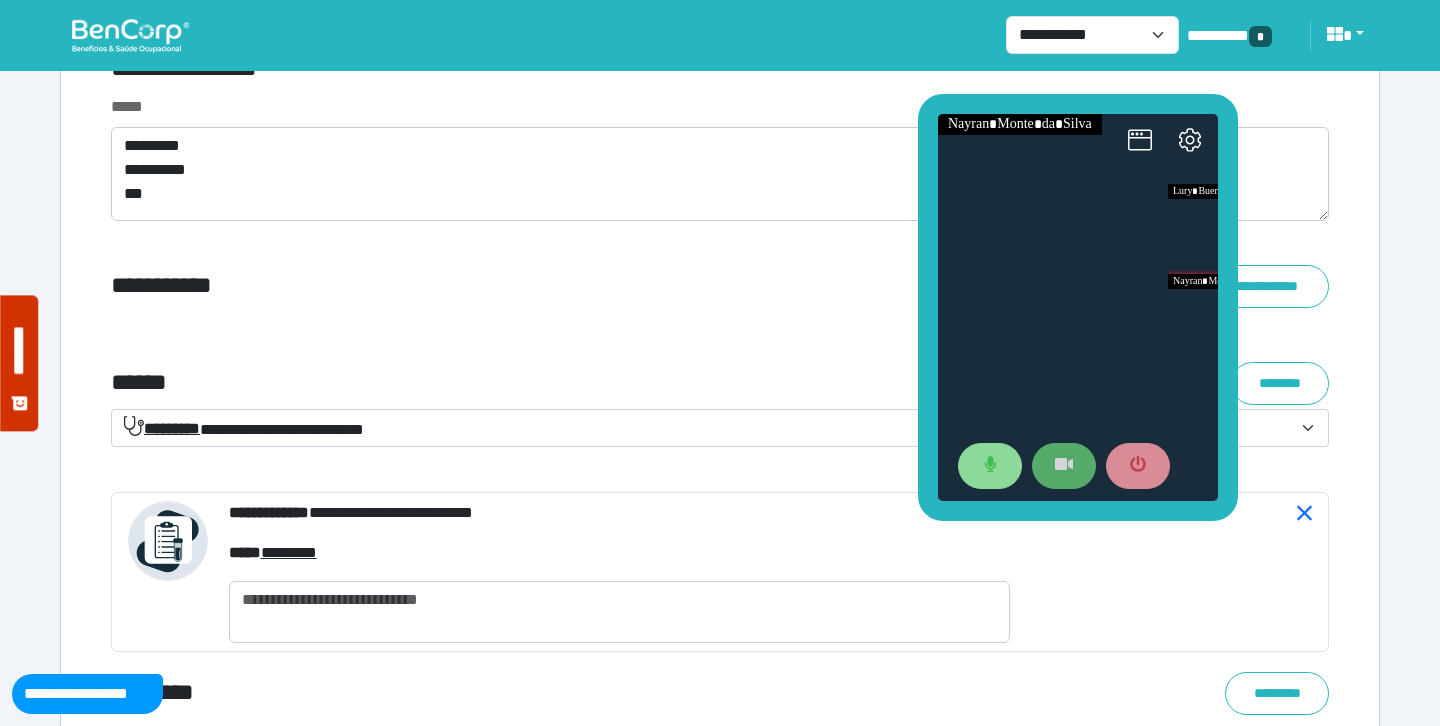 click on "**********" at bounding box center [513, 286] 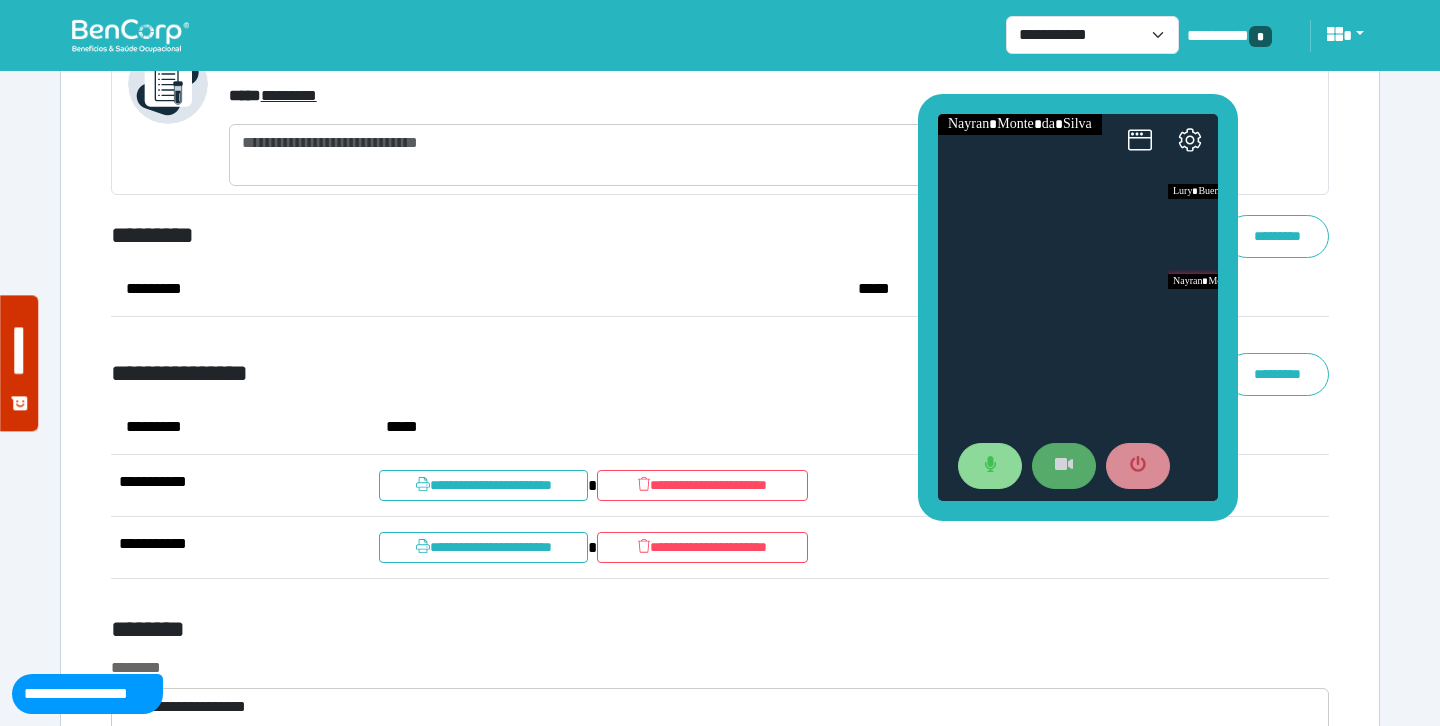 scroll, scrollTop: 7480, scrollLeft: 0, axis: vertical 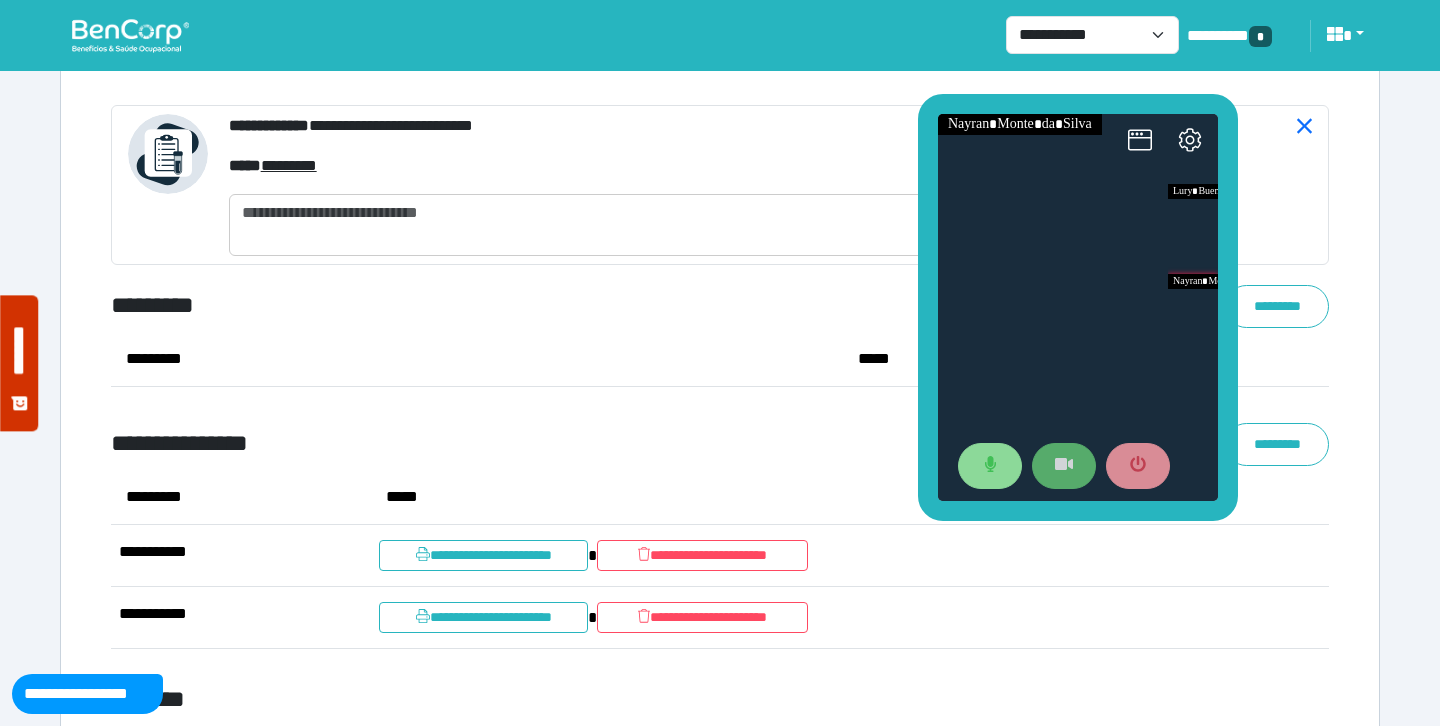 click on "*********" at bounding box center [477, 359] 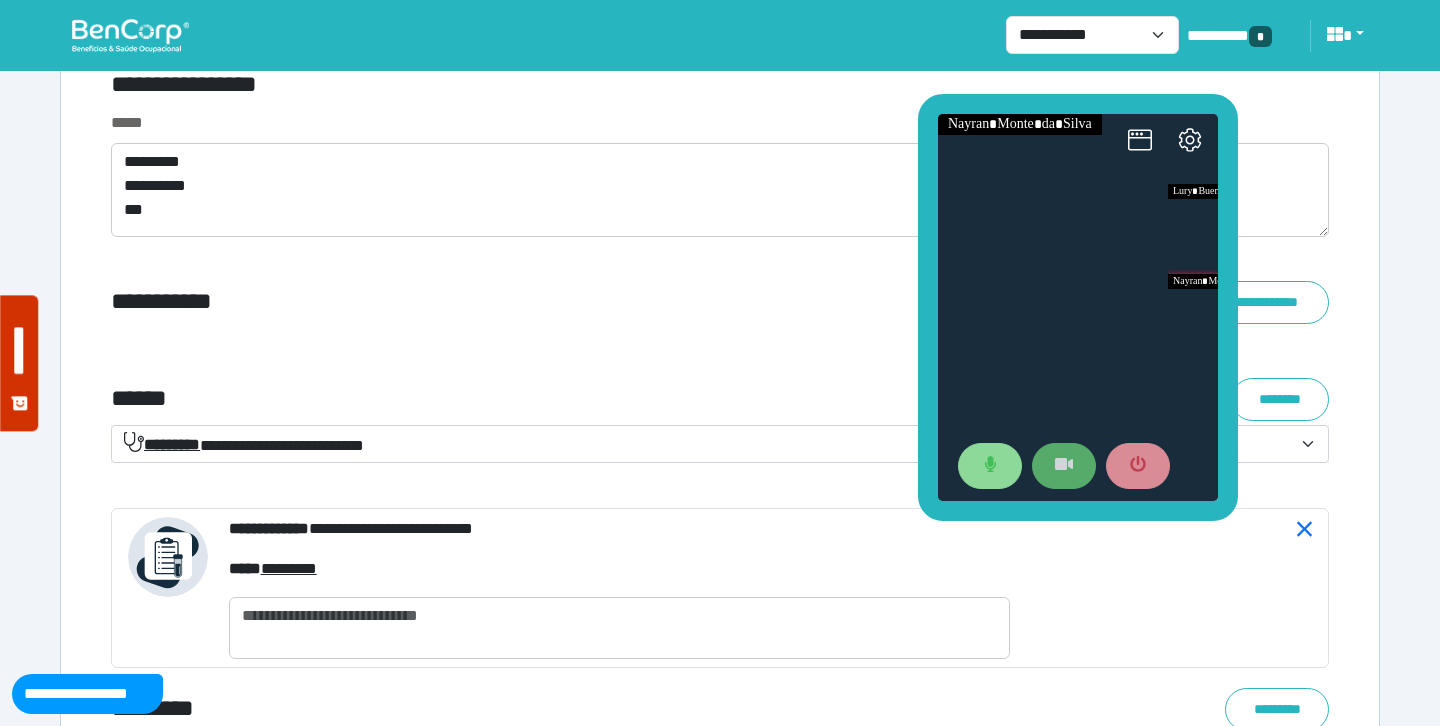 scroll, scrollTop: 7079, scrollLeft: 0, axis: vertical 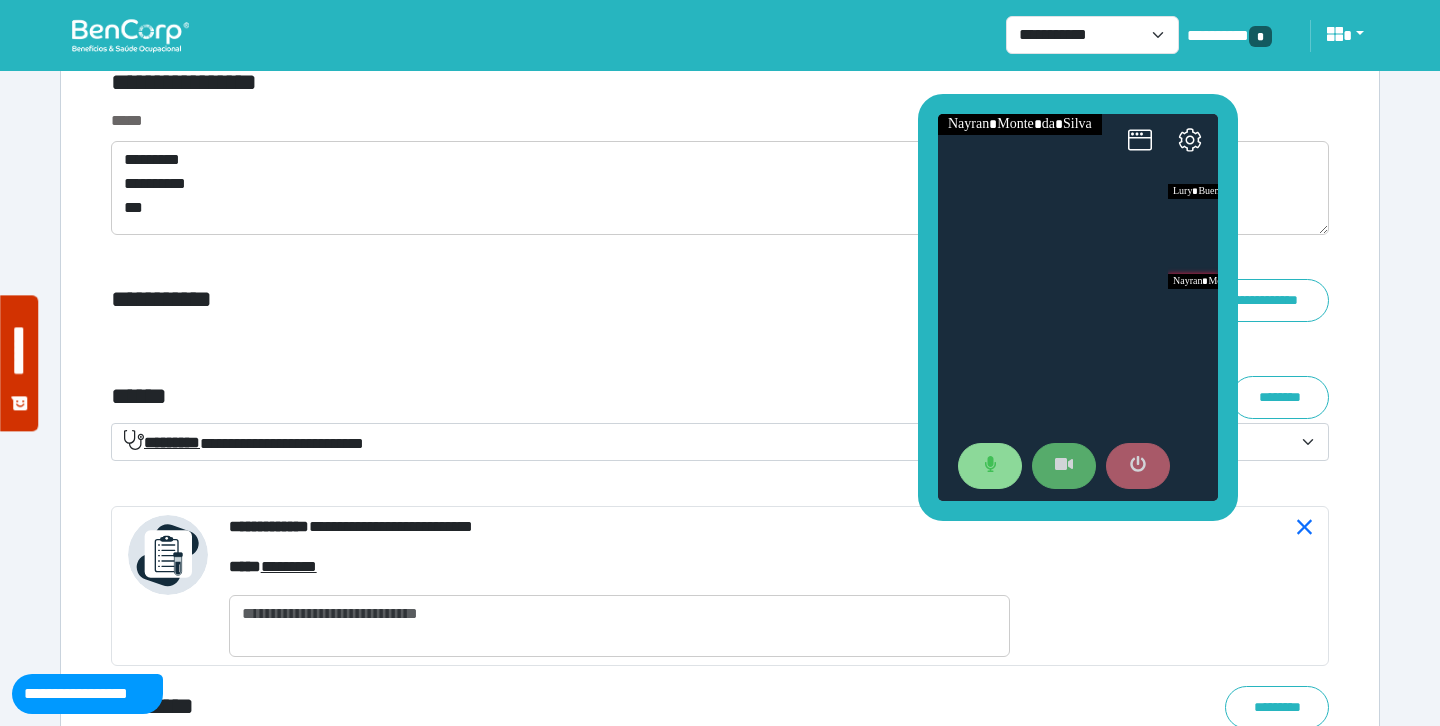 click 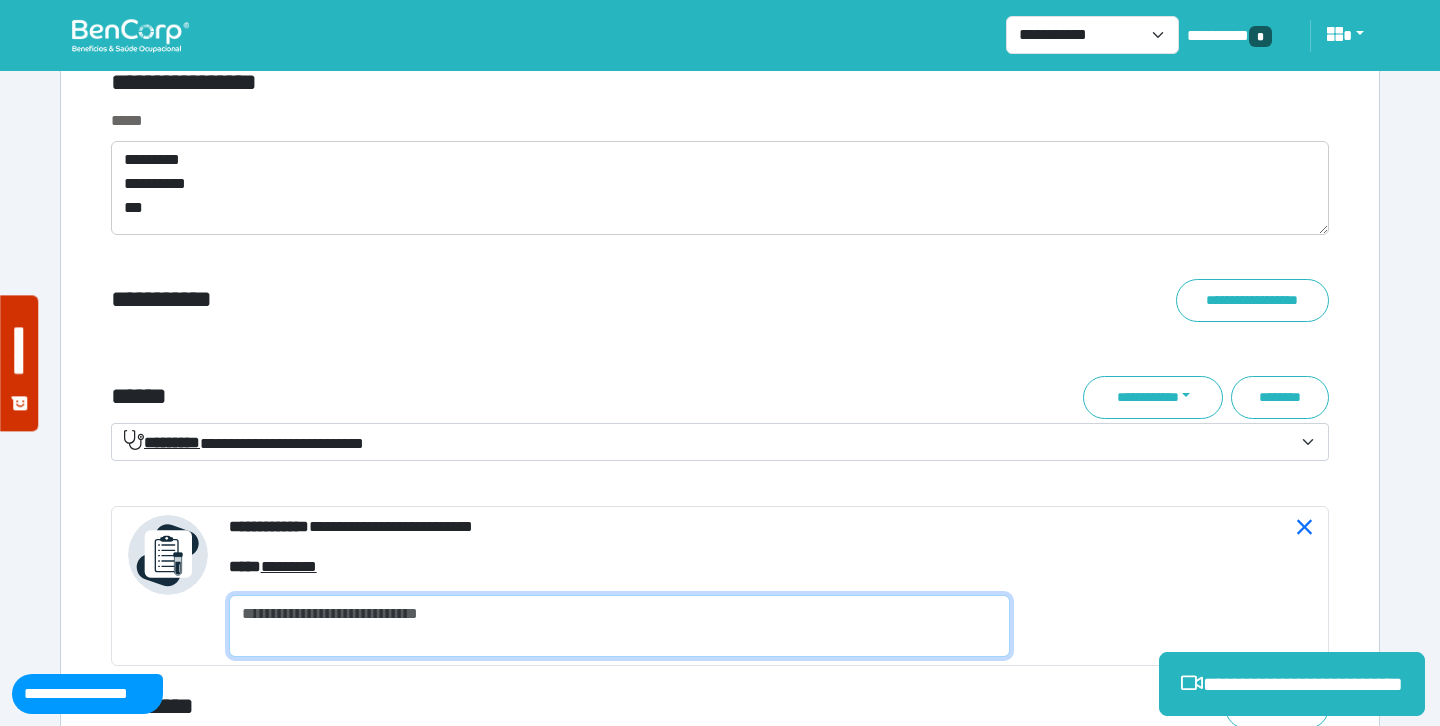 click at bounding box center (619, 626) 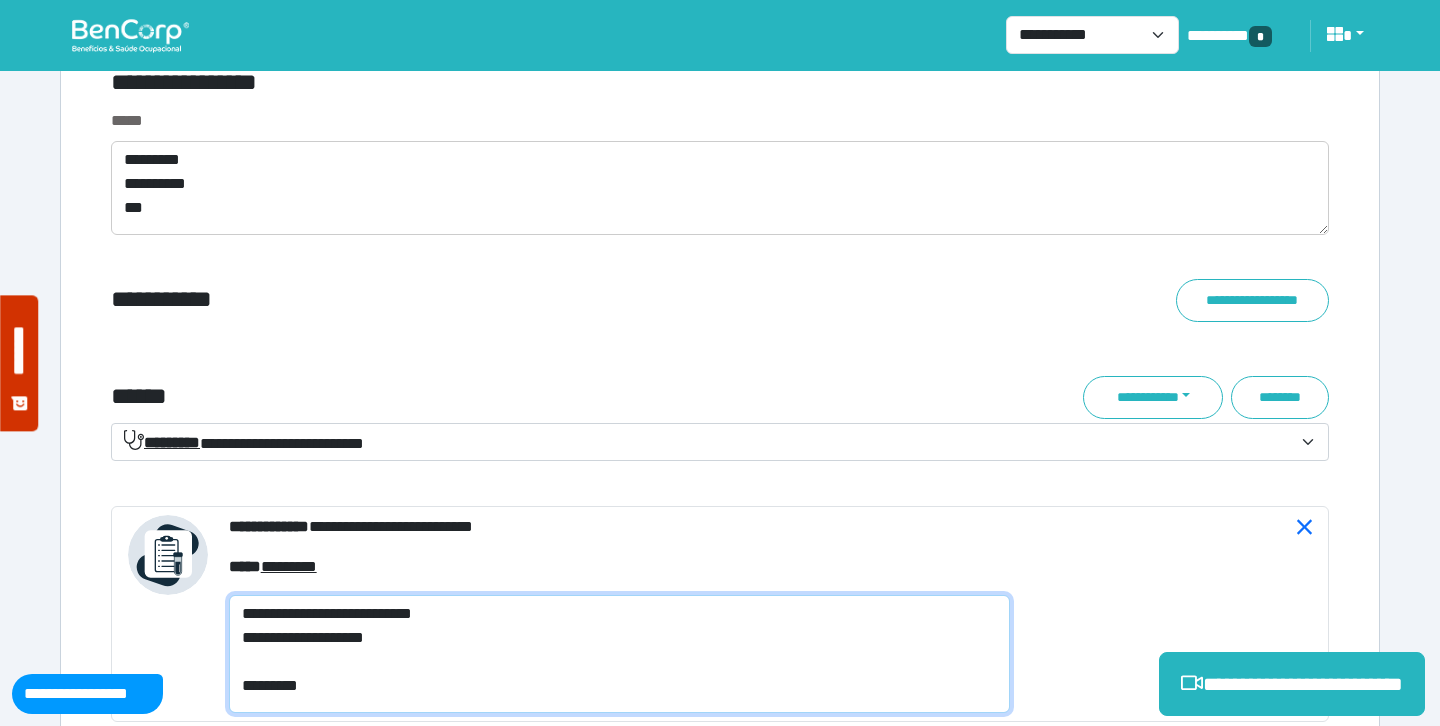 scroll, scrollTop: 0, scrollLeft: 0, axis: both 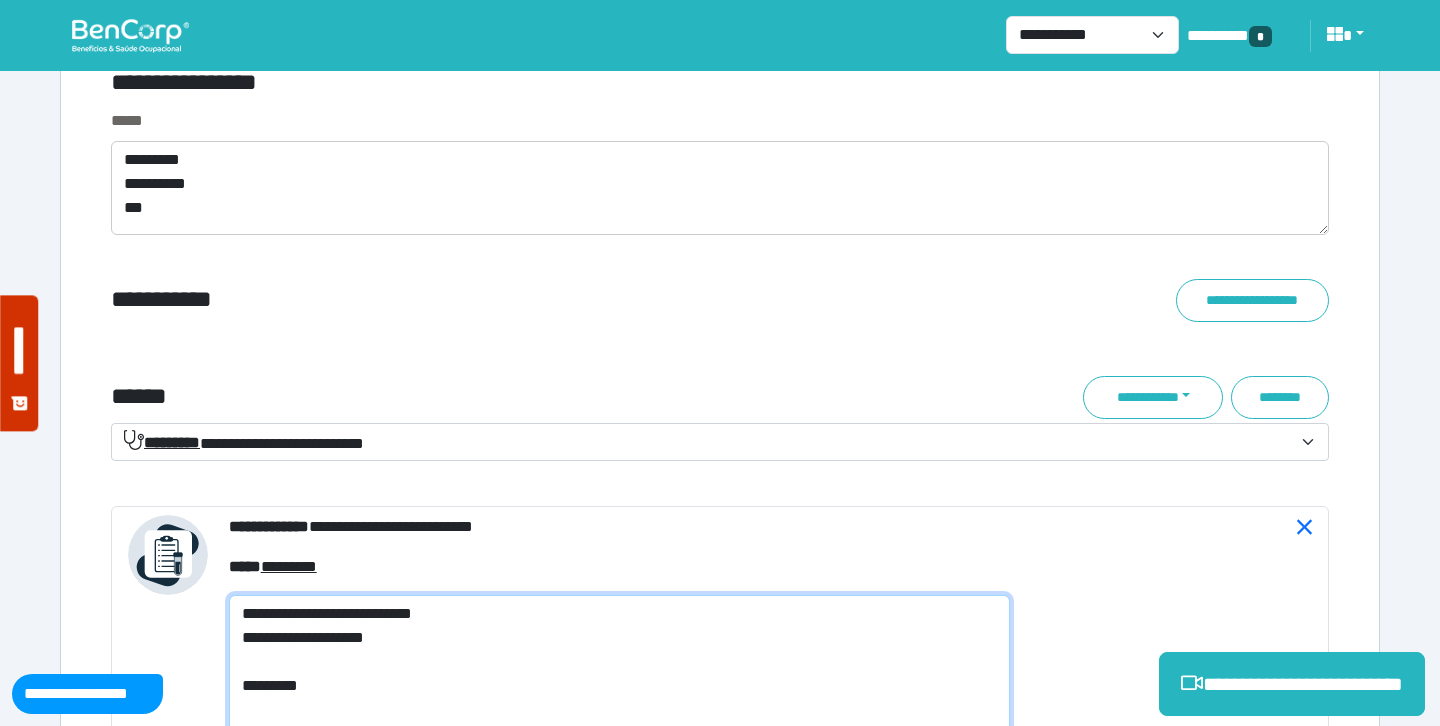type on "**********" 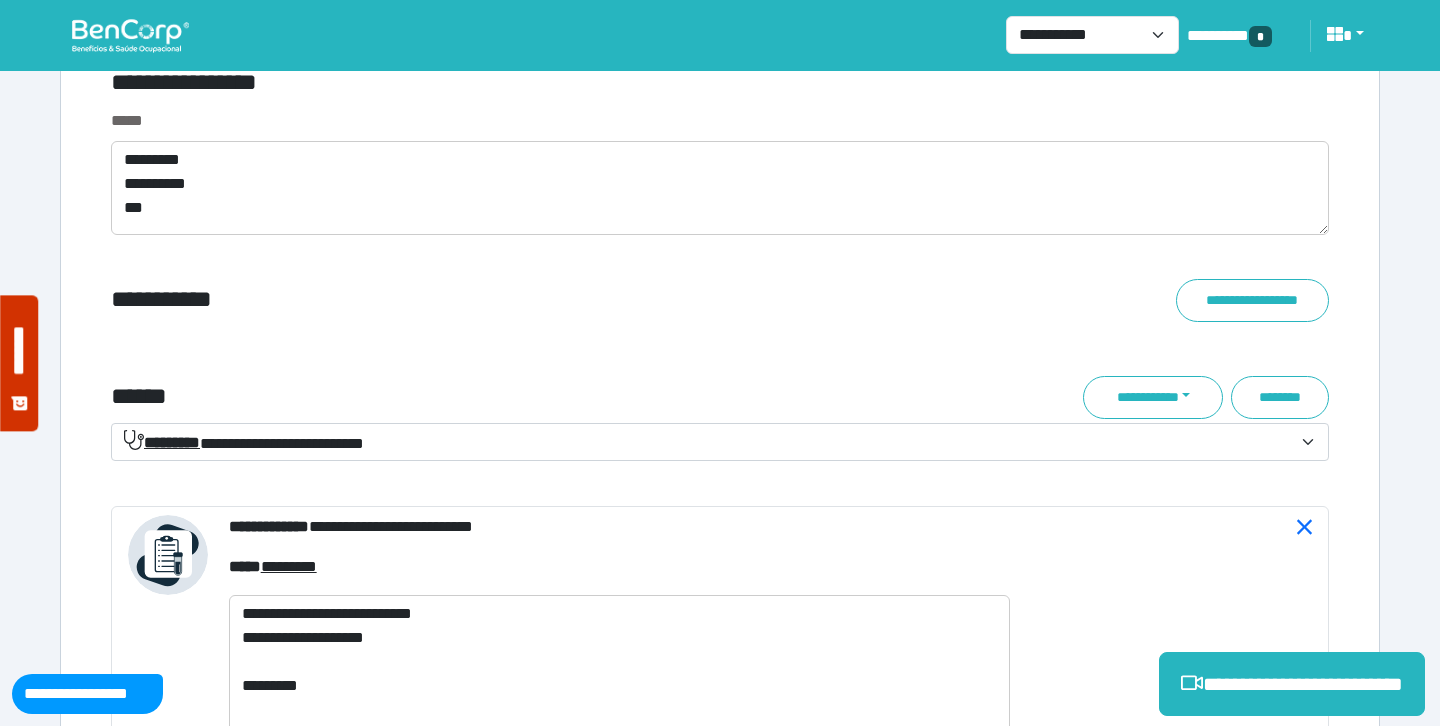 click on "**********" at bounding box center (513, 300) 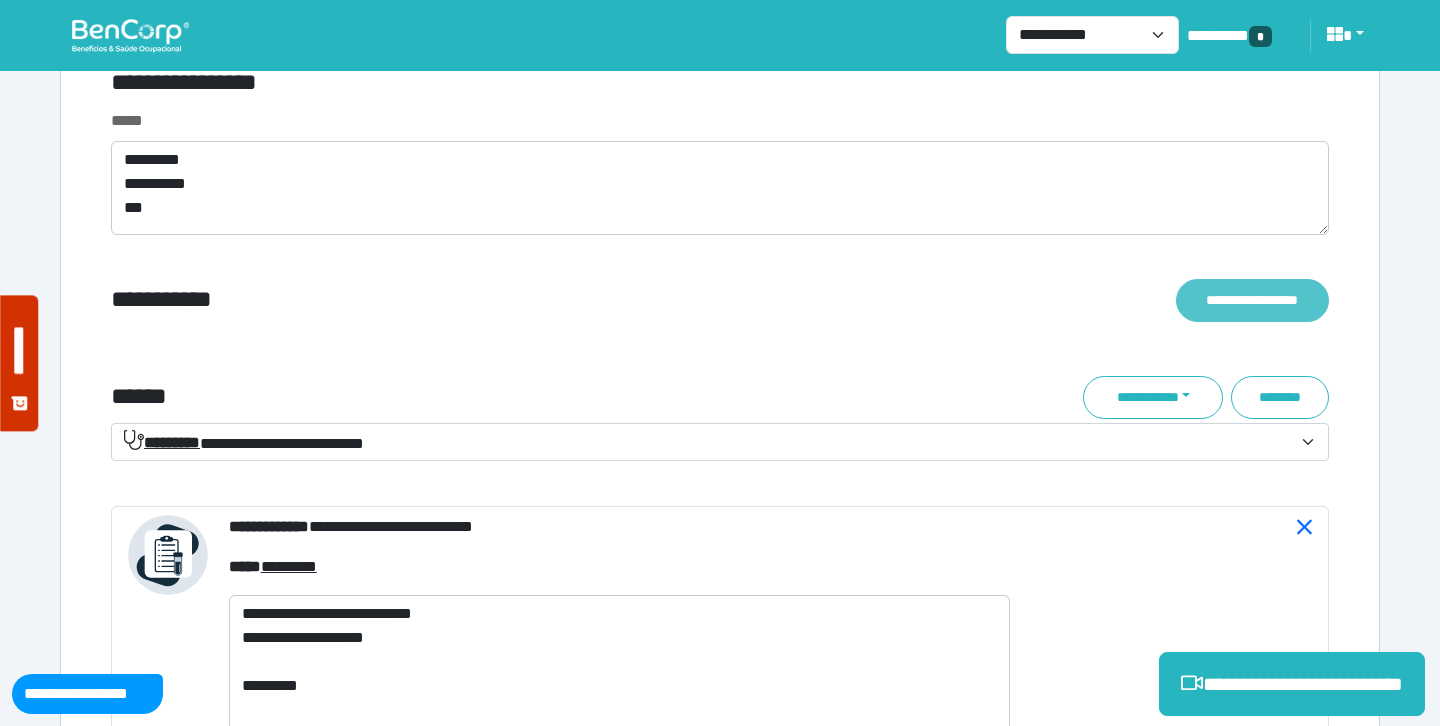 click on "**********" at bounding box center [1252, 300] 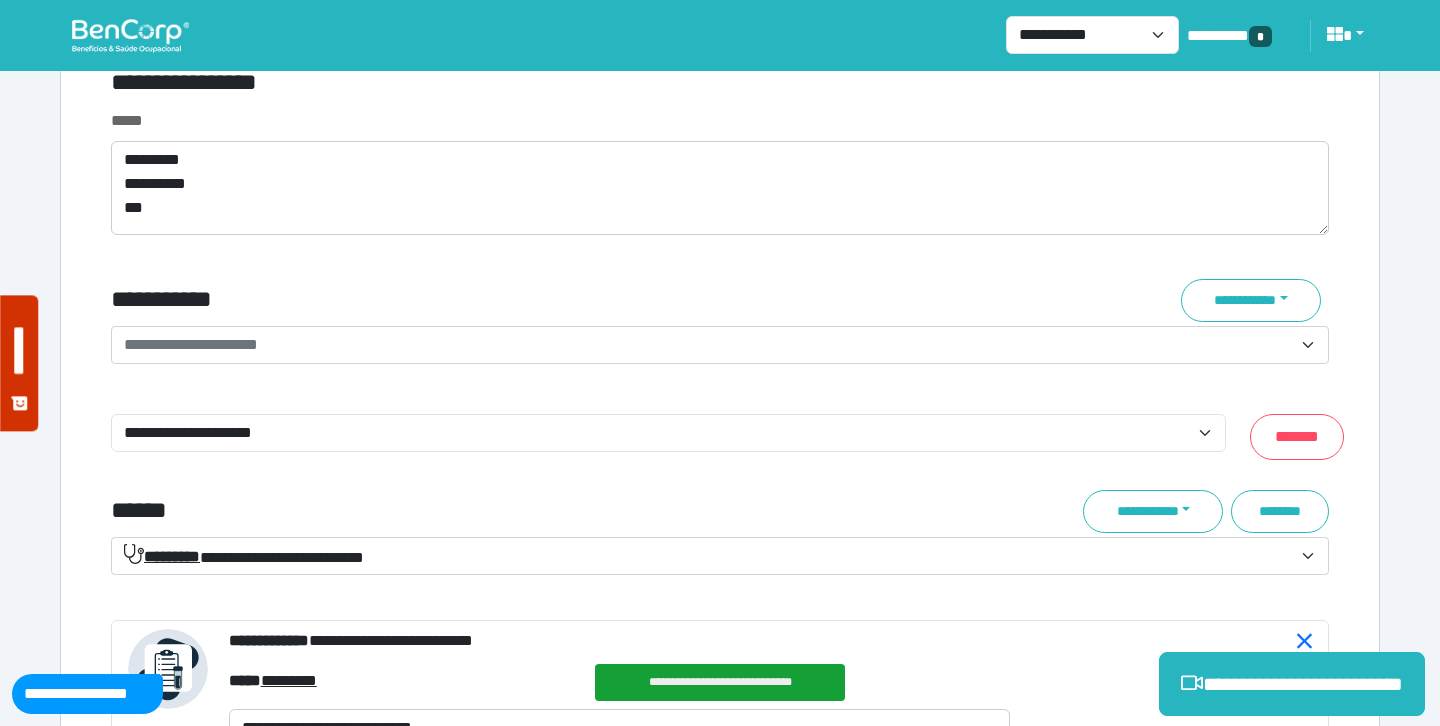 click on "**********" at bounding box center [191, 344] 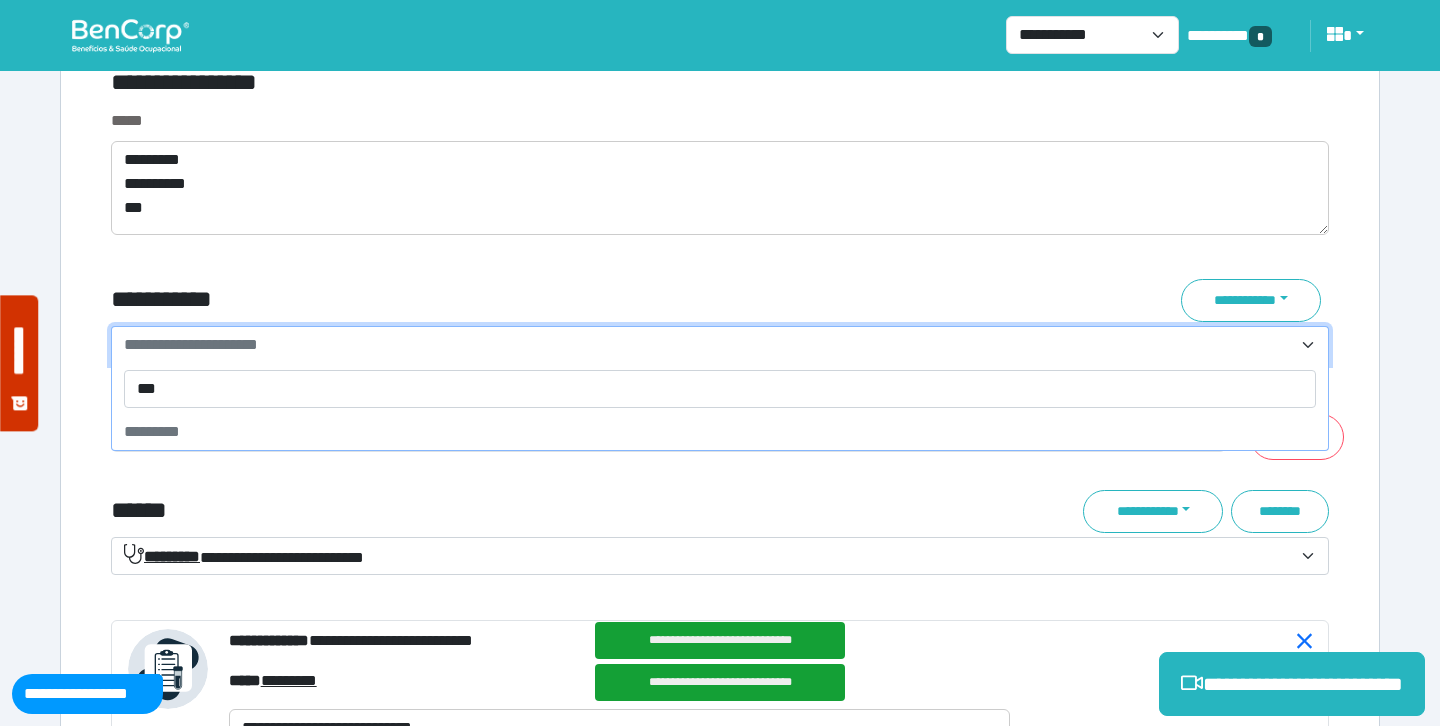 type on "****" 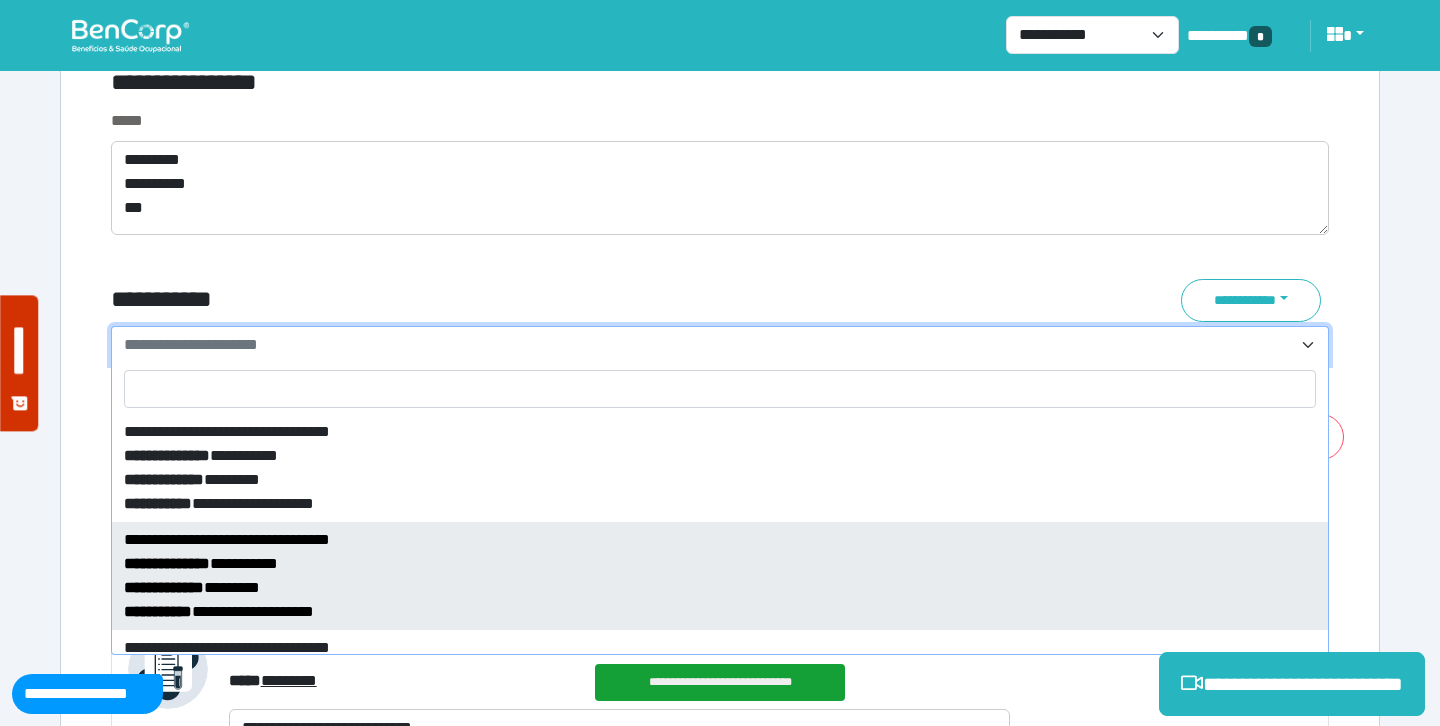 select on "*****" 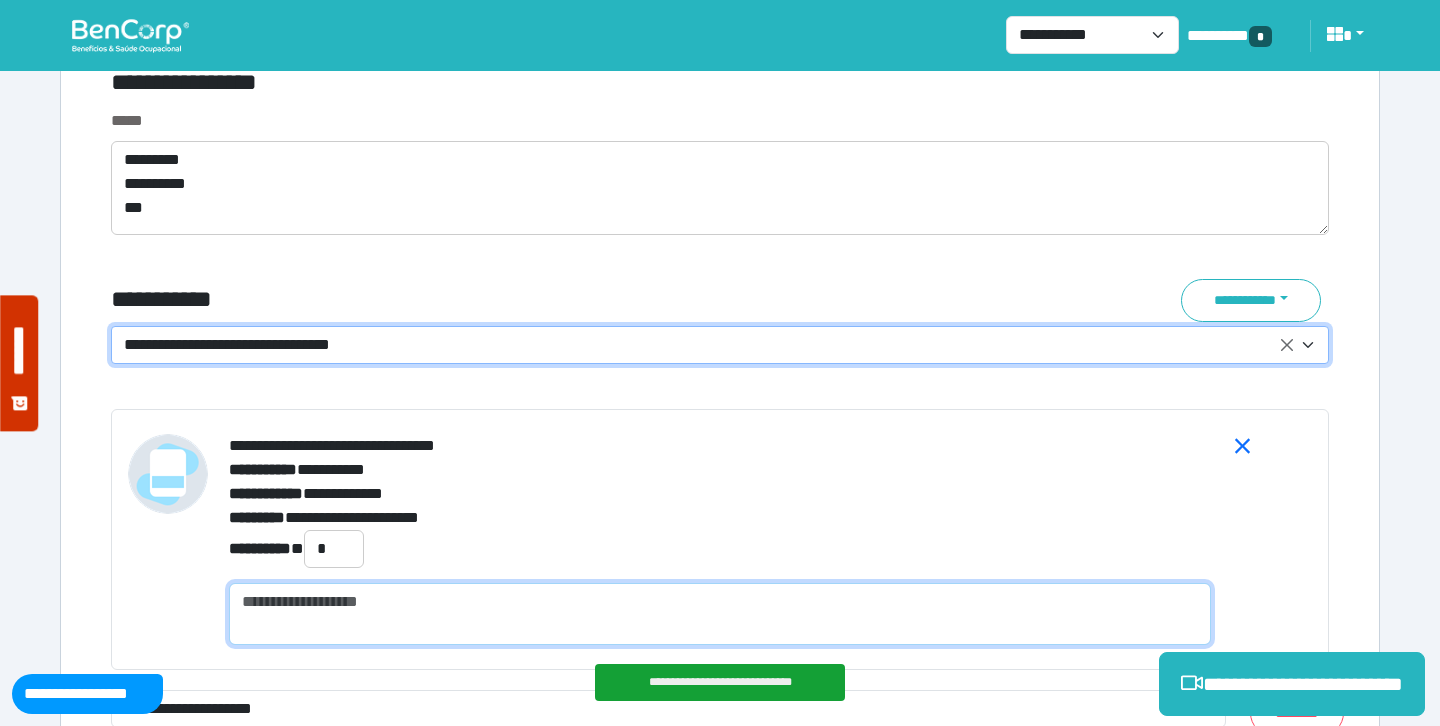 click at bounding box center (720, 614) 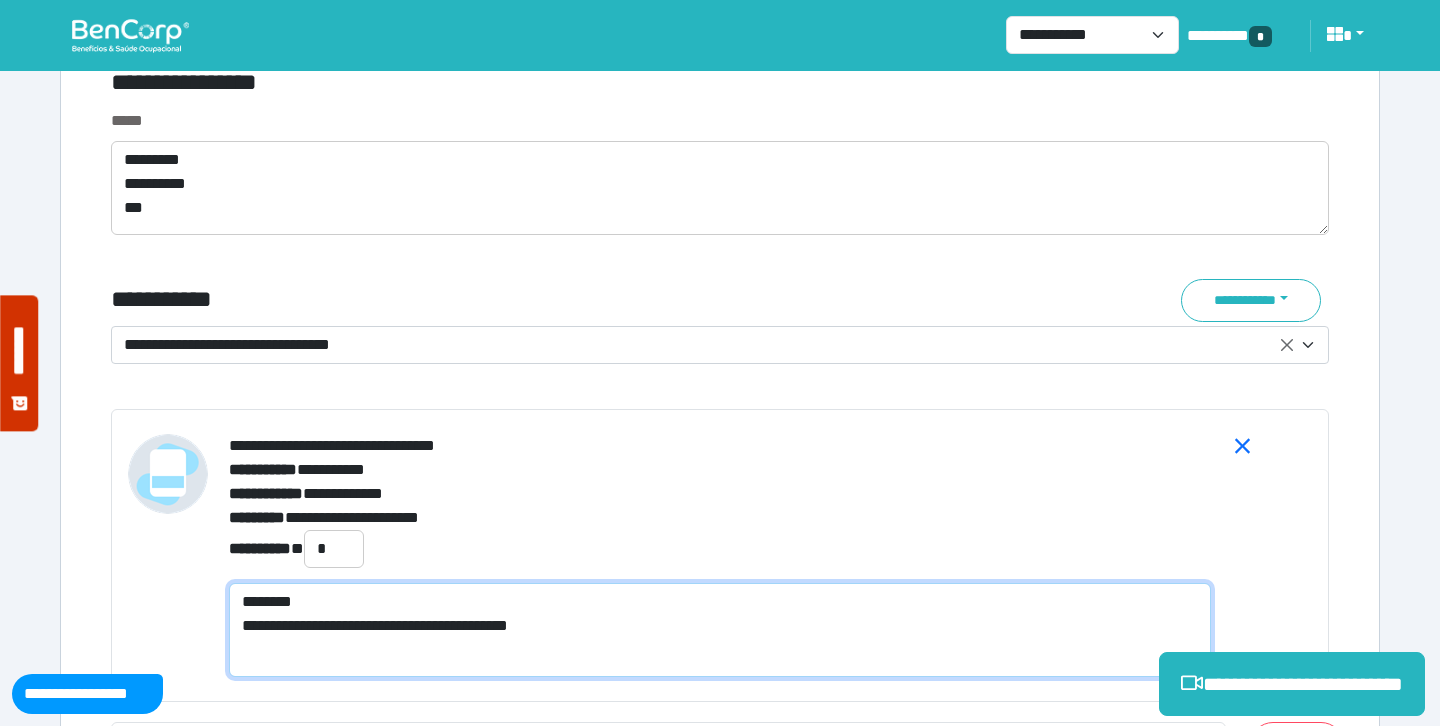 scroll, scrollTop: 0, scrollLeft: 0, axis: both 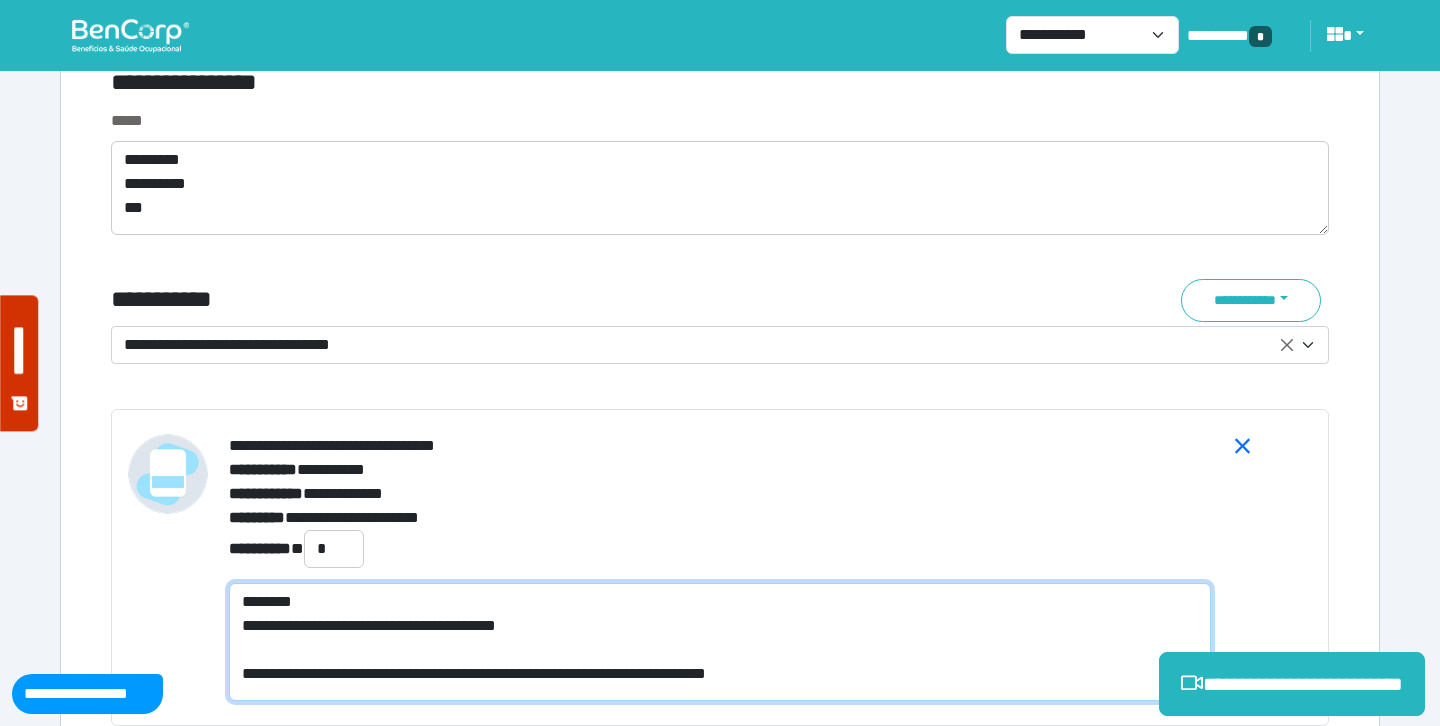 type on "**********" 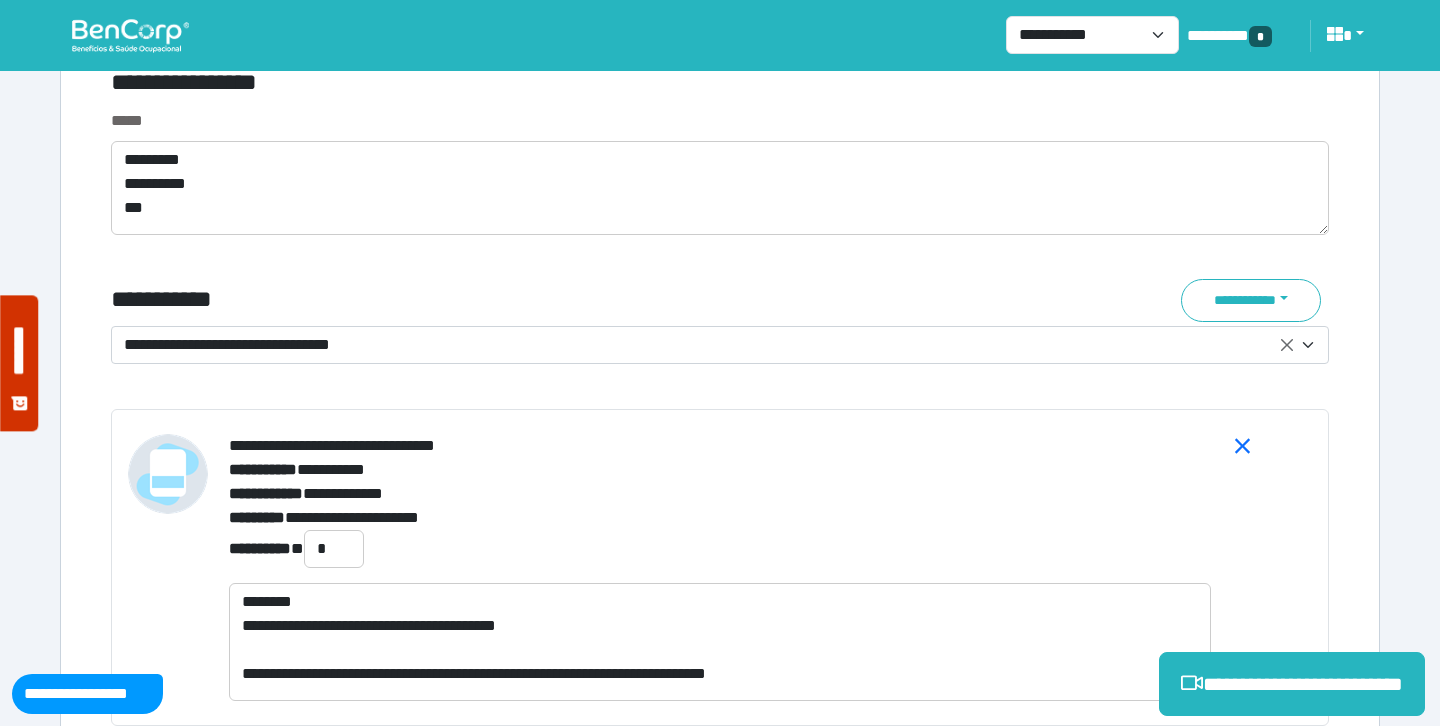 click on "**********" at bounding box center (720, 494) 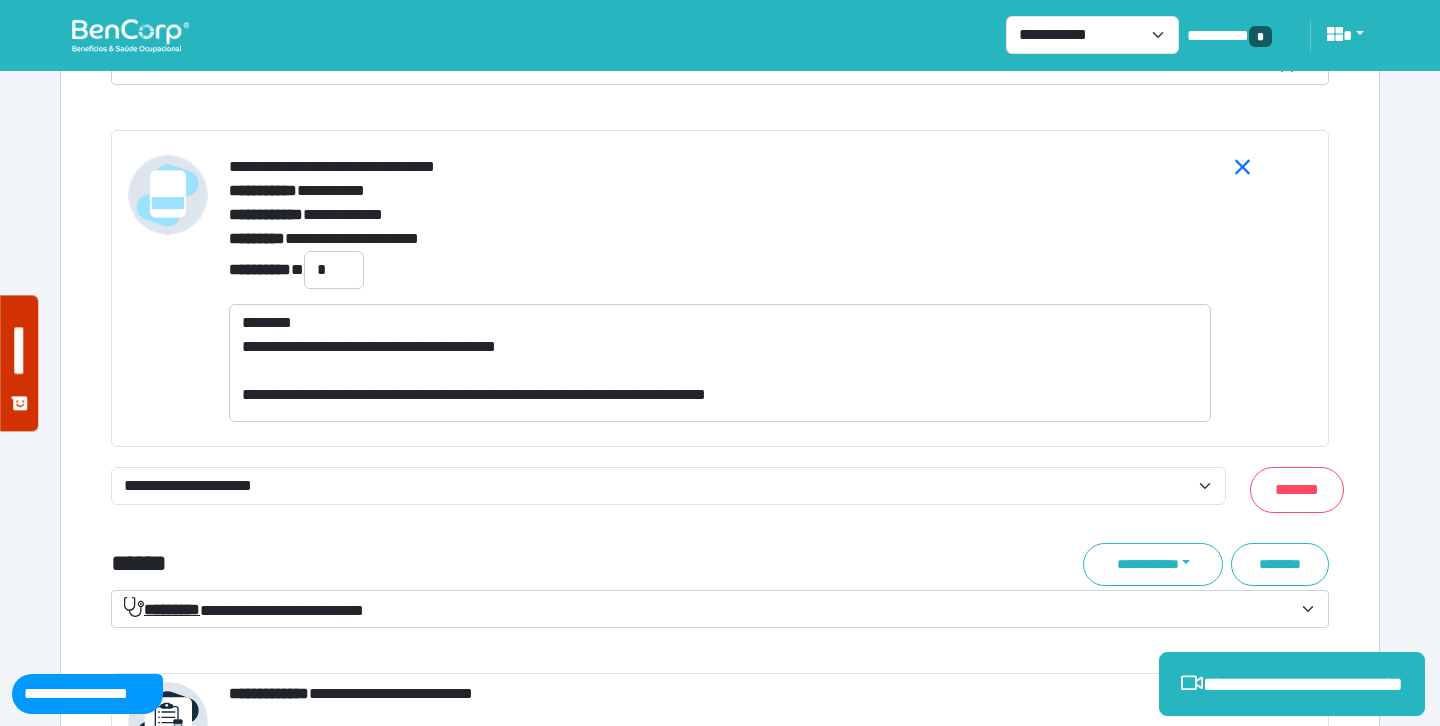 scroll, scrollTop: 7393, scrollLeft: 0, axis: vertical 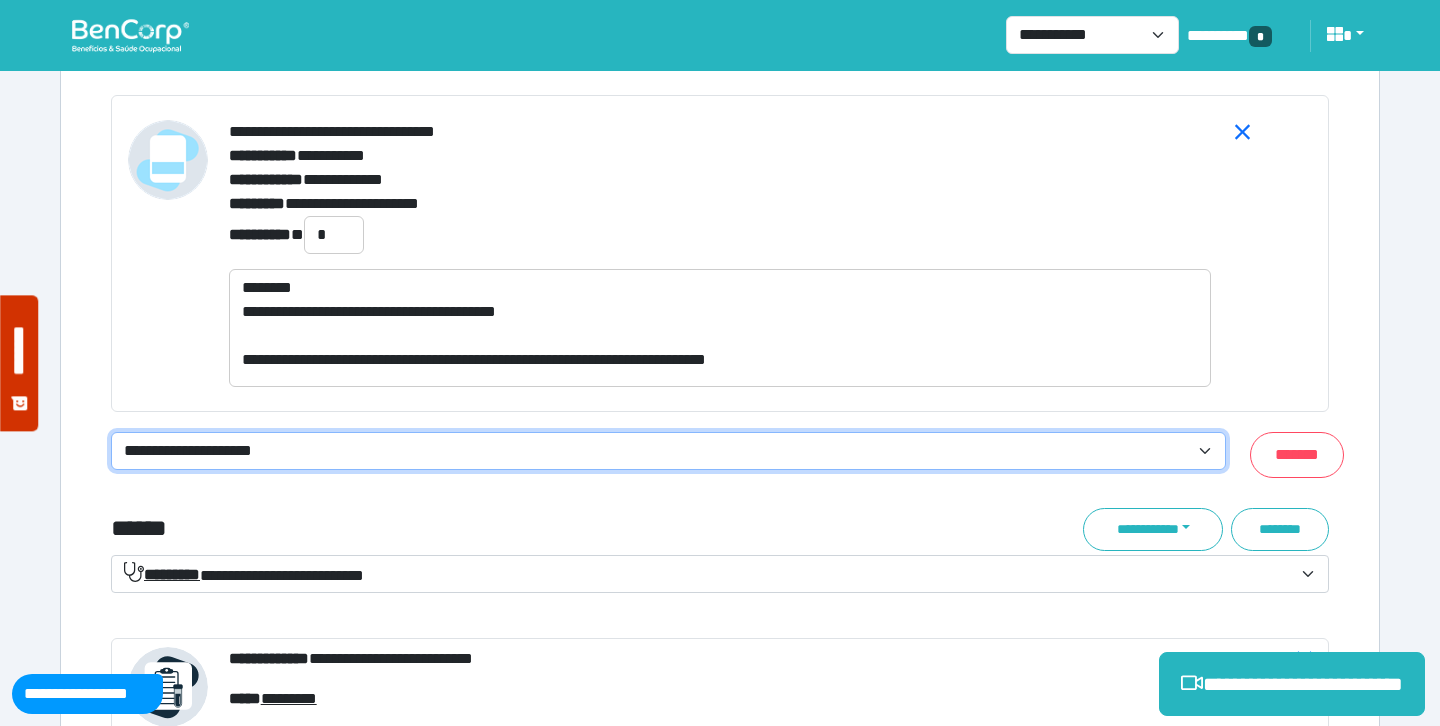 click on "**********" at bounding box center (668, 451) 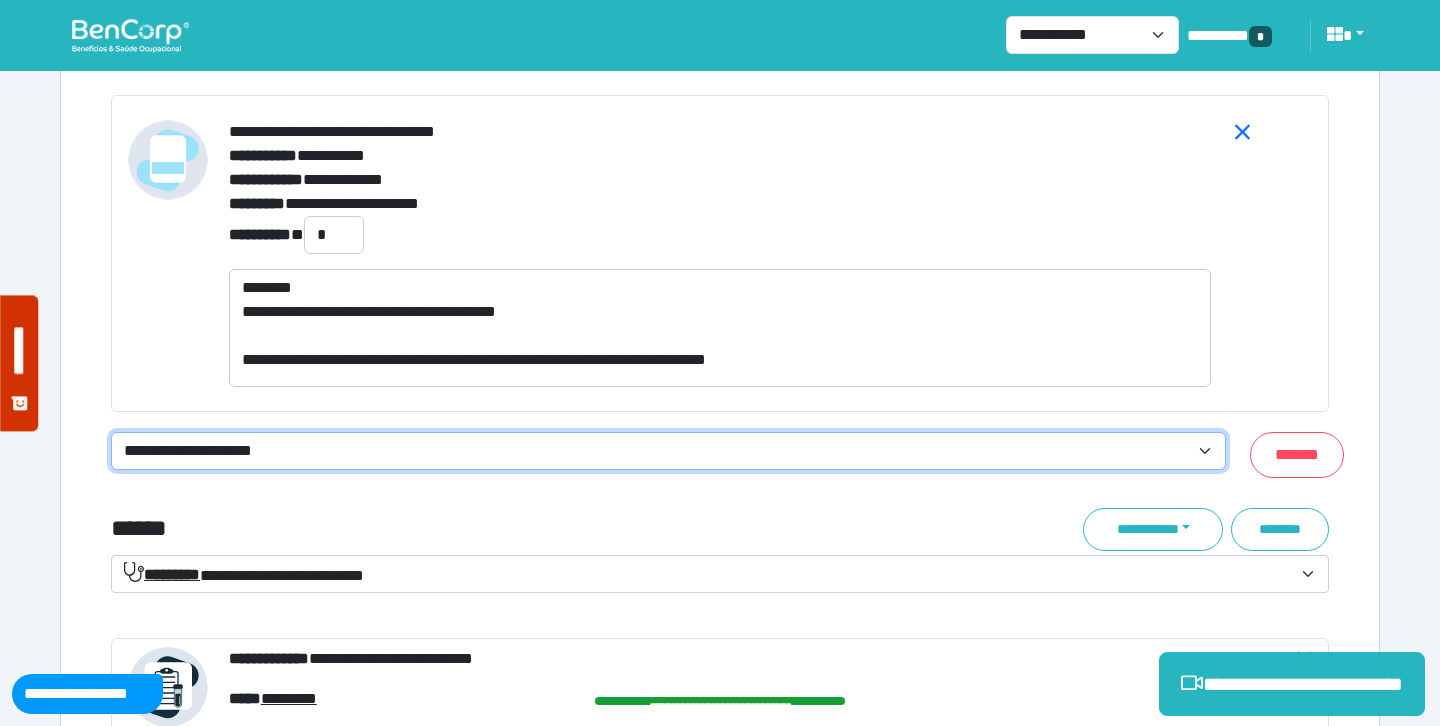 select on "**********" 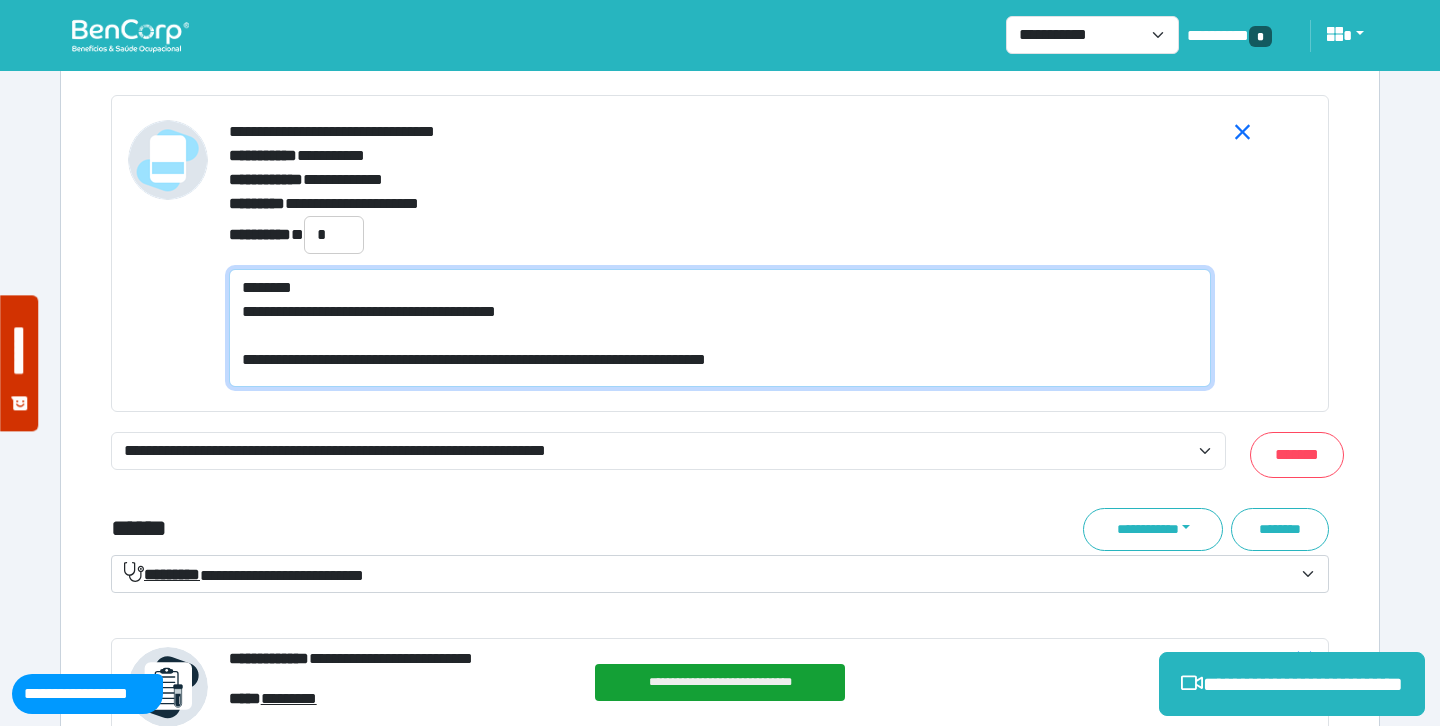 click on "**********" at bounding box center (720, 328) 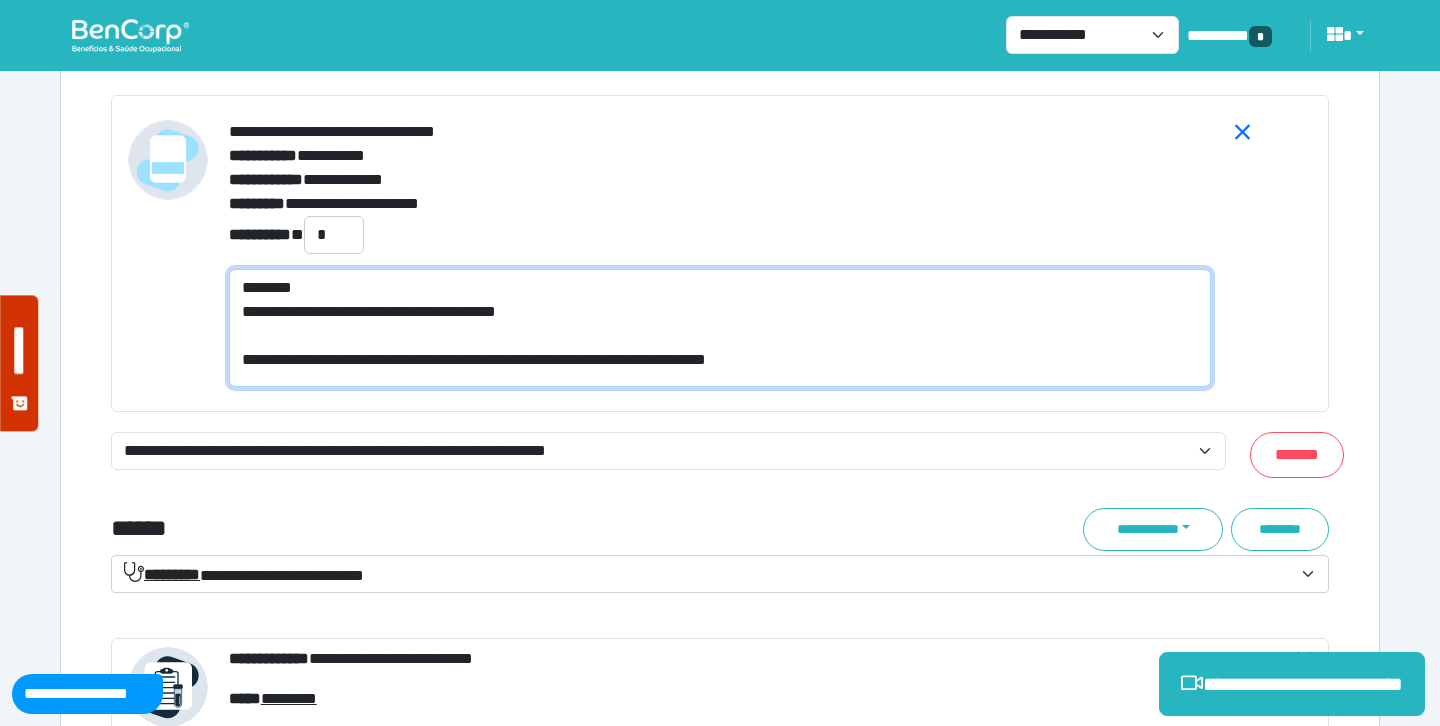 drag, startPoint x: 653, startPoint y: 360, endPoint x: 826, endPoint y: 357, distance: 173.02602 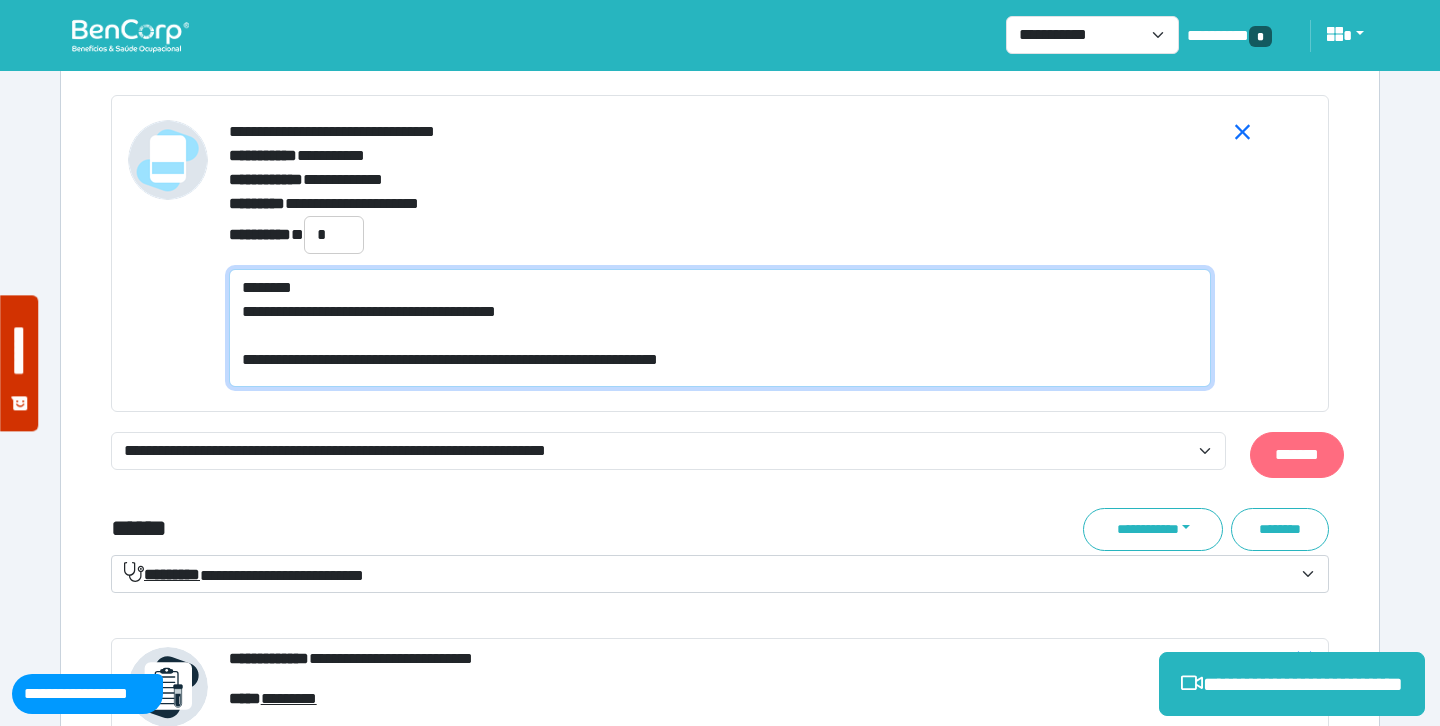 type on "**********" 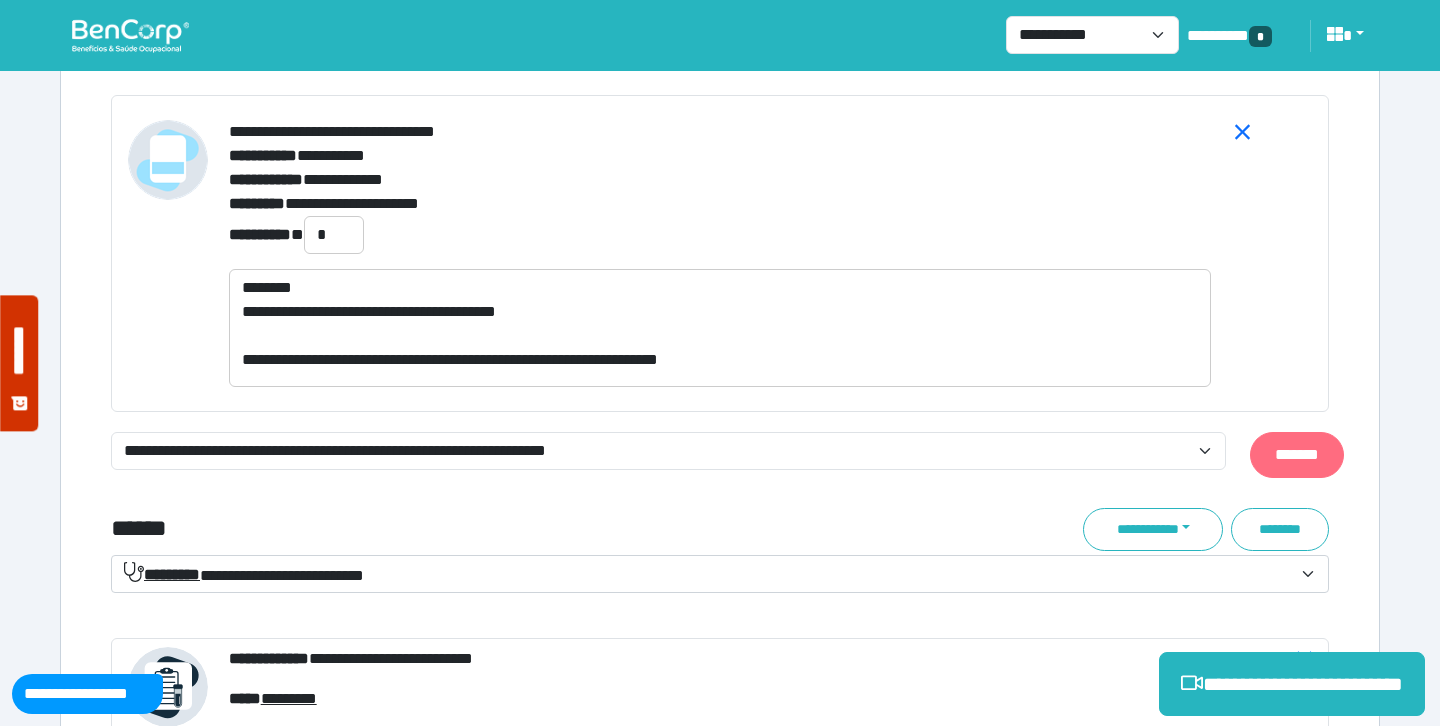 click on "*******" at bounding box center (1297, 455) 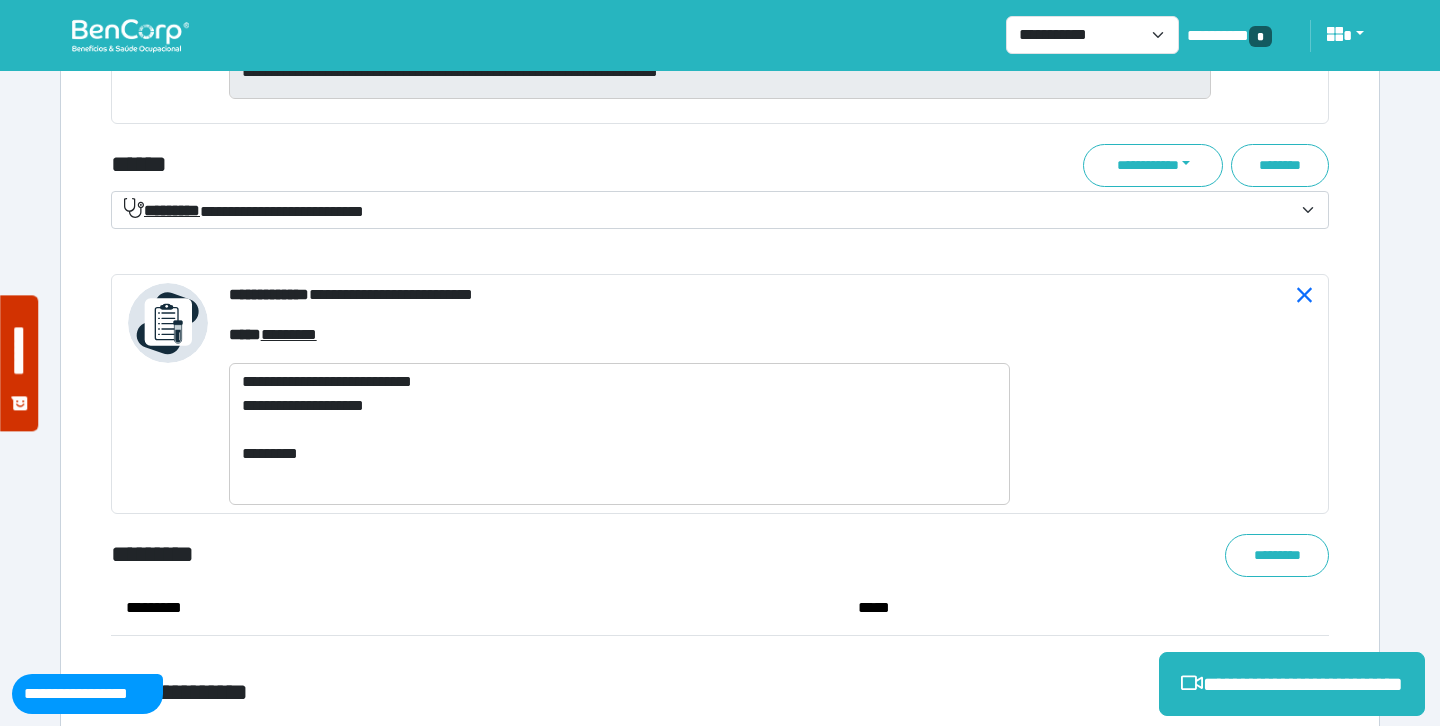 scroll, scrollTop: 7919, scrollLeft: 0, axis: vertical 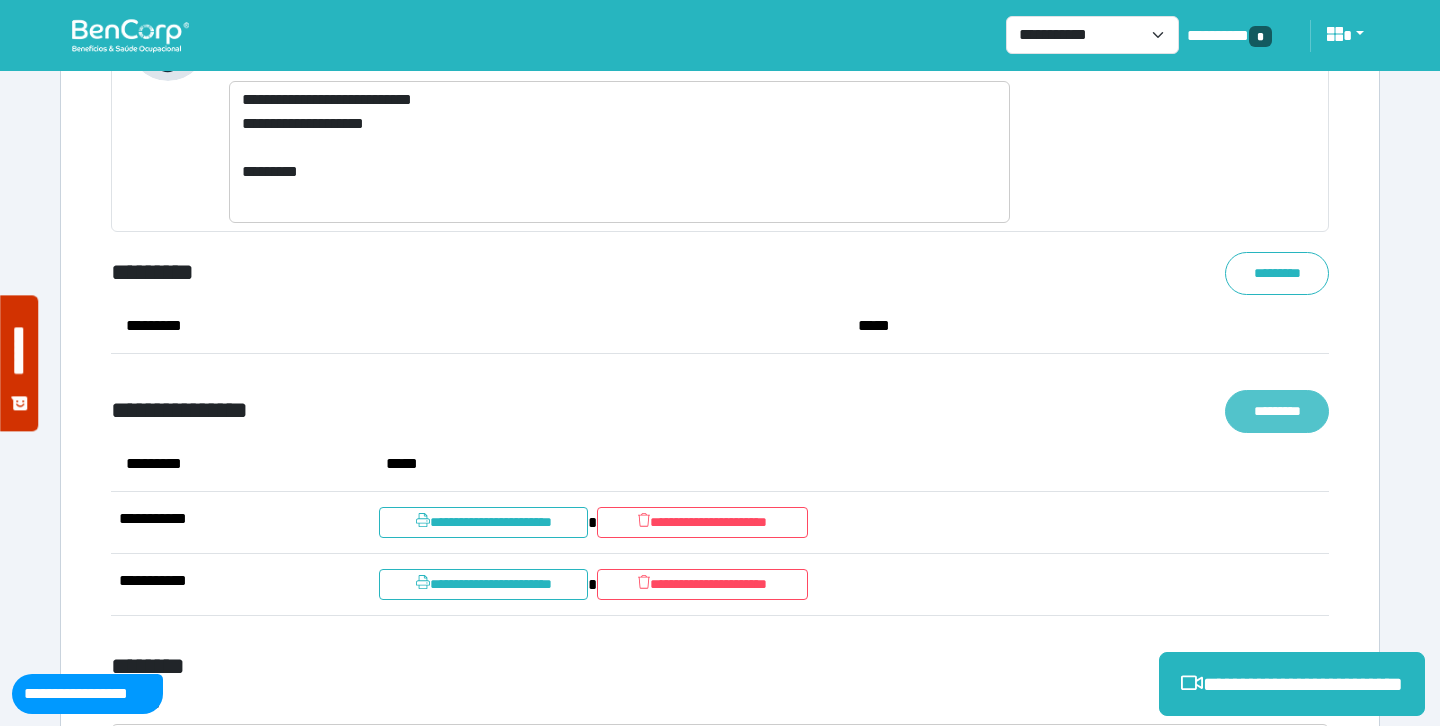 click on "*********" at bounding box center (1277, 411) 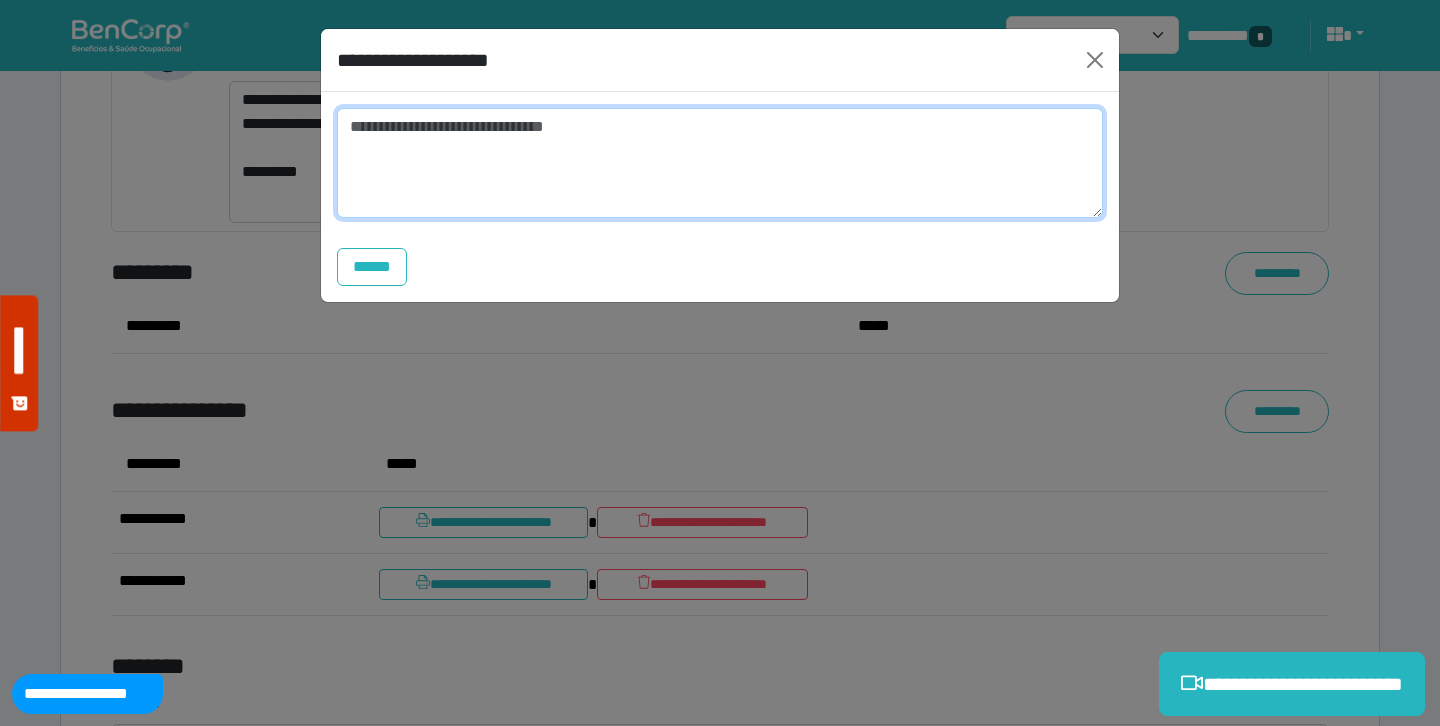 click at bounding box center [720, 163] 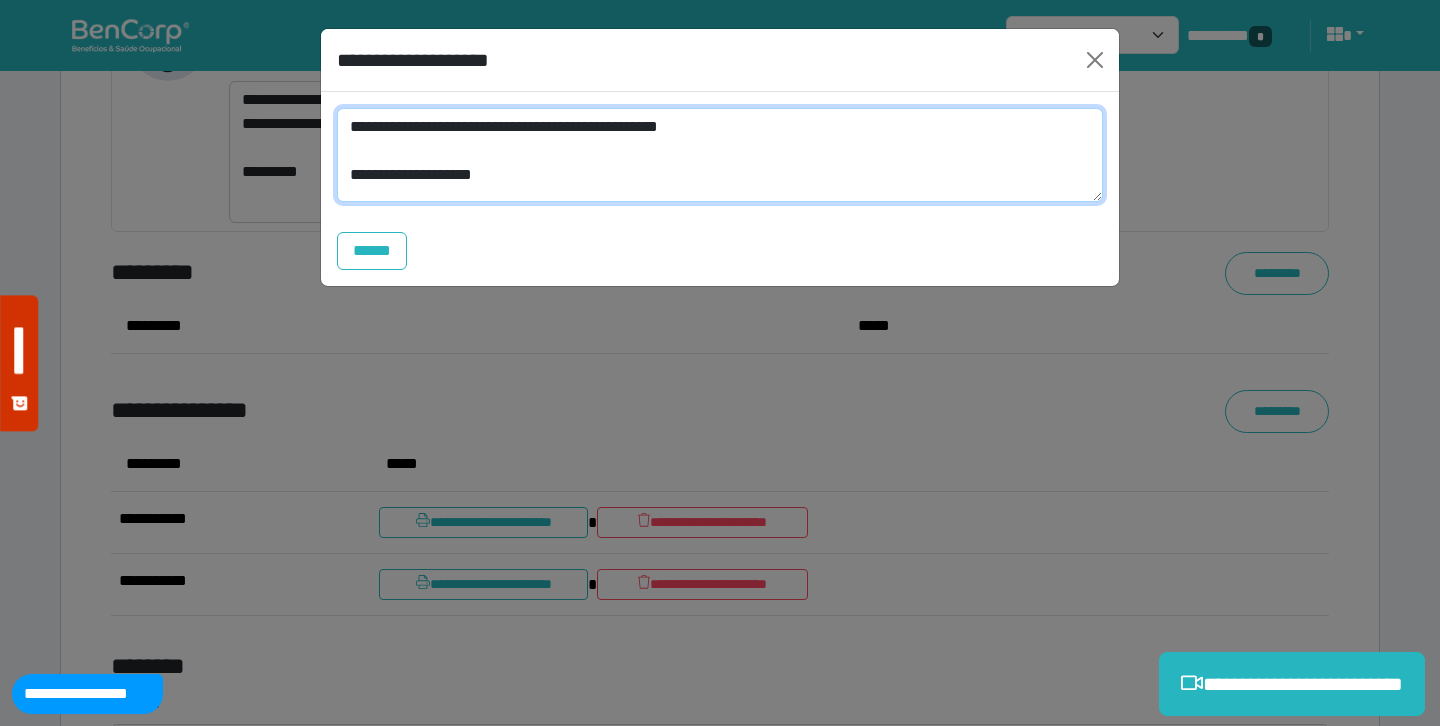 scroll, scrollTop: 0, scrollLeft: 0, axis: both 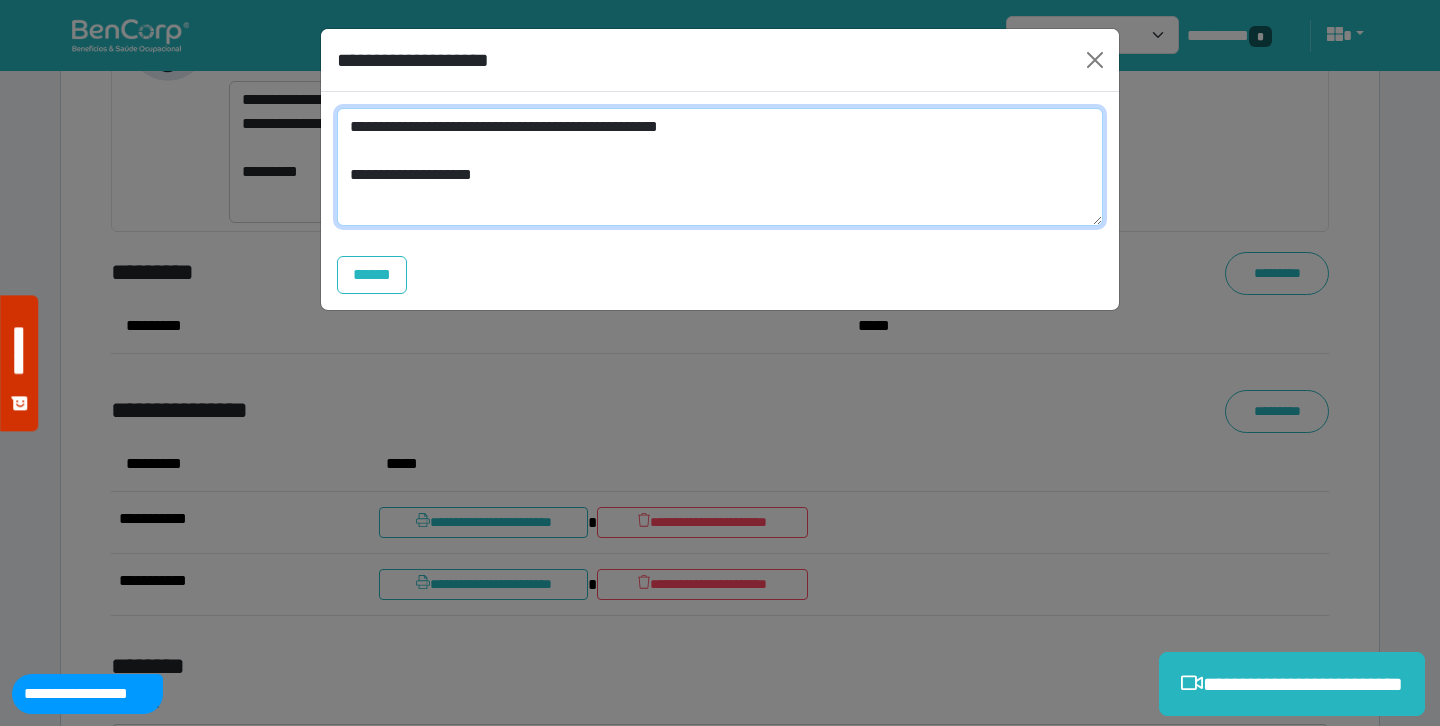 click on "**********" at bounding box center (720, 167) 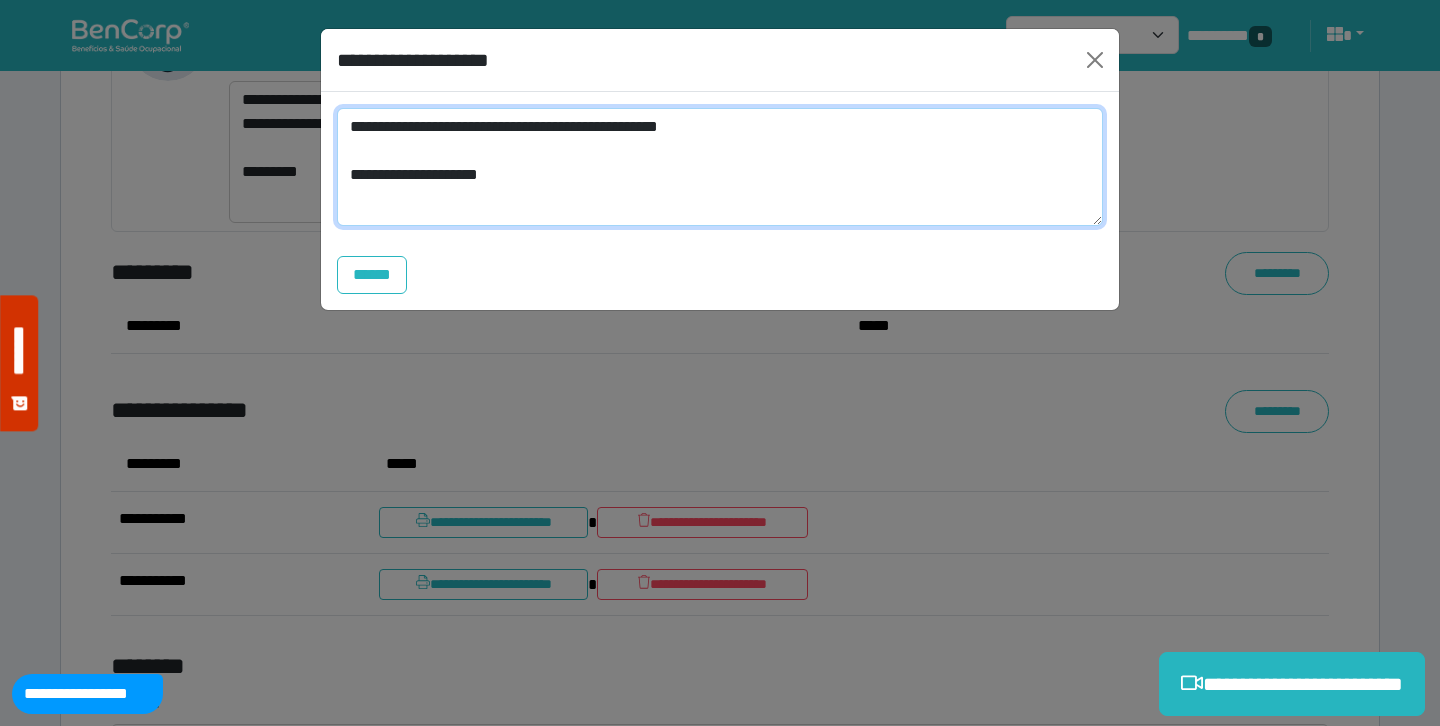 click on "**********" at bounding box center (720, 167) 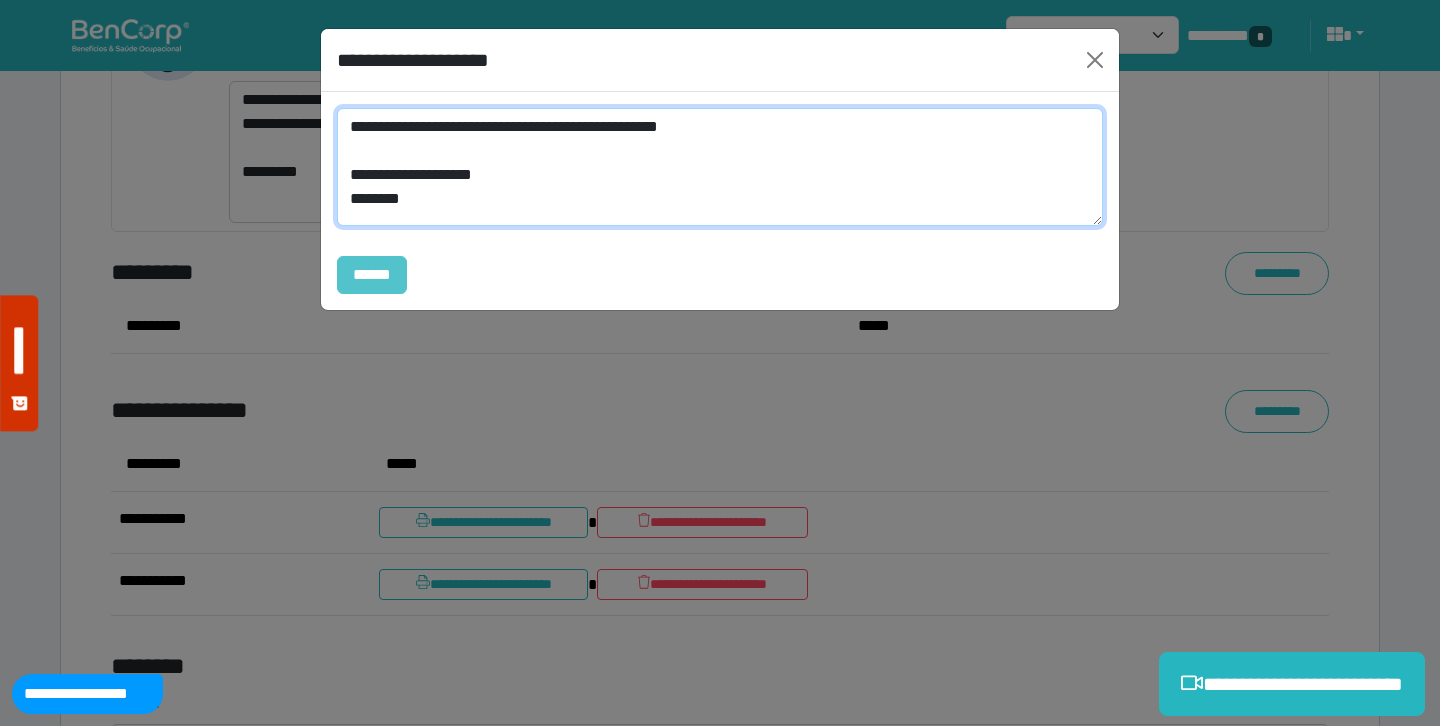 type on "**********" 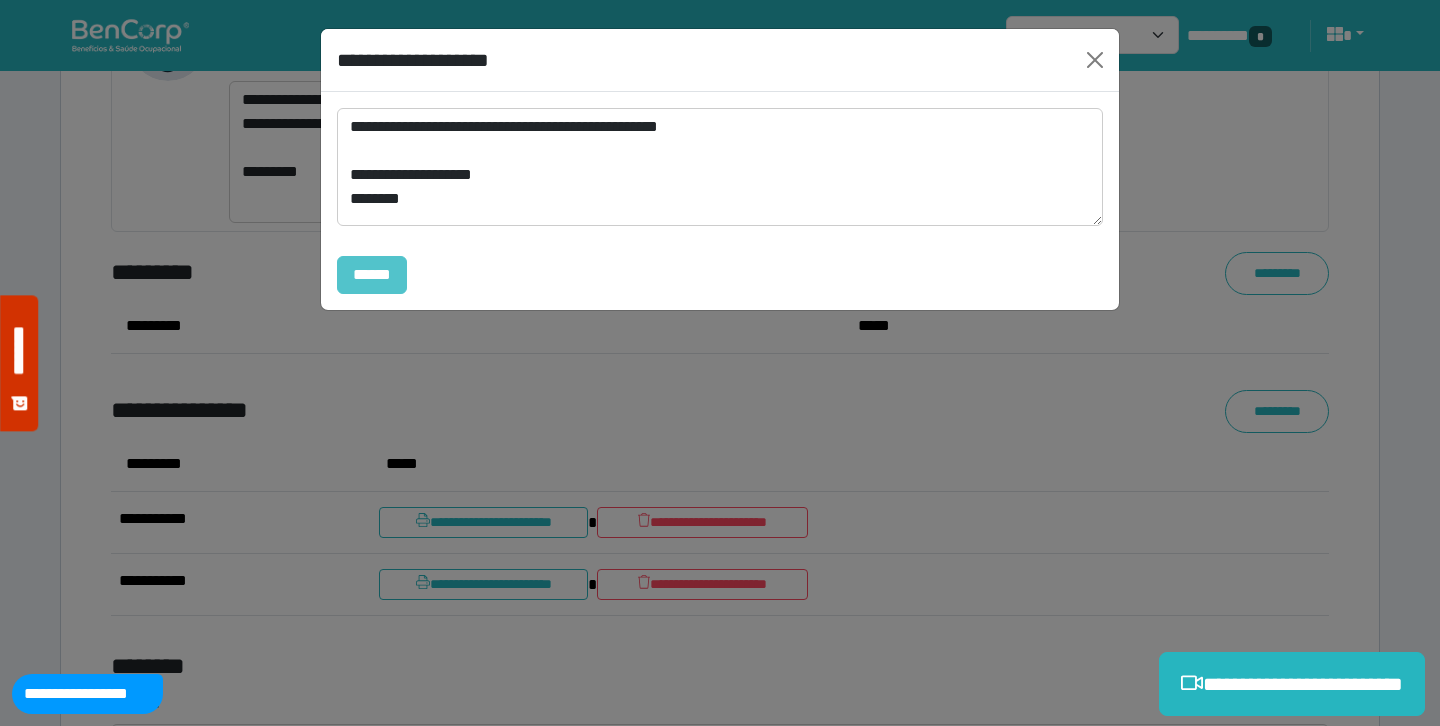 click on "******" at bounding box center [372, 275] 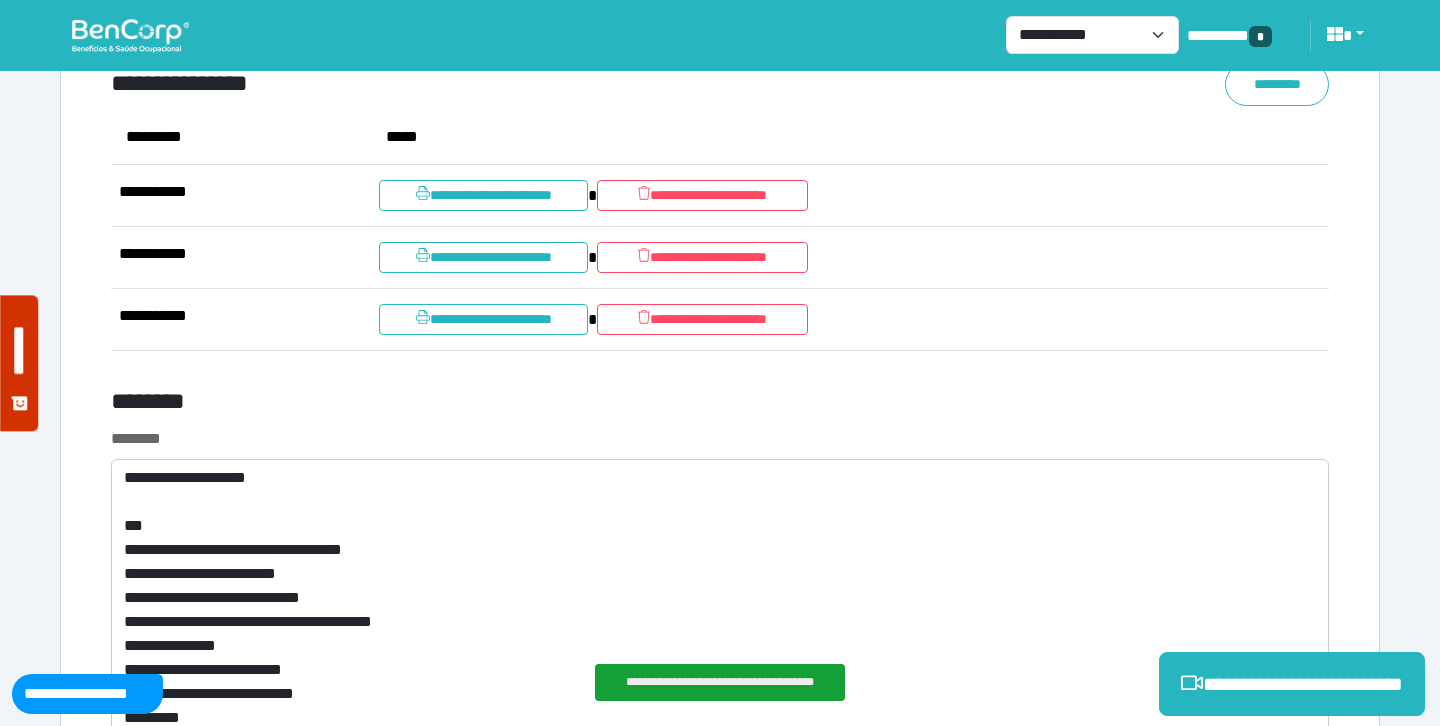 scroll, scrollTop: 8809, scrollLeft: 0, axis: vertical 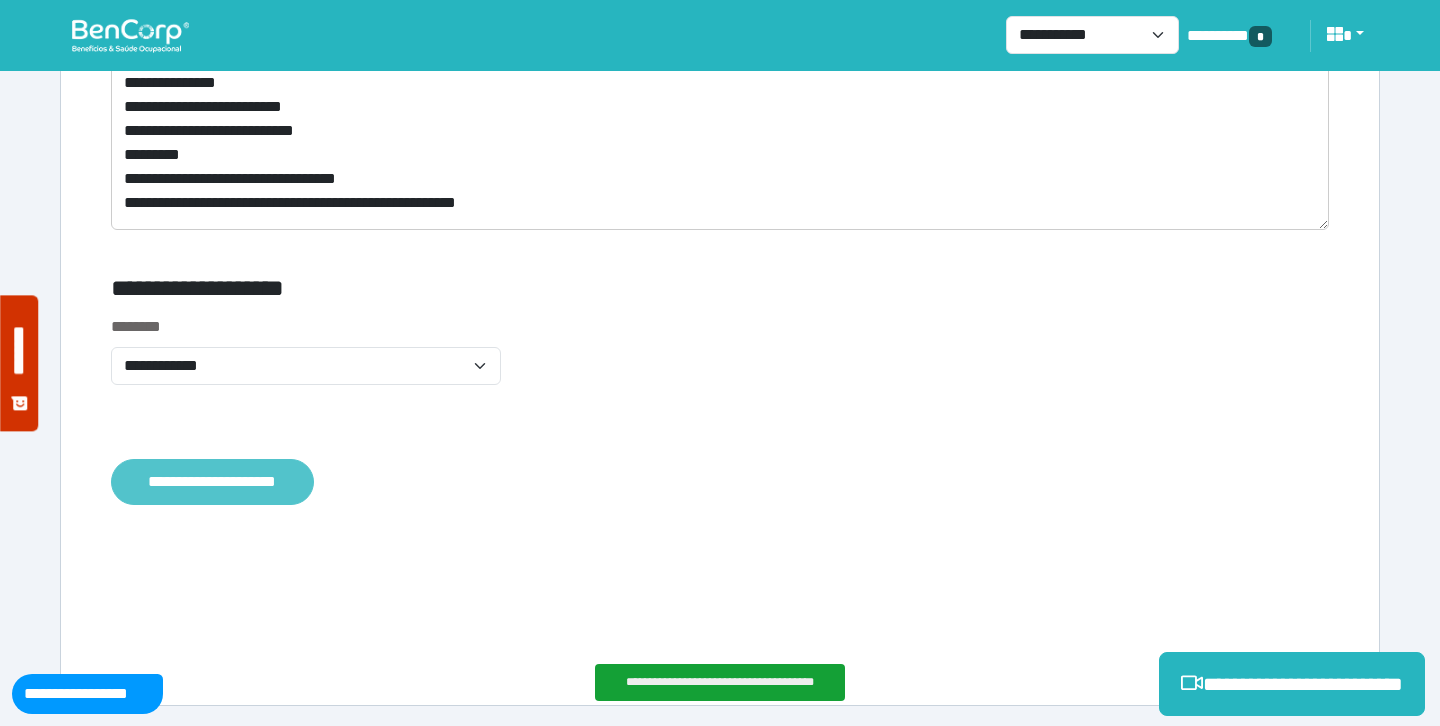 click on "**********" at bounding box center (212, 482) 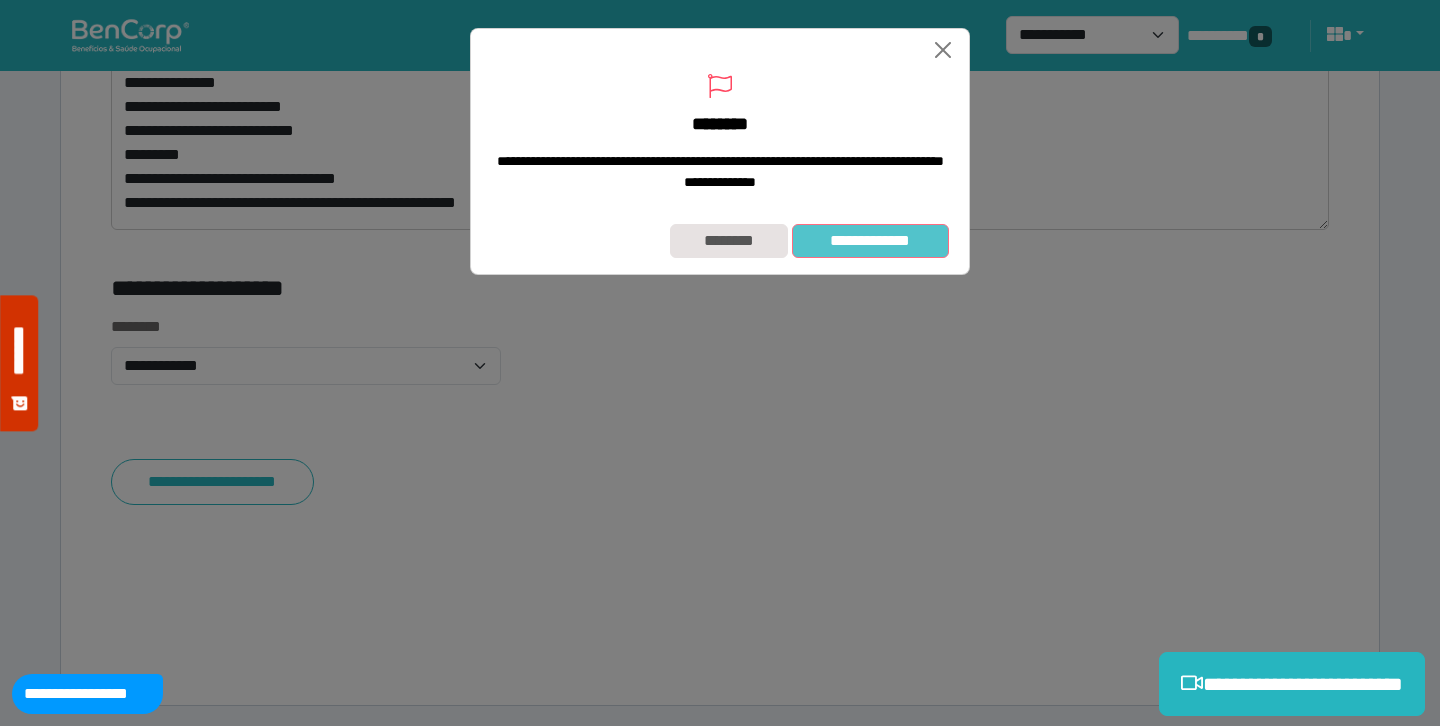 click on "**********" at bounding box center [870, 241] 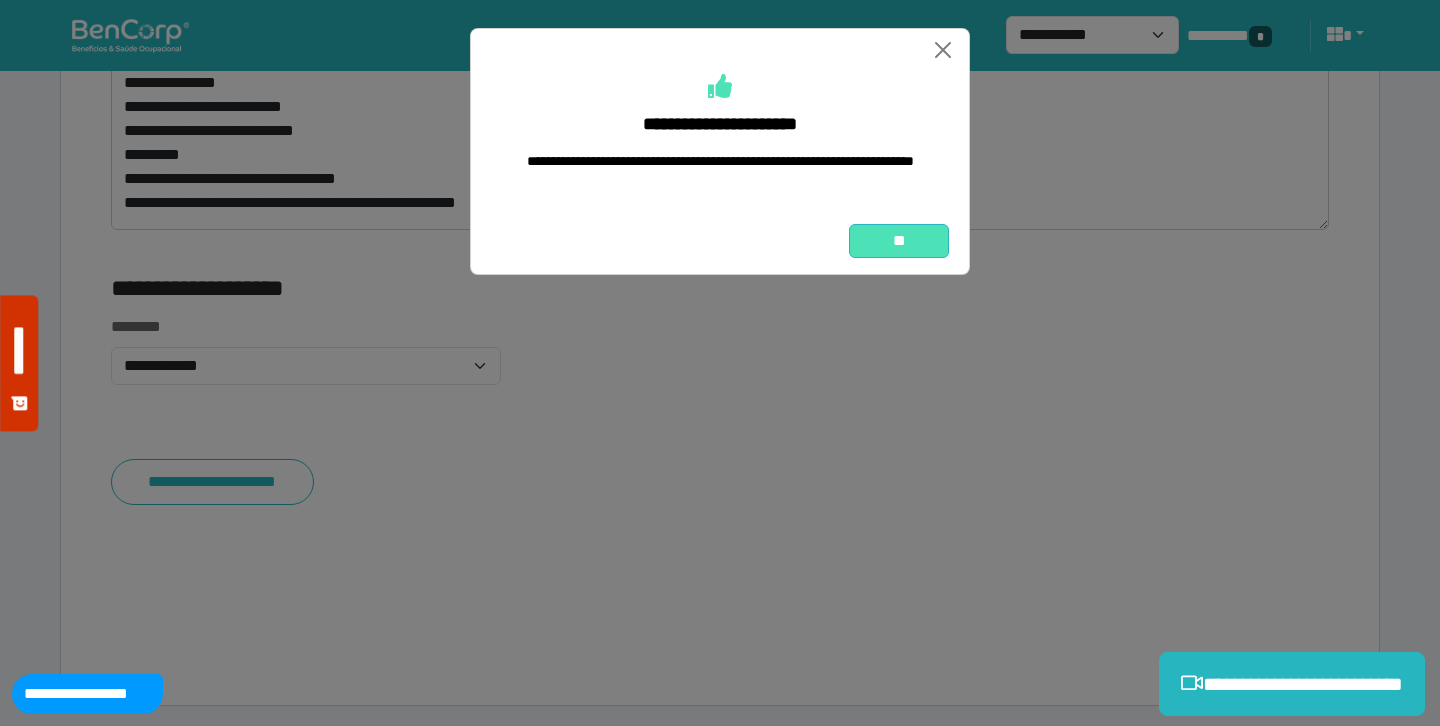 click on "**" at bounding box center (899, 241) 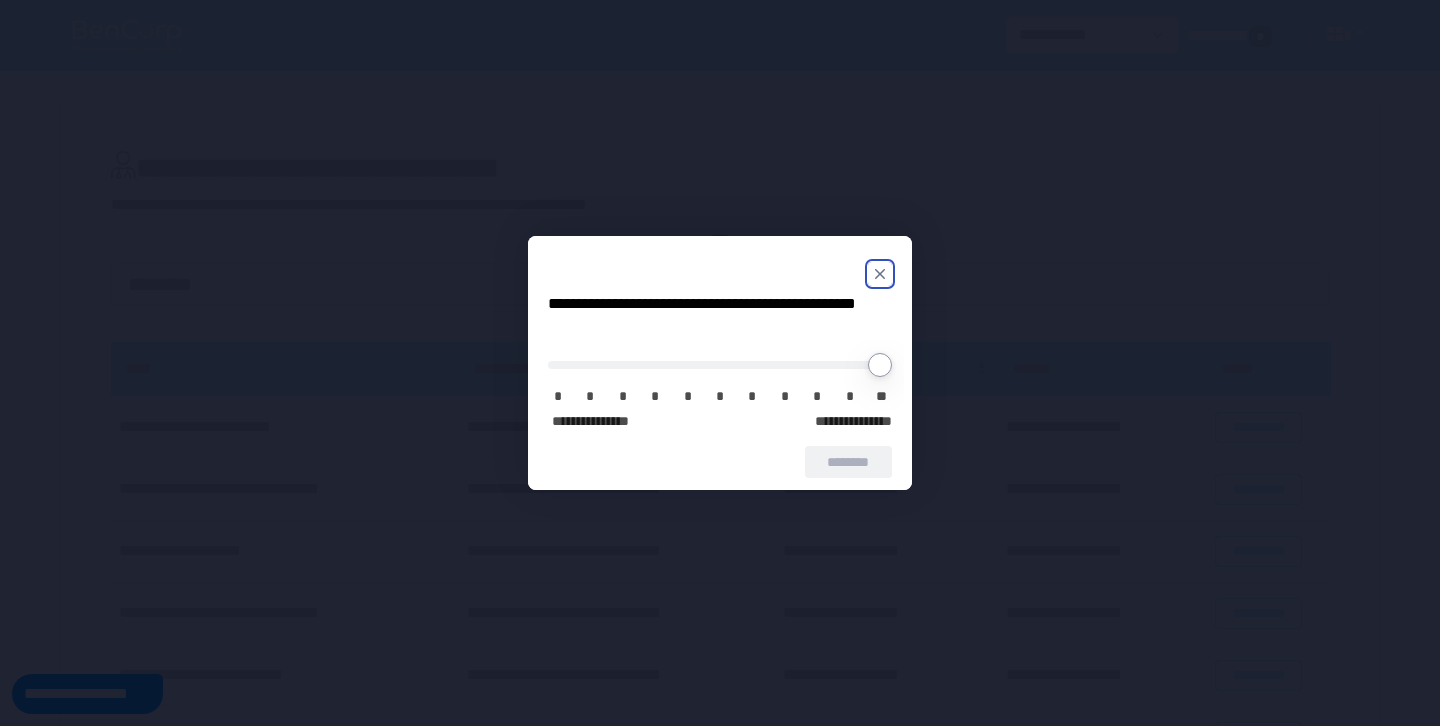 scroll, scrollTop: 0, scrollLeft: 0, axis: both 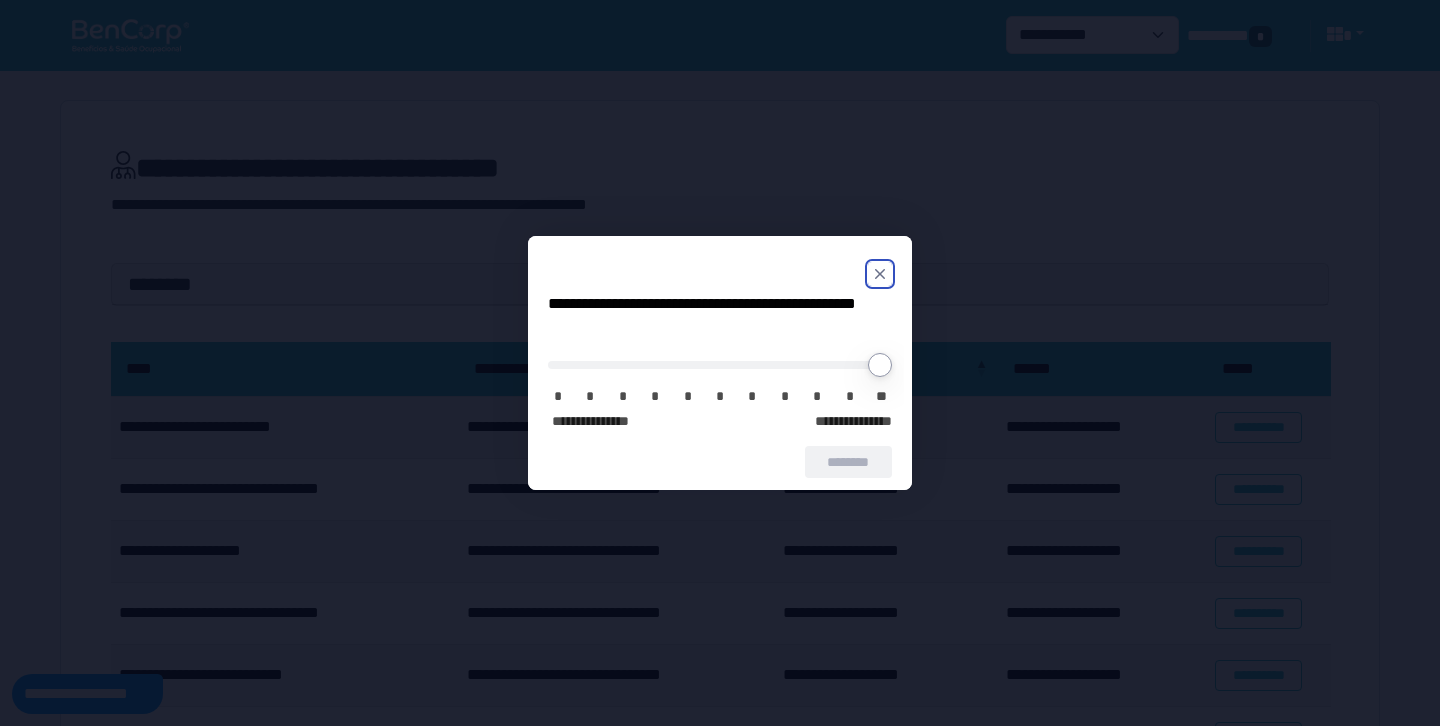 click 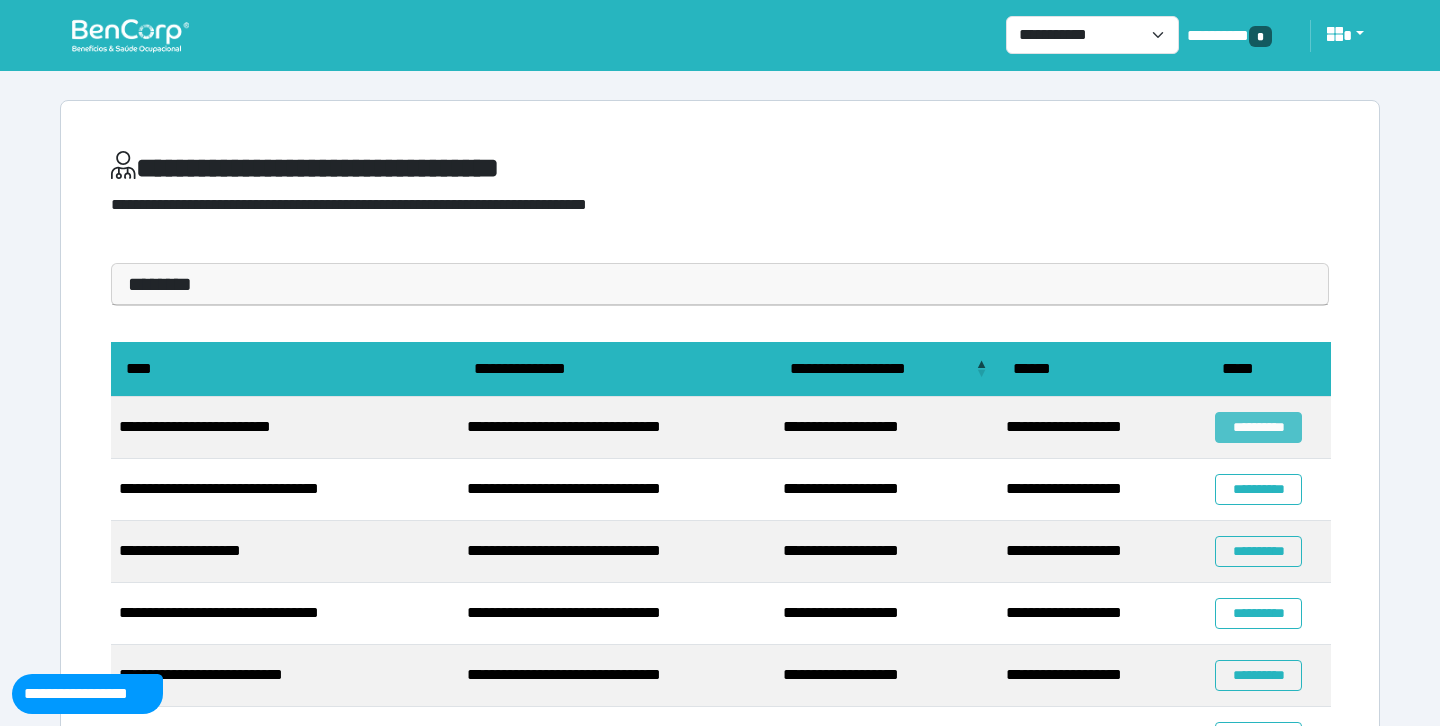 click on "**********" at bounding box center [1258, 427] 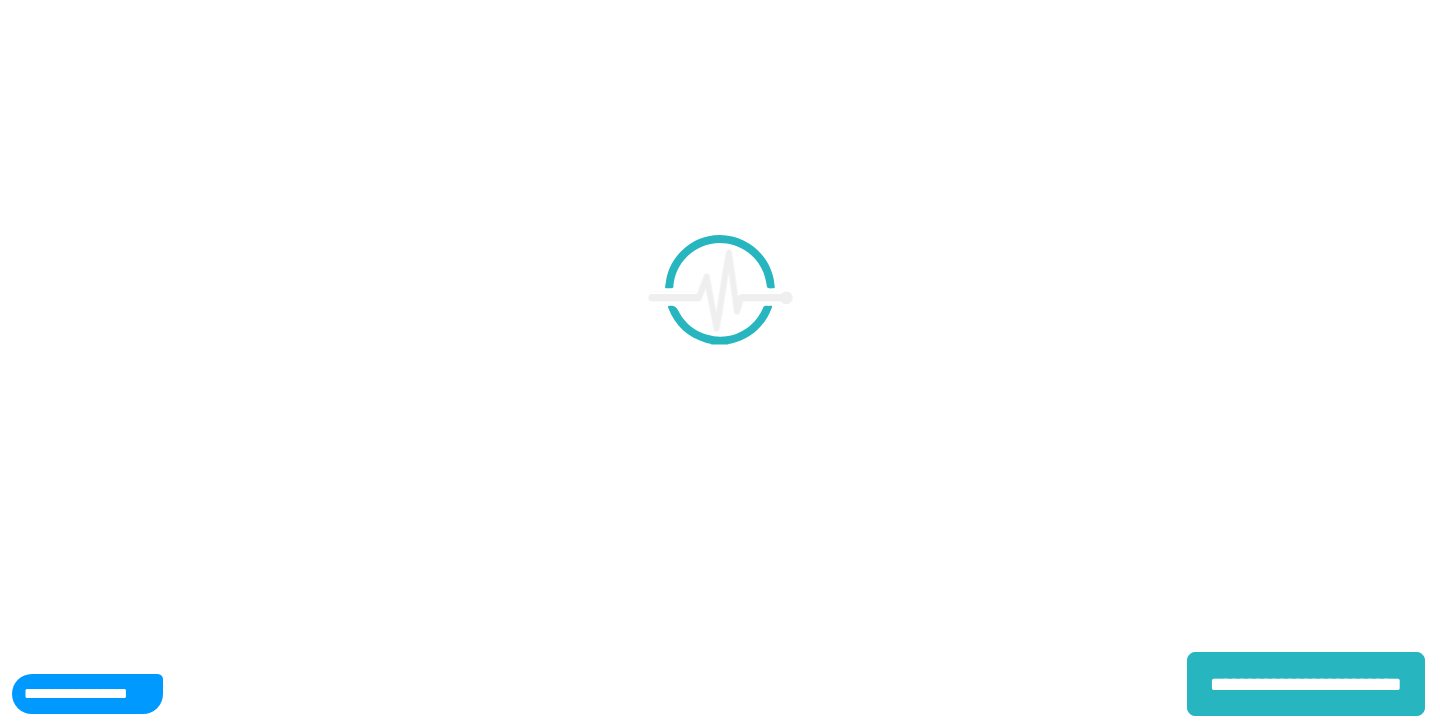 scroll, scrollTop: 0, scrollLeft: 0, axis: both 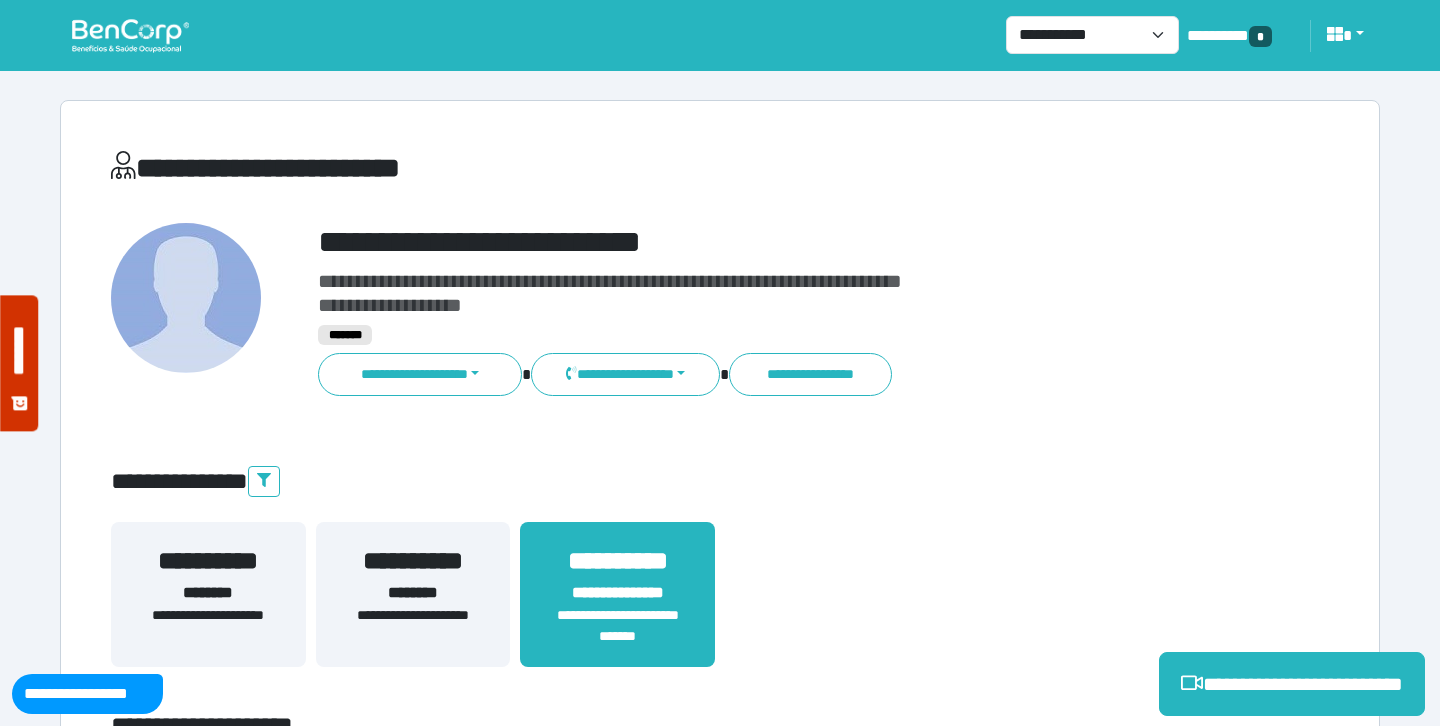 click on "**********" at bounding box center [772, 242] 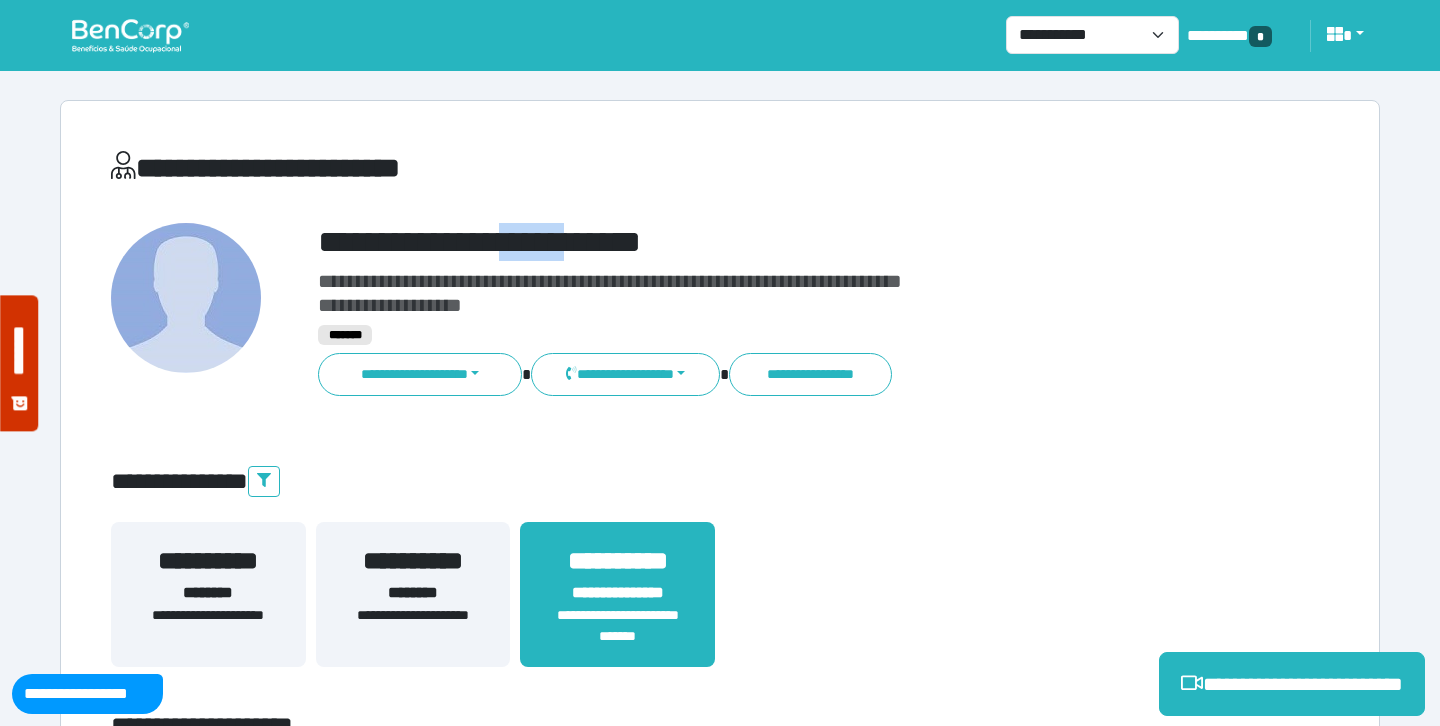 click on "**********" at bounding box center (772, 242) 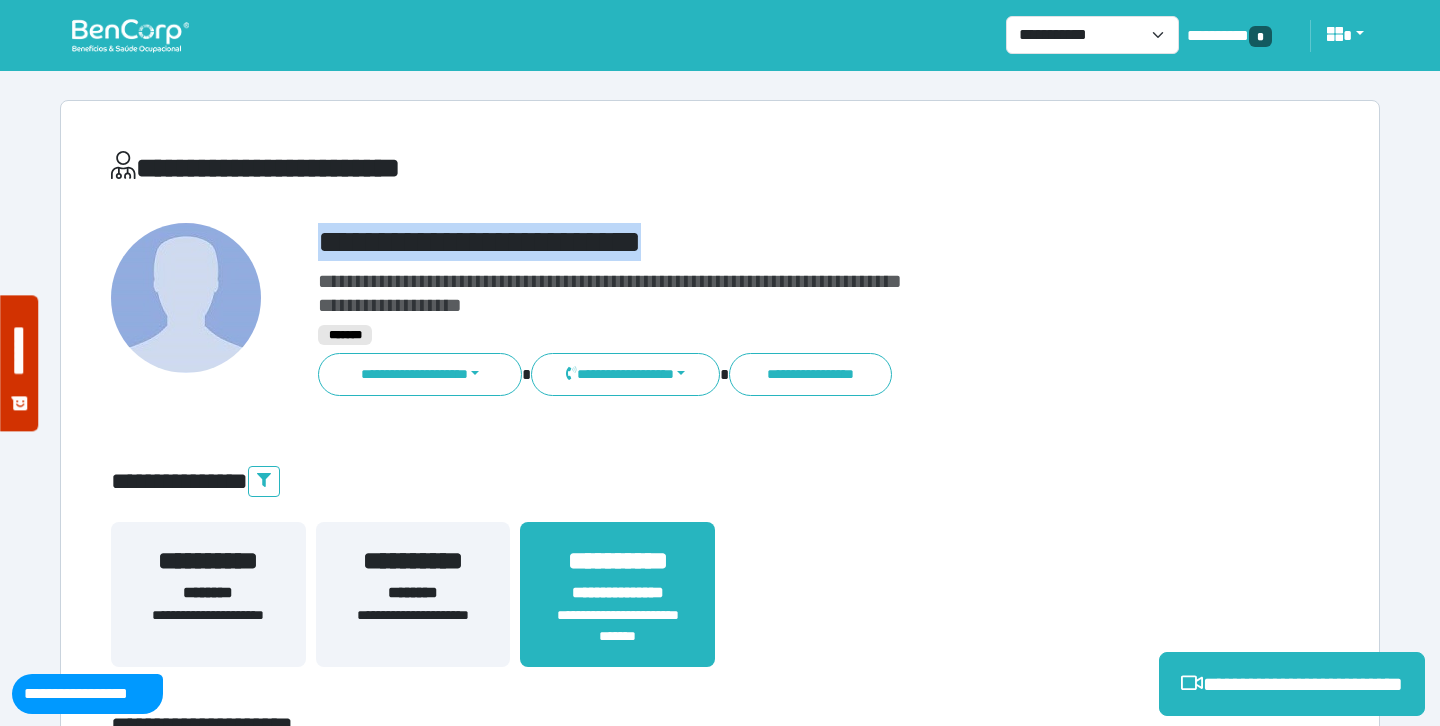 click on "**********" at bounding box center [772, 242] 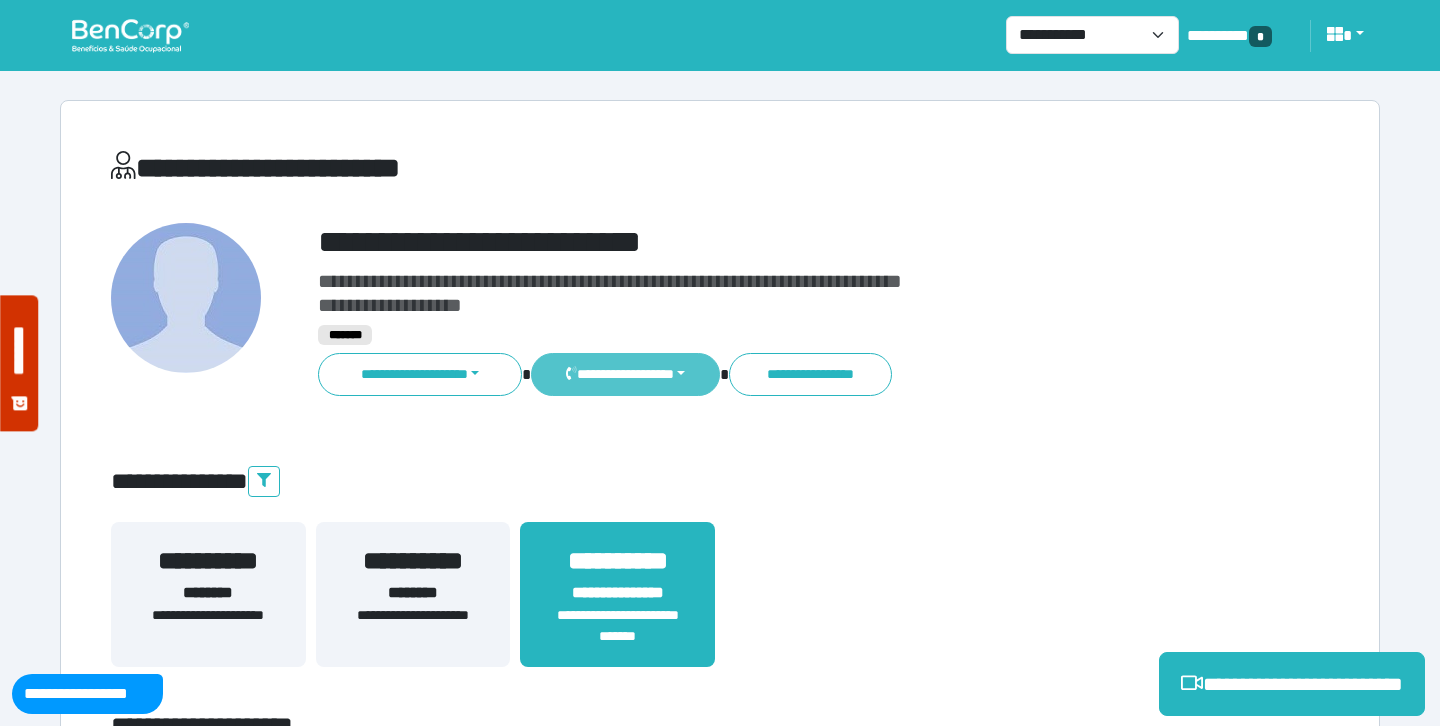 click on "**********" at bounding box center [625, 374] 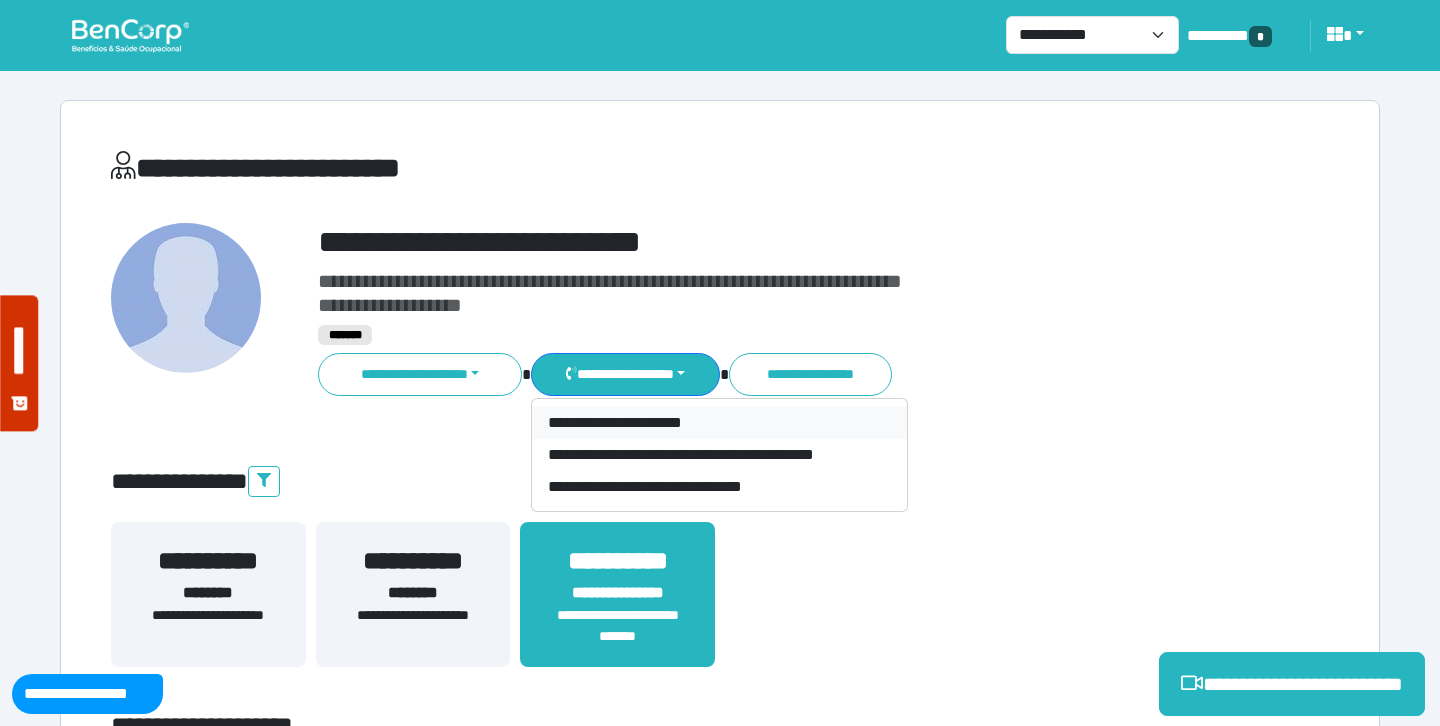 click on "**********" at bounding box center [719, 423] 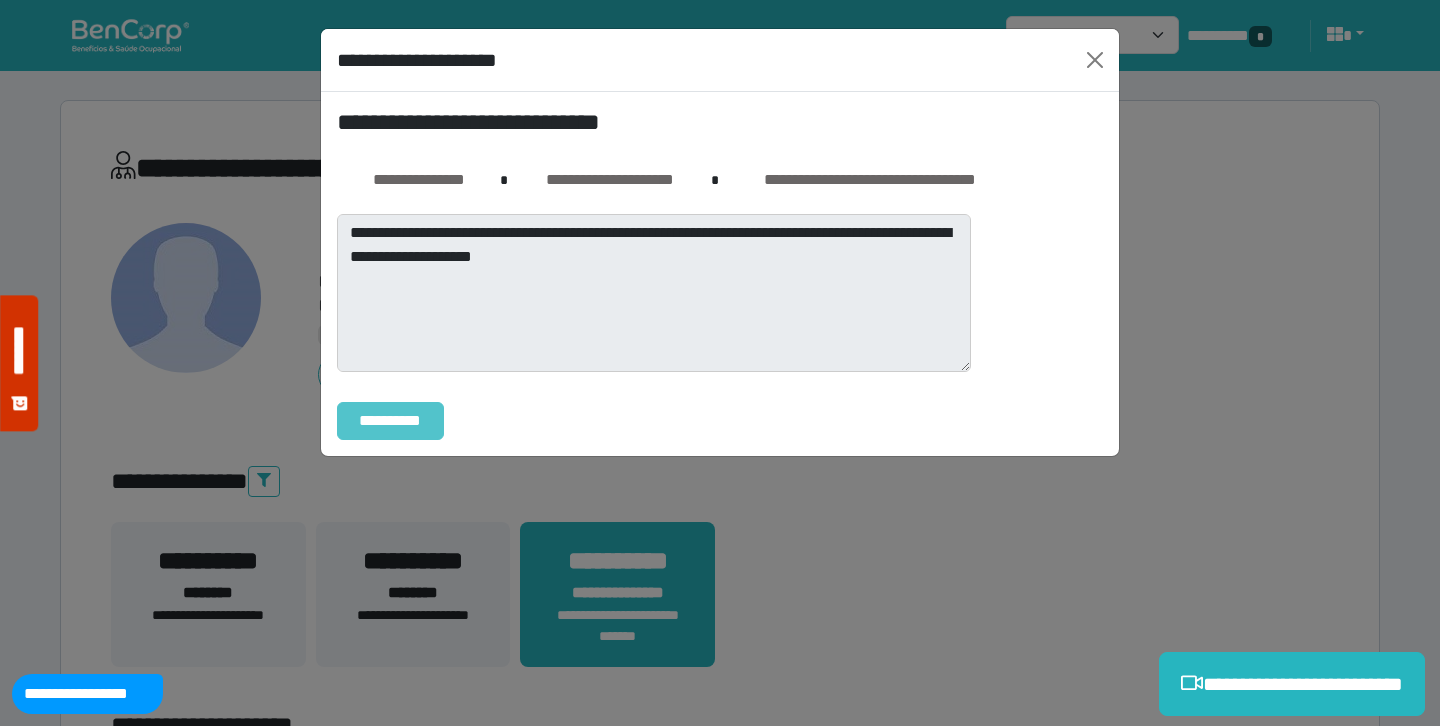 click on "**********" at bounding box center (390, 421) 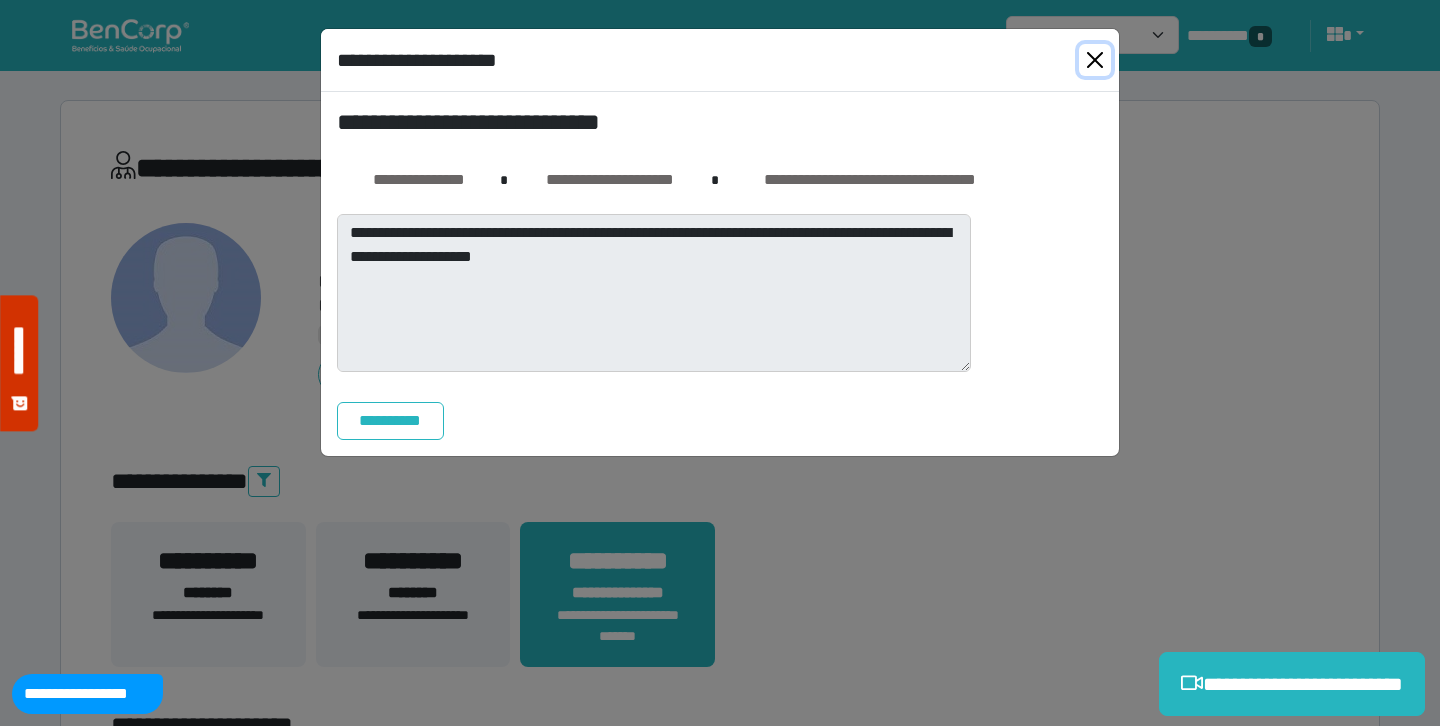 click at bounding box center [1095, 60] 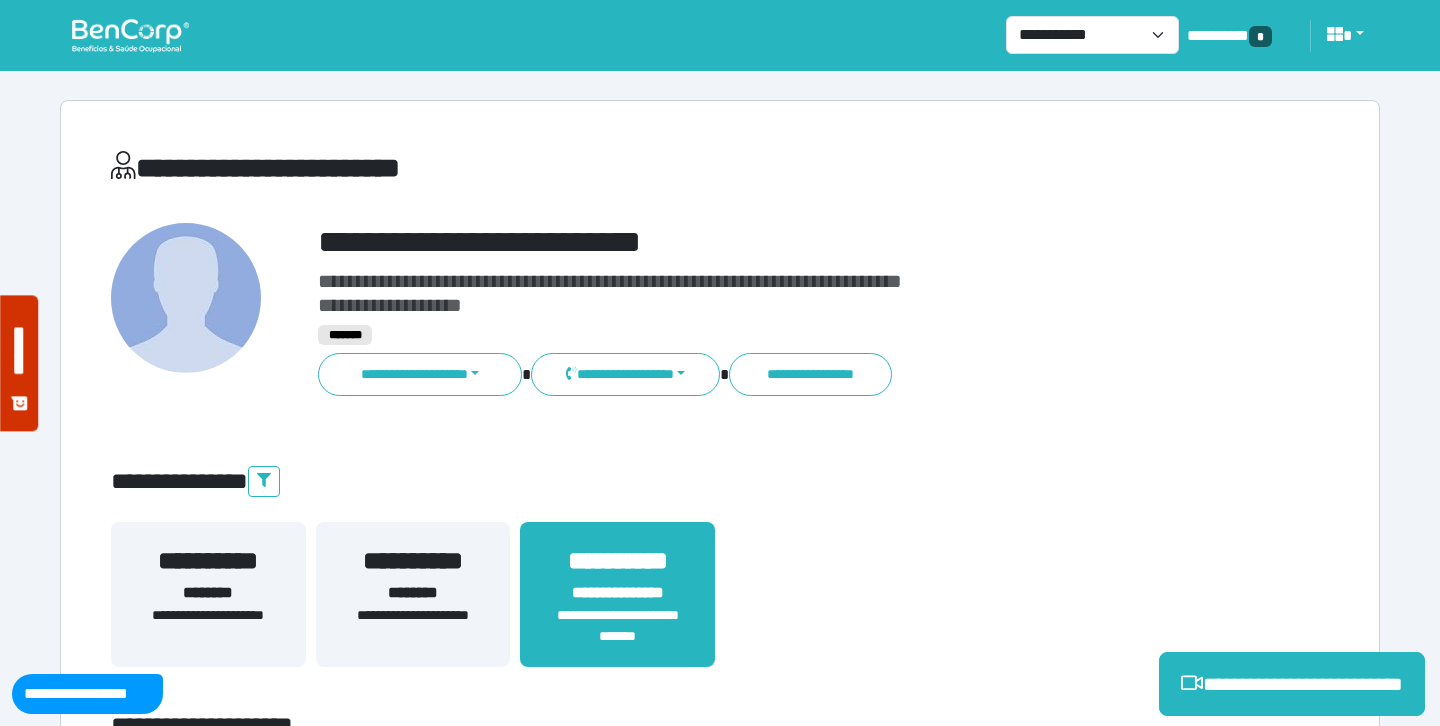click at bounding box center [130, 35] 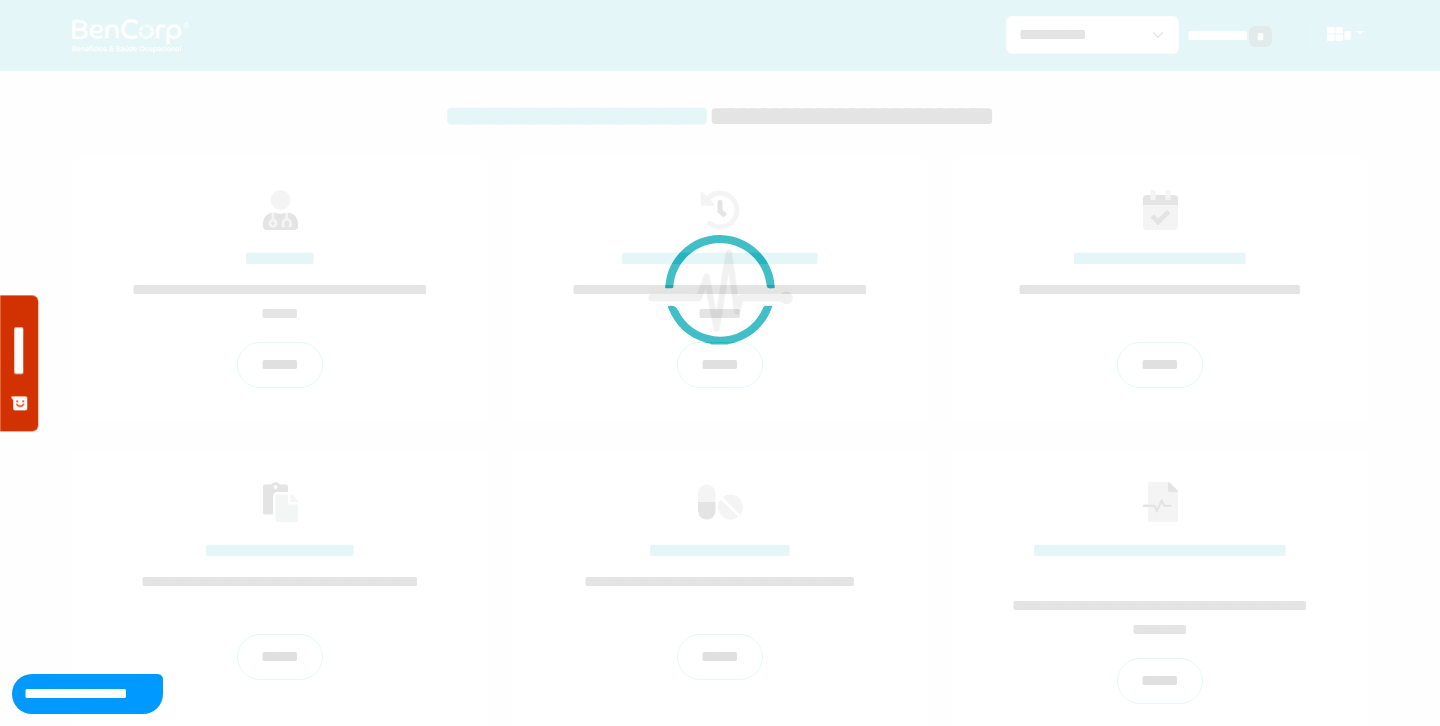 scroll, scrollTop: 0, scrollLeft: 0, axis: both 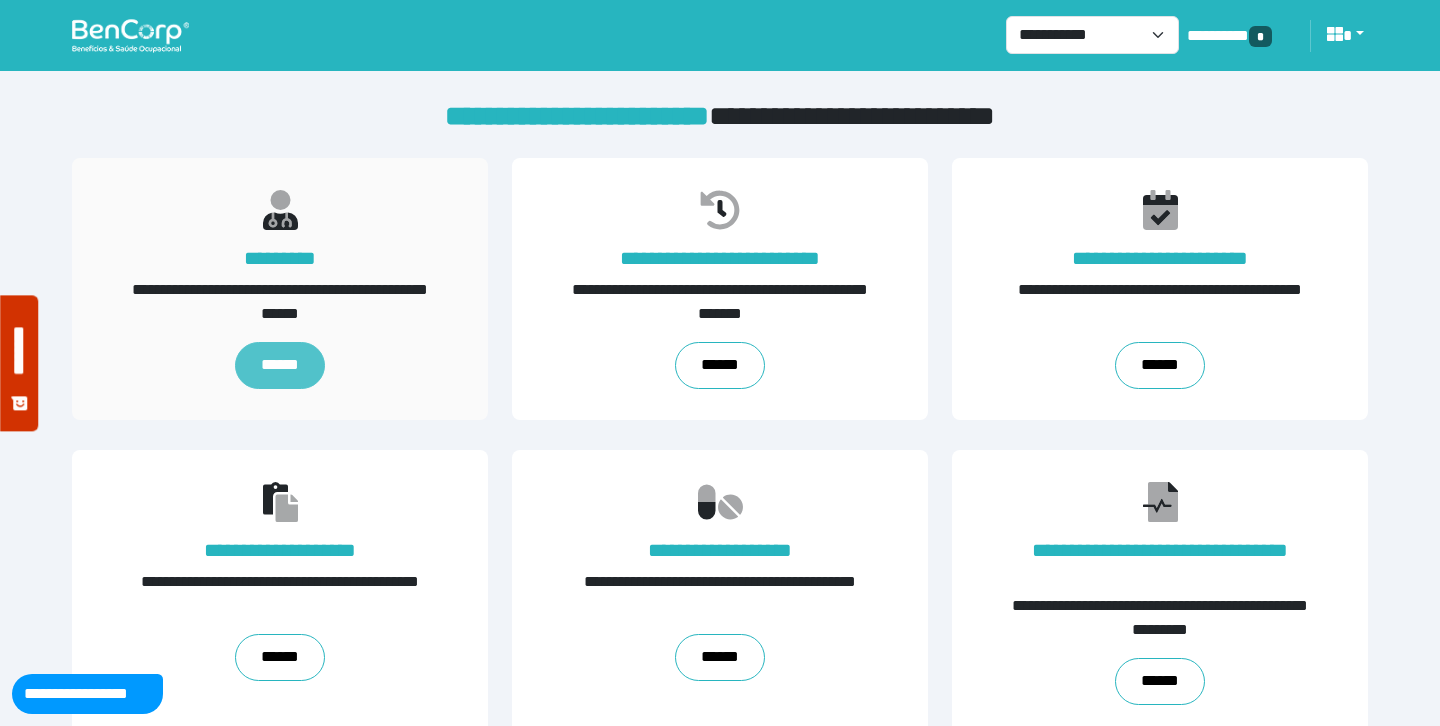click on "******" at bounding box center (280, 366) 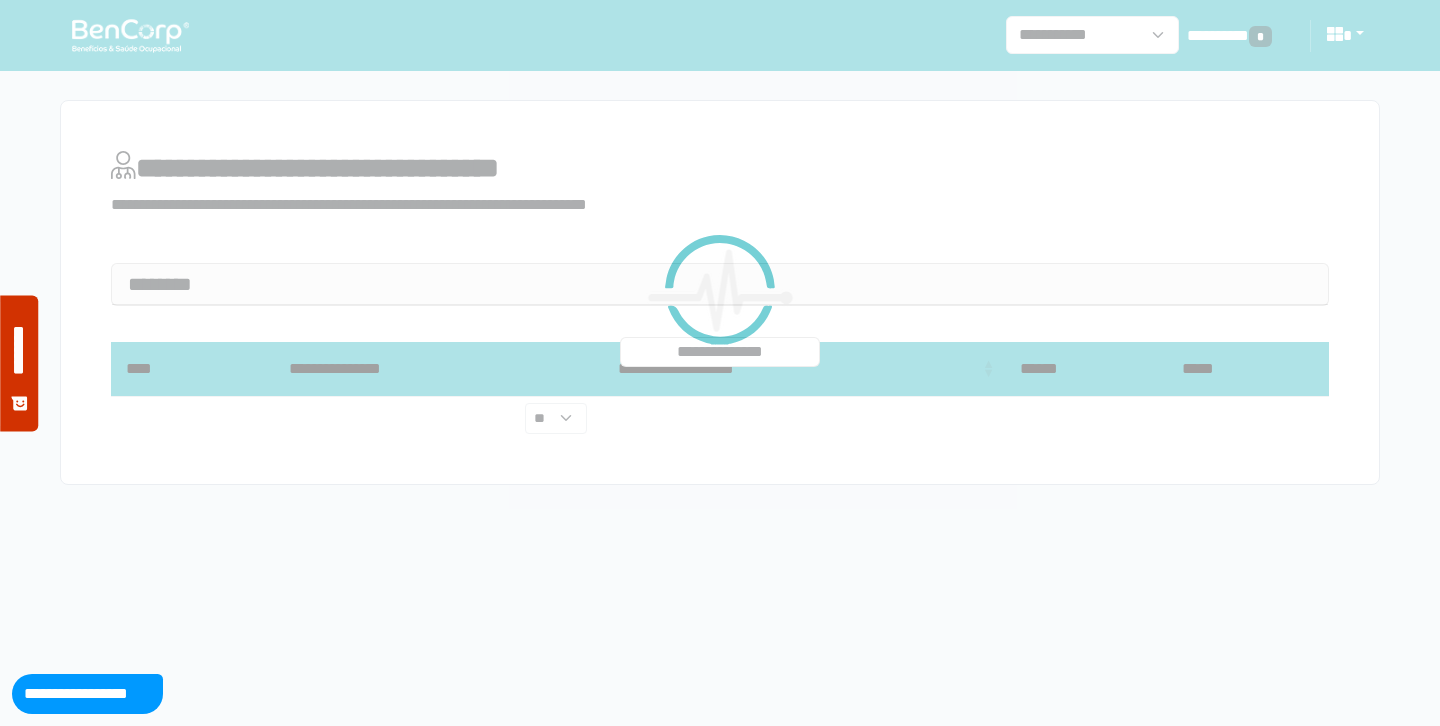 scroll, scrollTop: 0, scrollLeft: 0, axis: both 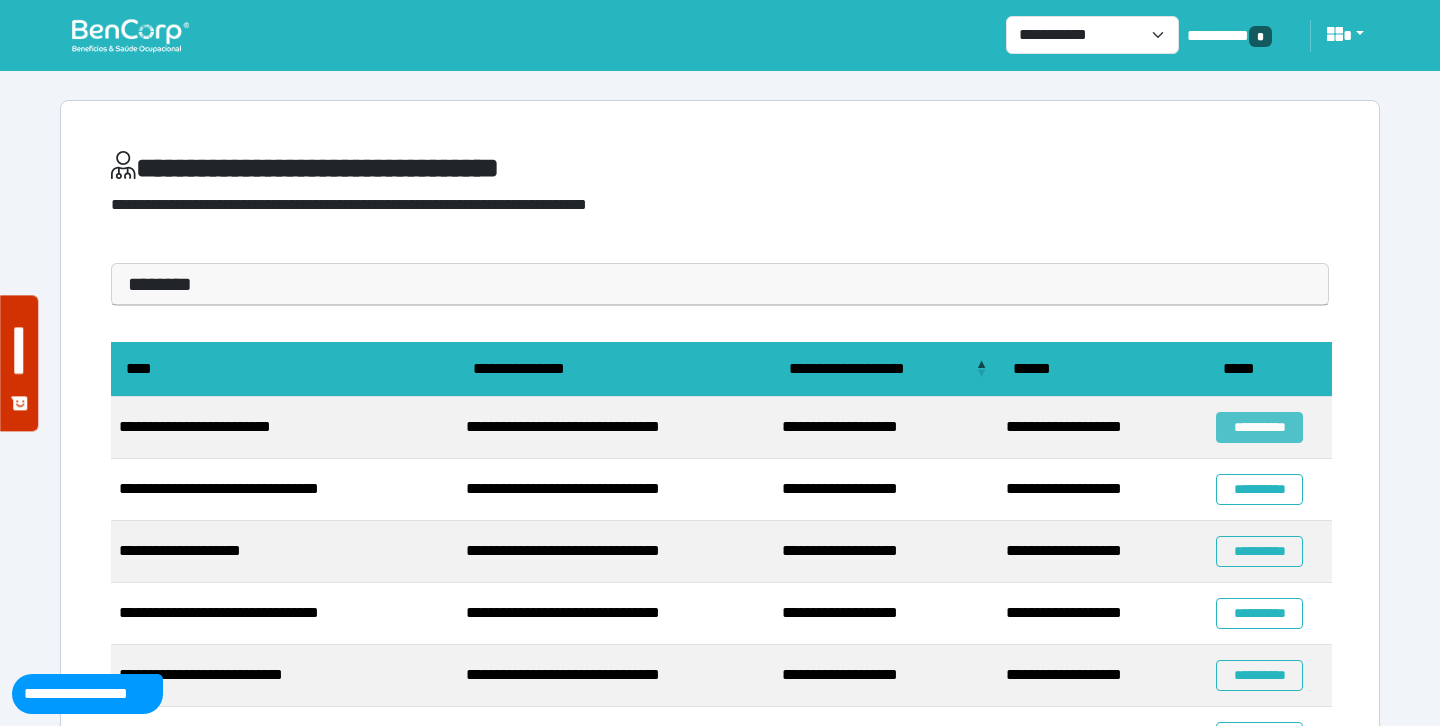 click on "**********" at bounding box center [1259, 427] 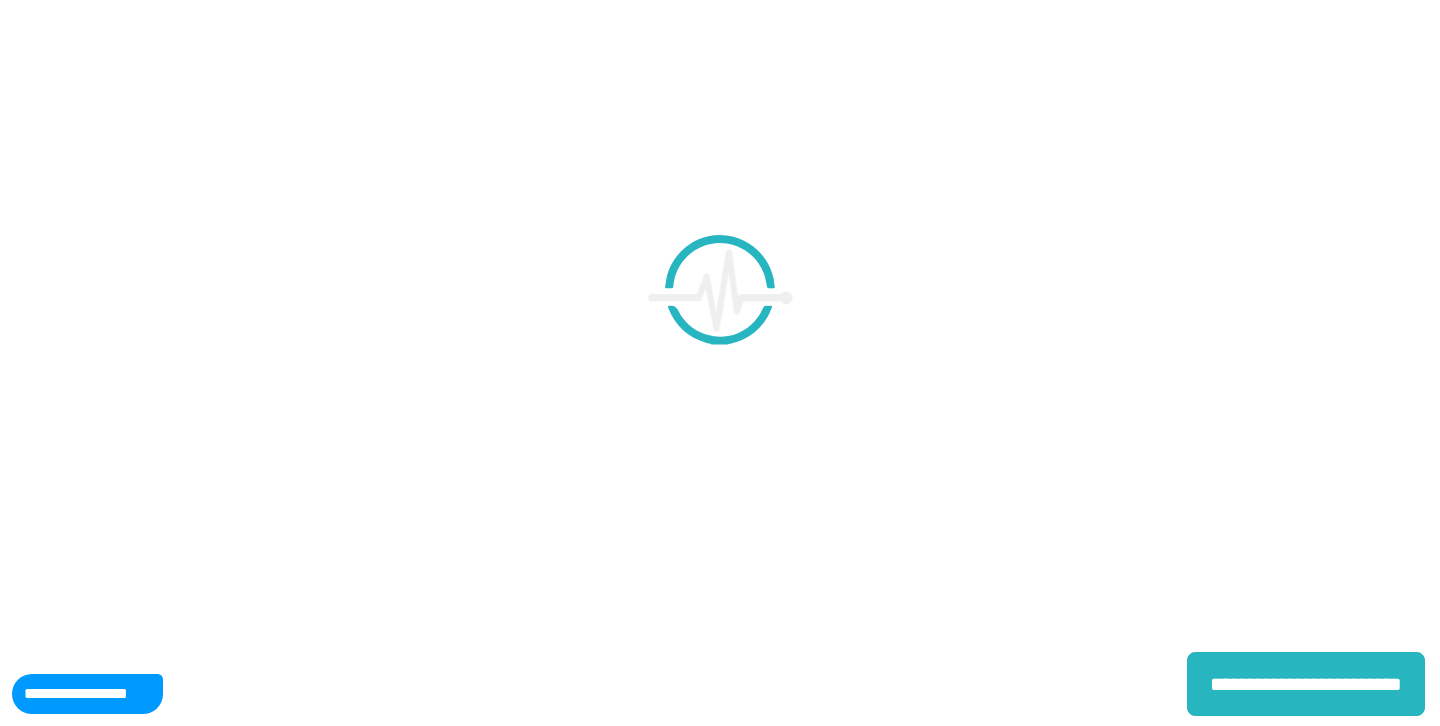 scroll, scrollTop: 0, scrollLeft: 0, axis: both 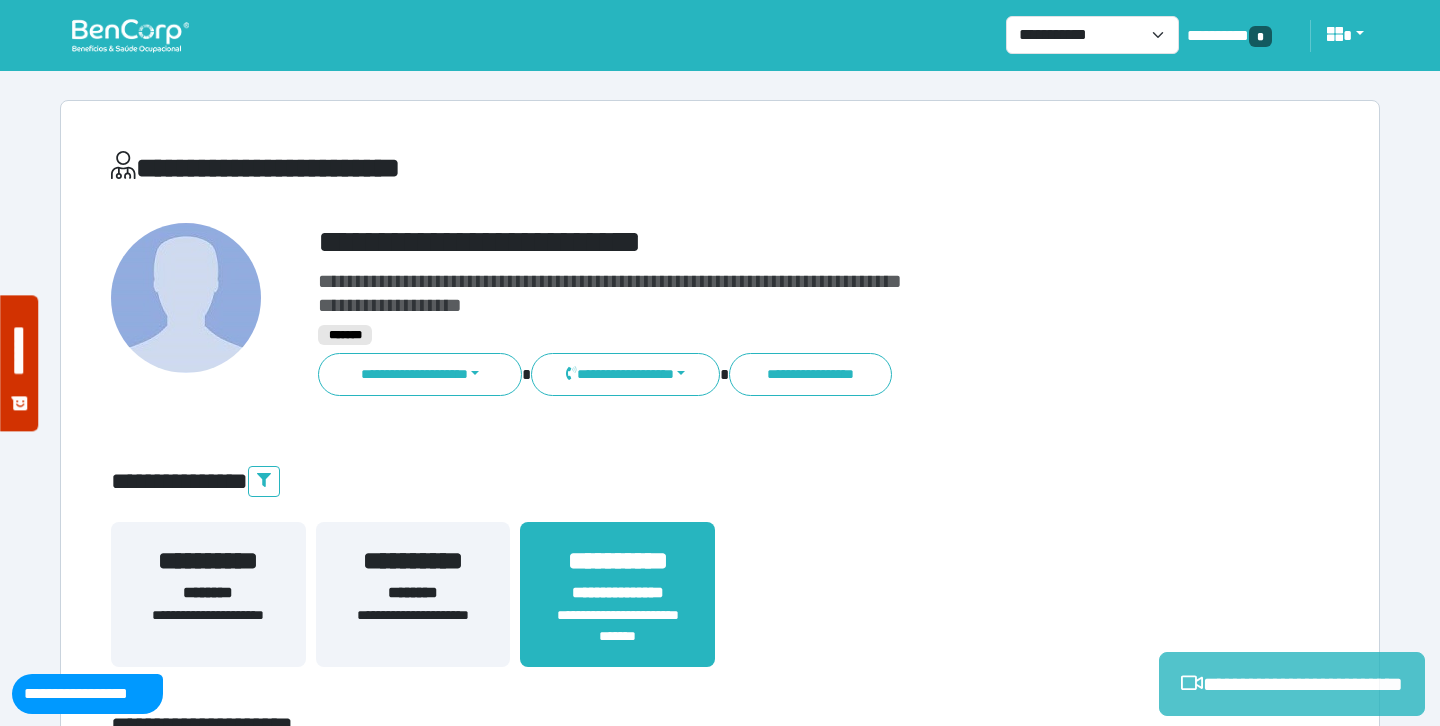 click on "**********" at bounding box center (1292, 684) 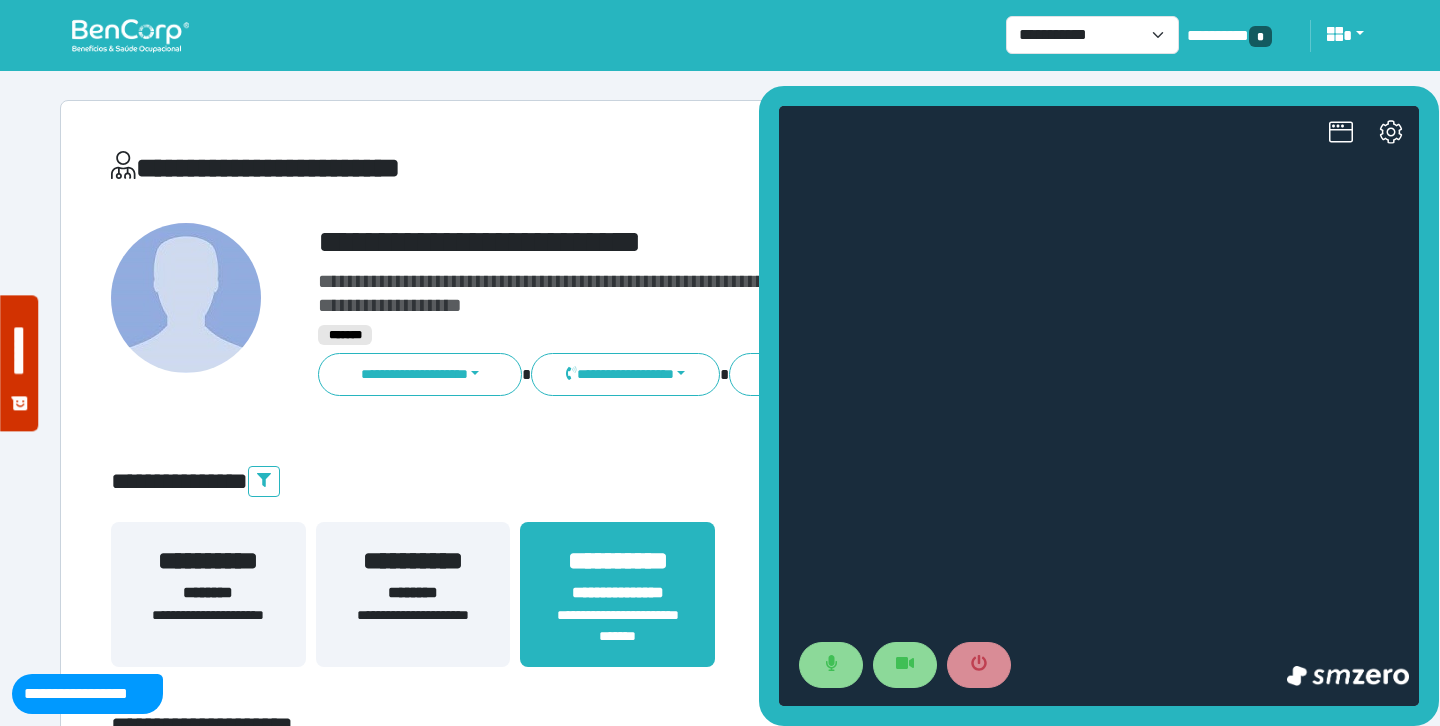 scroll, scrollTop: 0, scrollLeft: 0, axis: both 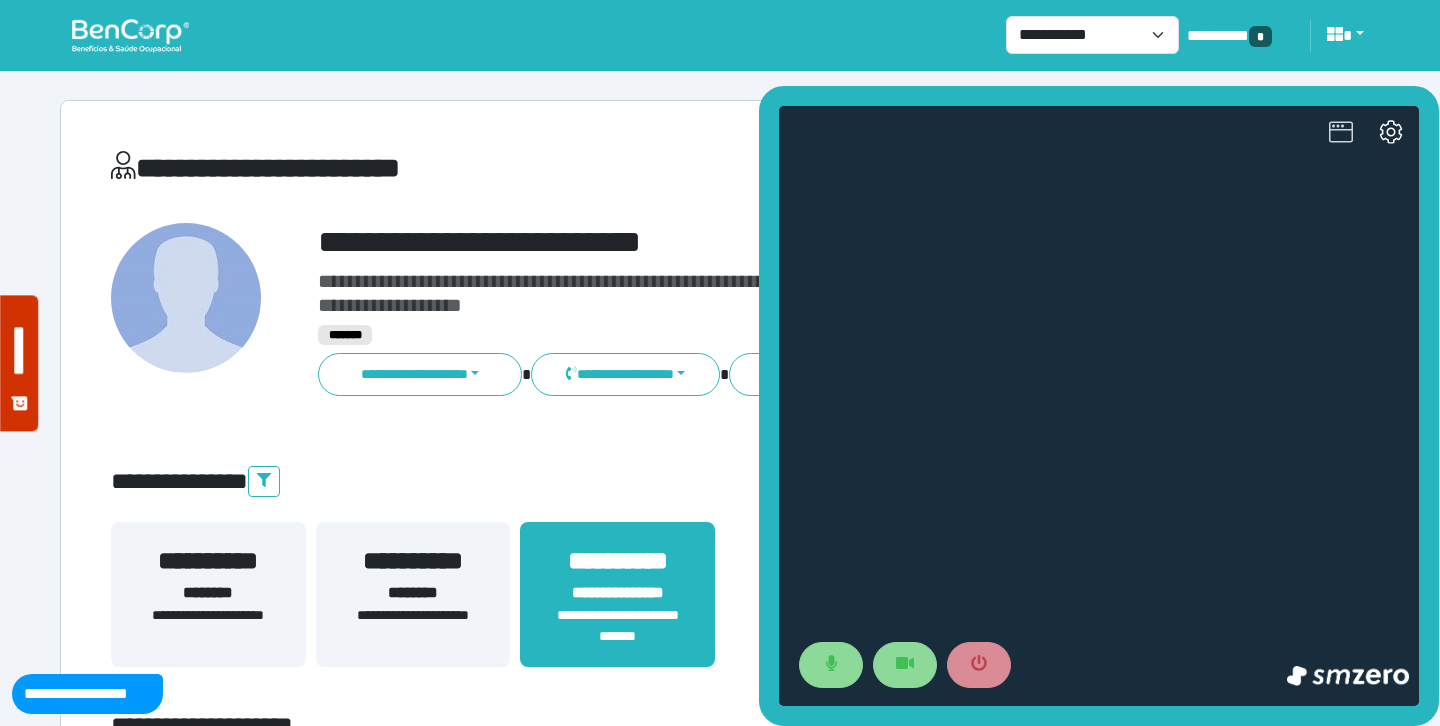 click 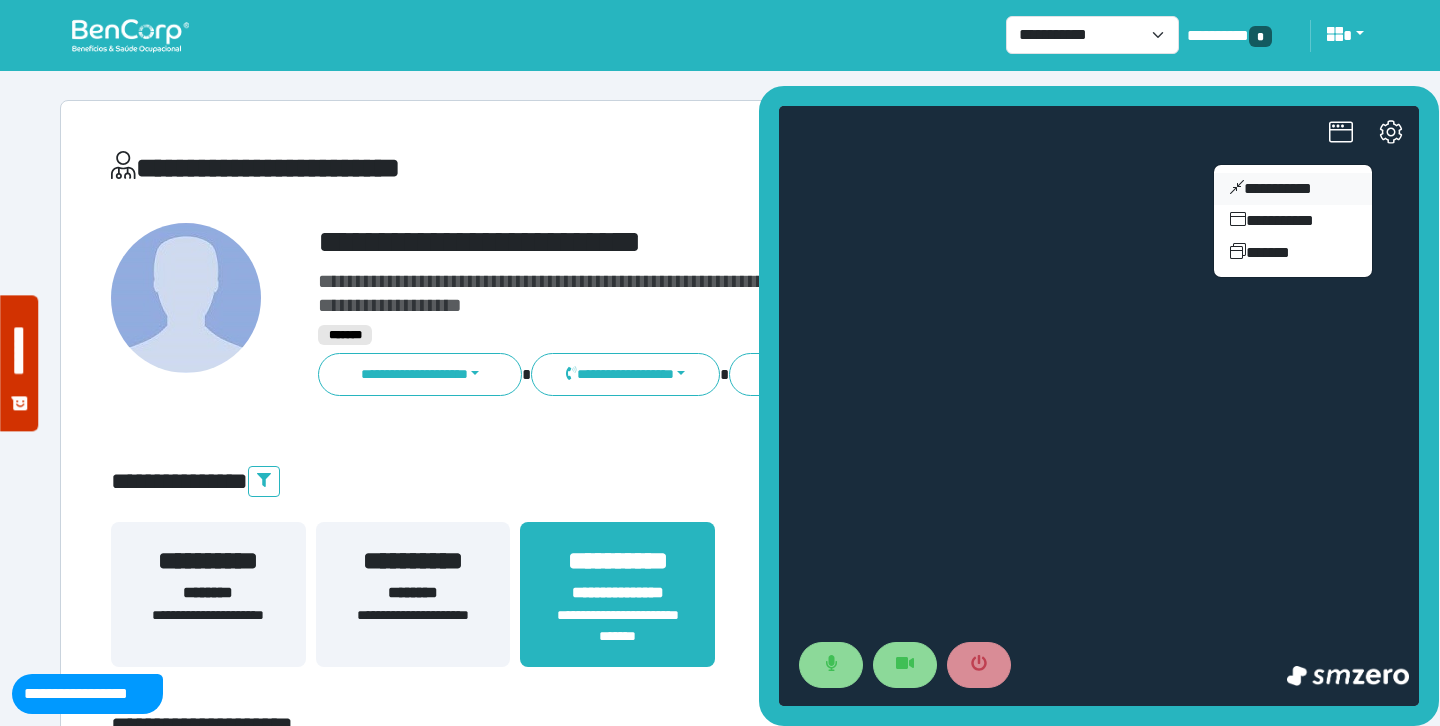 click on "**********" at bounding box center (1293, 189) 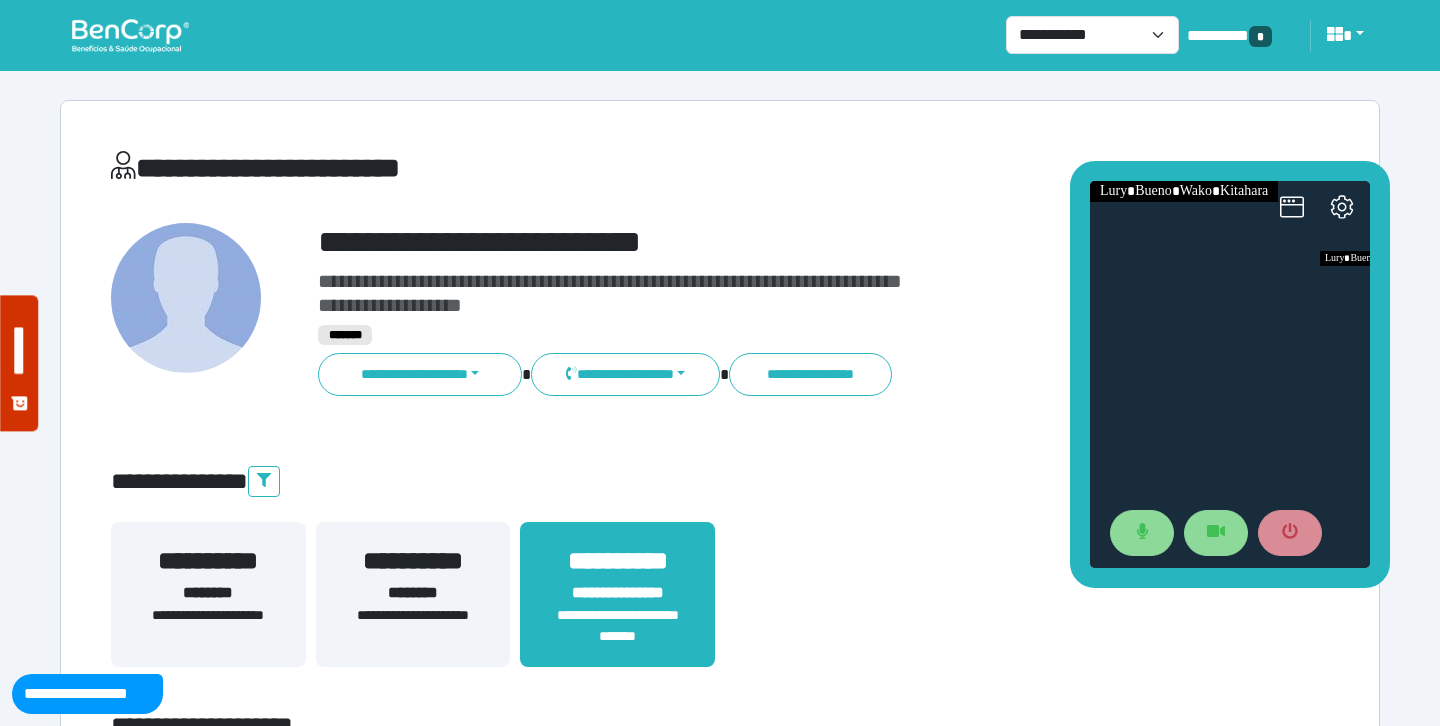 drag, startPoint x: 1241, startPoint y: 307, endPoint x: 1192, endPoint y: 168, distance: 147.38385 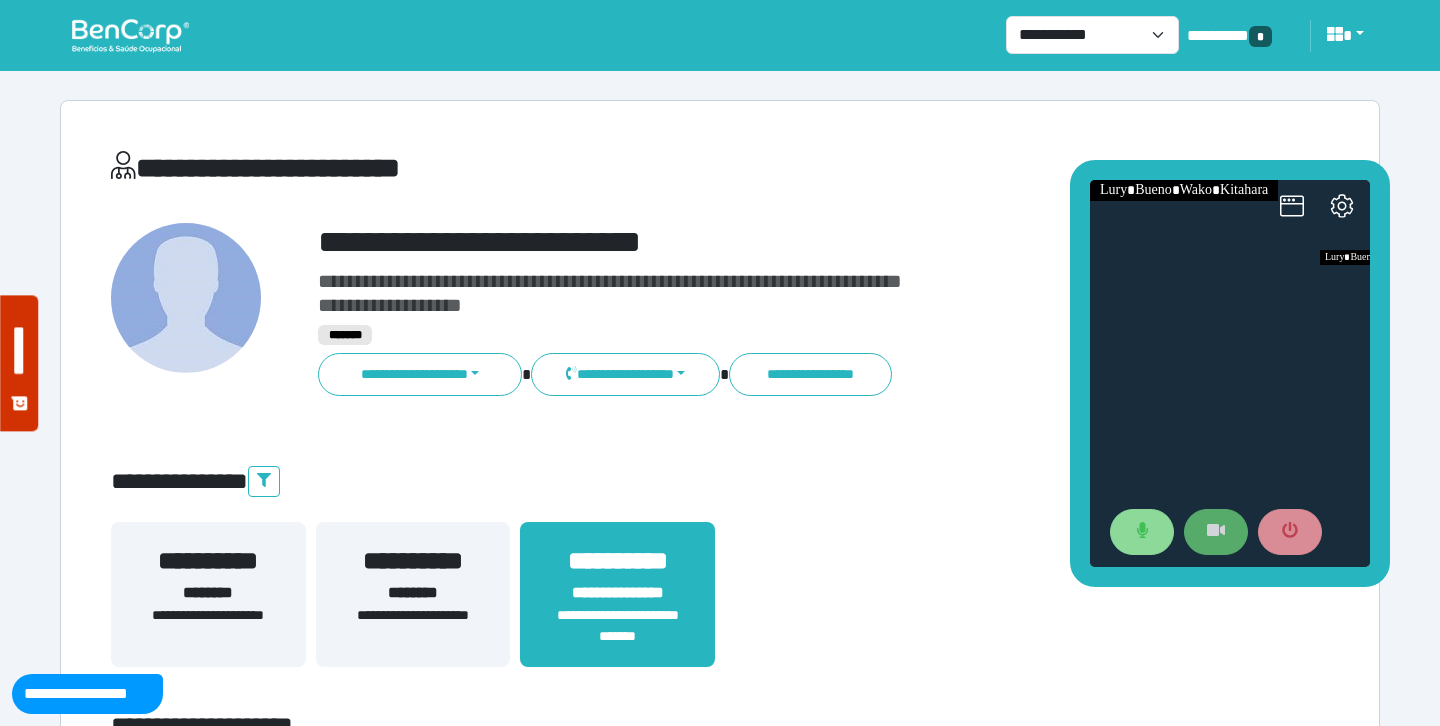 click at bounding box center (1216, 532) 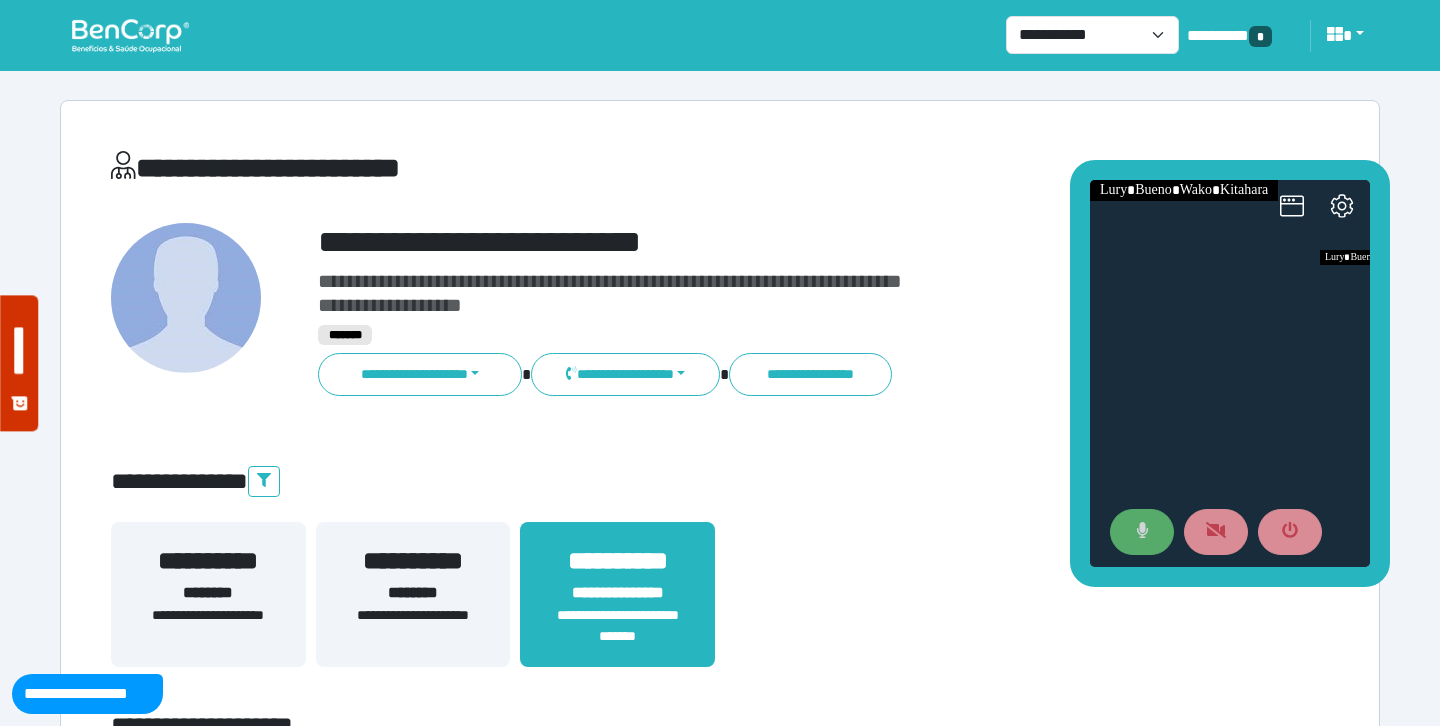 click at bounding box center [1142, 532] 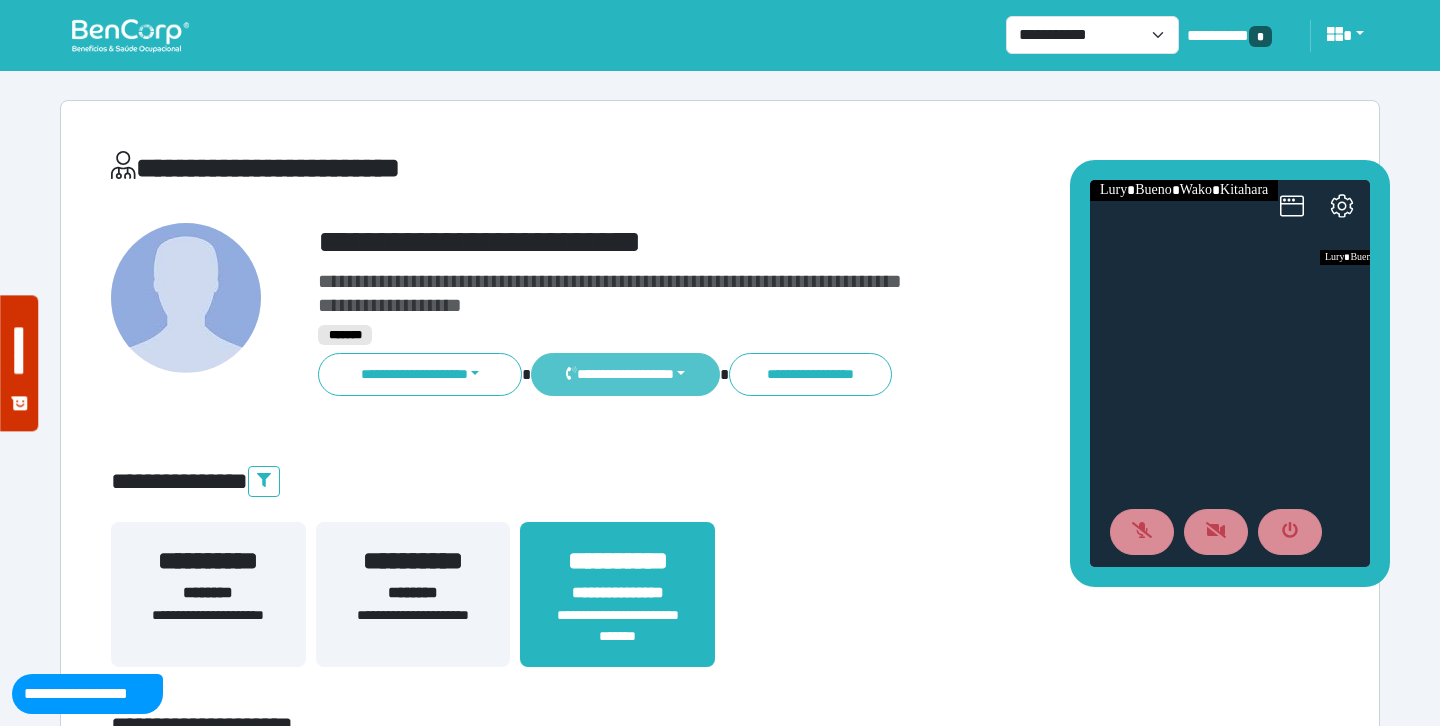 click on "**********" at bounding box center (625, 374) 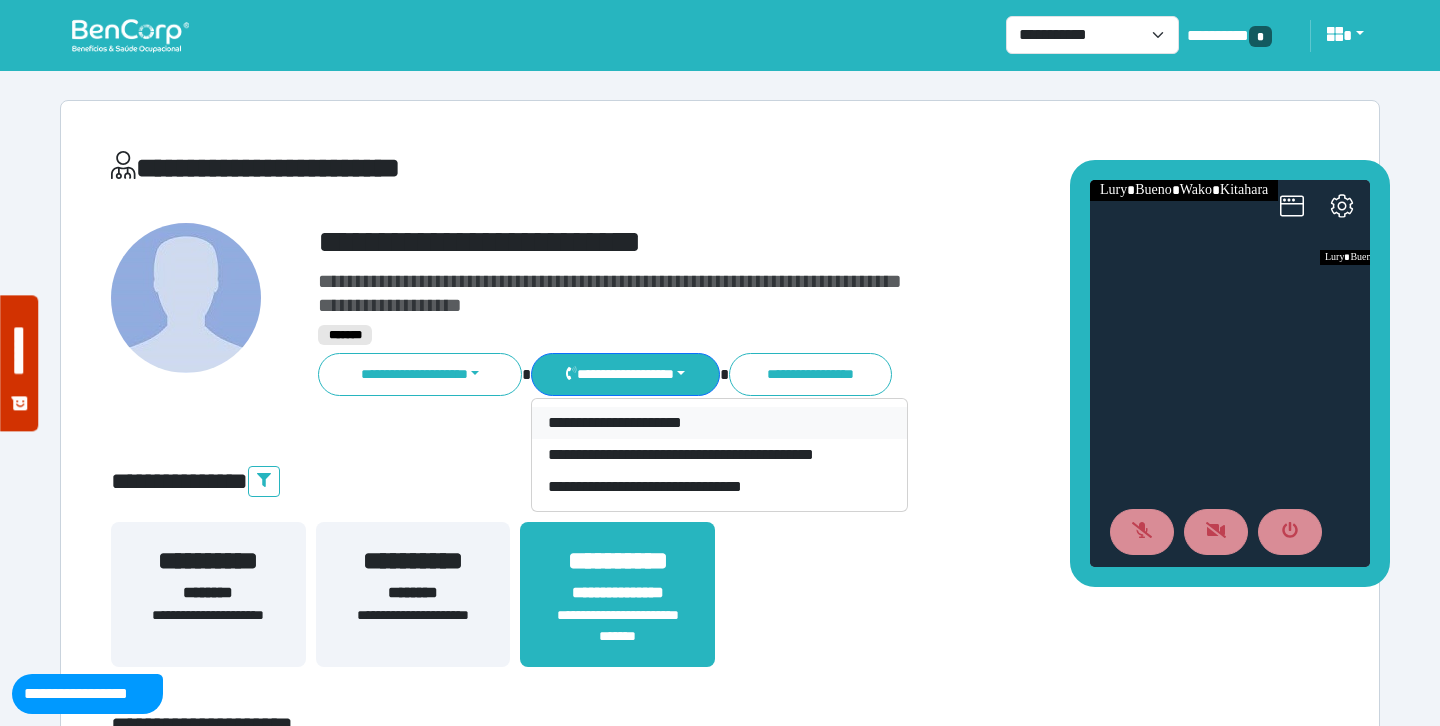 click on "**********" at bounding box center [719, 423] 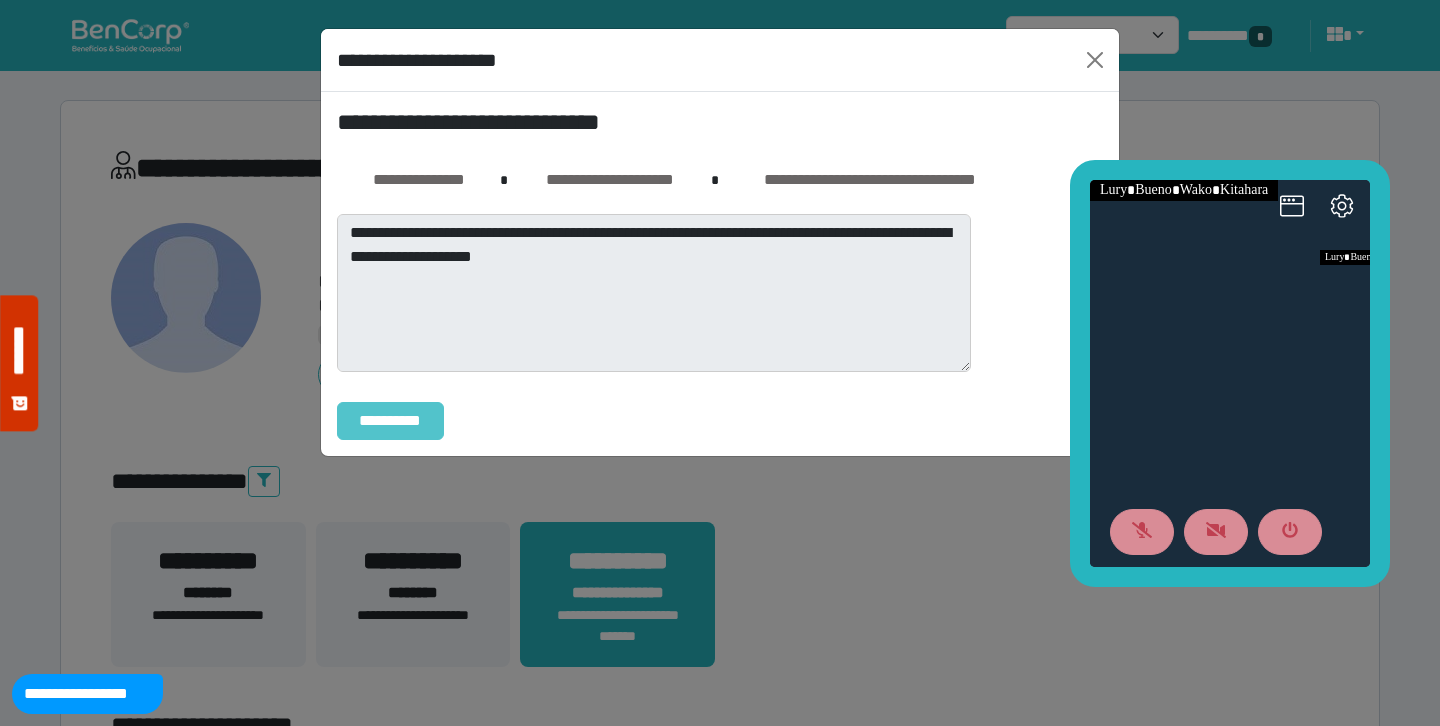 click on "**********" at bounding box center (390, 421) 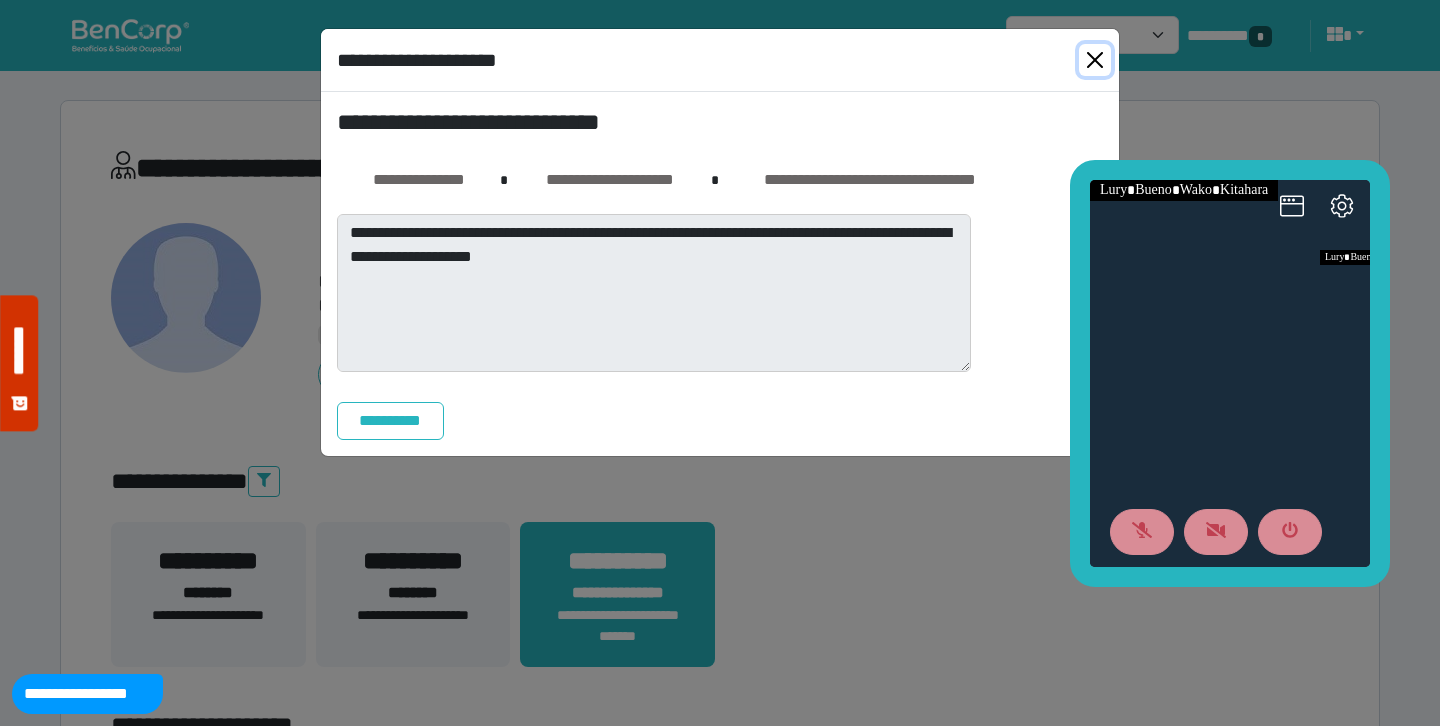 click at bounding box center (1095, 60) 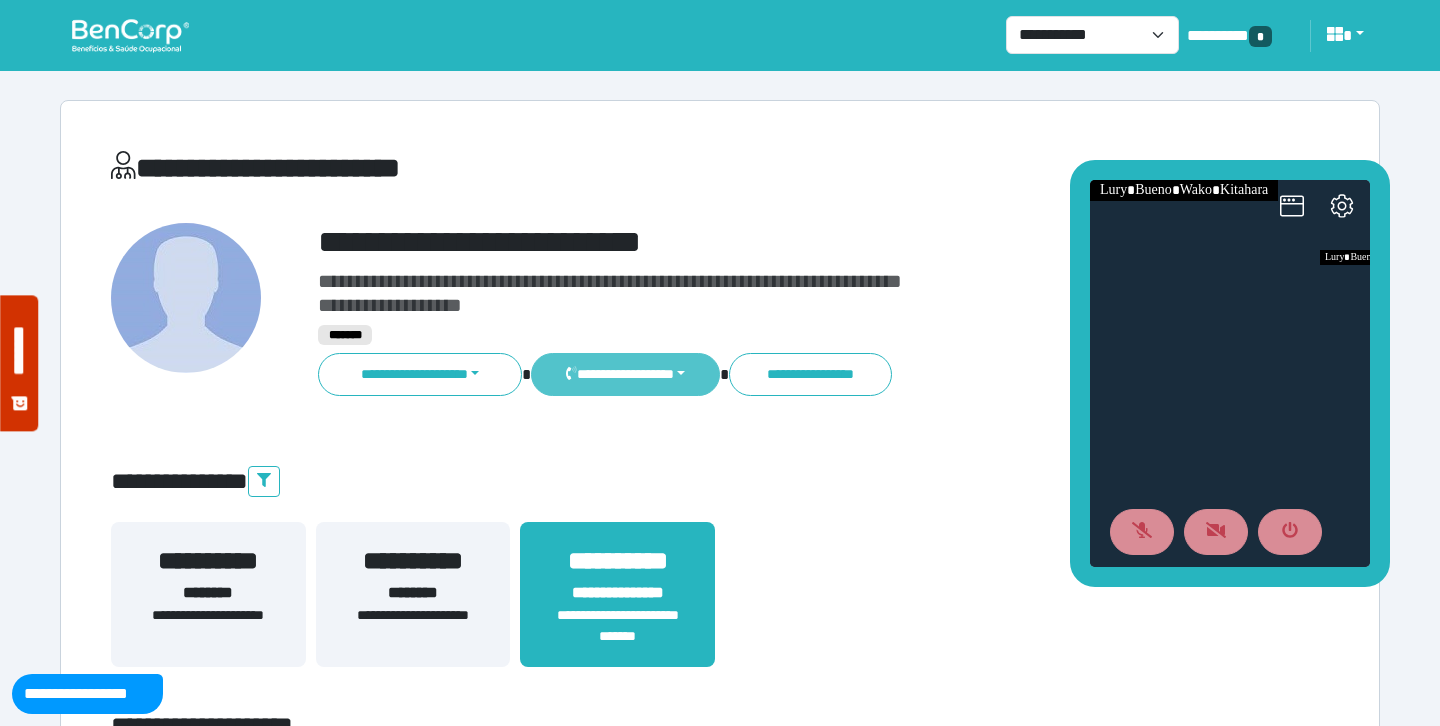 click on "**********" at bounding box center (625, 374) 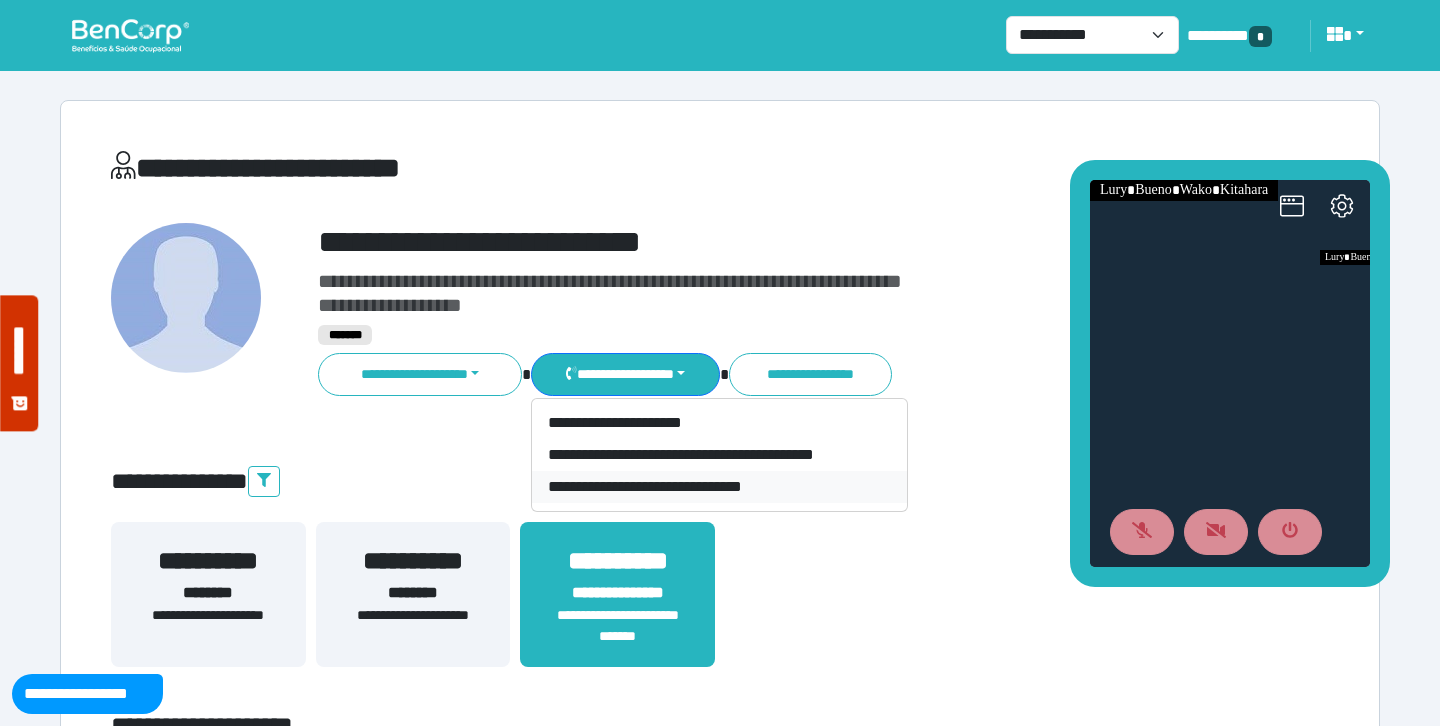 click on "**********" at bounding box center [719, 487] 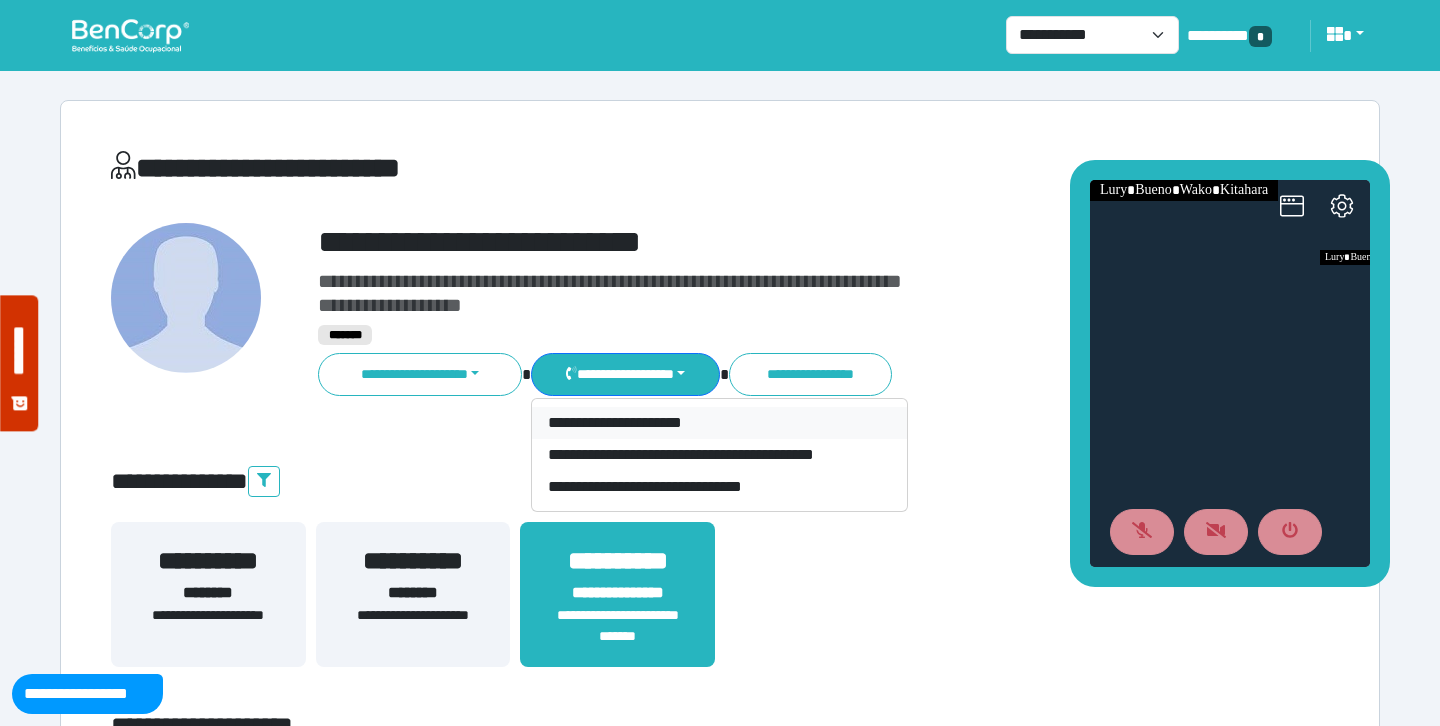 click on "**********" at bounding box center (719, 423) 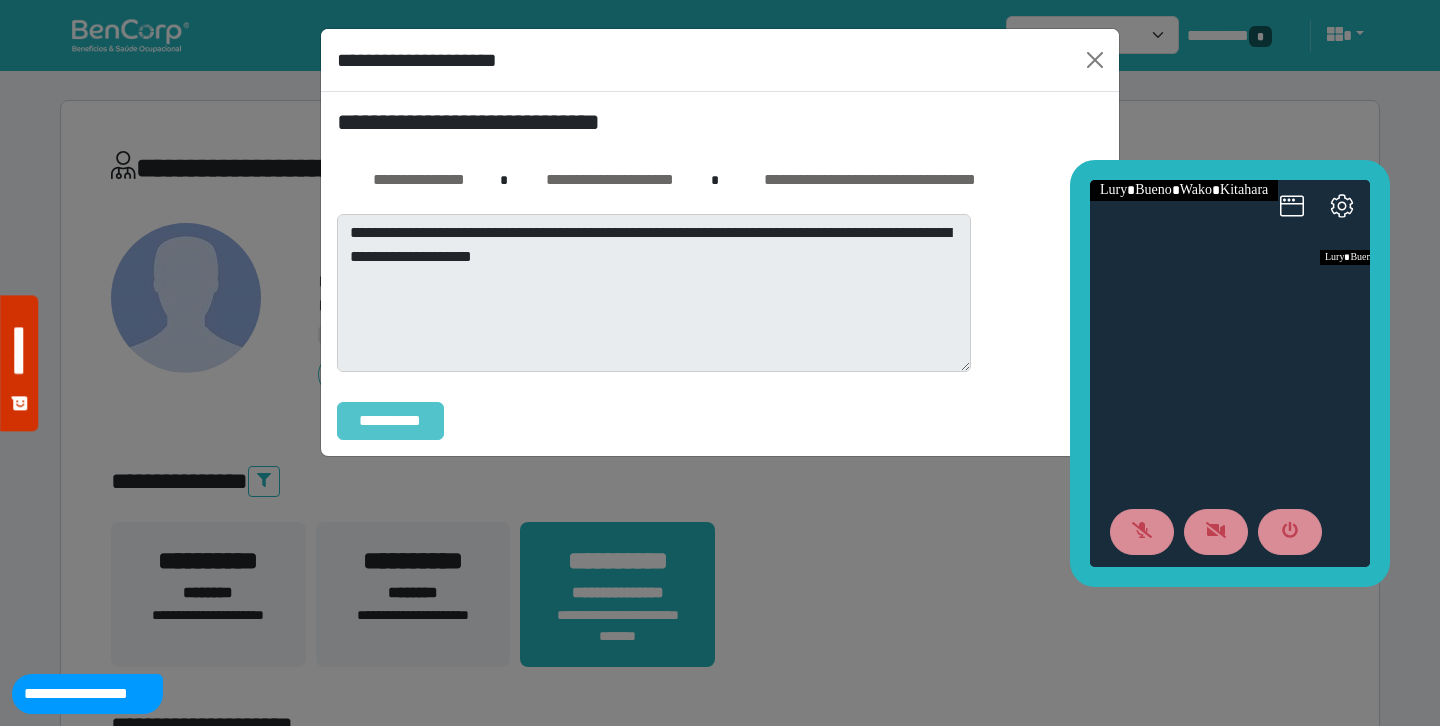 click on "**********" at bounding box center [390, 421] 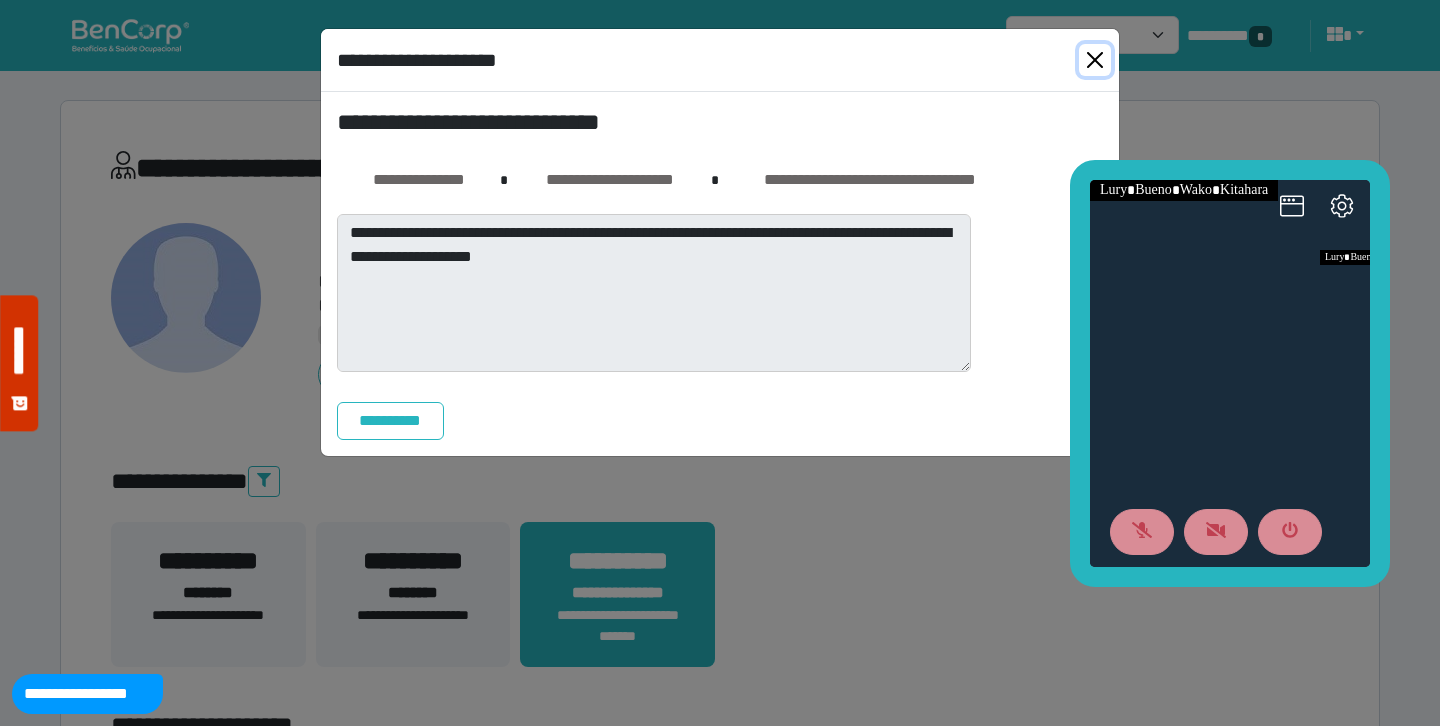 click at bounding box center [1095, 60] 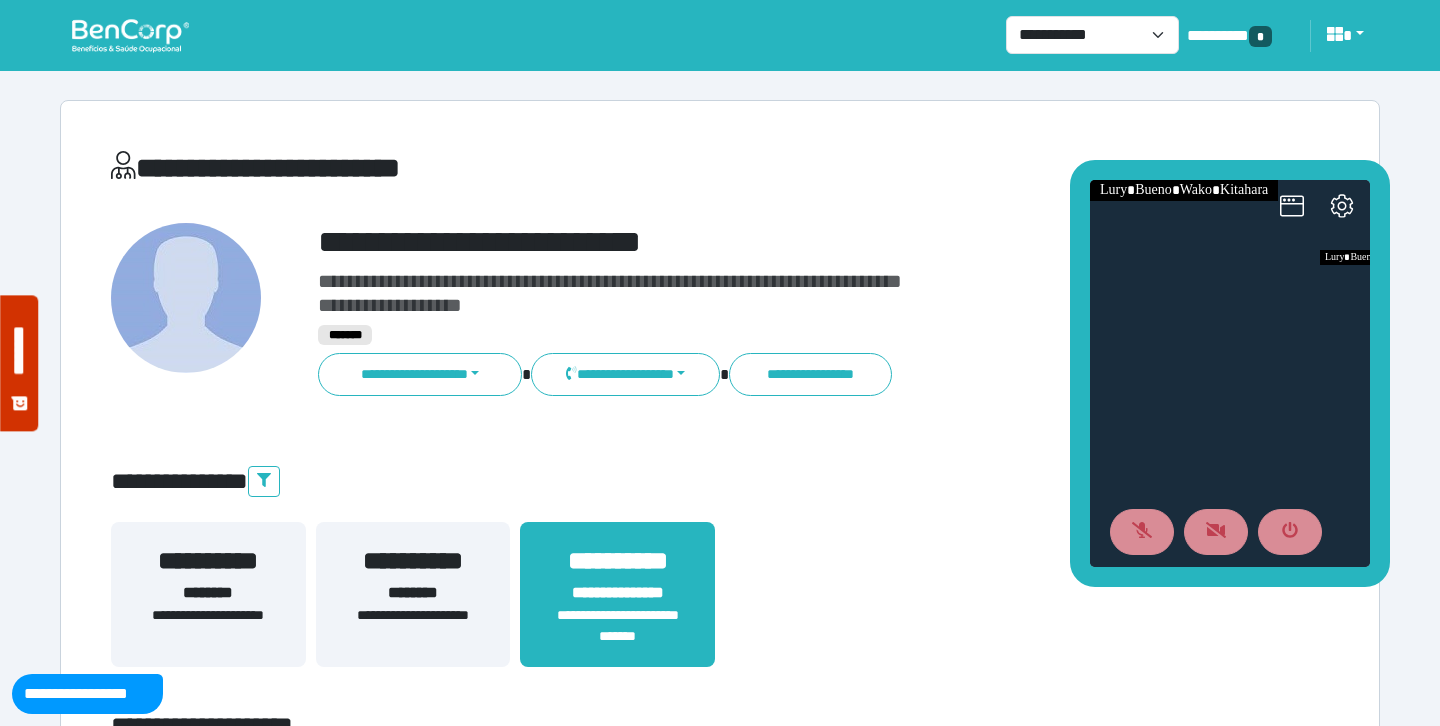 click on "**********" at bounding box center [772, 242] 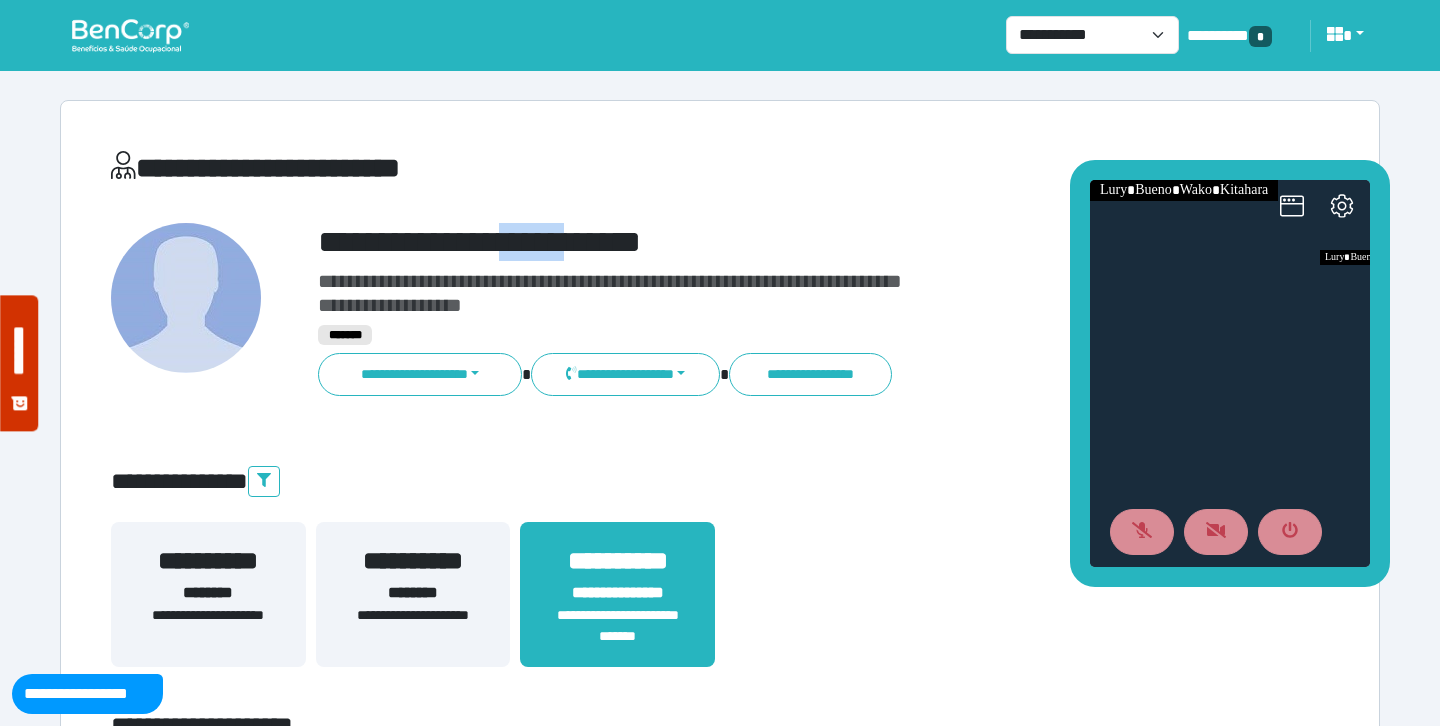click on "**********" at bounding box center (772, 242) 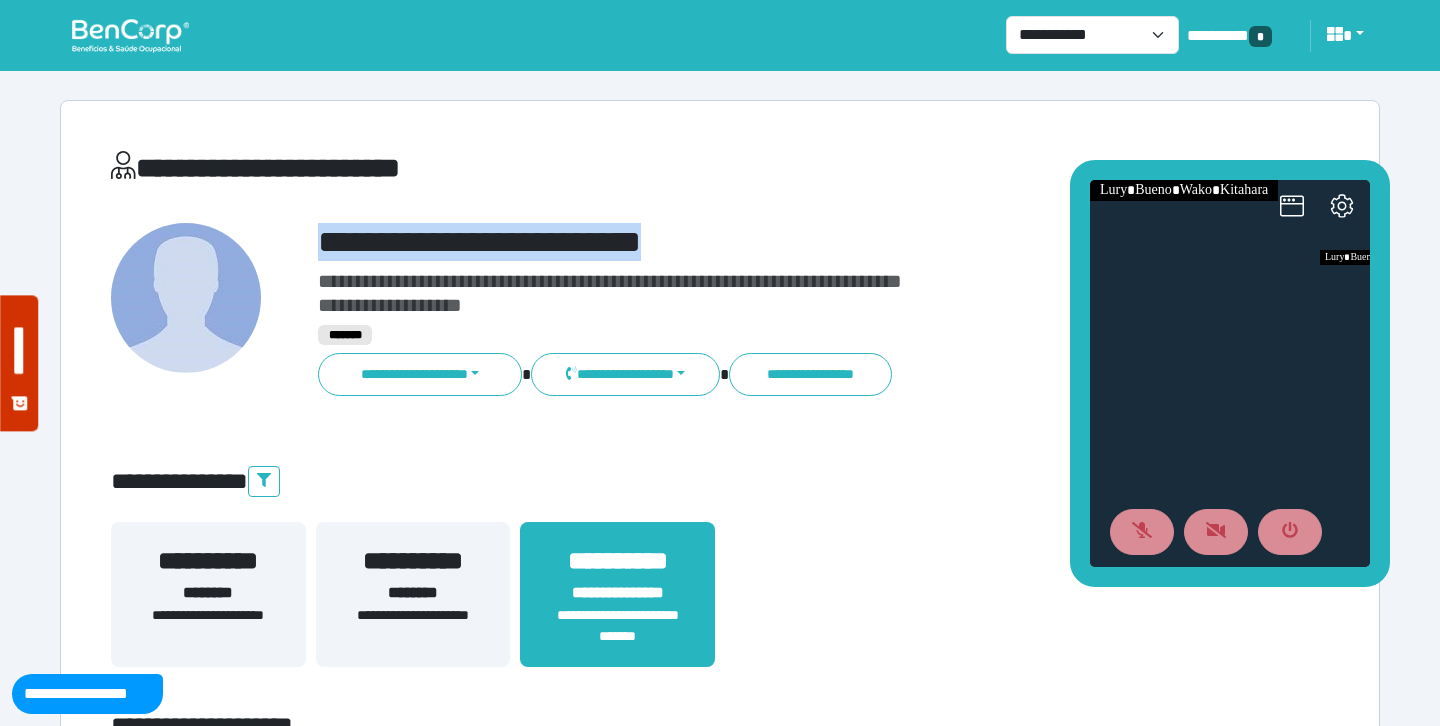 click on "**********" at bounding box center [772, 242] 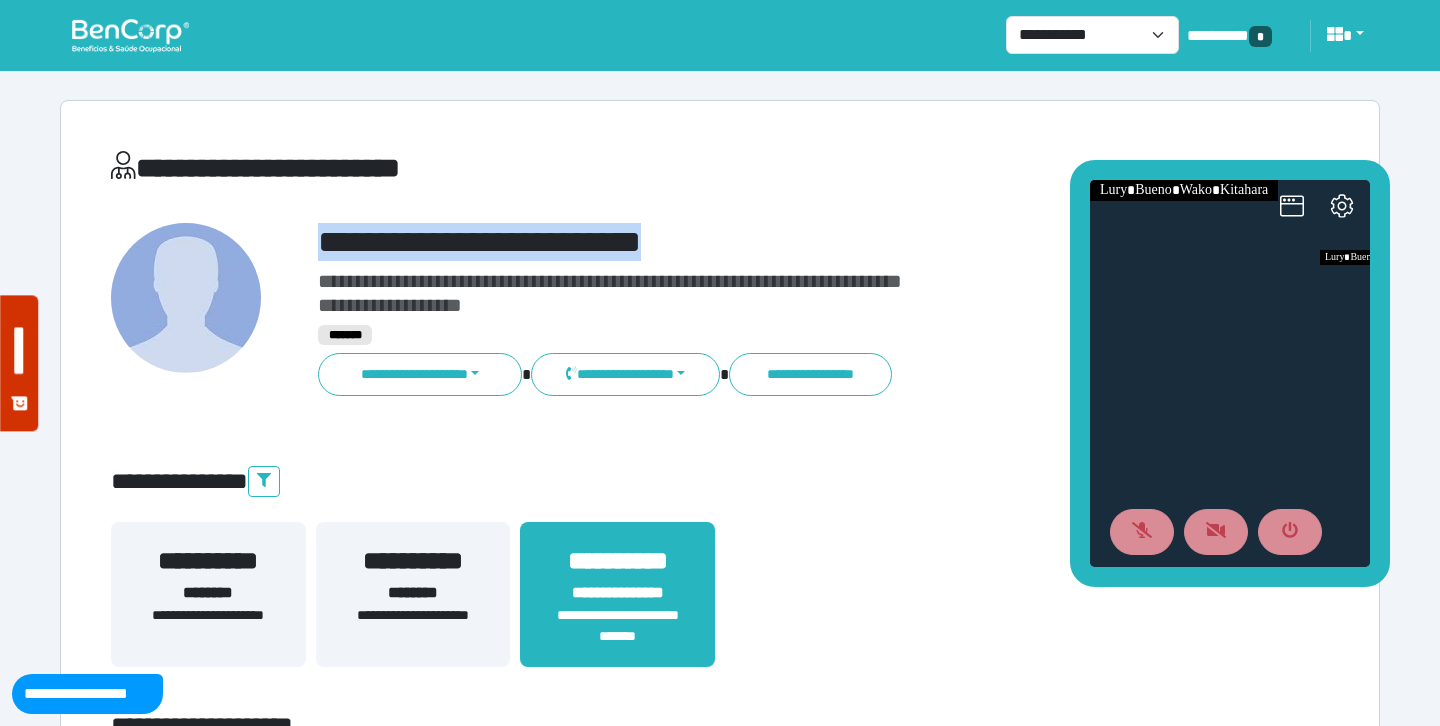 copy on "**********" 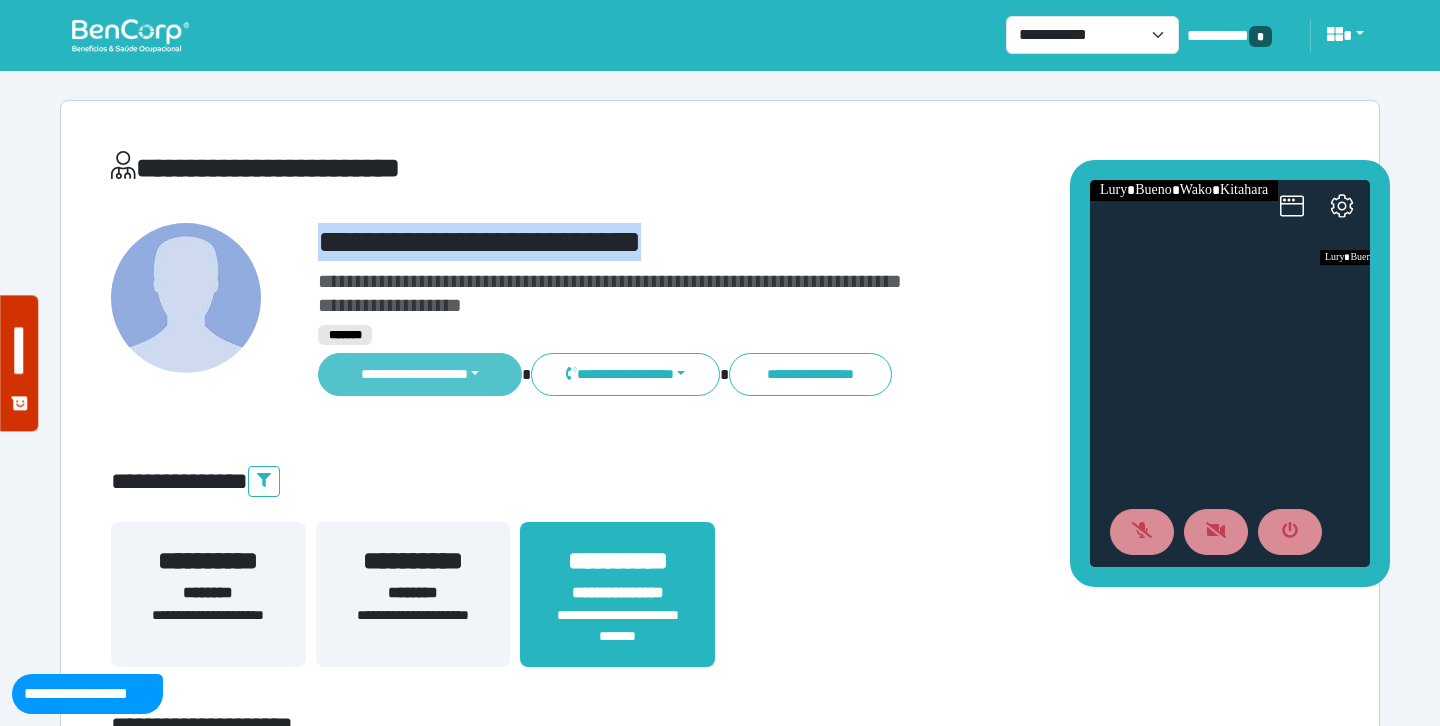 click on "**********" at bounding box center [420, 374] 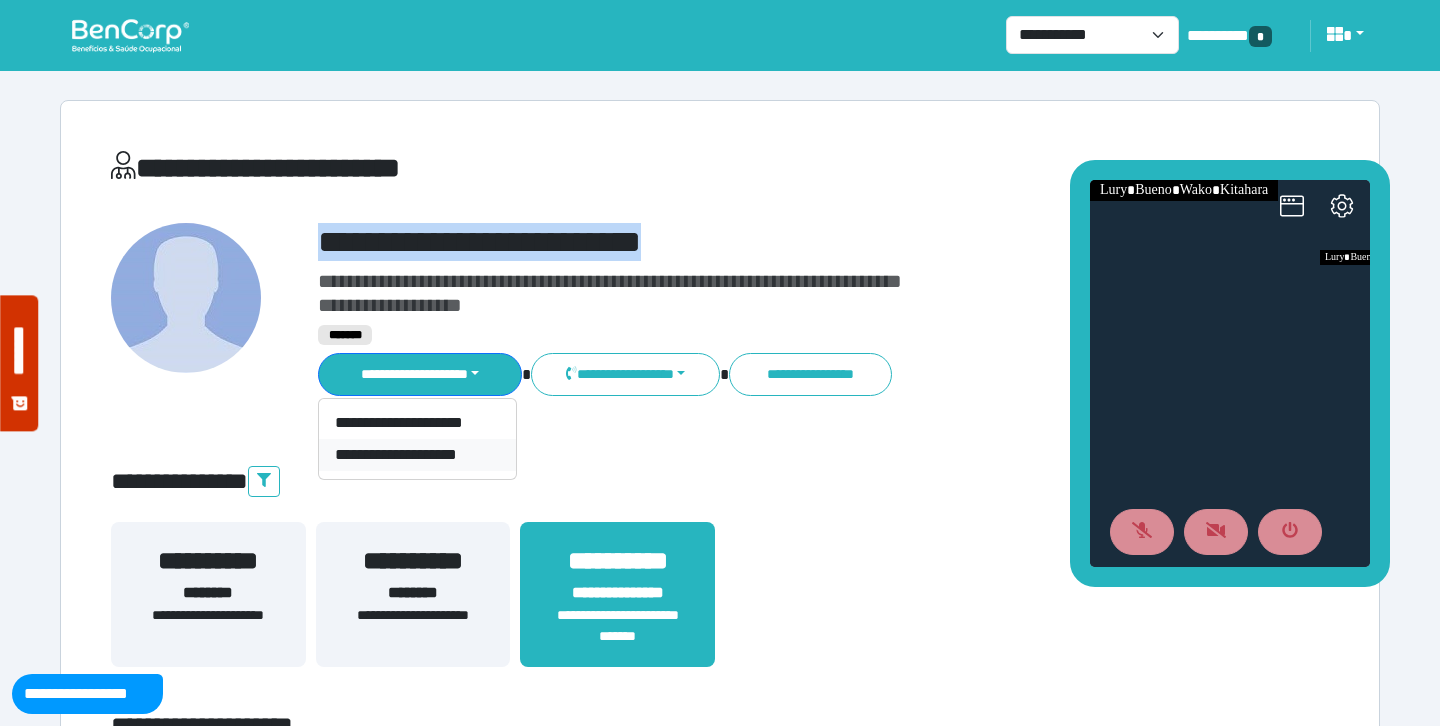 click on "**********" at bounding box center [417, 455] 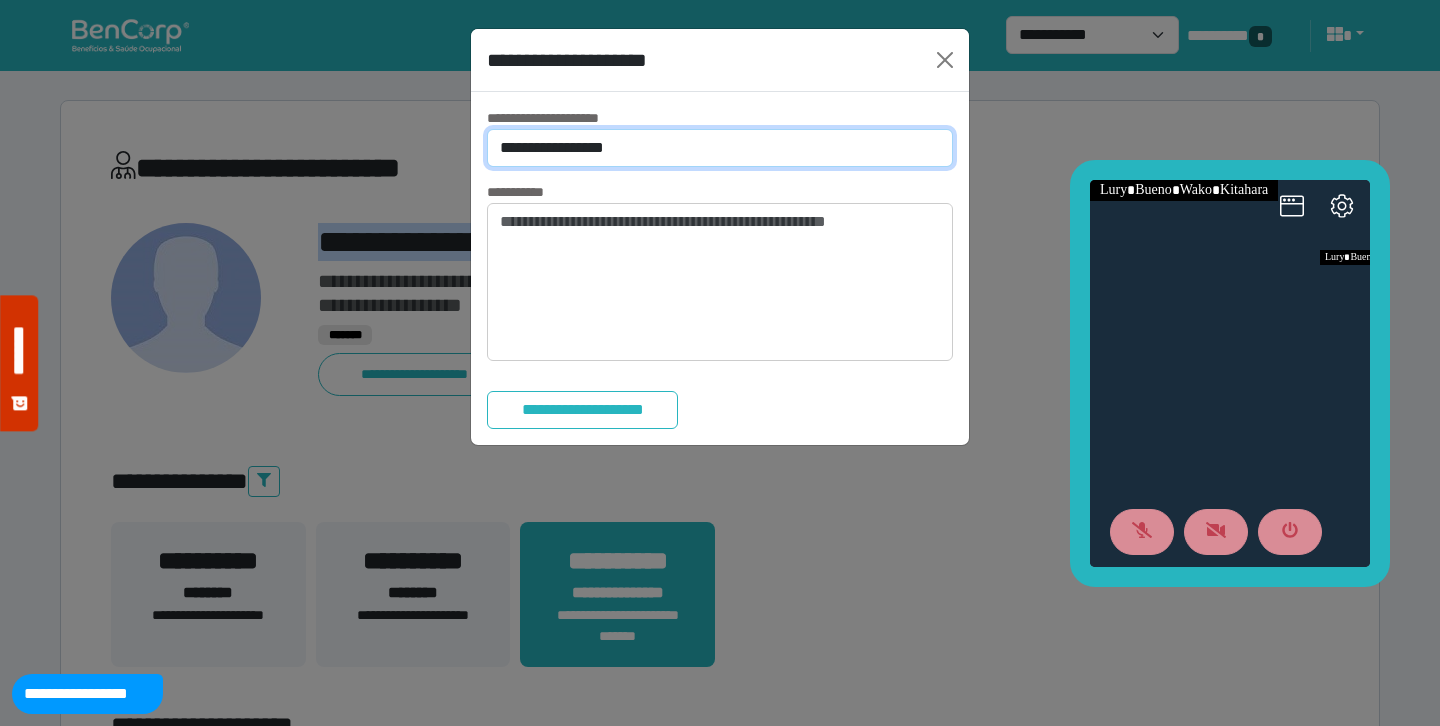 click on "**********" at bounding box center [720, 148] 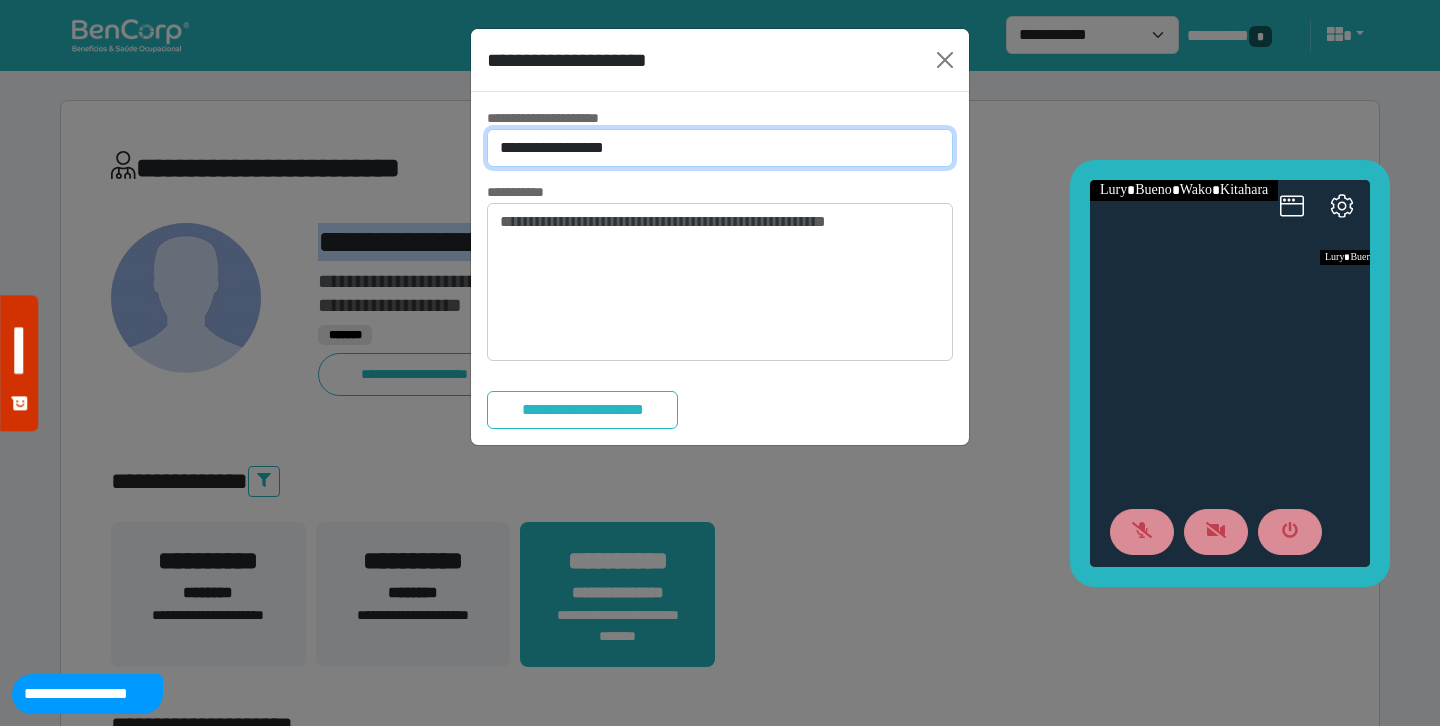 select on "*" 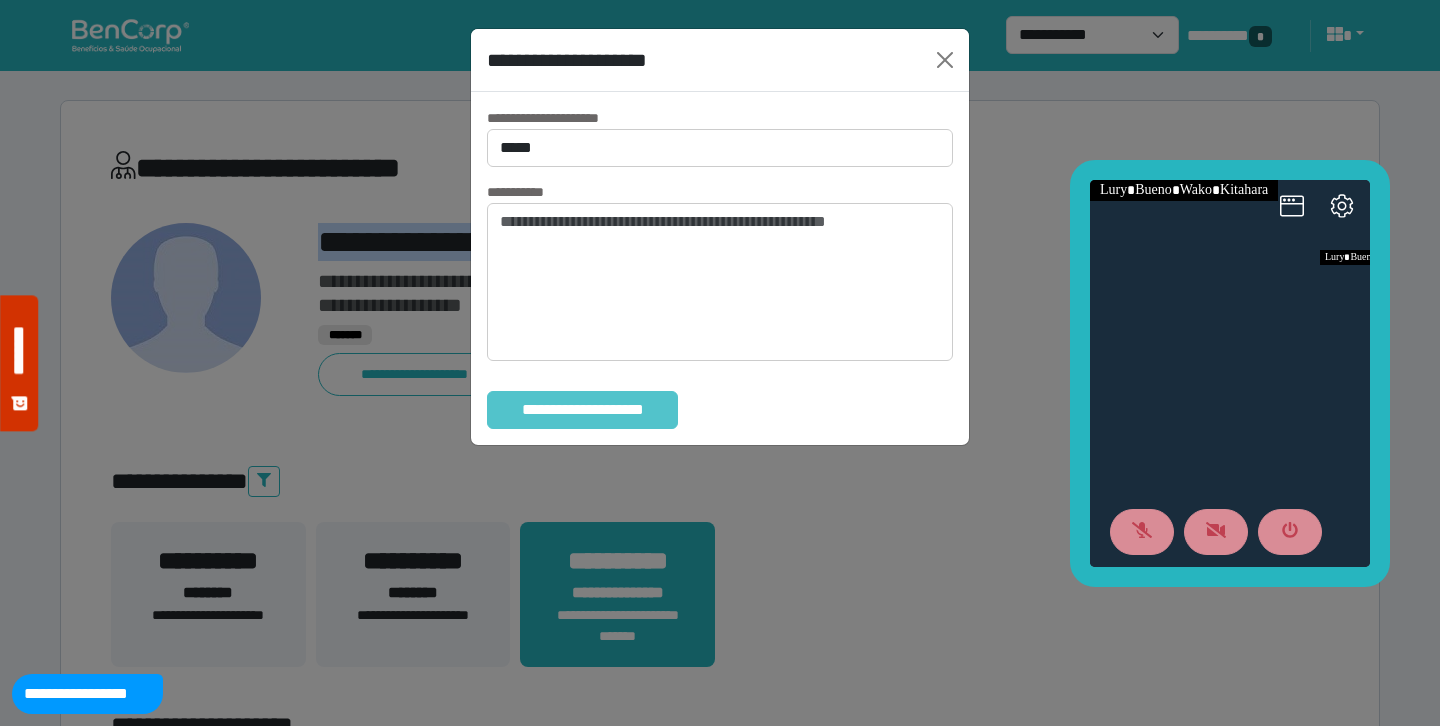 click on "**********" at bounding box center [582, 410] 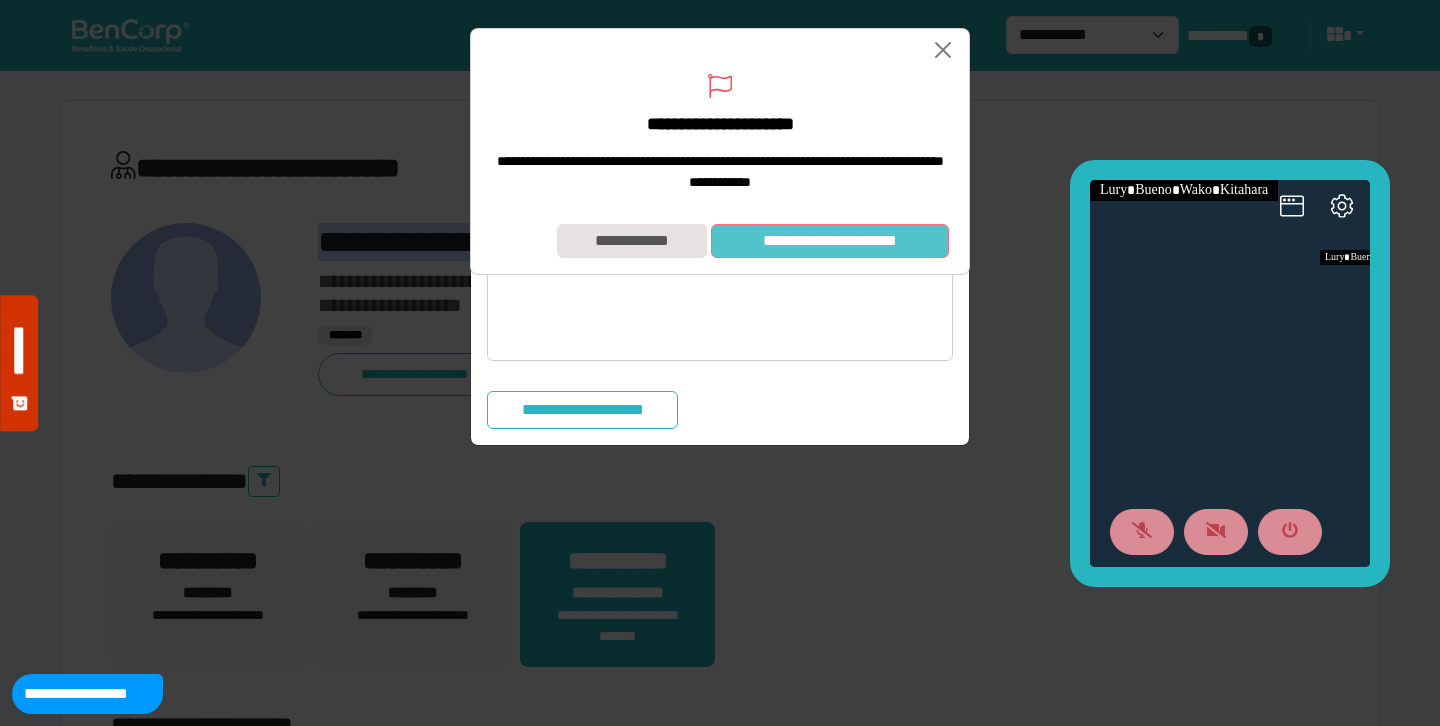 click on "**********" at bounding box center (830, 241) 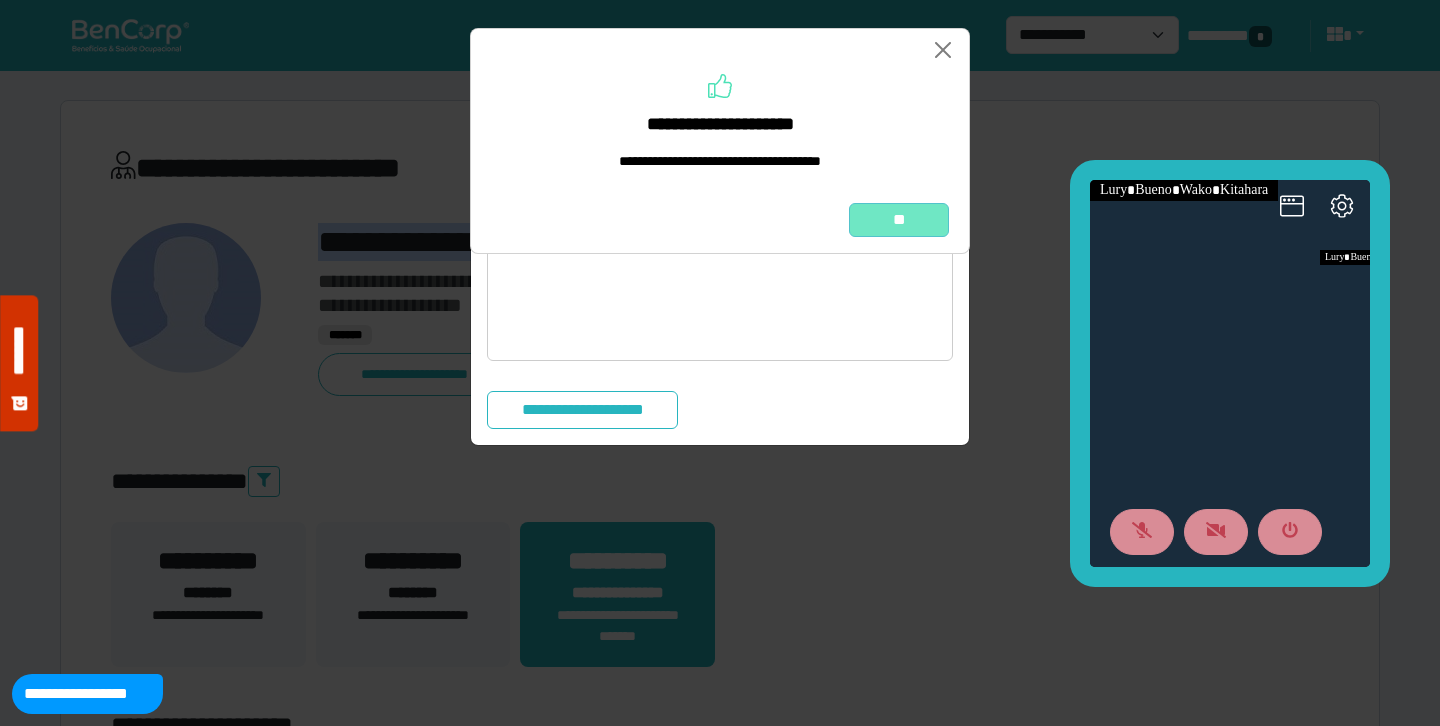 click on "**" at bounding box center [899, 220] 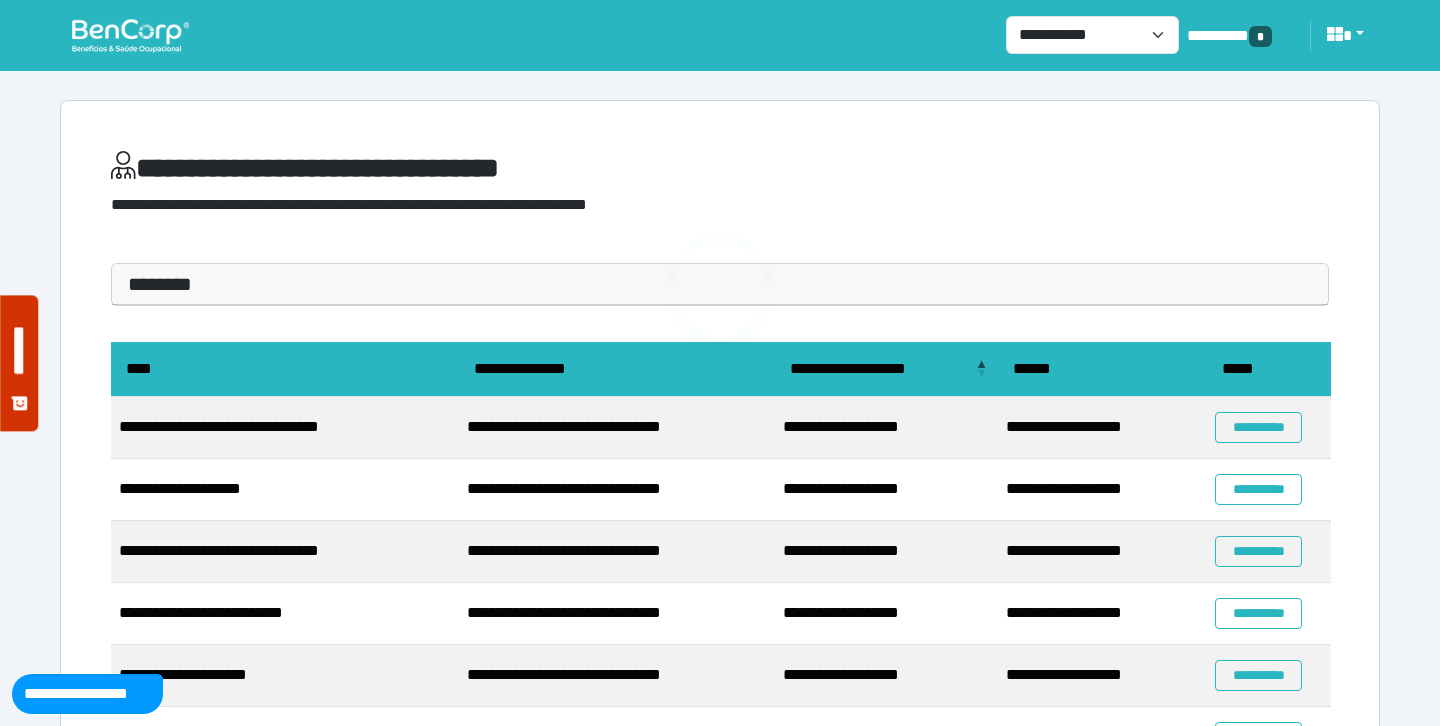 scroll, scrollTop: 0, scrollLeft: 0, axis: both 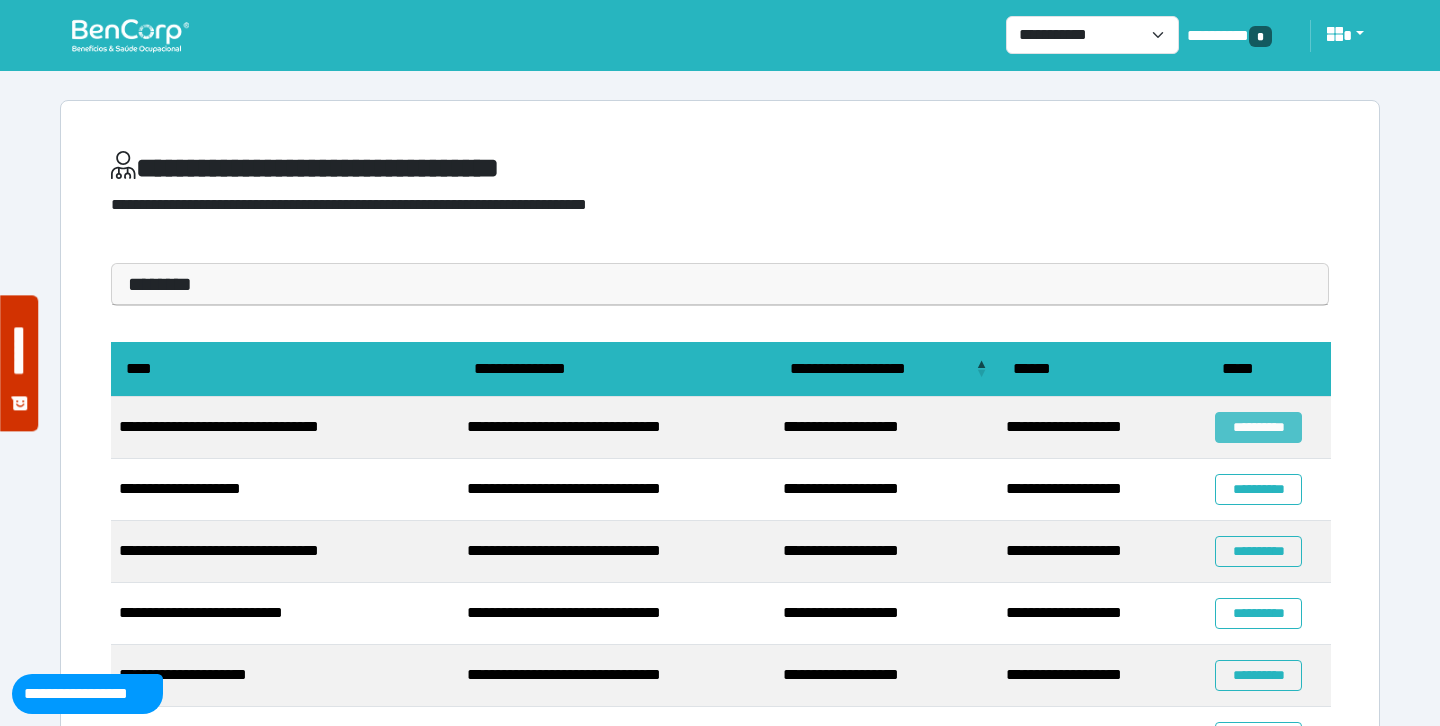 click on "**********" at bounding box center [1258, 427] 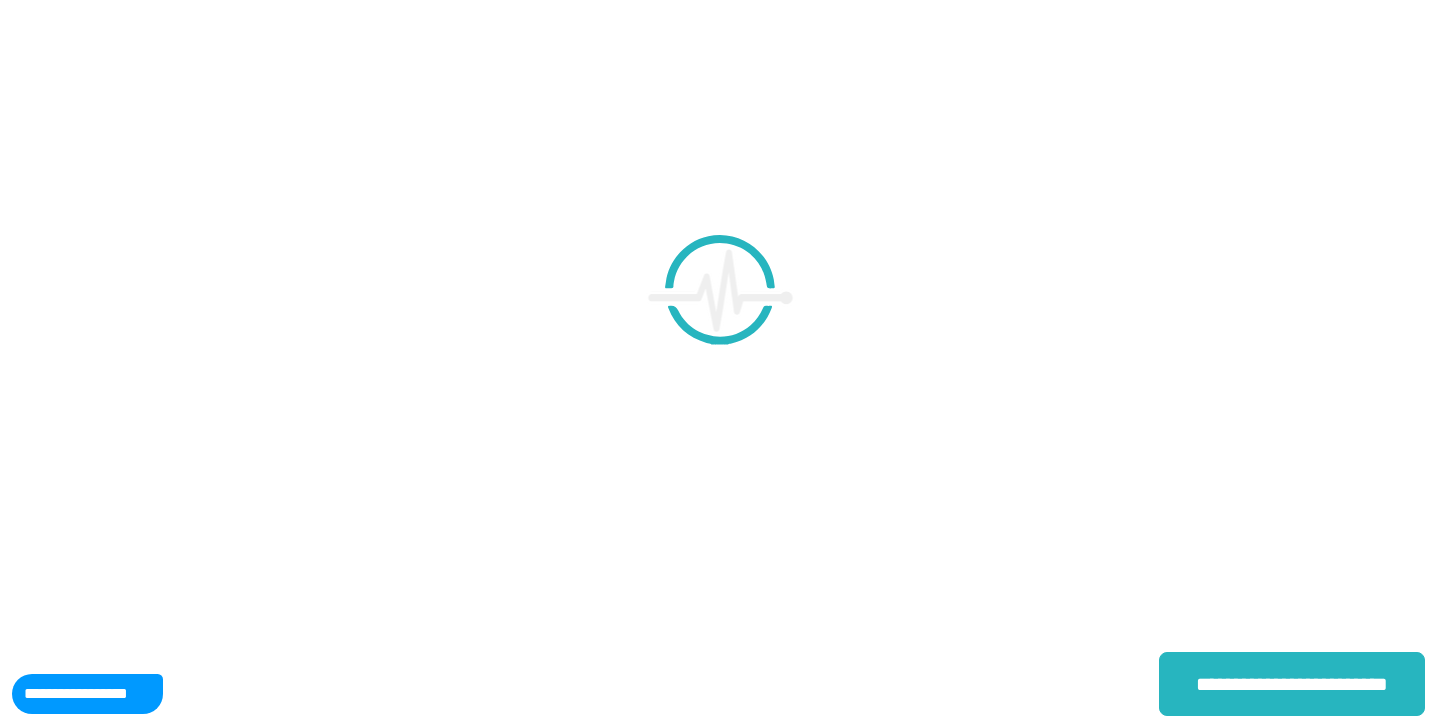 scroll, scrollTop: 0, scrollLeft: 0, axis: both 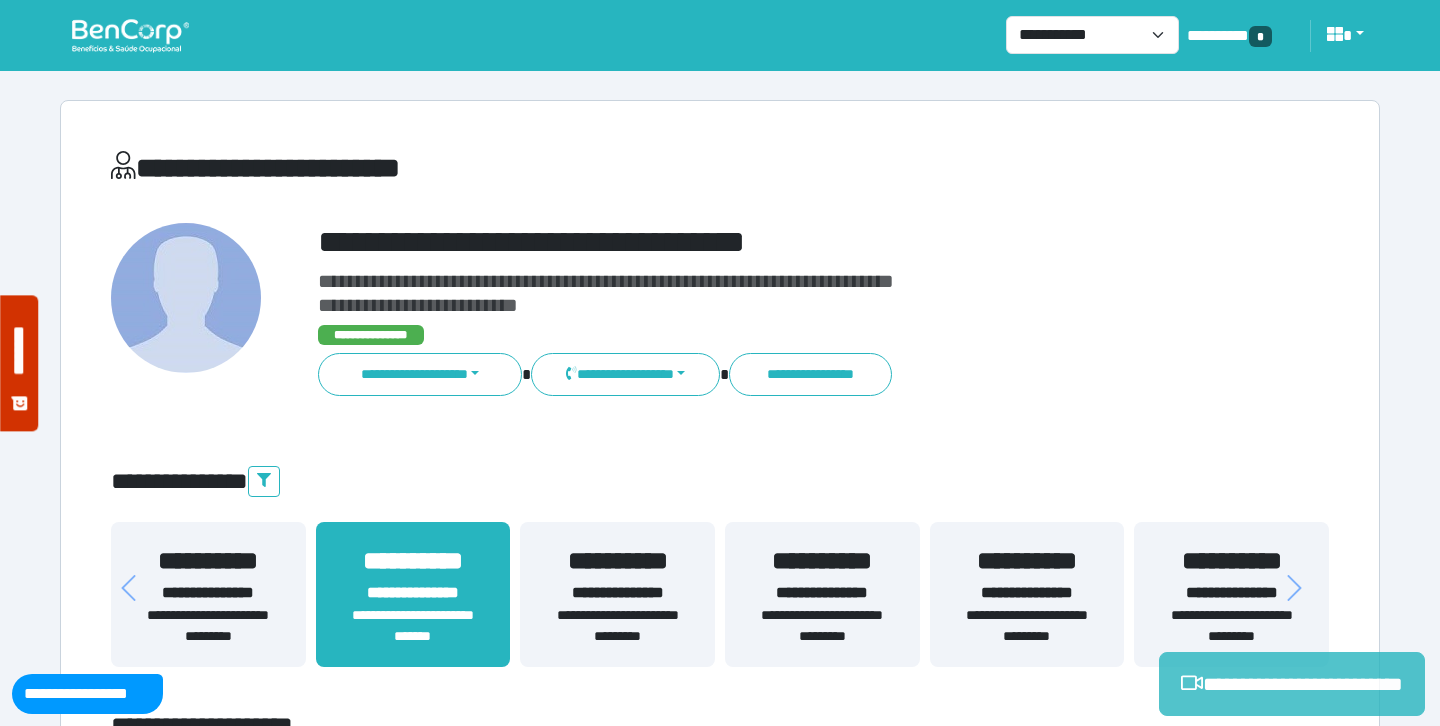 click on "**********" at bounding box center (1292, 684) 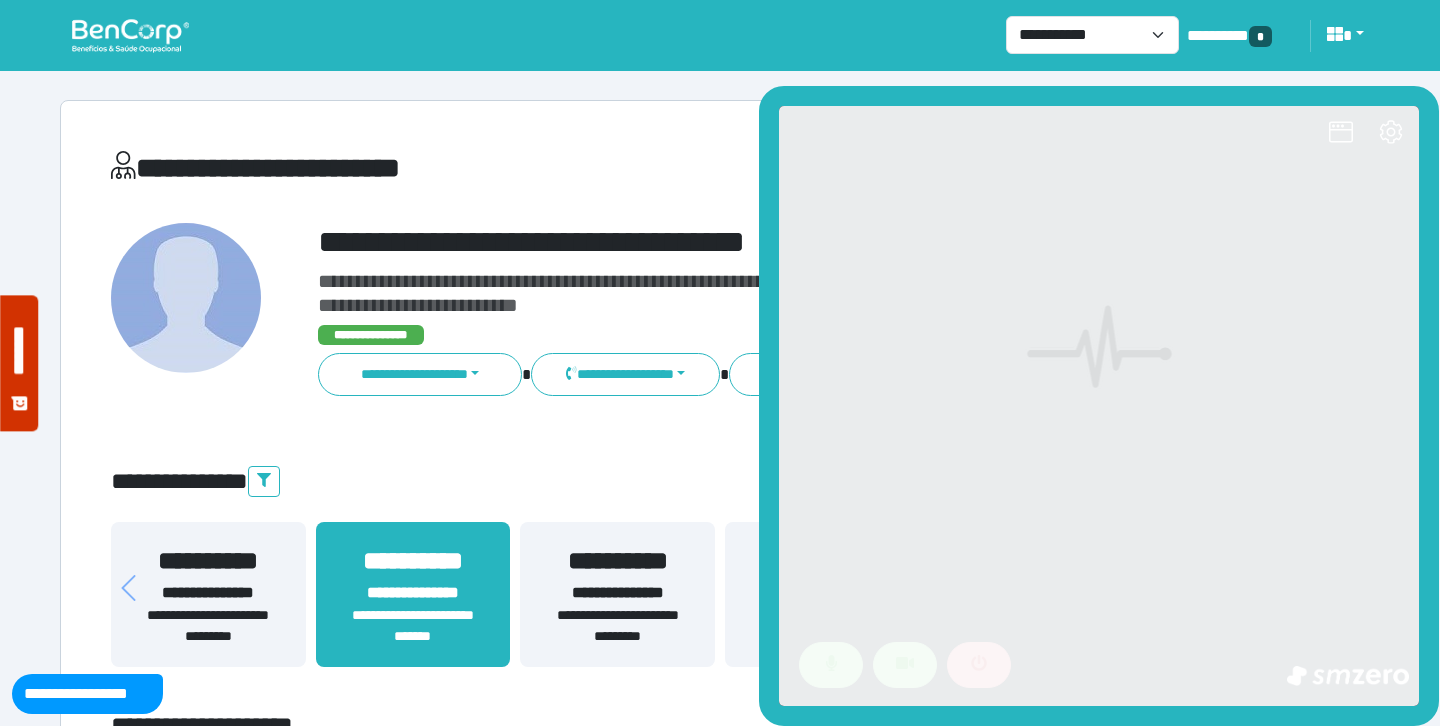 scroll, scrollTop: 0, scrollLeft: 0, axis: both 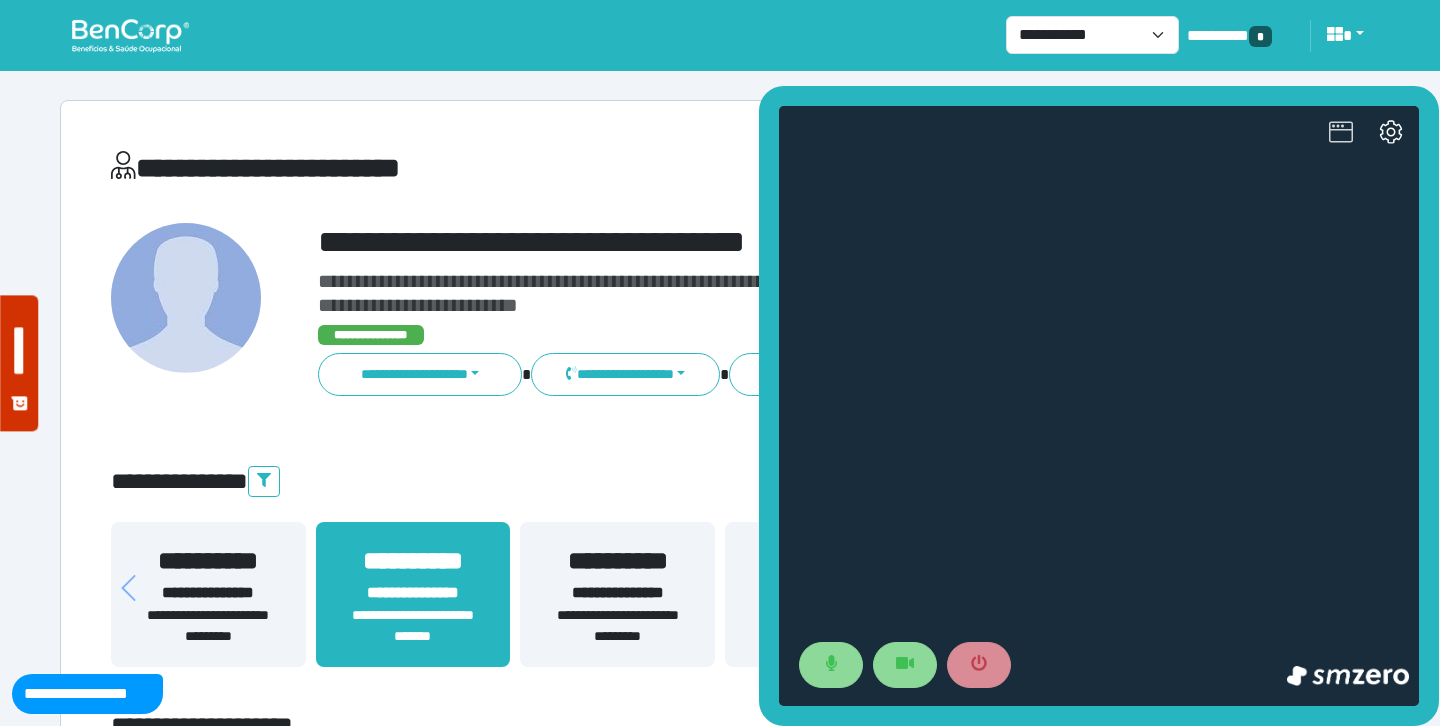 click 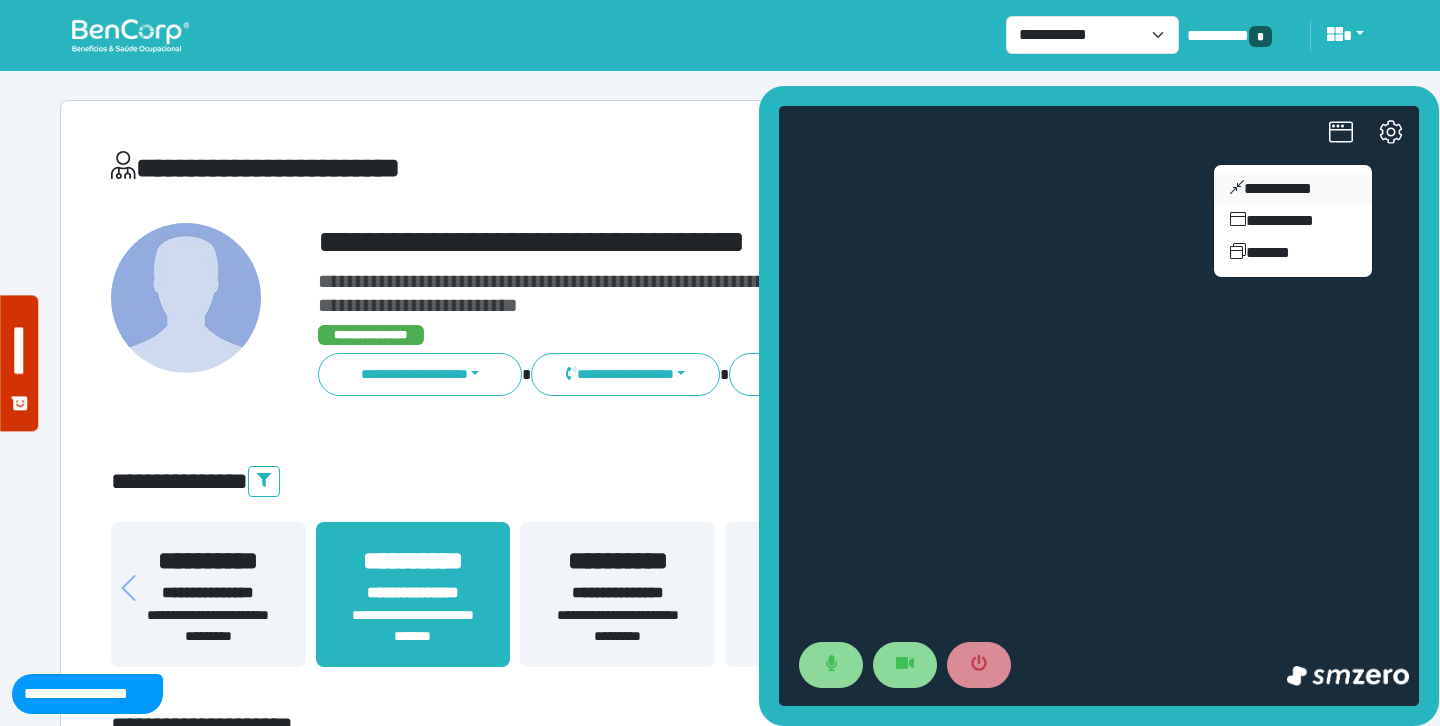 click on "**********" at bounding box center (1293, 189) 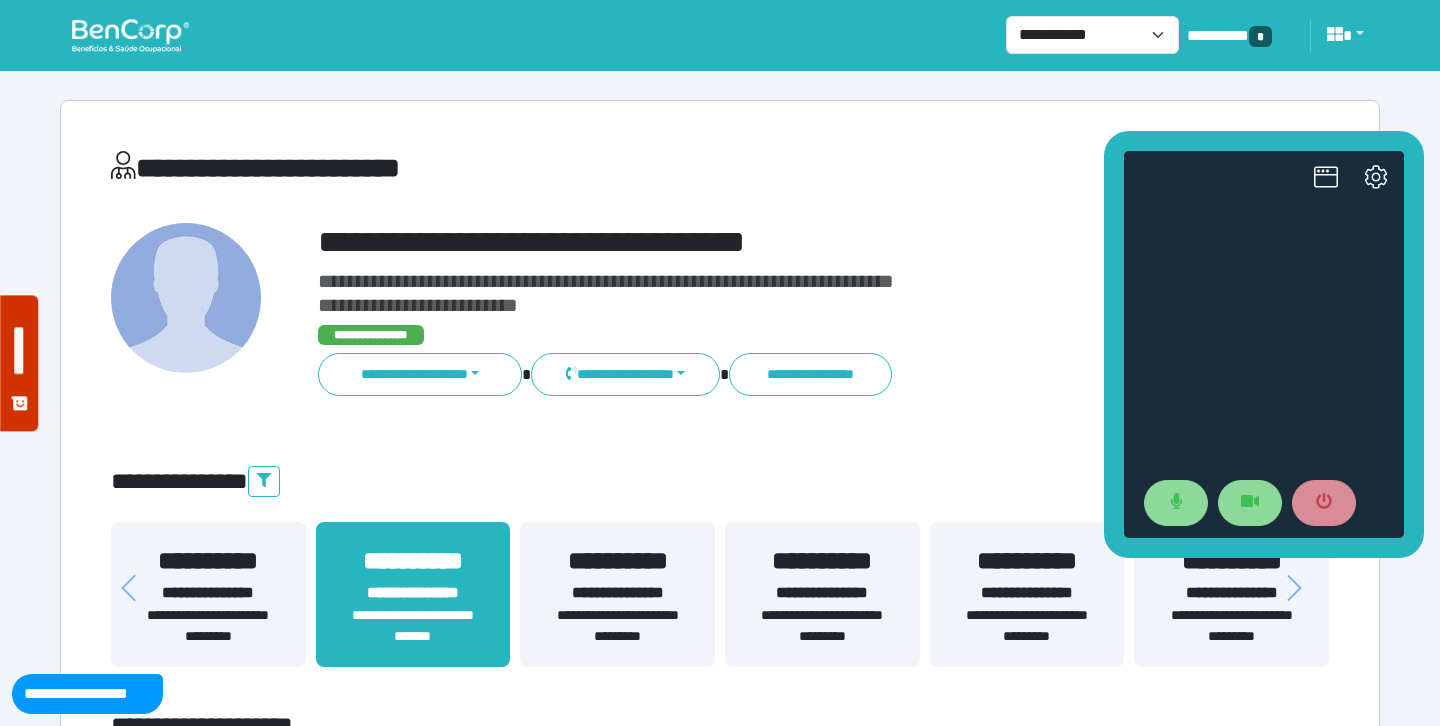 drag, startPoint x: 1234, startPoint y: 312, endPoint x: 1209, endPoint y: 108, distance: 205.52615 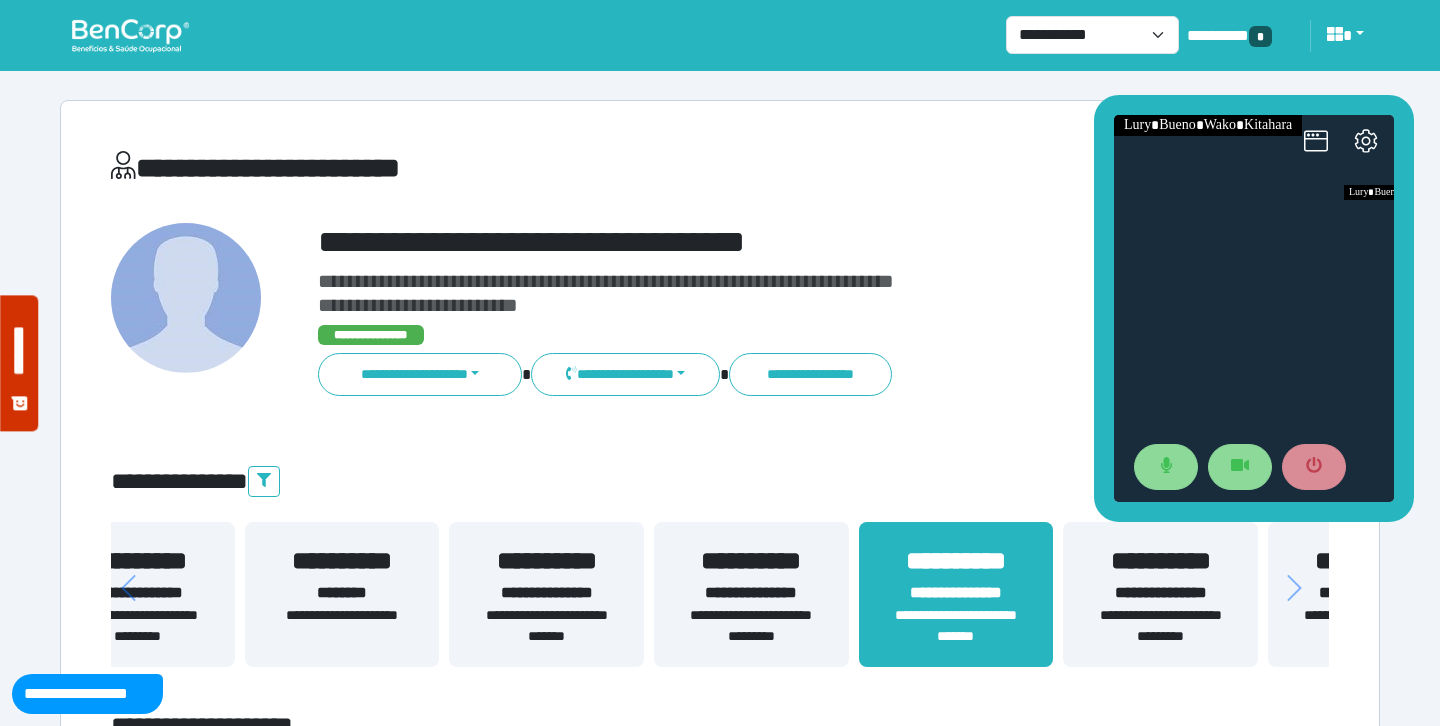 drag, startPoint x: 250, startPoint y: 602, endPoint x: 793, endPoint y: 569, distance: 544.00183 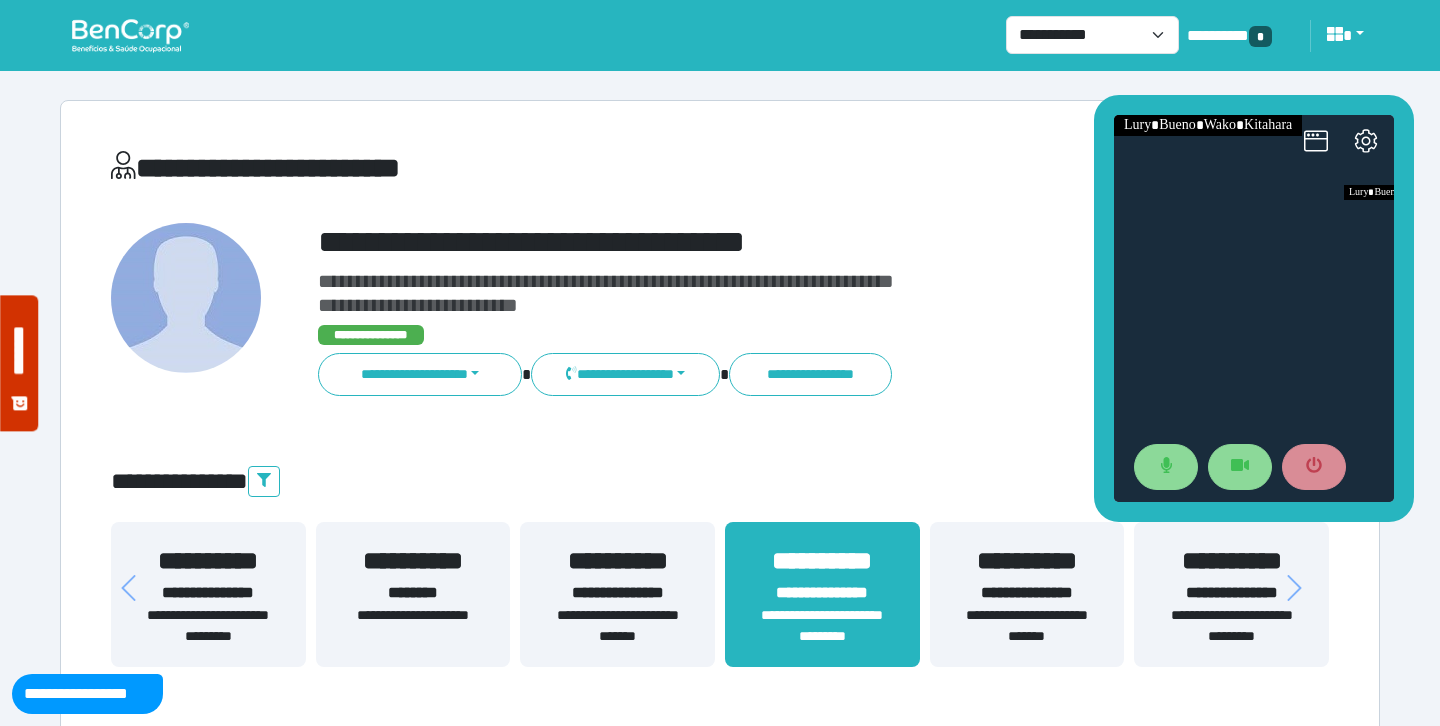 click on "**********" at bounding box center [617, 593] 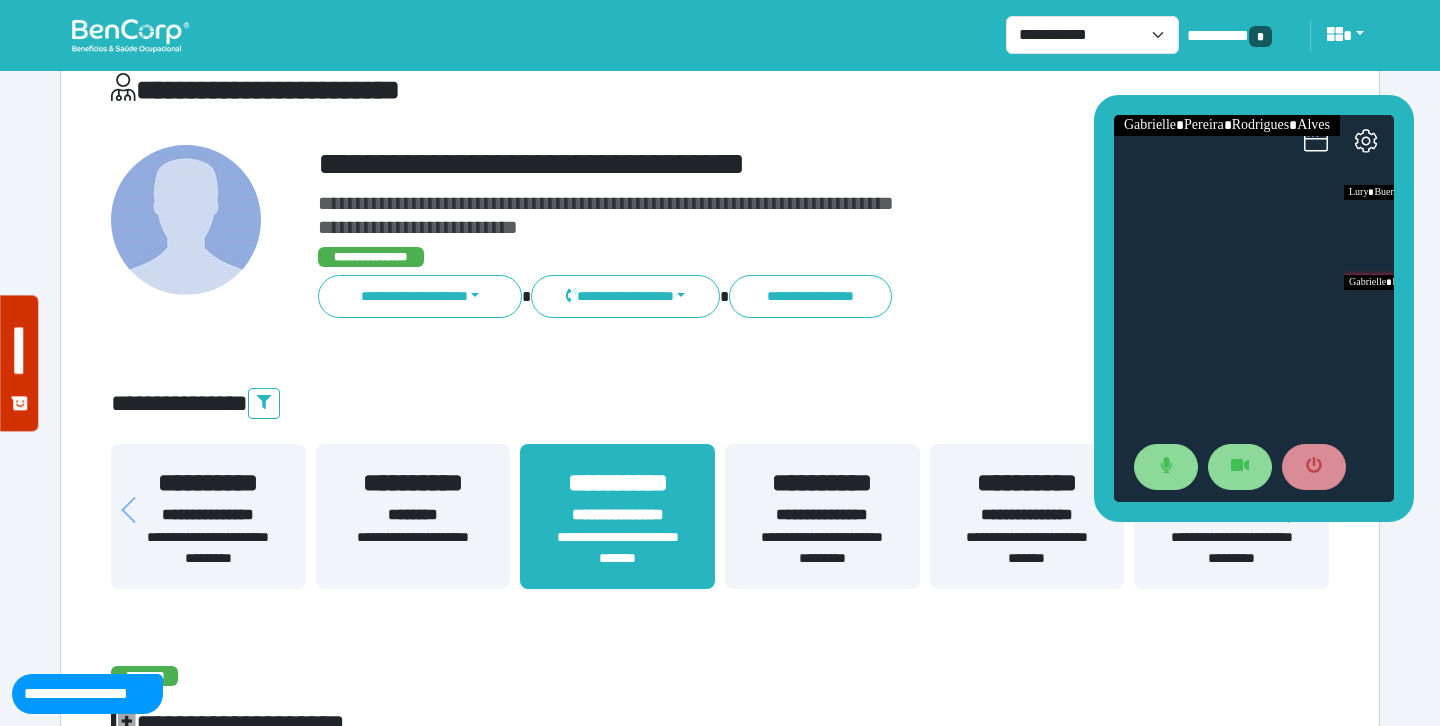 scroll, scrollTop: 84, scrollLeft: 0, axis: vertical 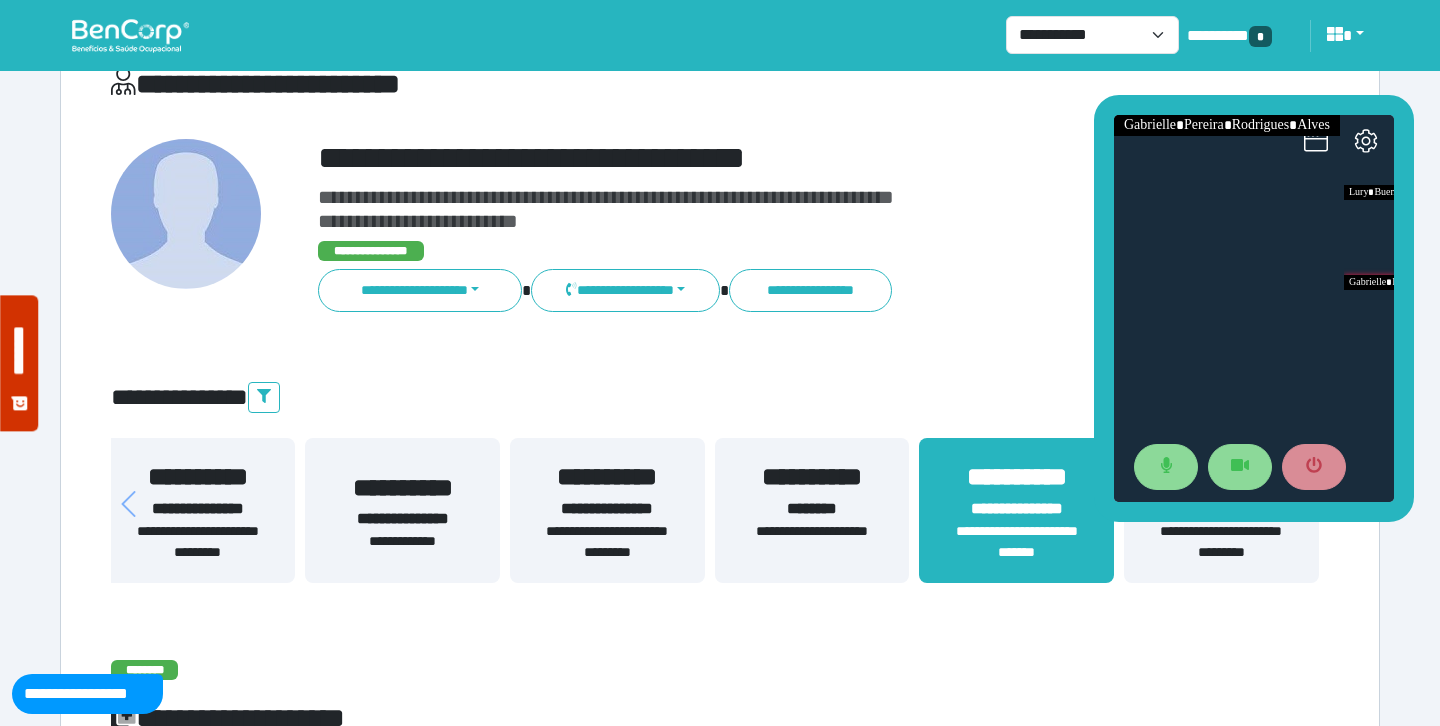 drag, startPoint x: 406, startPoint y: 500, endPoint x: 805, endPoint y: 492, distance: 399.0802 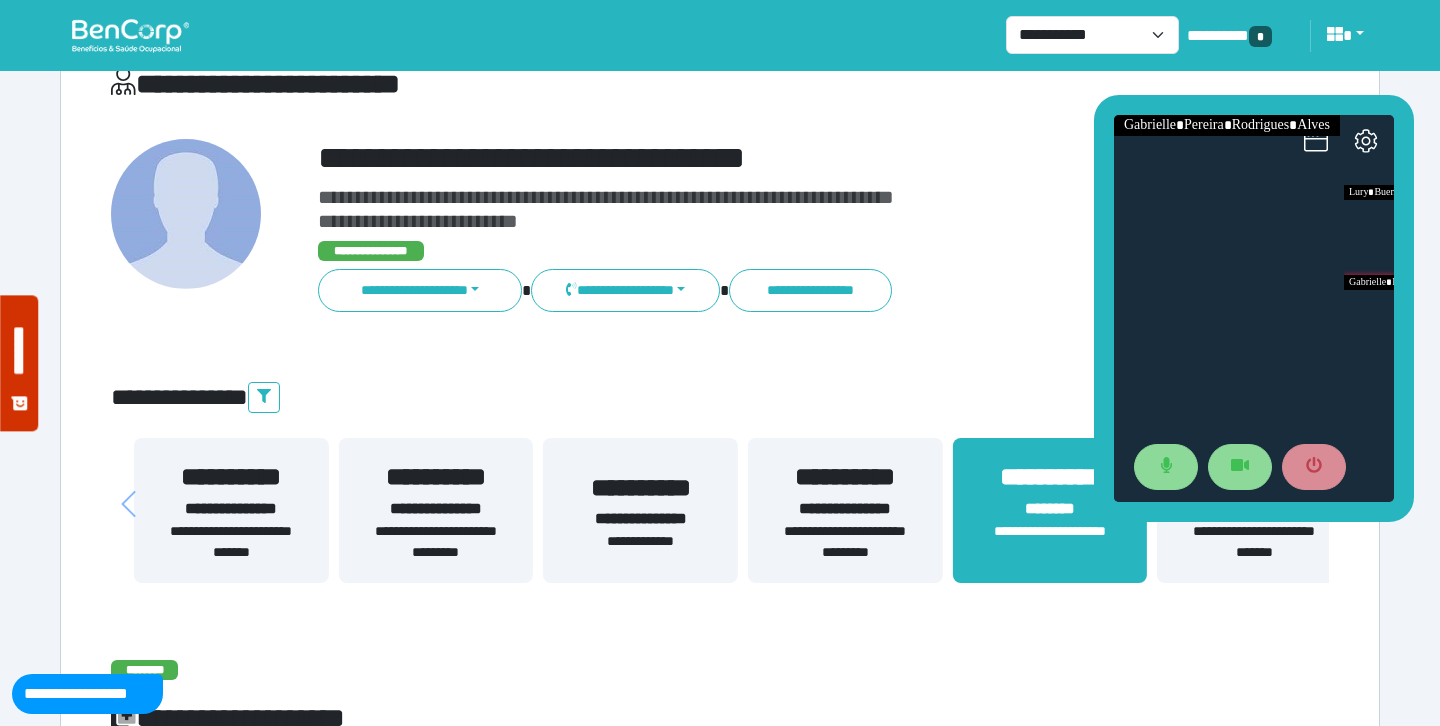 drag, startPoint x: 356, startPoint y: 537, endPoint x: 678, endPoint y: 528, distance: 322.12576 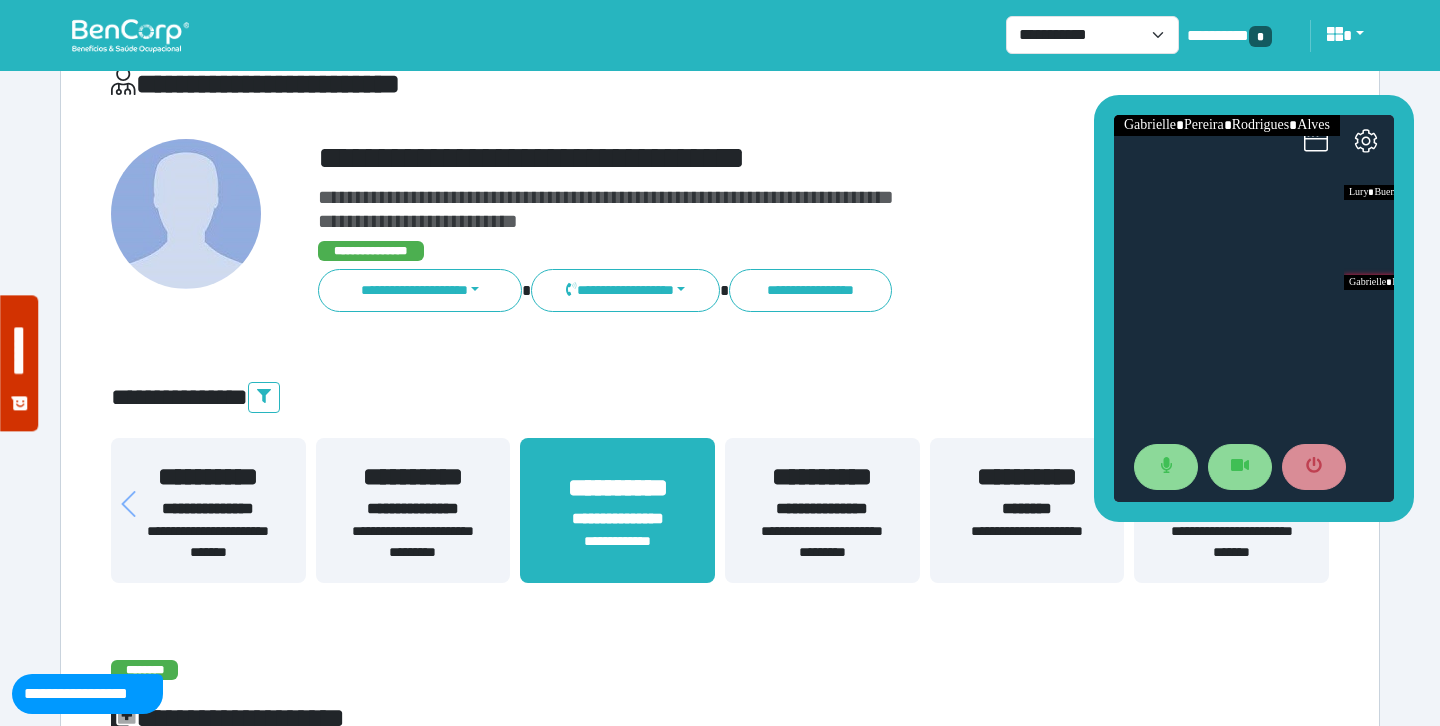 click on "**********" at bounding box center (208, 542) 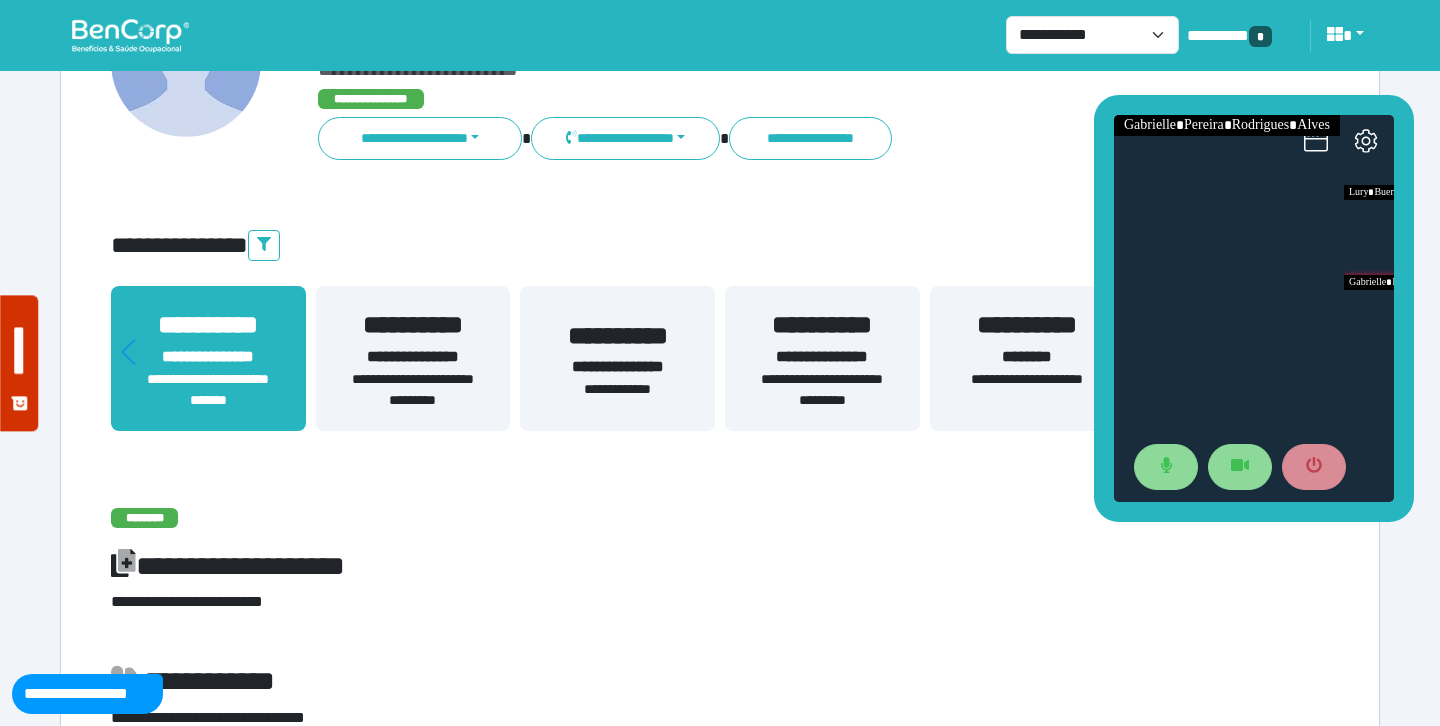 scroll, scrollTop: 0, scrollLeft: 0, axis: both 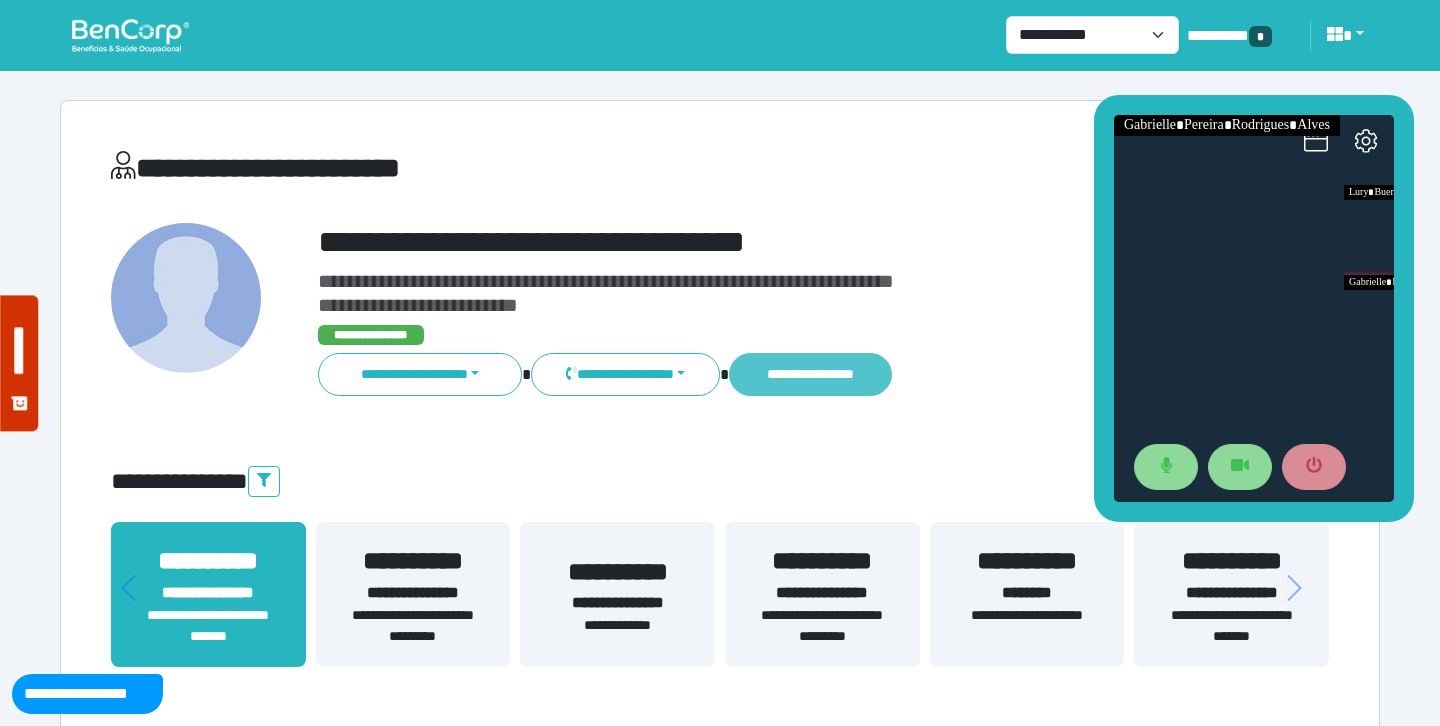 click on "**********" at bounding box center (810, 374) 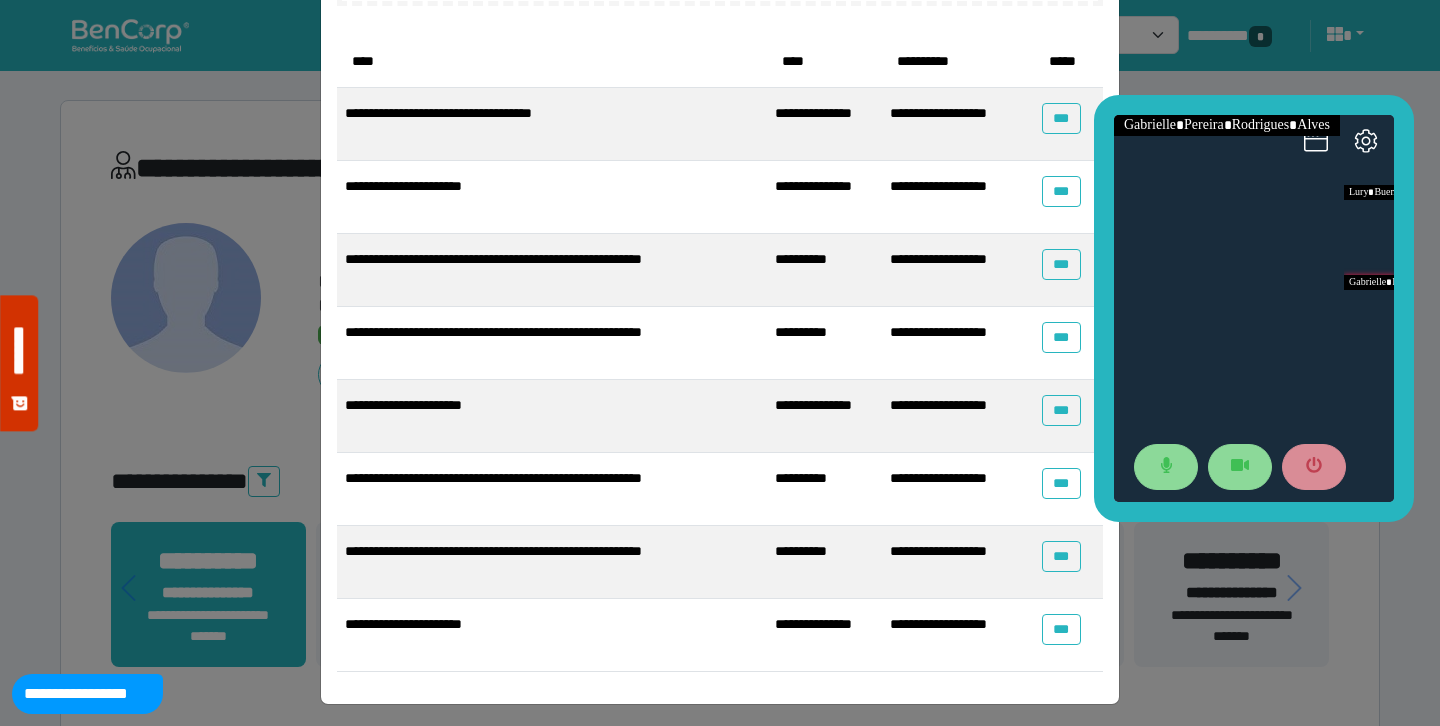 scroll, scrollTop: 223, scrollLeft: 0, axis: vertical 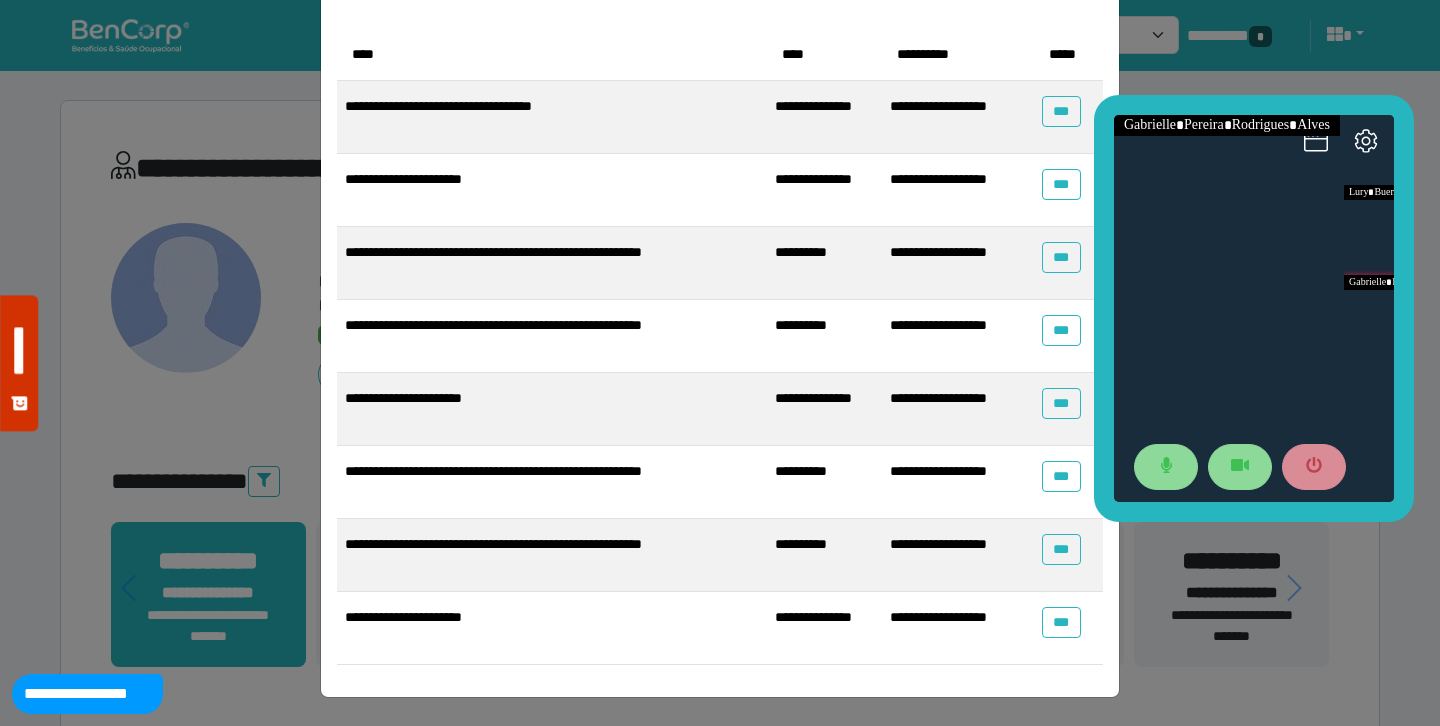 click on "**********" at bounding box center (957, 189) 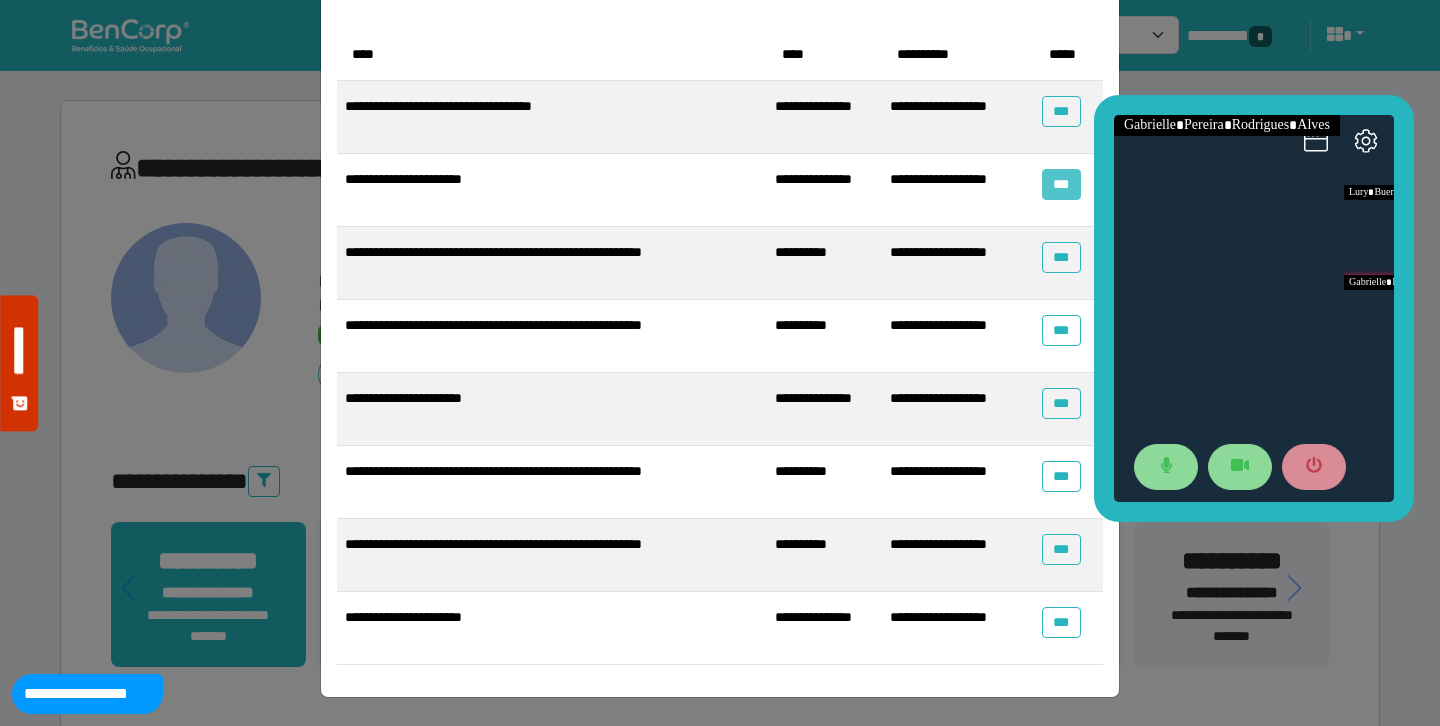 click on "***" at bounding box center (1061, 184) 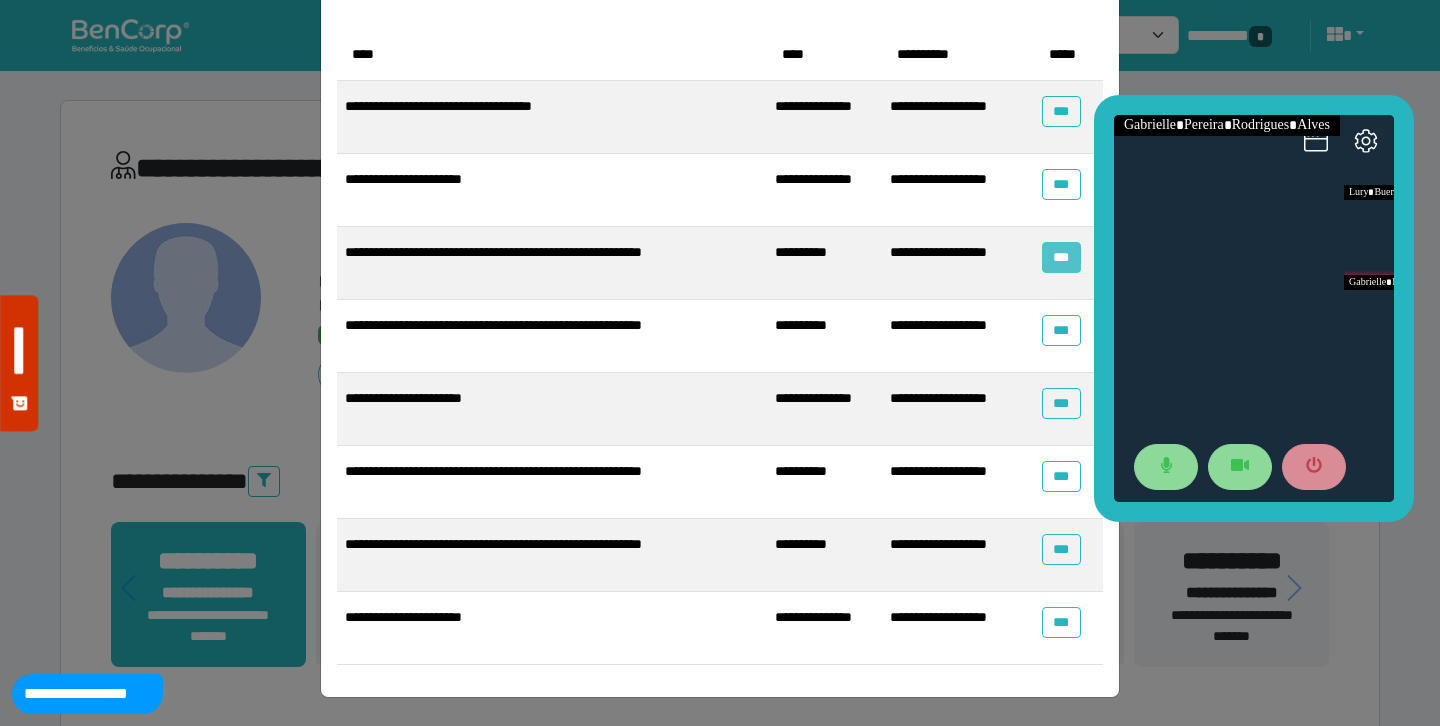 click on "***" at bounding box center [1061, 257] 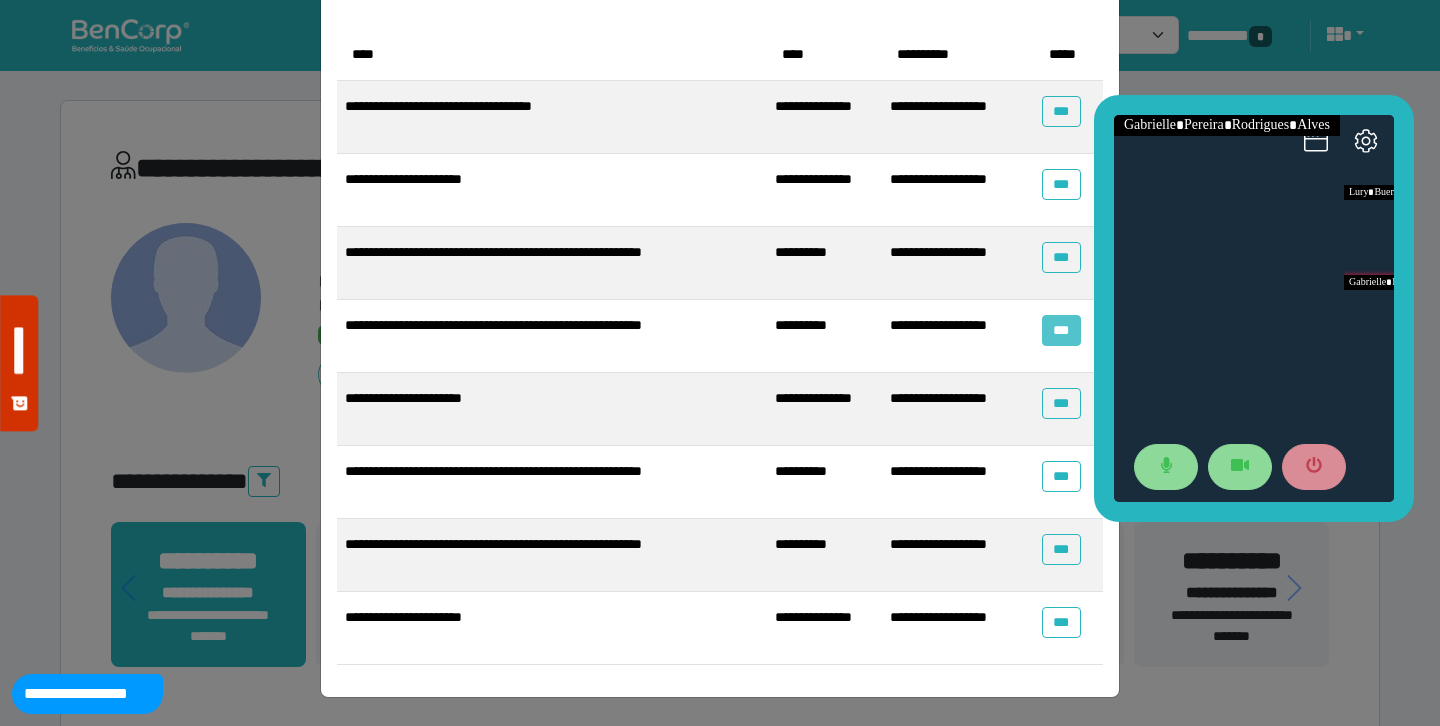 click on "***" at bounding box center [1061, 330] 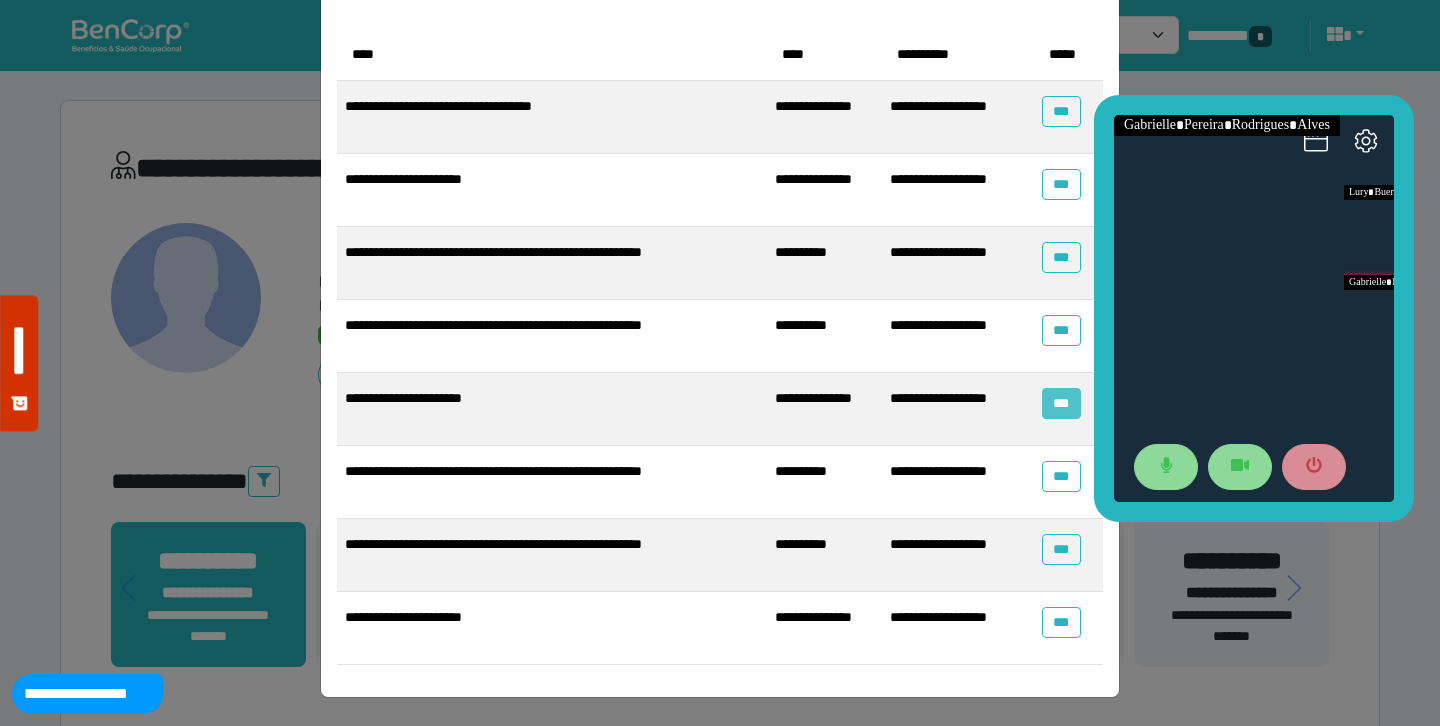 click on "***" at bounding box center (1061, 403) 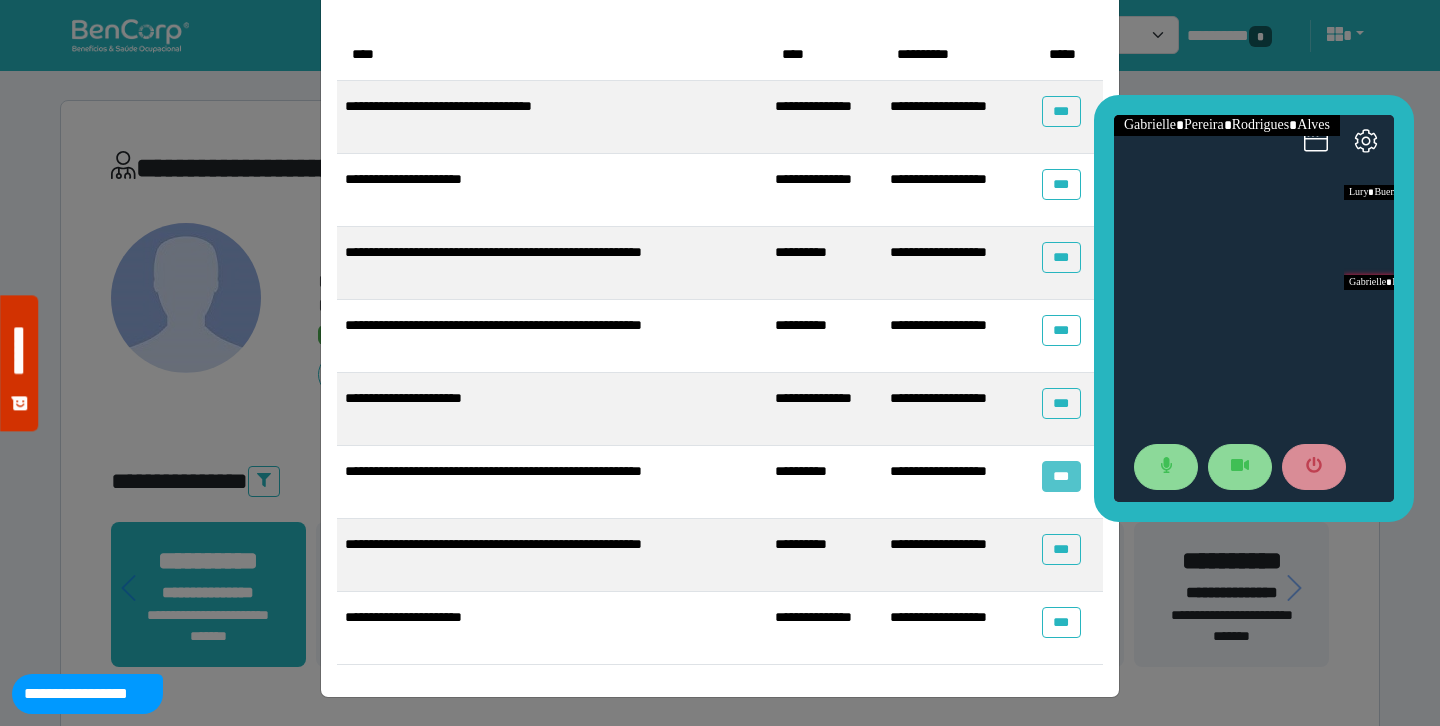 click on "***" at bounding box center [1061, 476] 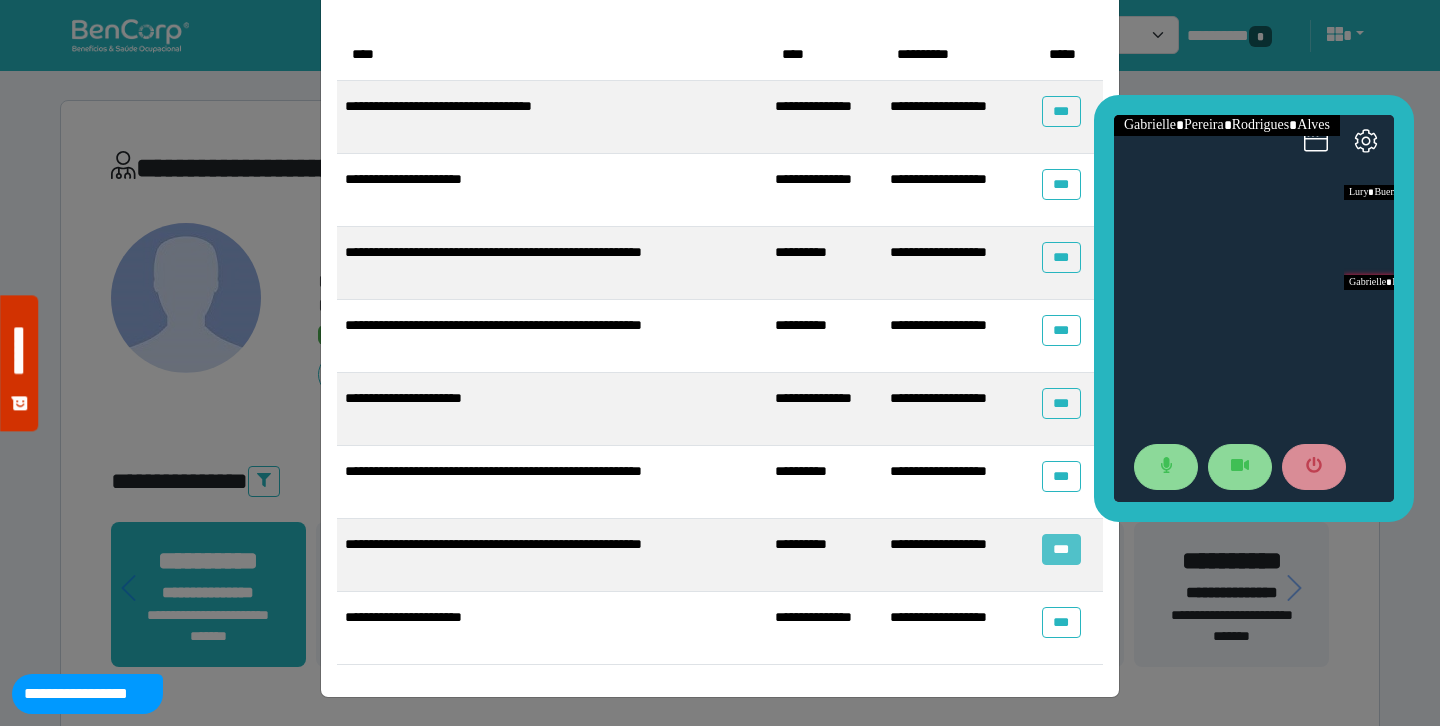 click on "***" at bounding box center (1061, 549) 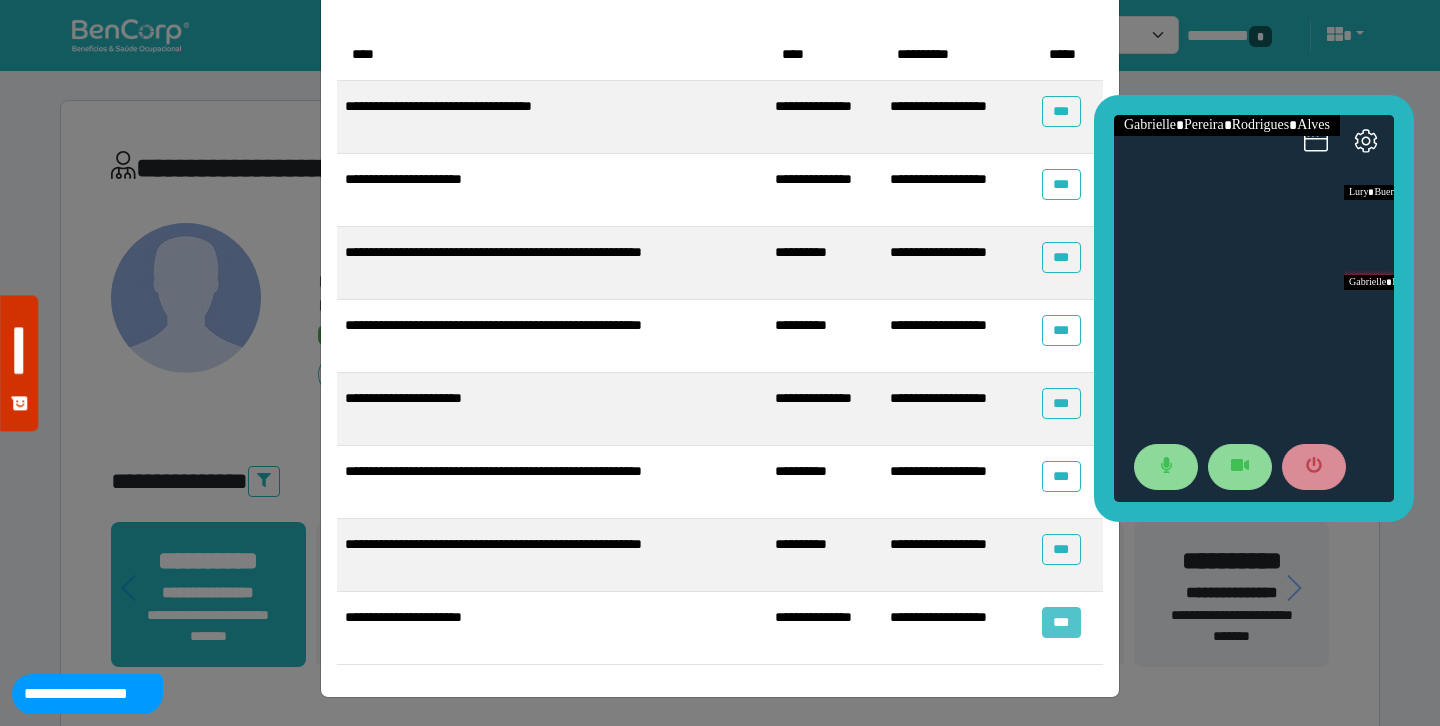 click on "***" at bounding box center [1061, 622] 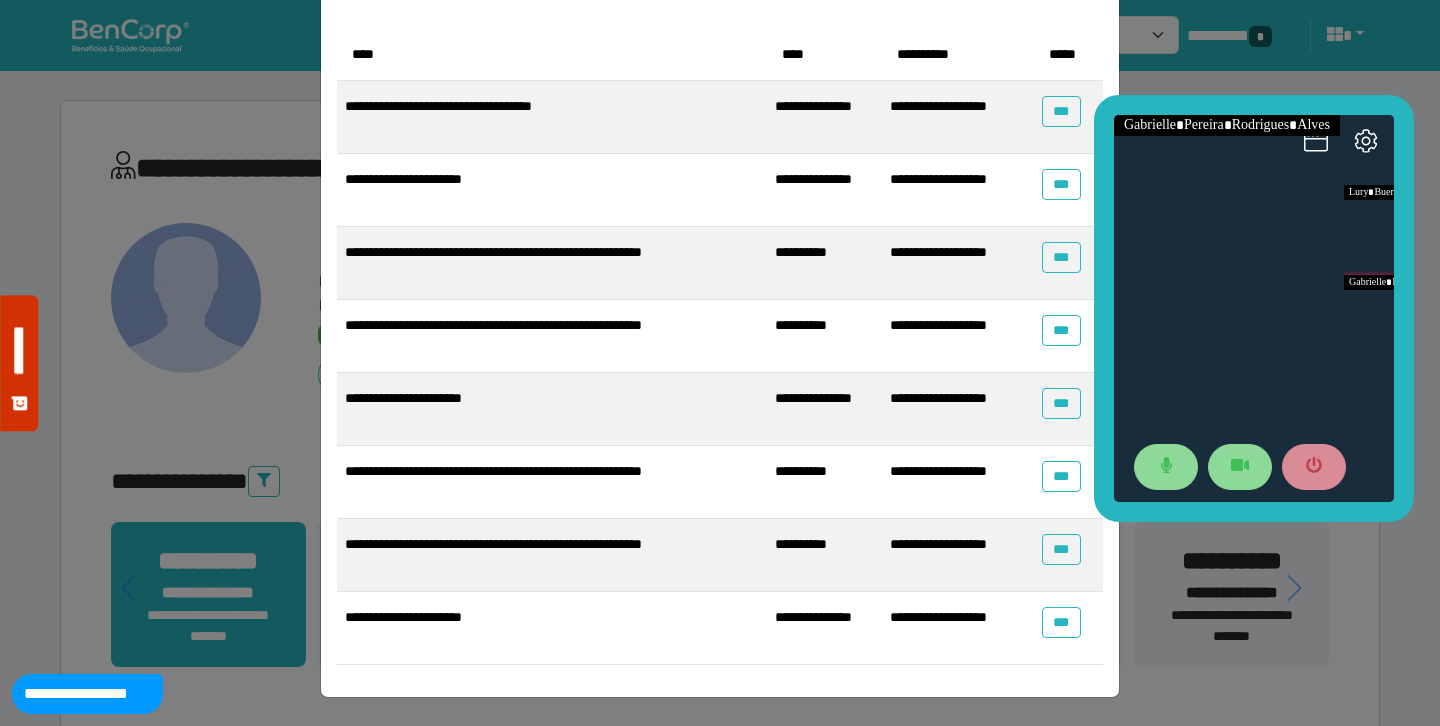 scroll, scrollTop: 0, scrollLeft: 0, axis: both 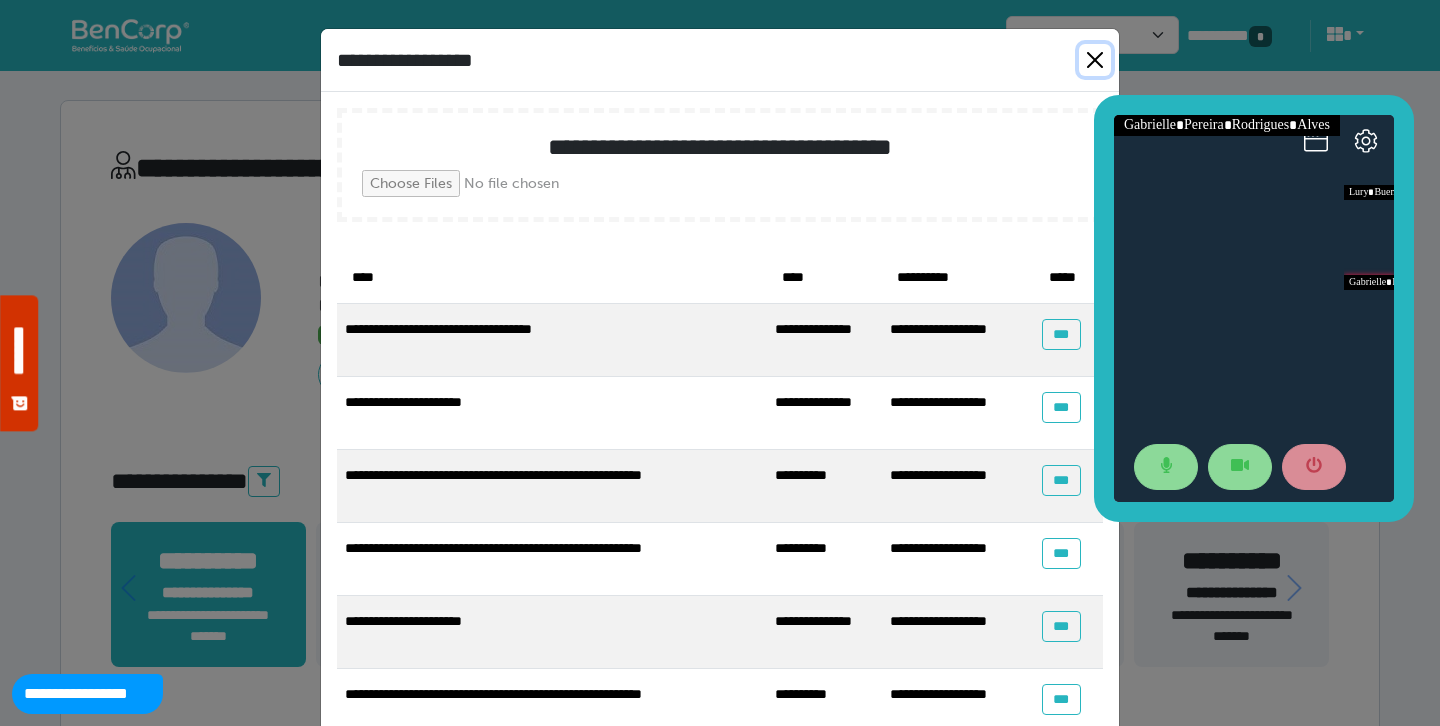 click at bounding box center (1095, 60) 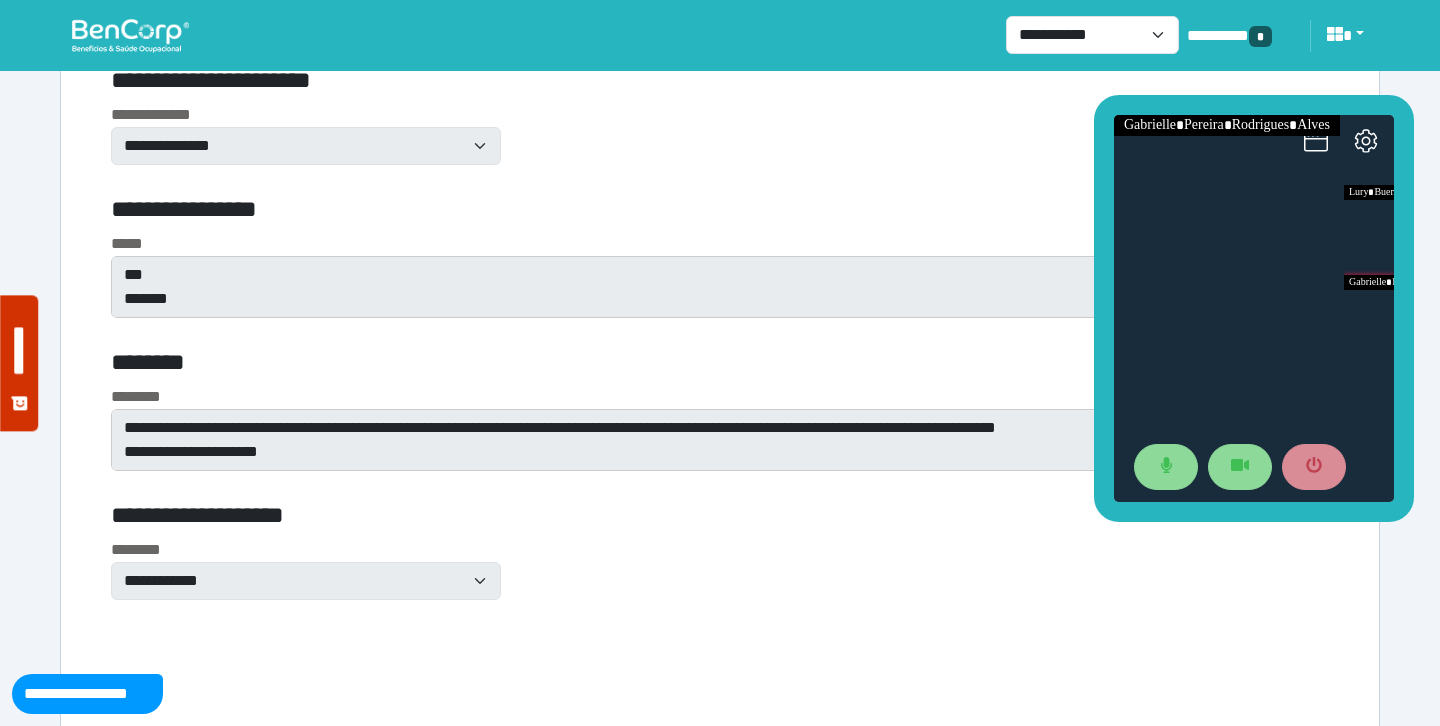 scroll, scrollTop: 10380, scrollLeft: 0, axis: vertical 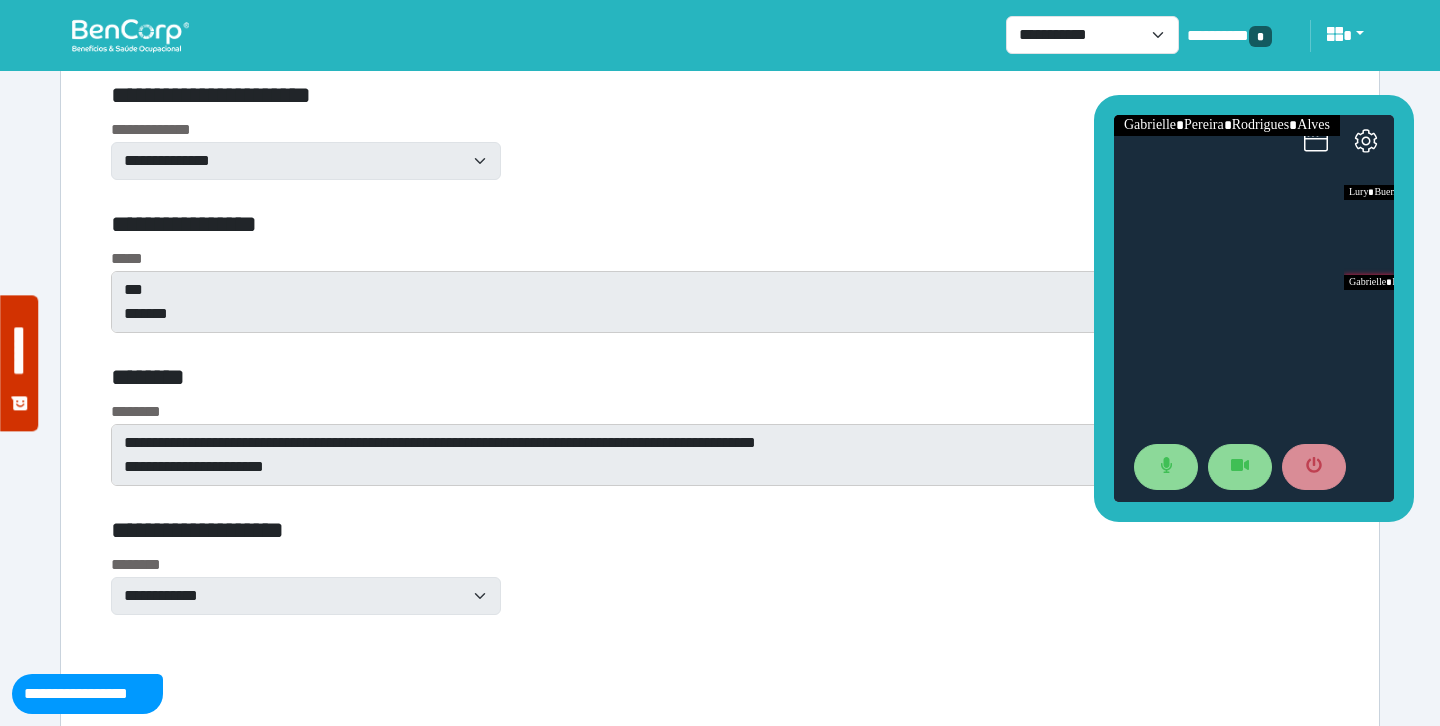 click on "**********" at bounding box center (720, -1623) 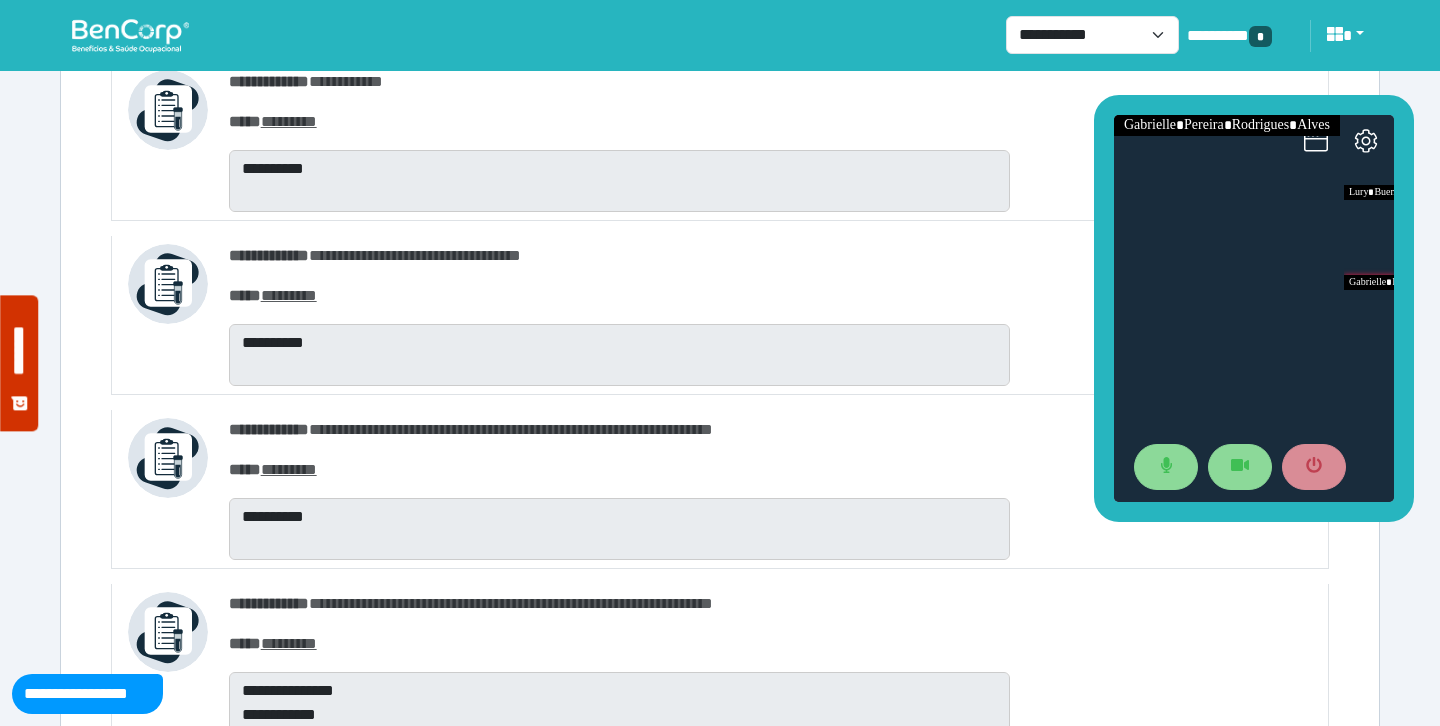 scroll, scrollTop: 0, scrollLeft: 0, axis: both 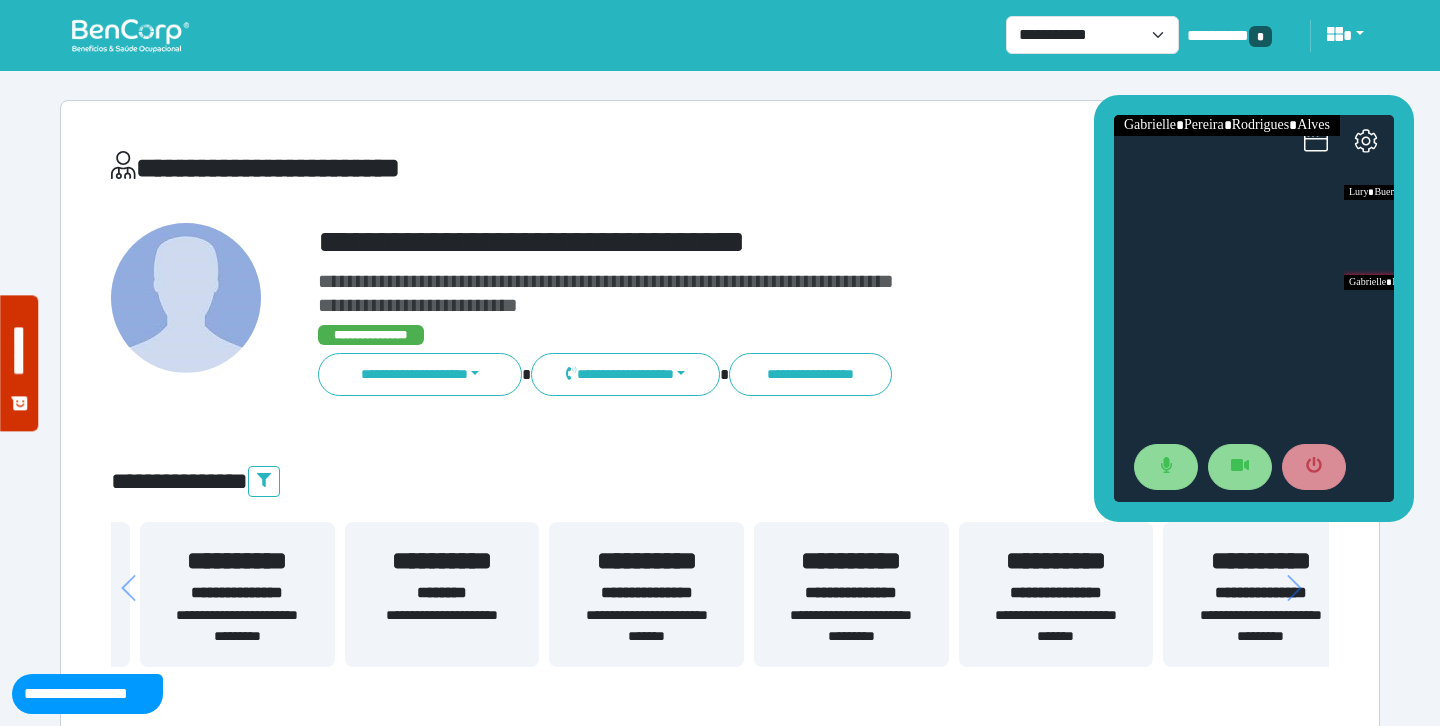 drag, startPoint x: 1227, startPoint y: 616, endPoint x: 485, endPoint y: 662, distance: 743.4245 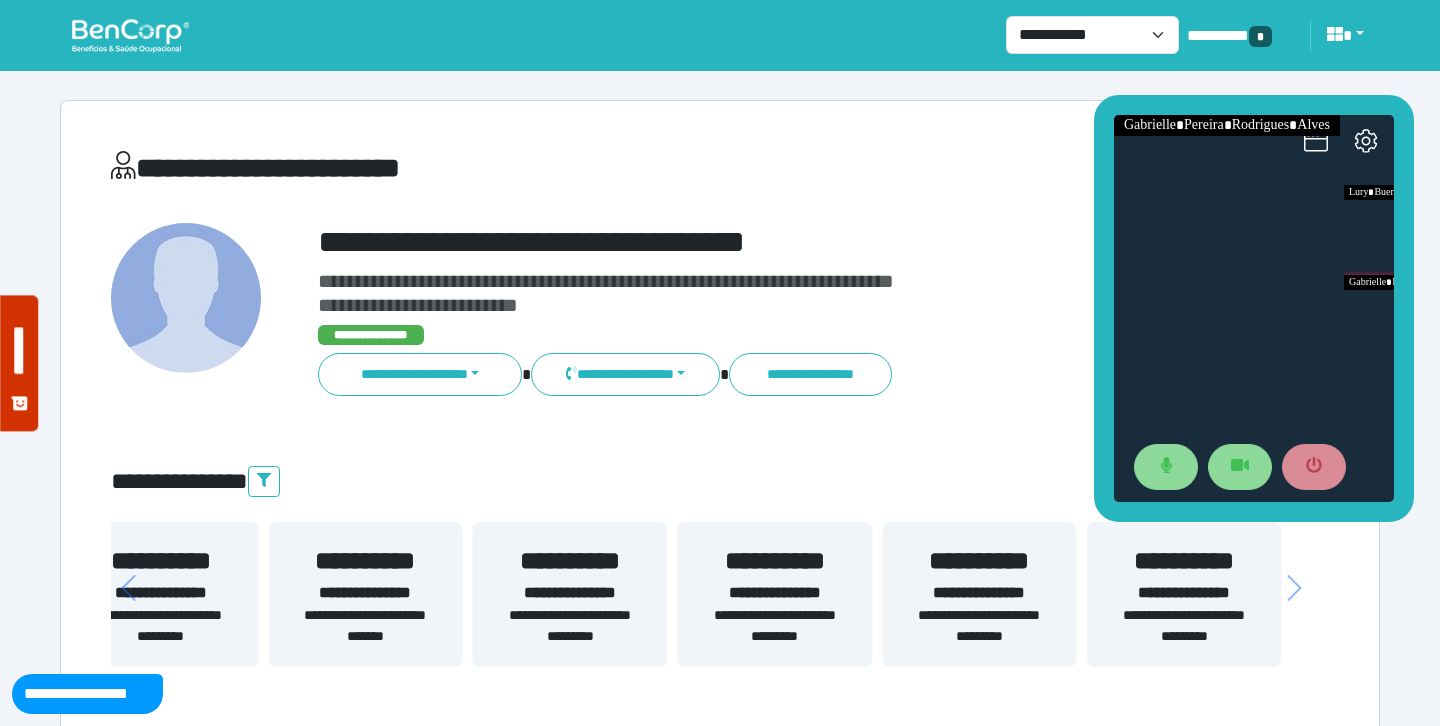 drag, startPoint x: 1073, startPoint y: 619, endPoint x: 261, endPoint y: 722, distance: 818.5066 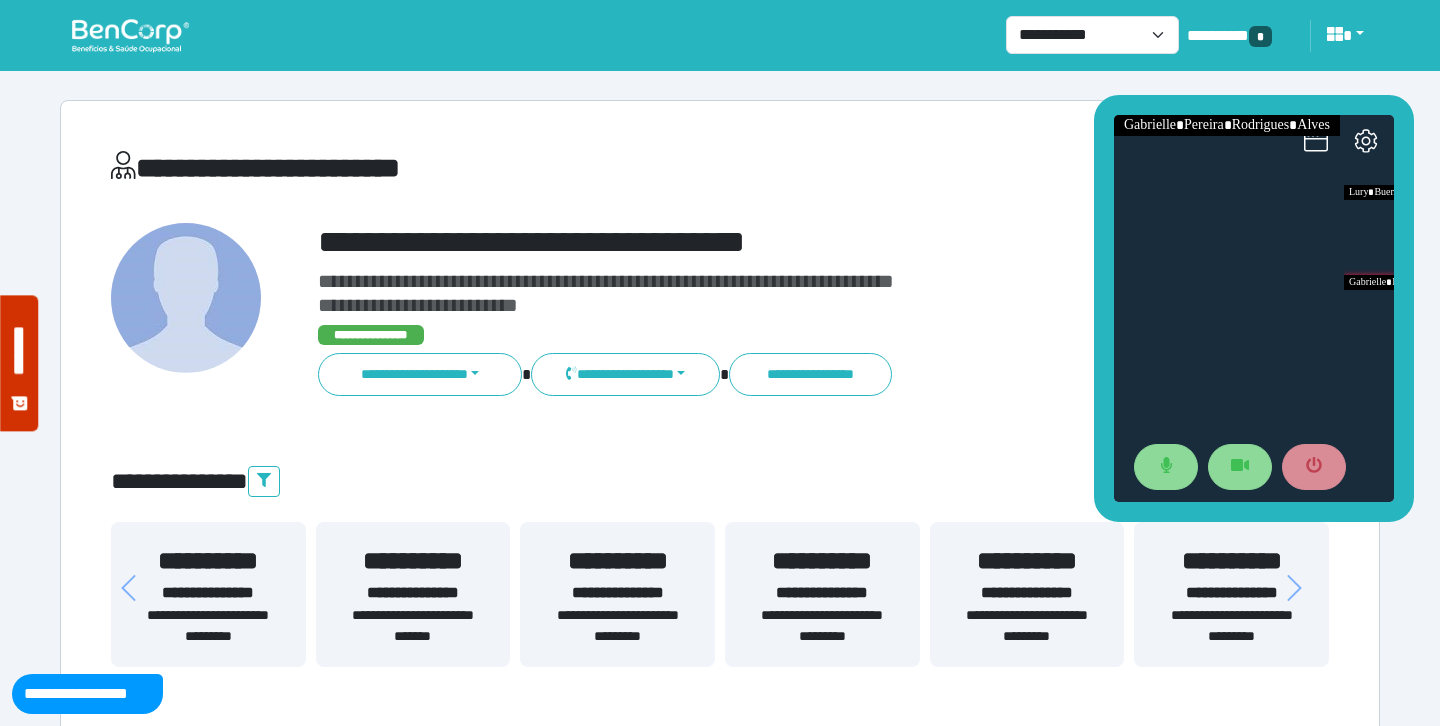 click on "**********" at bounding box center (413, 561) 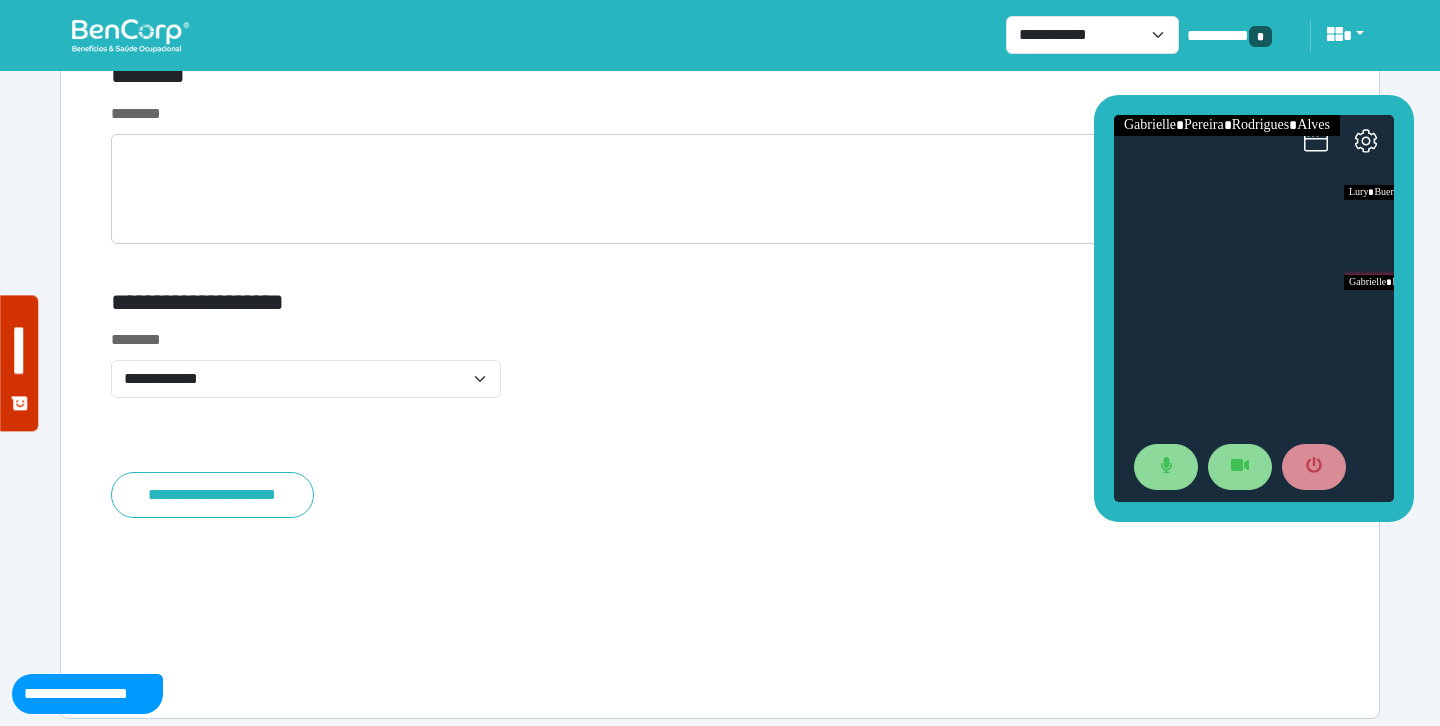 scroll, scrollTop: 7843, scrollLeft: 0, axis: vertical 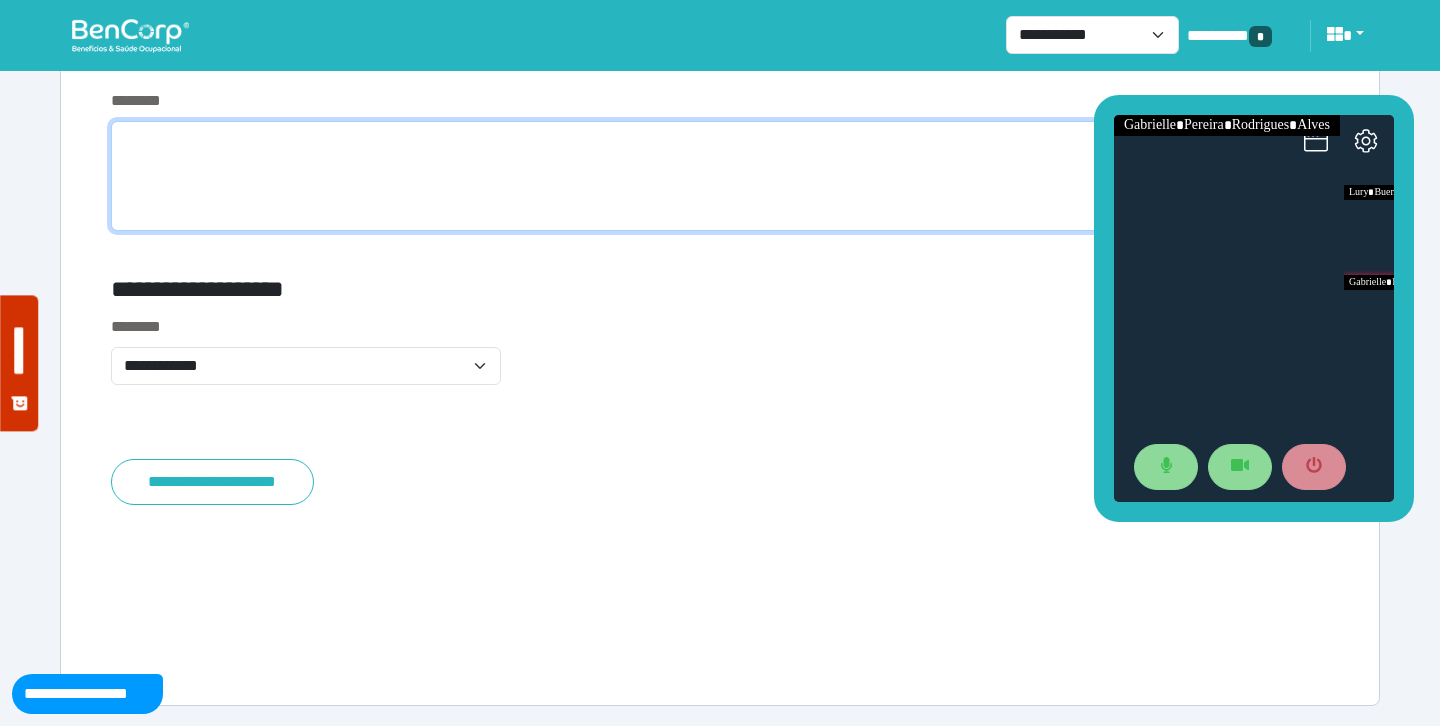 click at bounding box center [720, 176] 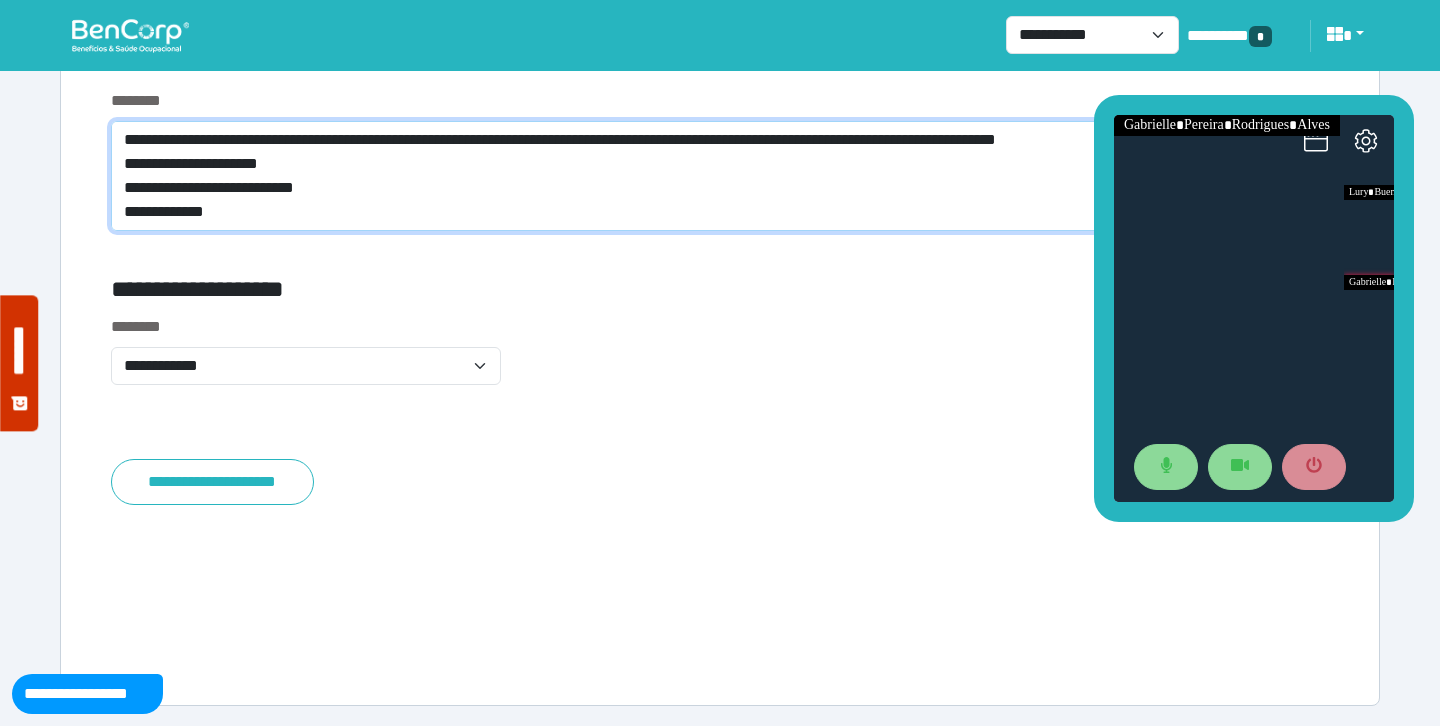 scroll, scrollTop: 0, scrollLeft: 0, axis: both 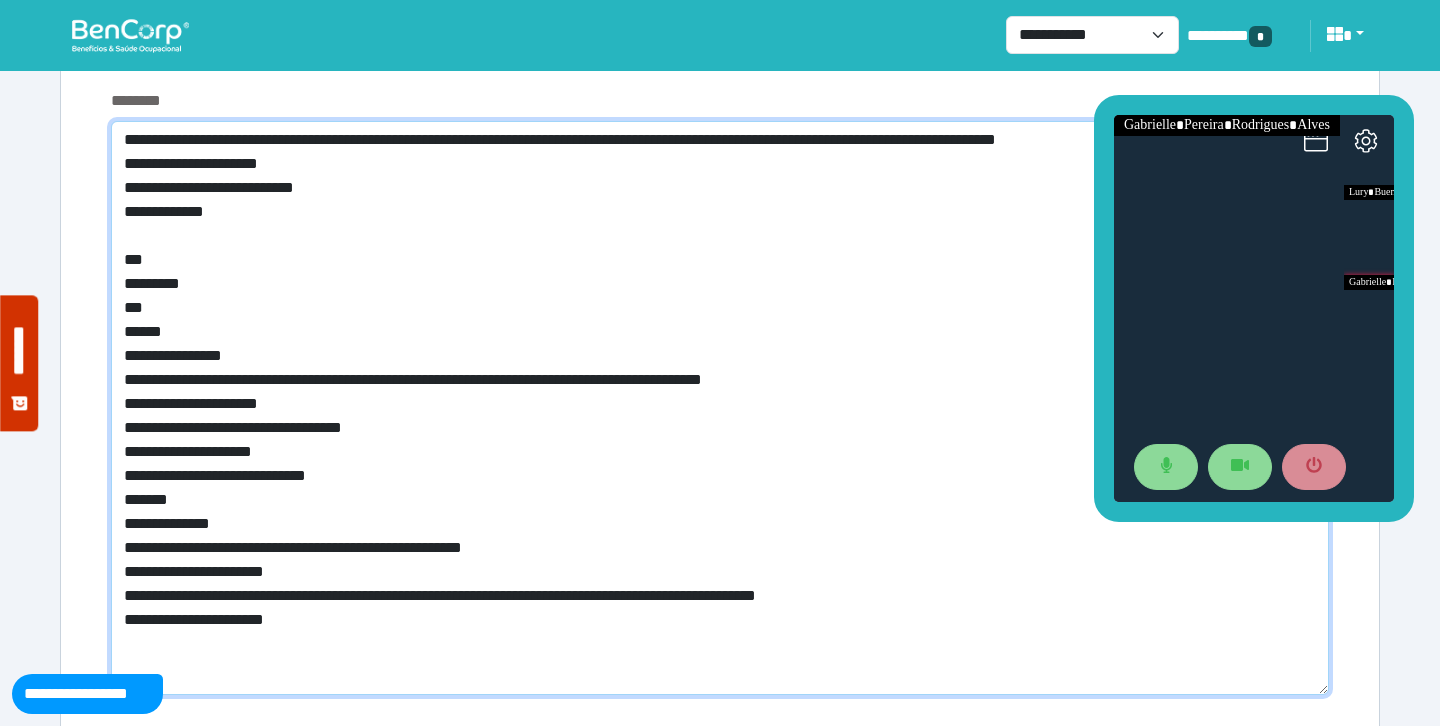 click on "**********" at bounding box center [720, 408] 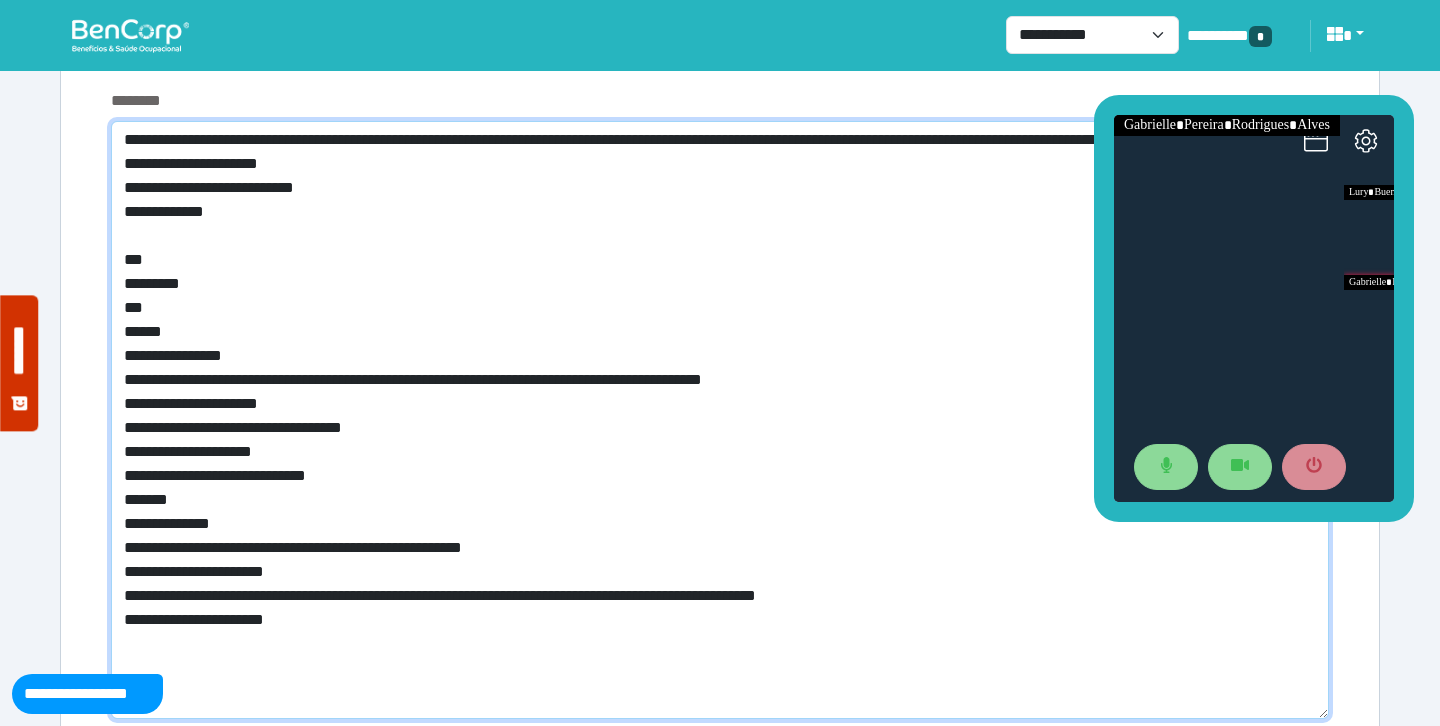 click on "**********" at bounding box center (720, 420) 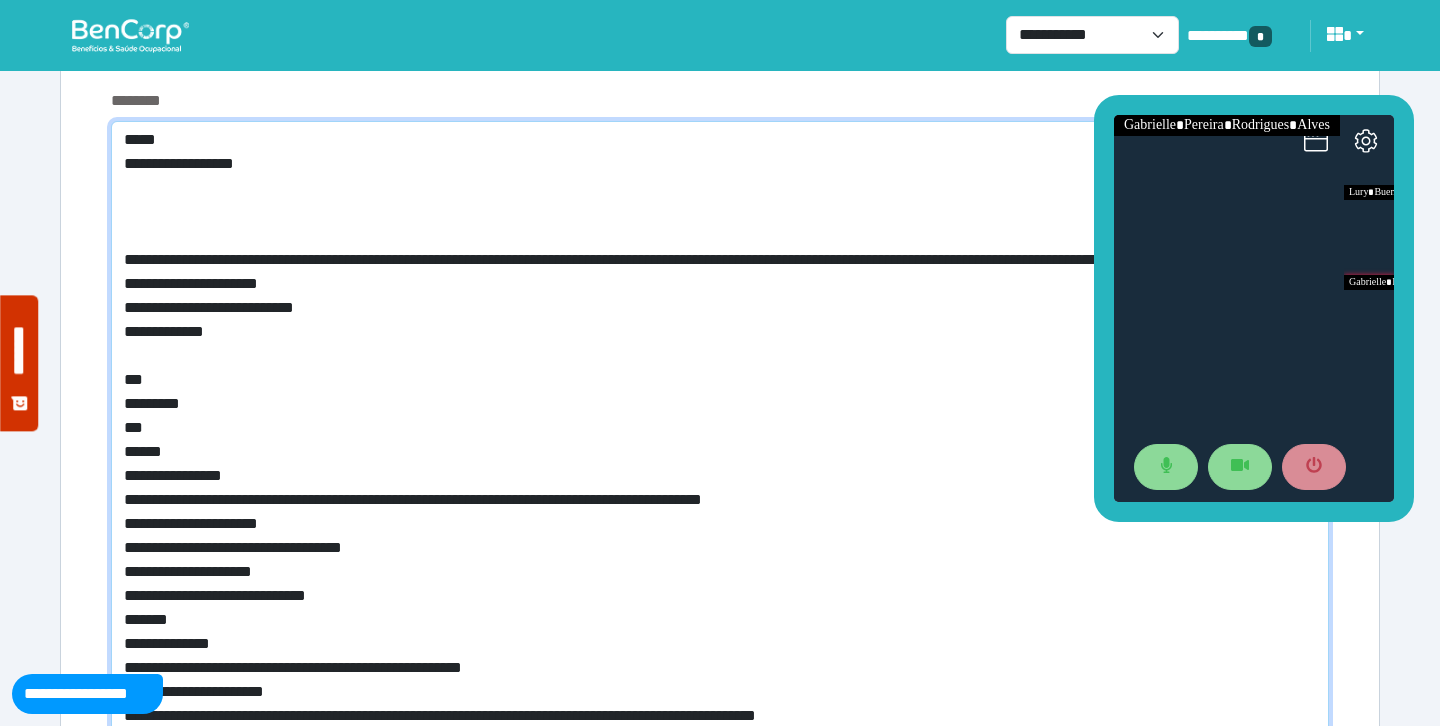 drag, startPoint x: 317, startPoint y: 544, endPoint x: 46, endPoint y: 537, distance: 271.0904 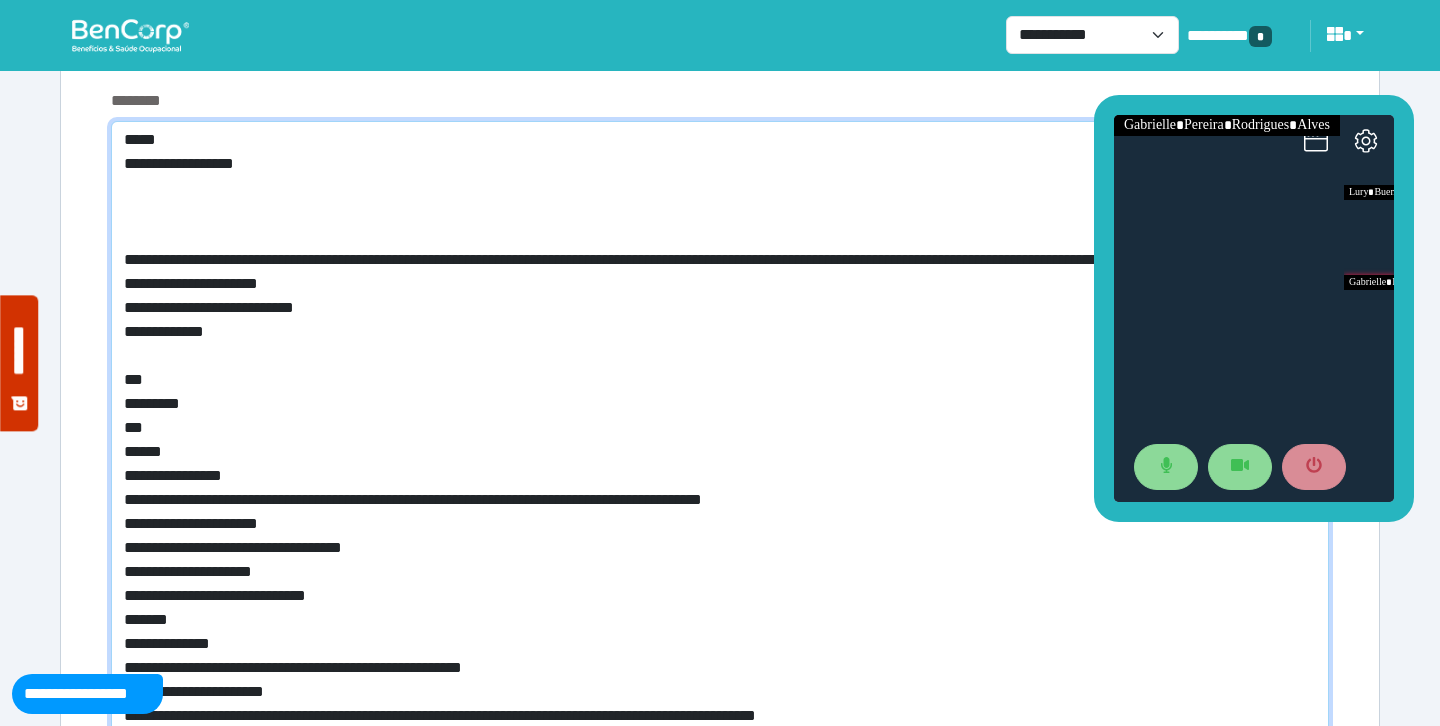 click on "**********" at bounding box center [720, 480] 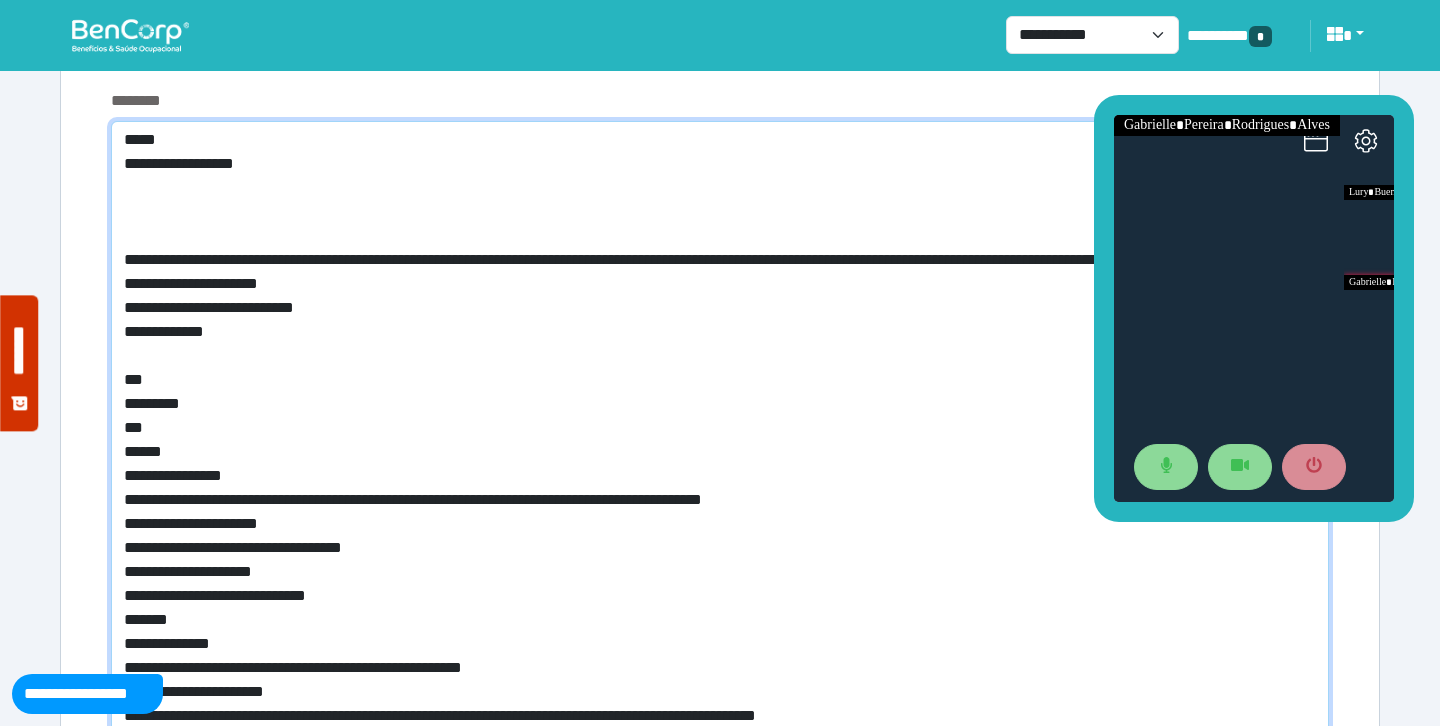 click on "**********" at bounding box center (720, 480) 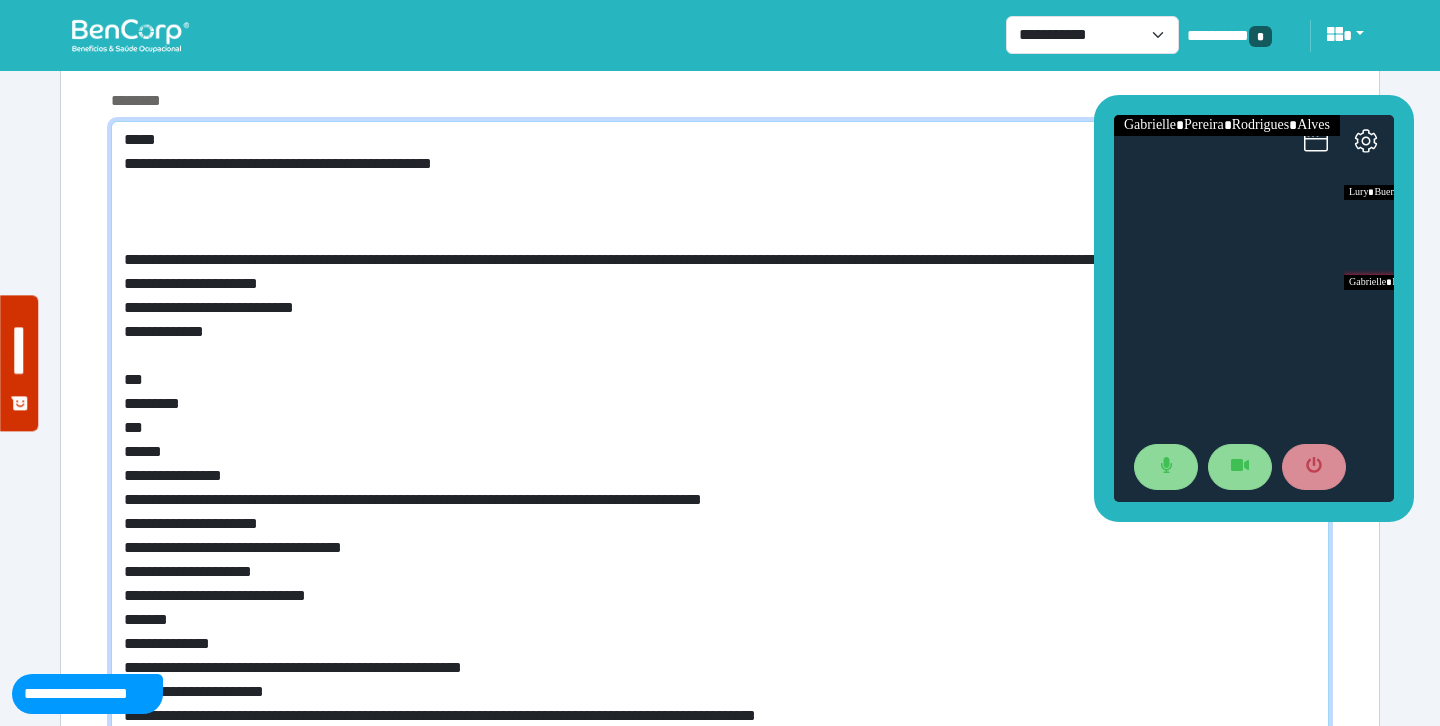 click on "**********" at bounding box center (720, 480) 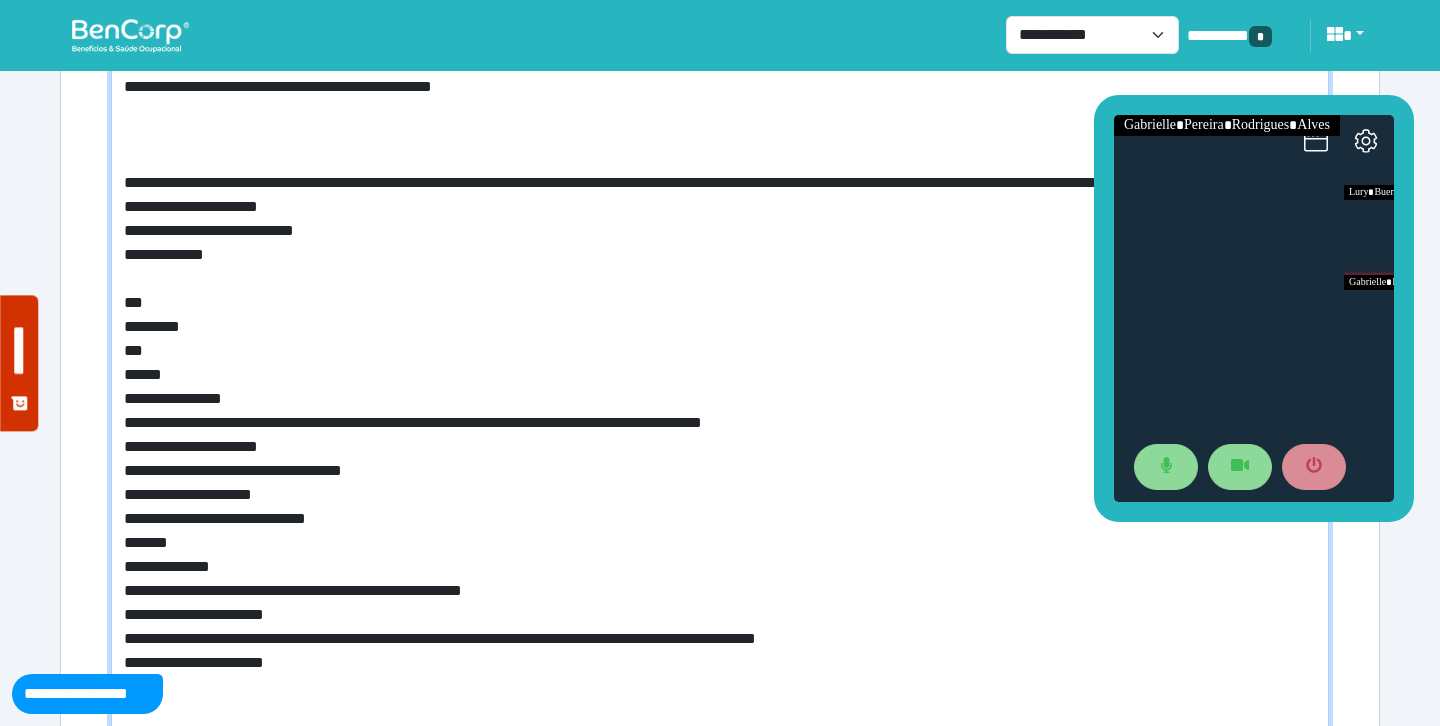 scroll, scrollTop: 7916, scrollLeft: 0, axis: vertical 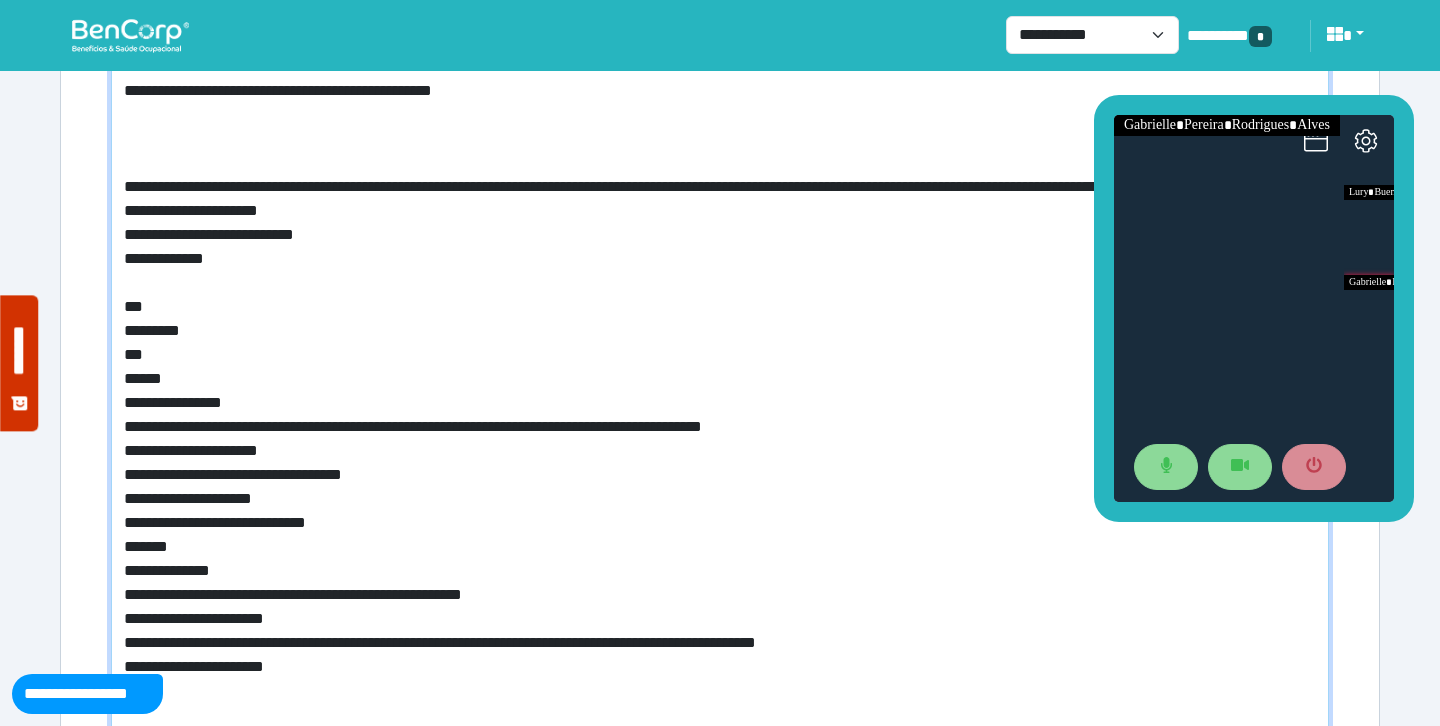 click on "**********" at bounding box center (720, 407) 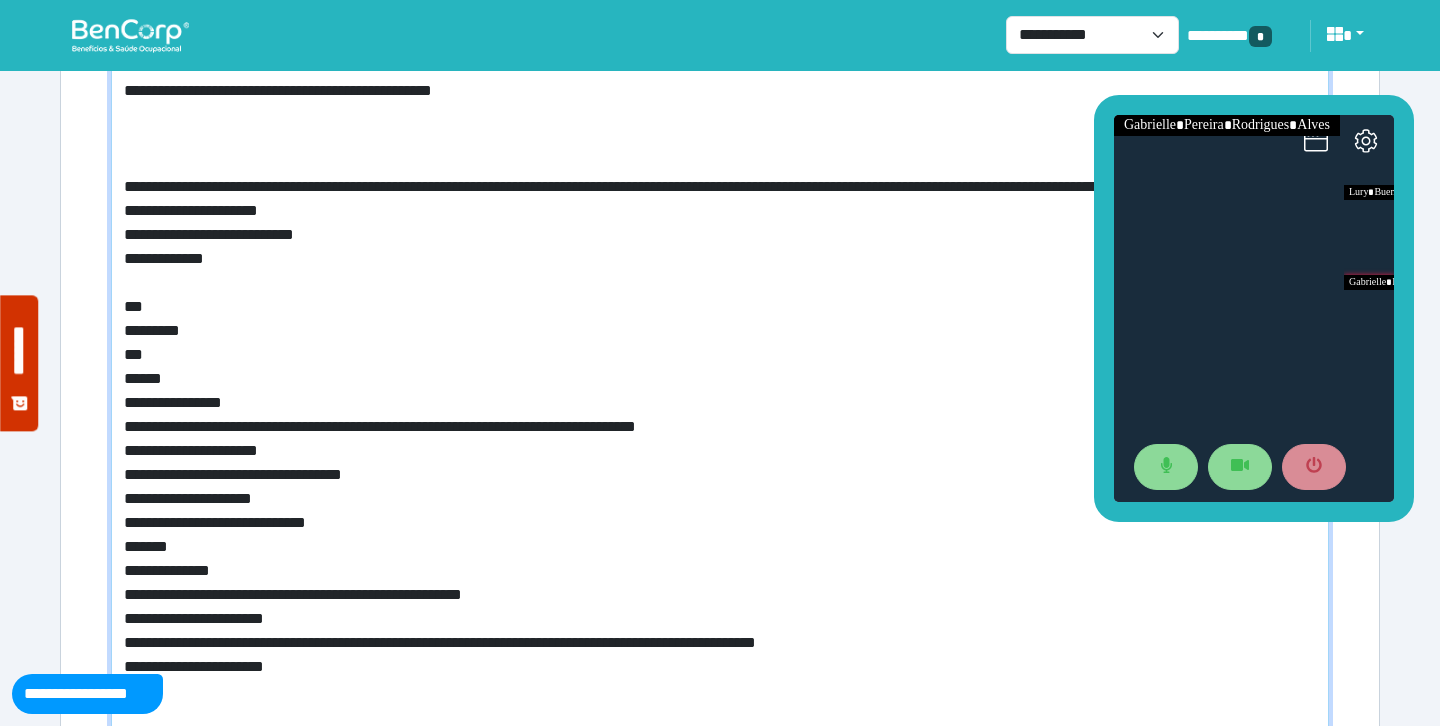 click on "**********" at bounding box center (720, 407) 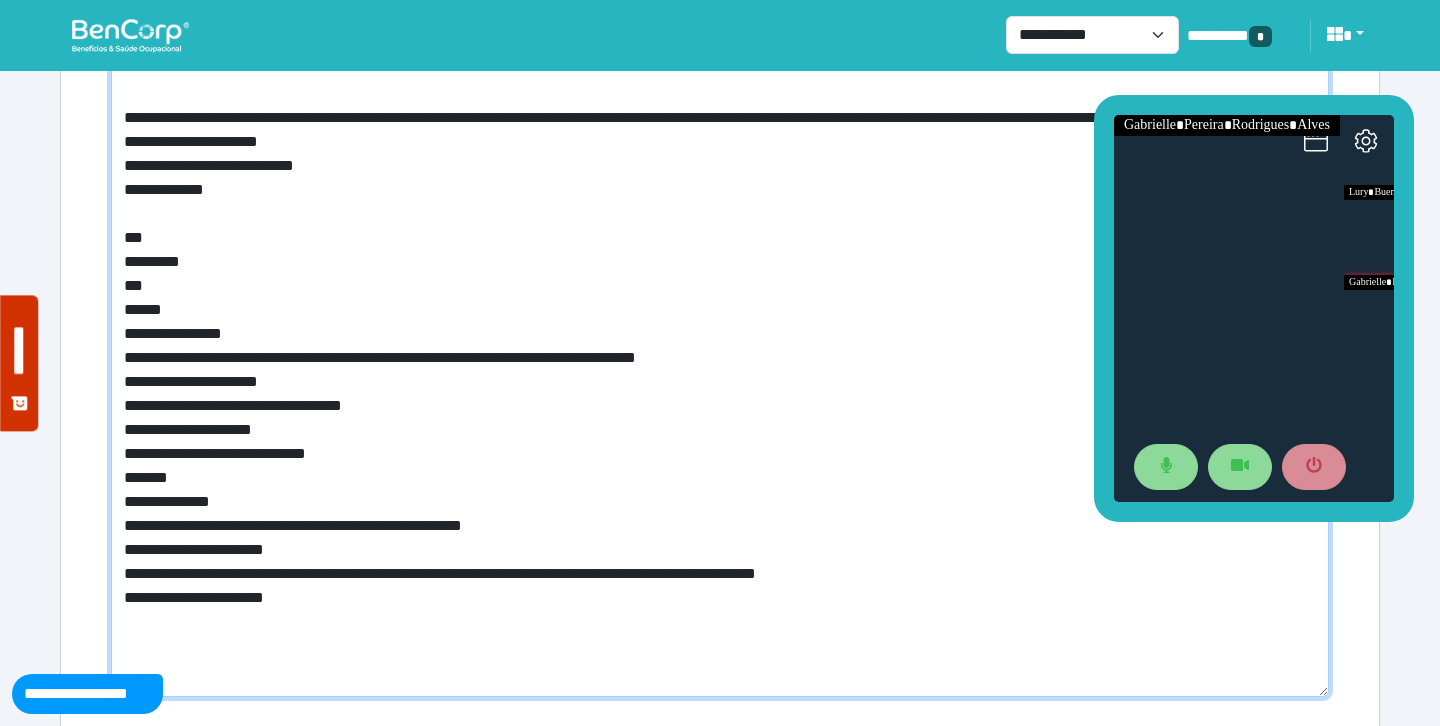 scroll, scrollTop: 7995, scrollLeft: 0, axis: vertical 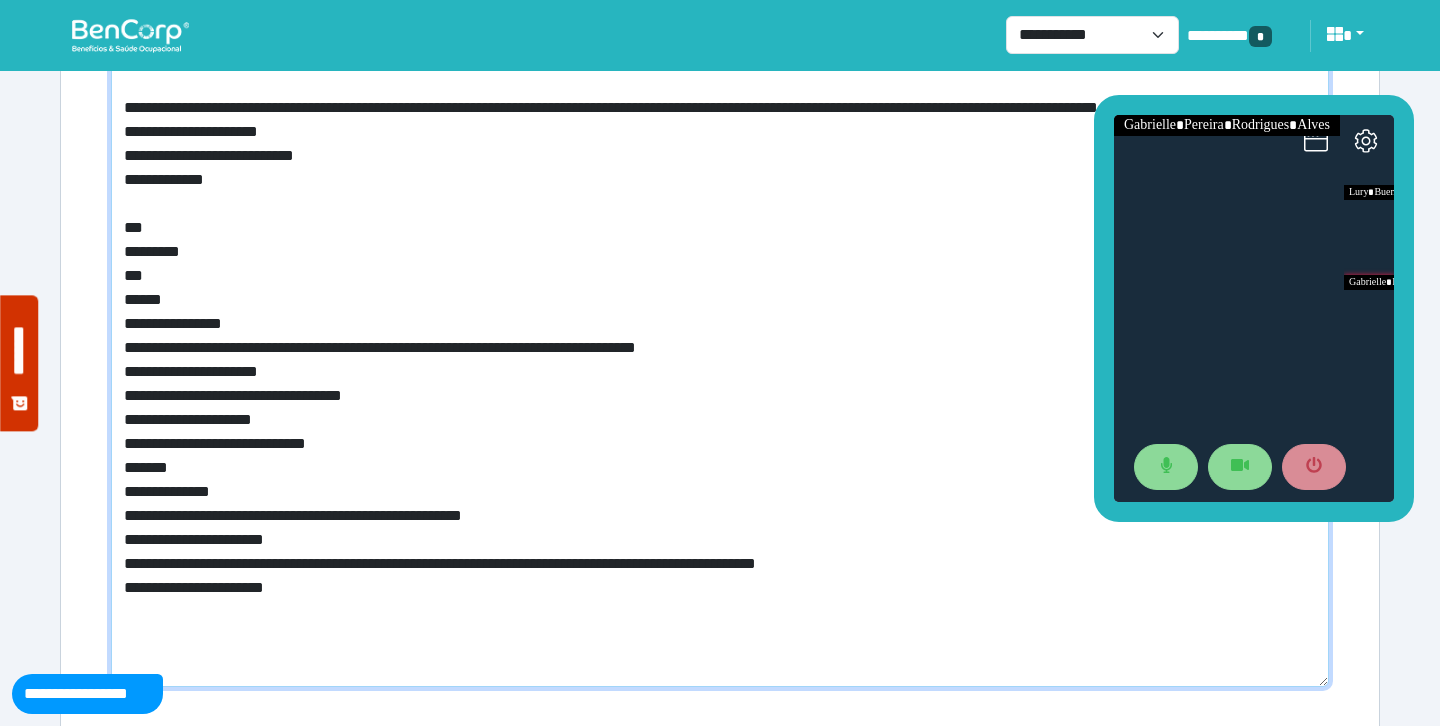 click on "**********" at bounding box center [720, 328] 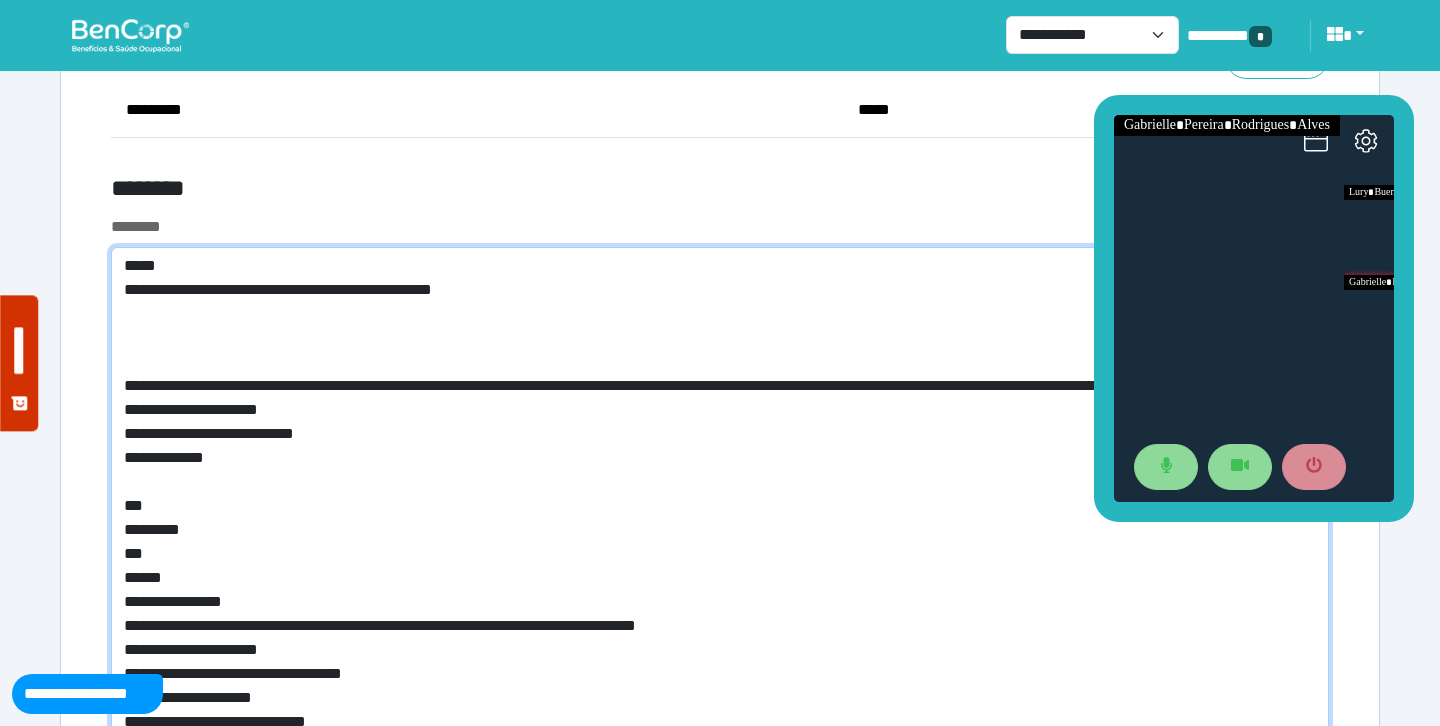 scroll, scrollTop: 7715, scrollLeft: 0, axis: vertical 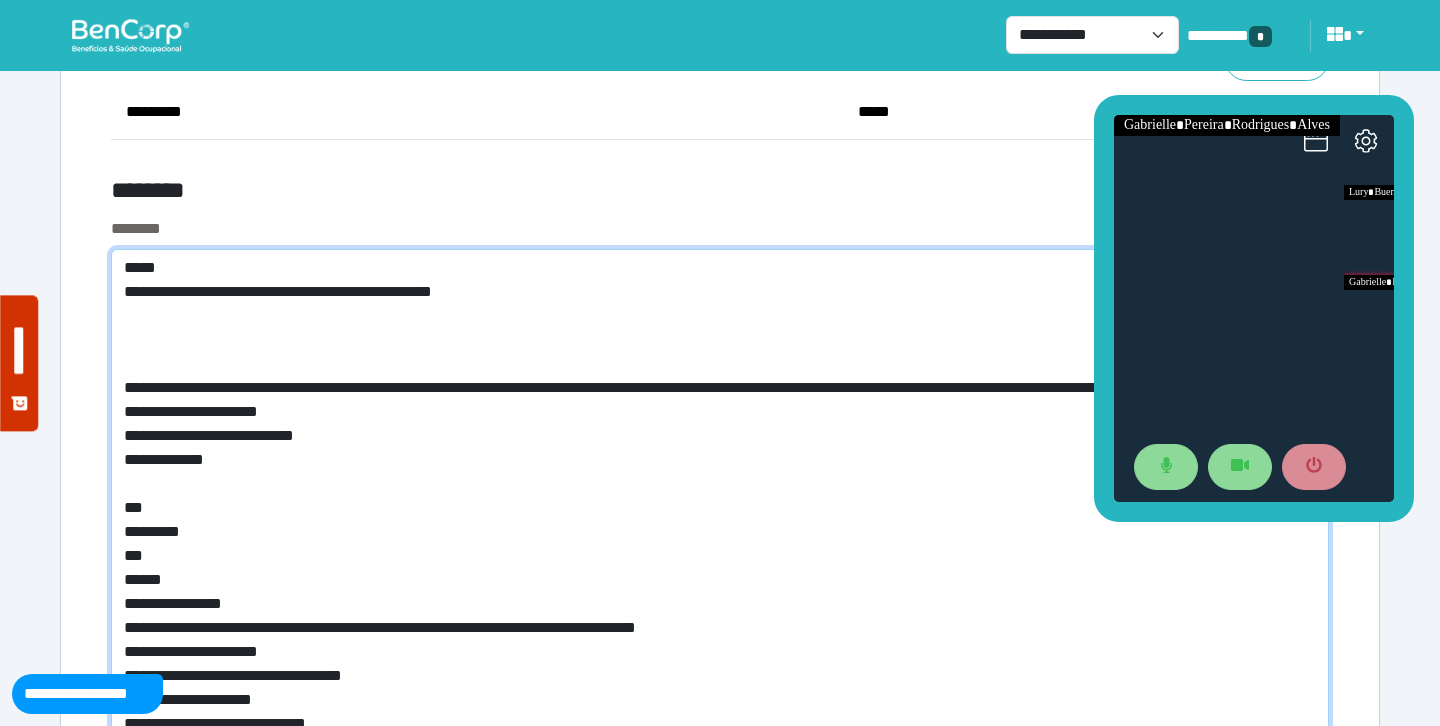 click on "**********" at bounding box center [720, 608] 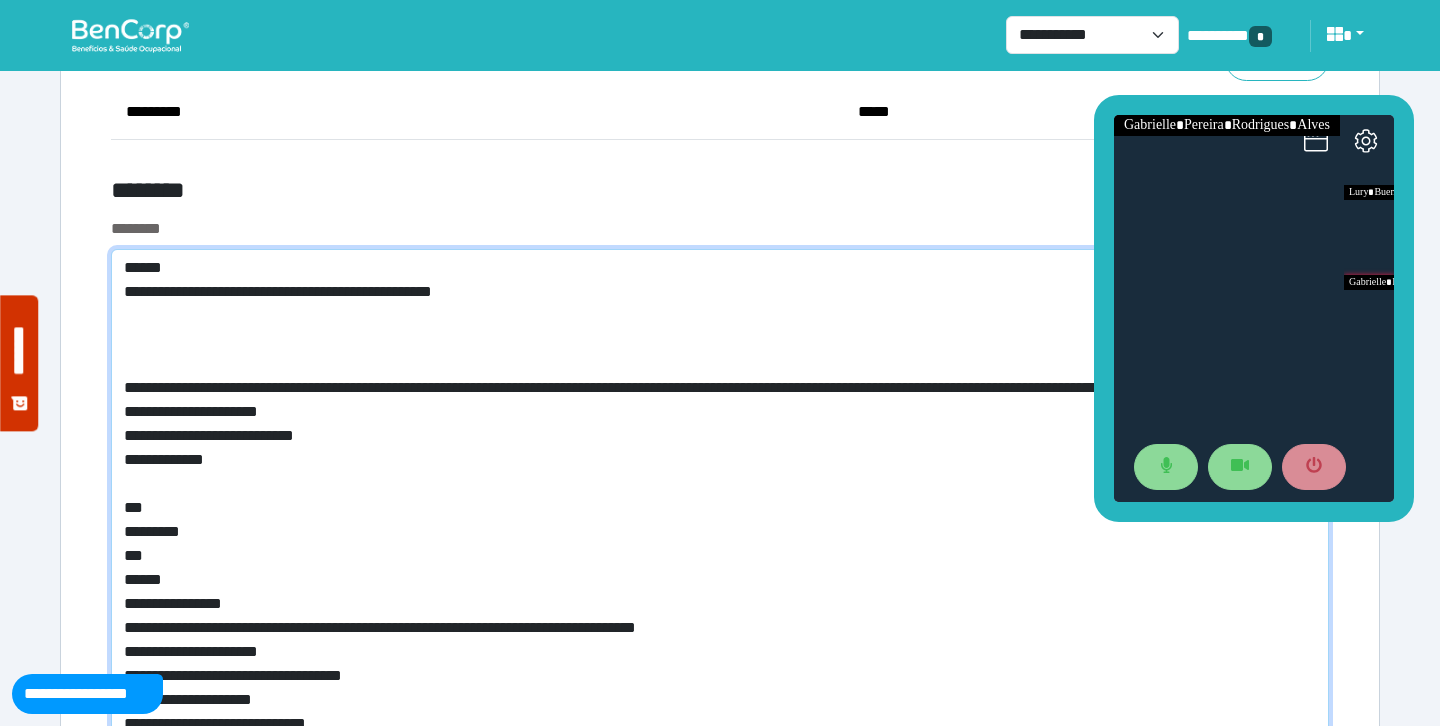 click on "**********" at bounding box center (720, 608) 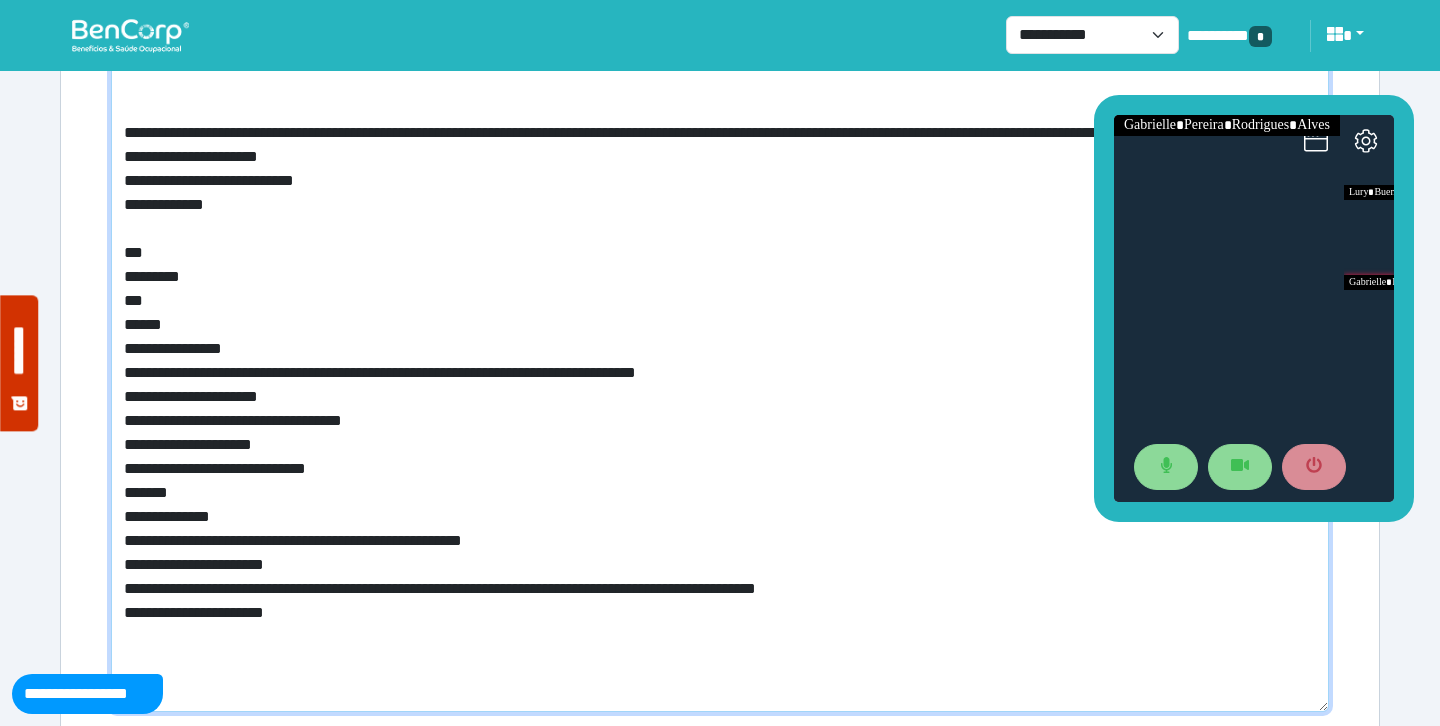 scroll, scrollTop: 7996, scrollLeft: 0, axis: vertical 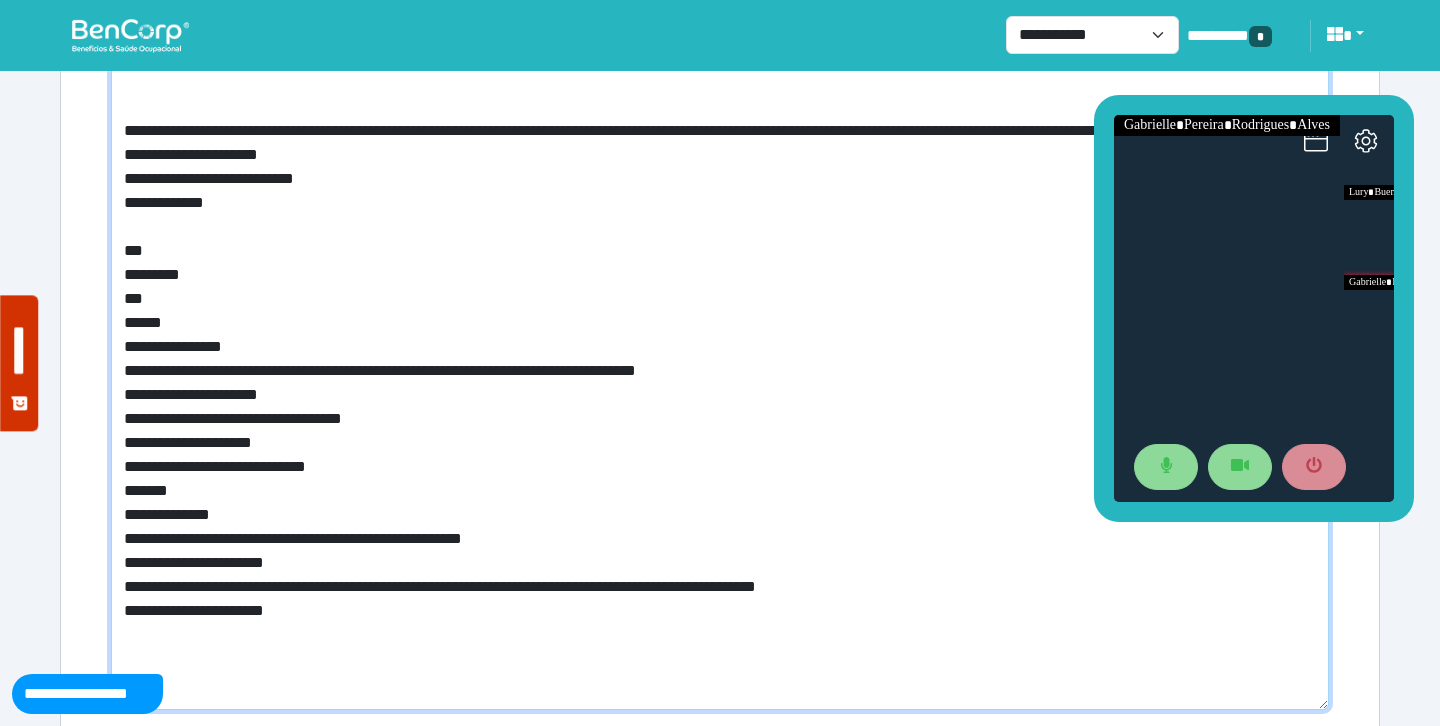 drag, startPoint x: 316, startPoint y: 629, endPoint x: 193, endPoint y: 626, distance: 123.03658 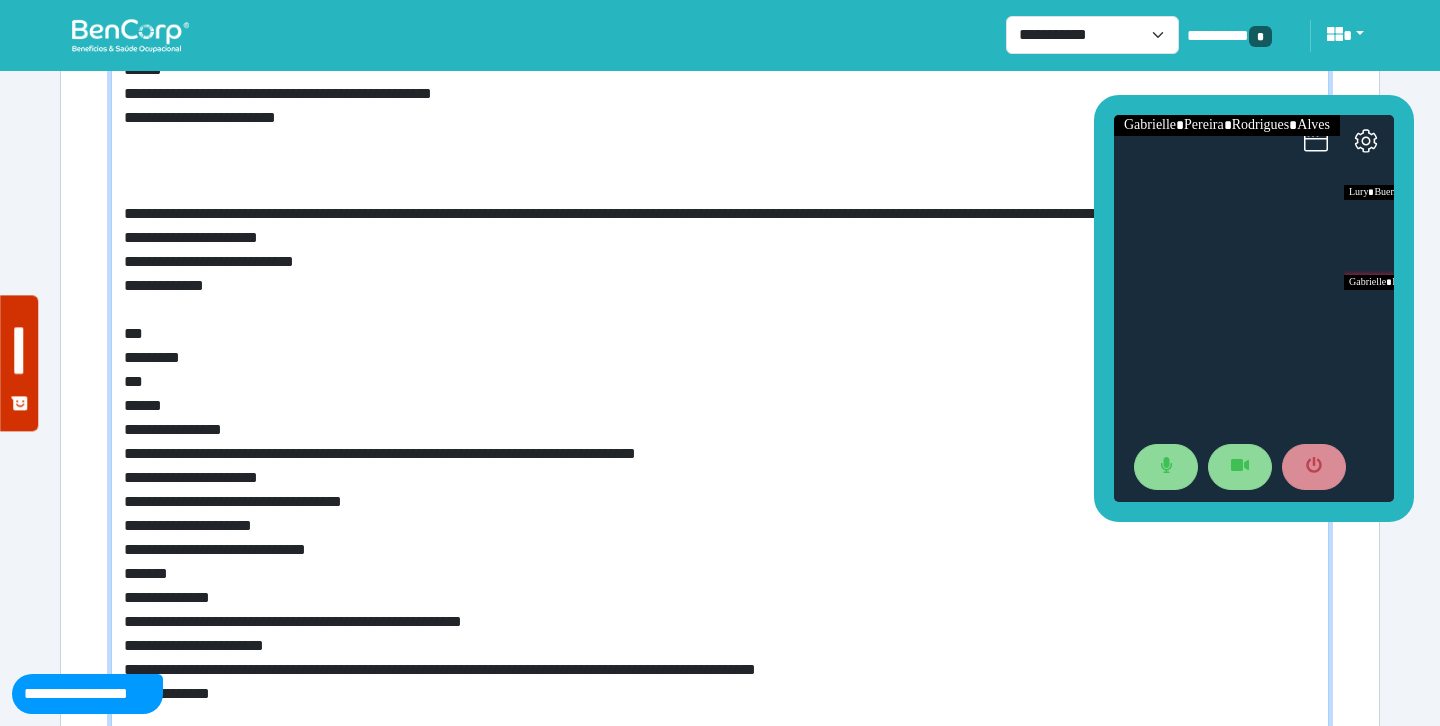 scroll, scrollTop: 7914, scrollLeft: 0, axis: vertical 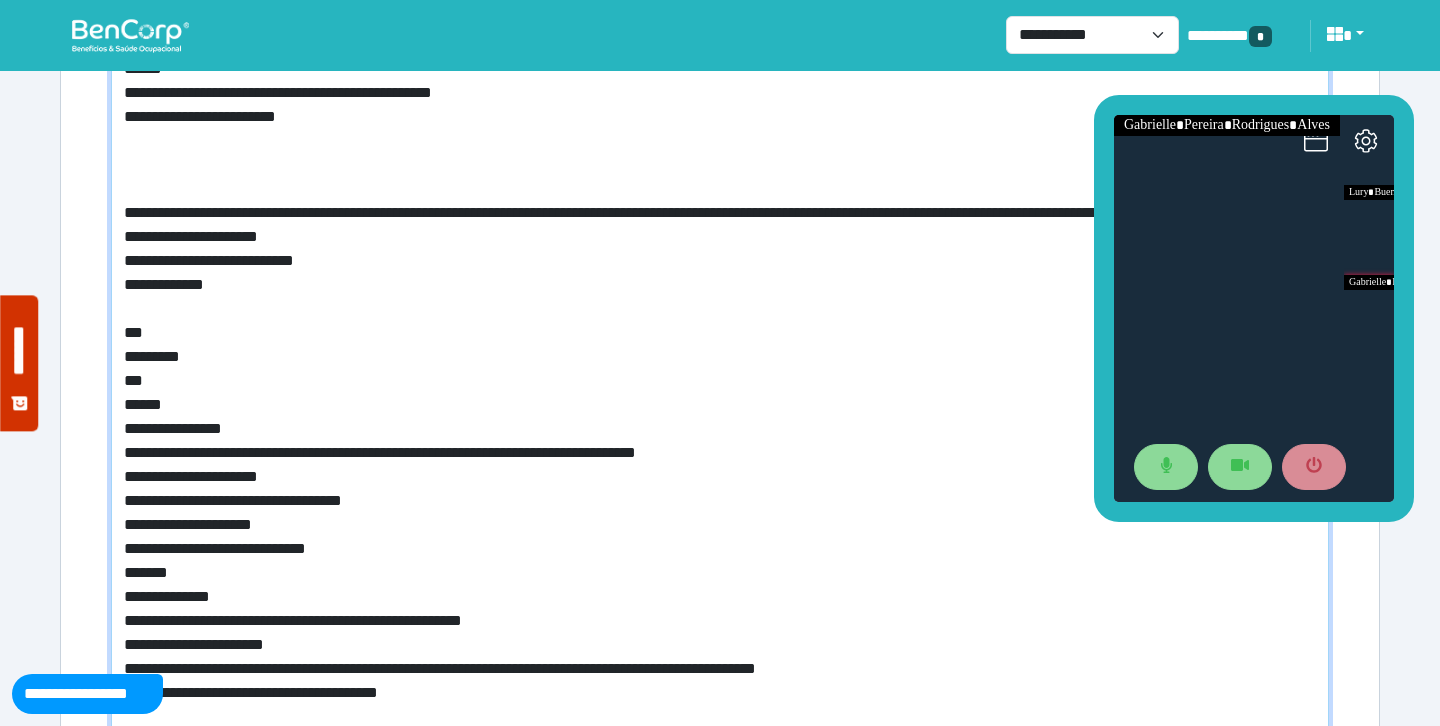 click on "**********" at bounding box center (720, 421) 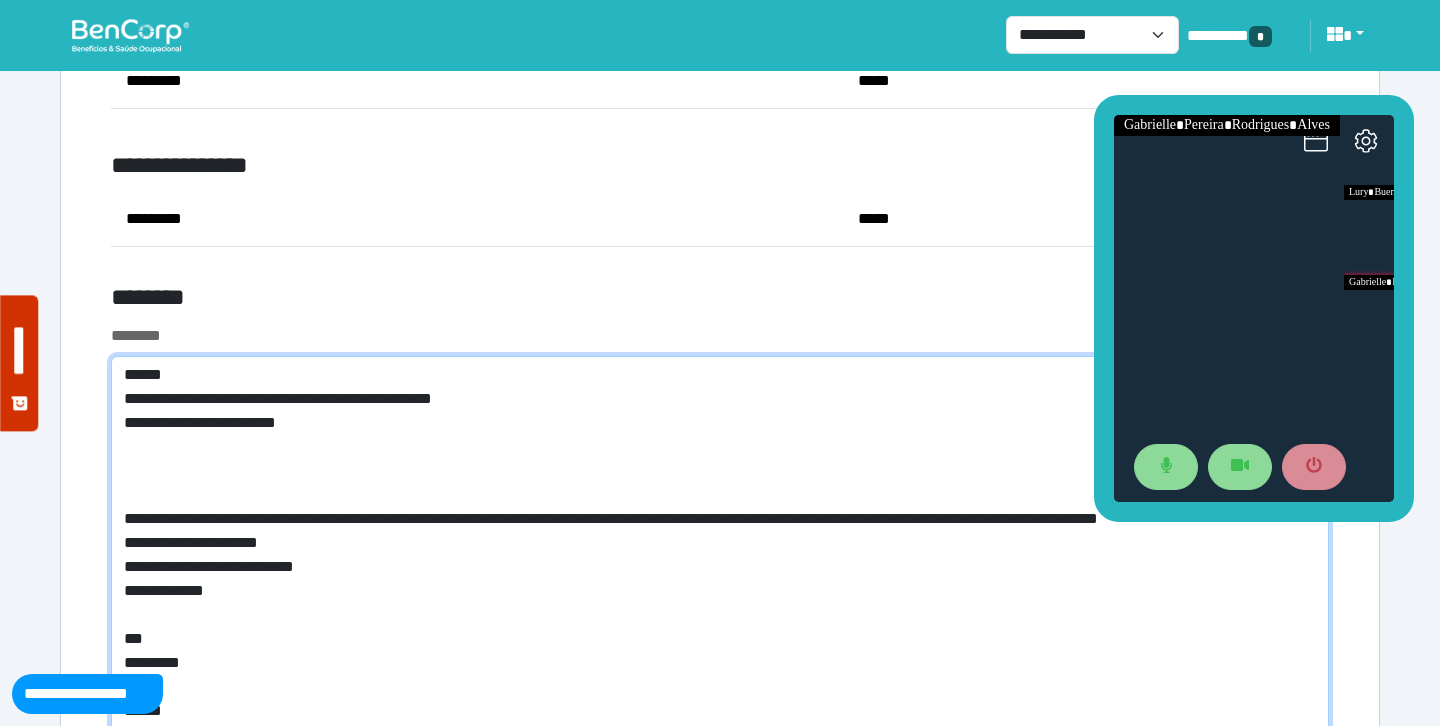 scroll, scrollTop: 7610, scrollLeft: 0, axis: vertical 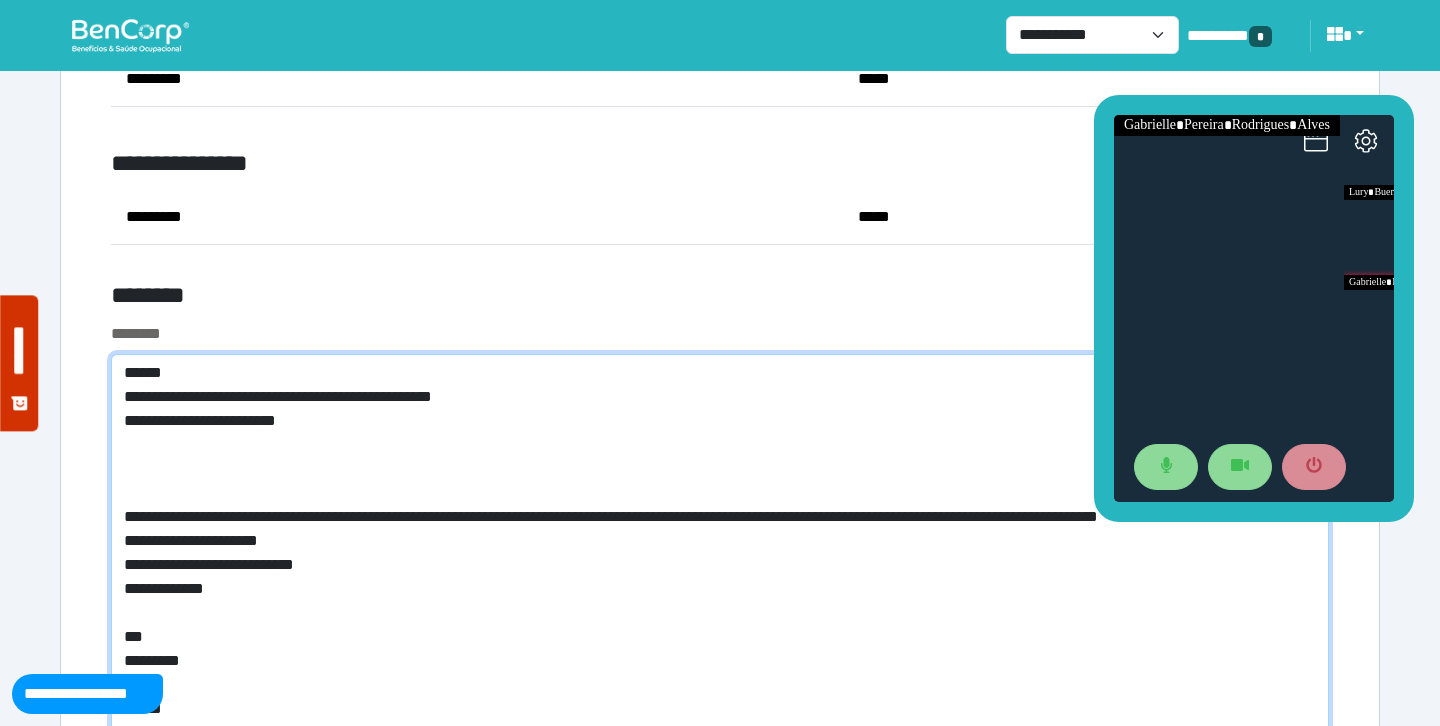 type on "**********" 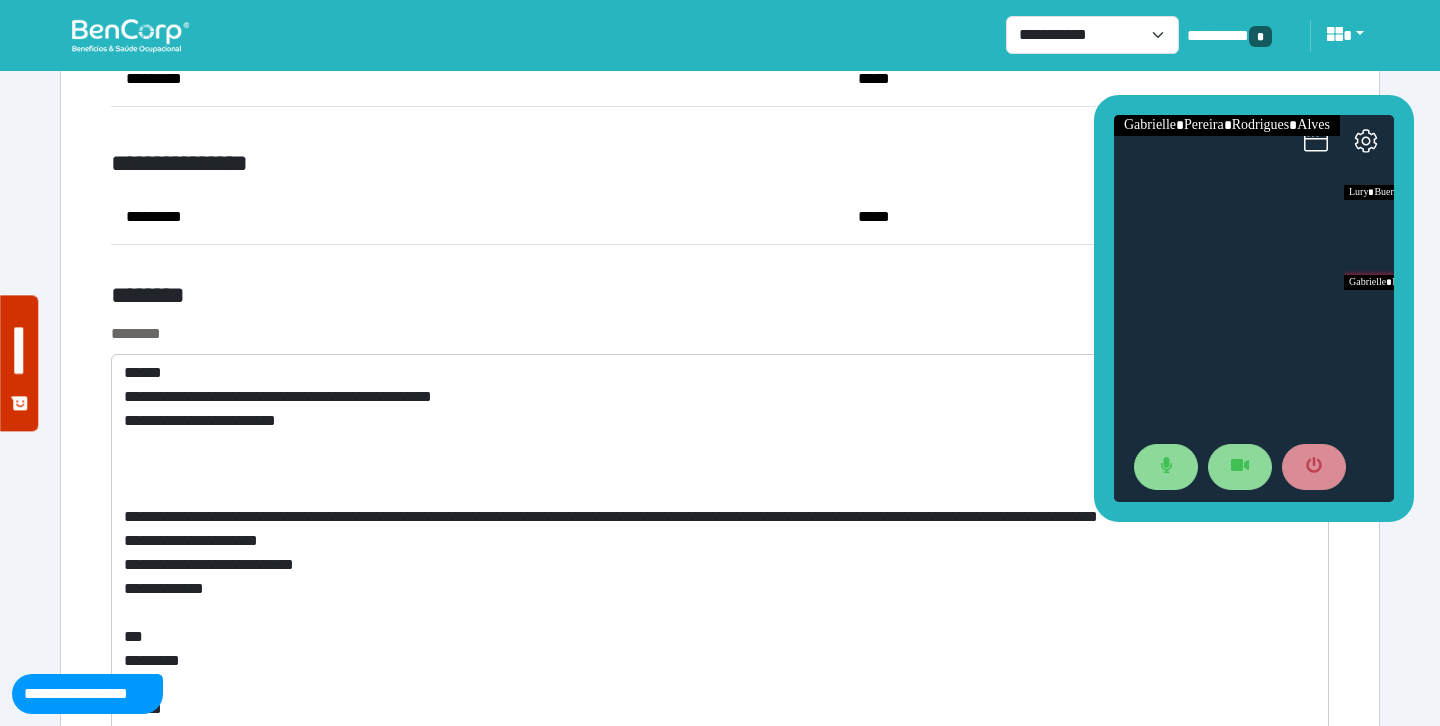 click on "**********" at bounding box center (720, -2764) 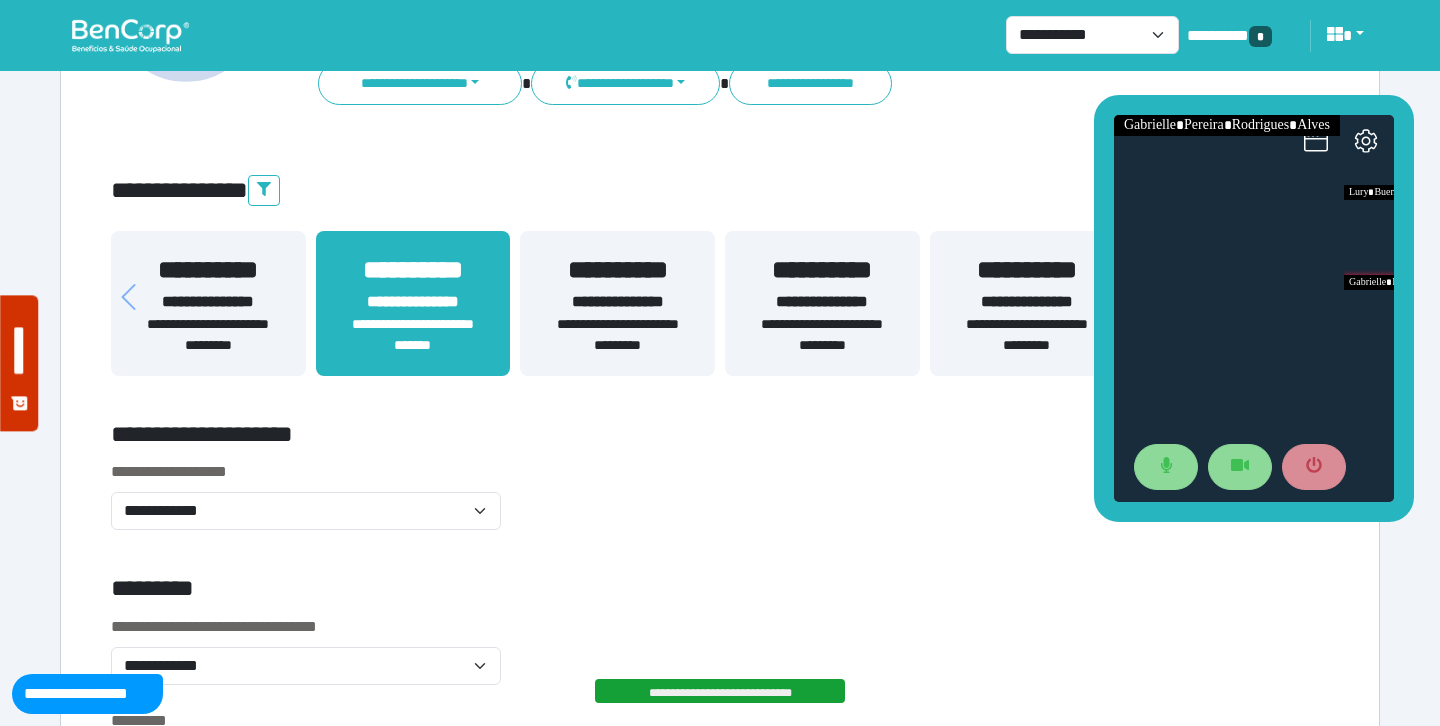 scroll, scrollTop: 0, scrollLeft: 0, axis: both 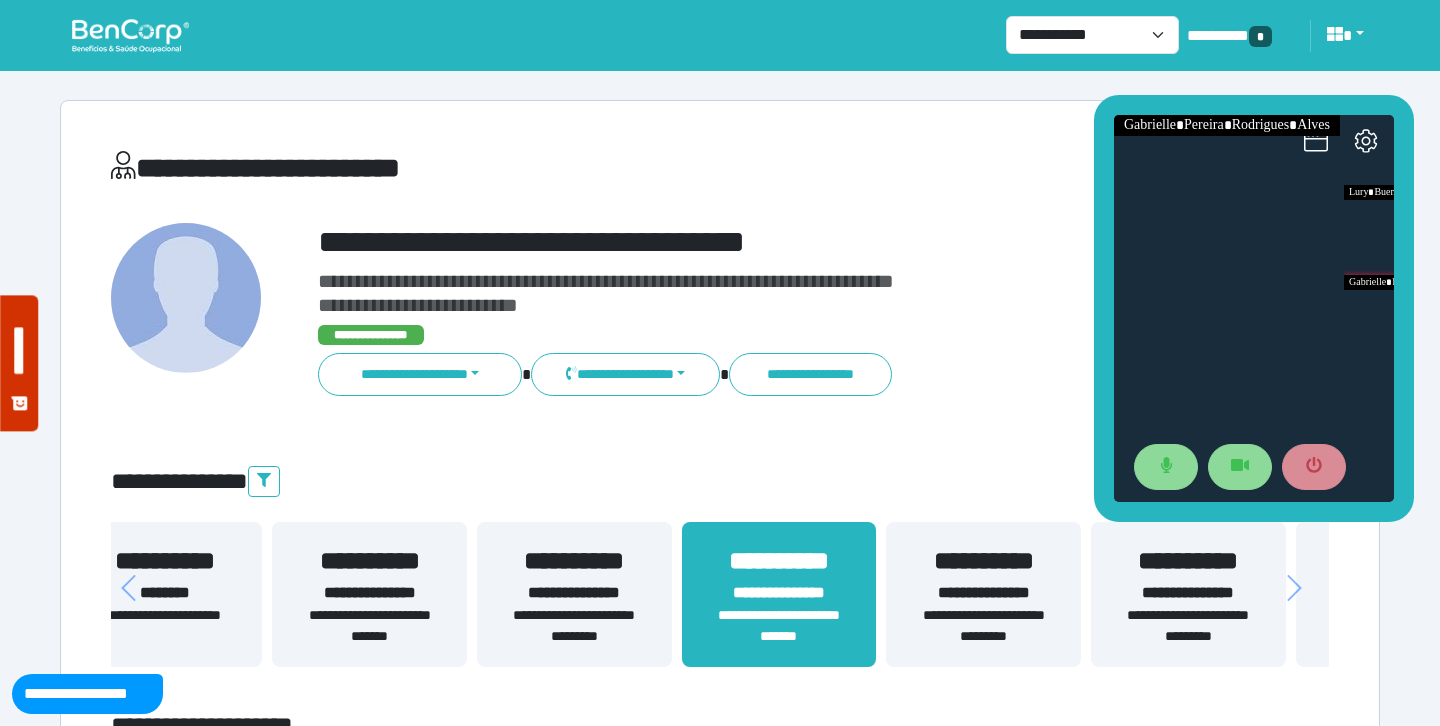 drag, startPoint x: 220, startPoint y: 589, endPoint x: 1319, endPoint y: 567, distance: 1099.2202 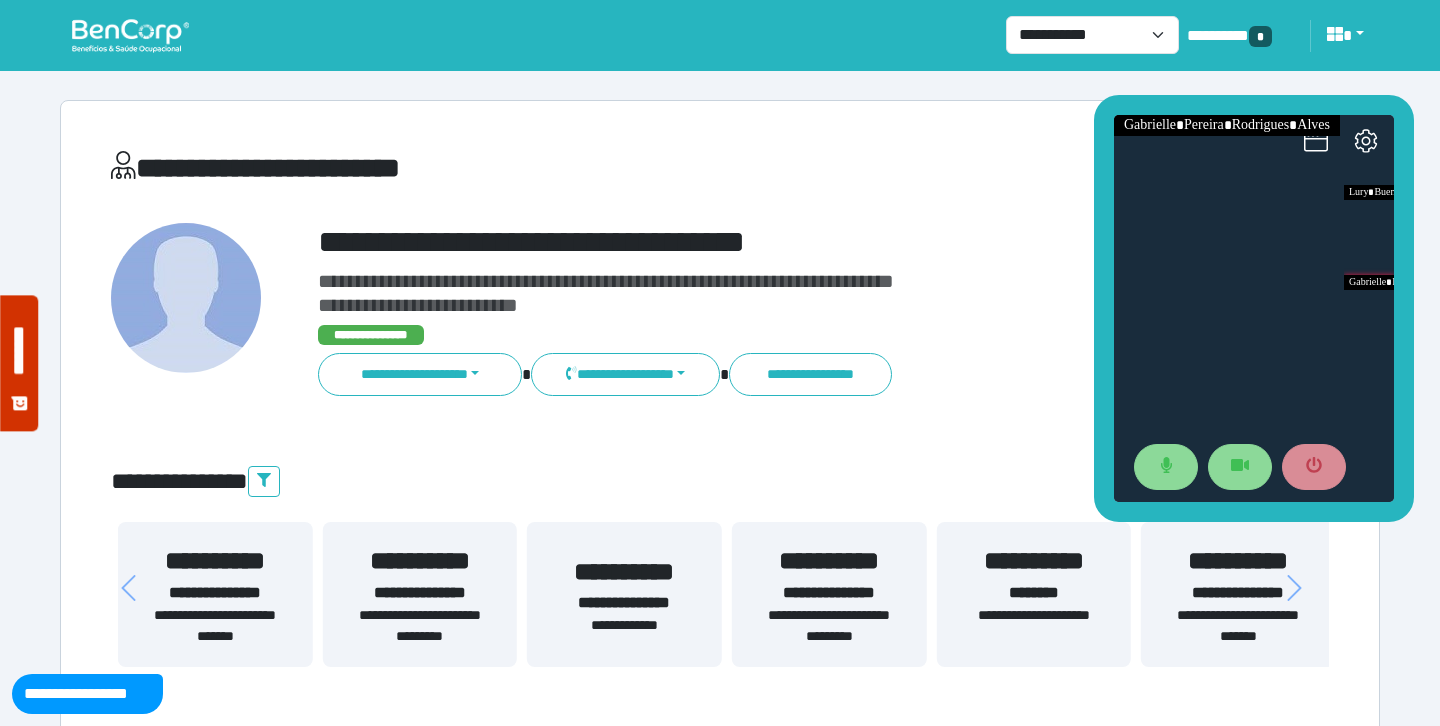 drag, startPoint x: 431, startPoint y: 590, endPoint x: 1439, endPoint y: 673, distance: 1011.4114 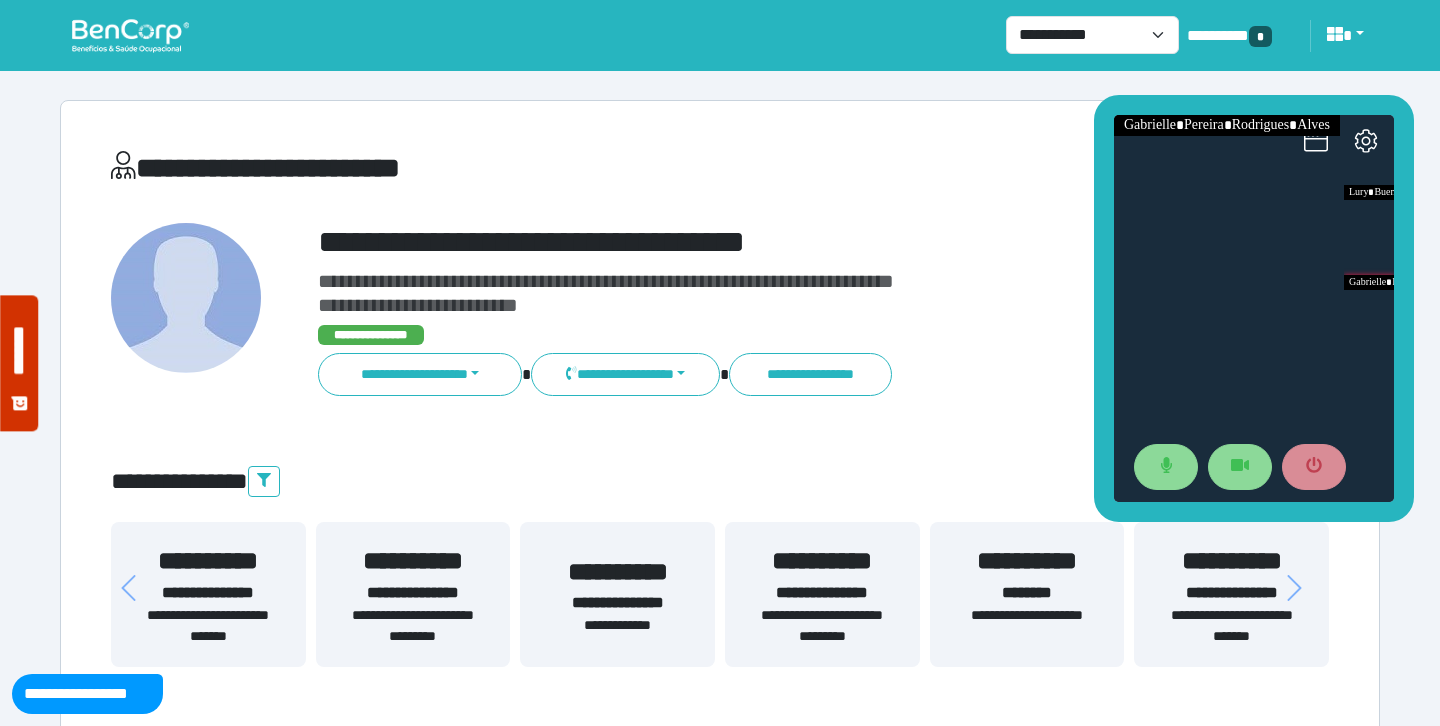 click on "**********" at bounding box center (208, 593) 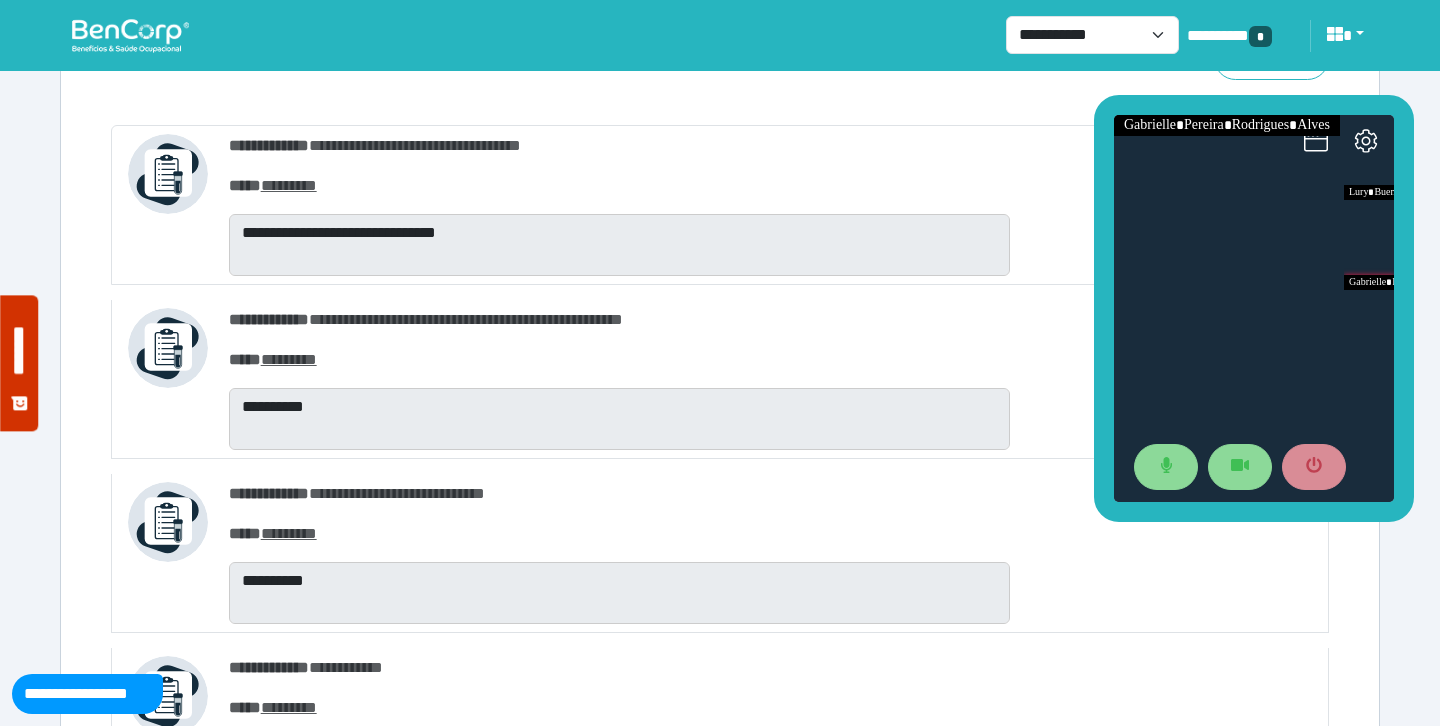 scroll, scrollTop: 0, scrollLeft: 0, axis: both 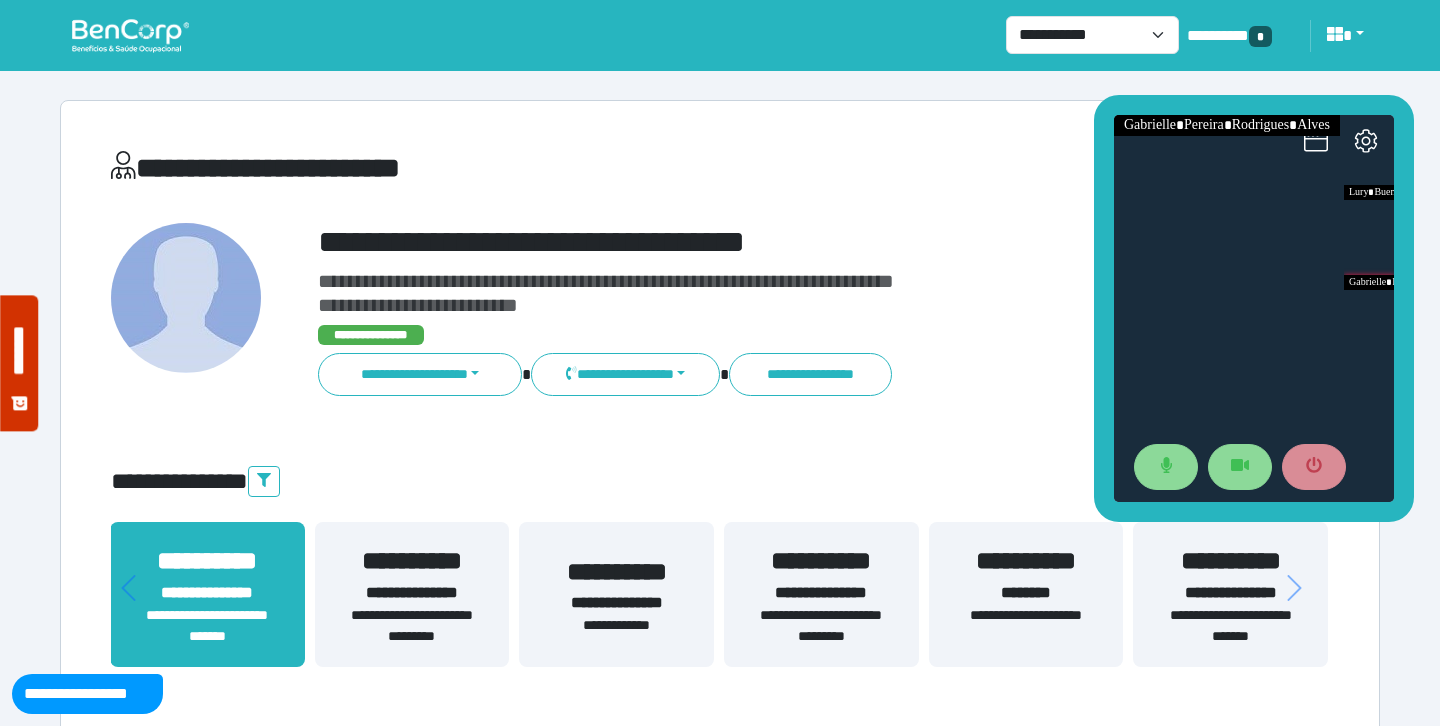 drag, startPoint x: 1215, startPoint y: 650, endPoint x: 411, endPoint y: 674, distance: 804.35815 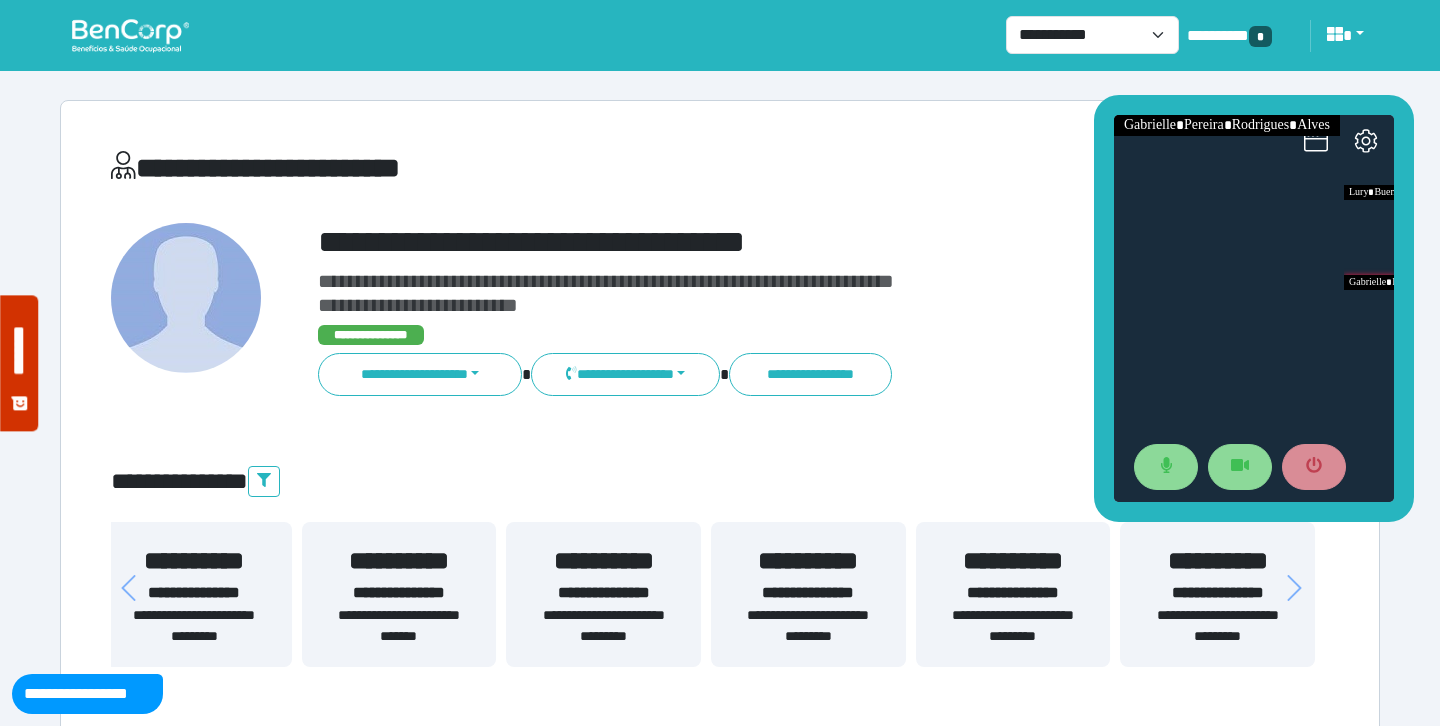 drag, startPoint x: 1217, startPoint y: 646, endPoint x: 480, endPoint y: 613, distance: 737.73846 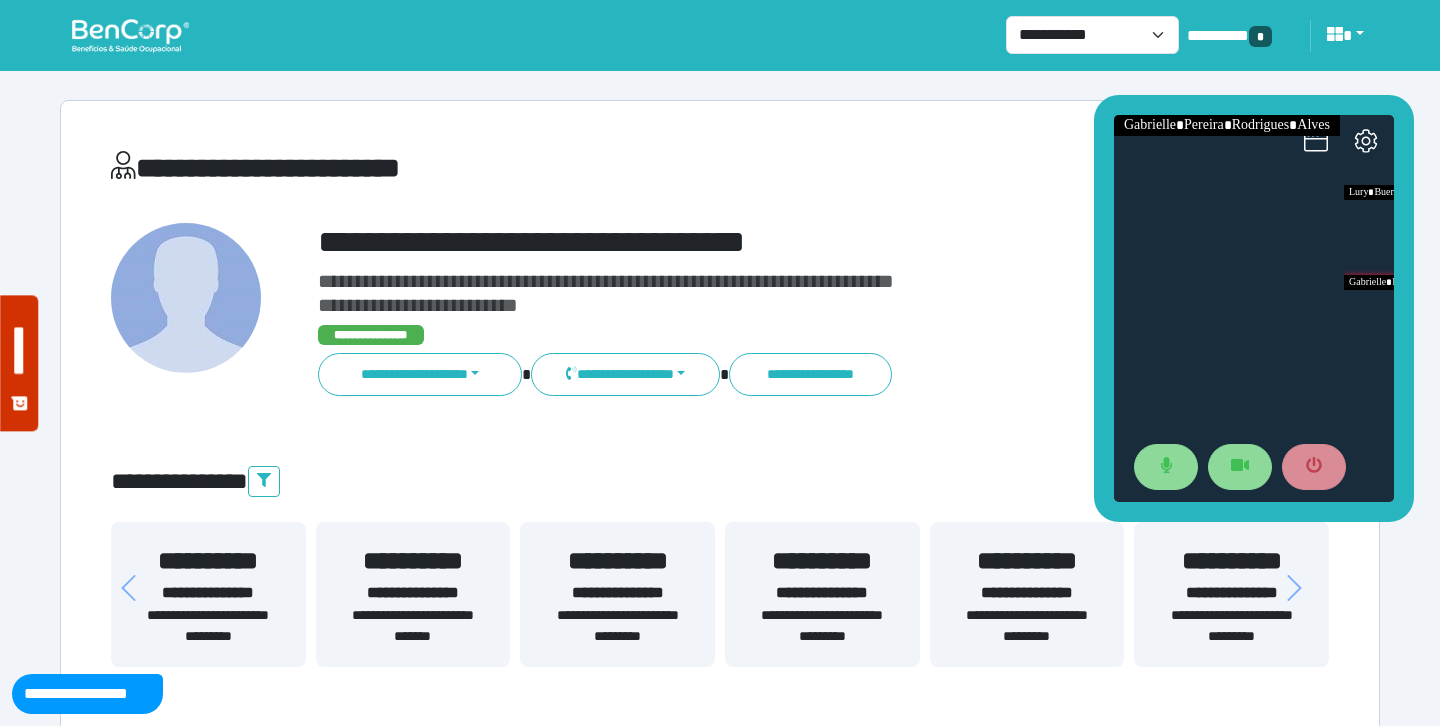 click on "**********" at bounding box center [1231, 626] 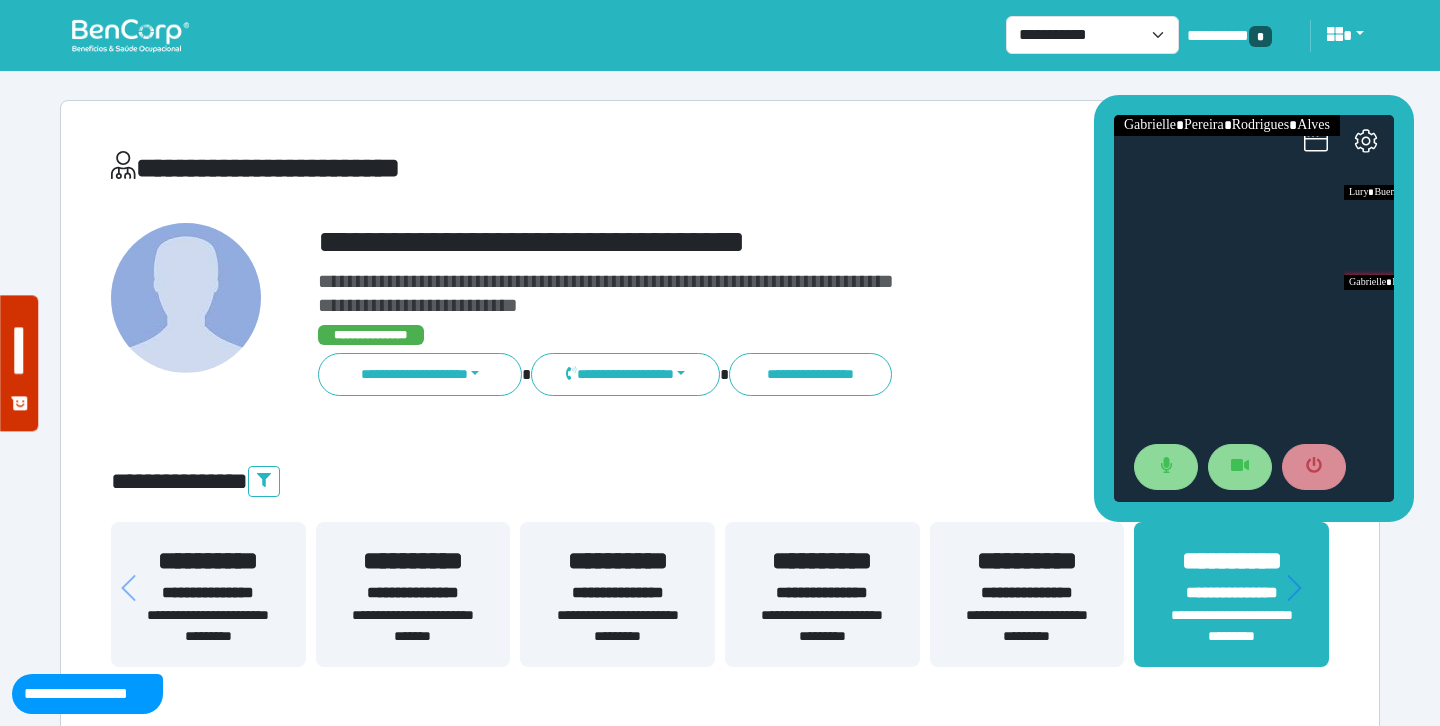 click on "**********" at bounding box center [720, 3220] 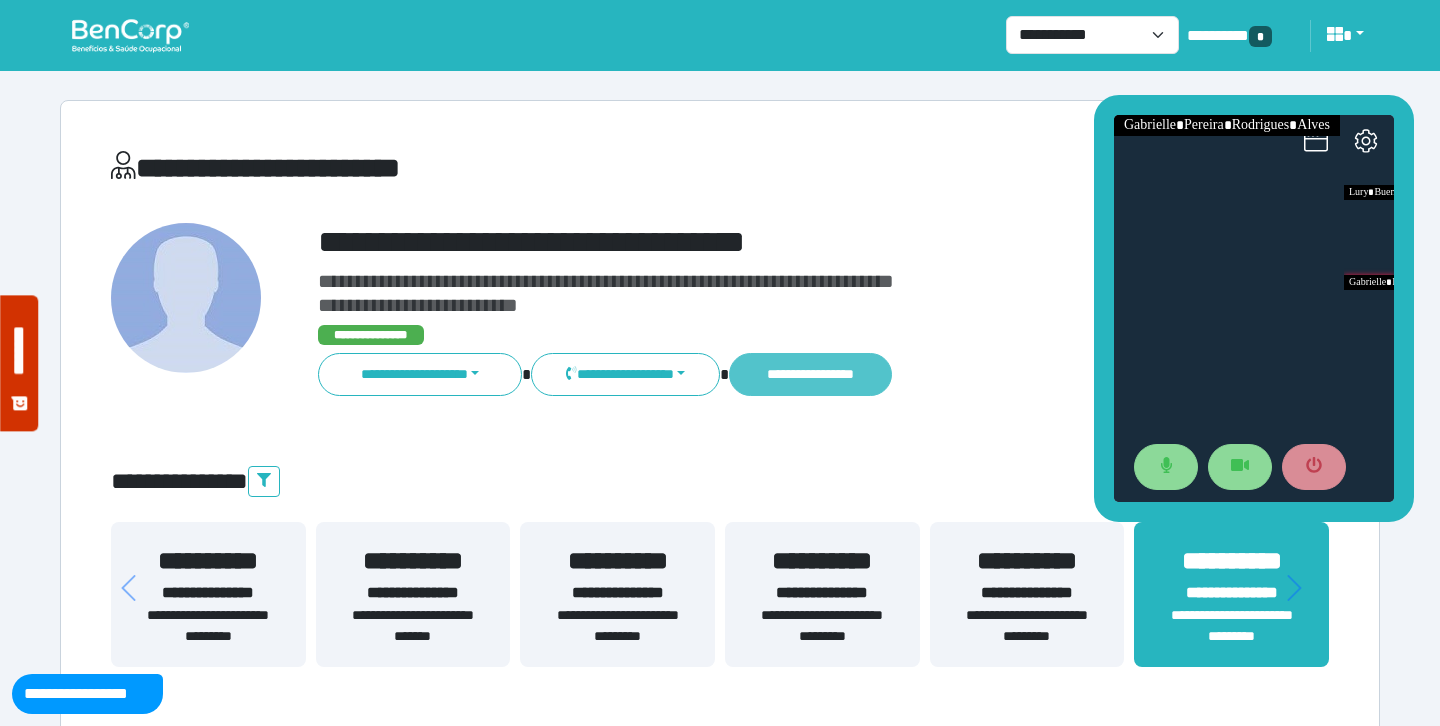click on "**********" at bounding box center (810, 374) 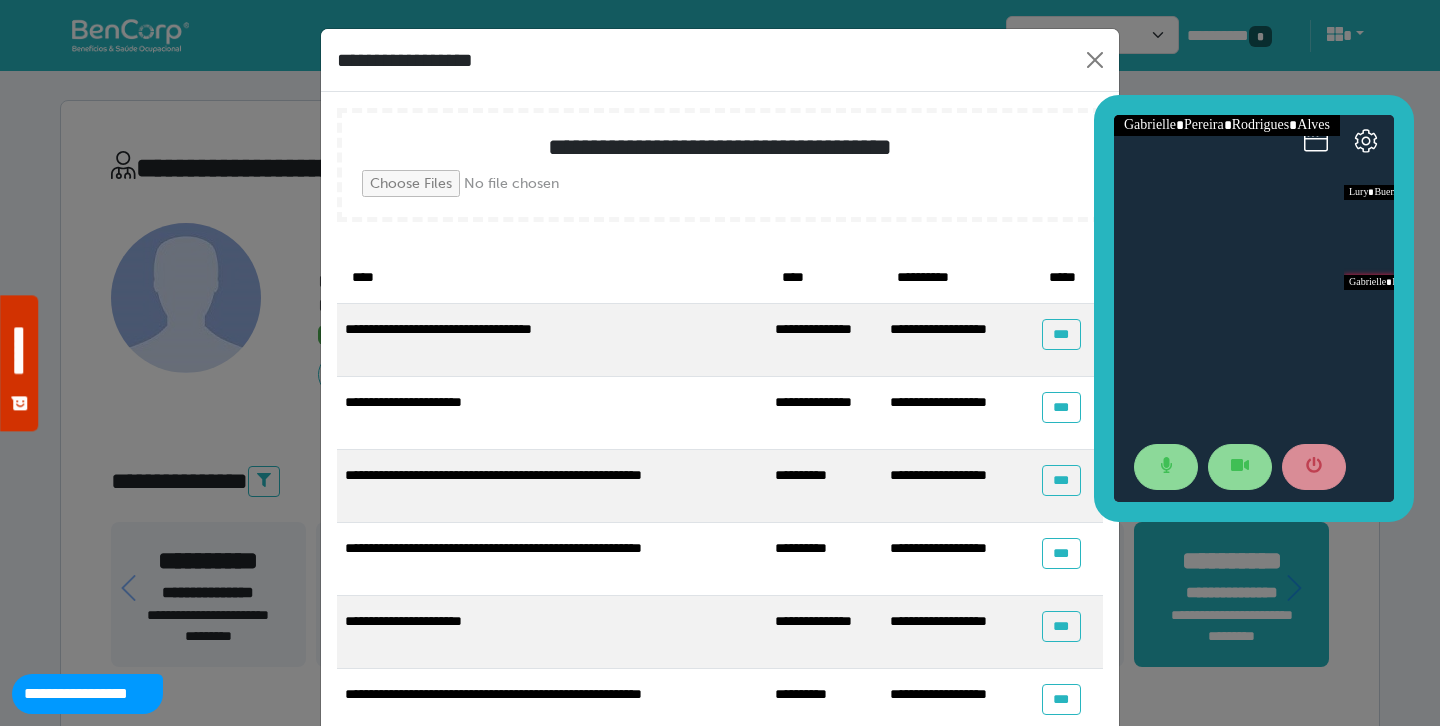 scroll, scrollTop: 223, scrollLeft: 0, axis: vertical 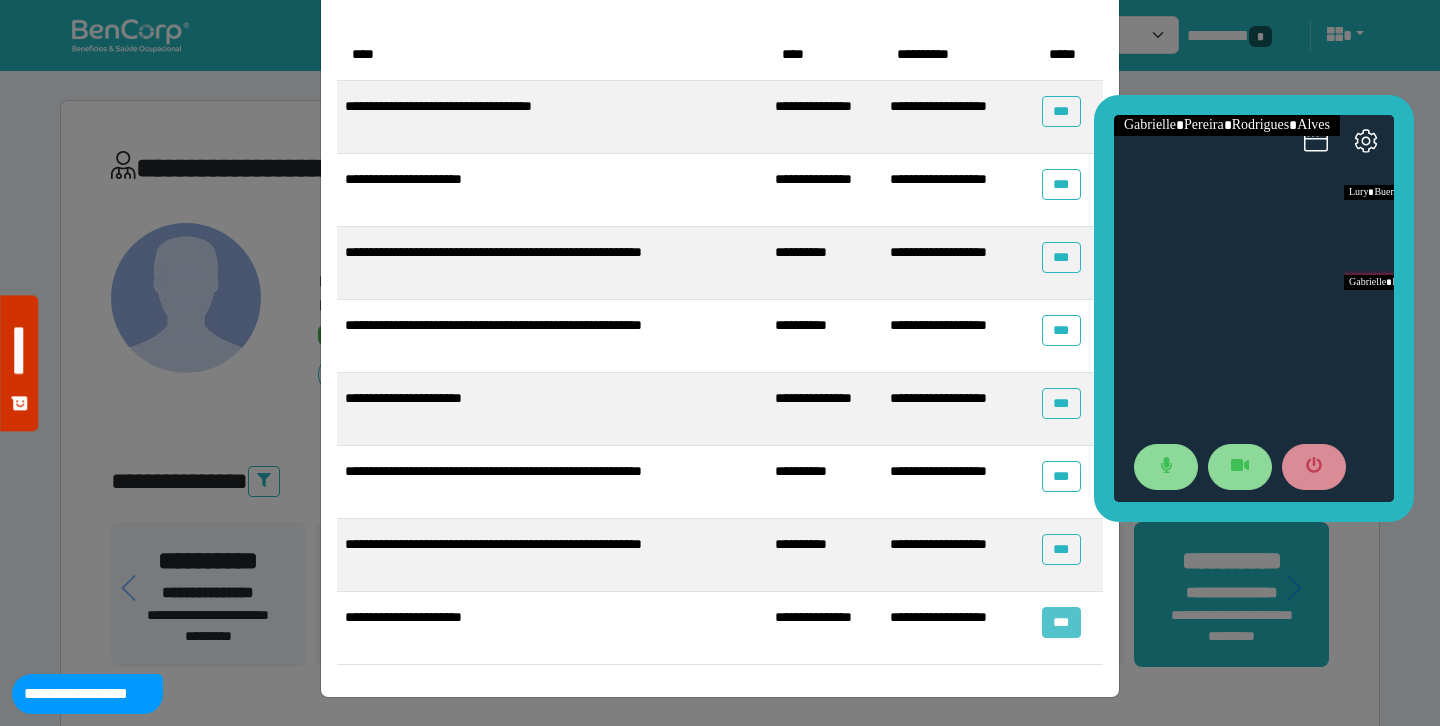 click on "***" at bounding box center [1061, 622] 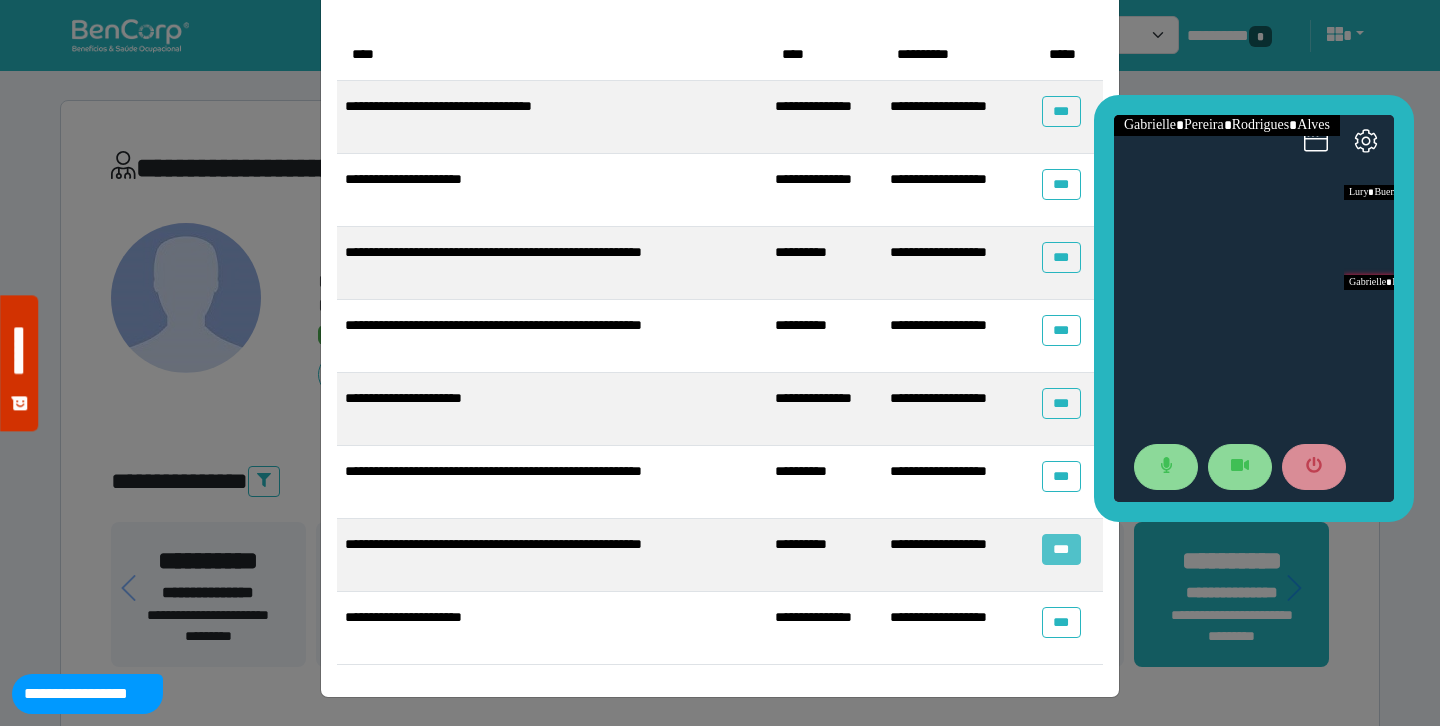 click on "***" at bounding box center (1061, 549) 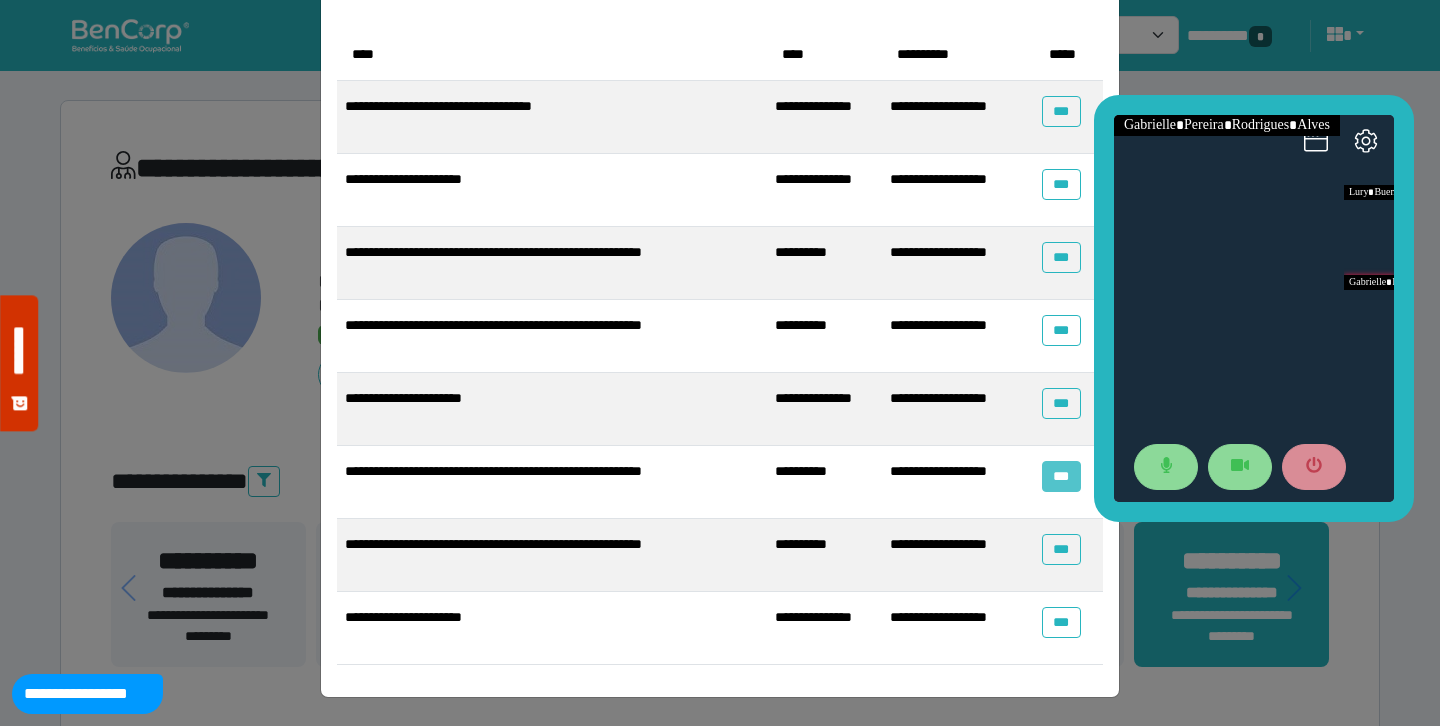 click on "***" at bounding box center [1061, 476] 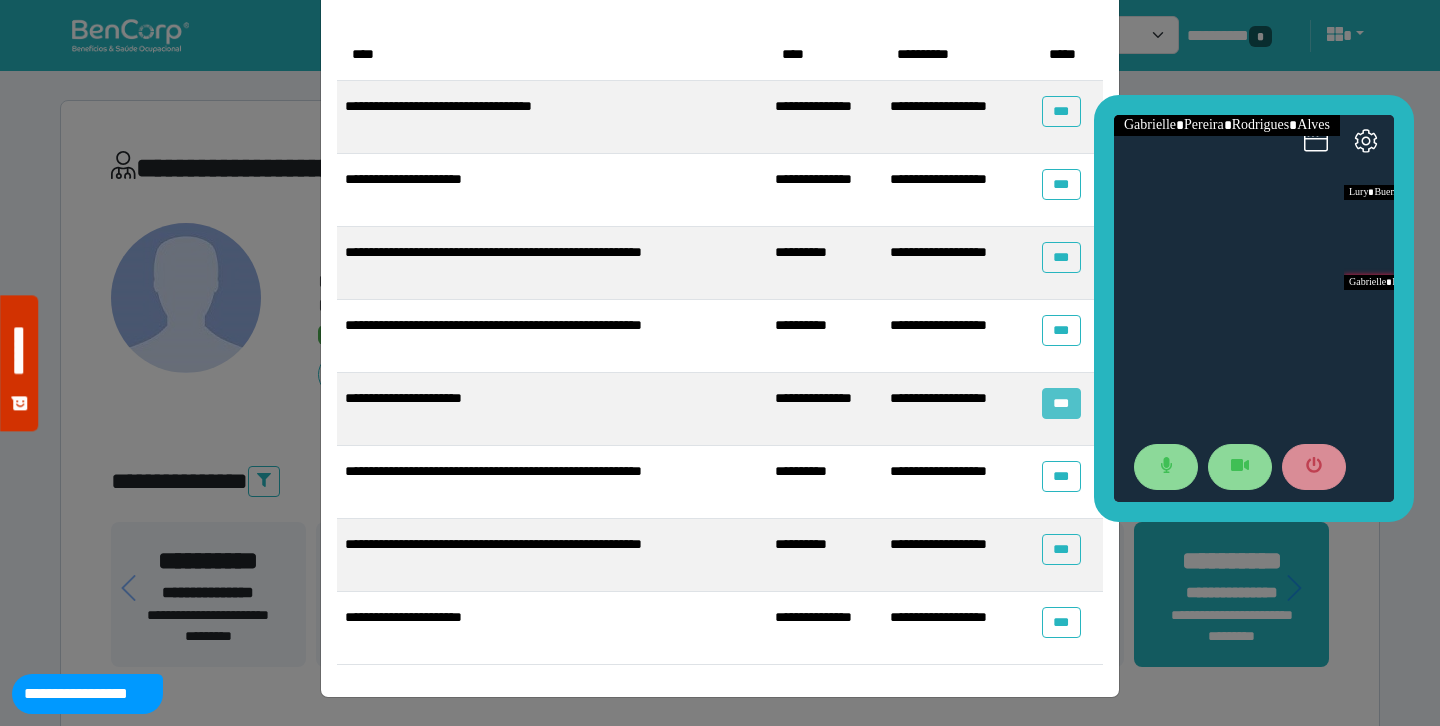 click on "***" at bounding box center [1061, 403] 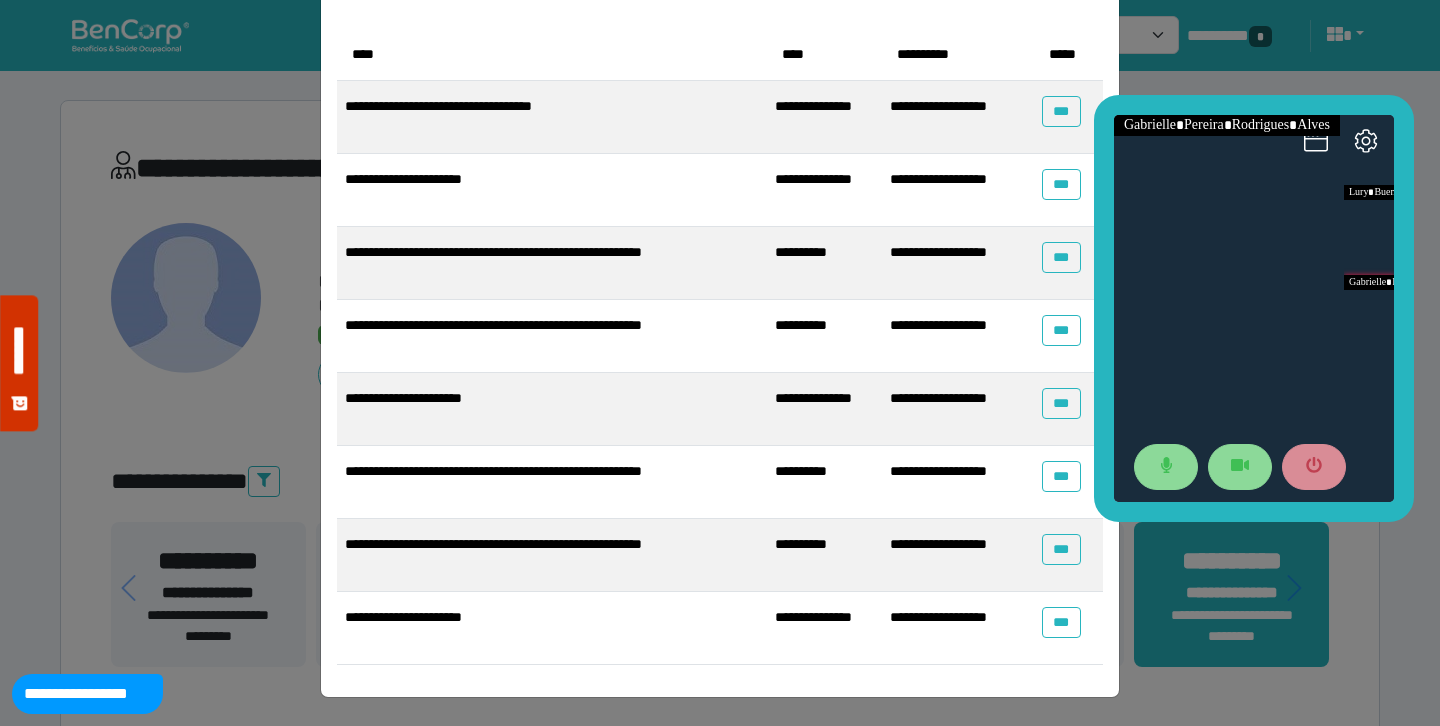 click on "**********" at bounding box center (720, 363) 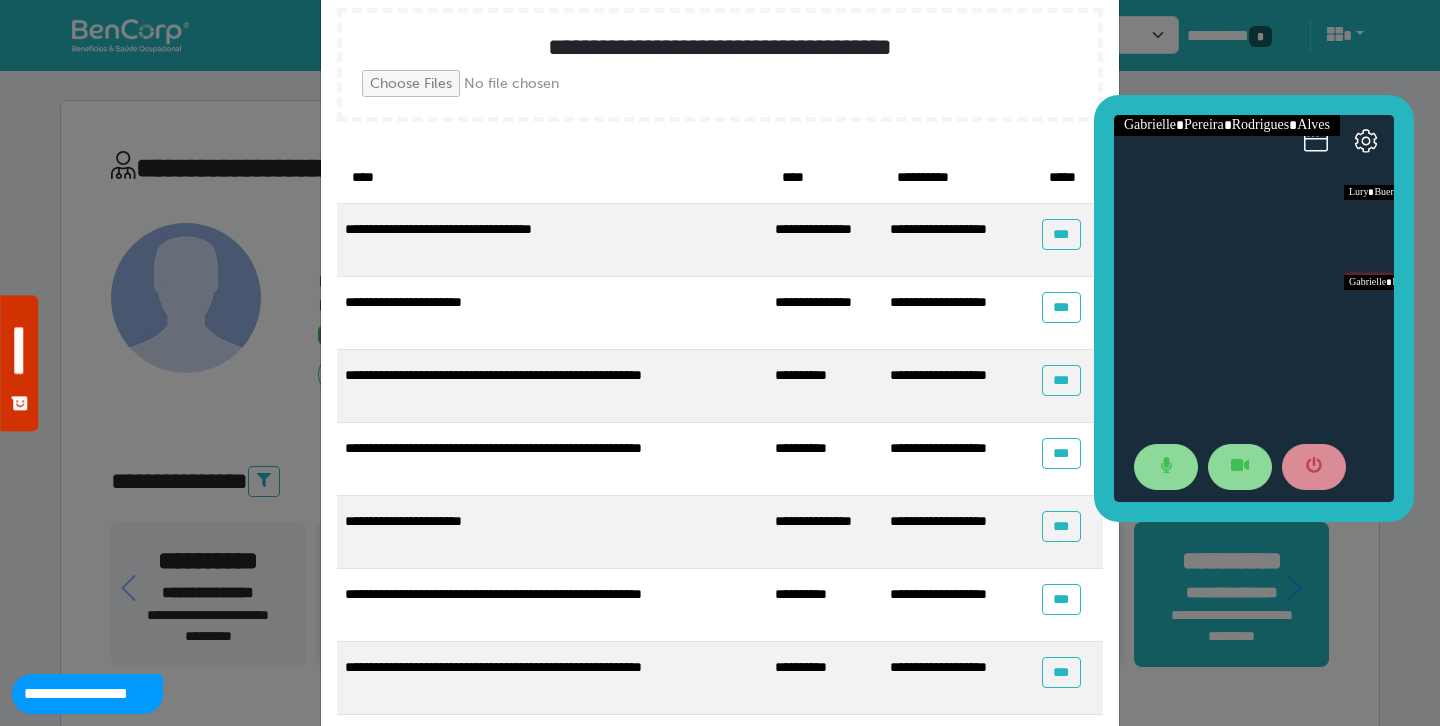 scroll, scrollTop: 0, scrollLeft: 0, axis: both 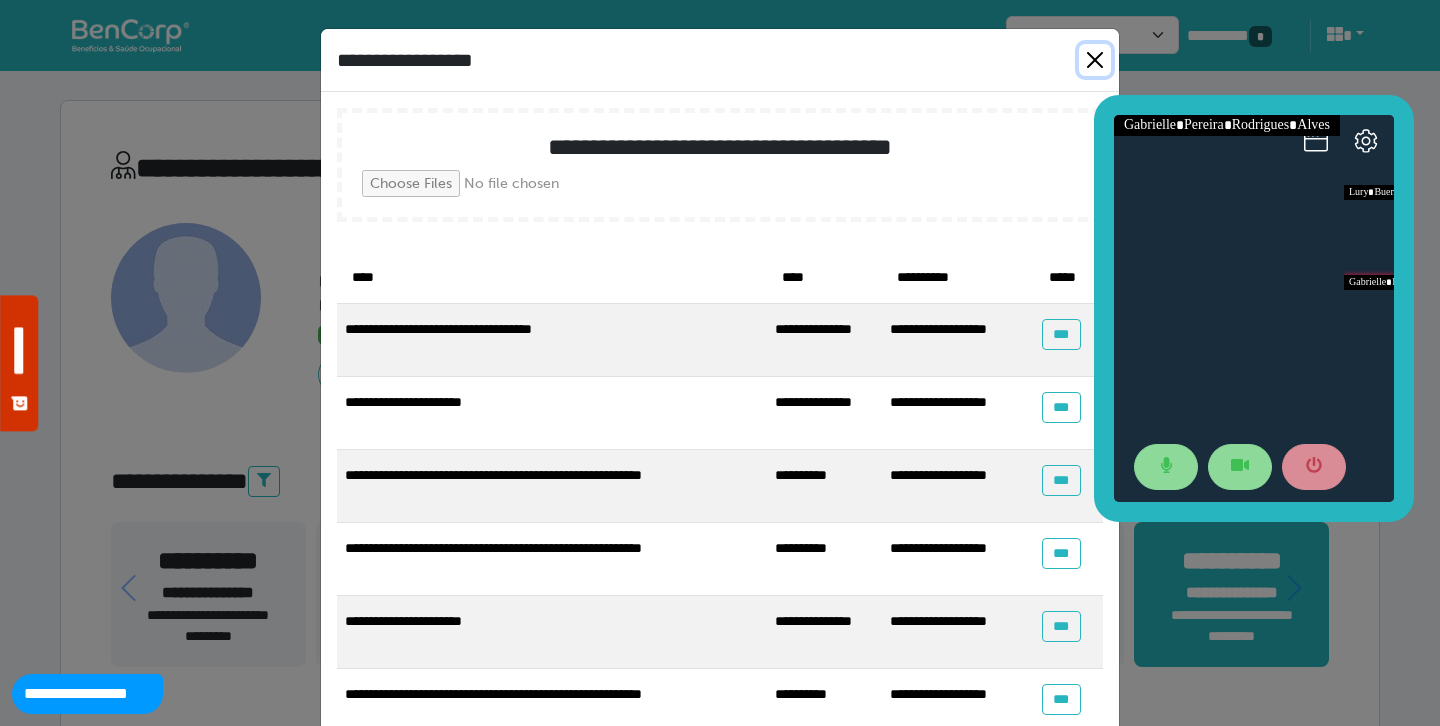 click at bounding box center [1095, 60] 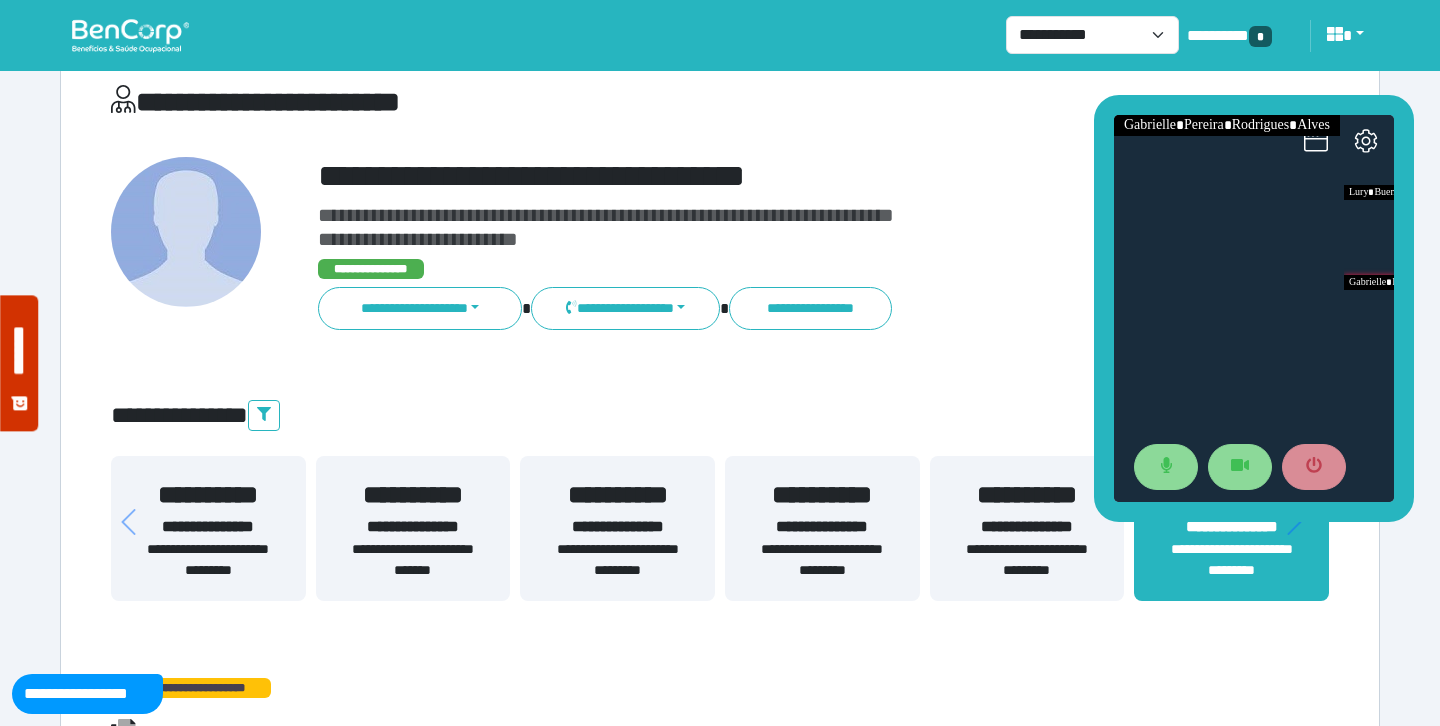 scroll, scrollTop: 0, scrollLeft: 0, axis: both 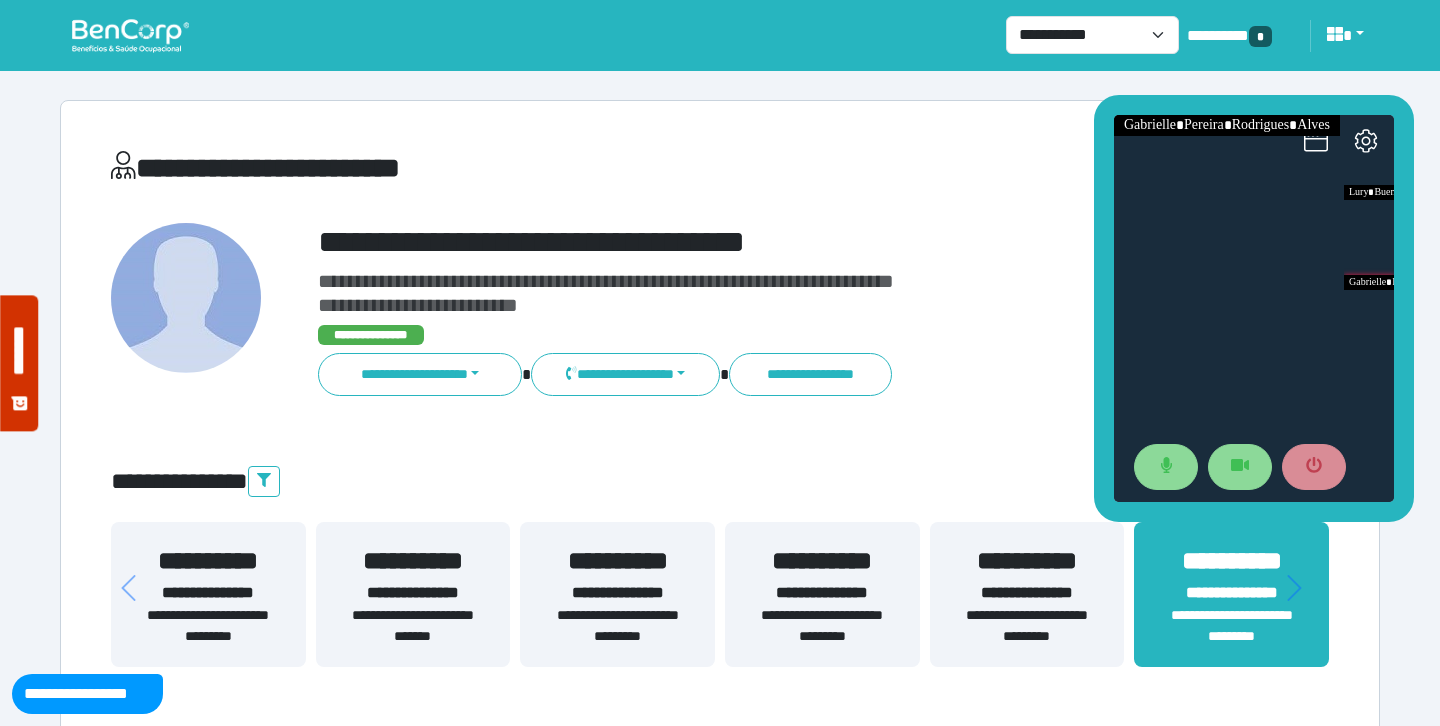 drag, startPoint x: 1182, startPoint y: 634, endPoint x: 294, endPoint y: 640, distance: 888.02026 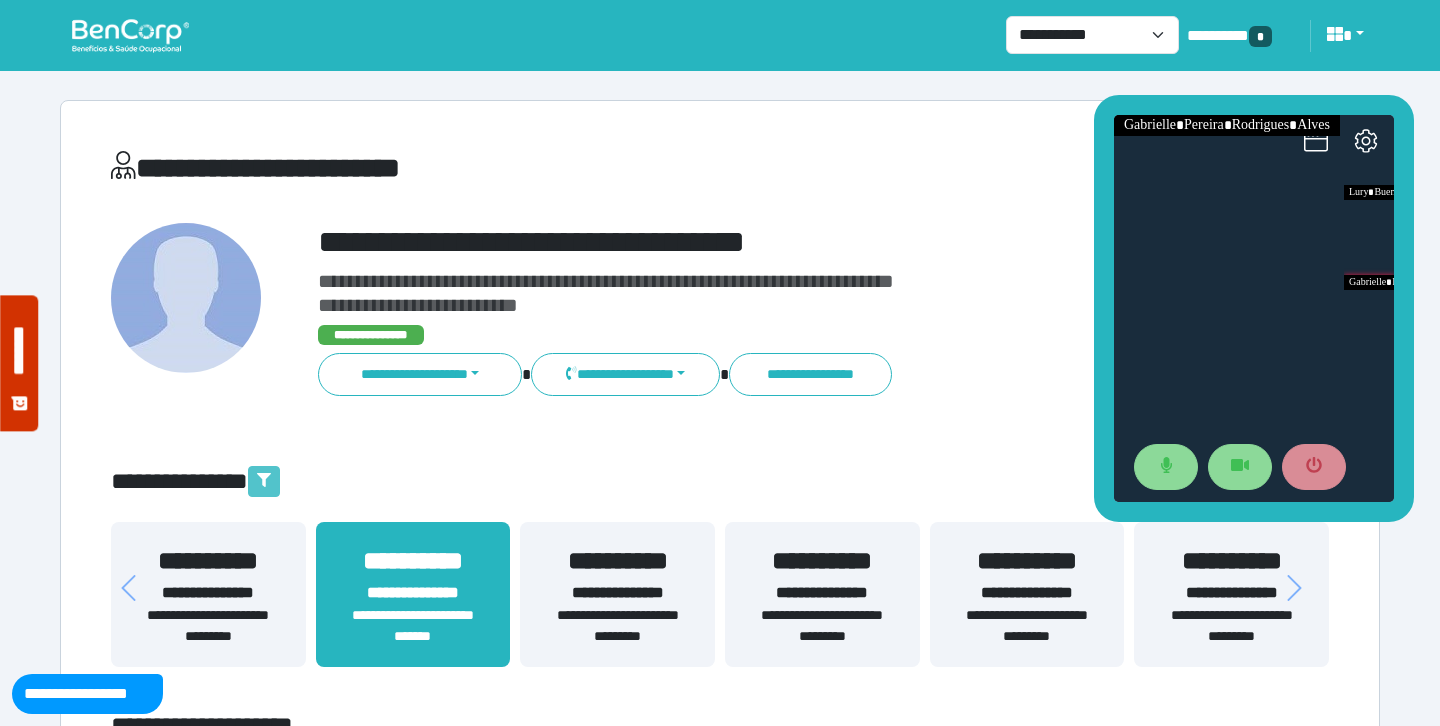 click 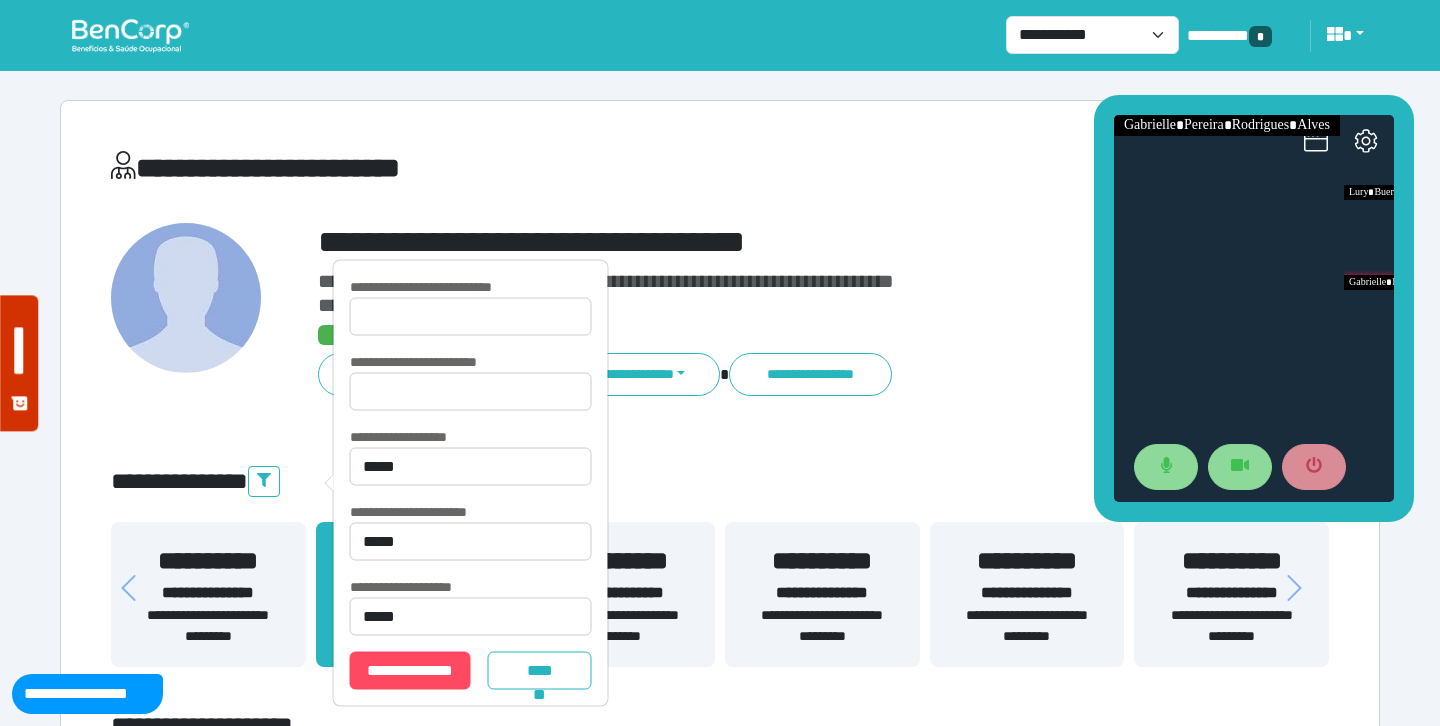 click on "**********" at bounding box center (720, 4640) 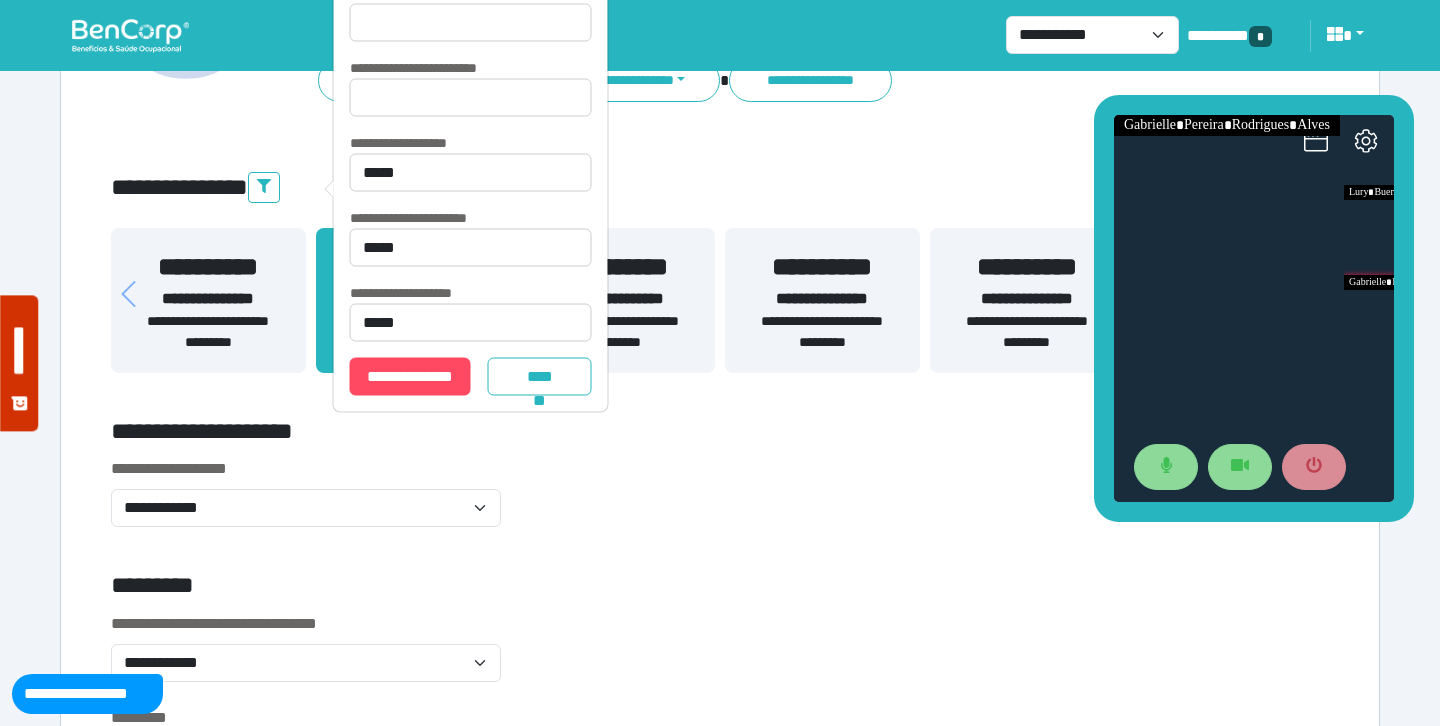 scroll, scrollTop: 346, scrollLeft: 0, axis: vertical 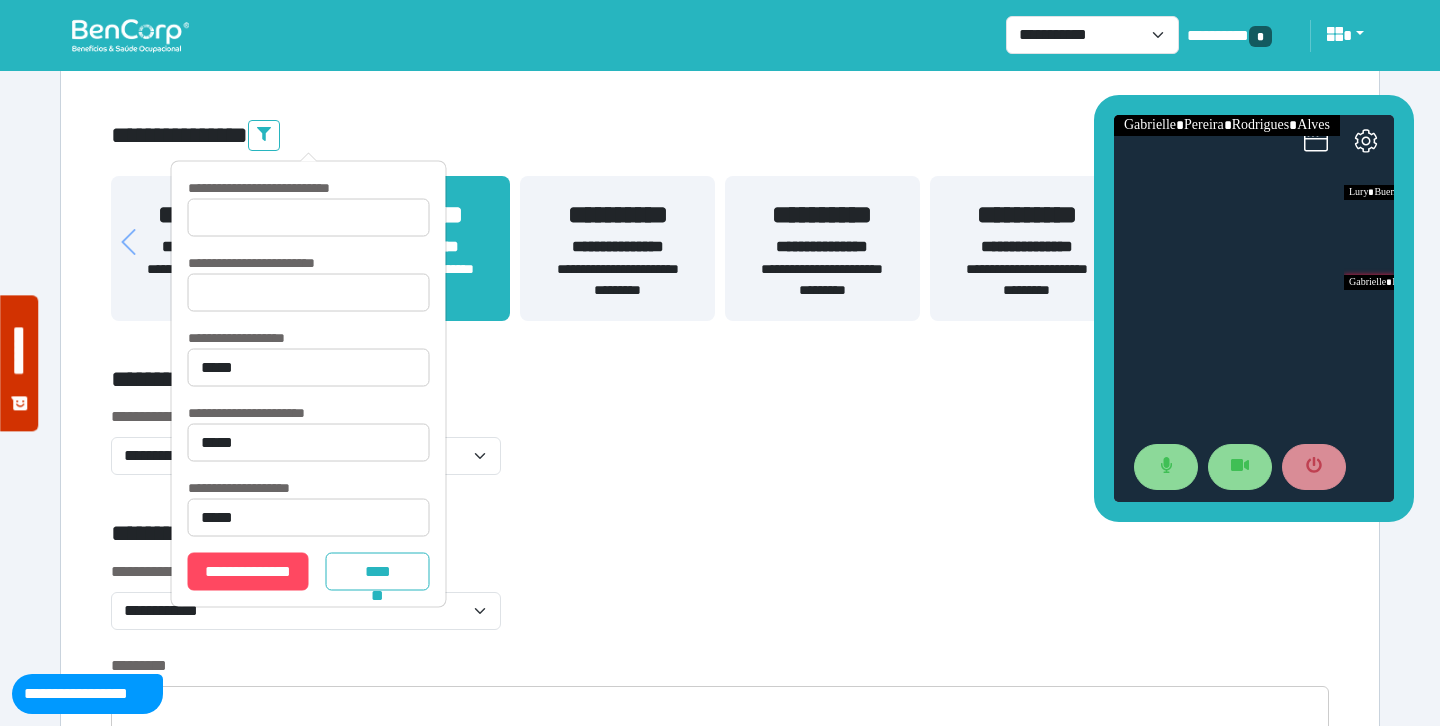click on "**********" at bounding box center (720, 452) 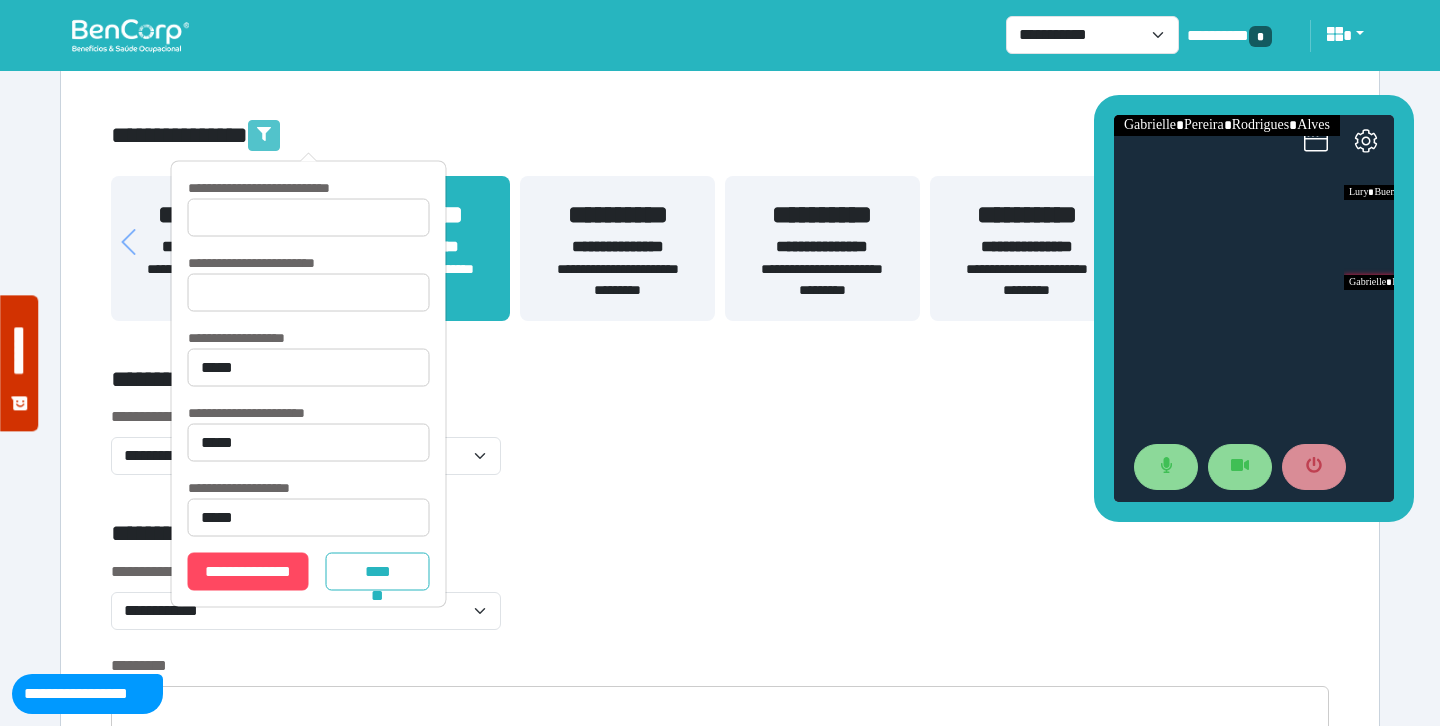 click 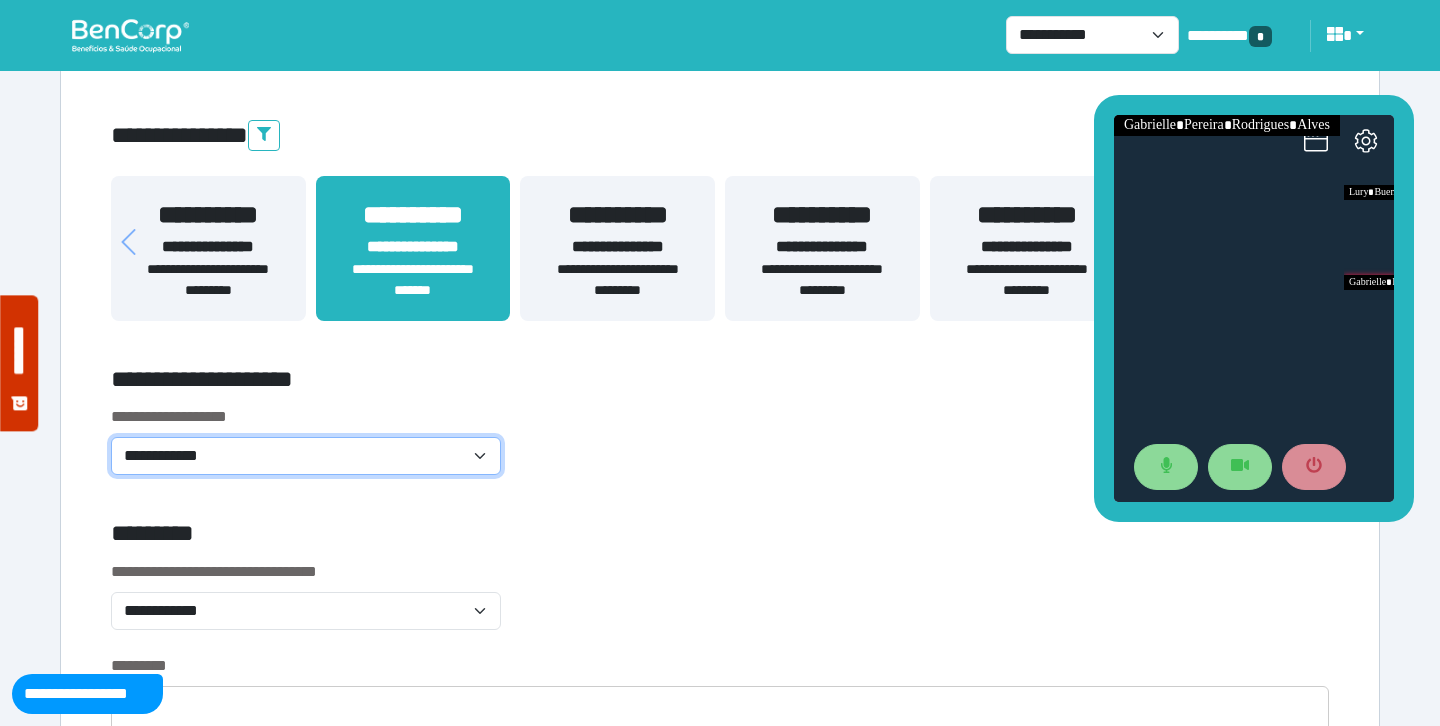 click on "**********" at bounding box center [306, 456] 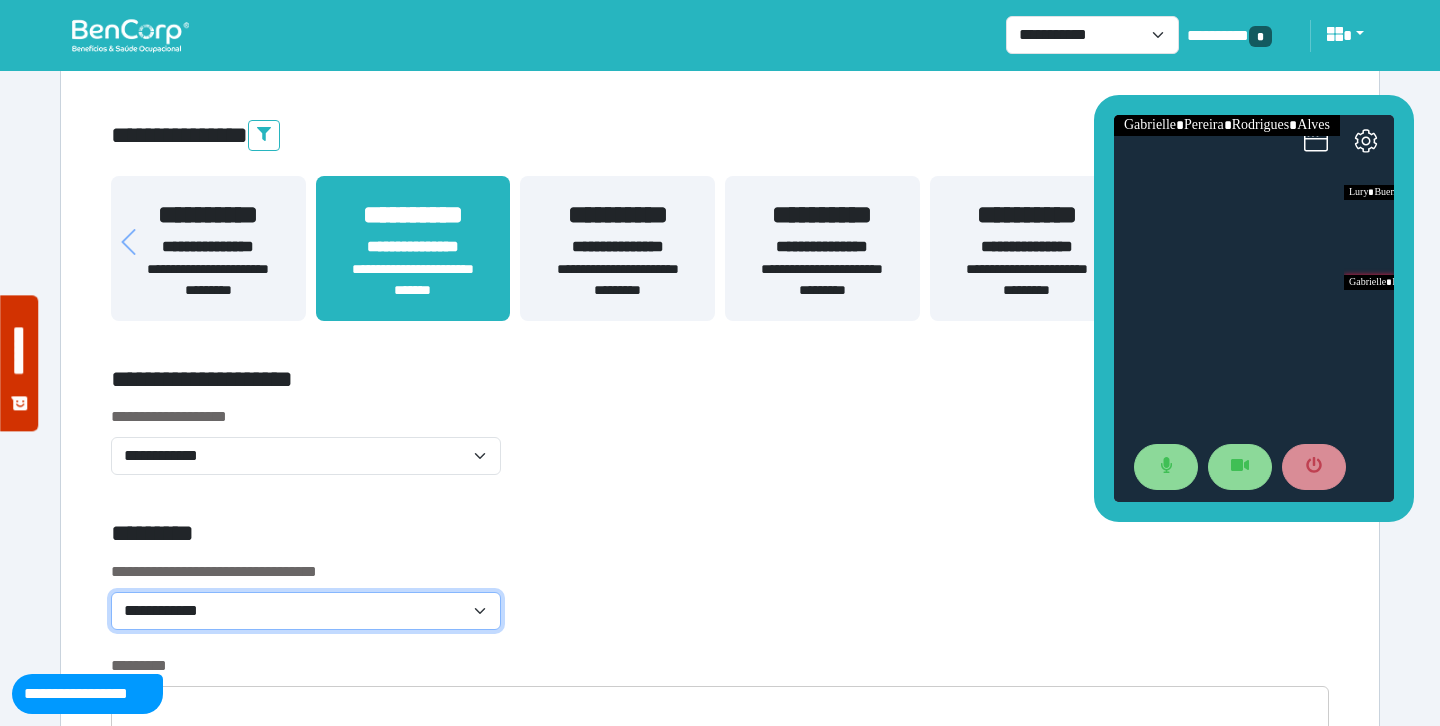 click on "**********" at bounding box center (306, 611) 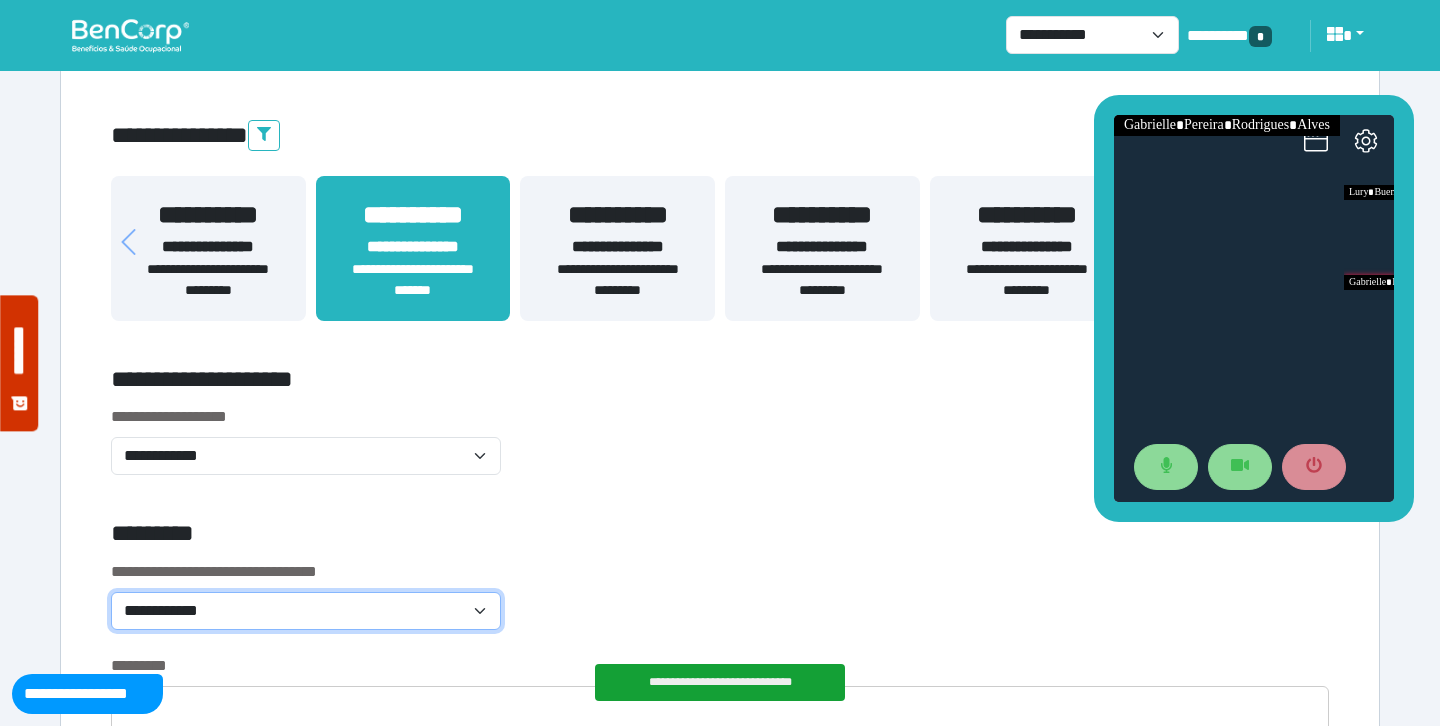 select on "*******" 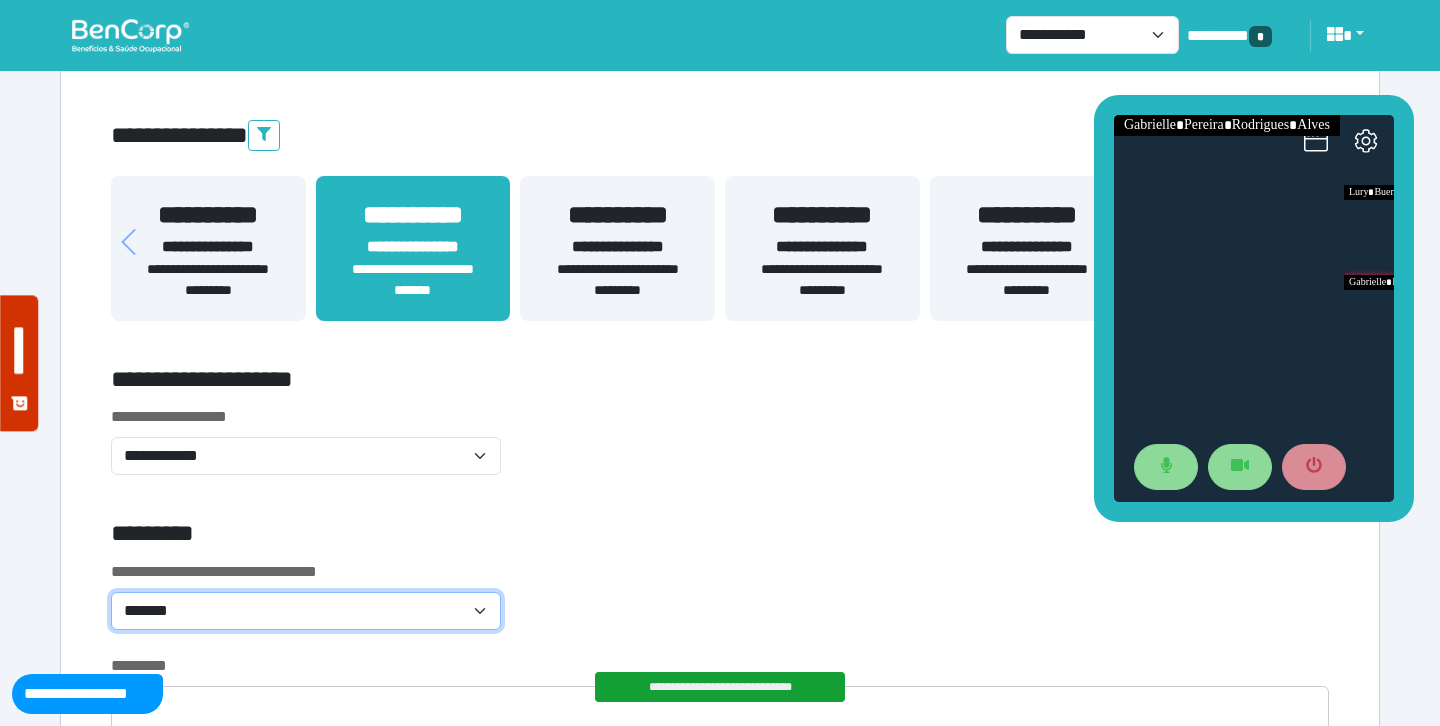 scroll, scrollTop: 622, scrollLeft: 0, axis: vertical 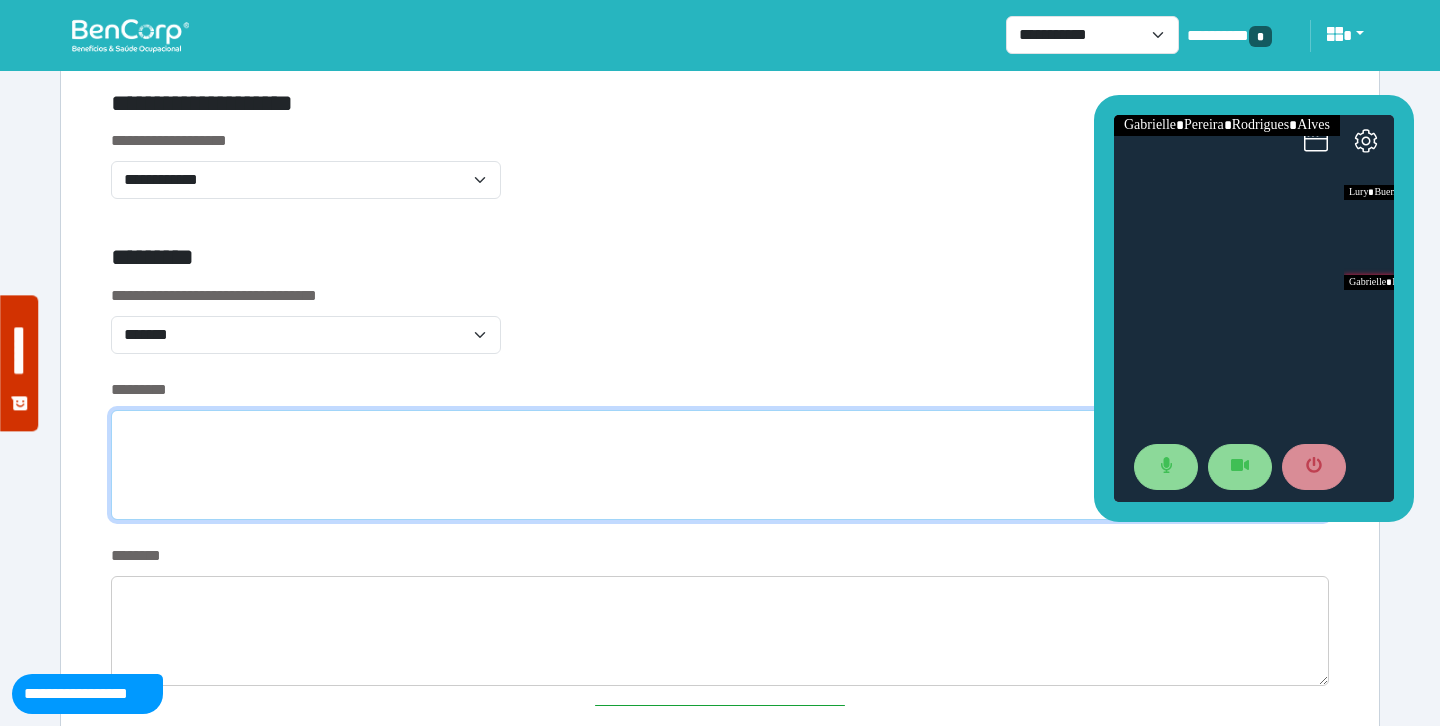 click at bounding box center (720, 465) 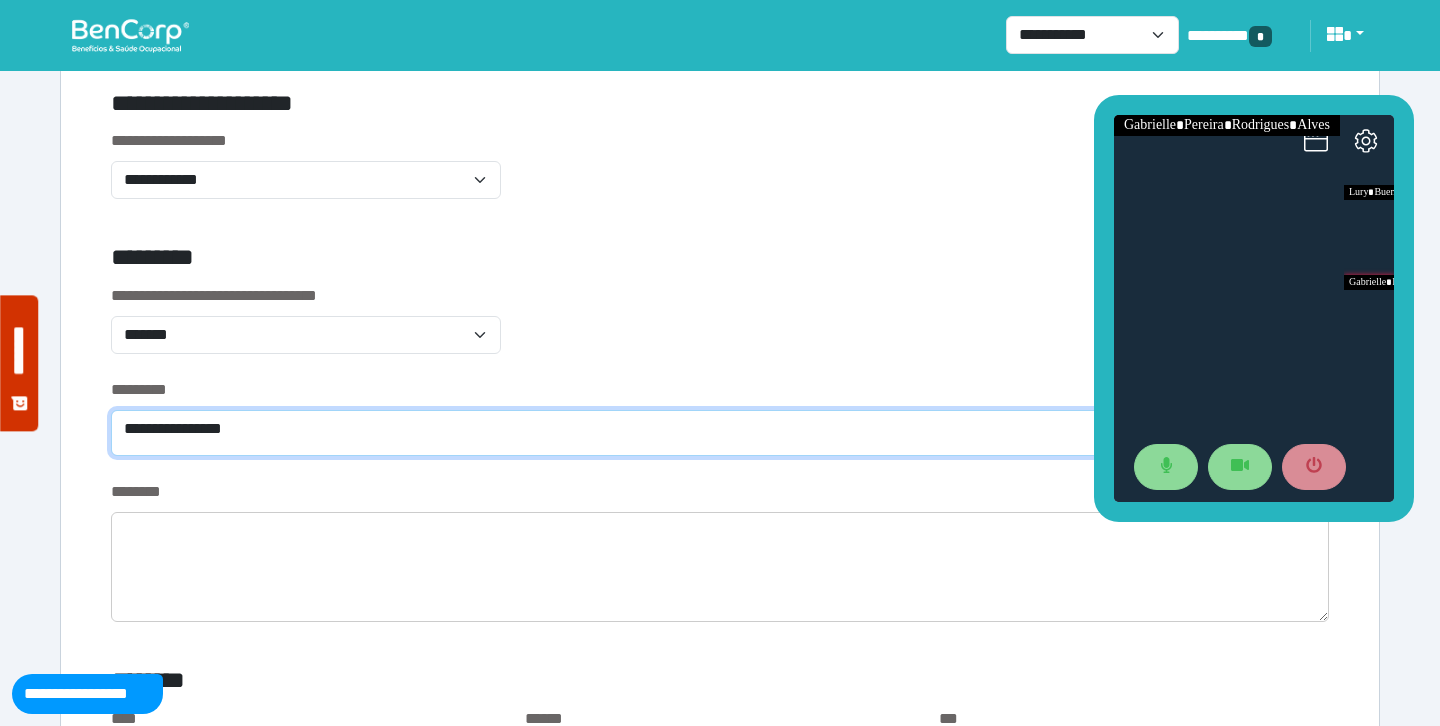 type on "**********" 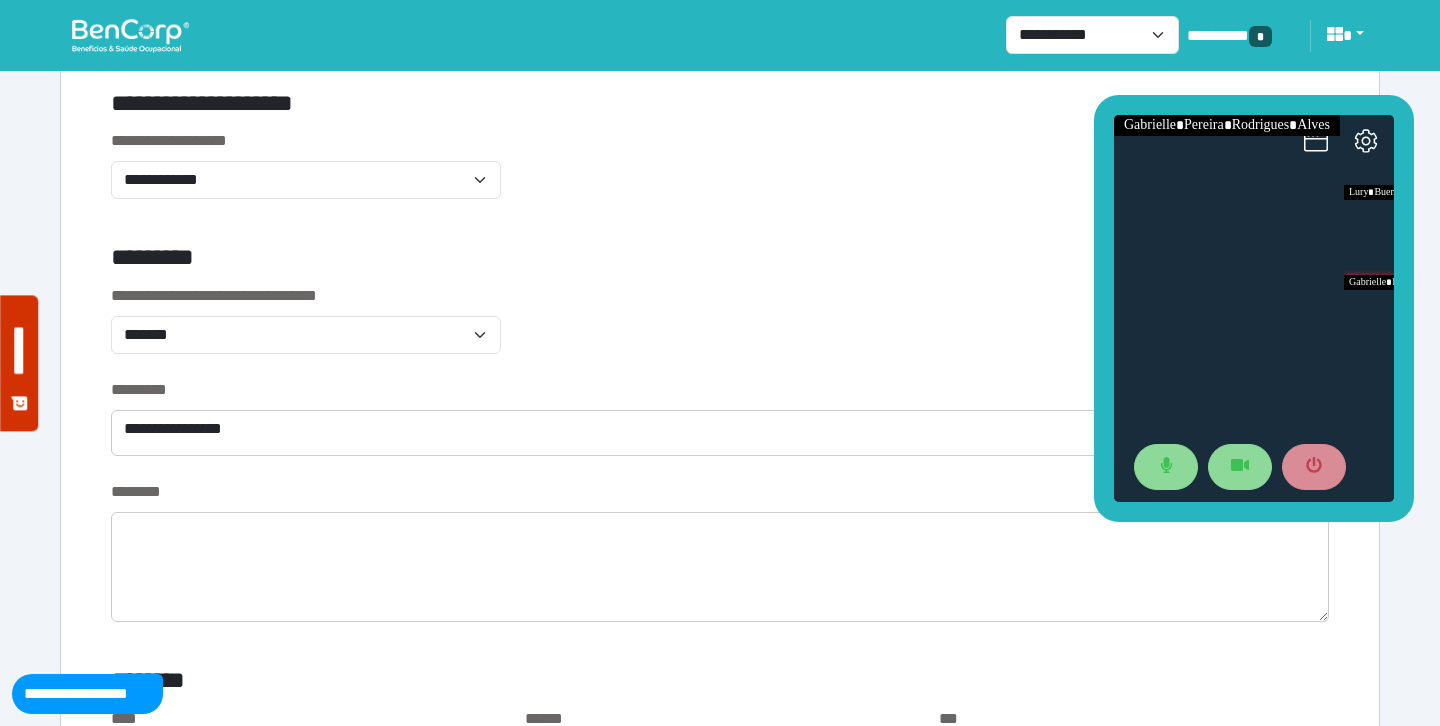 click on "**********" at bounding box center (720, 331) 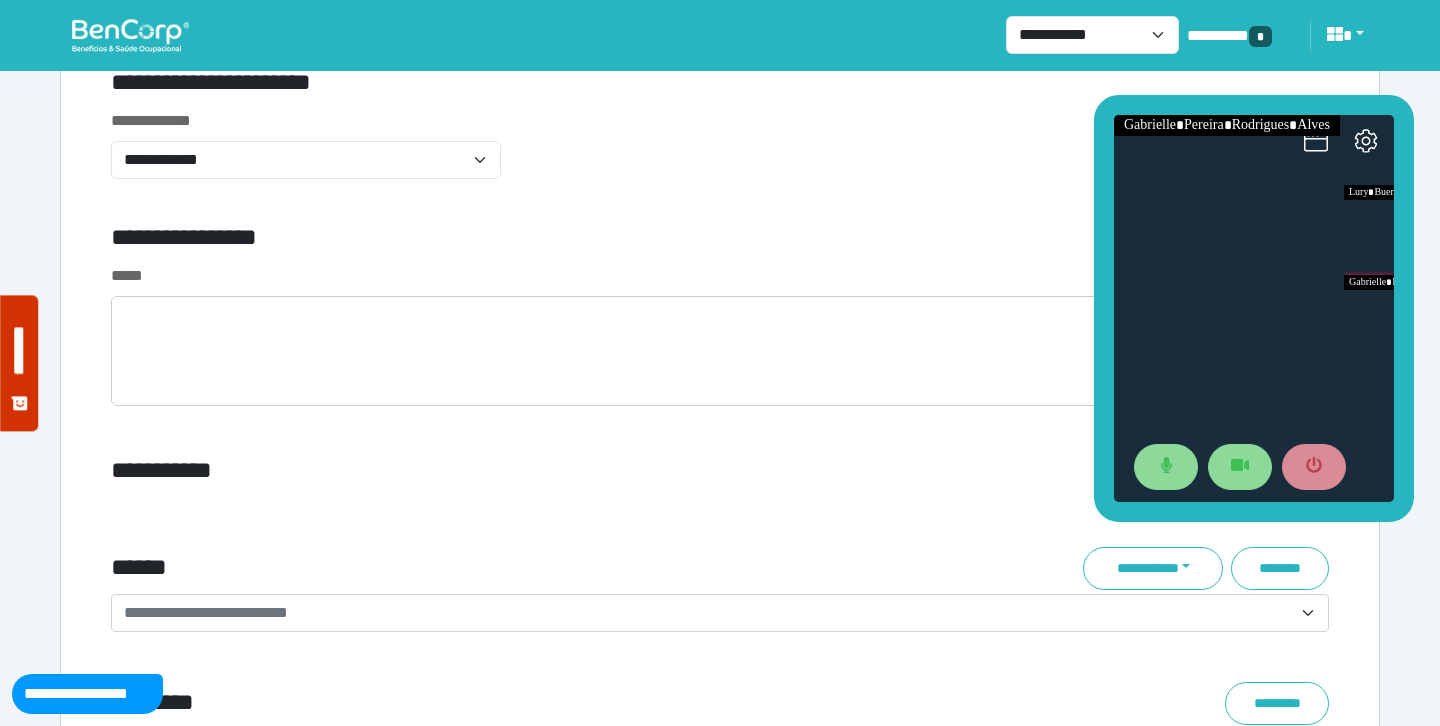 scroll, scrollTop: 6872, scrollLeft: 0, axis: vertical 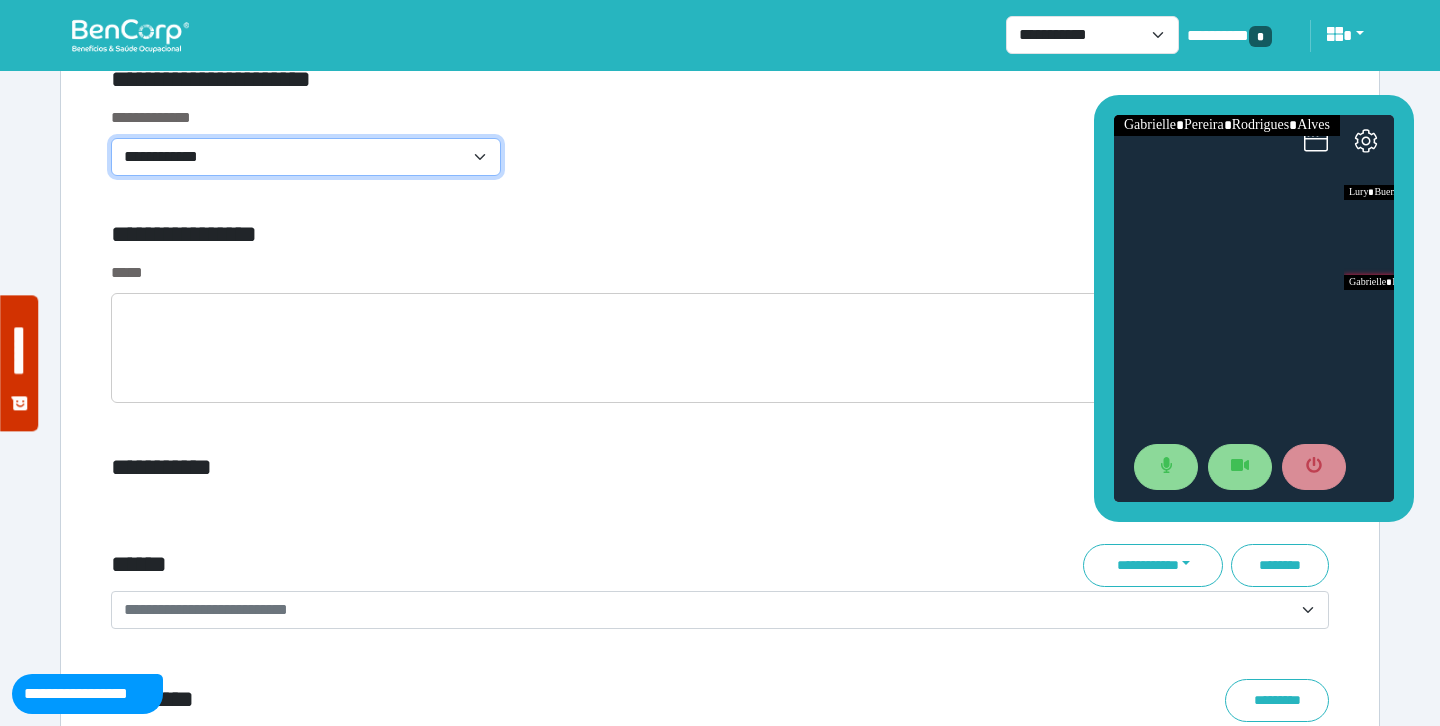click on "**********" at bounding box center (306, 157) 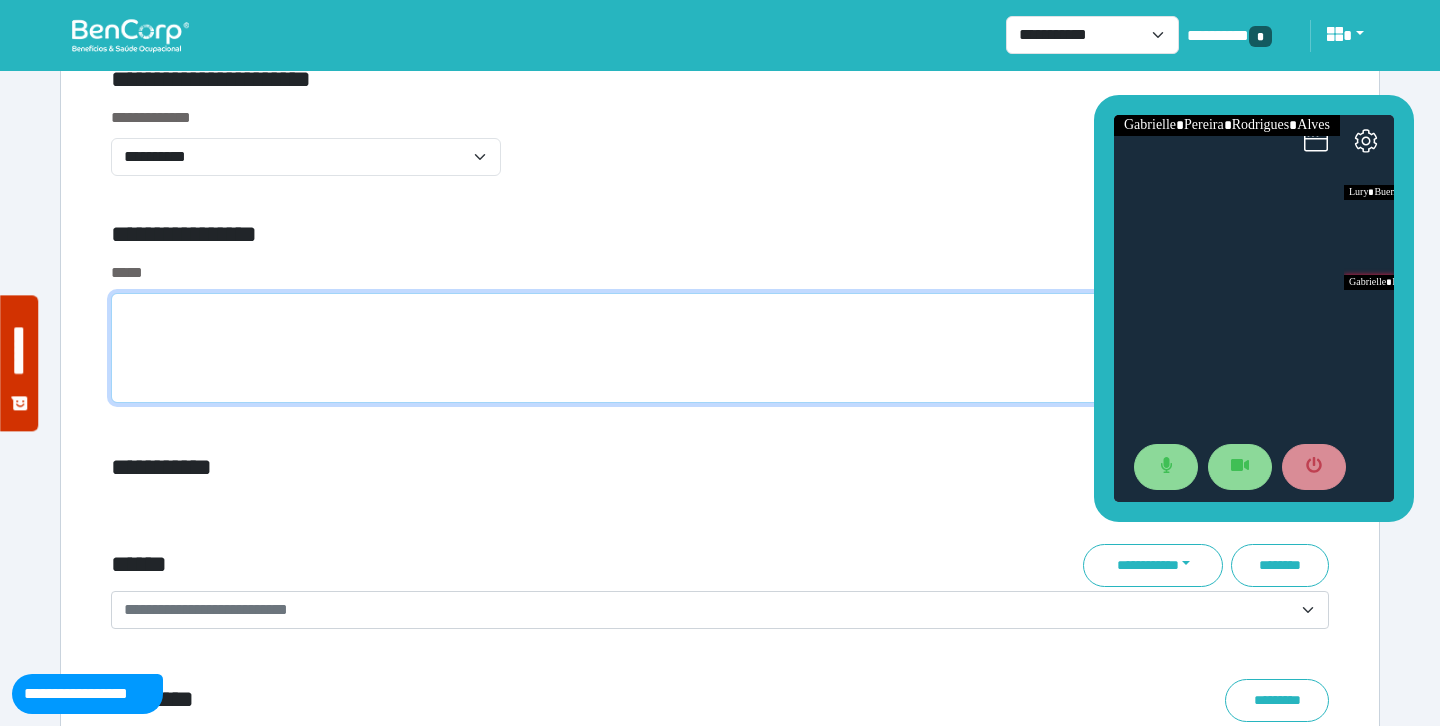 click at bounding box center (720, 348) 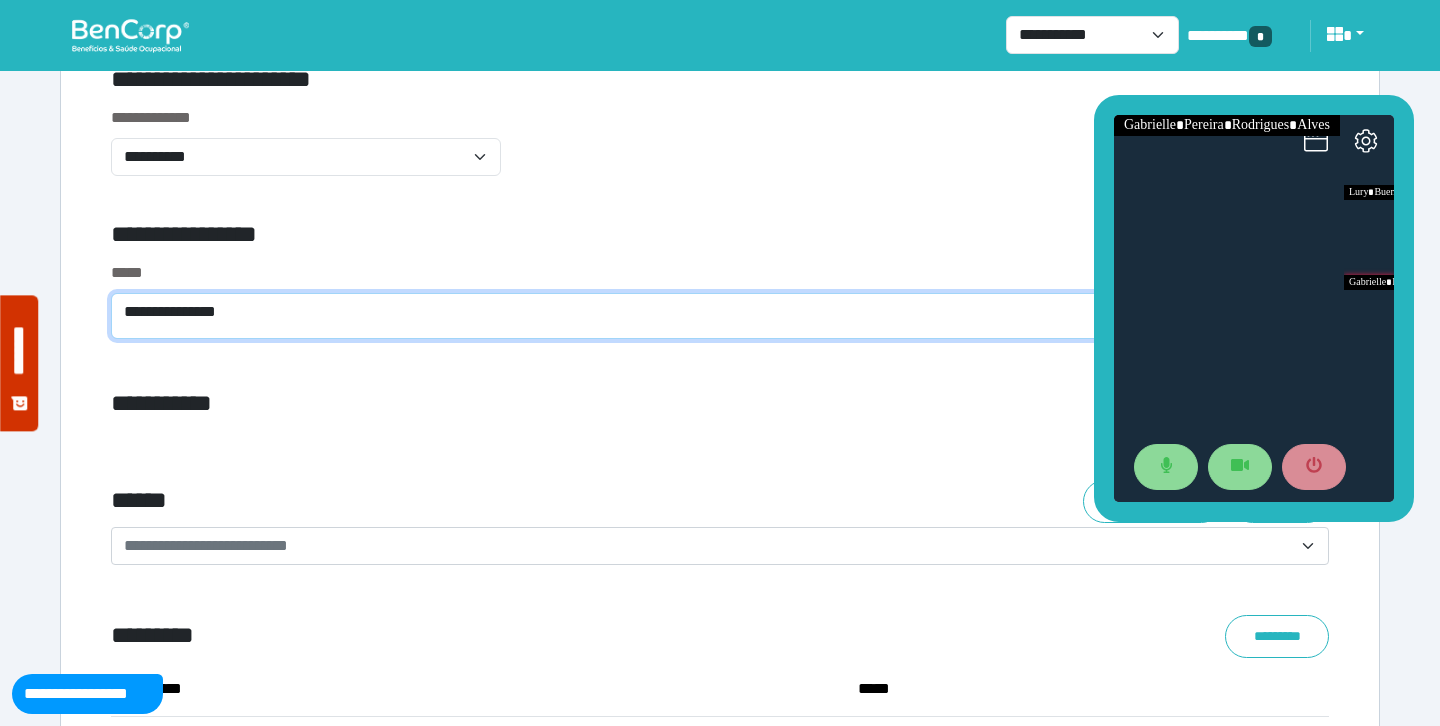 scroll, scrollTop: 0, scrollLeft: 0, axis: both 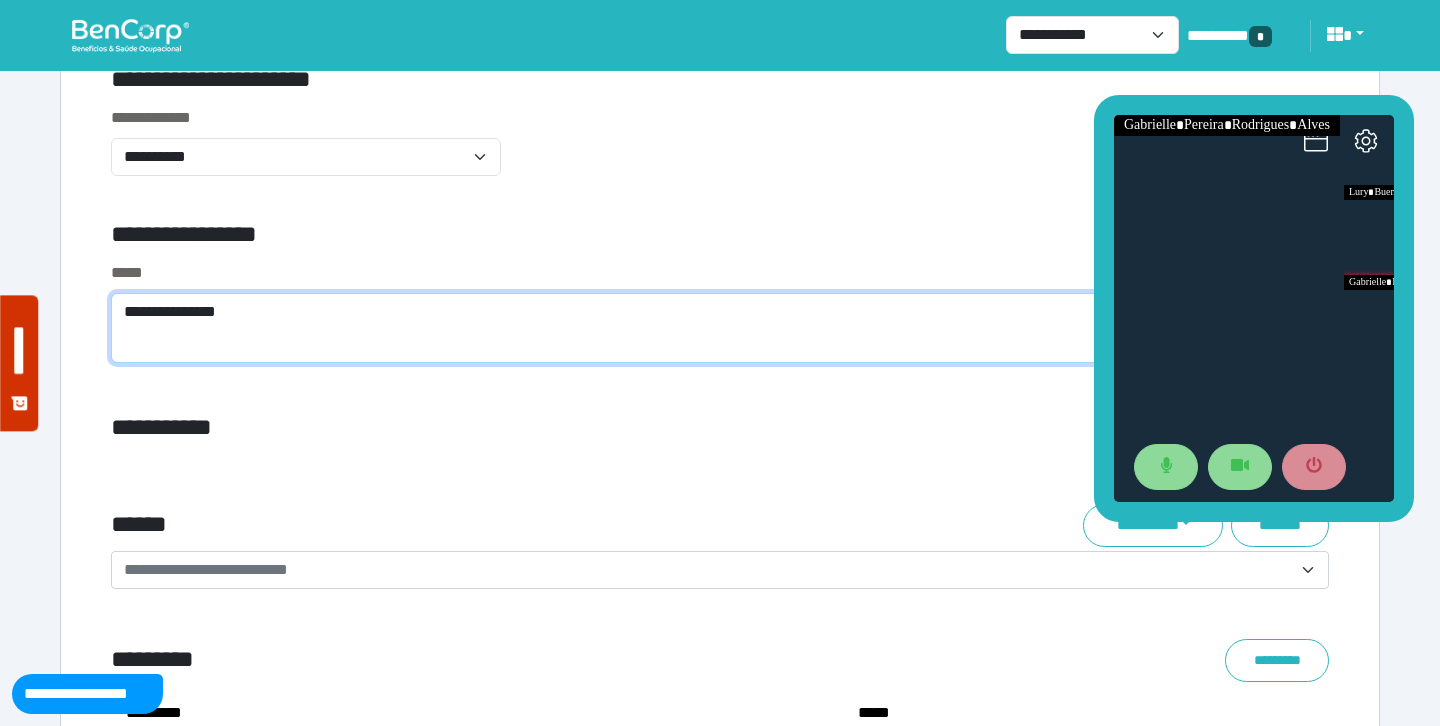 click on "**********" at bounding box center [720, 328] 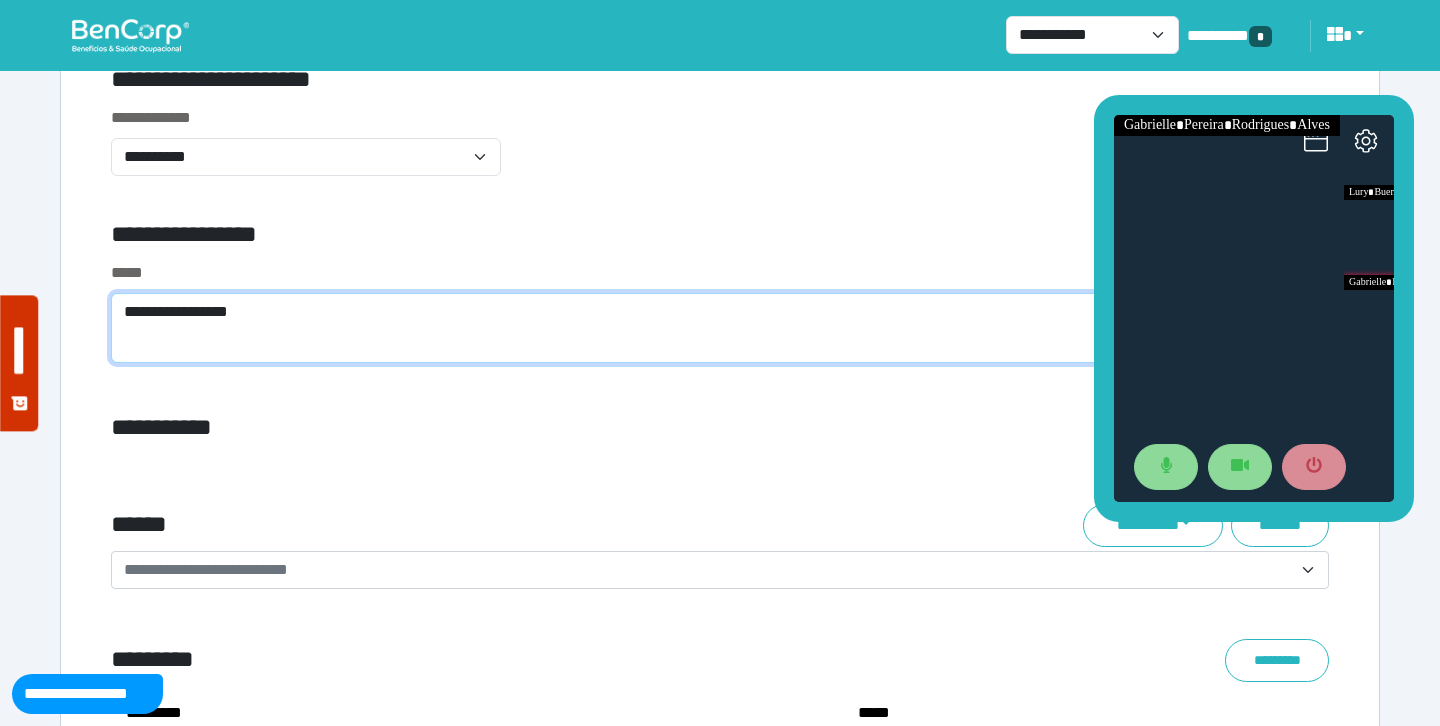 click on "**********" at bounding box center (720, 328) 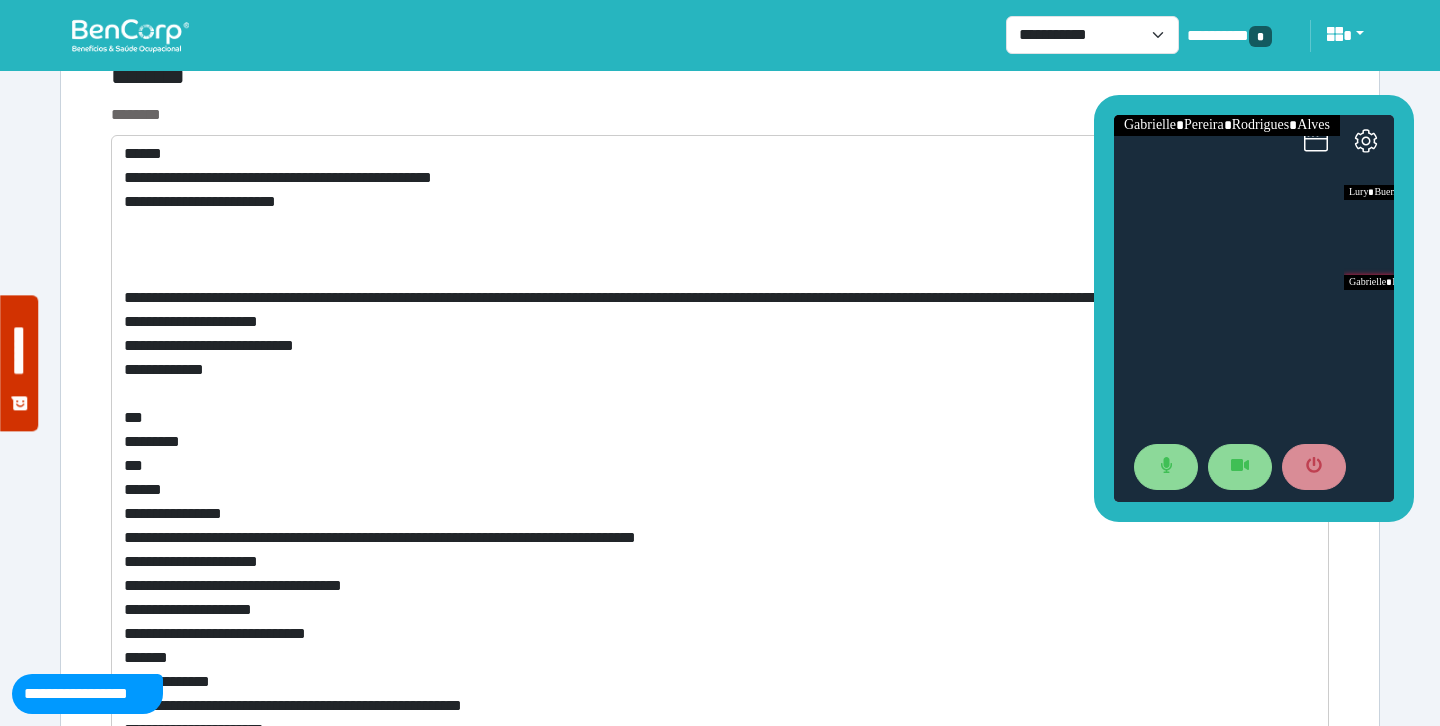 scroll, scrollTop: 7821, scrollLeft: 0, axis: vertical 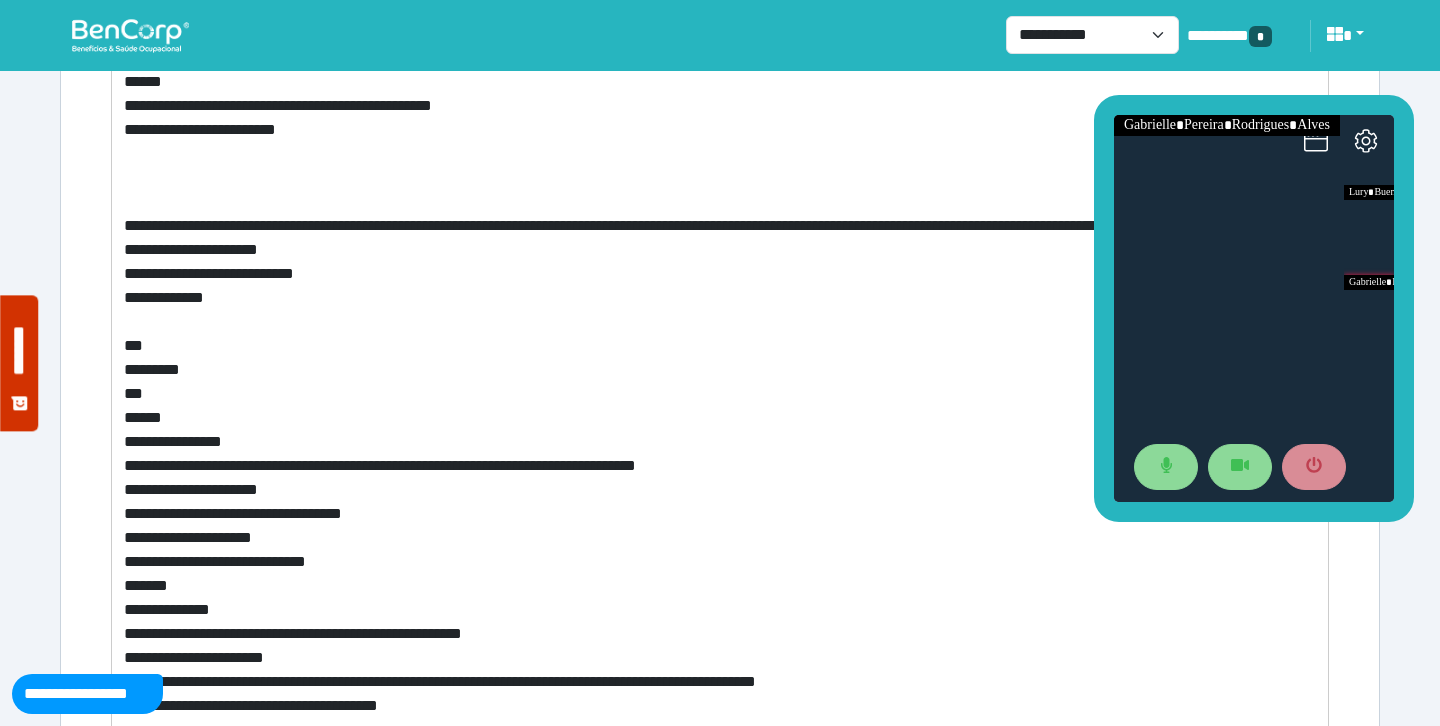 type on "**********" 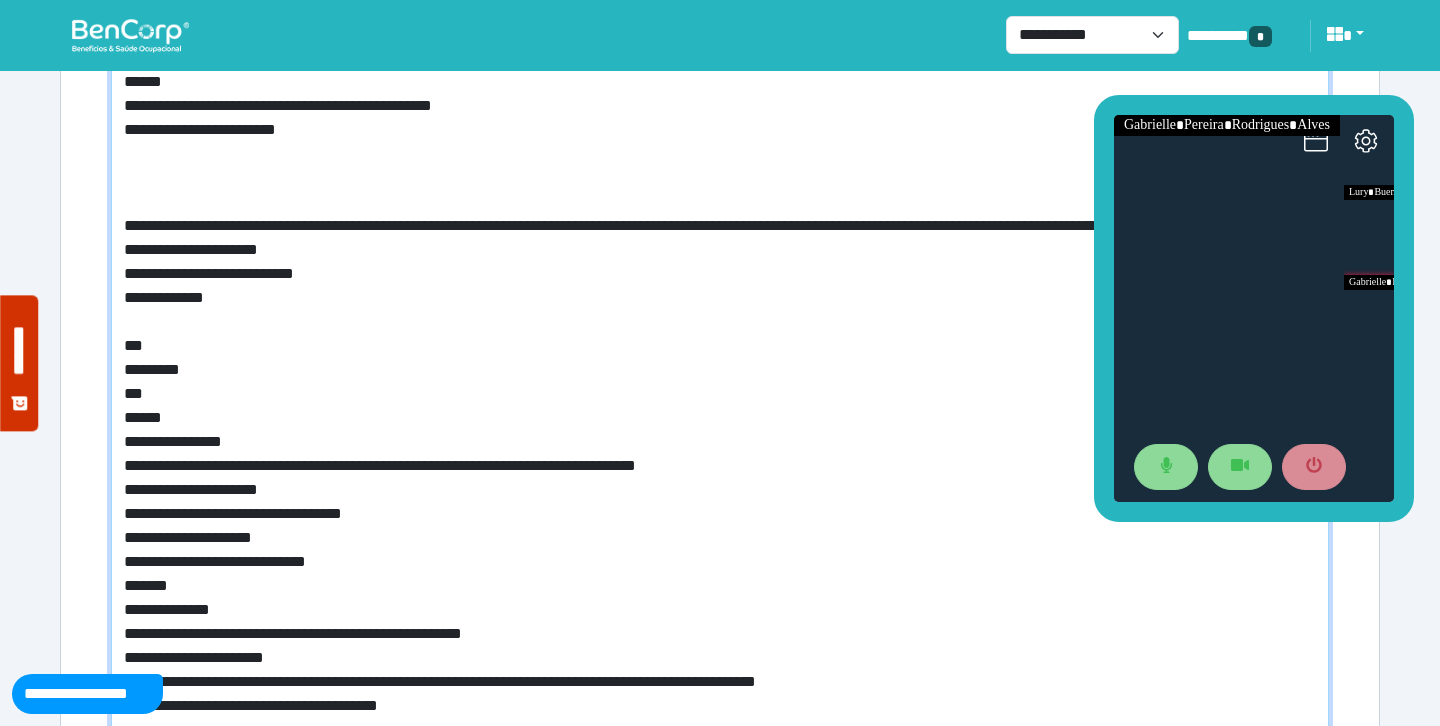 click on "**********" at bounding box center (720, 434) 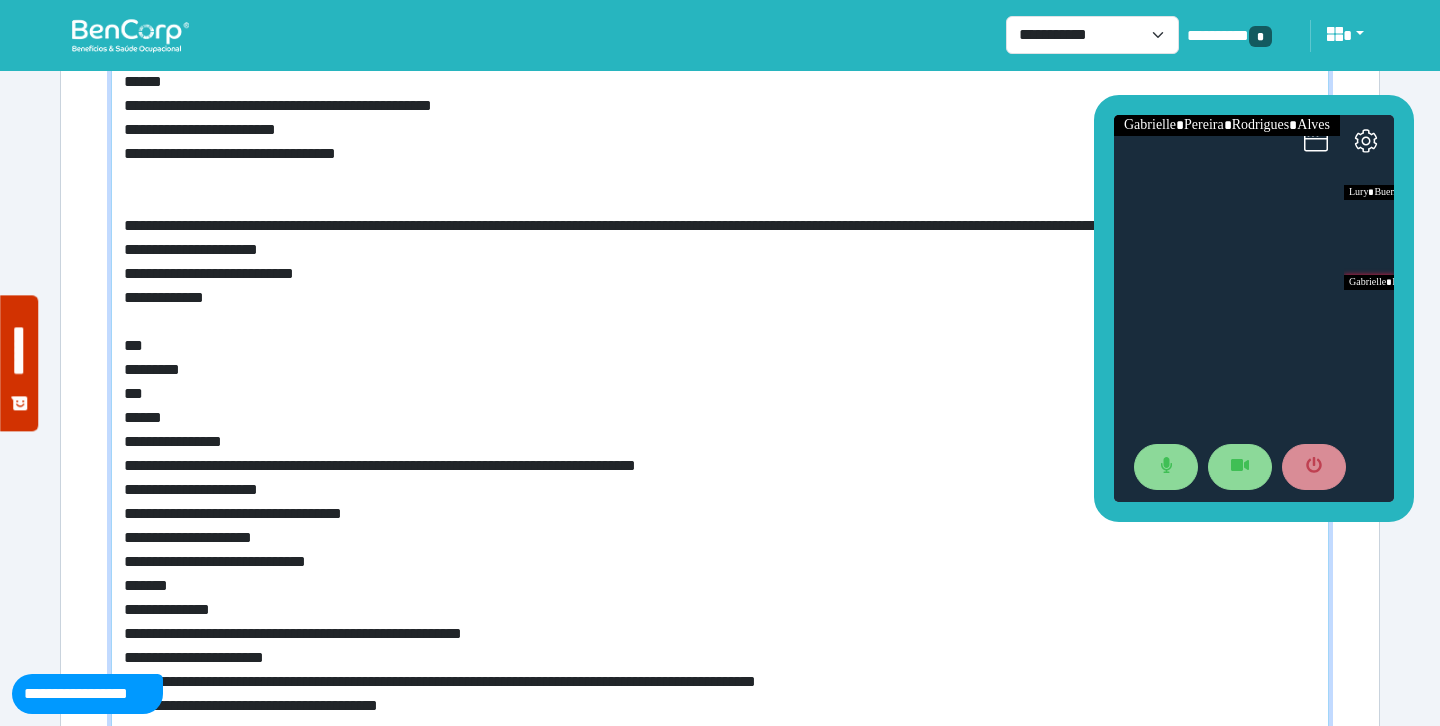 click on "**********" at bounding box center (720, 434) 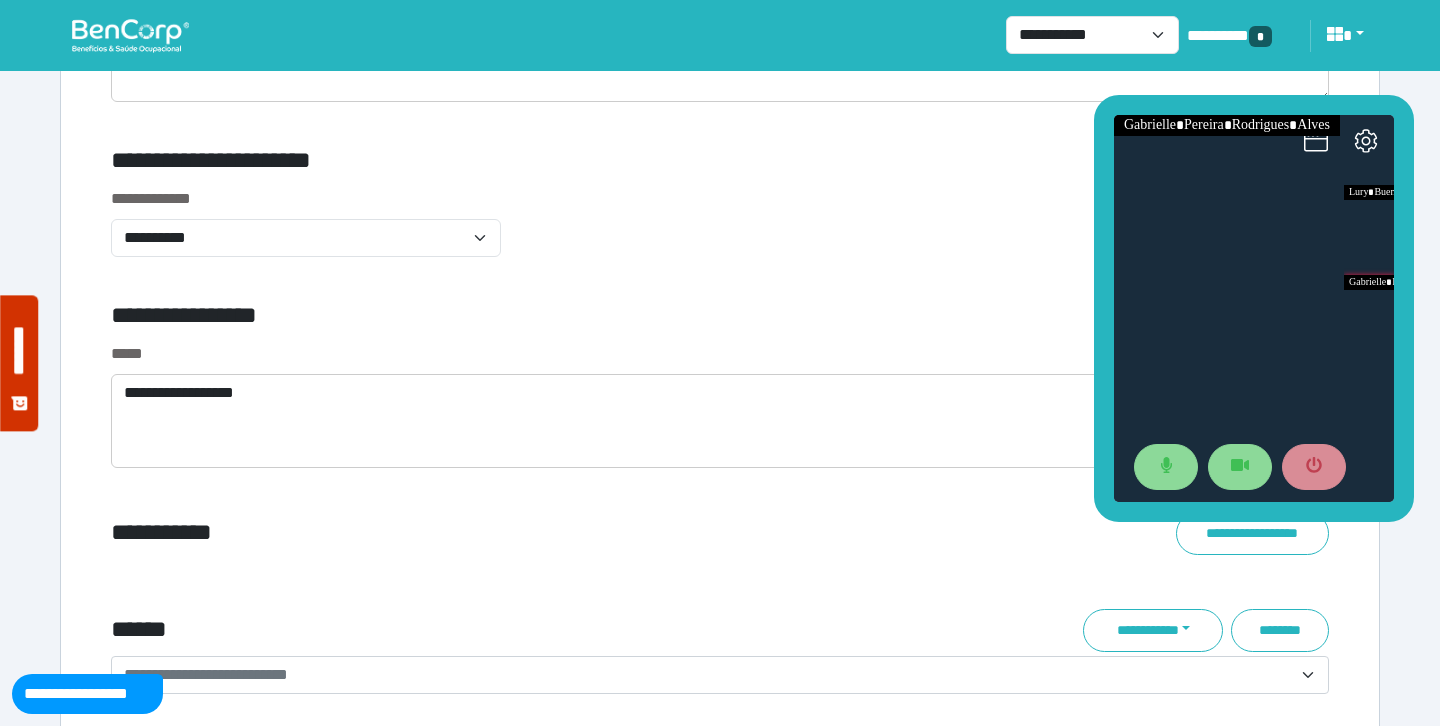 scroll, scrollTop: 6796, scrollLeft: 0, axis: vertical 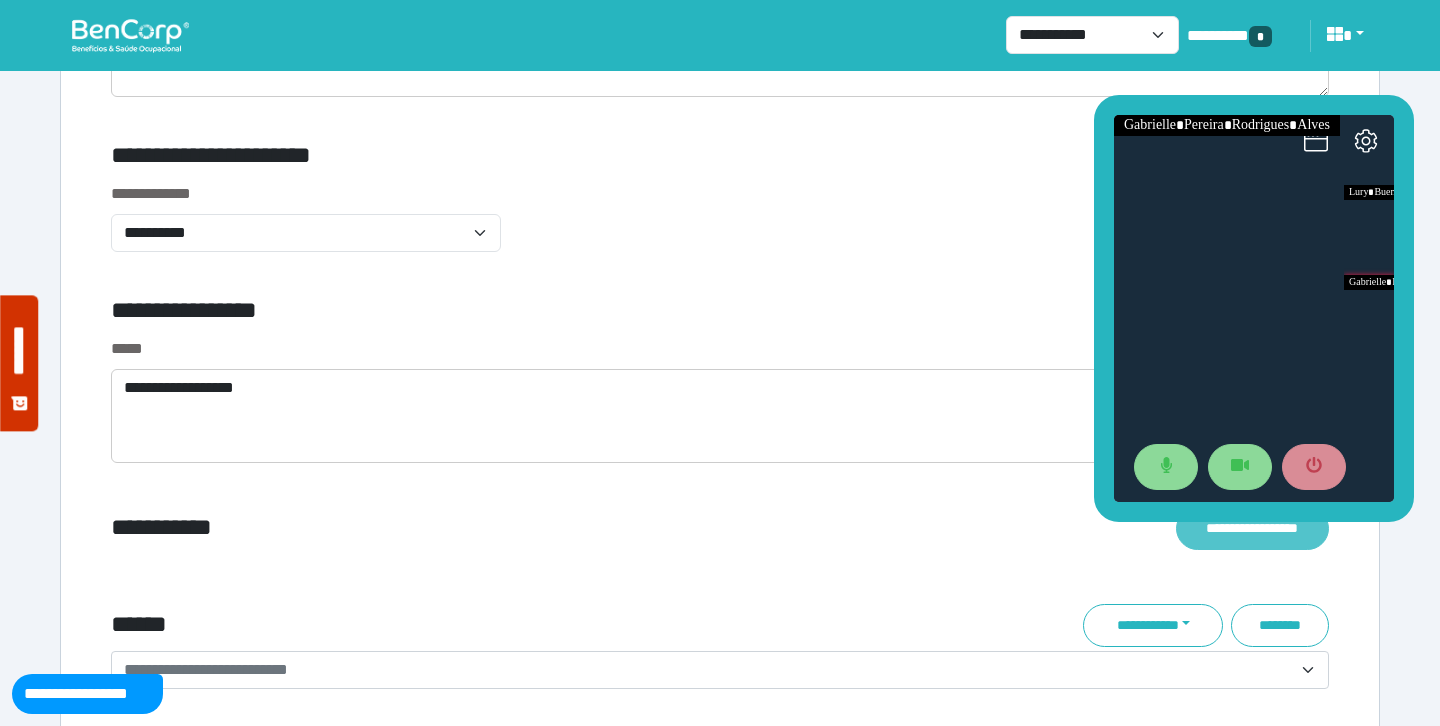 type on "**********" 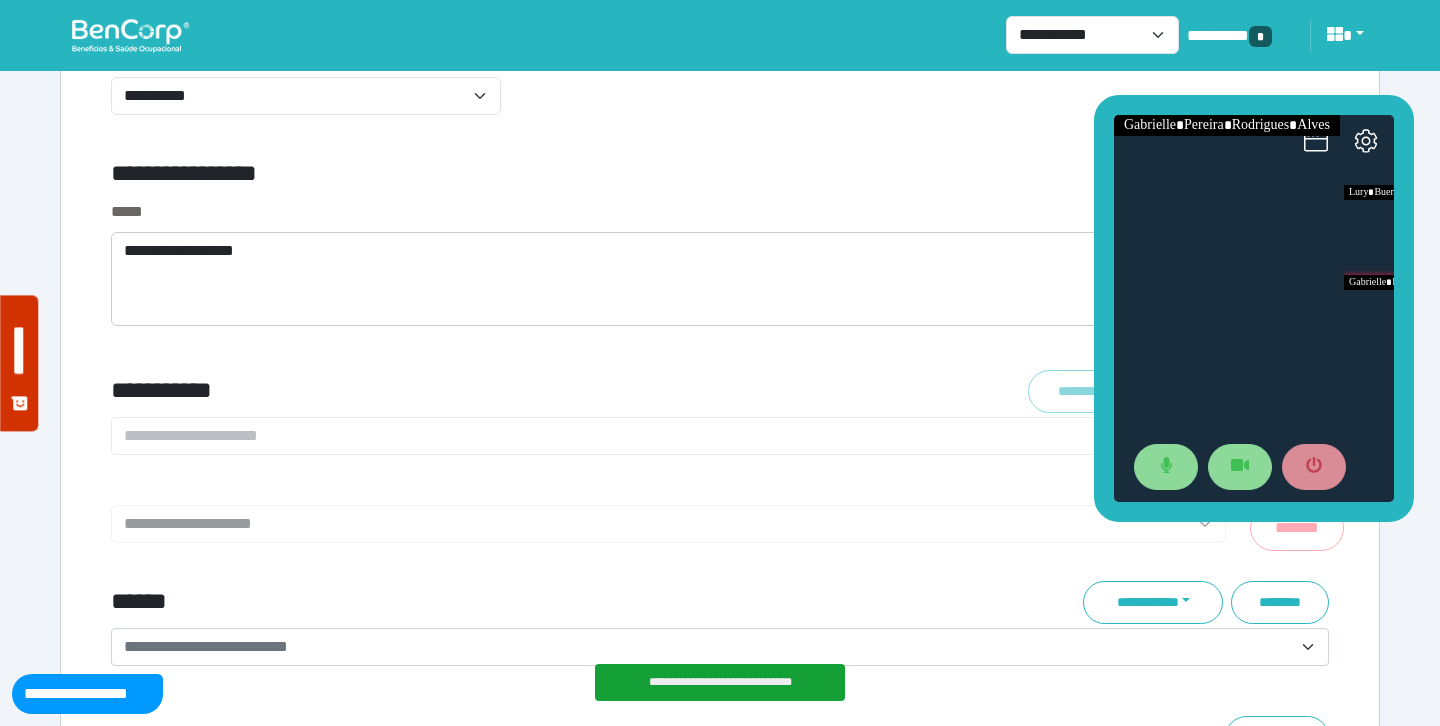 scroll, scrollTop: 7086, scrollLeft: 0, axis: vertical 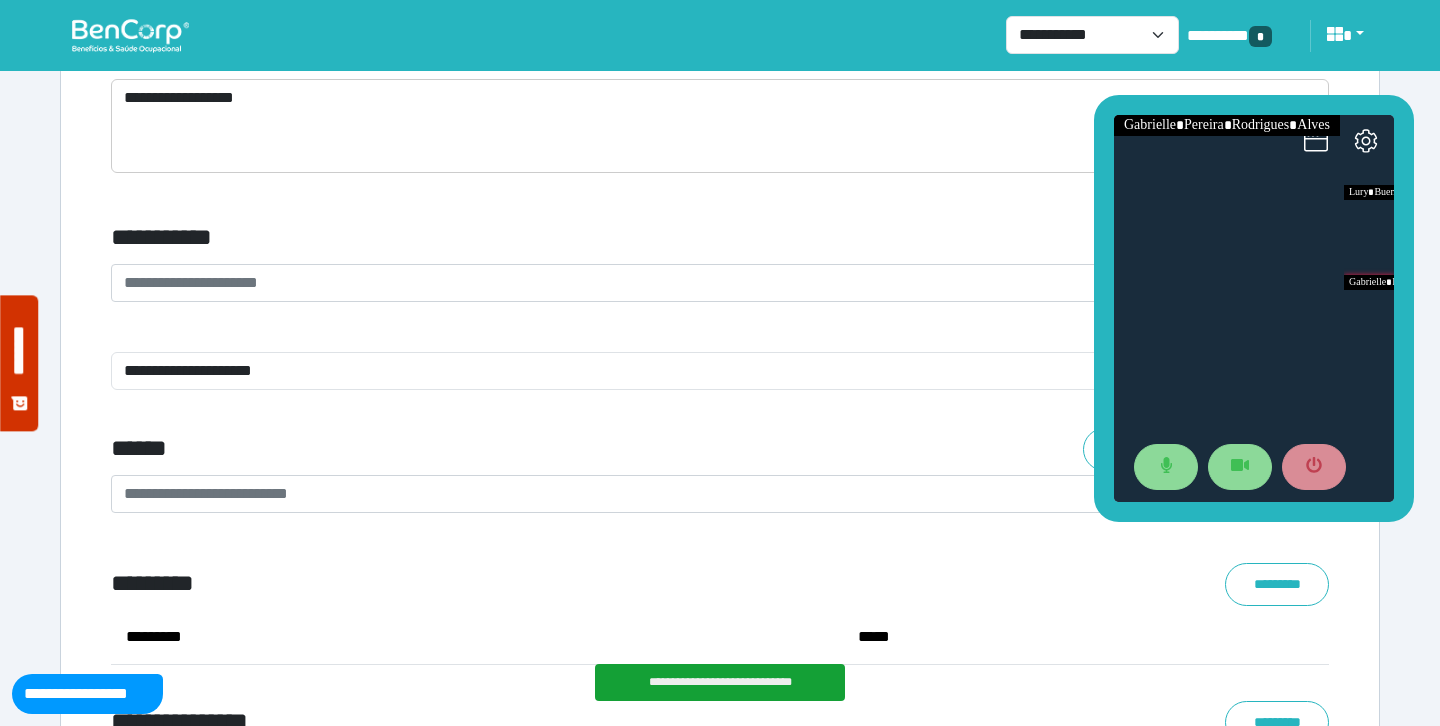 click on "**********" at bounding box center (708, 283) 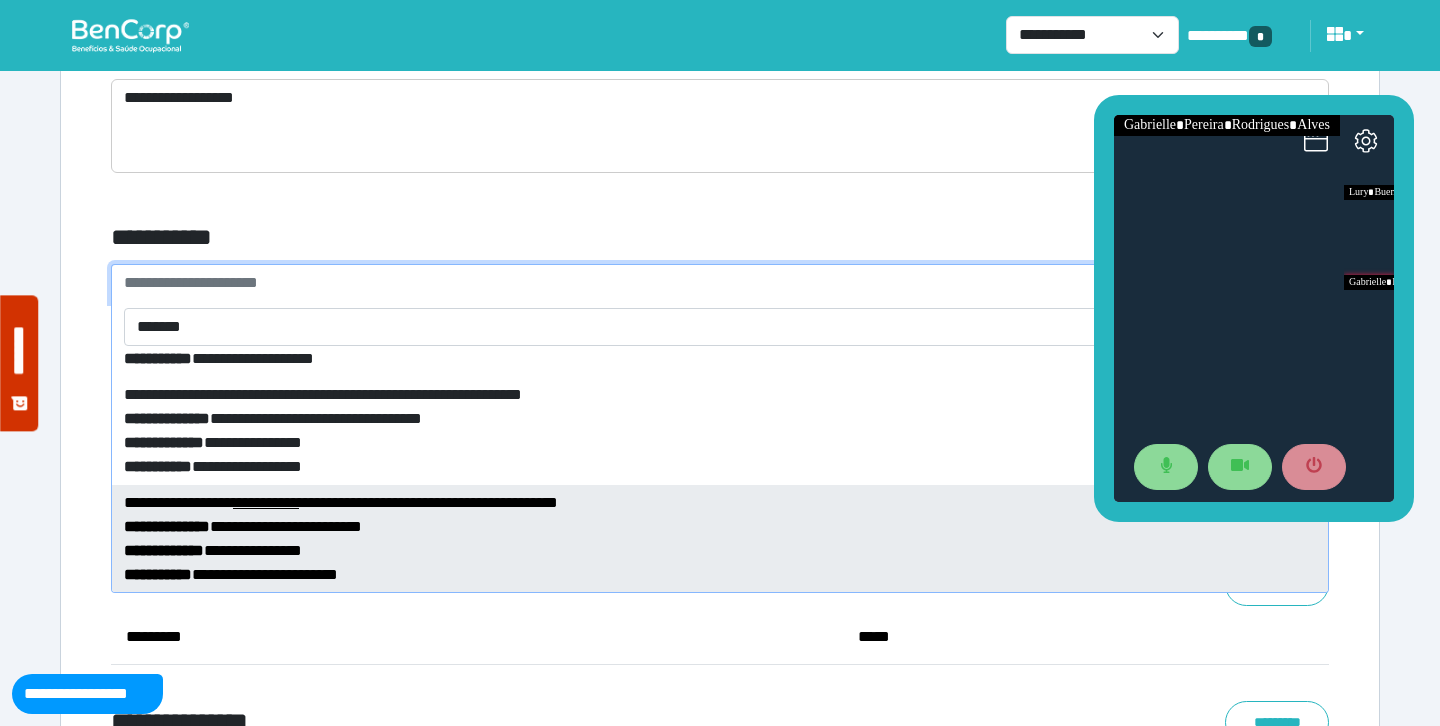 scroll, scrollTop: 330, scrollLeft: 0, axis: vertical 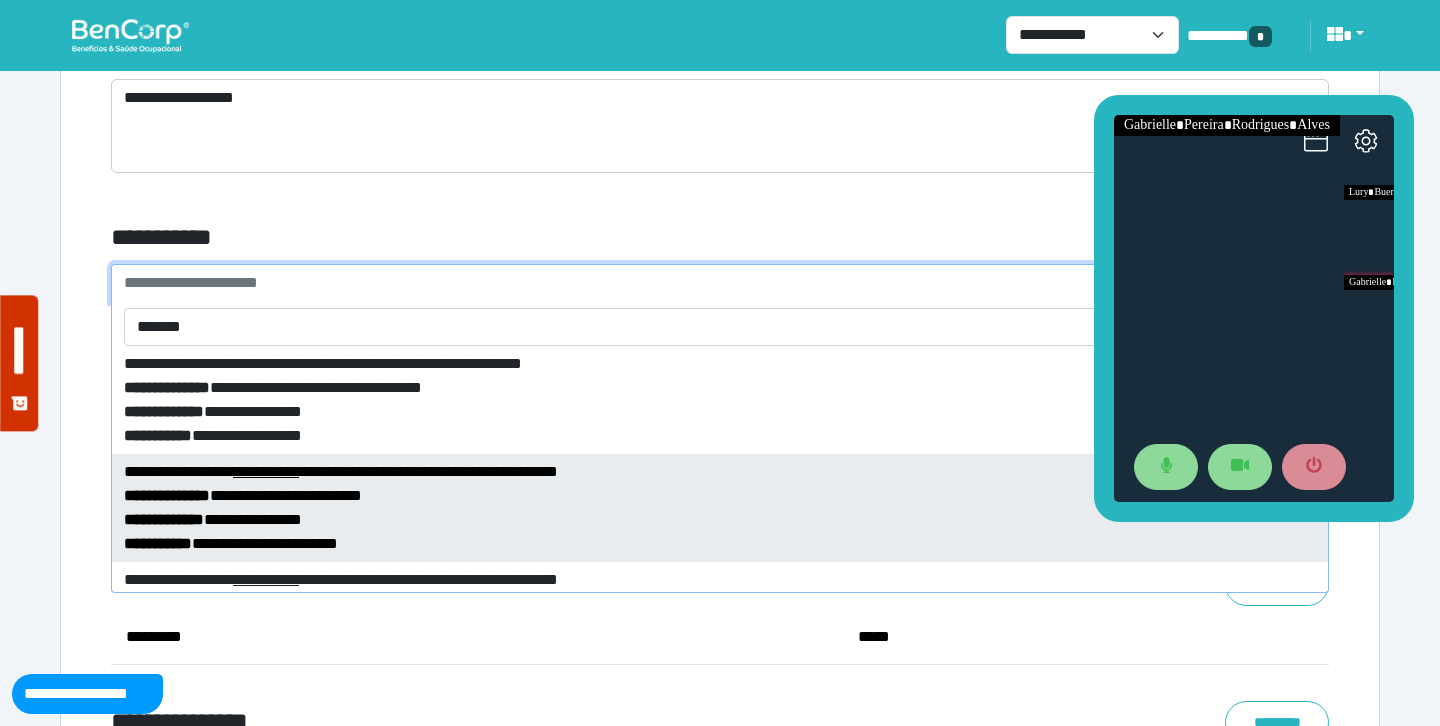 type on "*******" 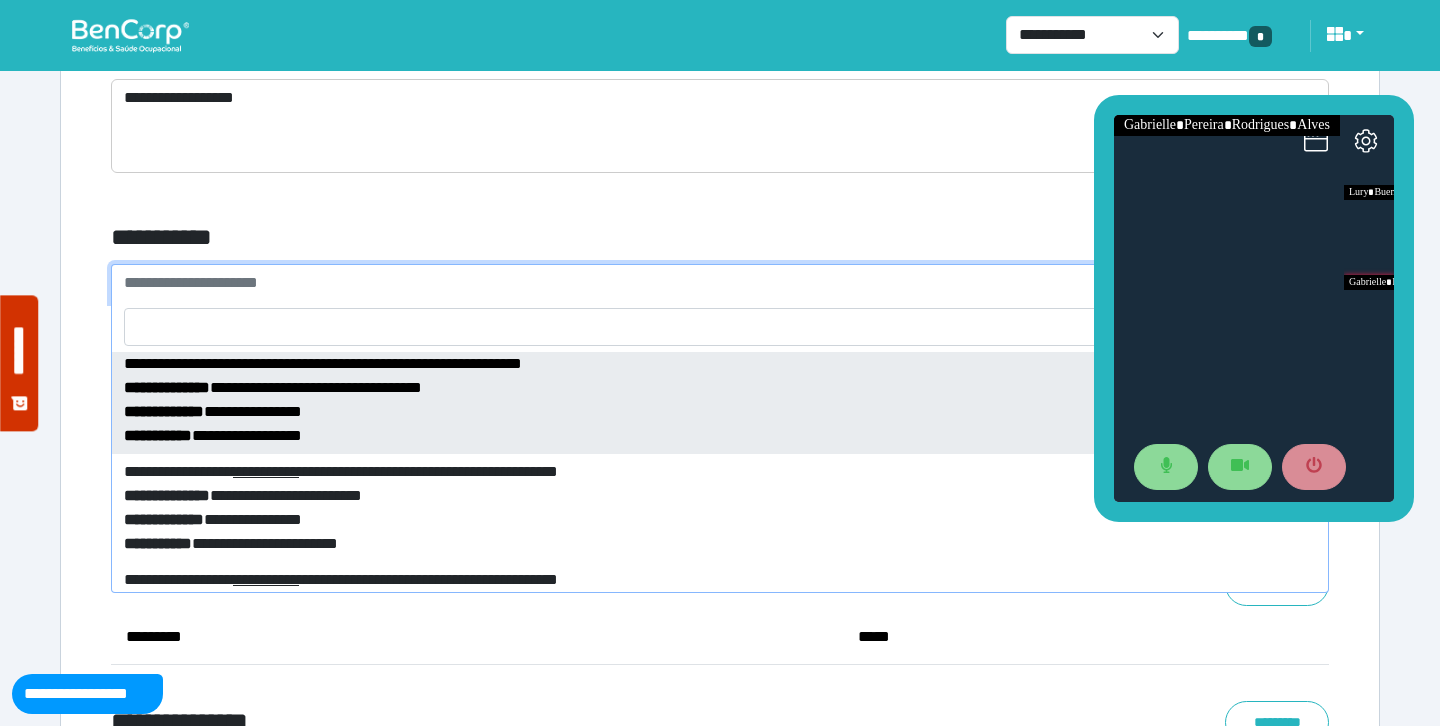 select on "****" 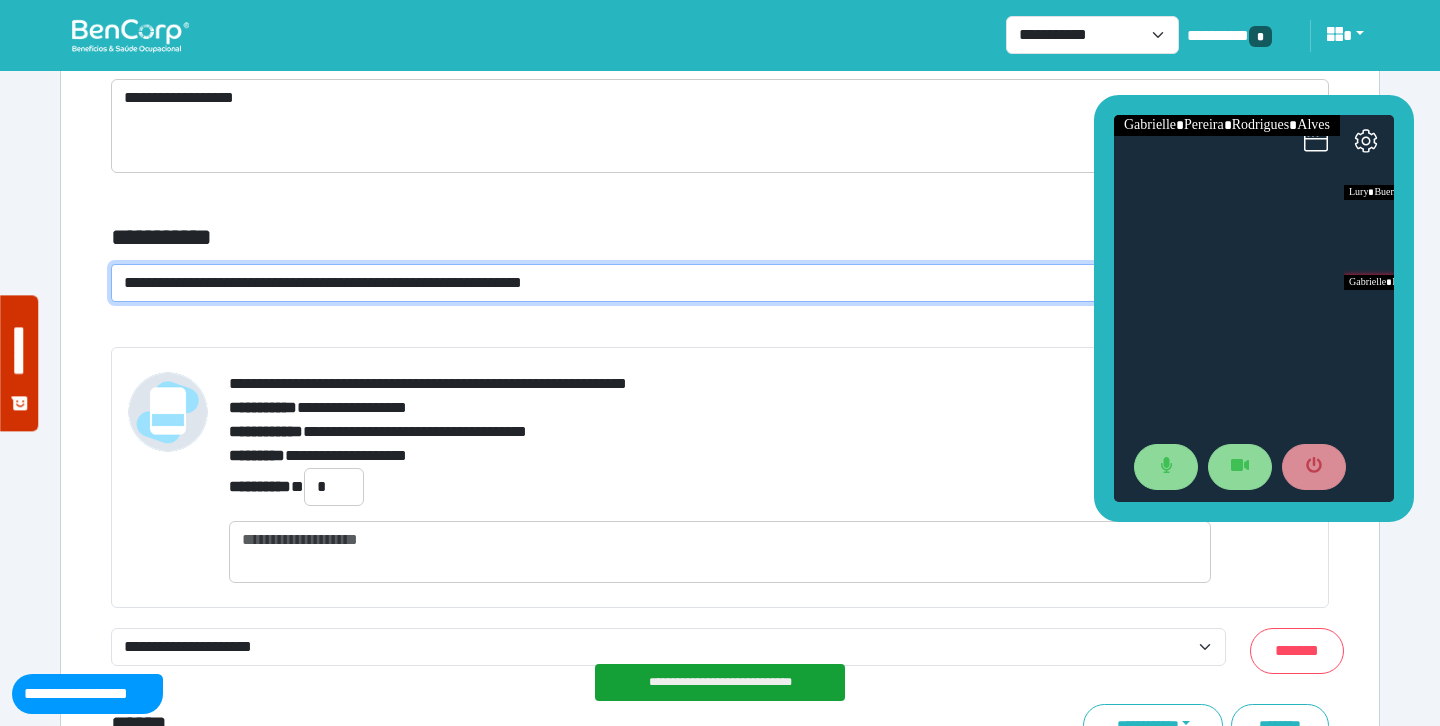 click on "**********" at bounding box center [720, -2085] 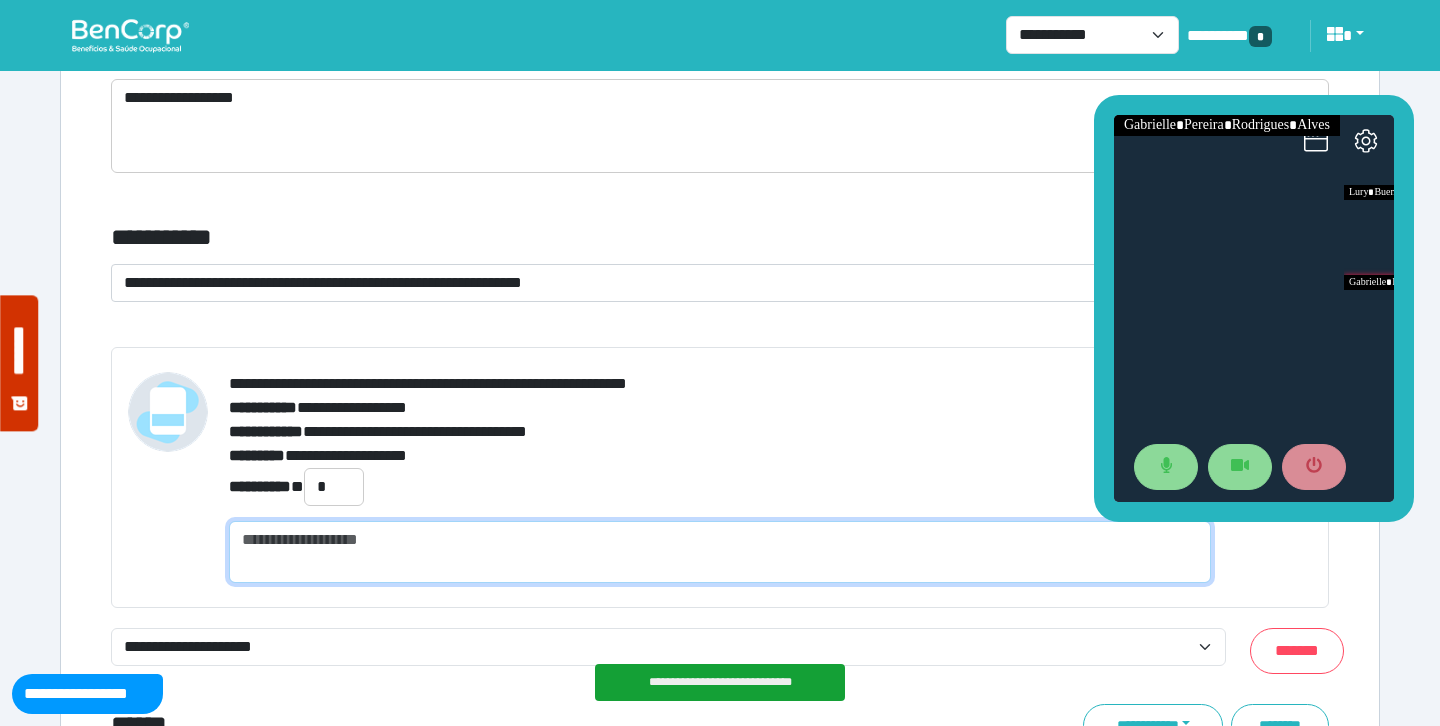 click at bounding box center [720, 552] 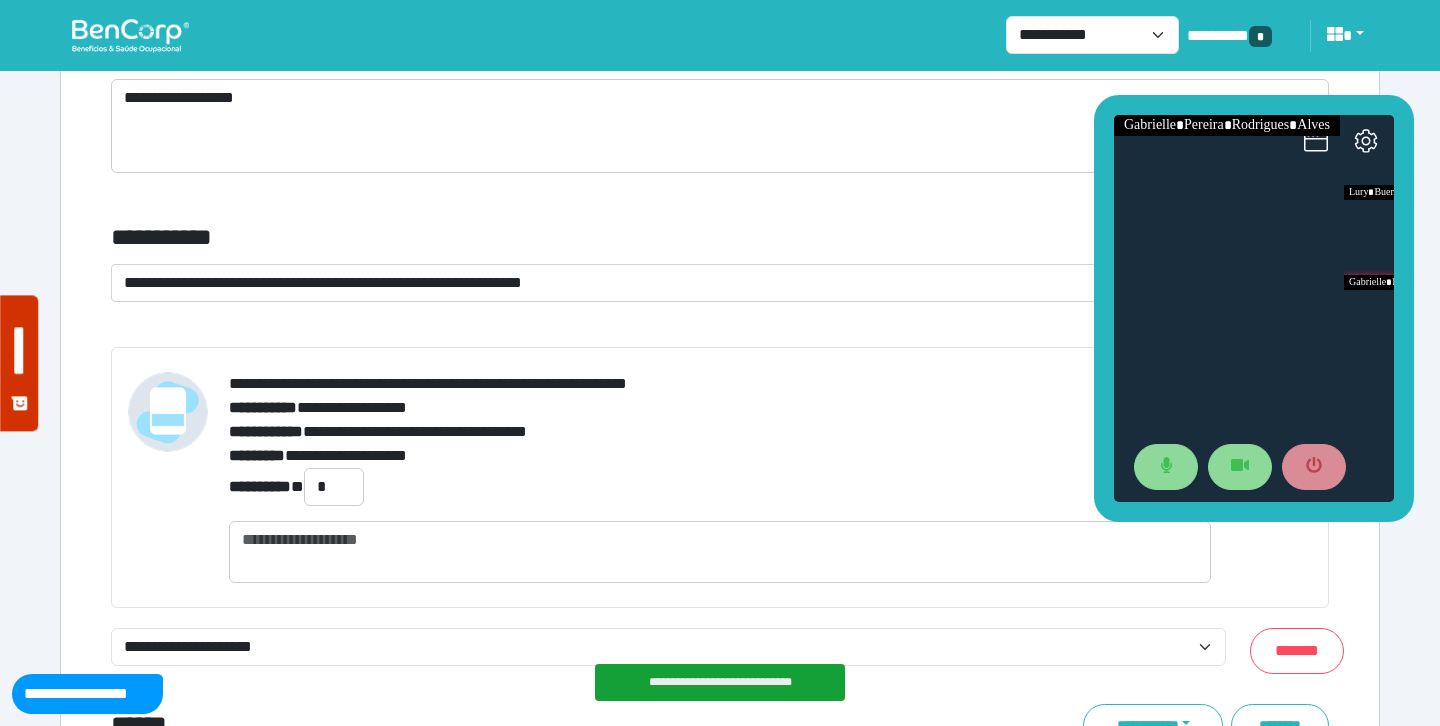 click on "**********" at bounding box center [720, -2085] 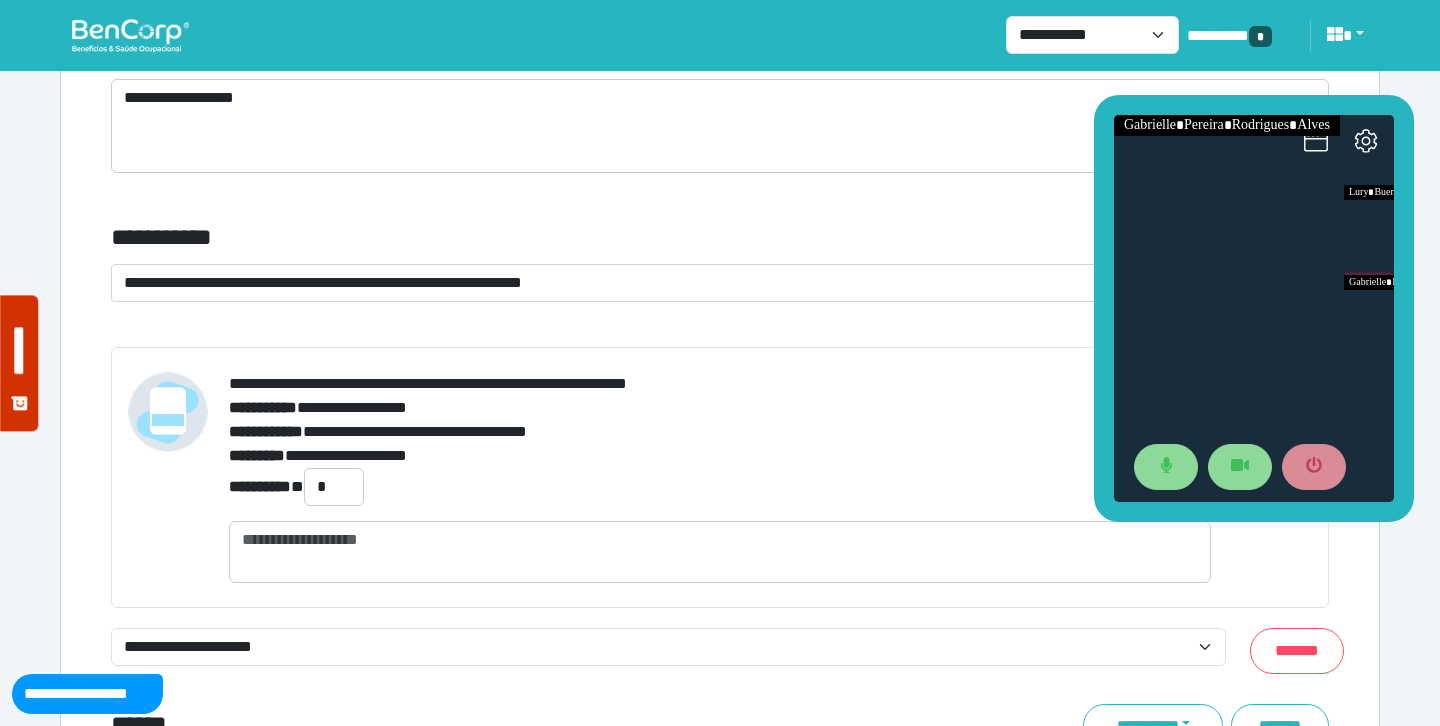 scroll, scrollTop: 7177, scrollLeft: 0, axis: vertical 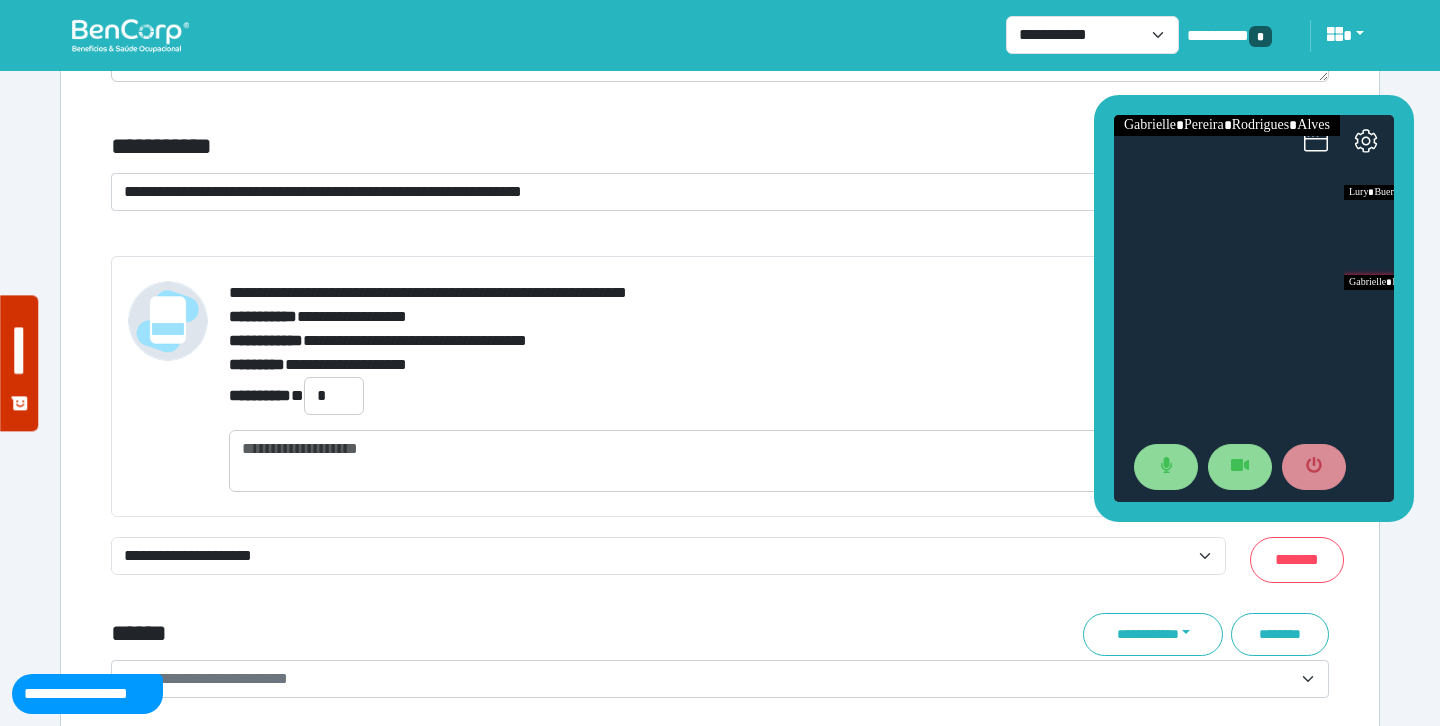 click on "**********" at bounding box center [708, 192] 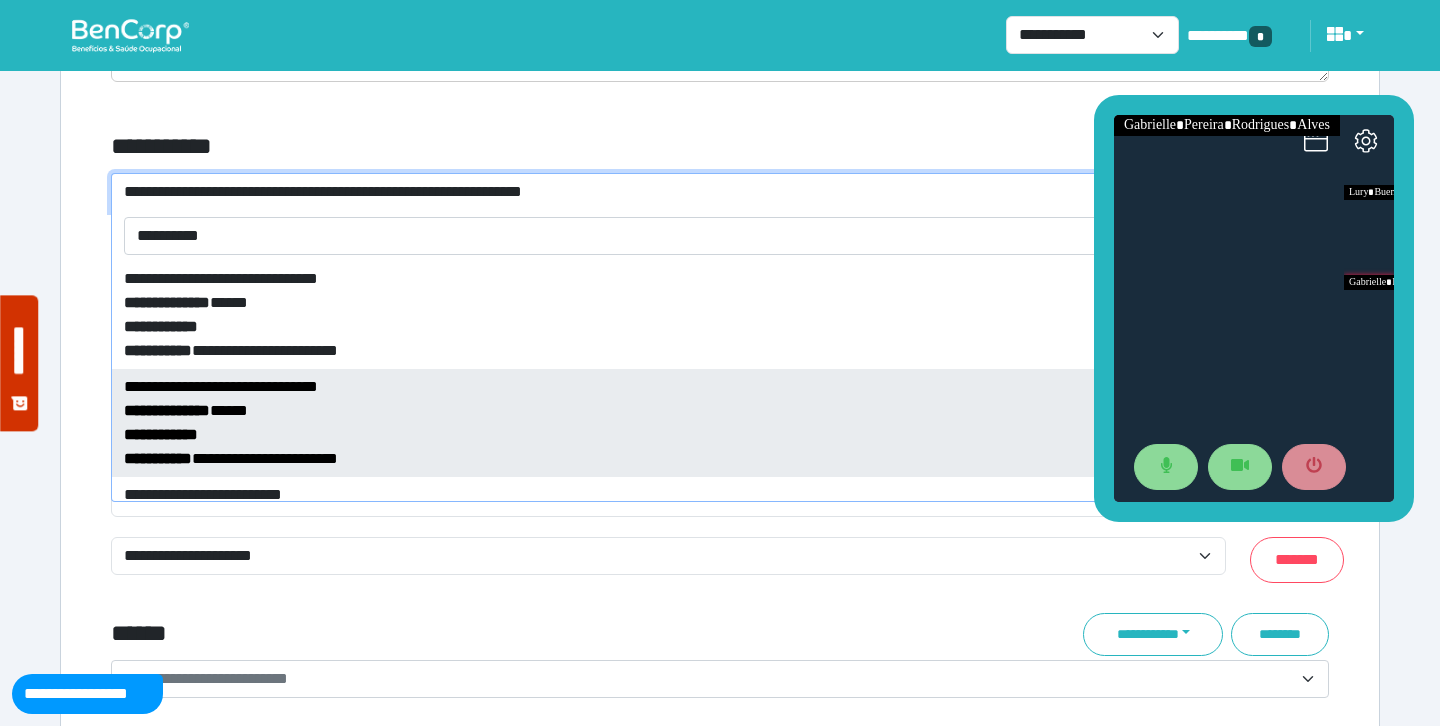 type on "**********" 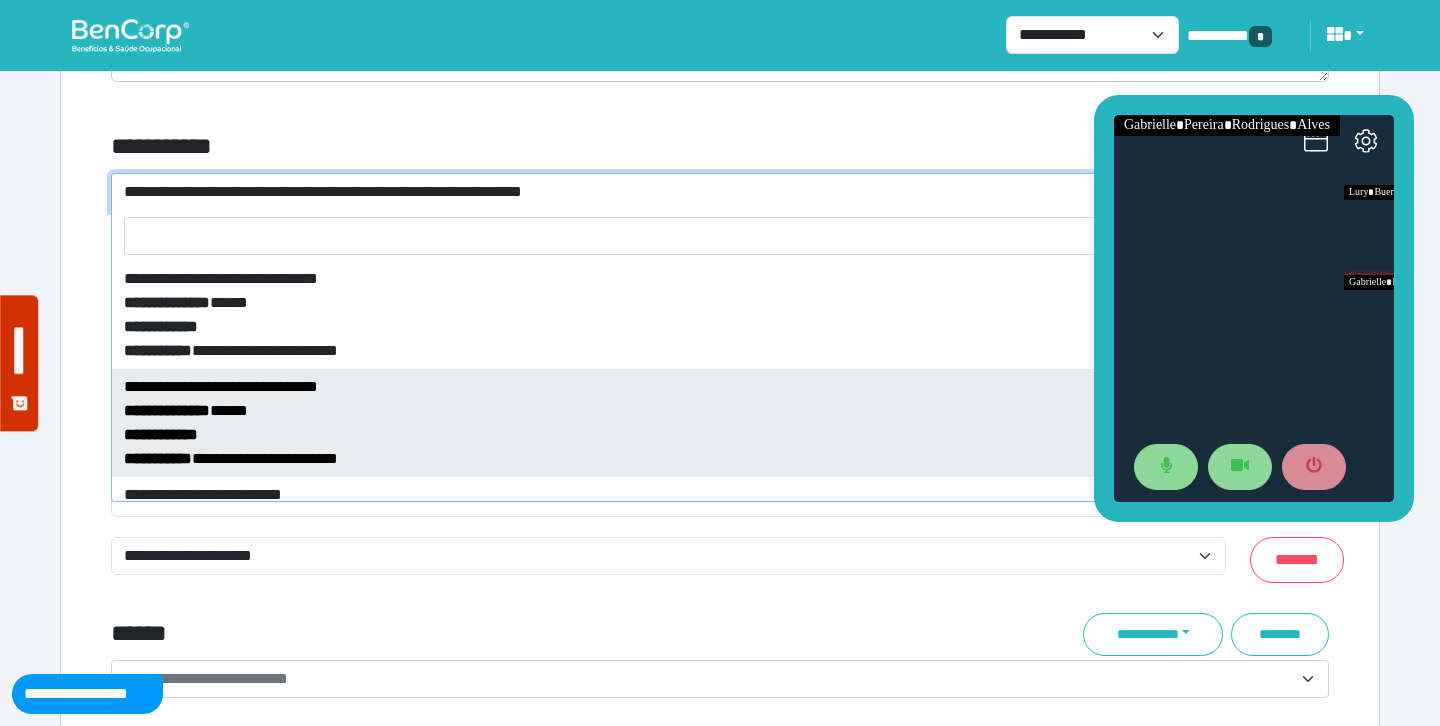 select on "*****" 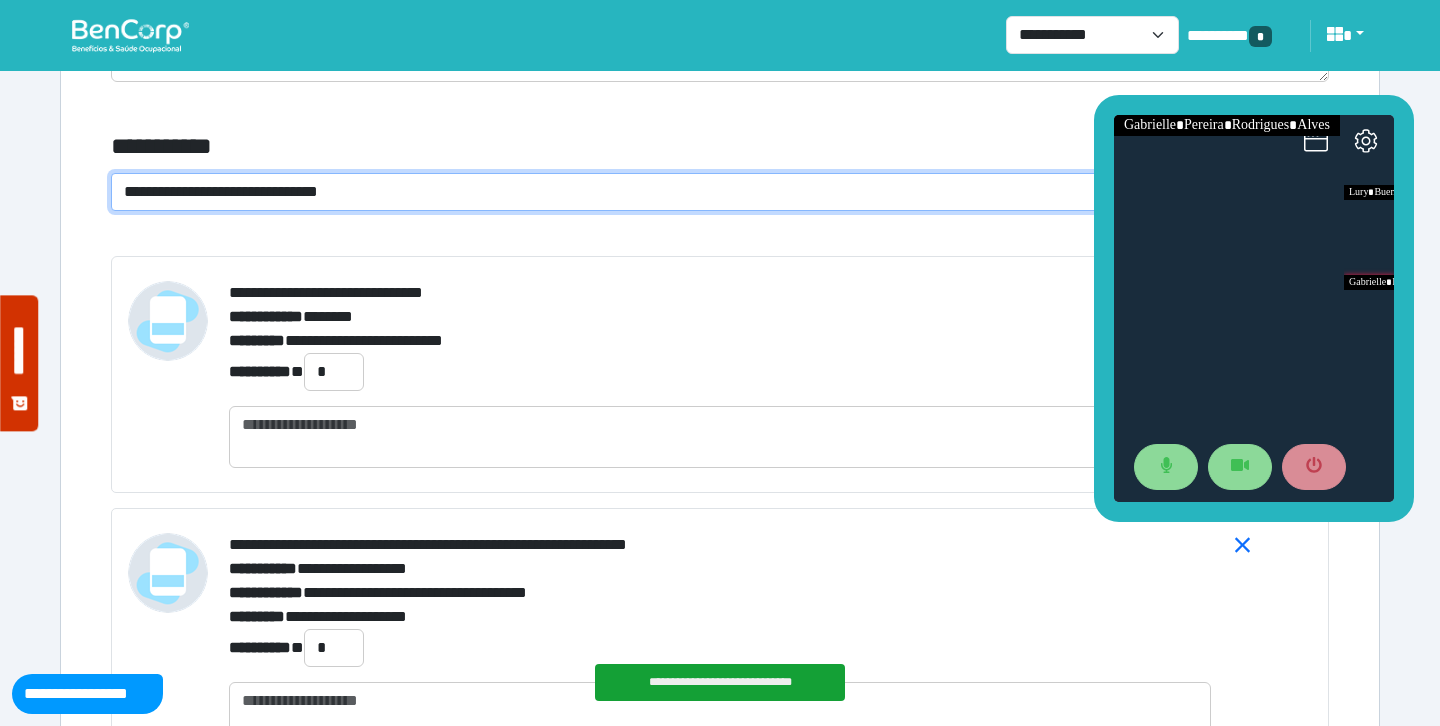 click on "**********" at bounding box center [513, 147] 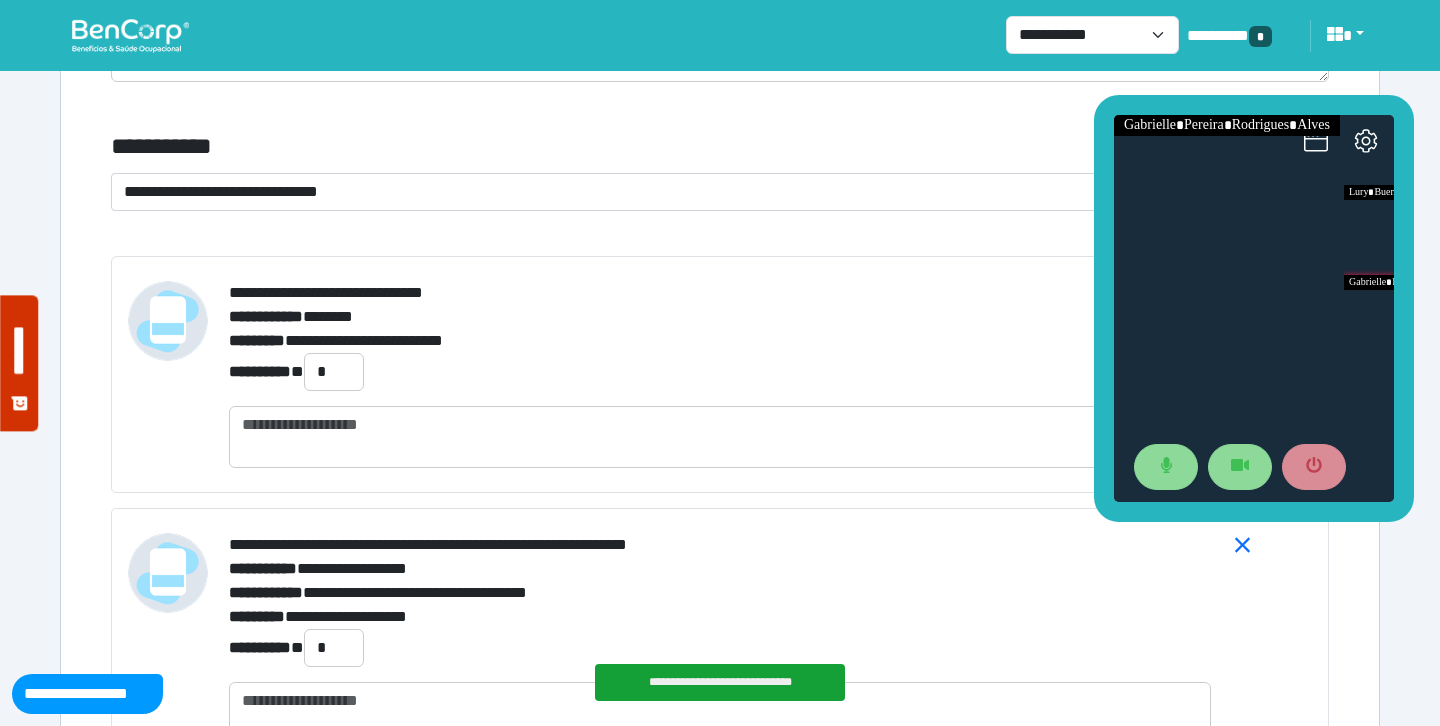 click on "**********" at bounding box center (708, 192) 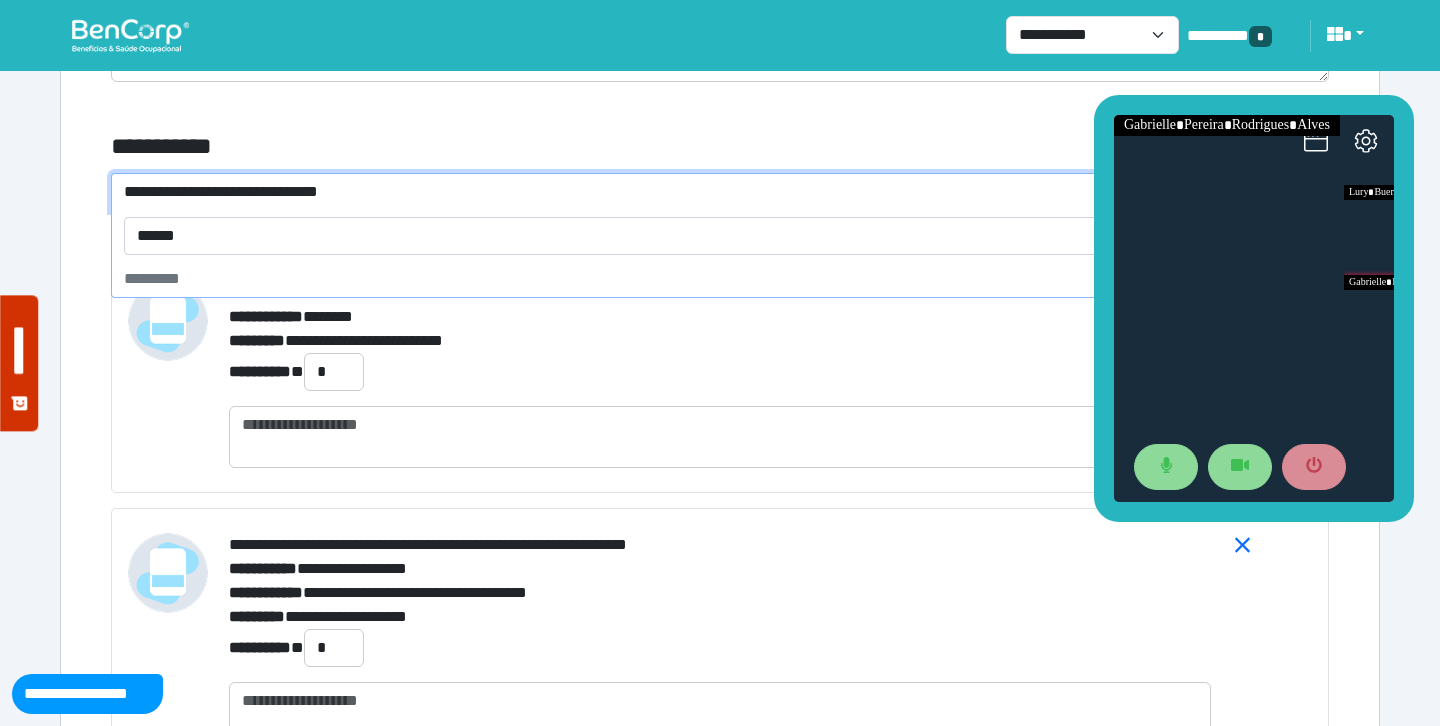 type on "*******" 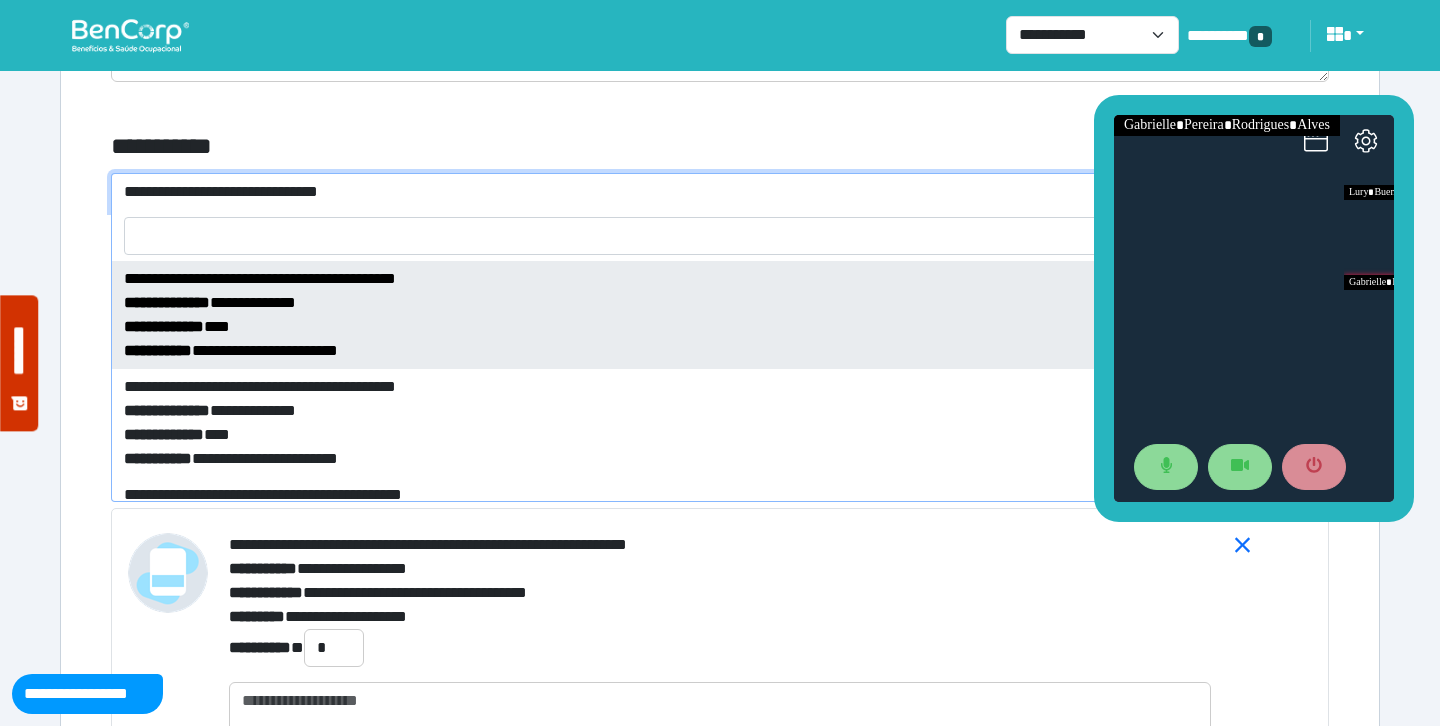 click on "**********" at bounding box center (513, 147) 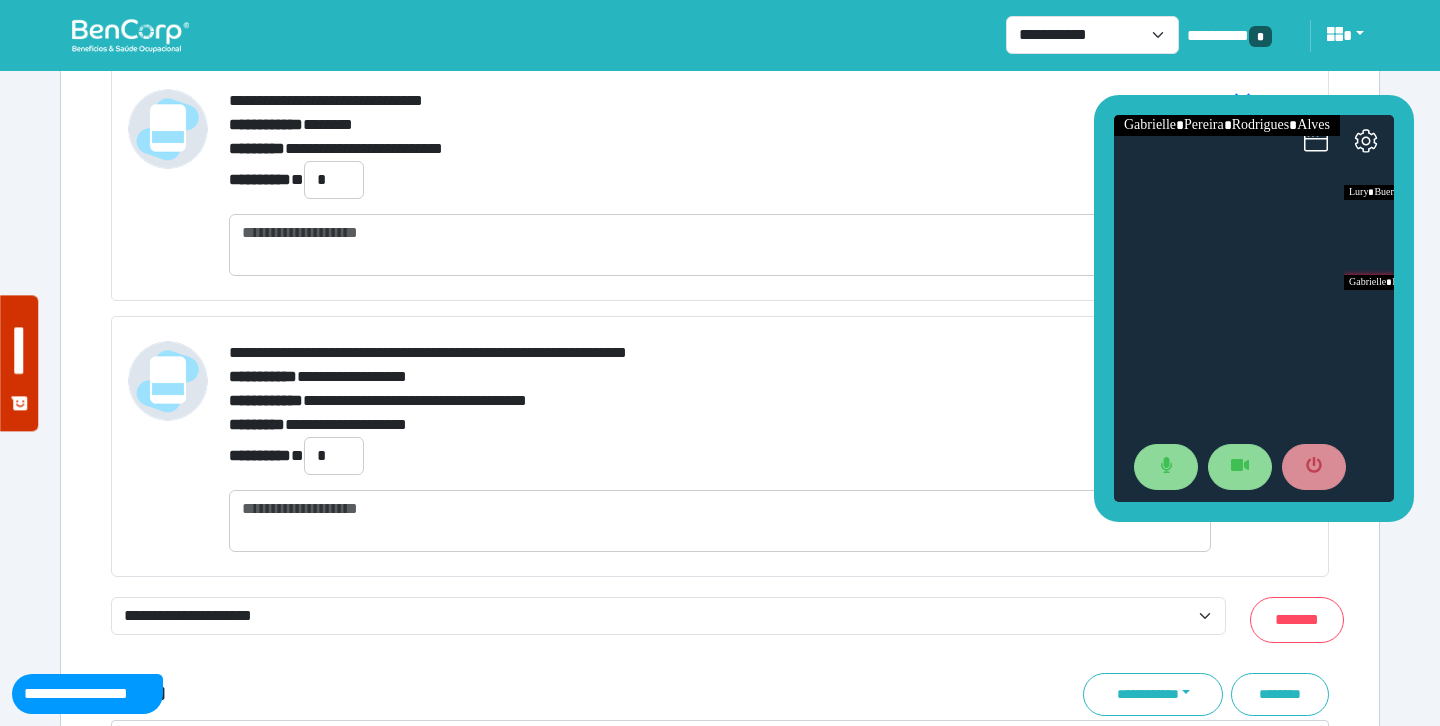 scroll, scrollTop: 7374, scrollLeft: 0, axis: vertical 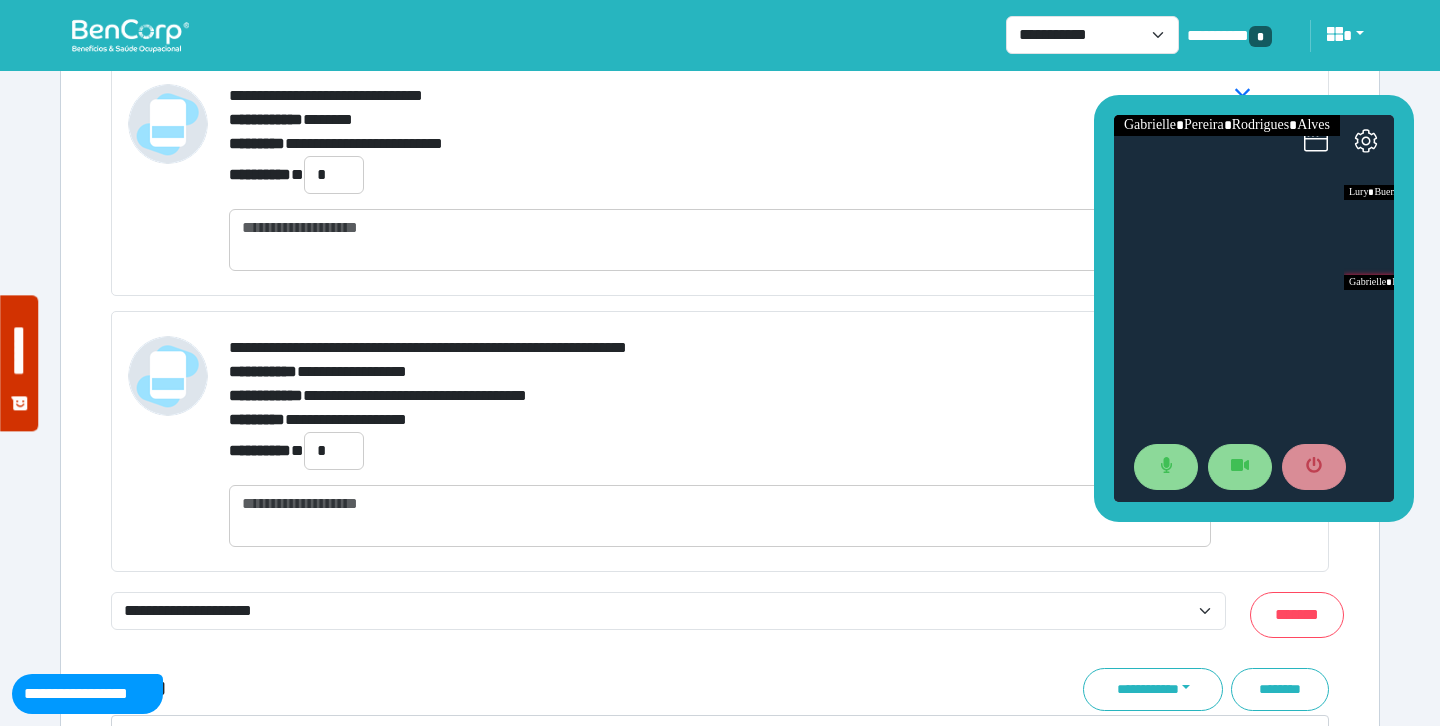 click on "**********" at bounding box center (720, 420) 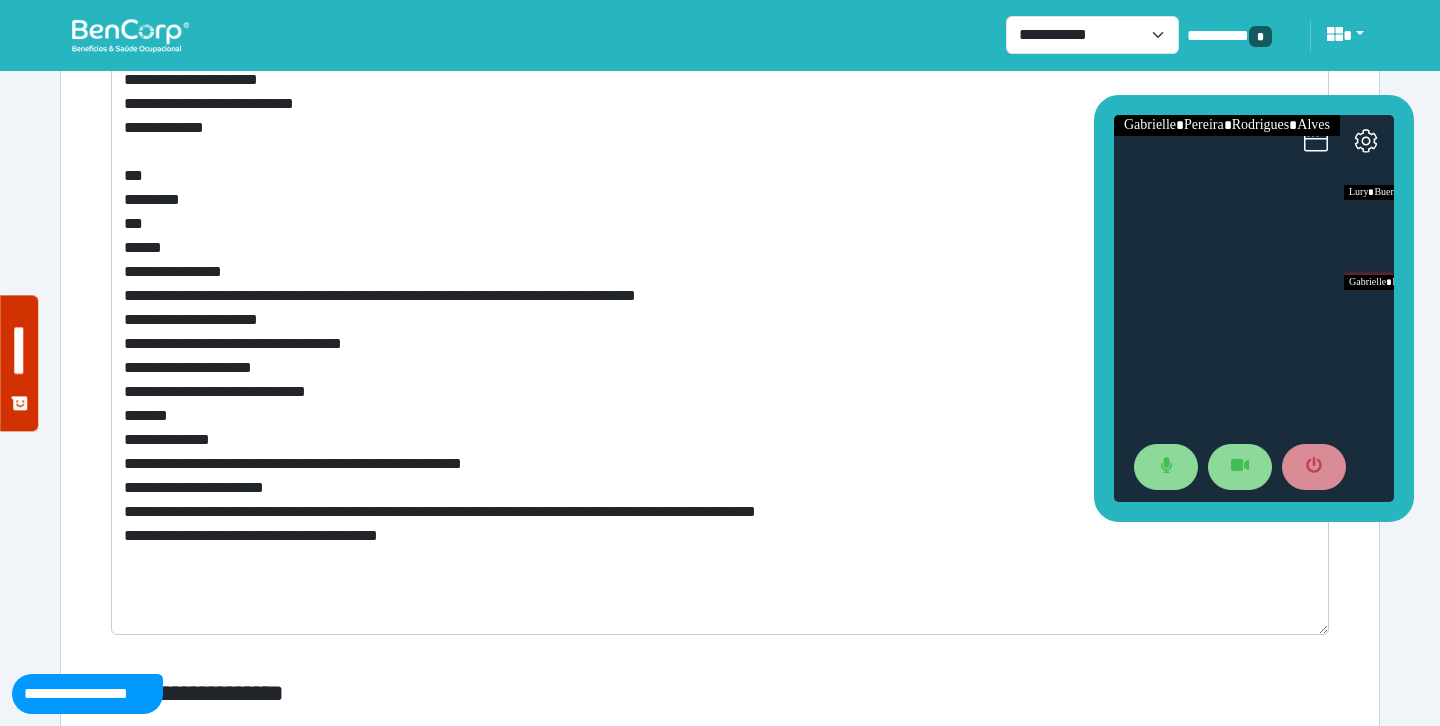 scroll, scrollTop: 8645, scrollLeft: 0, axis: vertical 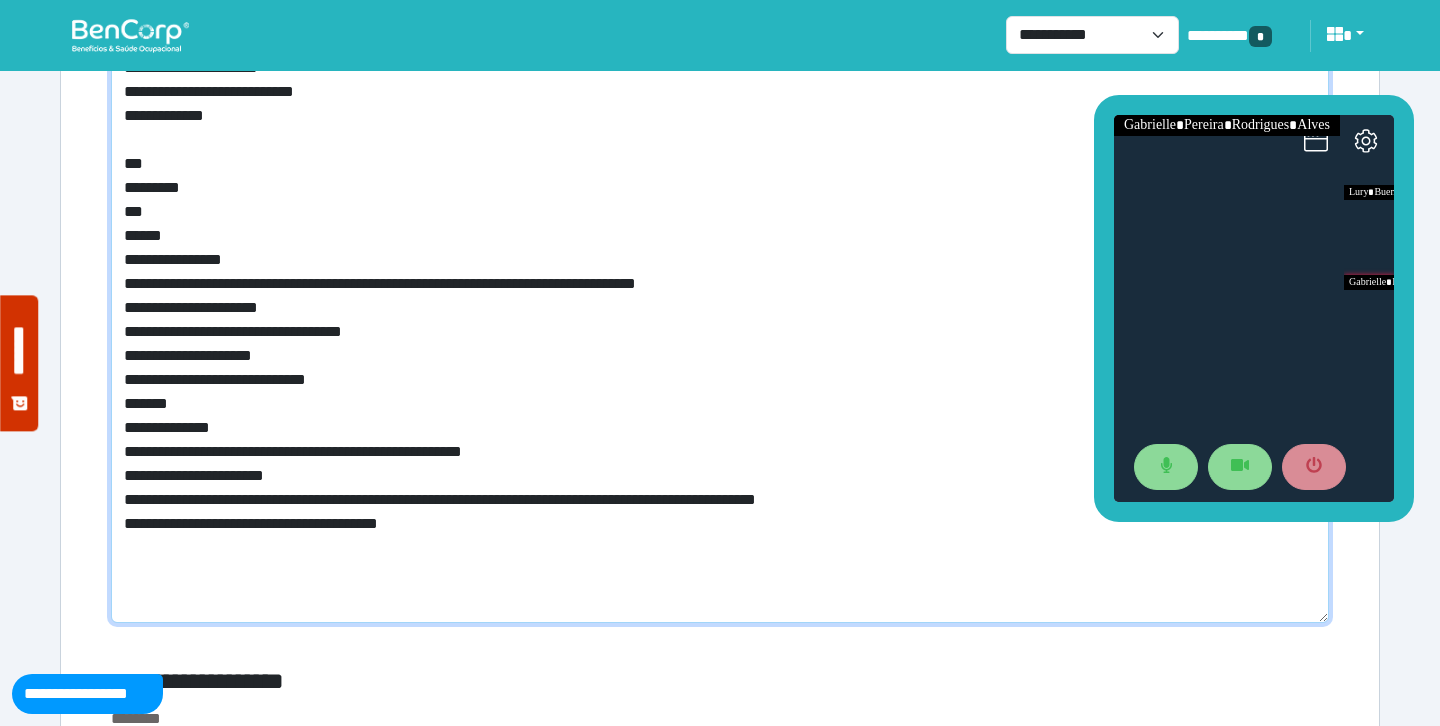 click on "**********" at bounding box center (720, 252) 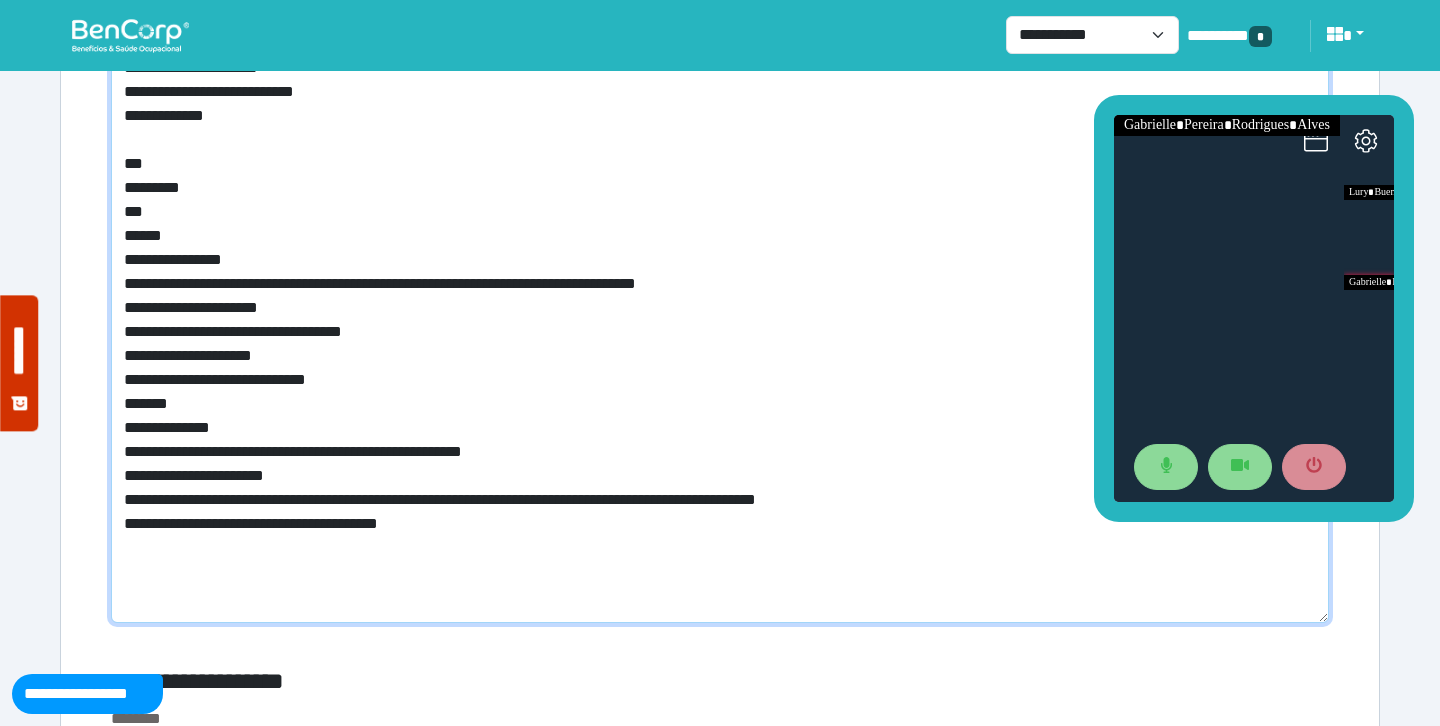 drag, startPoint x: 334, startPoint y: 360, endPoint x: 454, endPoint y: 359, distance: 120.004166 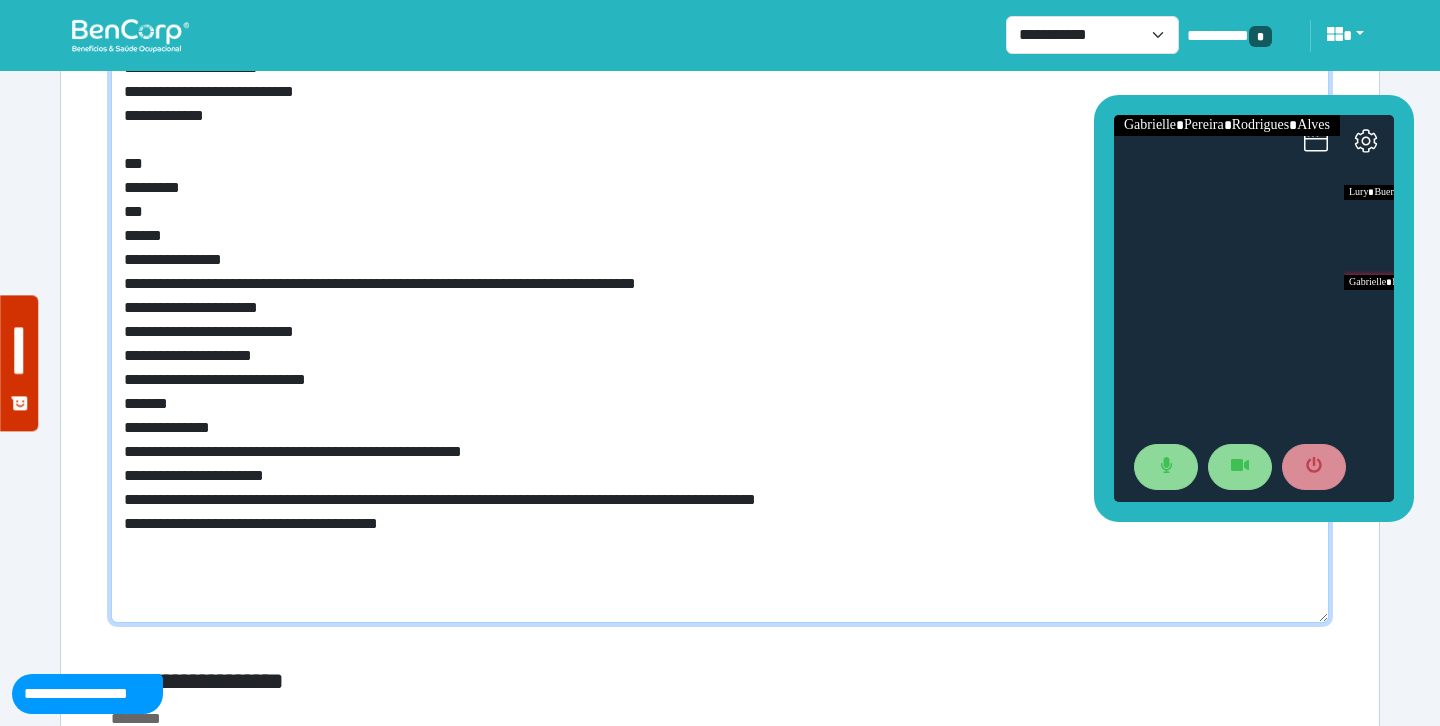 scroll, scrollTop: 8333, scrollLeft: 0, axis: vertical 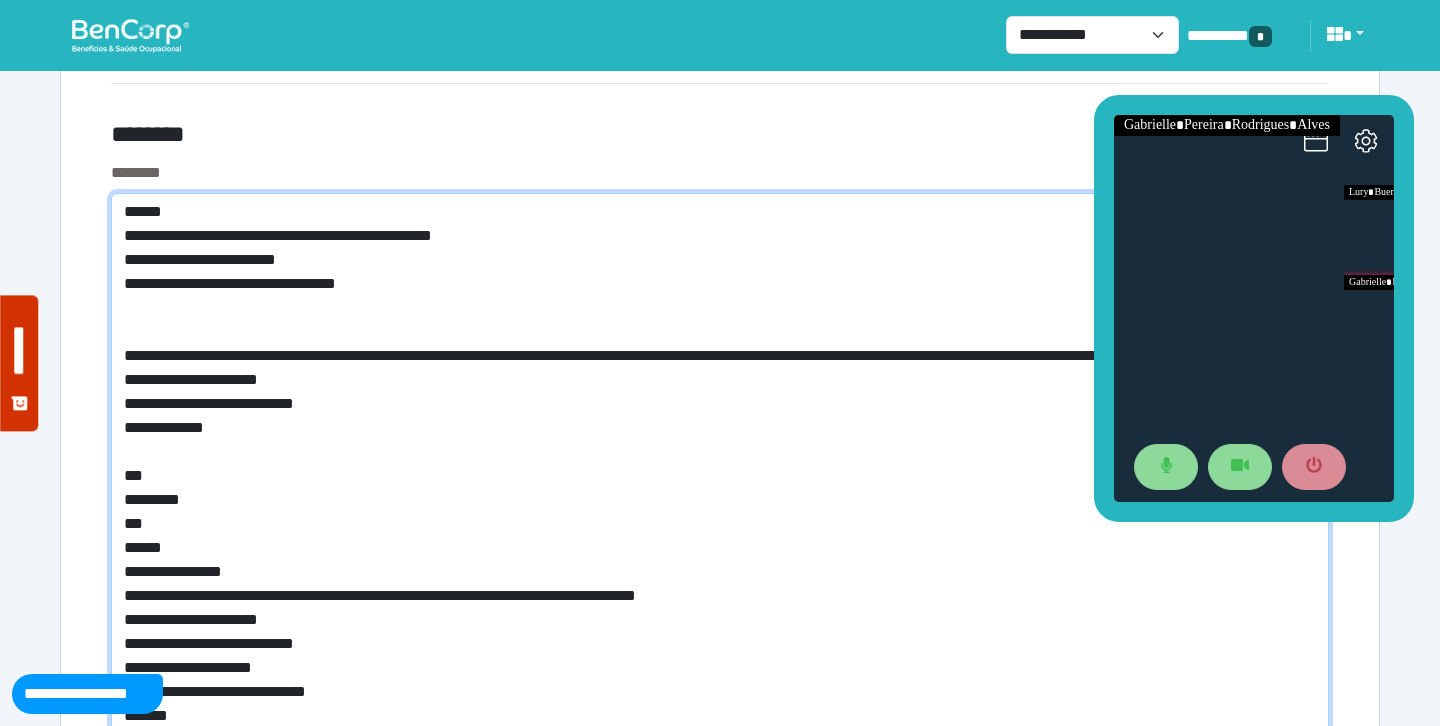 click on "**********" at bounding box center (720, 564) 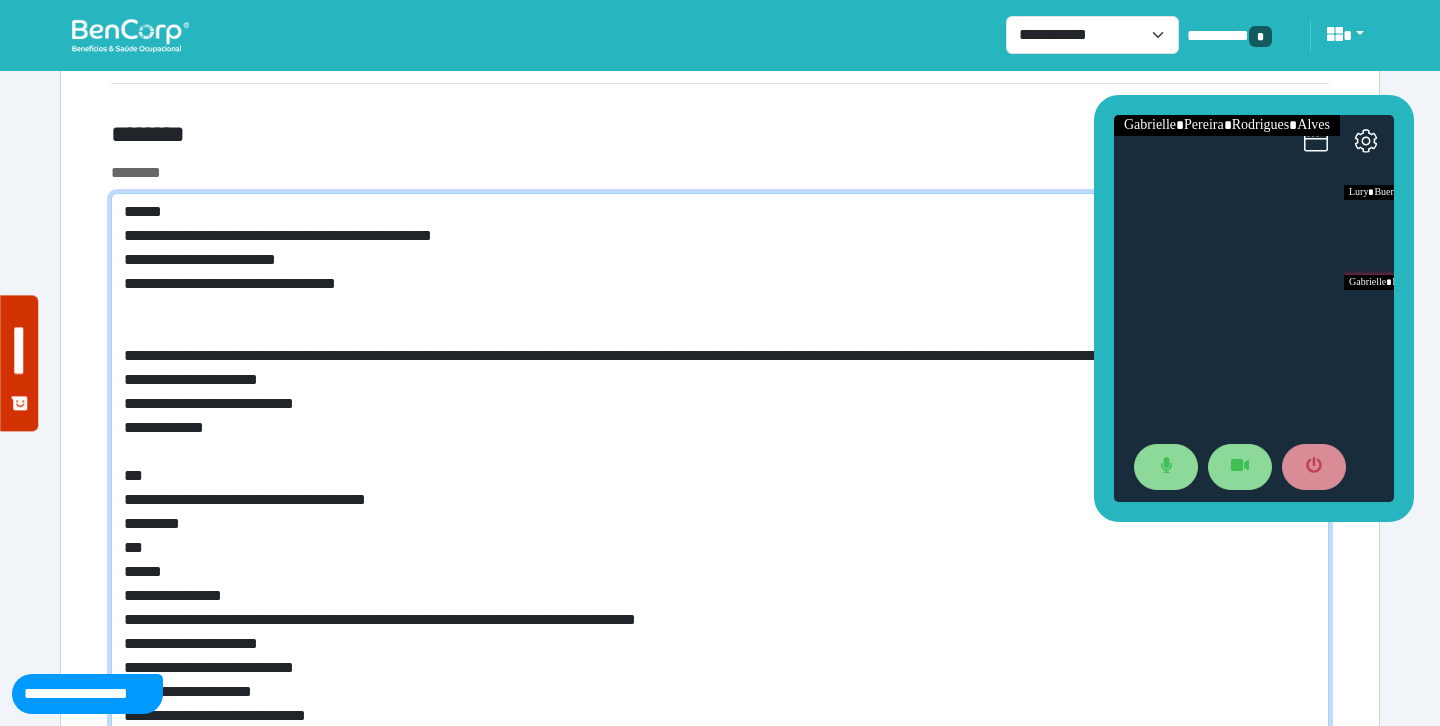 click on "**********" at bounding box center (720, 576) 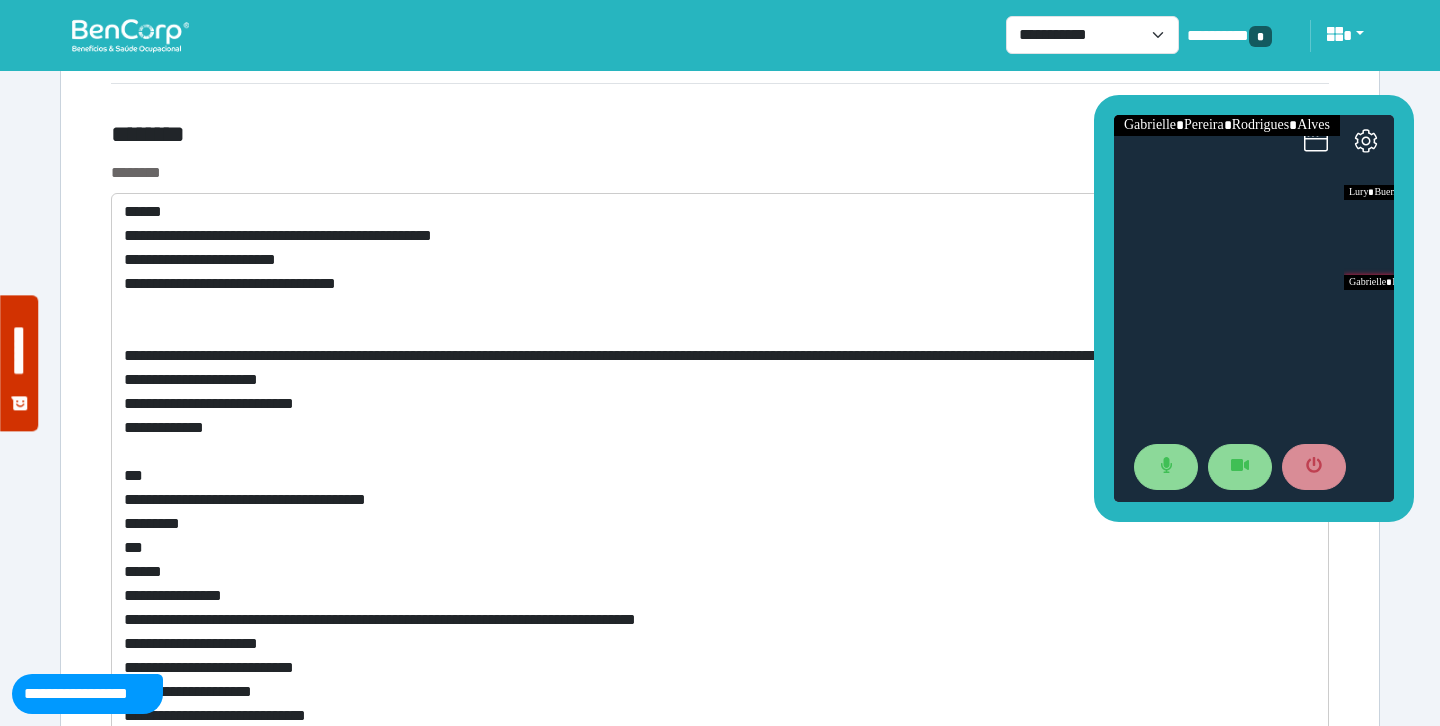 click on "********" at bounding box center (720, 173) 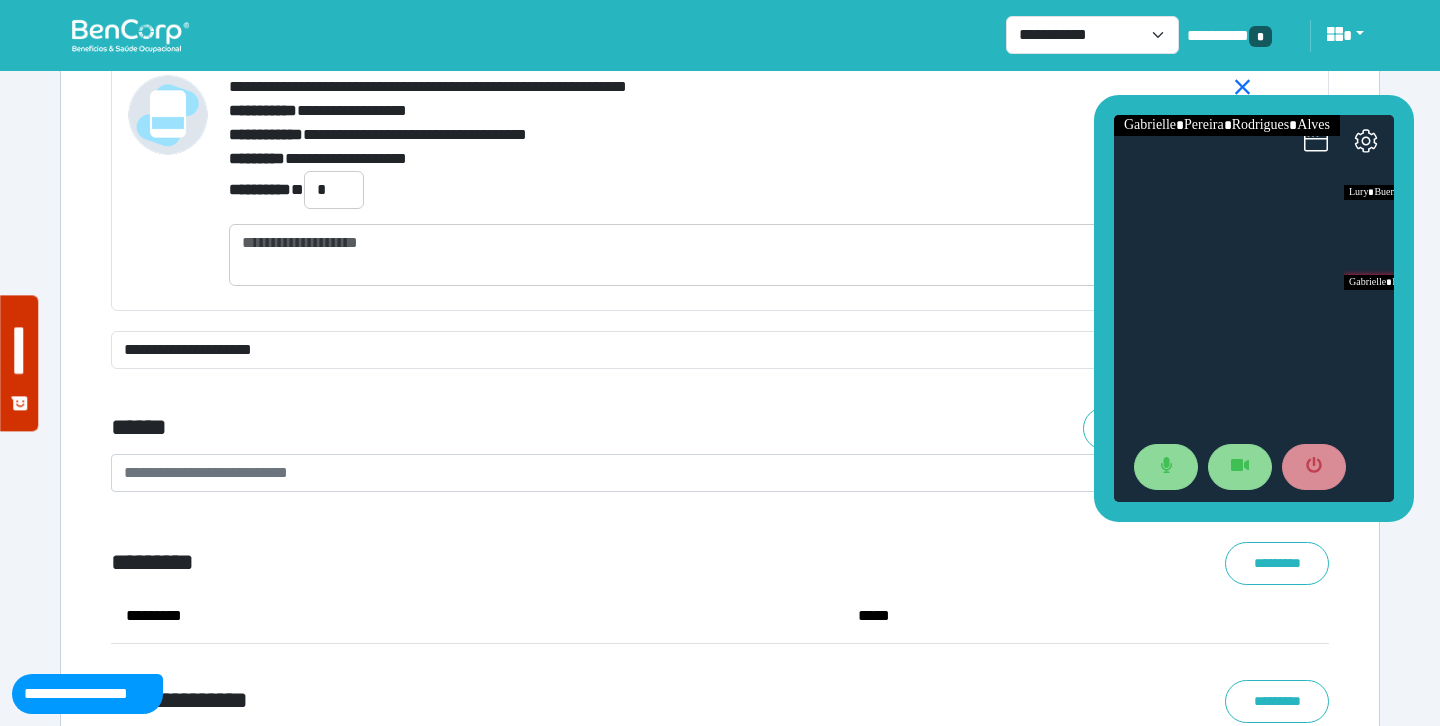 scroll, scrollTop: 7651, scrollLeft: 0, axis: vertical 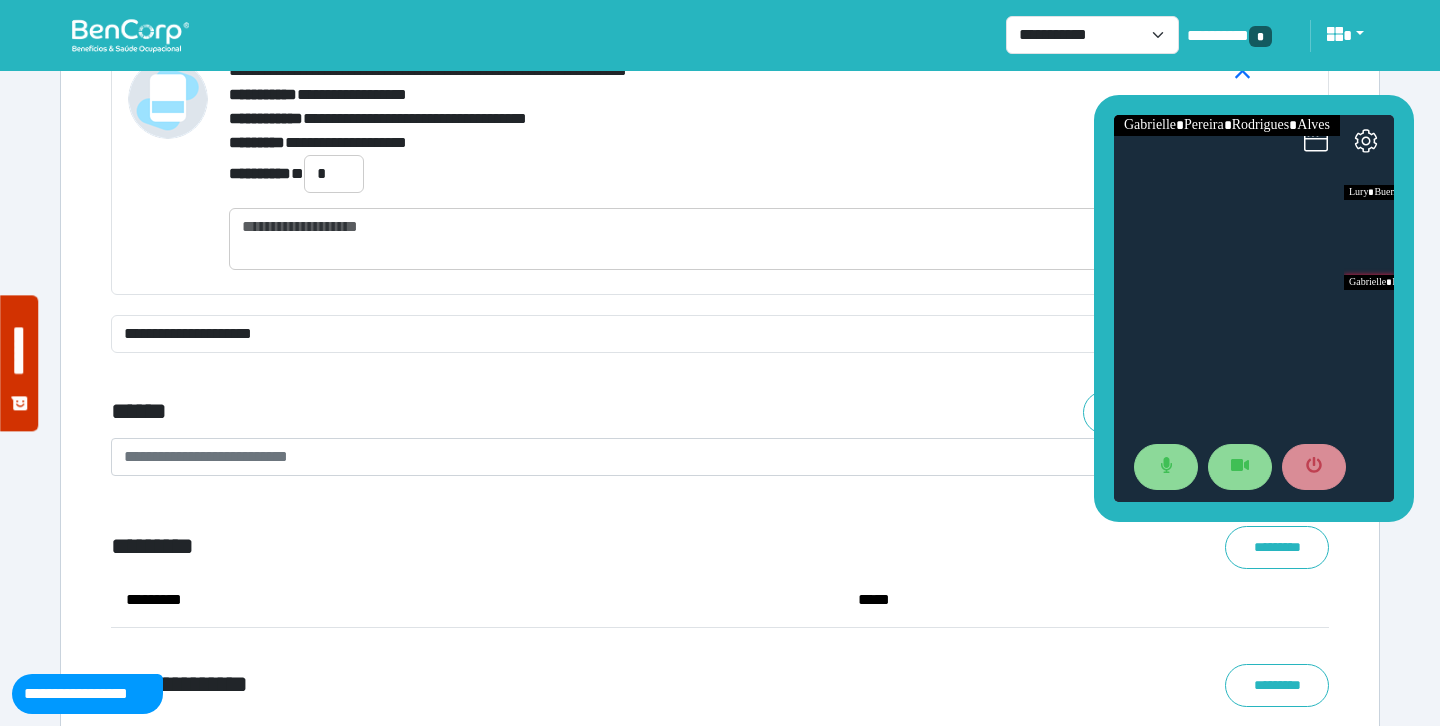 click on "**********" at bounding box center [720, 164] 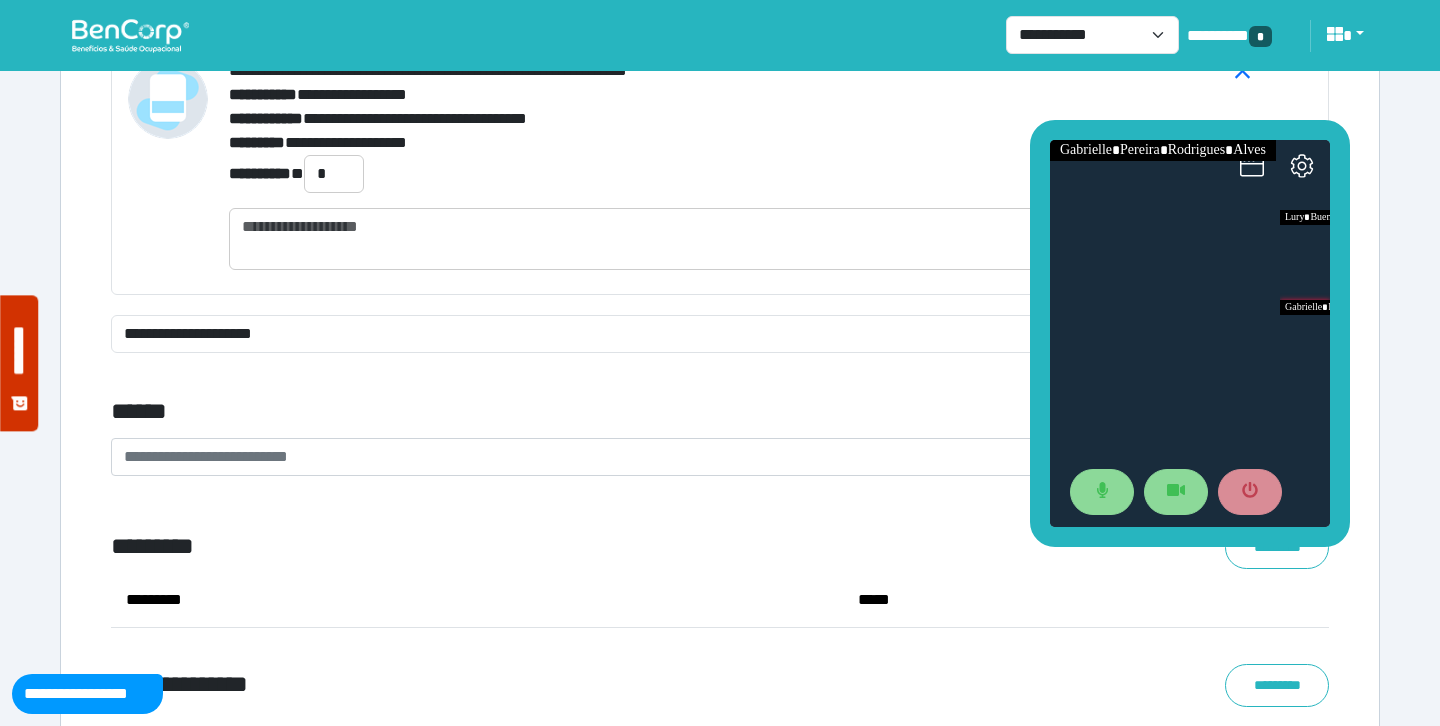 drag, startPoint x: 1099, startPoint y: 326, endPoint x: 1033, endPoint y: 347, distance: 69.260376 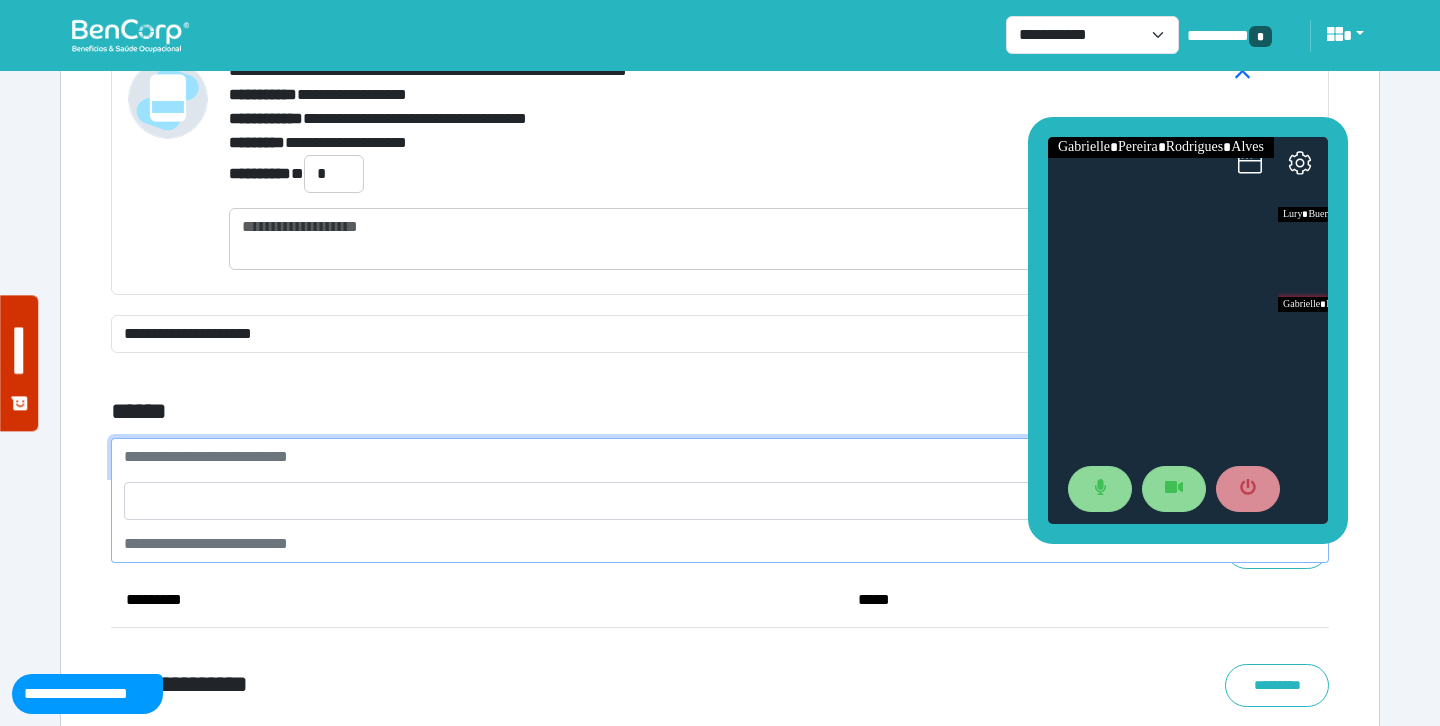 click on "**********" at bounding box center (708, 457) 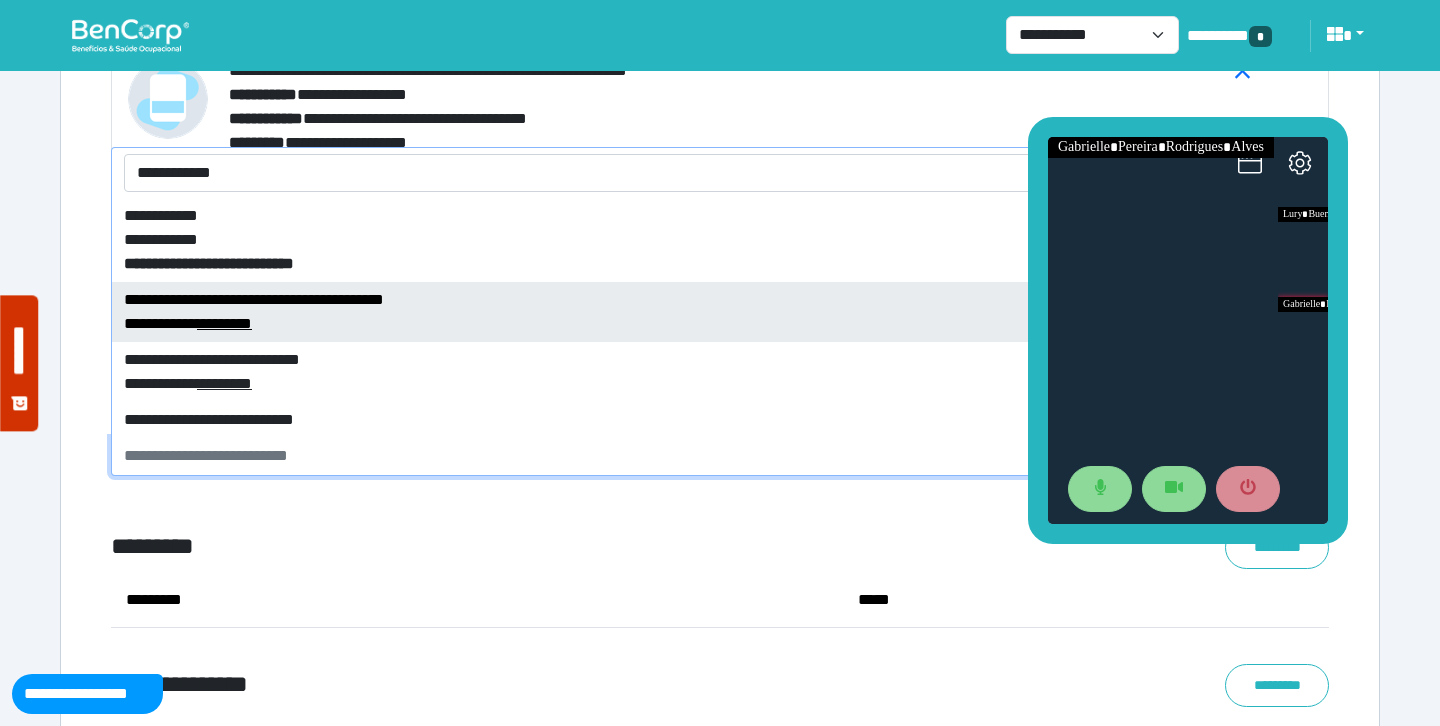 scroll, scrollTop: 6, scrollLeft: 0, axis: vertical 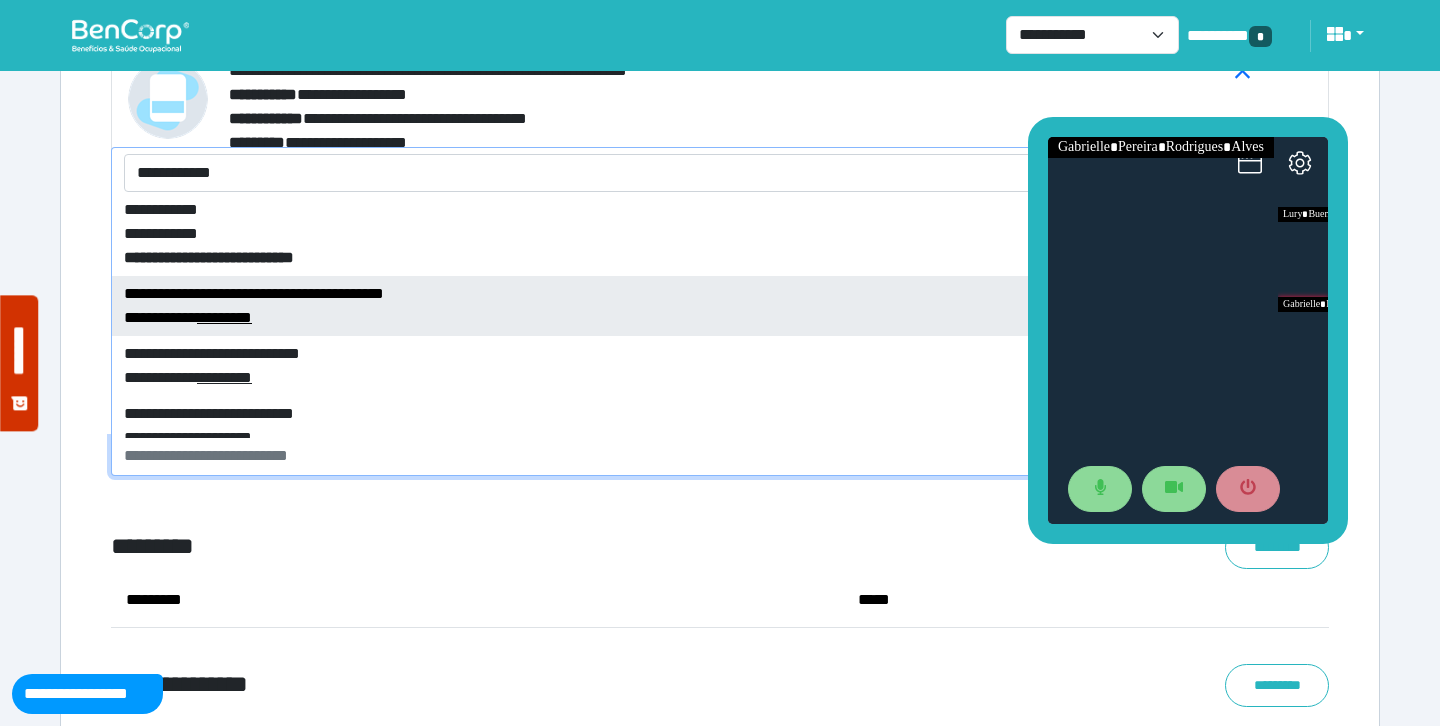 type on "**********" 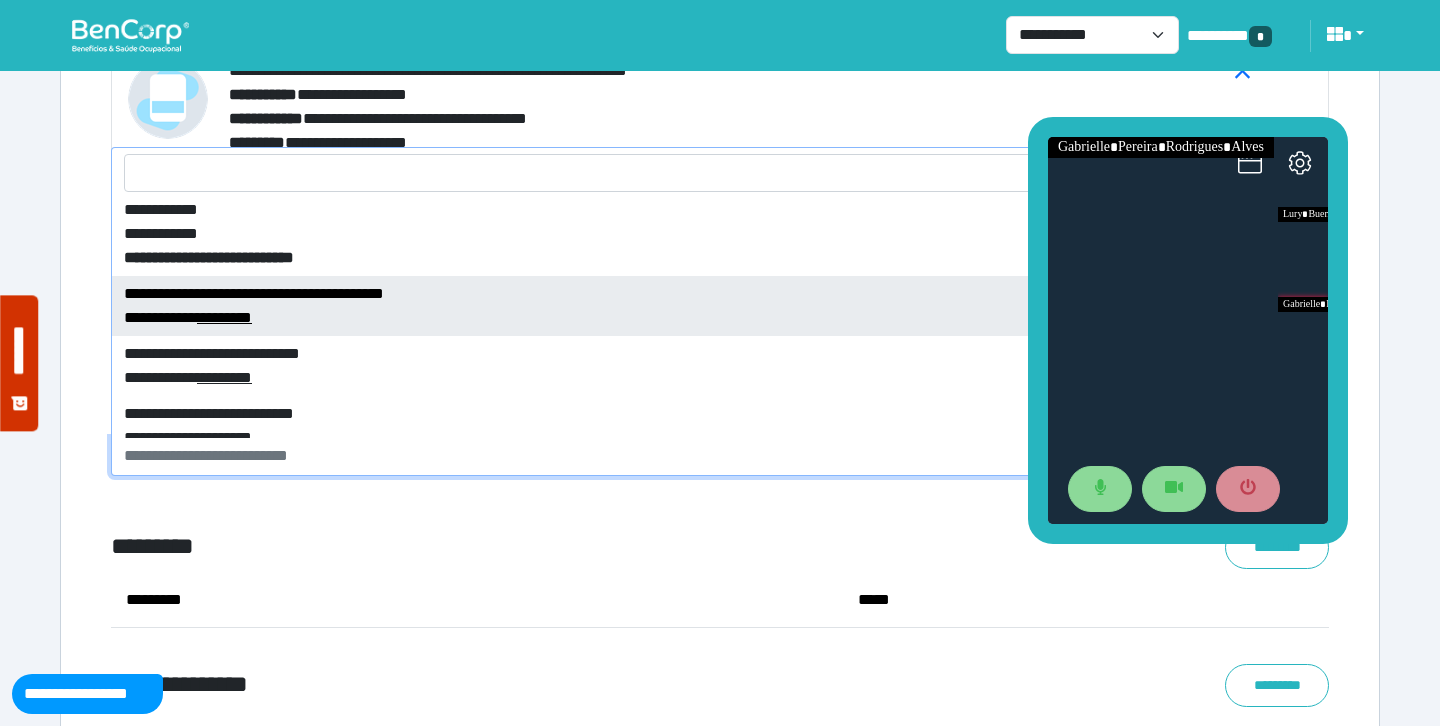 select on "****" 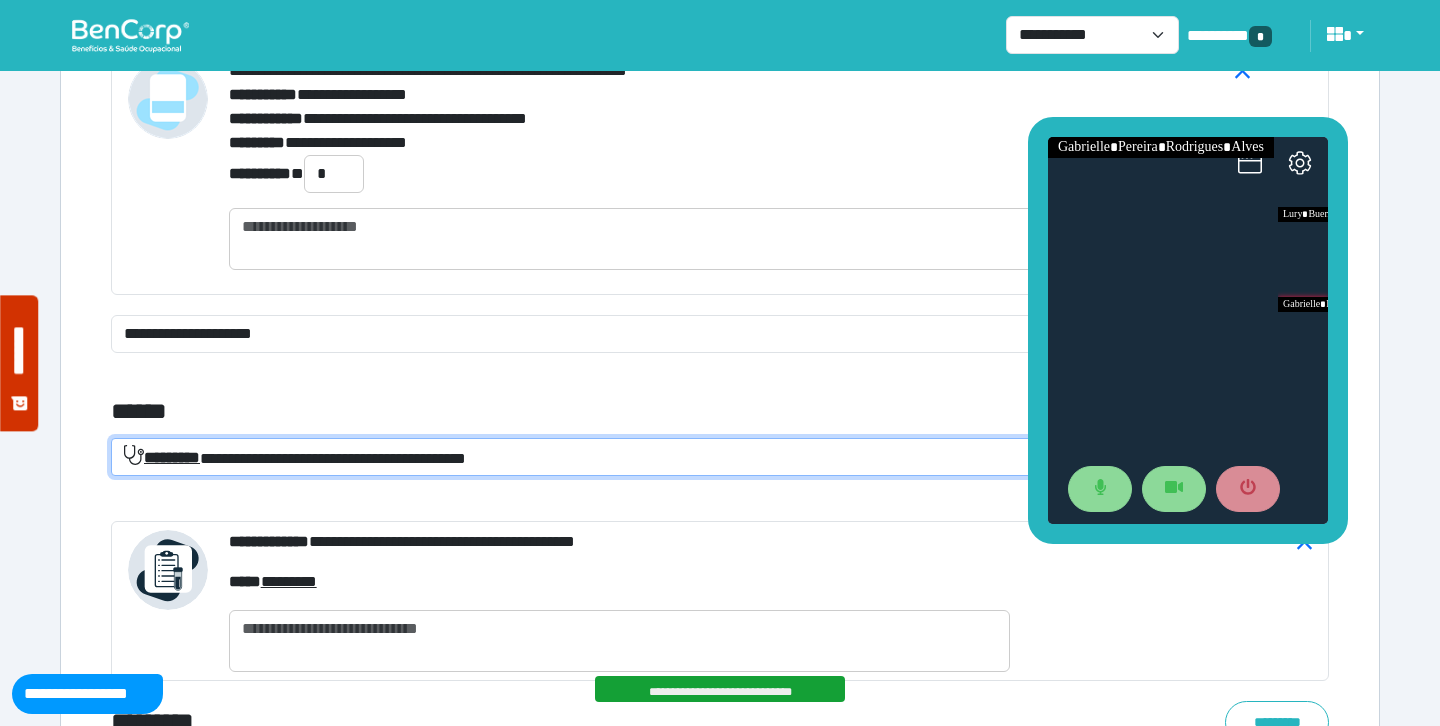 click on "******" at bounding box center [513, 412] 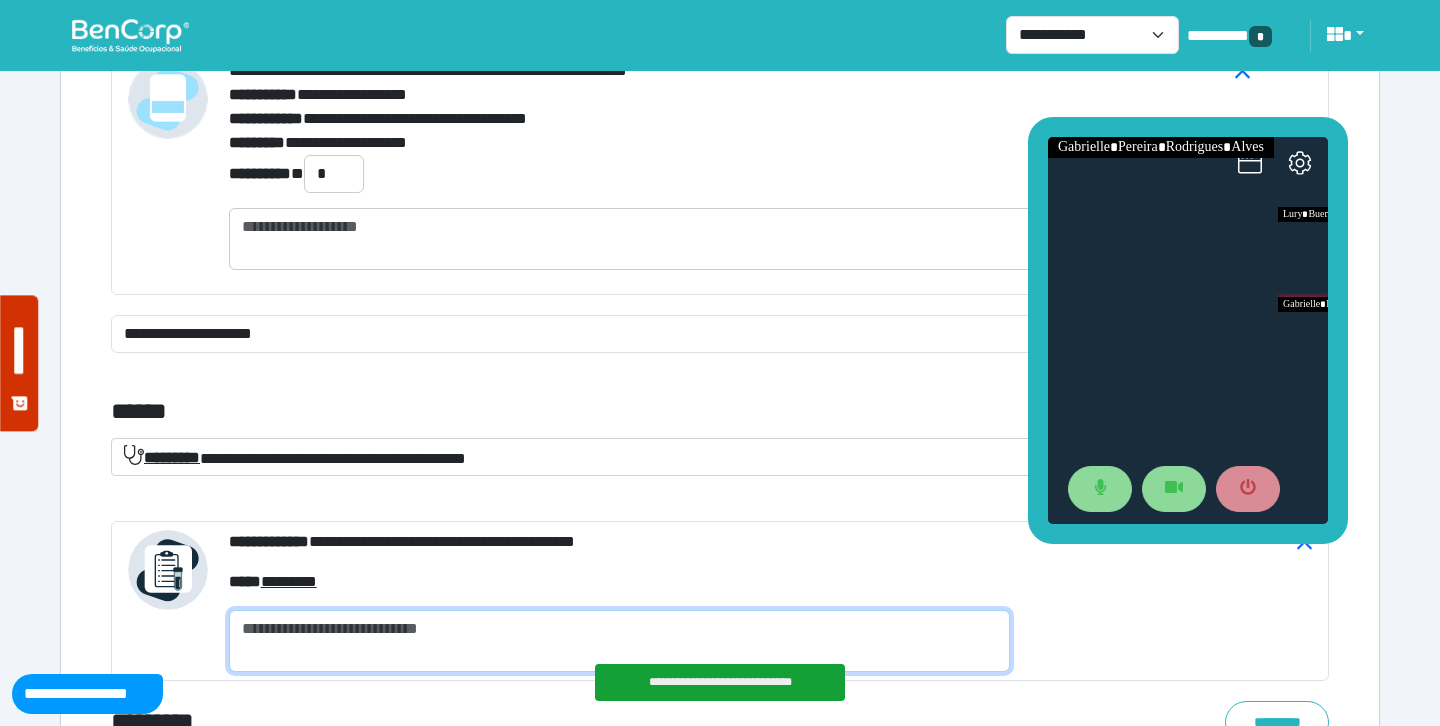 click at bounding box center (619, 641) 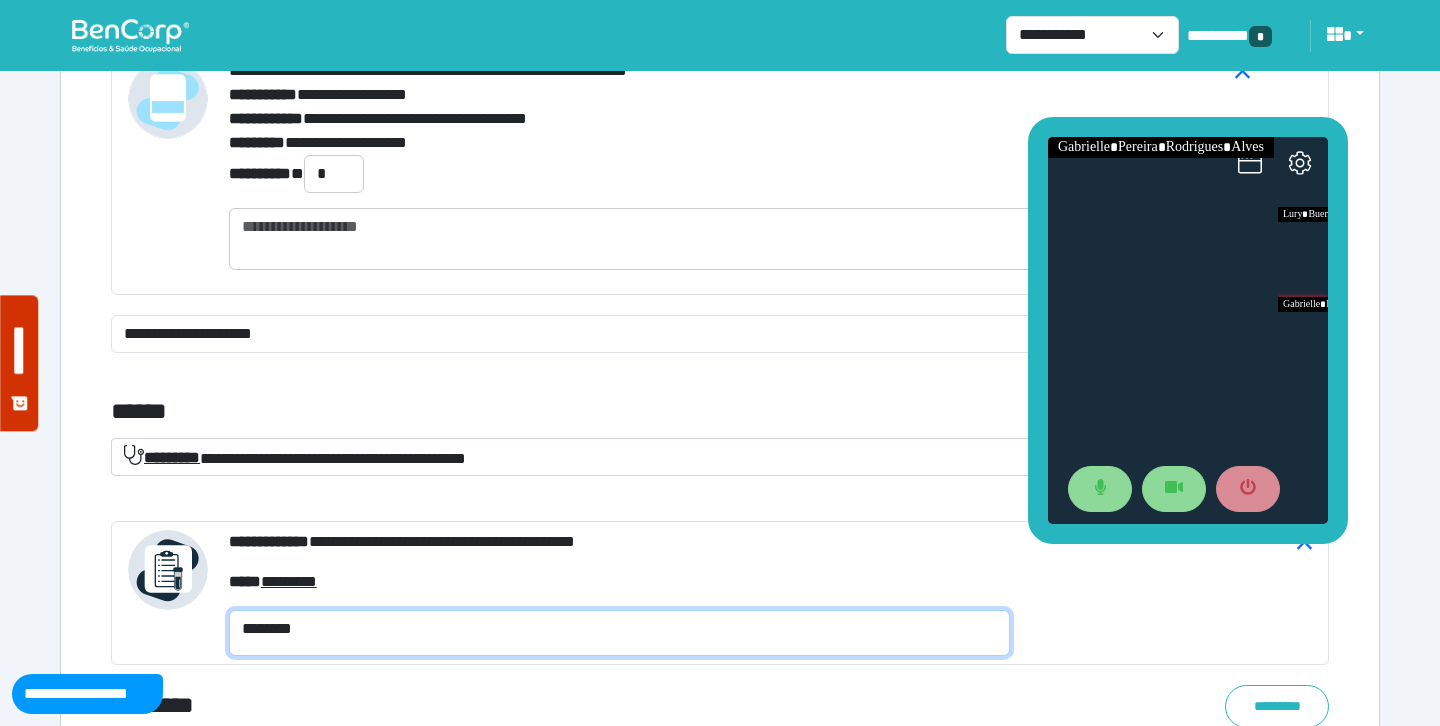 click on "********" at bounding box center [619, 633] 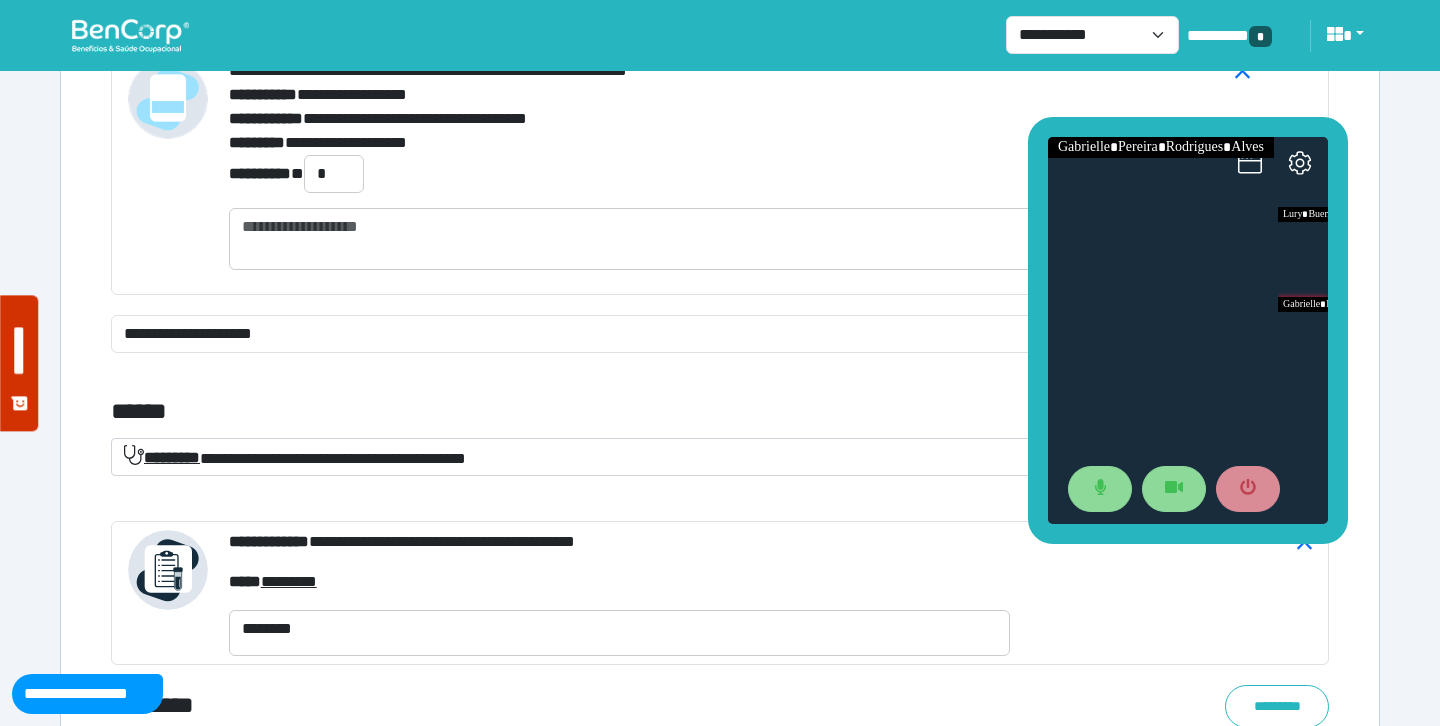click on "******" at bounding box center [513, 412] 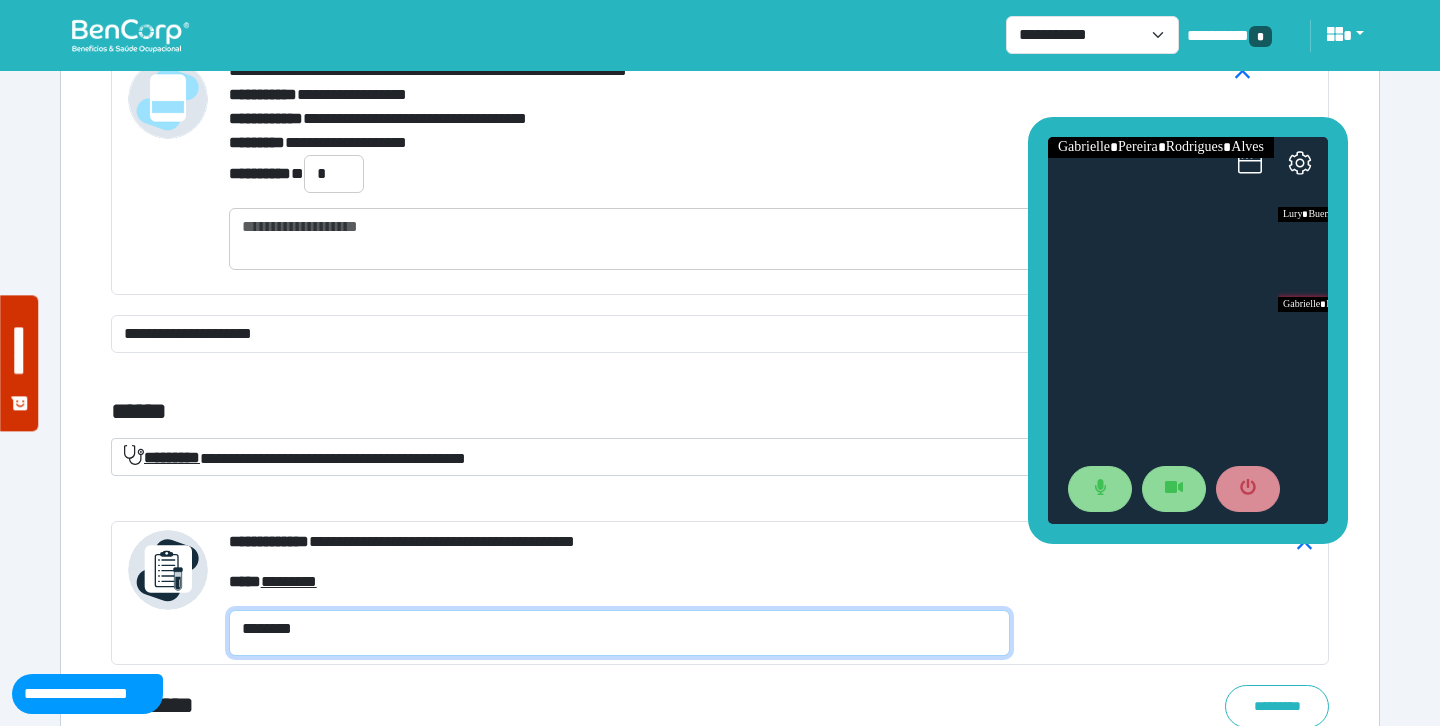 click on "********" at bounding box center [619, 633] 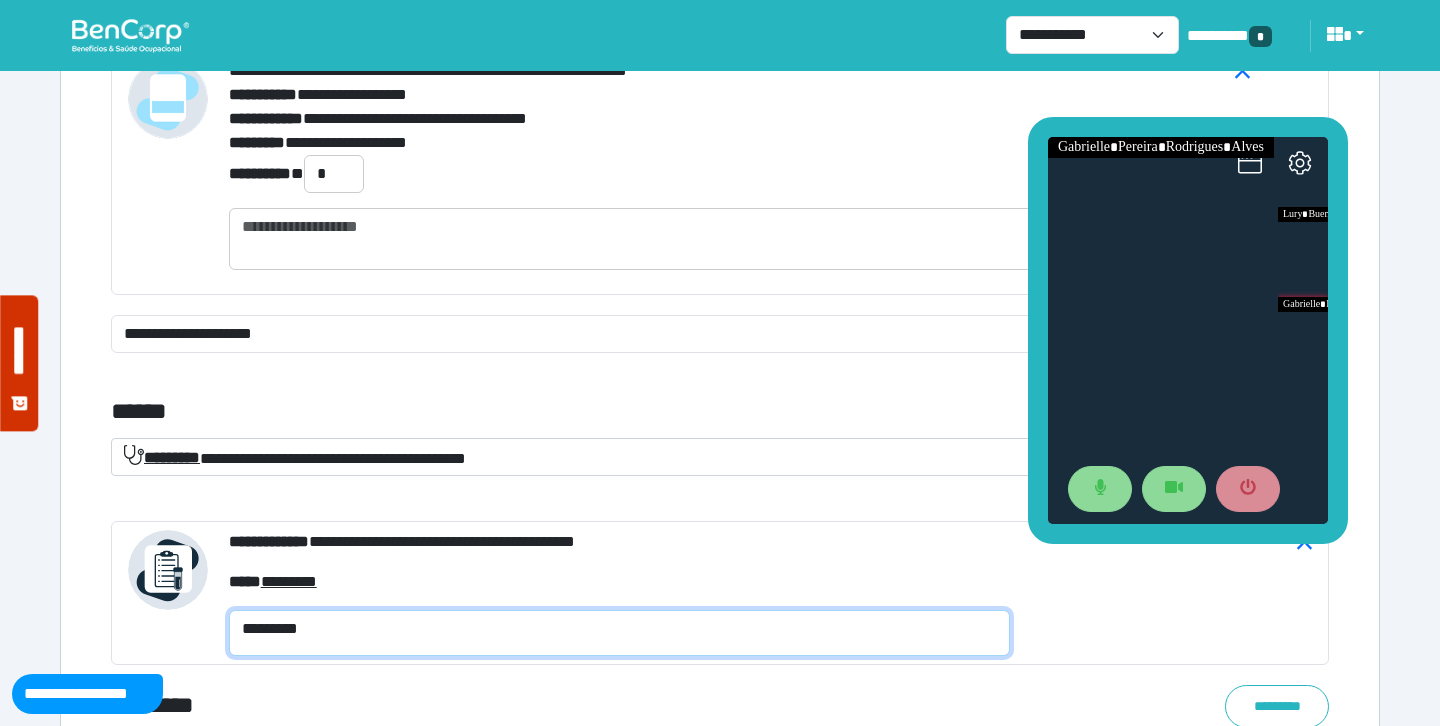 scroll, scrollTop: 0, scrollLeft: 0, axis: both 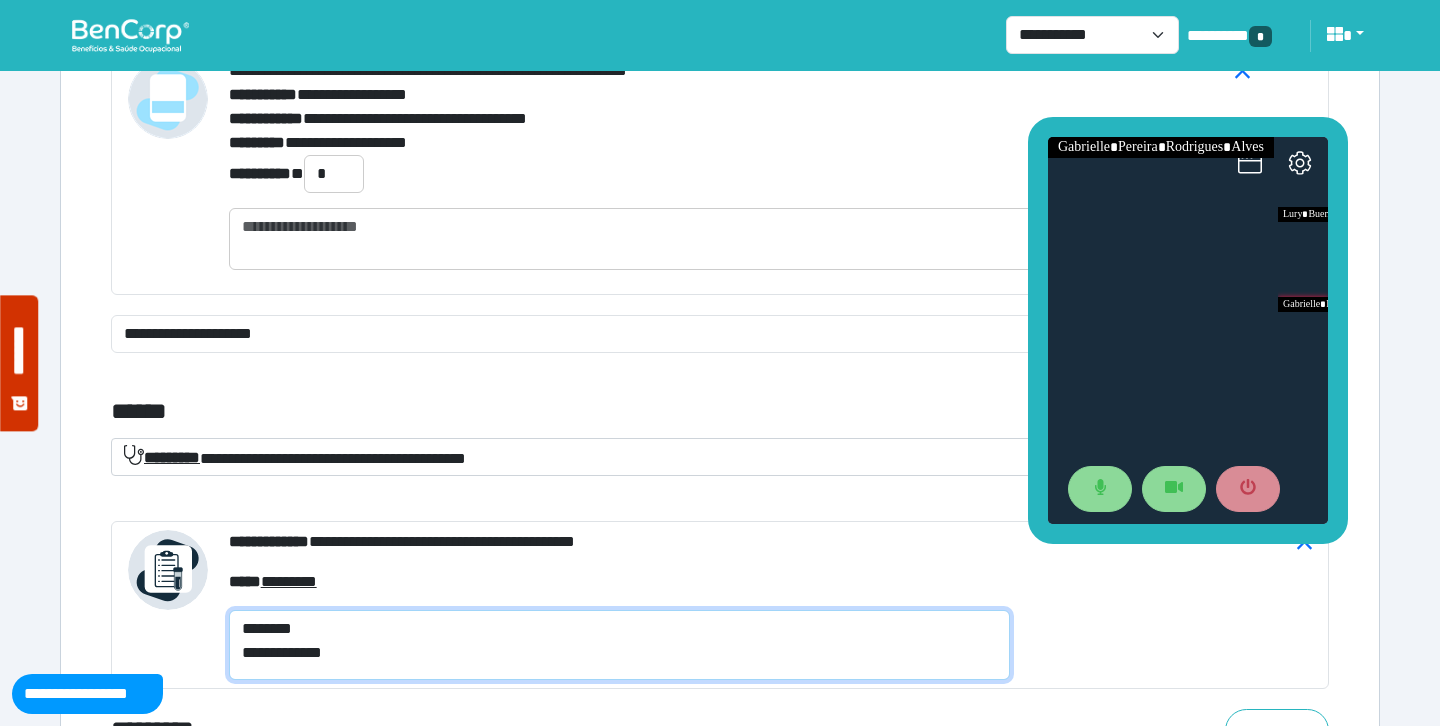 type on "**********" 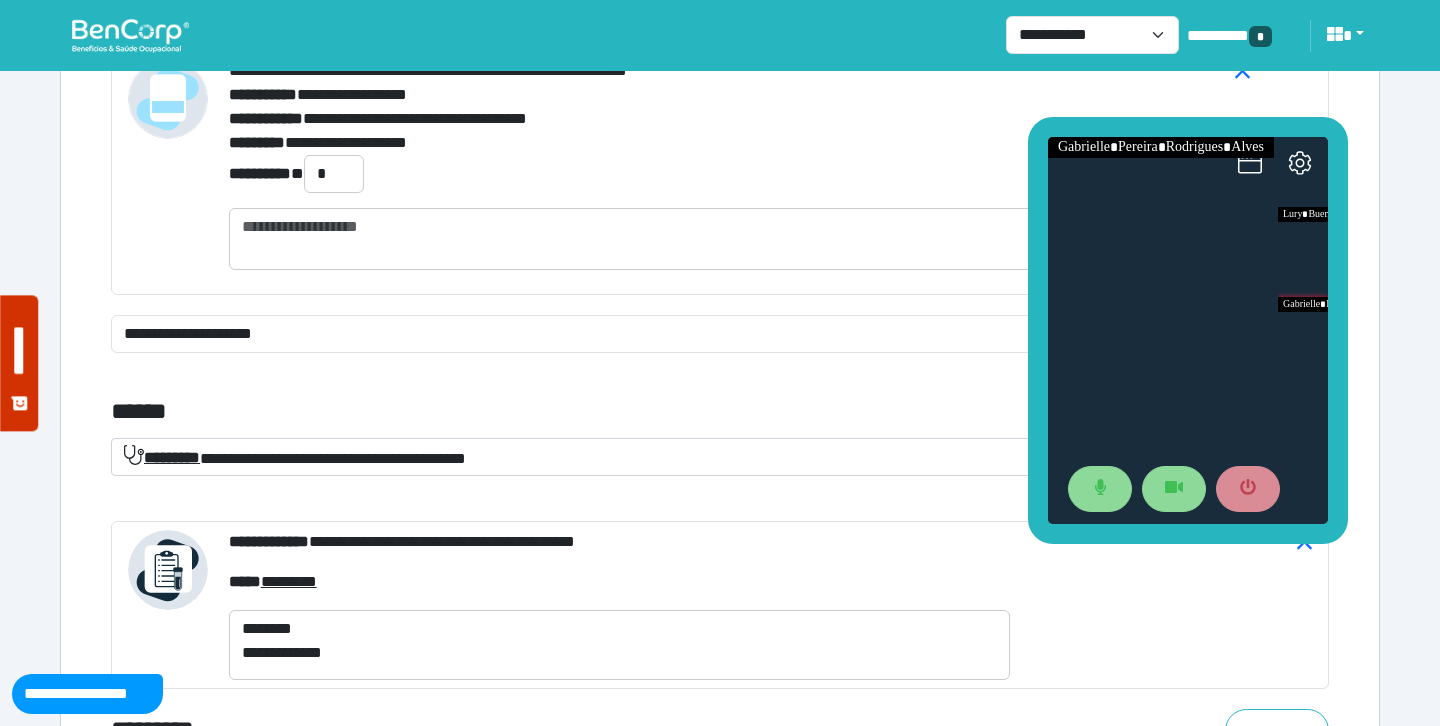click on "**********" at bounding box center (720, -2421) 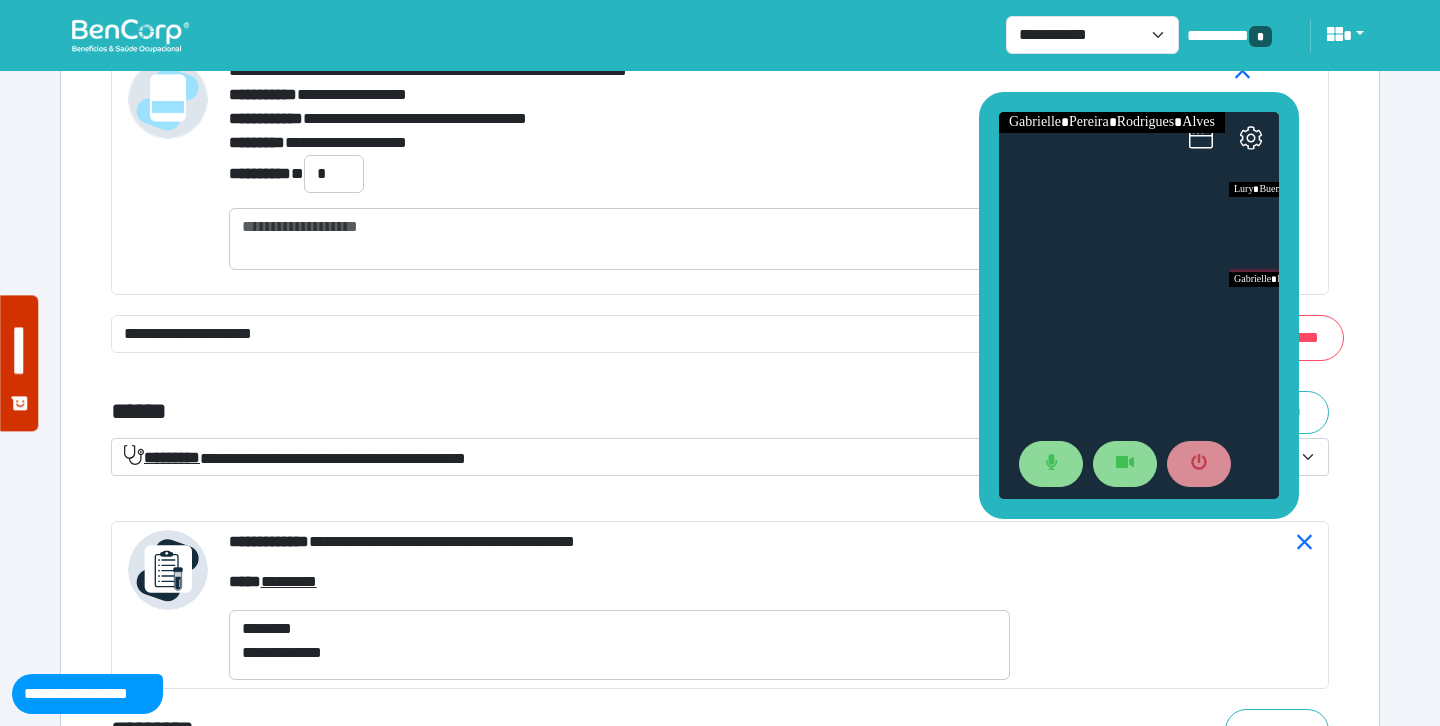 drag, startPoint x: 1034, startPoint y: 302, endPoint x: 984, endPoint y: 276, distance: 56.35601 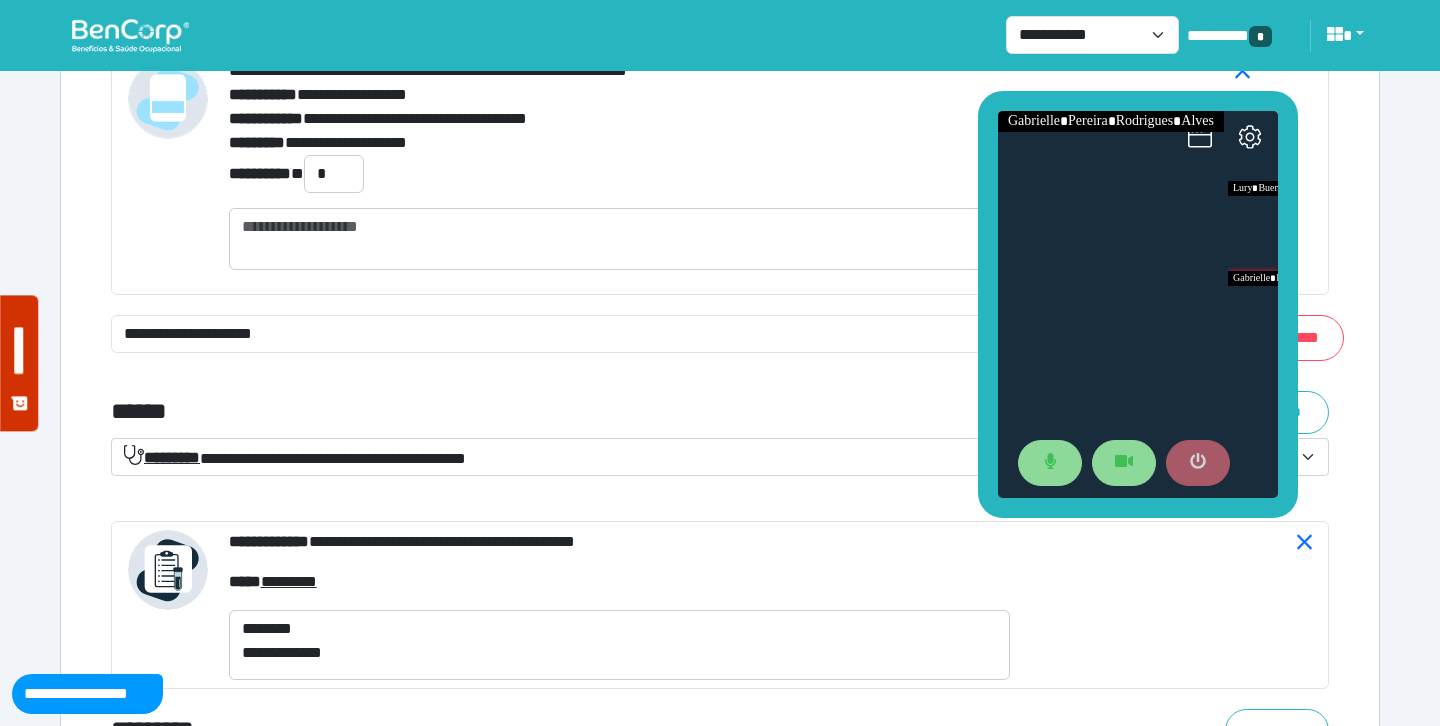 click 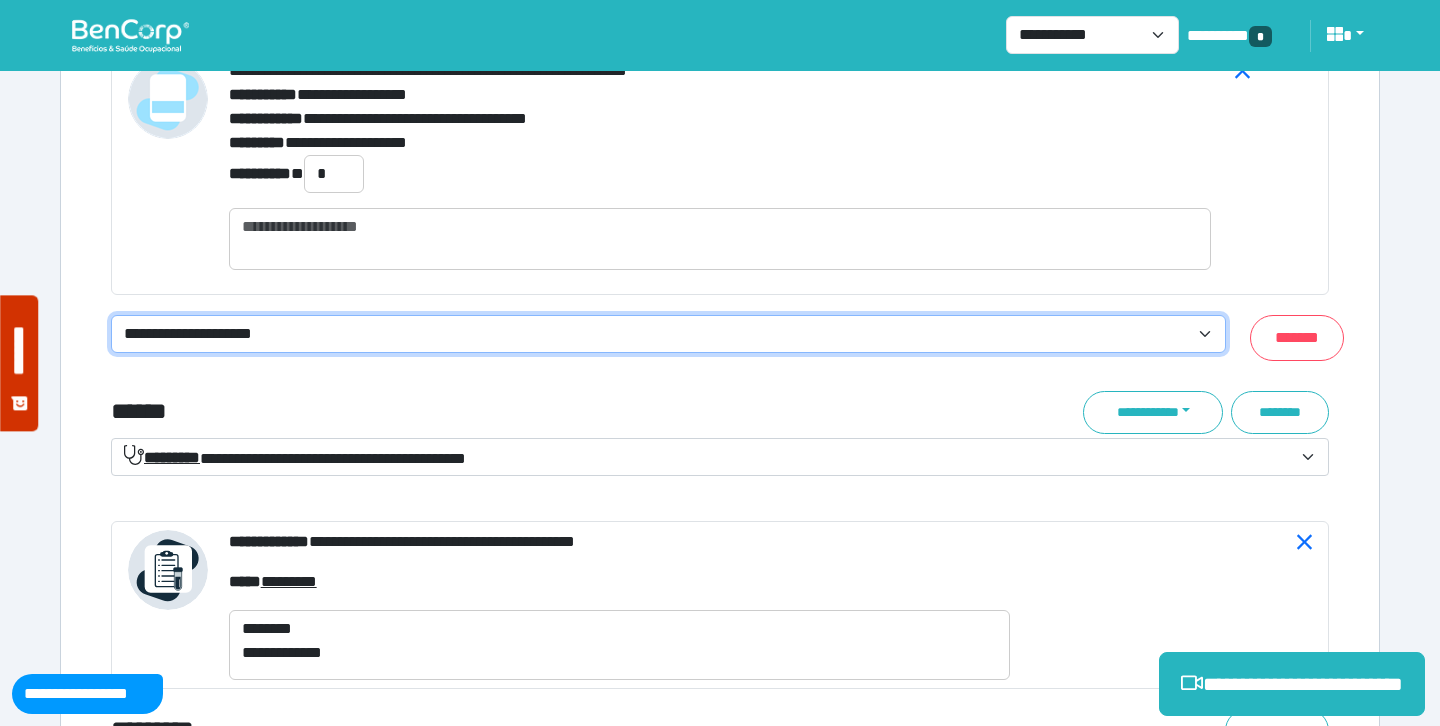 click on "**********" at bounding box center (668, 334) 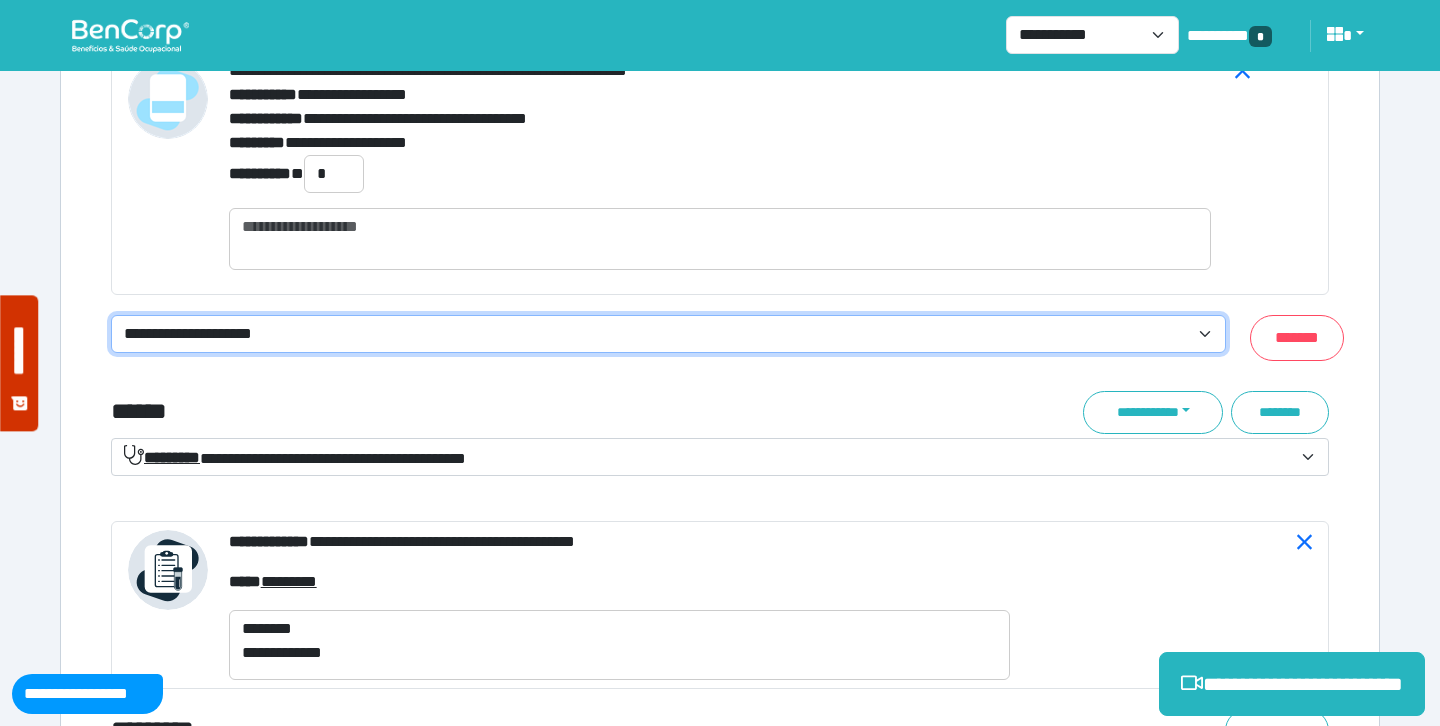 select on "**********" 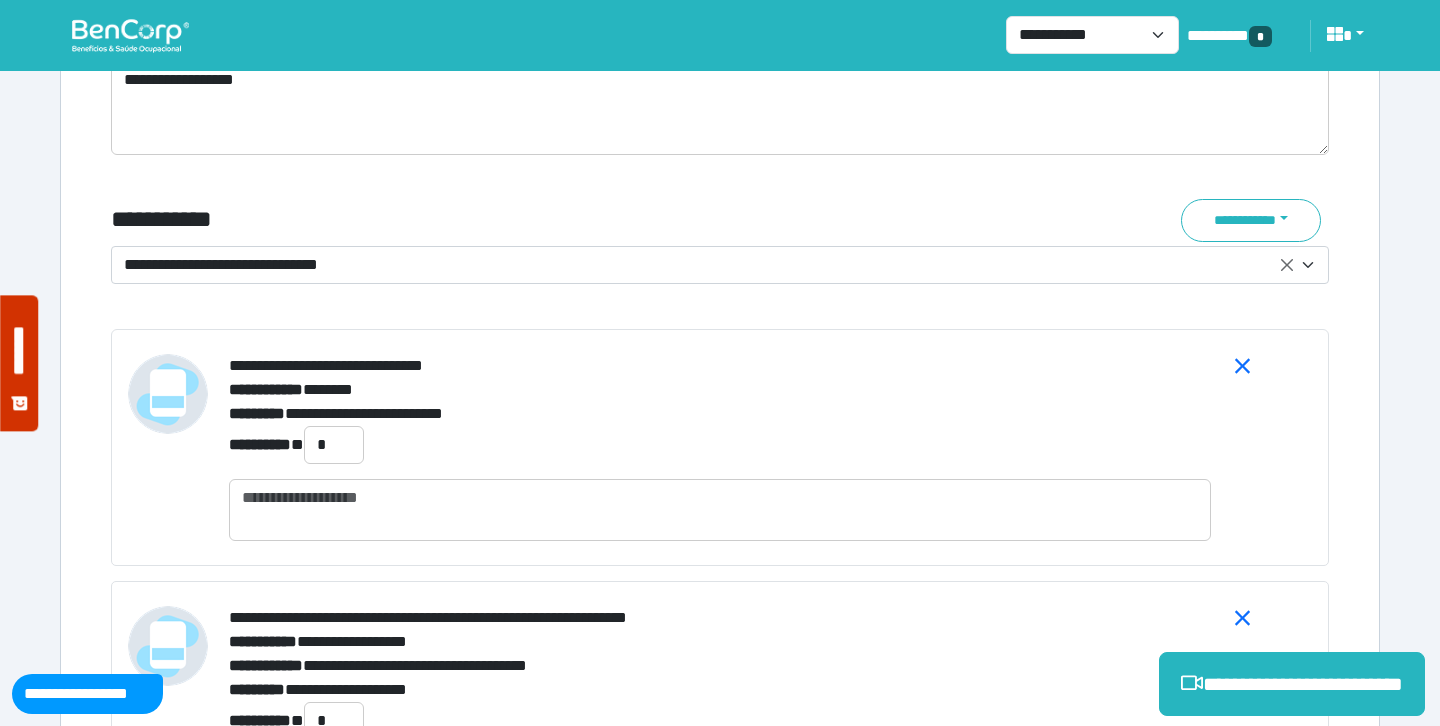 scroll, scrollTop: 7109, scrollLeft: 0, axis: vertical 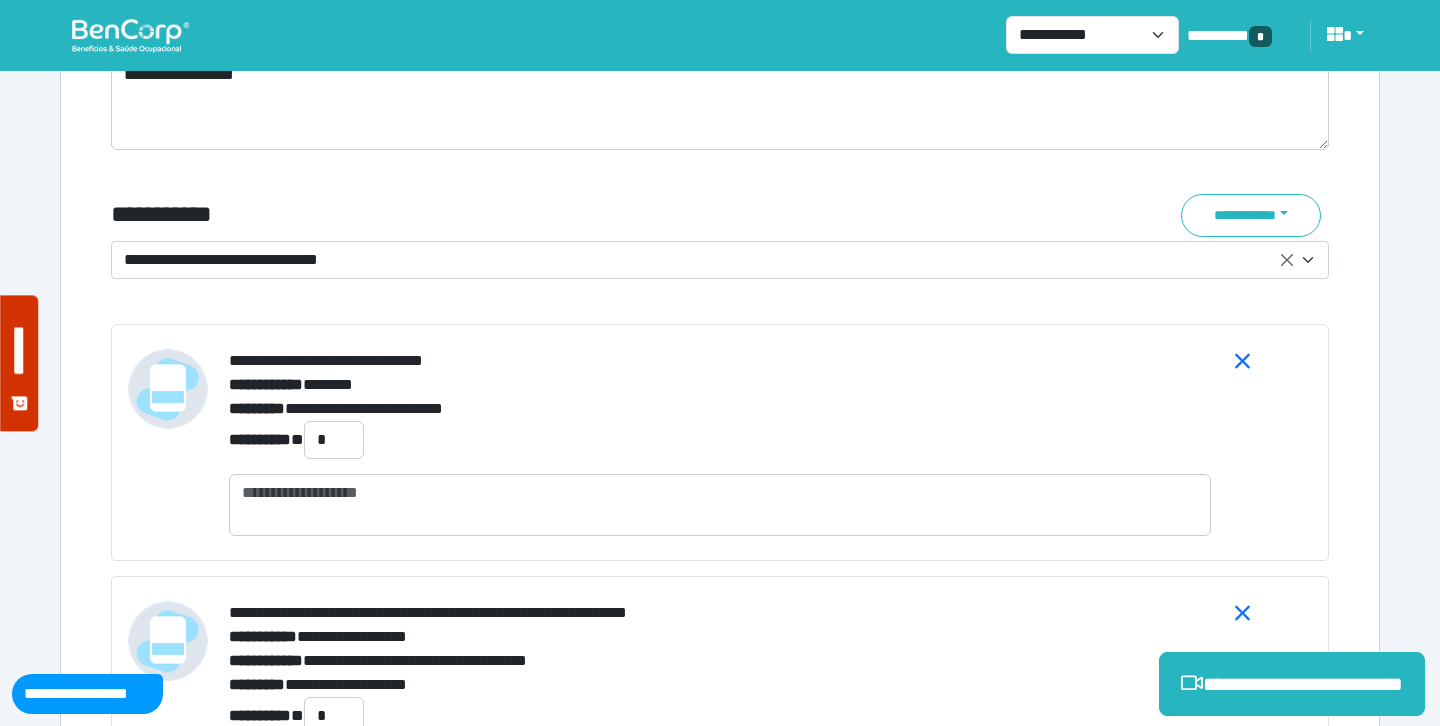 click on "**********" at bounding box center [720, 260] 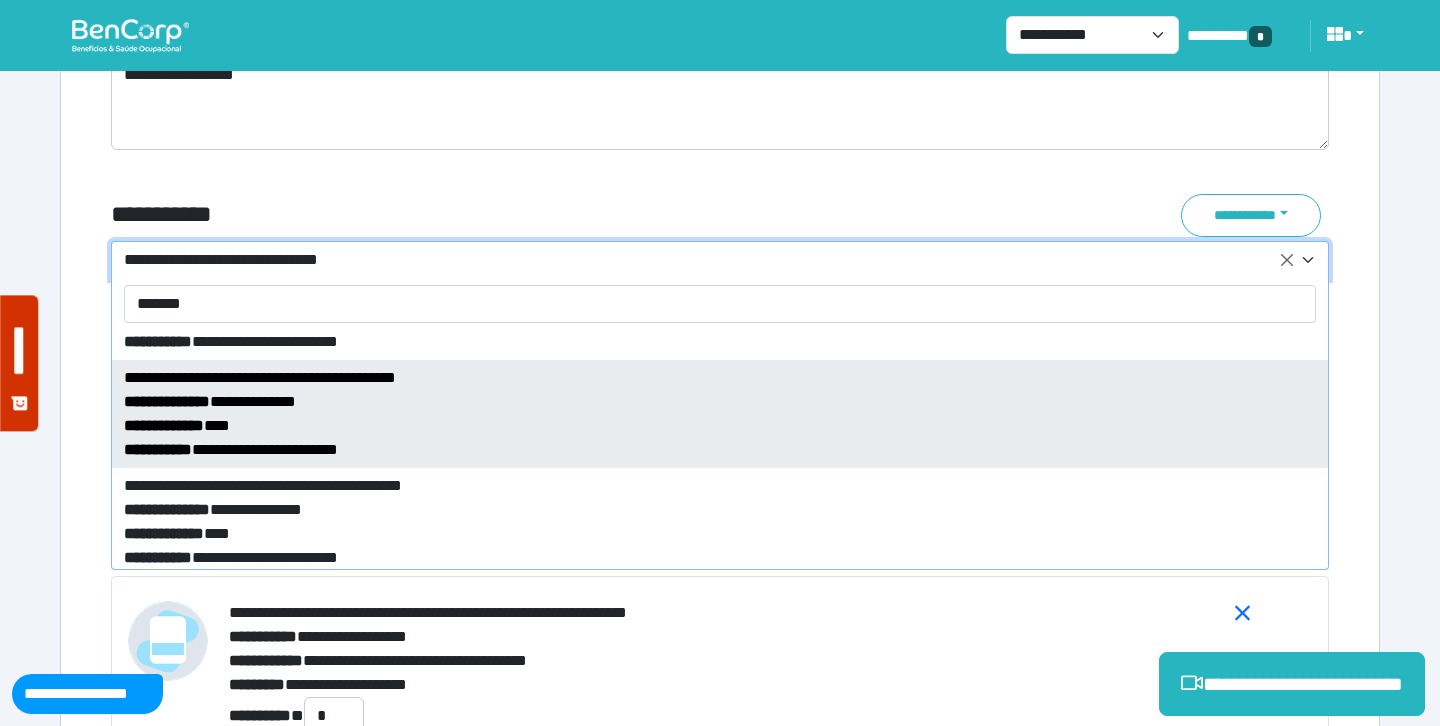scroll, scrollTop: 81, scrollLeft: 0, axis: vertical 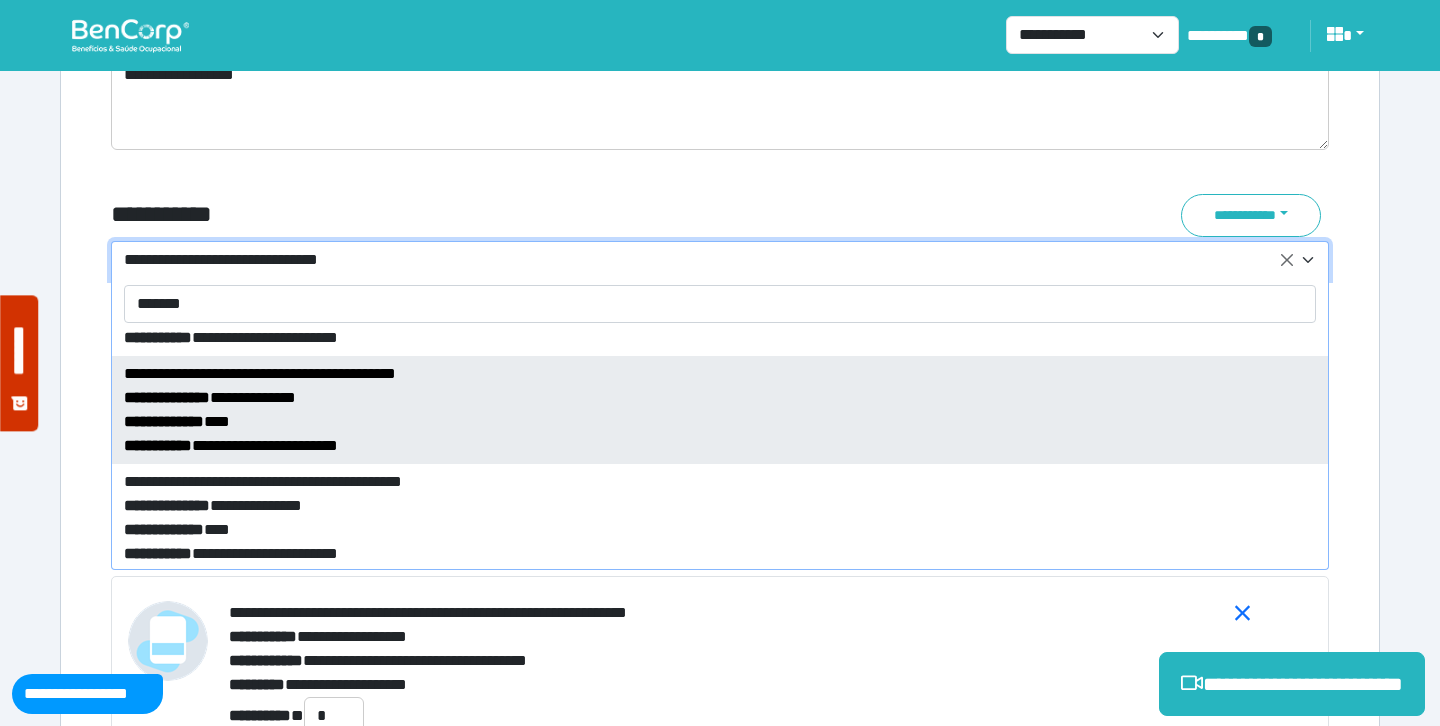 type on "*******" 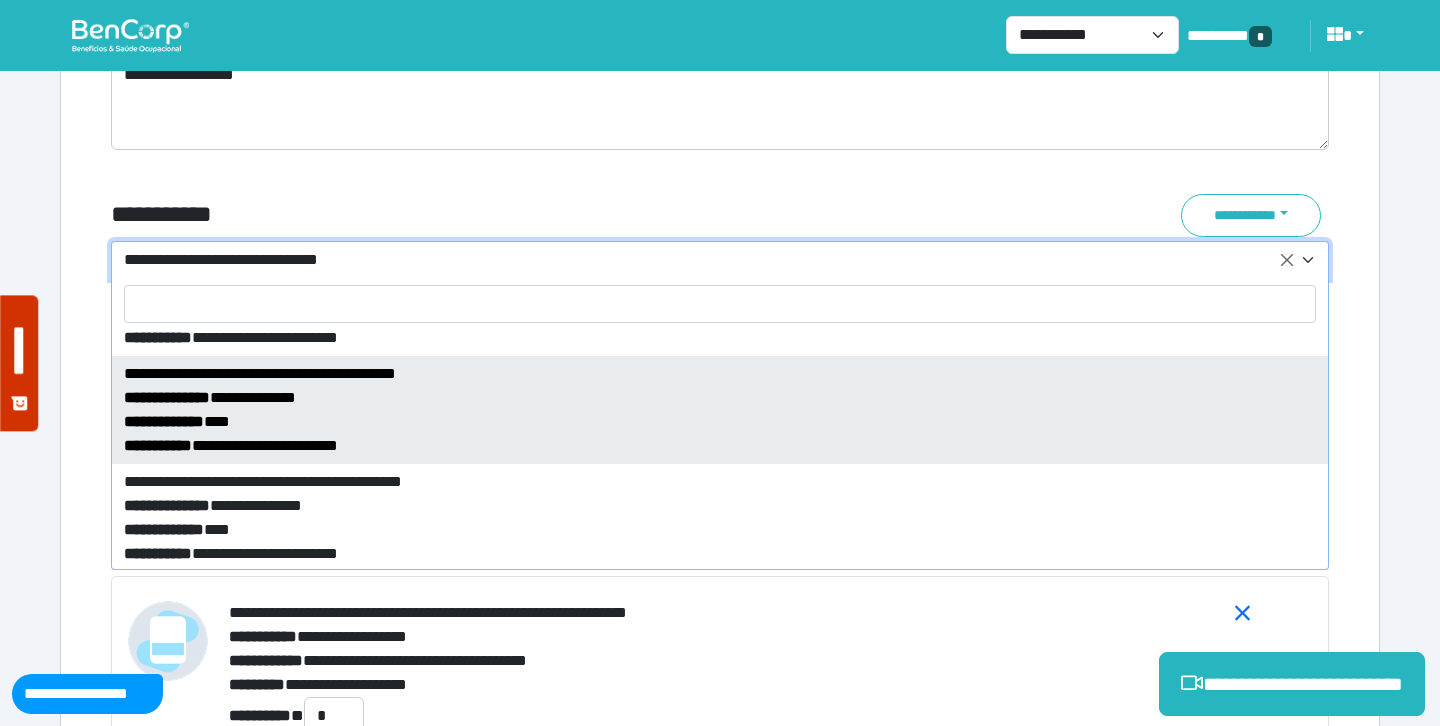 select on "*****" 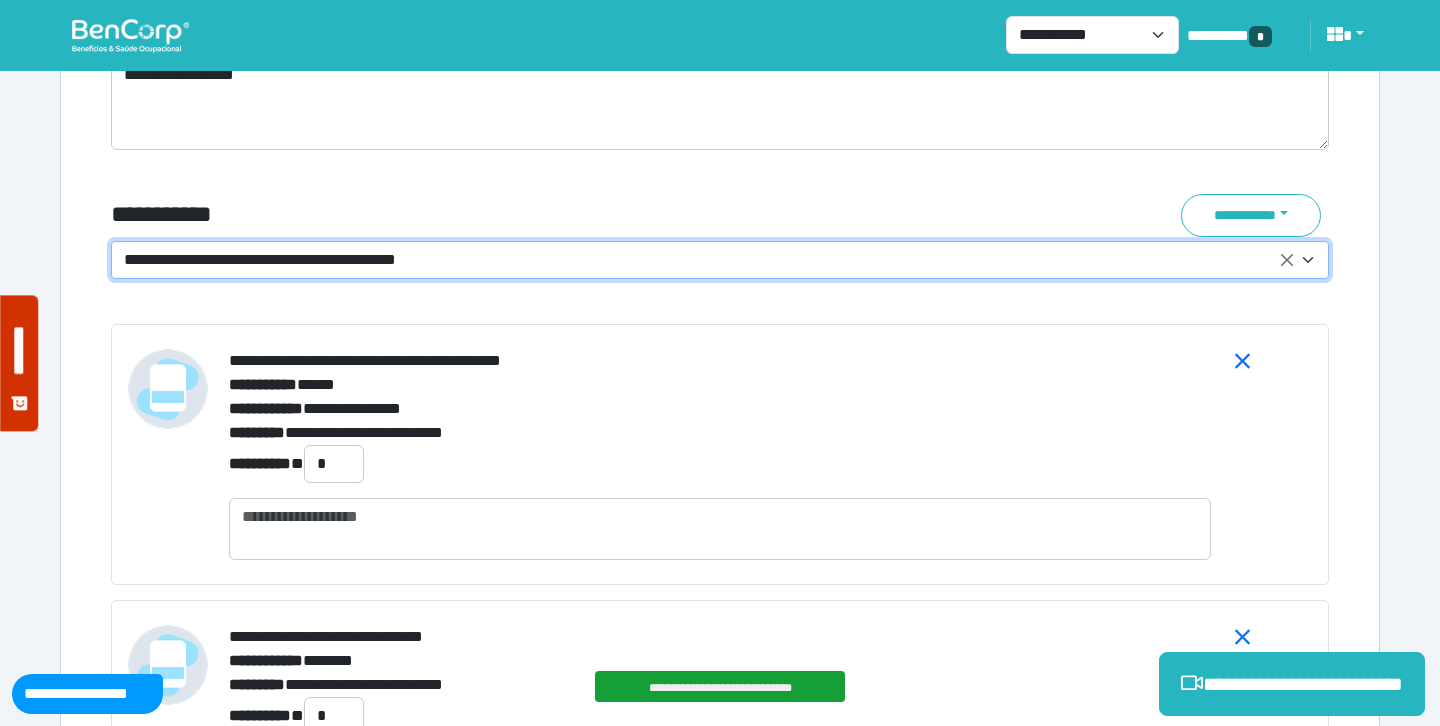 click on "**********" at bounding box center (720, -1741) 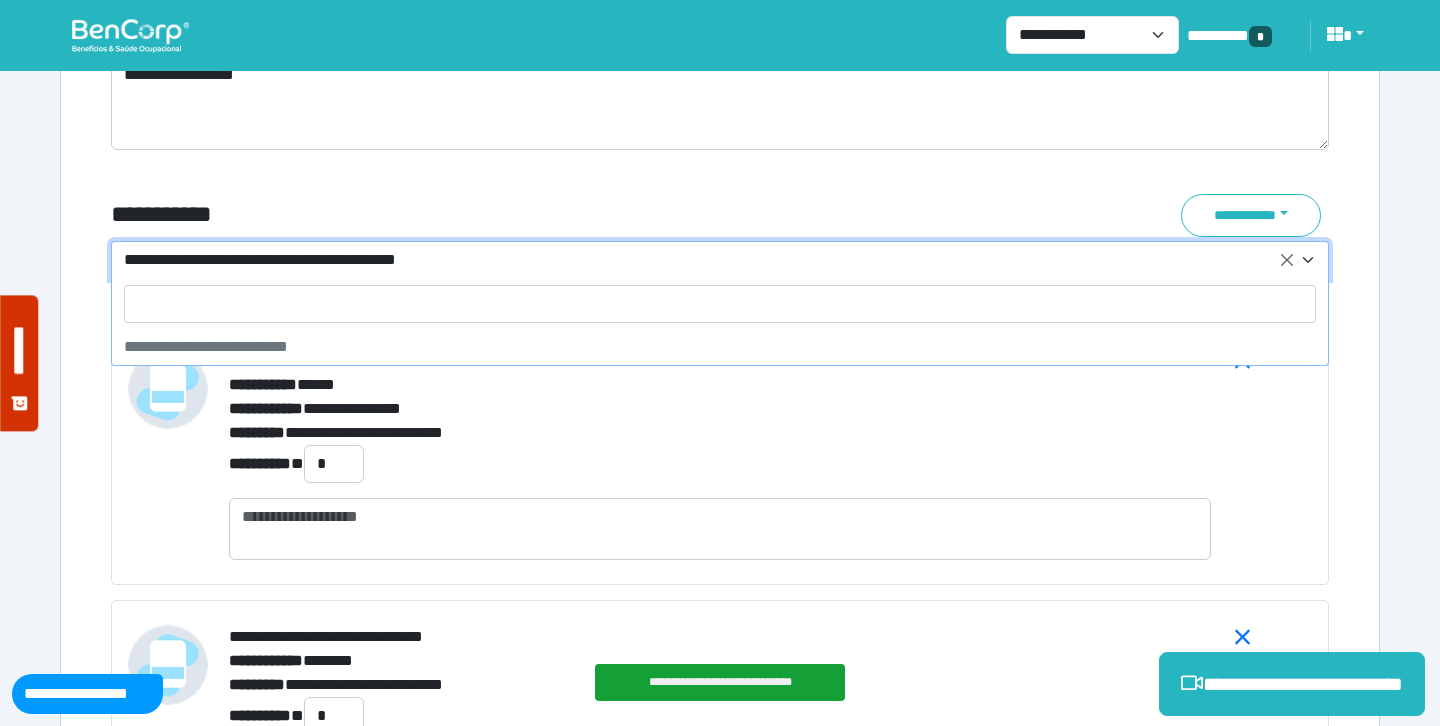 click on "**********" at bounding box center (708, 260) 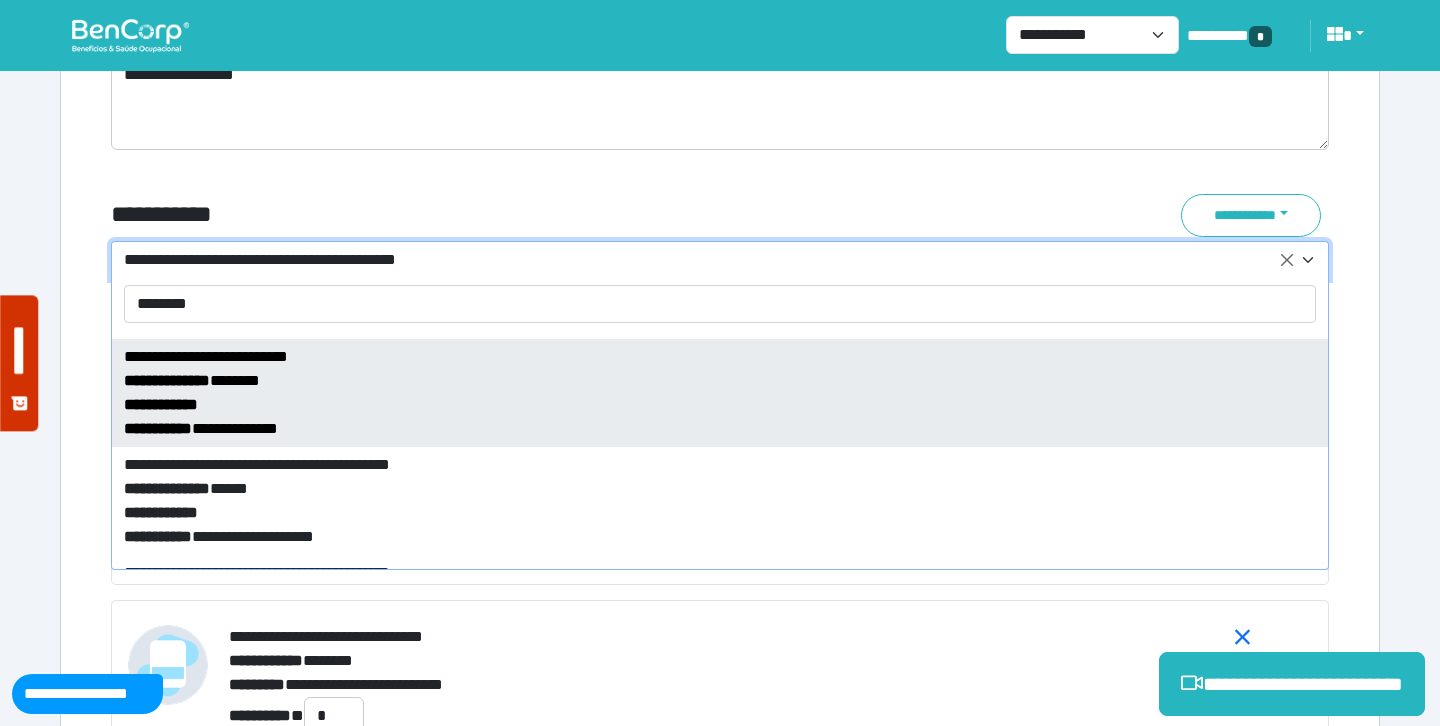 scroll, scrollTop: 778, scrollLeft: 0, axis: vertical 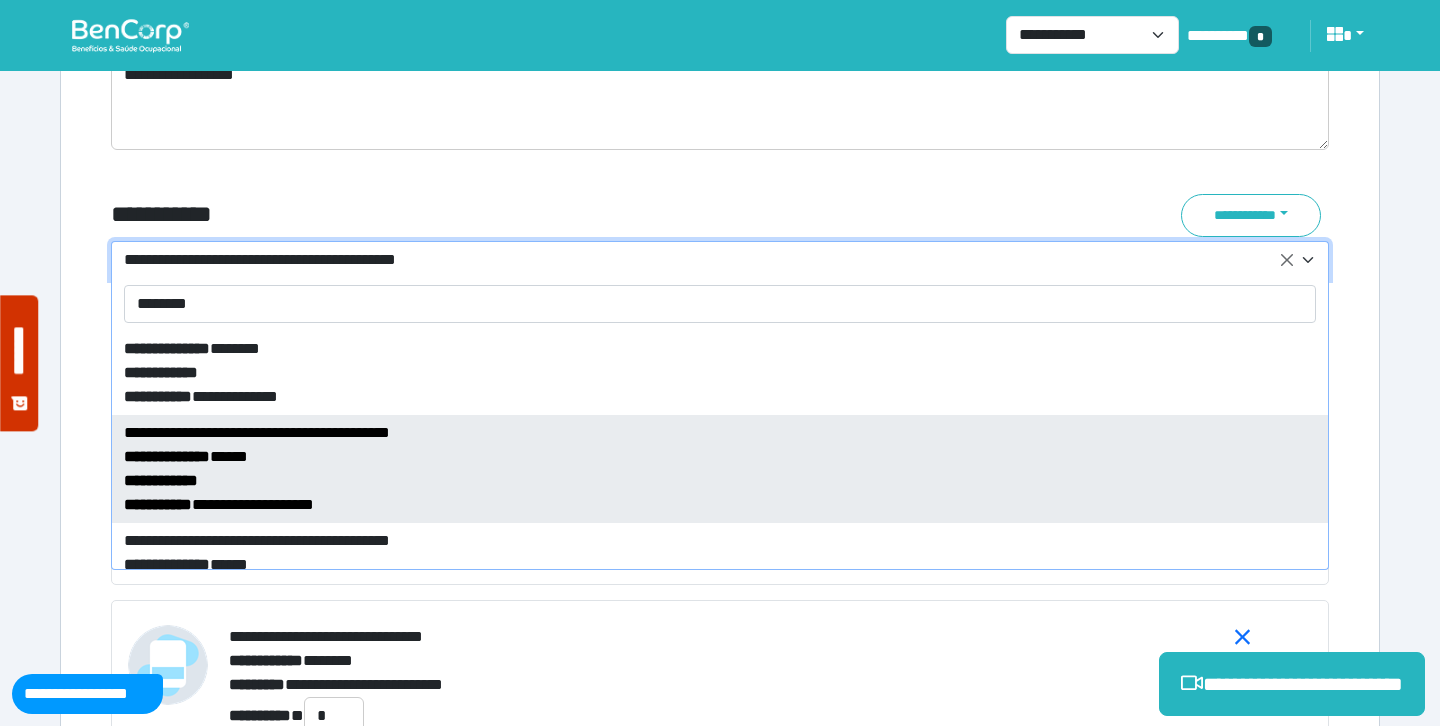 type on "********" 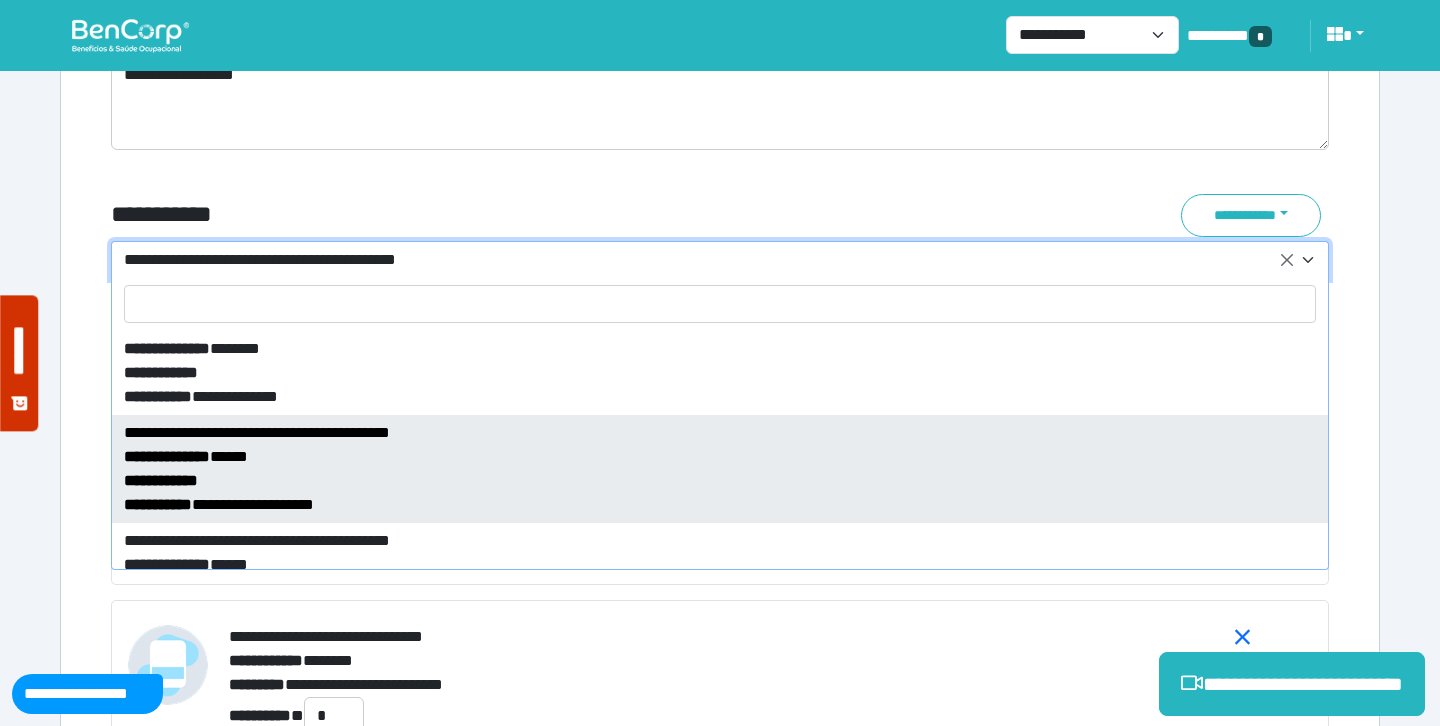 select on "*****" 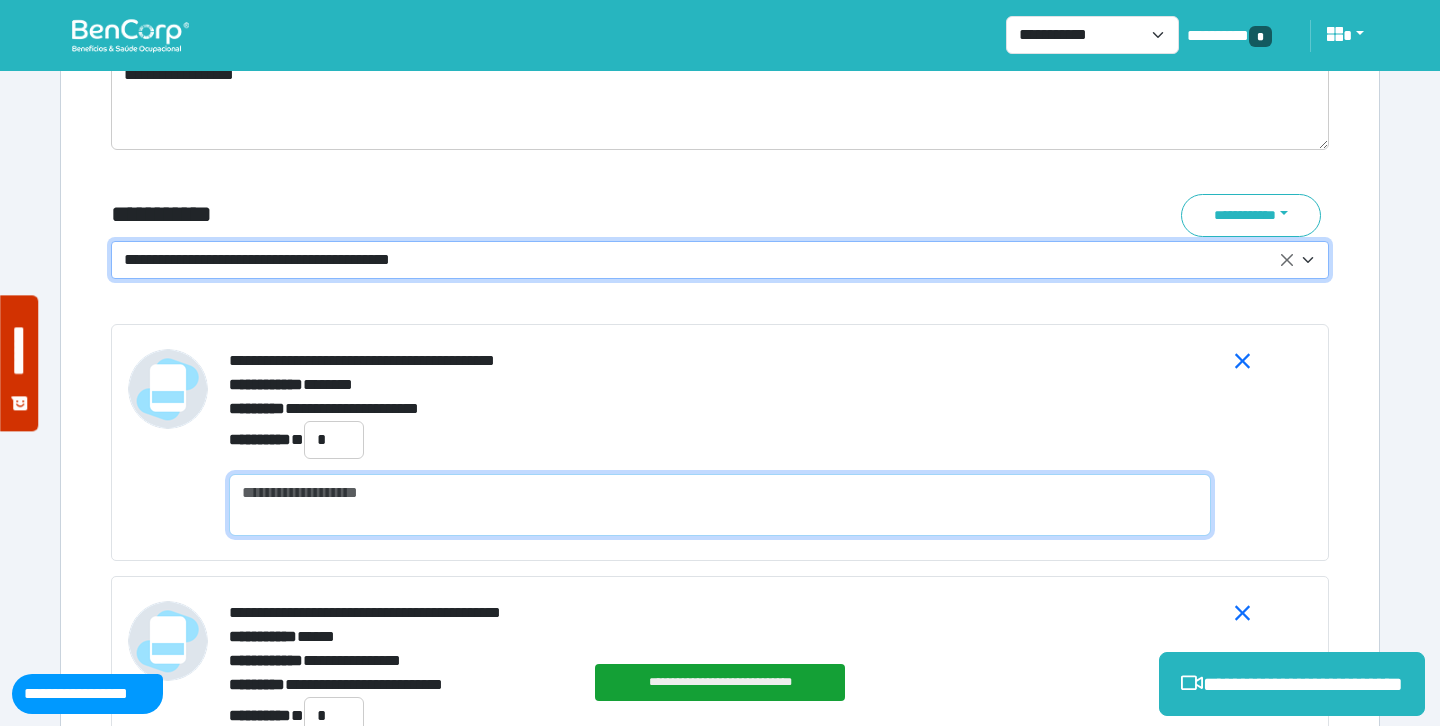 click at bounding box center [720, 505] 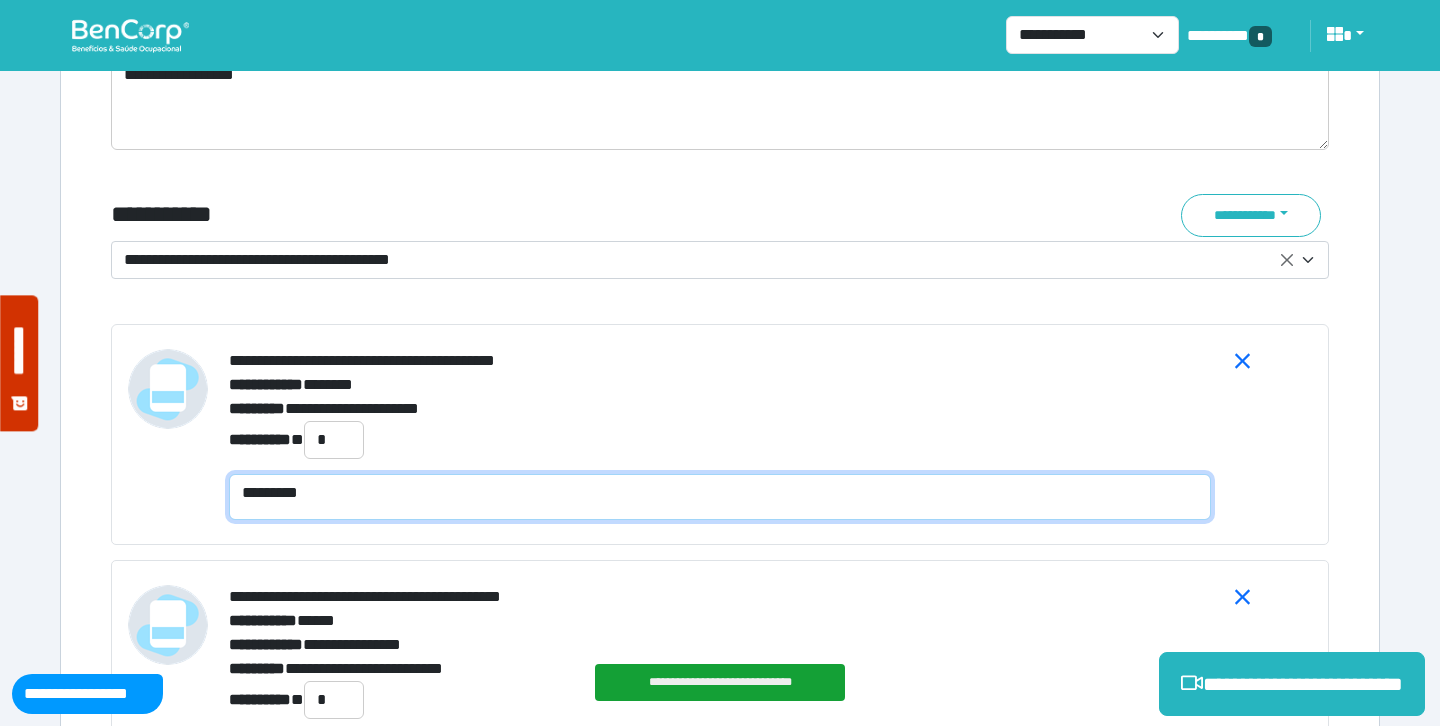 scroll, scrollTop: 0, scrollLeft: 0, axis: both 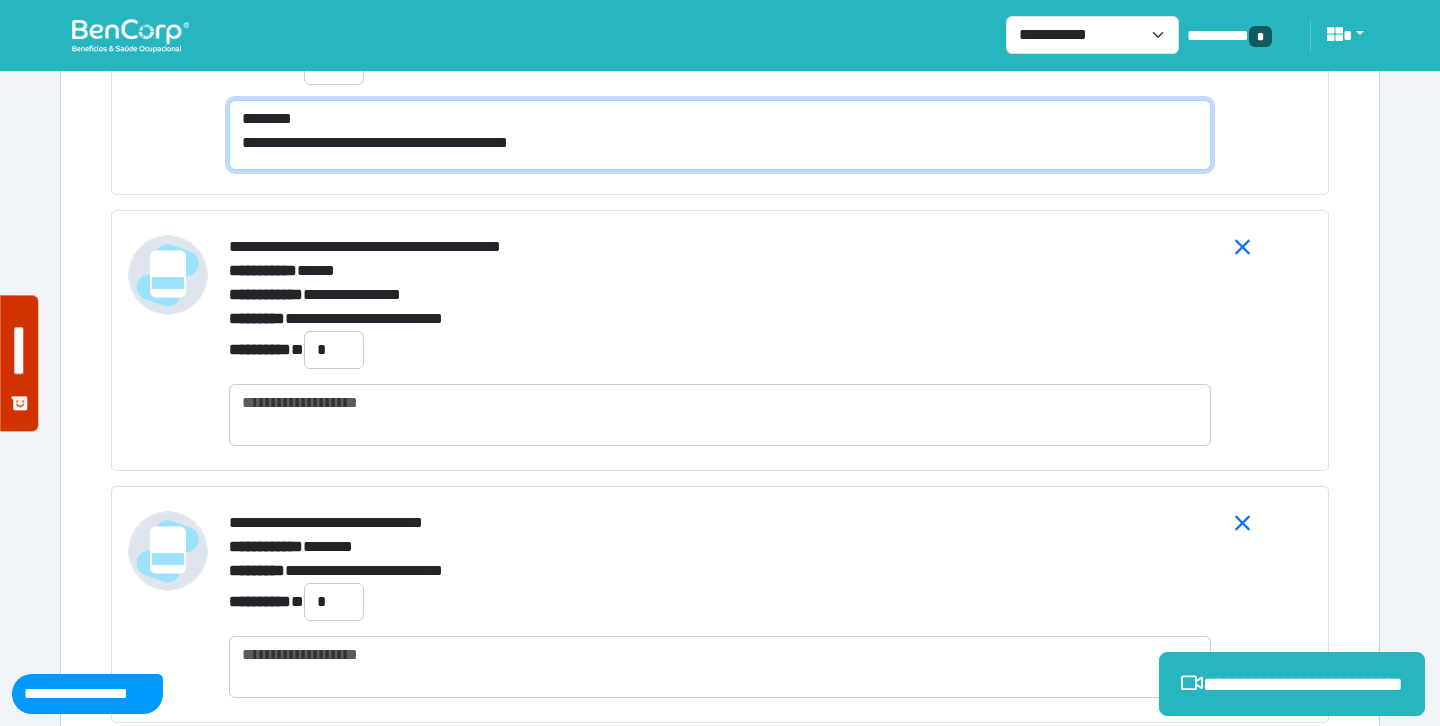 type on "**********" 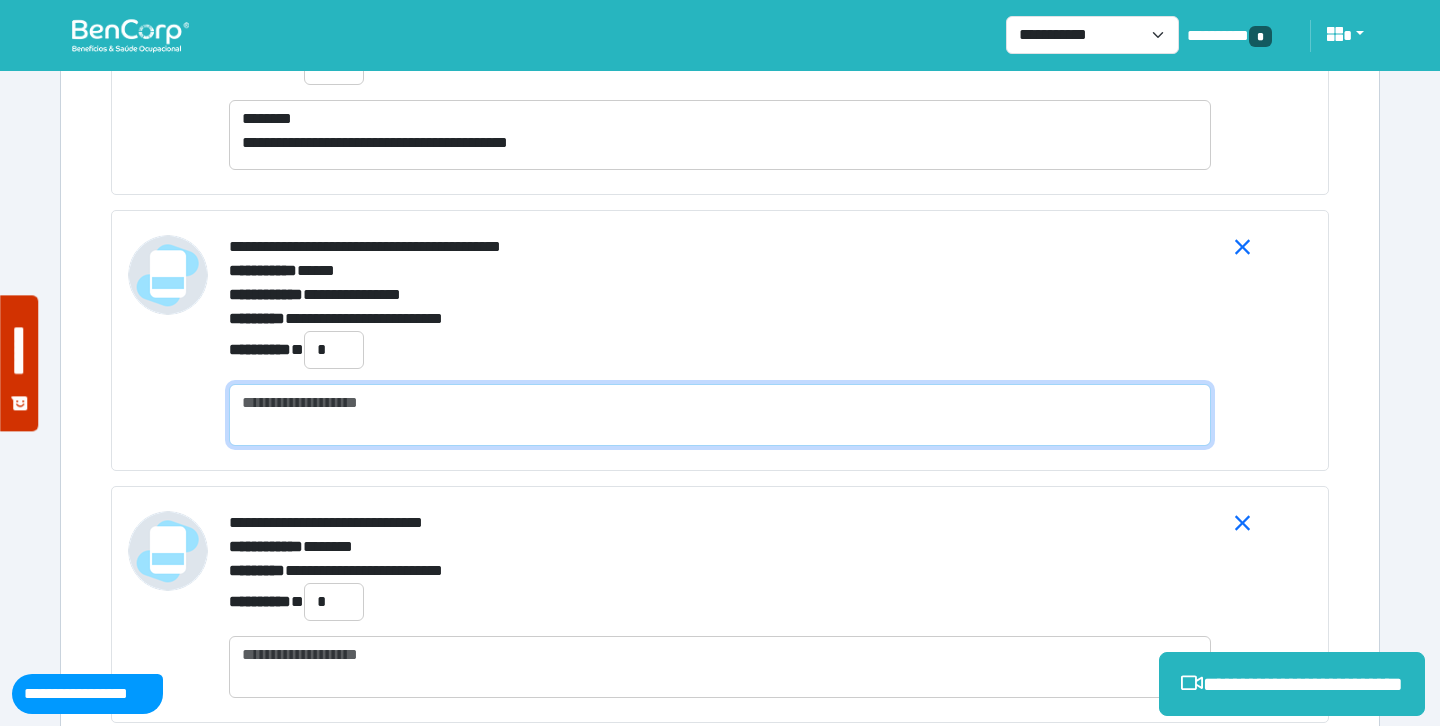 click at bounding box center [720, 415] 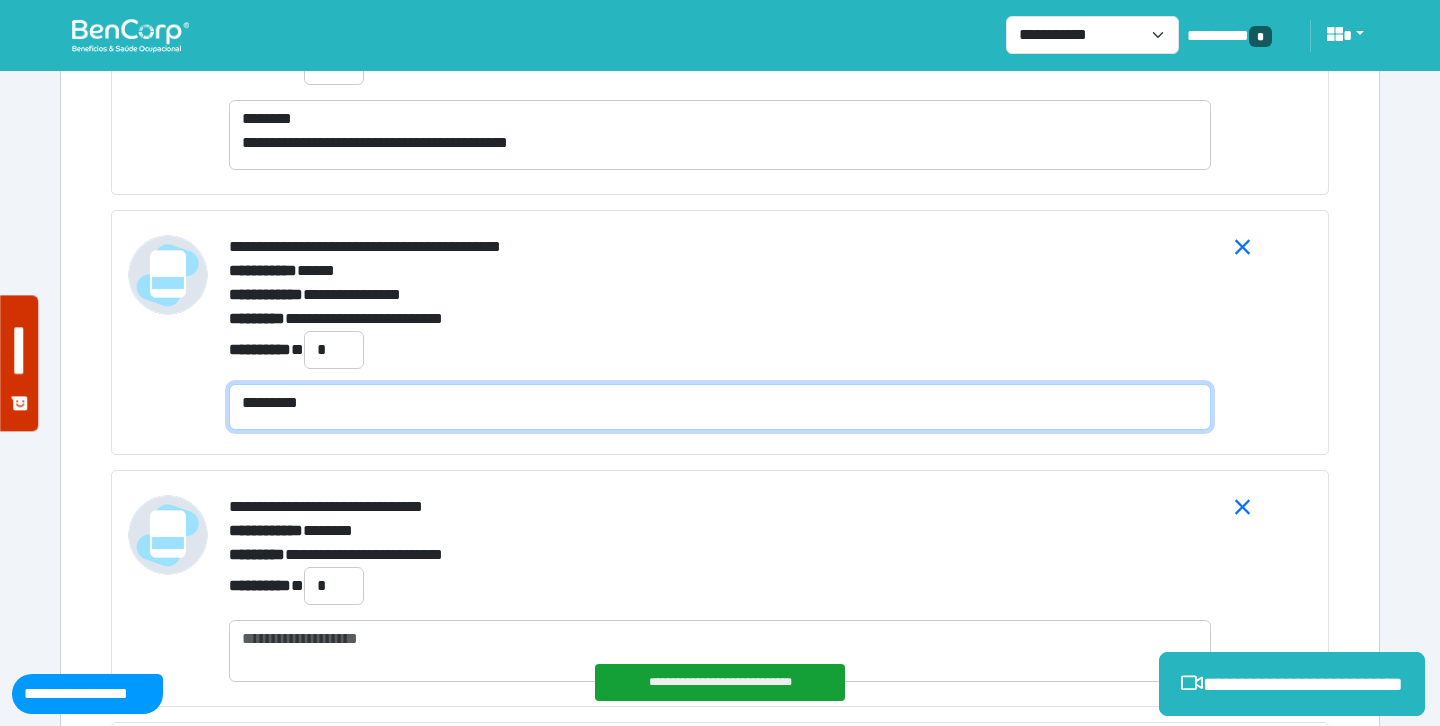 scroll, scrollTop: 0, scrollLeft: 0, axis: both 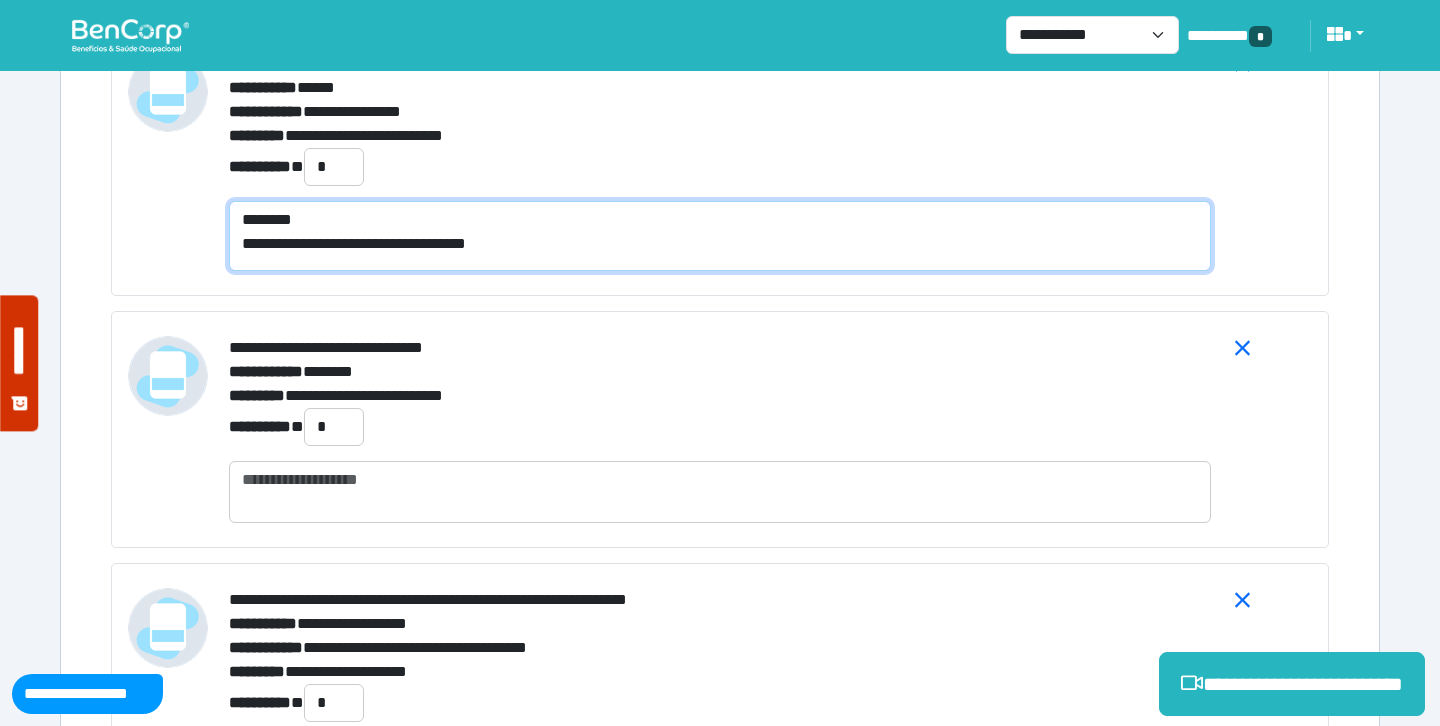 type on "**********" 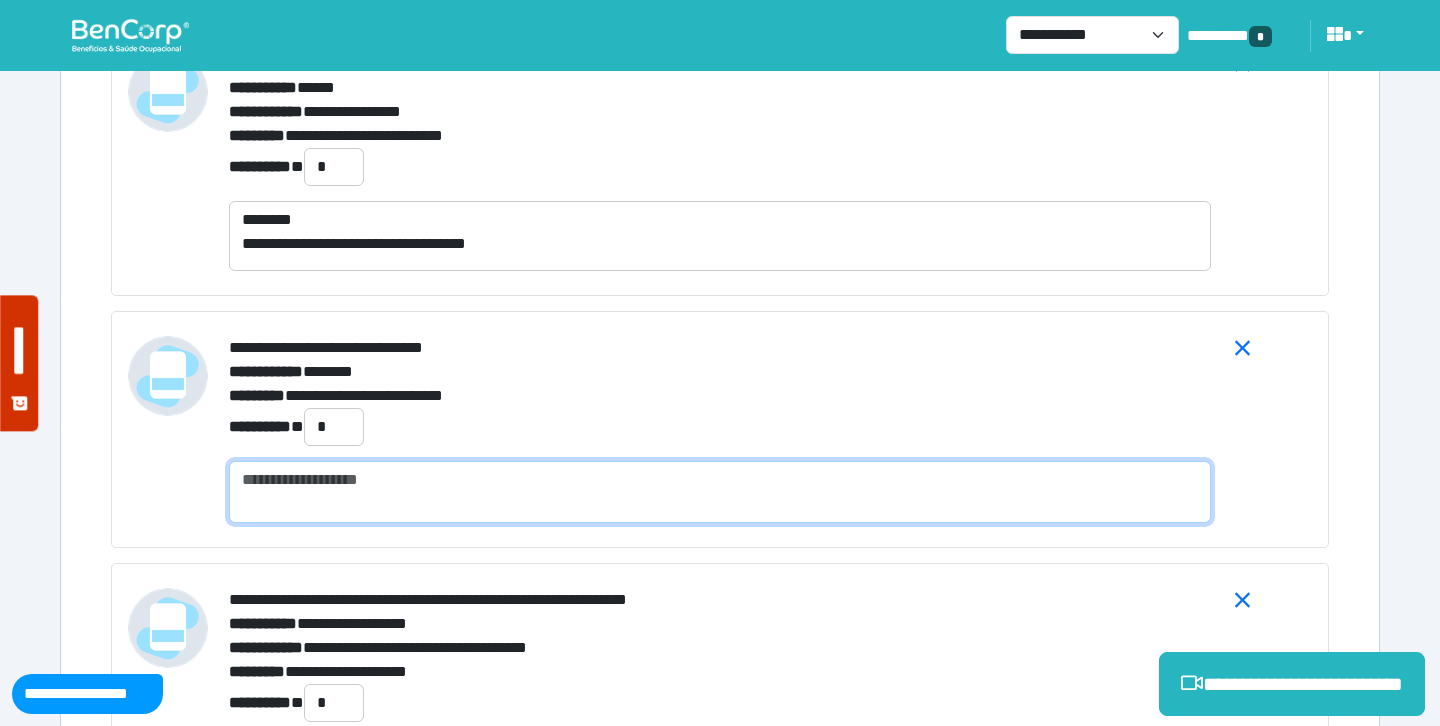 click at bounding box center (720, 492) 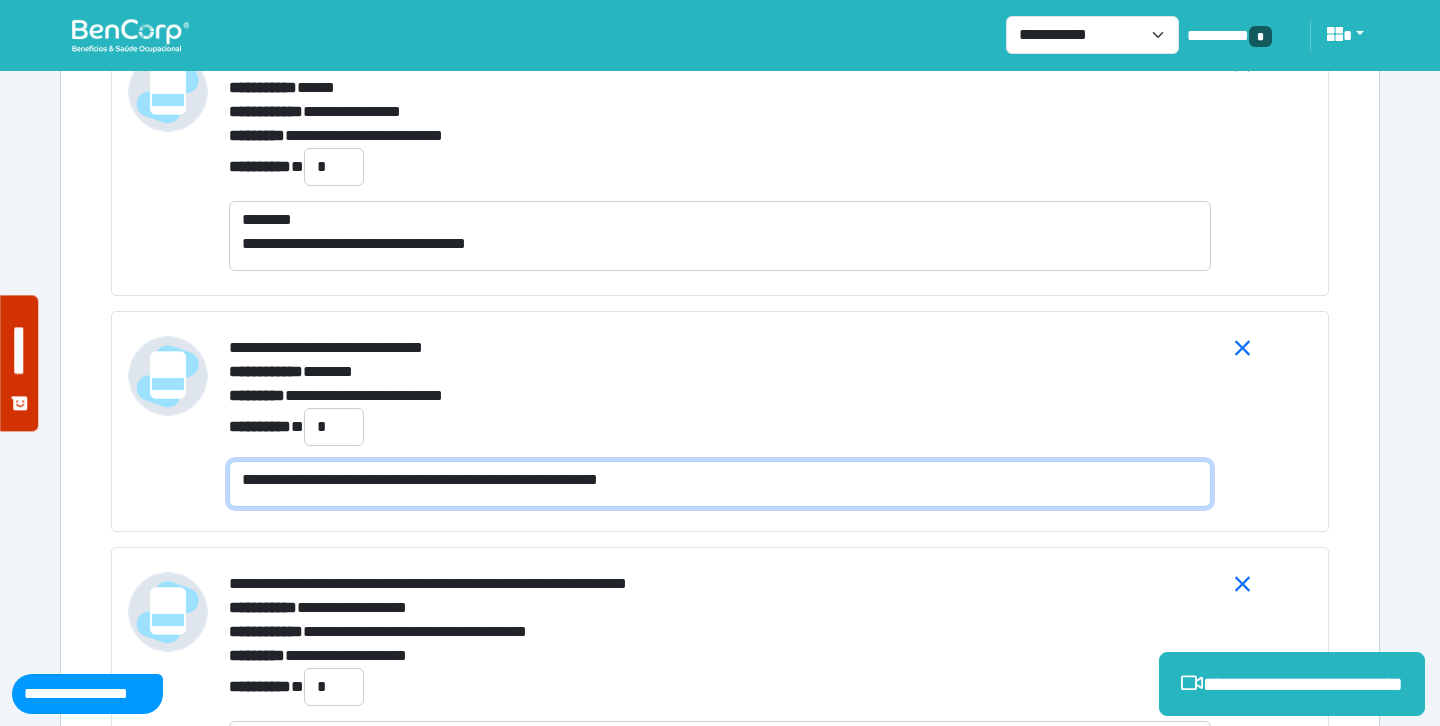 scroll, scrollTop: 0, scrollLeft: 0, axis: both 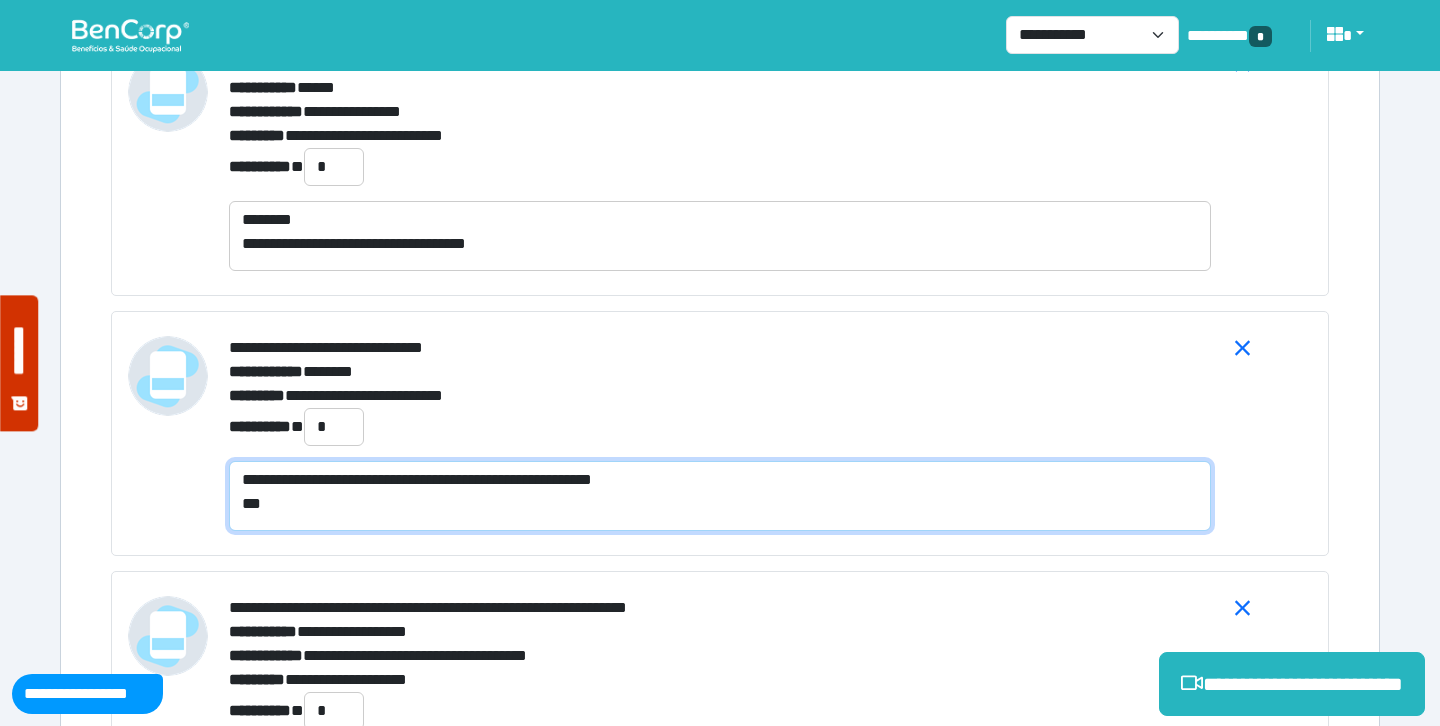 click on "**********" at bounding box center [720, 496] 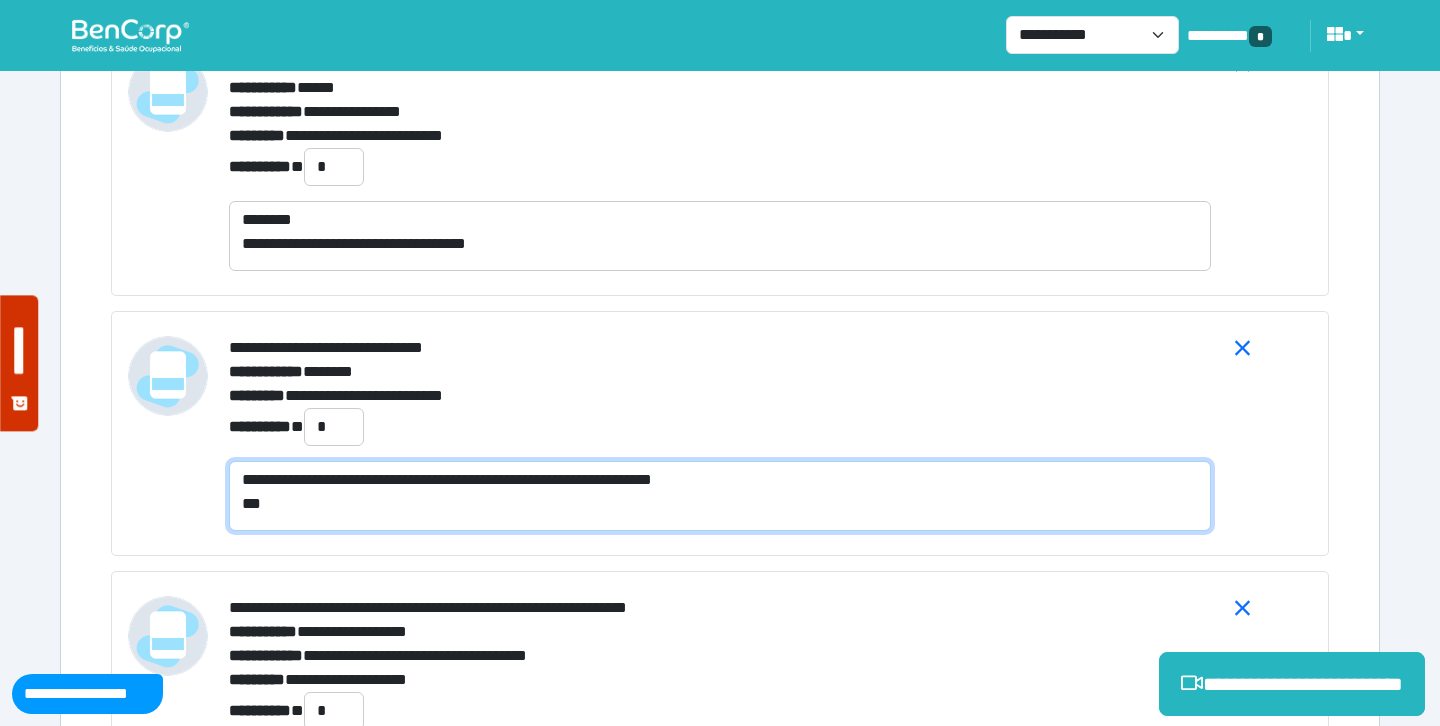 click on "**********" at bounding box center [720, 496] 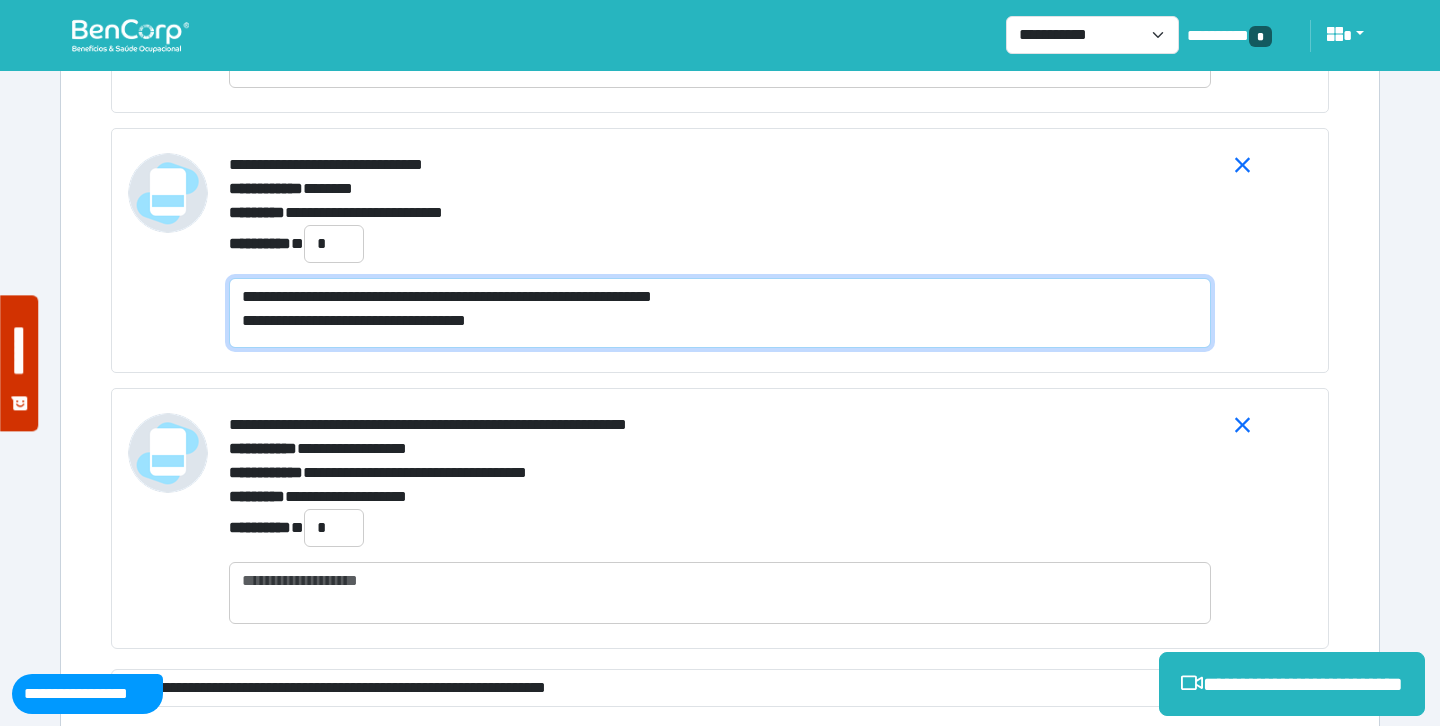 scroll, scrollTop: 7892, scrollLeft: 0, axis: vertical 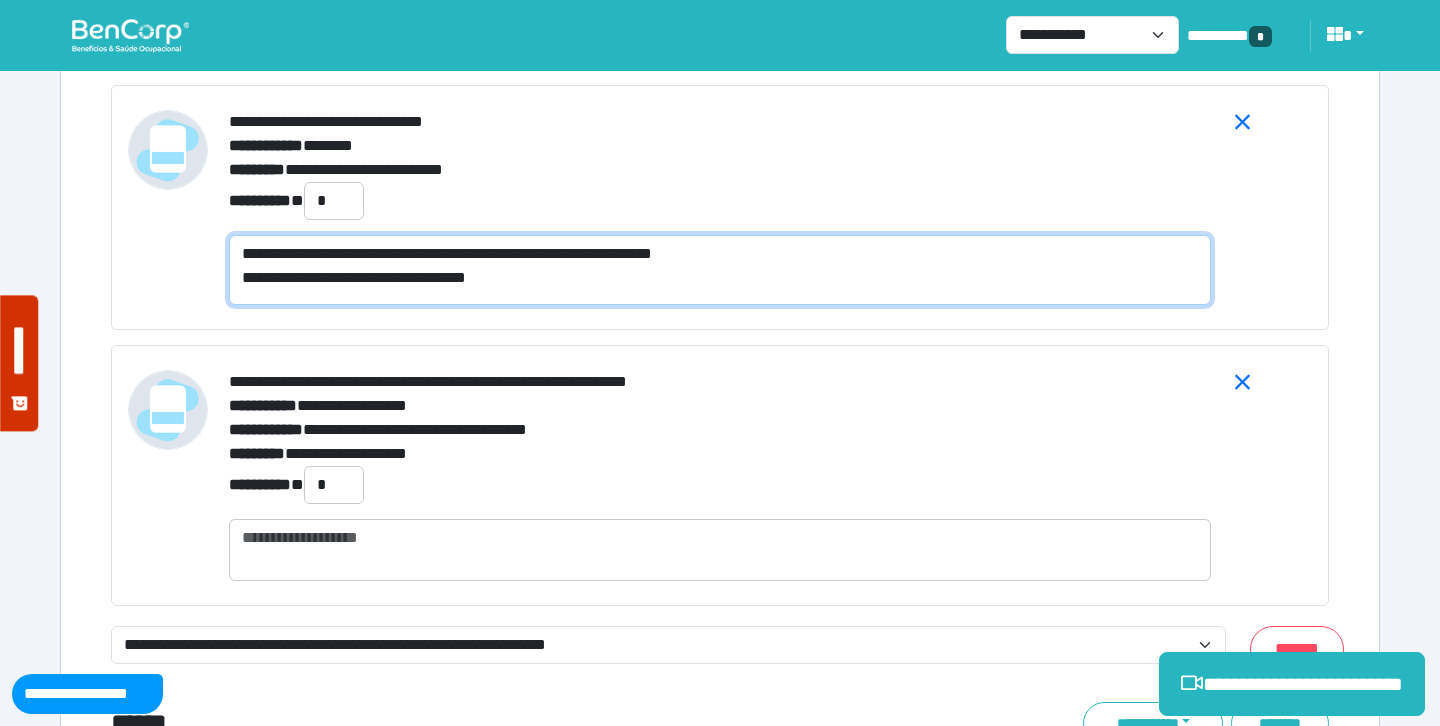 type on "**********" 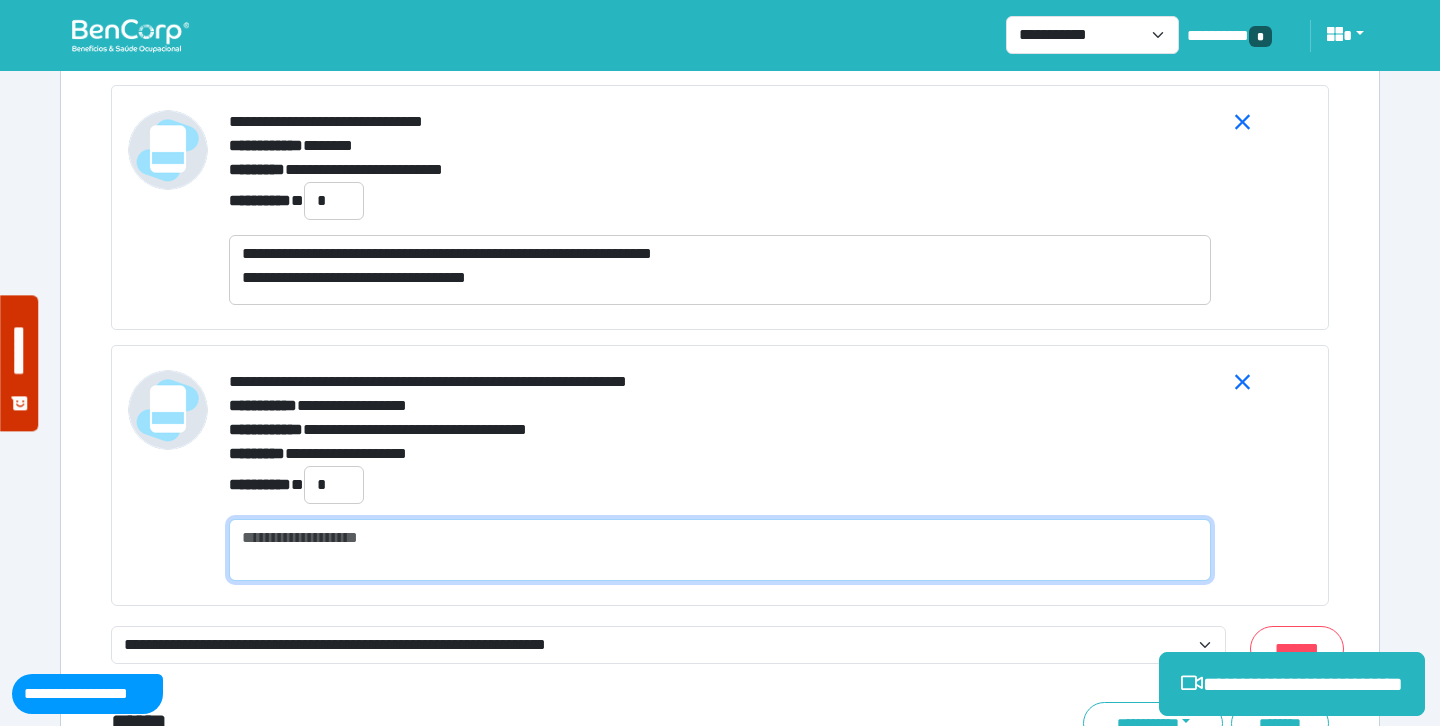 click at bounding box center (720, 550) 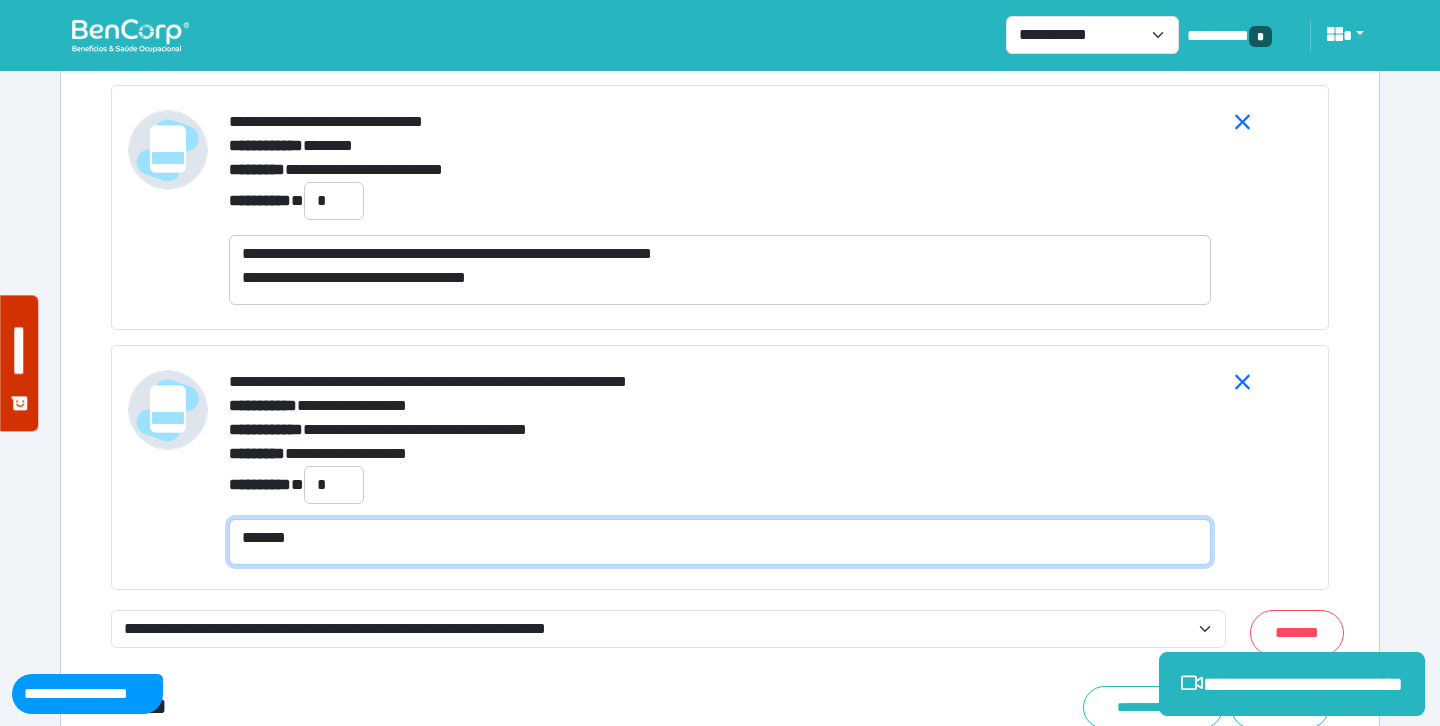 scroll, scrollTop: 0, scrollLeft: 0, axis: both 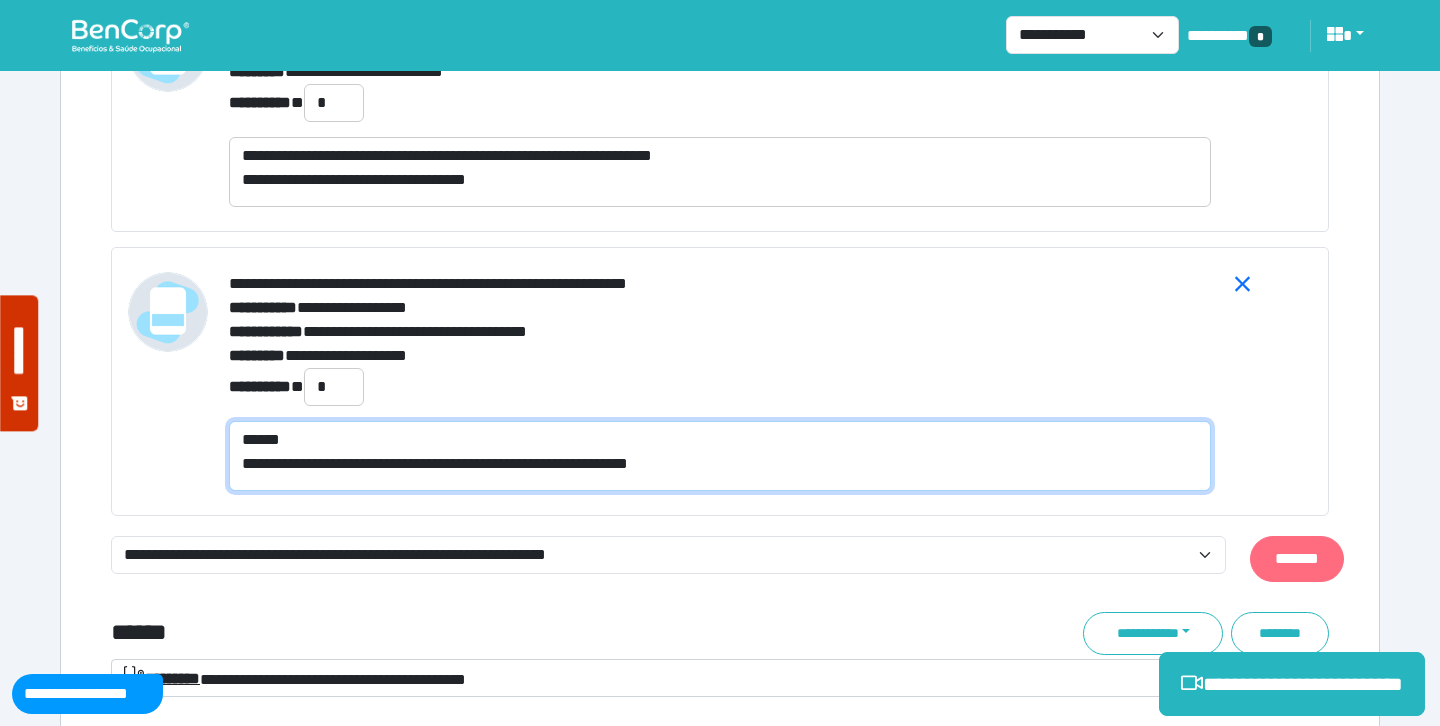 type on "**********" 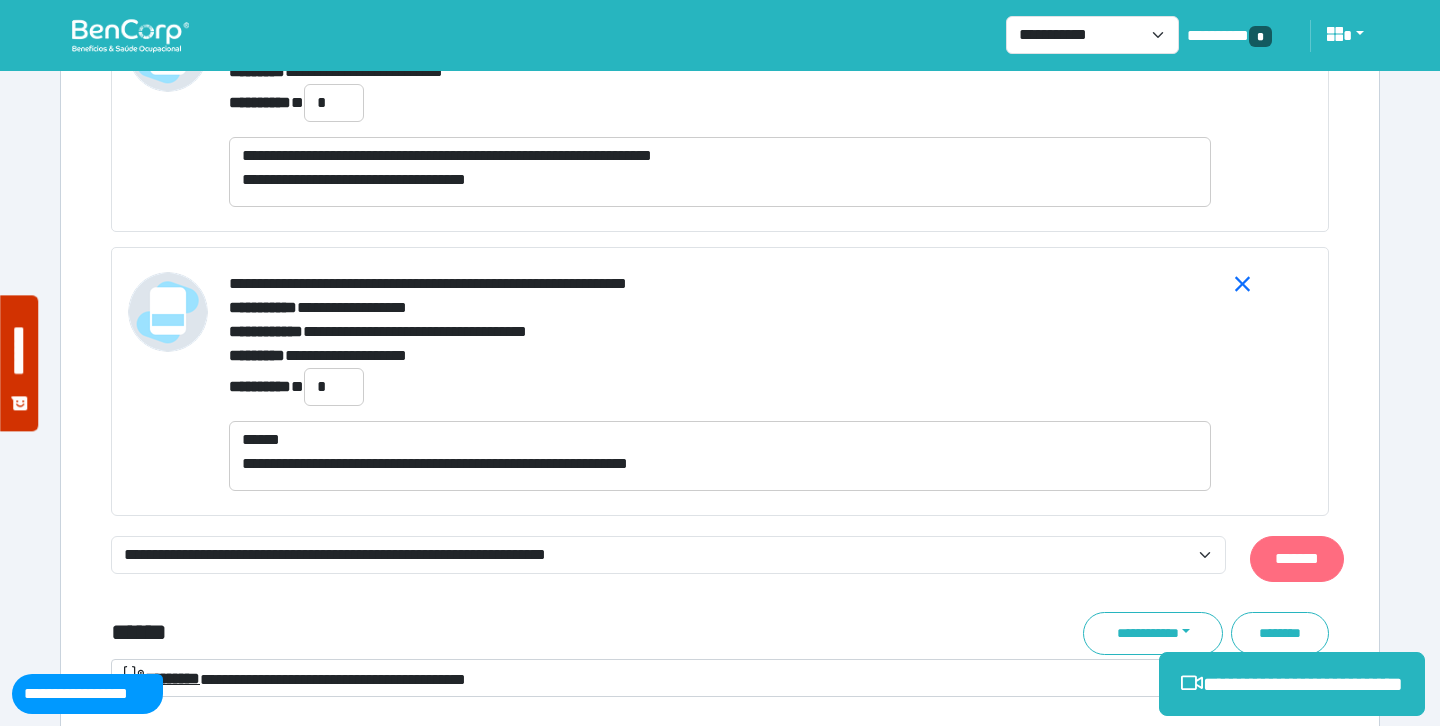 click on "*******" at bounding box center [1297, 559] 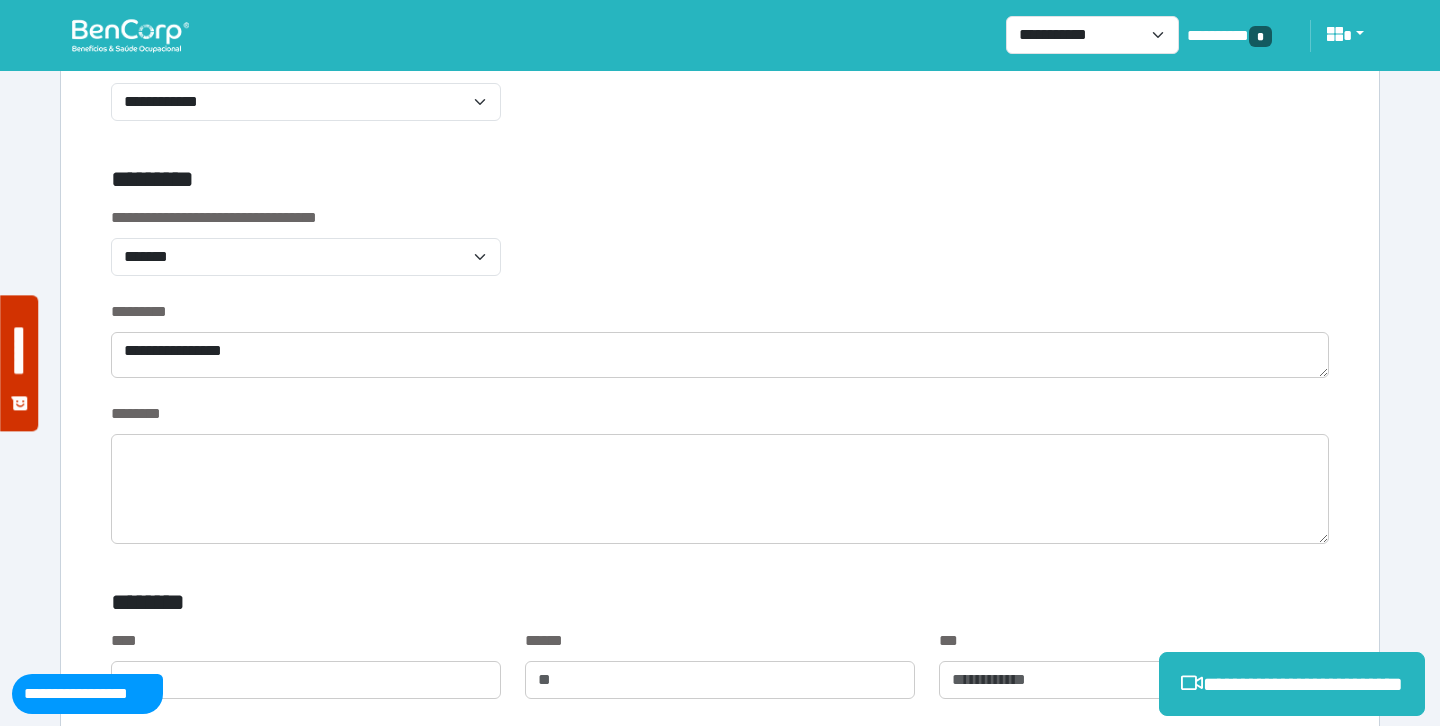 scroll, scrollTop: 0, scrollLeft: 0, axis: both 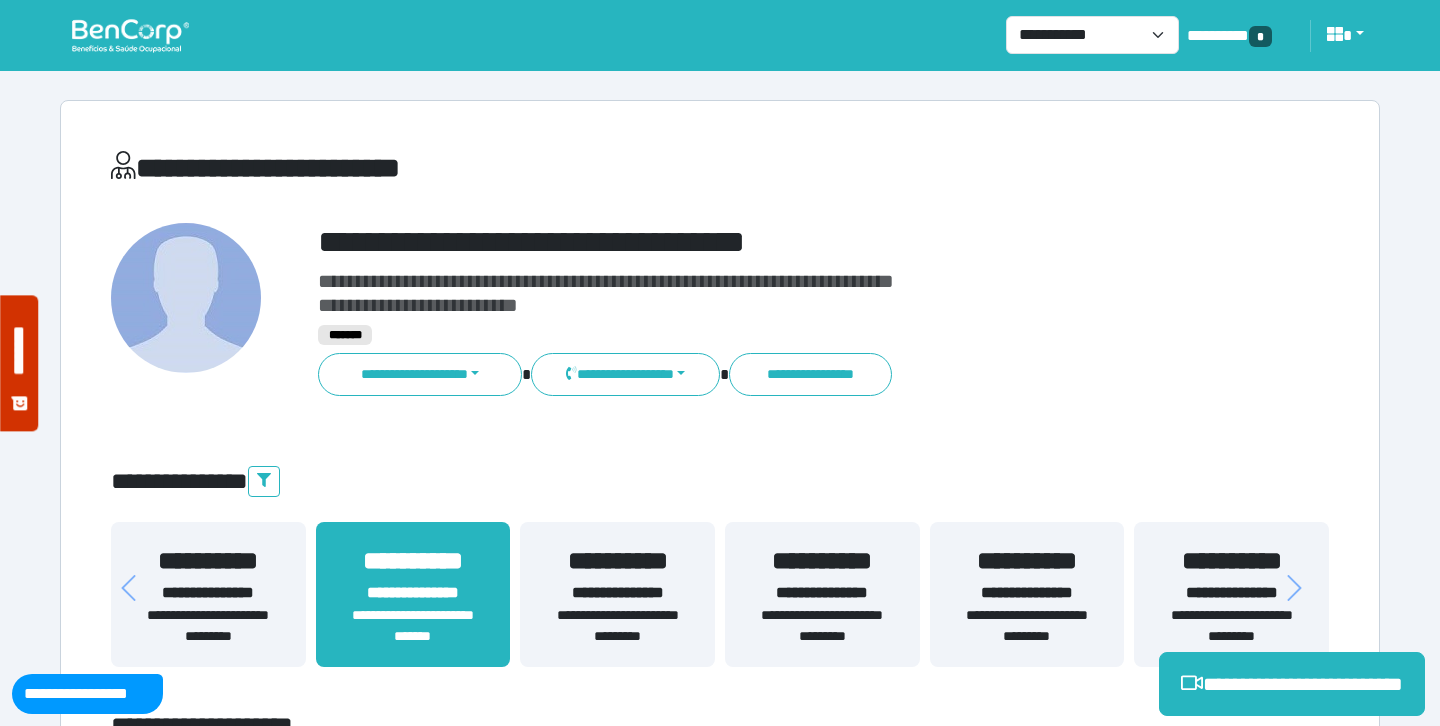 click on "**********" at bounding box center (772, 242) 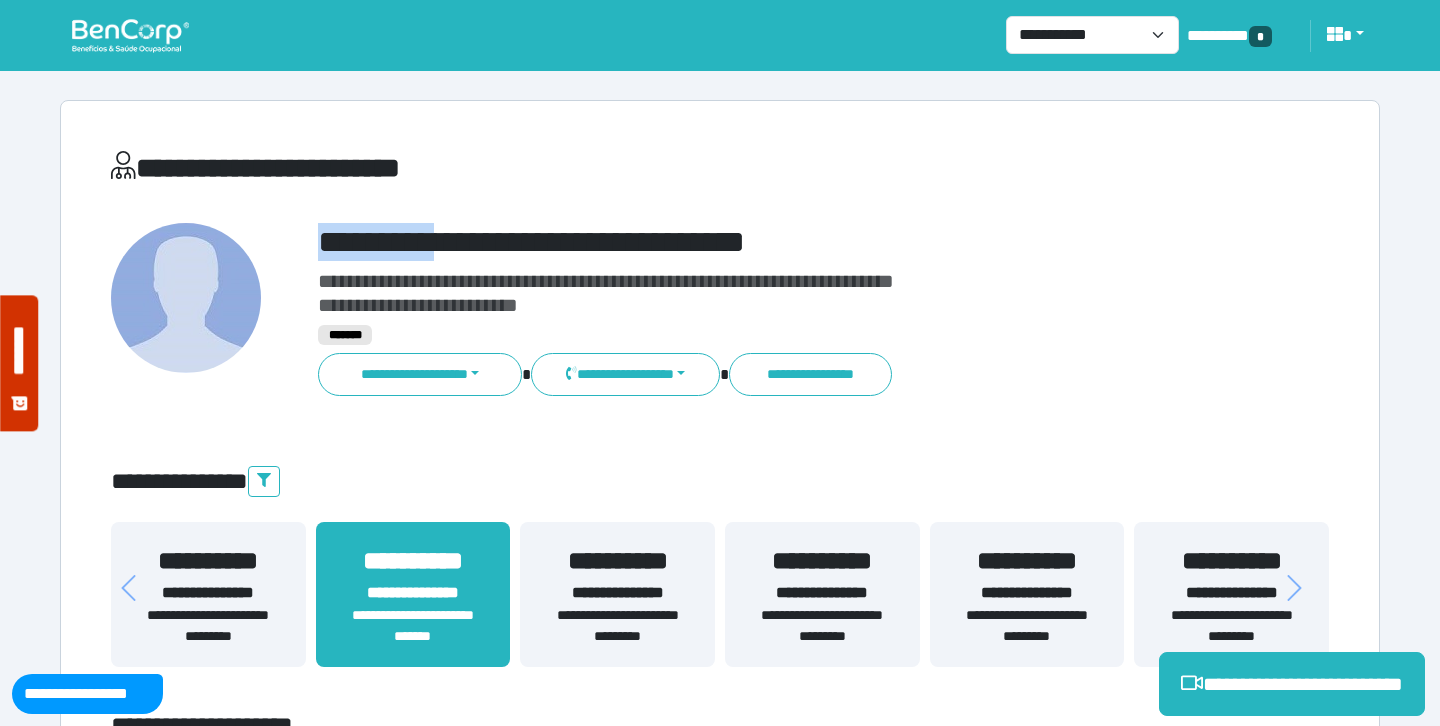 click on "**********" at bounding box center [772, 242] 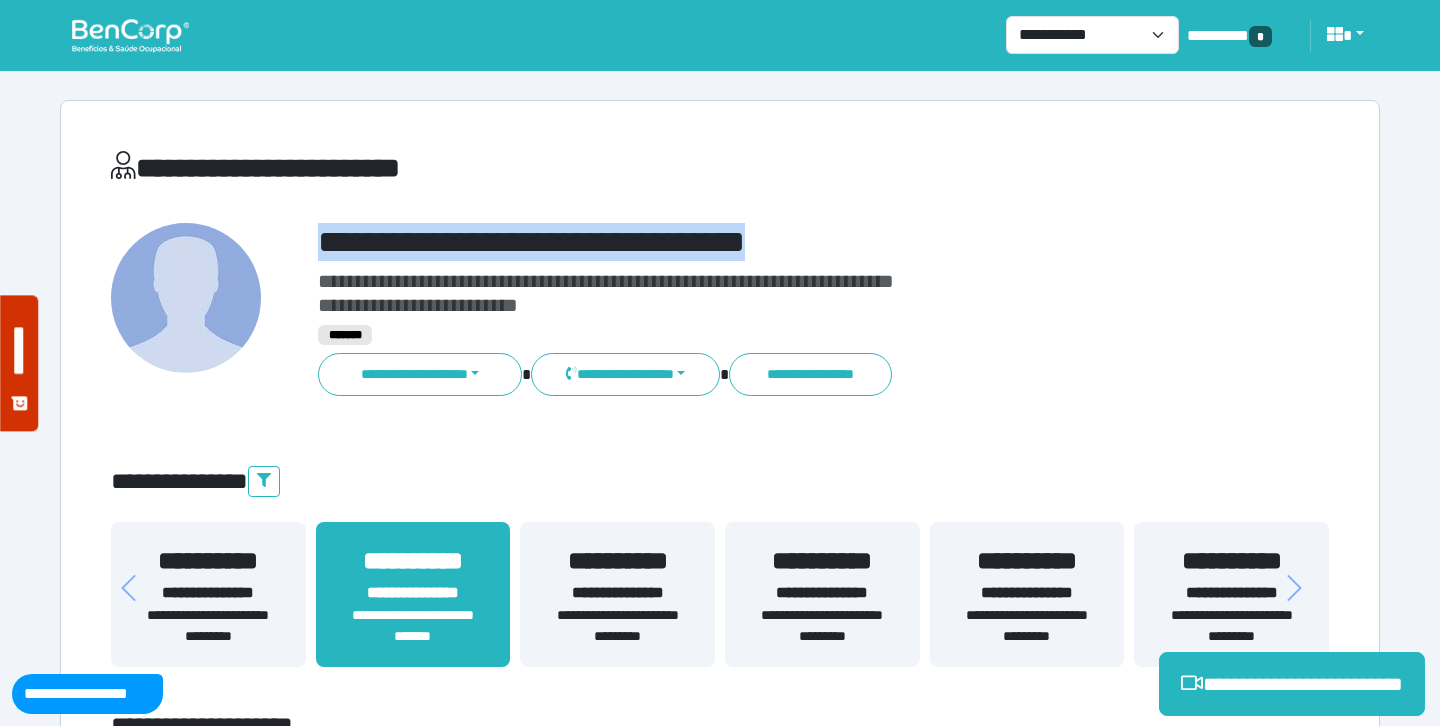 click on "**********" at bounding box center [772, 242] 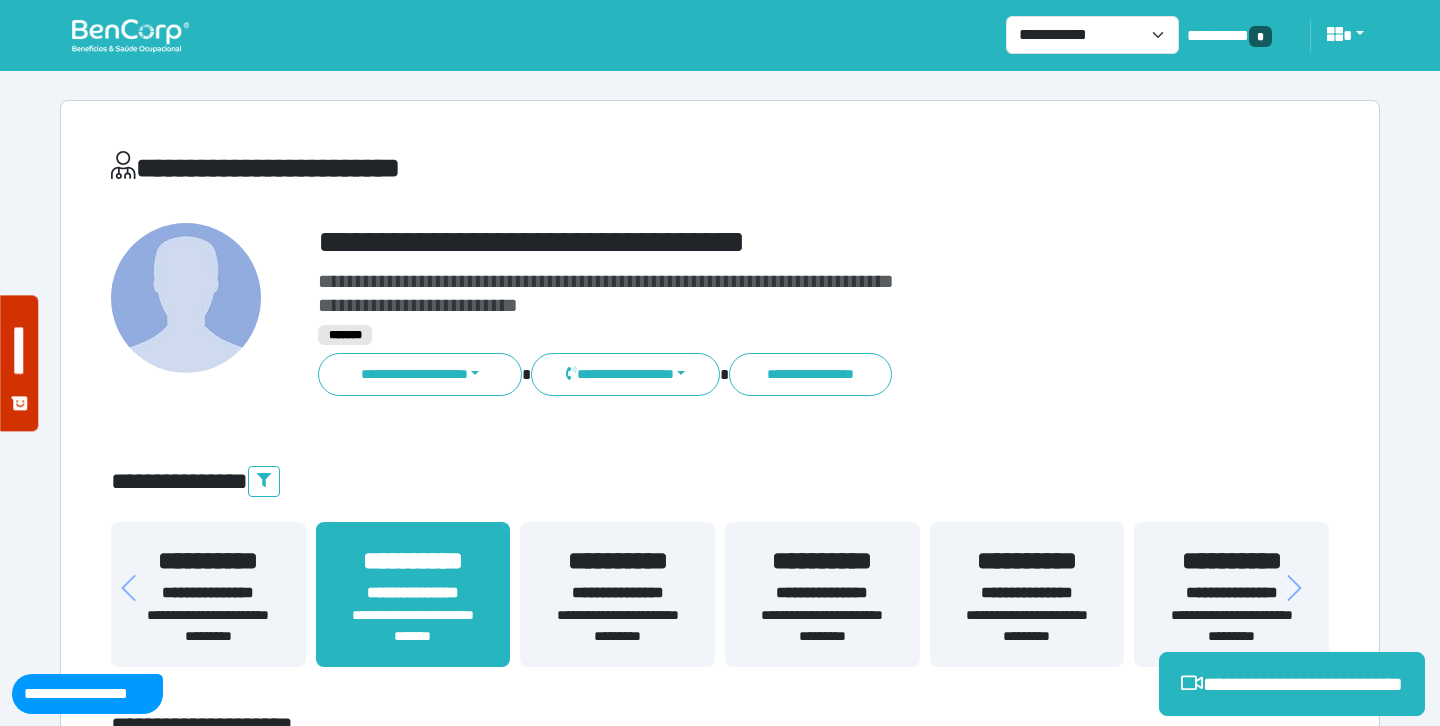 click on "**********" at bounding box center [772, 374] 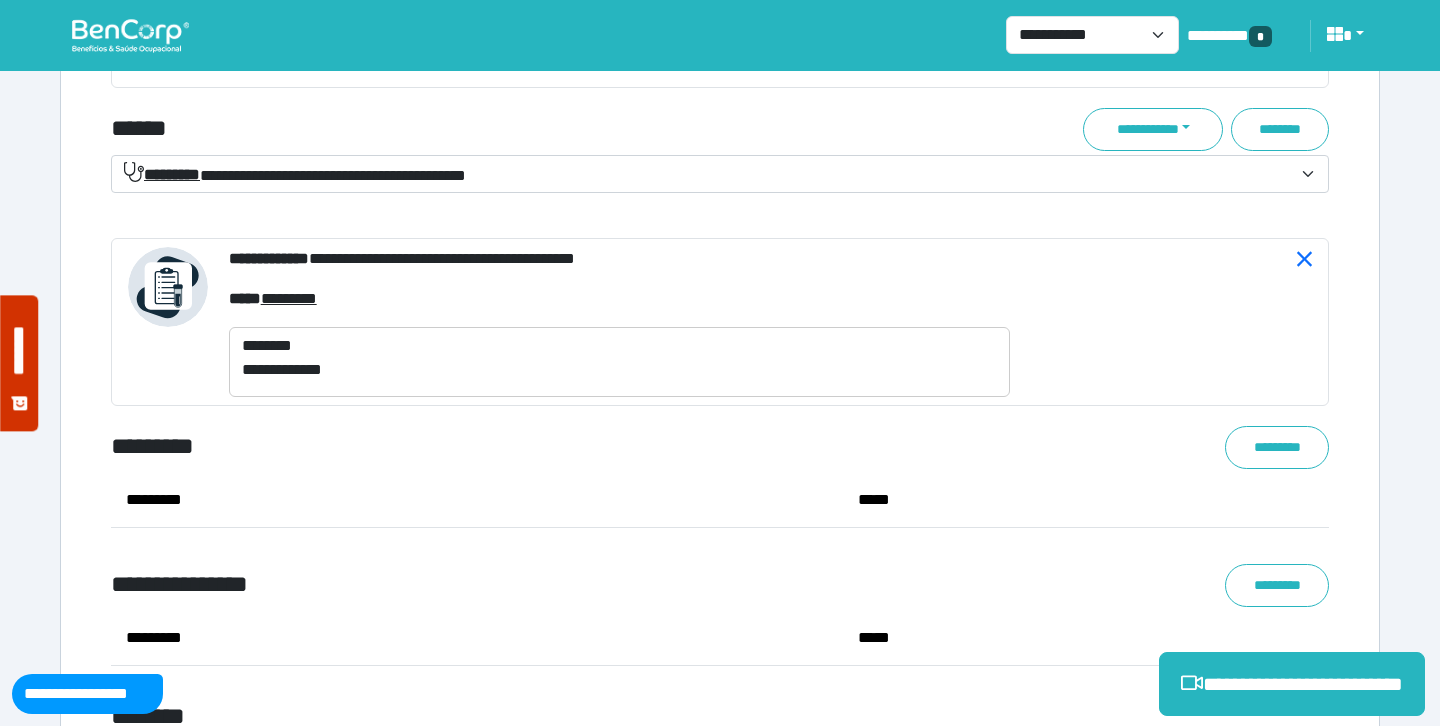 scroll, scrollTop: 8375, scrollLeft: 0, axis: vertical 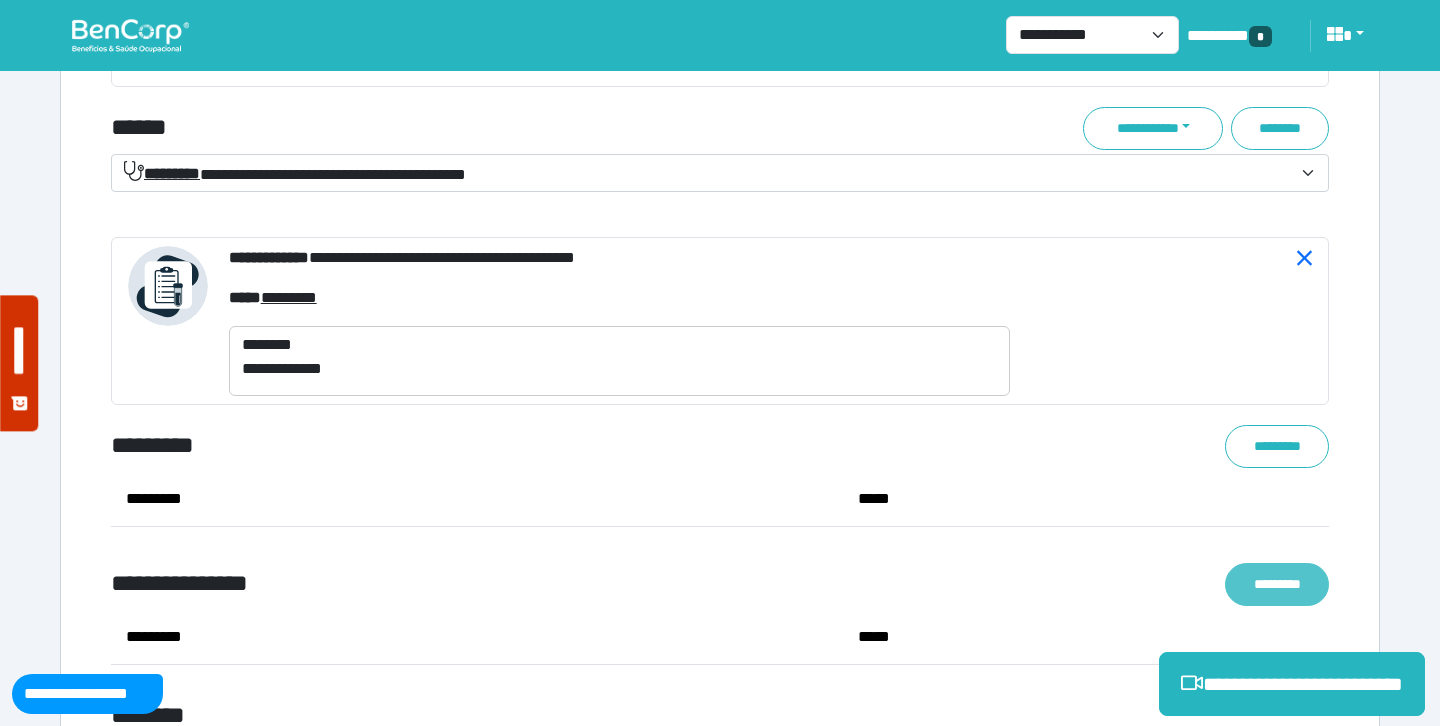 click on "*********" at bounding box center [1277, 584] 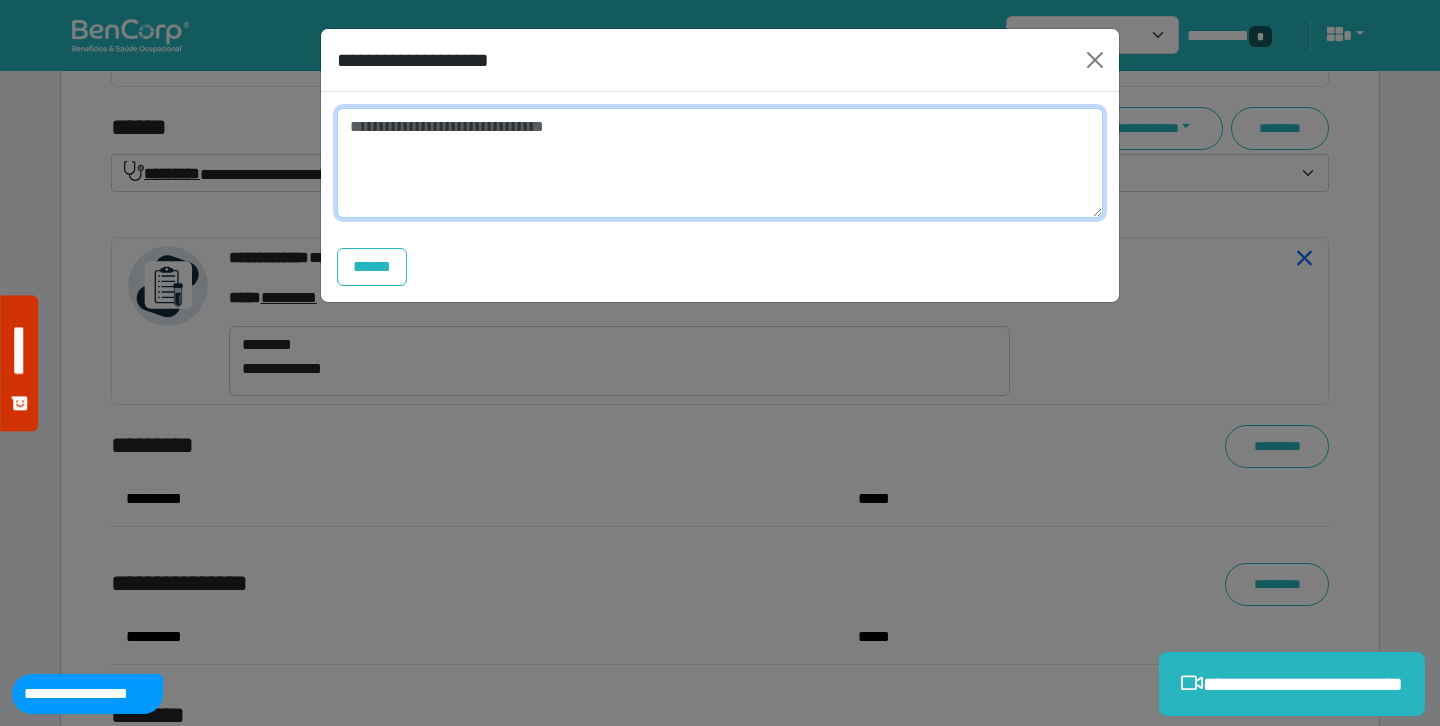 click at bounding box center (720, 163) 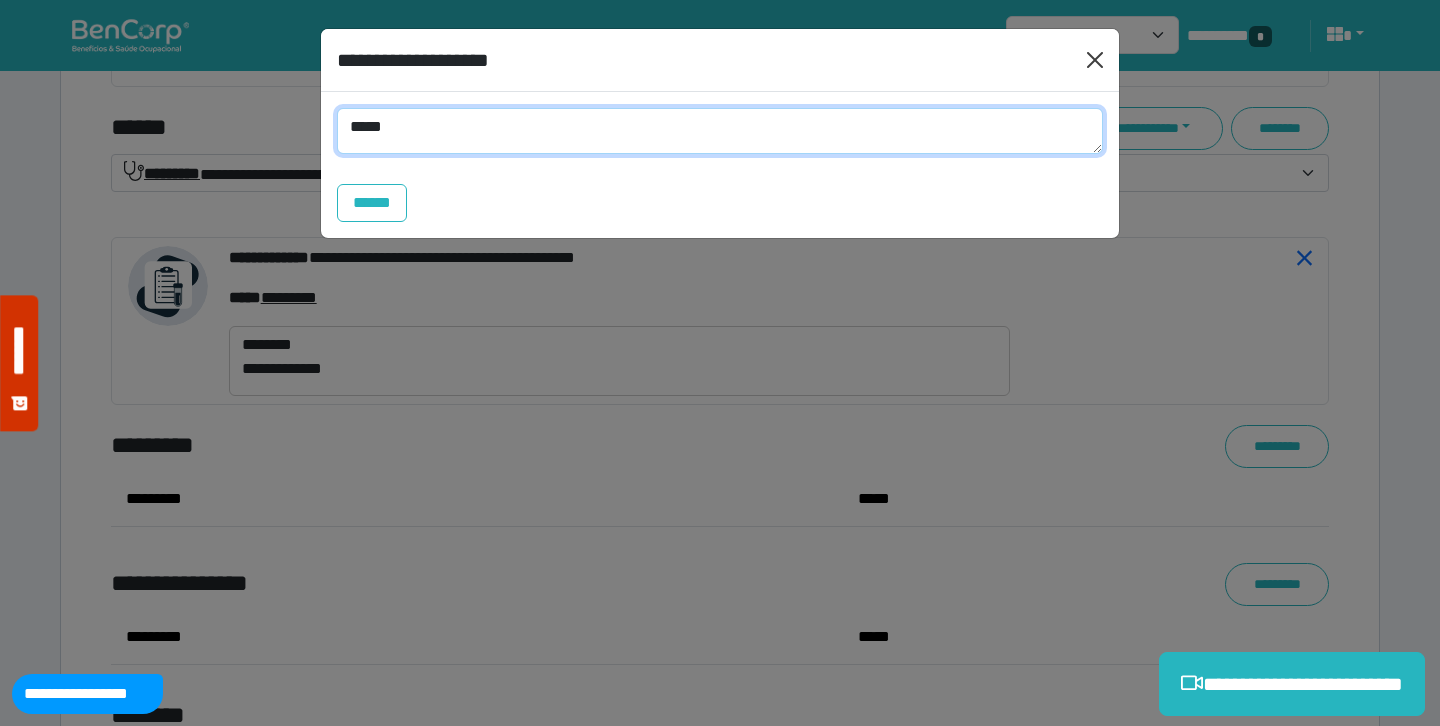 type on "*****" 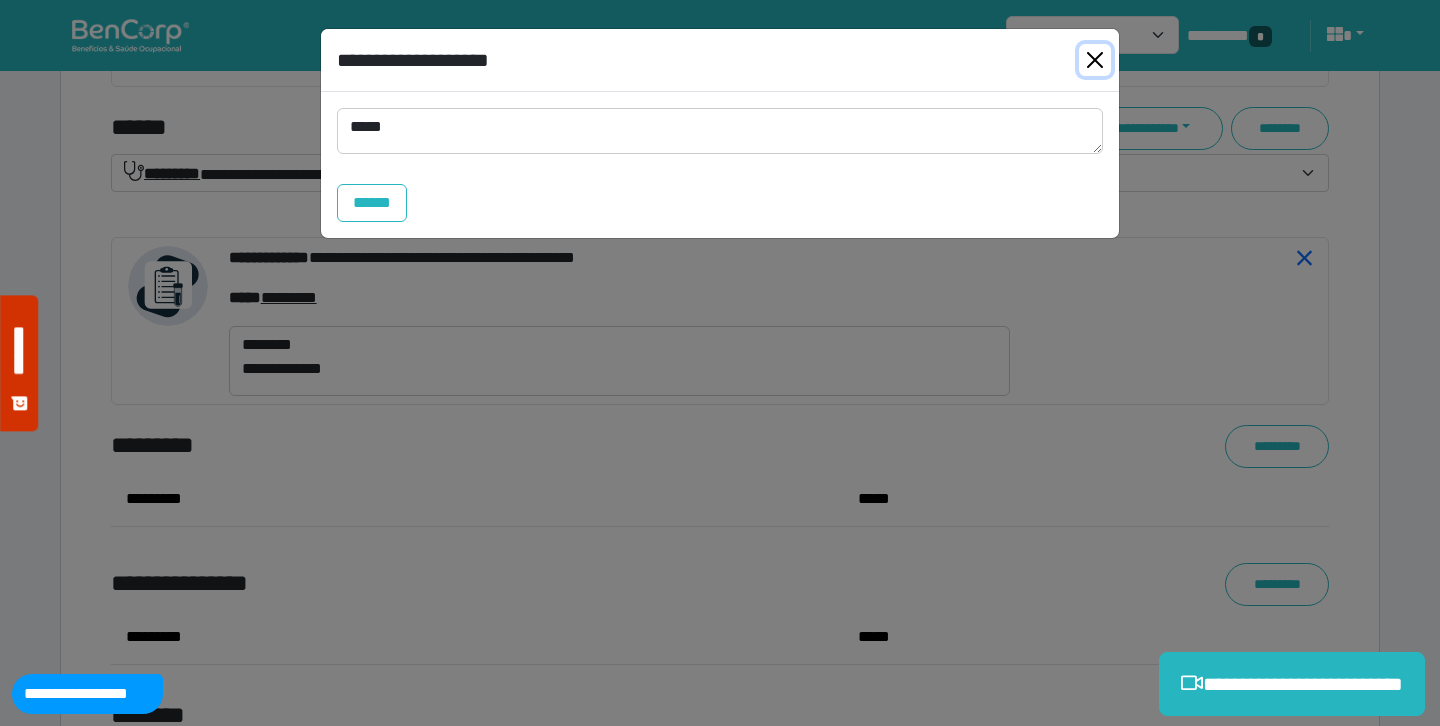 click at bounding box center (1095, 60) 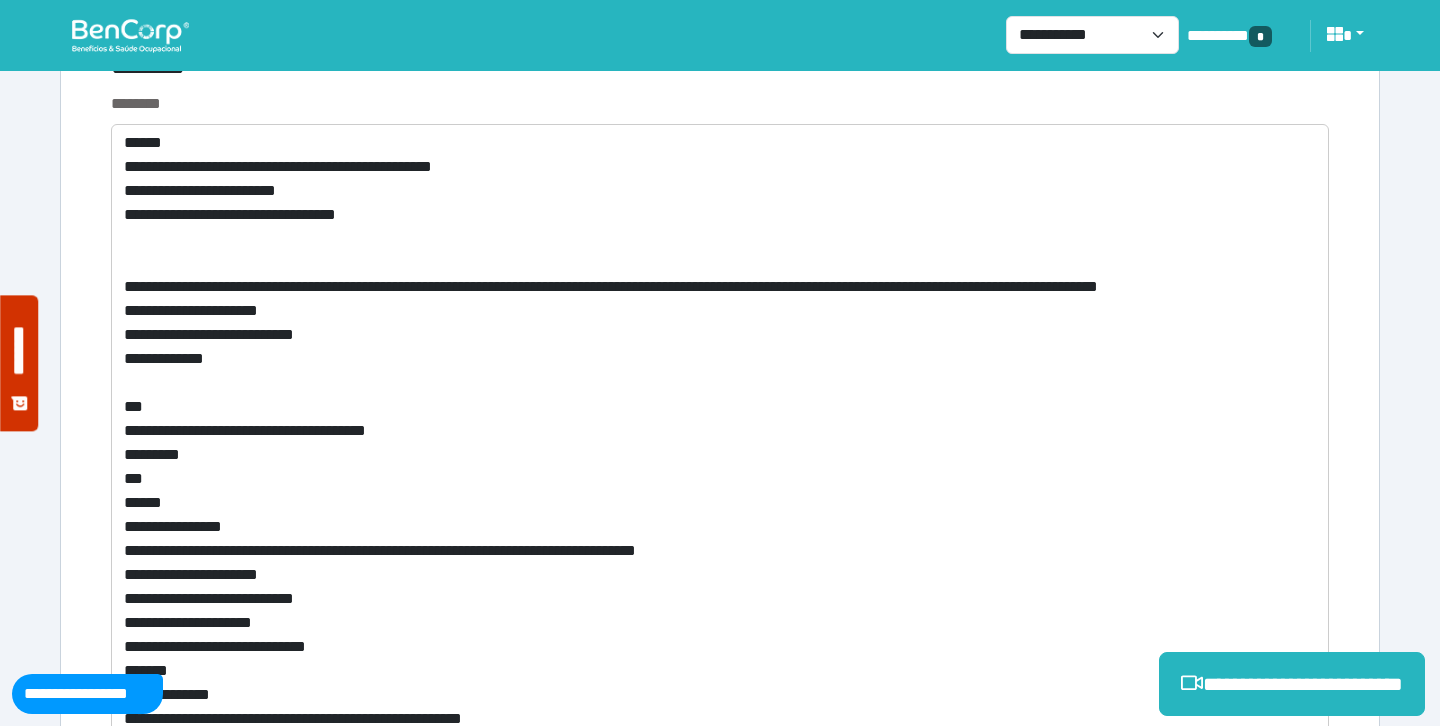scroll, scrollTop: 9023, scrollLeft: 0, axis: vertical 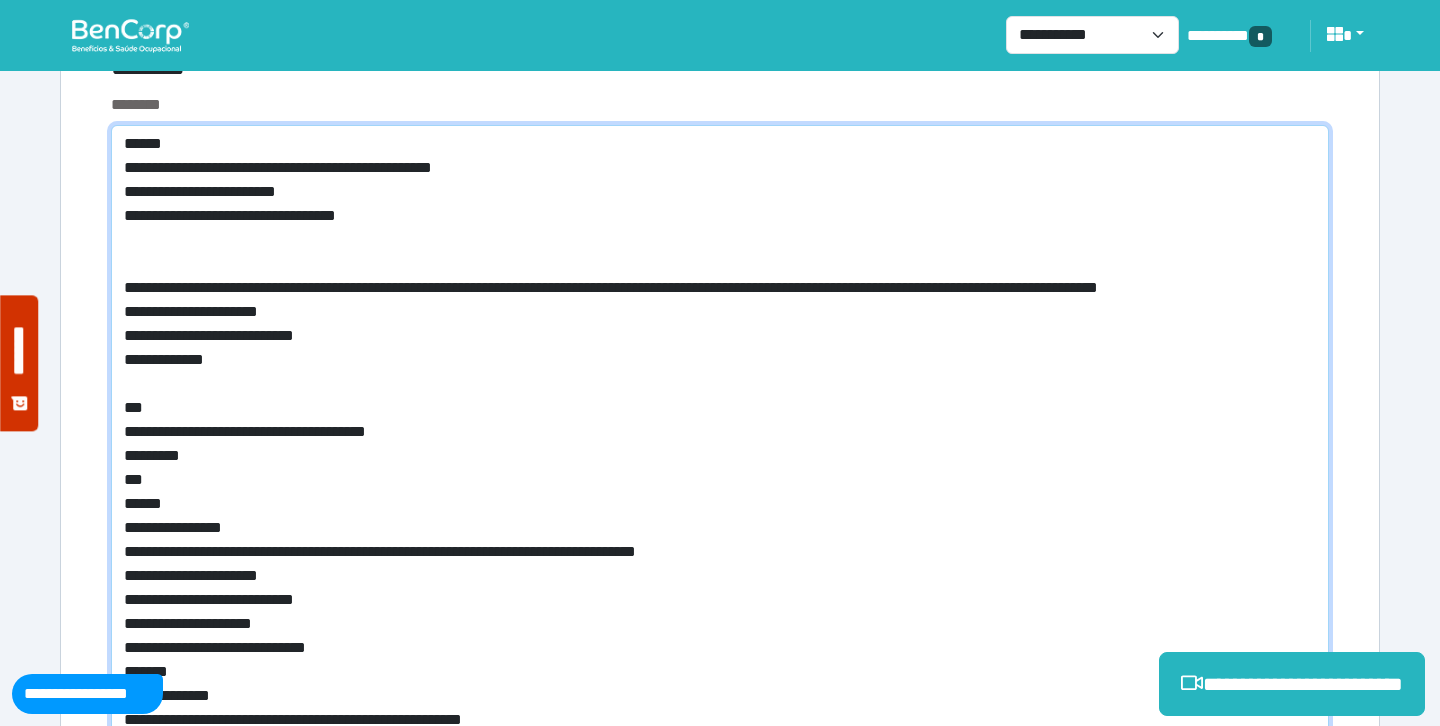 click on "**********" at bounding box center [720, 508] 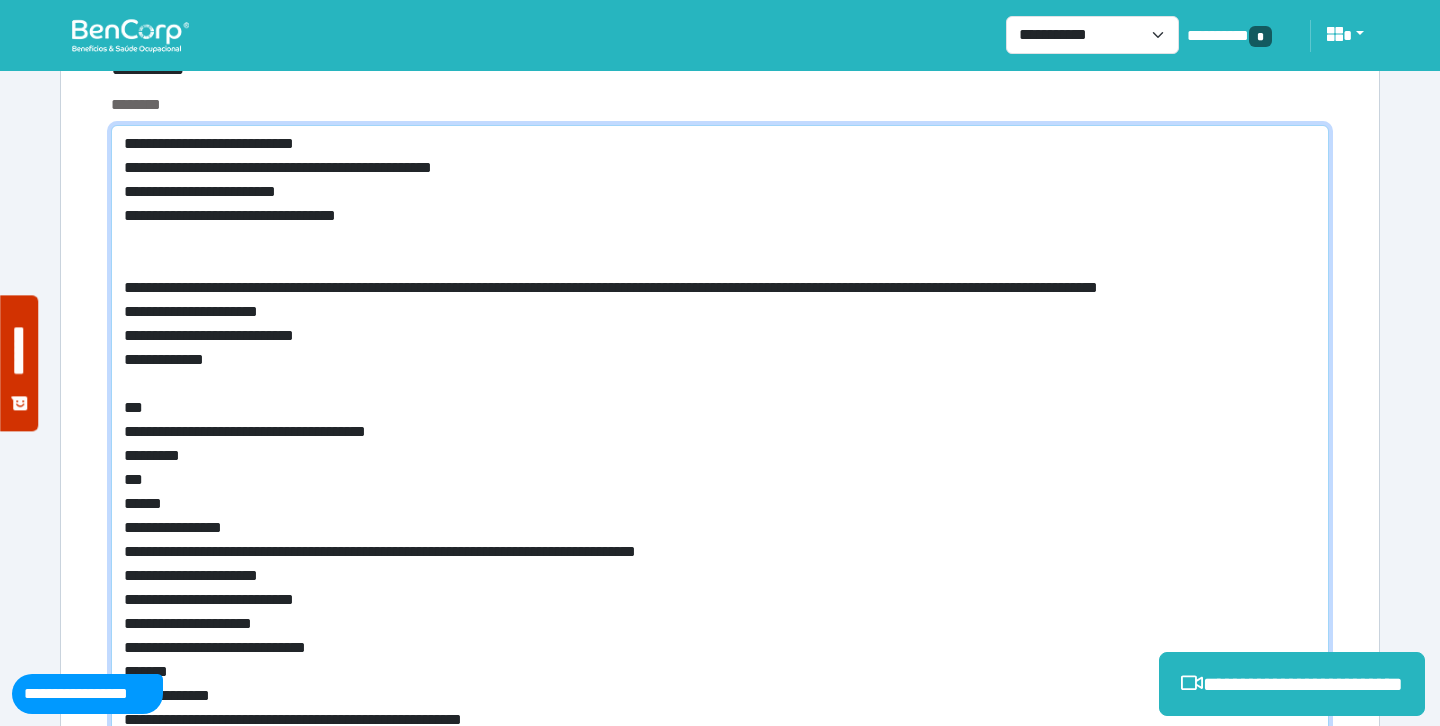 type on "**********" 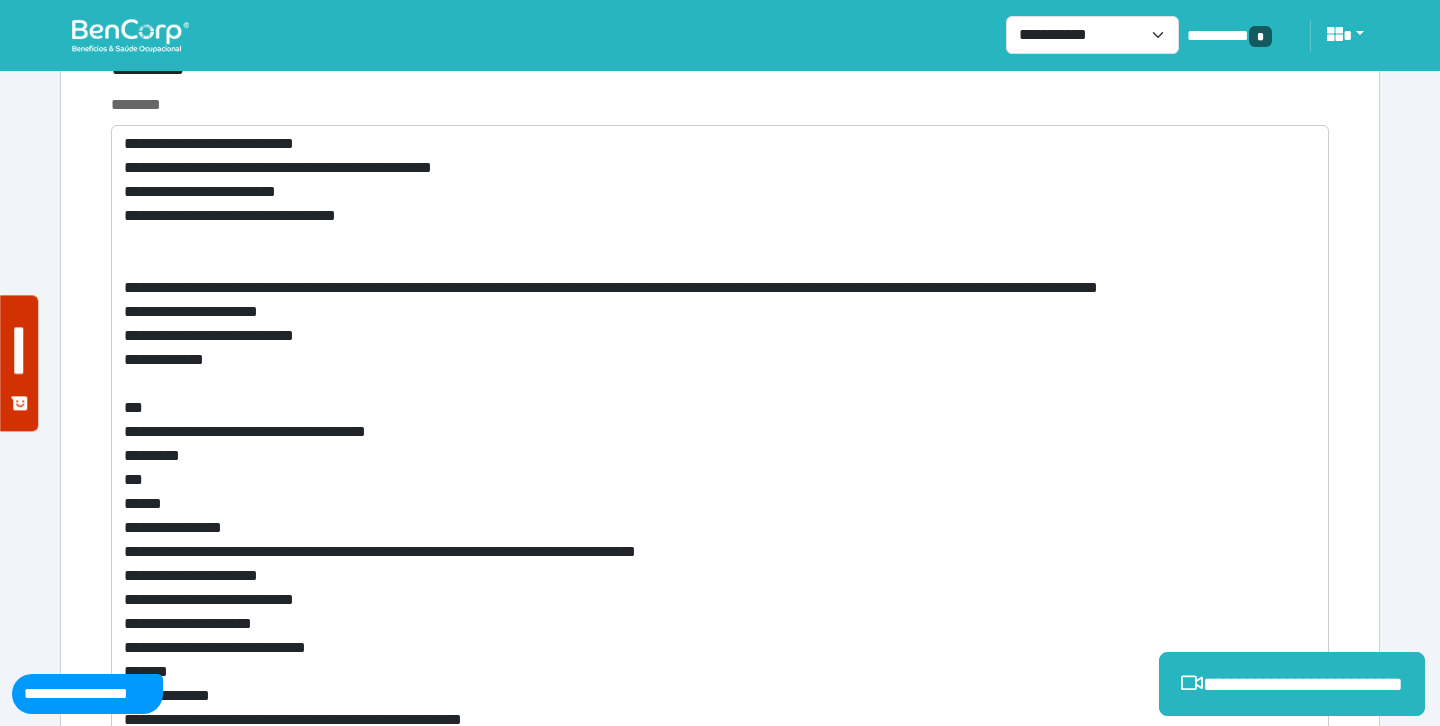 click on "********" at bounding box center [513, 71] 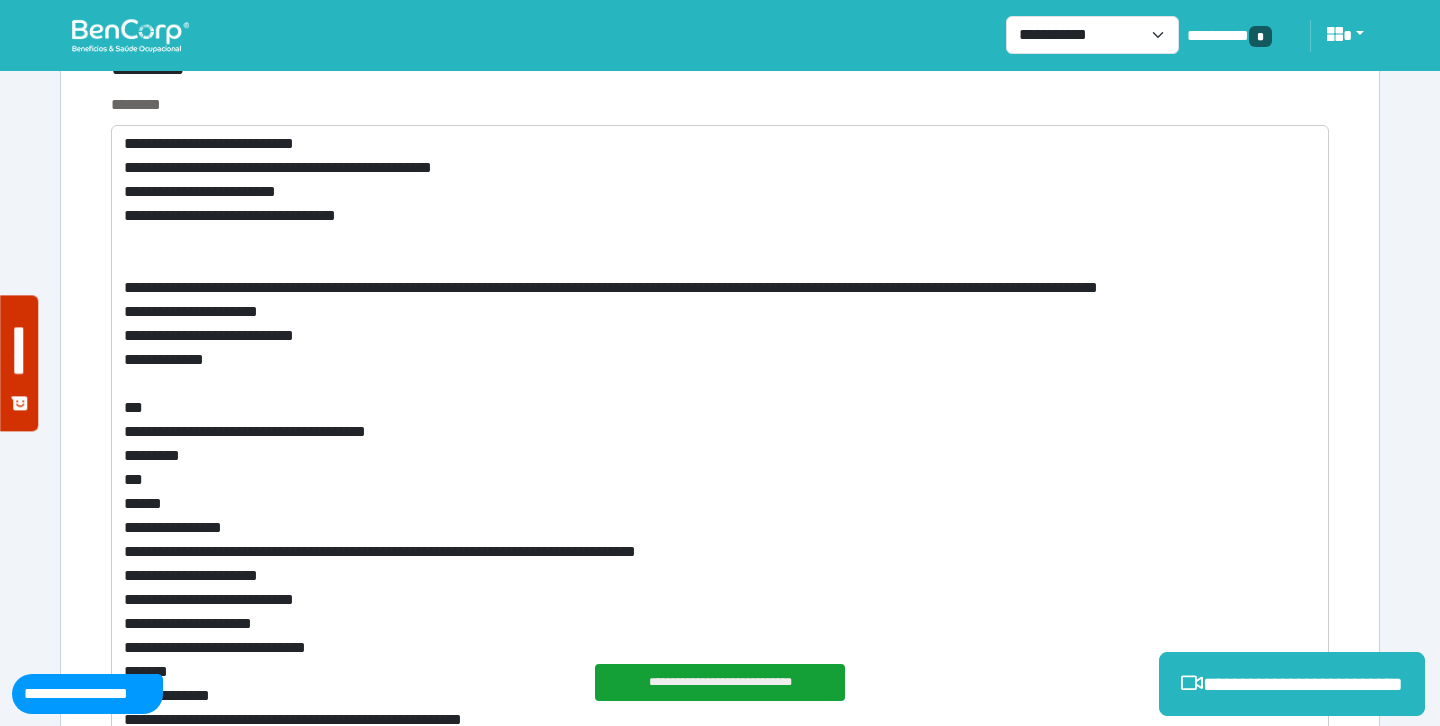 click on "********" at bounding box center [720, 105] 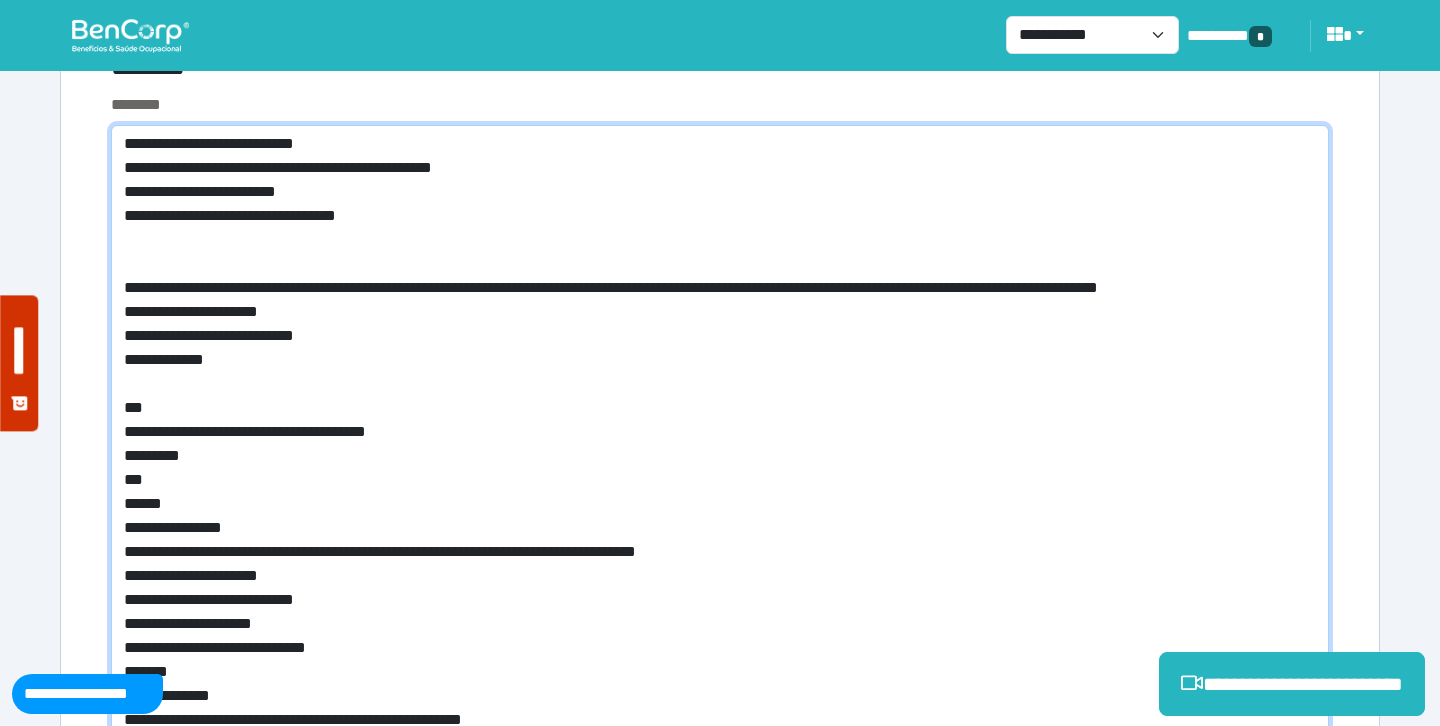click on "**********" at bounding box center (720, 508) 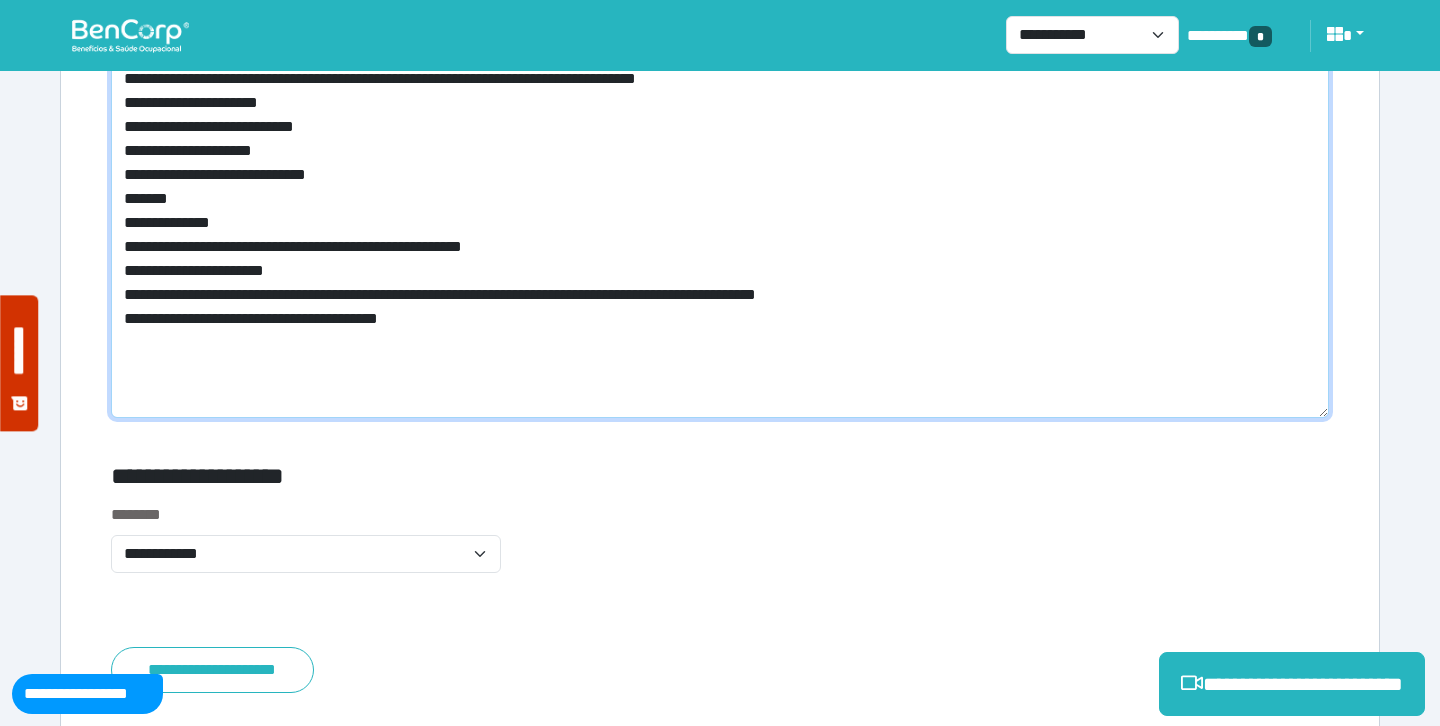 scroll, scrollTop: 9684, scrollLeft: 0, axis: vertical 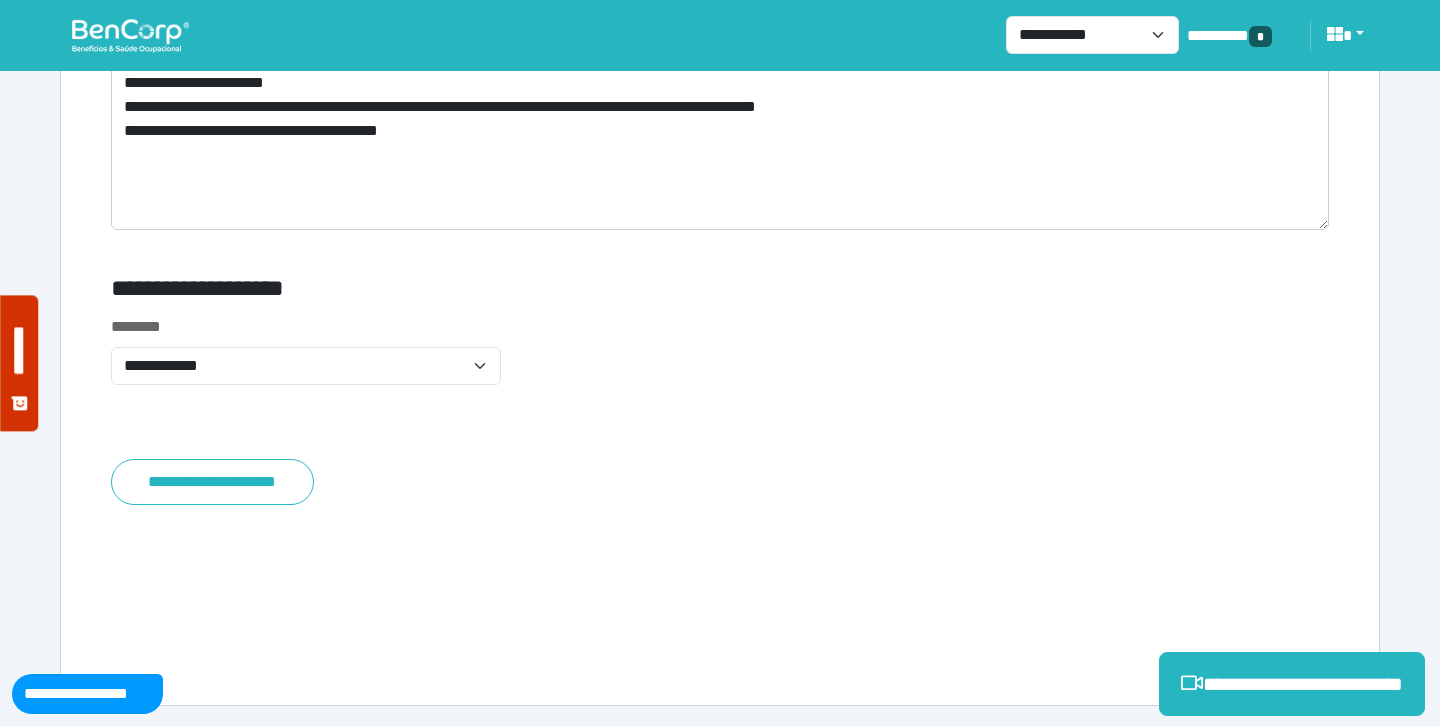 click on "**********" at bounding box center [720, 362] 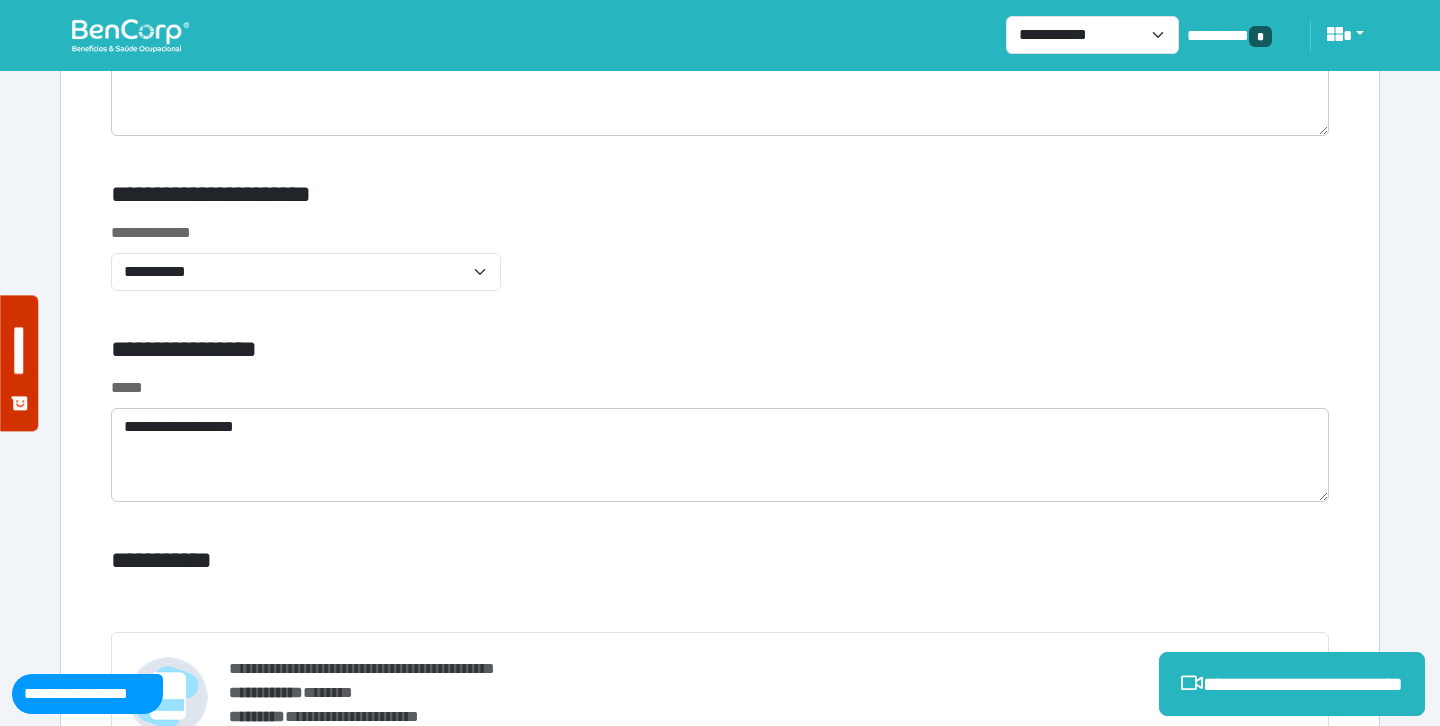 scroll, scrollTop: 6742, scrollLeft: 0, axis: vertical 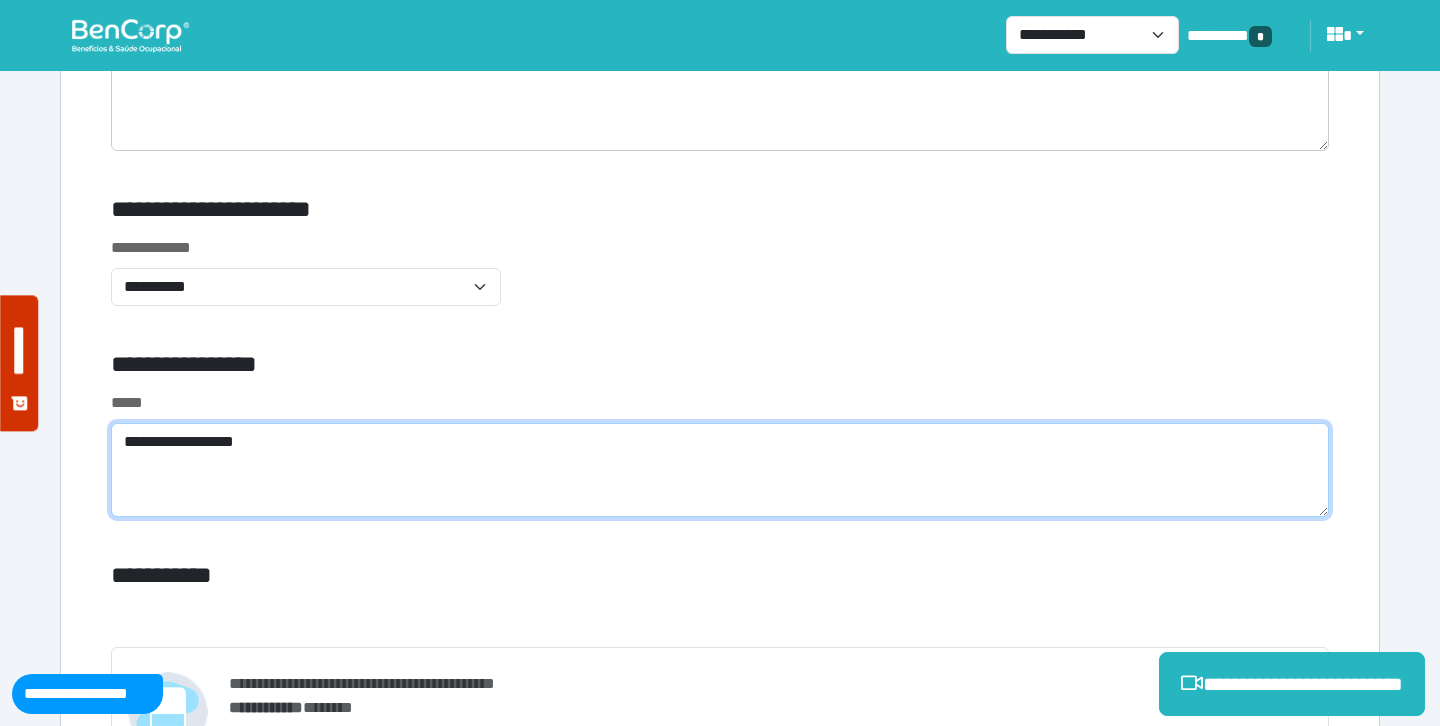 click on "**********" at bounding box center [720, 470] 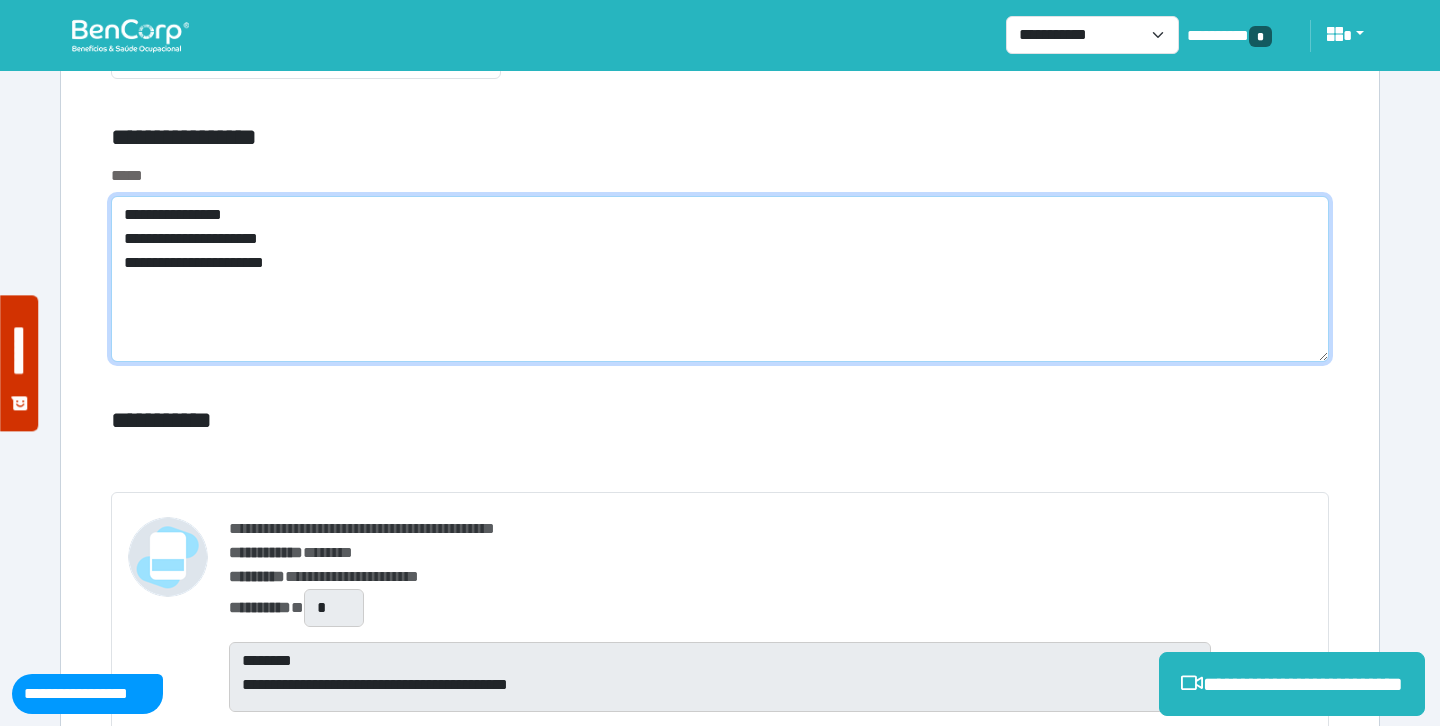 scroll, scrollTop: 6983, scrollLeft: 0, axis: vertical 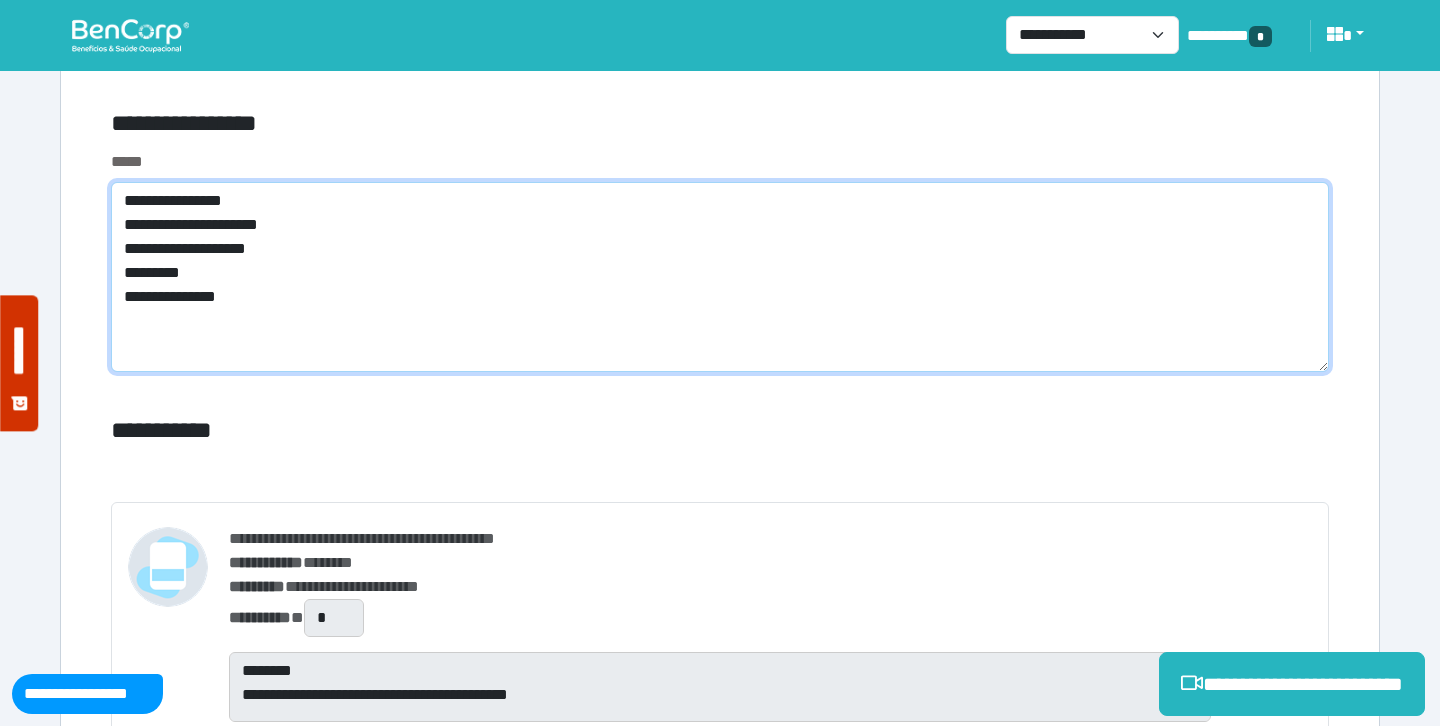 type on "**********" 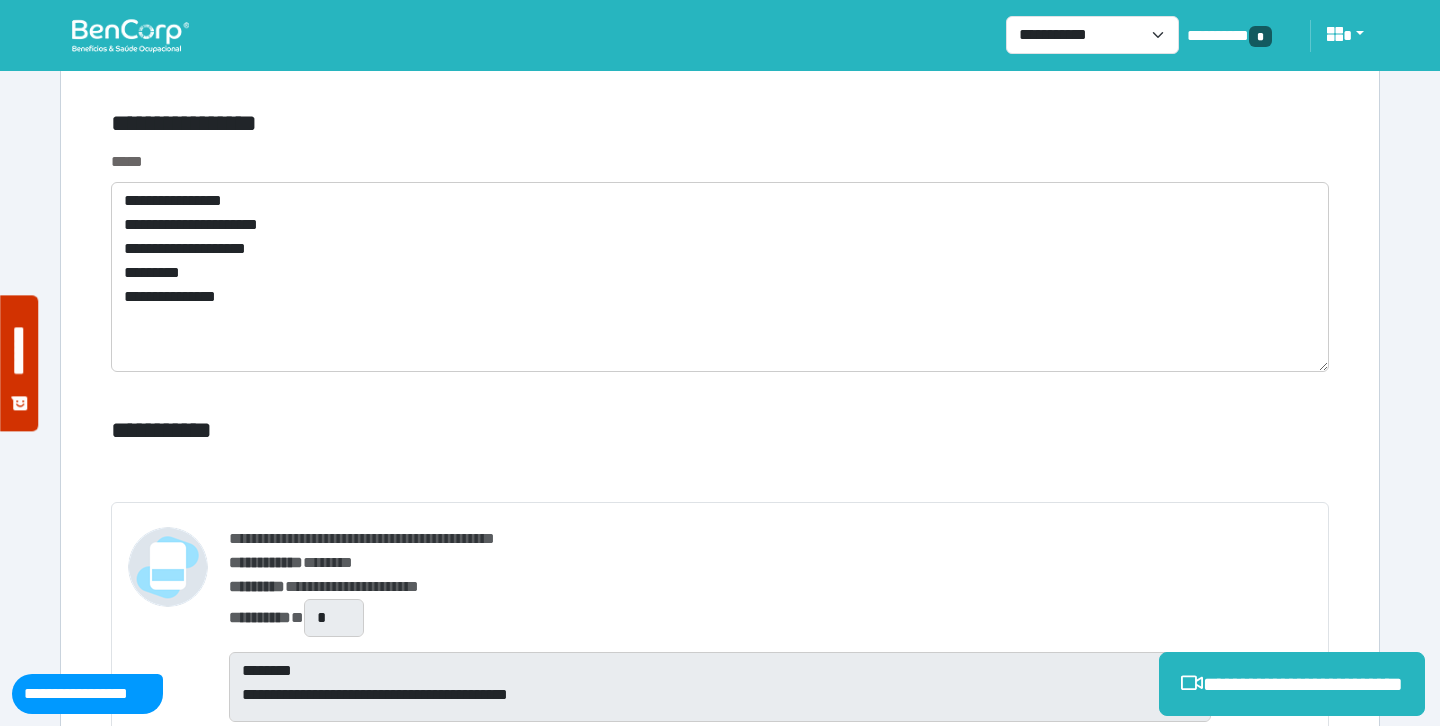click on "**********" at bounding box center (720, 1031) 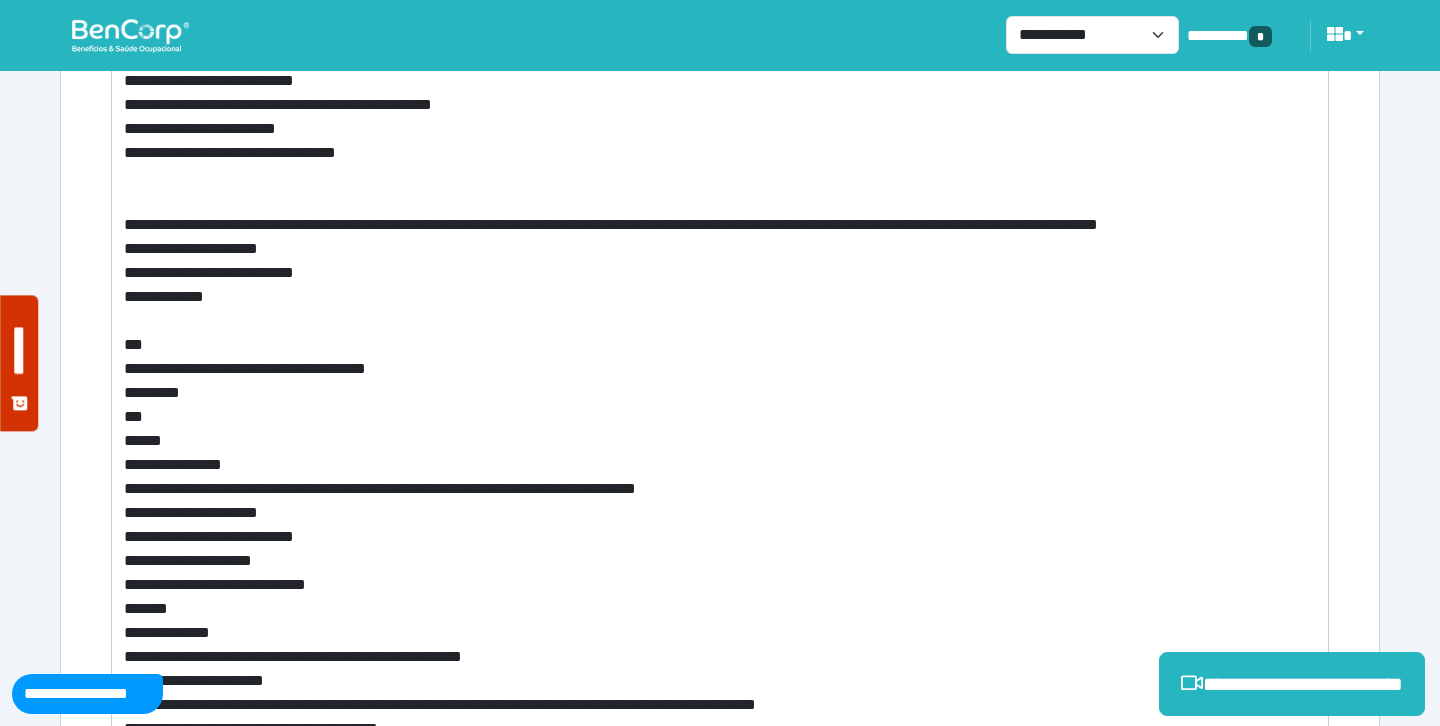 scroll, scrollTop: 9780, scrollLeft: 0, axis: vertical 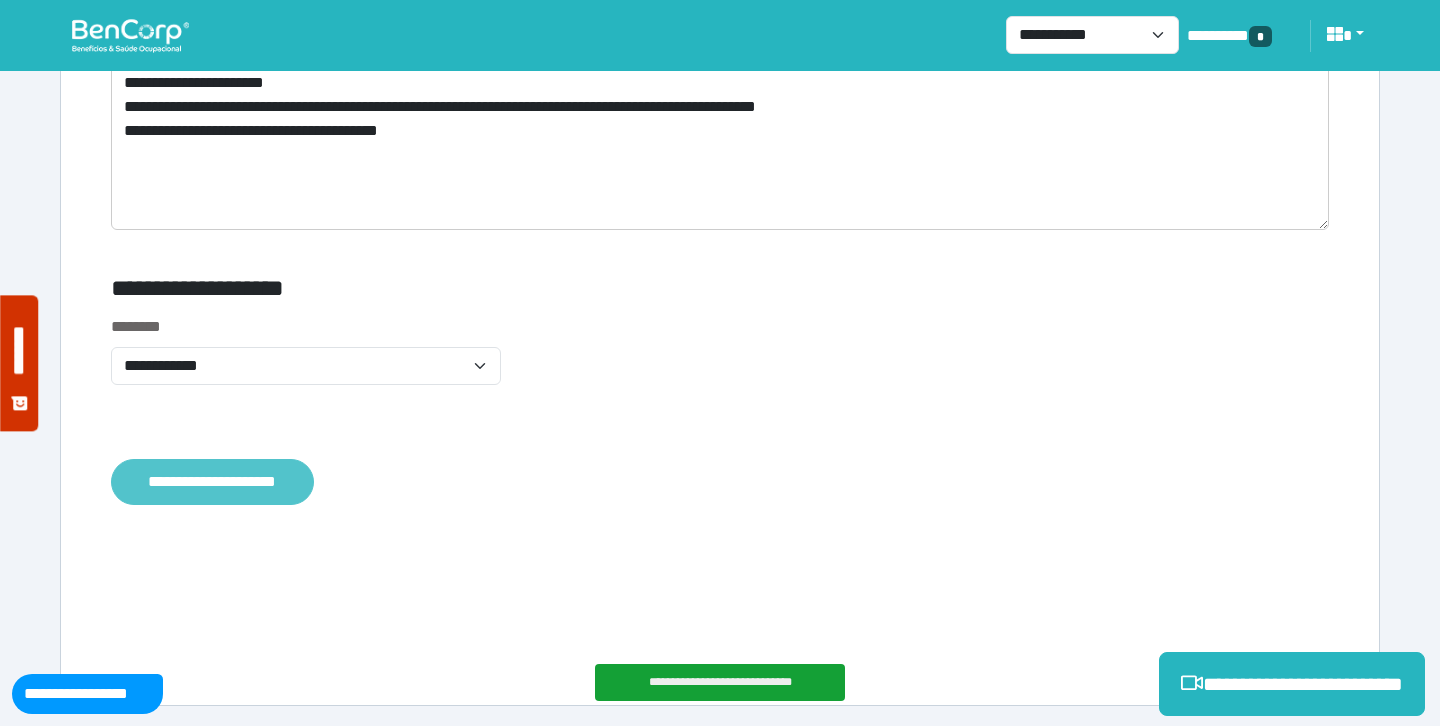 click on "**********" at bounding box center [212, 482] 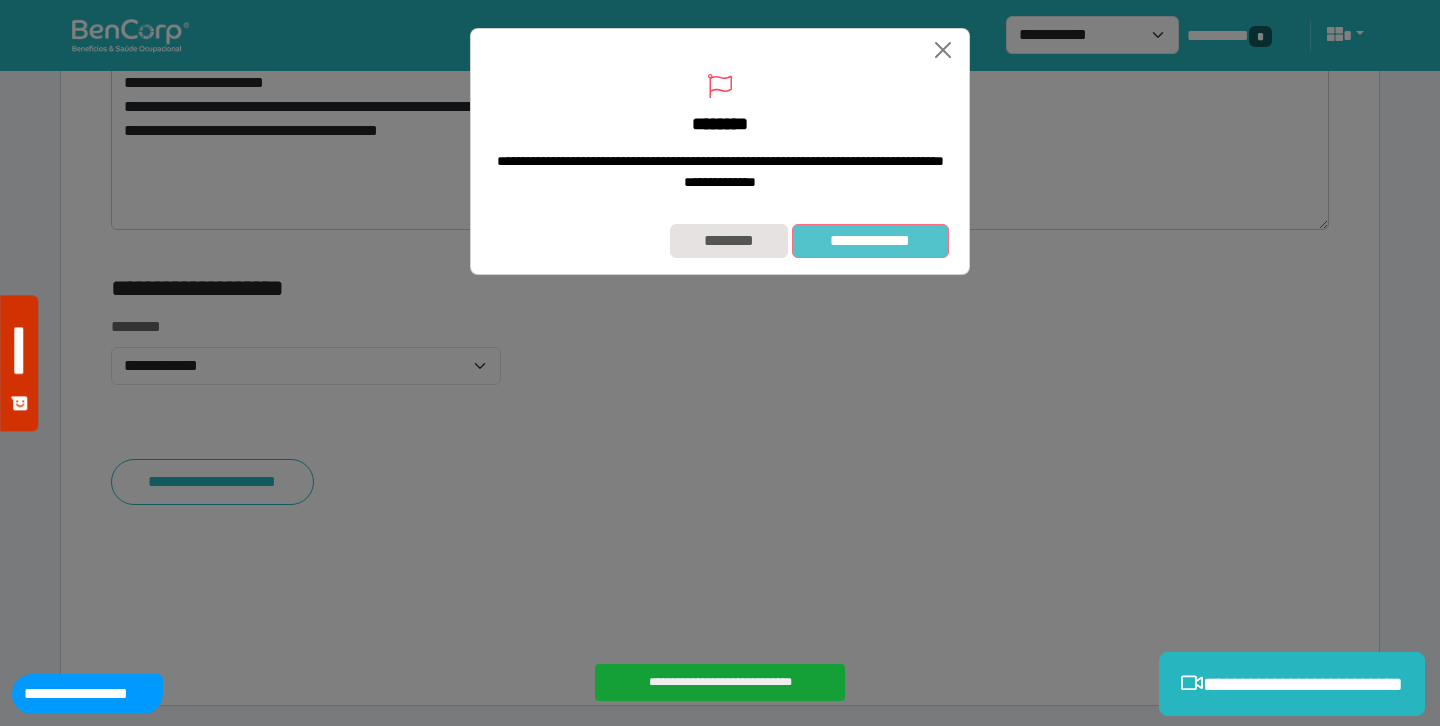 click on "**********" at bounding box center (870, 241) 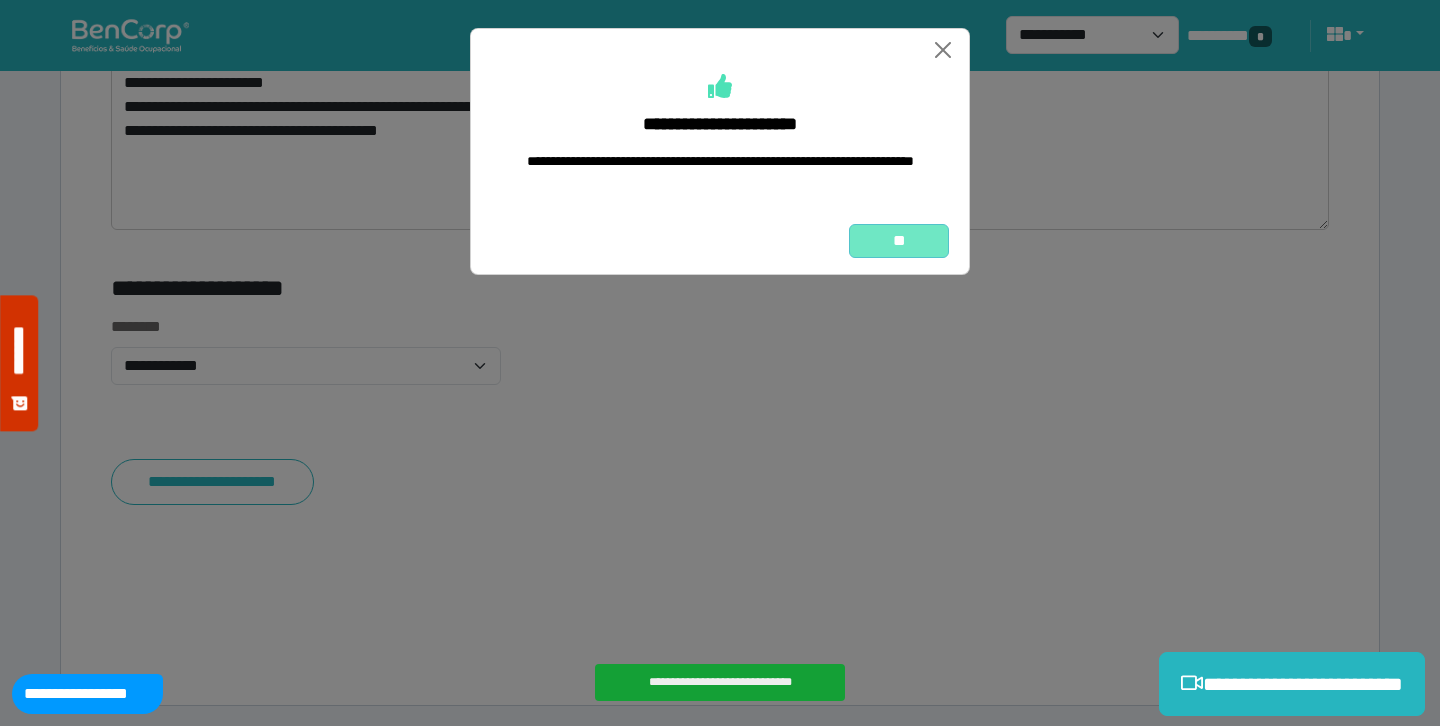 click on "**" at bounding box center (899, 241) 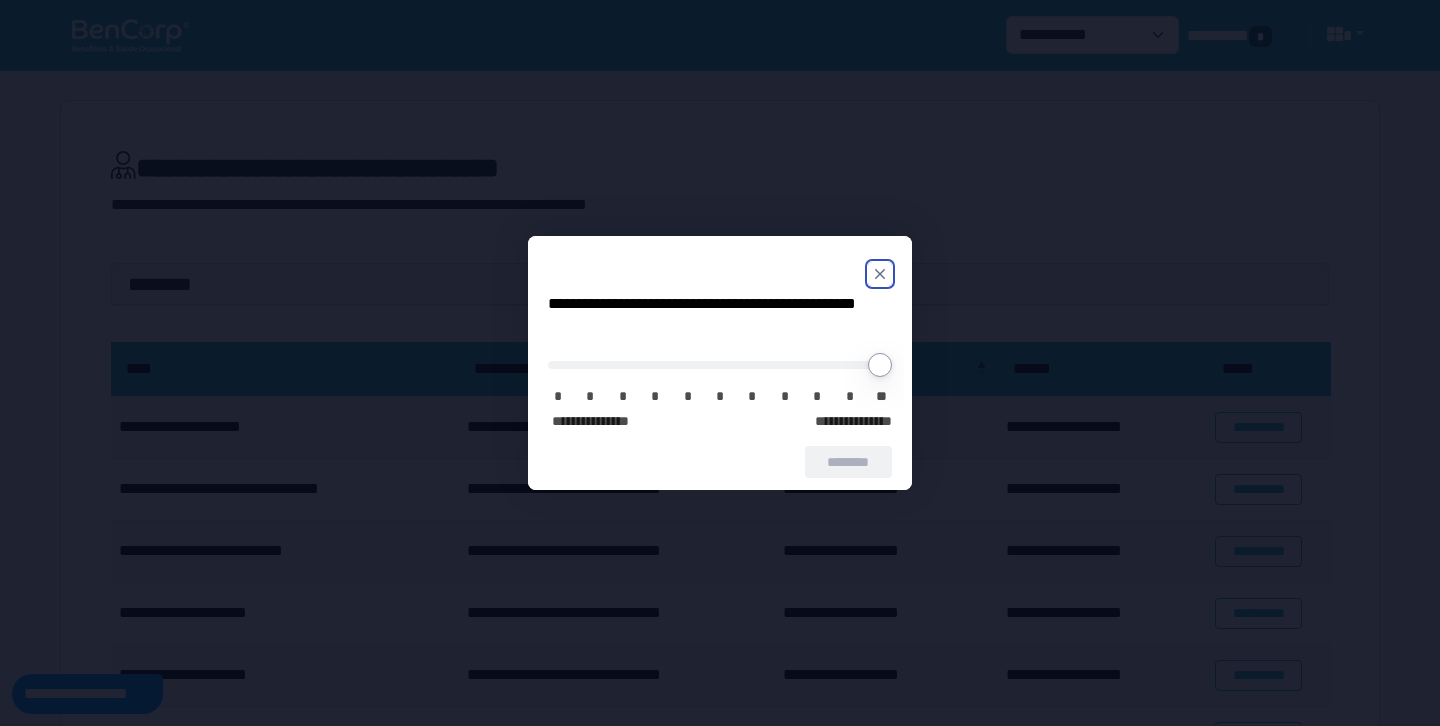 scroll, scrollTop: 0, scrollLeft: 0, axis: both 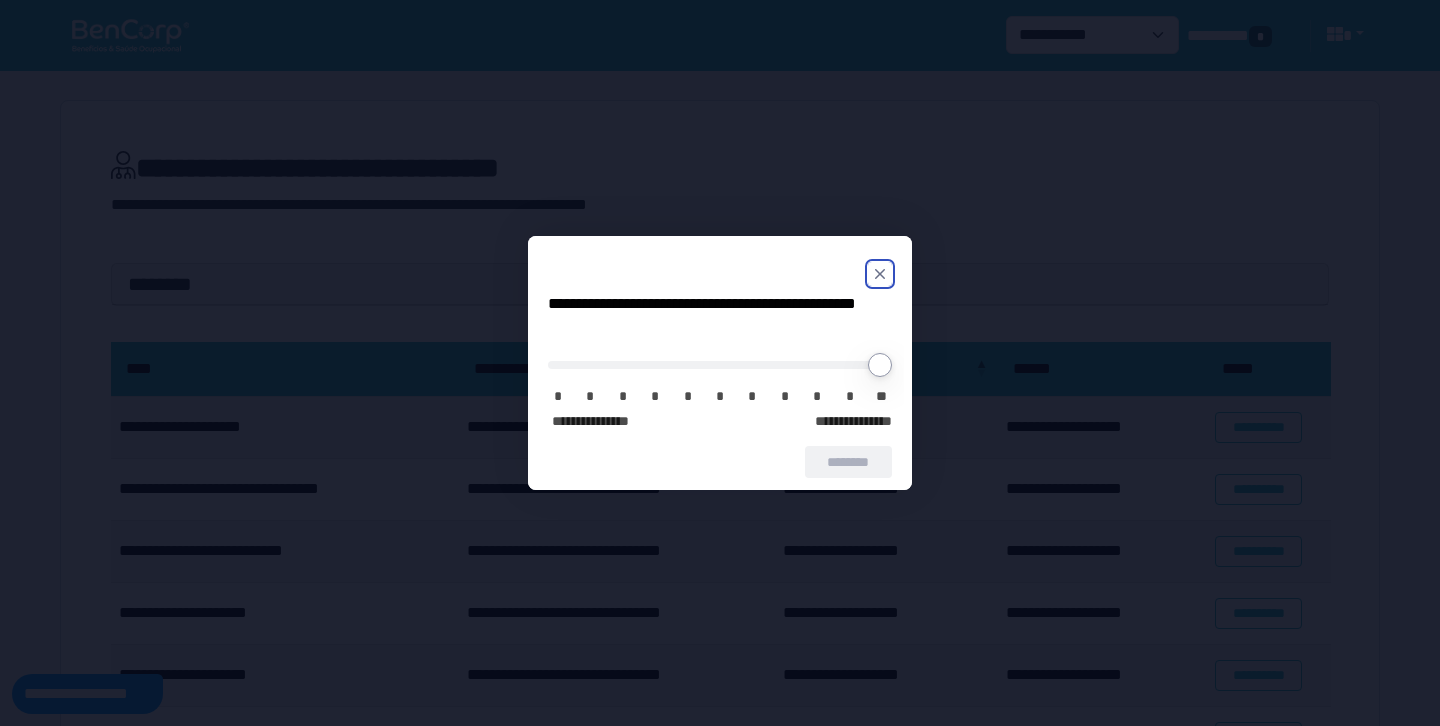 click 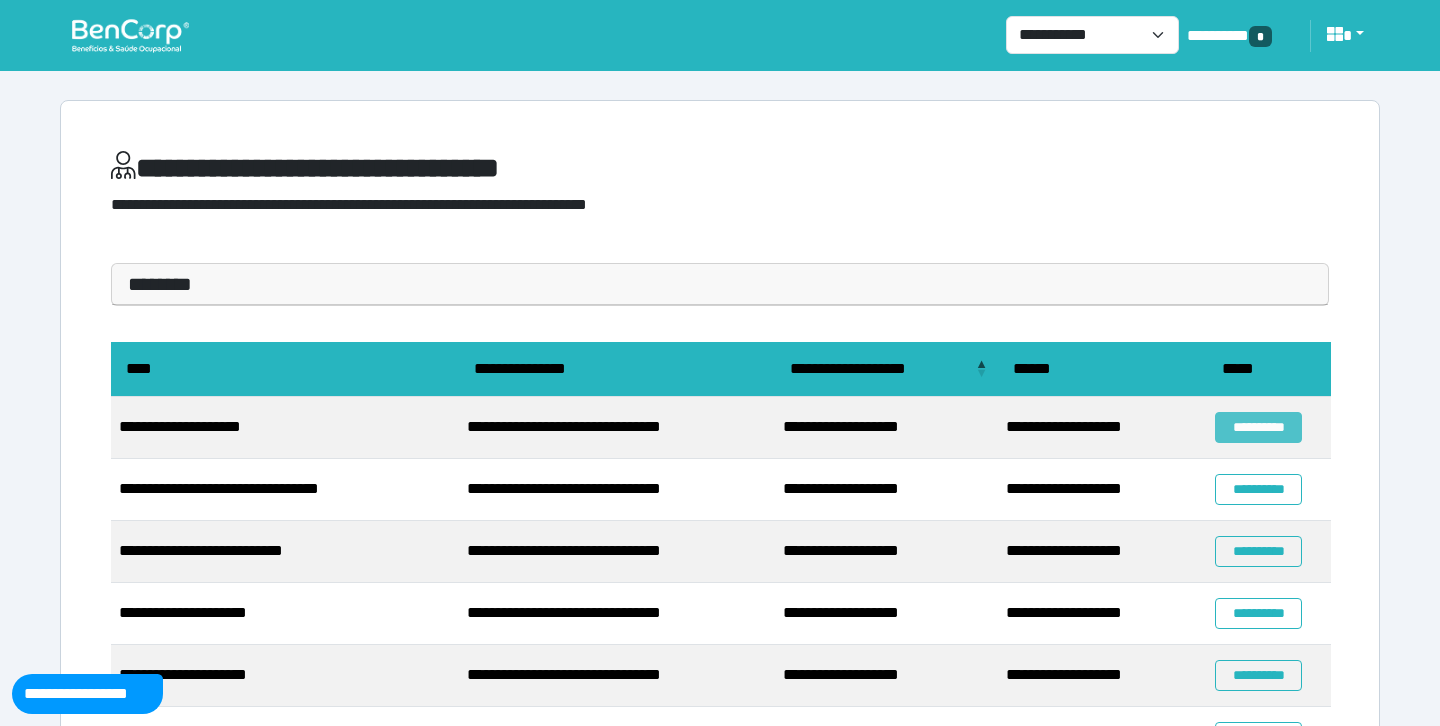 click on "**********" at bounding box center (1258, 427) 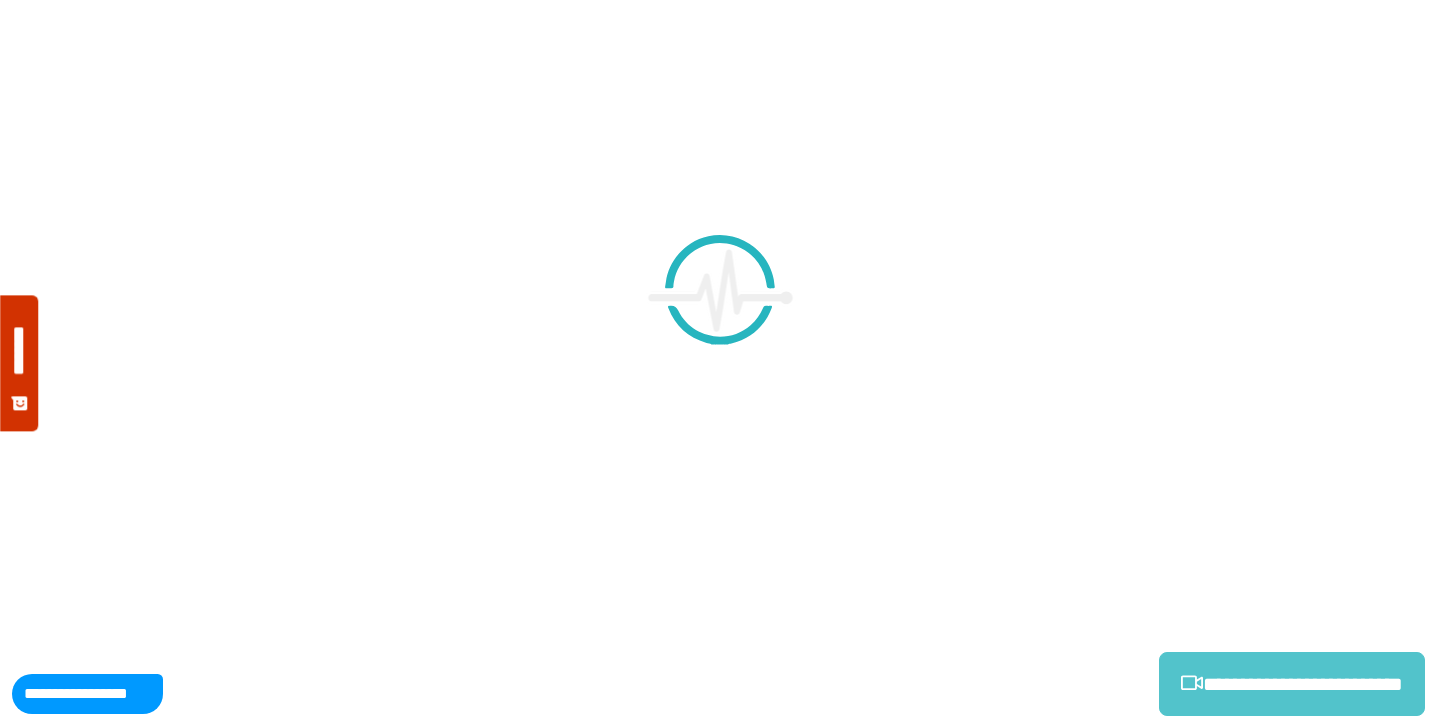 scroll, scrollTop: 0, scrollLeft: 0, axis: both 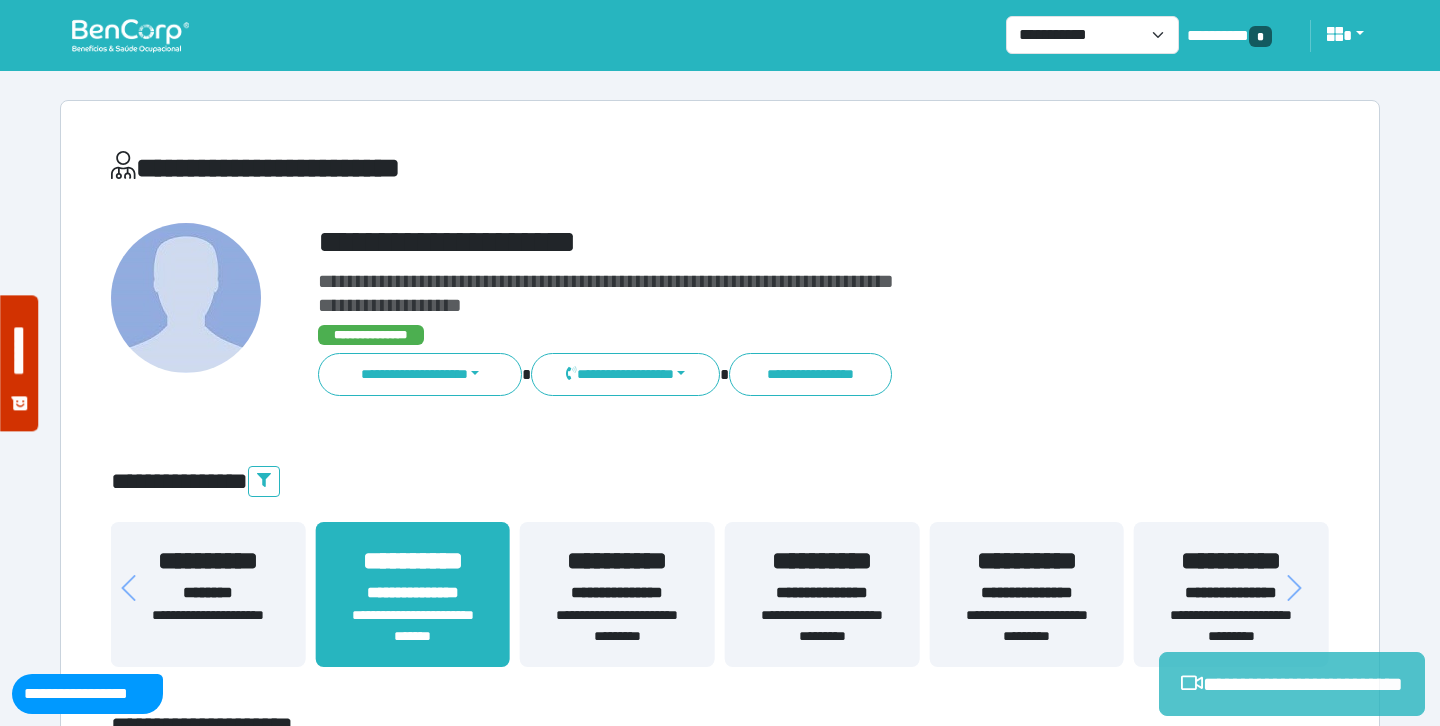 click on "**********" at bounding box center [1292, 684] 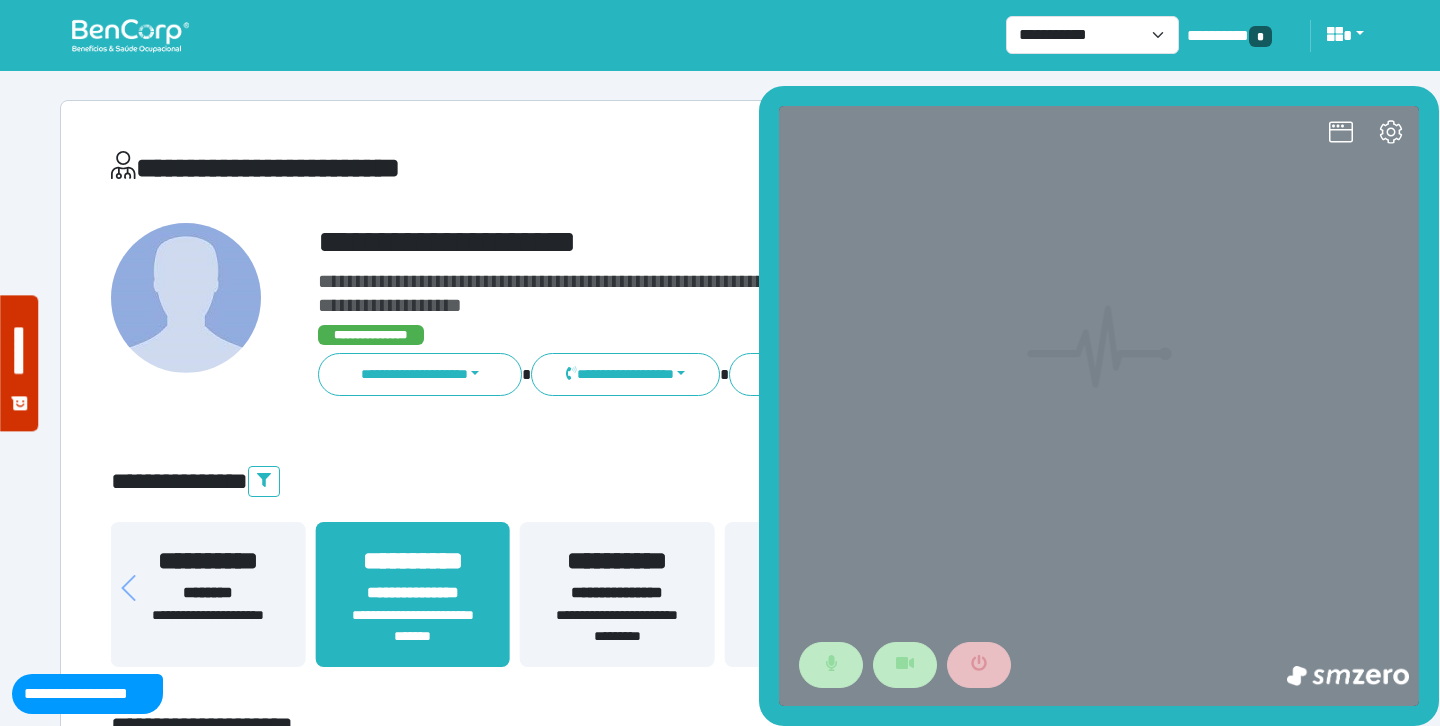 scroll, scrollTop: 0, scrollLeft: 0, axis: both 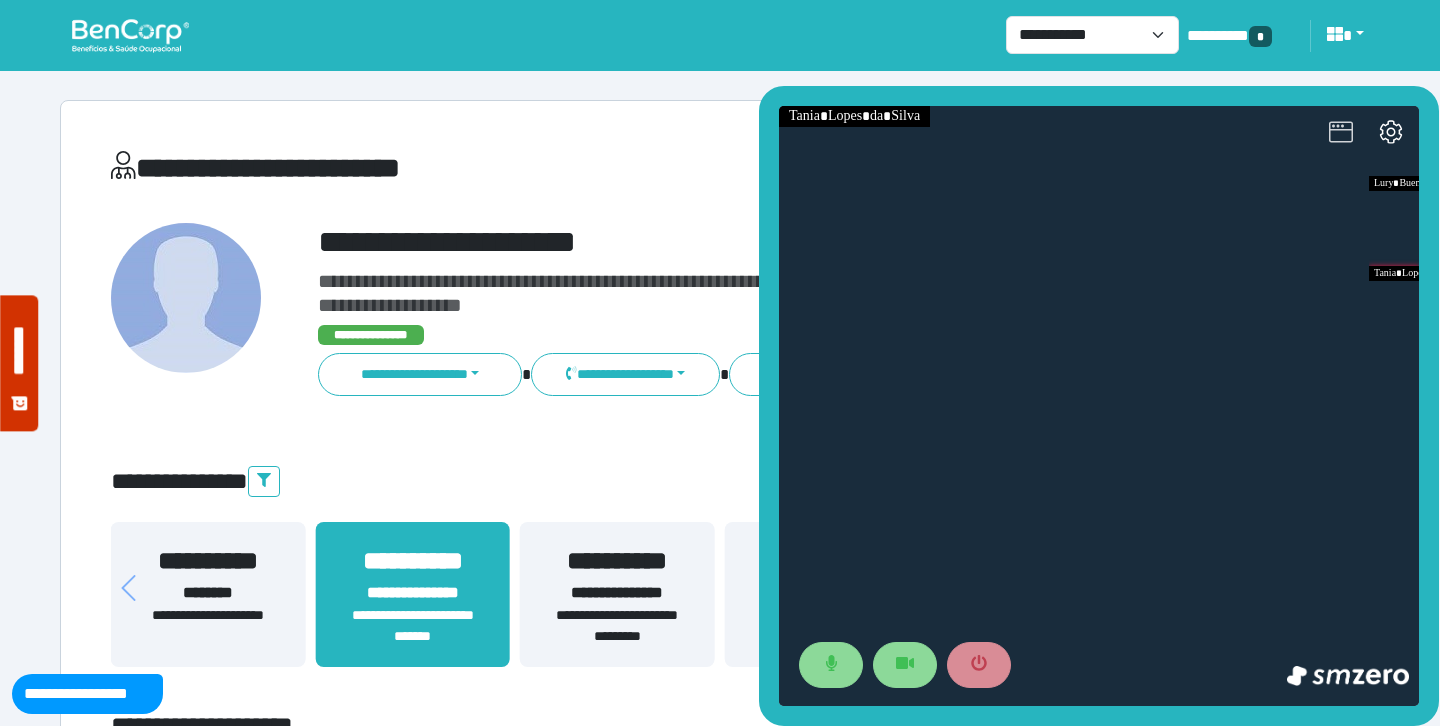 click 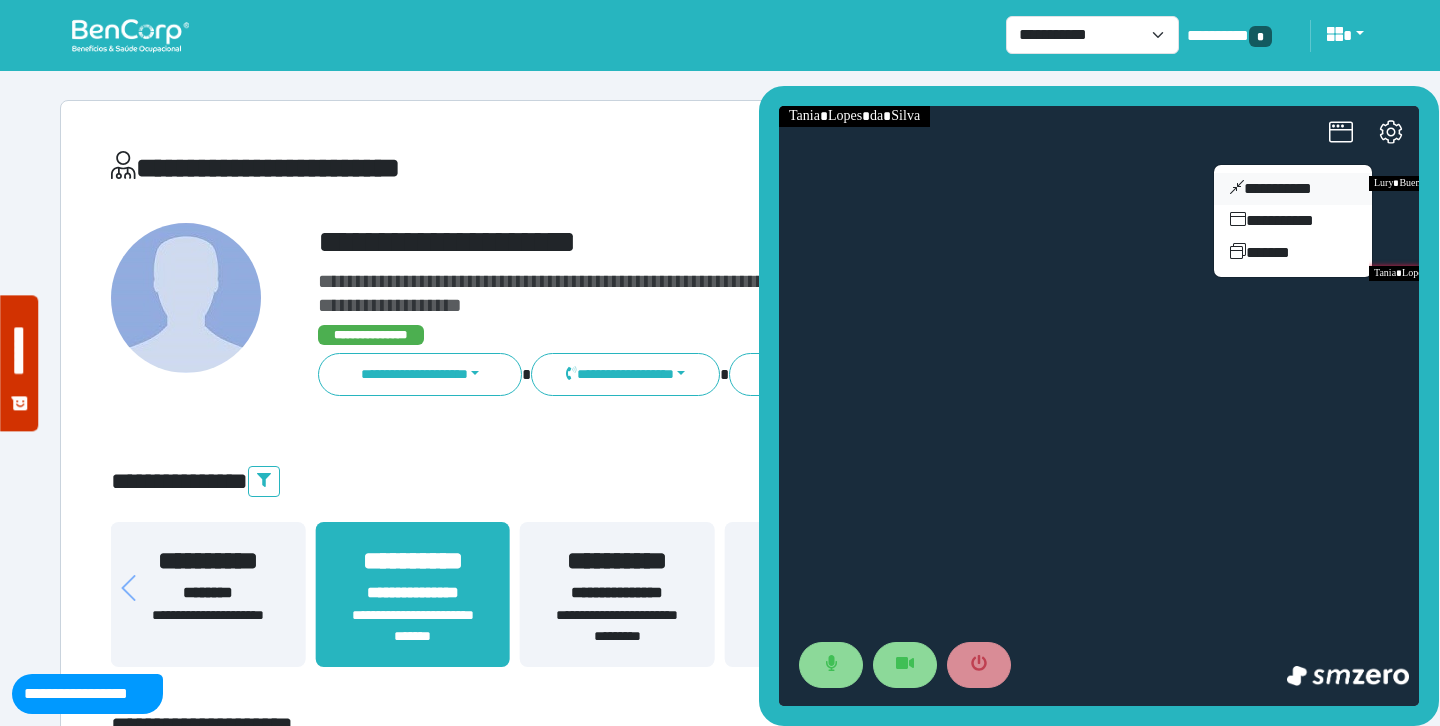 click on "**********" at bounding box center (1293, 189) 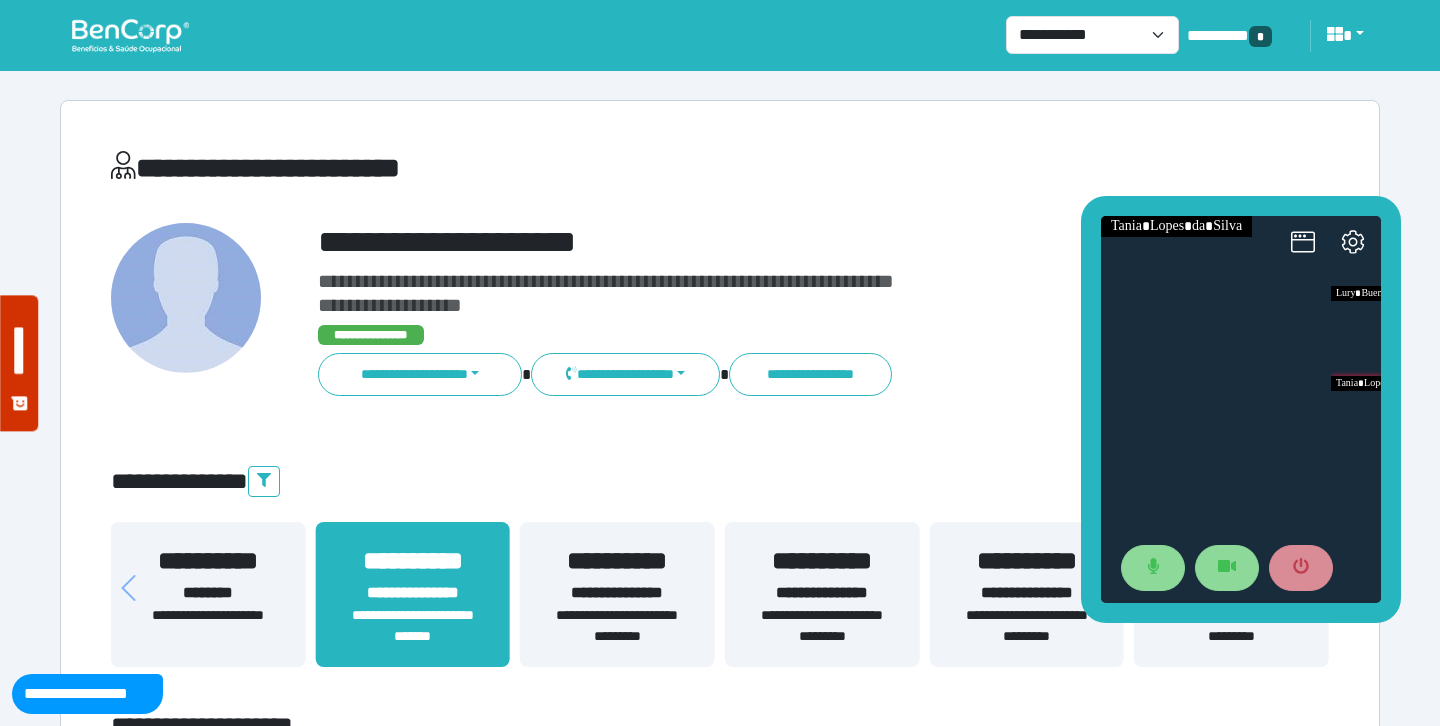 drag, startPoint x: 1223, startPoint y: 226, endPoint x: 1184, endPoint y: 109, distance: 123.32883 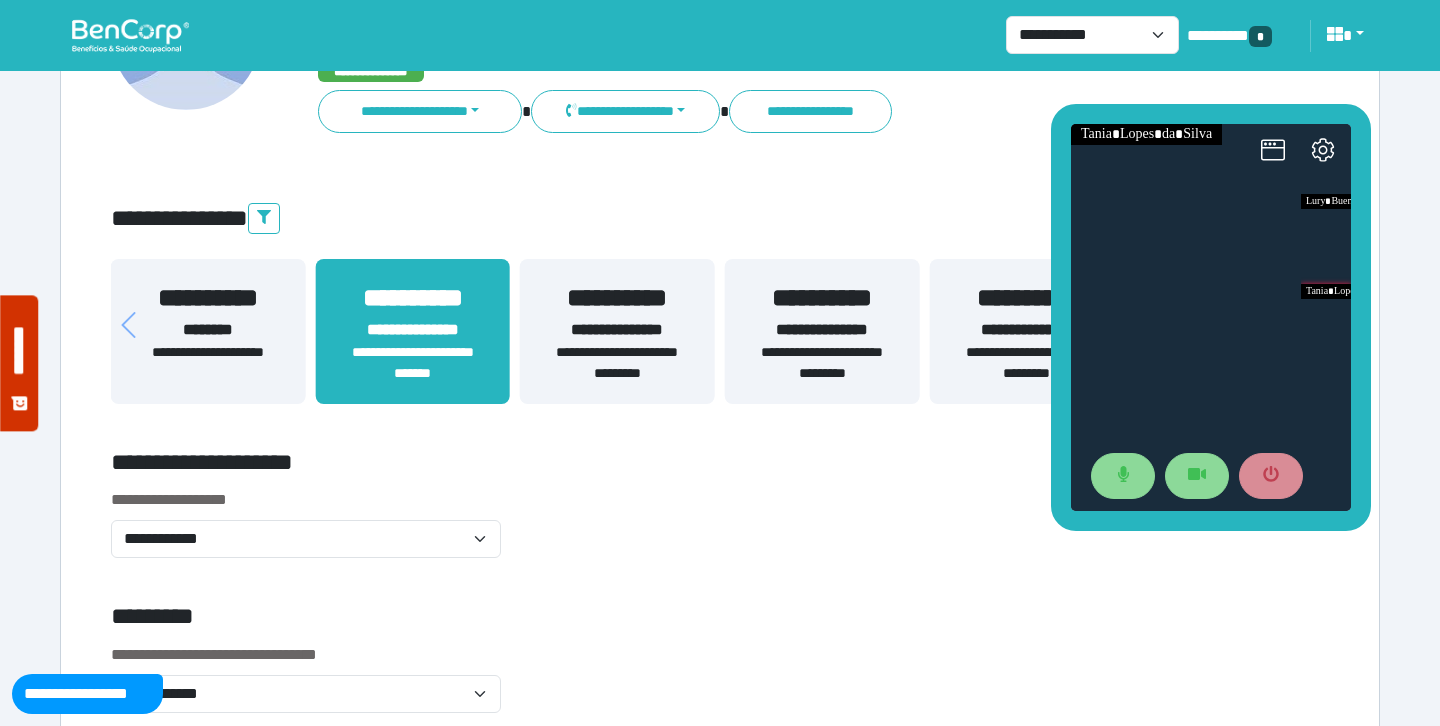 scroll, scrollTop: 303, scrollLeft: 0, axis: vertical 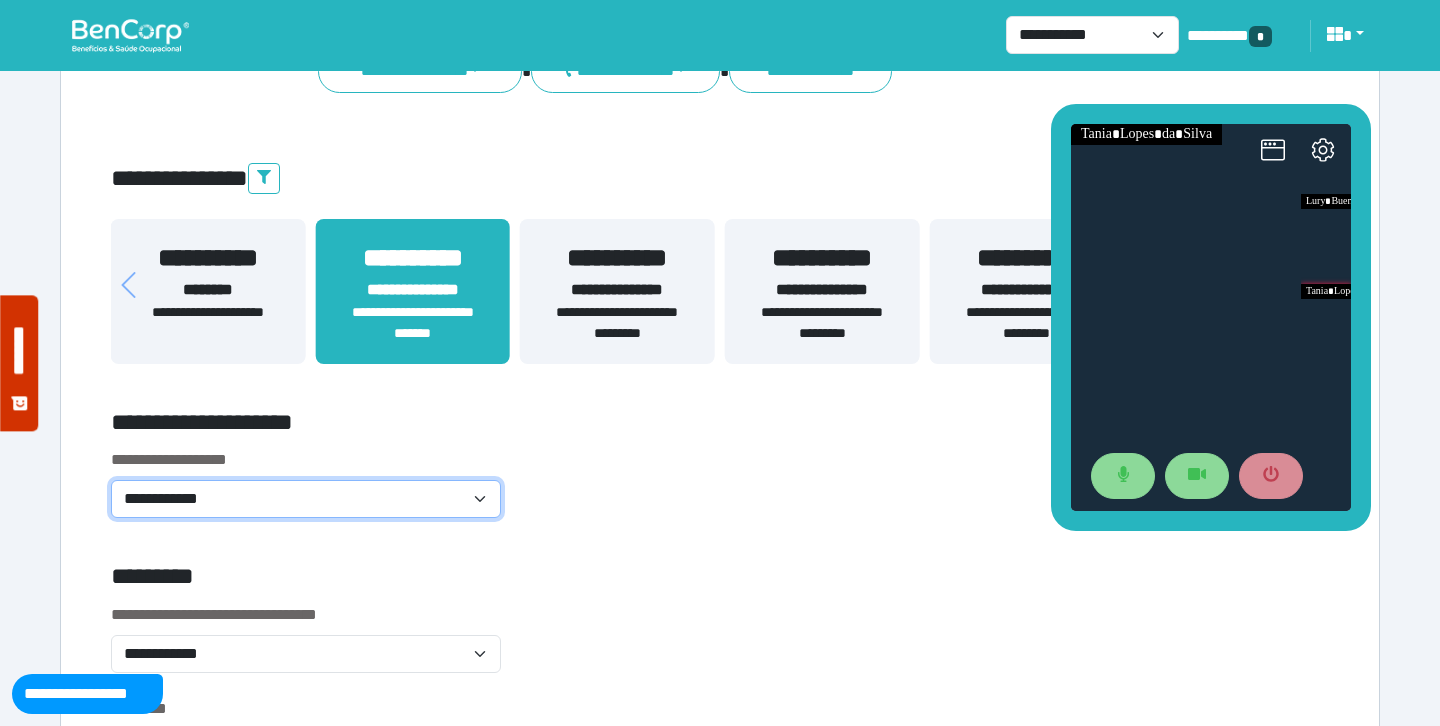 click on "**********" 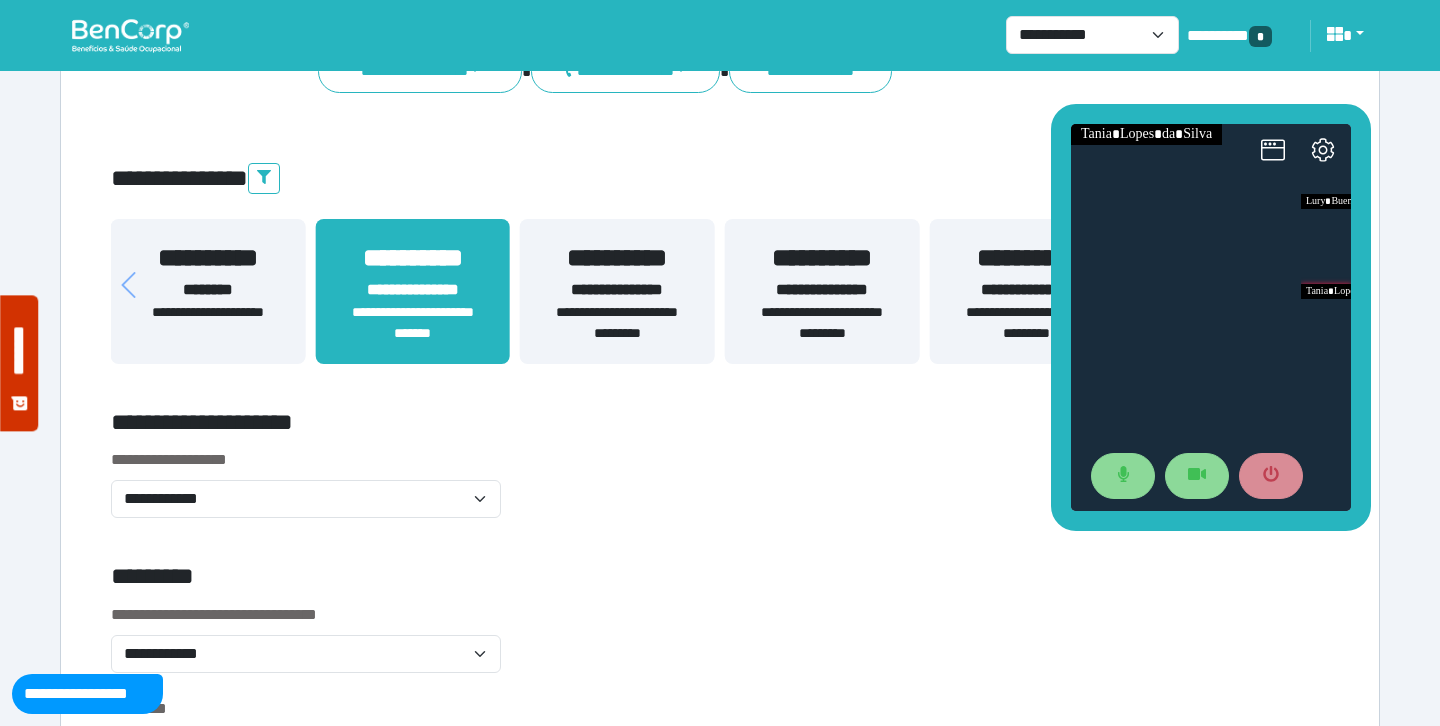 click on "*********" 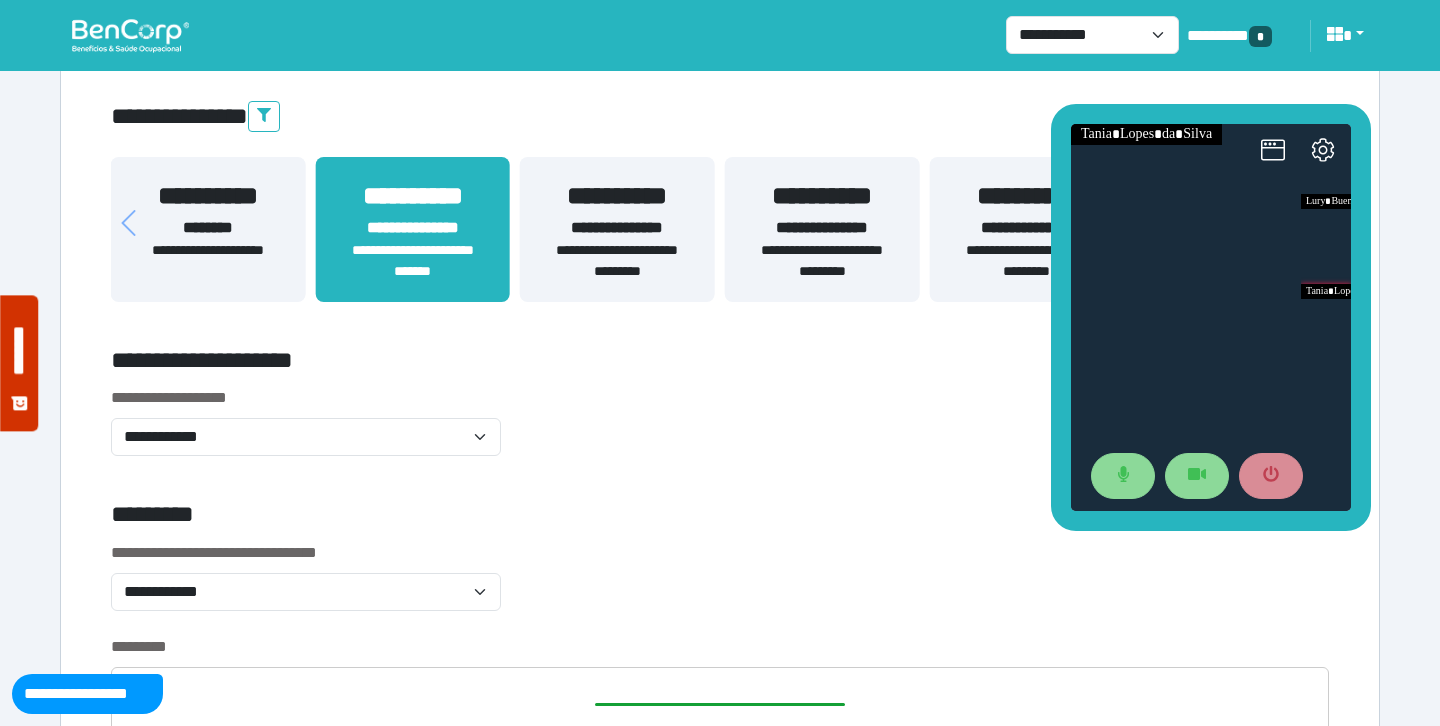 scroll, scrollTop: 421, scrollLeft: 0, axis: vertical 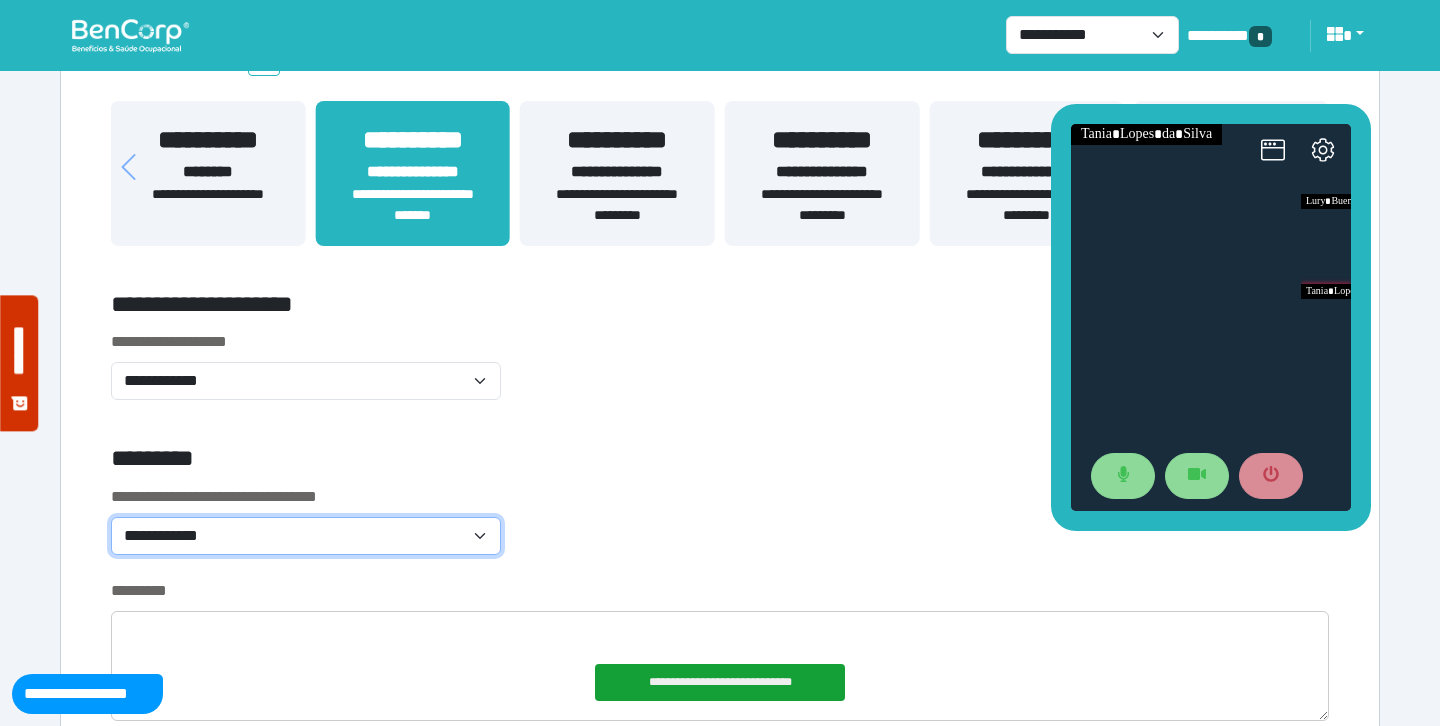 click on "**********" 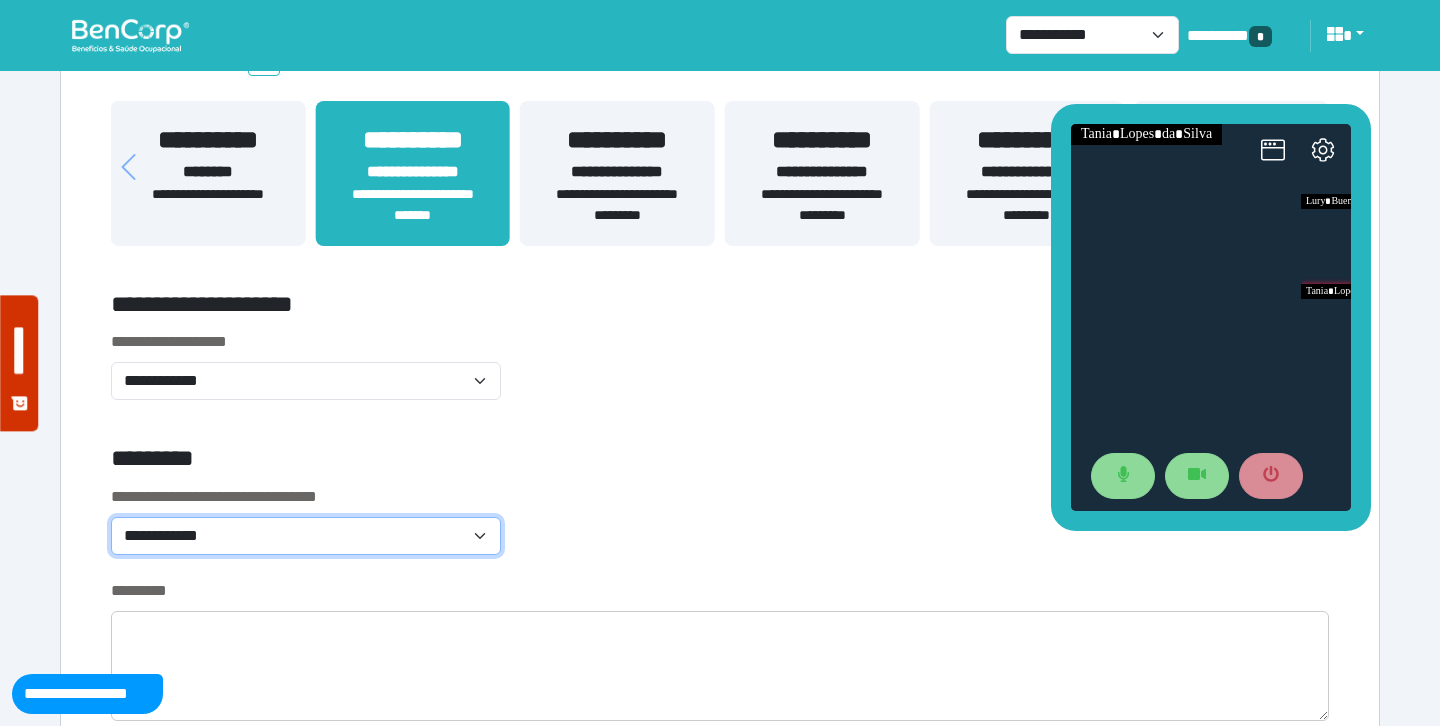 select on "*******" 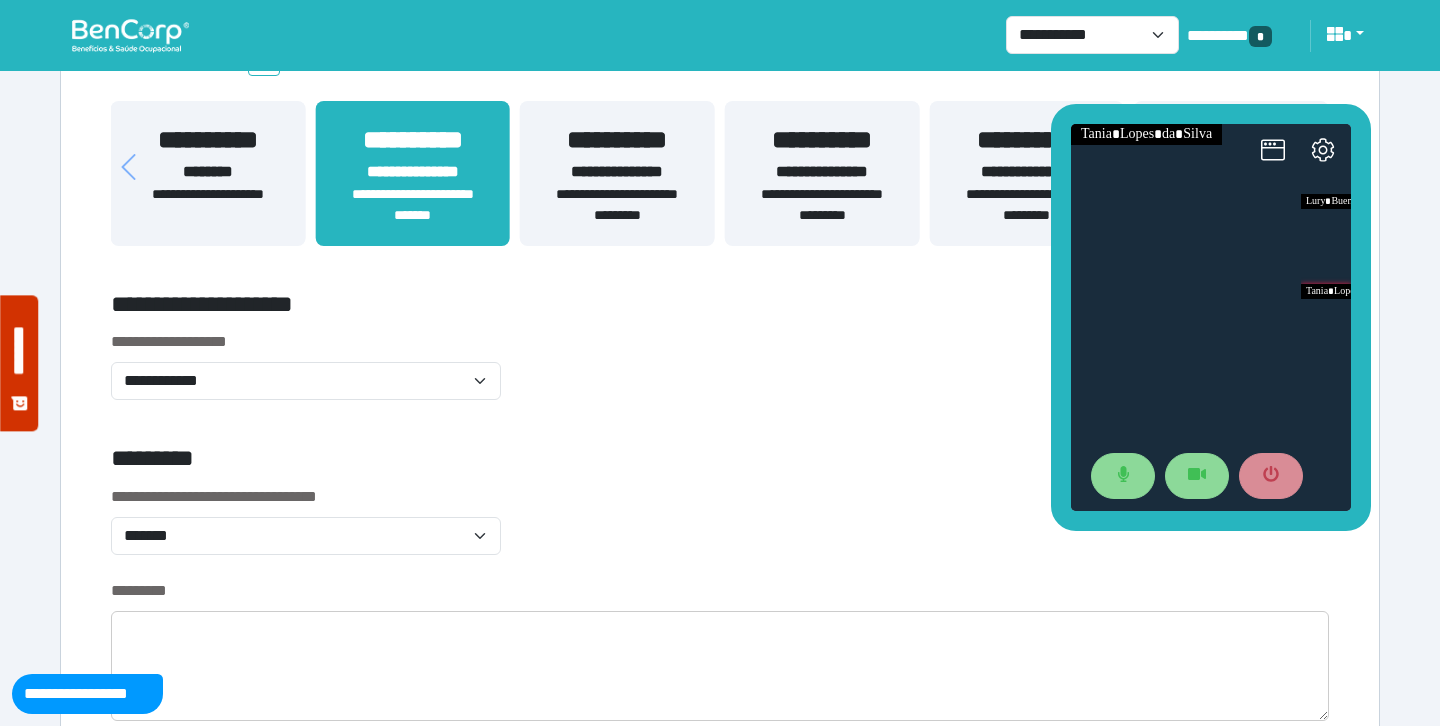 click on "*********" 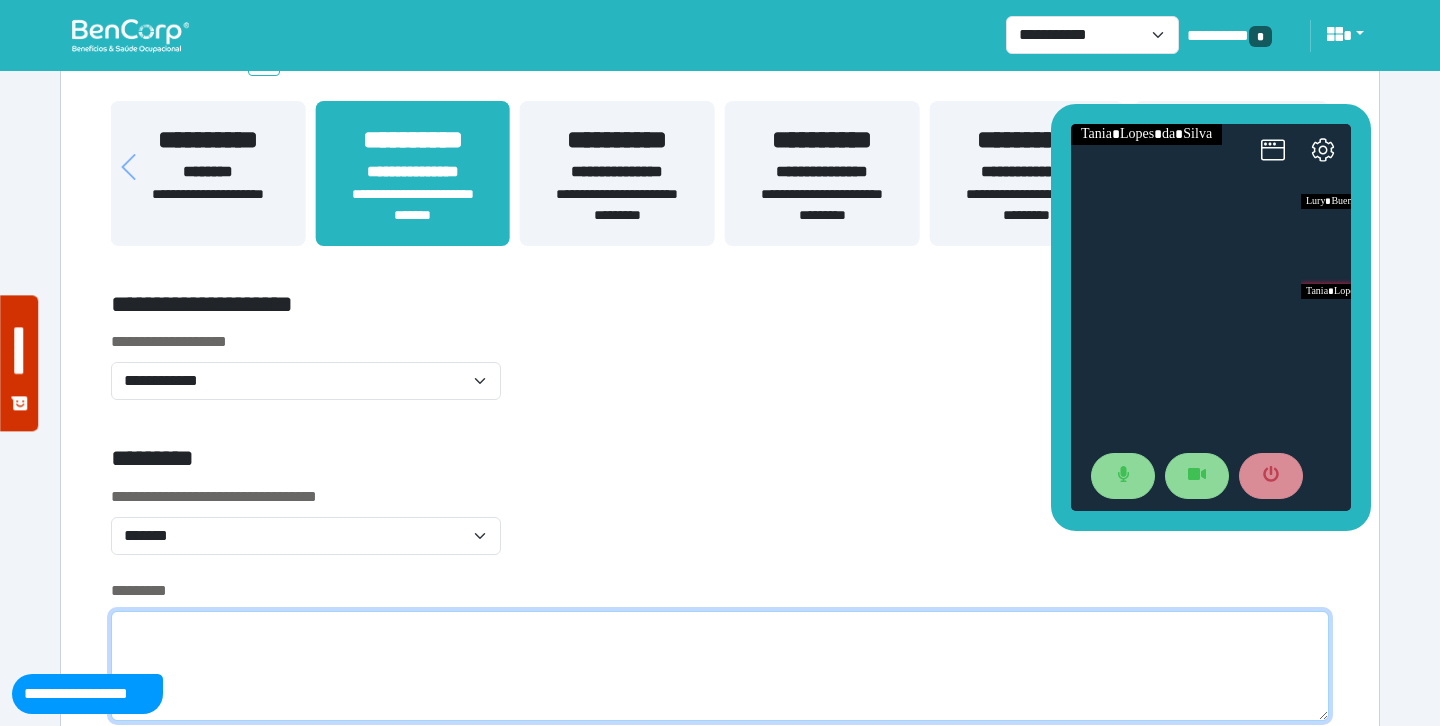 click 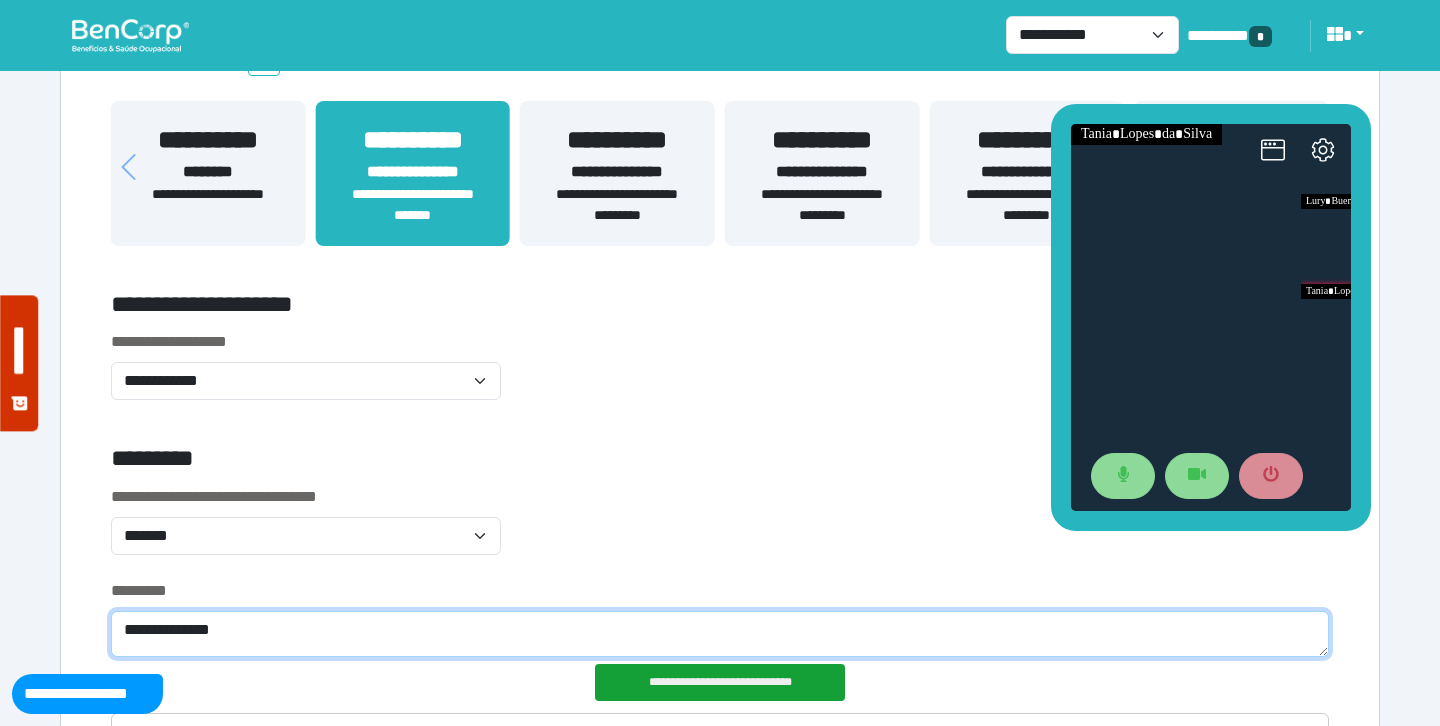 type on "**********" 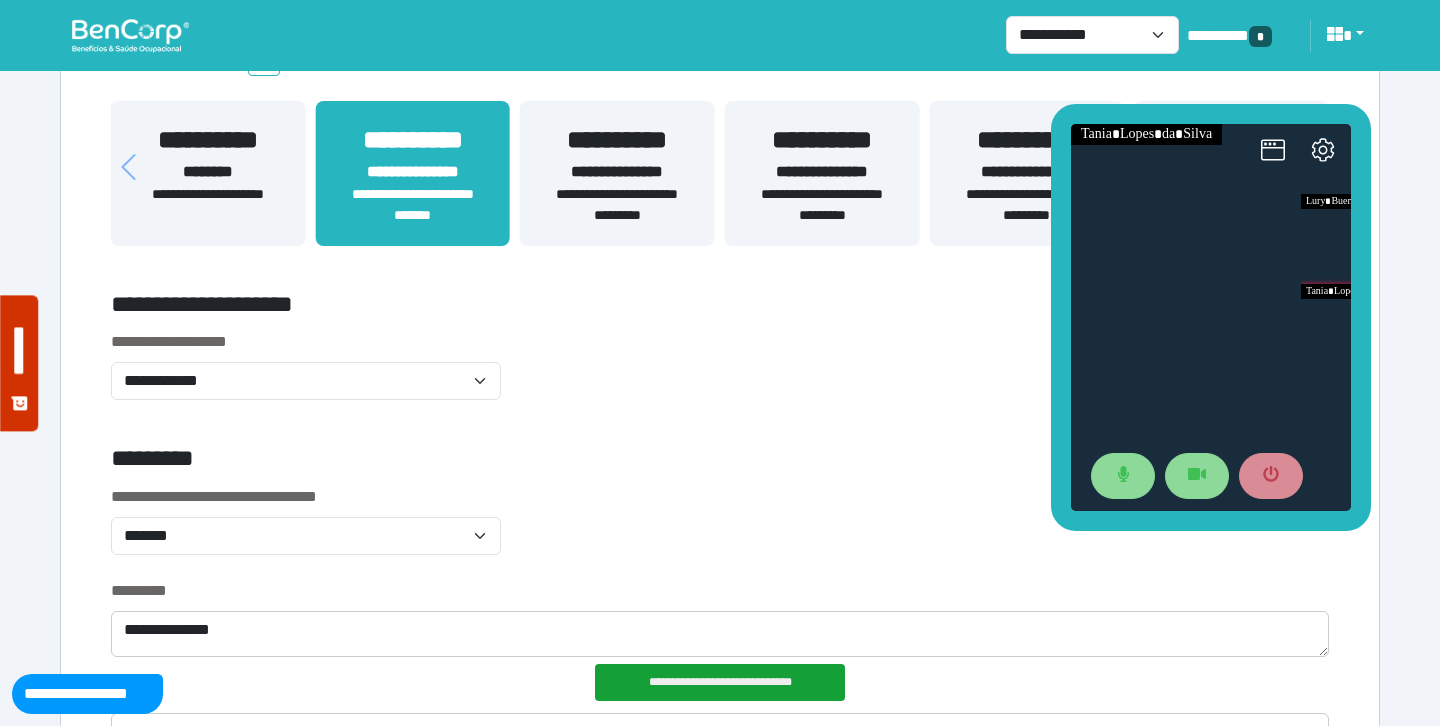click on "**********" 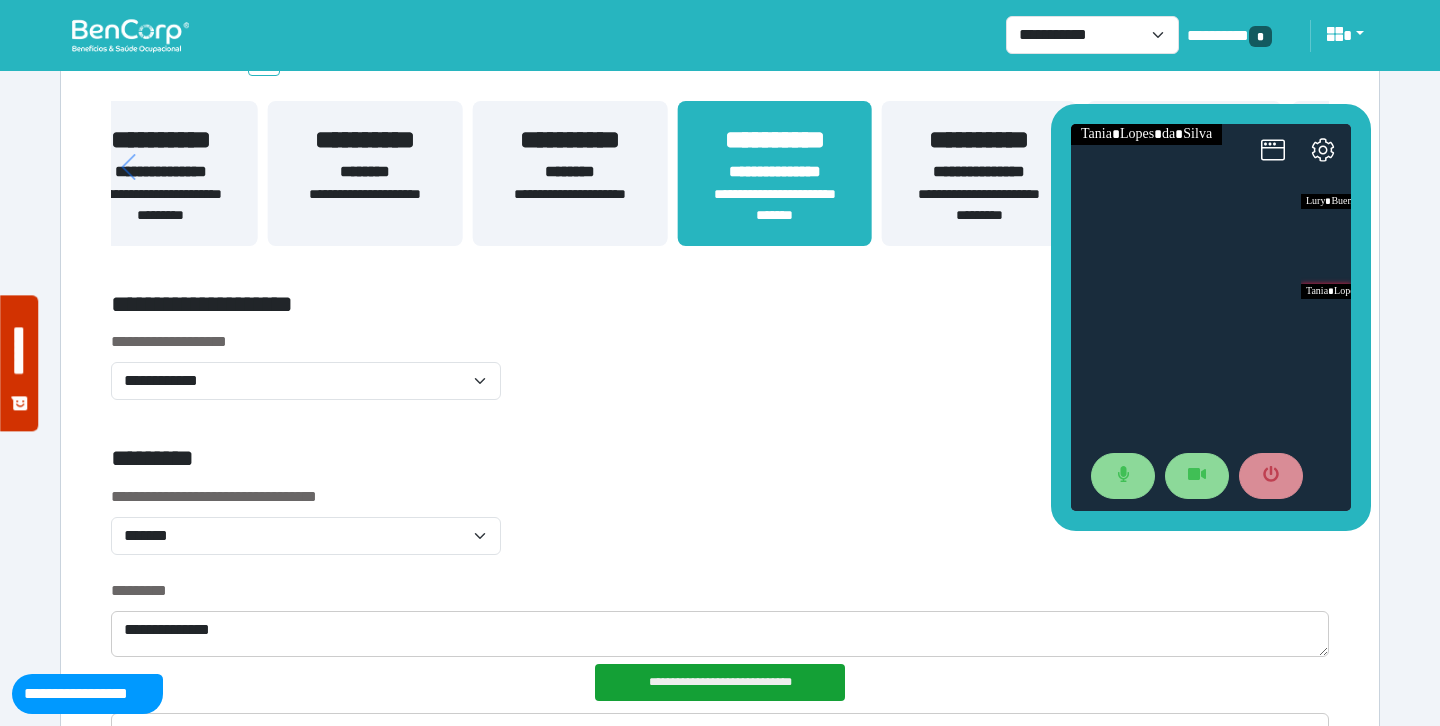 drag, startPoint x: 335, startPoint y: 184, endPoint x: 816, endPoint y: 181, distance: 481.00937 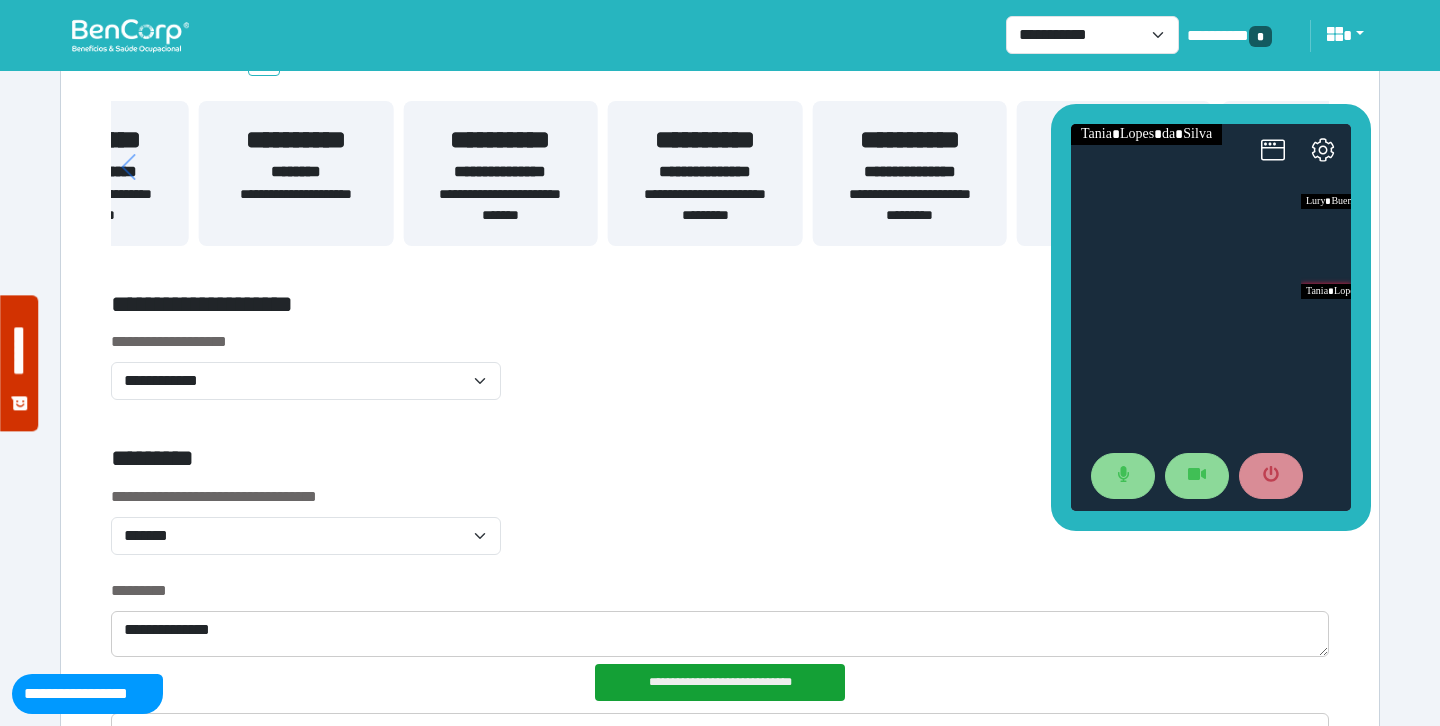 drag, startPoint x: 297, startPoint y: 183, endPoint x: 797, endPoint y: 208, distance: 500.6246 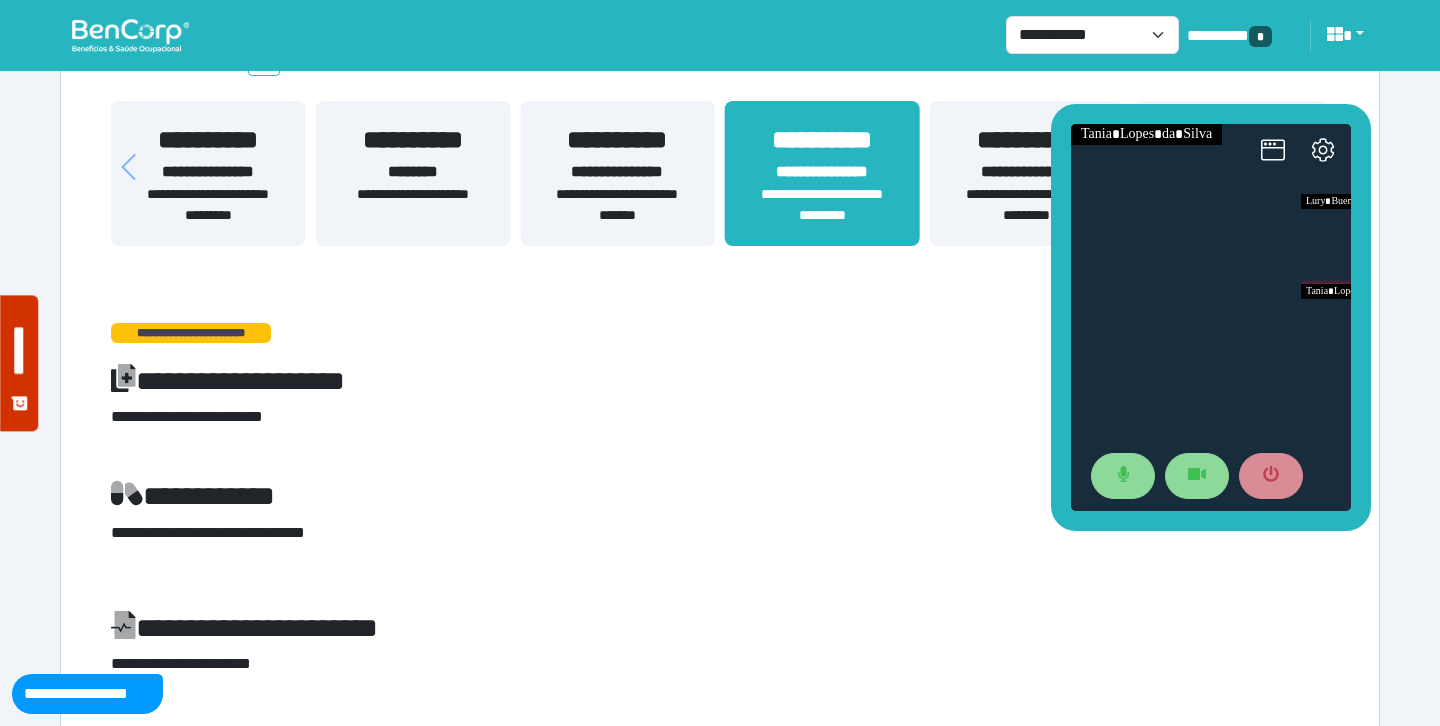 click on "**********" at bounding box center [617, 205] 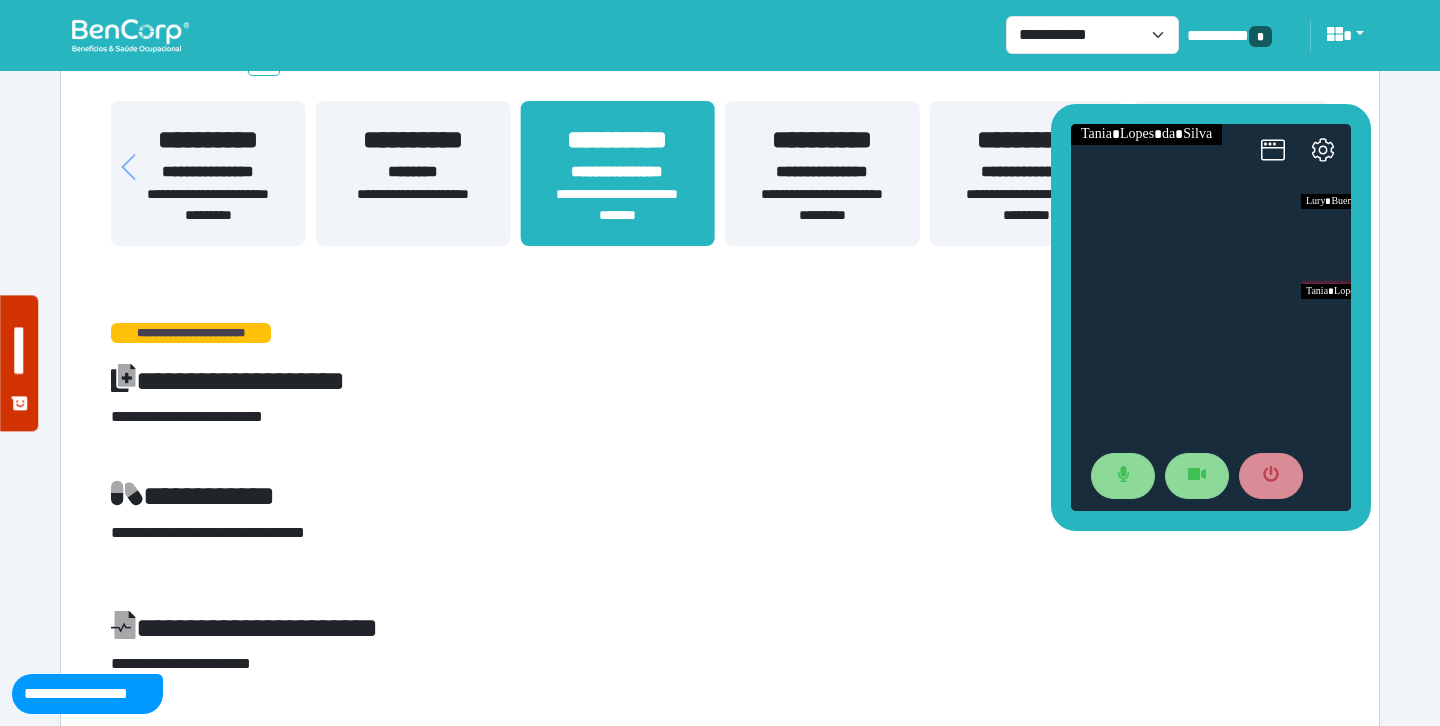 scroll, scrollTop: 299, scrollLeft: 0, axis: vertical 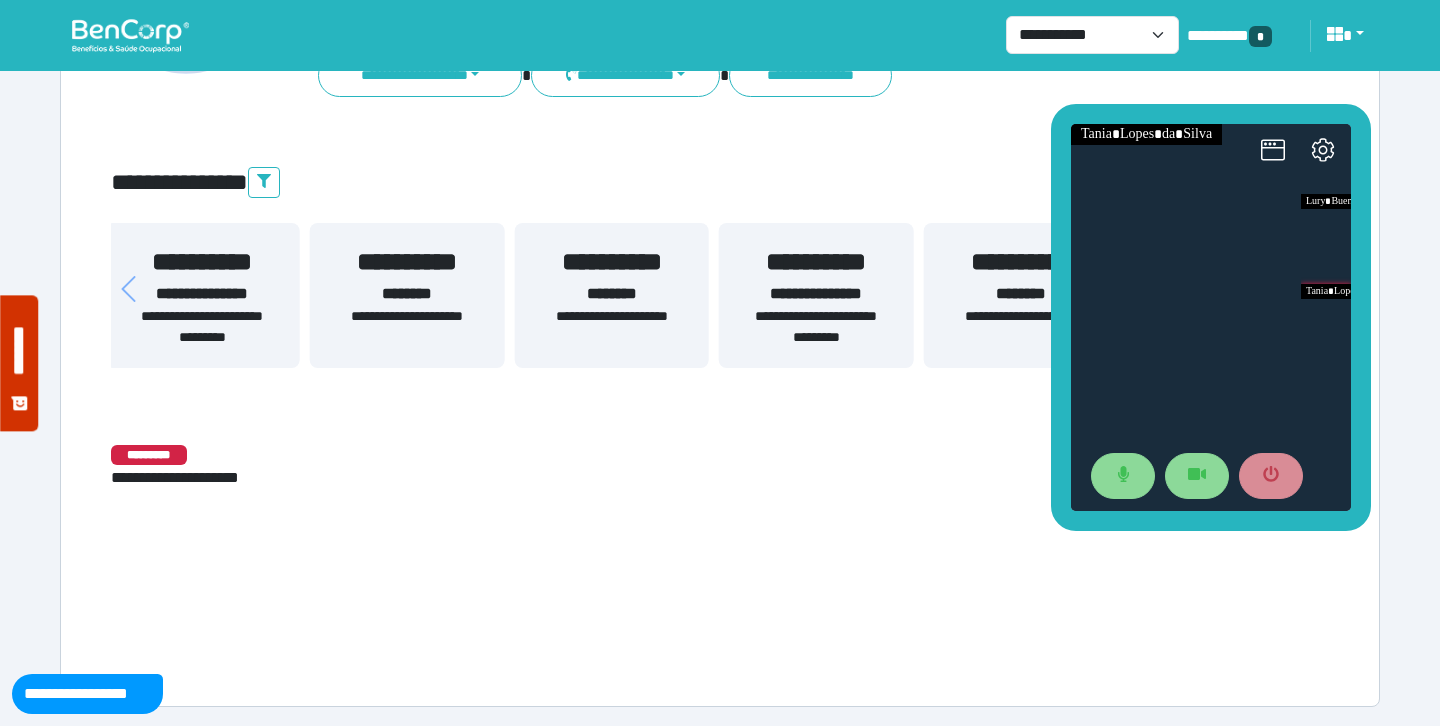 drag, startPoint x: 241, startPoint y: 305, endPoint x: 850, endPoint y: 327, distance: 609.3972 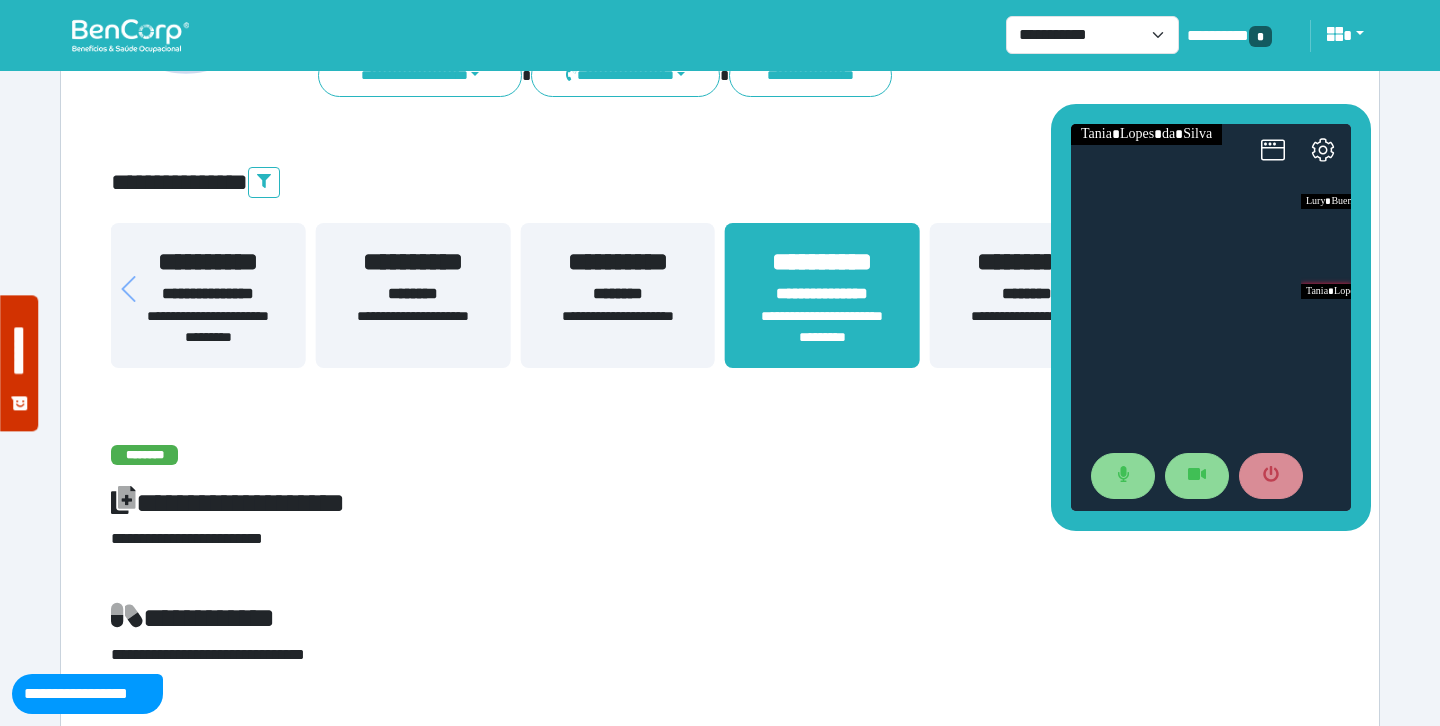 scroll, scrollTop: 421, scrollLeft: 0, axis: vertical 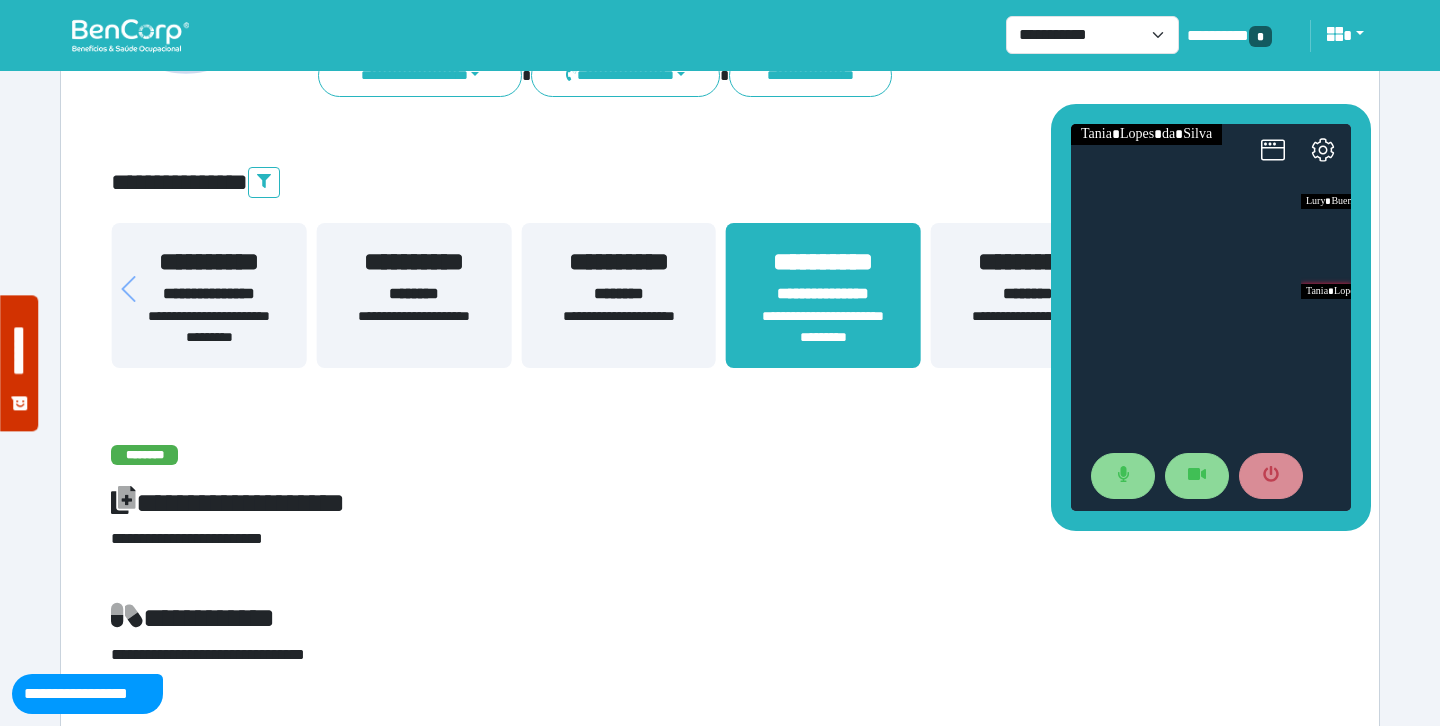 drag, startPoint x: 208, startPoint y: 201, endPoint x: 619, endPoint y: 198, distance: 411.01096 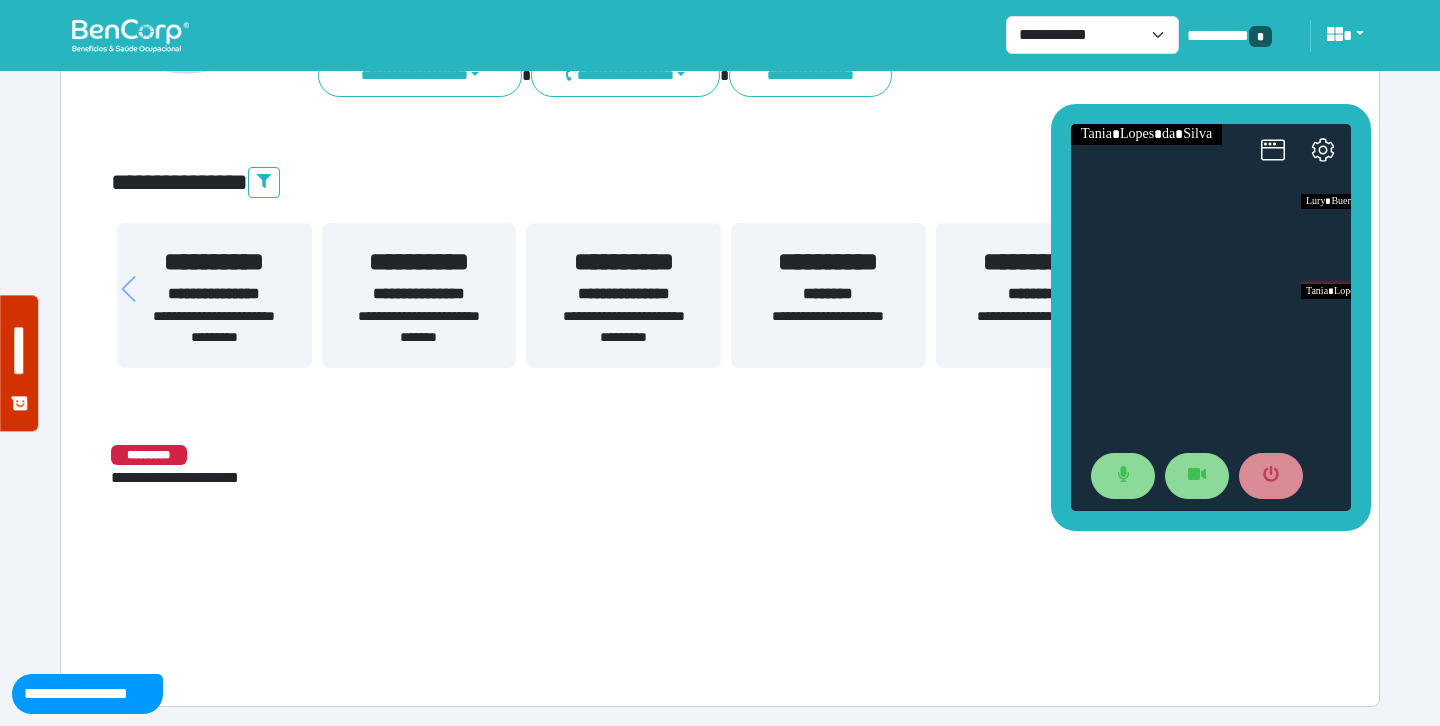 drag, startPoint x: 209, startPoint y: 314, endPoint x: 705, endPoint y: 314, distance: 496 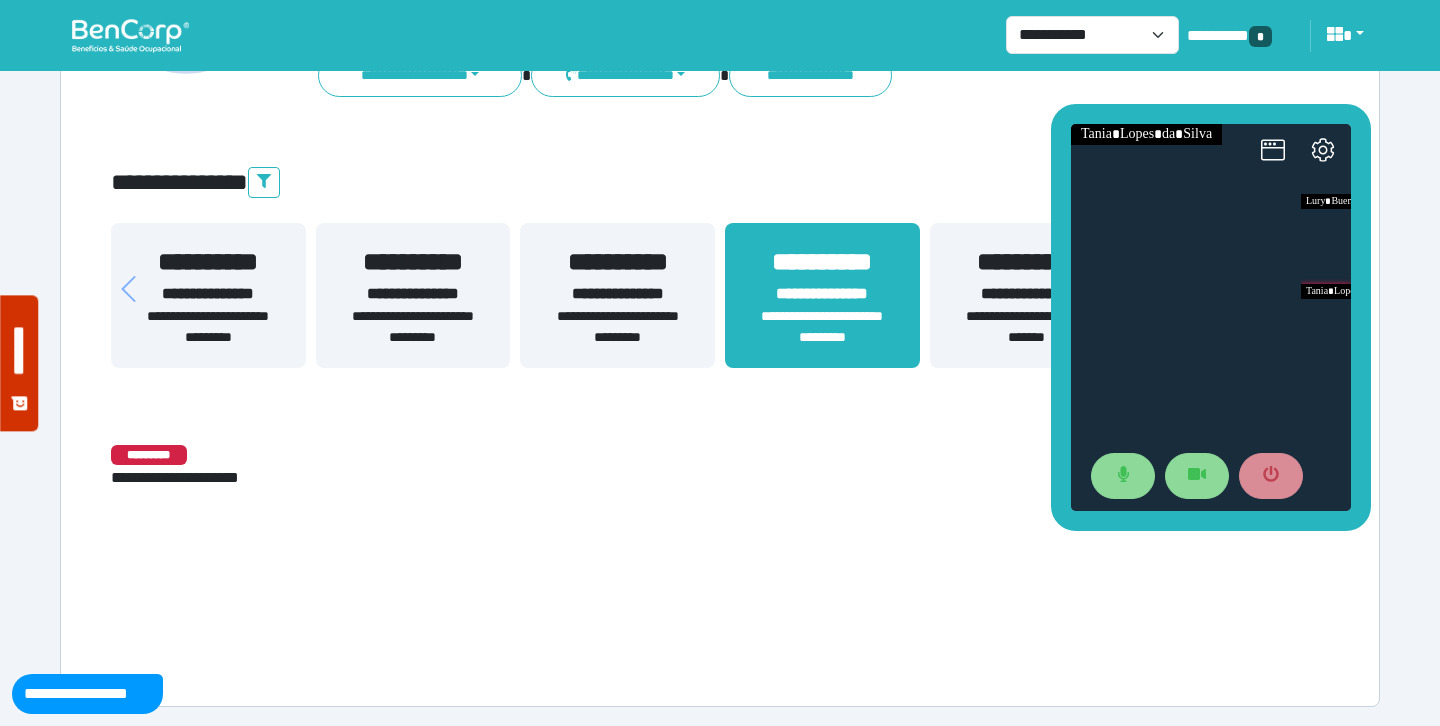 click on "**********" at bounding box center (1027, 327) 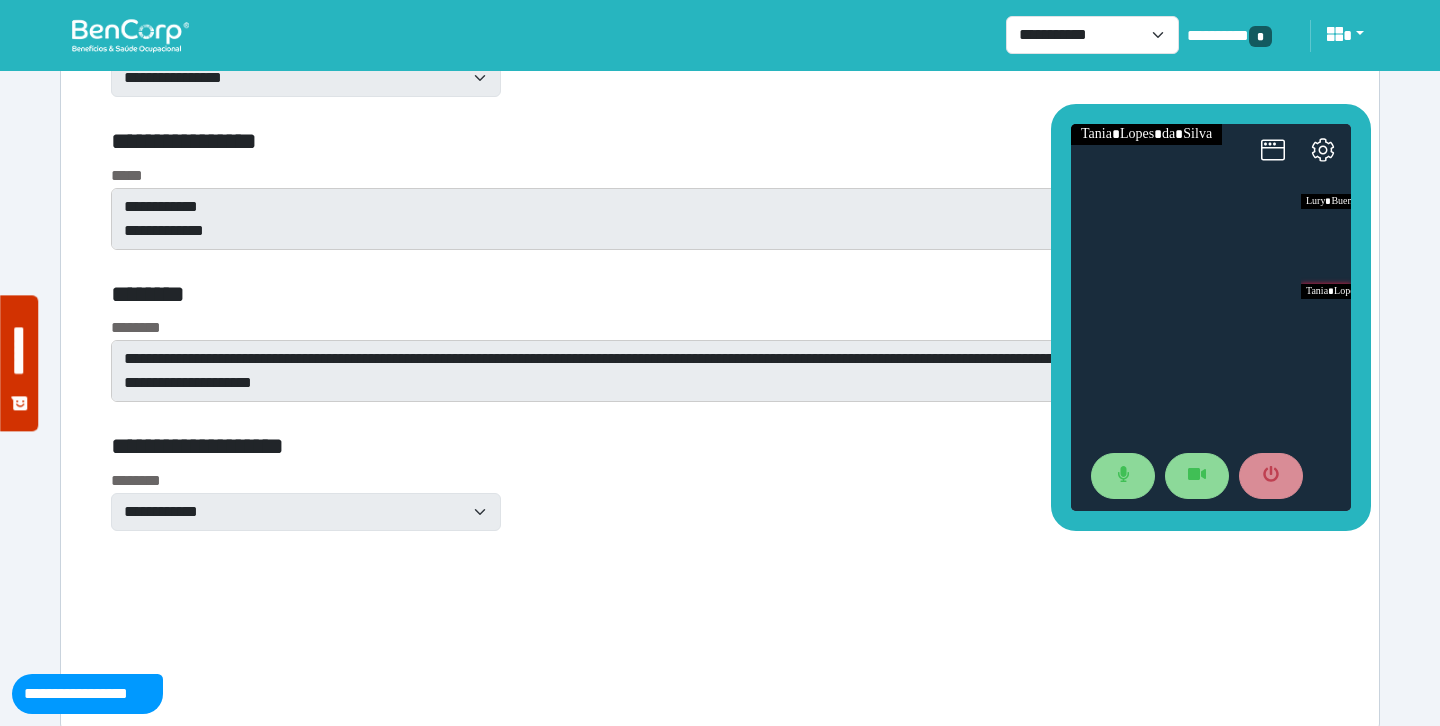 scroll, scrollTop: 6432, scrollLeft: 0, axis: vertical 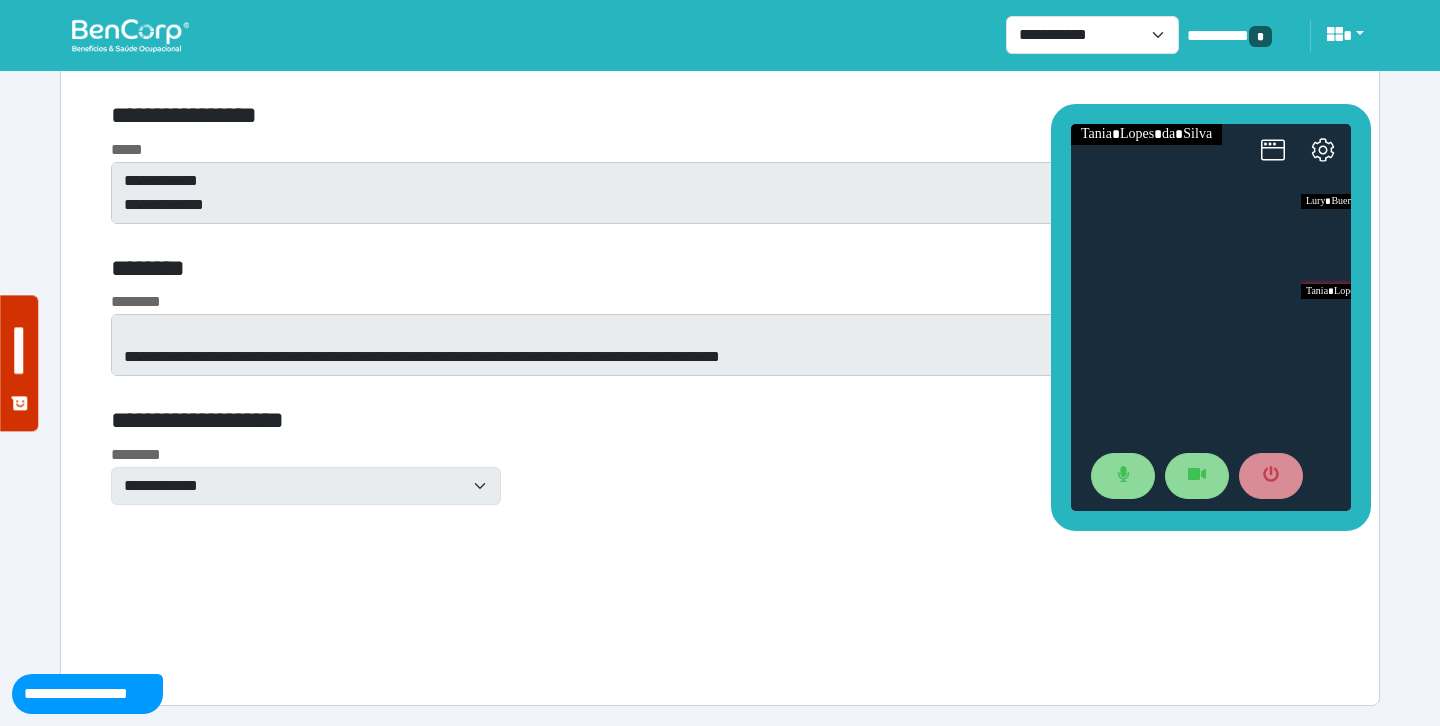 click on "**********" at bounding box center (720, -1733) 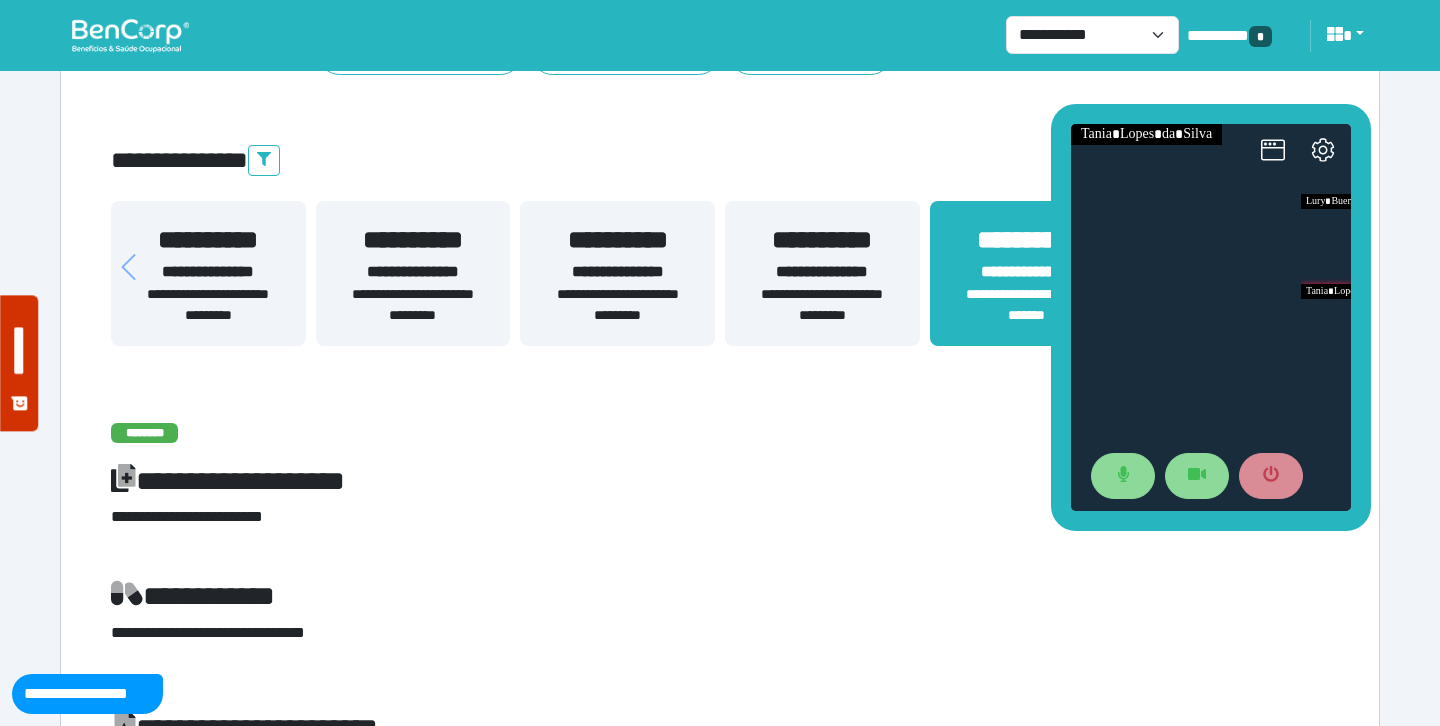 scroll, scrollTop: 0, scrollLeft: 0, axis: both 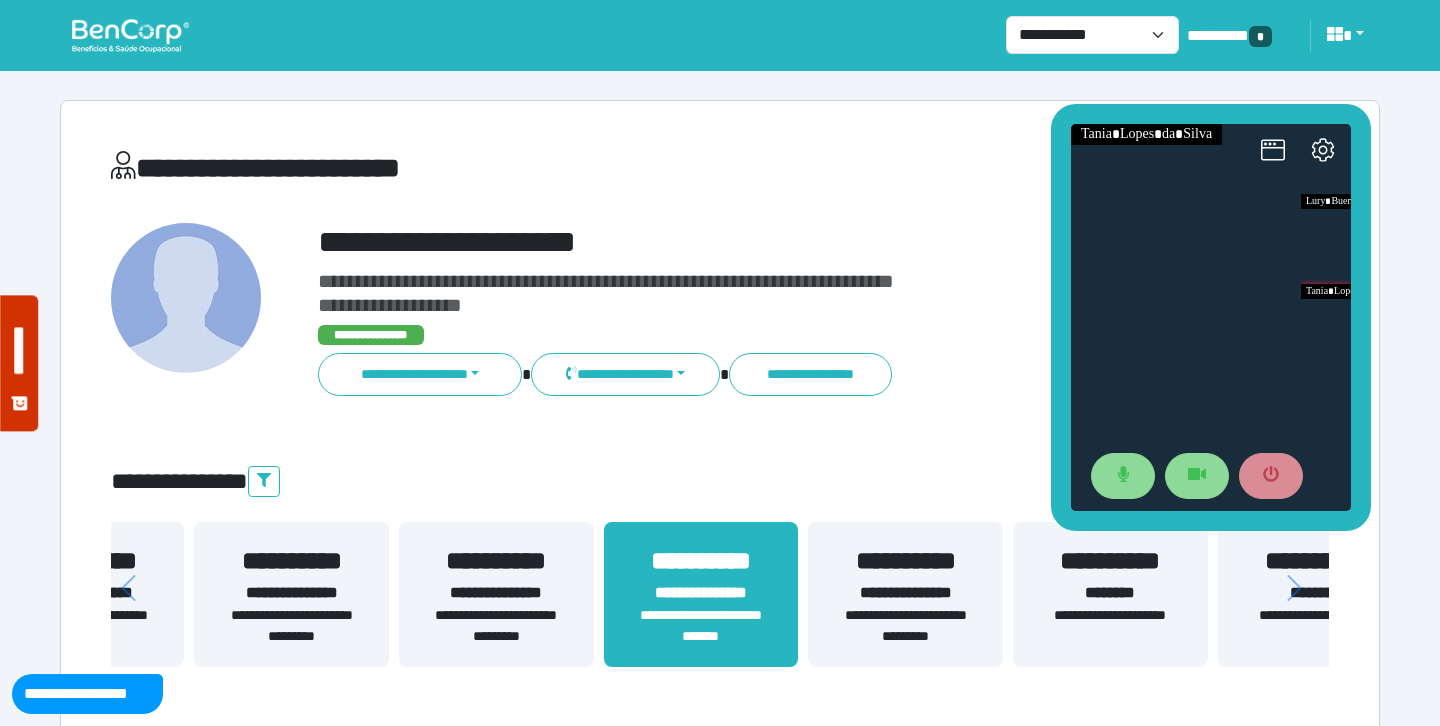 drag, startPoint x: 1166, startPoint y: 604, endPoint x: 196, endPoint y: 669, distance: 972.1754 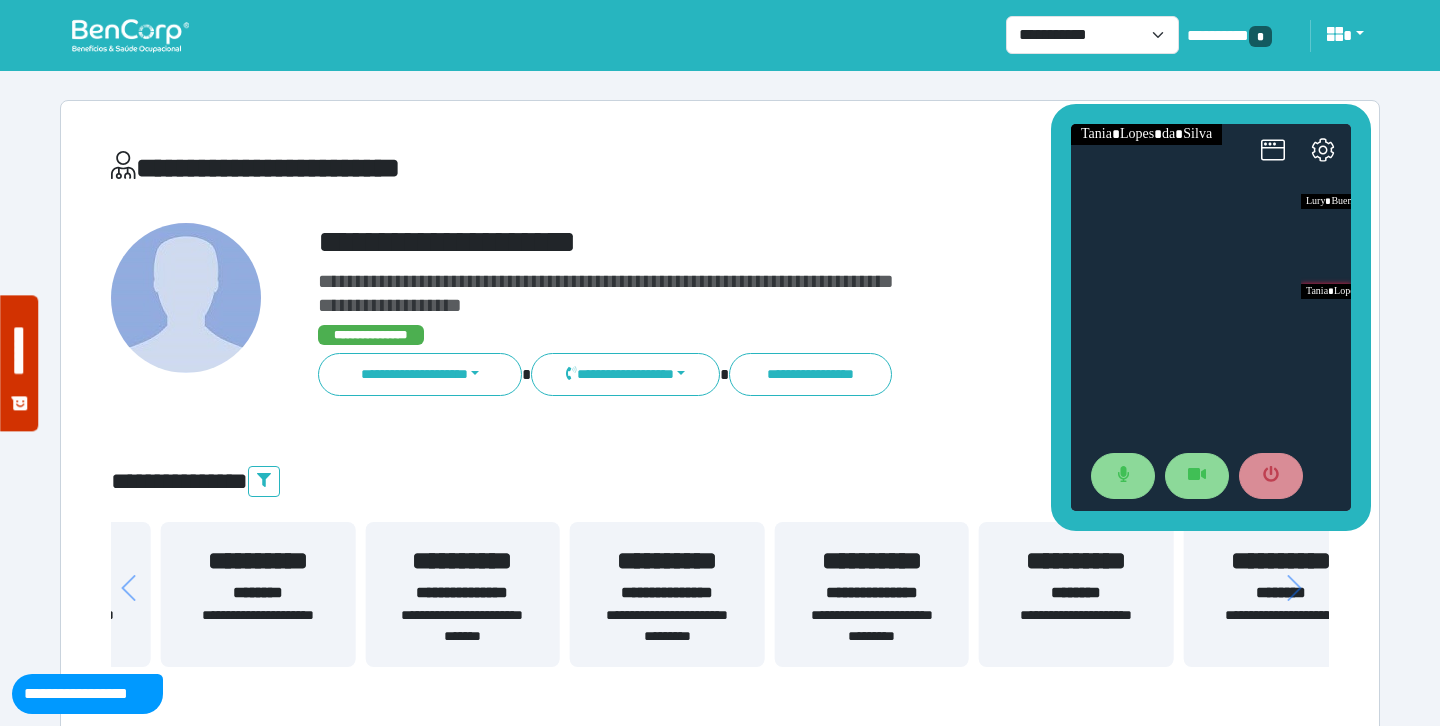 drag, startPoint x: 1170, startPoint y: 636, endPoint x: 365, endPoint y: 623, distance: 805.105 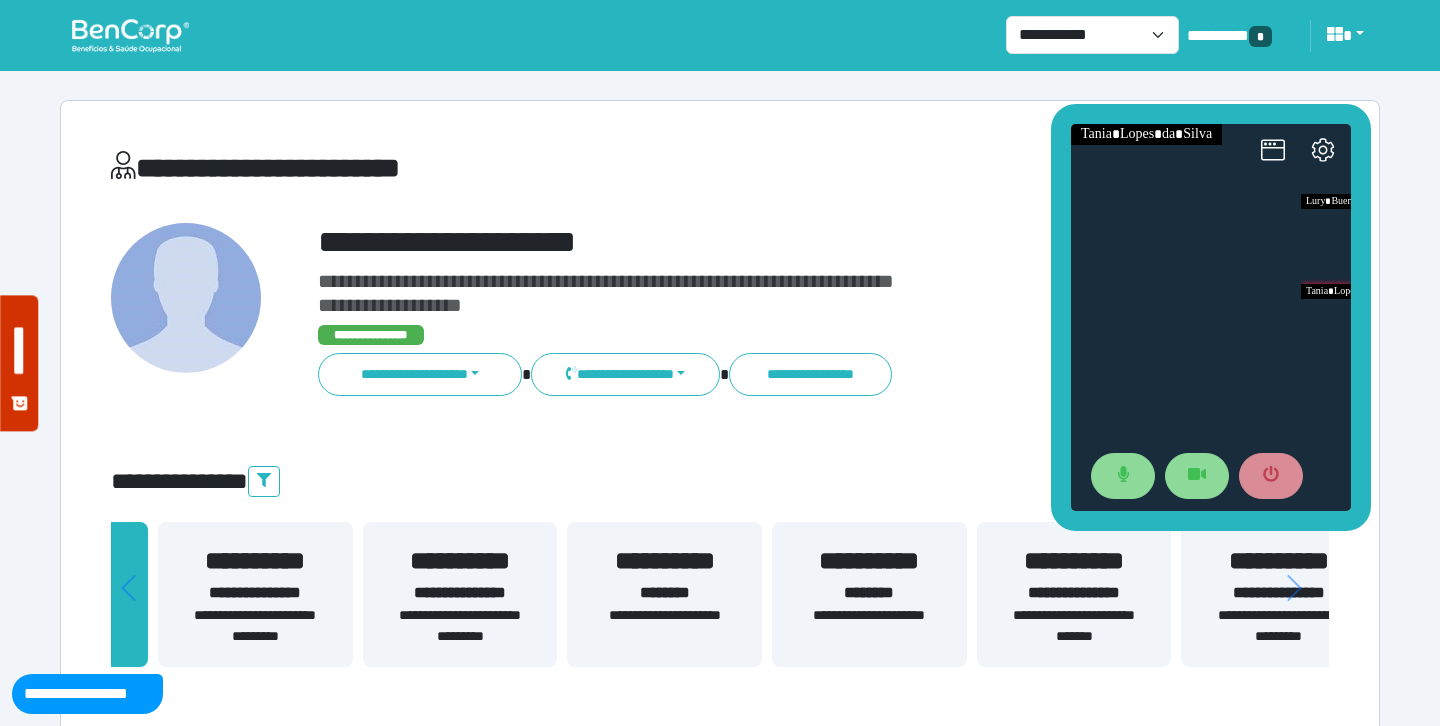 drag, startPoint x: 1119, startPoint y: 604, endPoint x: 374, endPoint y: 604, distance: 745 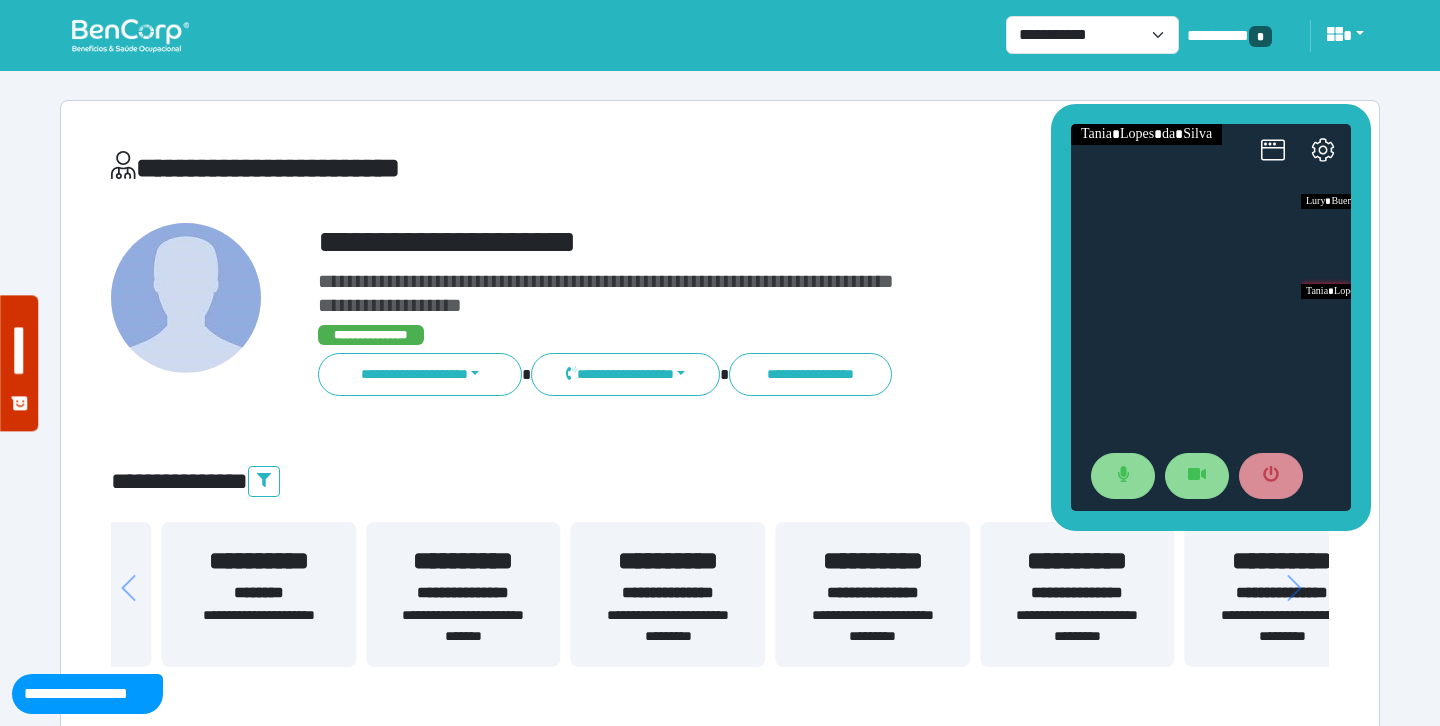 drag, startPoint x: 1123, startPoint y: 599, endPoint x: 384, endPoint y: 613, distance: 739.1326 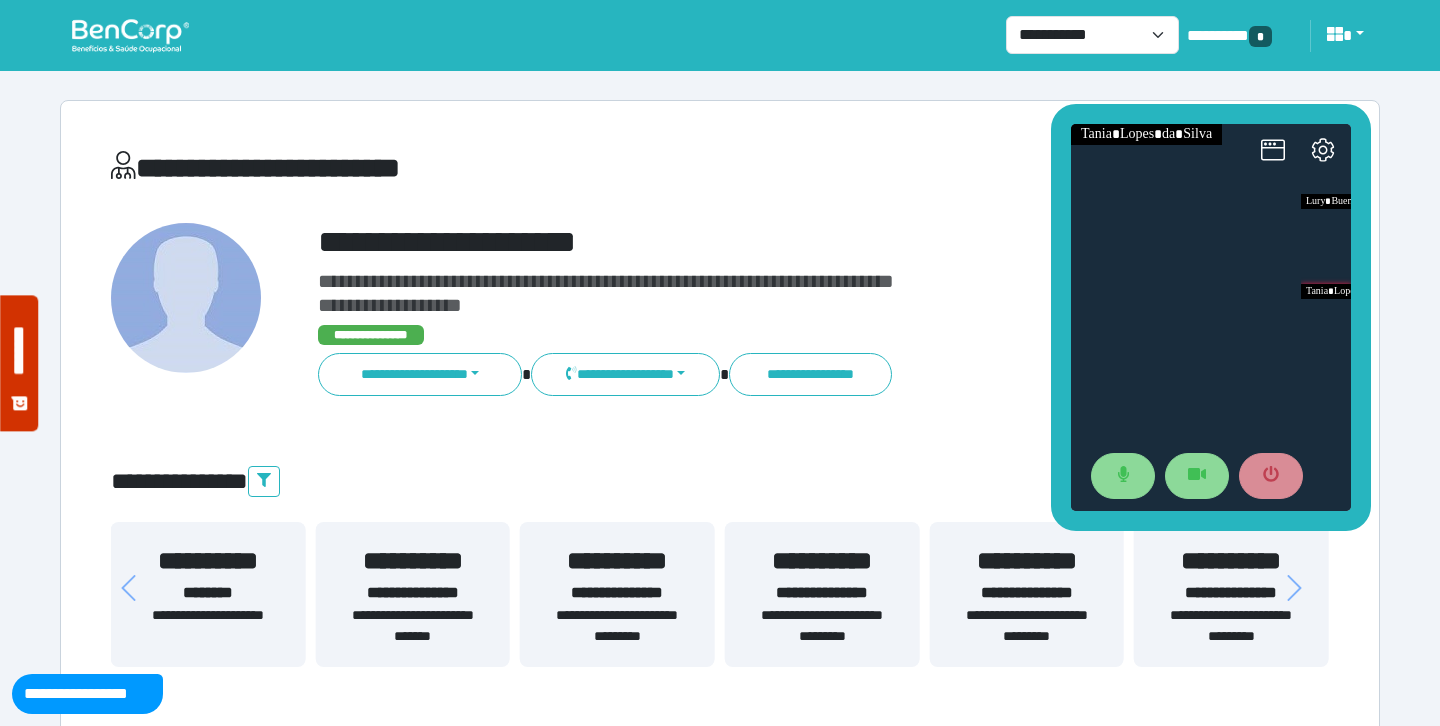 click on "**********" at bounding box center [412, 626] 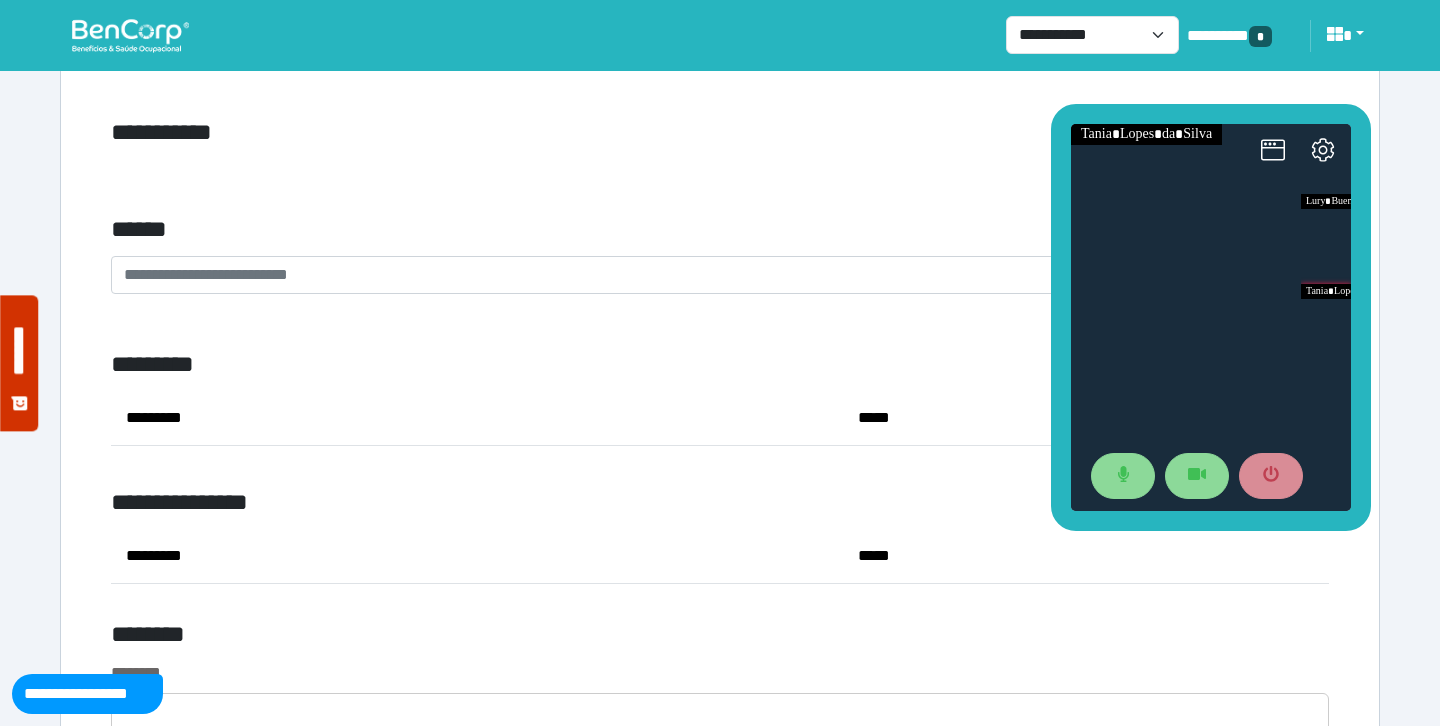 scroll, scrollTop: 8329, scrollLeft: 0, axis: vertical 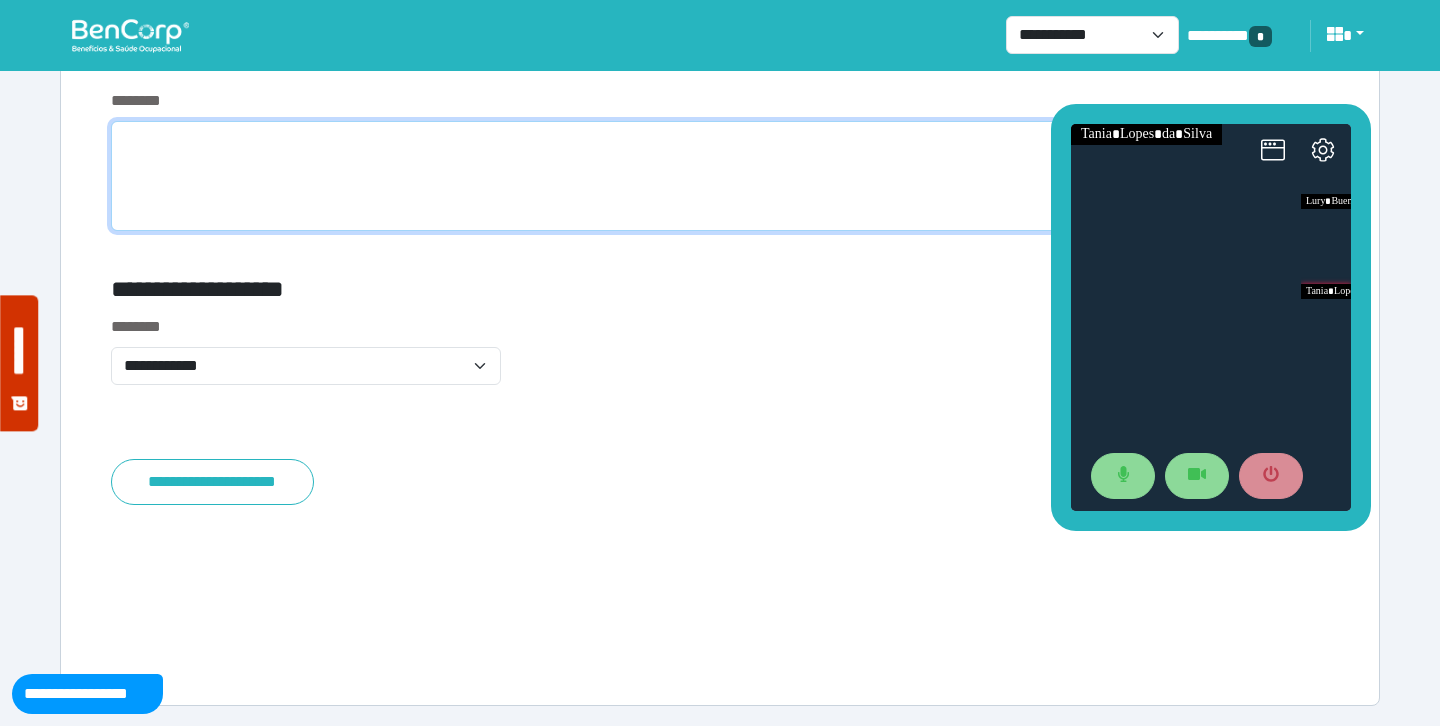 click 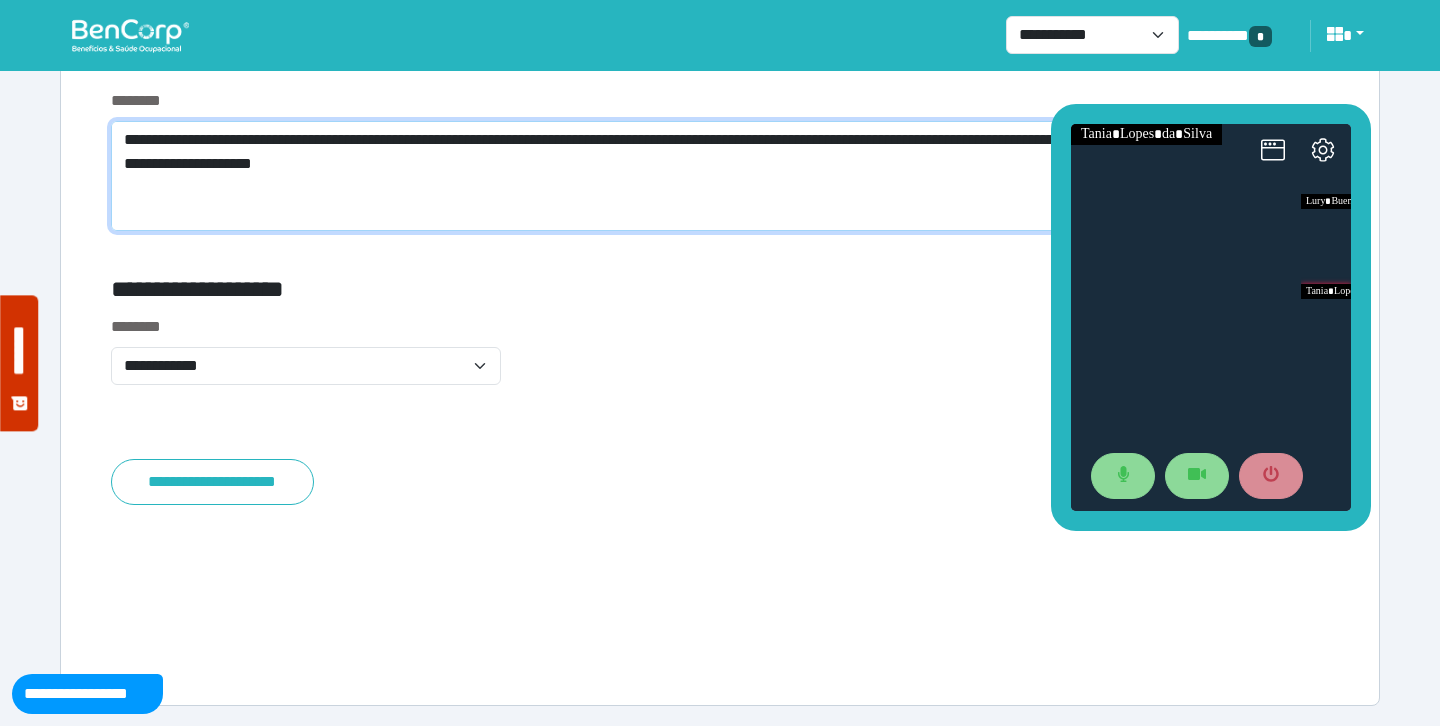 scroll, scrollTop: 0, scrollLeft: 0, axis: both 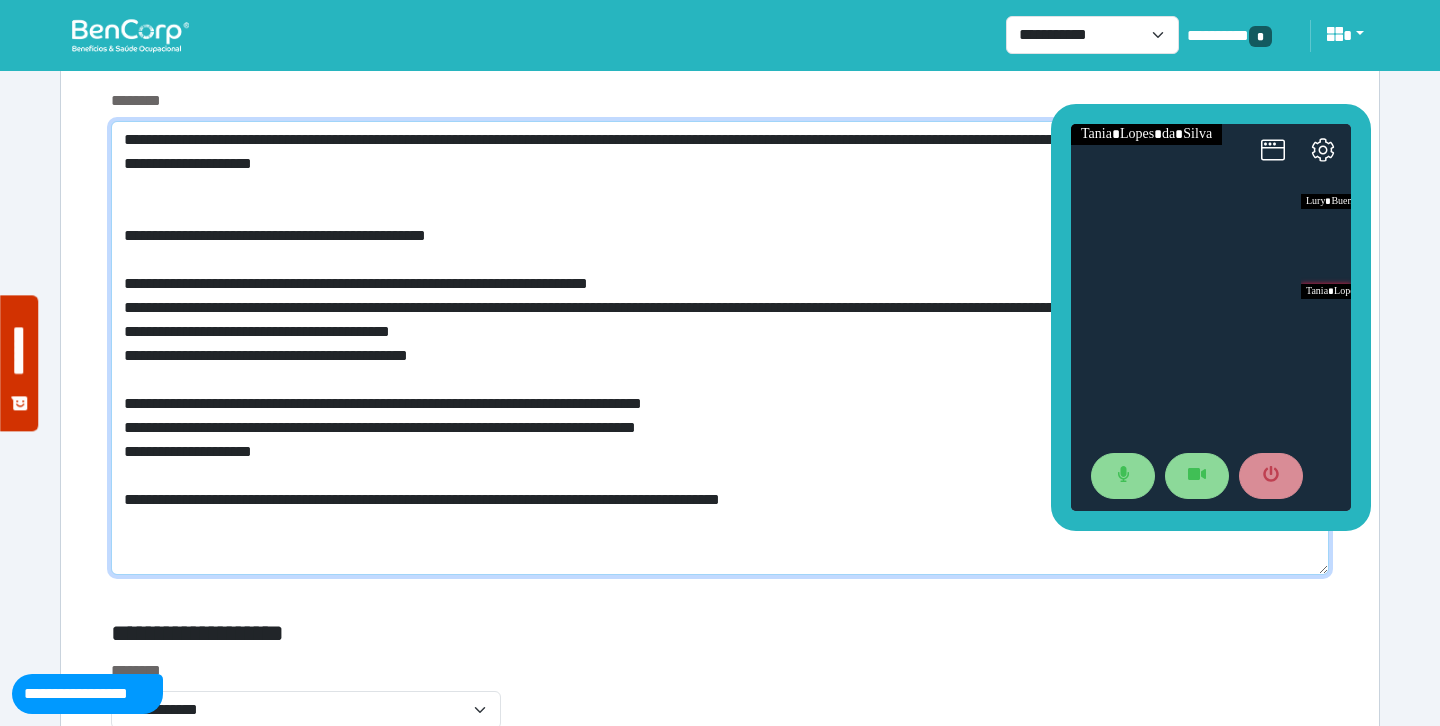 drag, startPoint x: 165, startPoint y: 139, endPoint x: 98, endPoint y: 136, distance: 67.06713 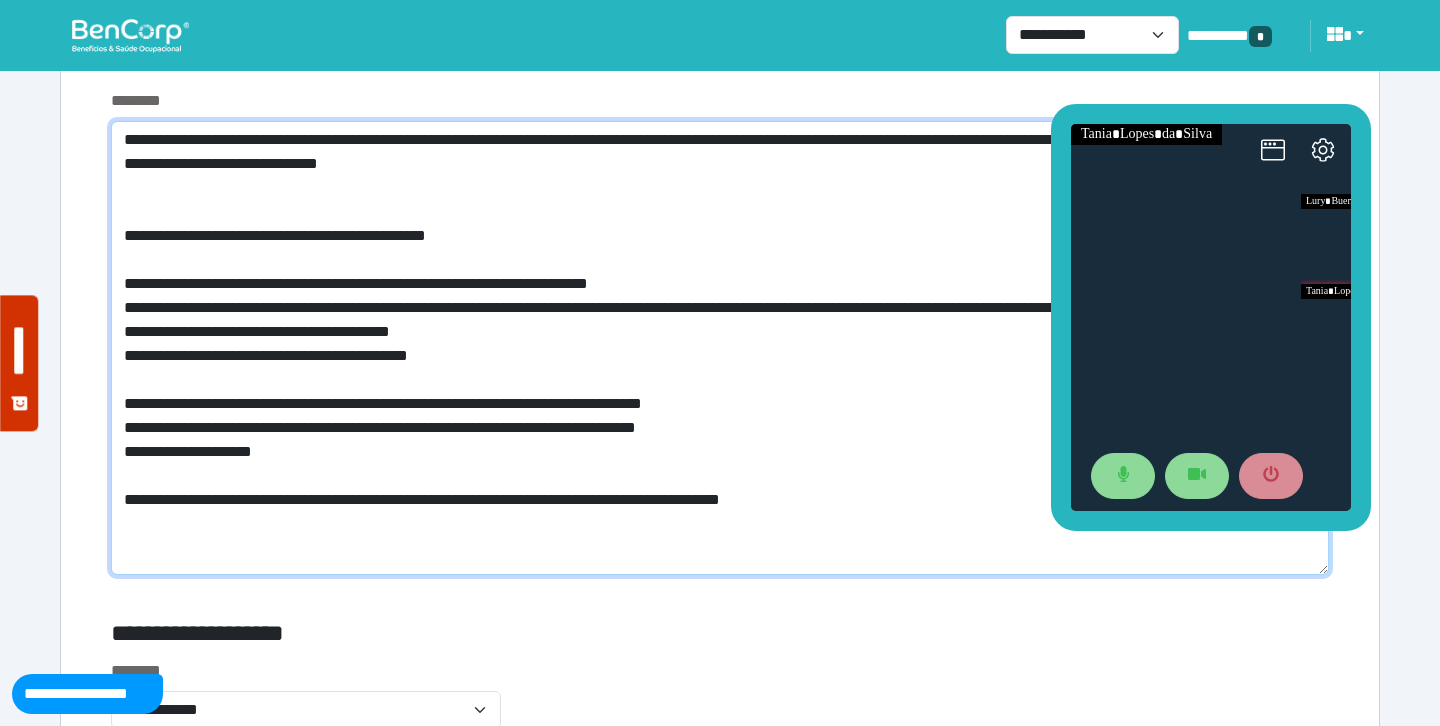 click on "**********" 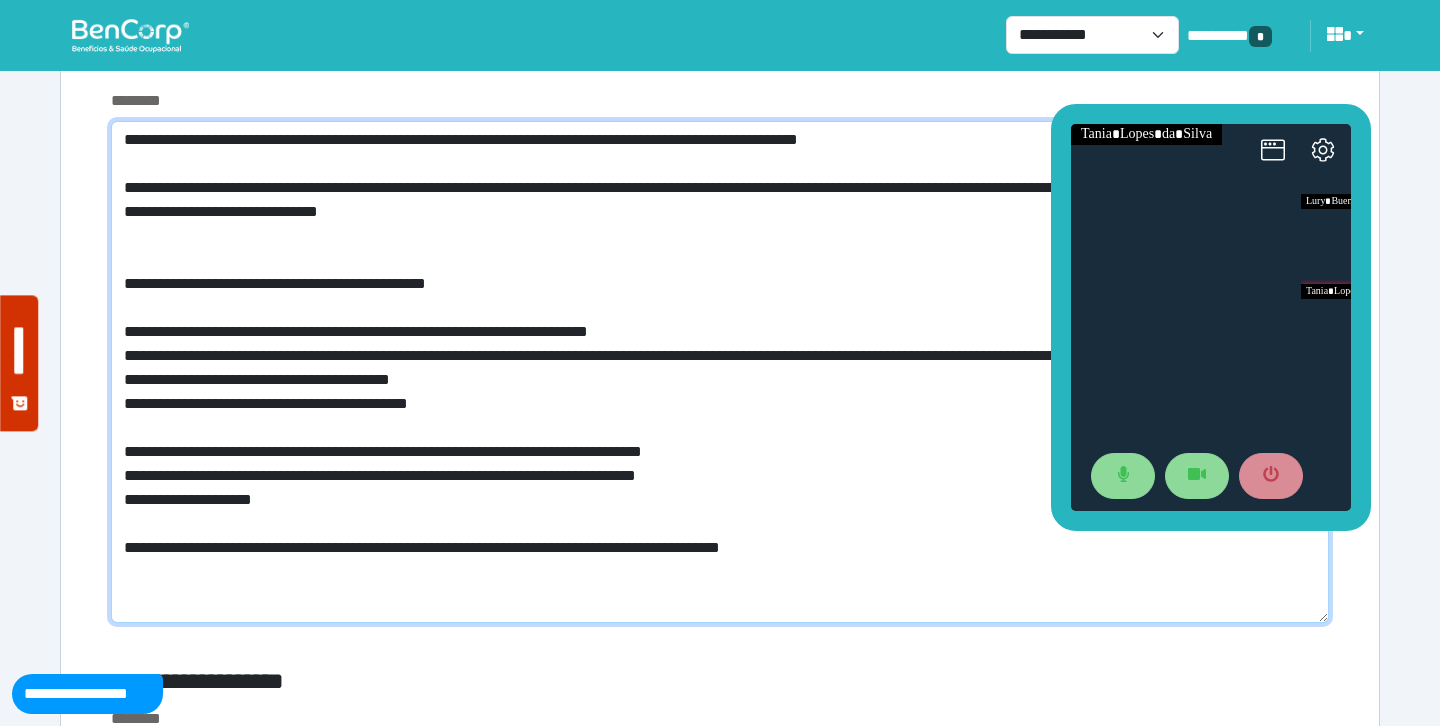 type on "**********" 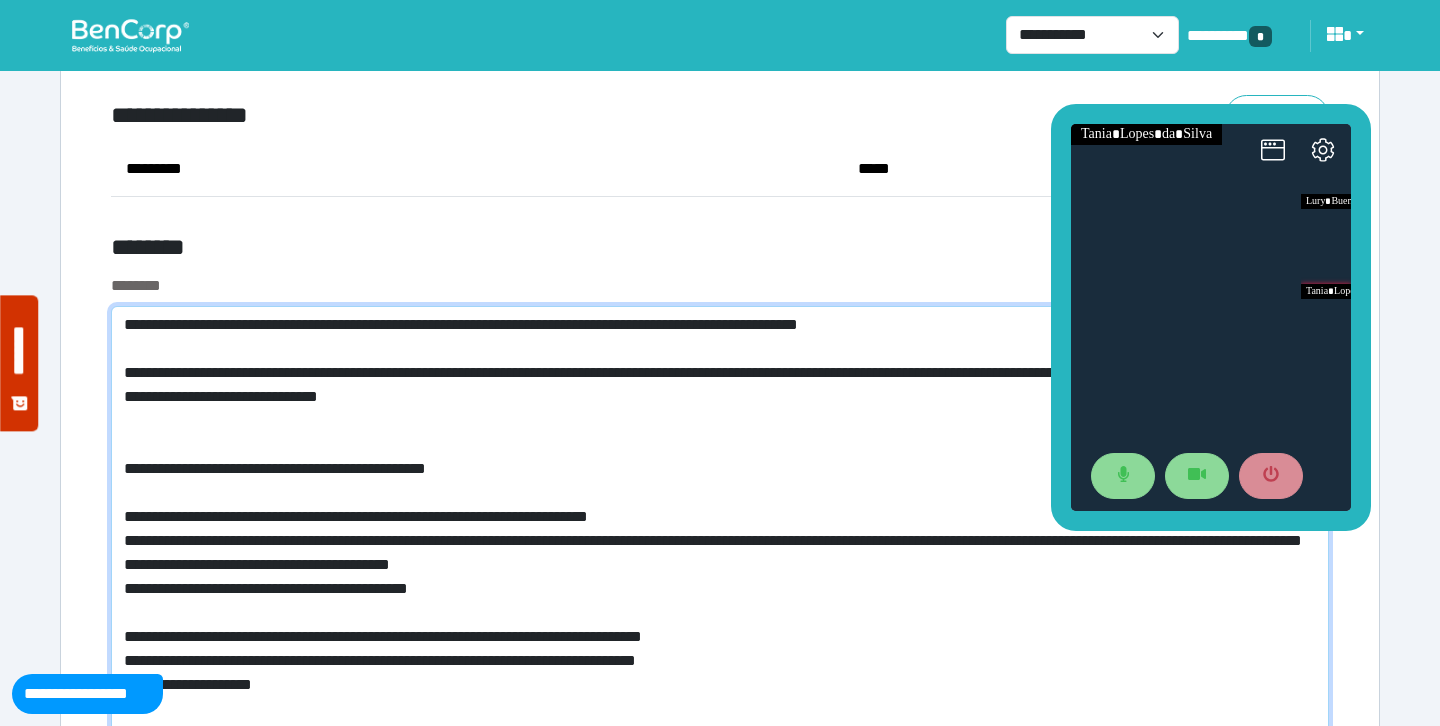 scroll, scrollTop: 8141, scrollLeft: 0, axis: vertical 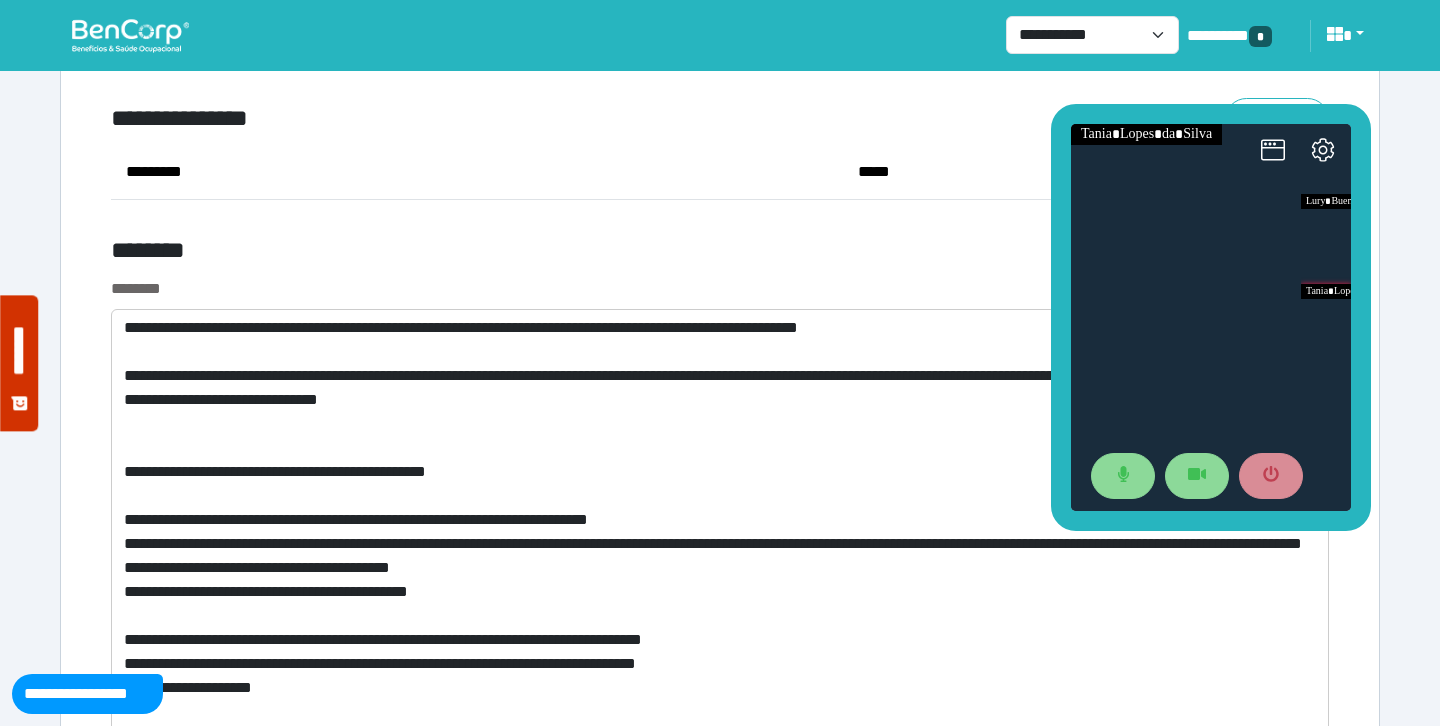 click on "*********
*****" 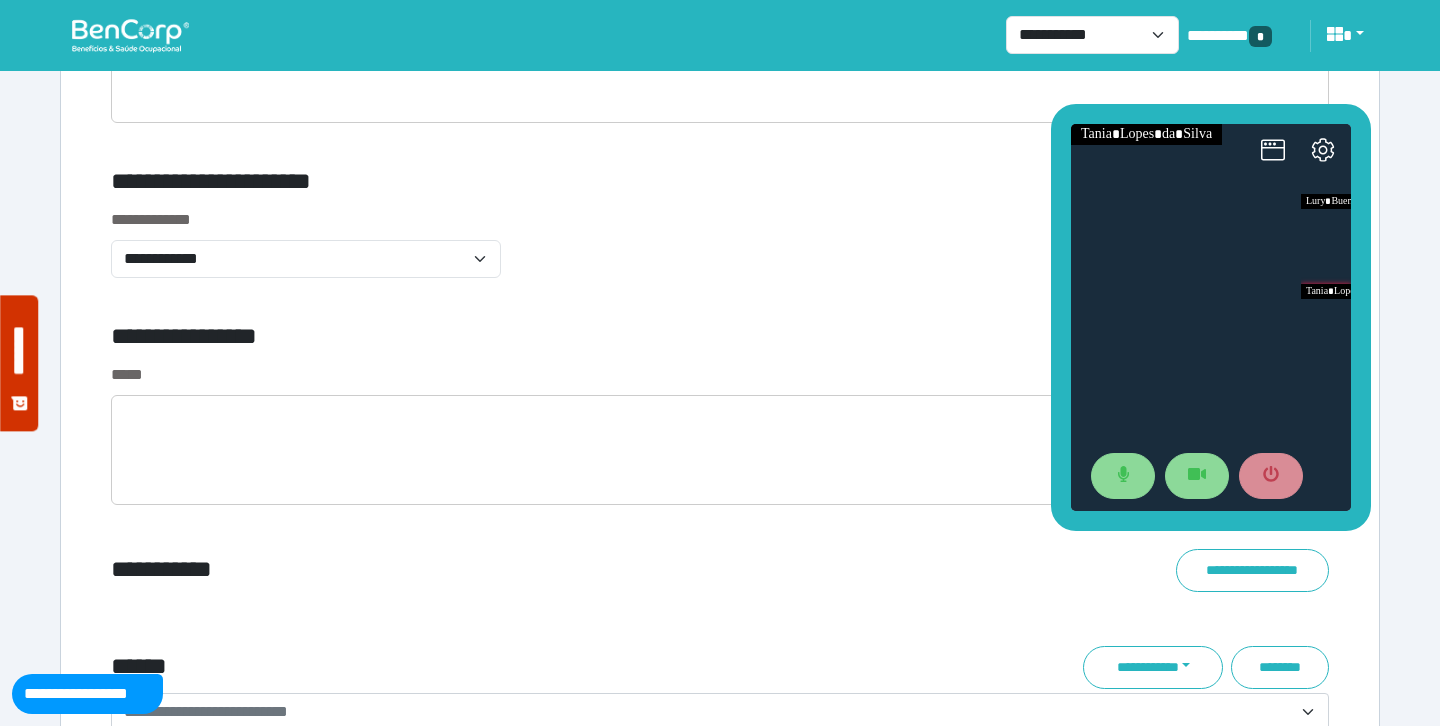 scroll, scrollTop: 7319, scrollLeft: 0, axis: vertical 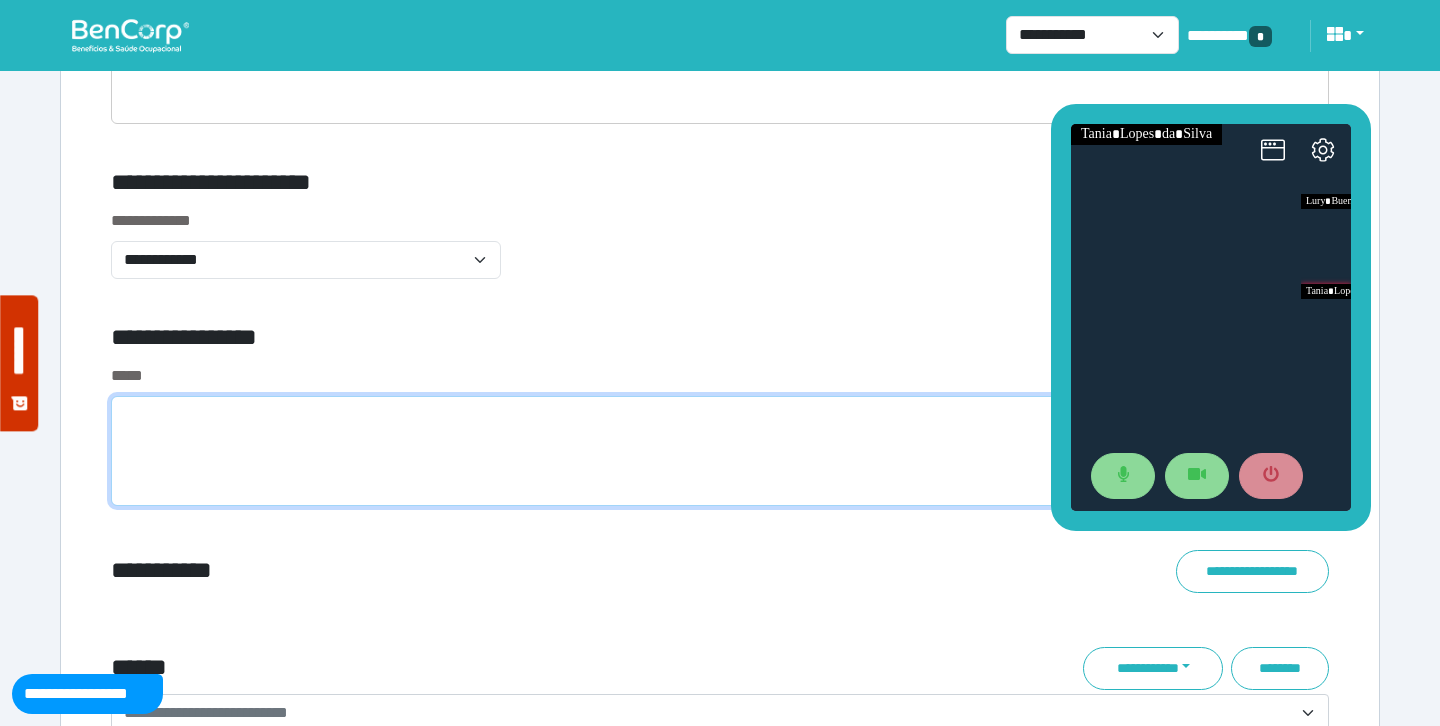 click 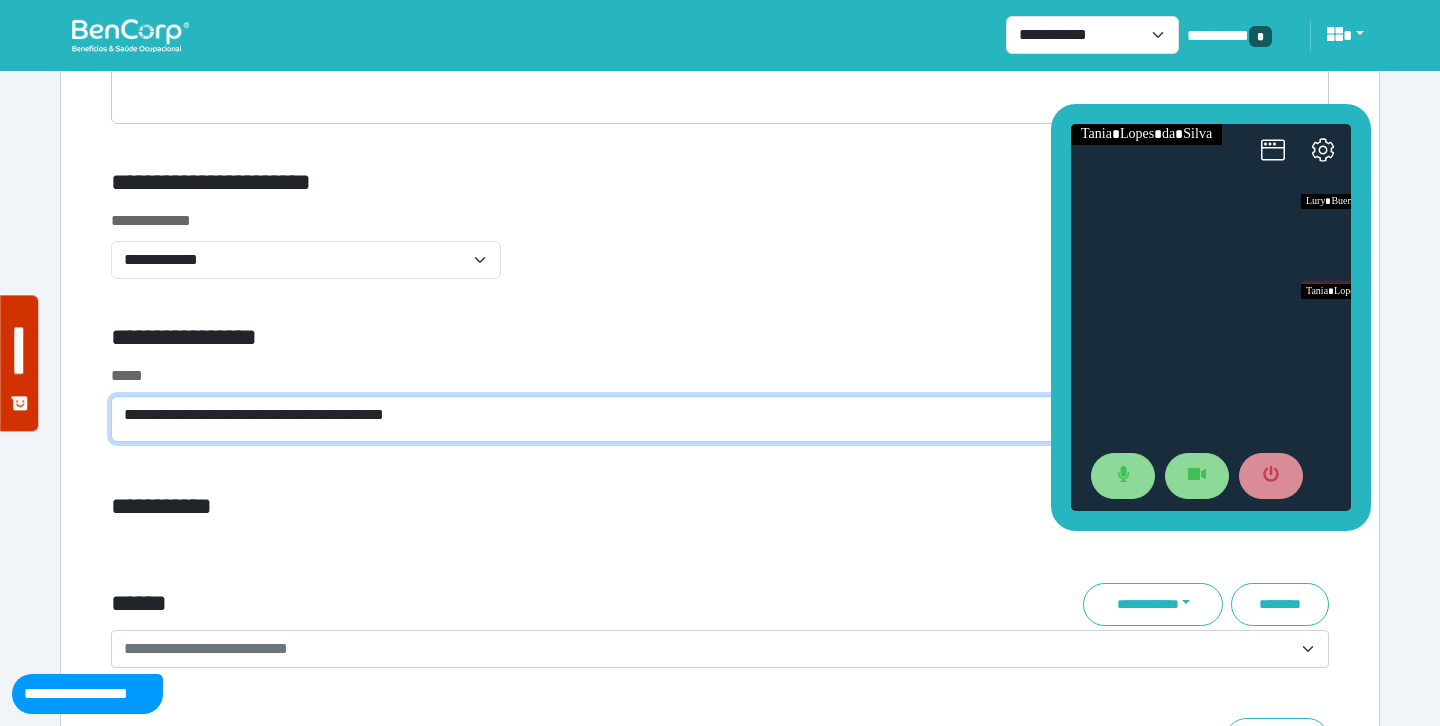 type on "**********" 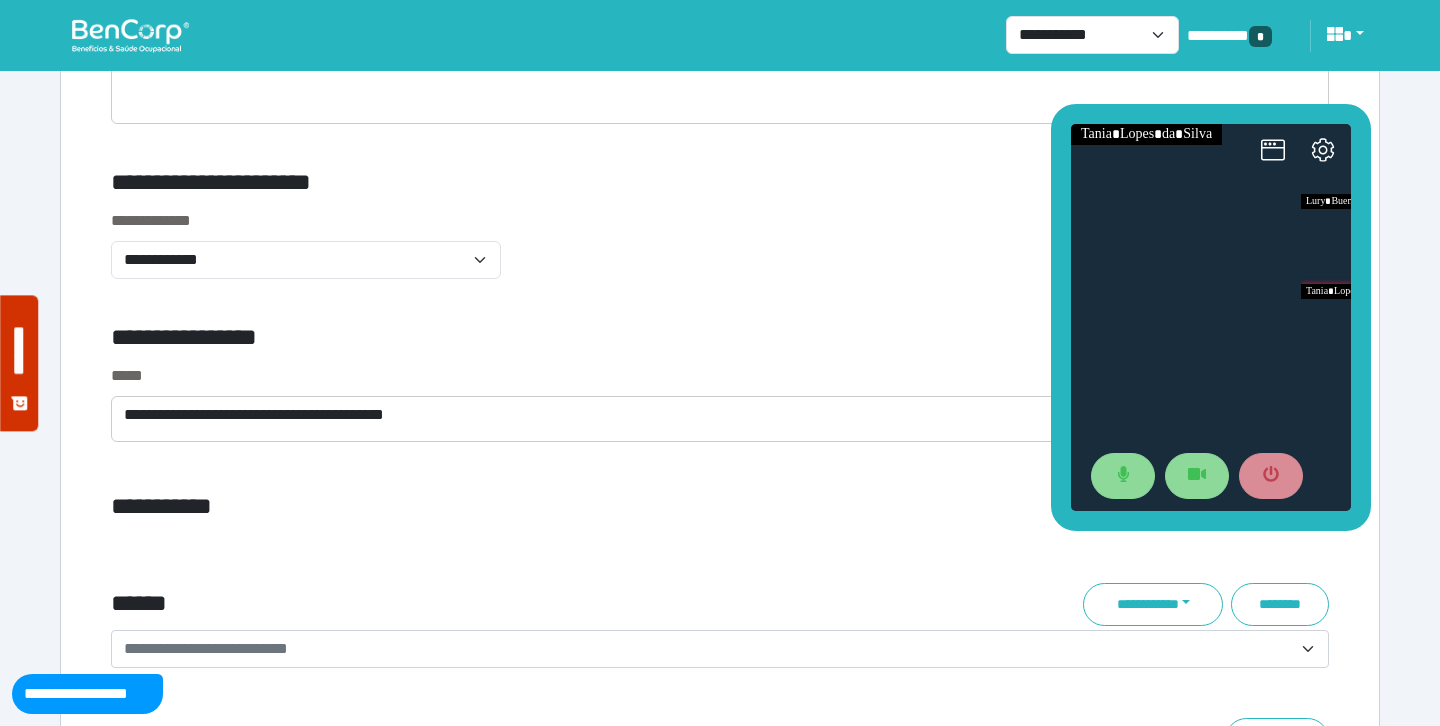 click on "**********" 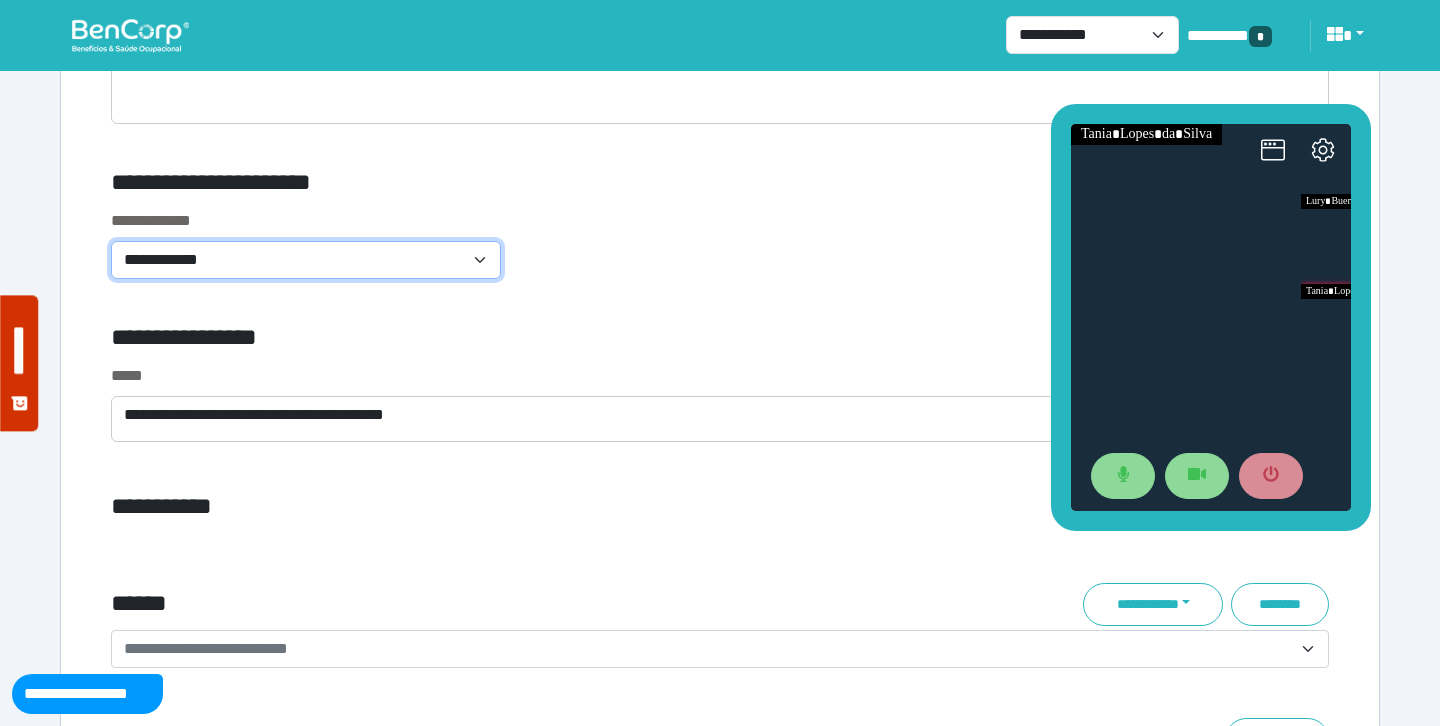 click on "**********" 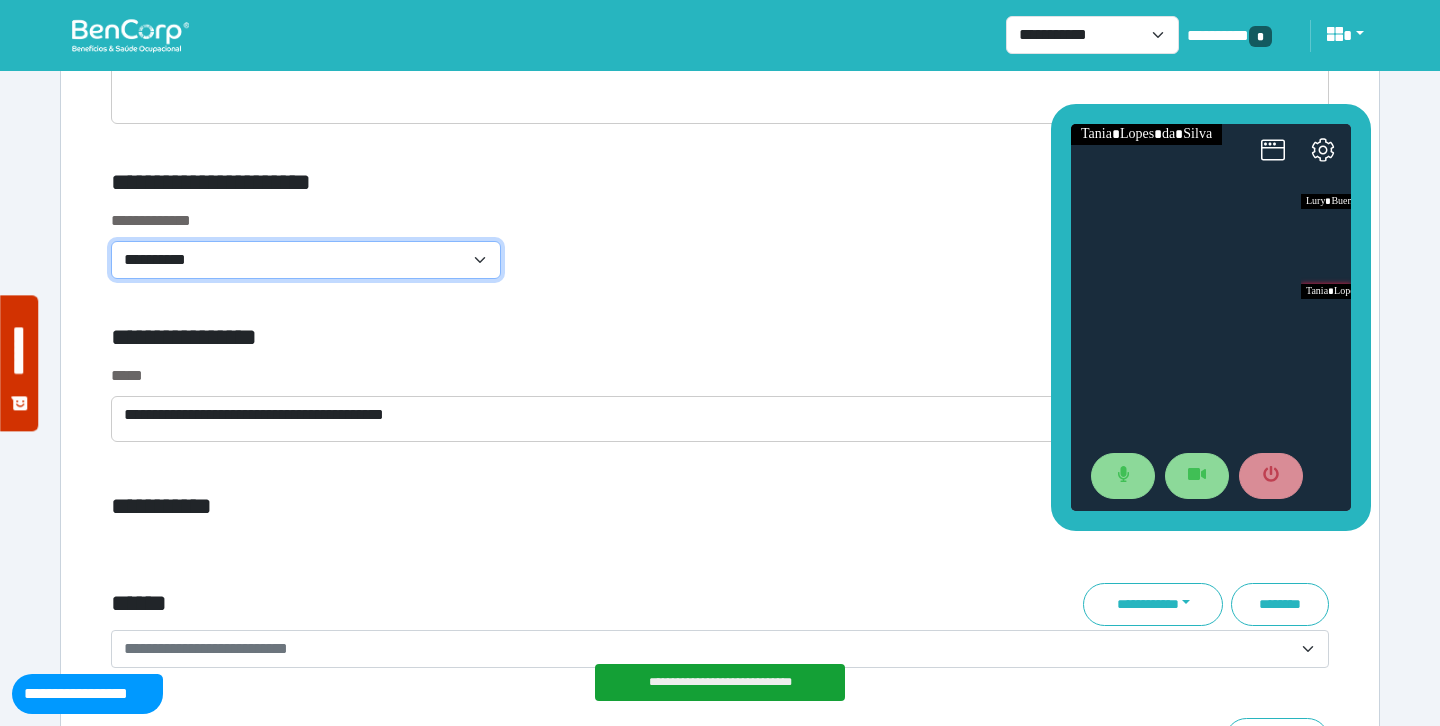 click on "**********" 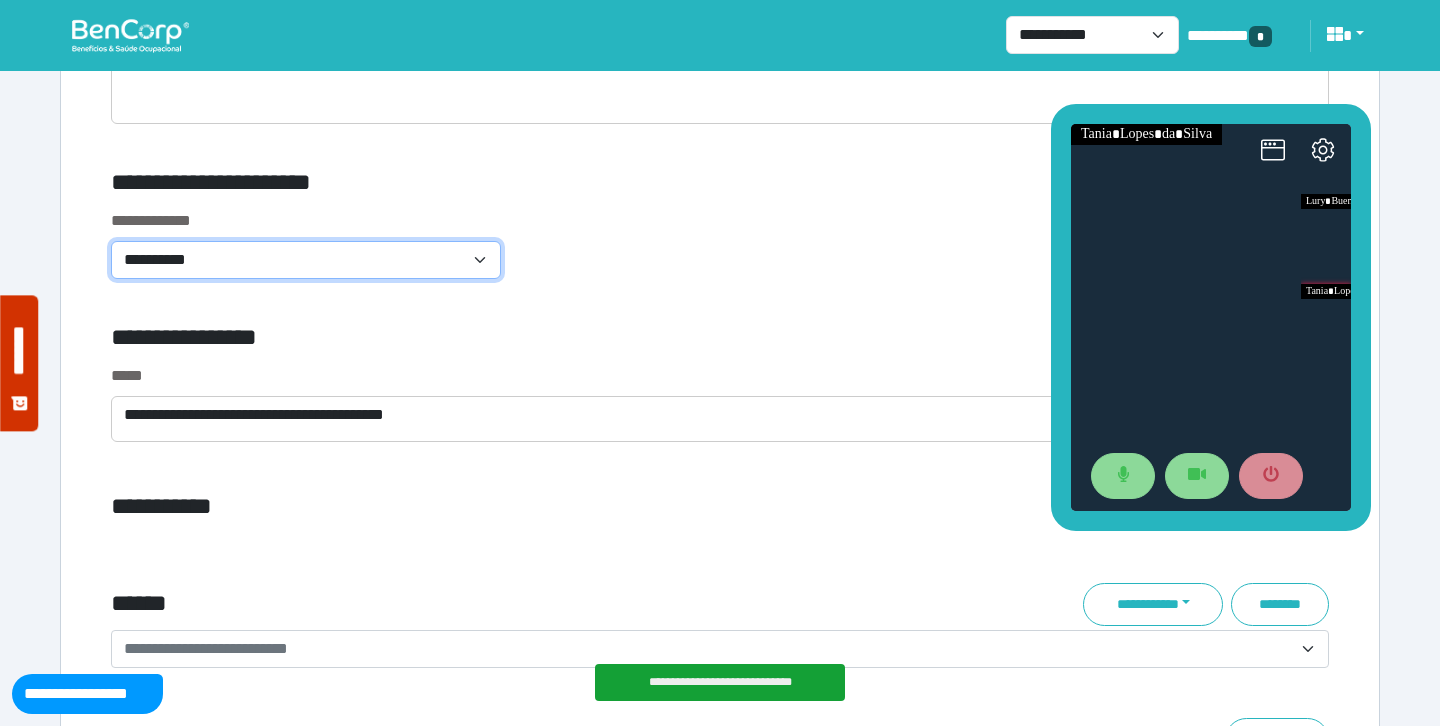 select on "**********" 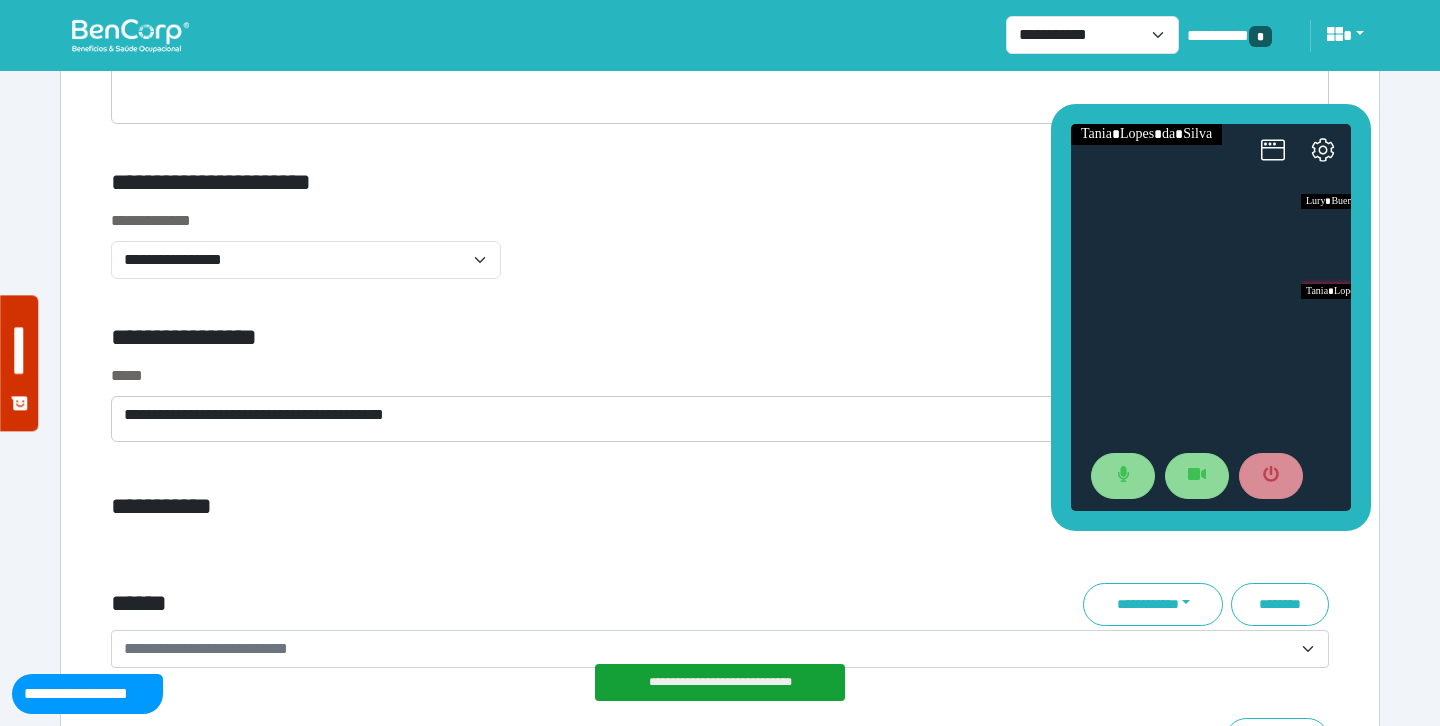 click on "**********" 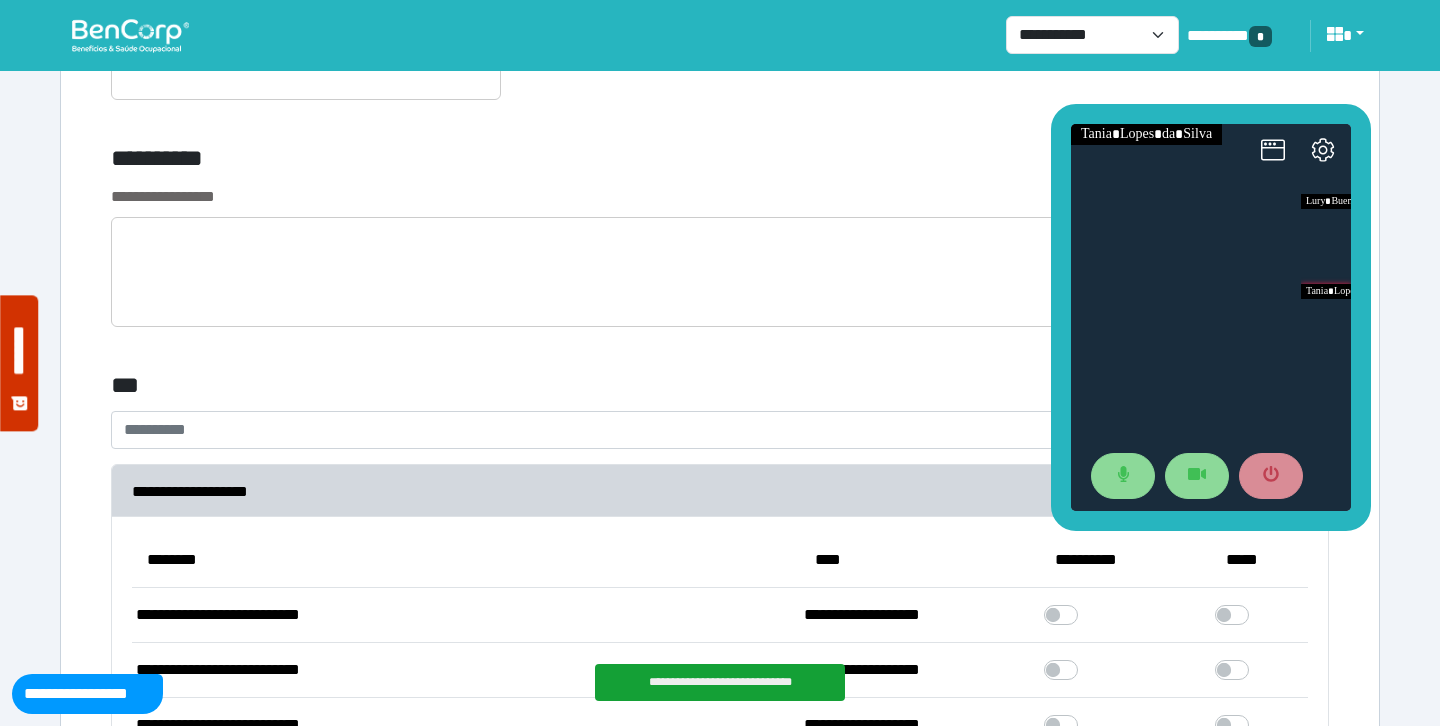 scroll, scrollTop: 5610, scrollLeft: 0, axis: vertical 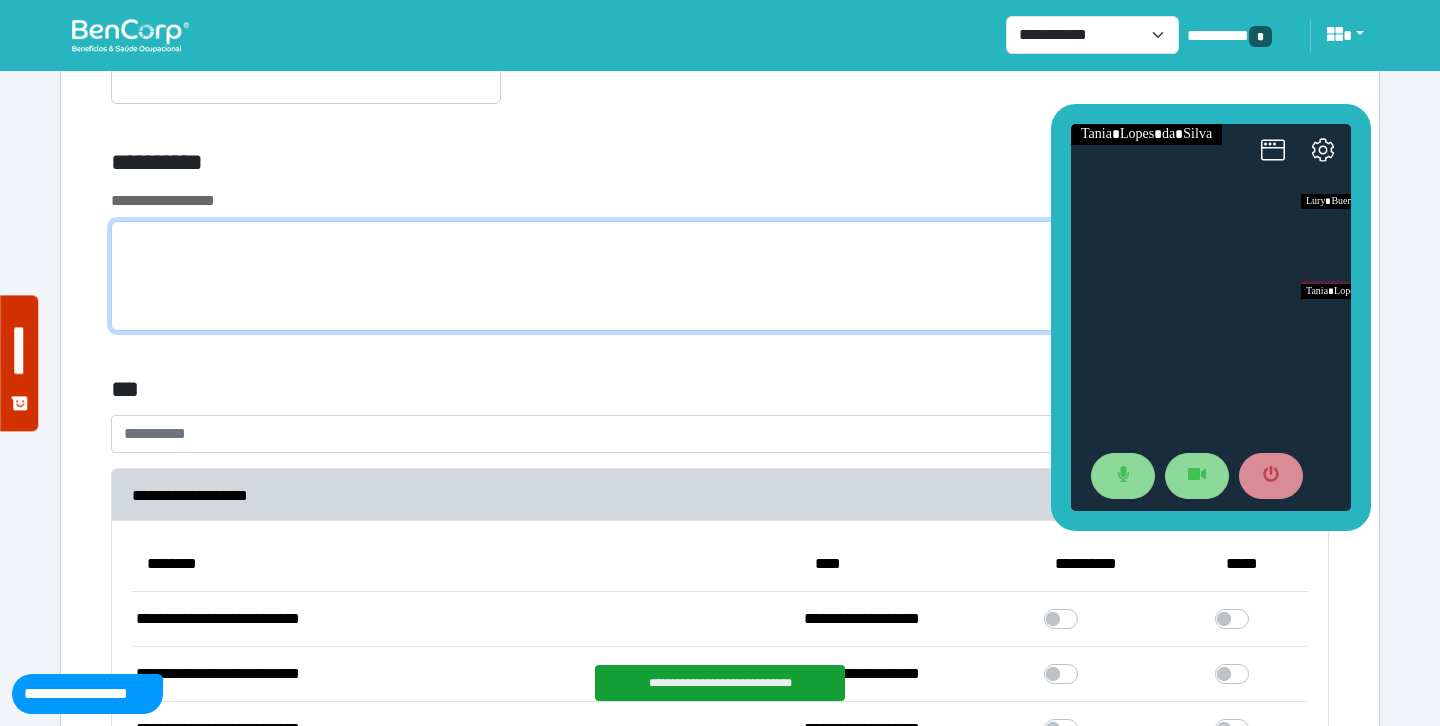 click 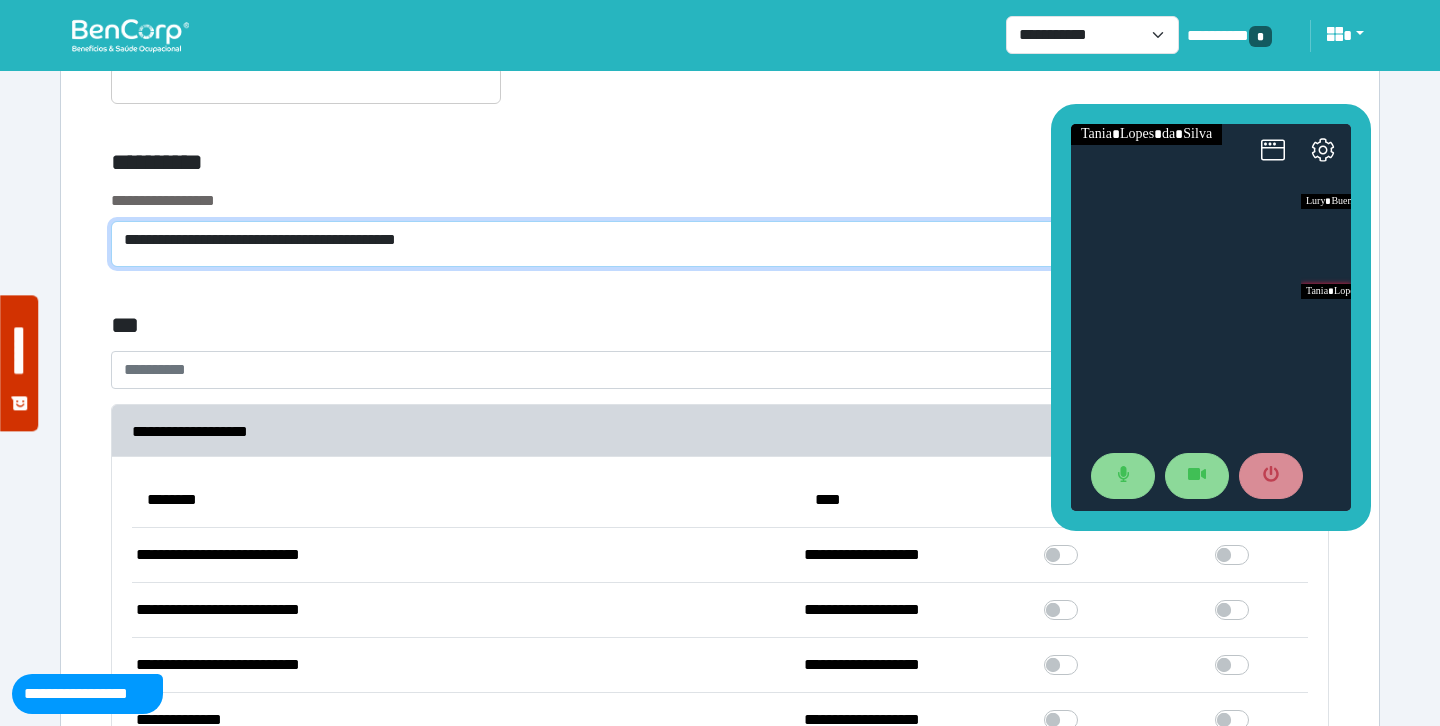 type on "**********" 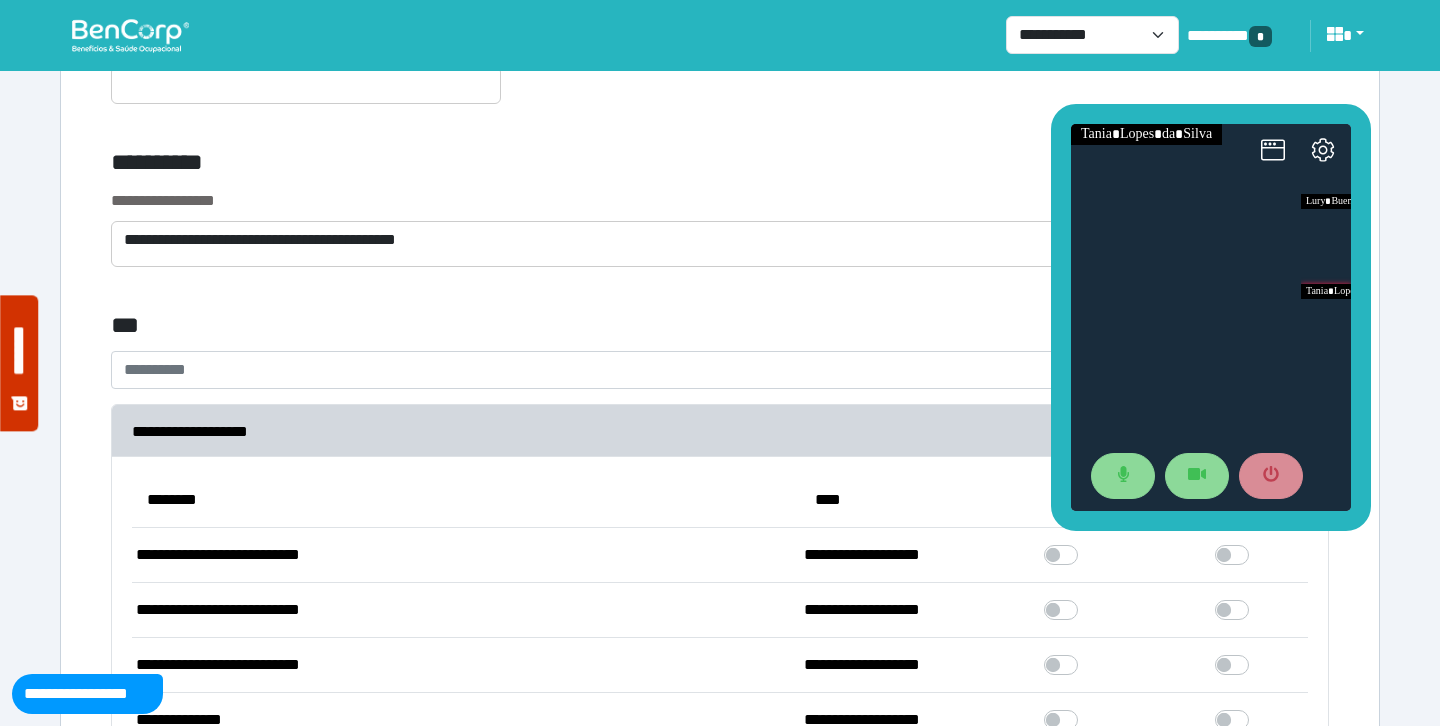 click on "**********" 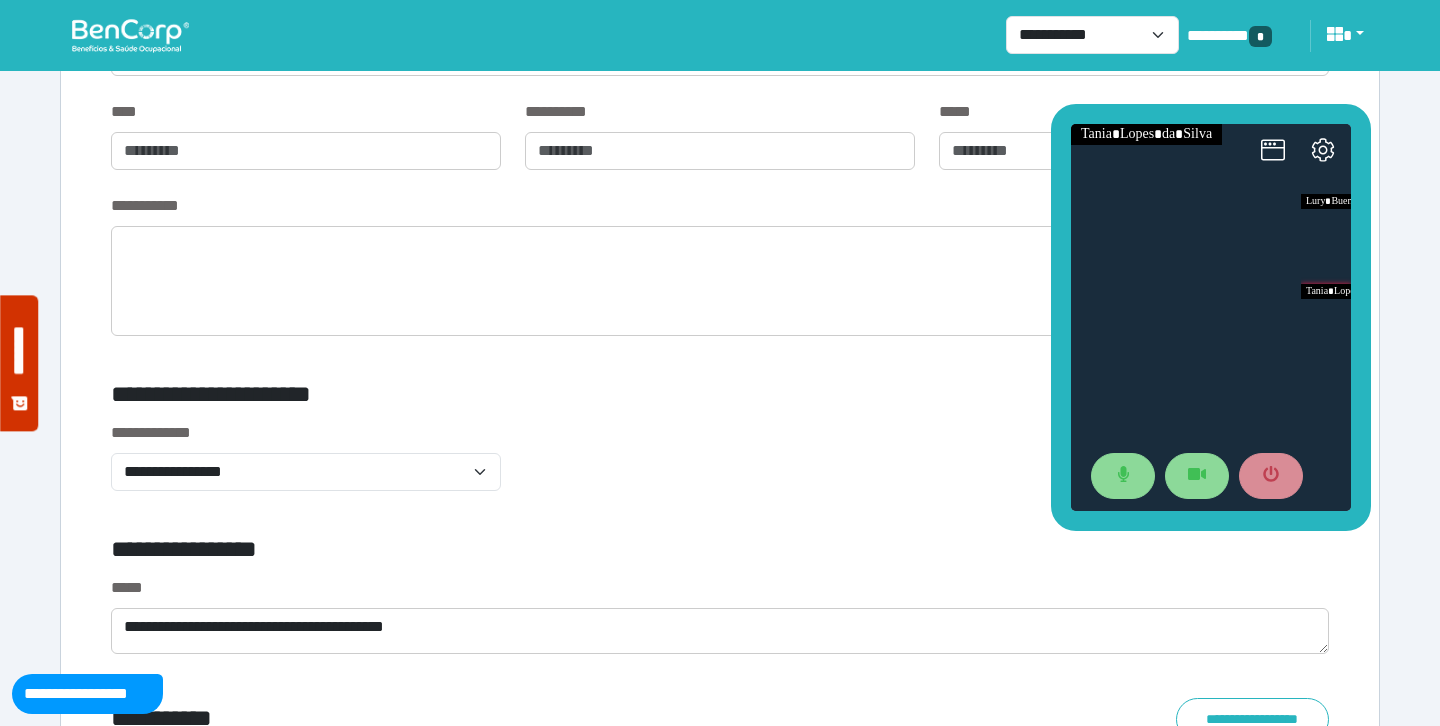 scroll, scrollTop: 7076, scrollLeft: 0, axis: vertical 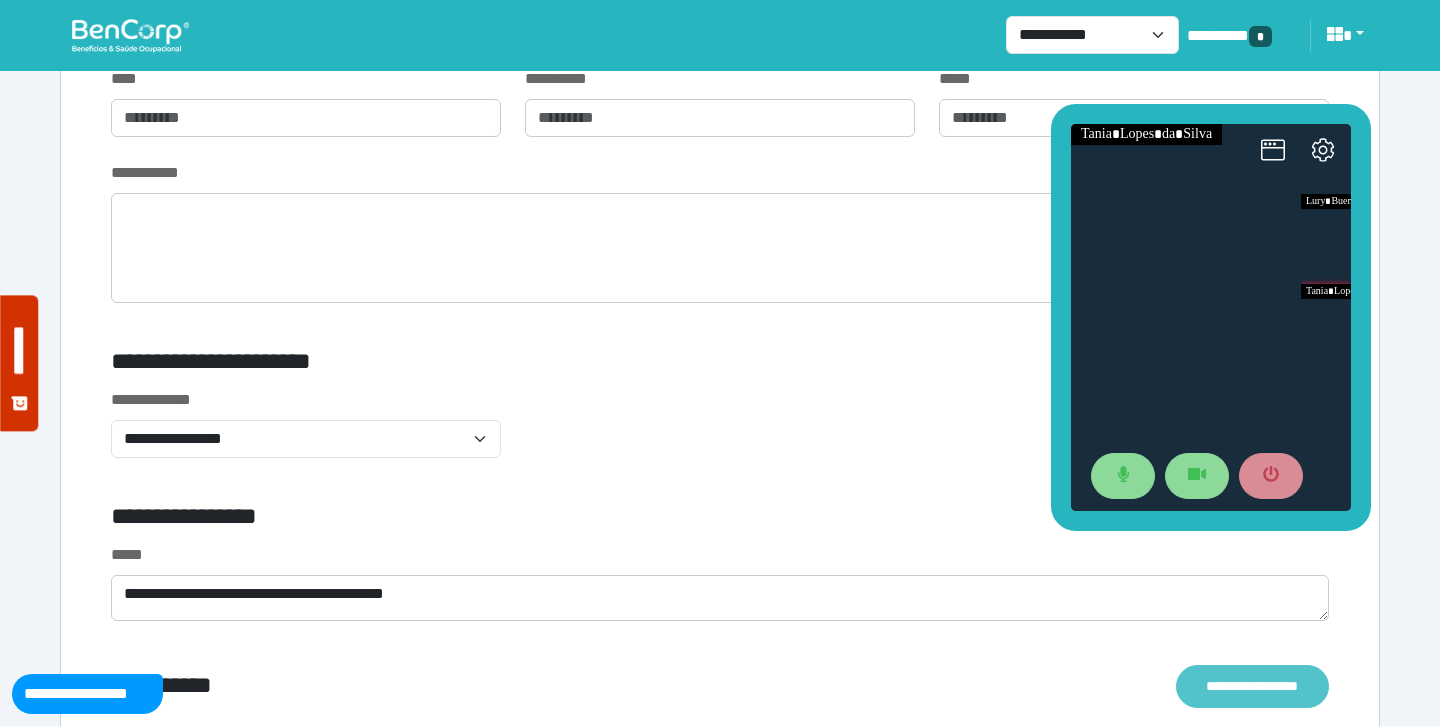 click on "**********" 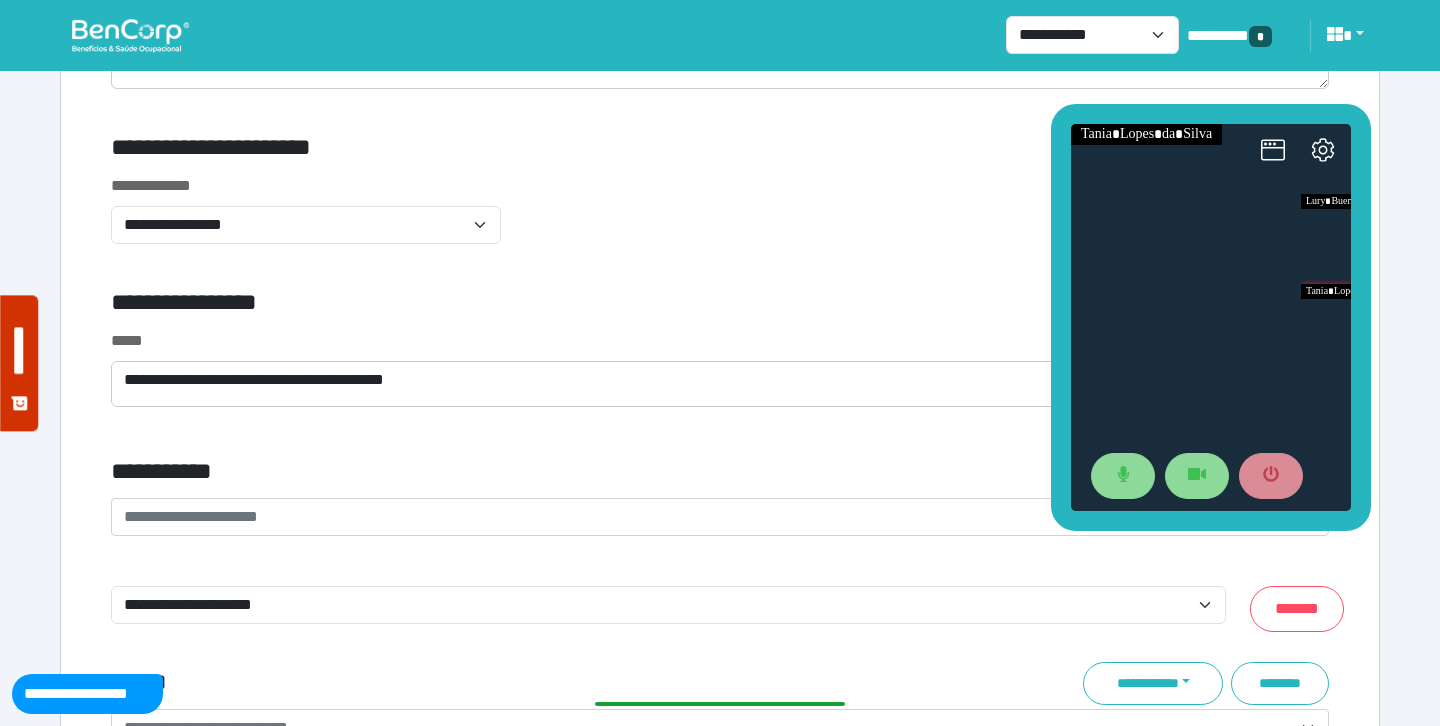 scroll, scrollTop: 7321, scrollLeft: 0, axis: vertical 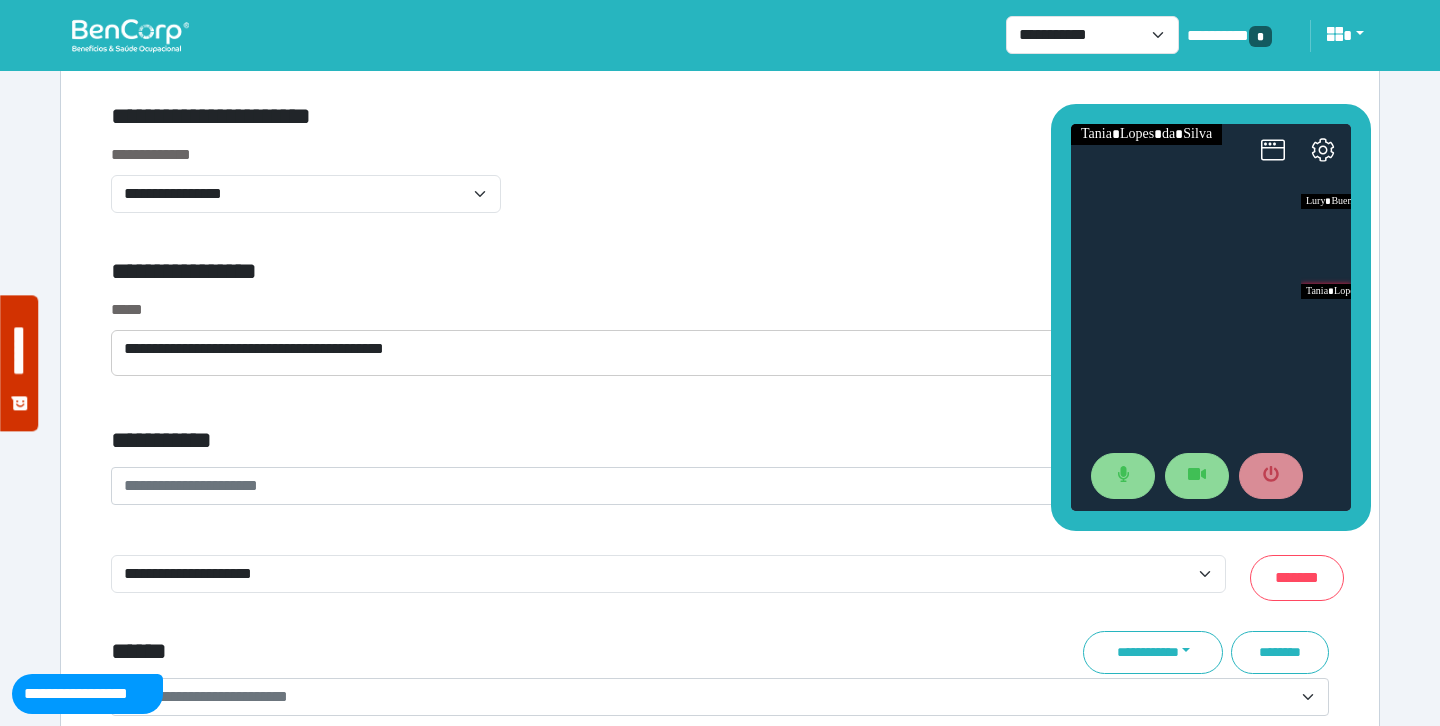 click on "**********" 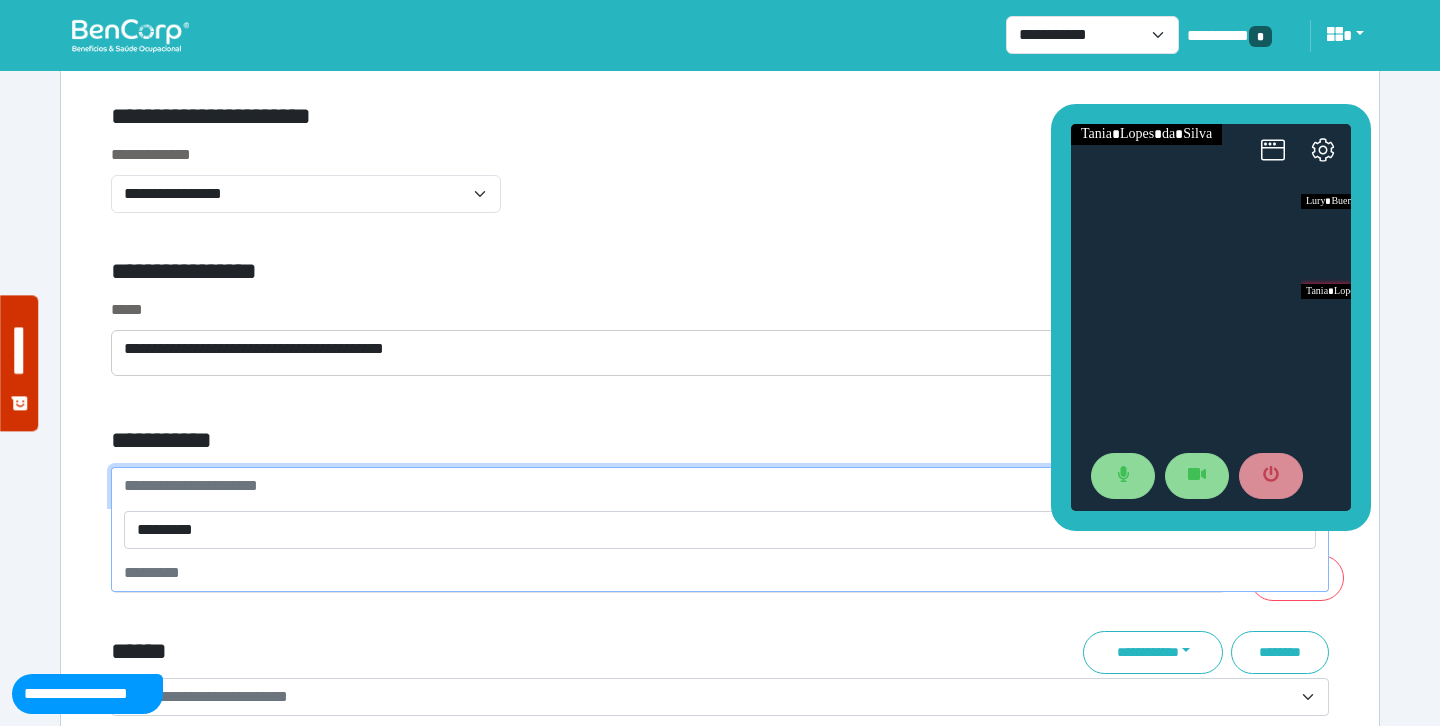 type on "**********" 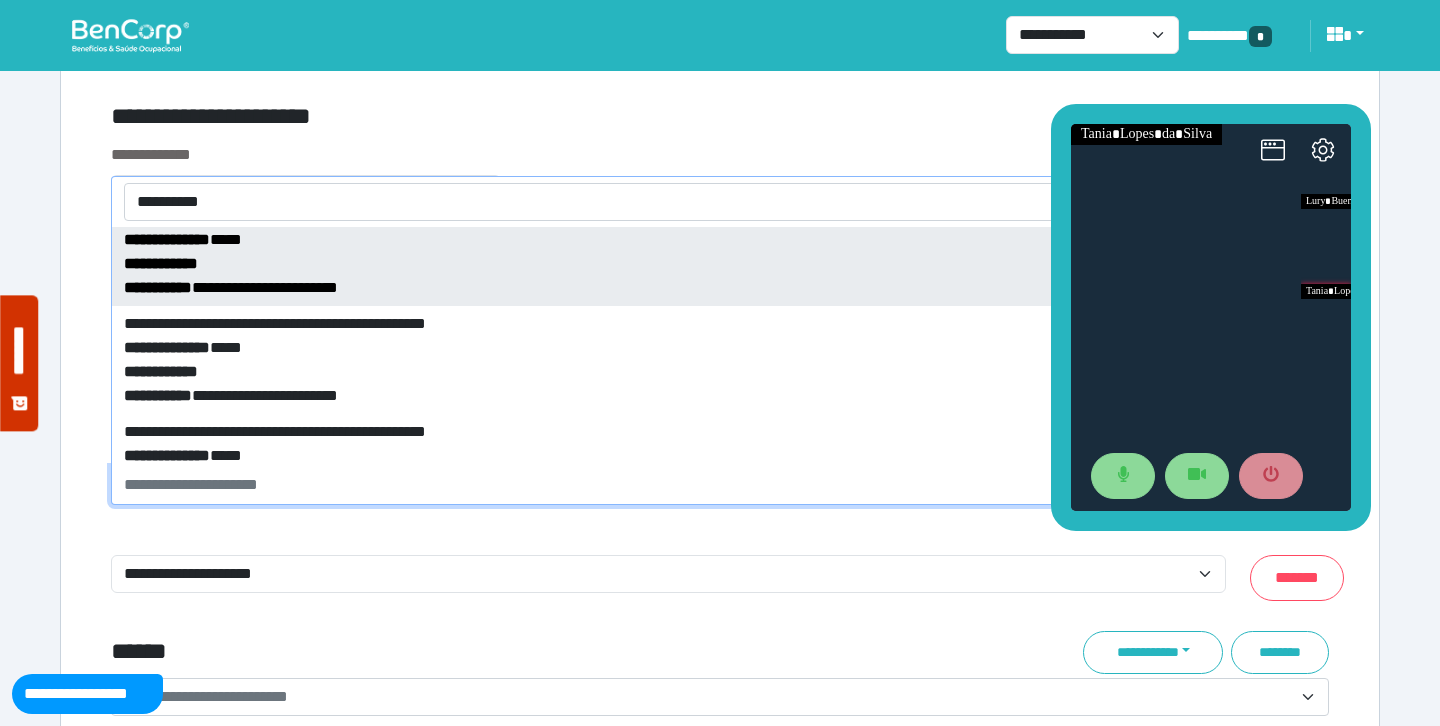 scroll, scrollTop: 851, scrollLeft: 0, axis: vertical 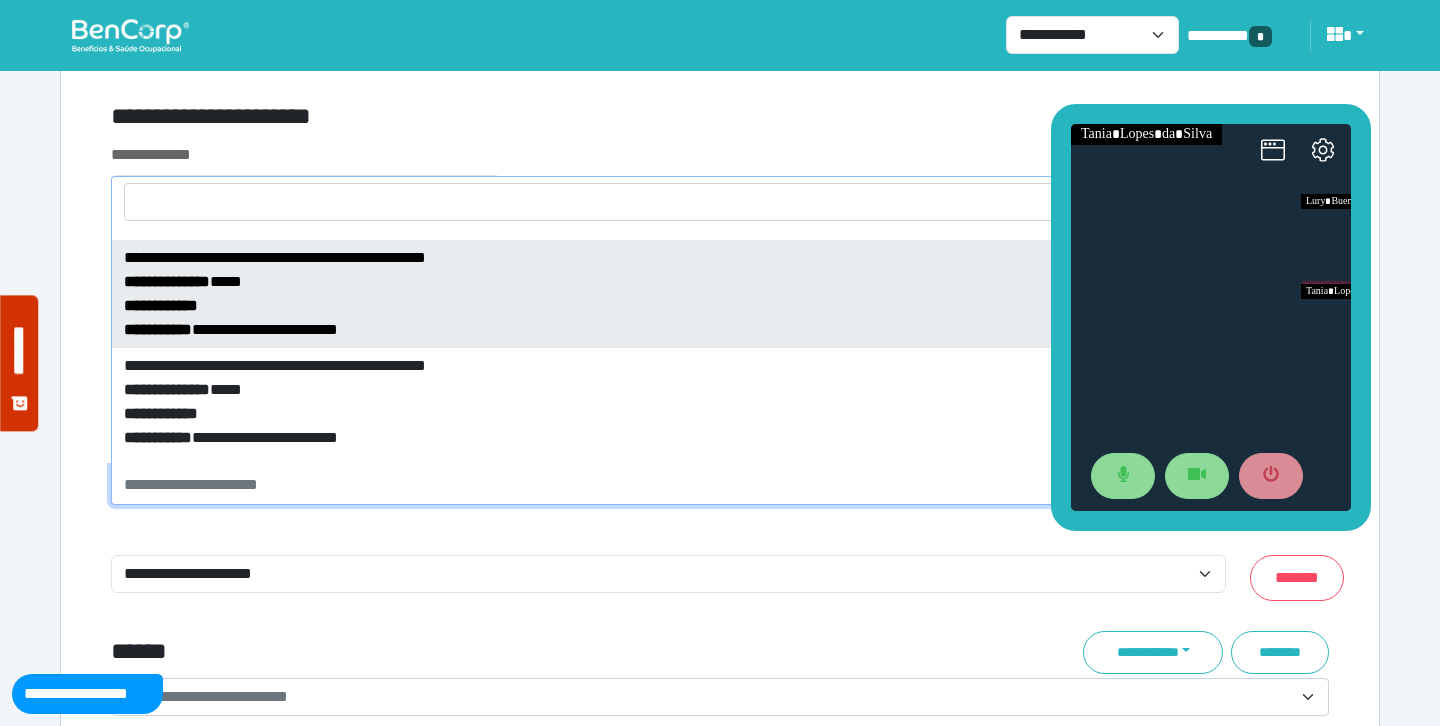 select on "*****" 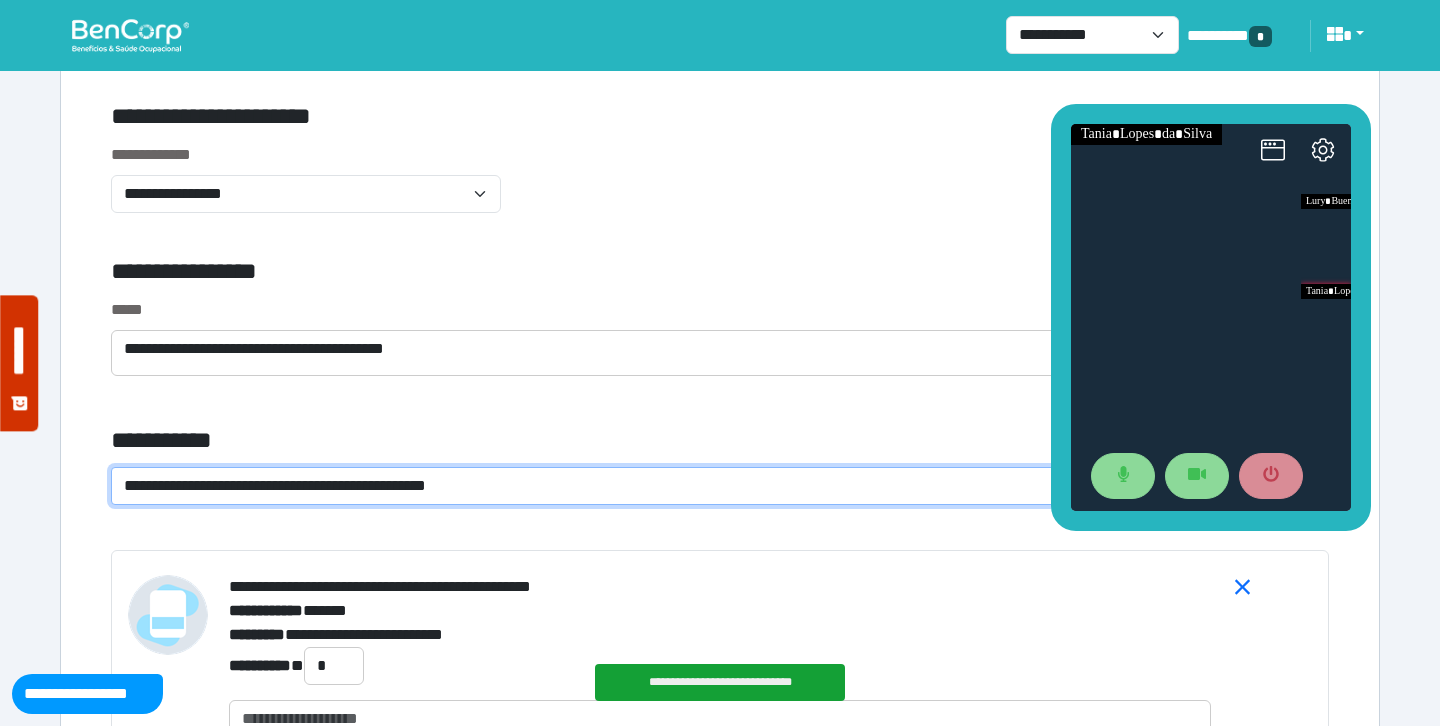 click on "**********" 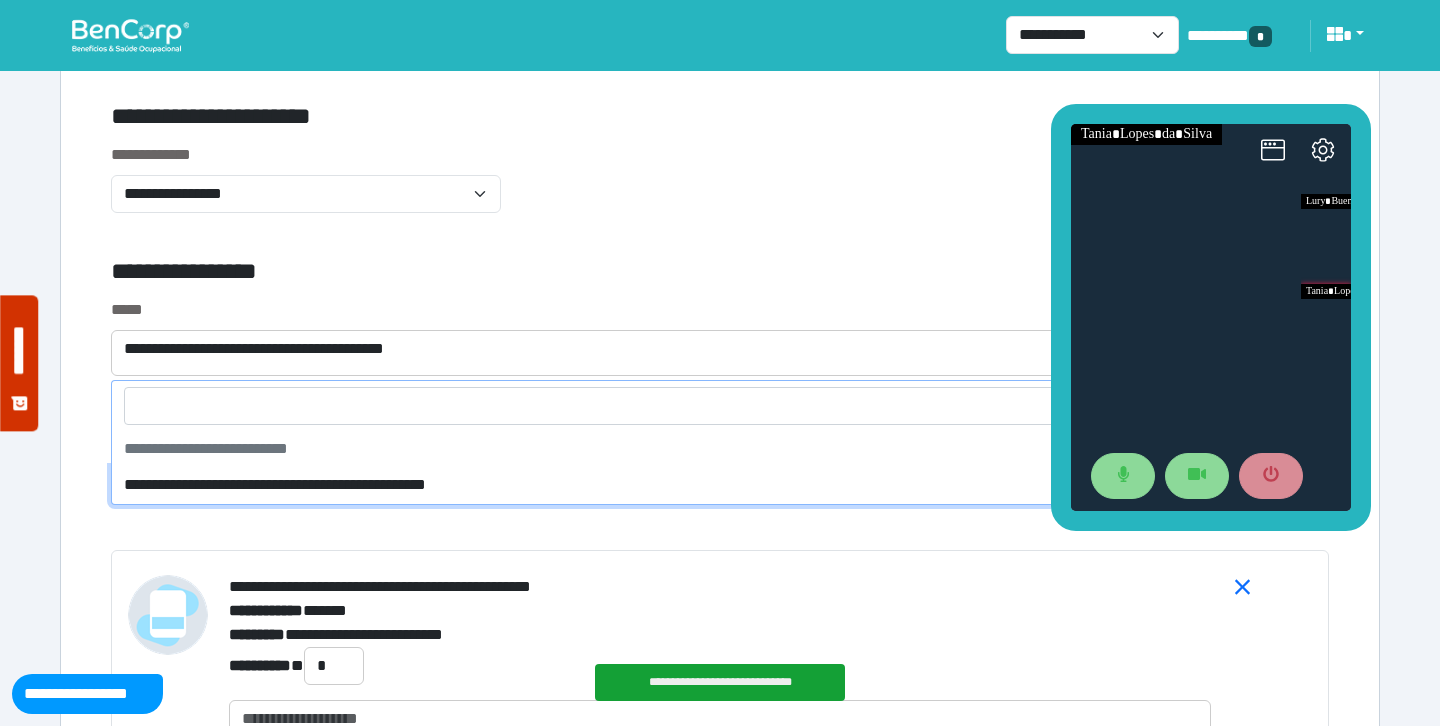 click on "**********" 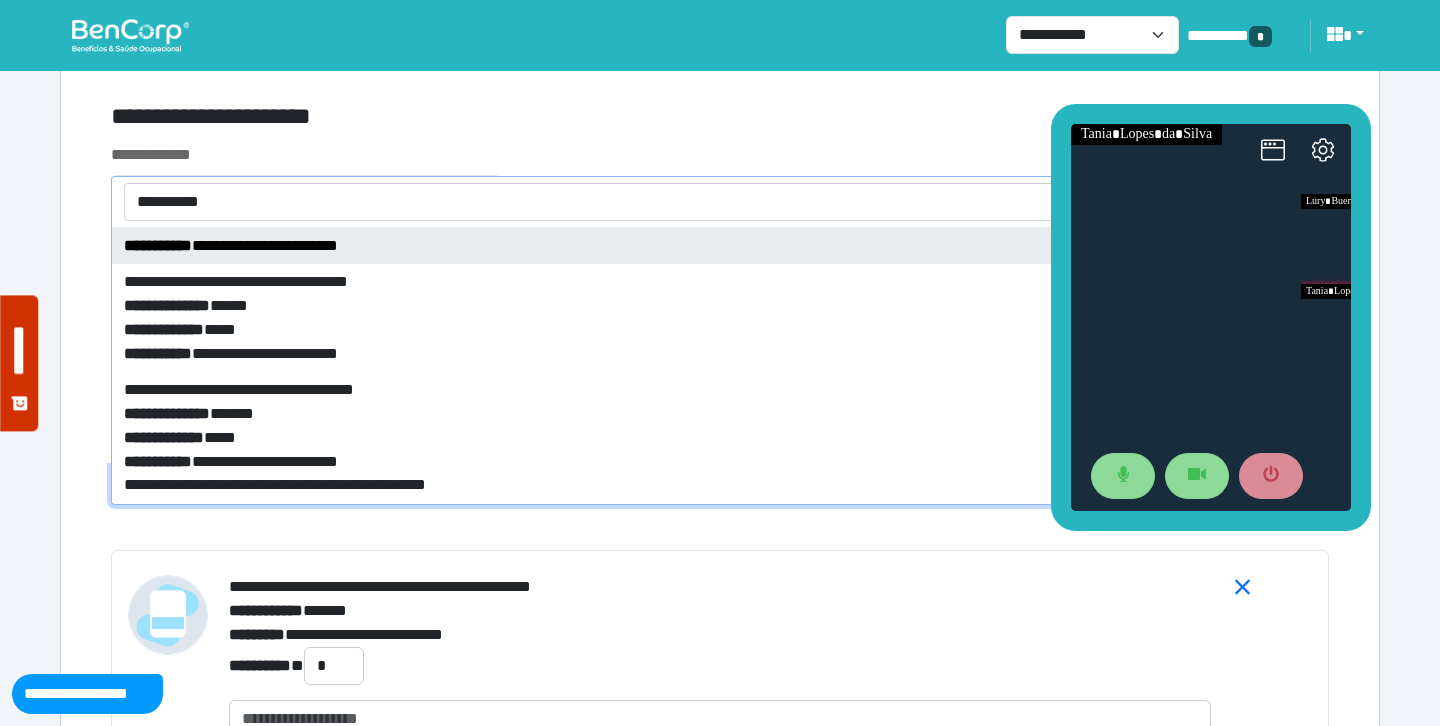 scroll, scrollTop: 516, scrollLeft: 0, axis: vertical 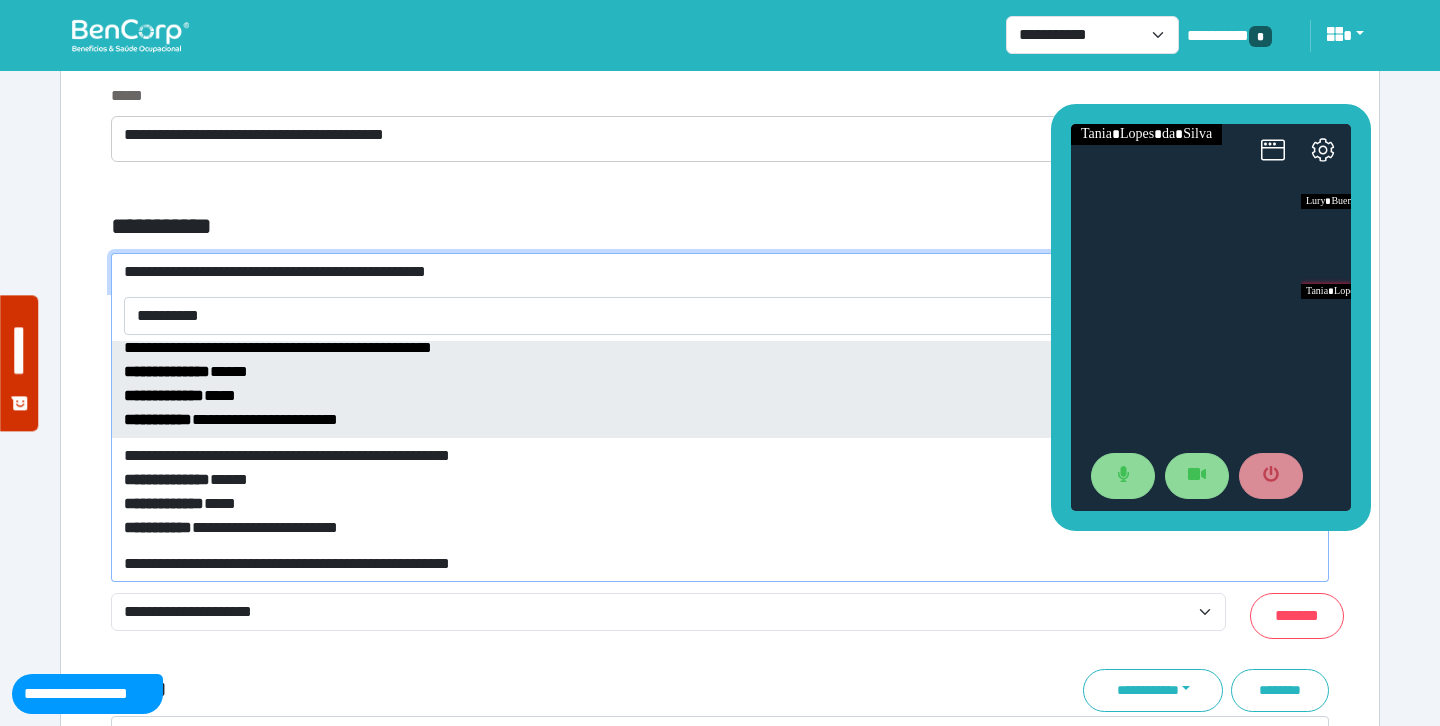 type on "**********" 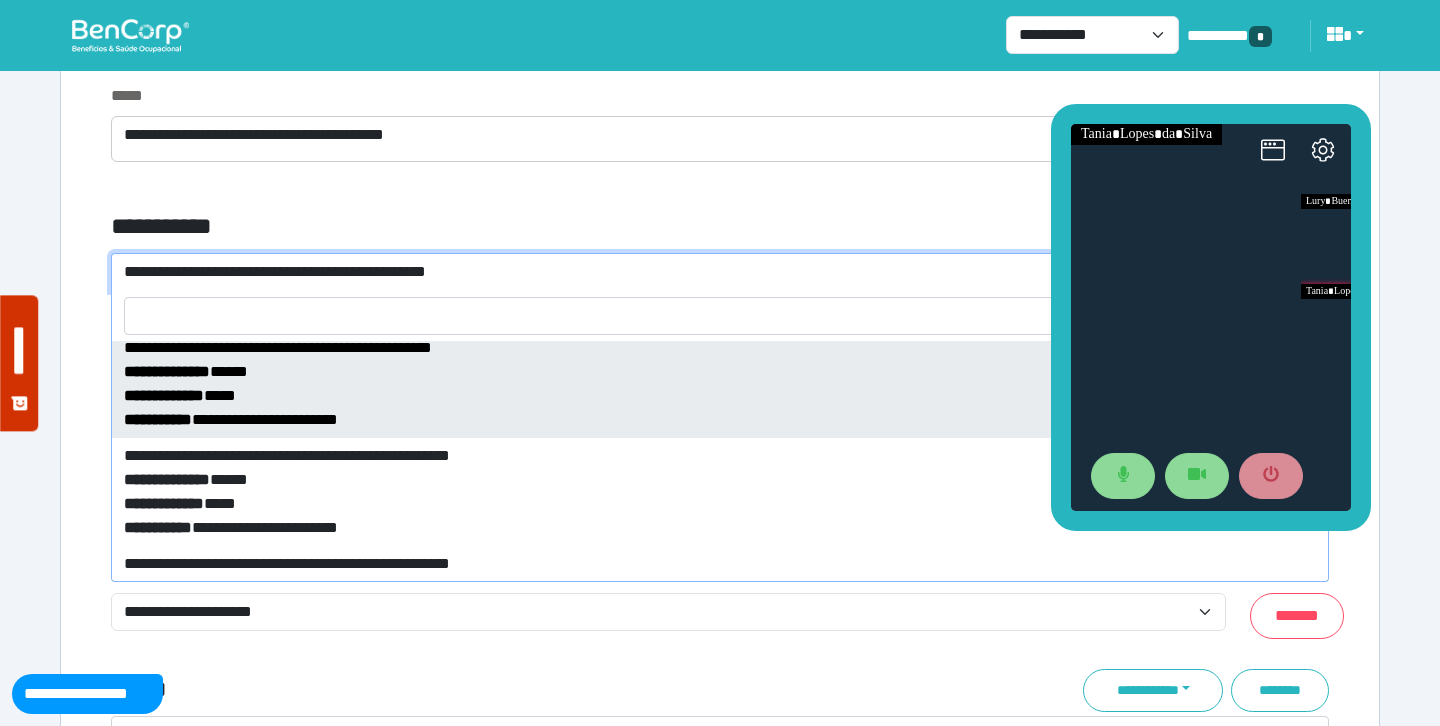 select on "*****" 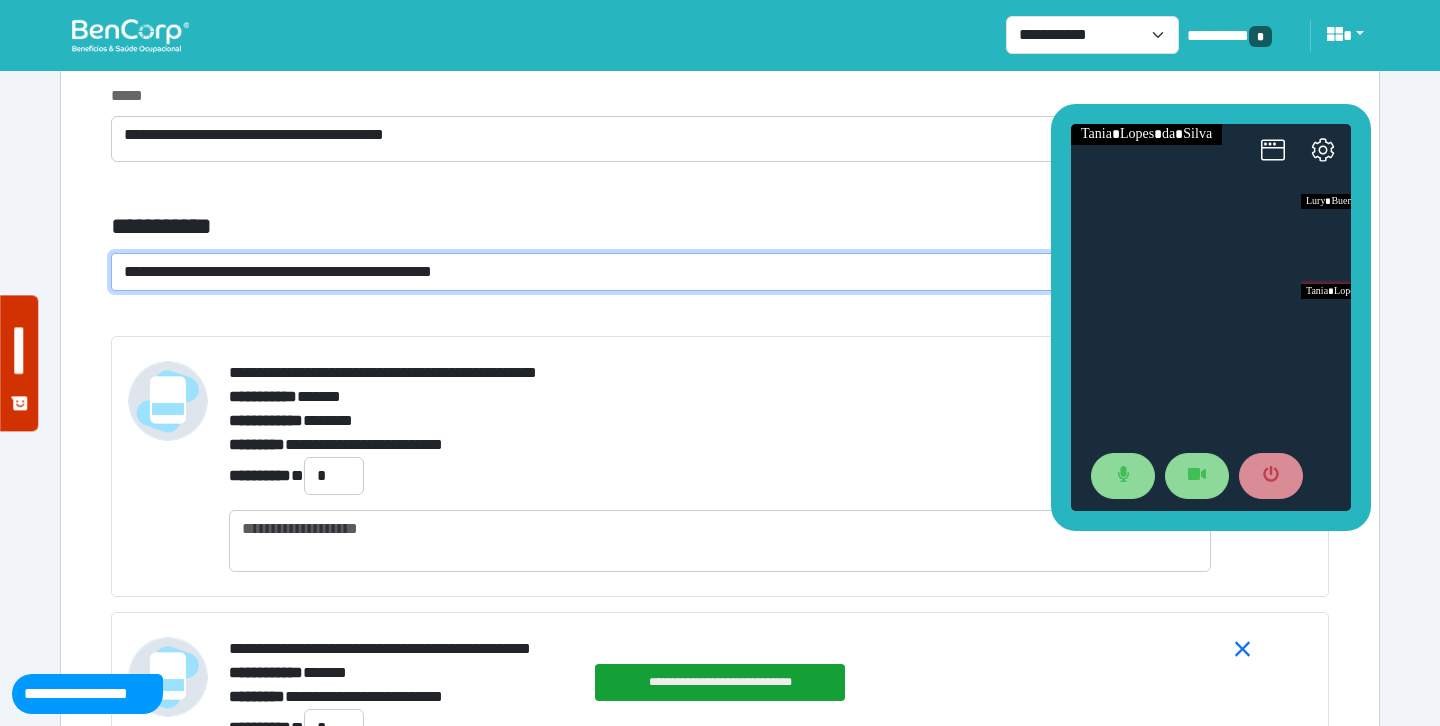 click on "**********" 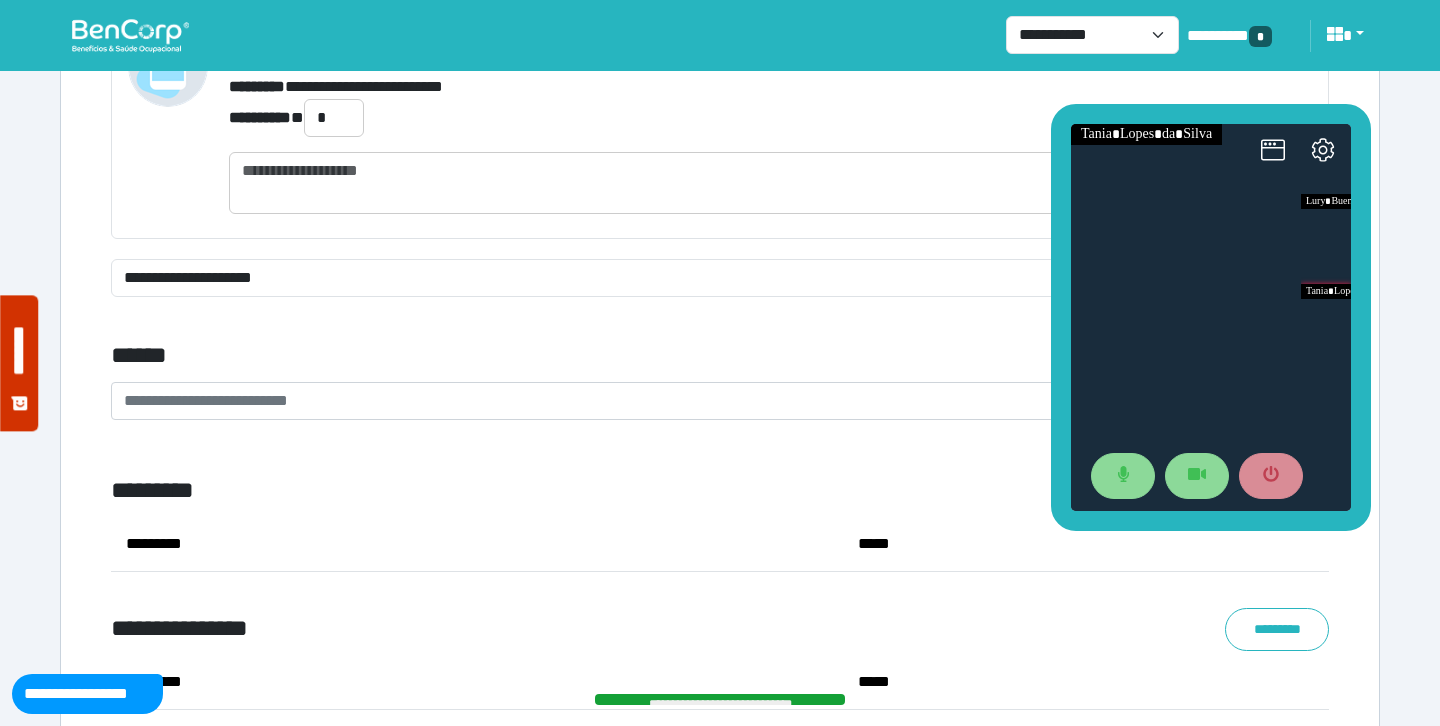 scroll, scrollTop: 8153, scrollLeft: 0, axis: vertical 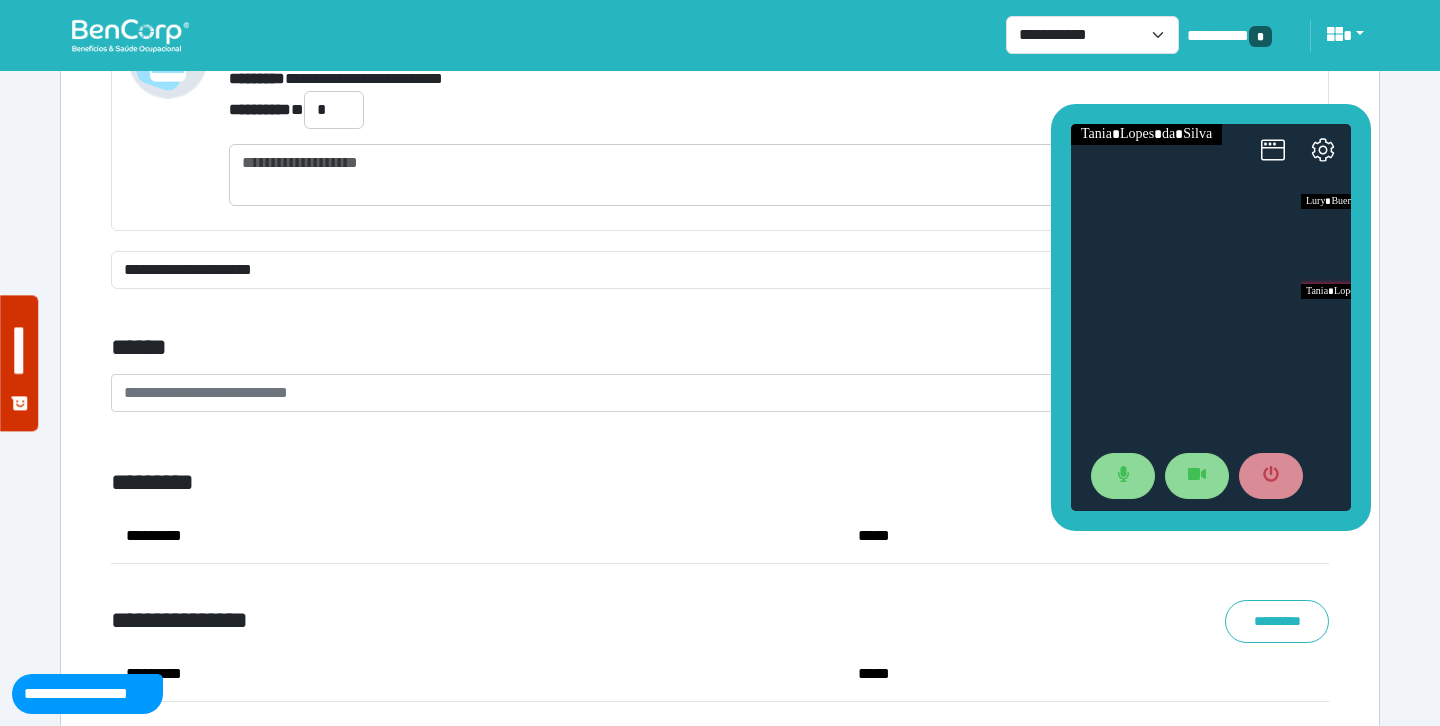 click on "**********" 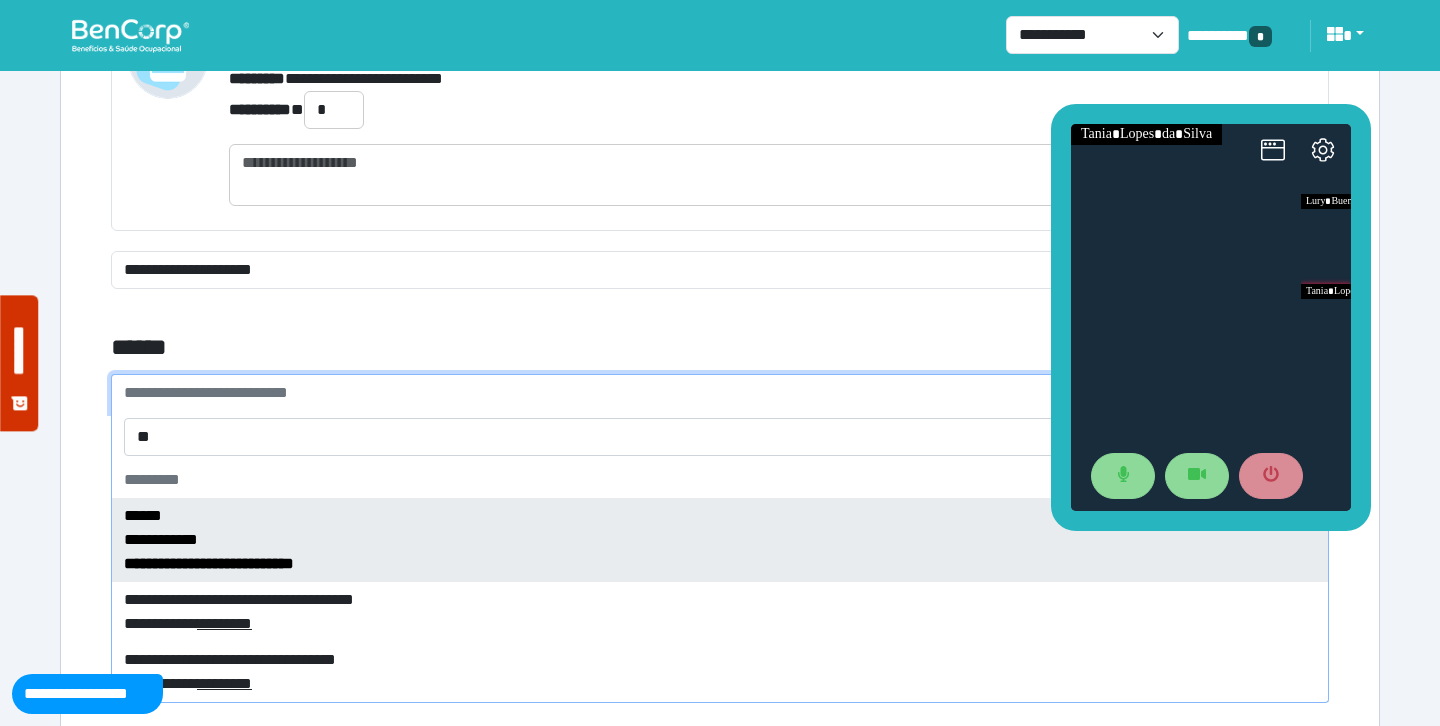 type on "*" 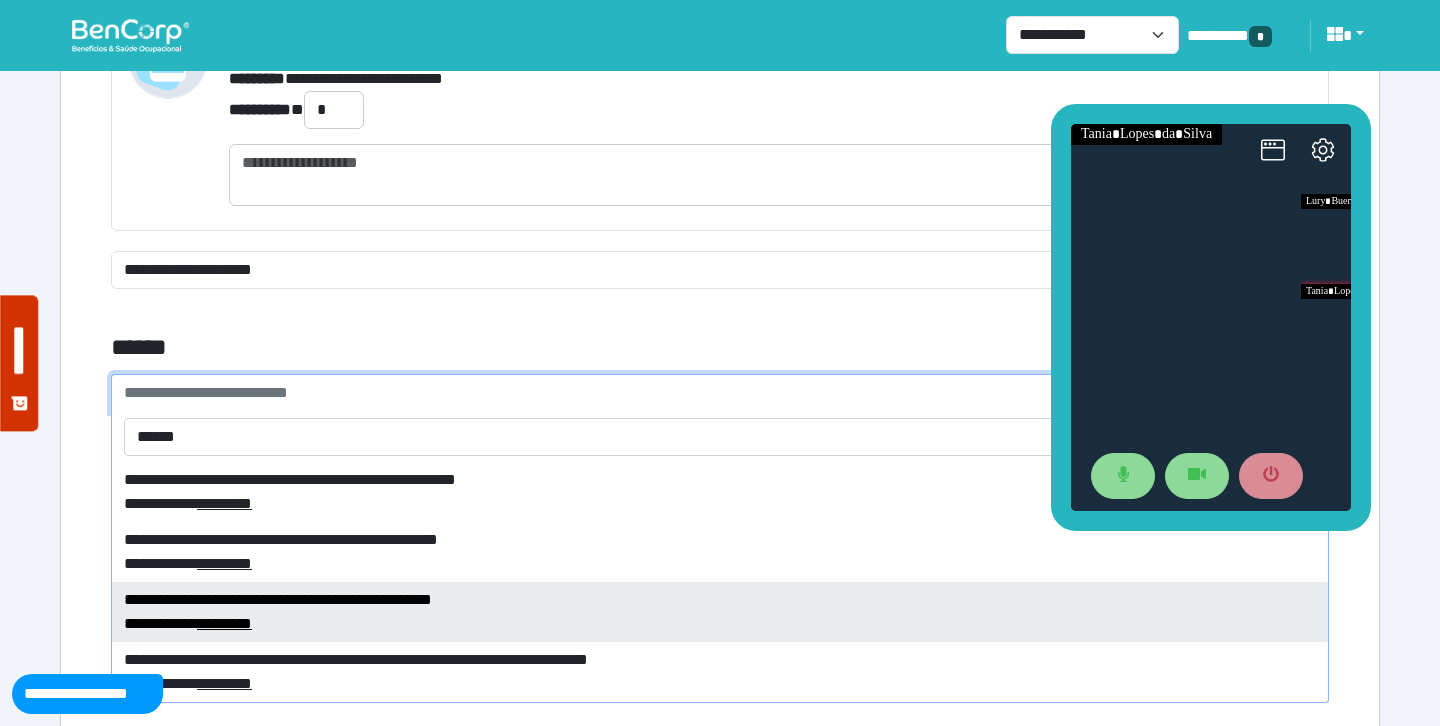 scroll, scrollTop: 0, scrollLeft: 0, axis: both 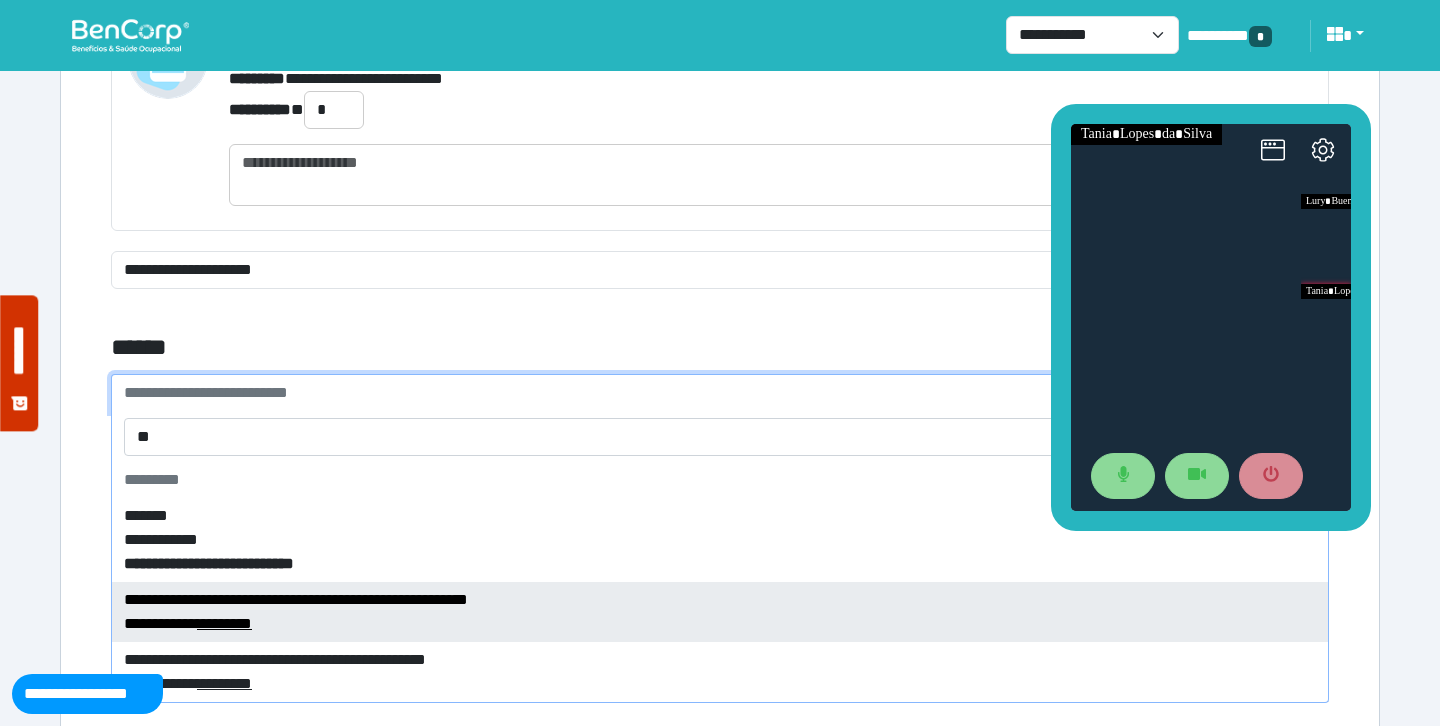 type on "*" 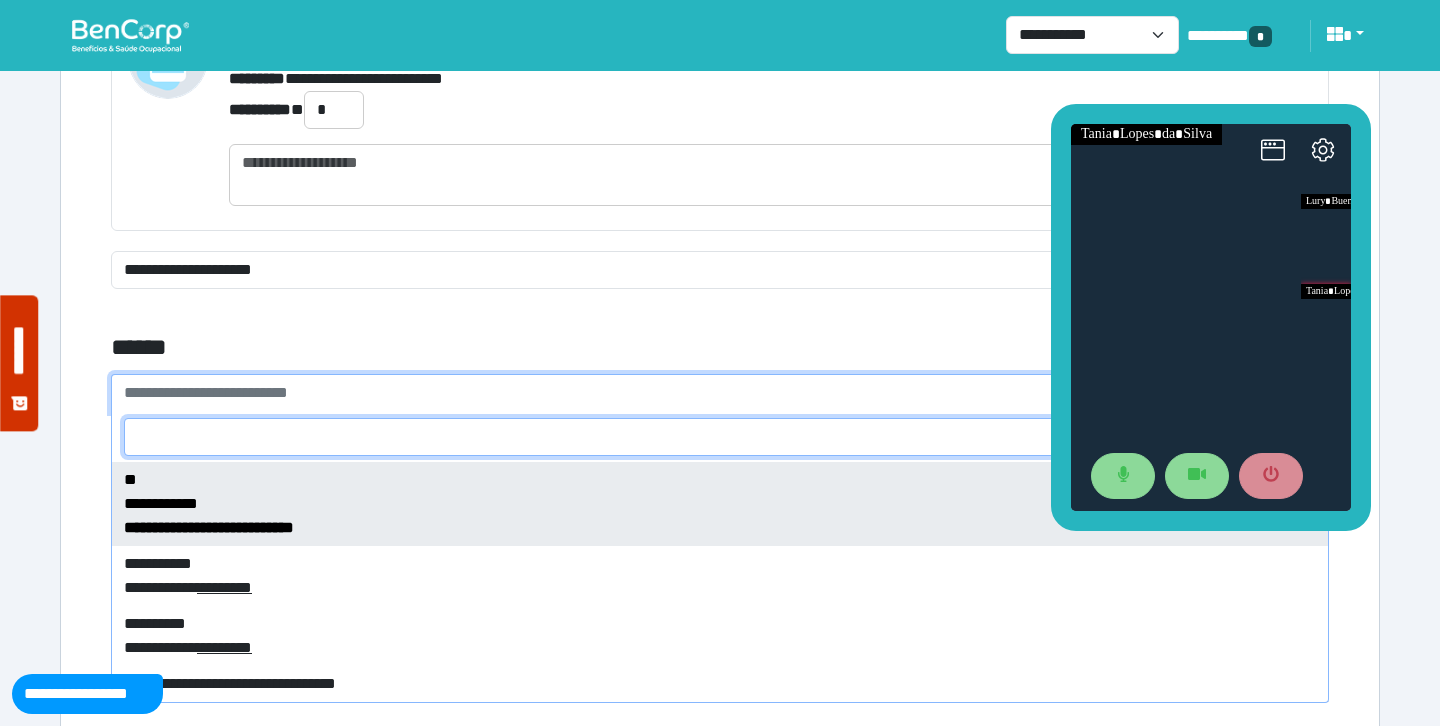 paste on "********" 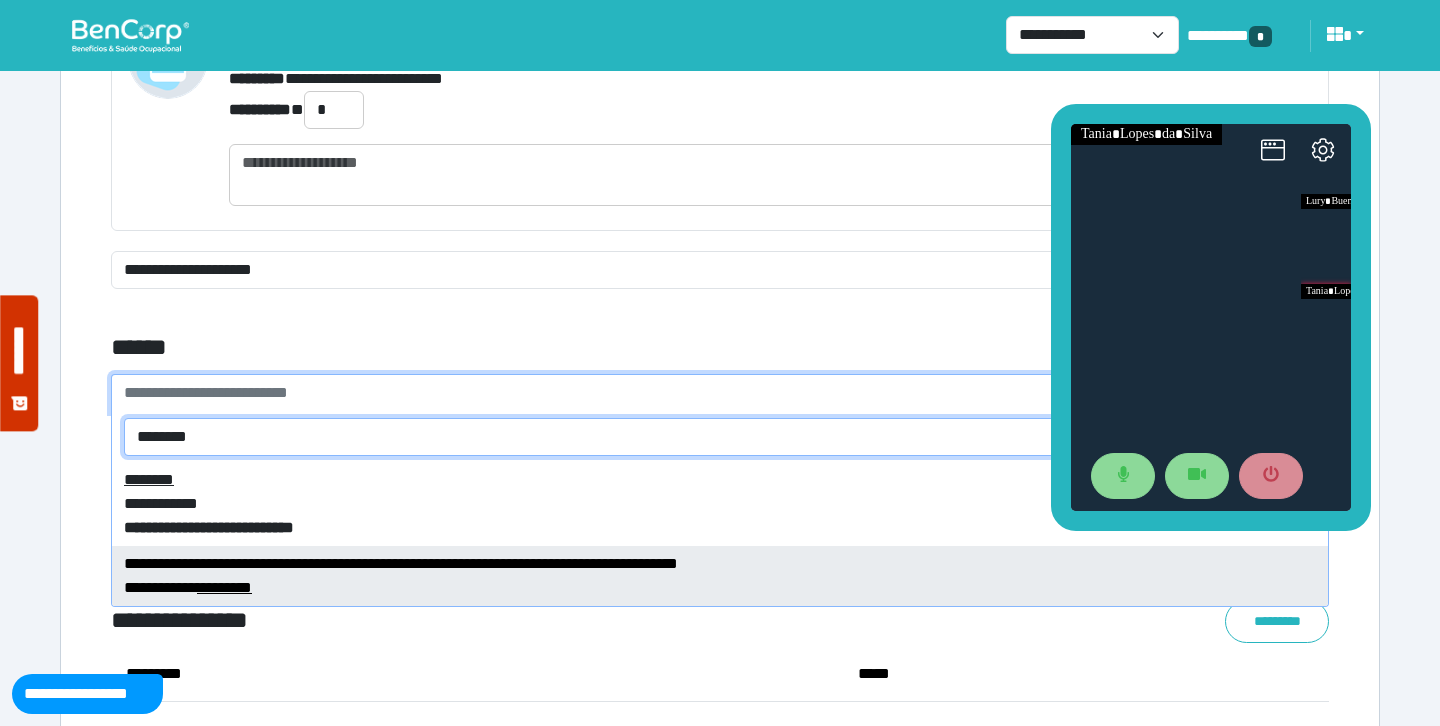type on "********" 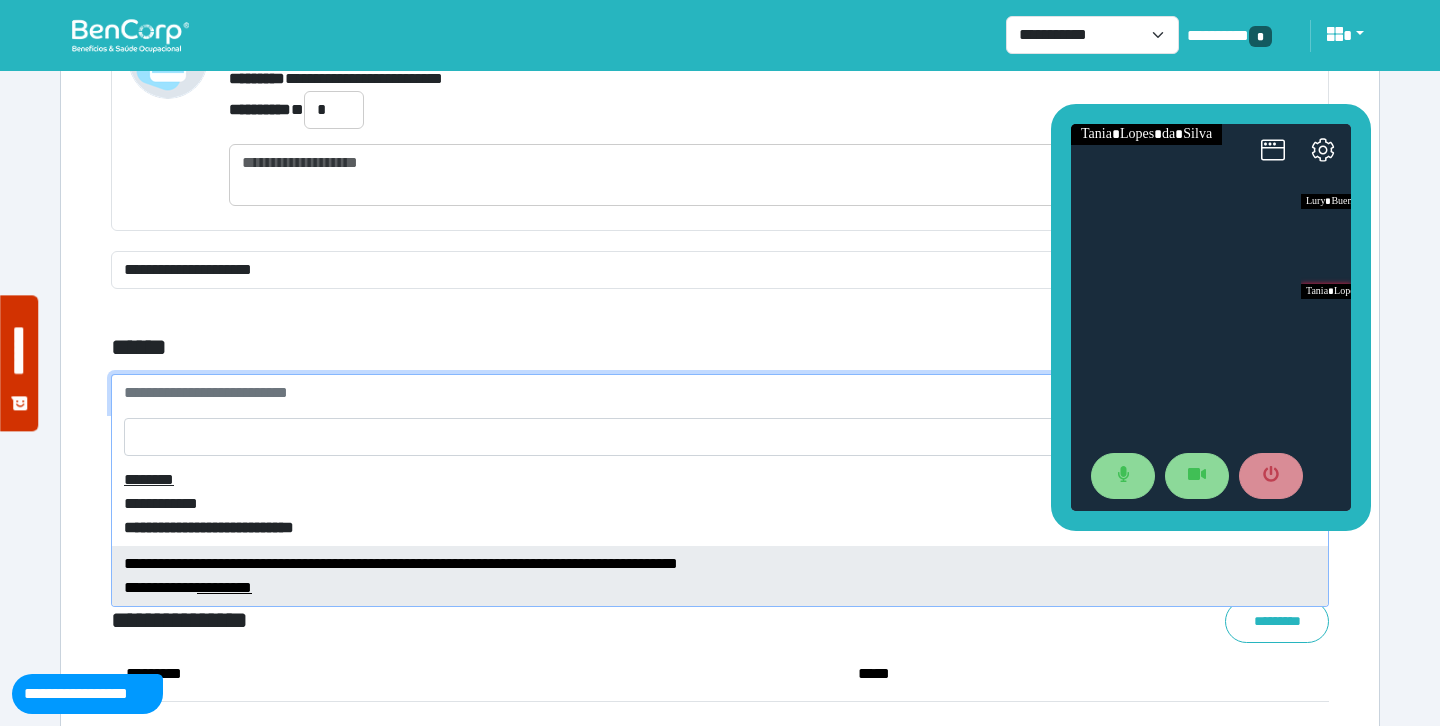 select on "****" 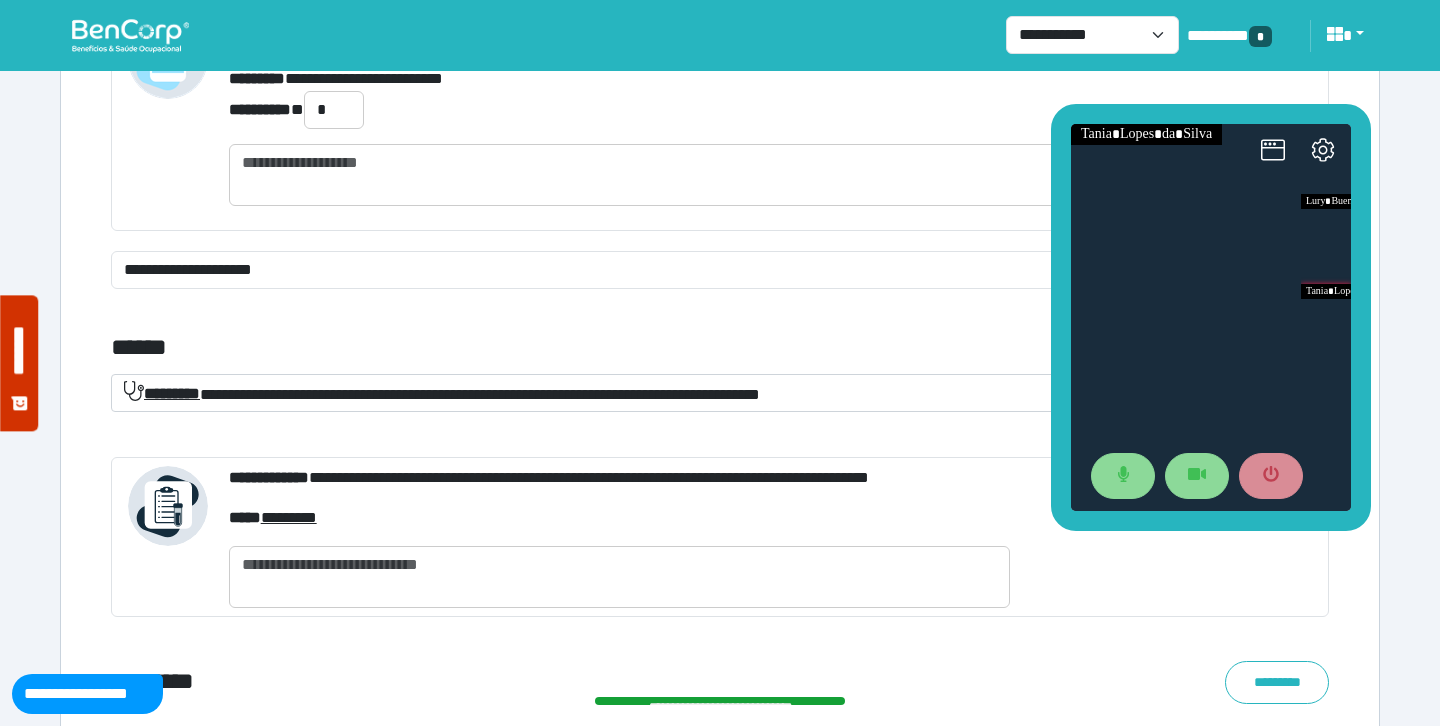 click on "**********" 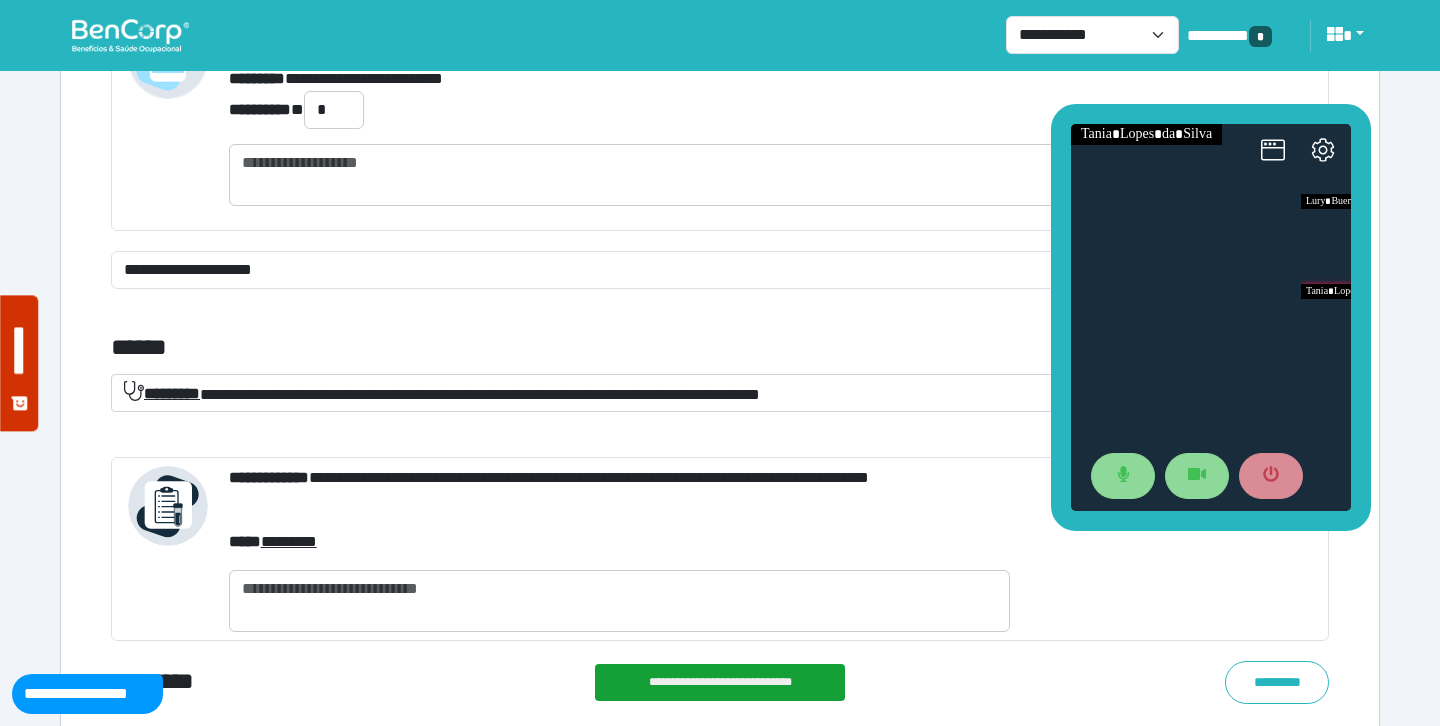 click on "**********" 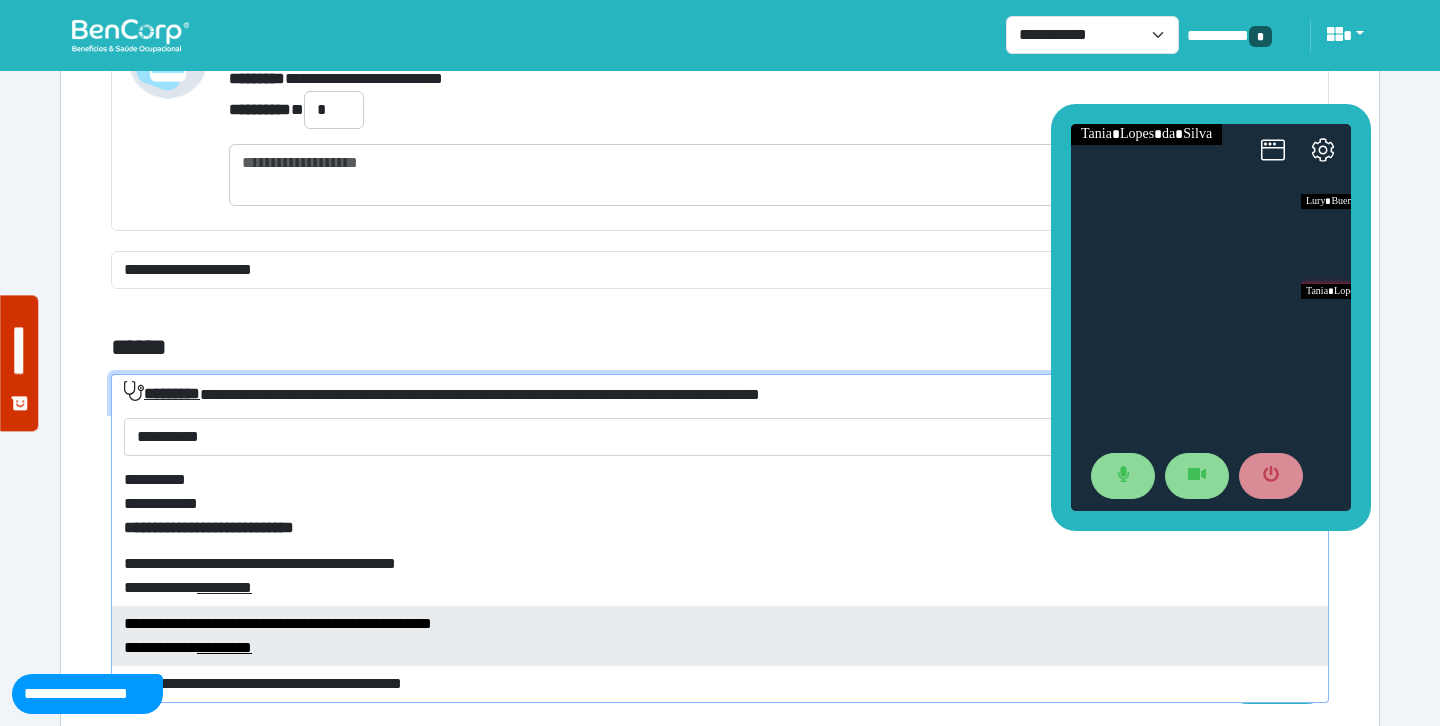 type on "**********" 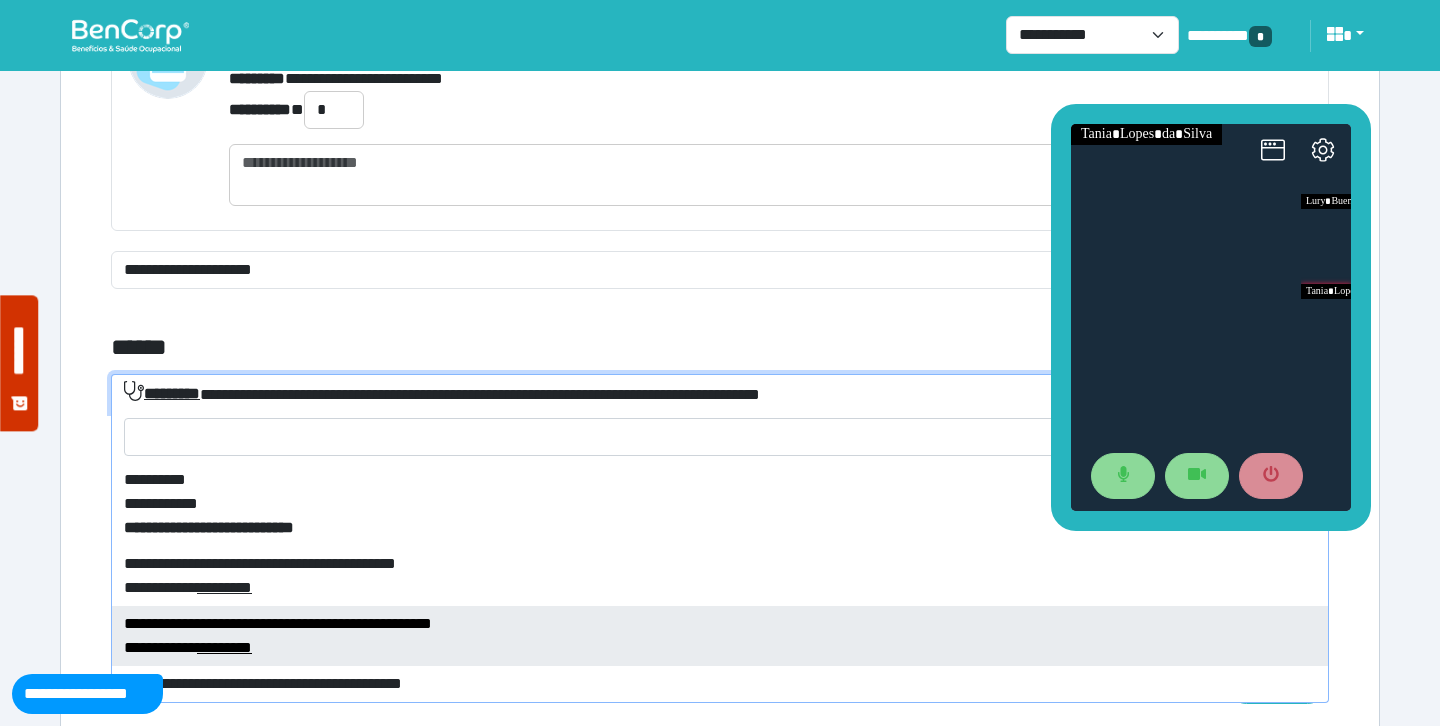 select on "****" 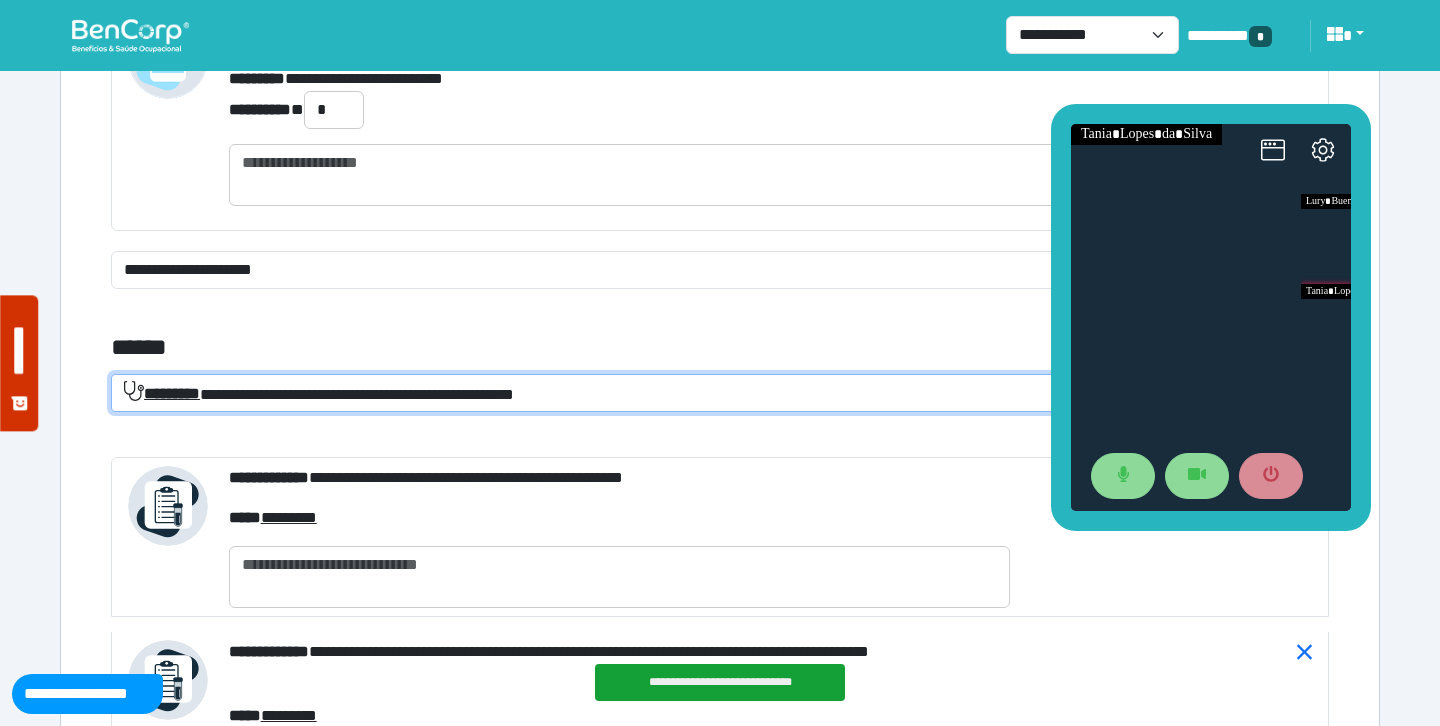 click on "******" 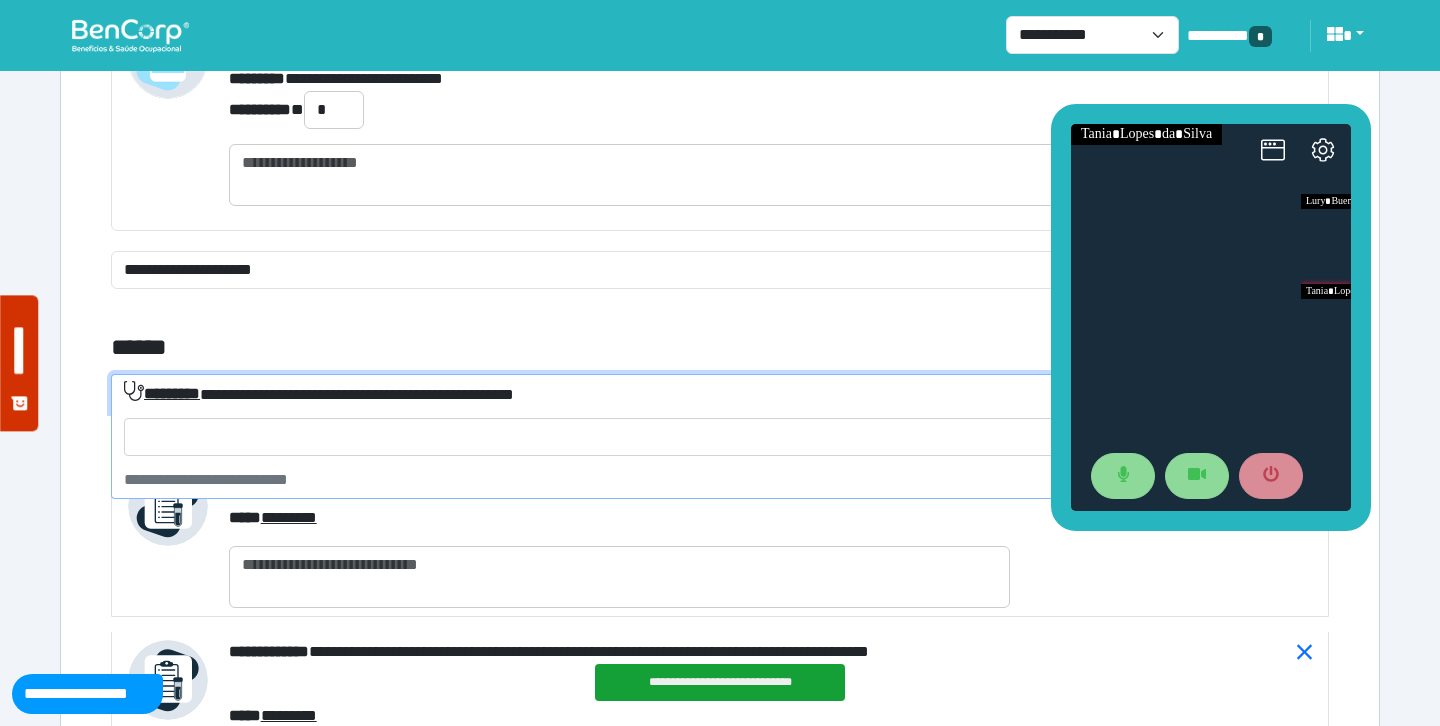 click on "**********" 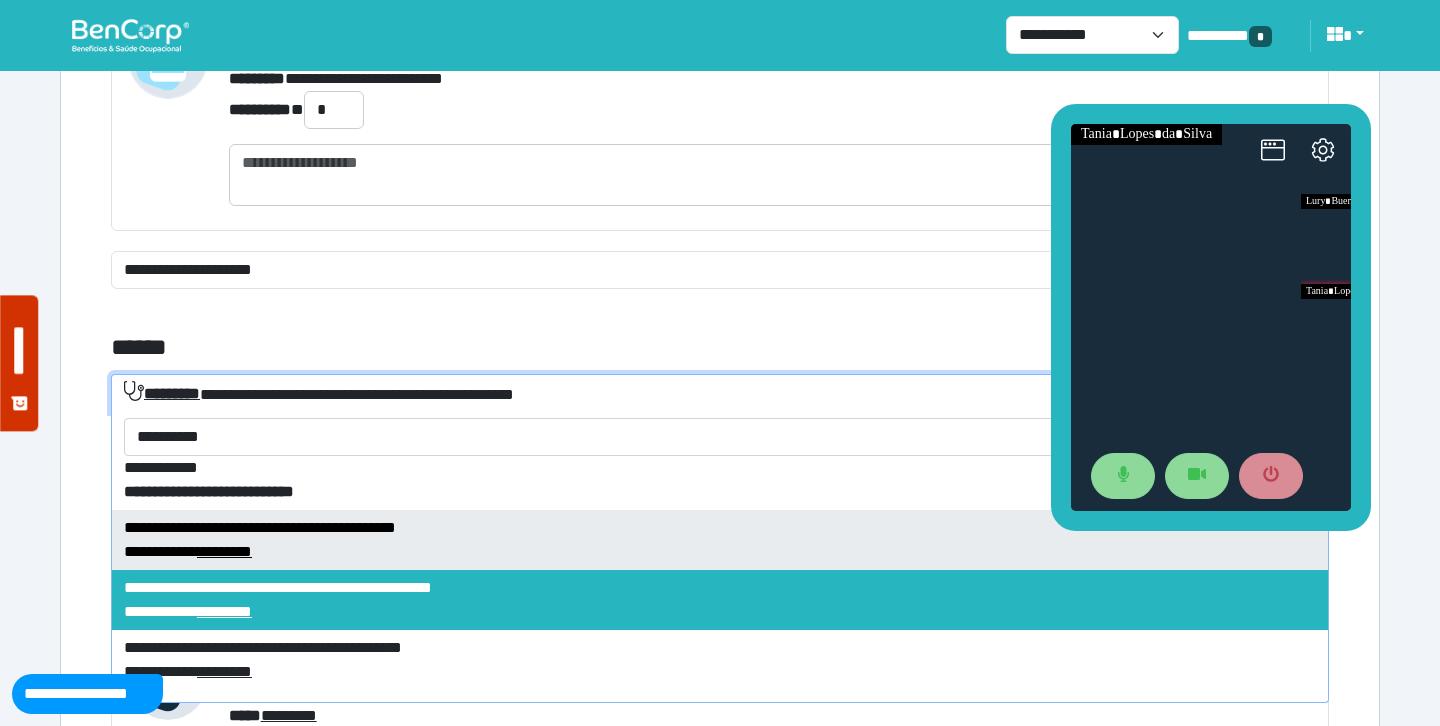 scroll, scrollTop: 37, scrollLeft: 0, axis: vertical 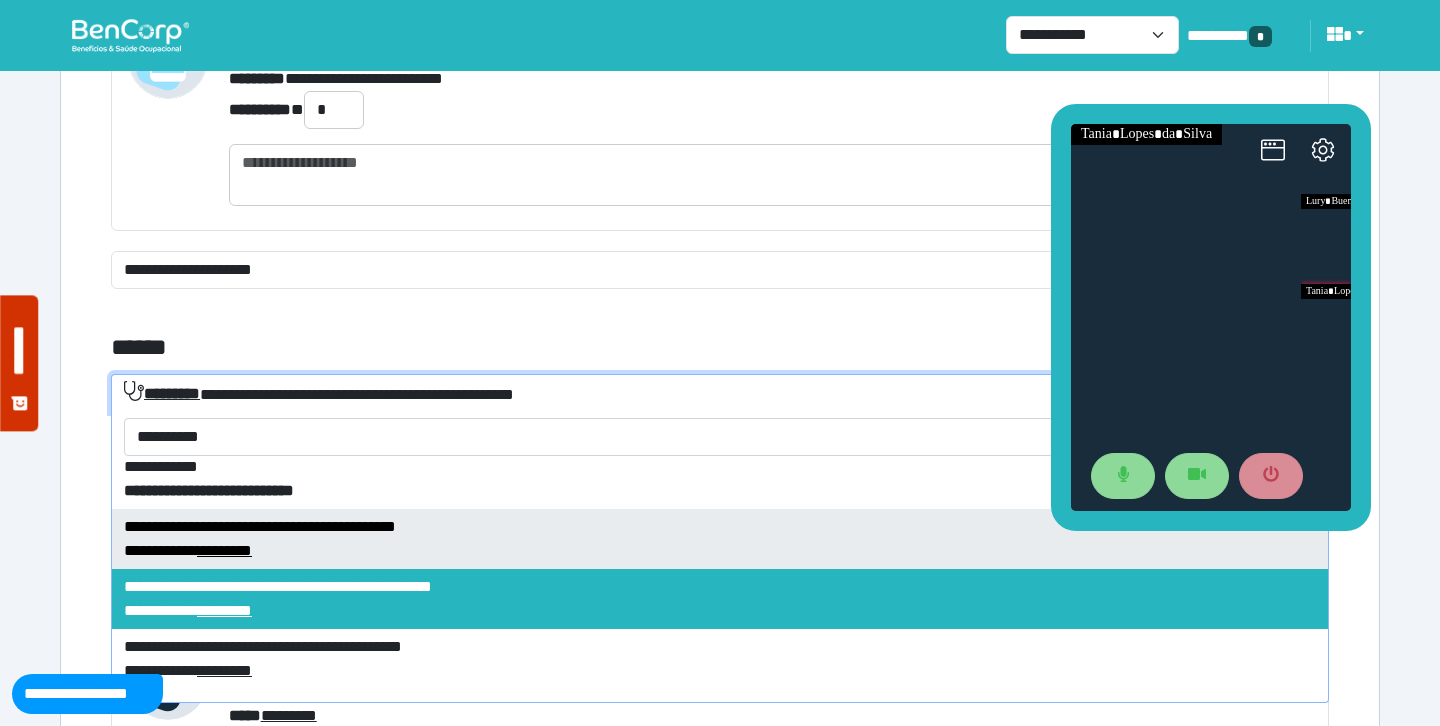 type on "**********" 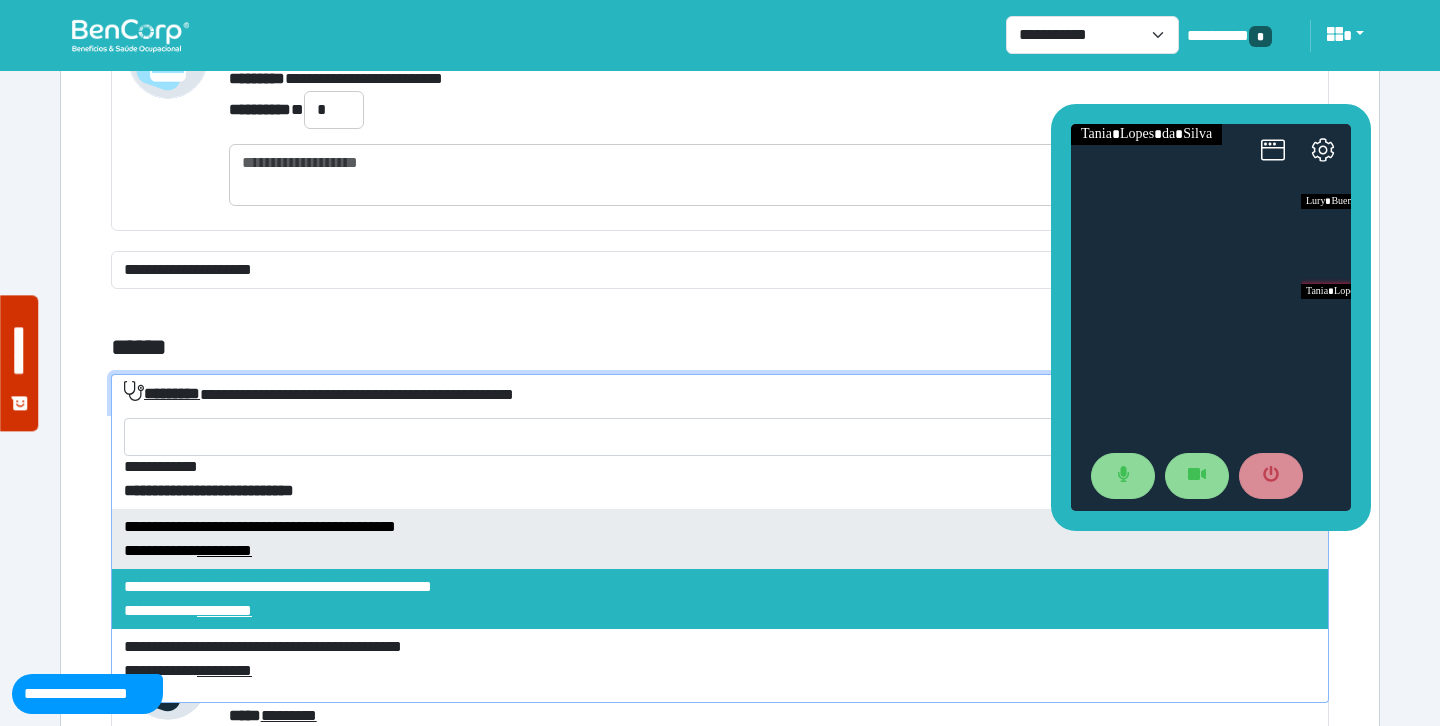 select on "****" 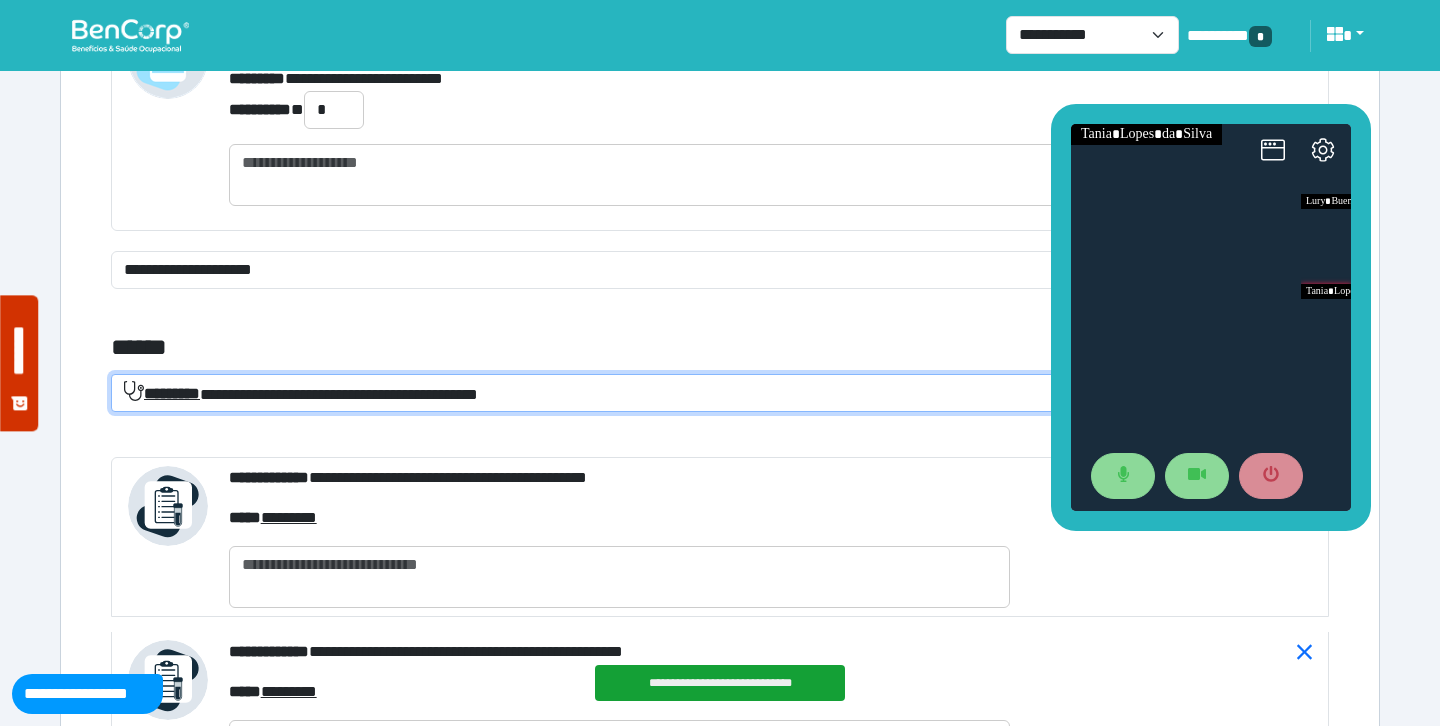 click on "**********" 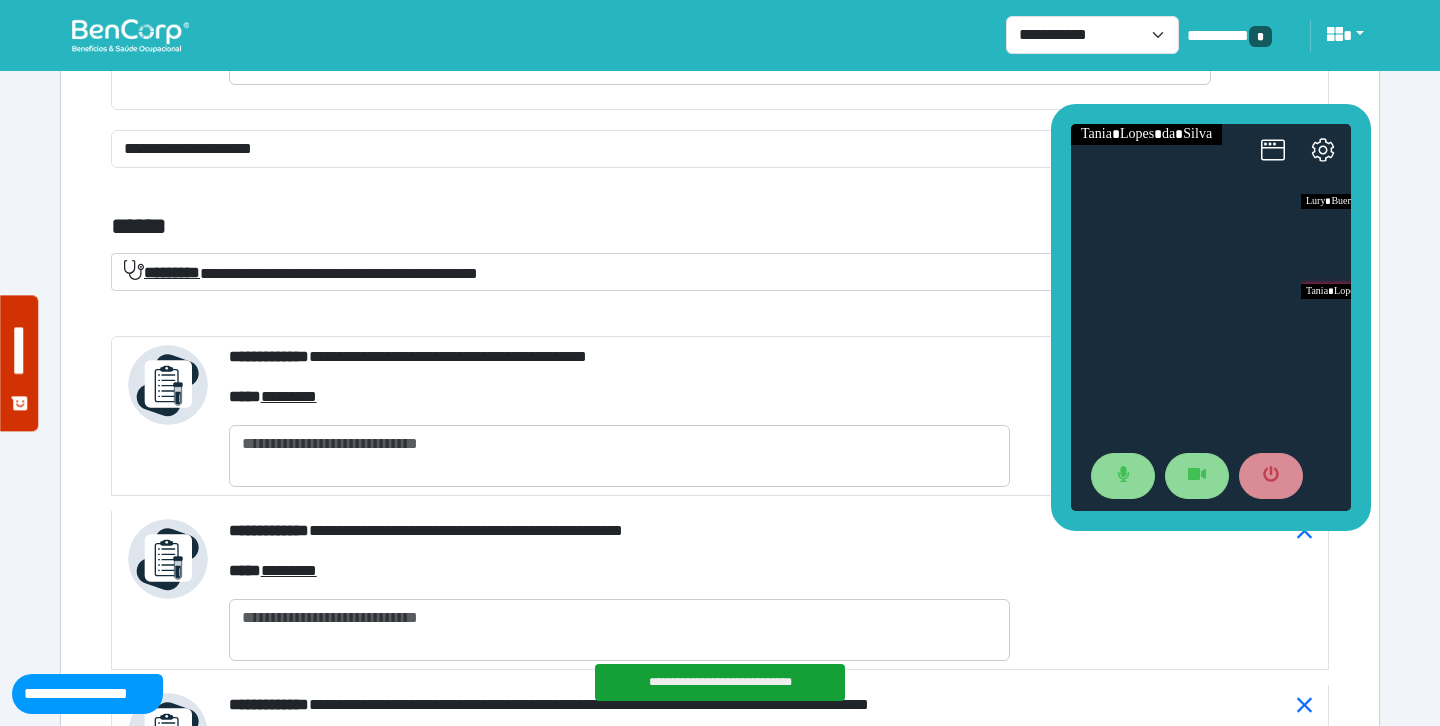 scroll, scrollTop: 8255, scrollLeft: 0, axis: vertical 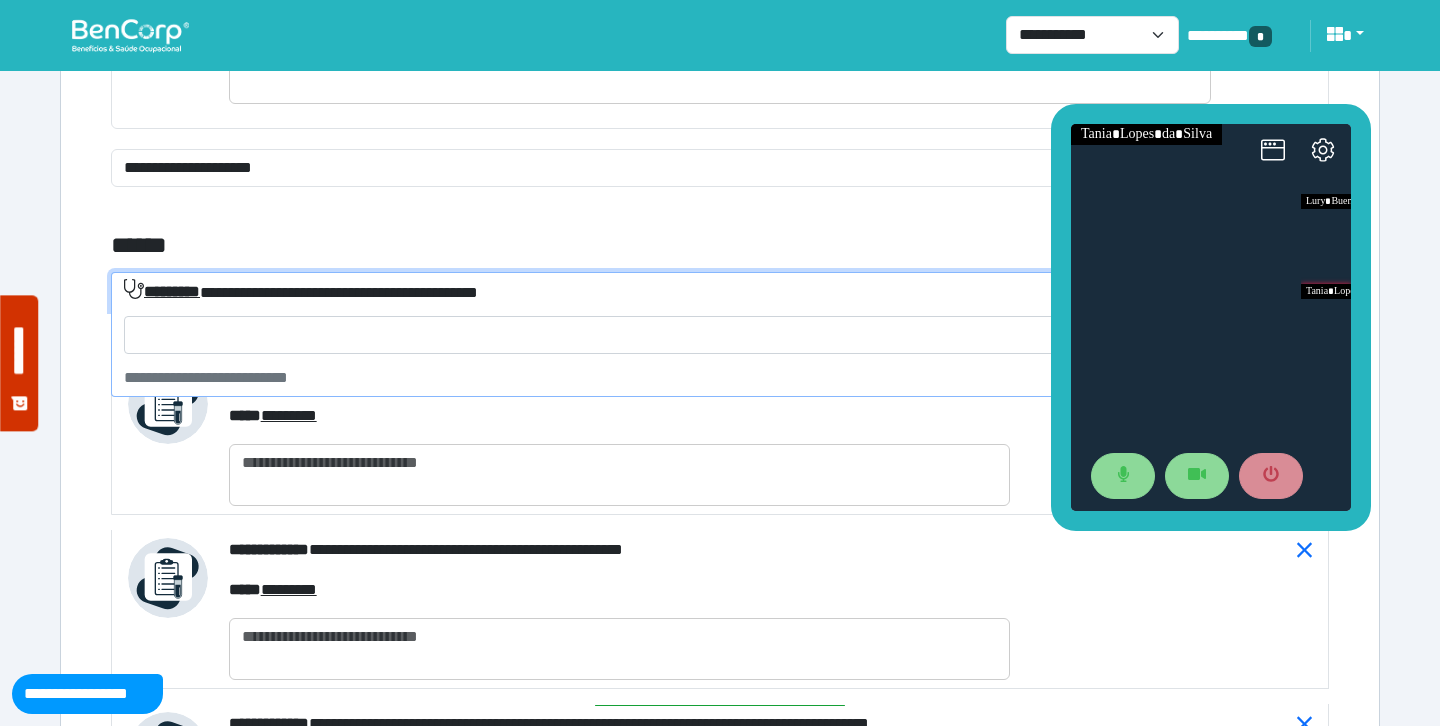 click on "**********" 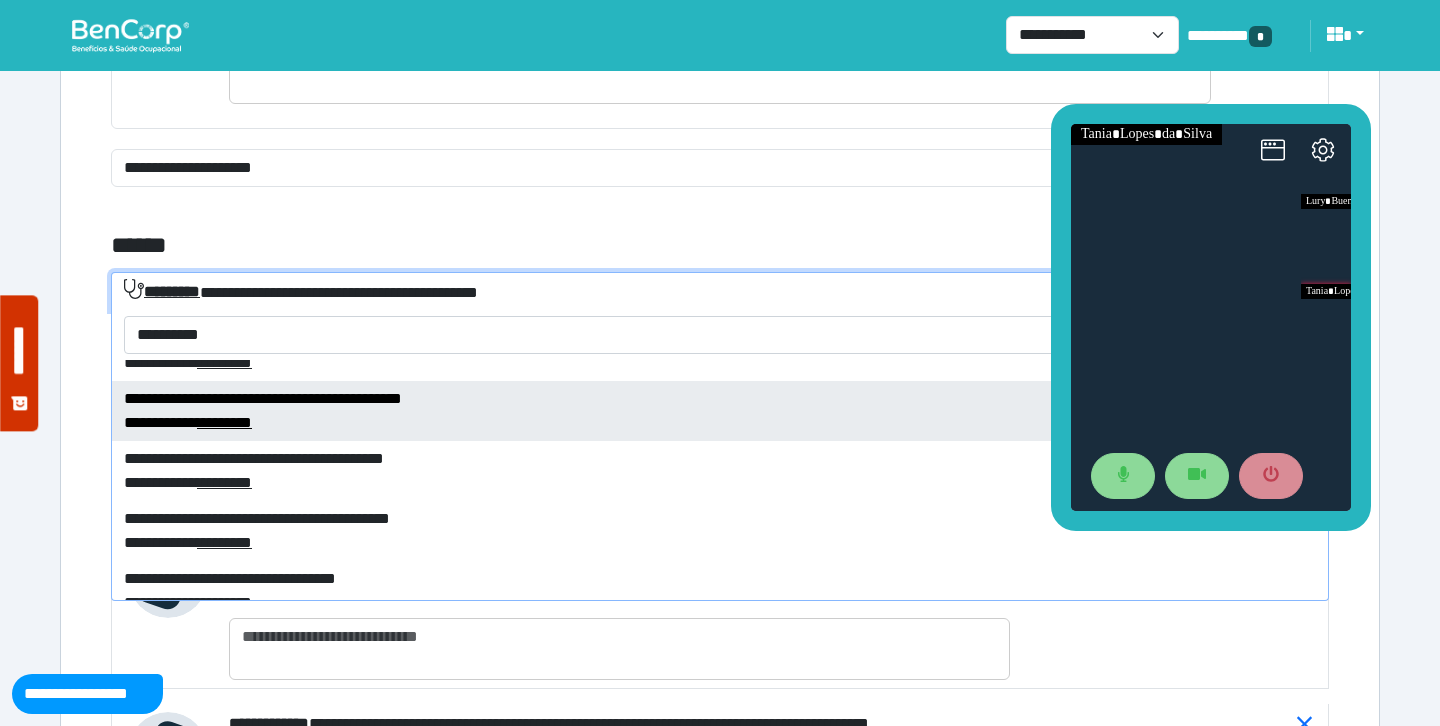 scroll, scrollTop: 191, scrollLeft: 0, axis: vertical 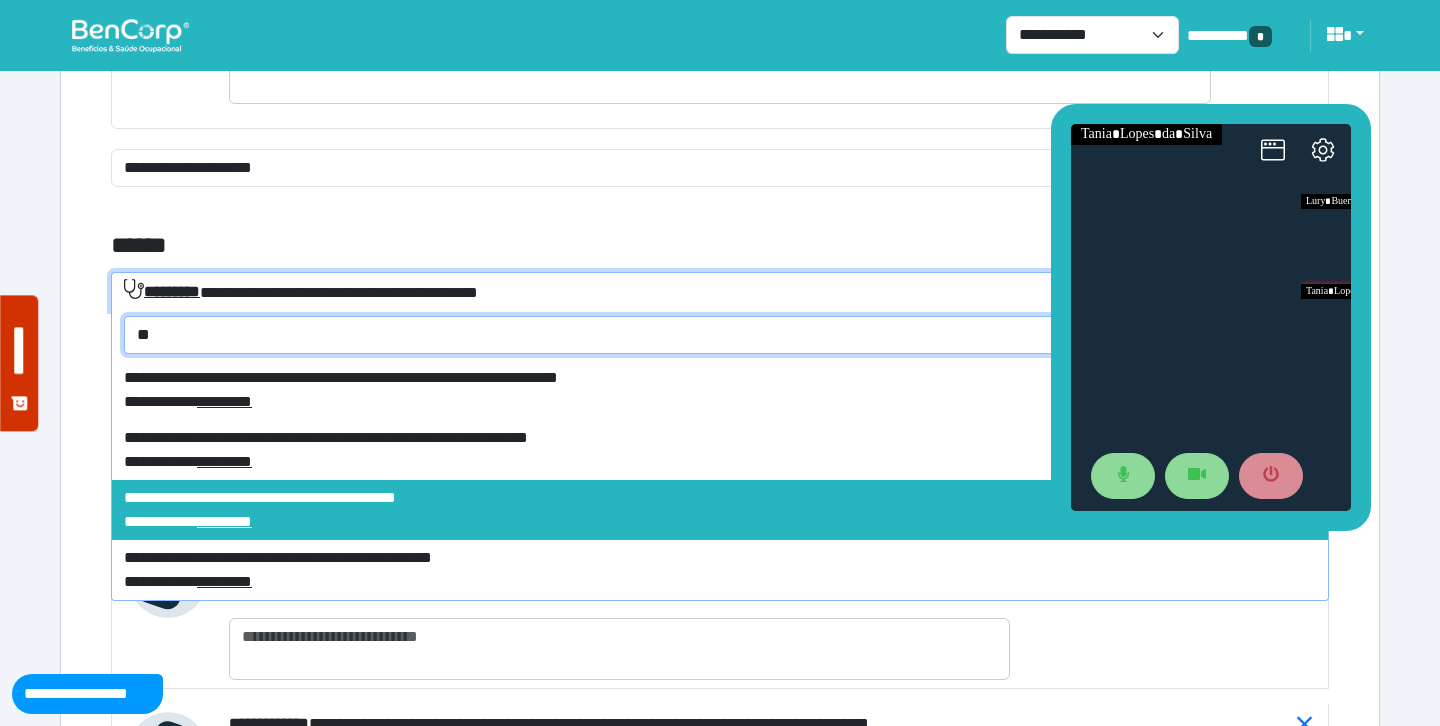 type on "*" 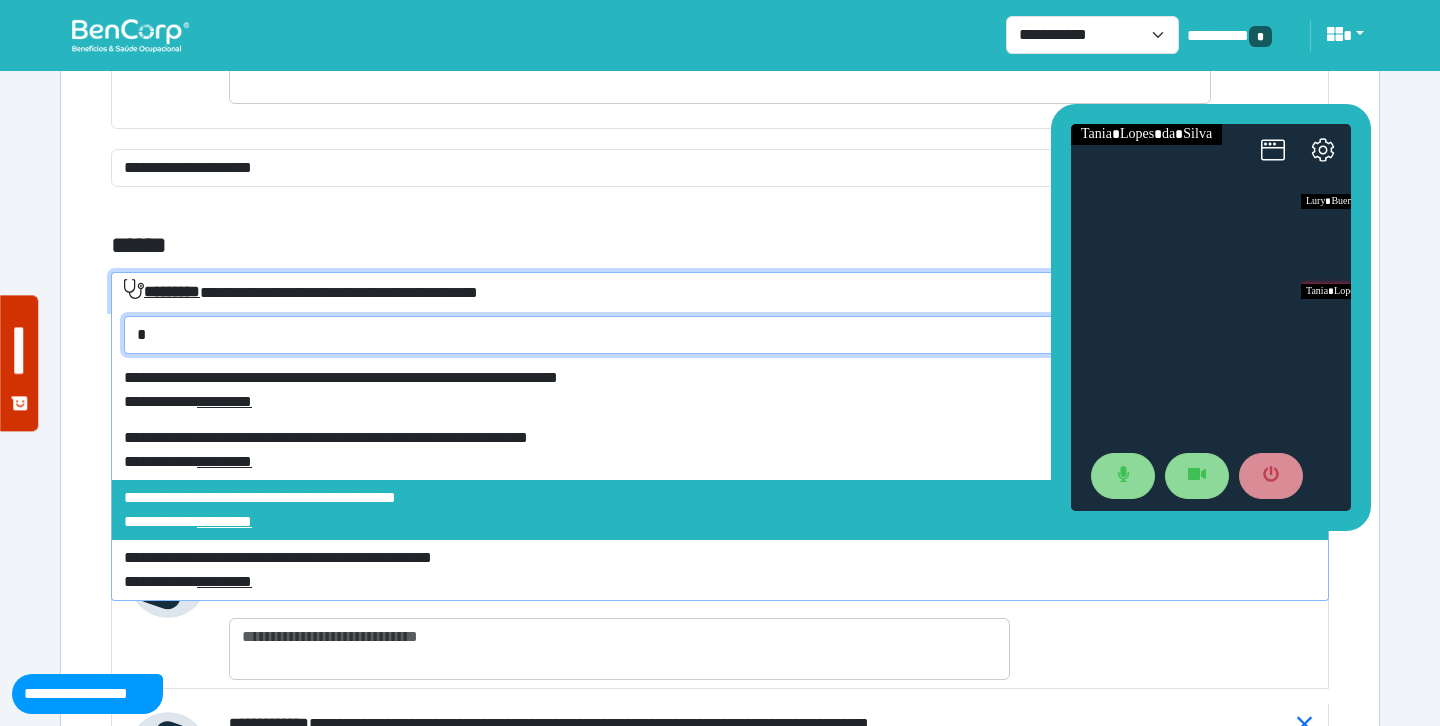 scroll, scrollTop: 0, scrollLeft: 0, axis: both 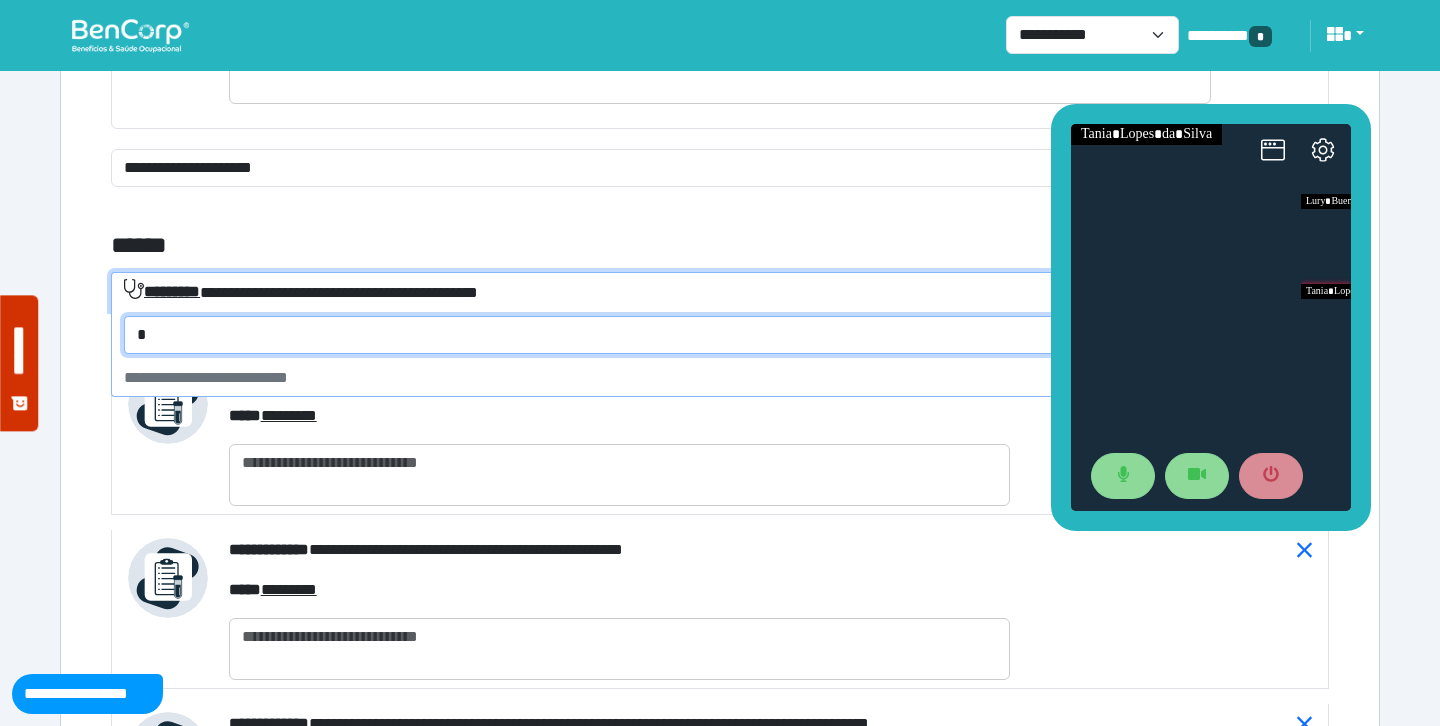 type 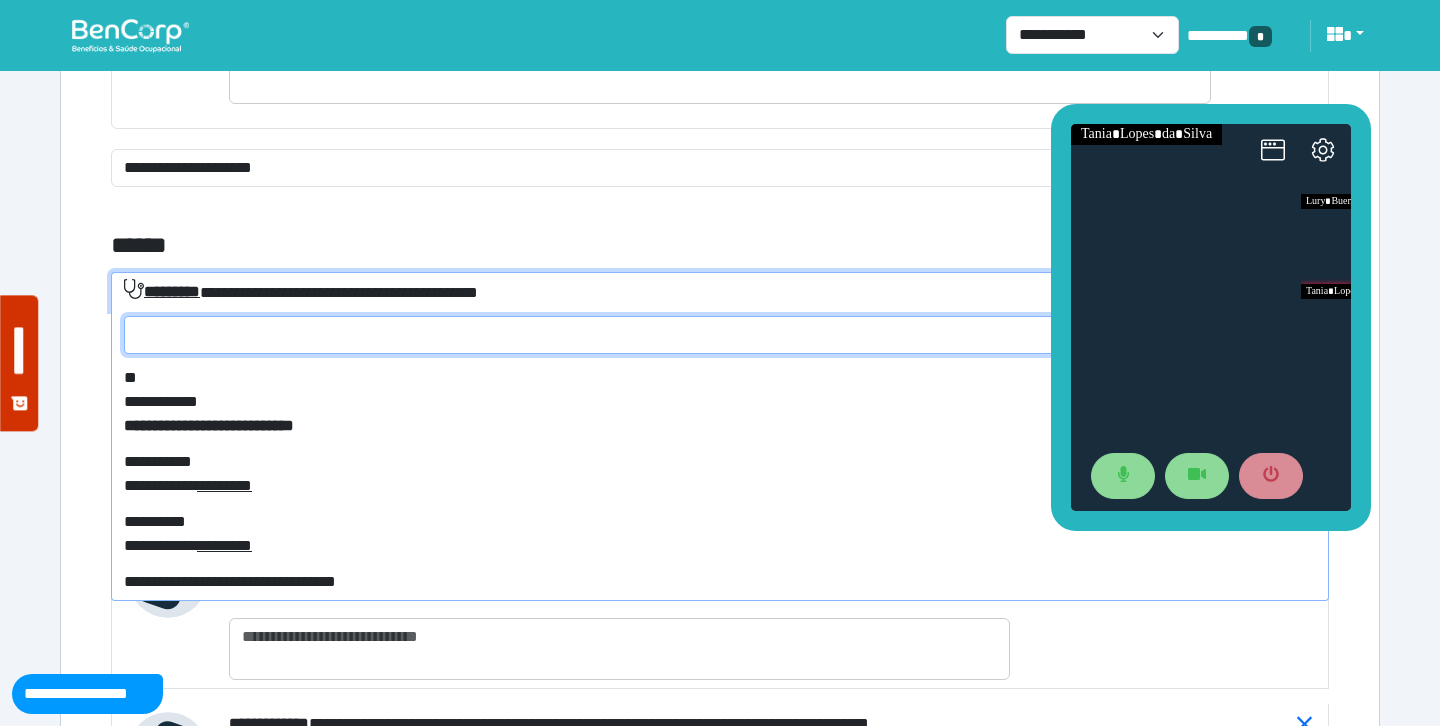 scroll, scrollTop: 8688, scrollLeft: 0, axis: vertical 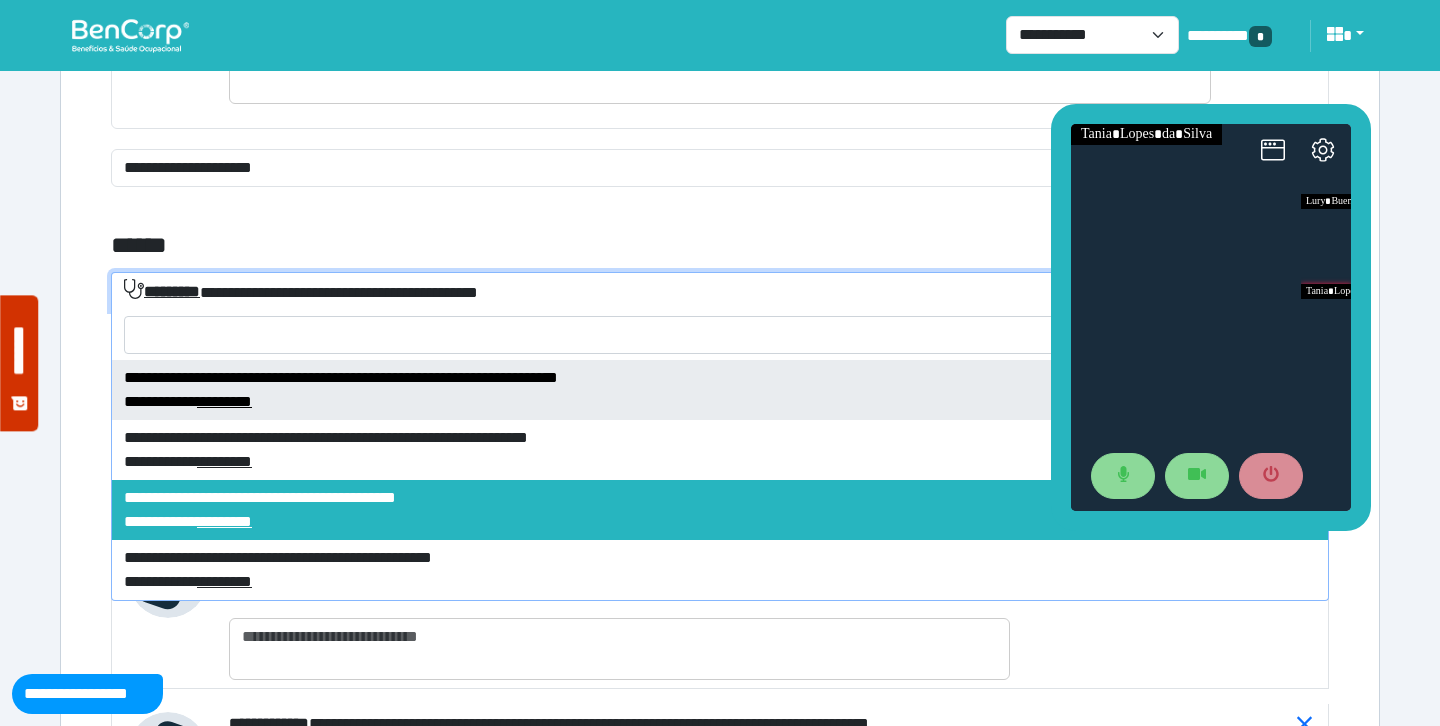 click on "******" 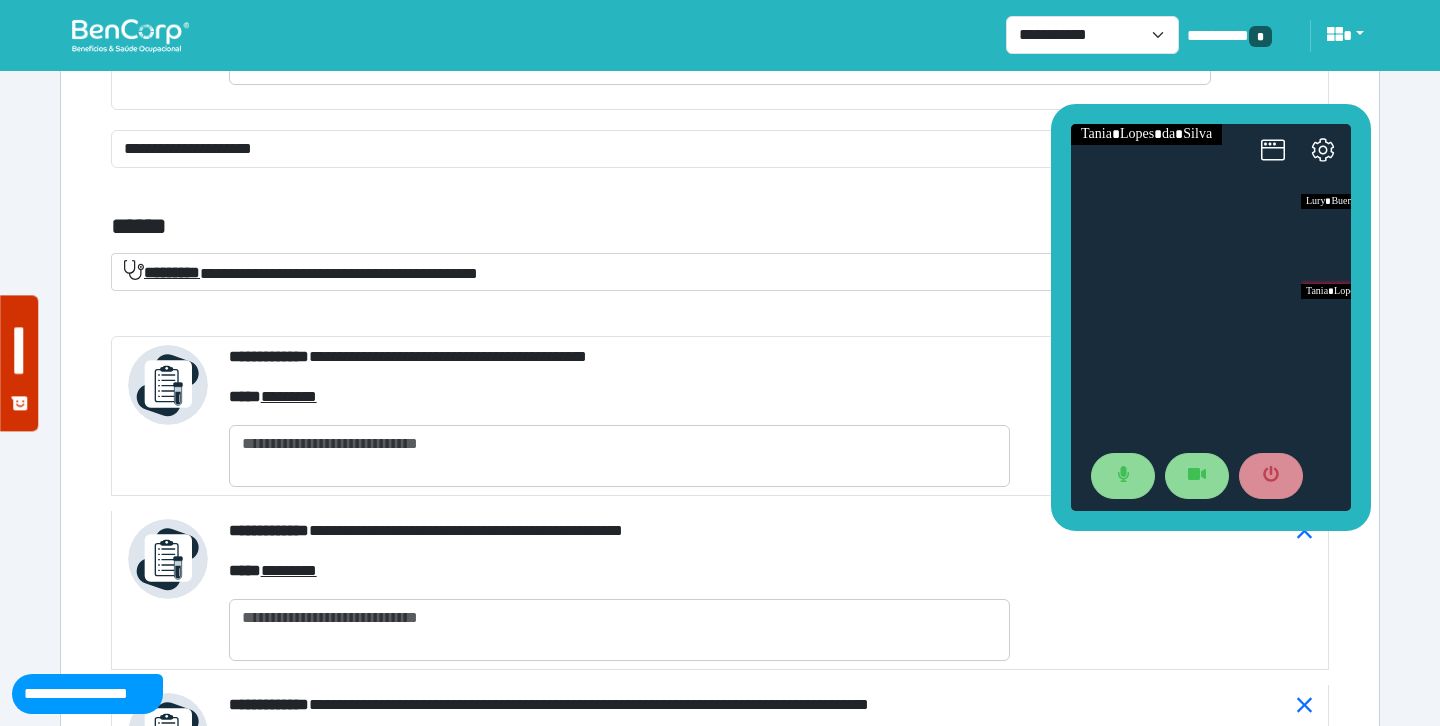 scroll, scrollTop: 8265, scrollLeft: 0, axis: vertical 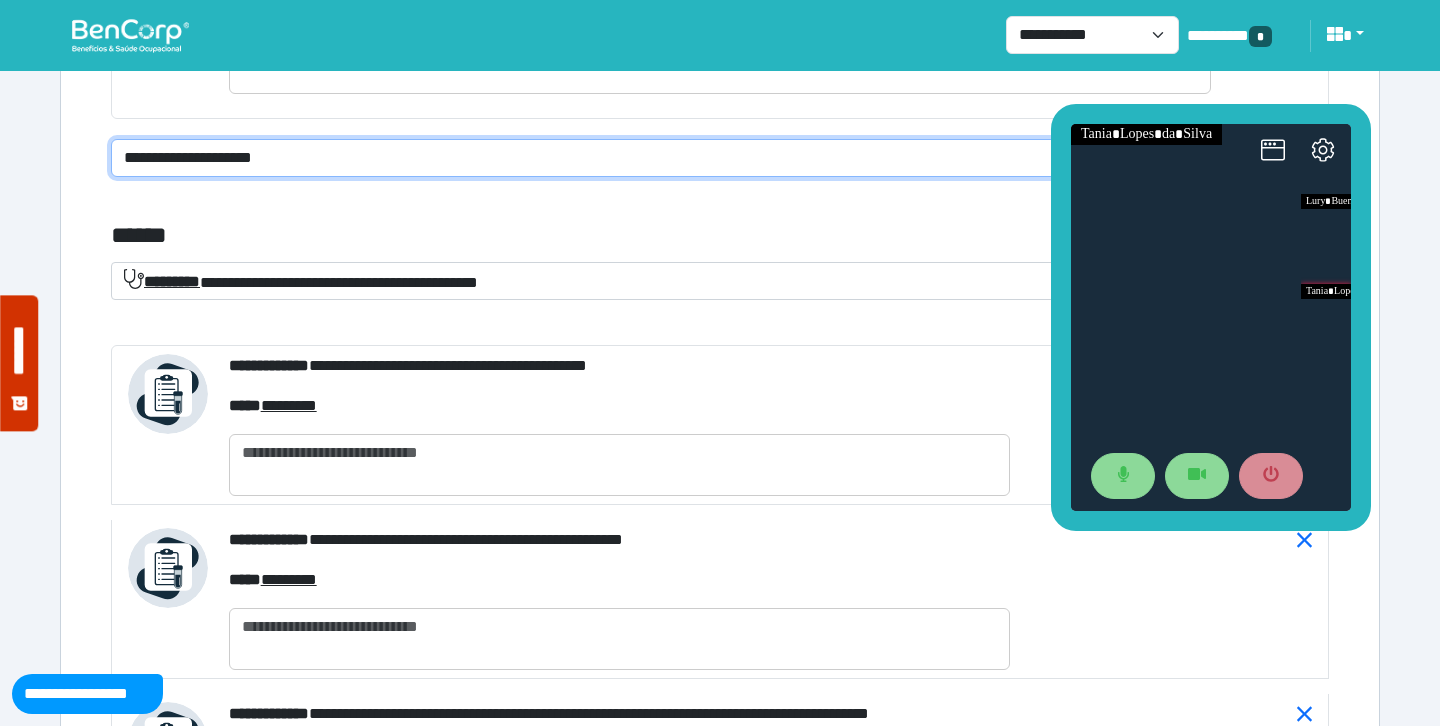 click on "**********" 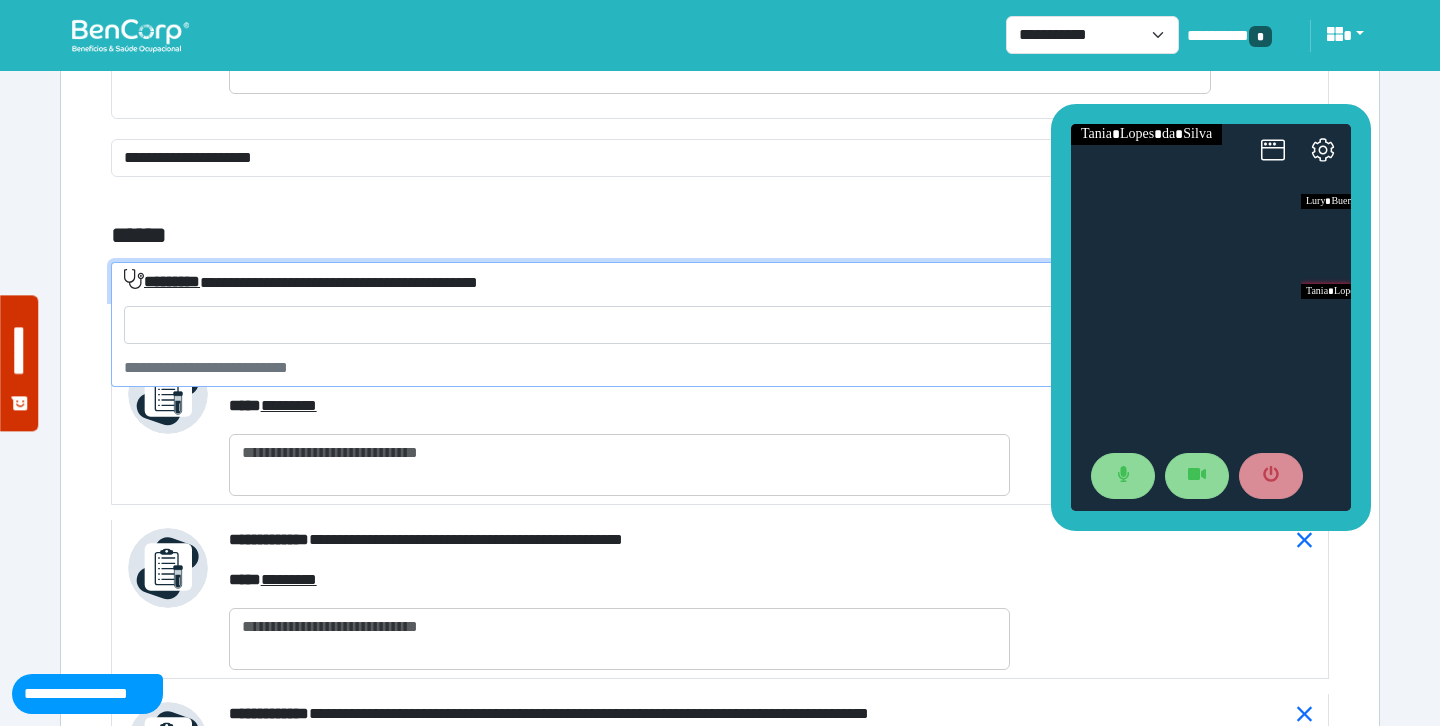 click on "**********" 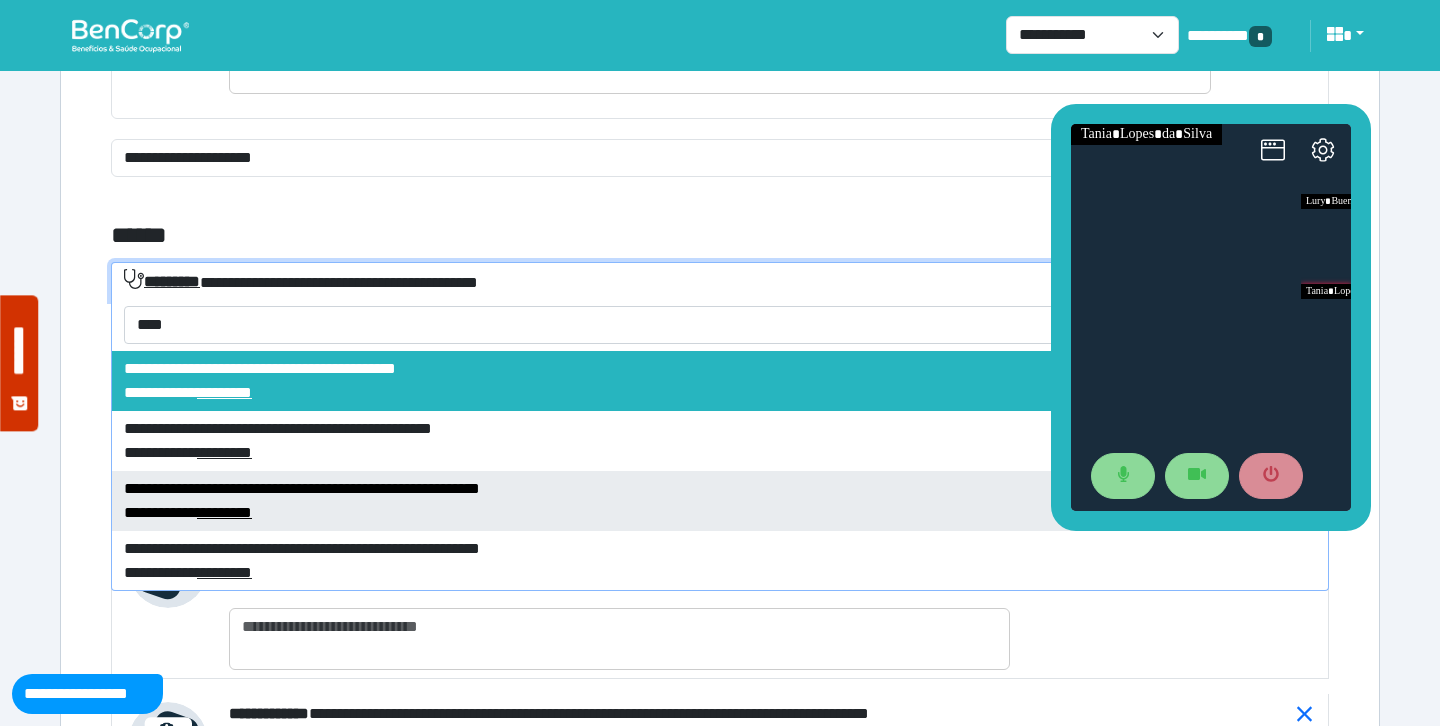 scroll, scrollTop: 0, scrollLeft: 0, axis: both 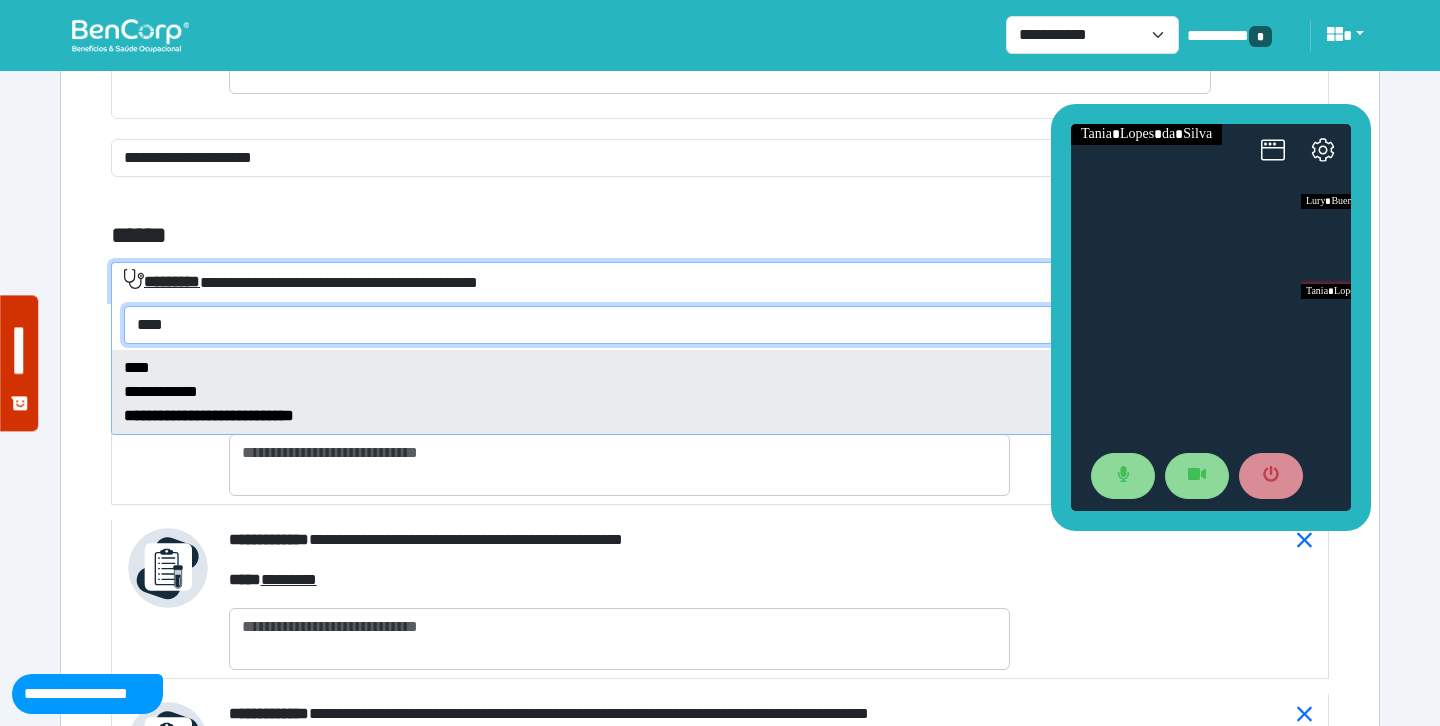 type on "***" 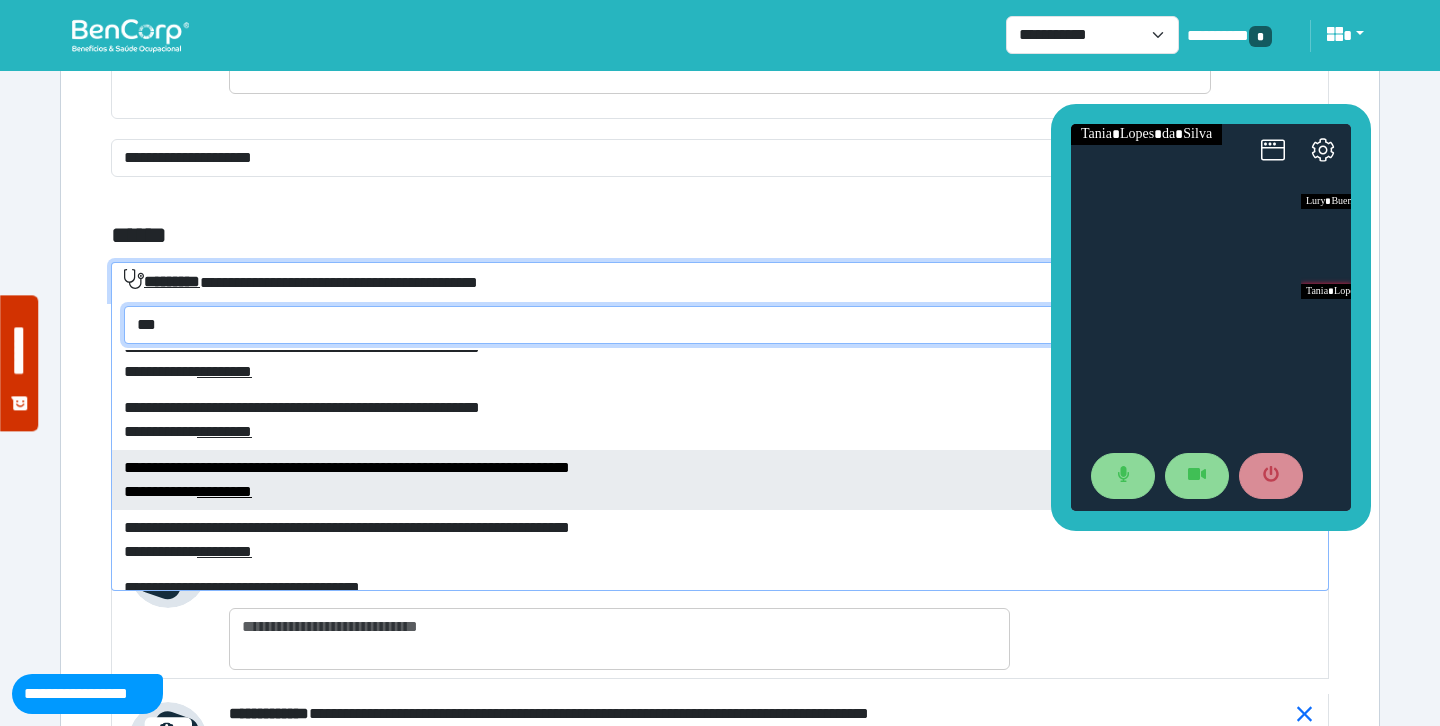scroll, scrollTop: 264, scrollLeft: 0, axis: vertical 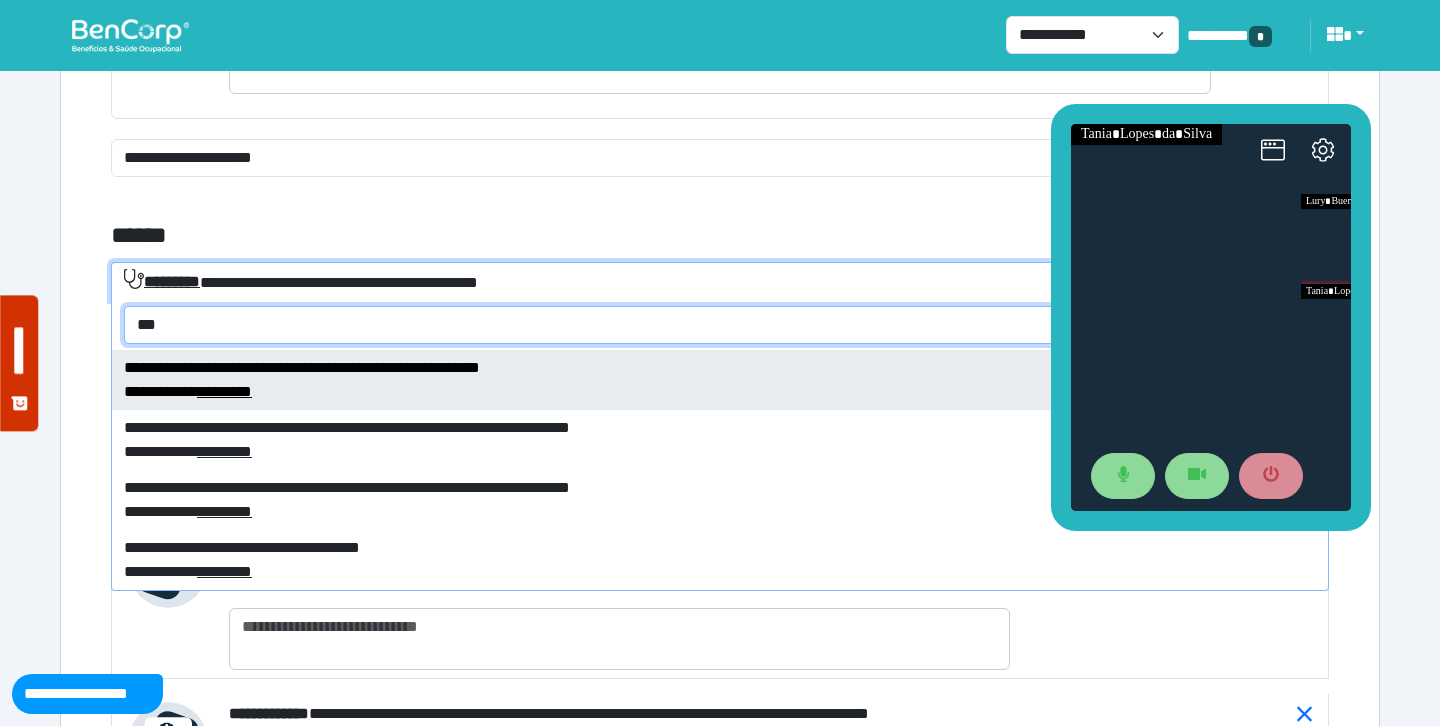 click on "***" at bounding box center (720, 325) 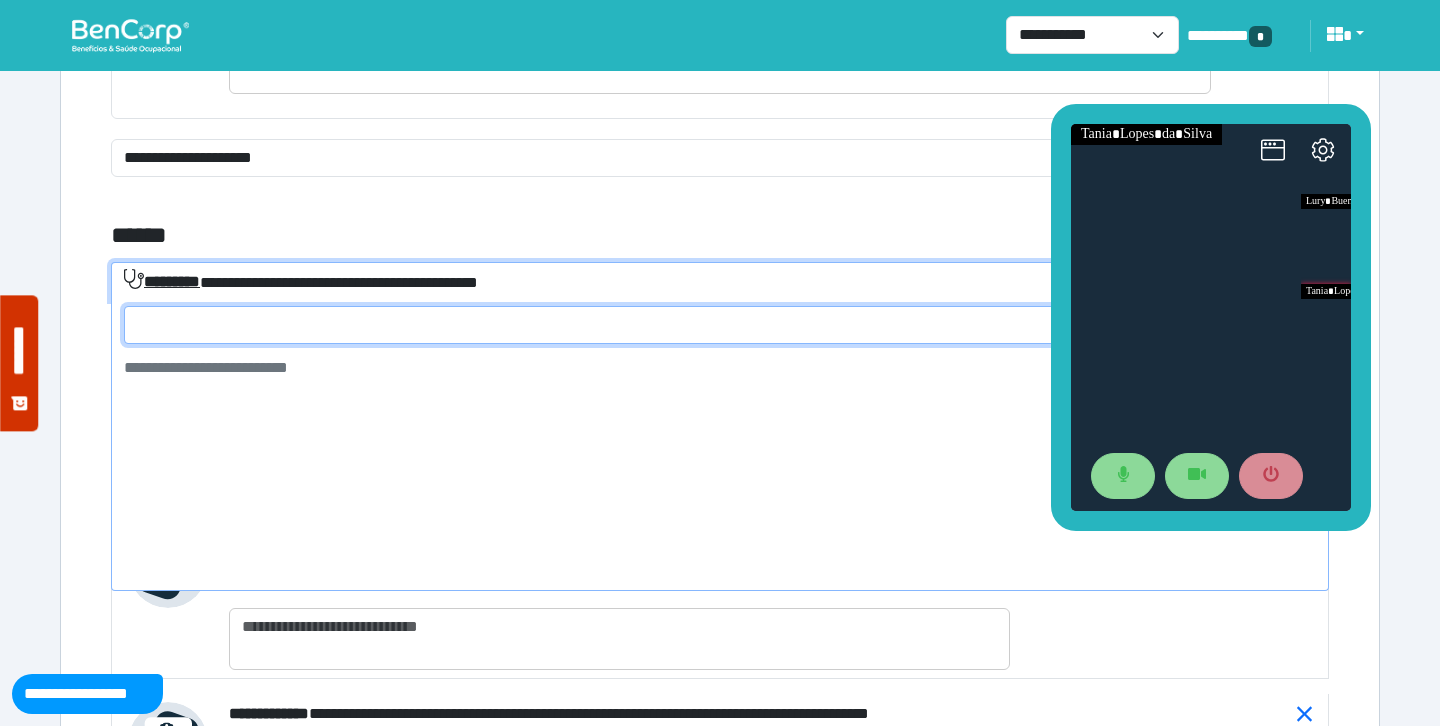 scroll, scrollTop: 0, scrollLeft: 0, axis: both 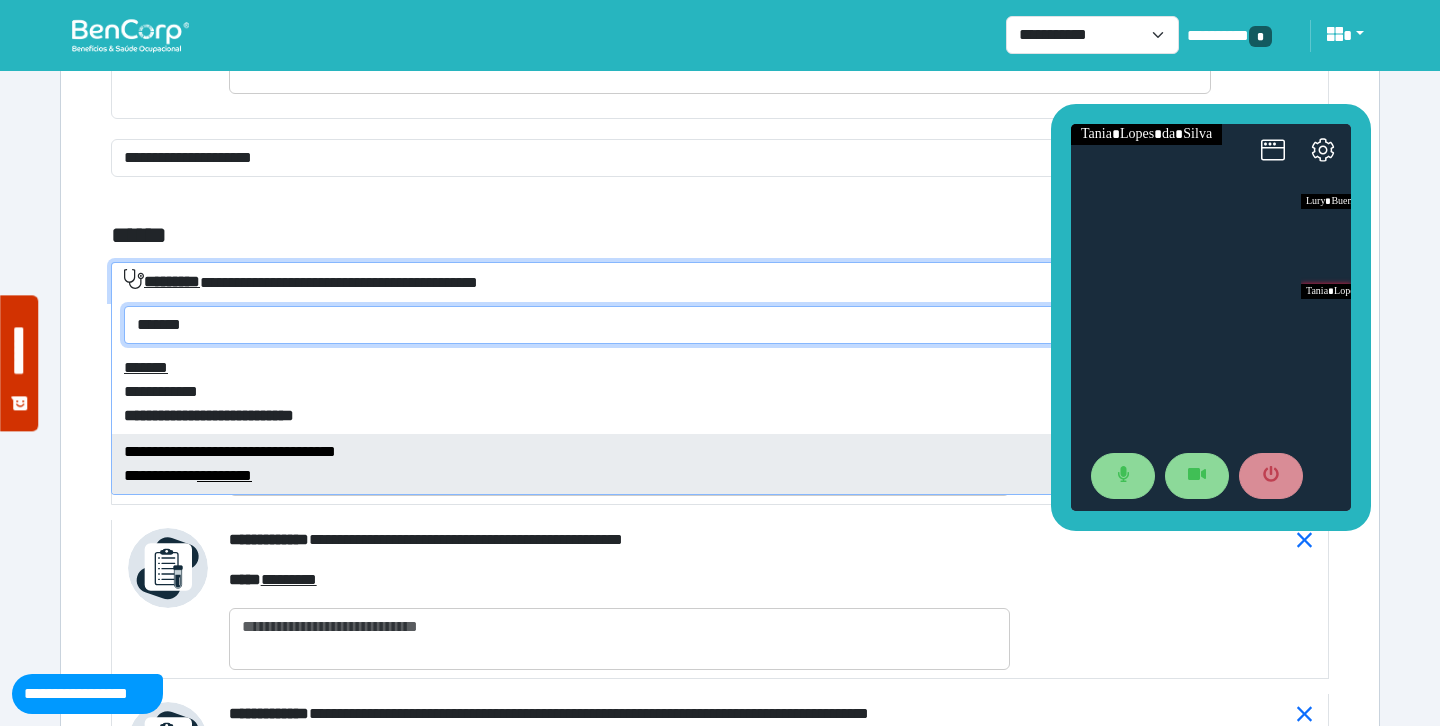 type on "*******" 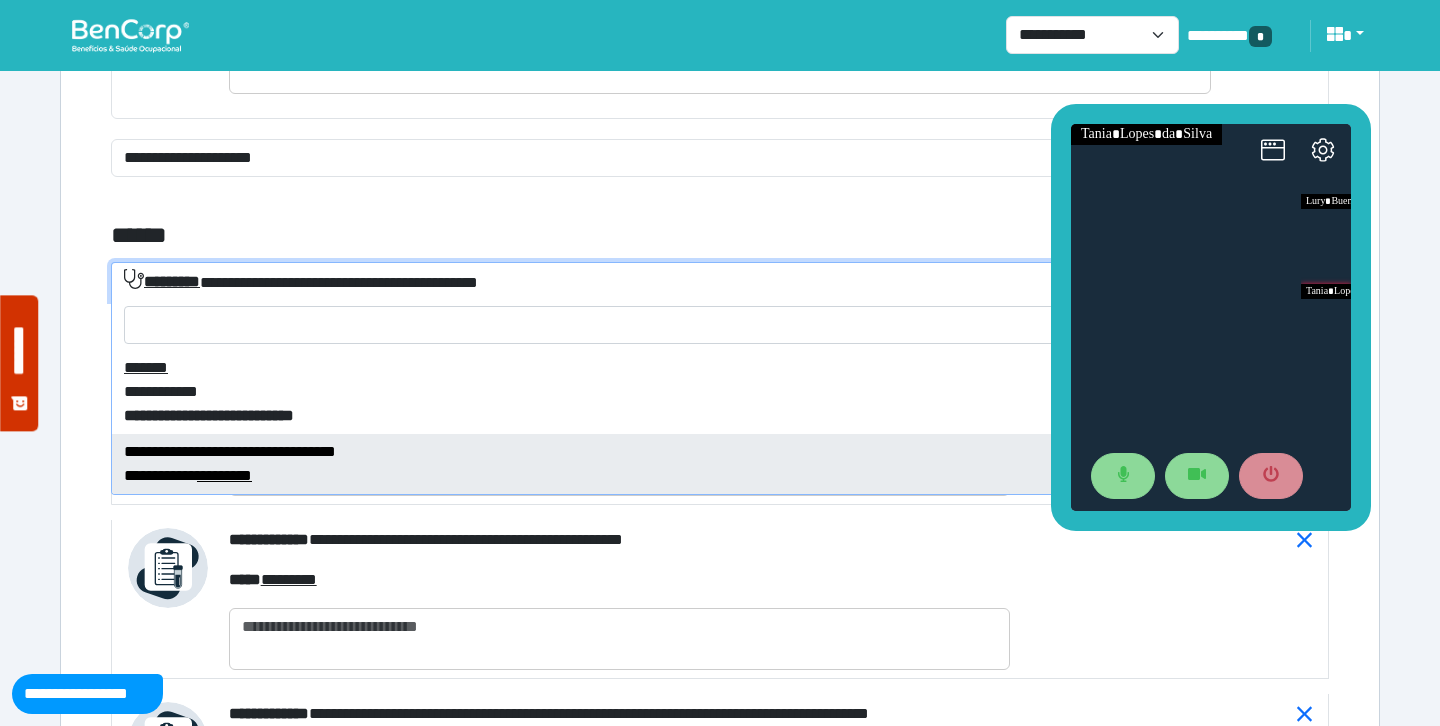 select on "****" 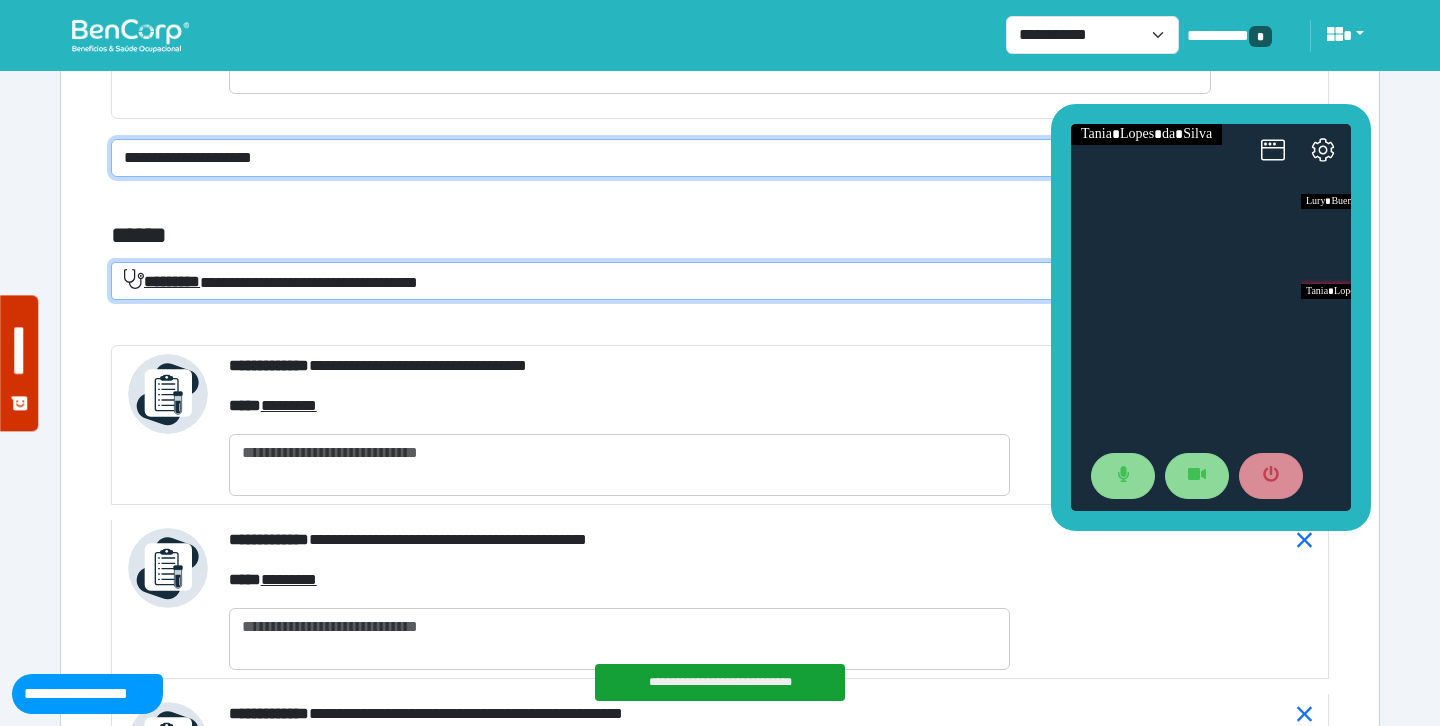 click on "**********" 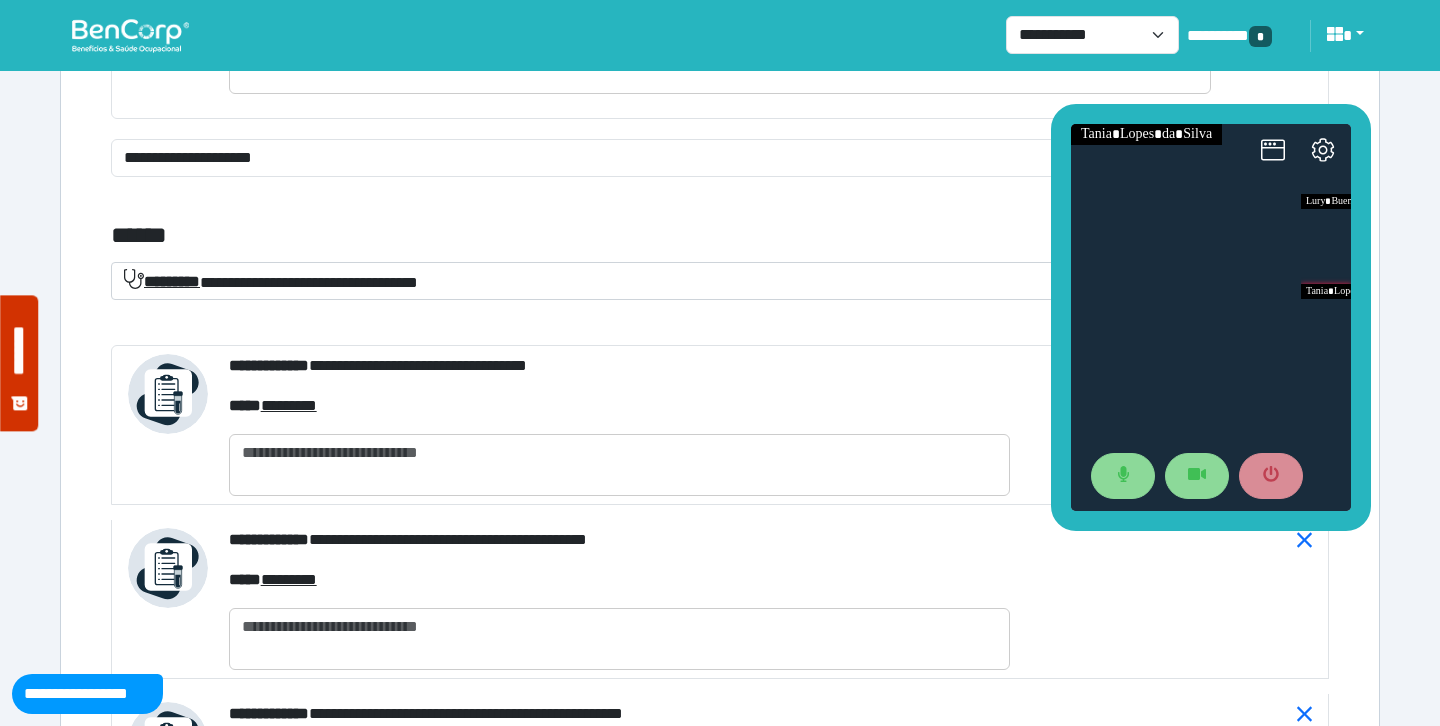 click on "**********" 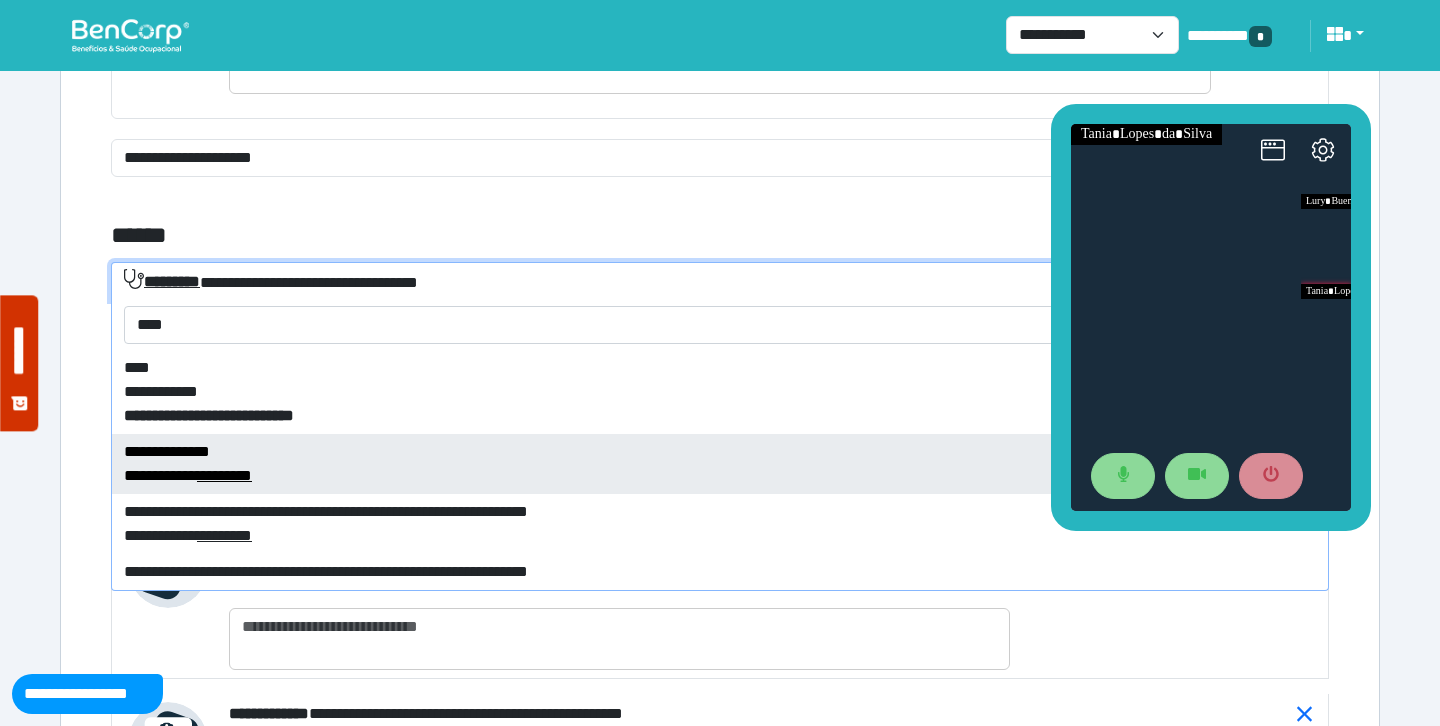 type on "****" 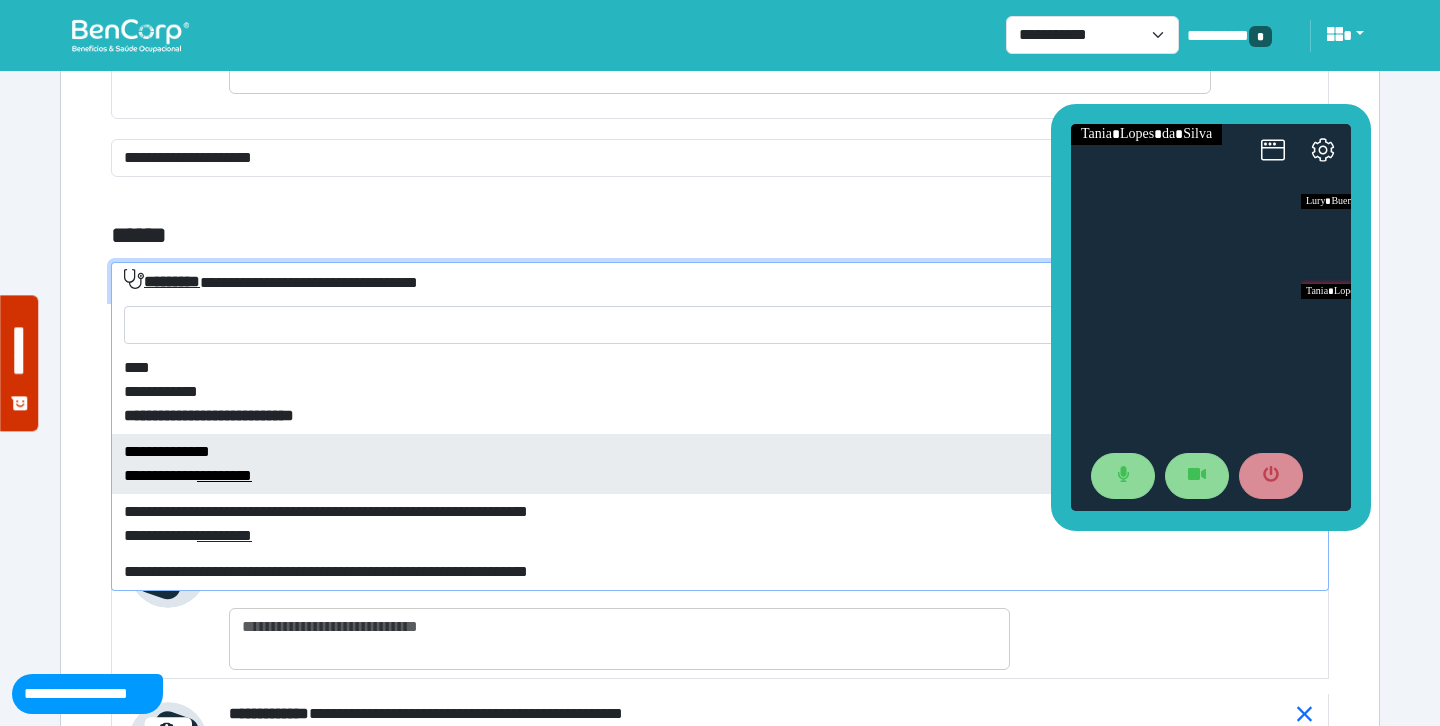 select on "****" 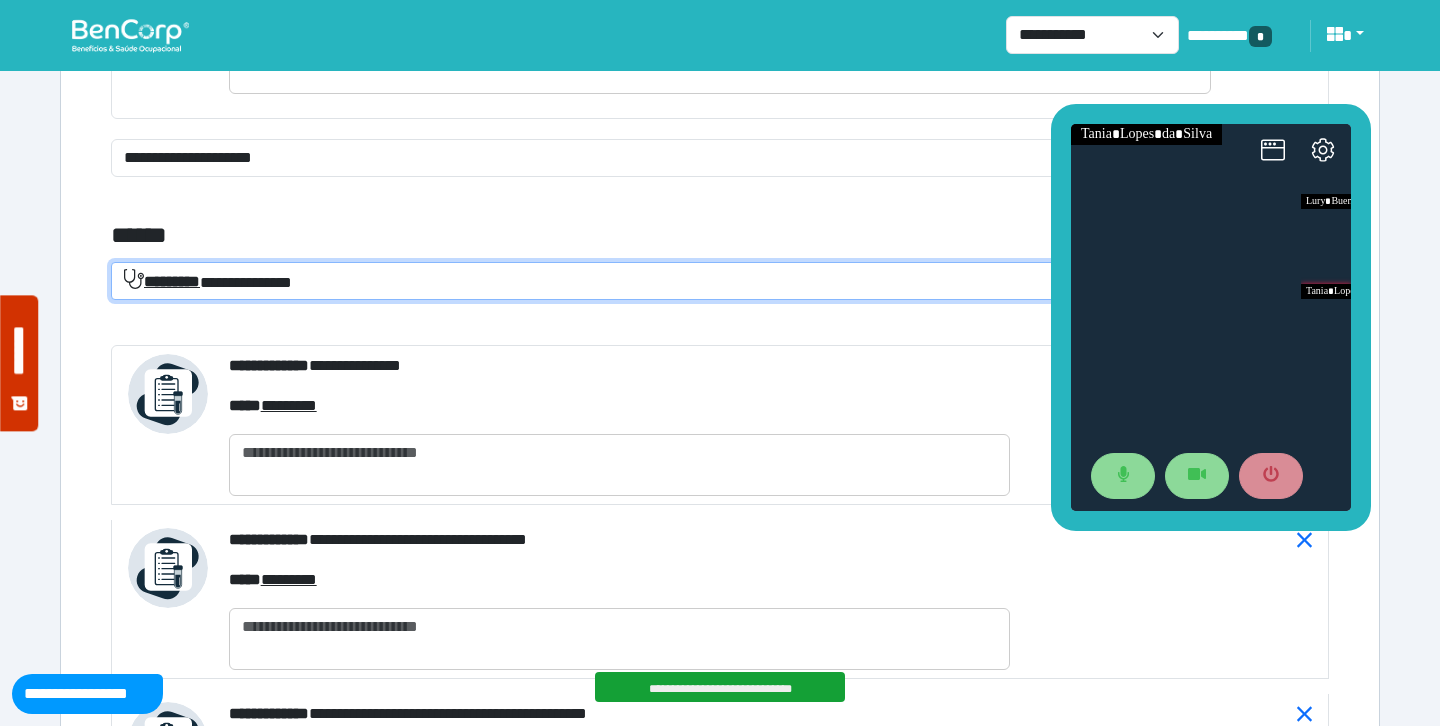 click on "******" 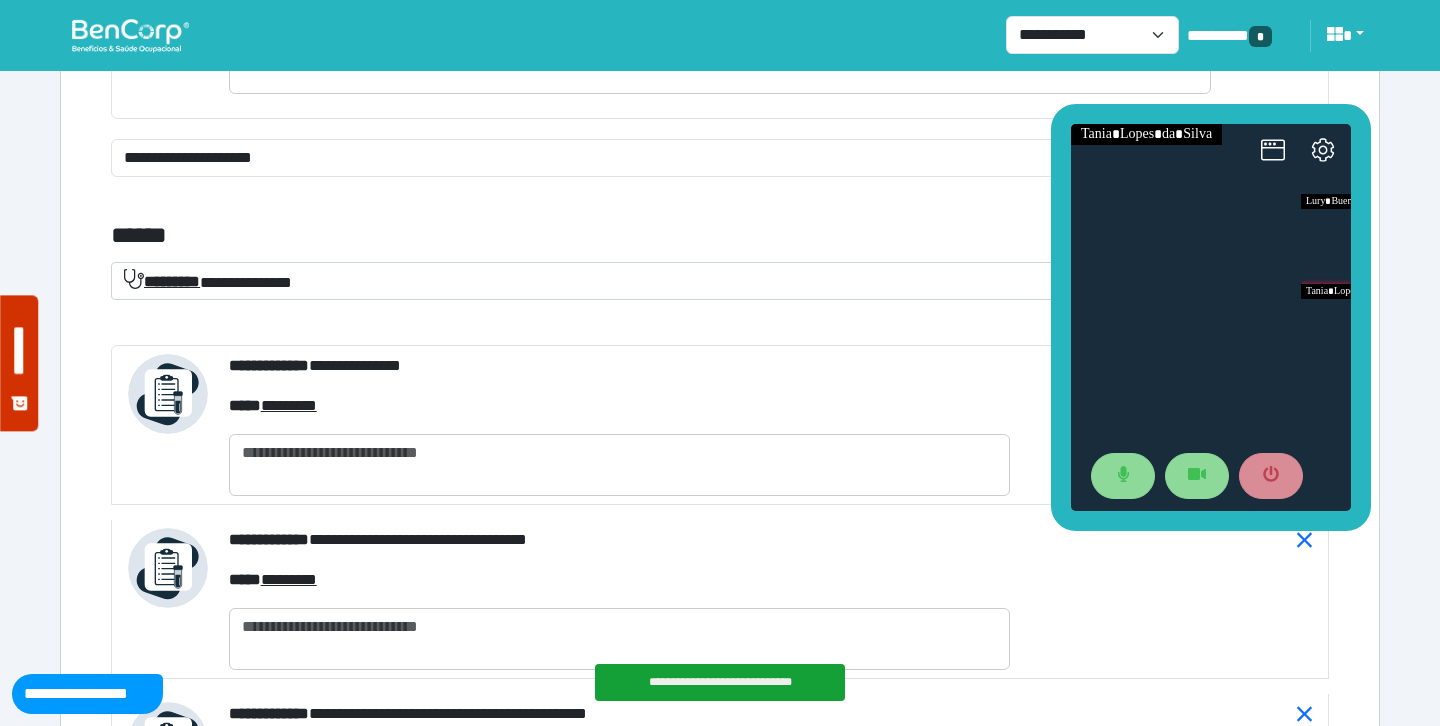 click on "**********" 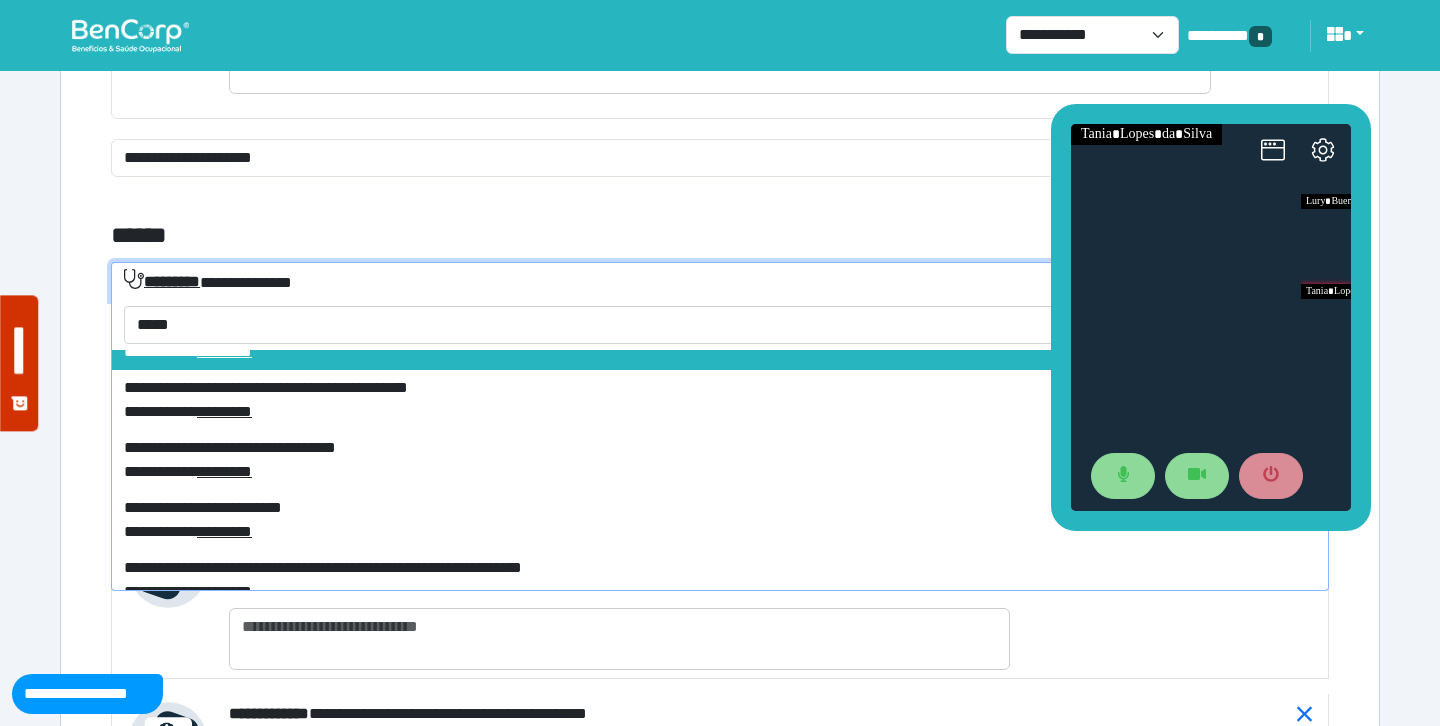 scroll, scrollTop: 317, scrollLeft: 0, axis: vertical 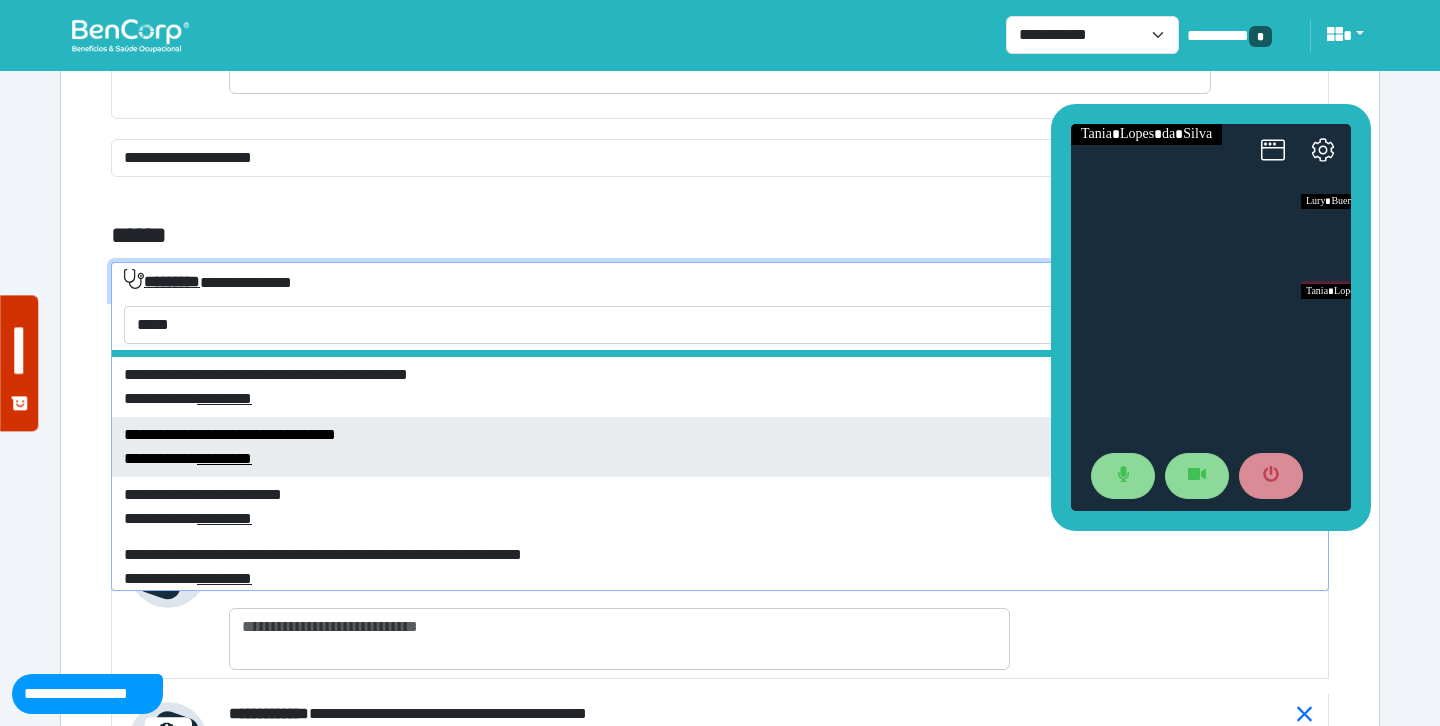 type on "*****" 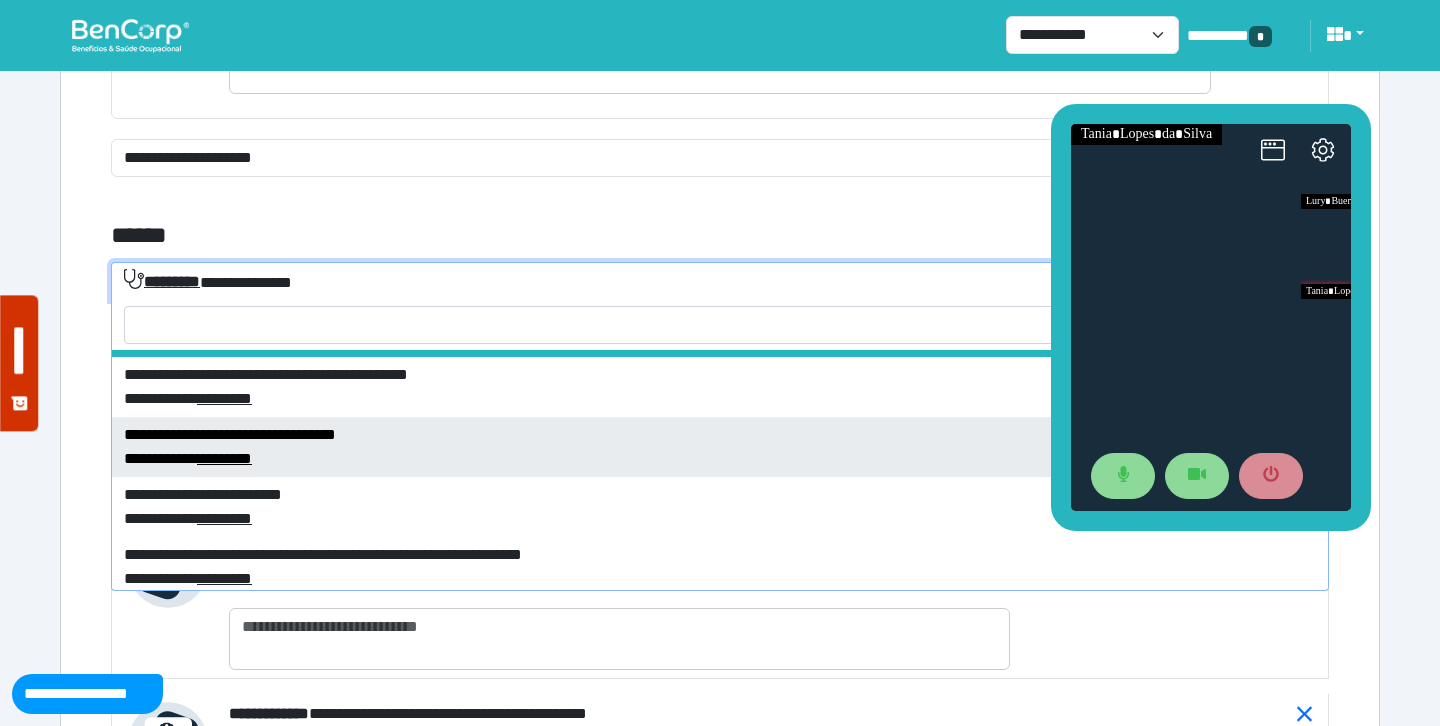 select on "****" 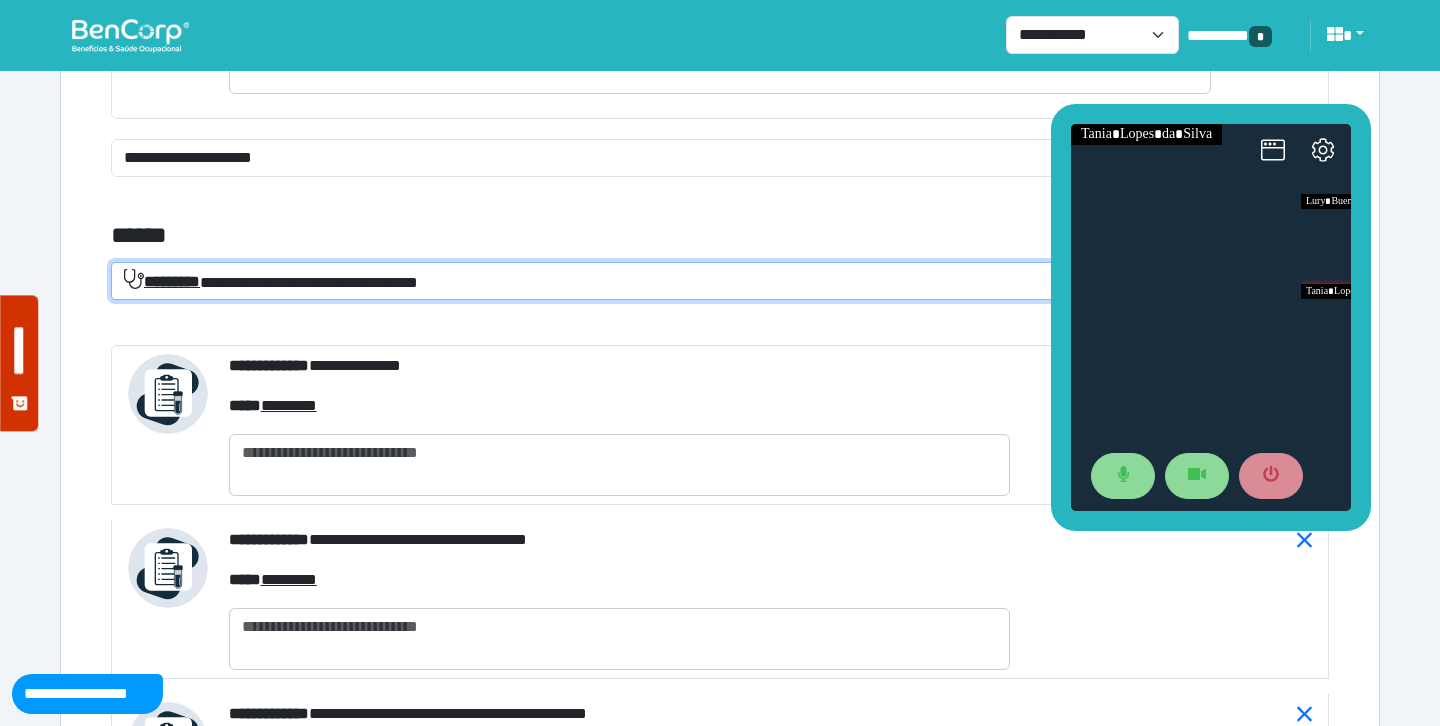 click on "**********" 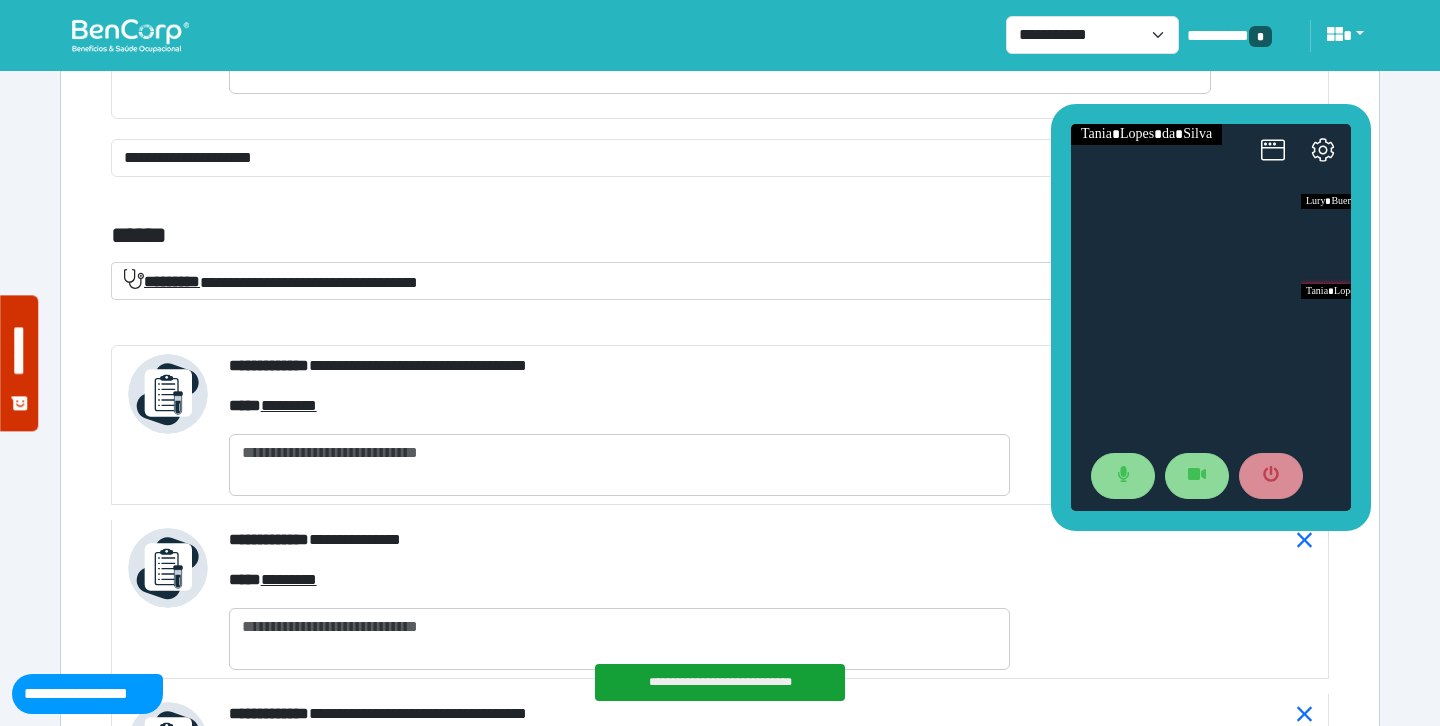 click on "**********" 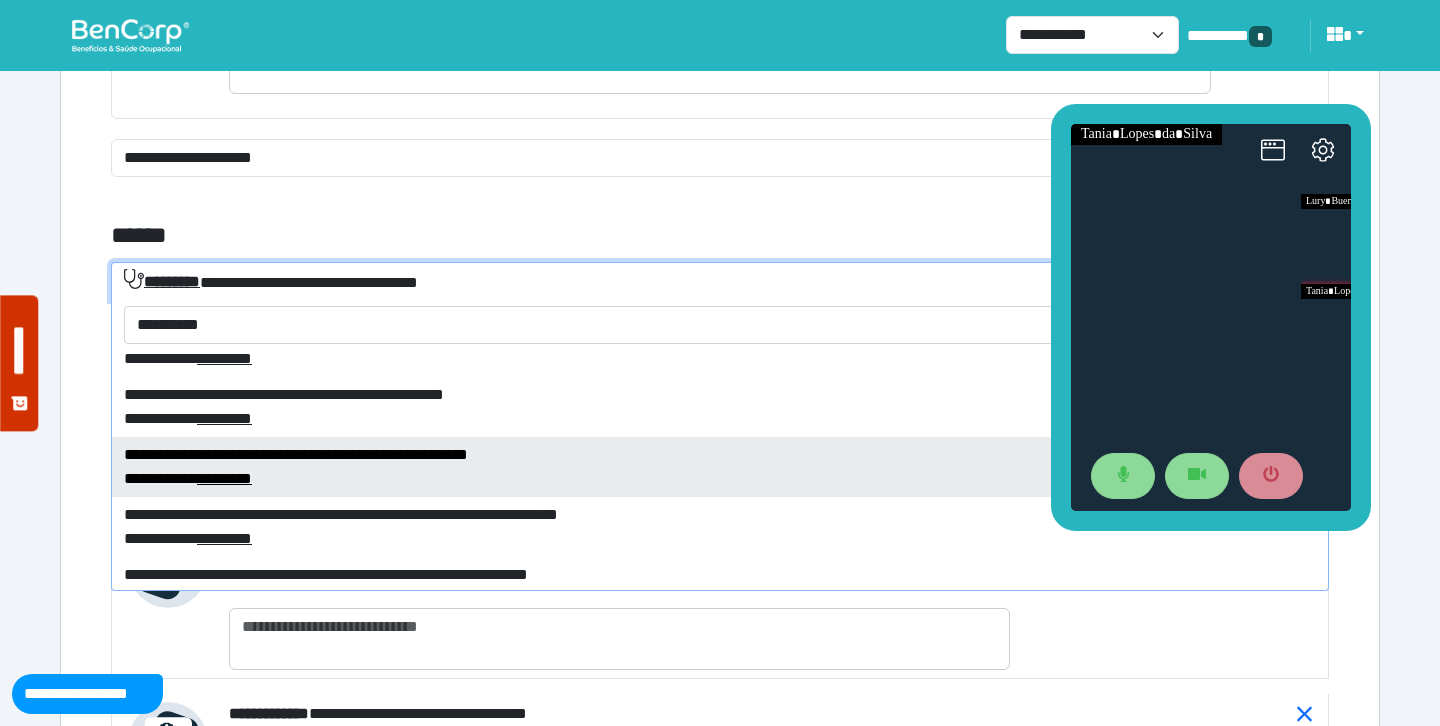 scroll, scrollTop: 179, scrollLeft: 0, axis: vertical 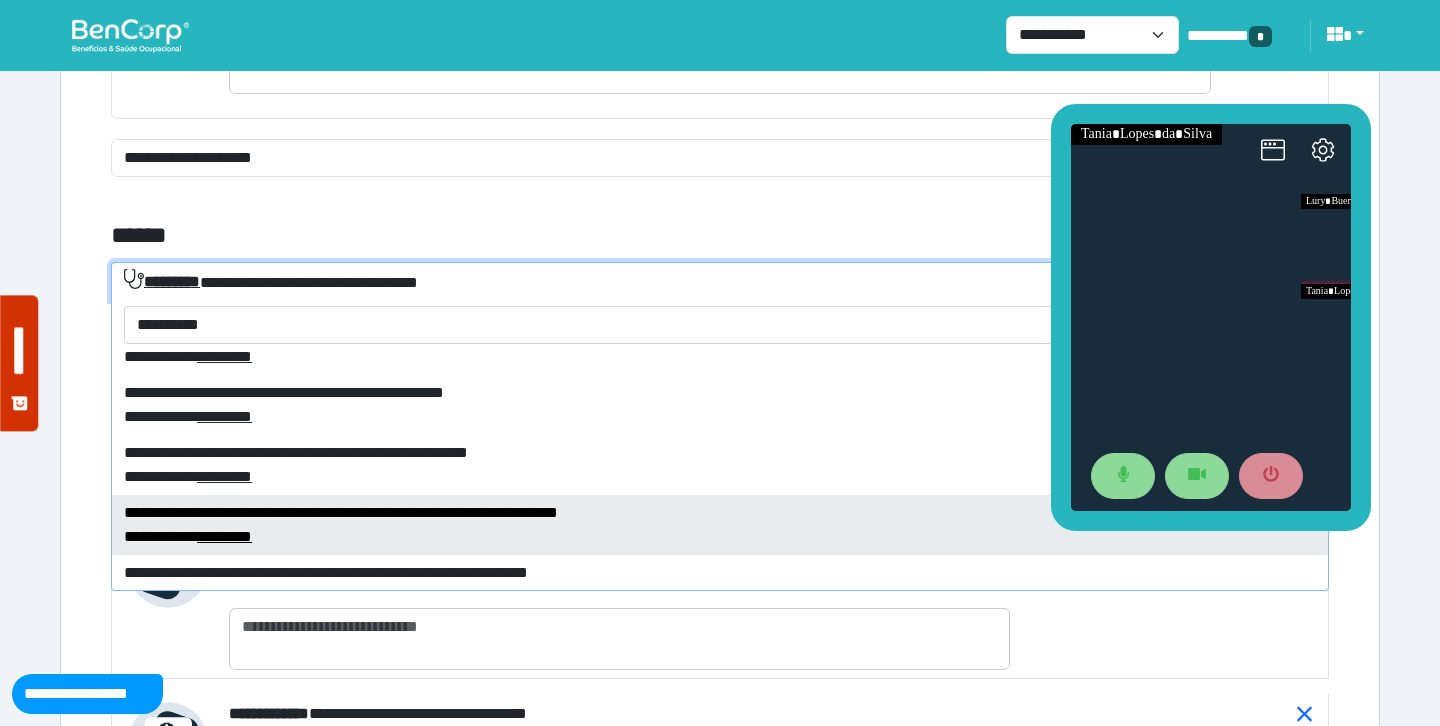 type on "**********" 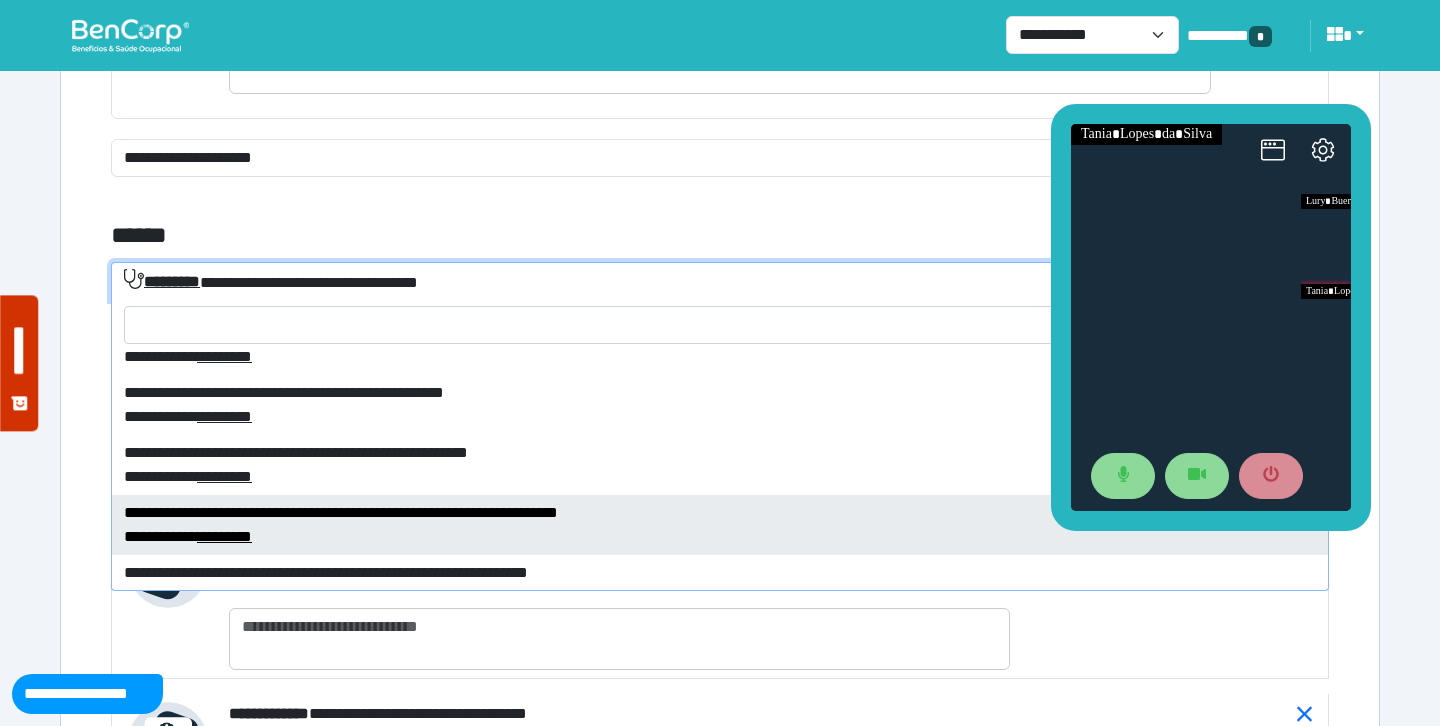 select on "****" 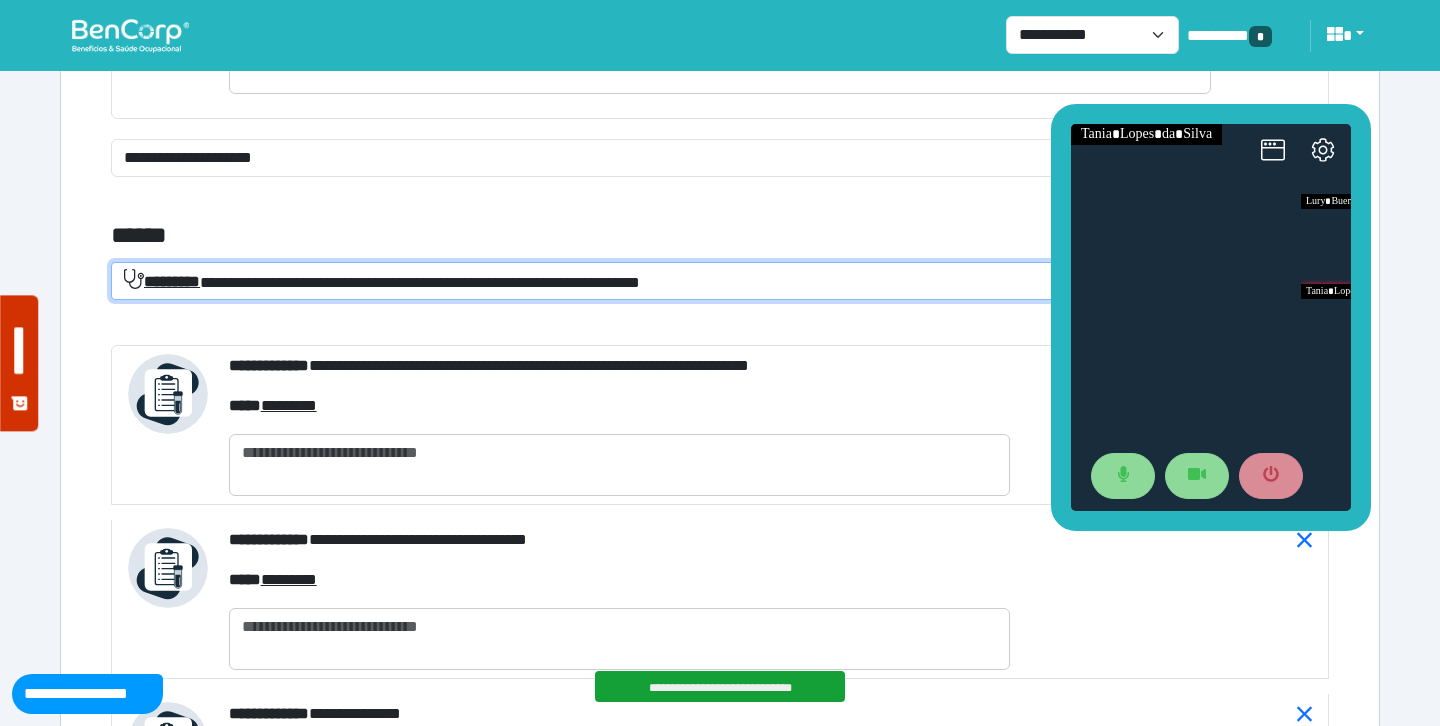 click on "**********" 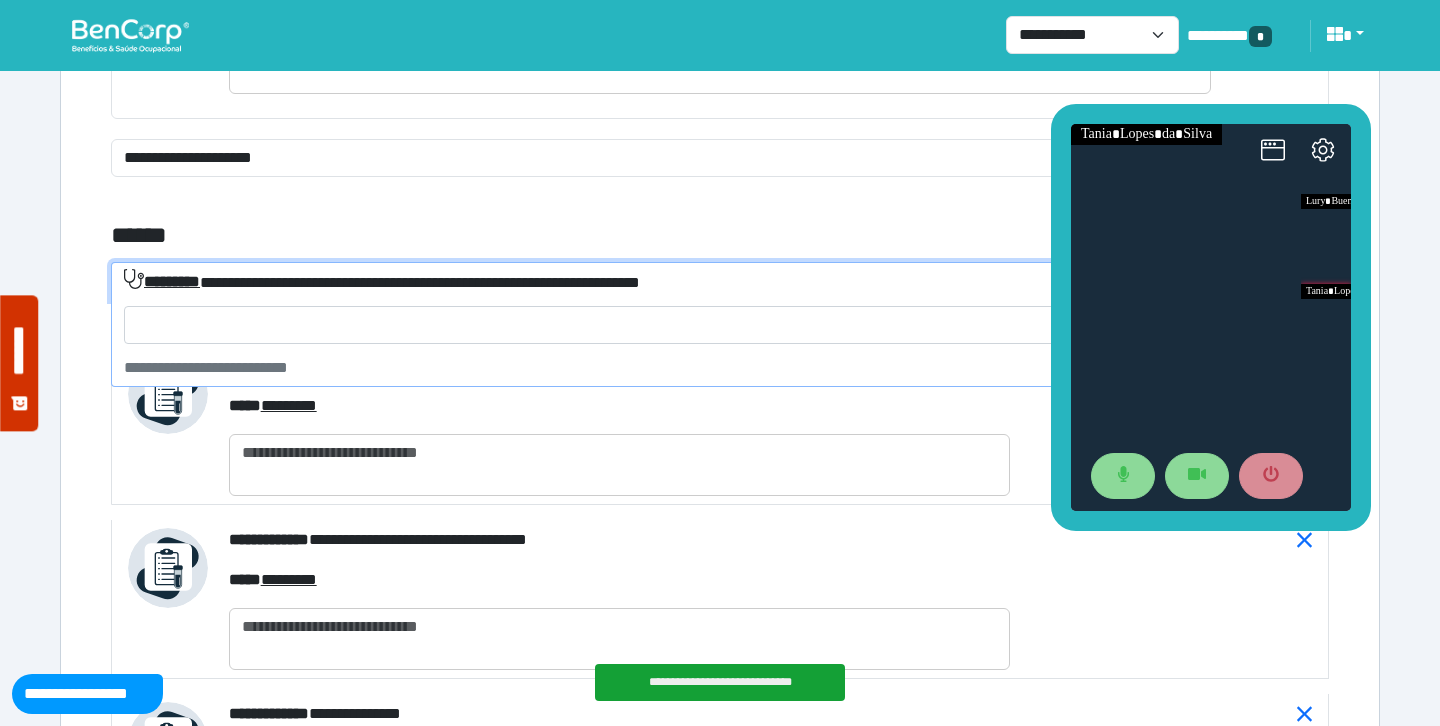click on "**********" 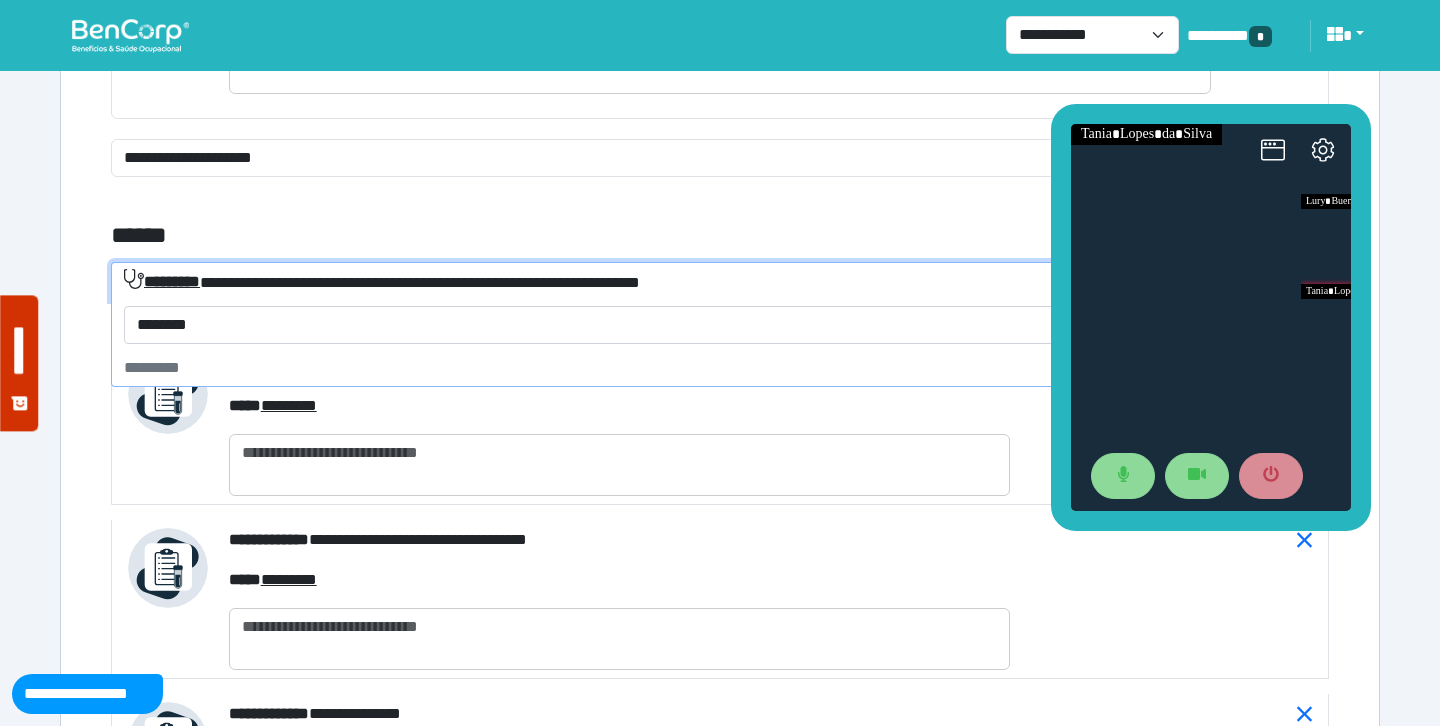 scroll, scrollTop: 384, scrollLeft: 0, axis: vertical 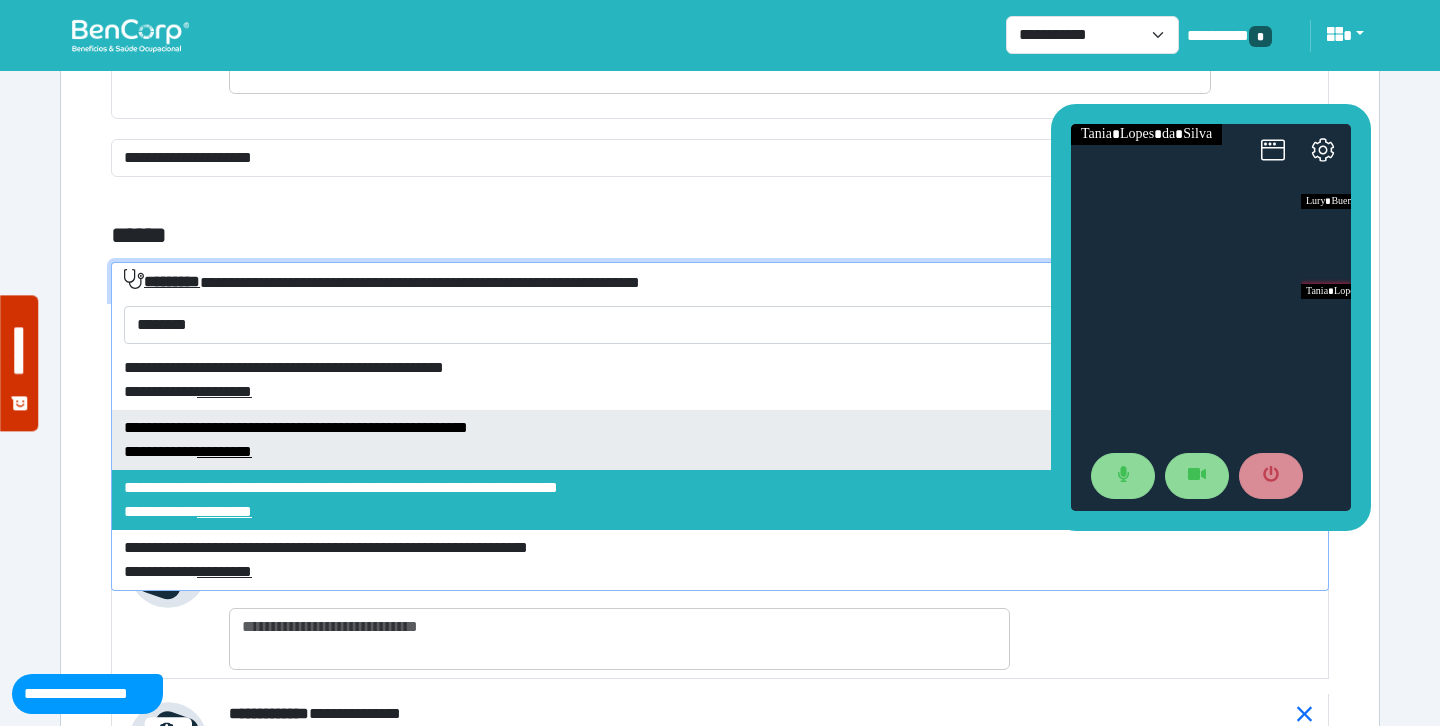 type on "********" 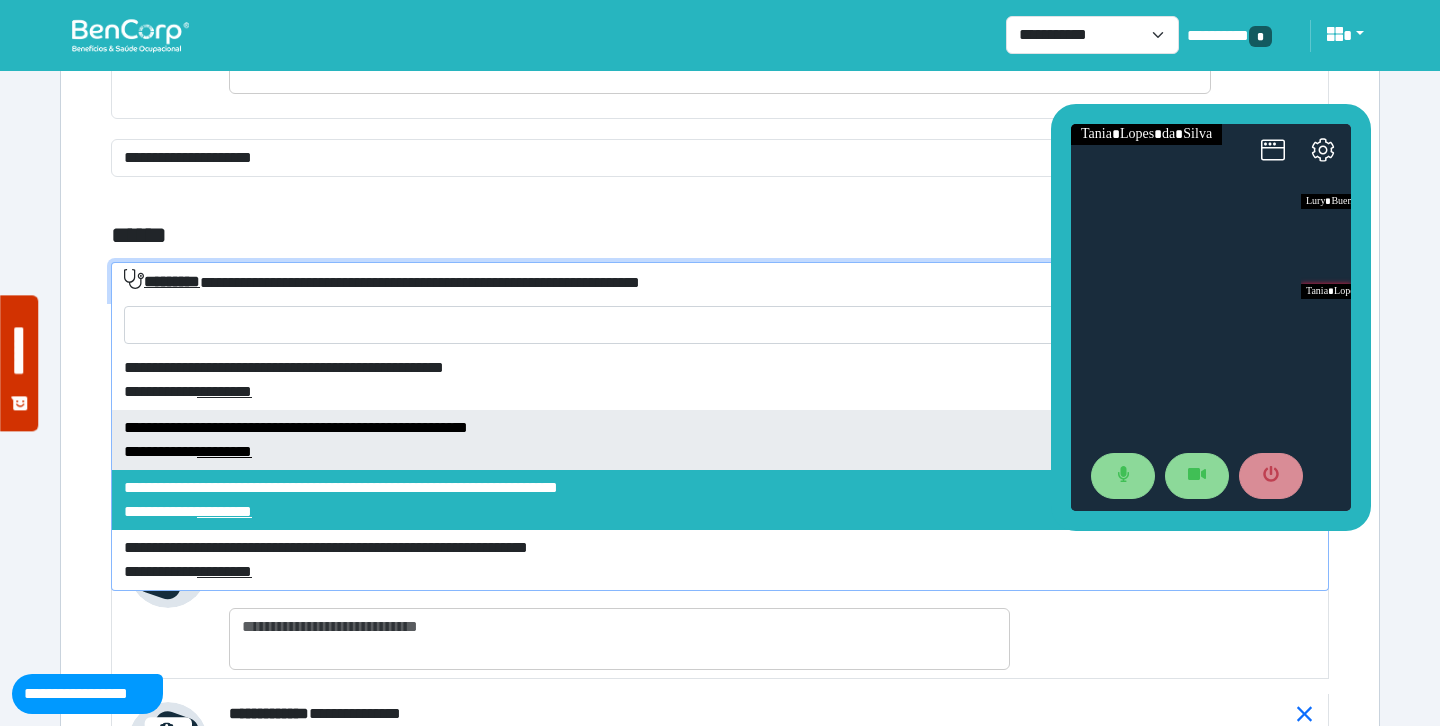select on "****" 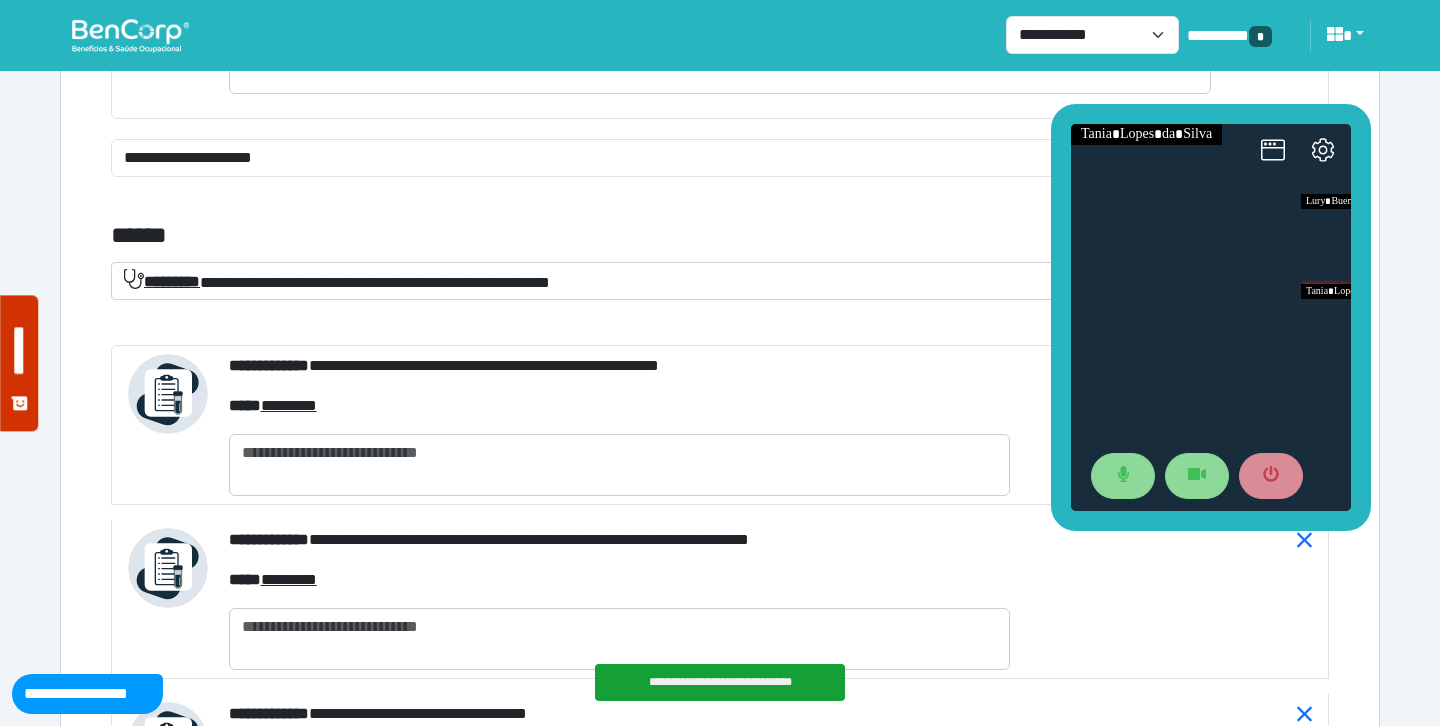 click on "**********" 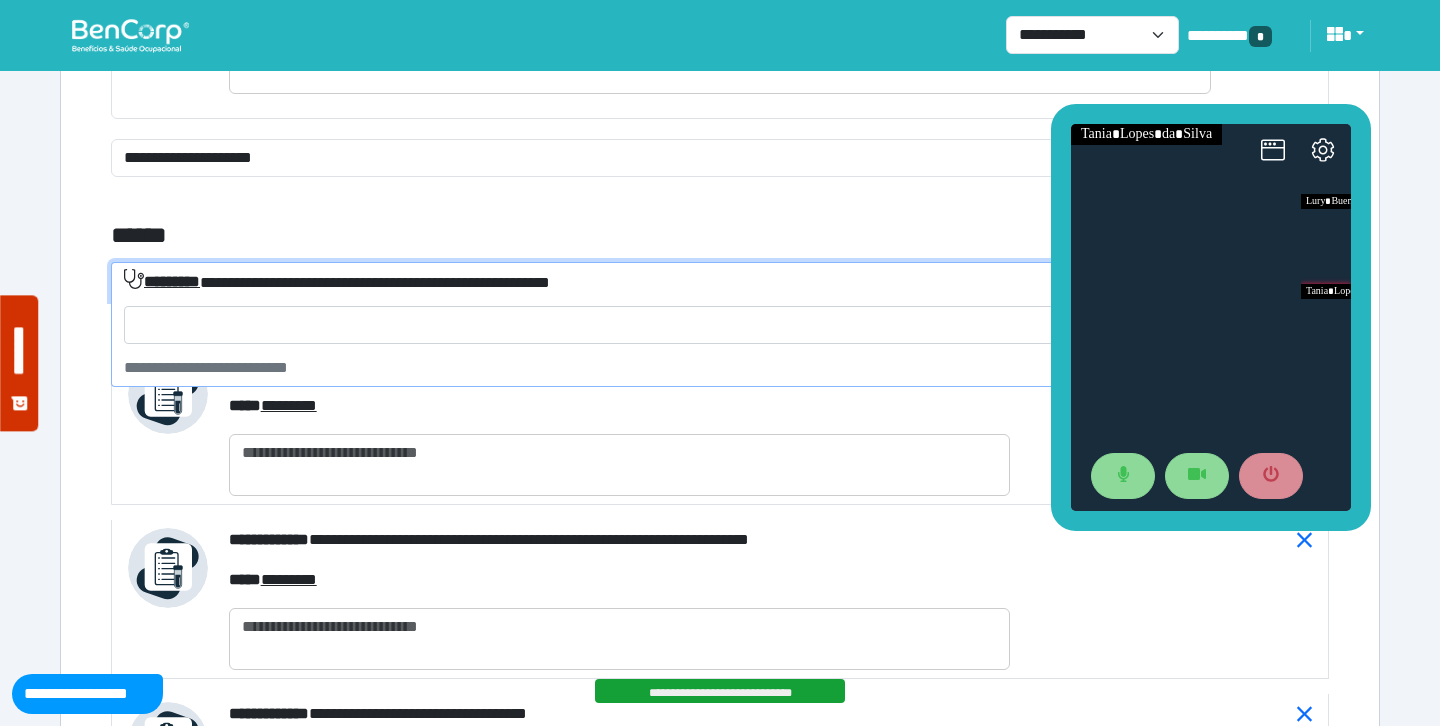 click on "**********" 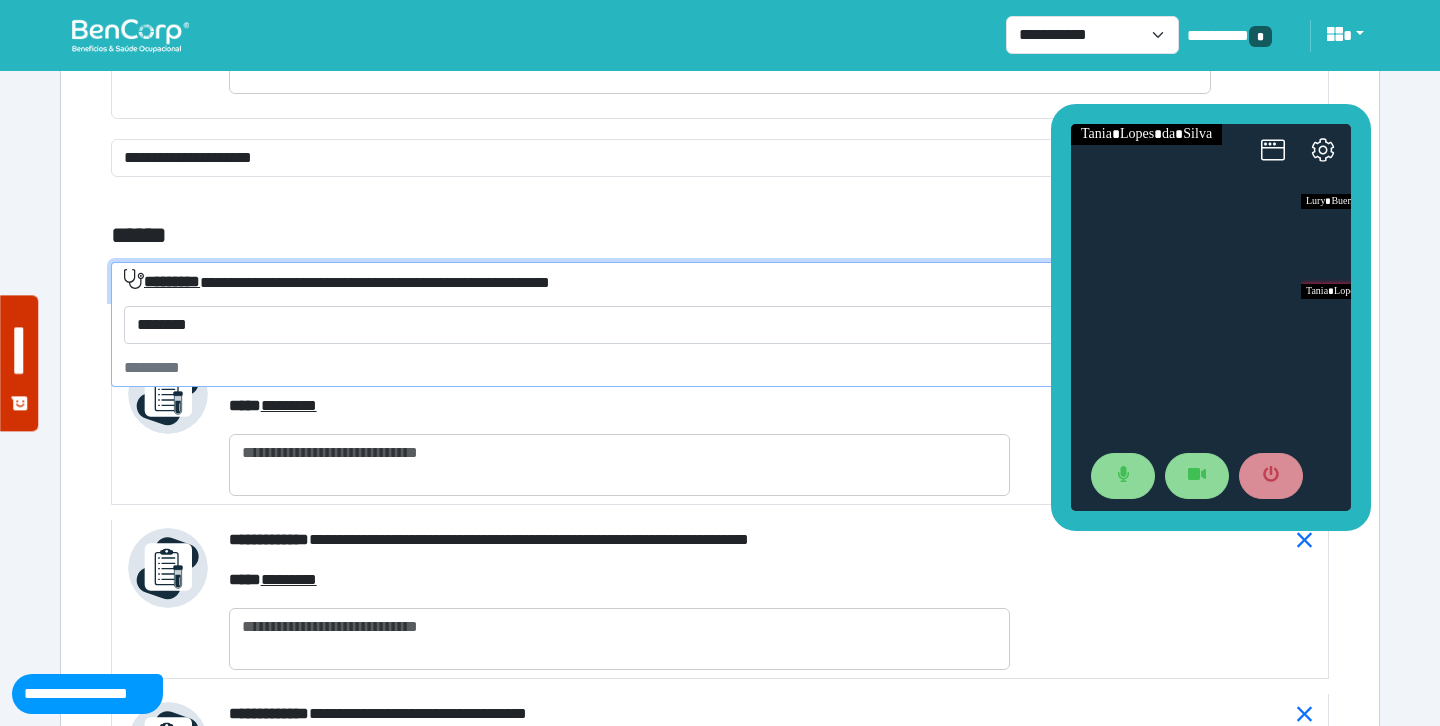 type on "********" 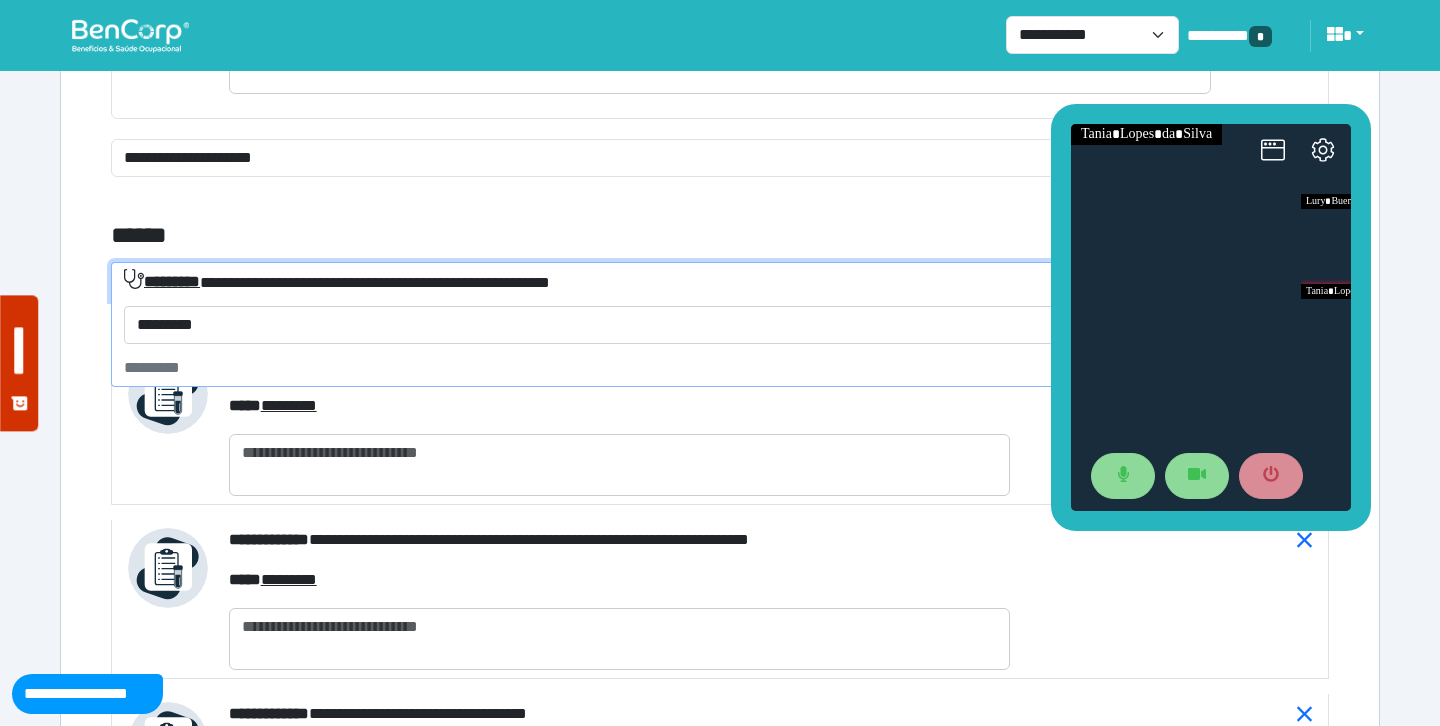 scroll, scrollTop: 324, scrollLeft: 0, axis: vertical 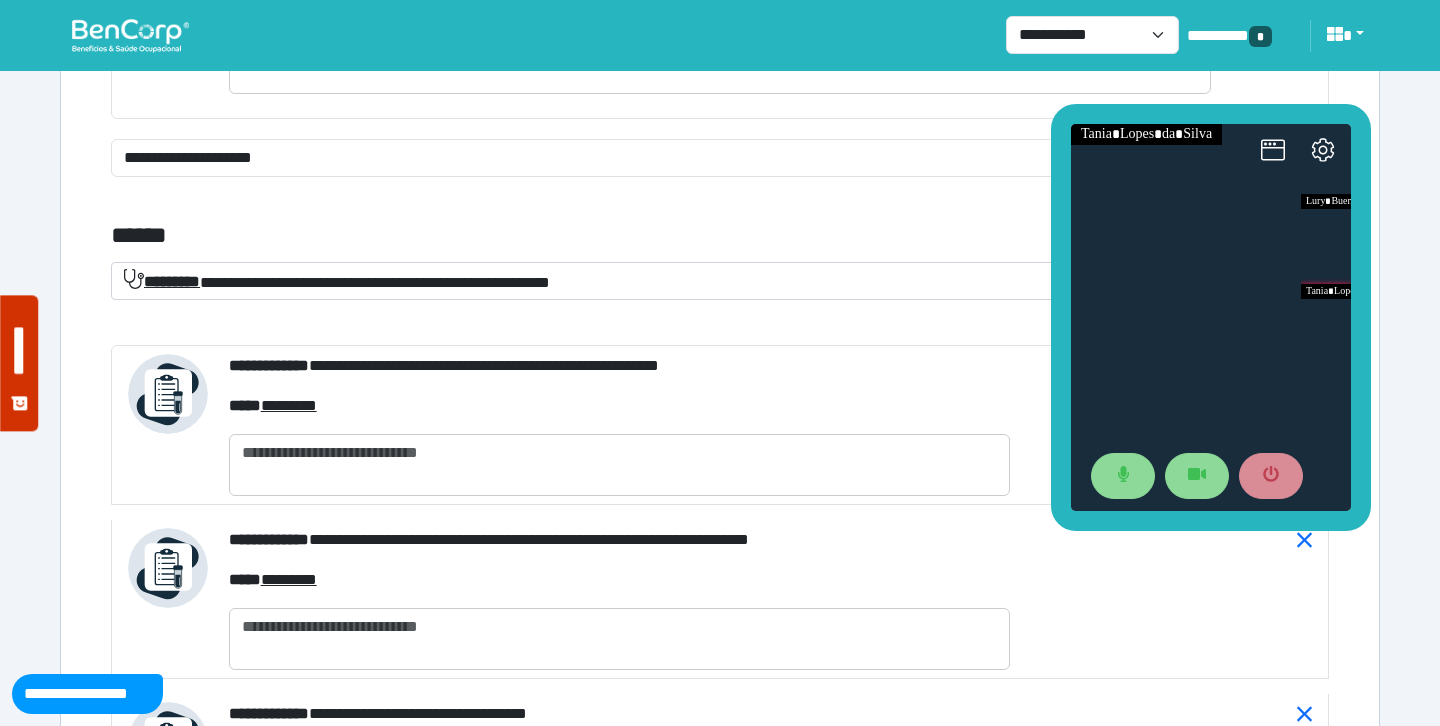 click on "**********" 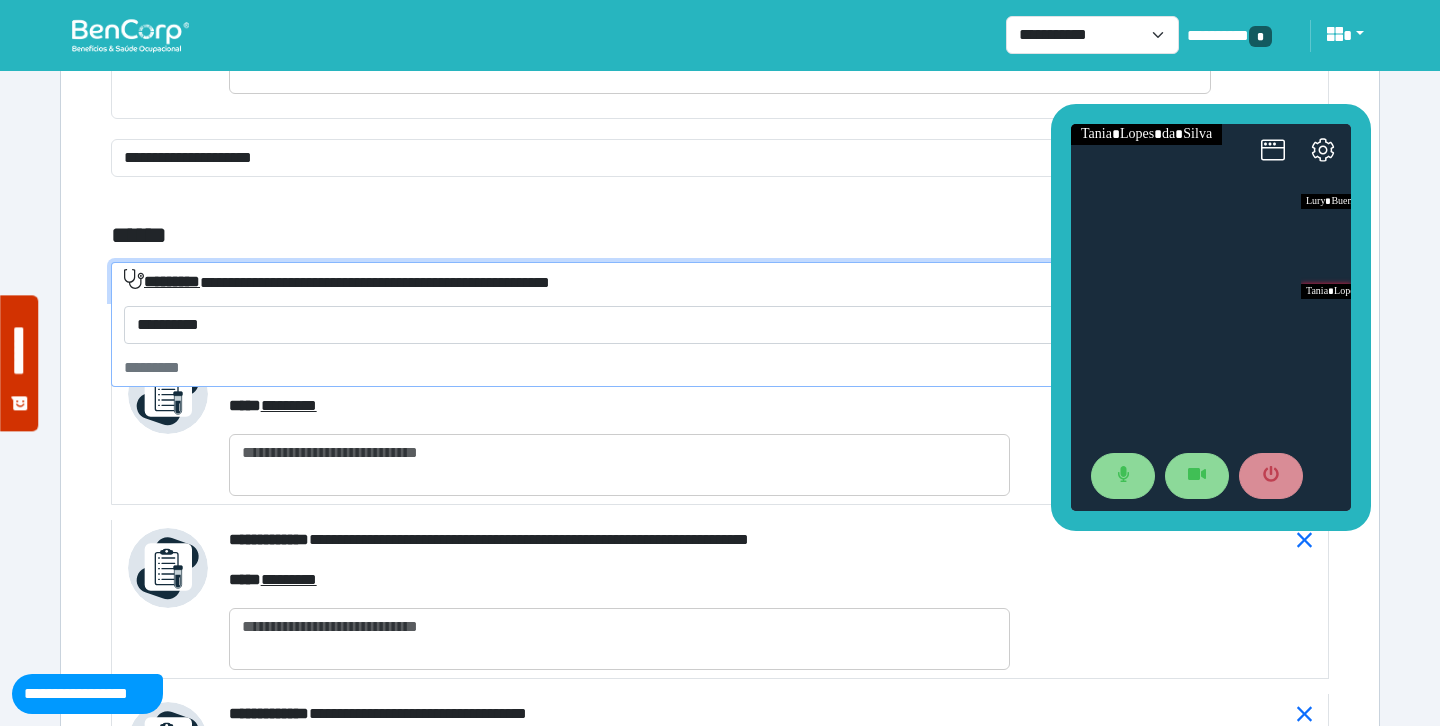 scroll, scrollTop: 144, scrollLeft: 0, axis: vertical 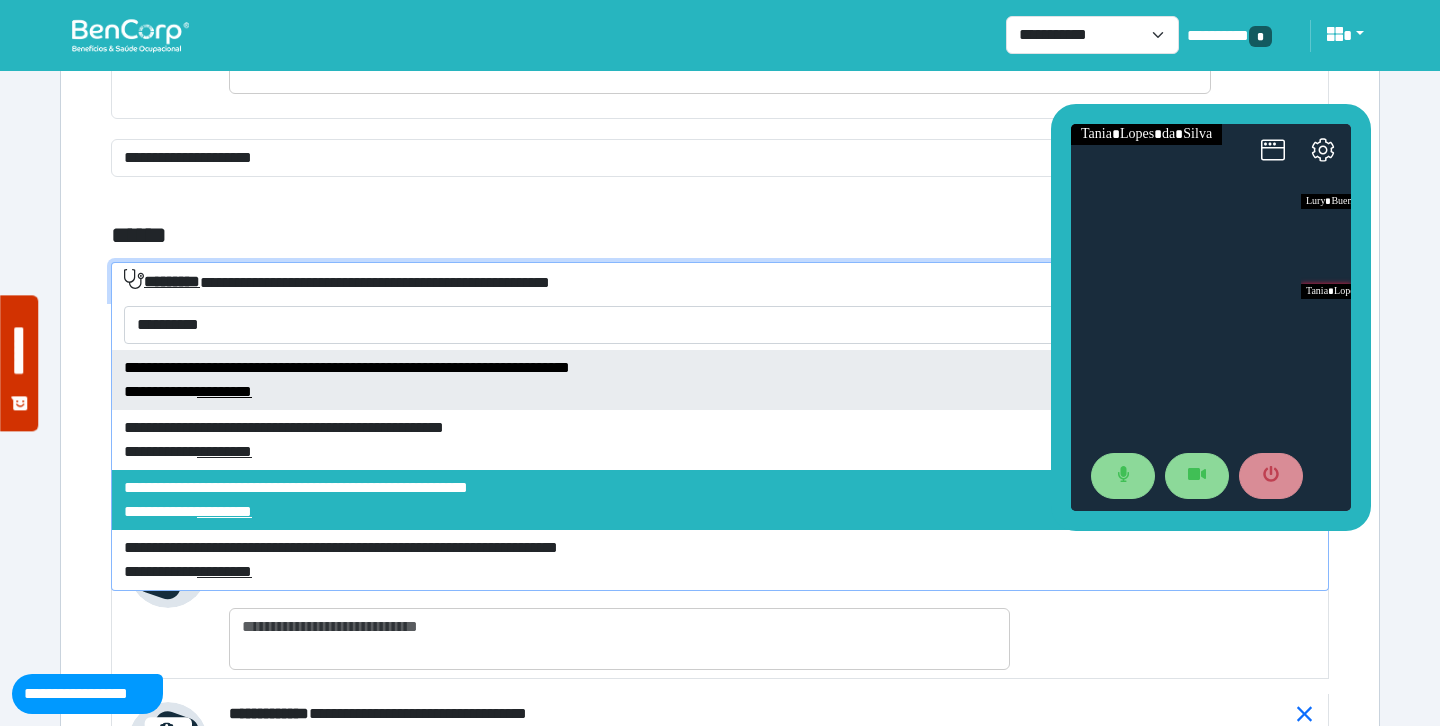 type on "**********" 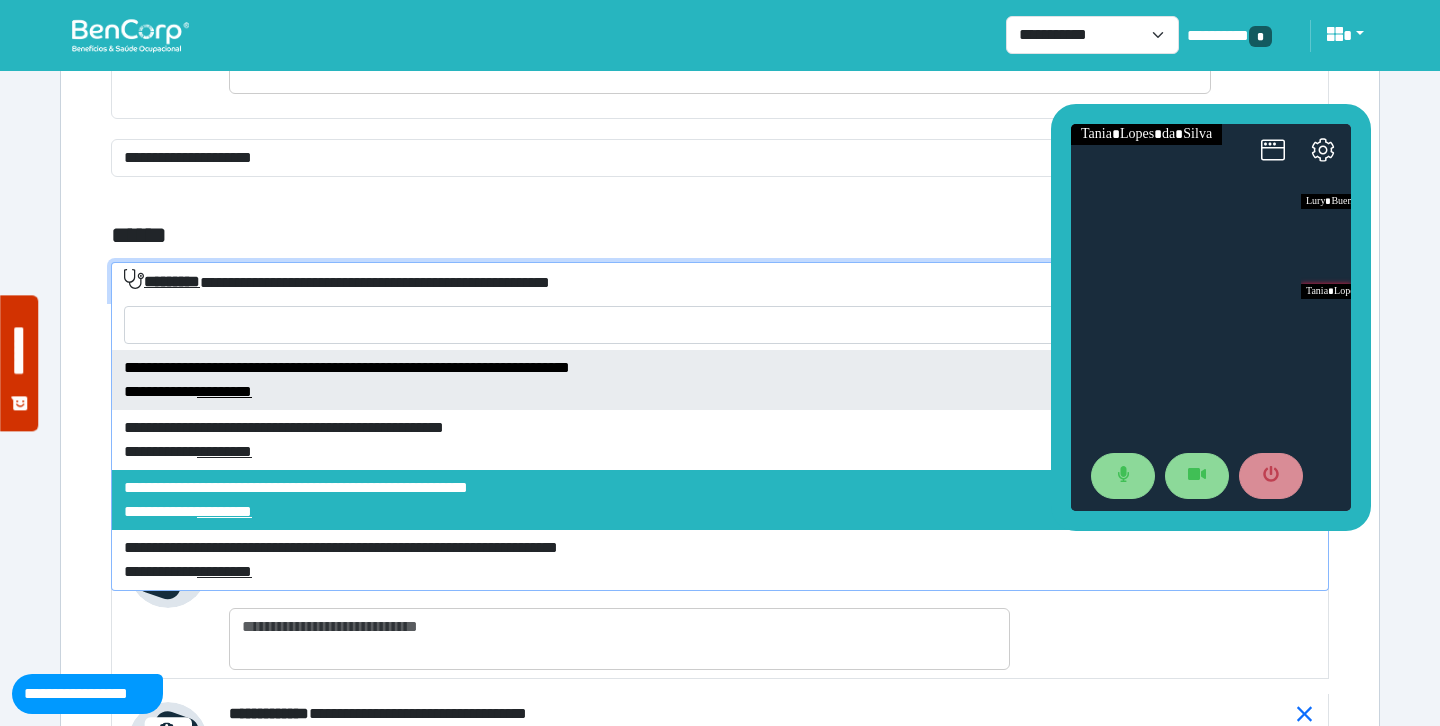 select on "****" 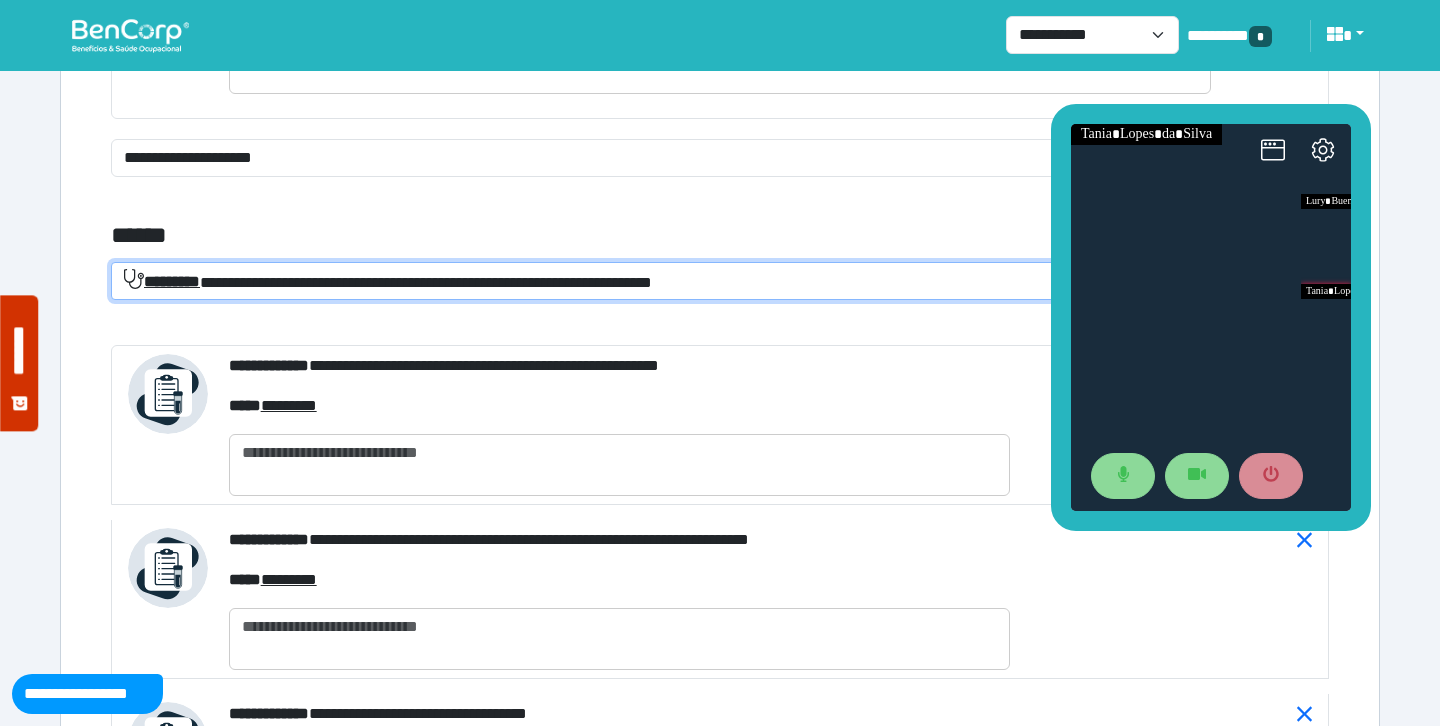 click on "******" 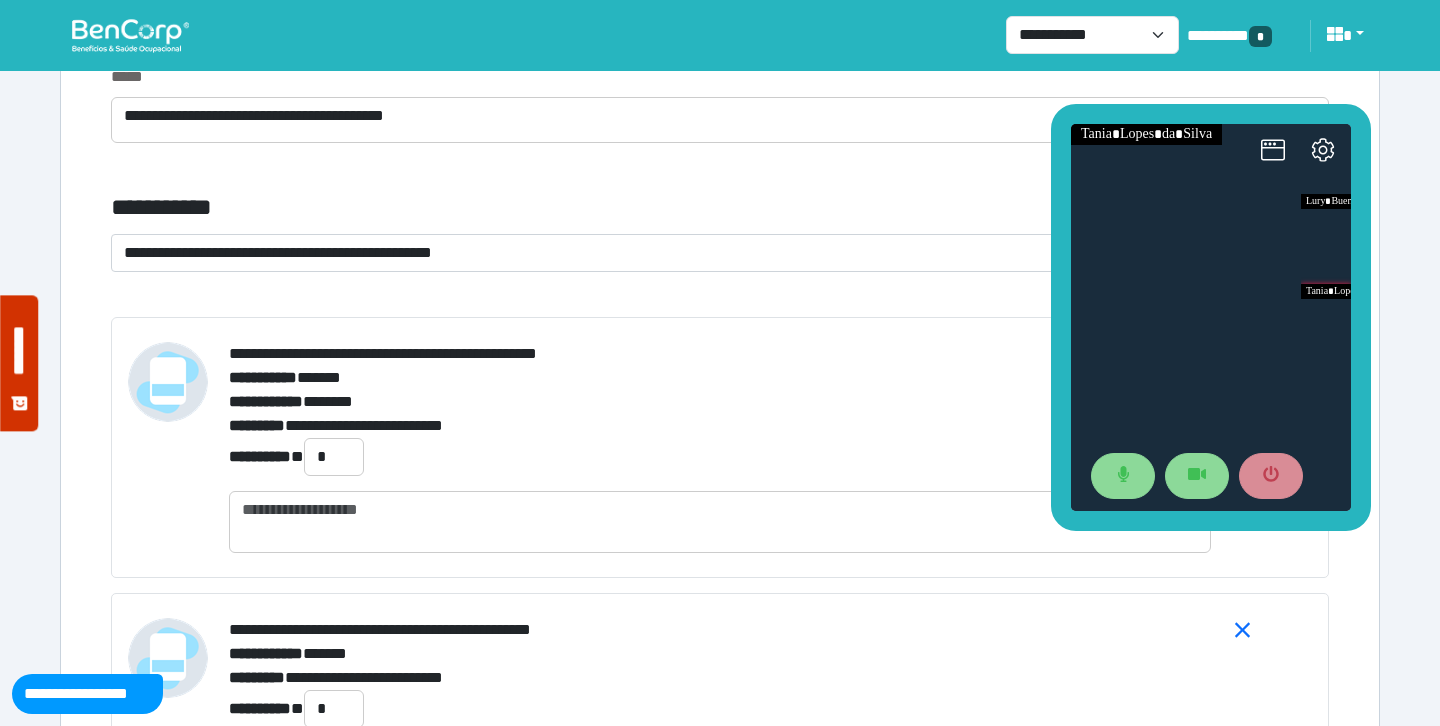 scroll, scrollTop: 7536, scrollLeft: 0, axis: vertical 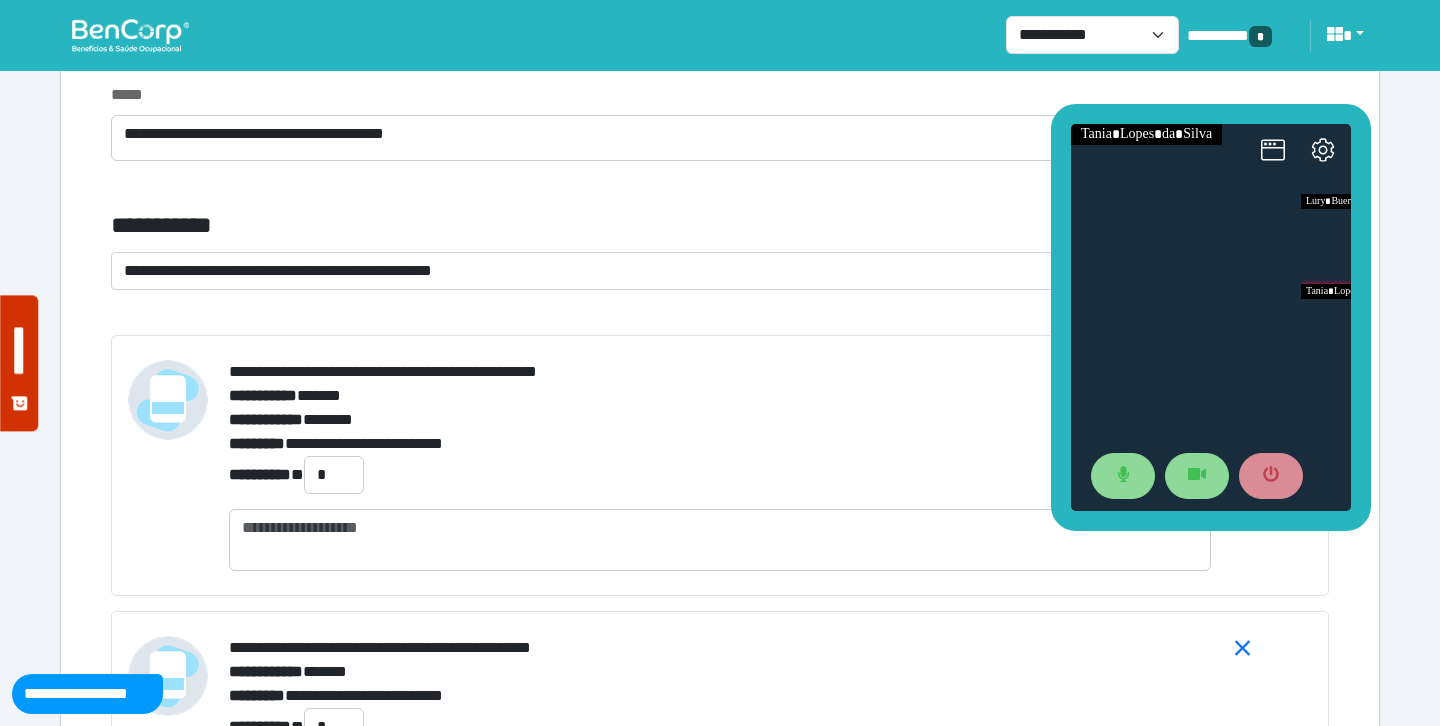 click on "**********" 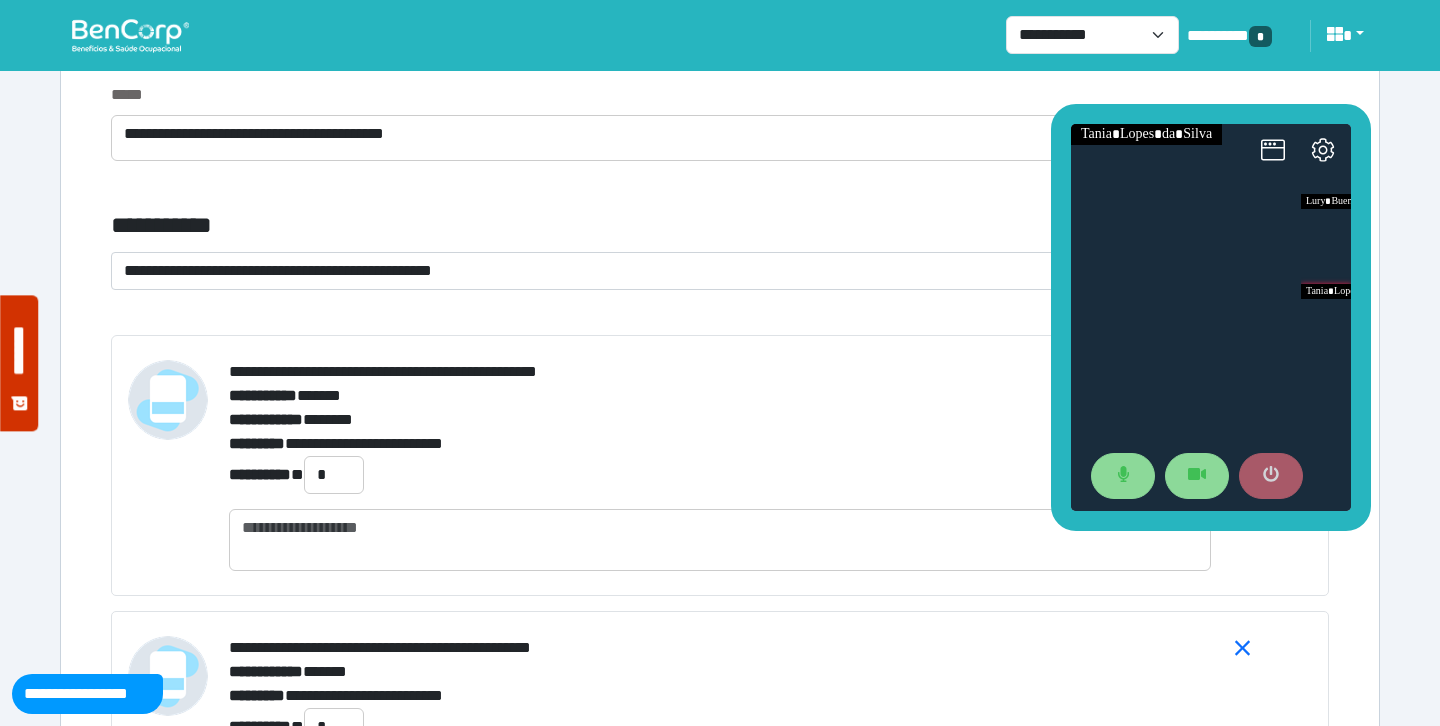 click 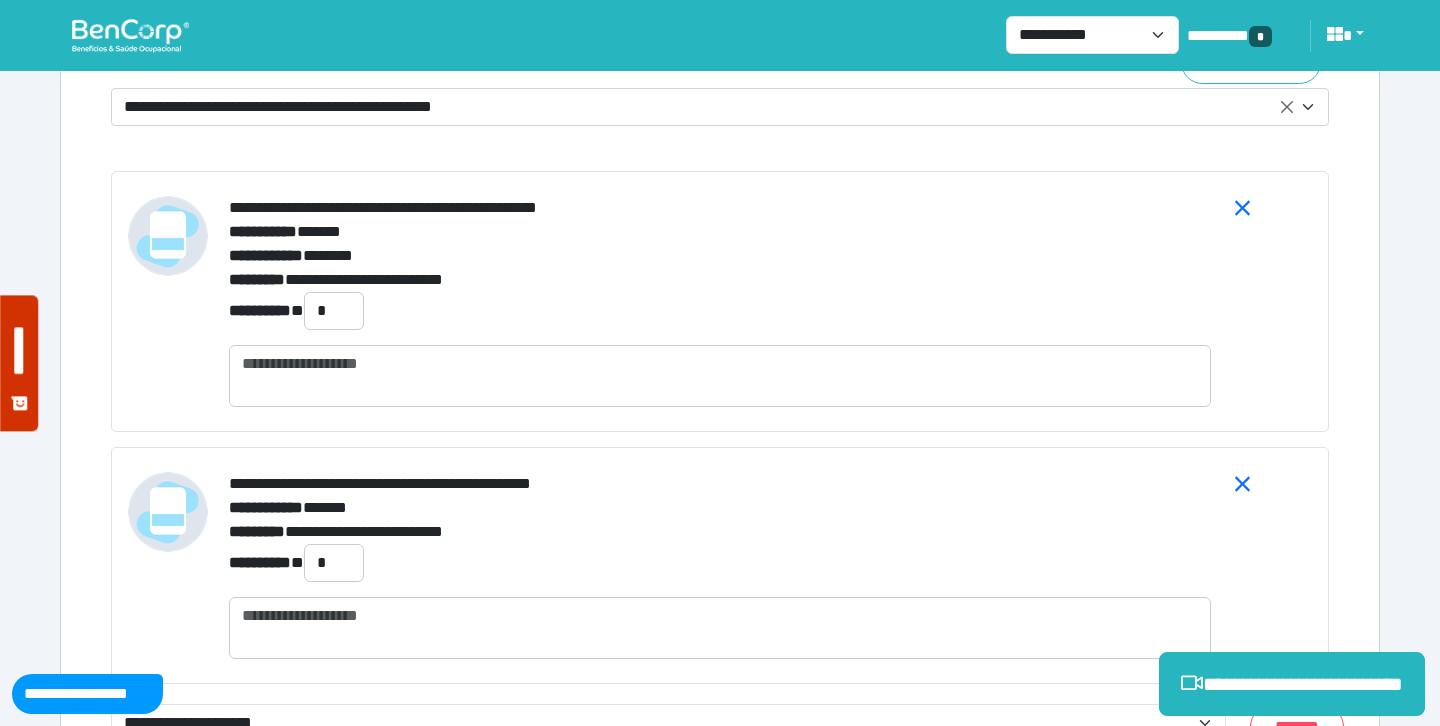 scroll, scrollTop: 7797, scrollLeft: 0, axis: vertical 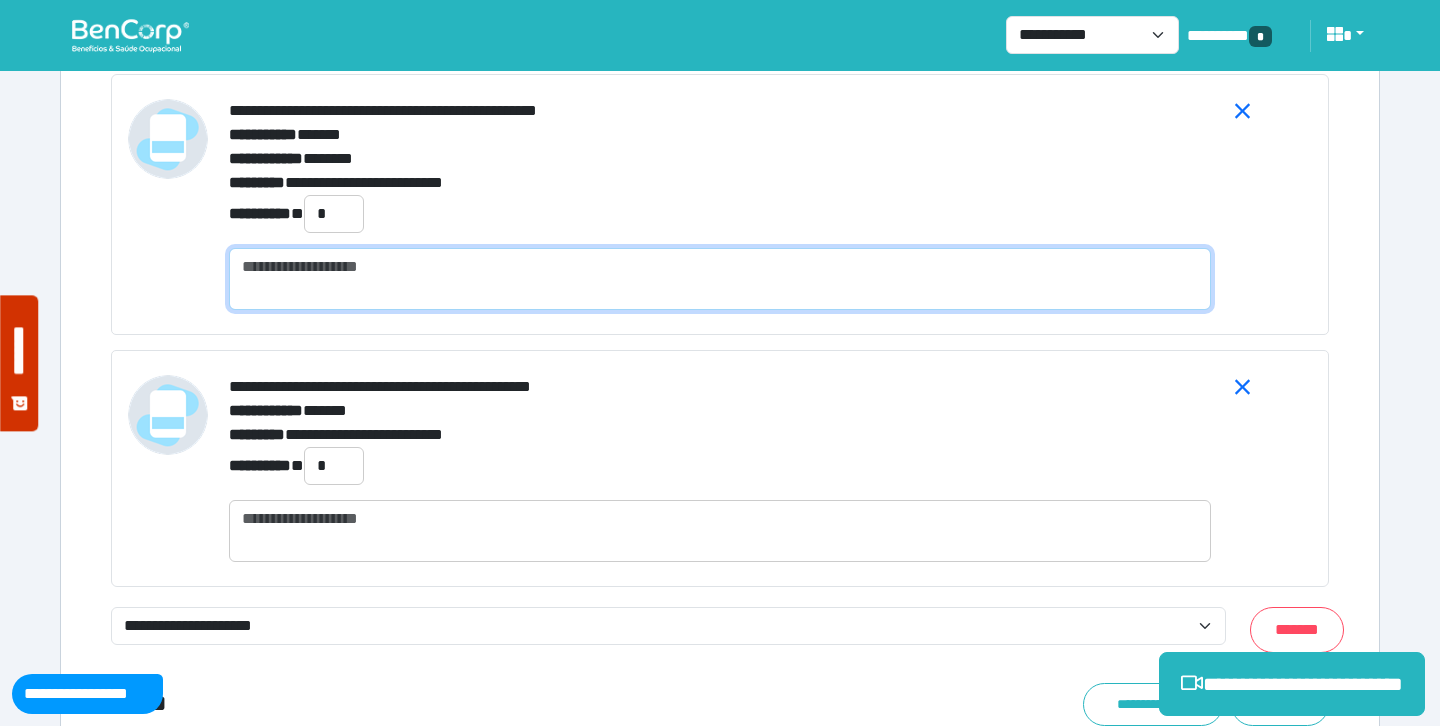 click 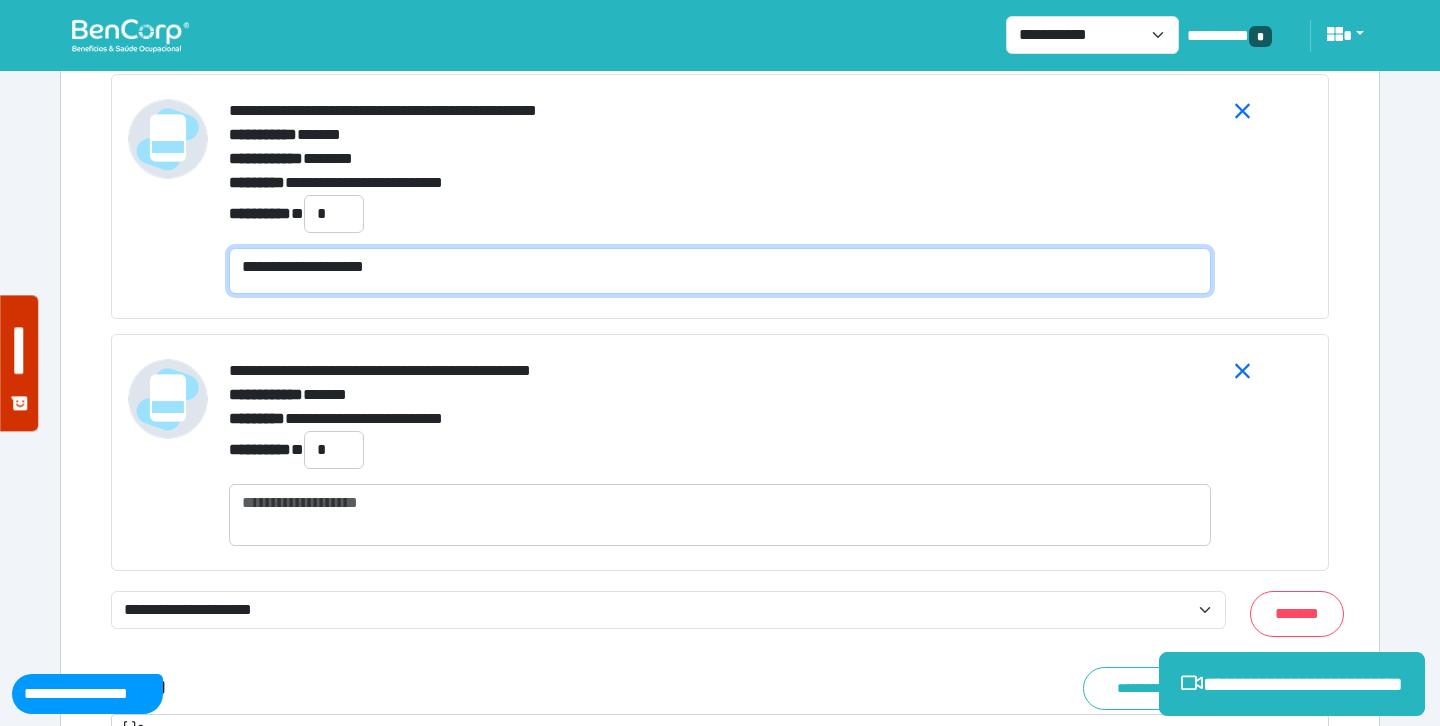 scroll, scrollTop: 0, scrollLeft: 0, axis: both 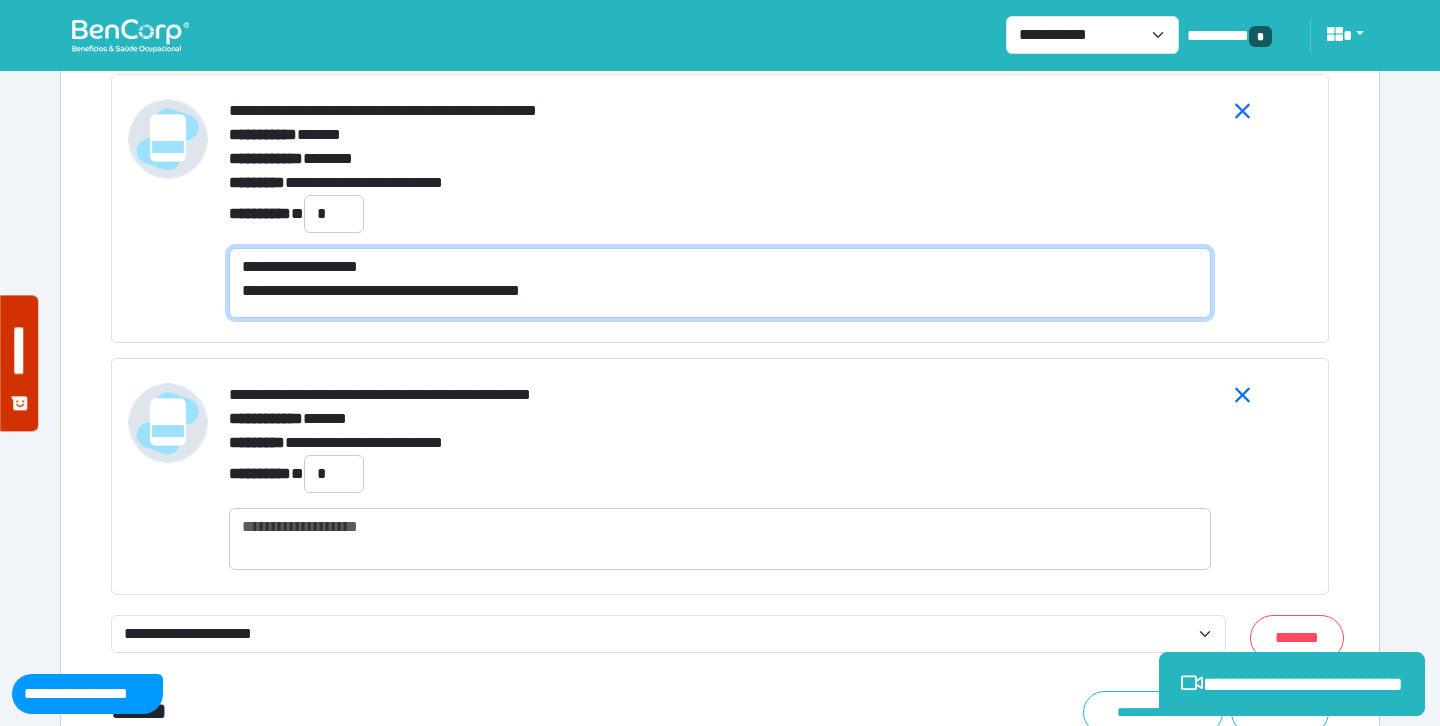 type on "**********" 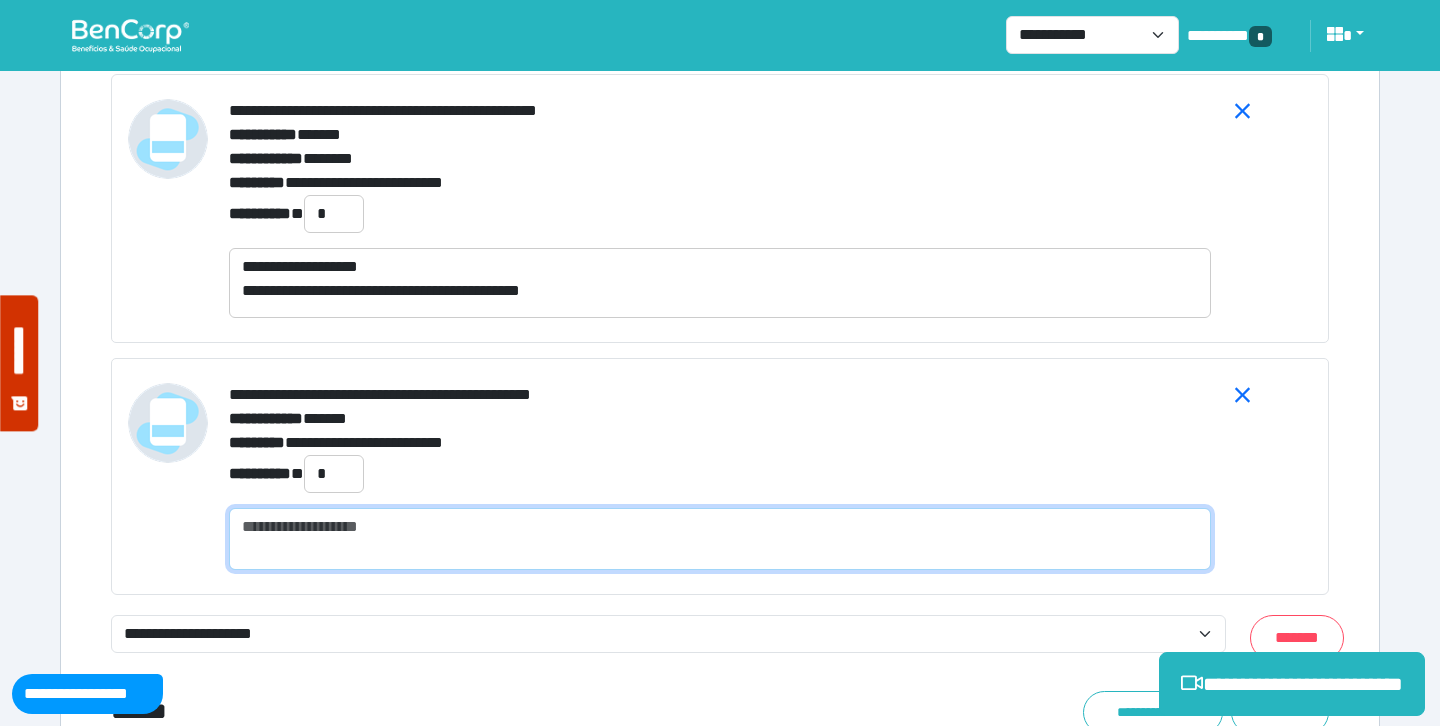 click 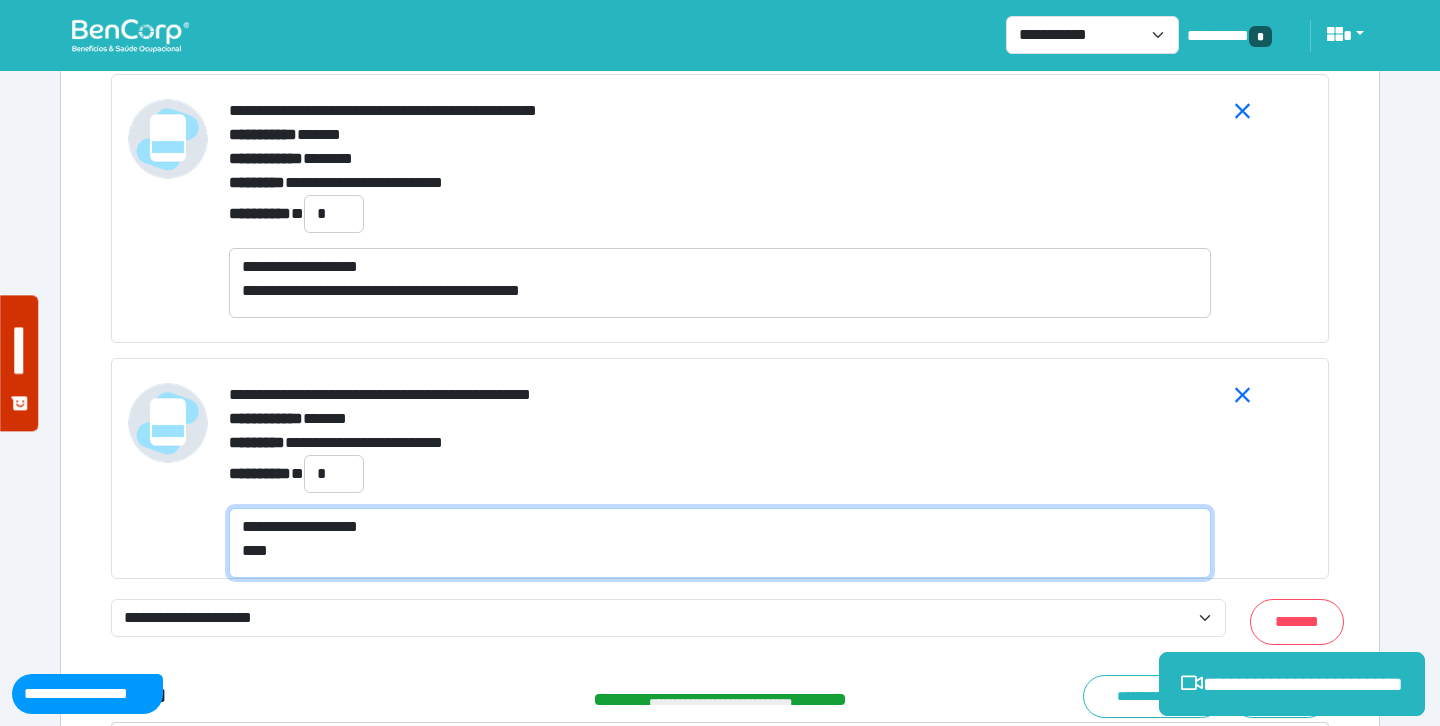 scroll, scrollTop: 0, scrollLeft: 0, axis: both 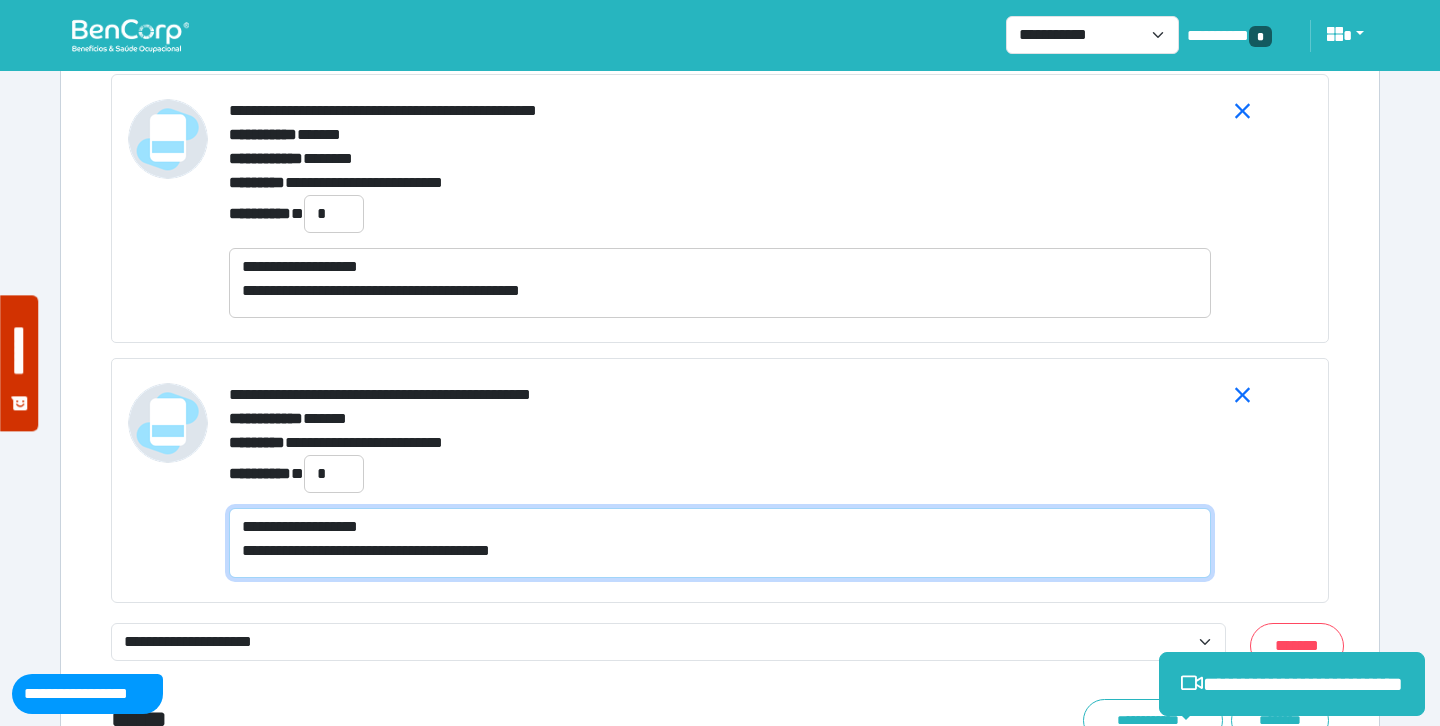 type on "**********" 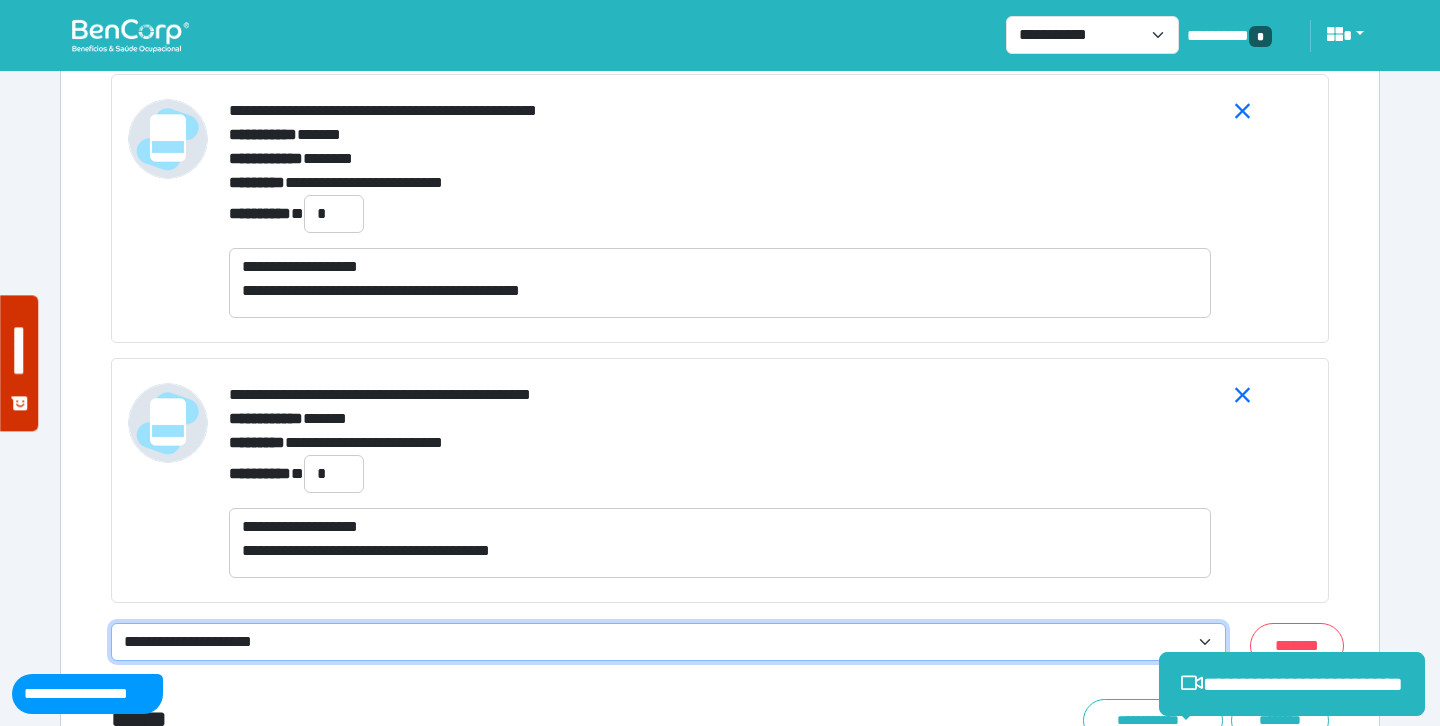 click on "**********" 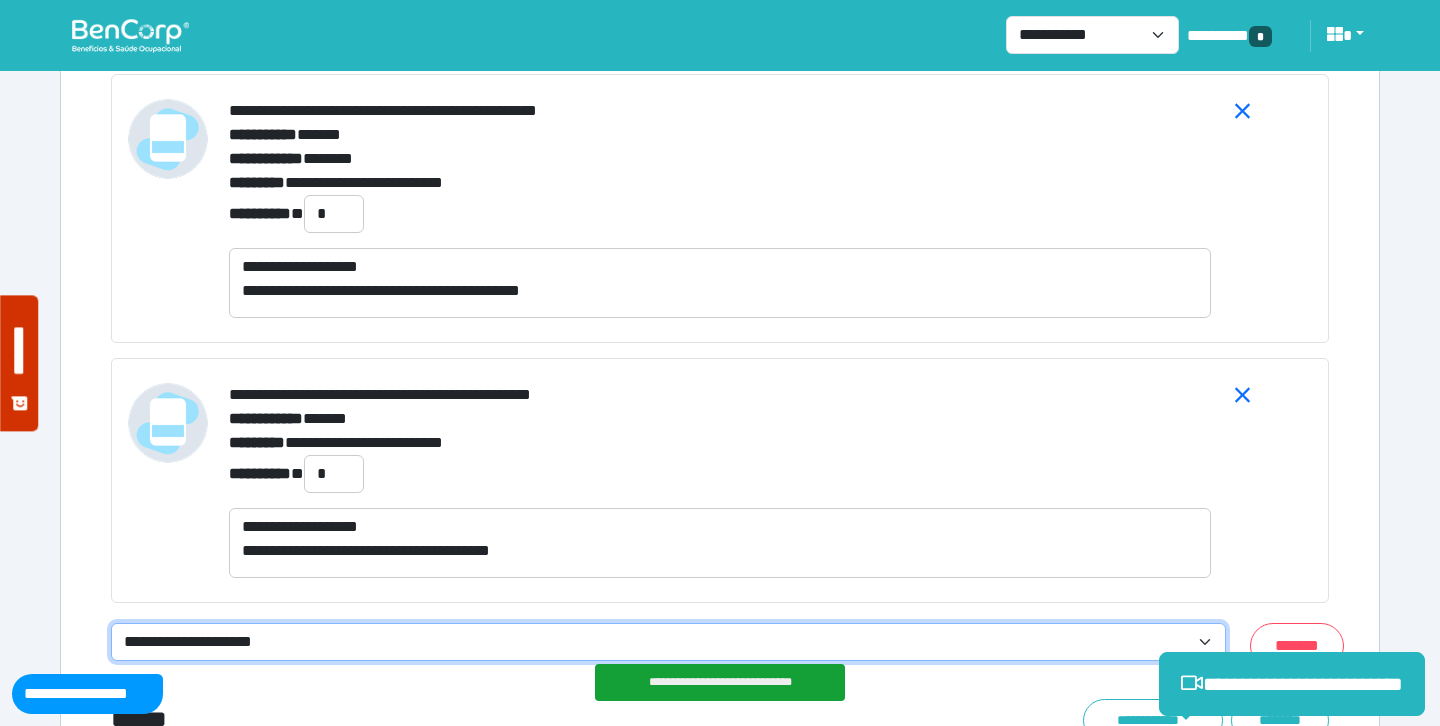 select on "**********" 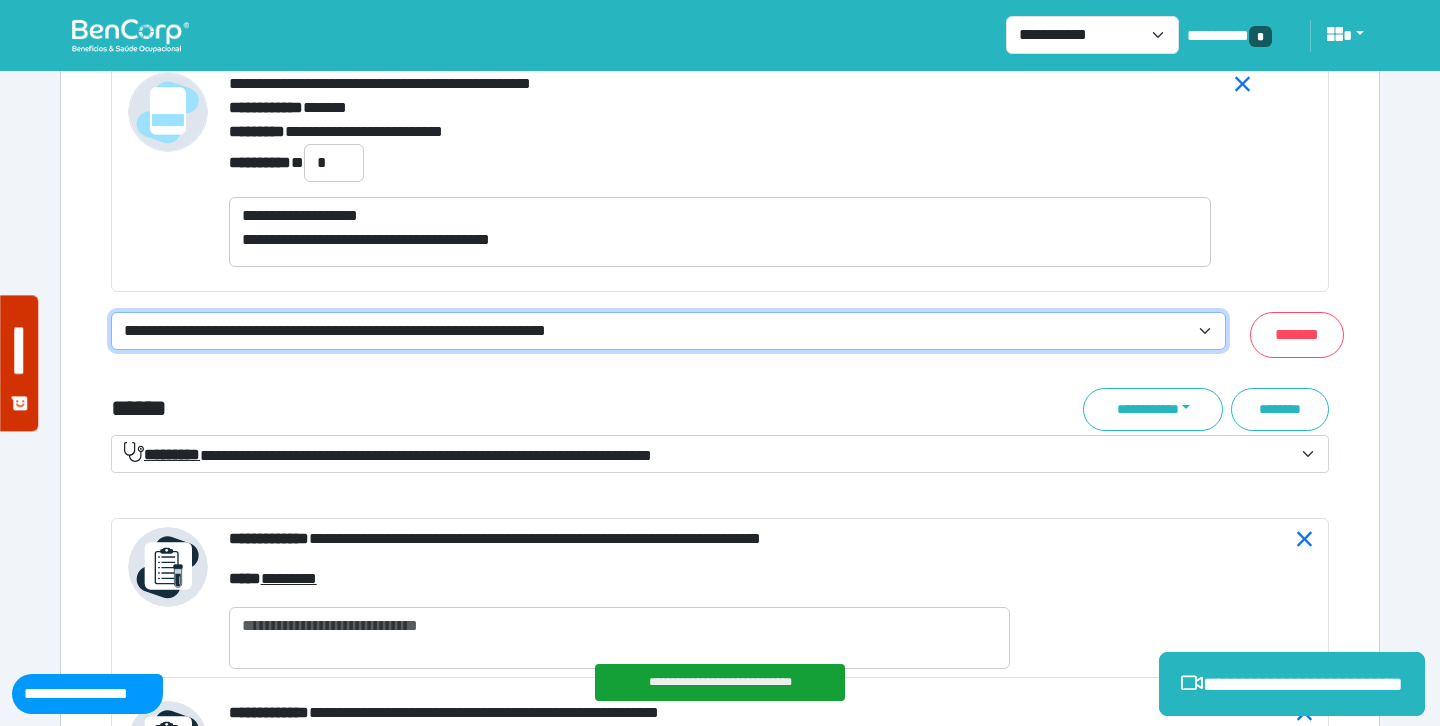 scroll, scrollTop: 8126, scrollLeft: 0, axis: vertical 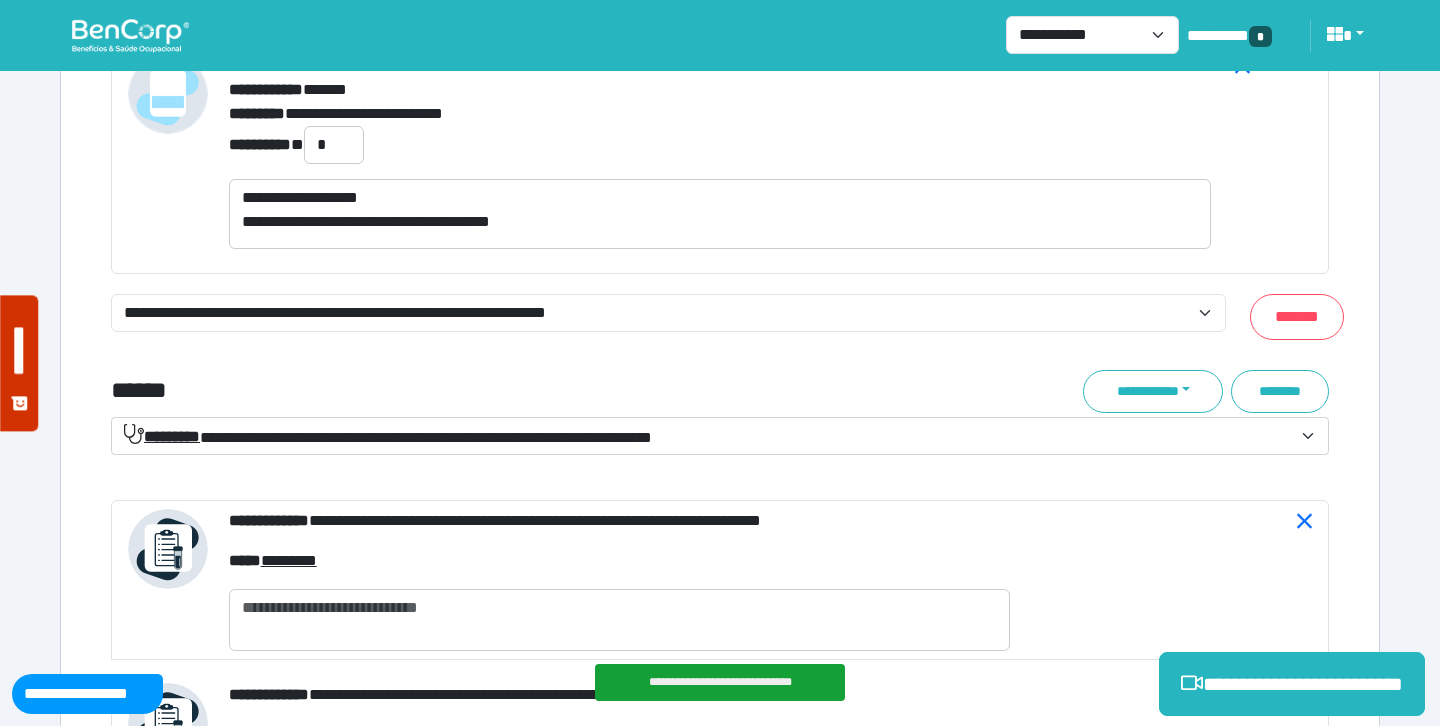 click on "******" 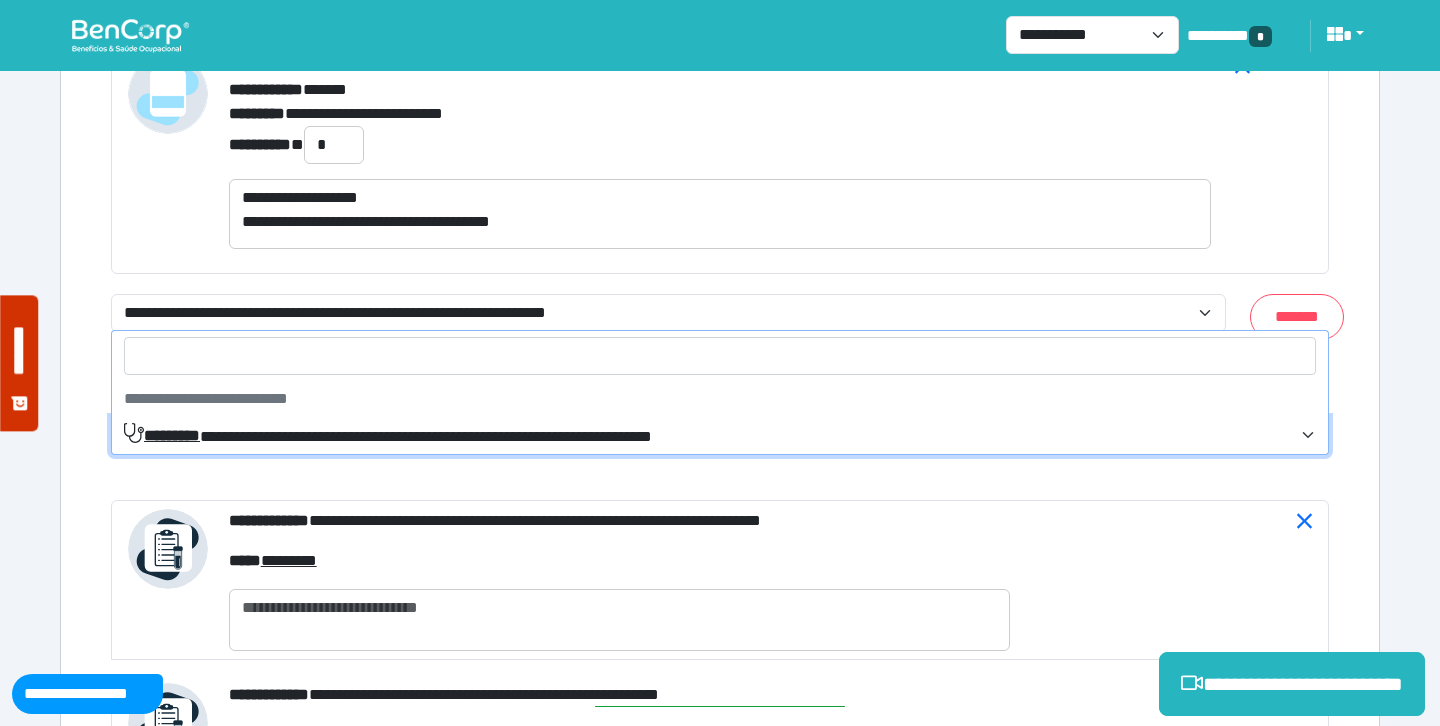 click on "**********" 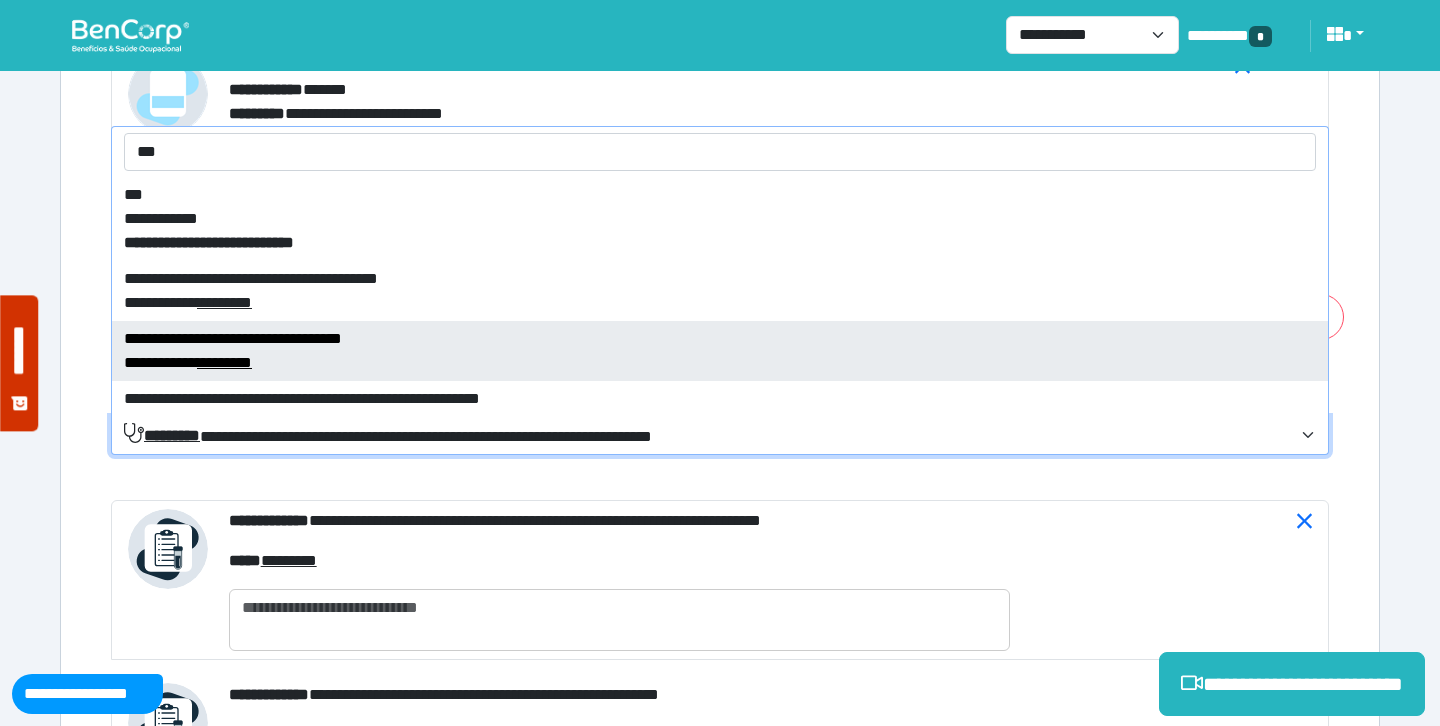 type on "***" 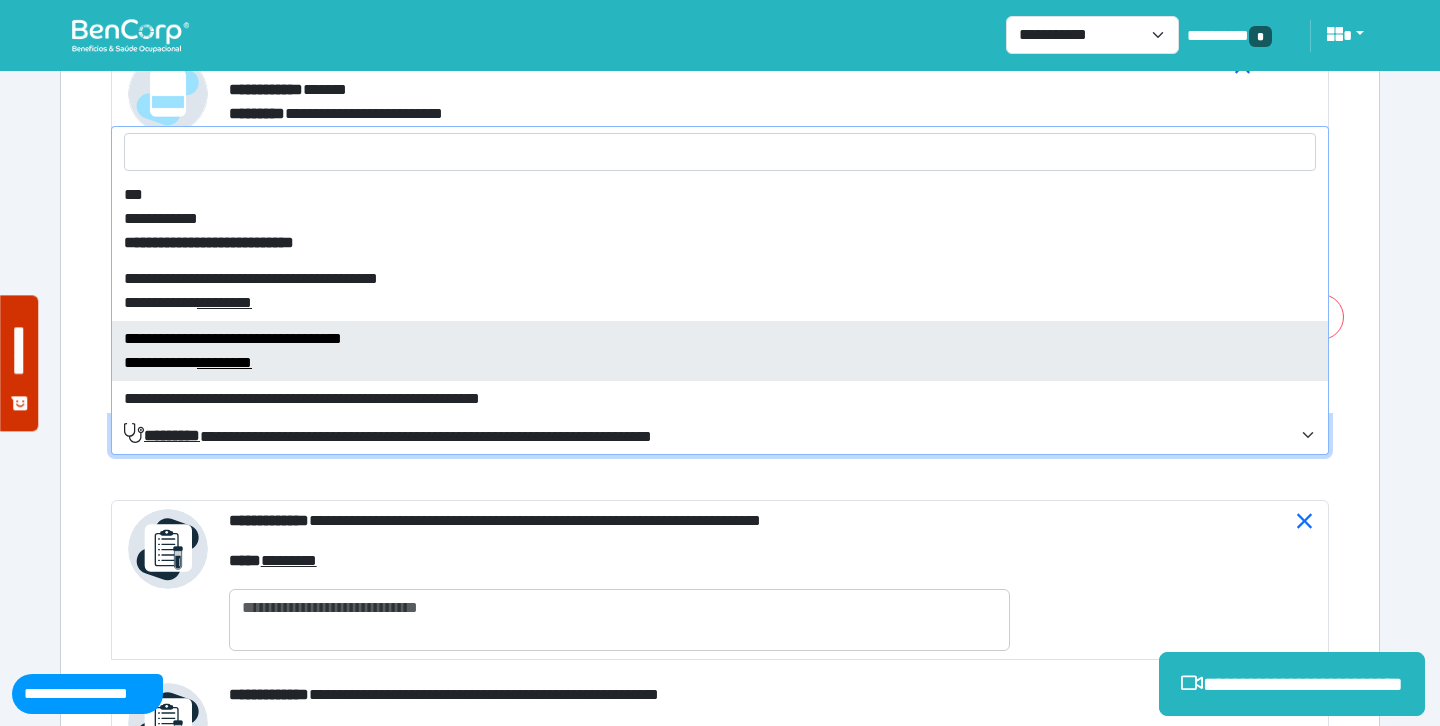 select on "****" 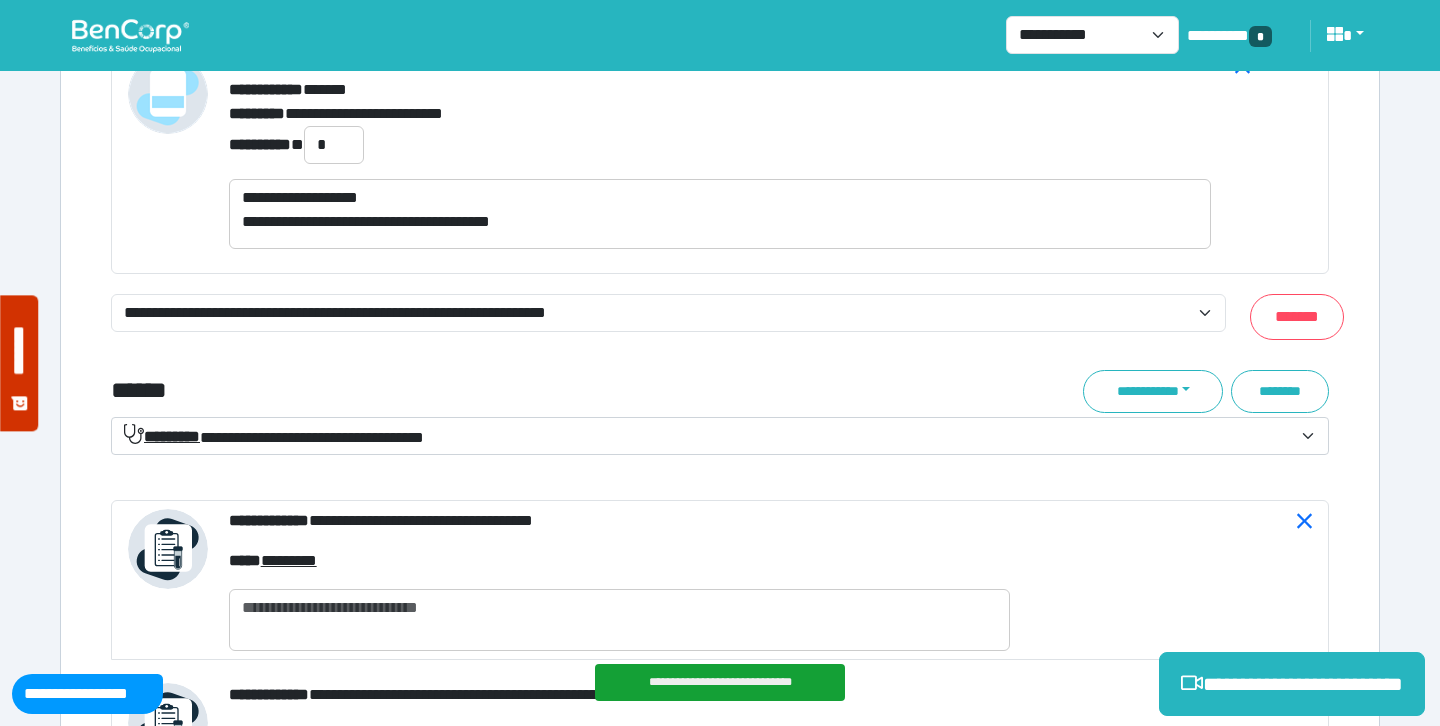 click on "******" 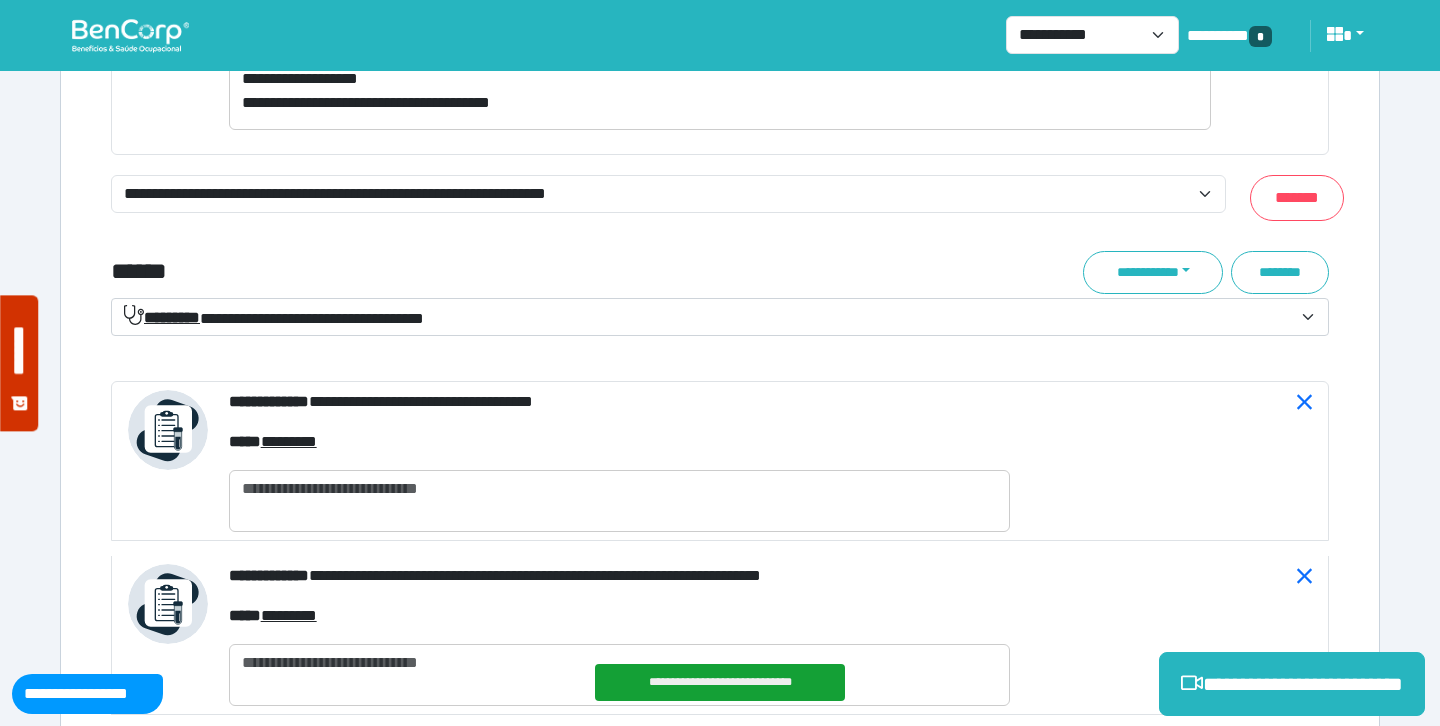 scroll, scrollTop: 8262, scrollLeft: 0, axis: vertical 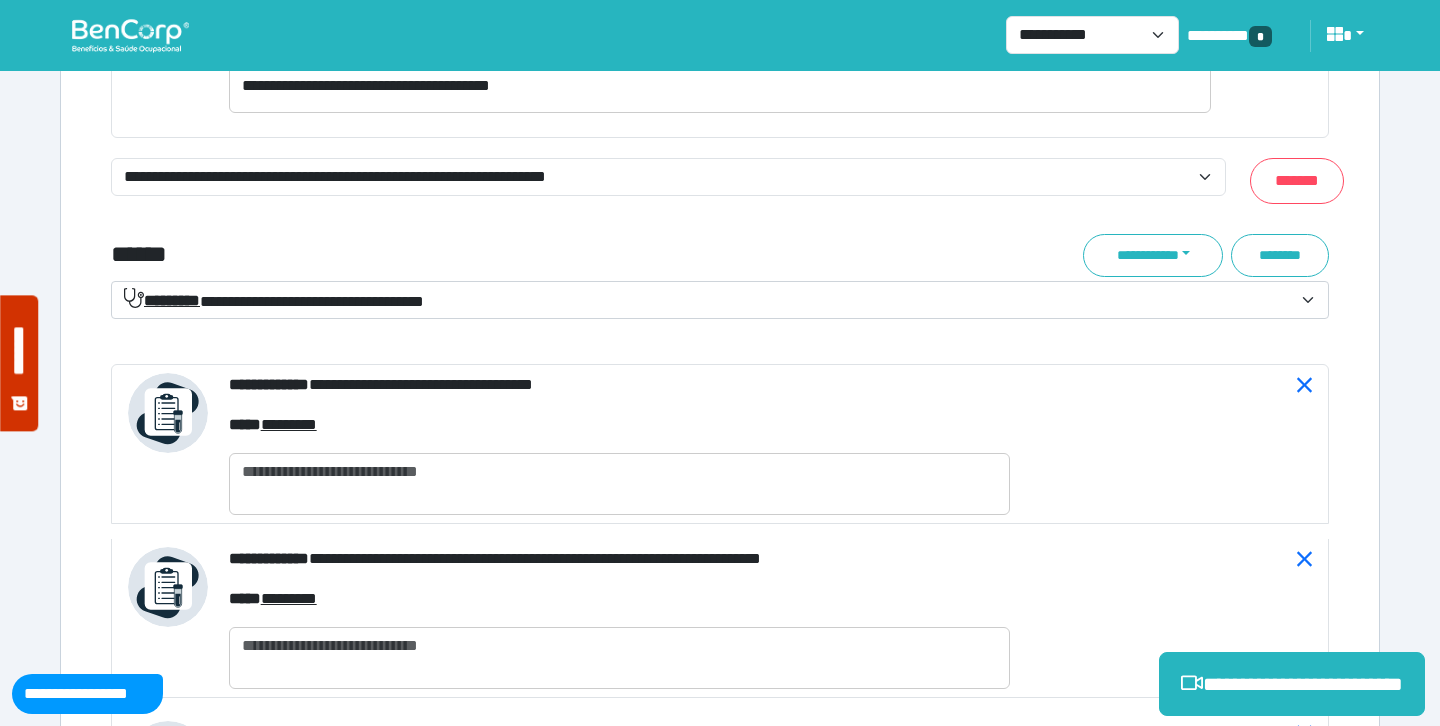 click on "**********" 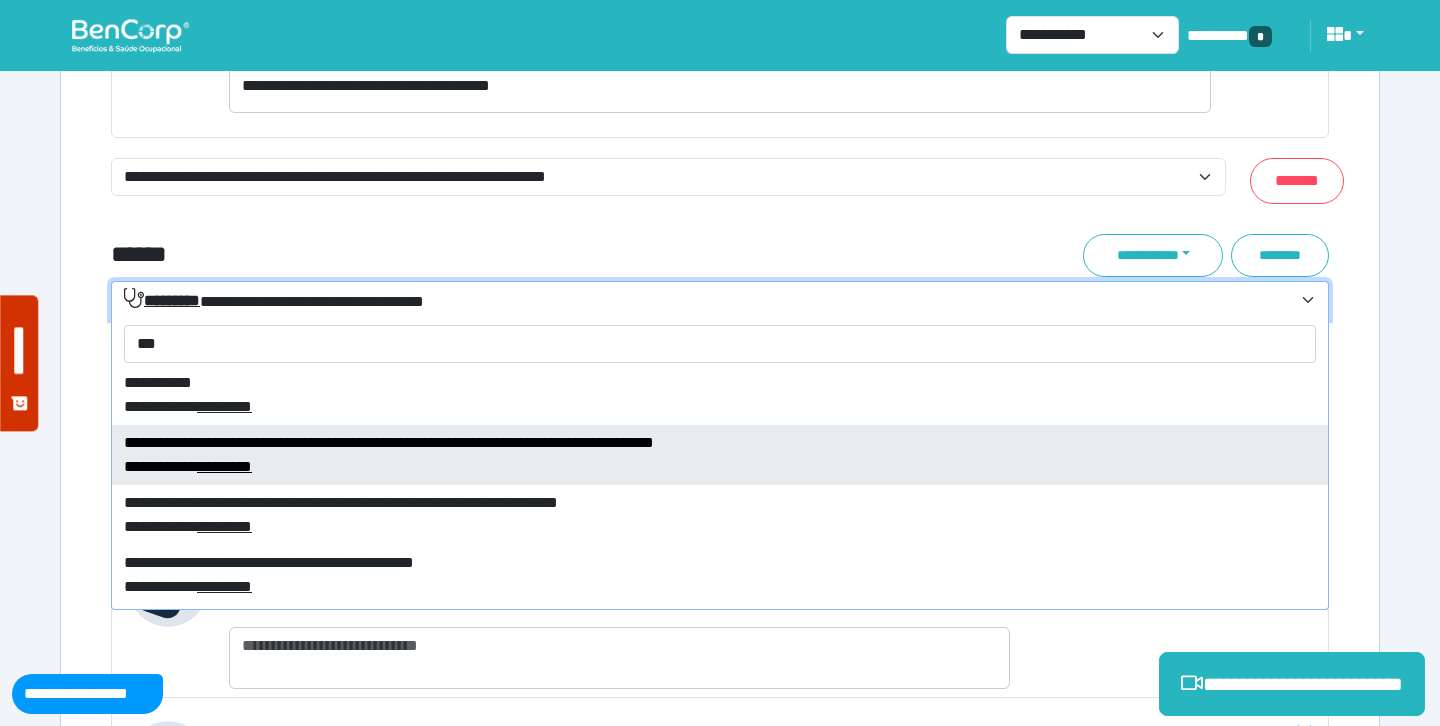 scroll, scrollTop: 330, scrollLeft: 0, axis: vertical 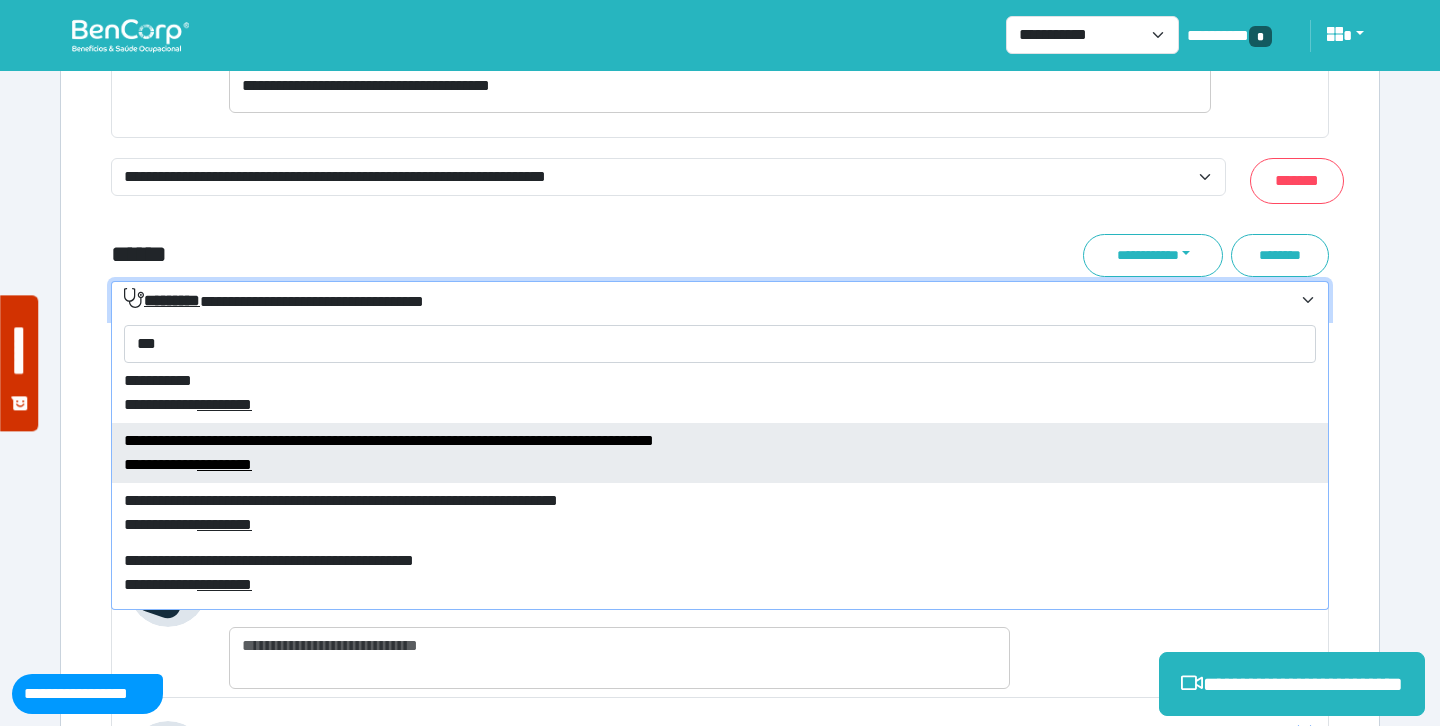 type on "***" 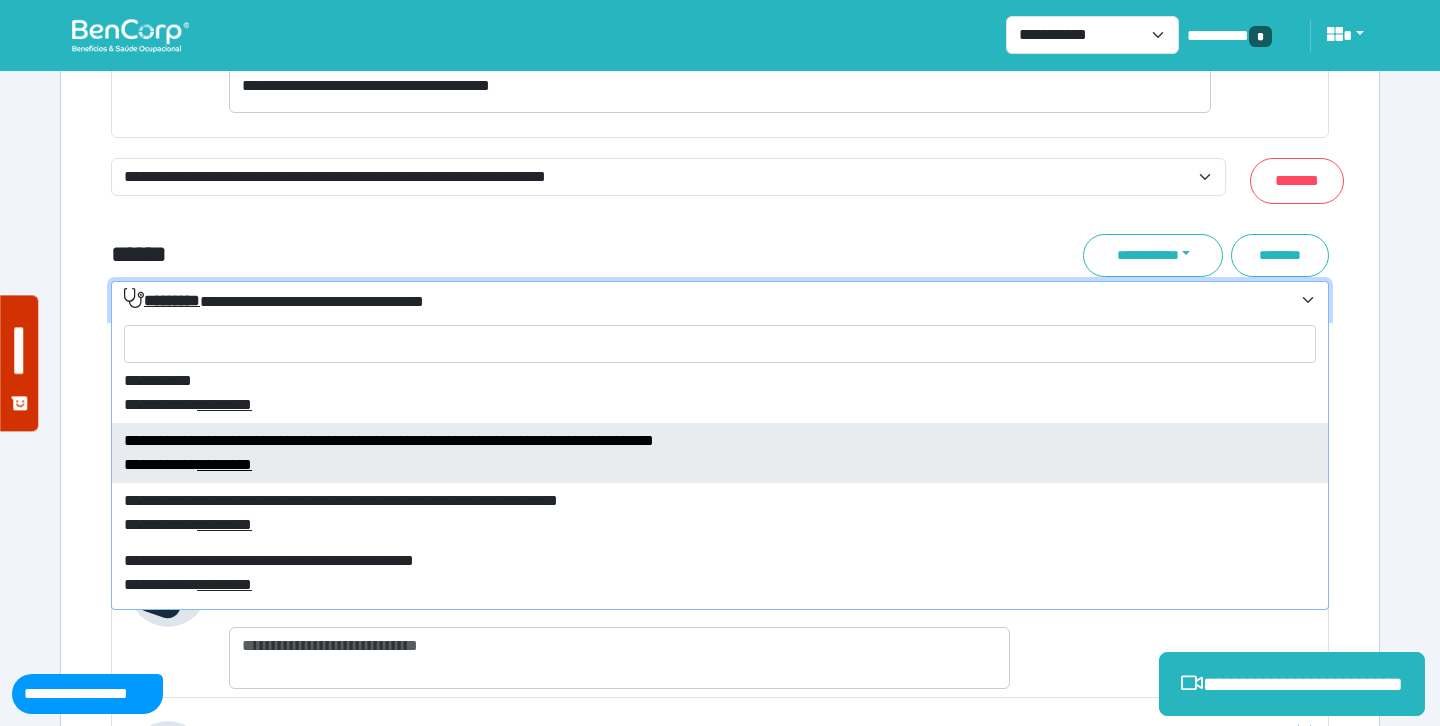 select on "****" 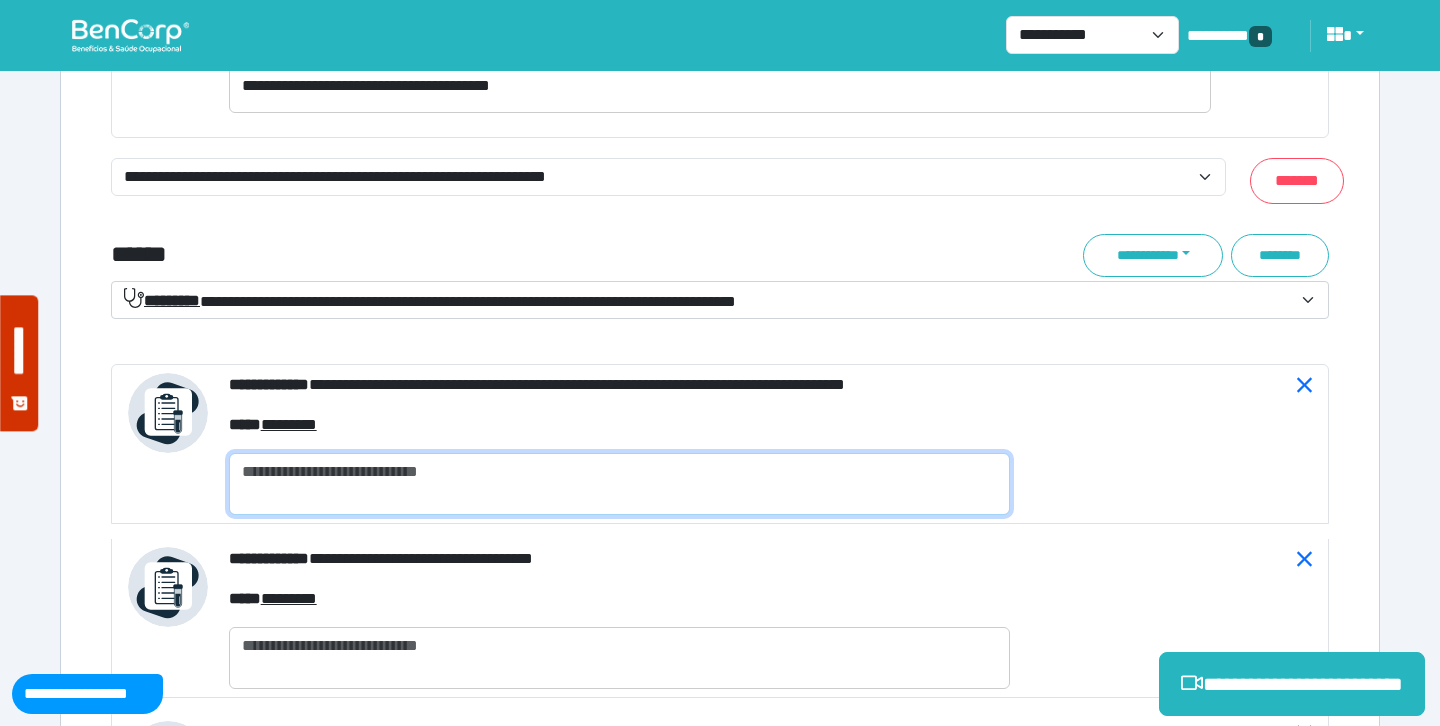 click 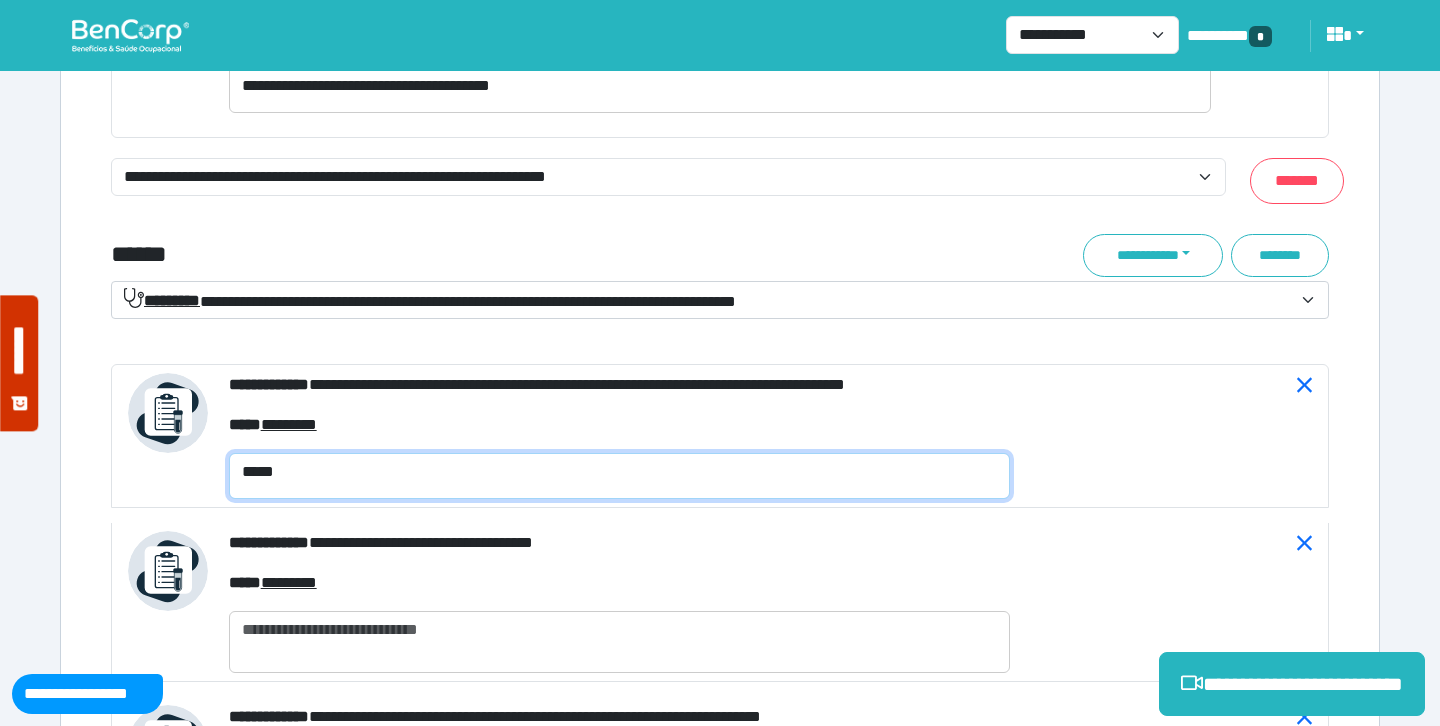 paste on "******" 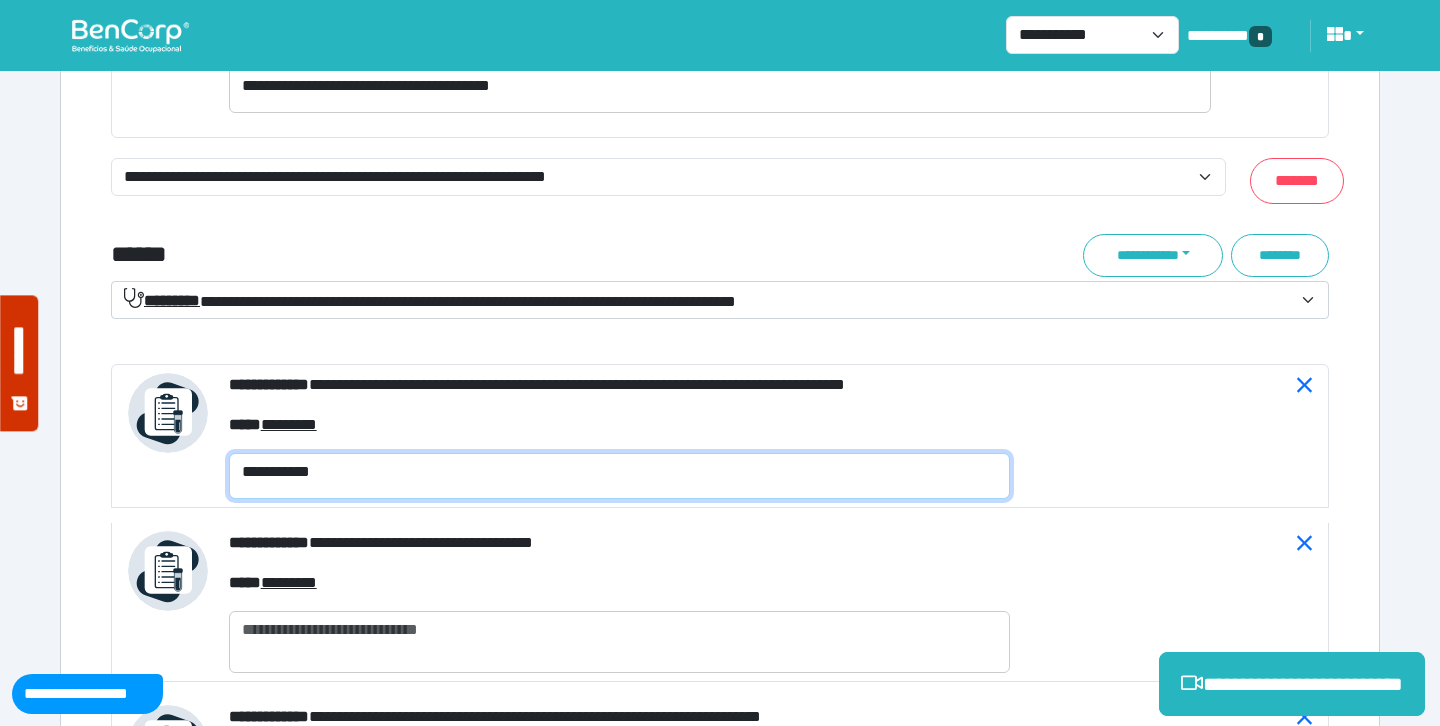 click on "**********" 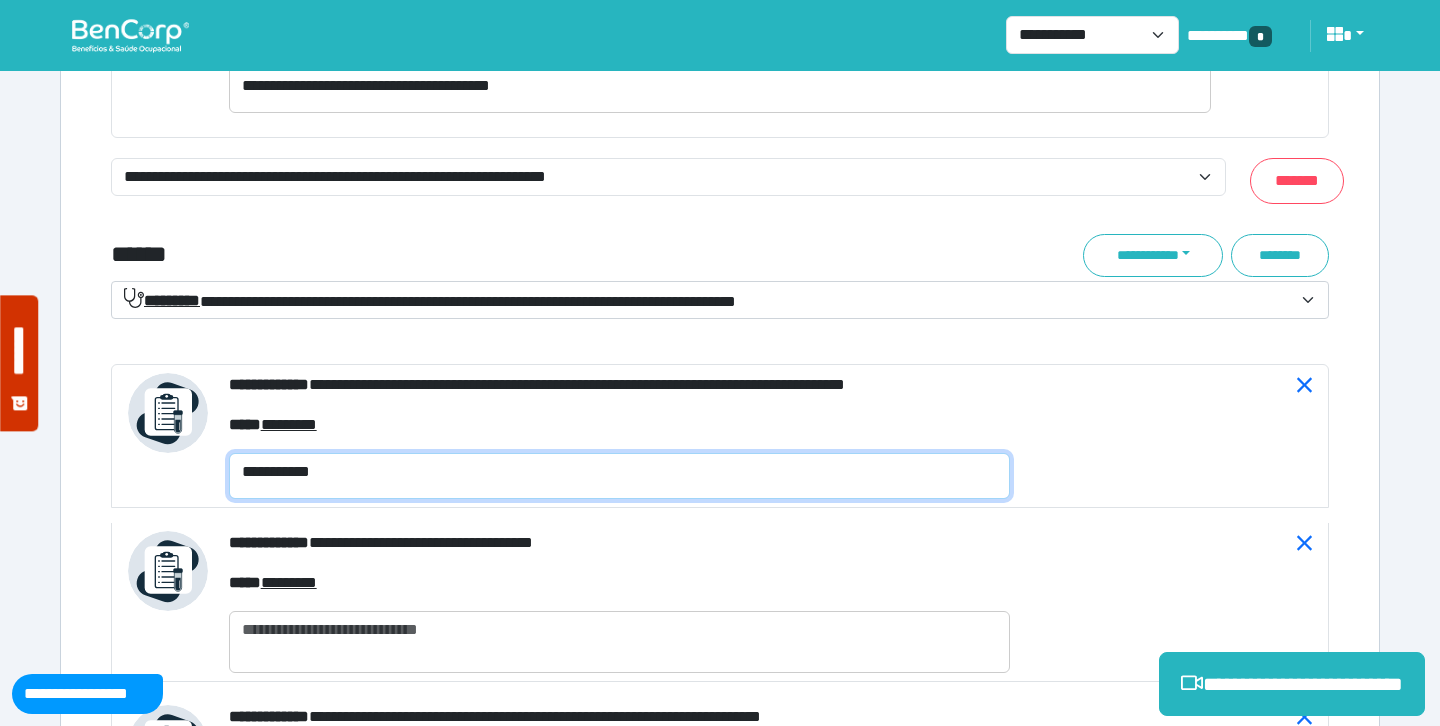 type on "**********" 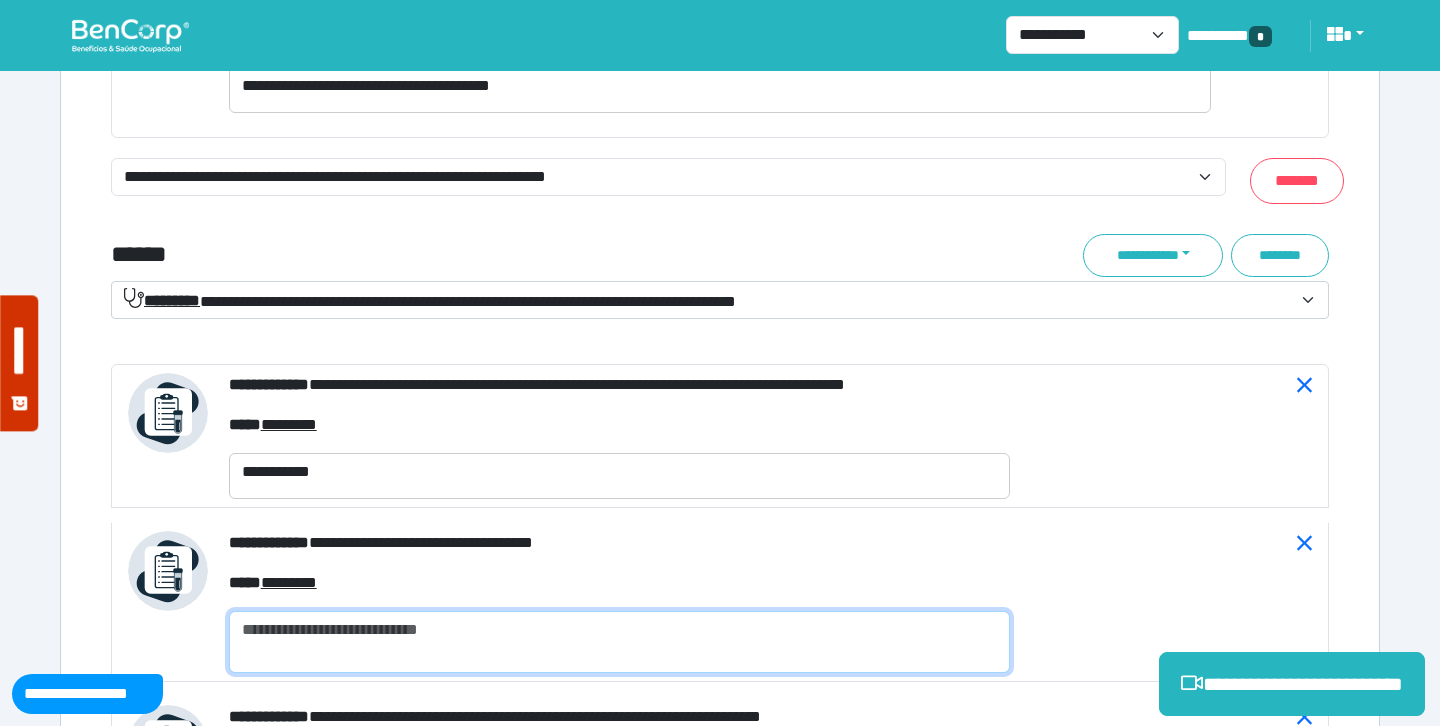 click 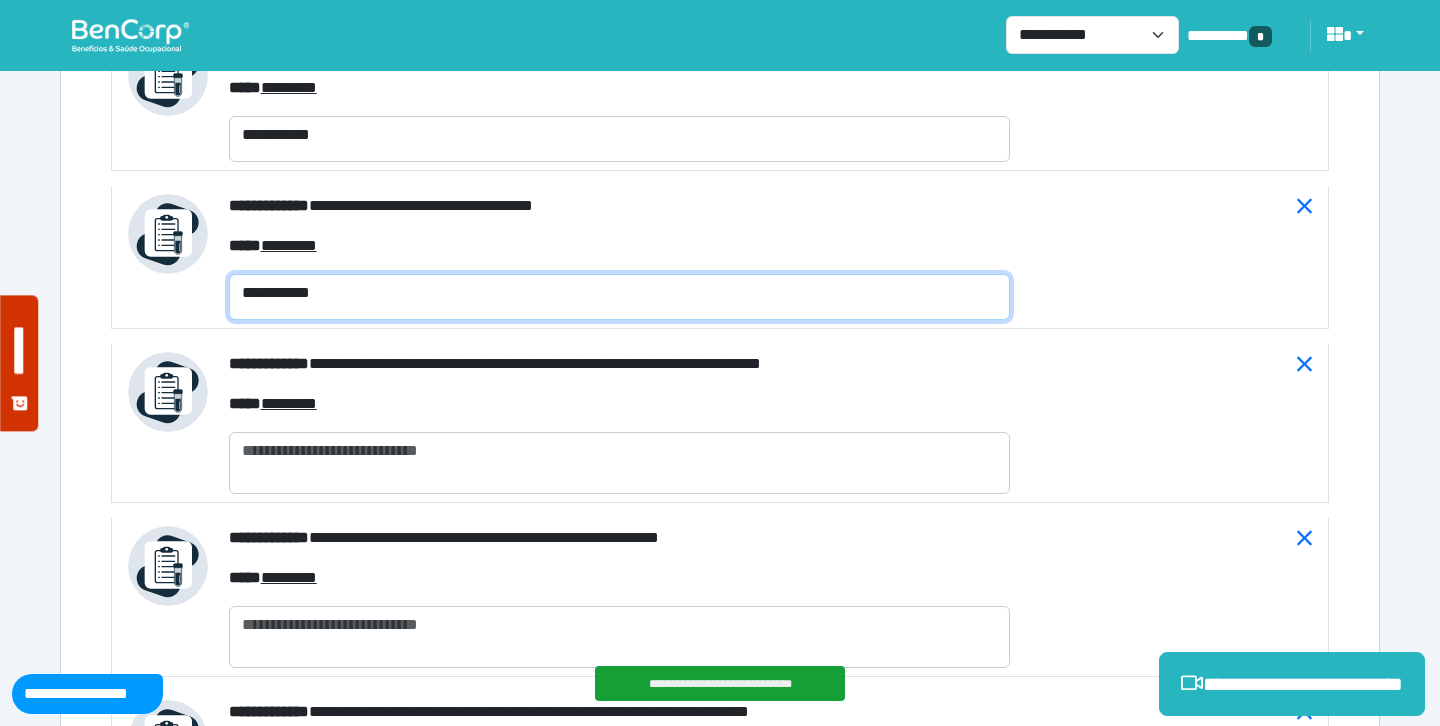 scroll, scrollTop: 8732, scrollLeft: 0, axis: vertical 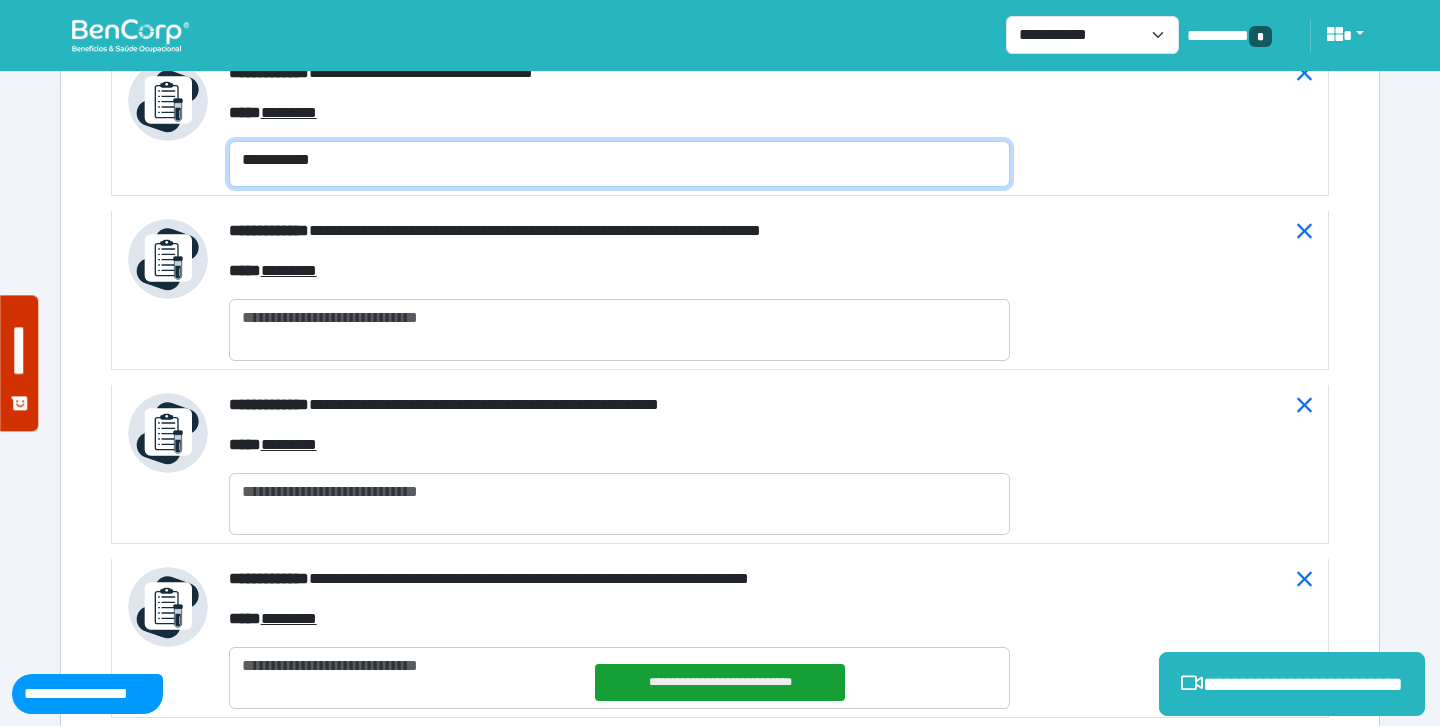type on "**********" 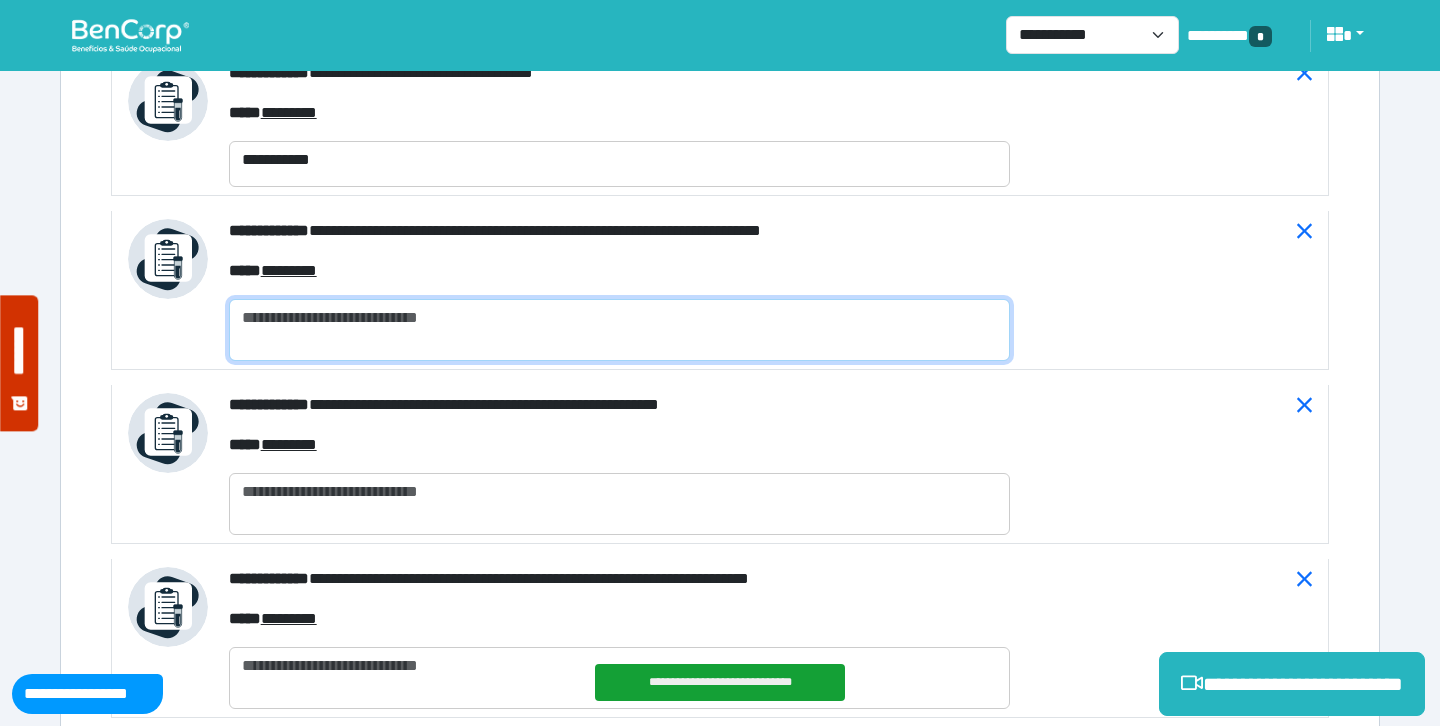 click 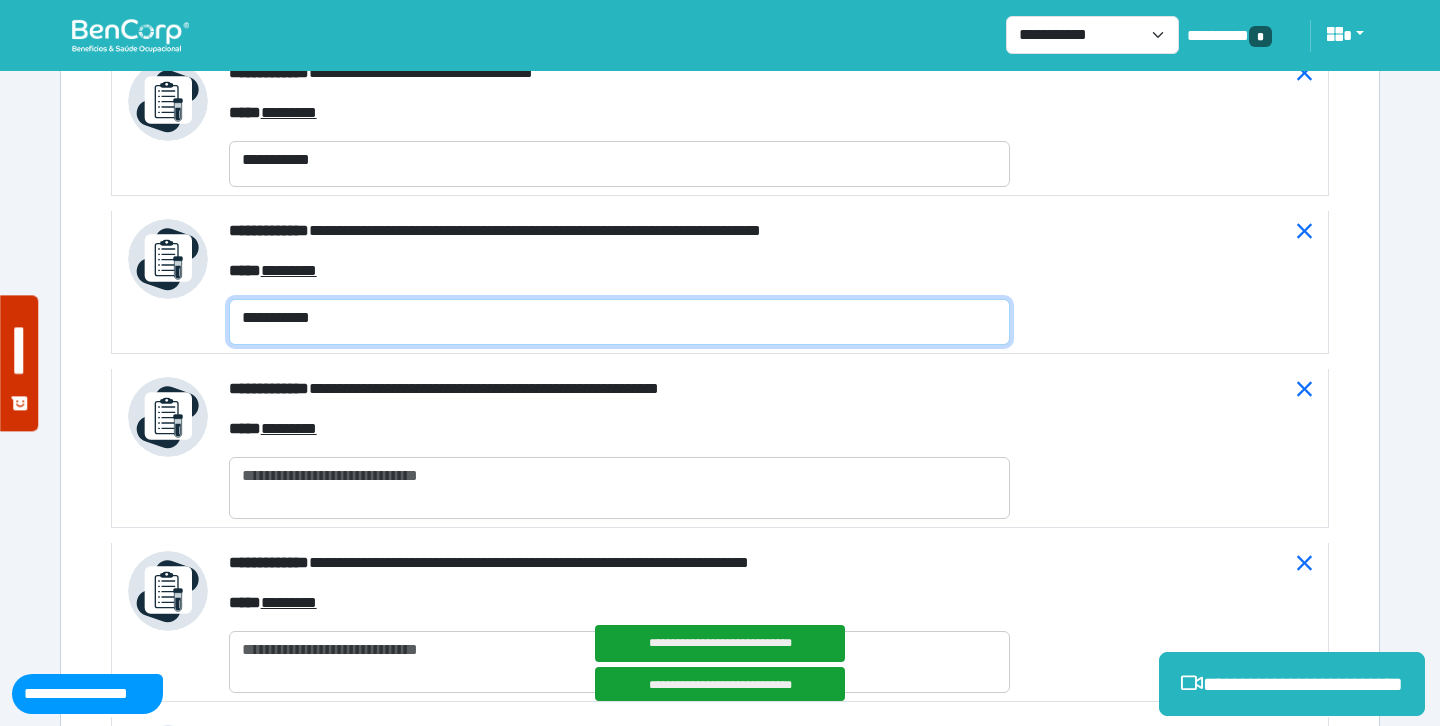 type on "**********" 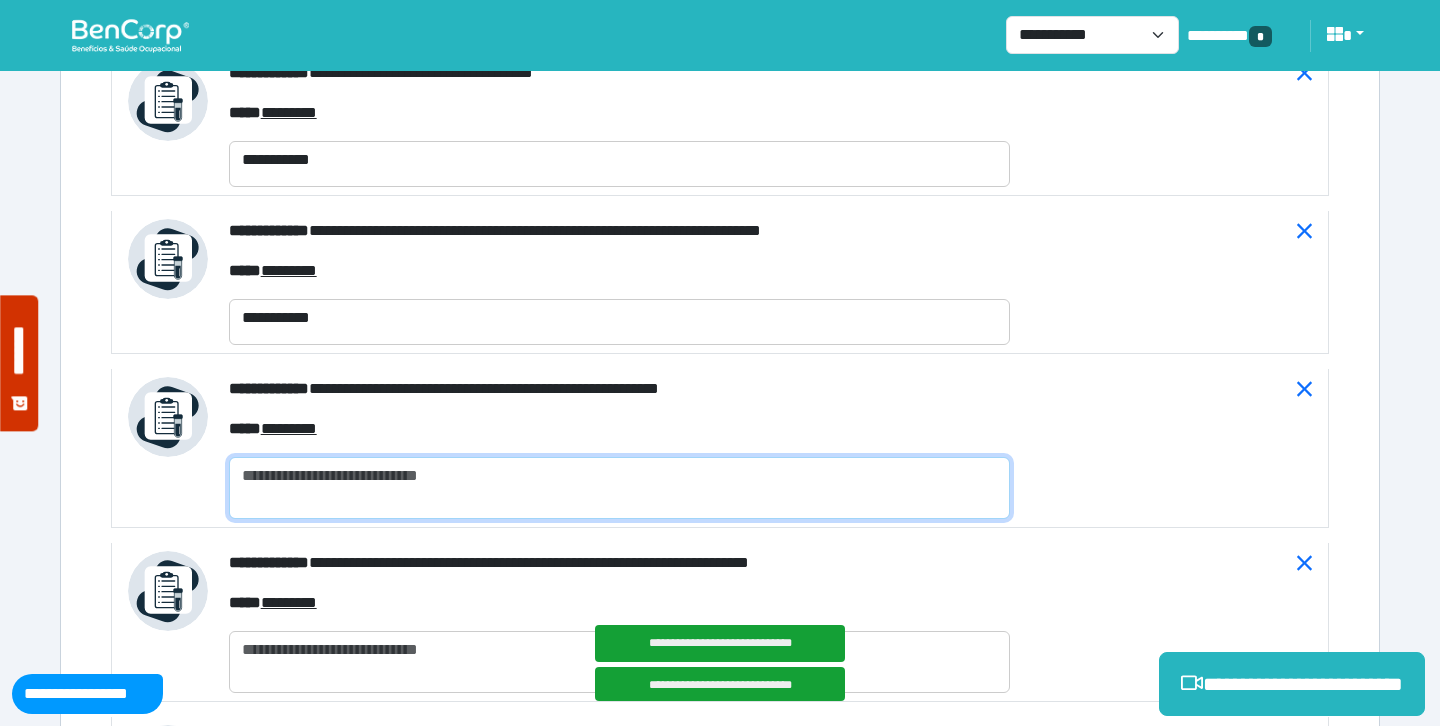 click 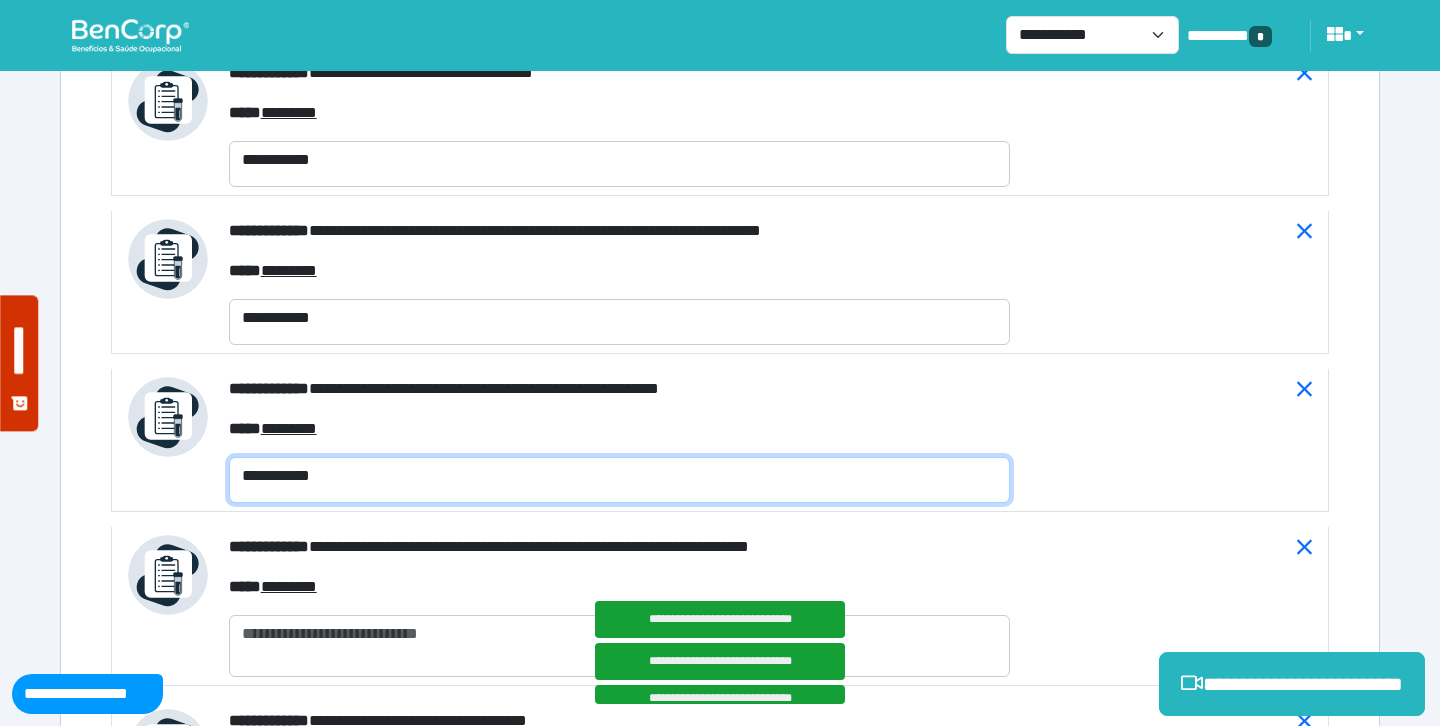 type on "**********" 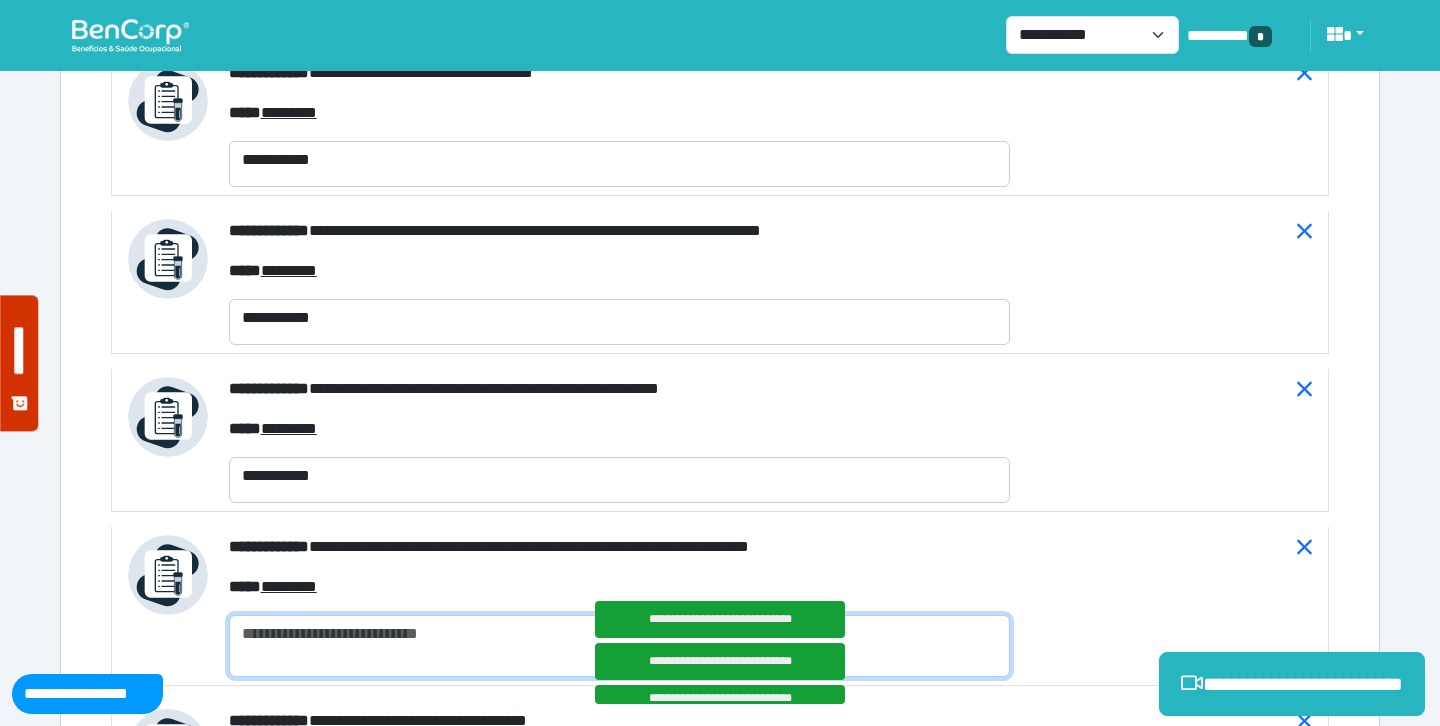 click 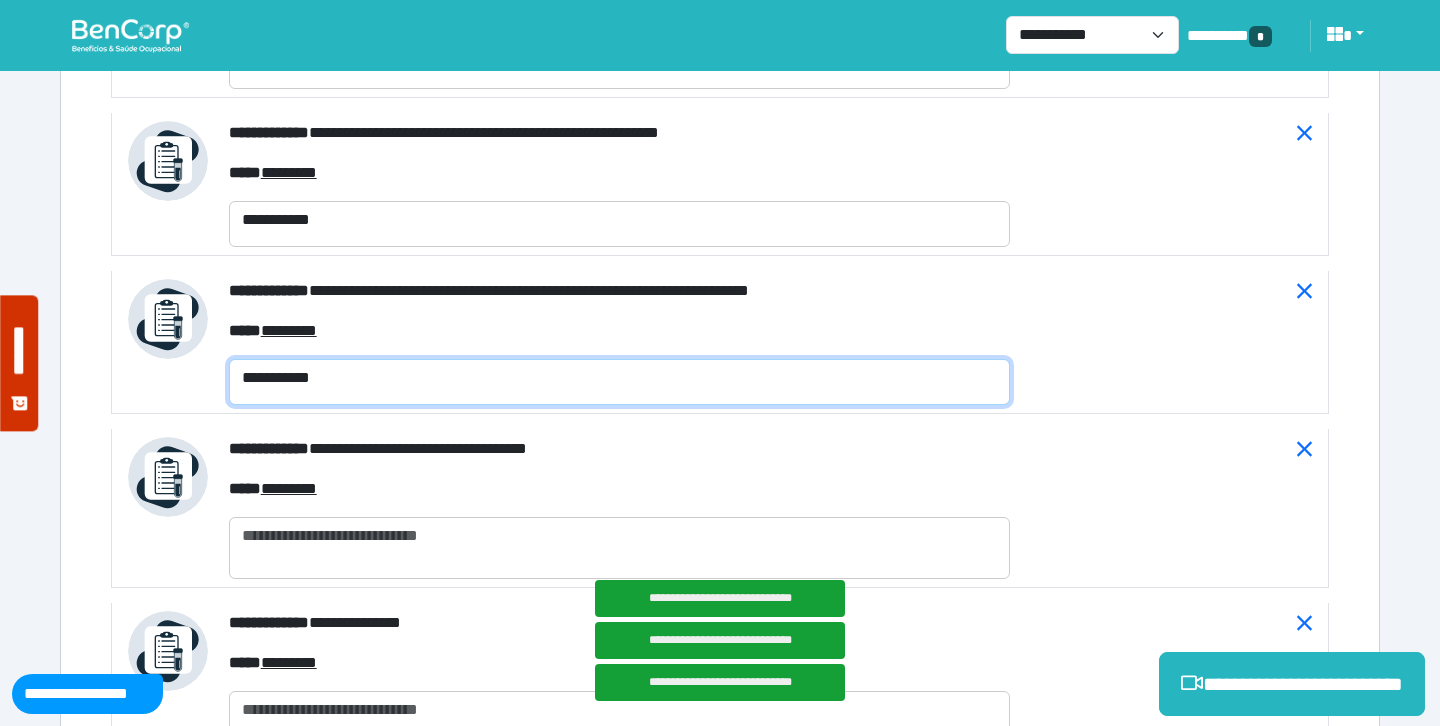 type on "**********" 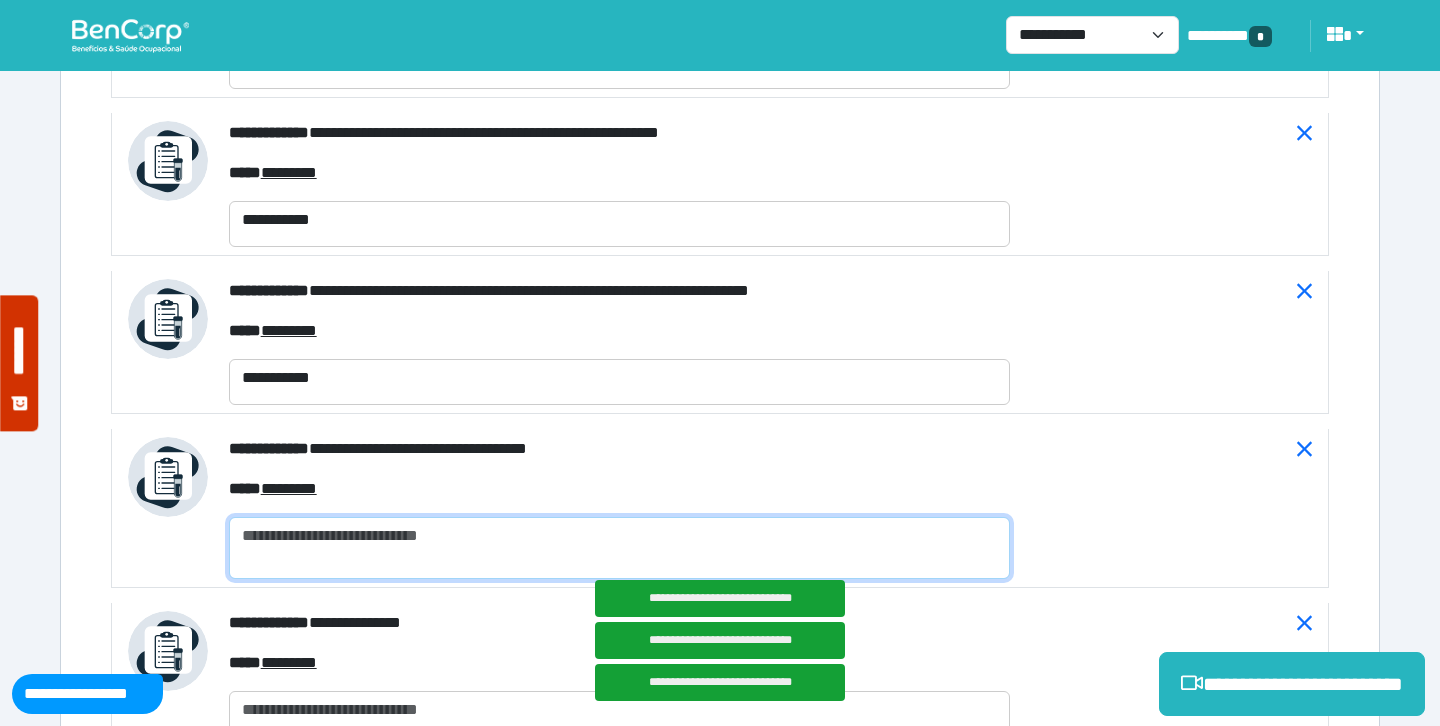 click 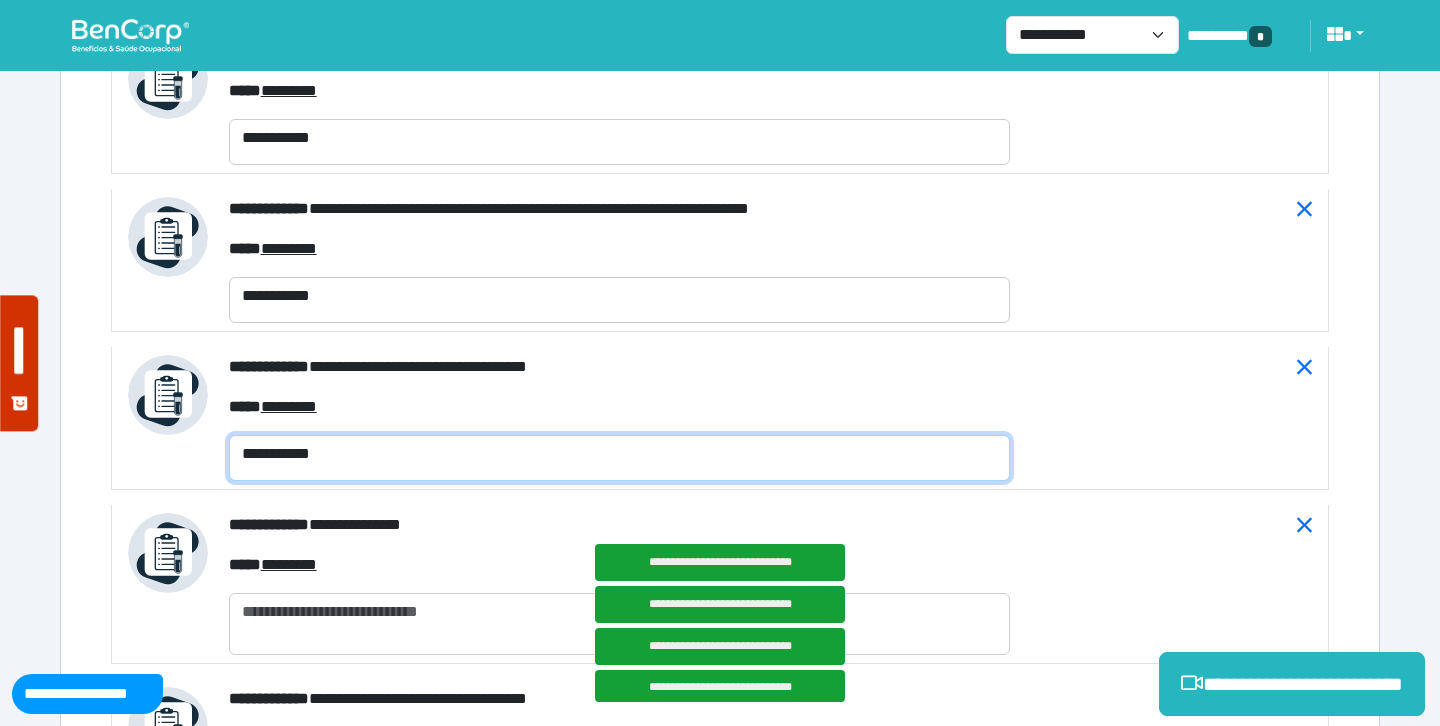 scroll, scrollTop: 9253, scrollLeft: 0, axis: vertical 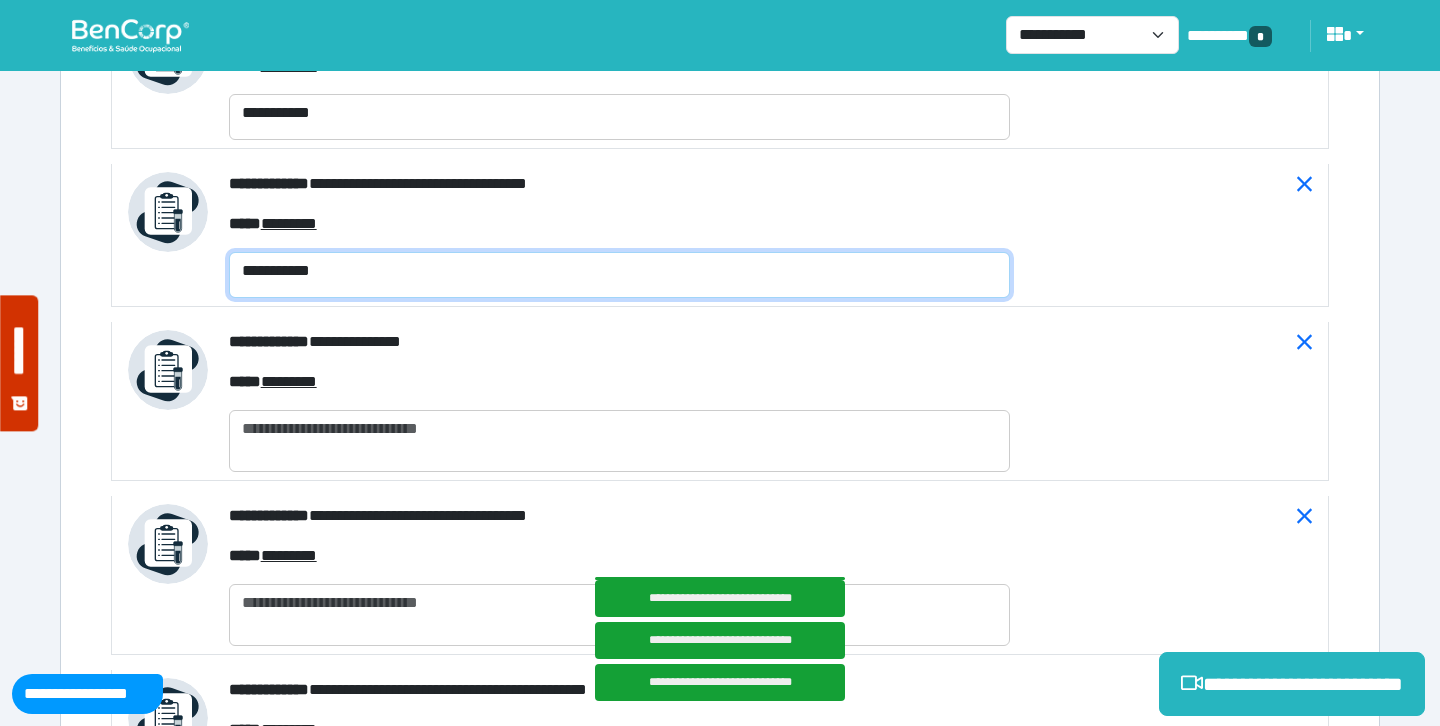 type on "**********" 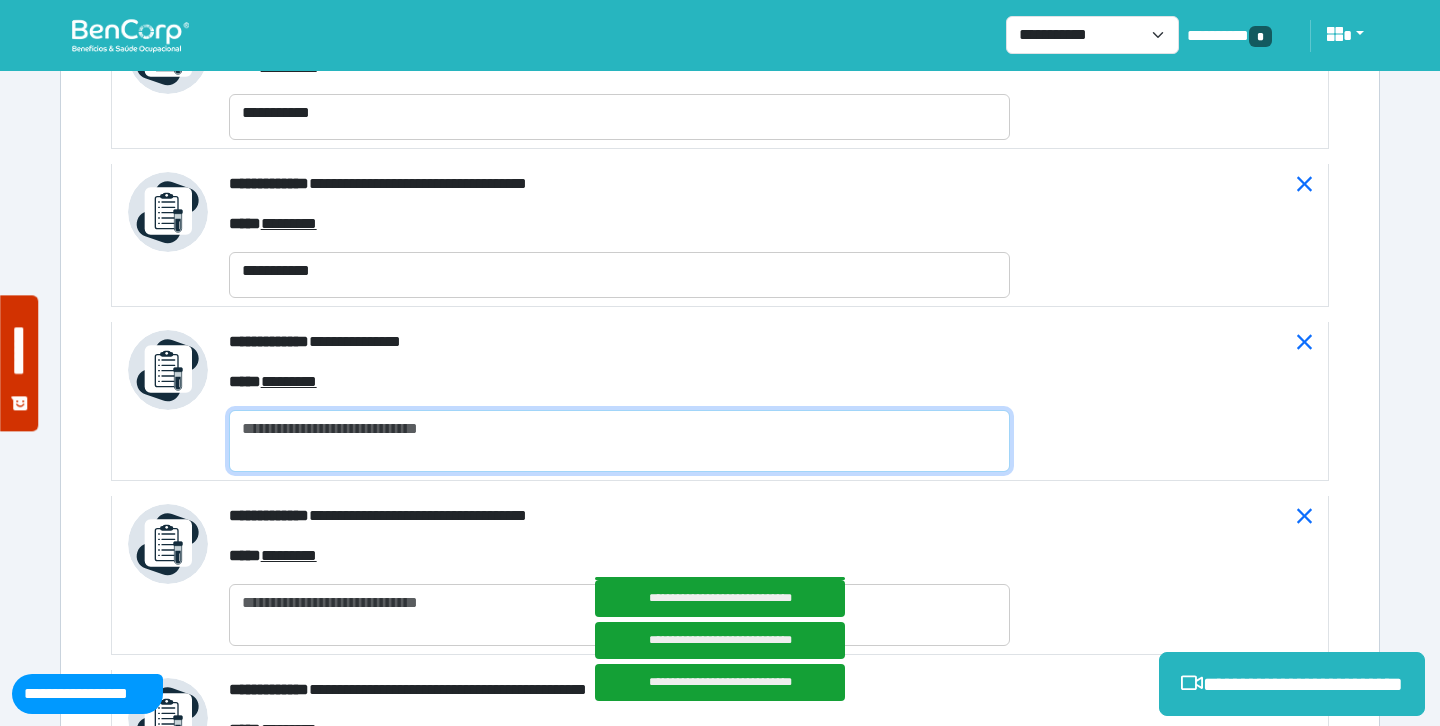 click 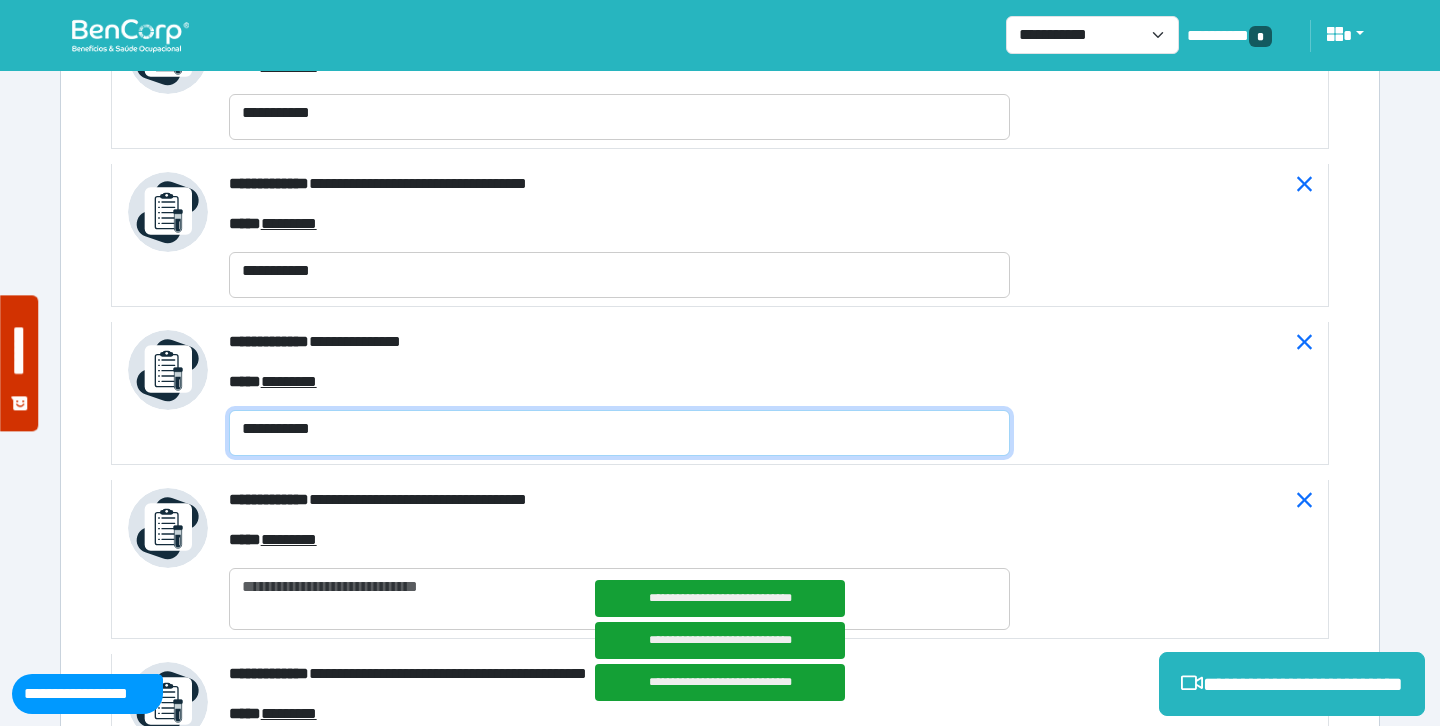 type on "**********" 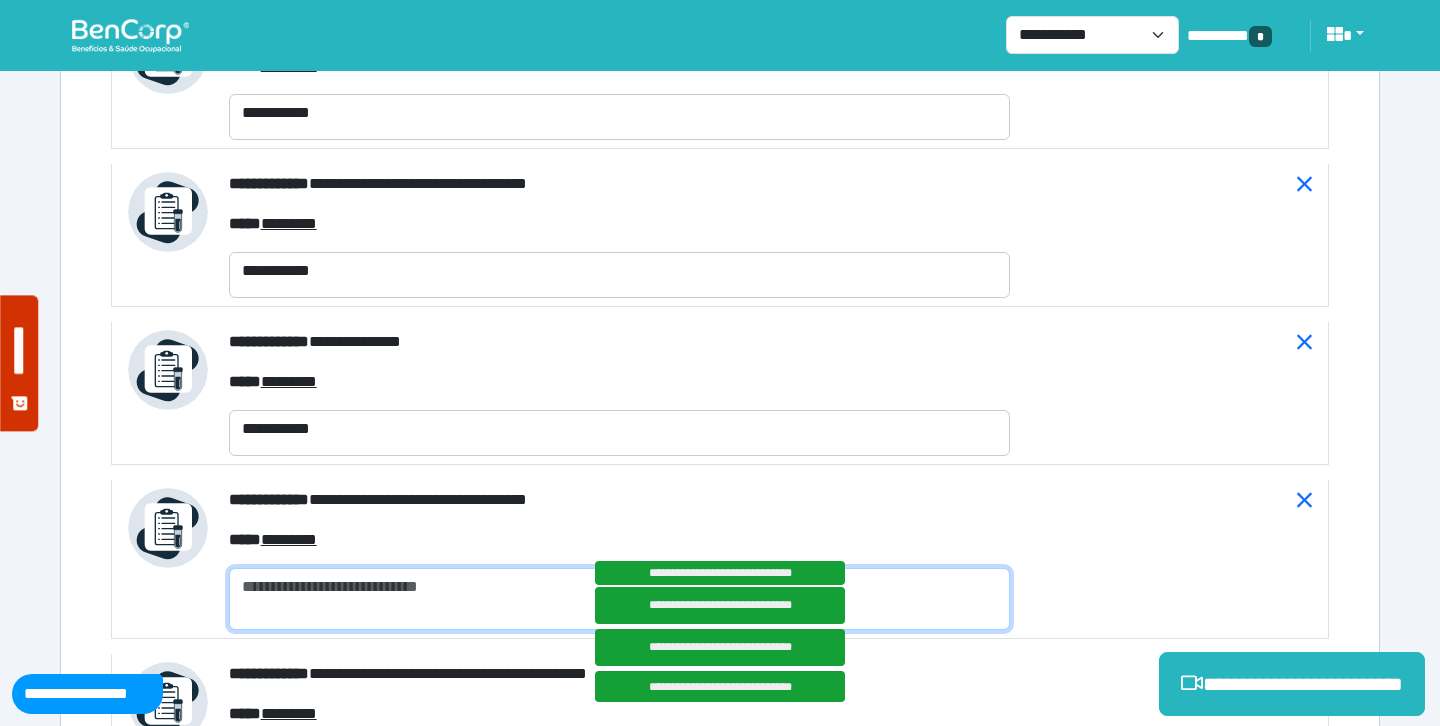 click 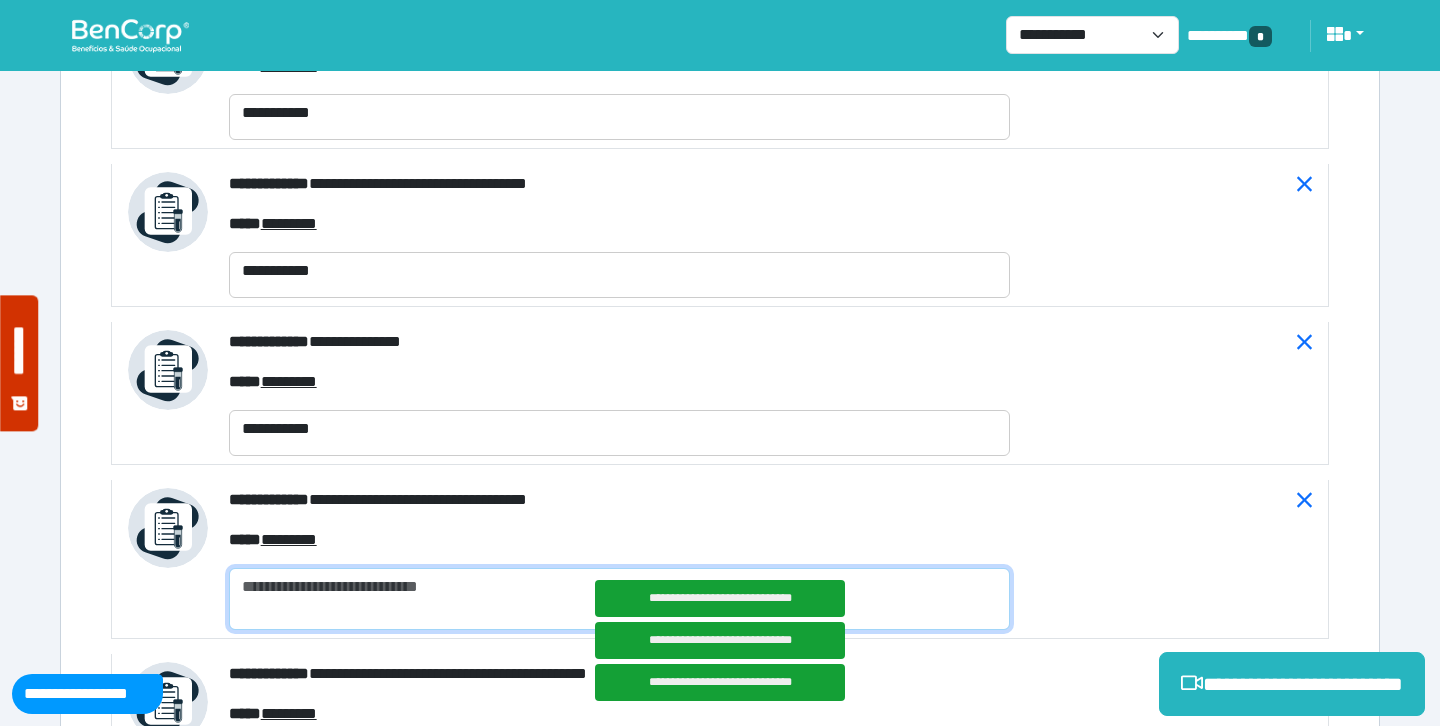 paste on "**********" 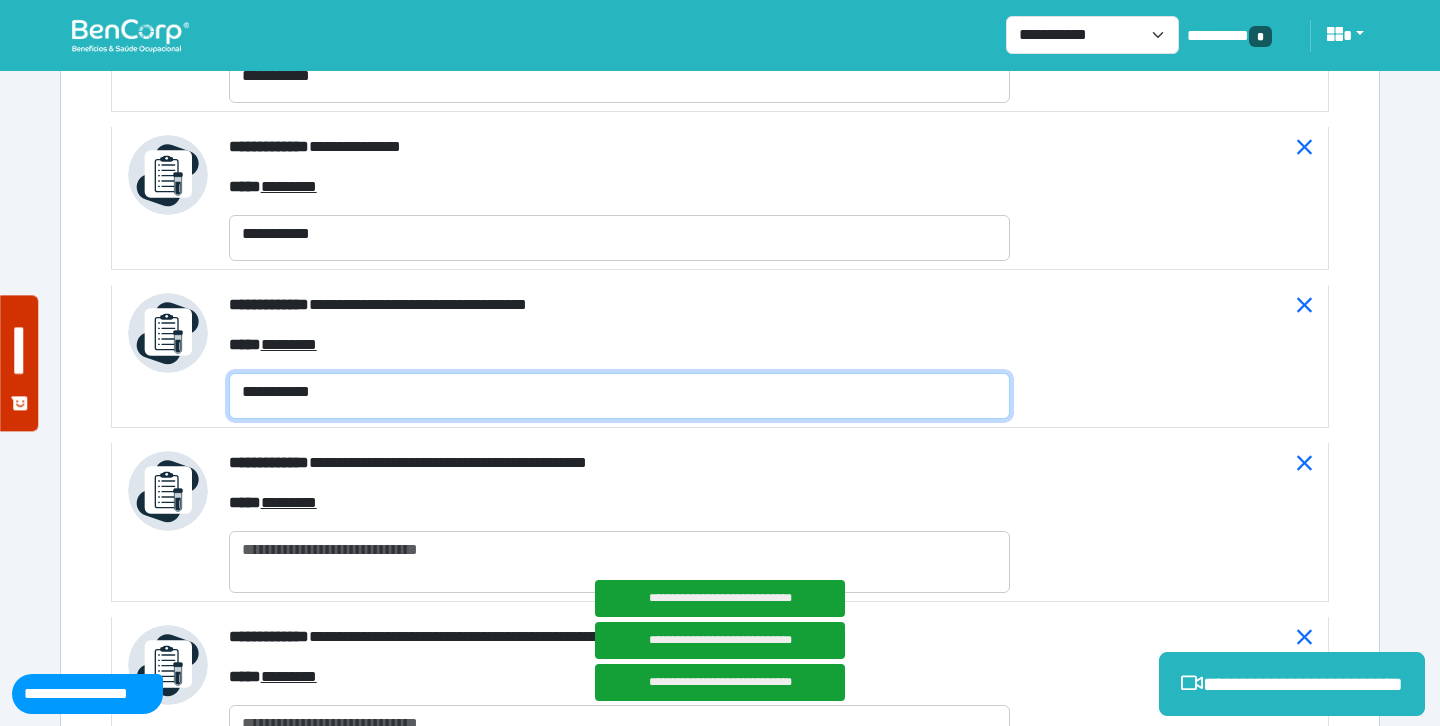 scroll, scrollTop: 9532, scrollLeft: 0, axis: vertical 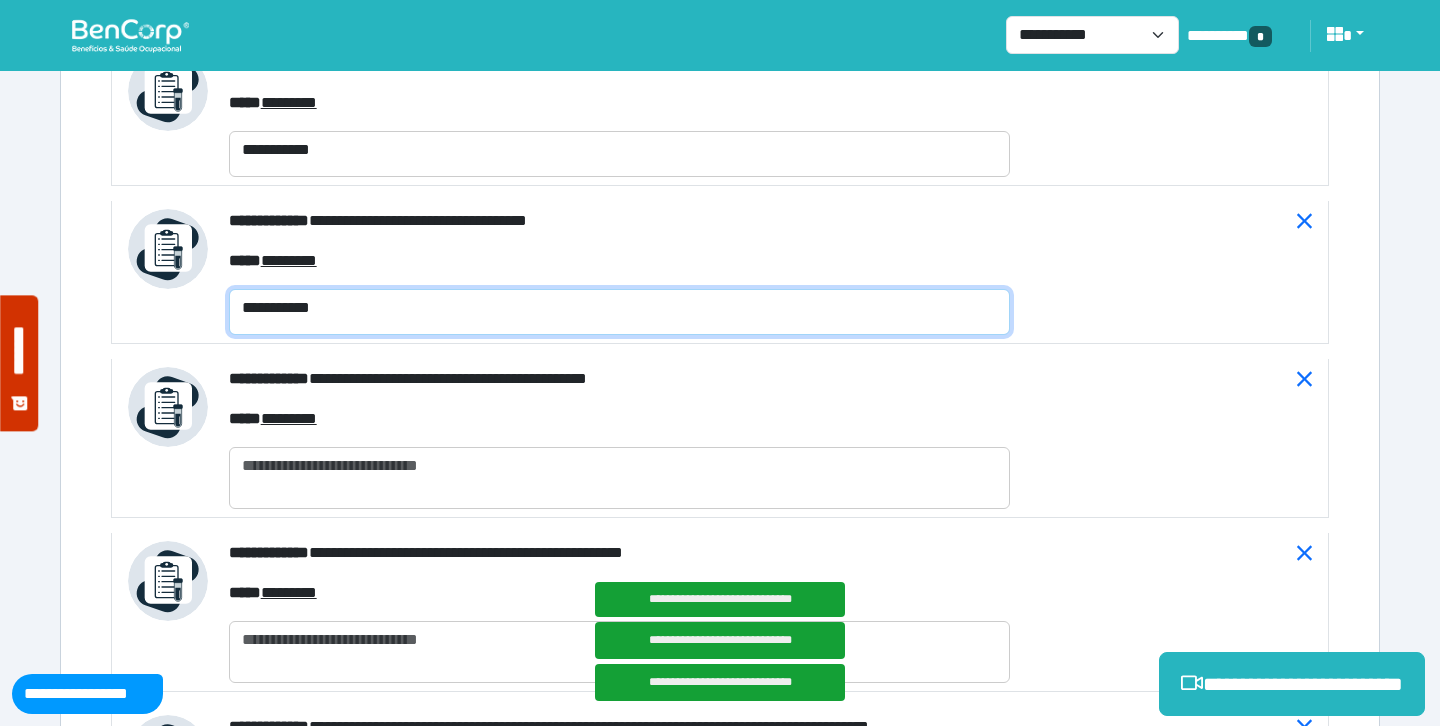 type on "**********" 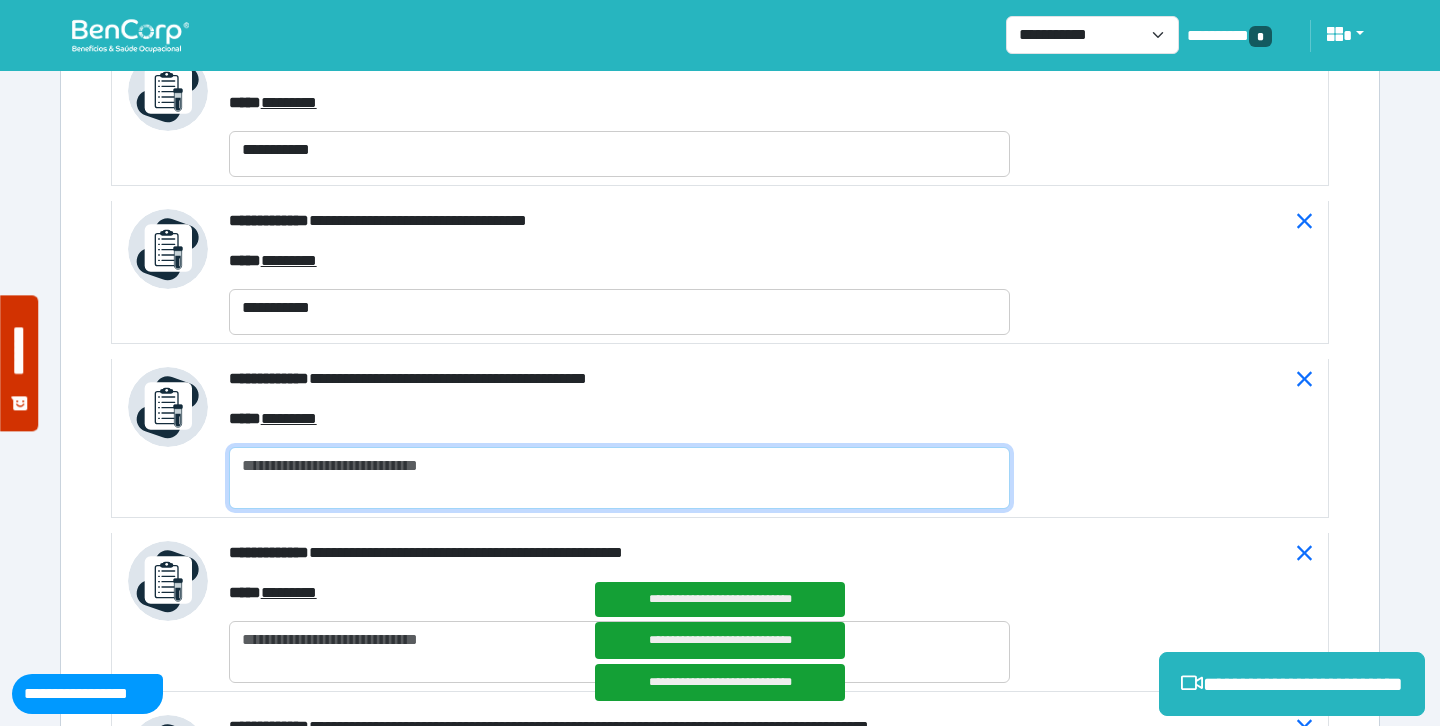 click 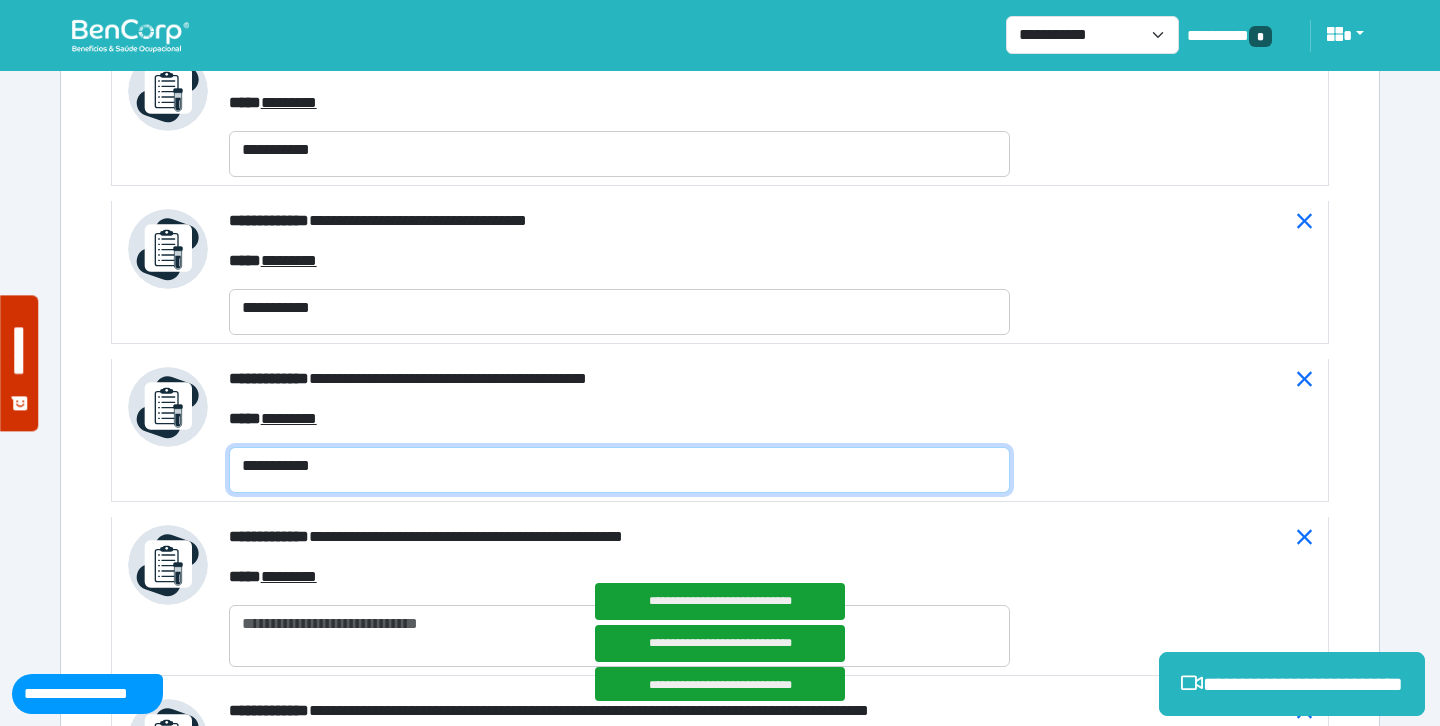 type on "**********" 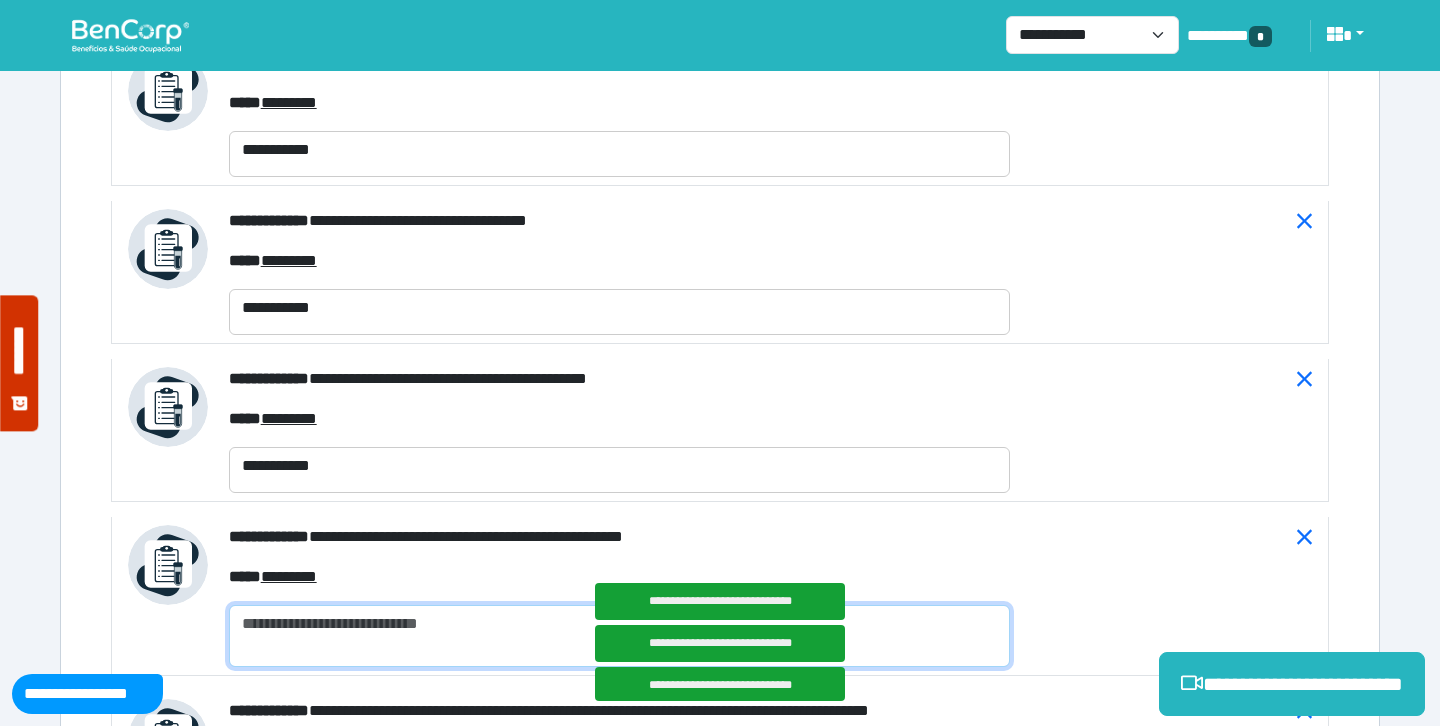 click 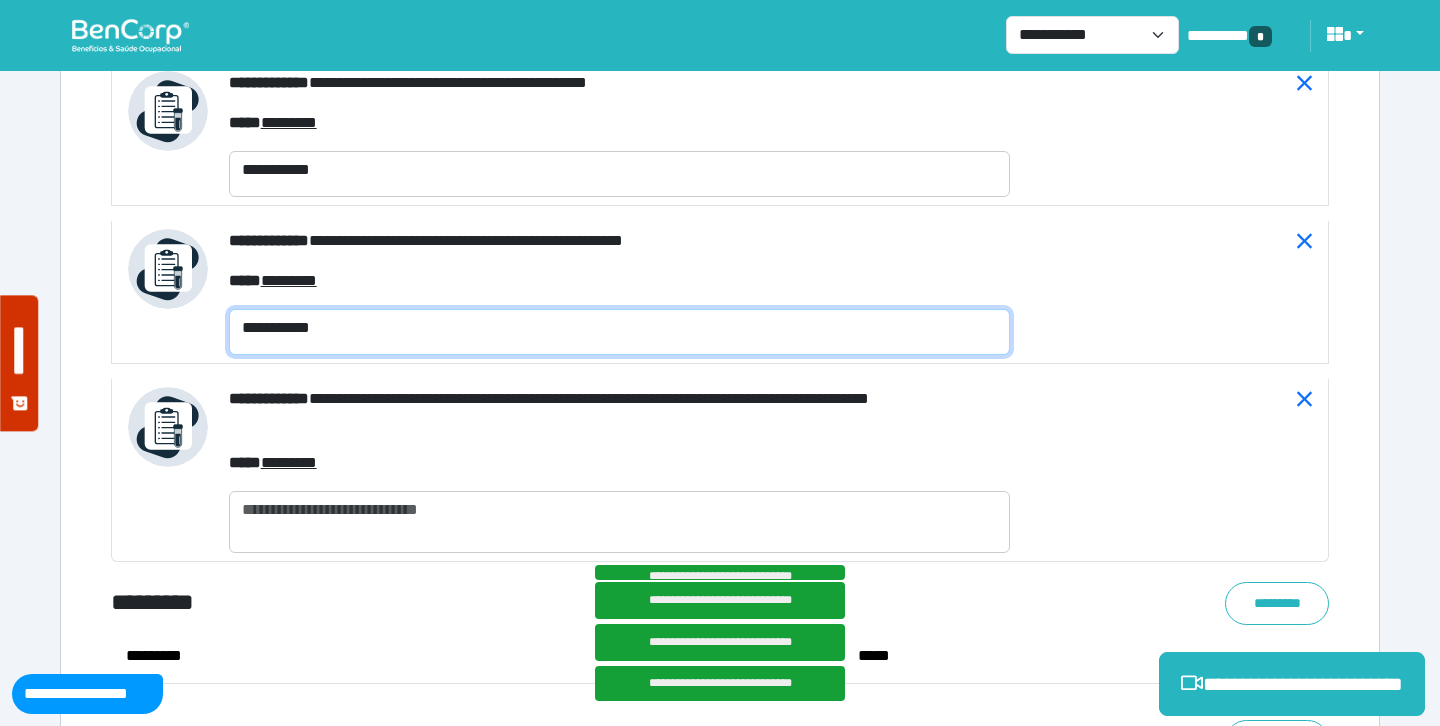 scroll, scrollTop: 9844, scrollLeft: 0, axis: vertical 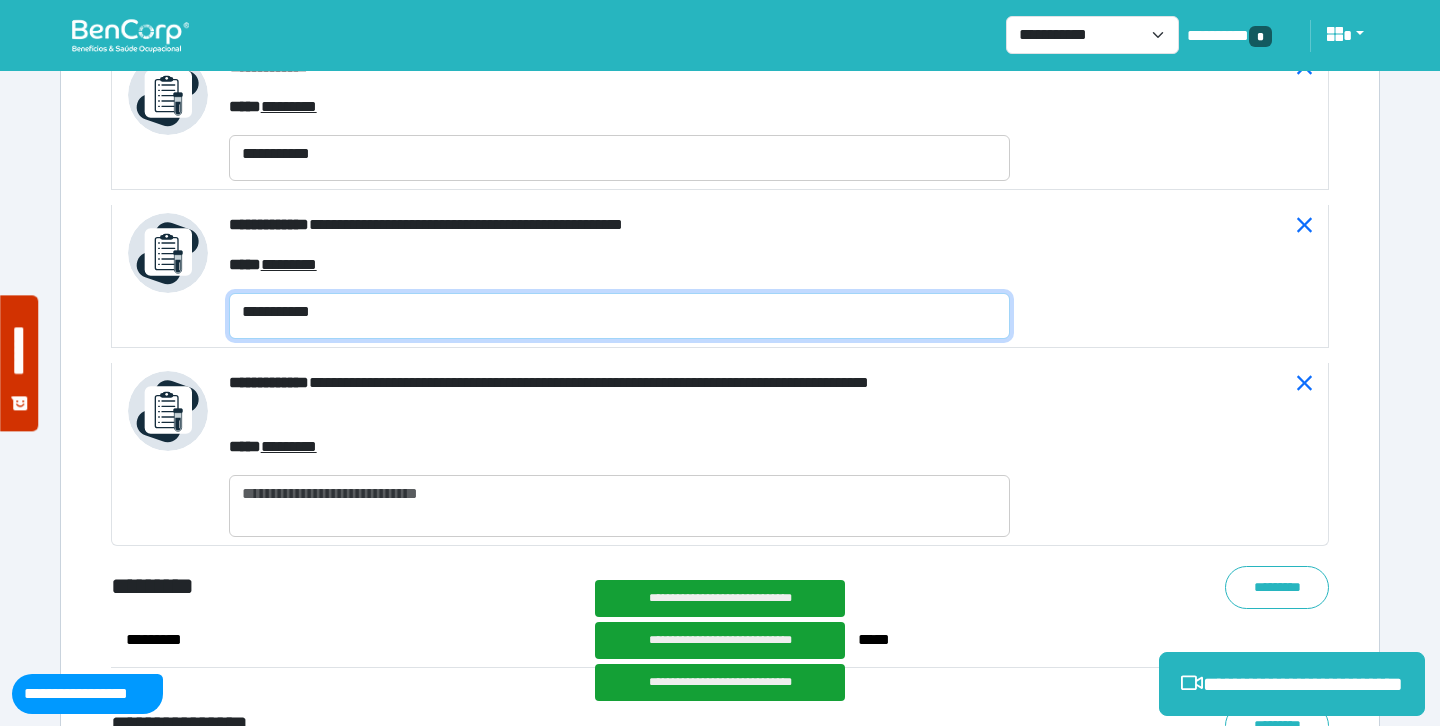 type on "**********" 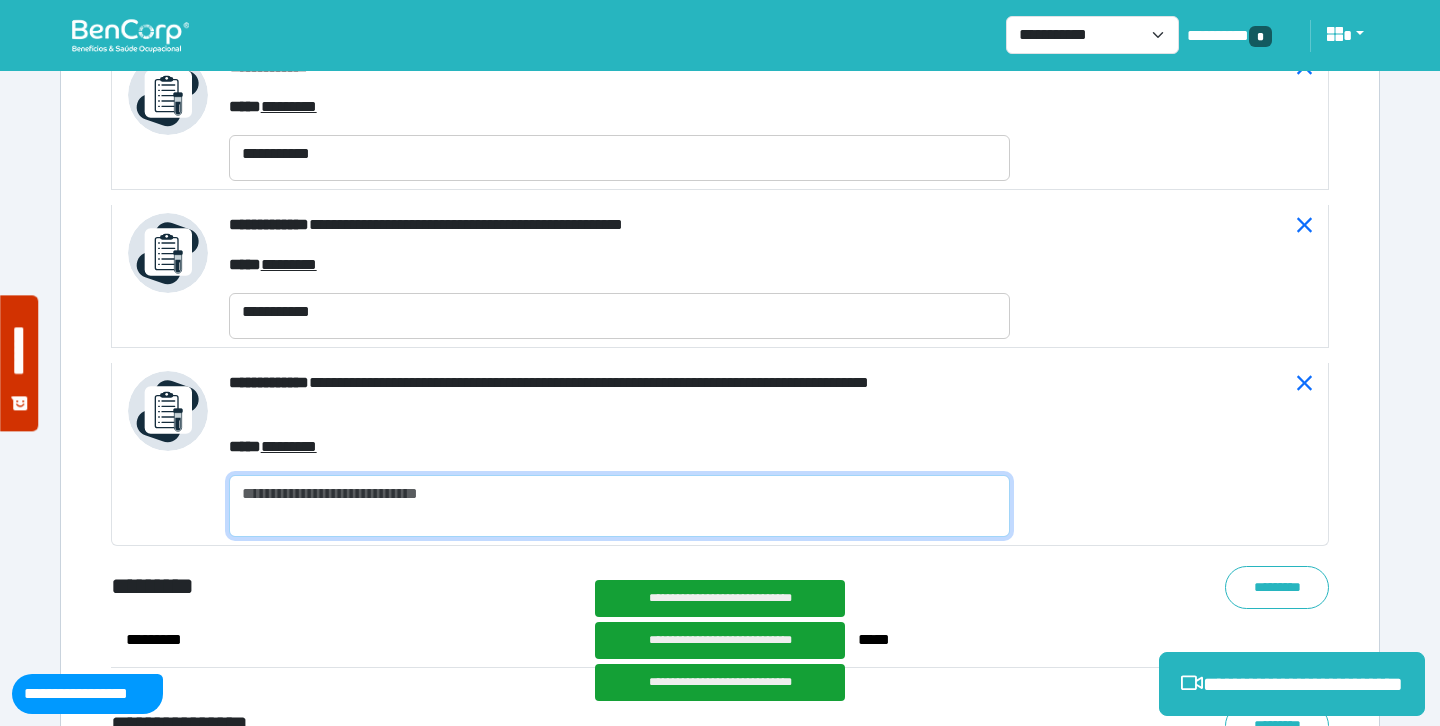 click 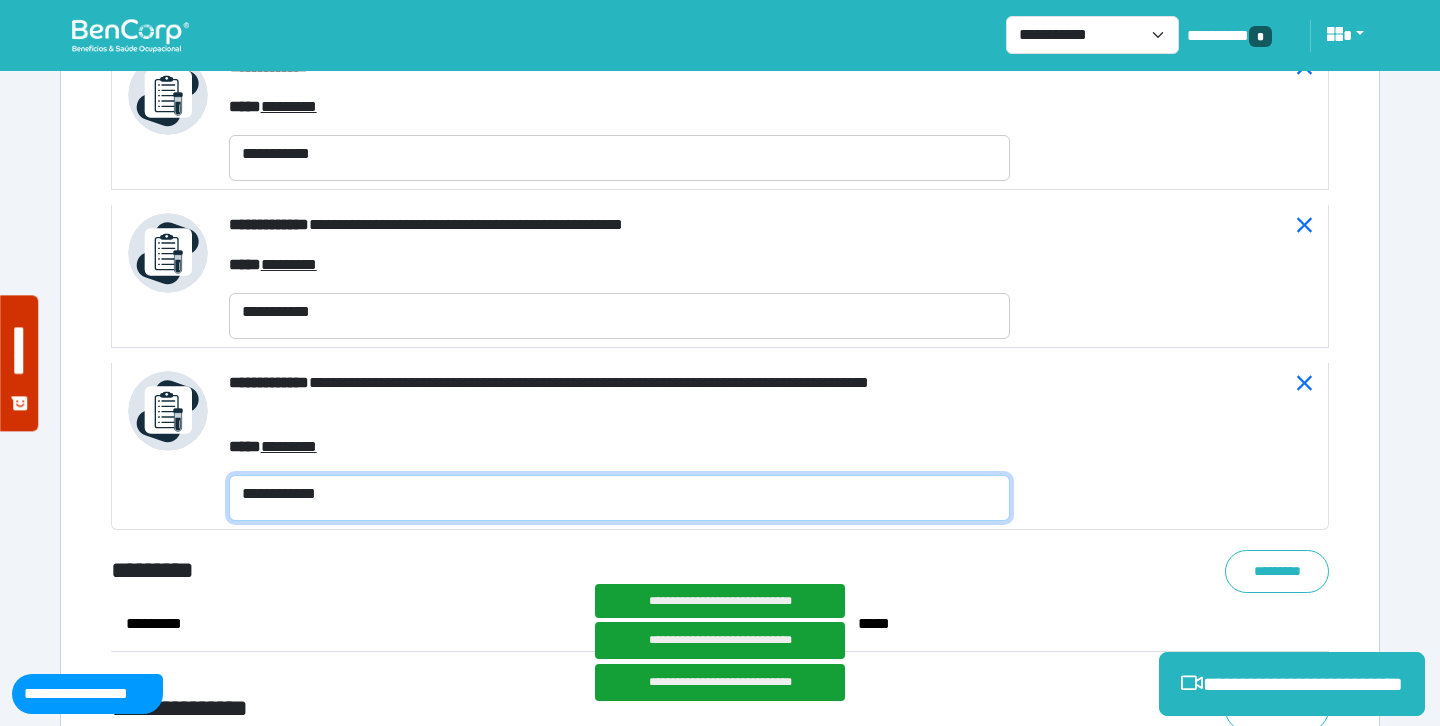 scroll, scrollTop: 0, scrollLeft: 0, axis: both 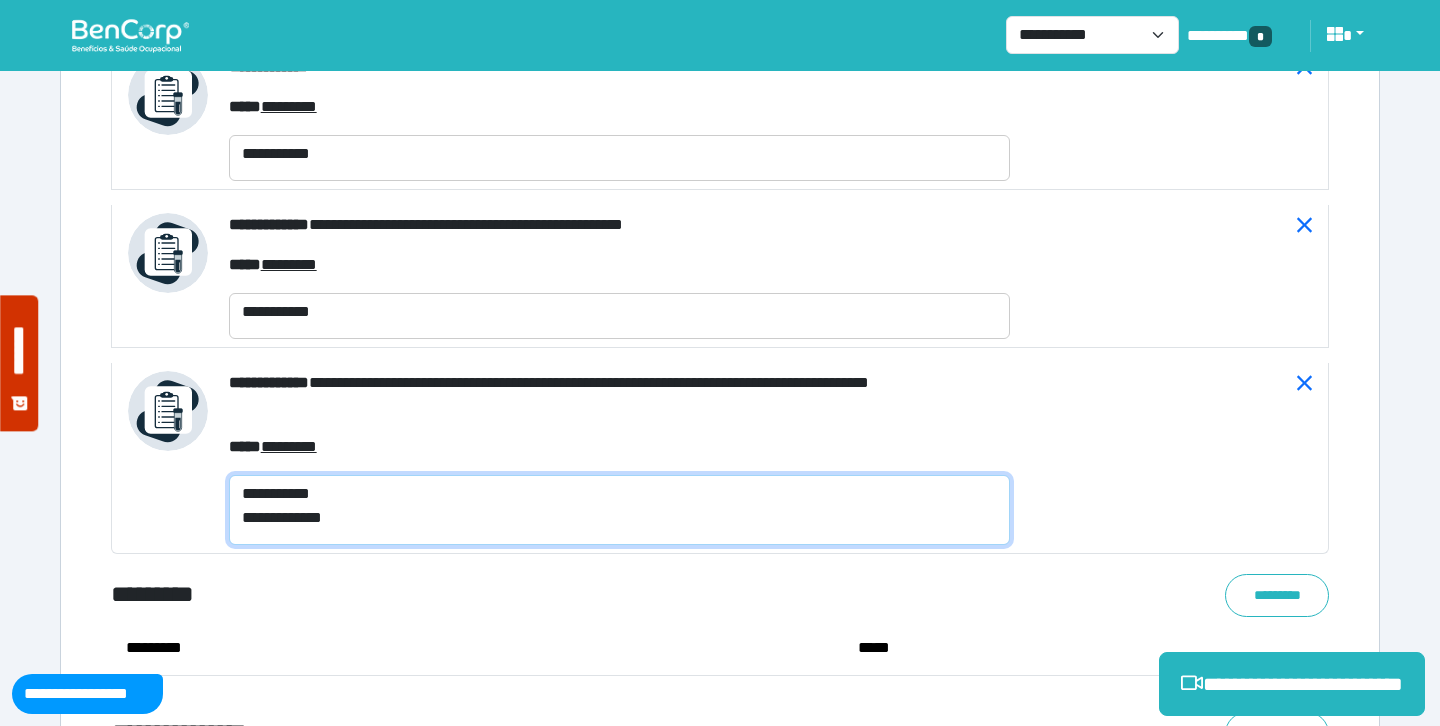 click on "**********" 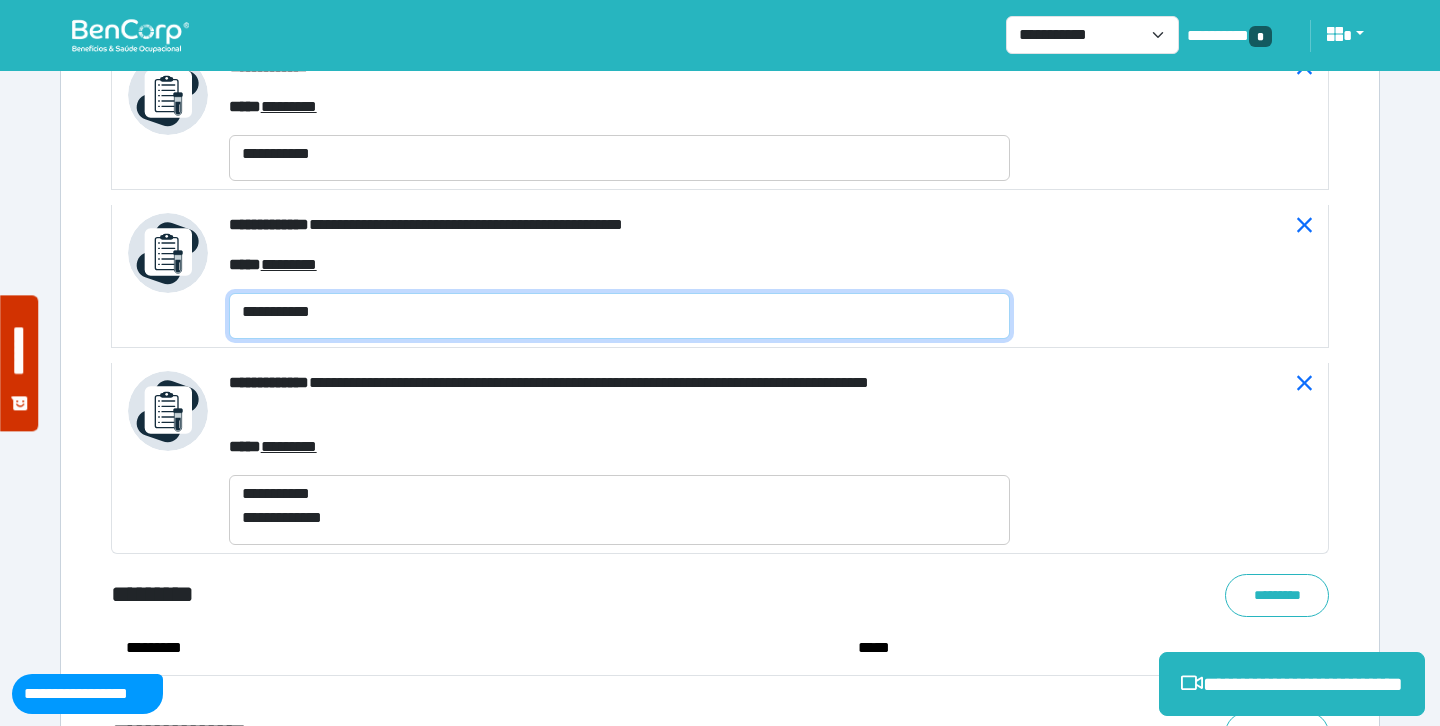 click on "**********" 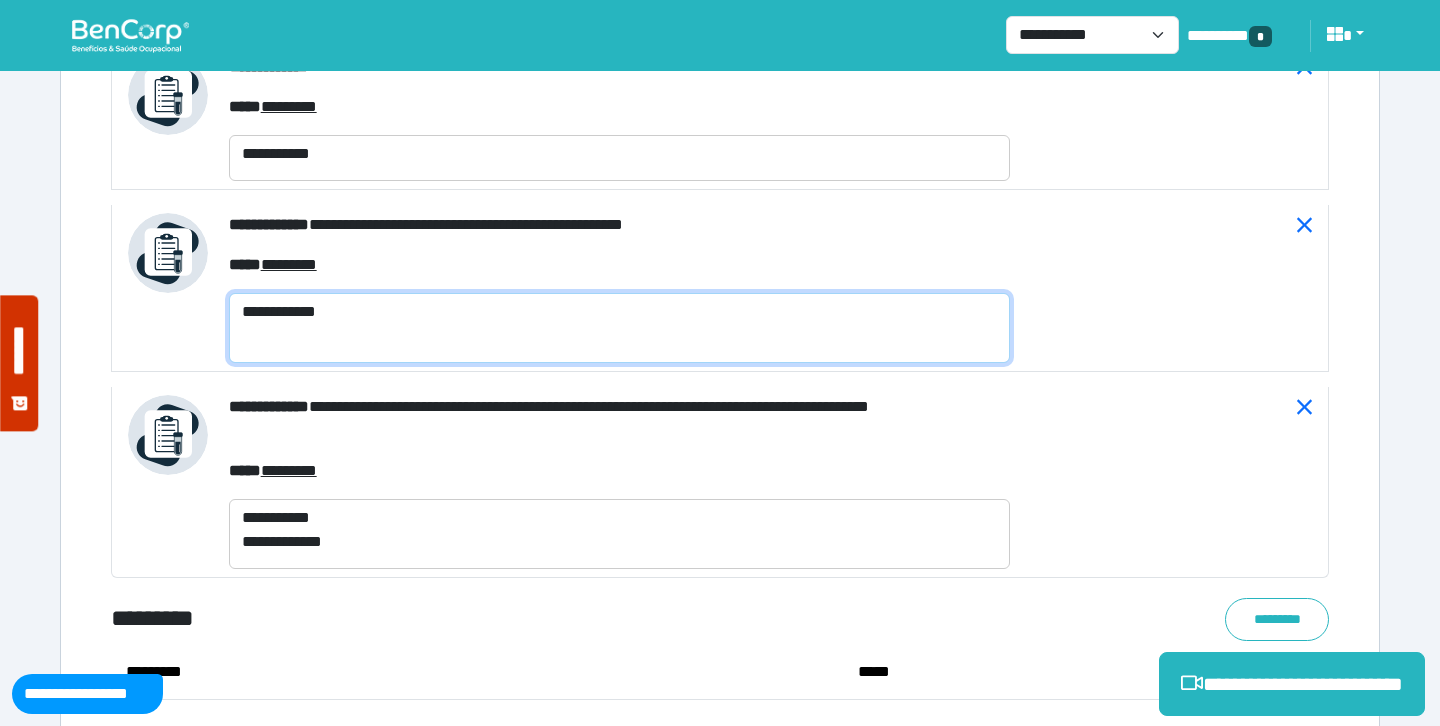 scroll, scrollTop: 0, scrollLeft: 0, axis: both 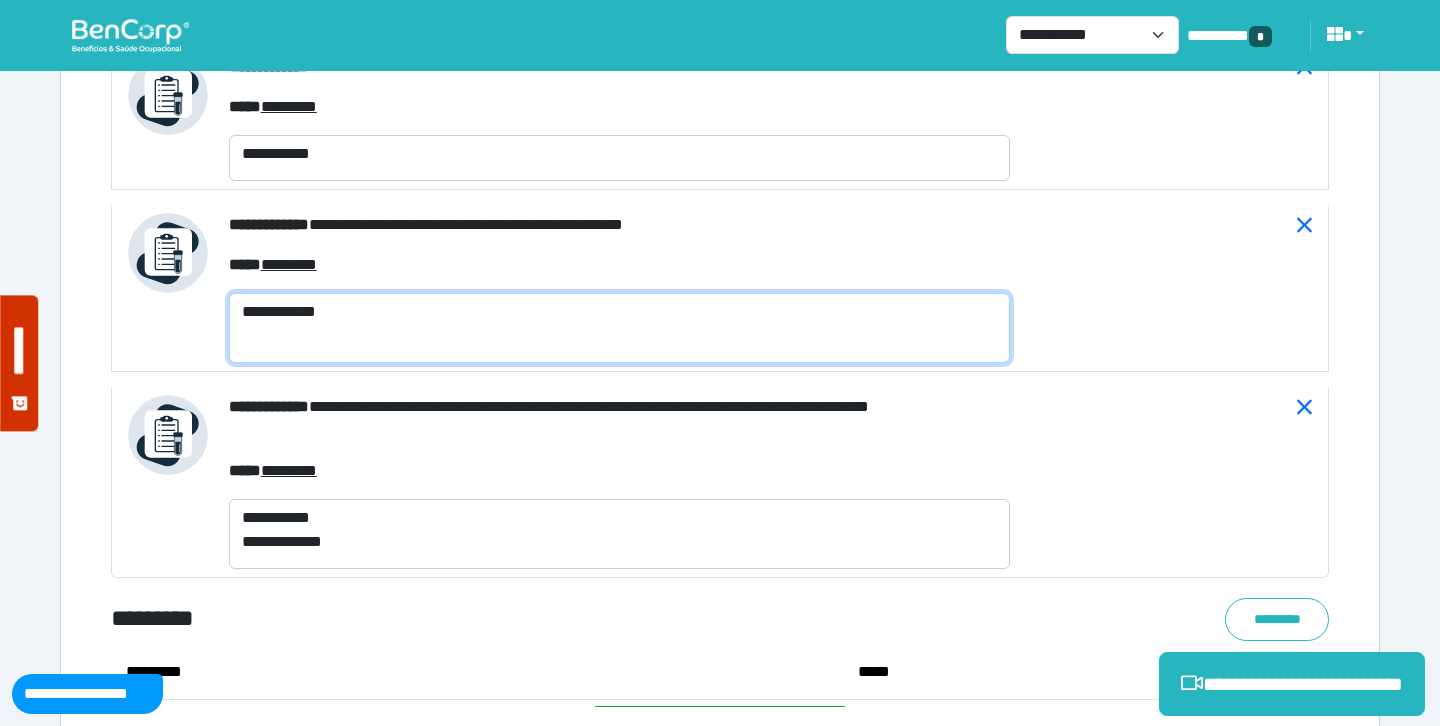 paste on "**********" 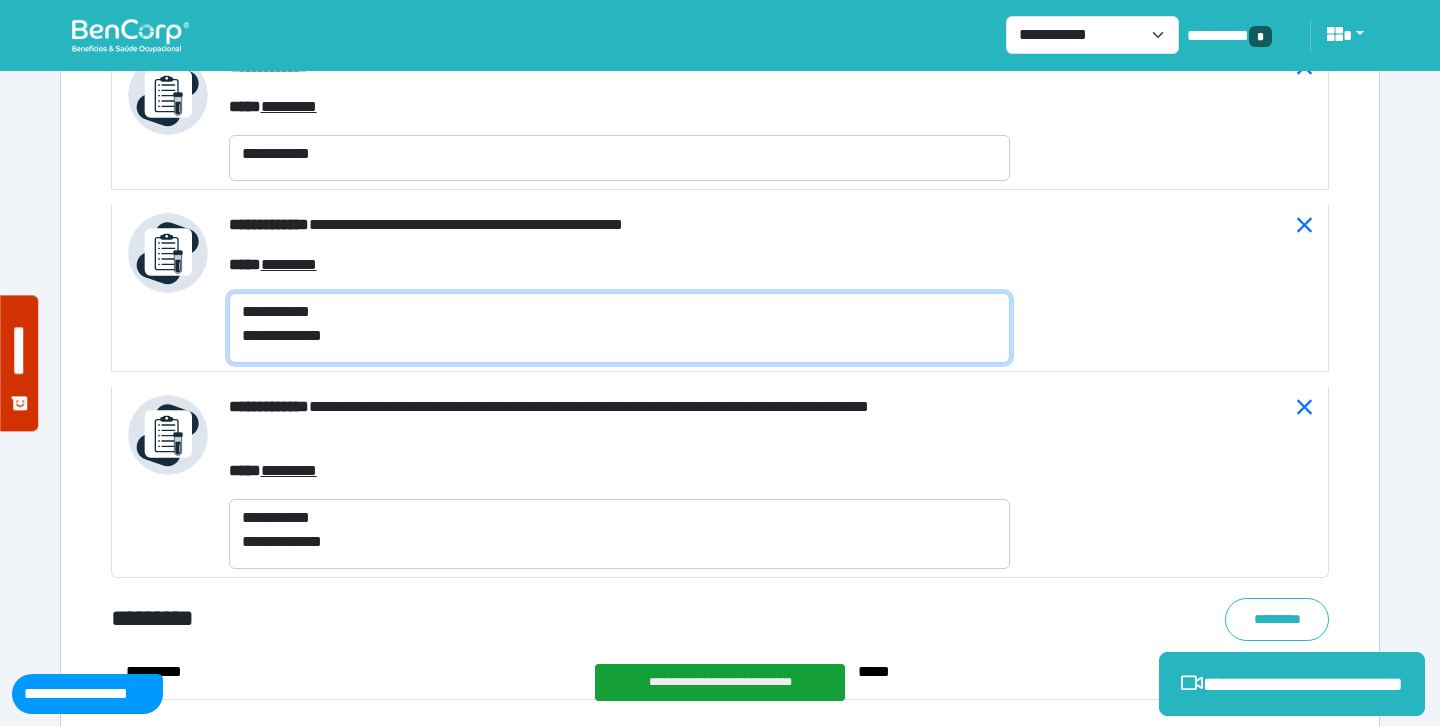type on "**********" 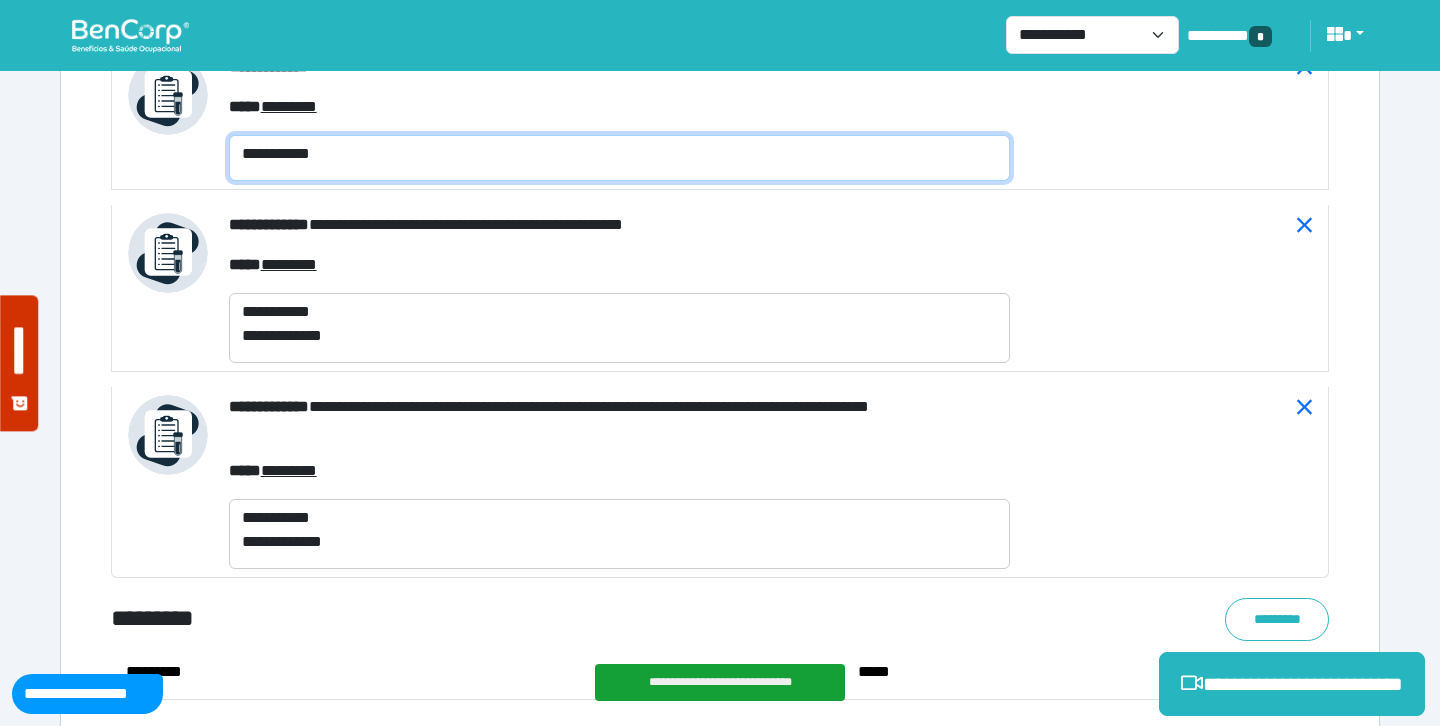 click on "**********" 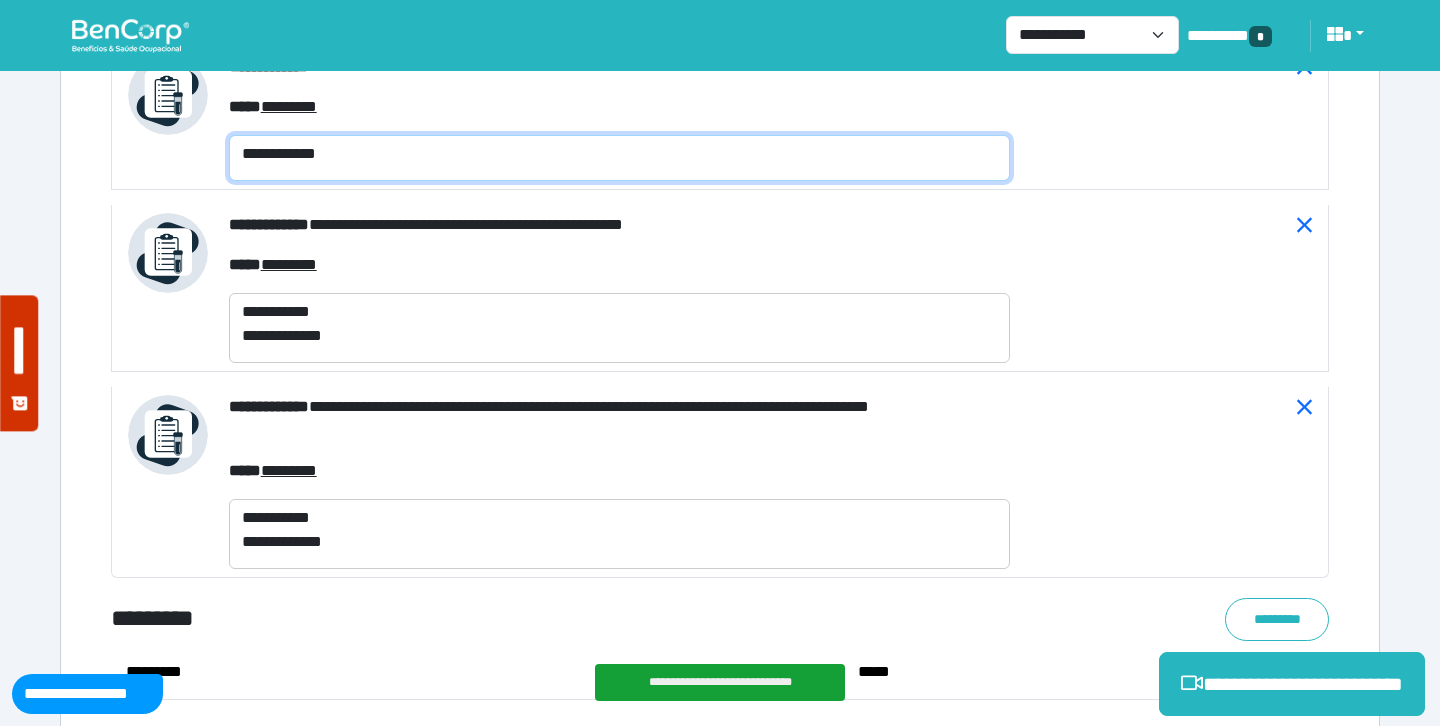 scroll, scrollTop: 0, scrollLeft: 0, axis: both 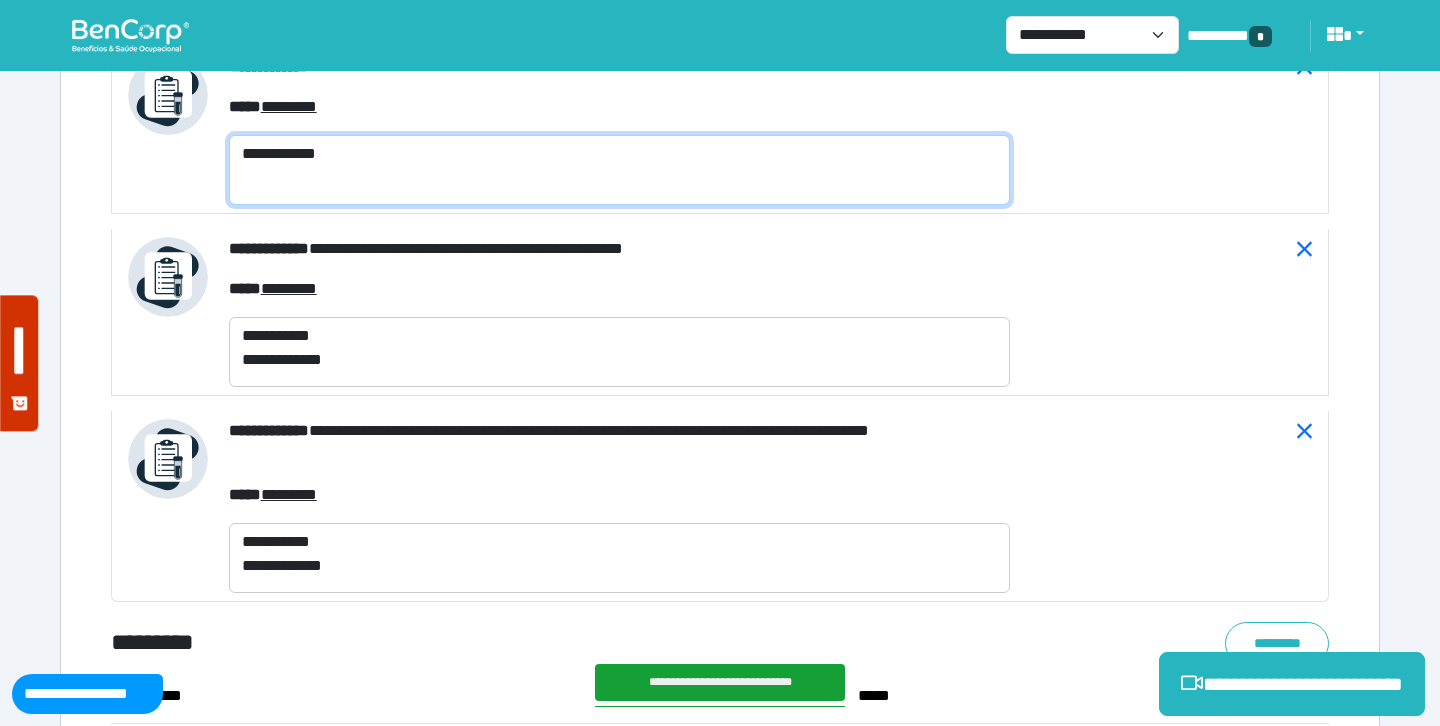 paste on "**********" 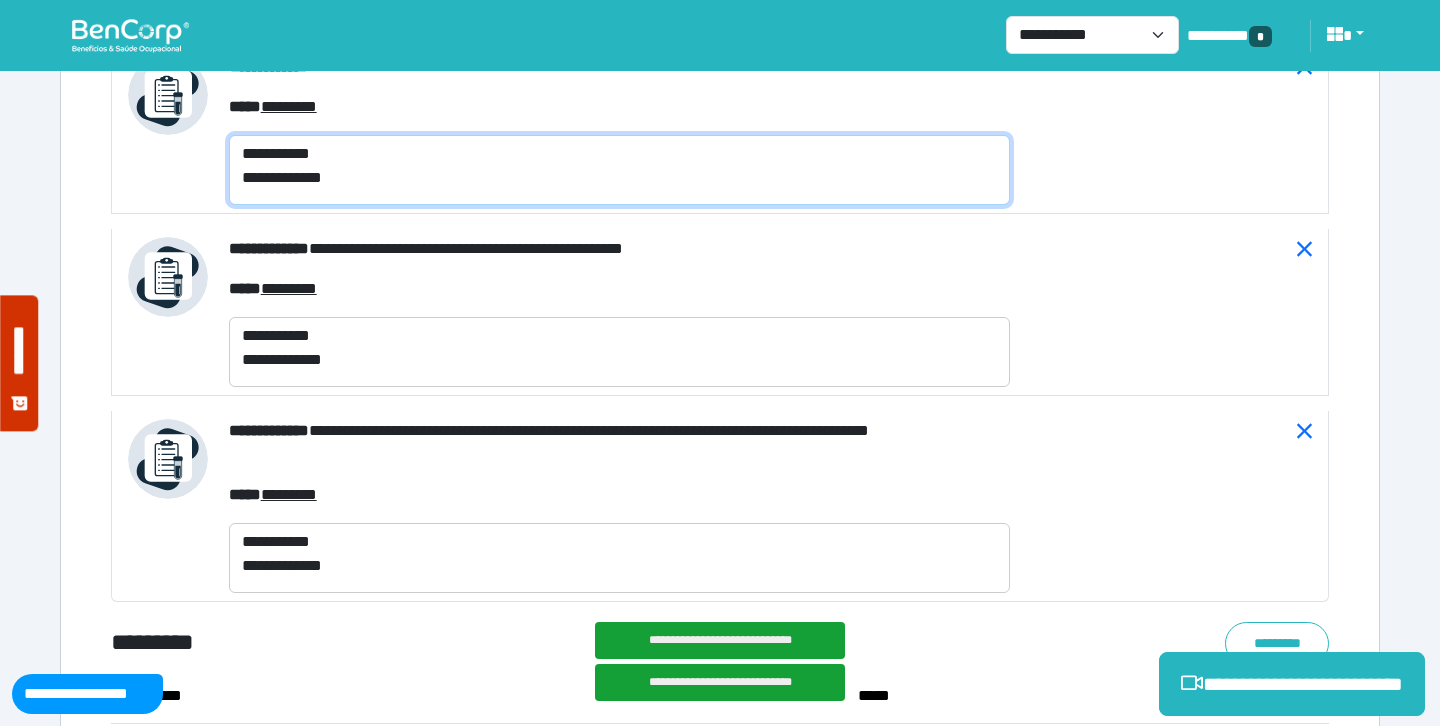 scroll, scrollTop: 9490, scrollLeft: 0, axis: vertical 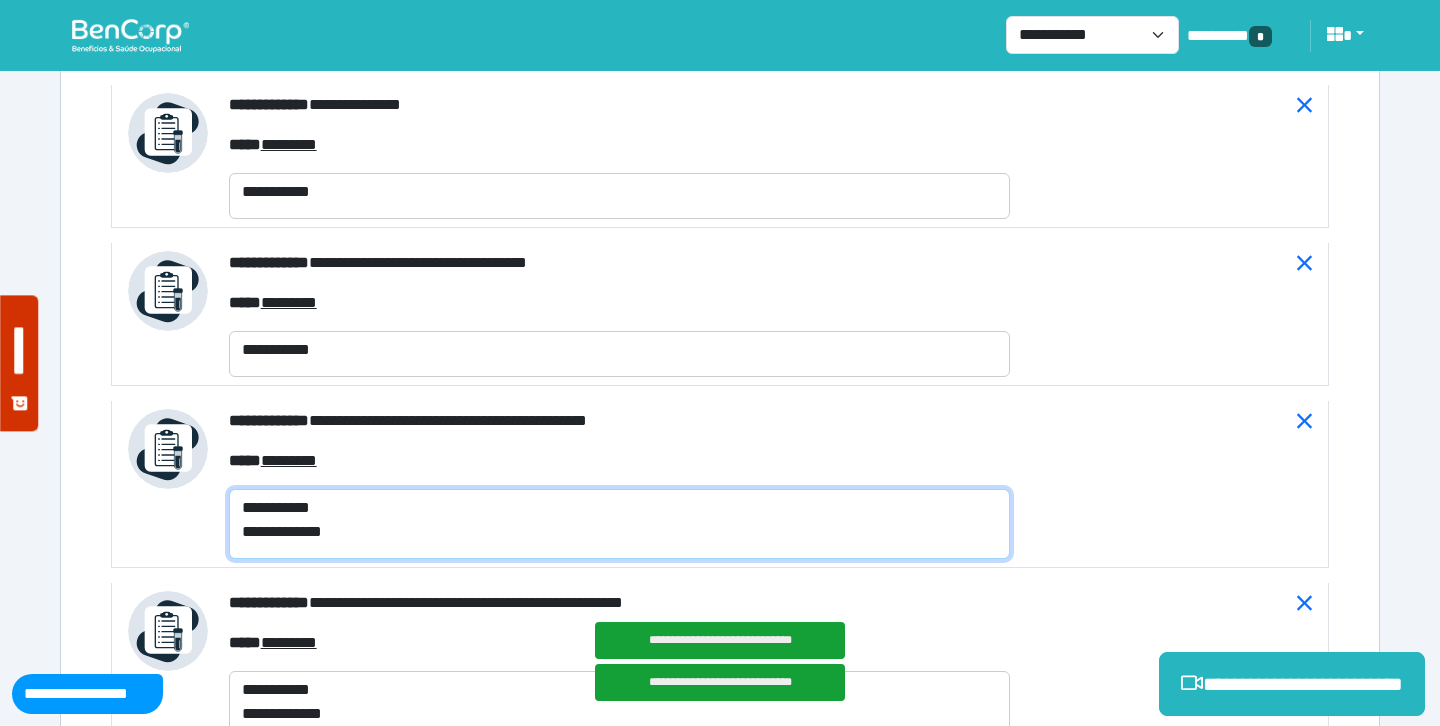 type on "**********" 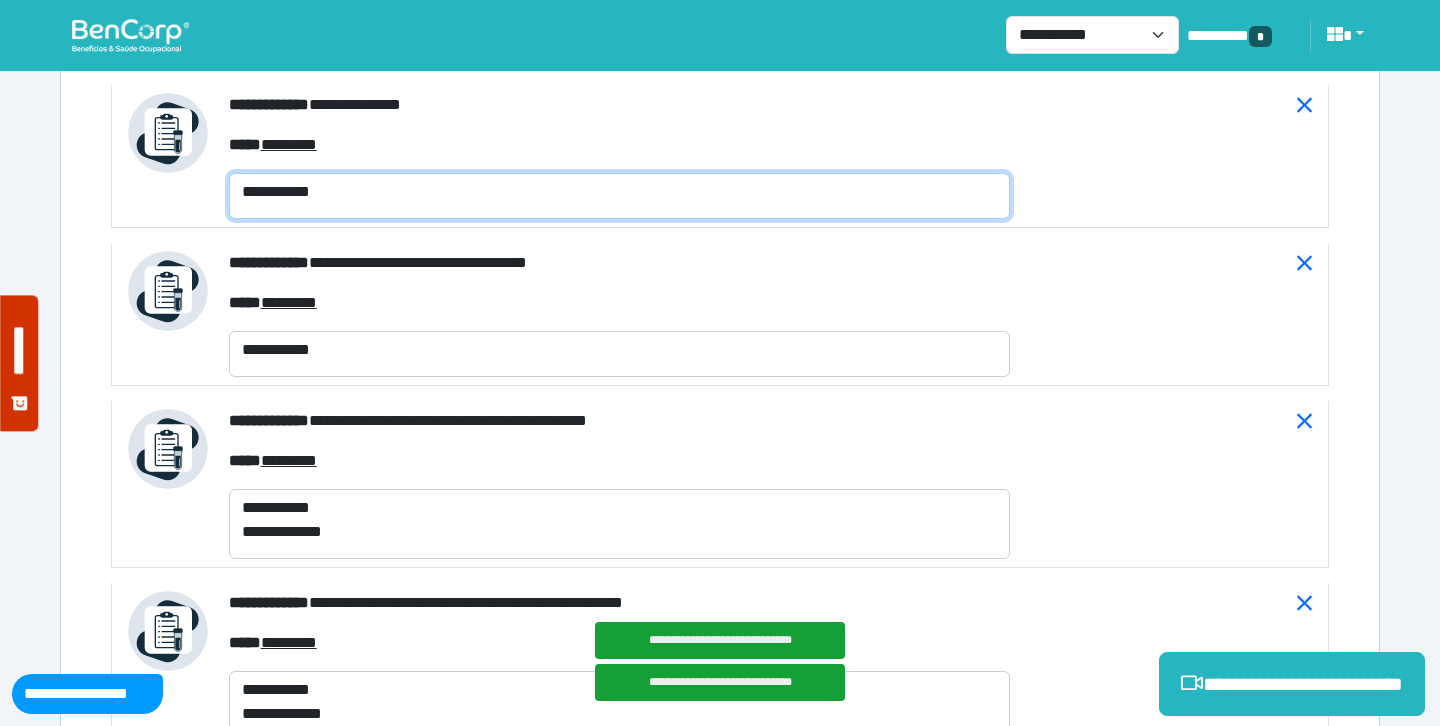 click on "**********" 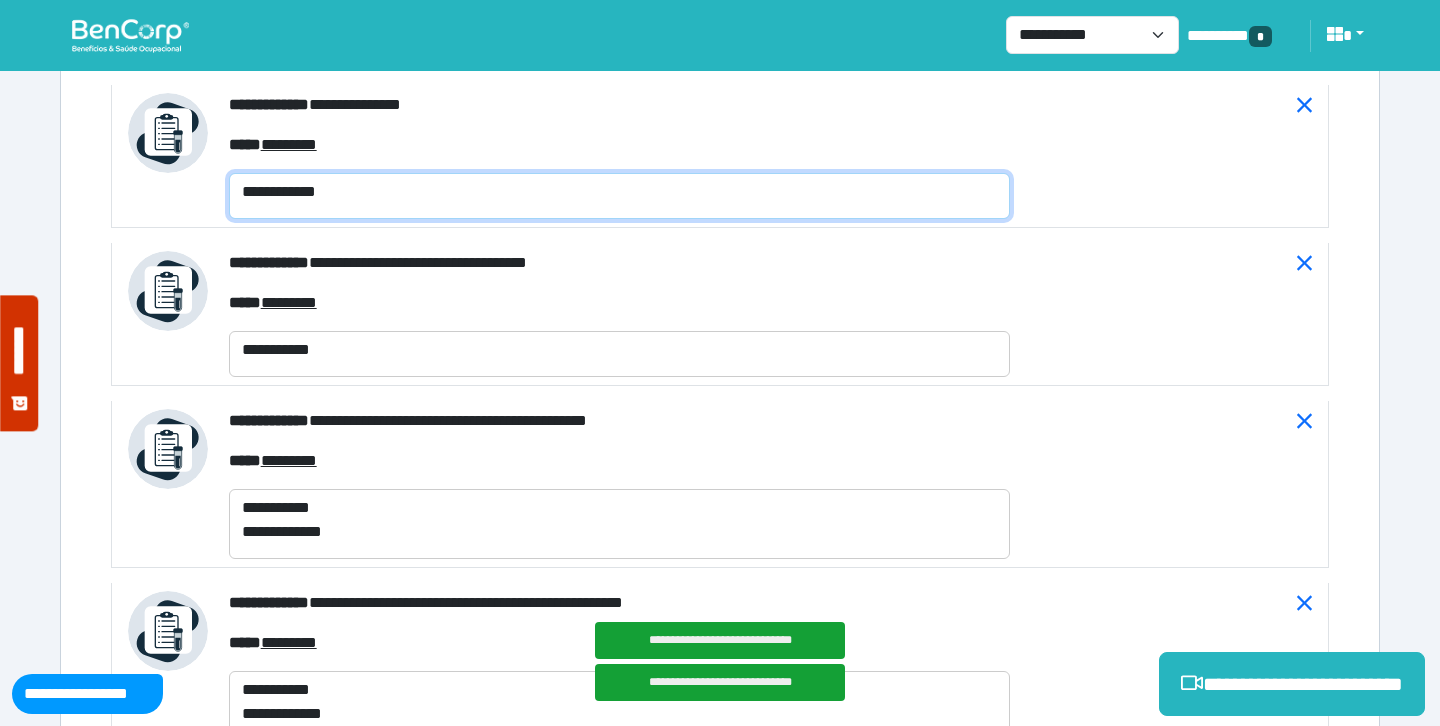 scroll, scrollTop: 0, scrollLeft: 0, axis: both 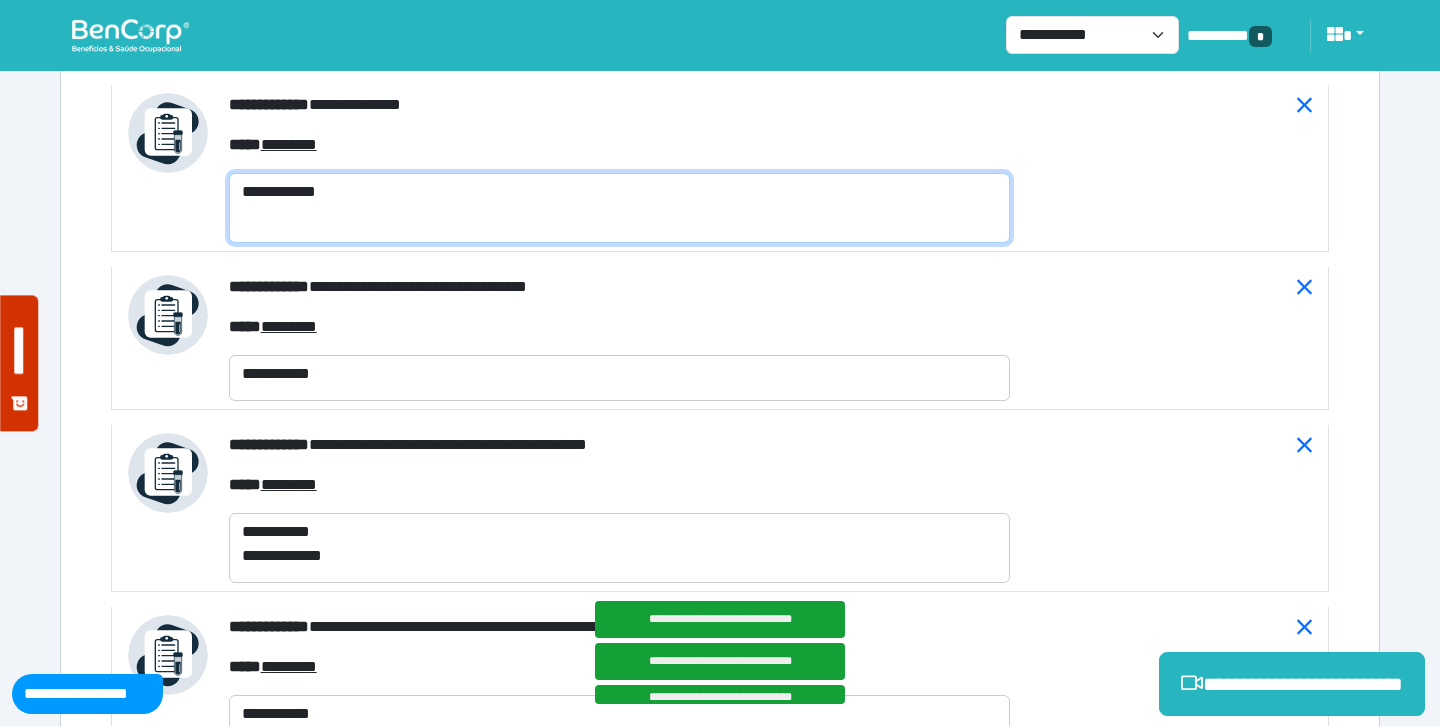 paste on "**********" 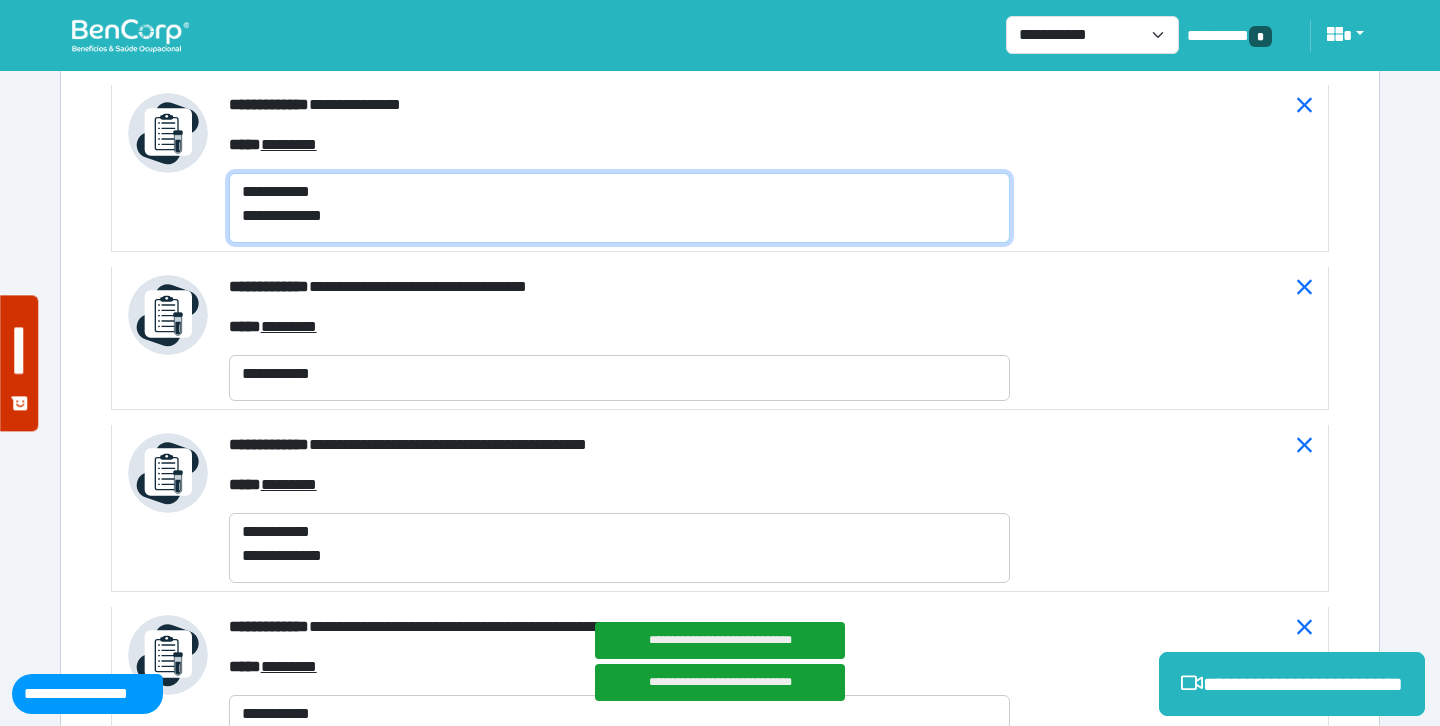type on "**********" 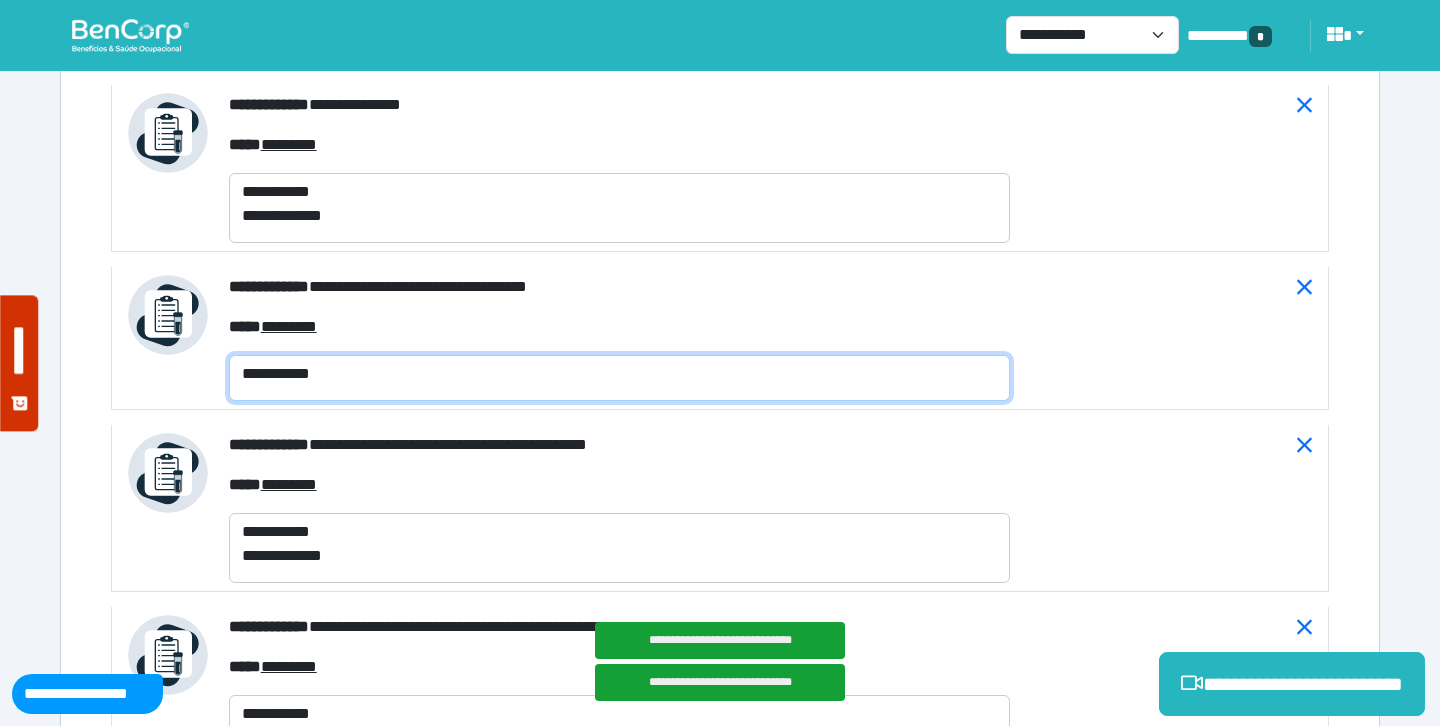 click on "**********" 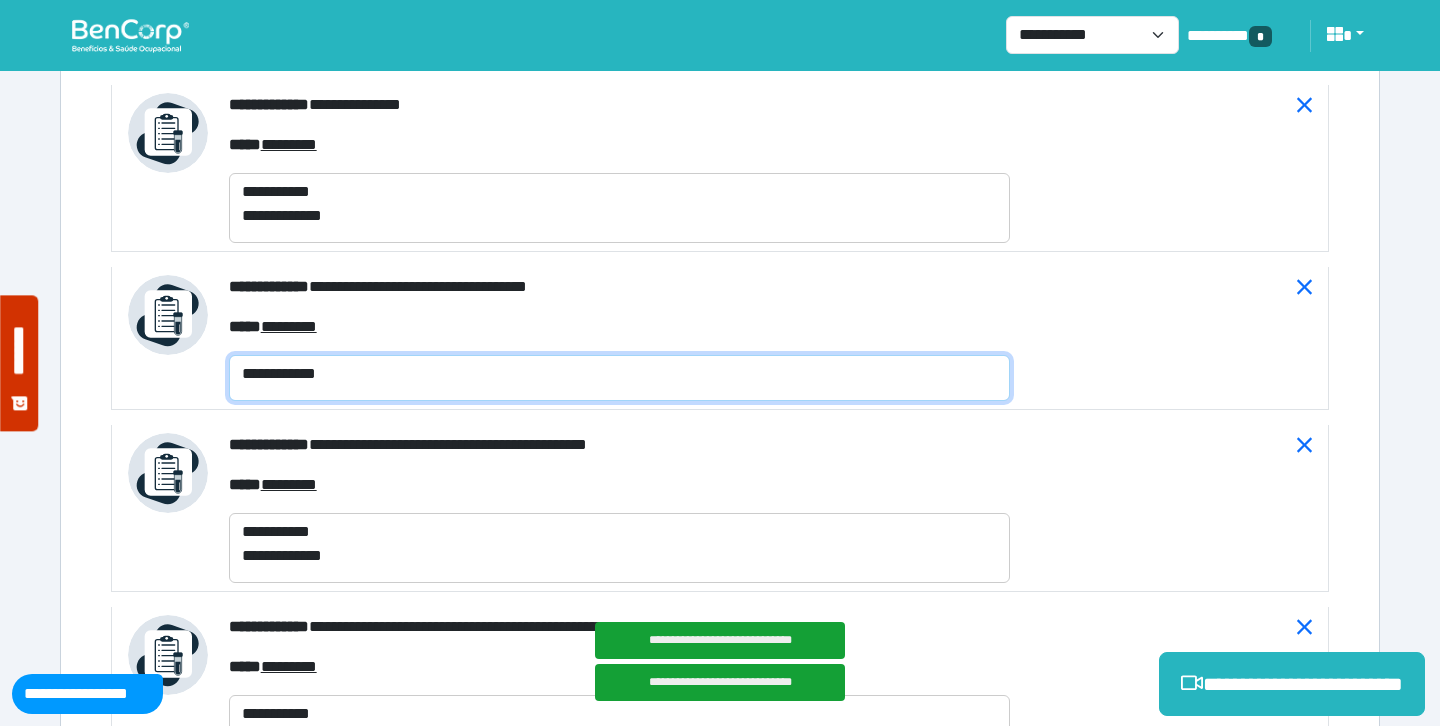 scroll, scrollTop: 0, scrollLeft: 0, axis: both 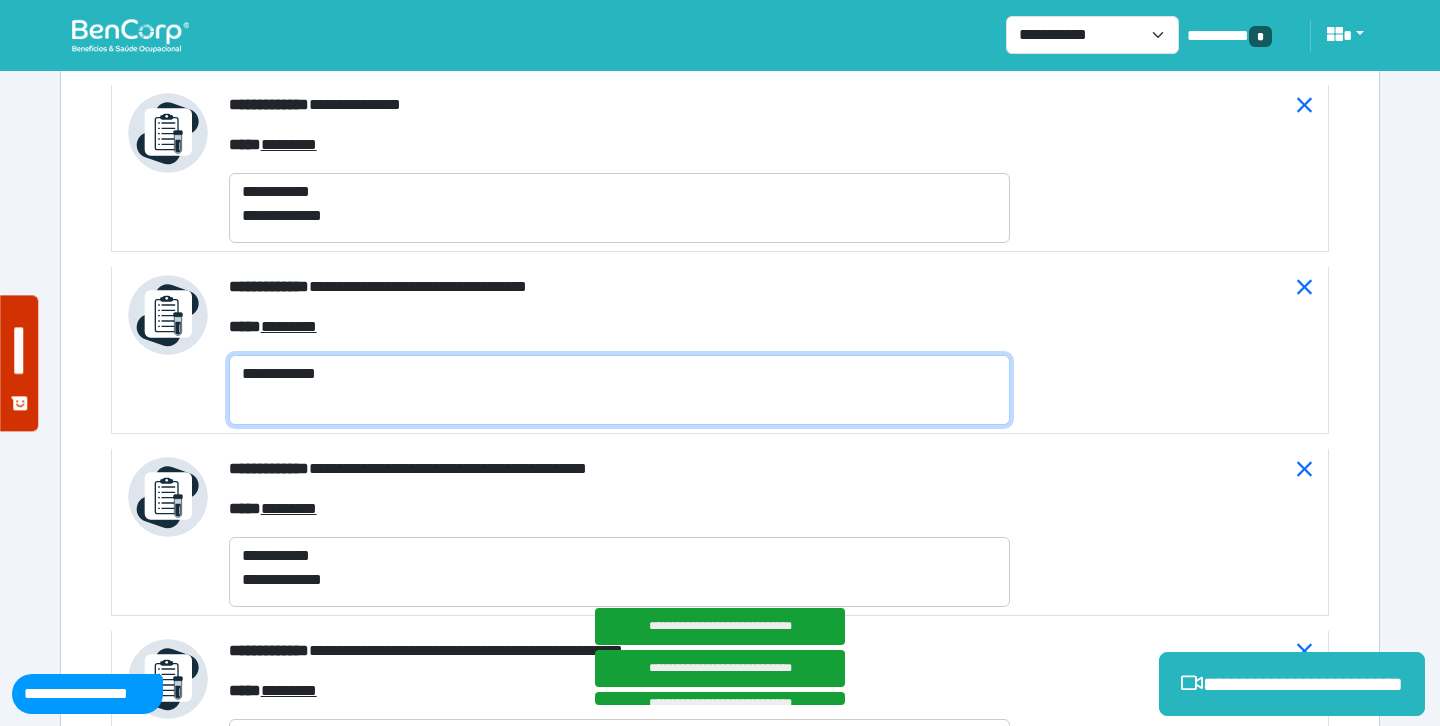 paste on "**********" 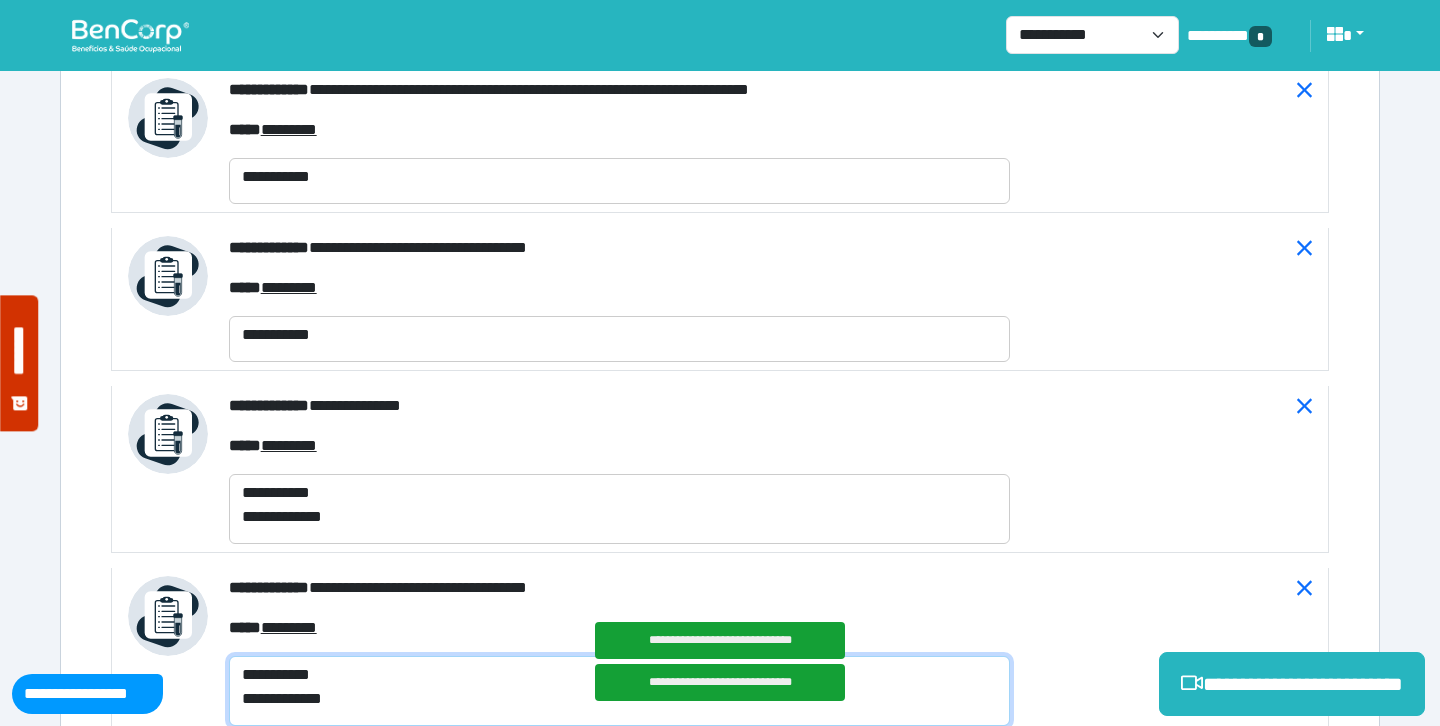 scroll, scrollTop: 9067, scrollLeft: 0, axis: vertical 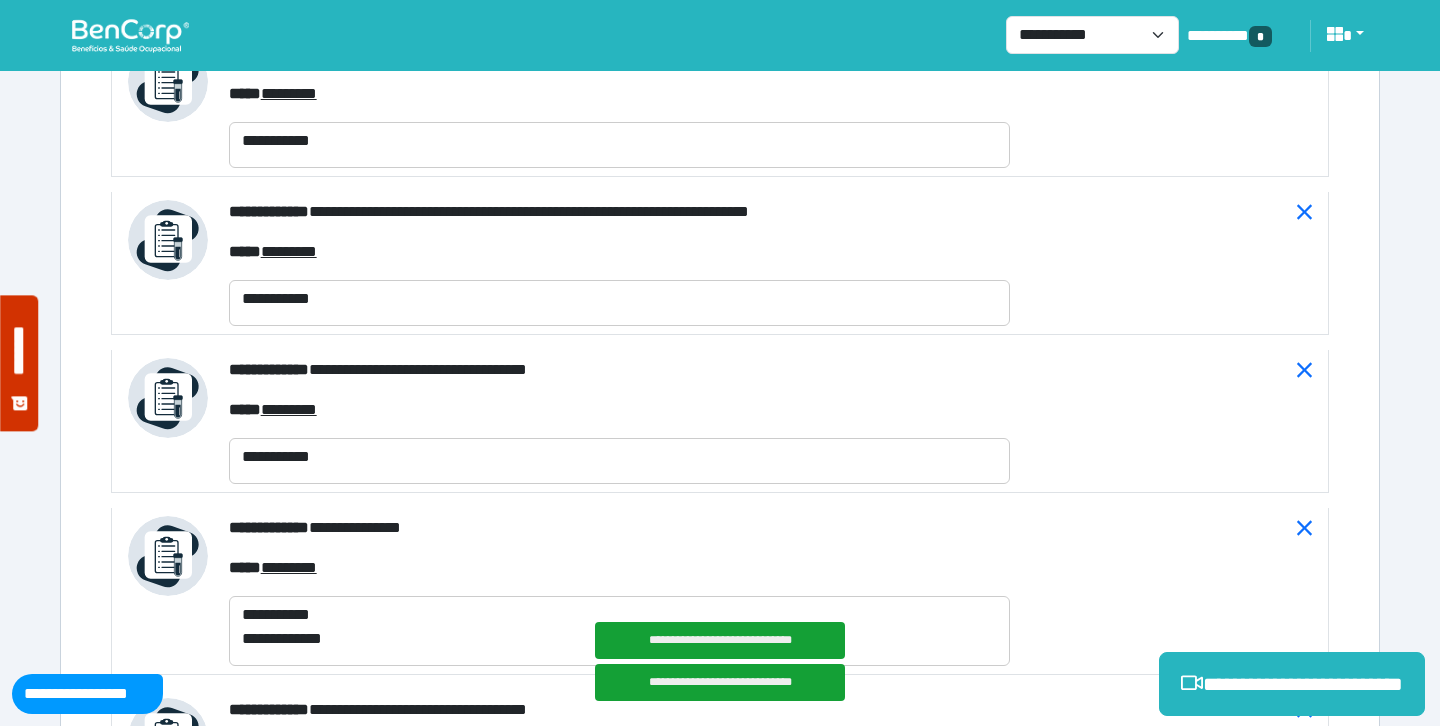 type on "**********" 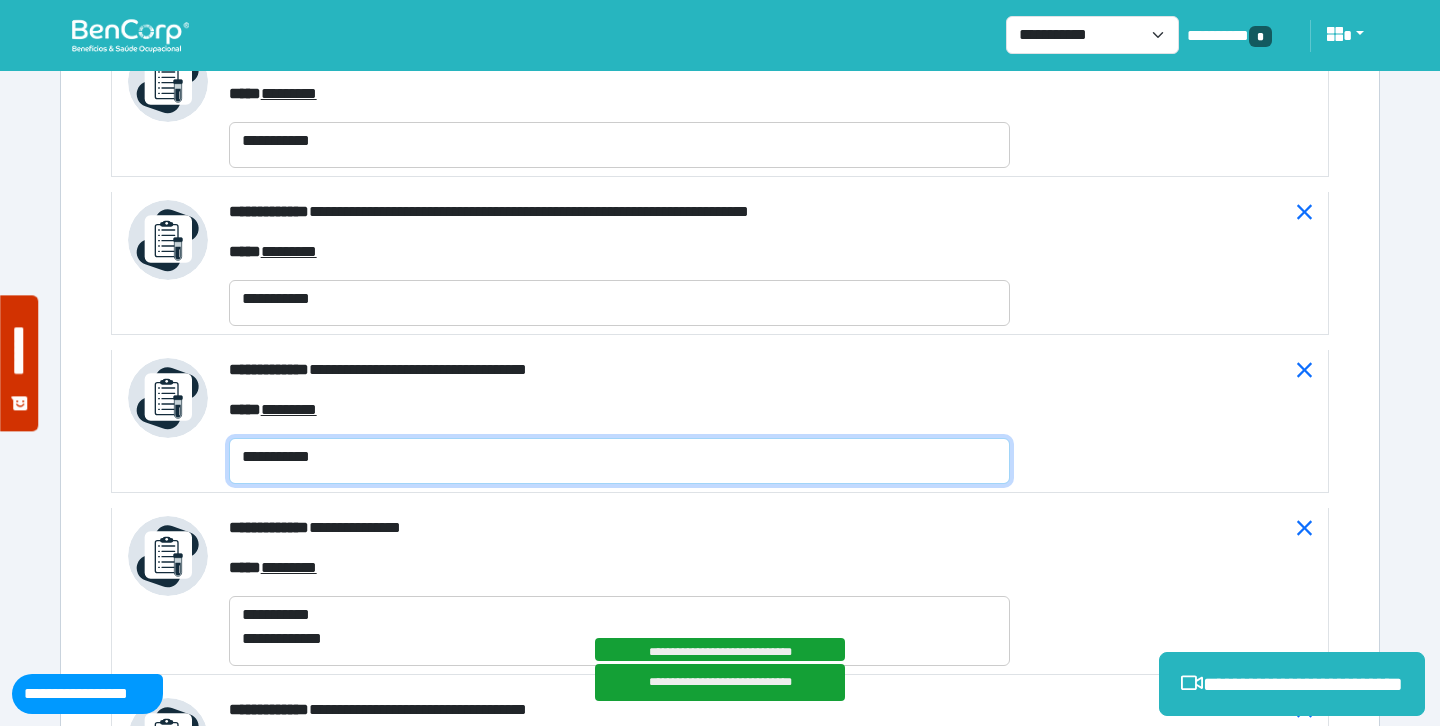 click on "**********" 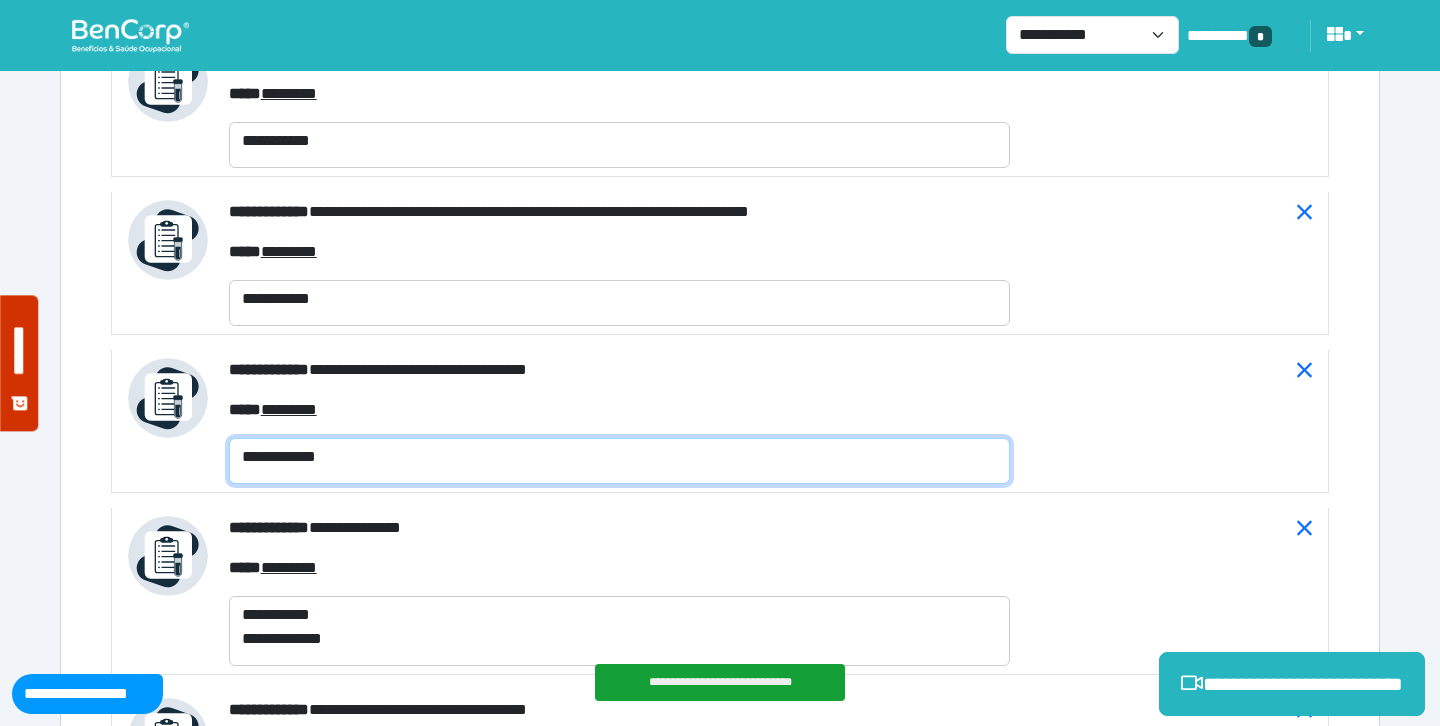scroll, scrollTop: 0, scrollLeft: 0, axis: both 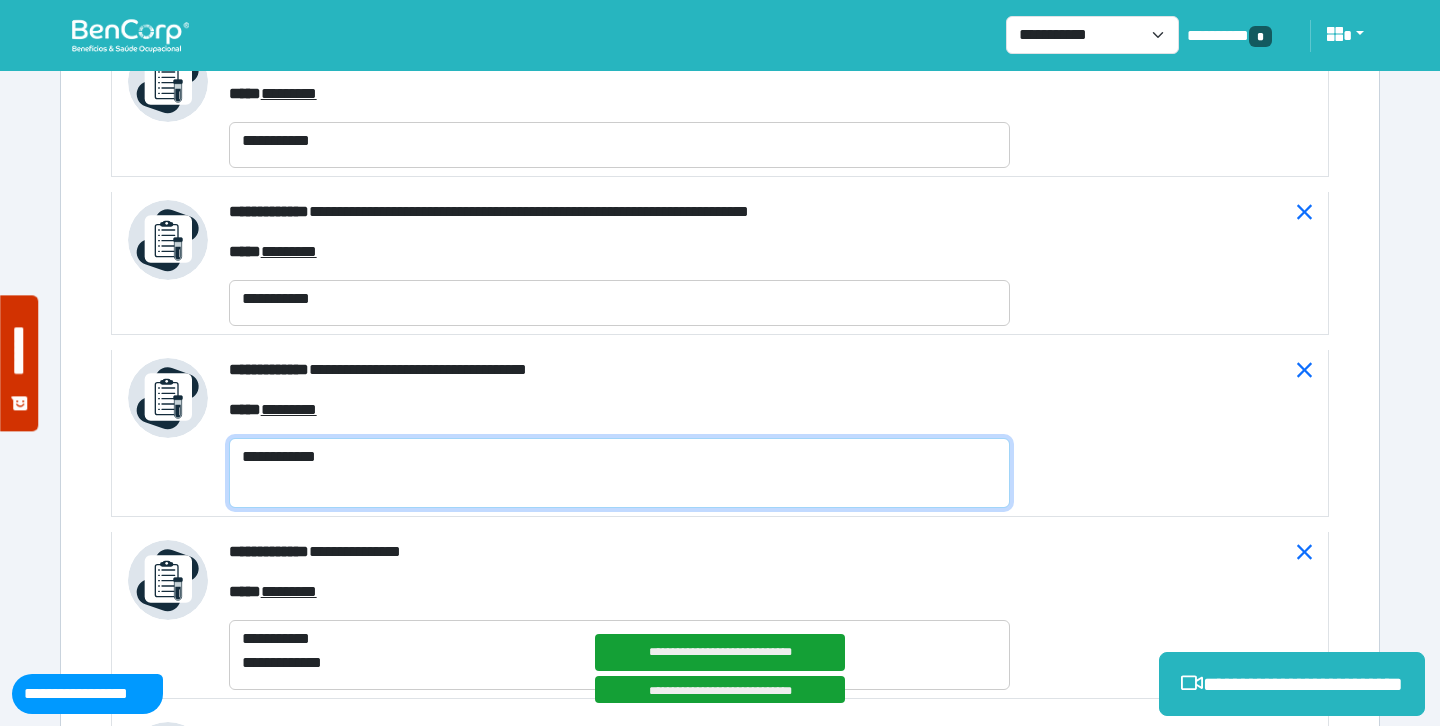 paste on "**********" 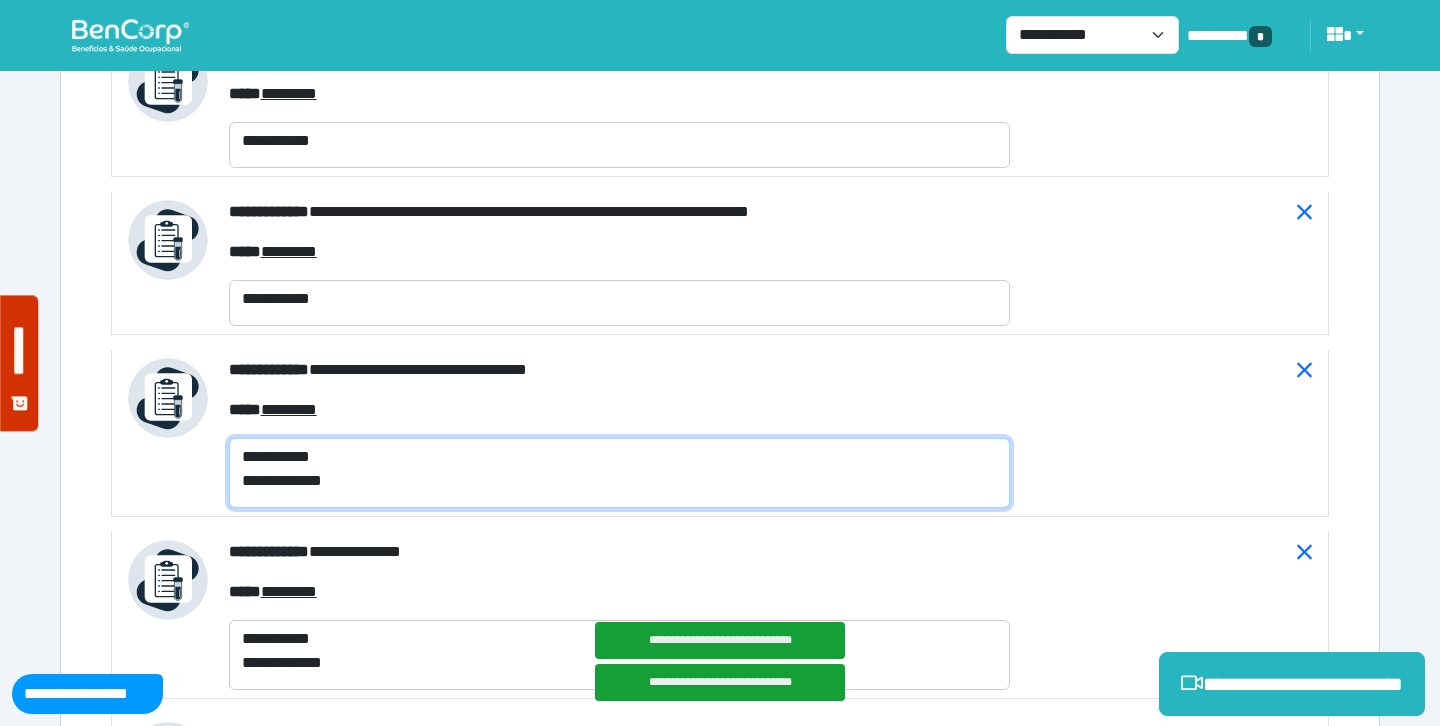 type on "**********" 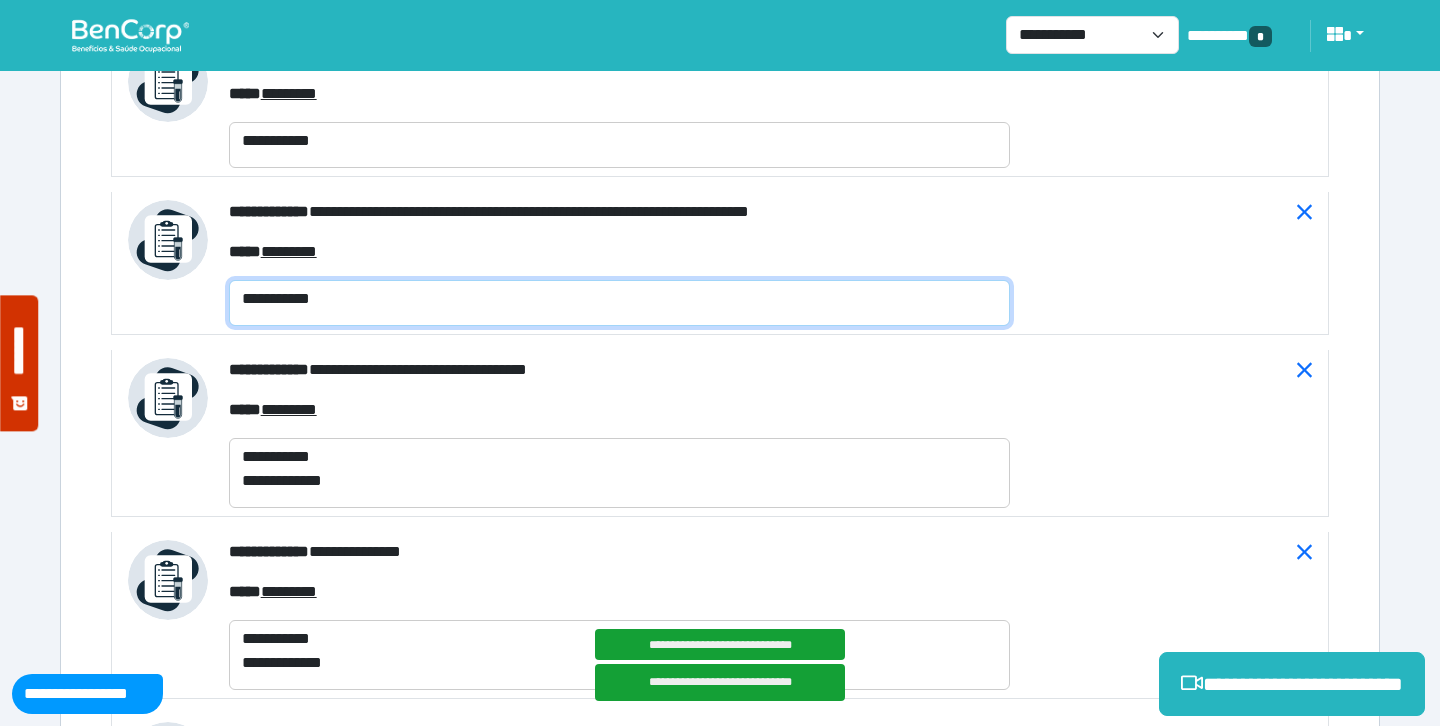 click on "**********" 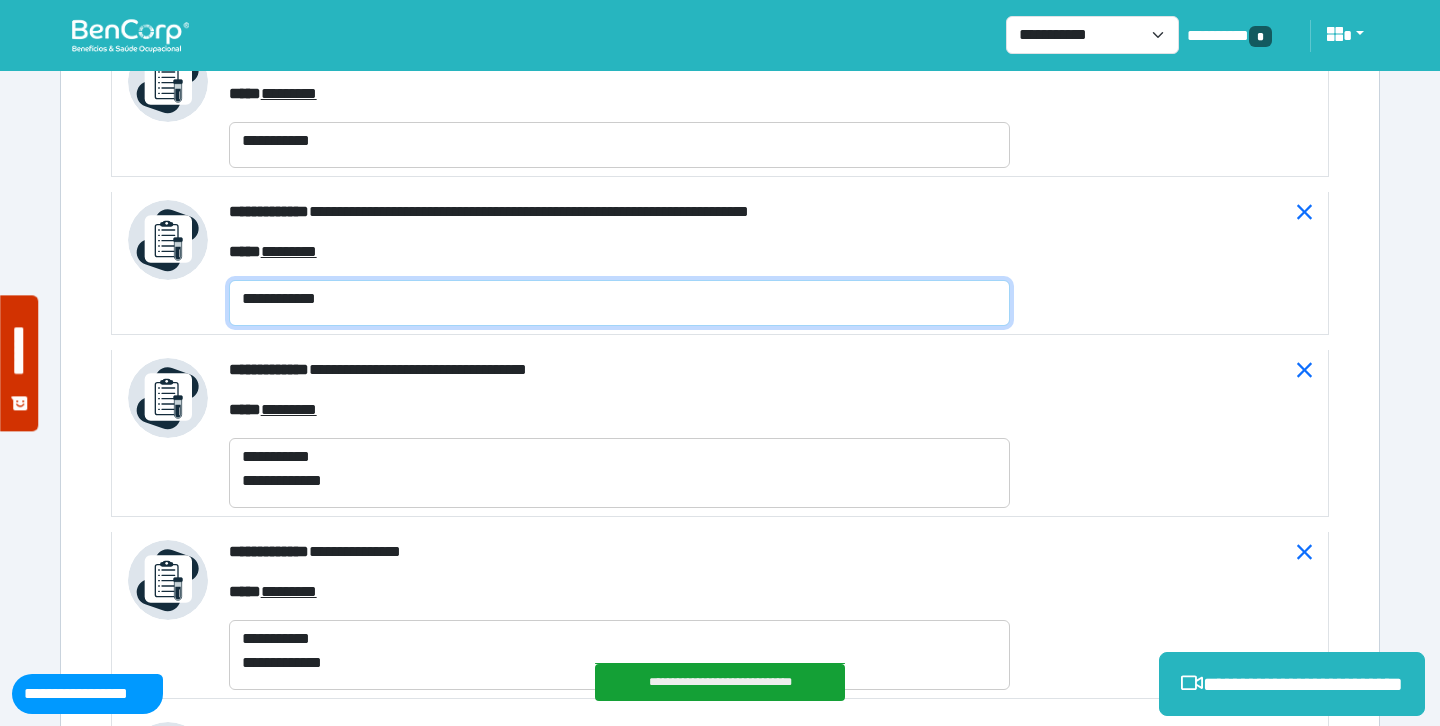 scroll, scrollTop: 0, scrollLeft: 0, axis: both 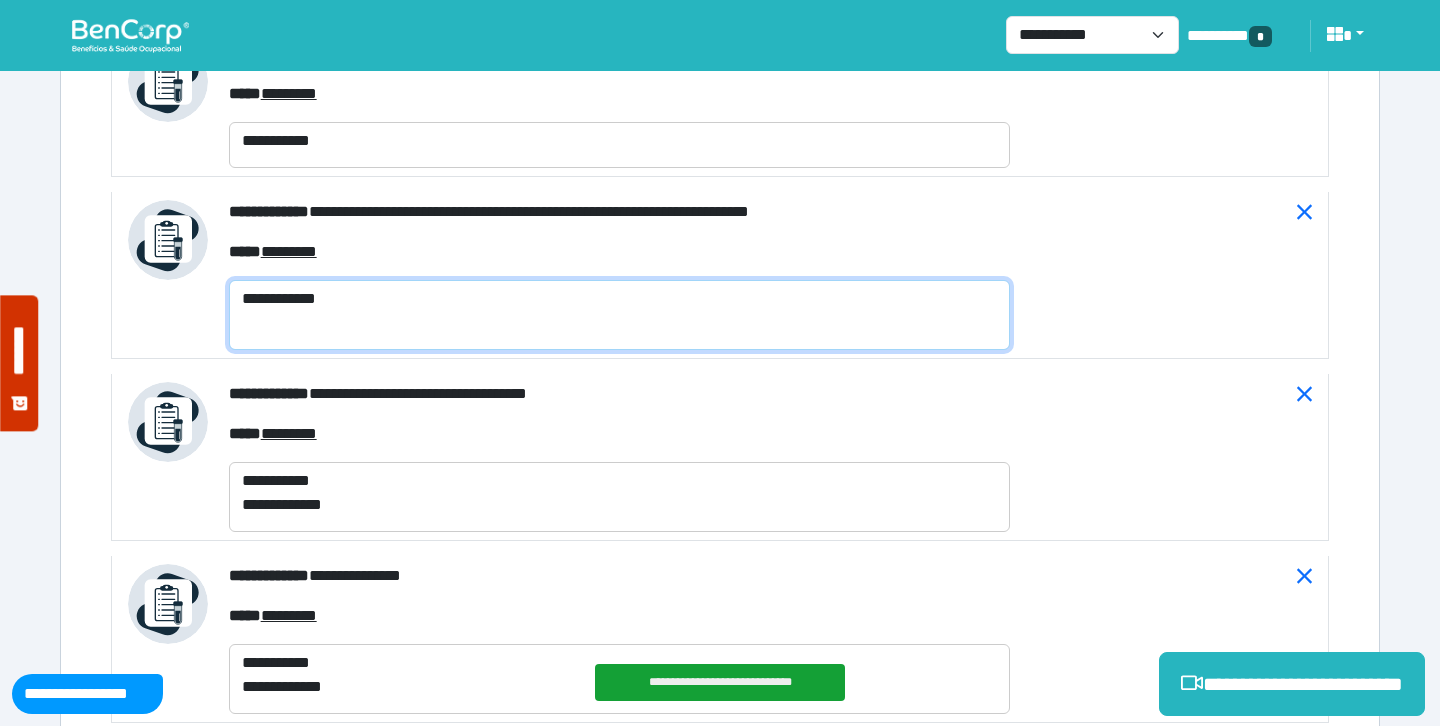 paste on "**********" 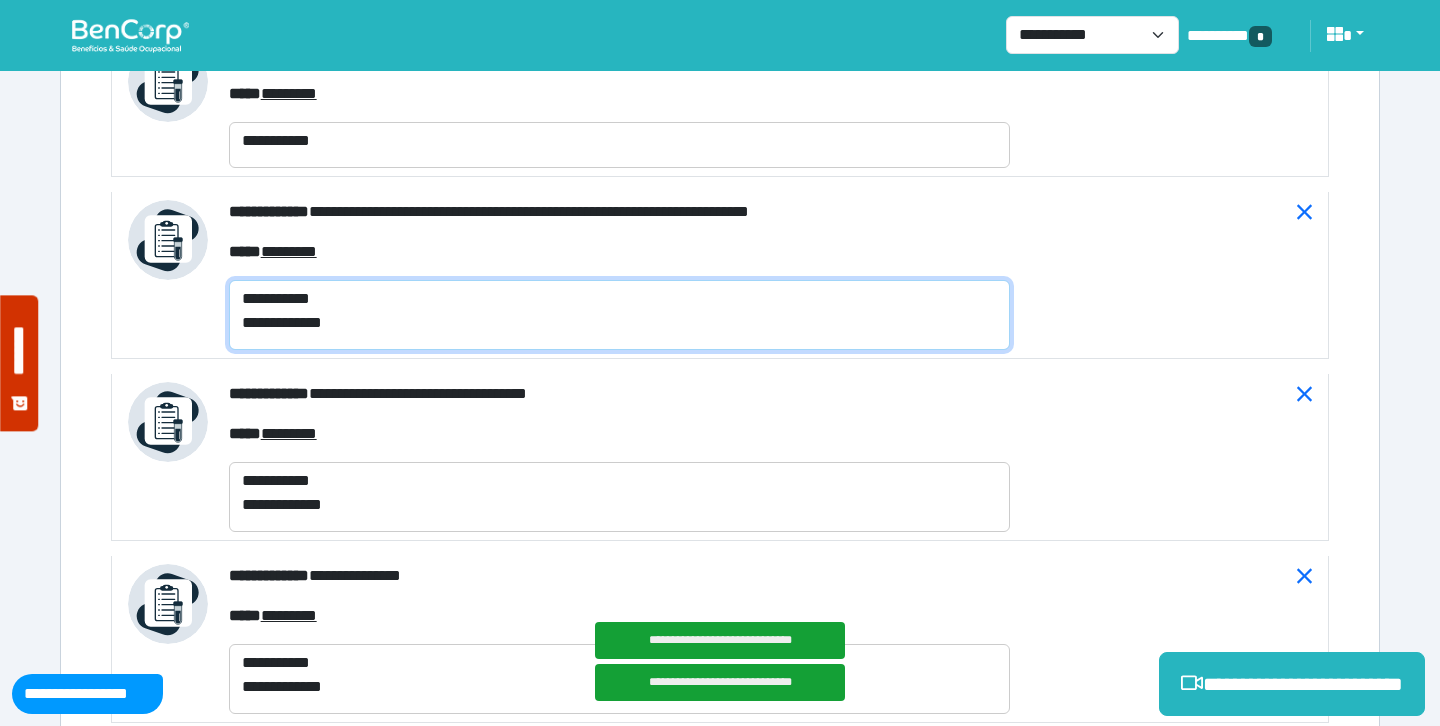 type on "**********" 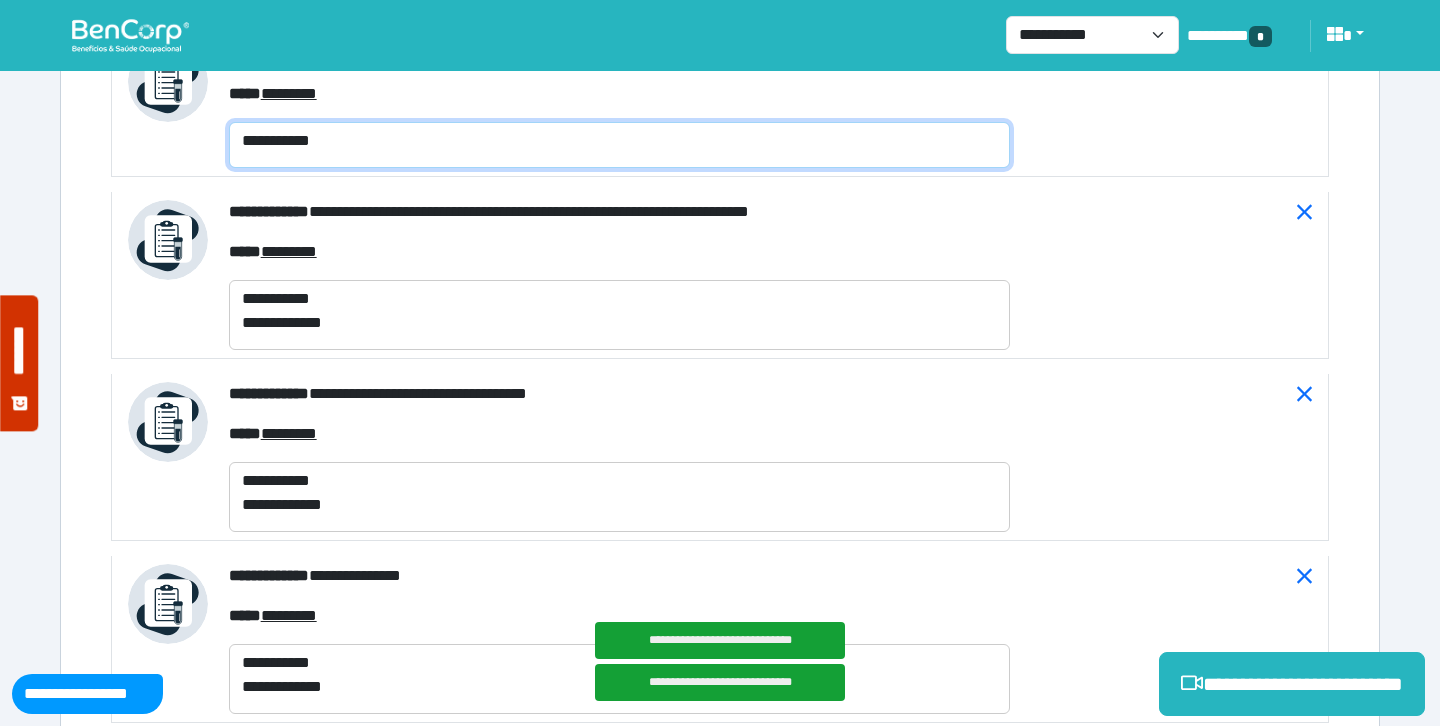 click on "**********" 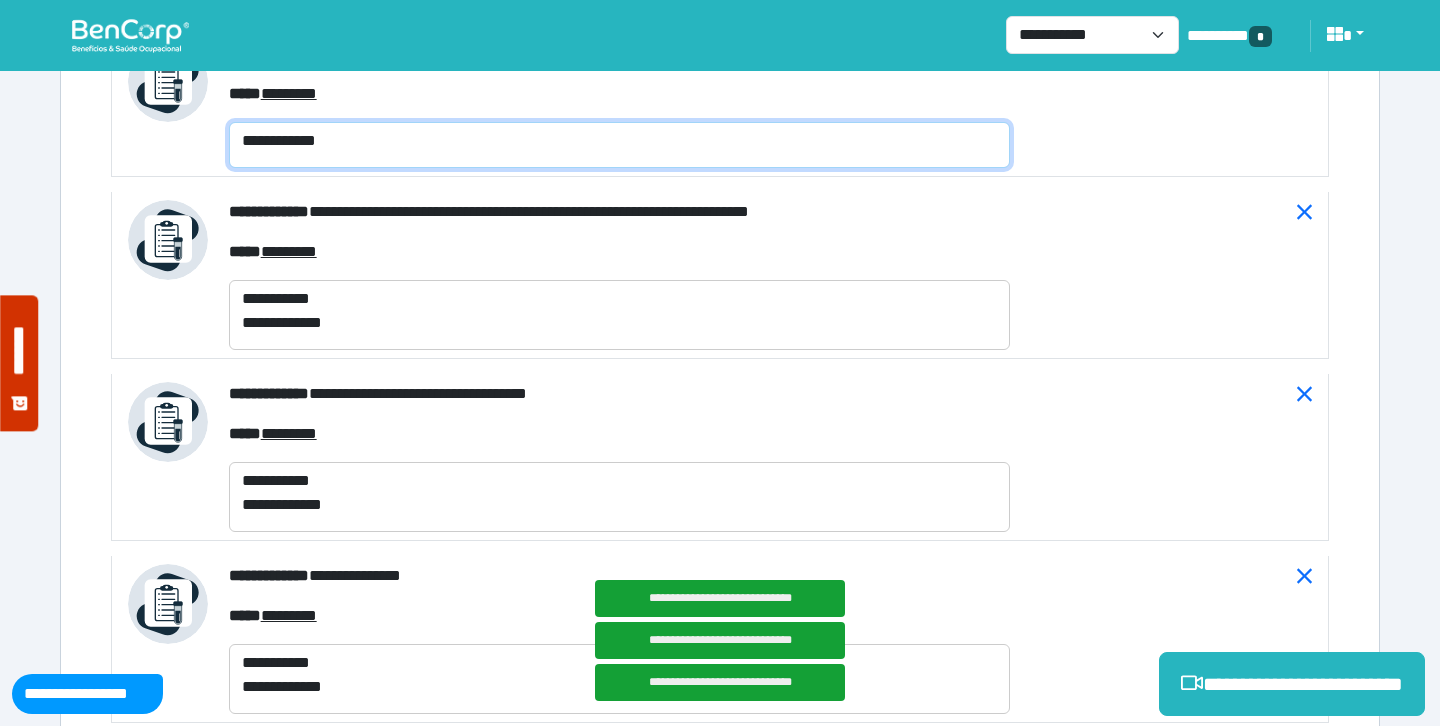 scroll, scrollTop: 0, scrollLeft: 0, axis: both 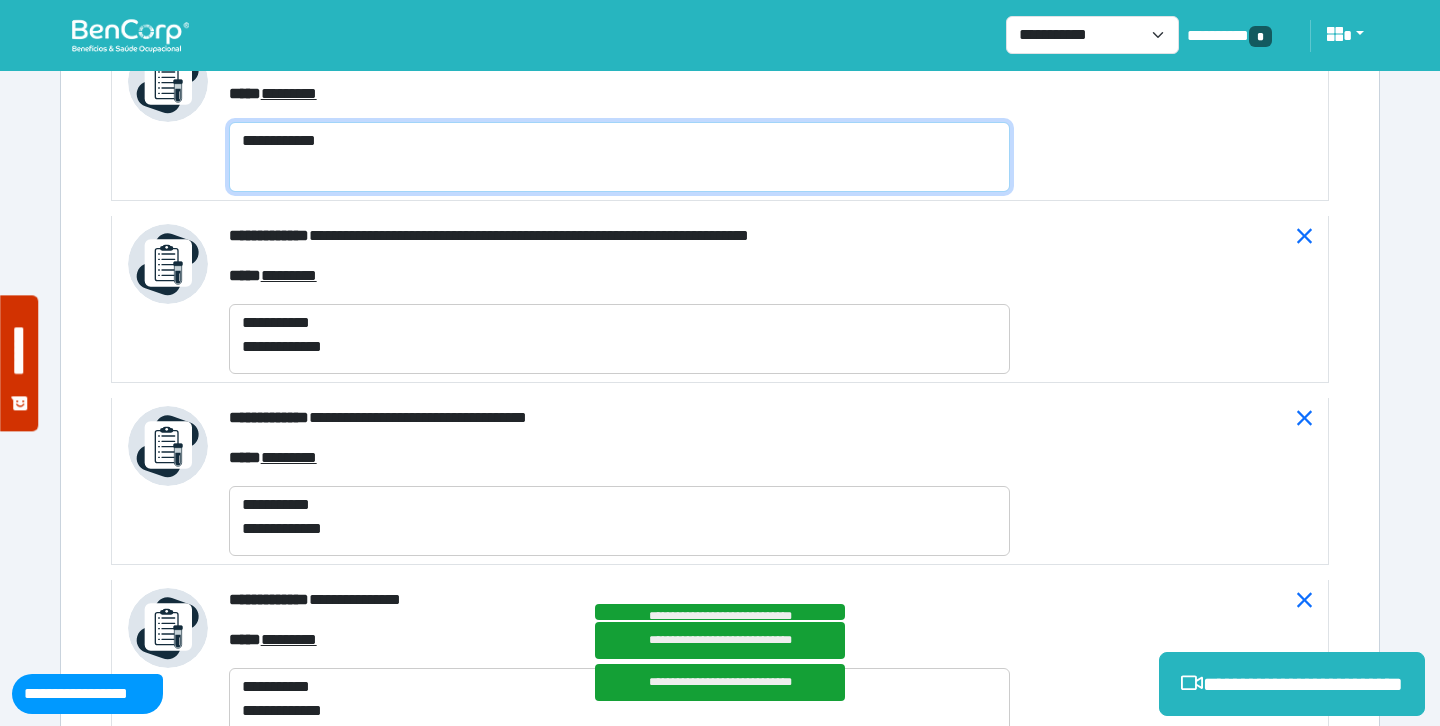paste on "**********" 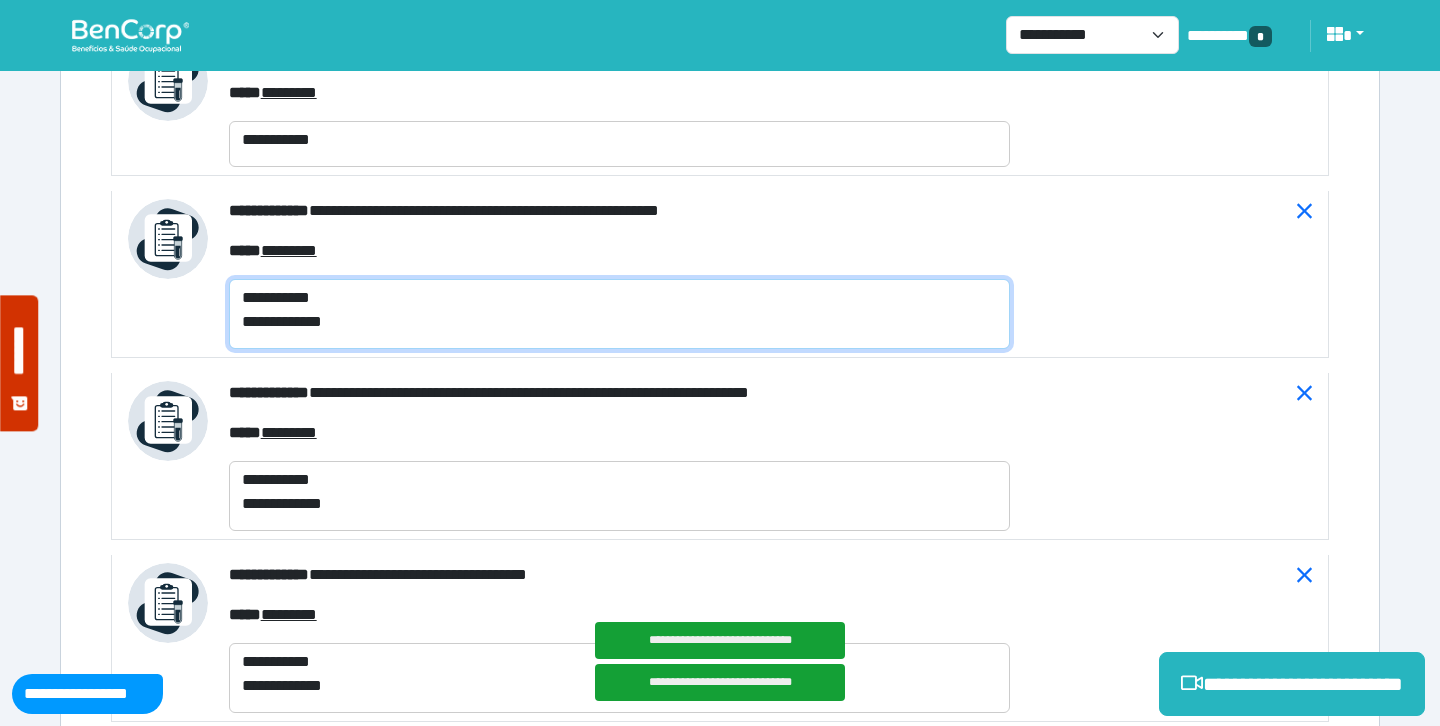 scroll, scrollTop: 8844, scrollLeft: 0, axis: vertical 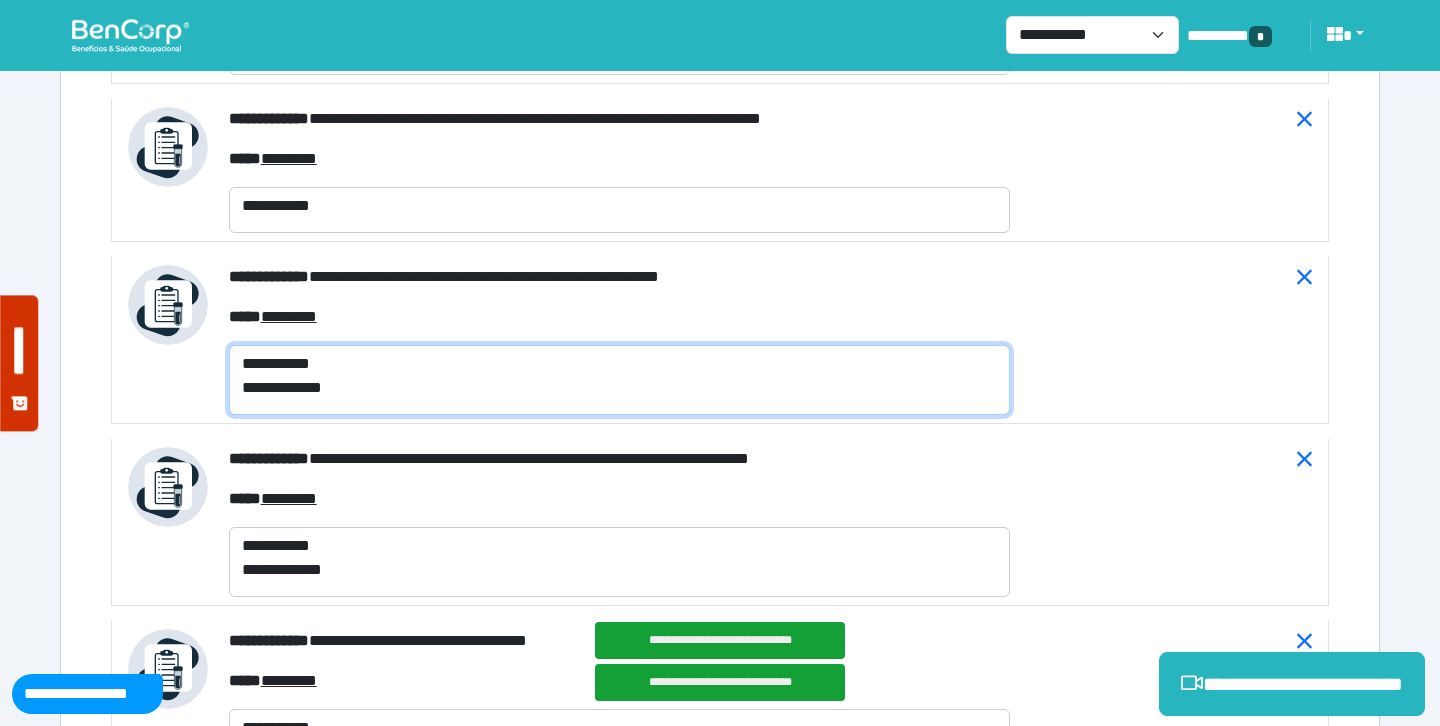 type on "**********" 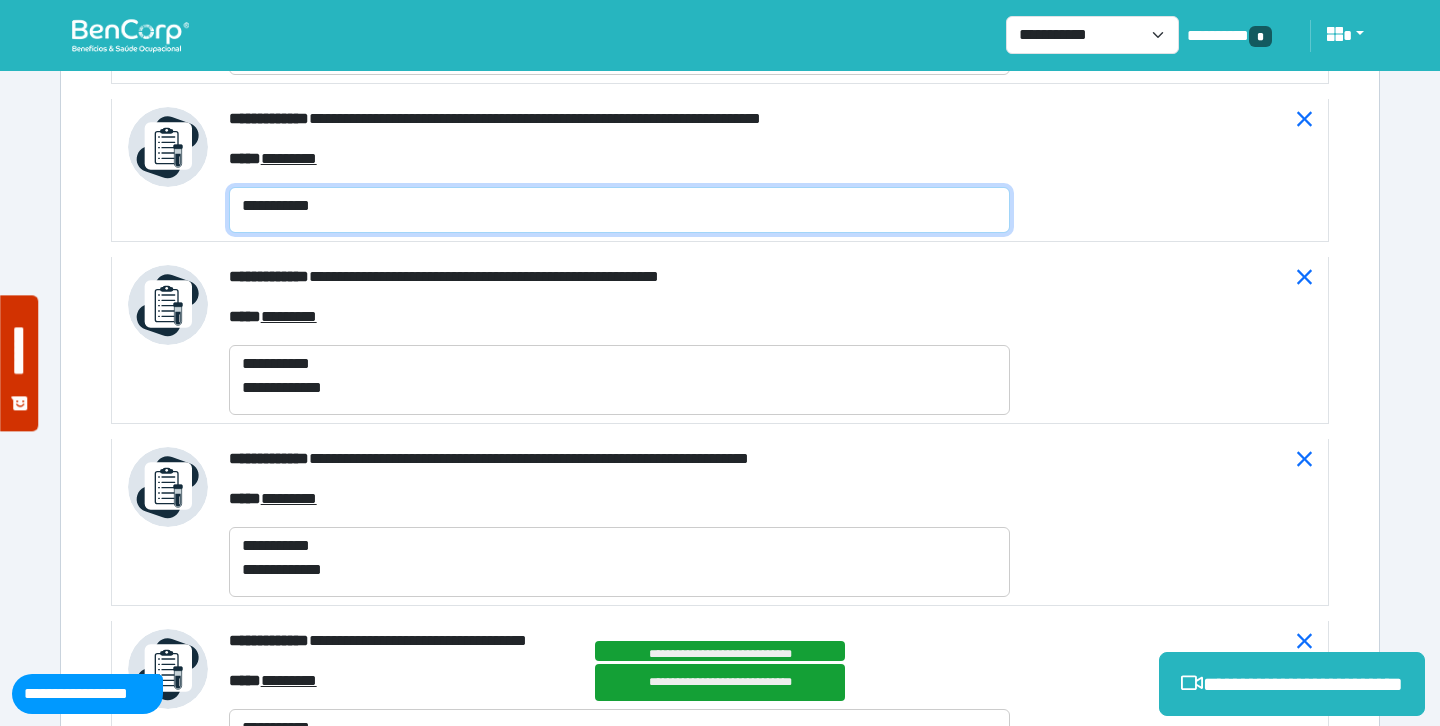 click on "**********" 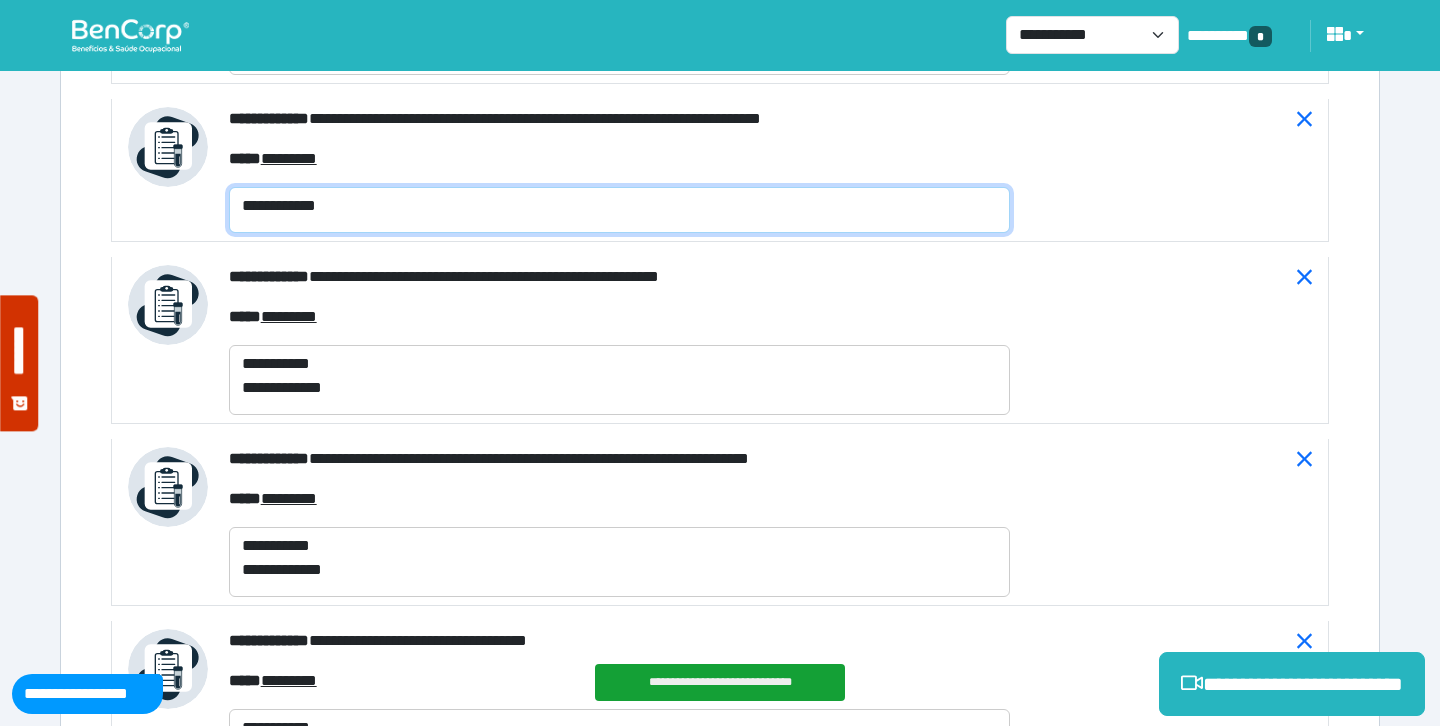 scroll, scrollTop: 0, scrollLeft: 0, axis: both 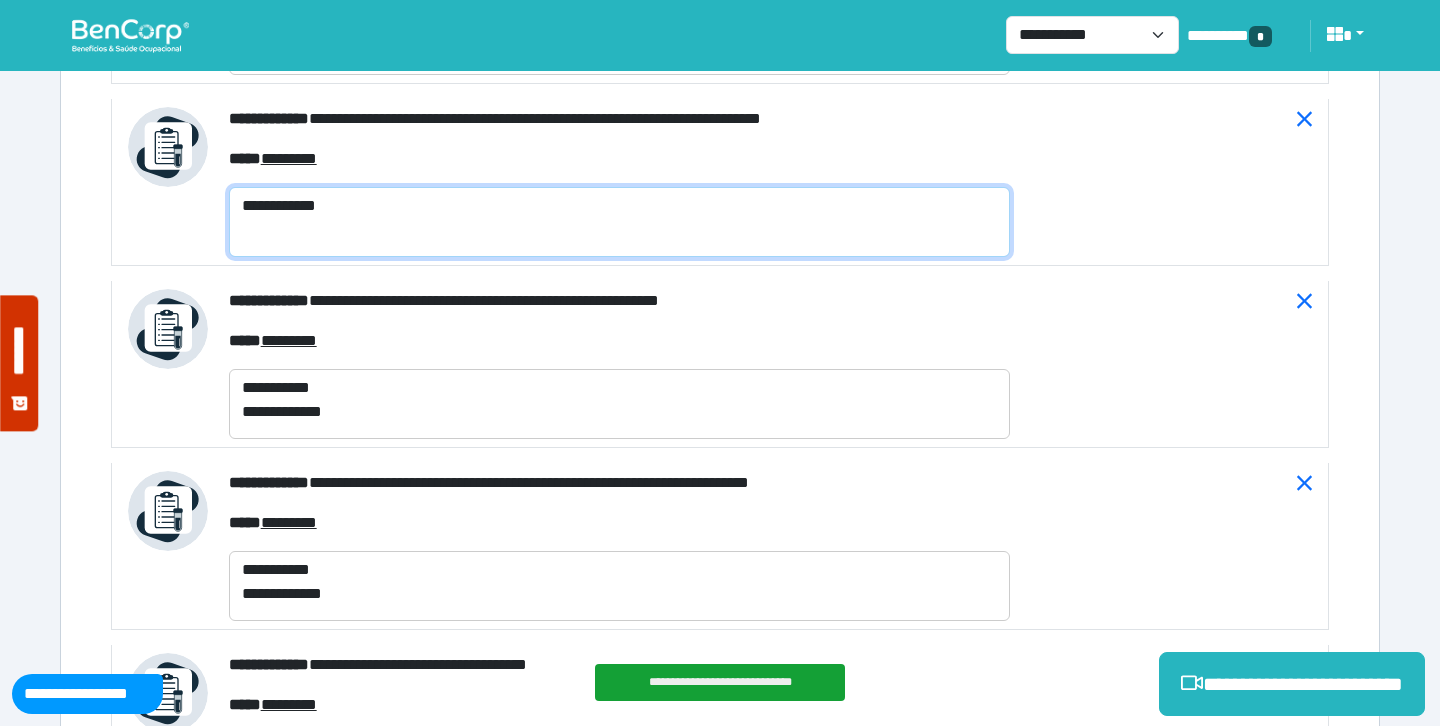 paste on "**********" 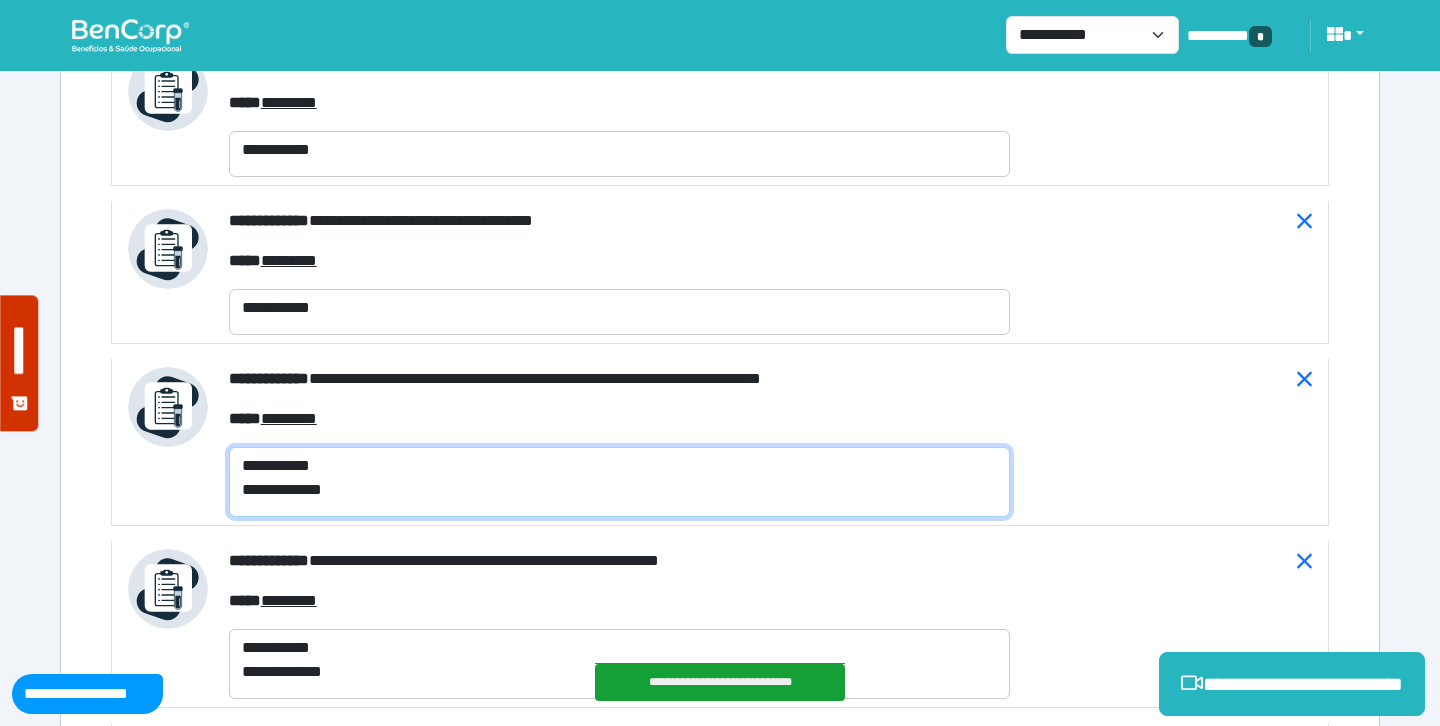 scroll, scrollTop: 8491, scrollLeft: 0, axis: vertical 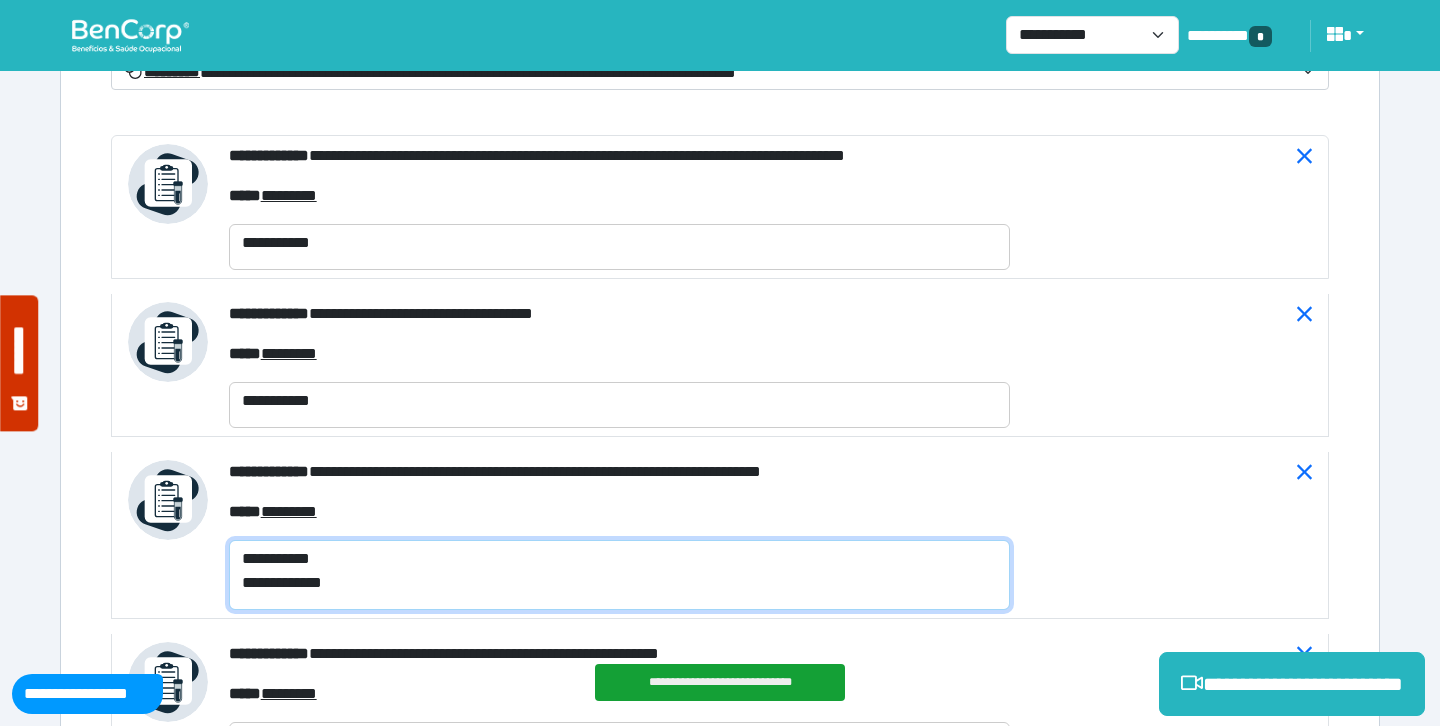 type on "**********" 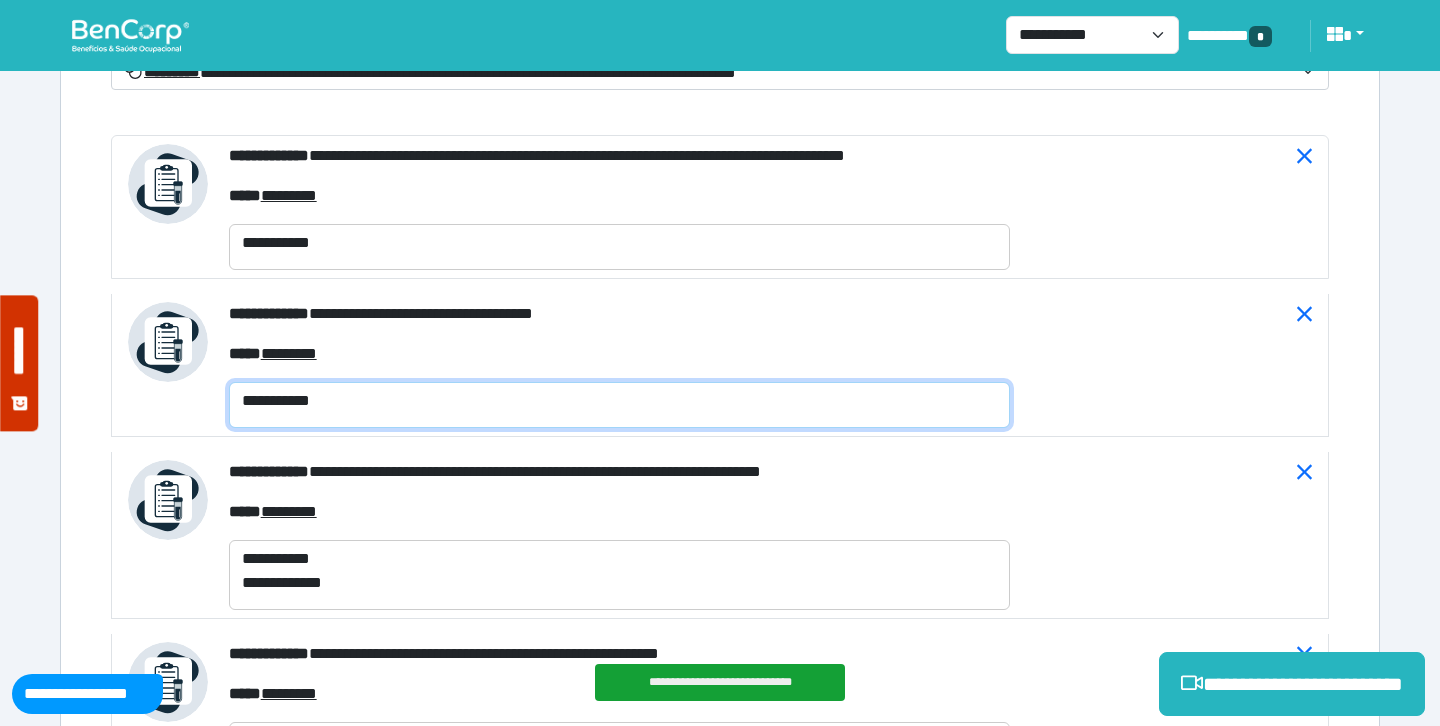 click on "**********" 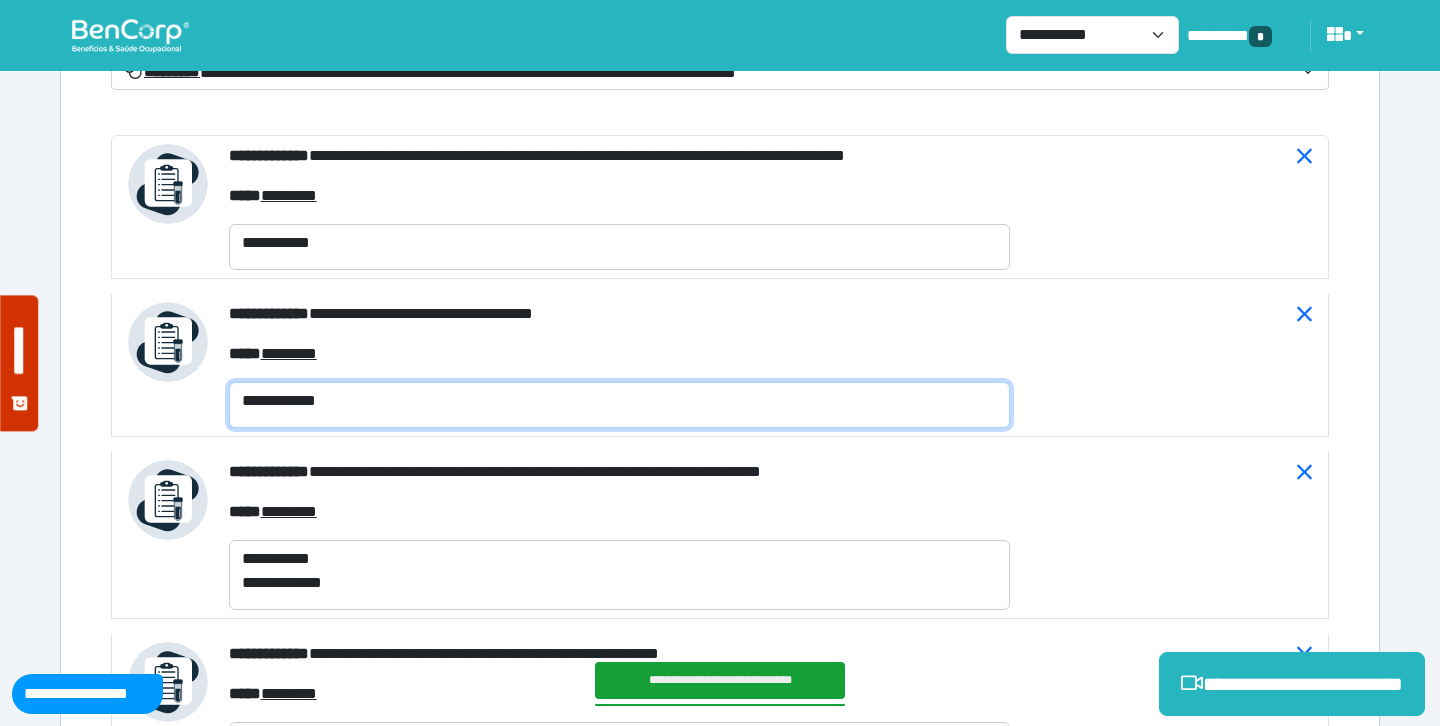 scroll, scrollTop: 0, scrollLeft: 0, axis: both 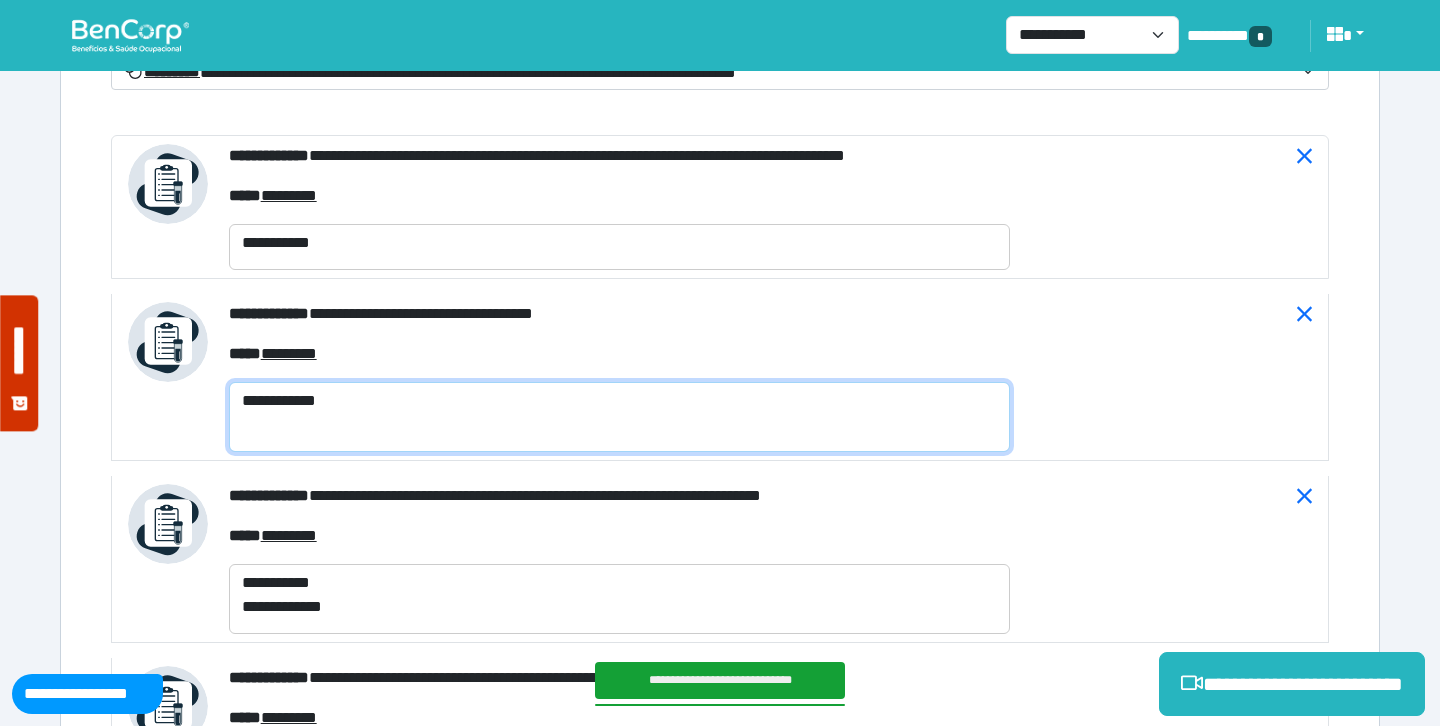 paste on "**********" 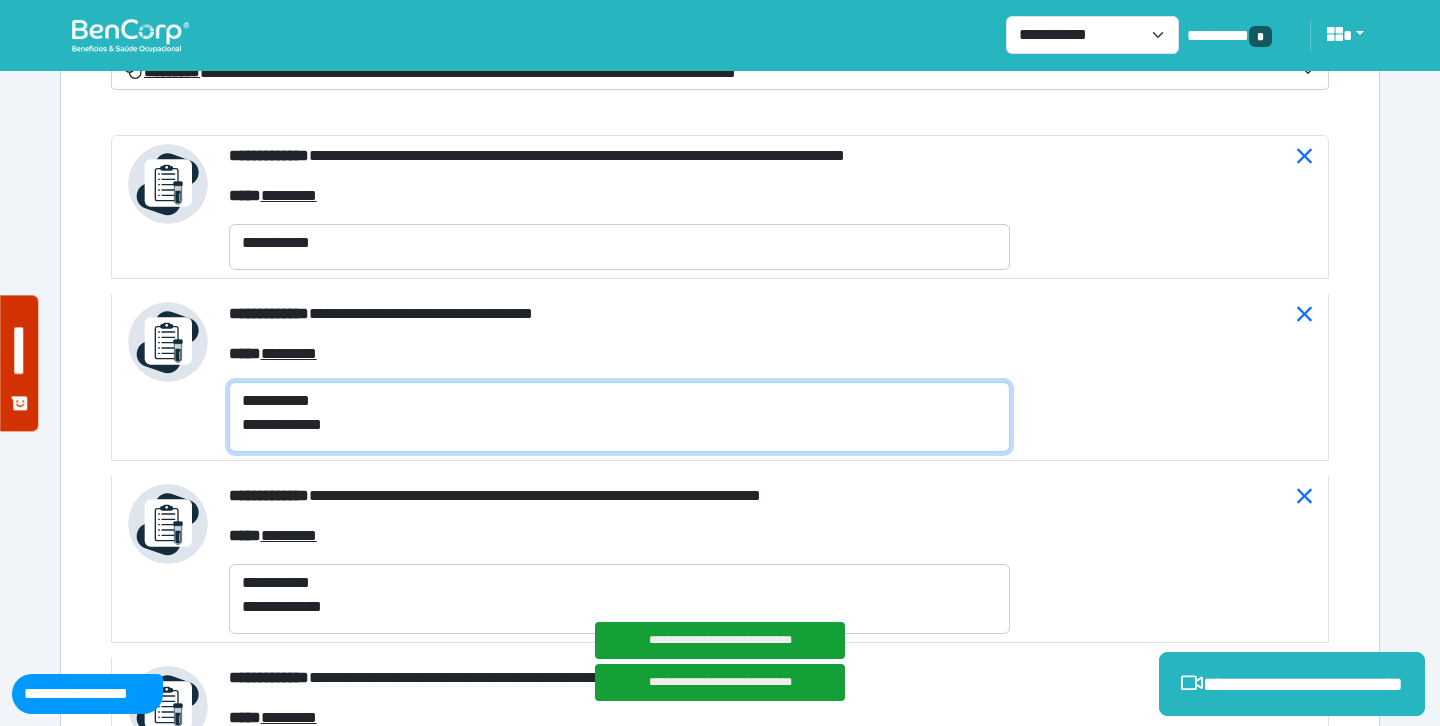 type on "**********" 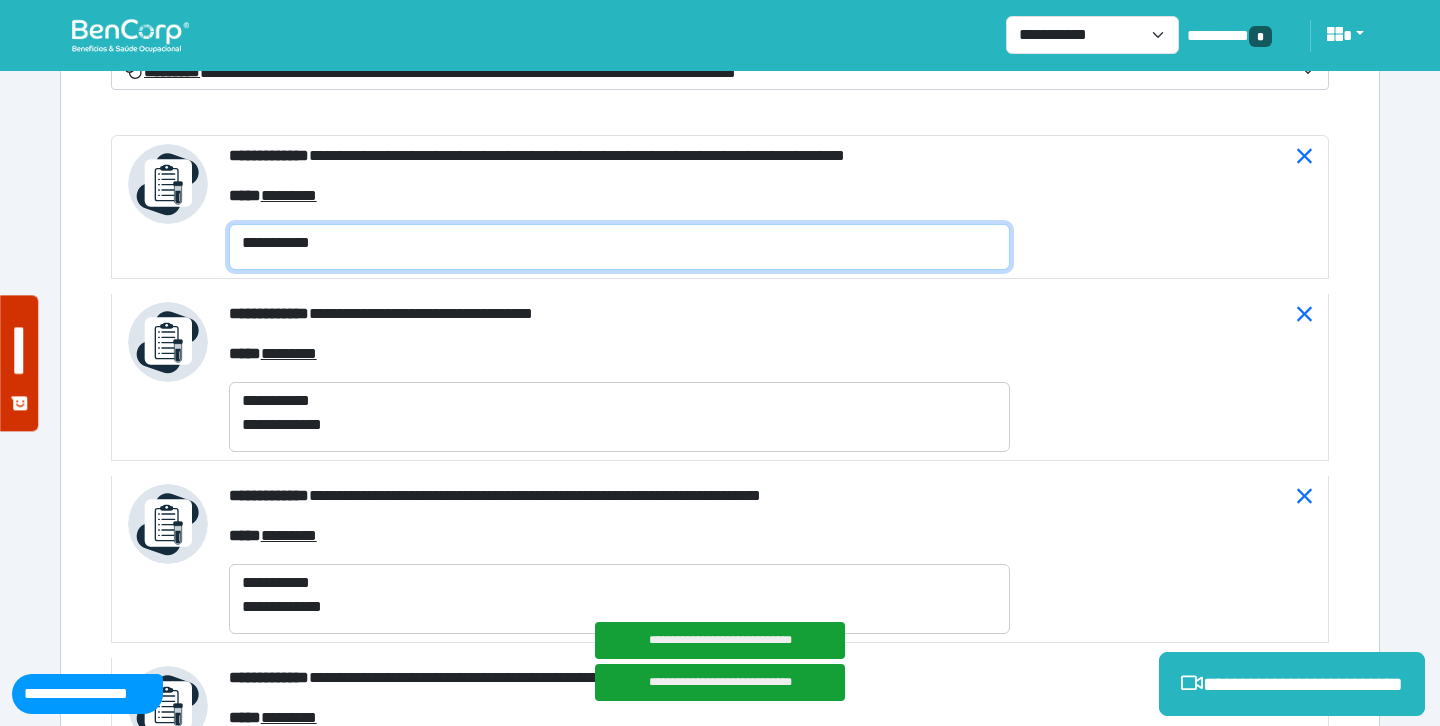 click on "**********" 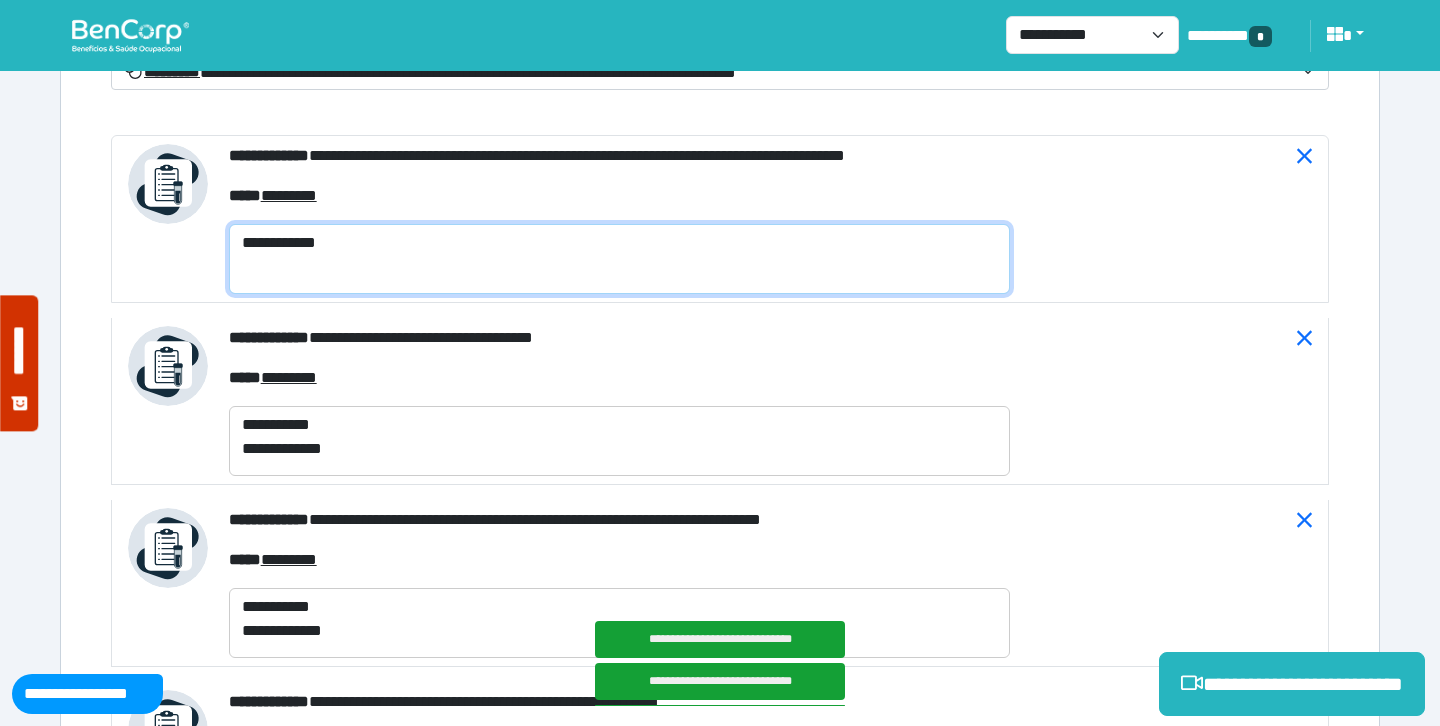 scroll, scrollTop: 0, scrollLeft: 0, axis: both 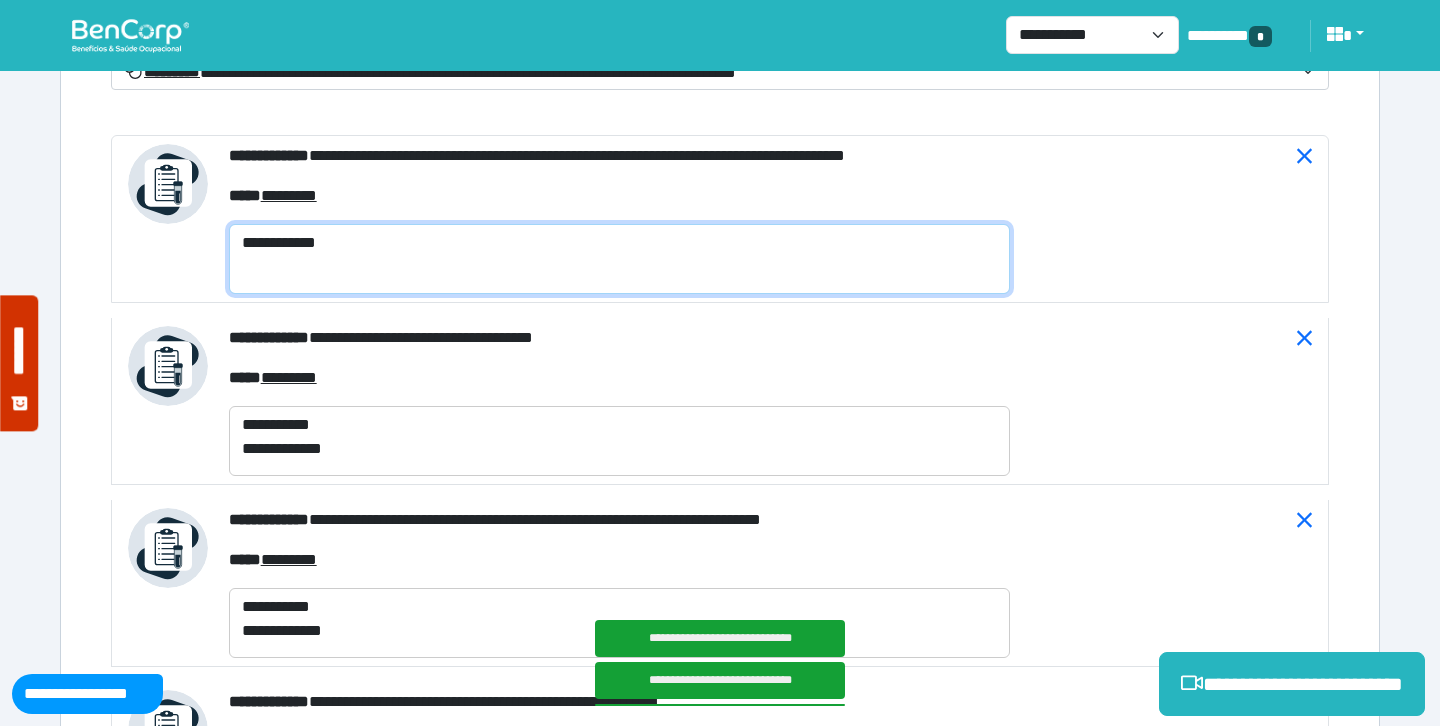 paste on "**********" 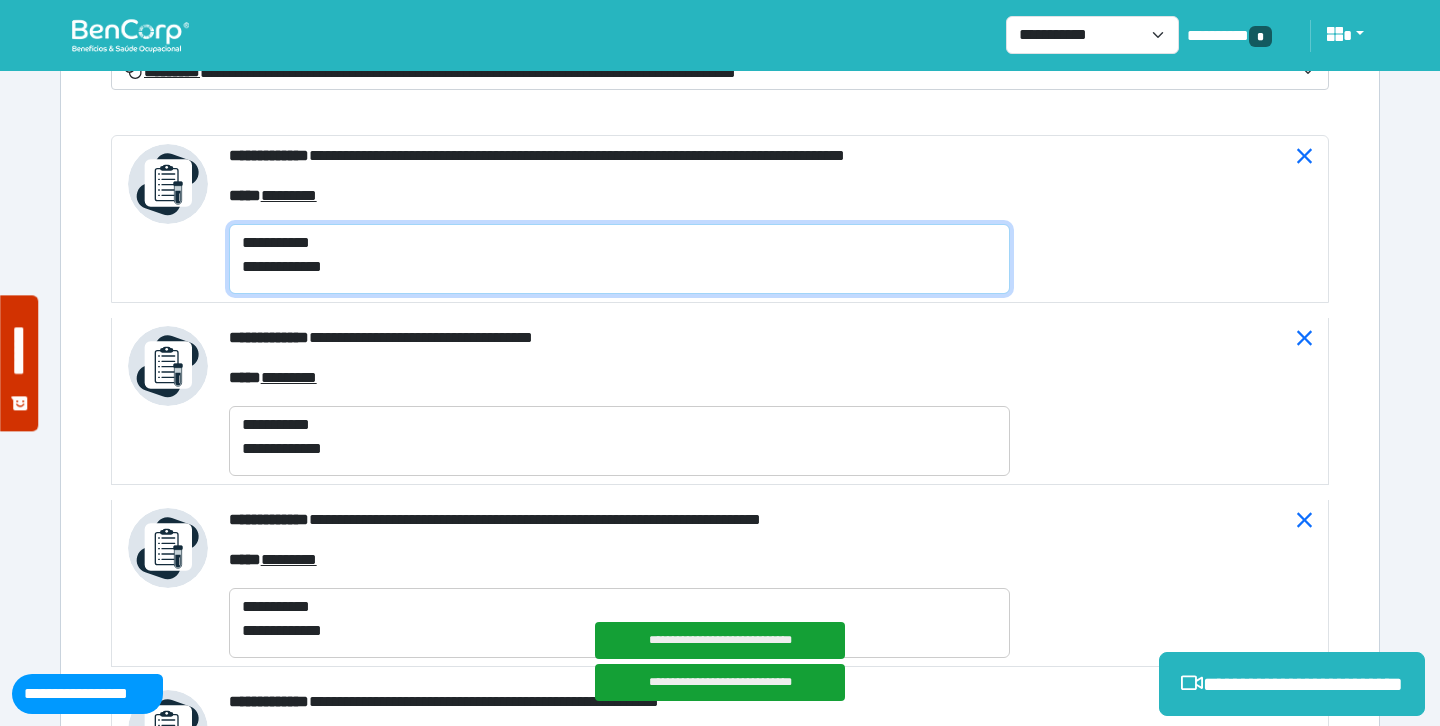 type on "**********" 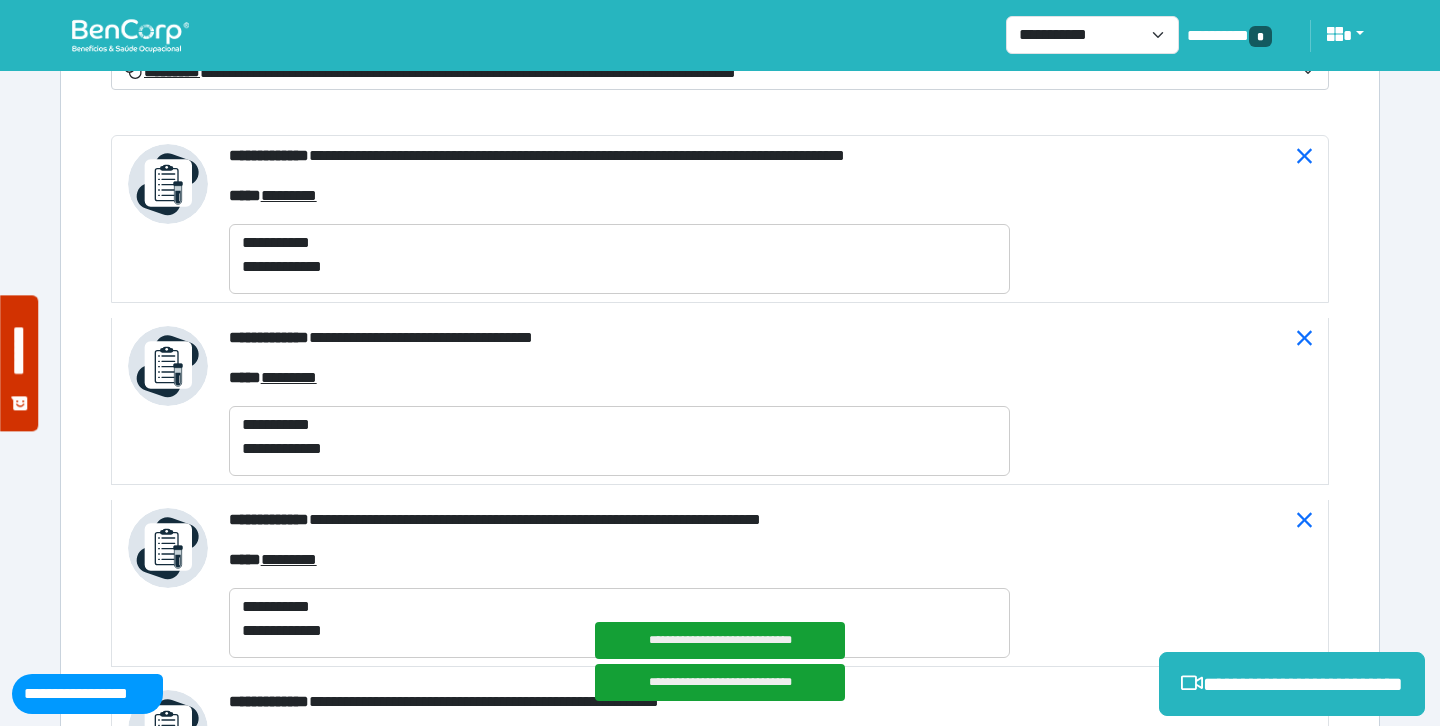 click on "**********" at bounding box center (720, -2449) 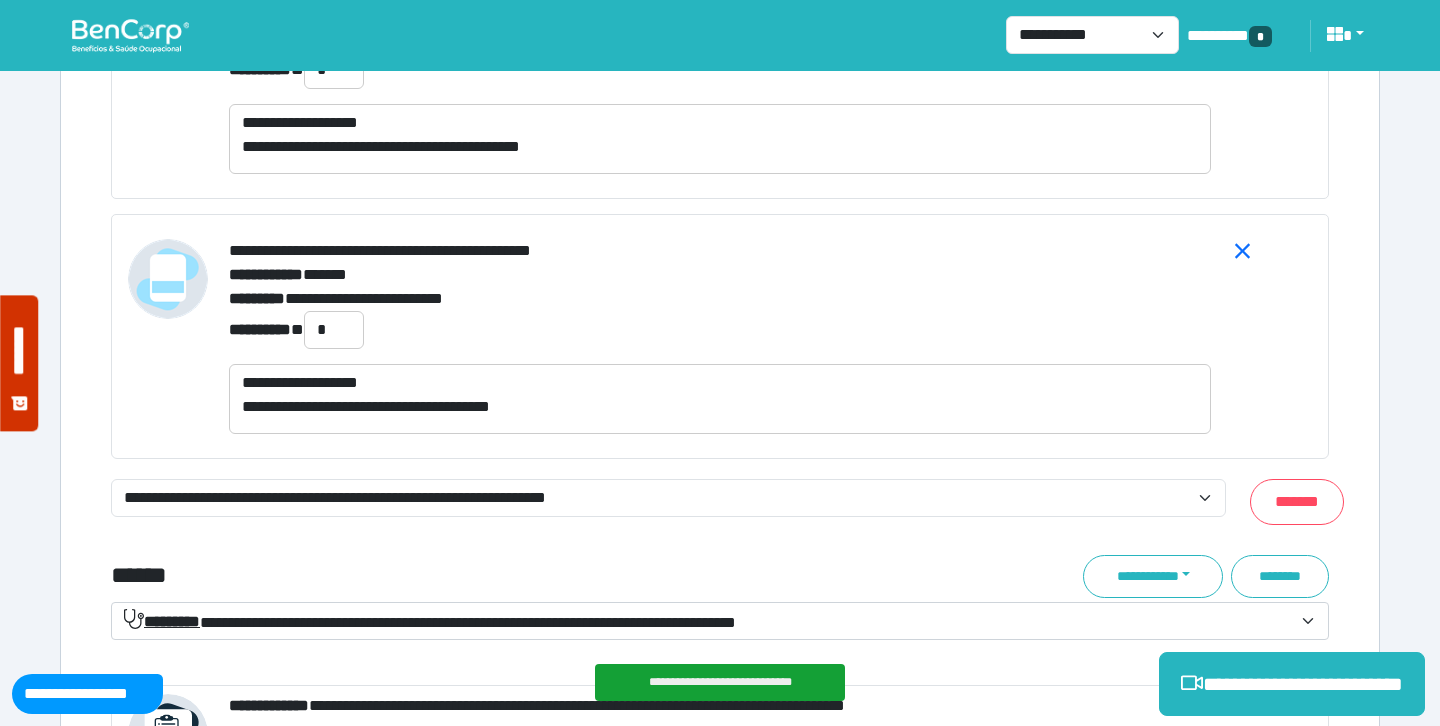 scroll, scrollTop: 7956, scrollLeft: 0, axis: vertical 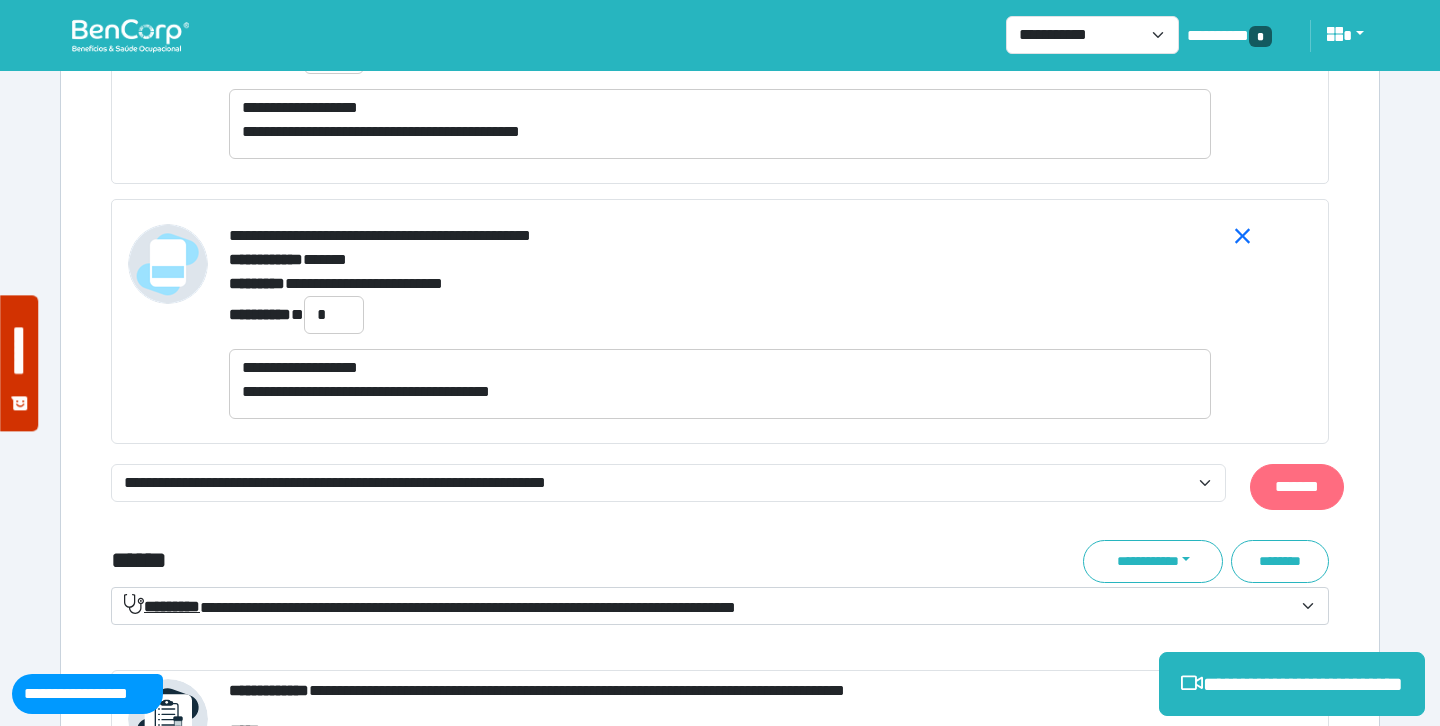 click on "*******" 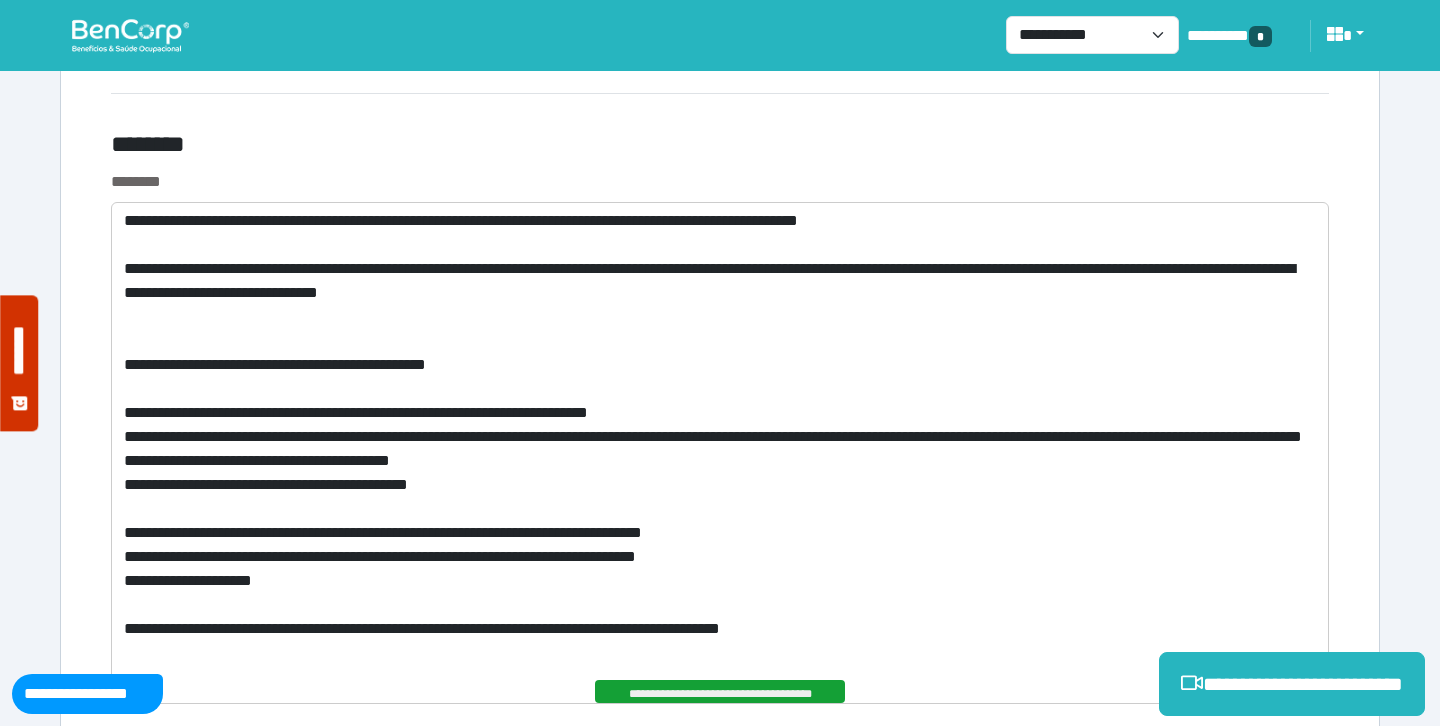 scroll, scrollTop: 10685, scrollLeft: 0, axis: vertical 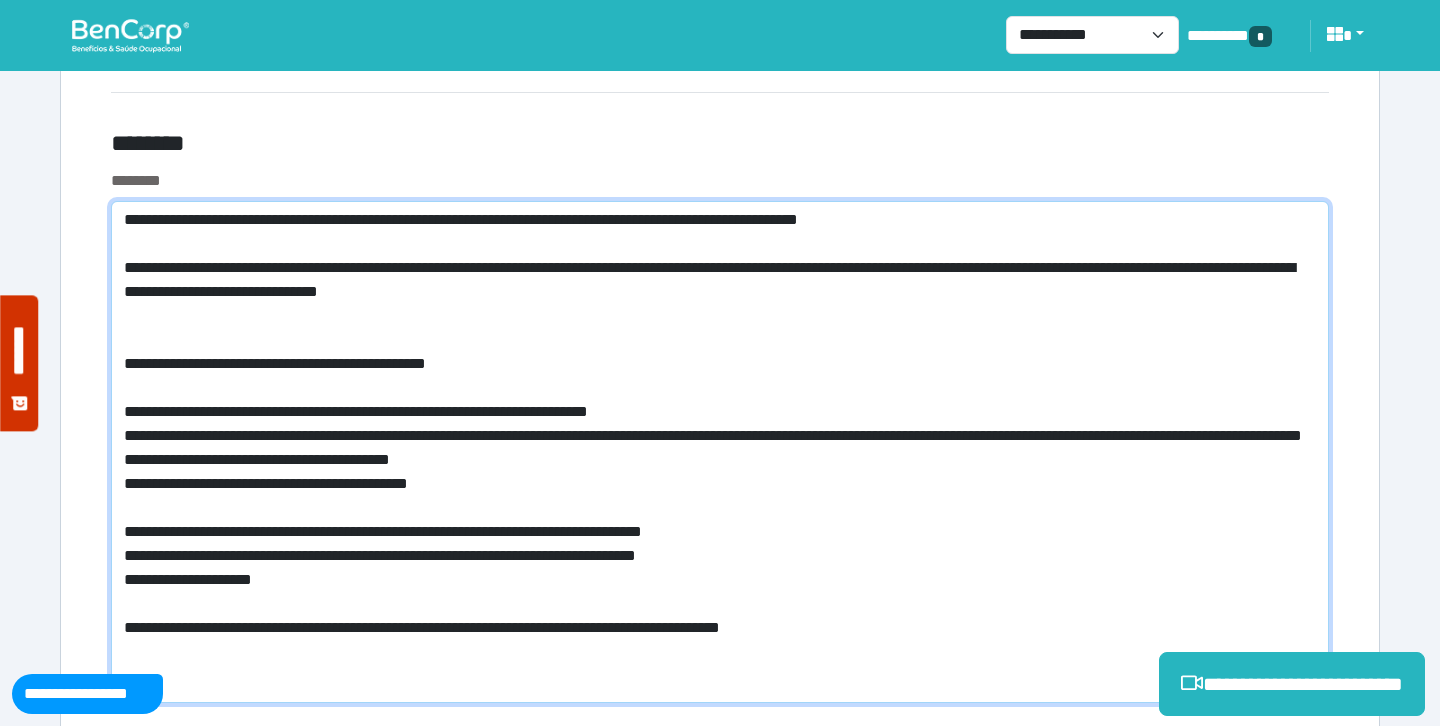 click 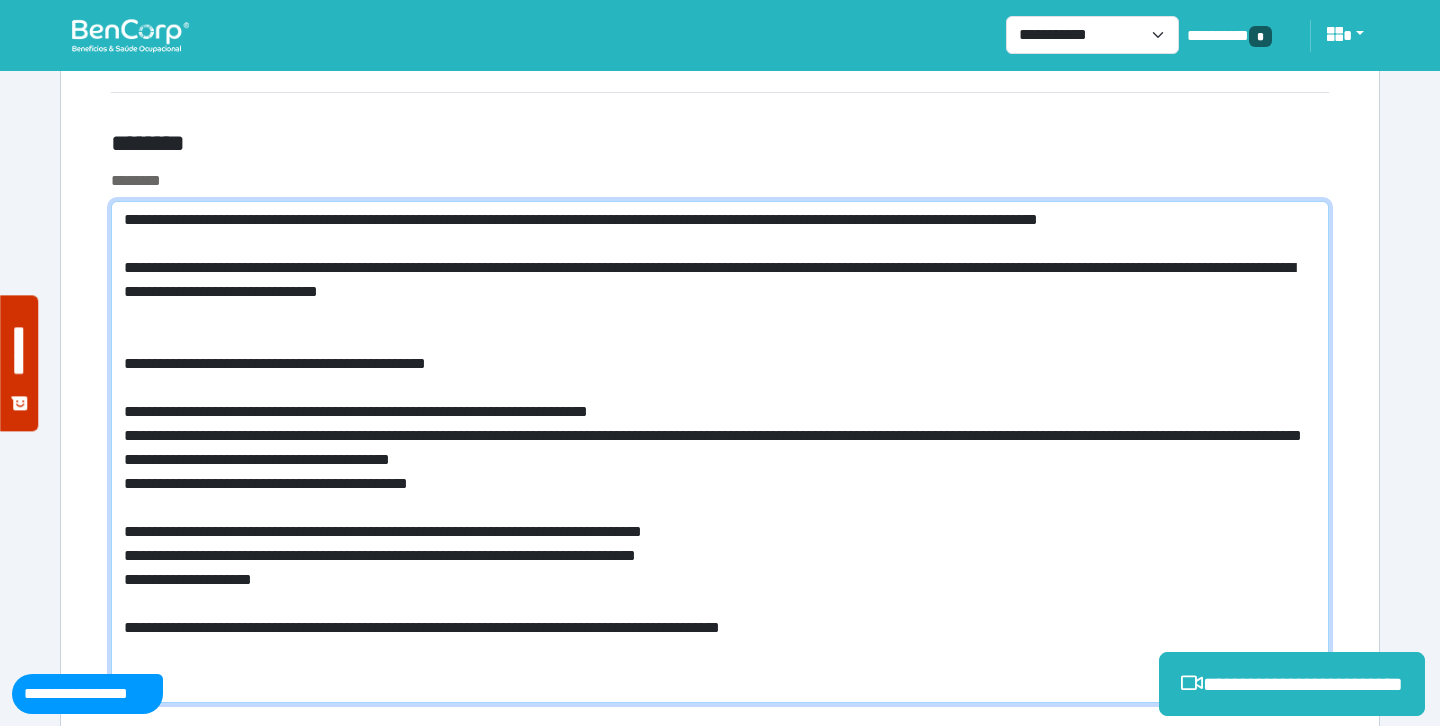 type on "**********" 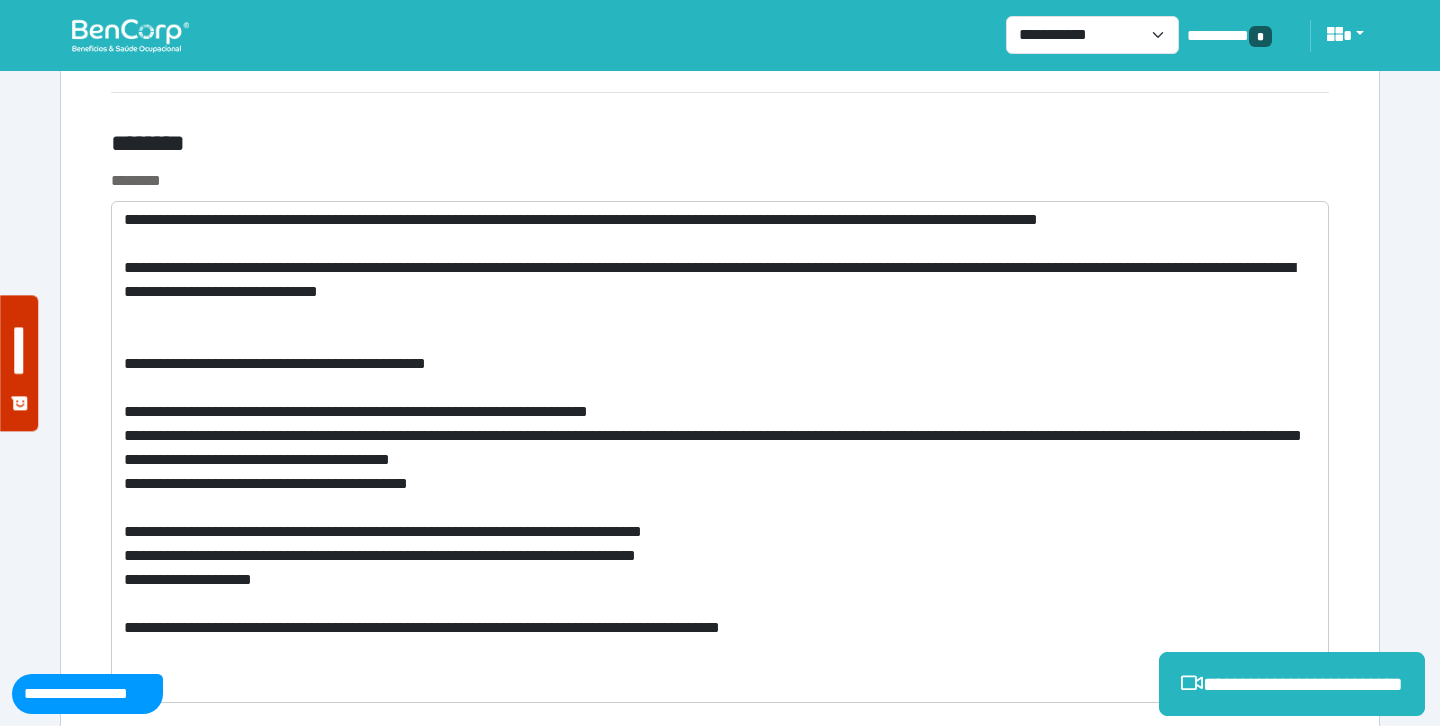 click 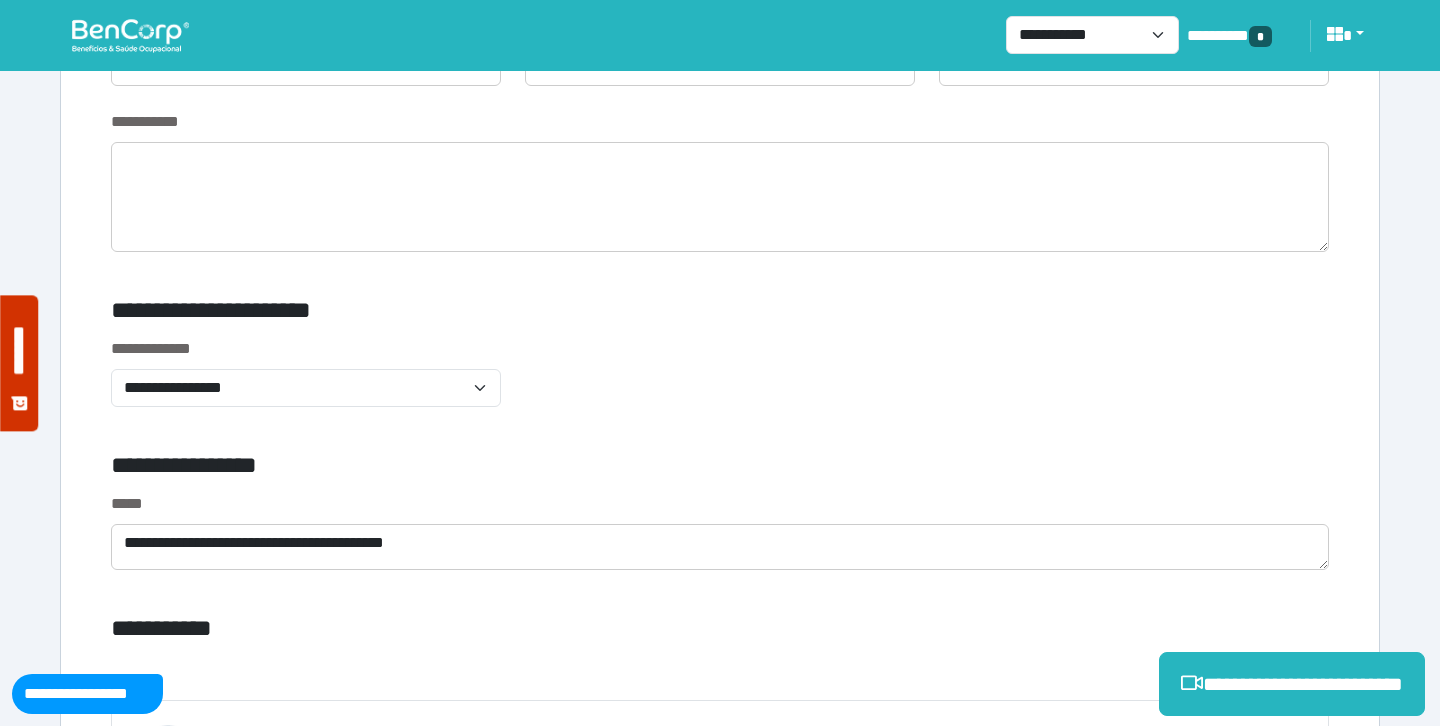scroll, scrollTop: 7222, scrollLeft: 0, axis: vertical 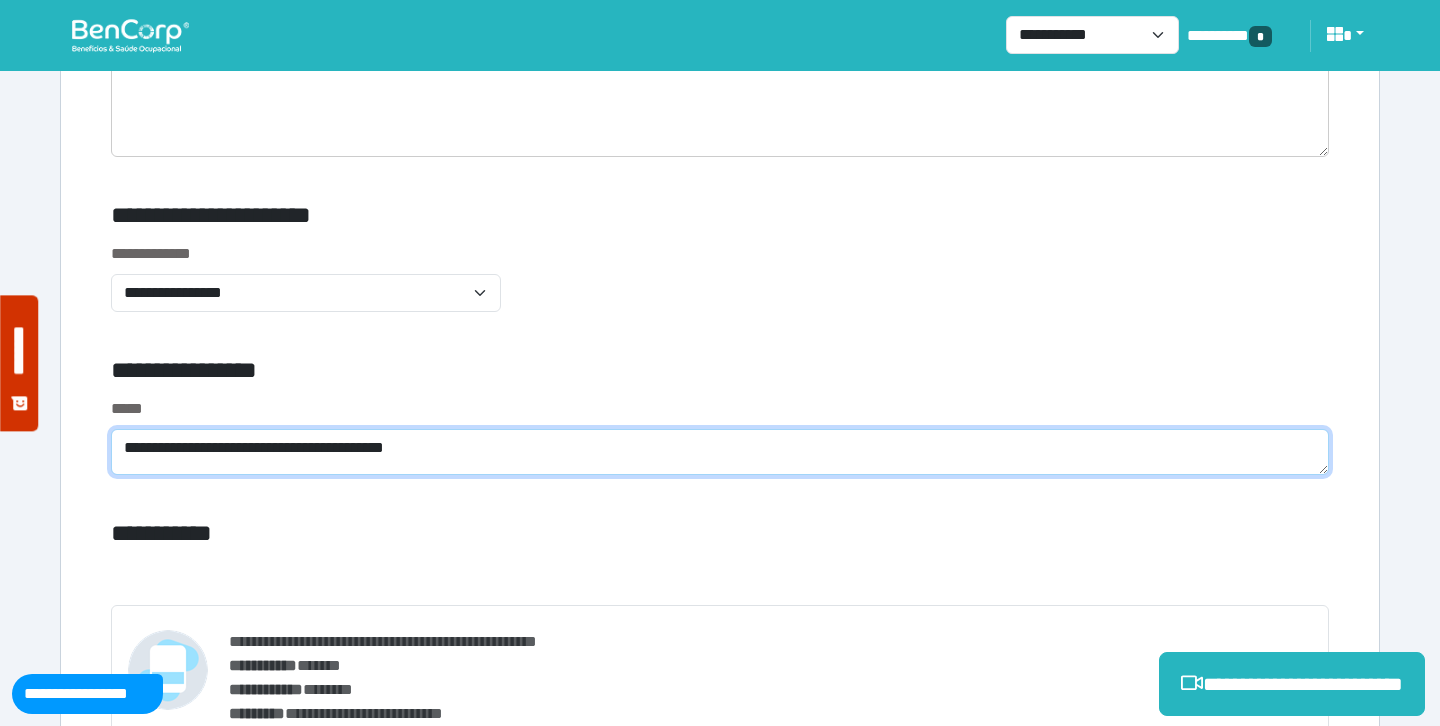 click on "**********" 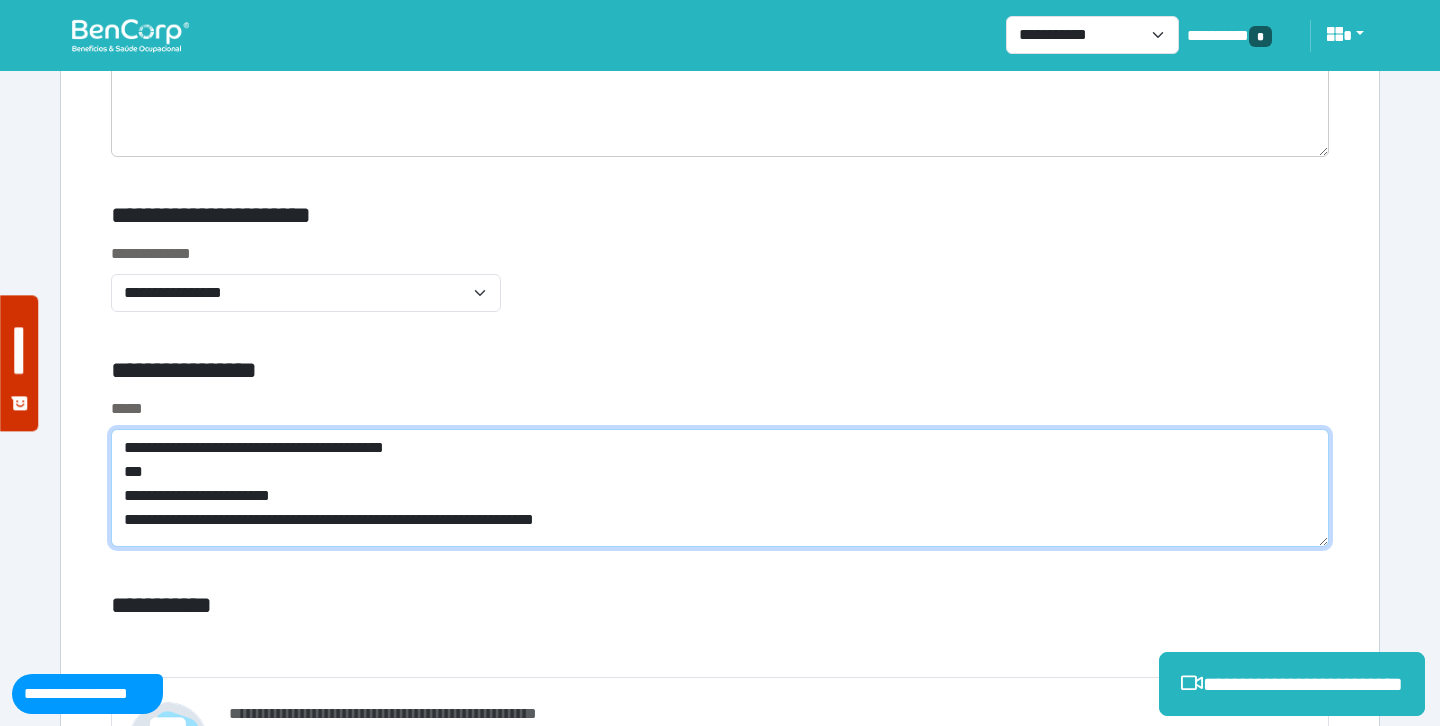 scroll, scrollTop: 0, scrollLeft: 0, axis: both 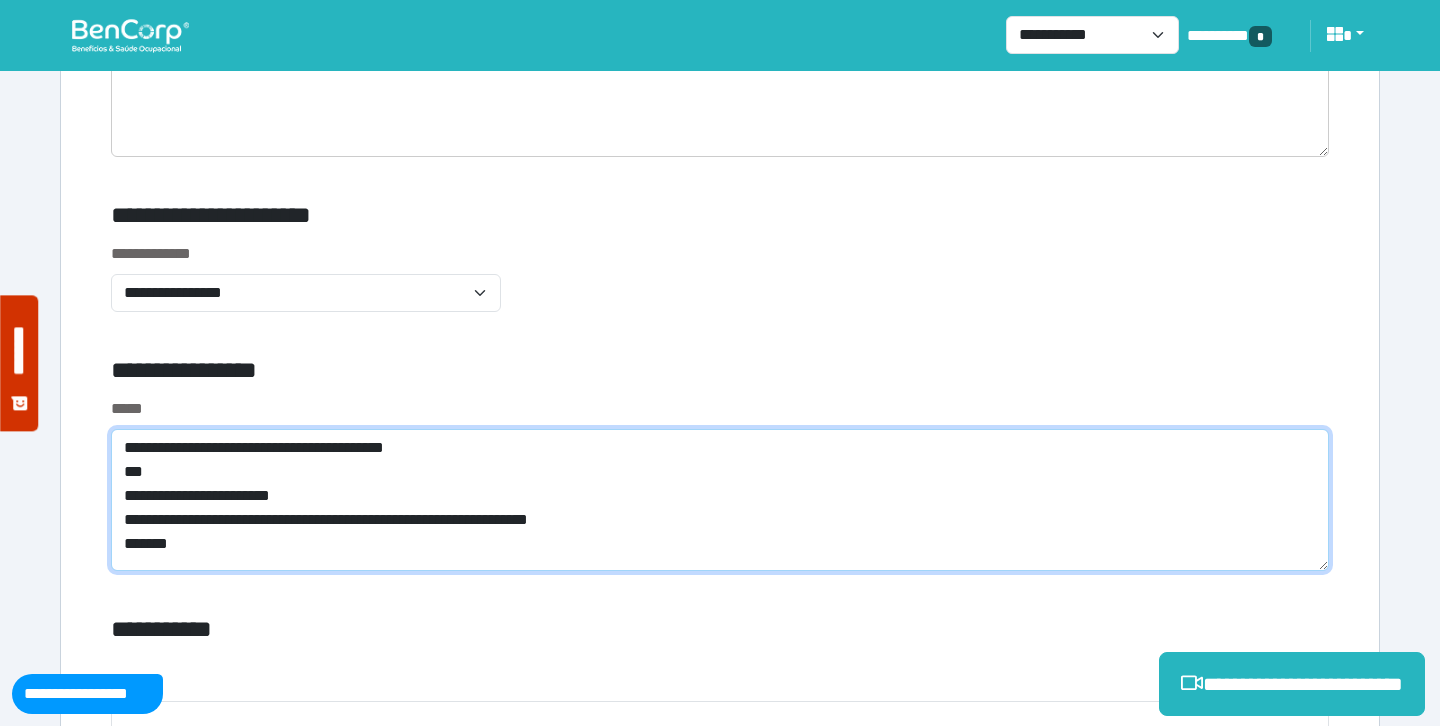 type on "**********" 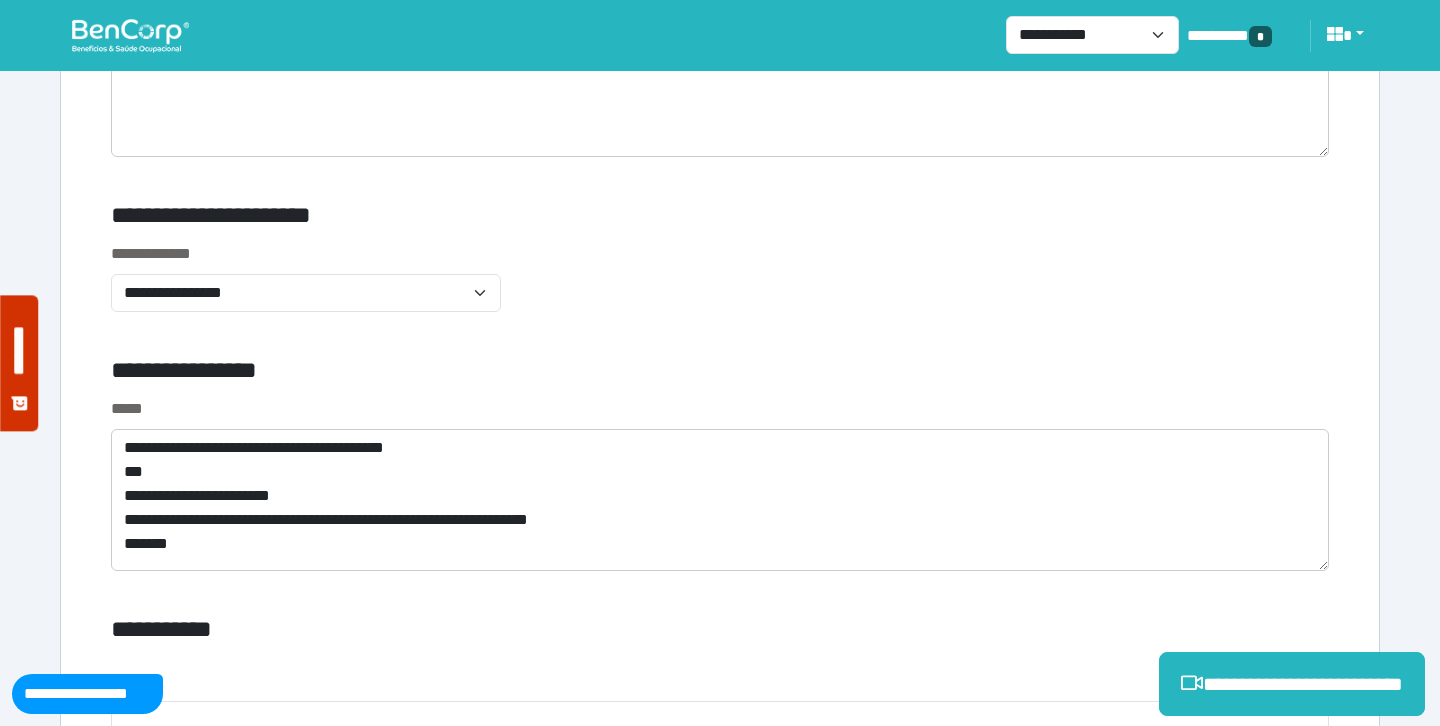 click on "**********" 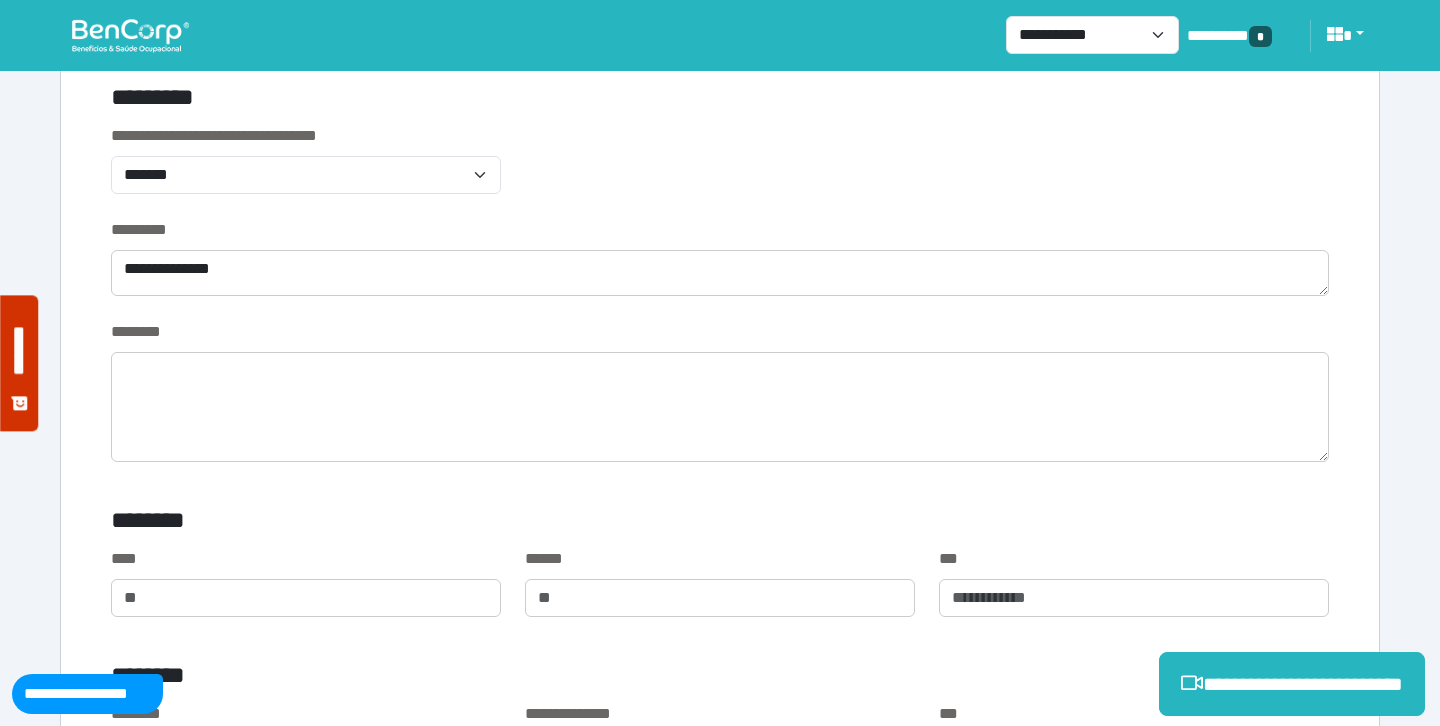 scroll, scrollTop: 0, scrollLeft: 0, axis: both 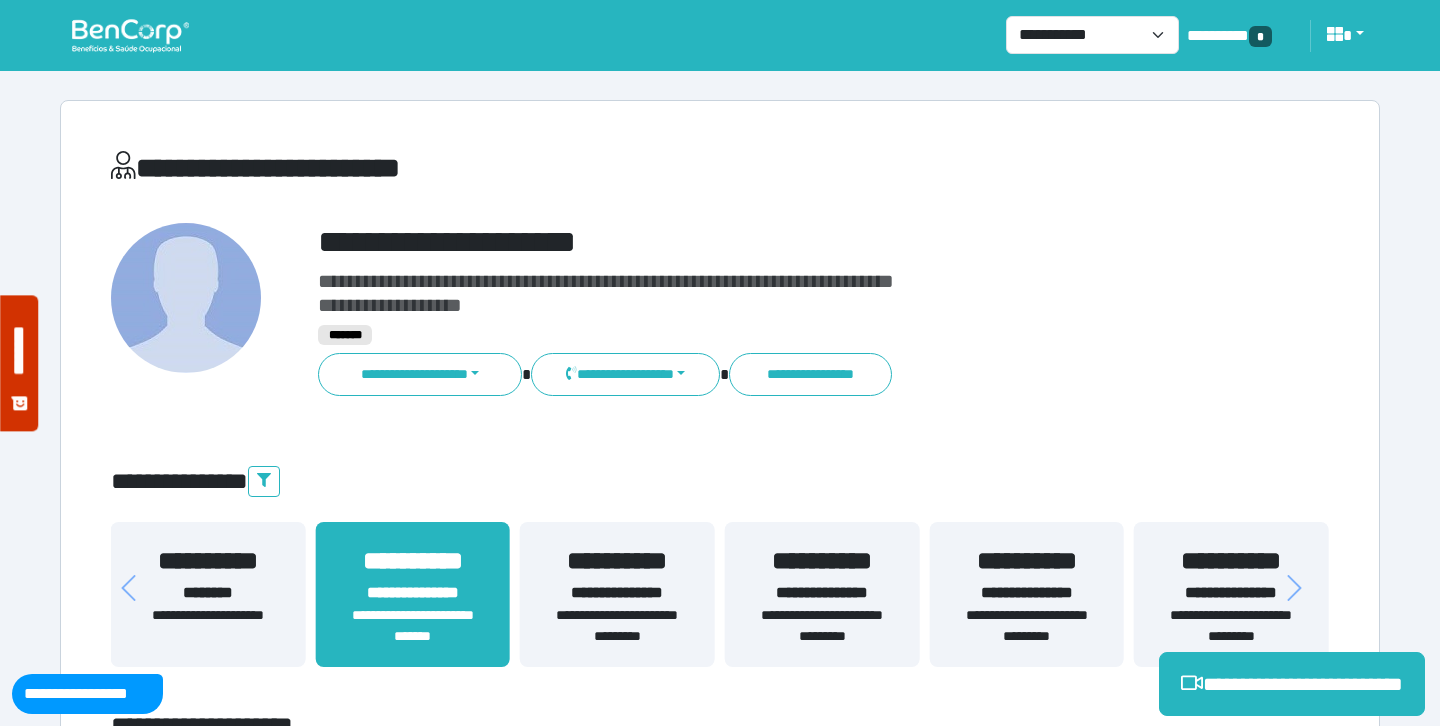 click on "**********" at bounding box center (772, 242) 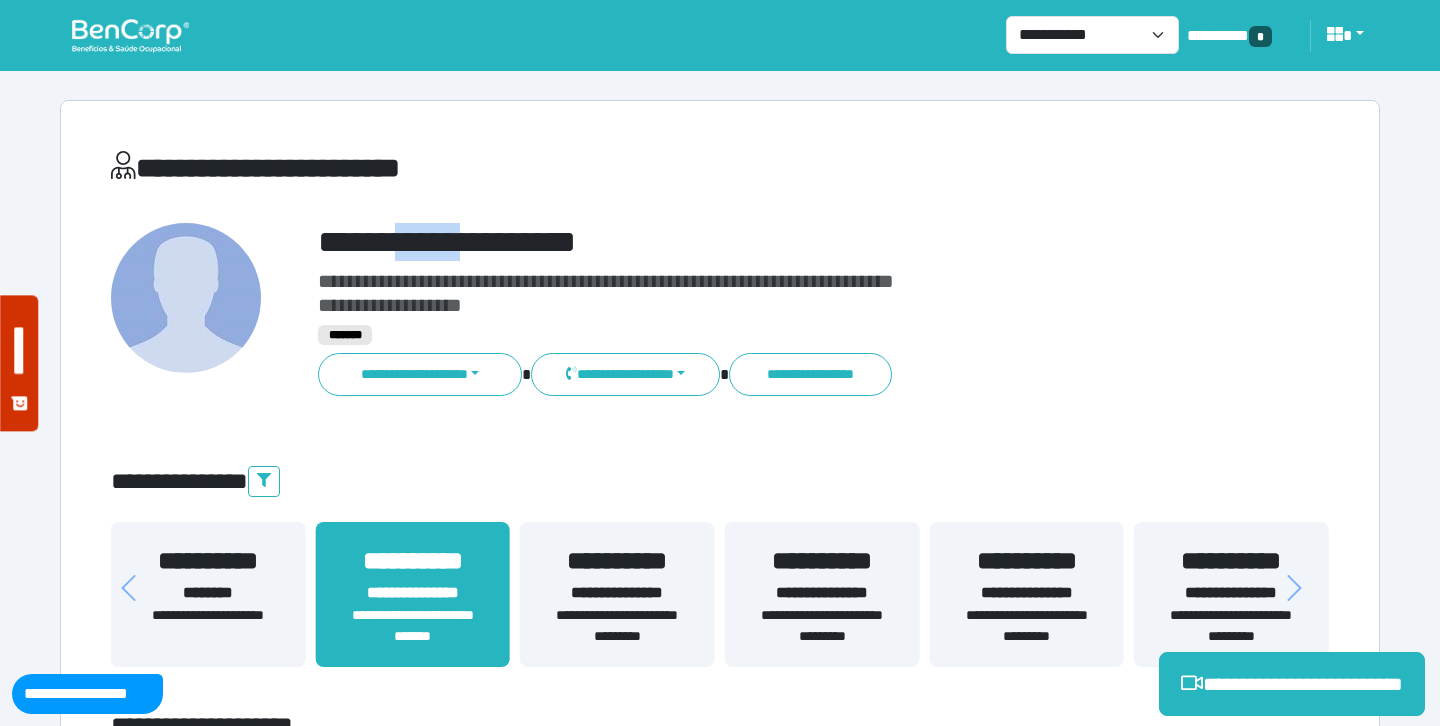 click on "**********" at bounding box center (772, 242) 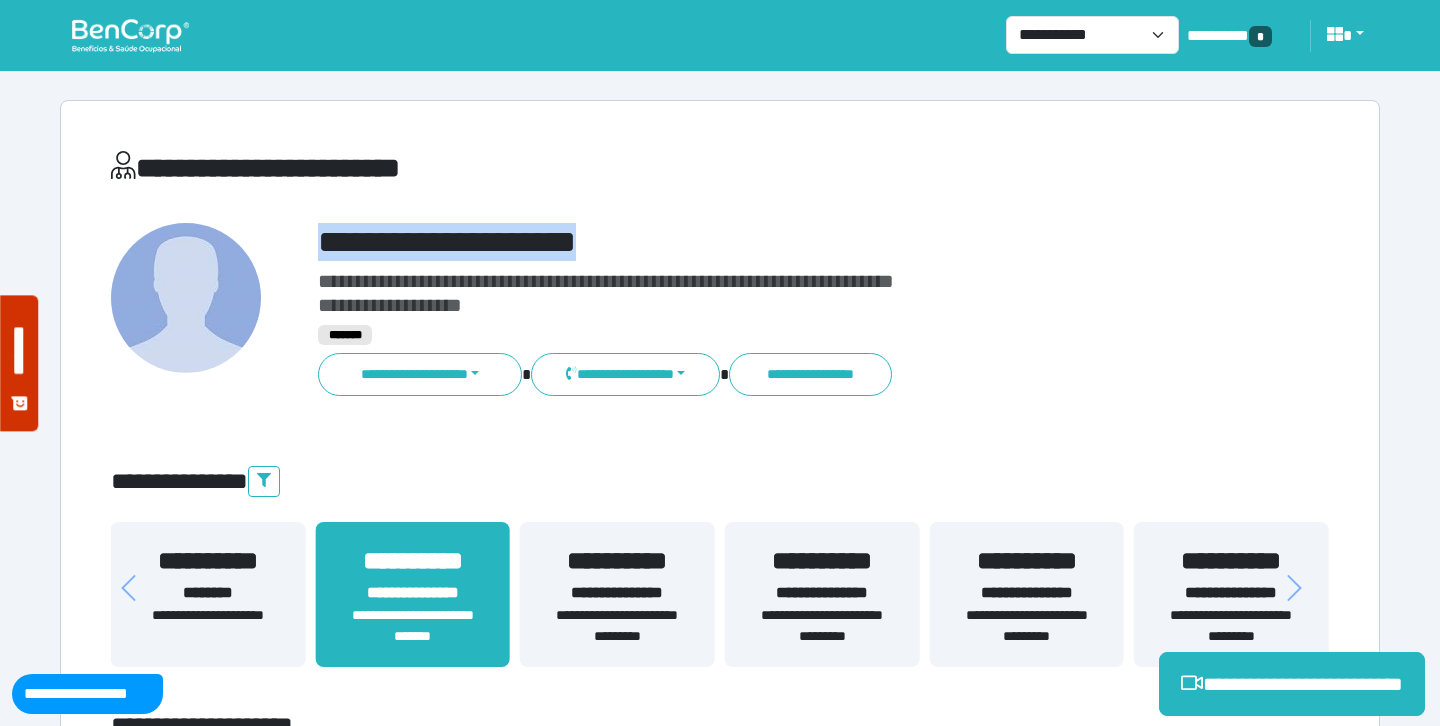 click on "**********" at bounding box center (772, 242) 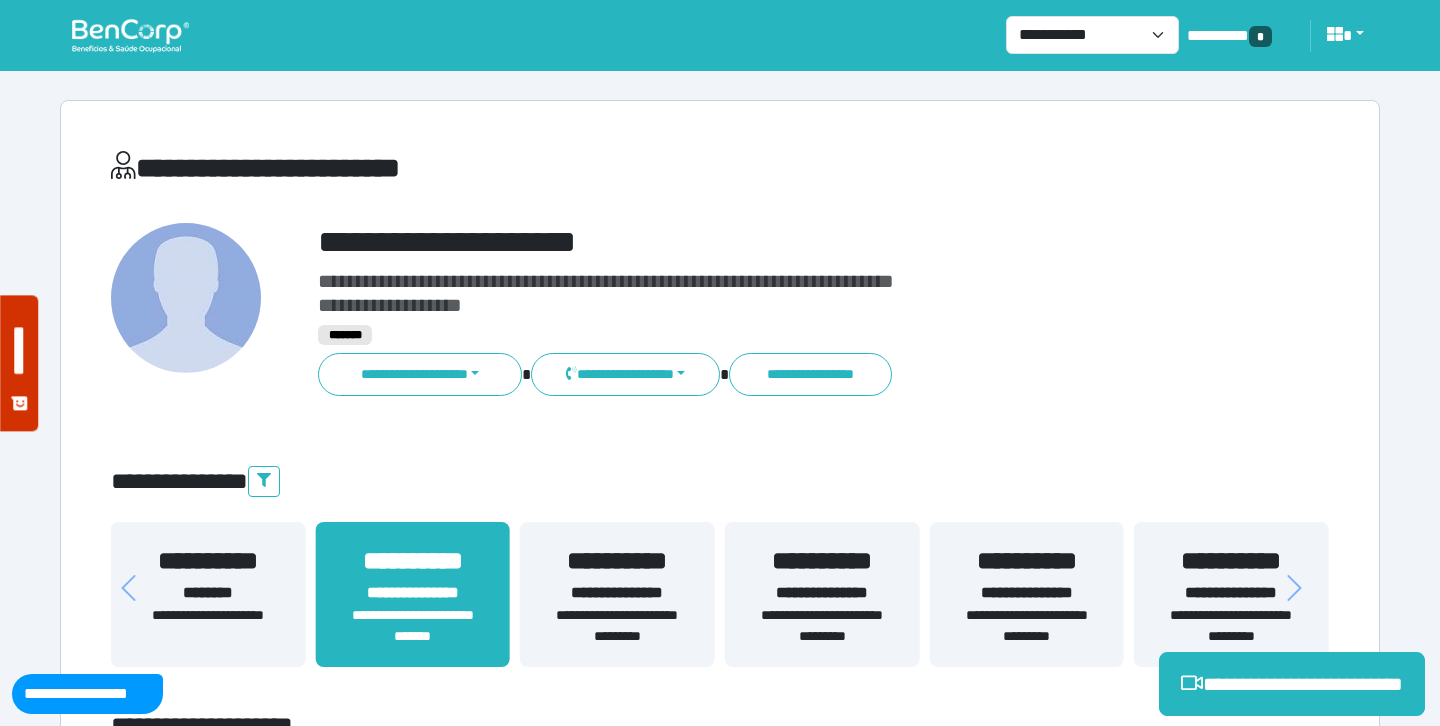 click on "**********" at bounding box center (720, 6030) 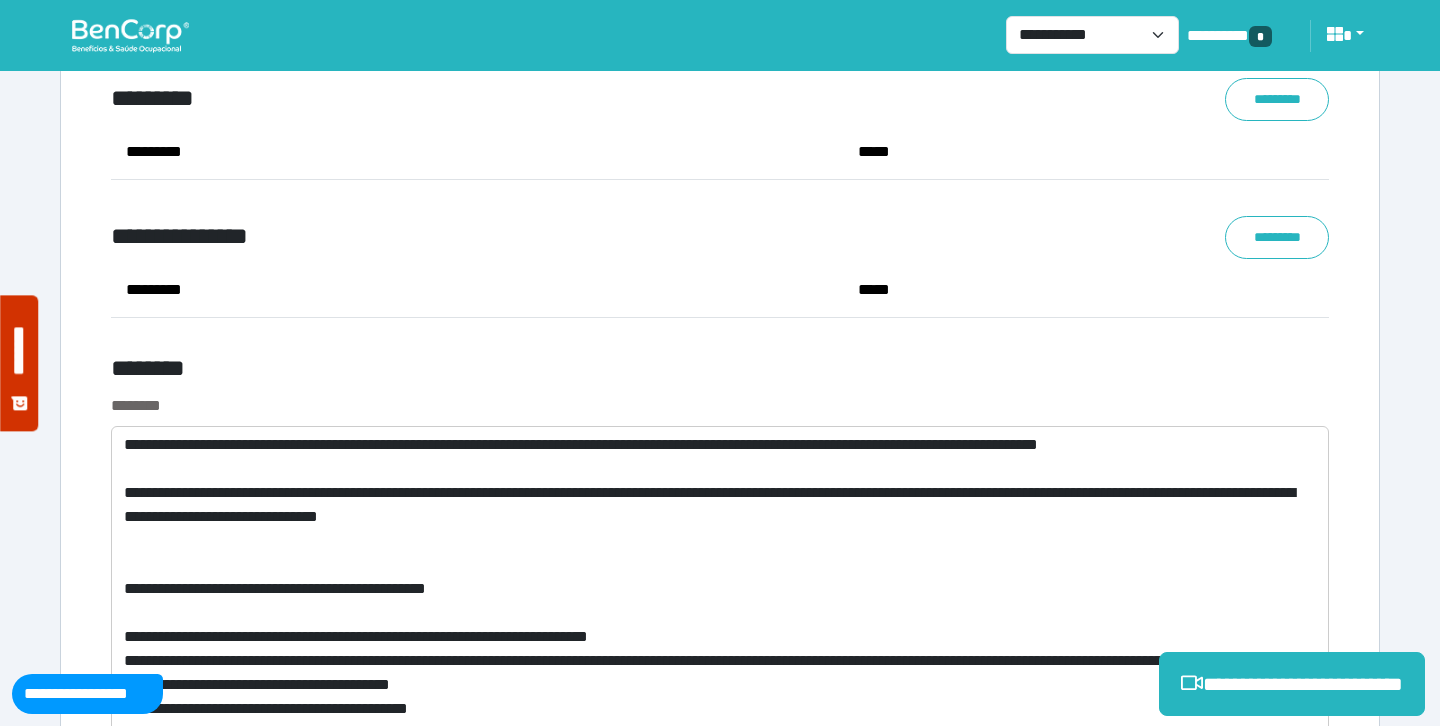 scroll, scrollTop: 11254, scrollLeft: 0, axis: vertical 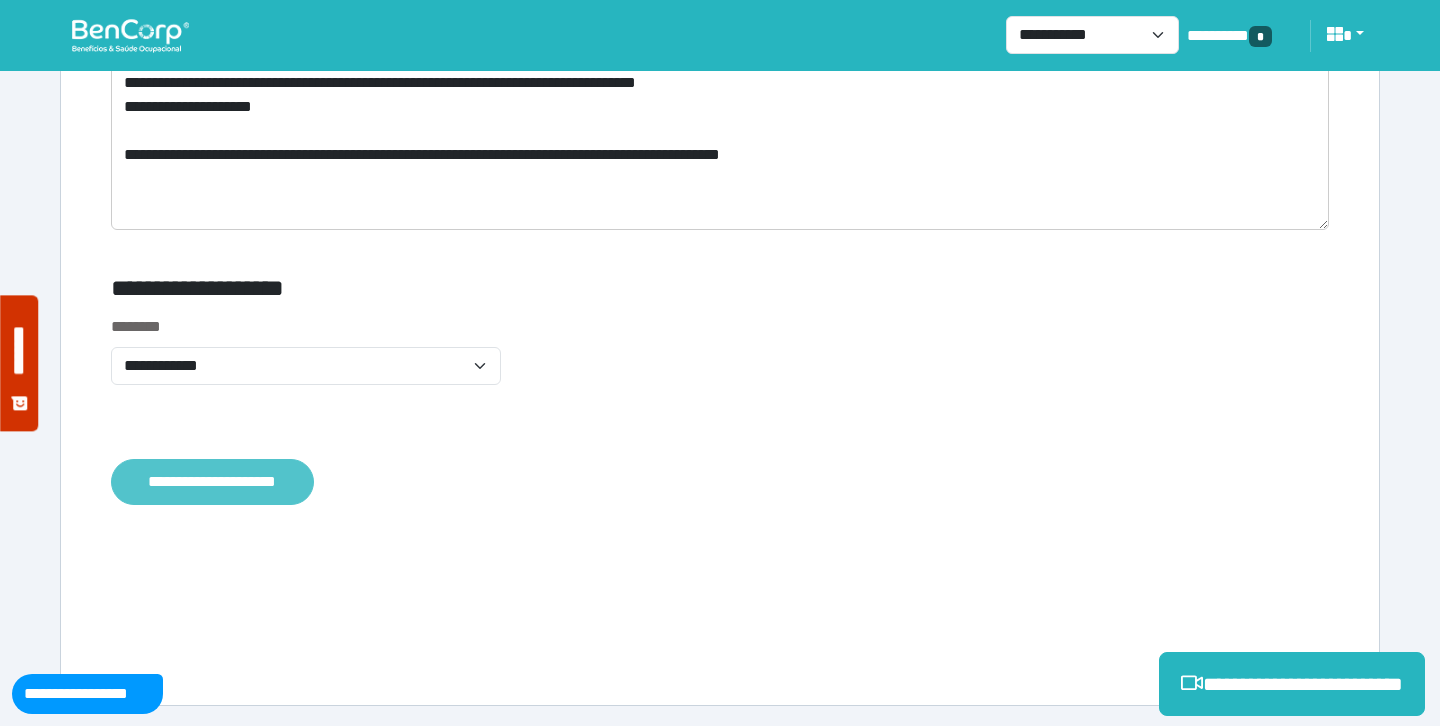 click on "**********" 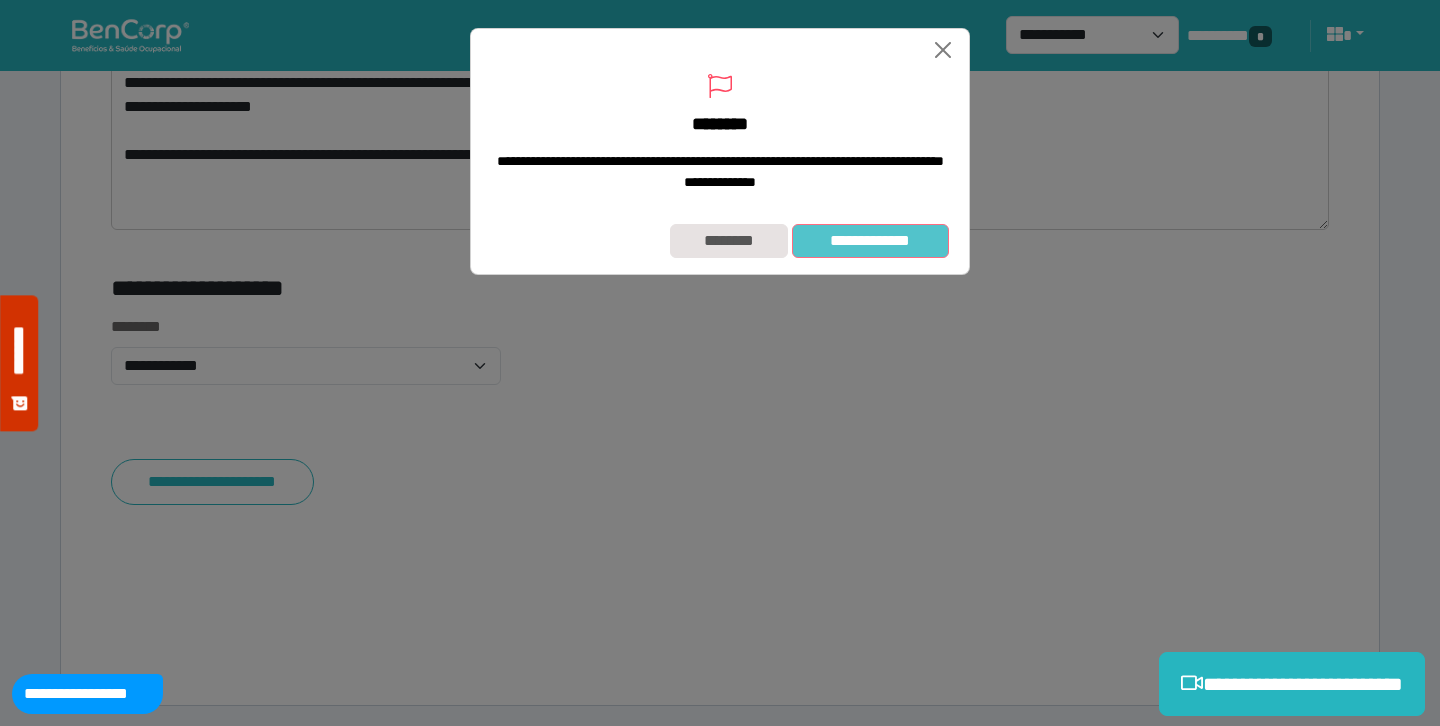 click on "**********" at bounding box center [870, 241] 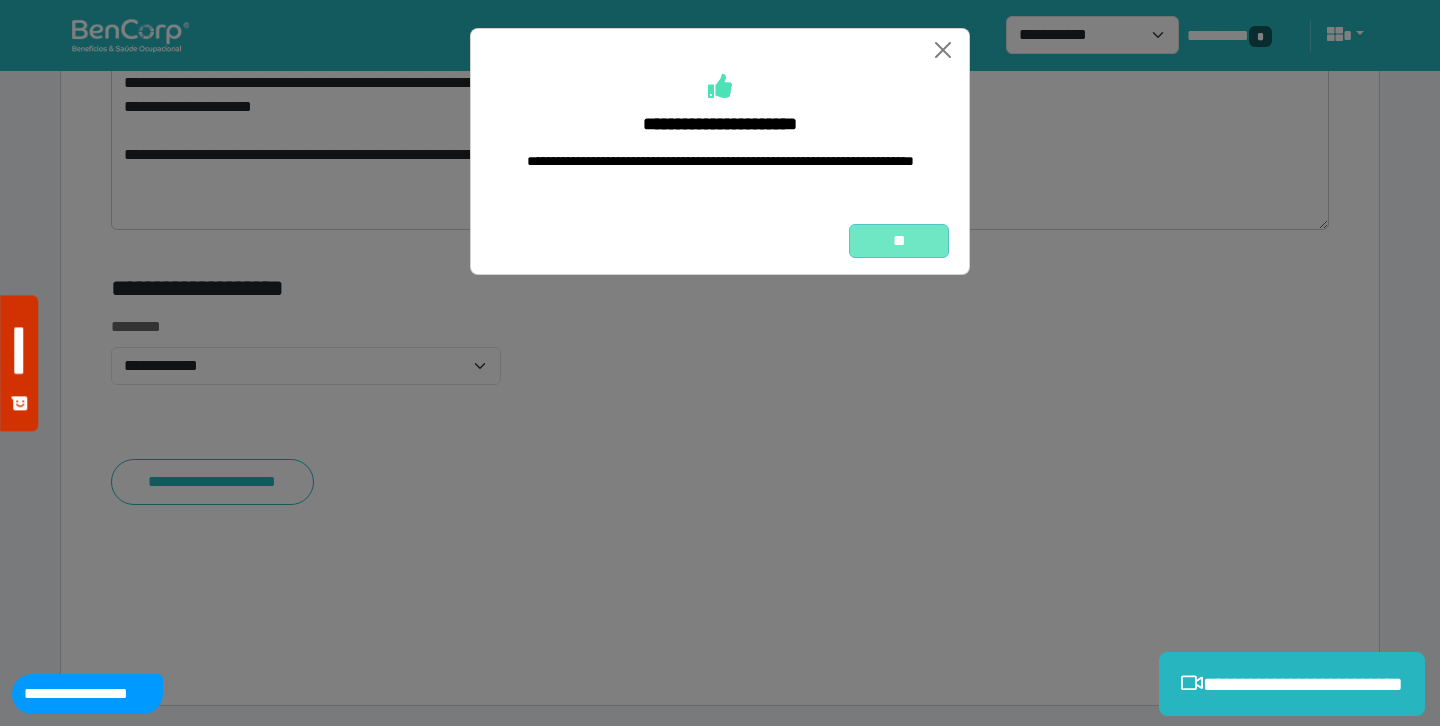 click on "**" at bounding box center (899, 241) 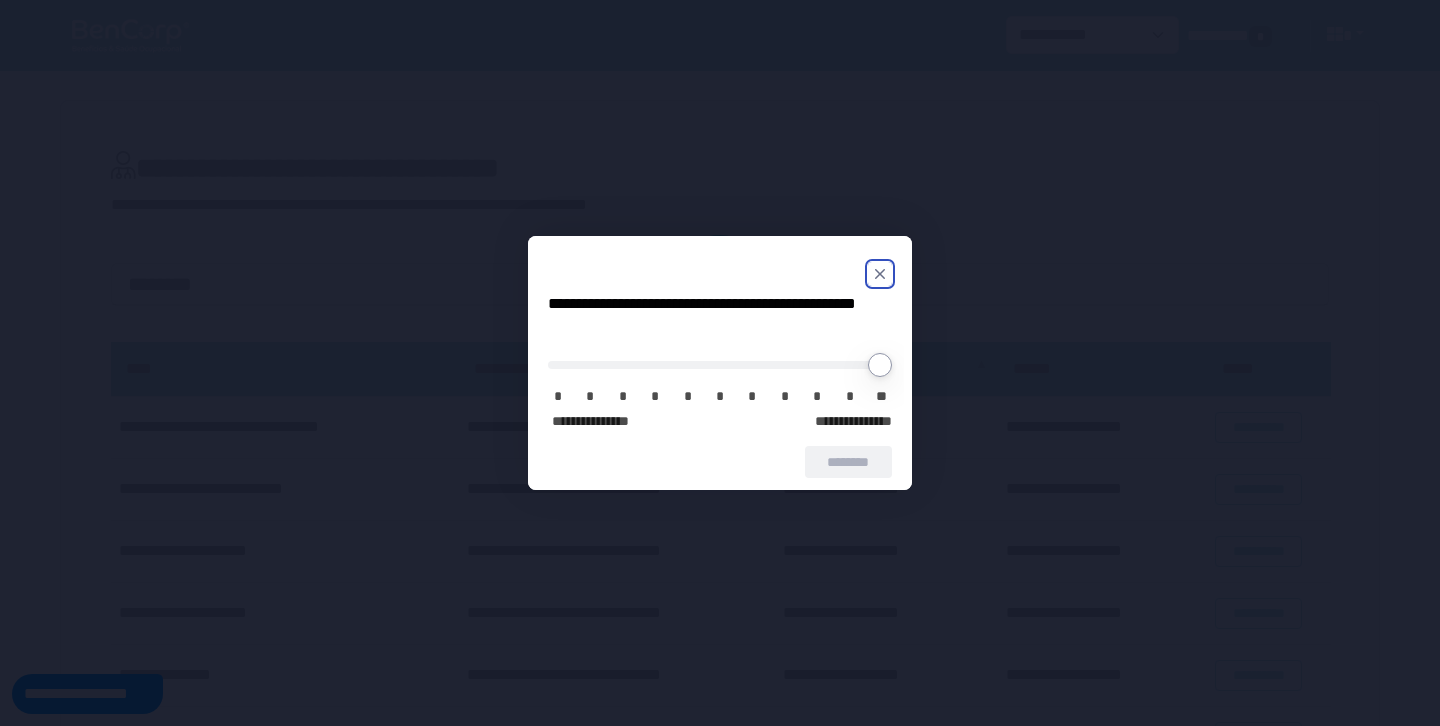 scroll, scrollTop: 0, scrollLeft: 0, axis: both 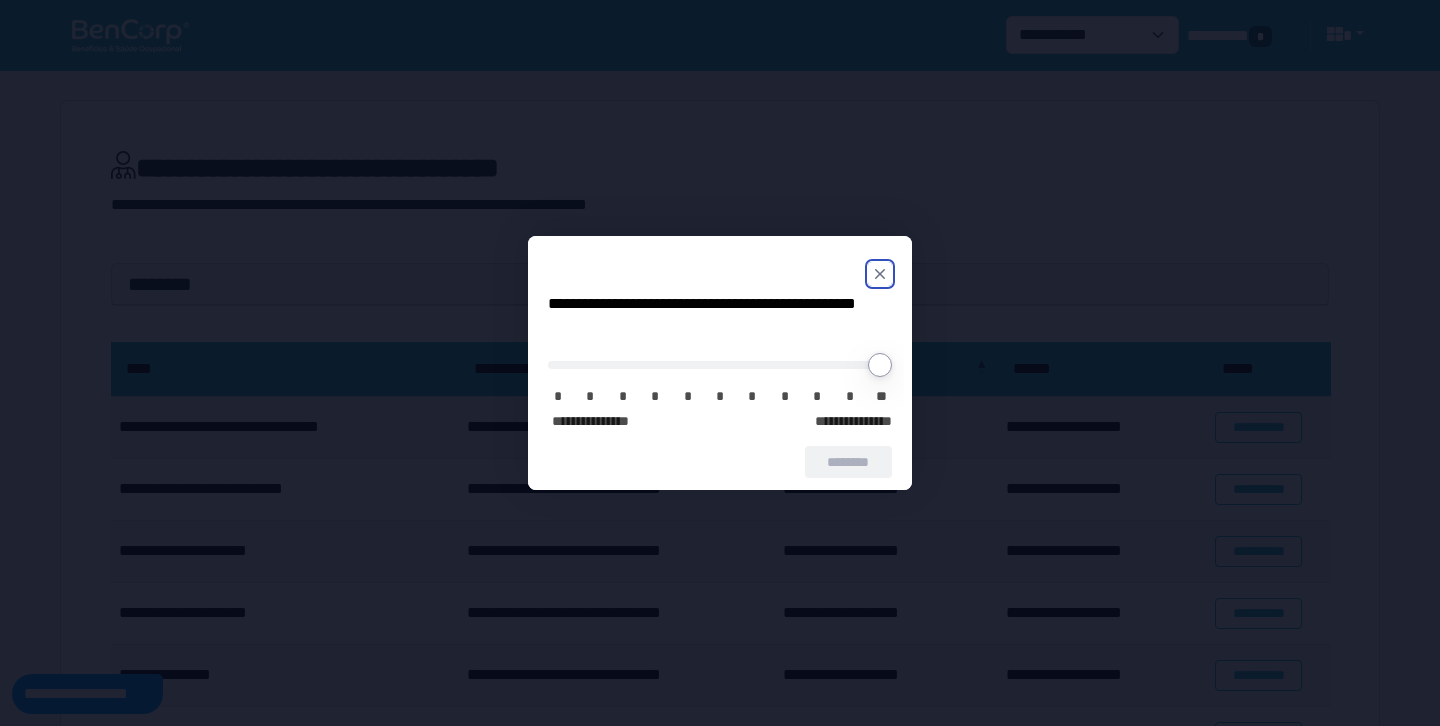 click 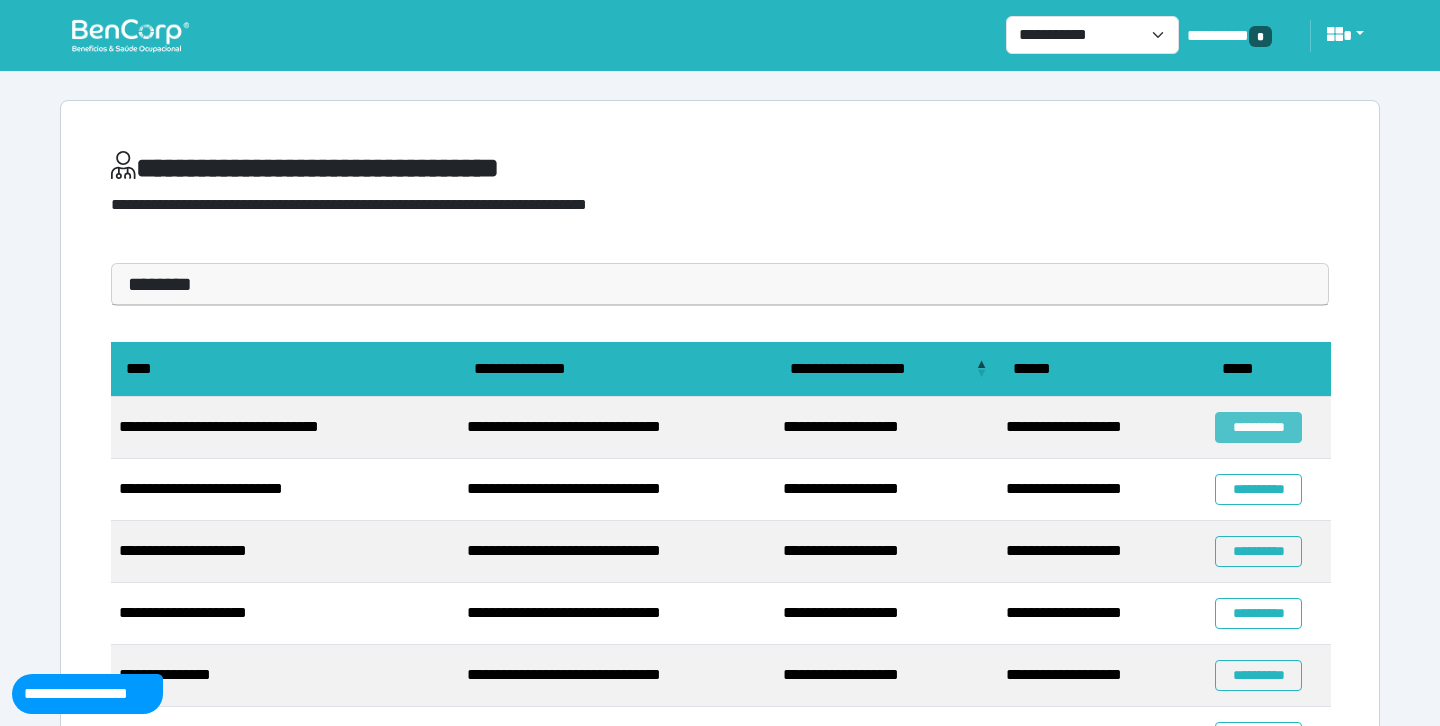click on "**********" at bounding box center (1258, 427) 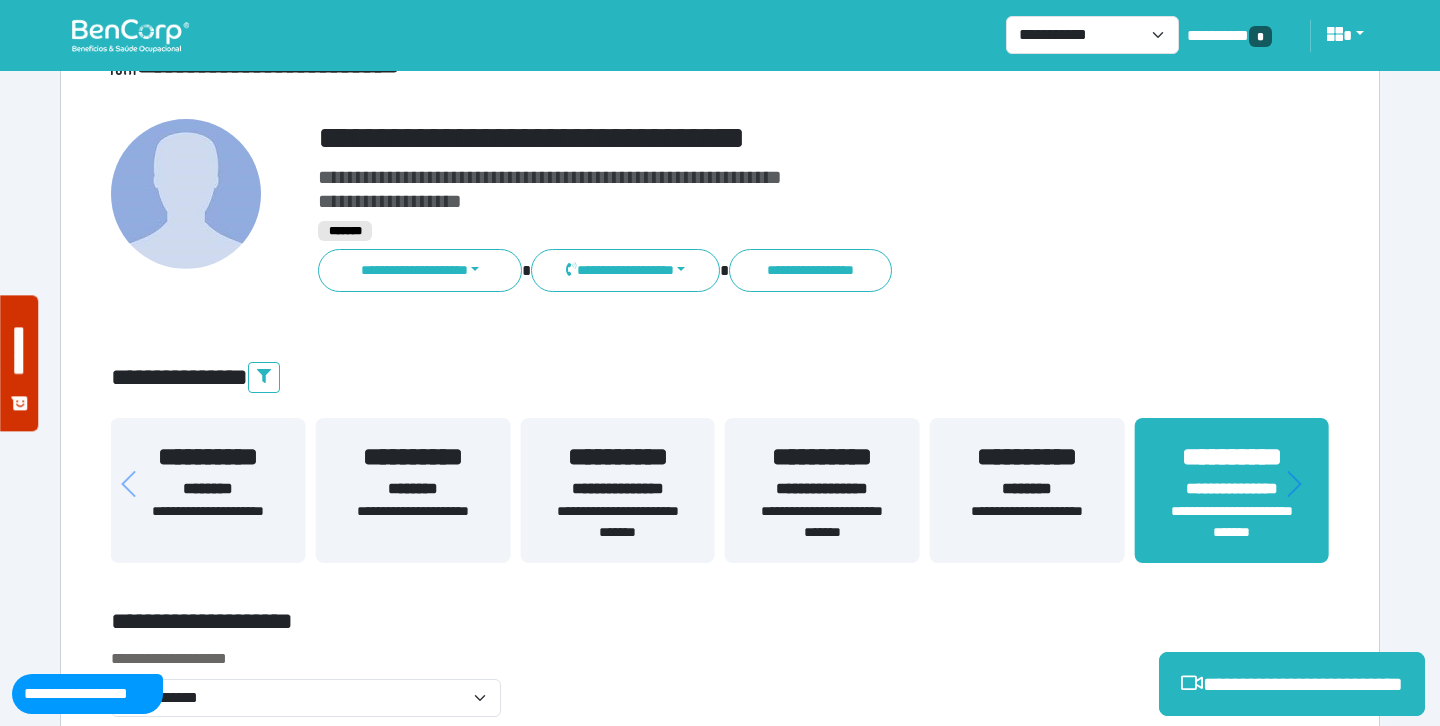scroll, scrollTop: 140, scrollLeft: 0, axis: vertical 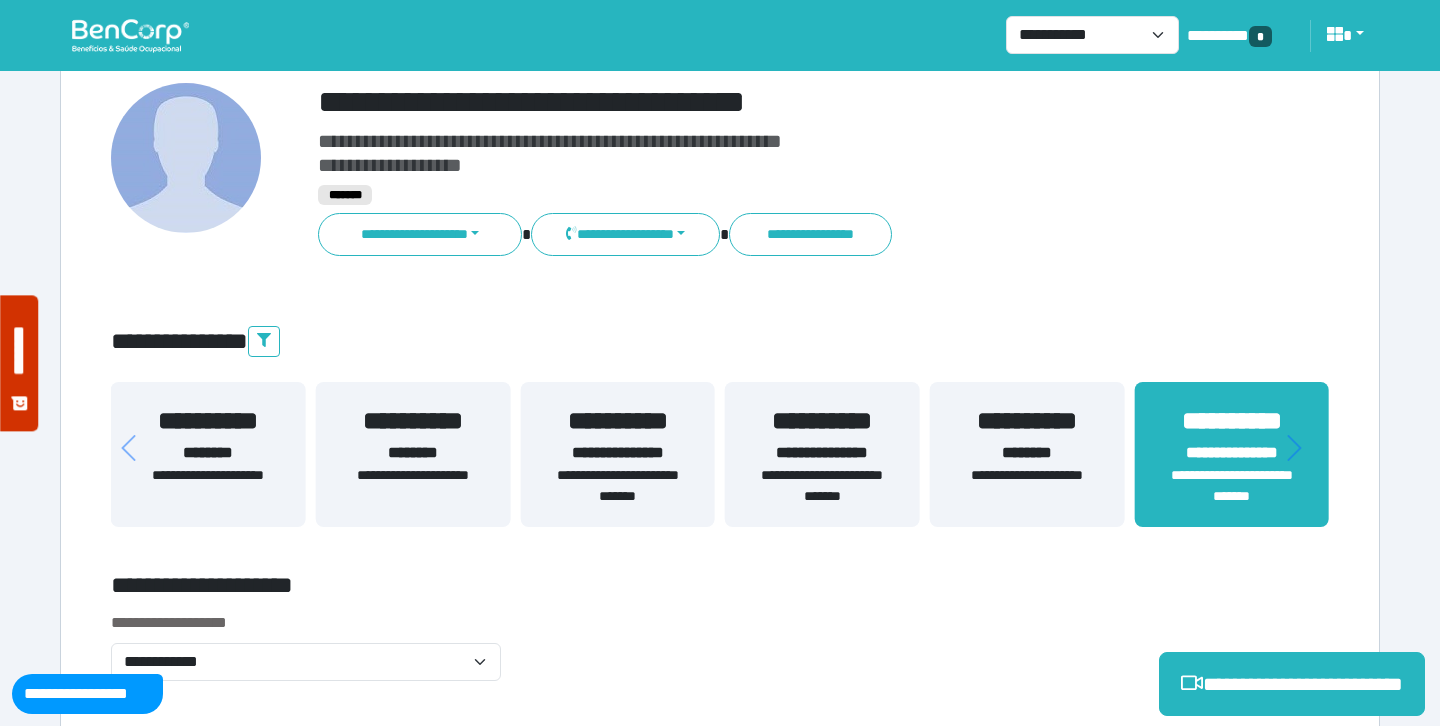 click on "**********" at bounding box center (617, 453) 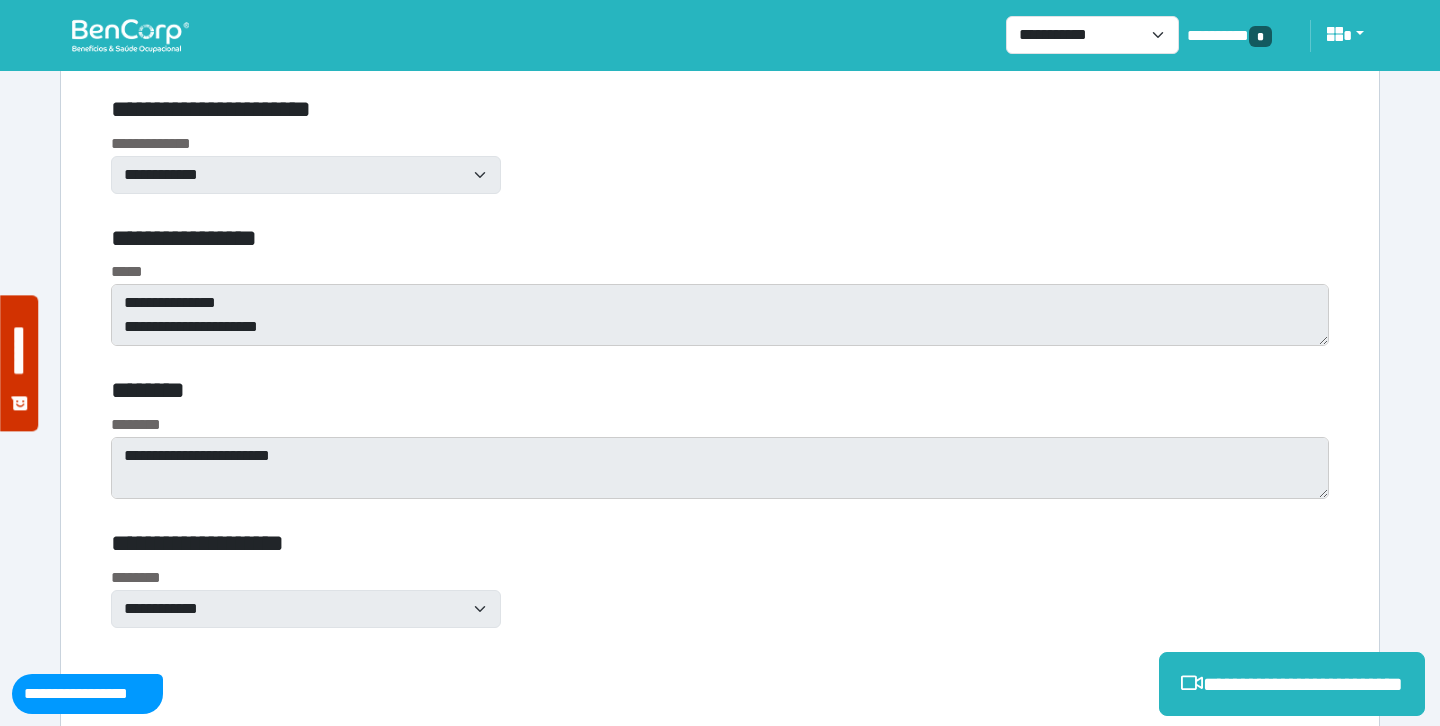 scroll, scrollTop: 8550, scrollLeft: 0, axis: vertical 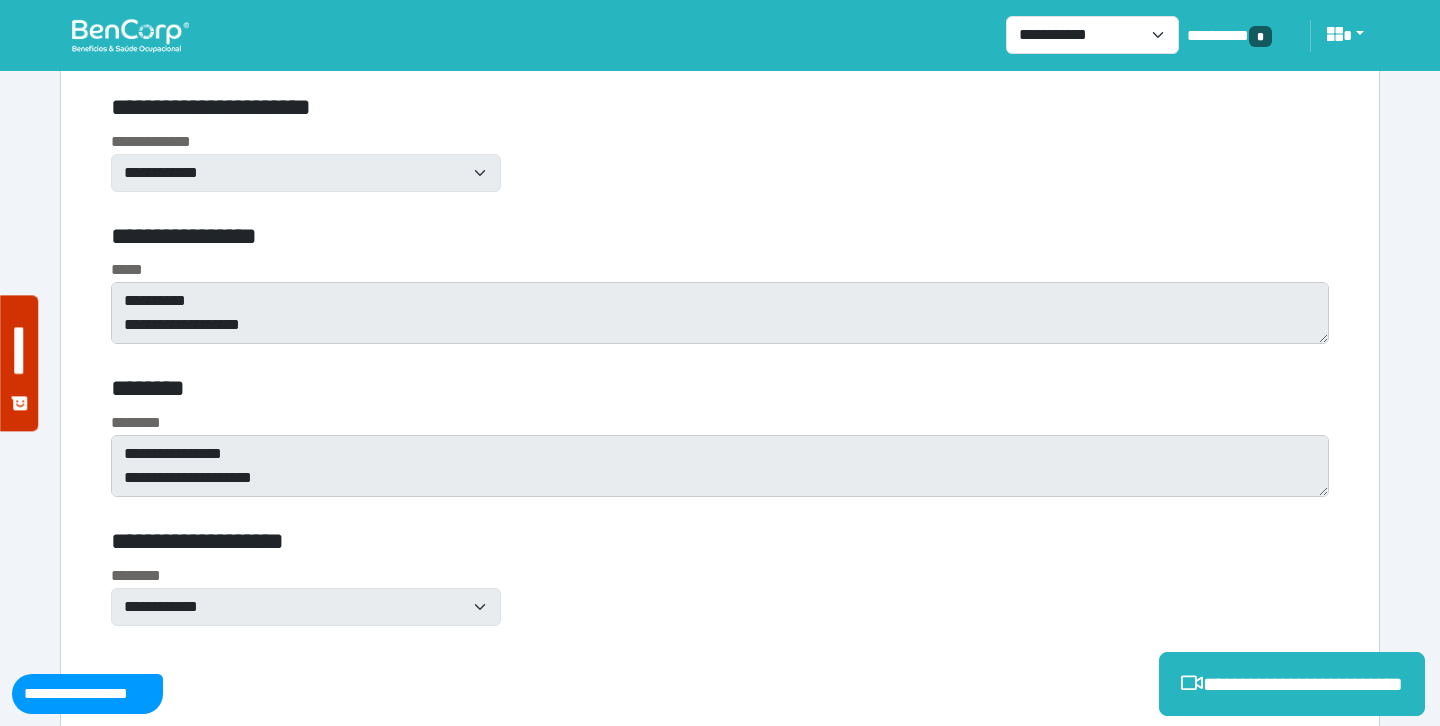click on "**********" at bounding box center (720, -1612) 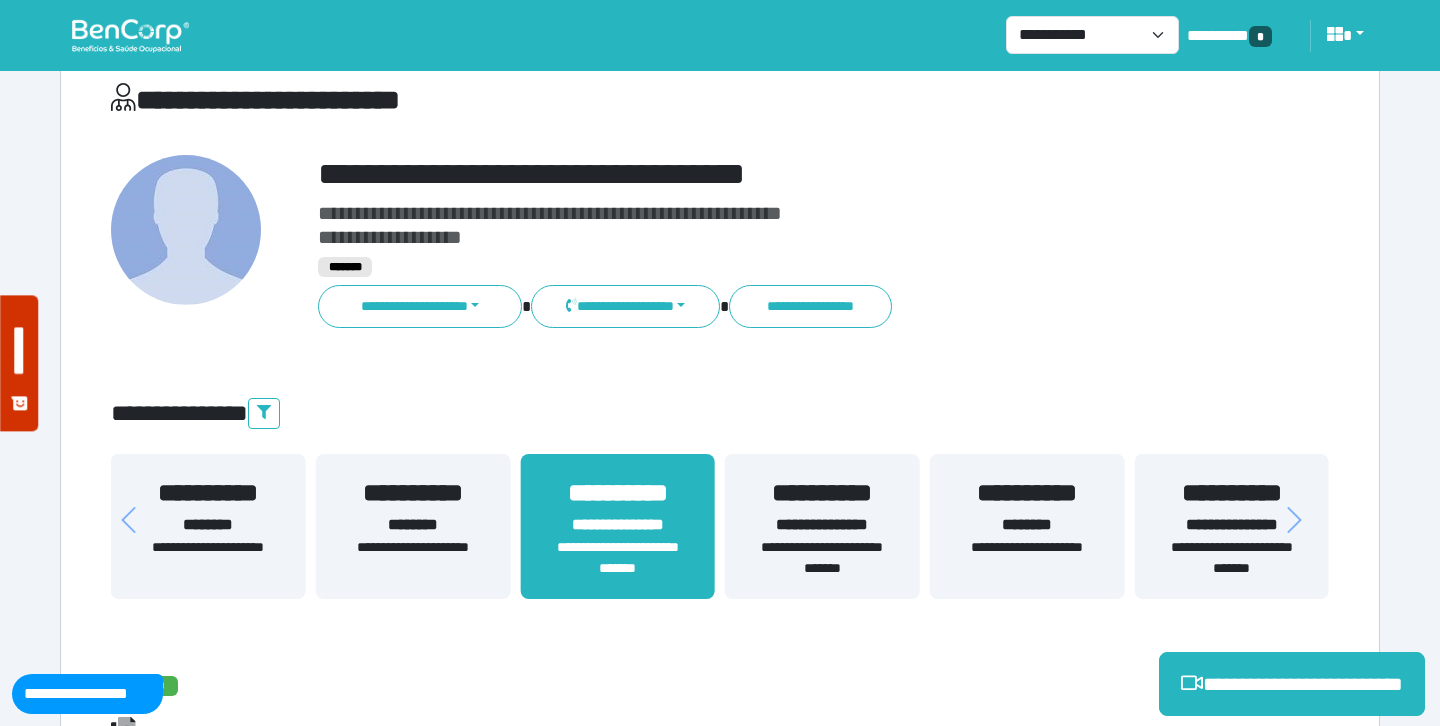 scroll, scrollTop: 112, scrollLeft: 0, axis: vertical 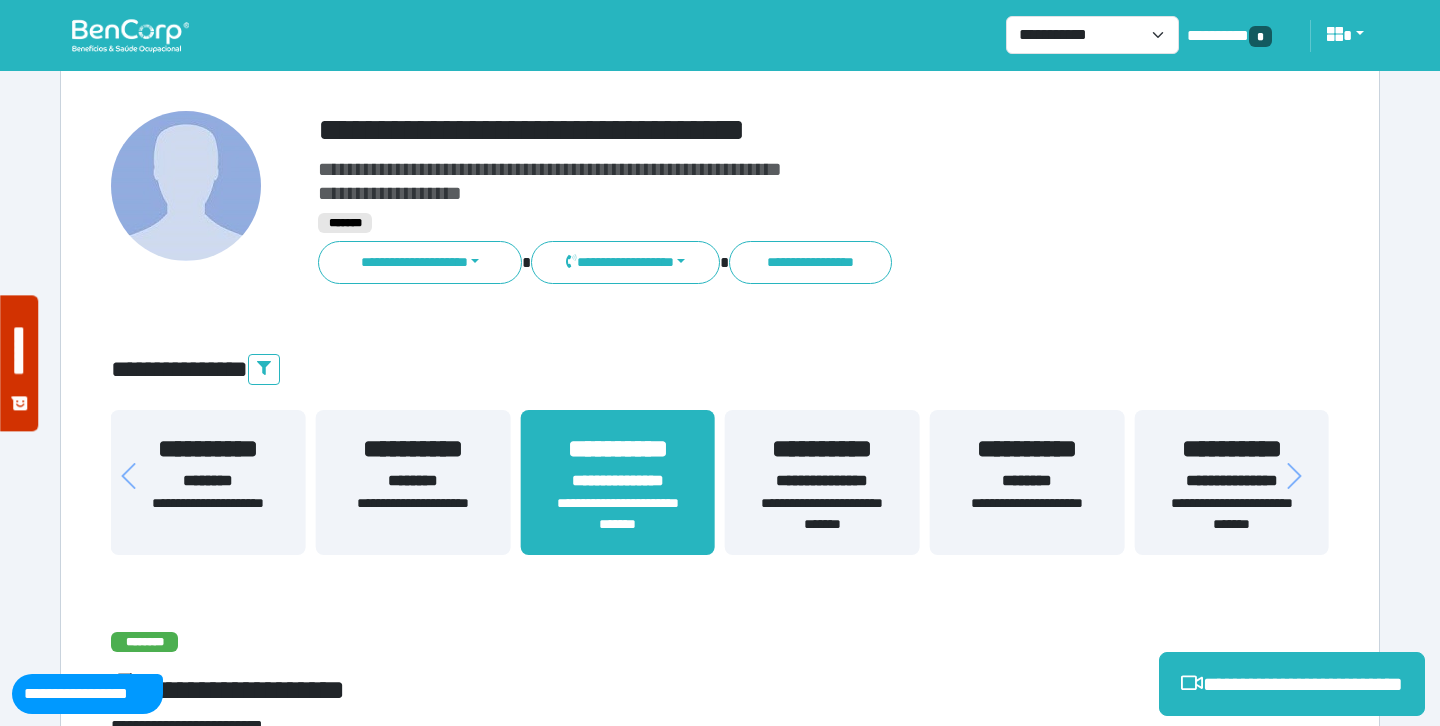 click on "**********" at bounding box center [1231, 514] 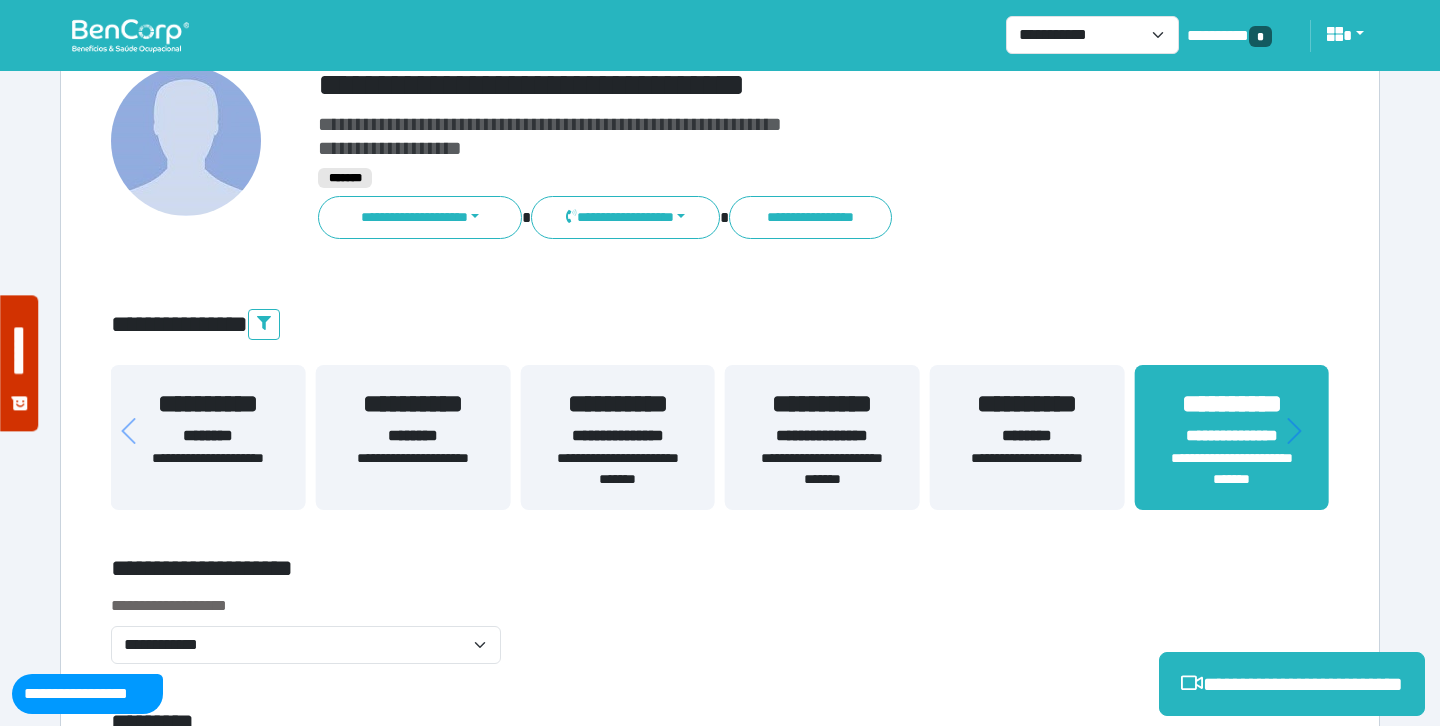 scroll, scrollTop: 159, scrollLeft: 0, axis: vertical 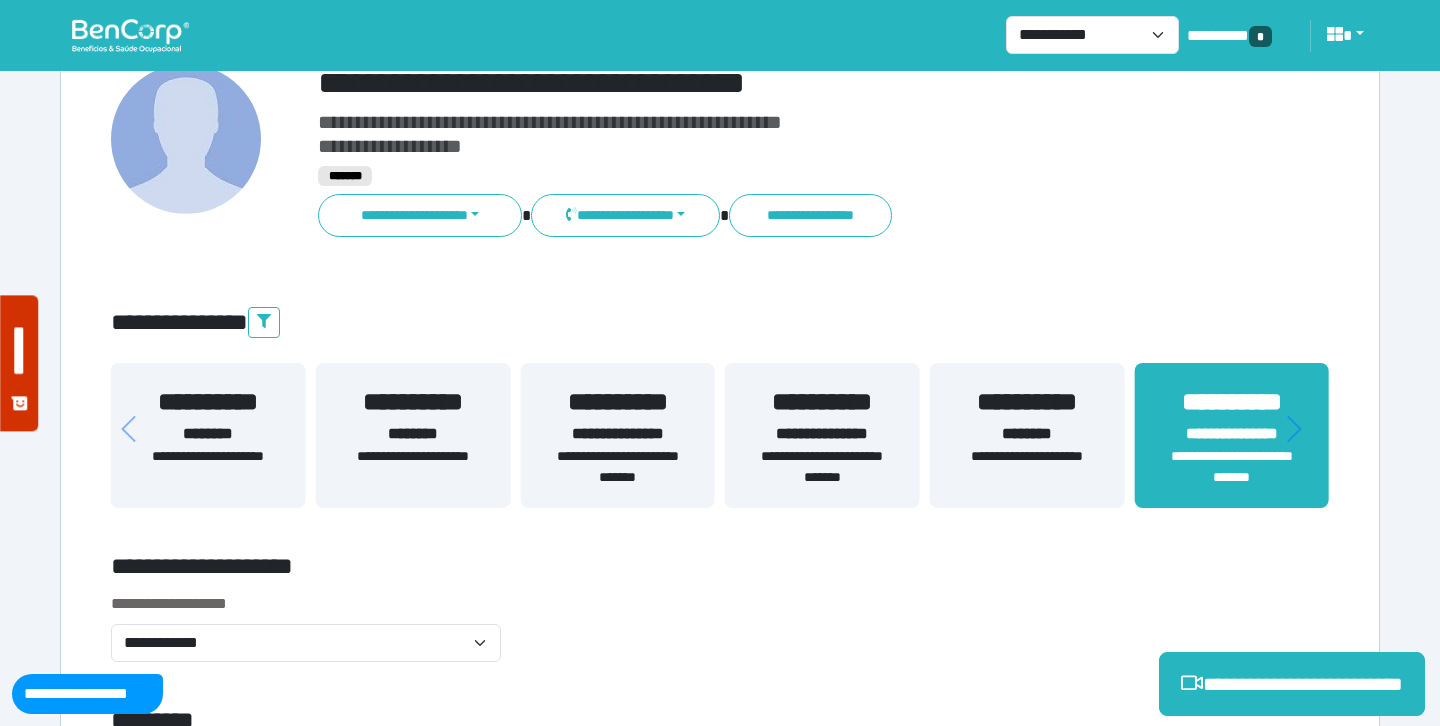 click on "**********" at bounding box center [822, 467] 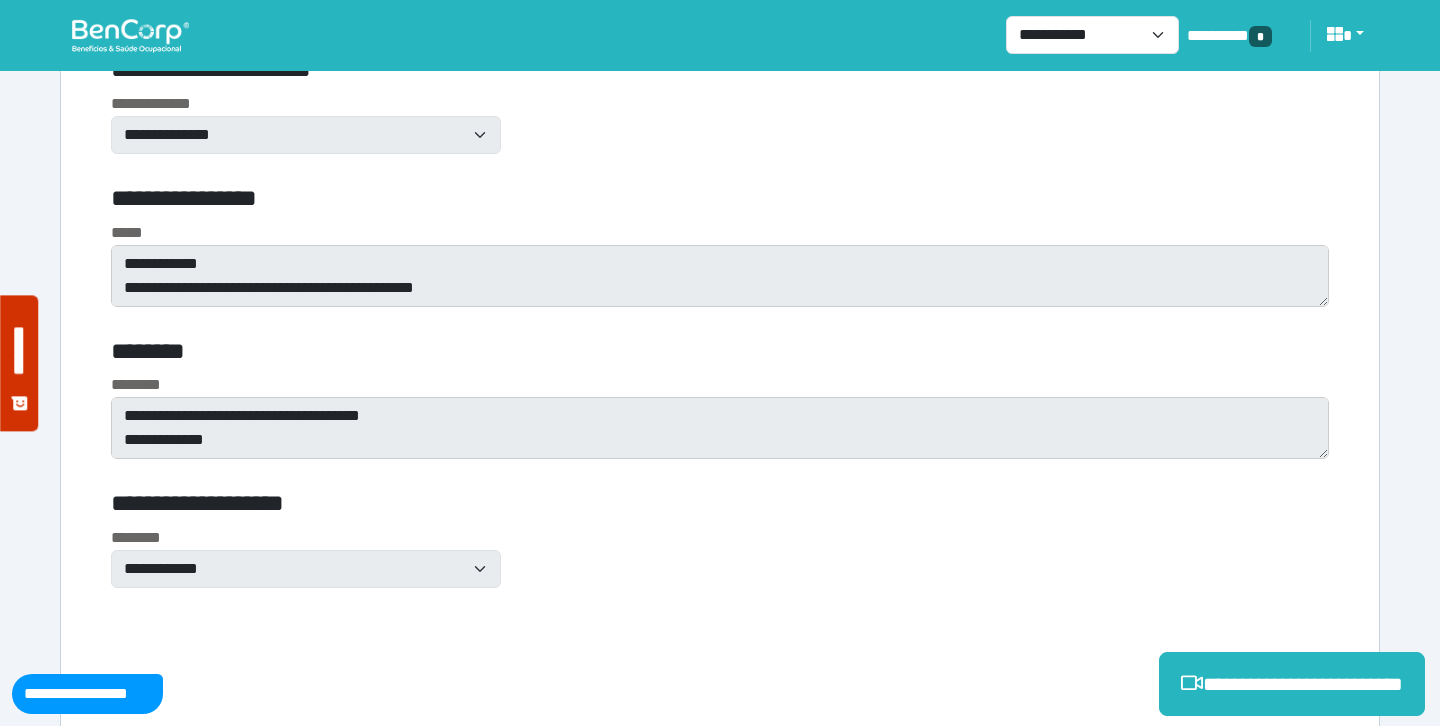 scroll, scrollTop: 5586, scrollLeft: 0, axis: vertical 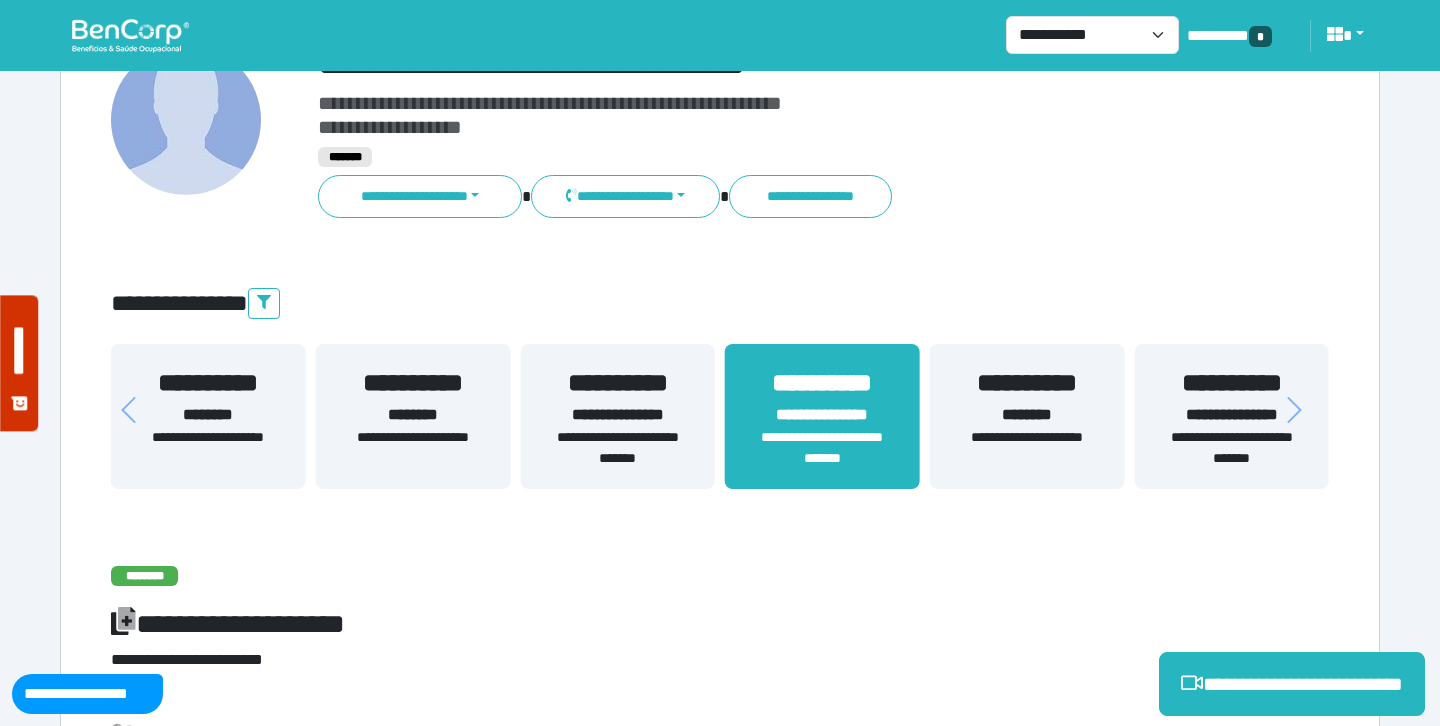 click on "**********" at bounding box center (1231, 415) 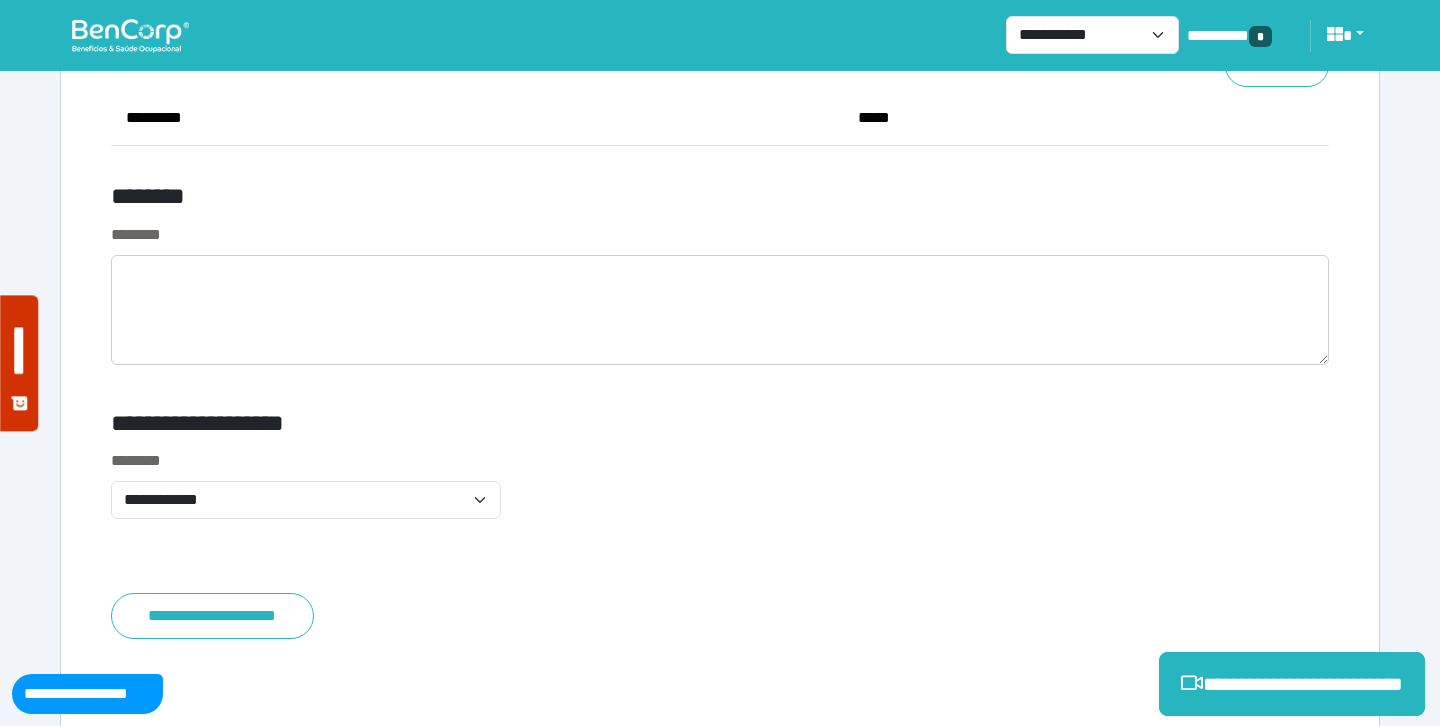 scroll, scrollTop: 7733, scrollLeft: 0, axis: vertical 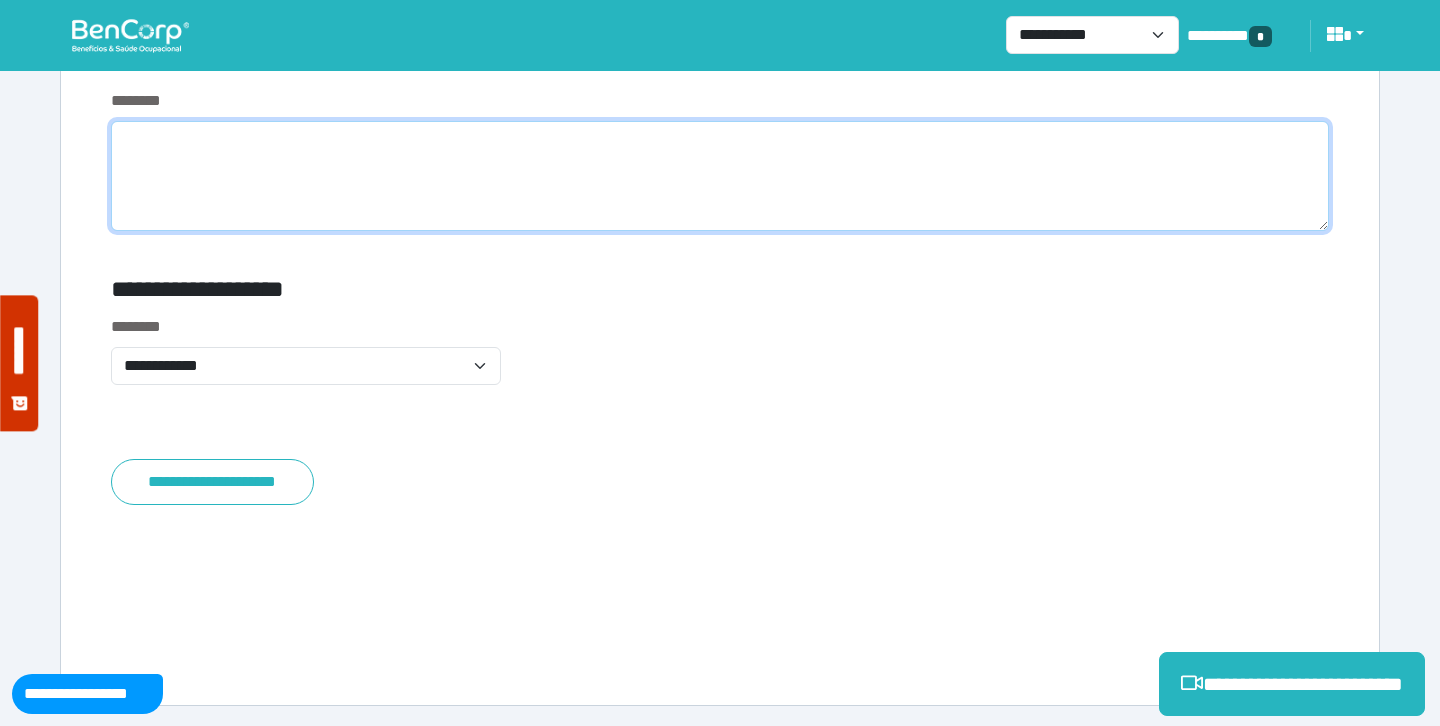 click at bounding box center [720, 176] 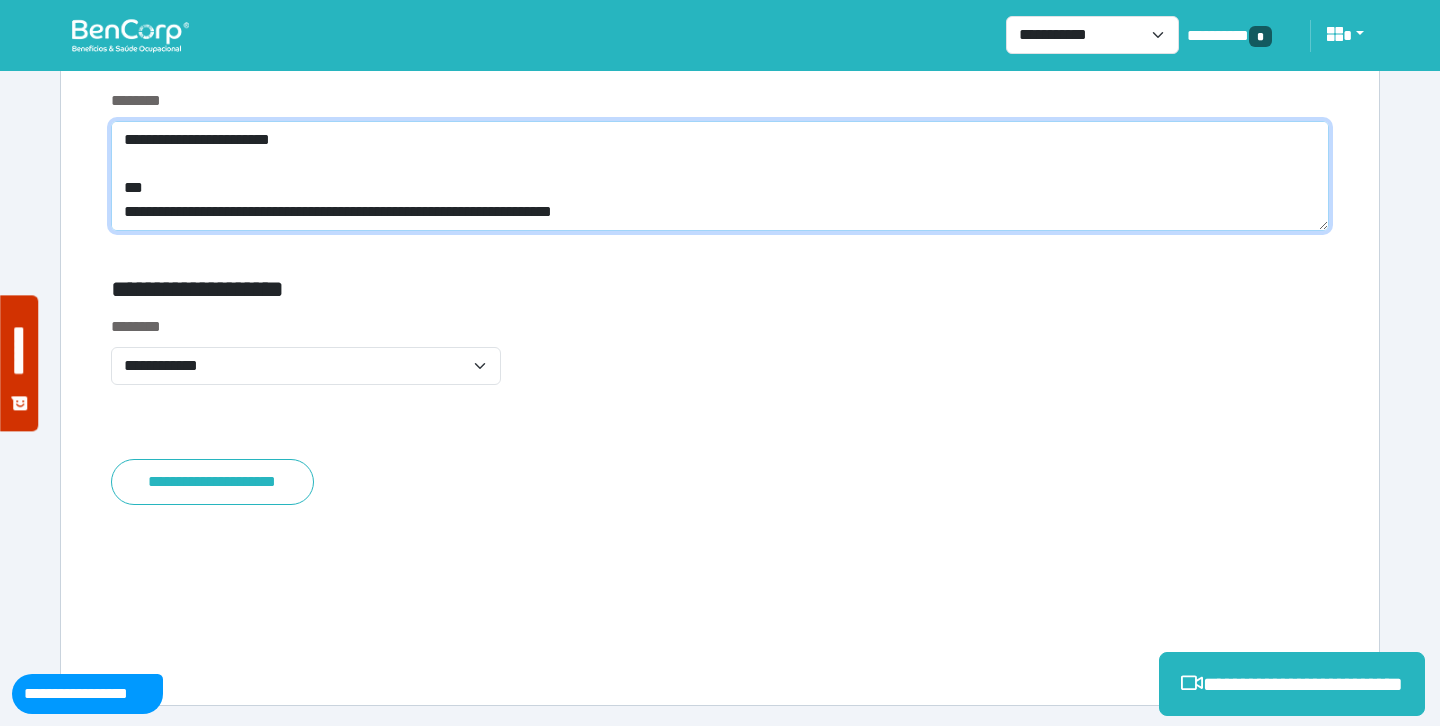 scroll, scrollTop: 0, scrollLeft: 0, axis: both 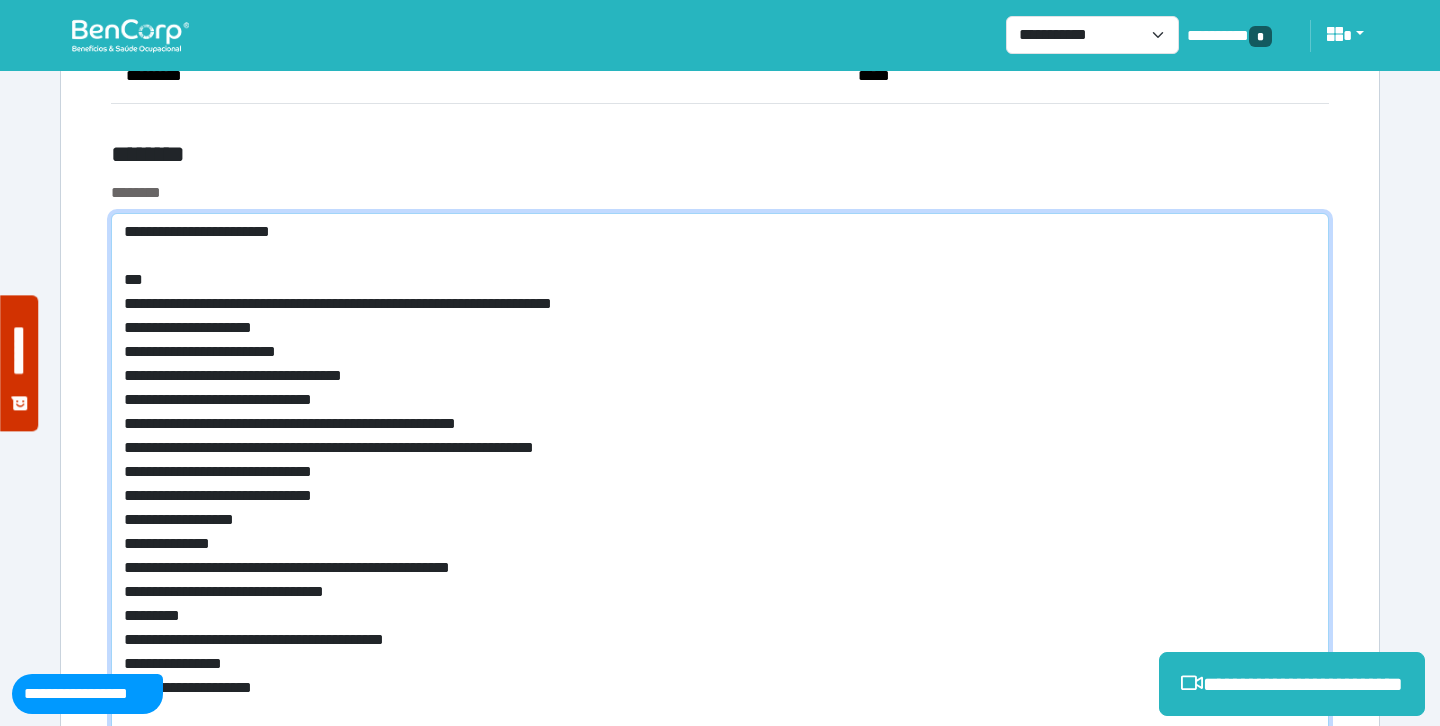 click on "**********" at bounding box center (720, 476) 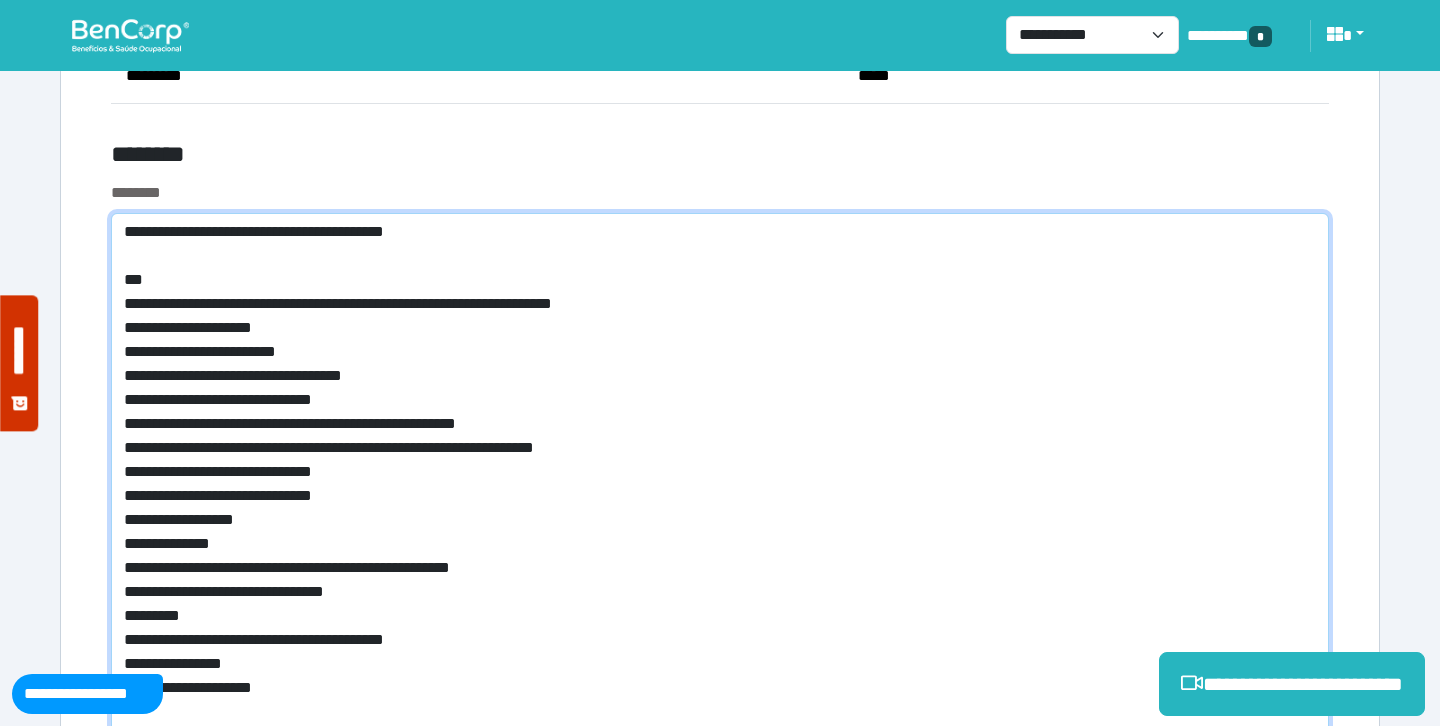 click on "**********" at bounding box center (720, 476) 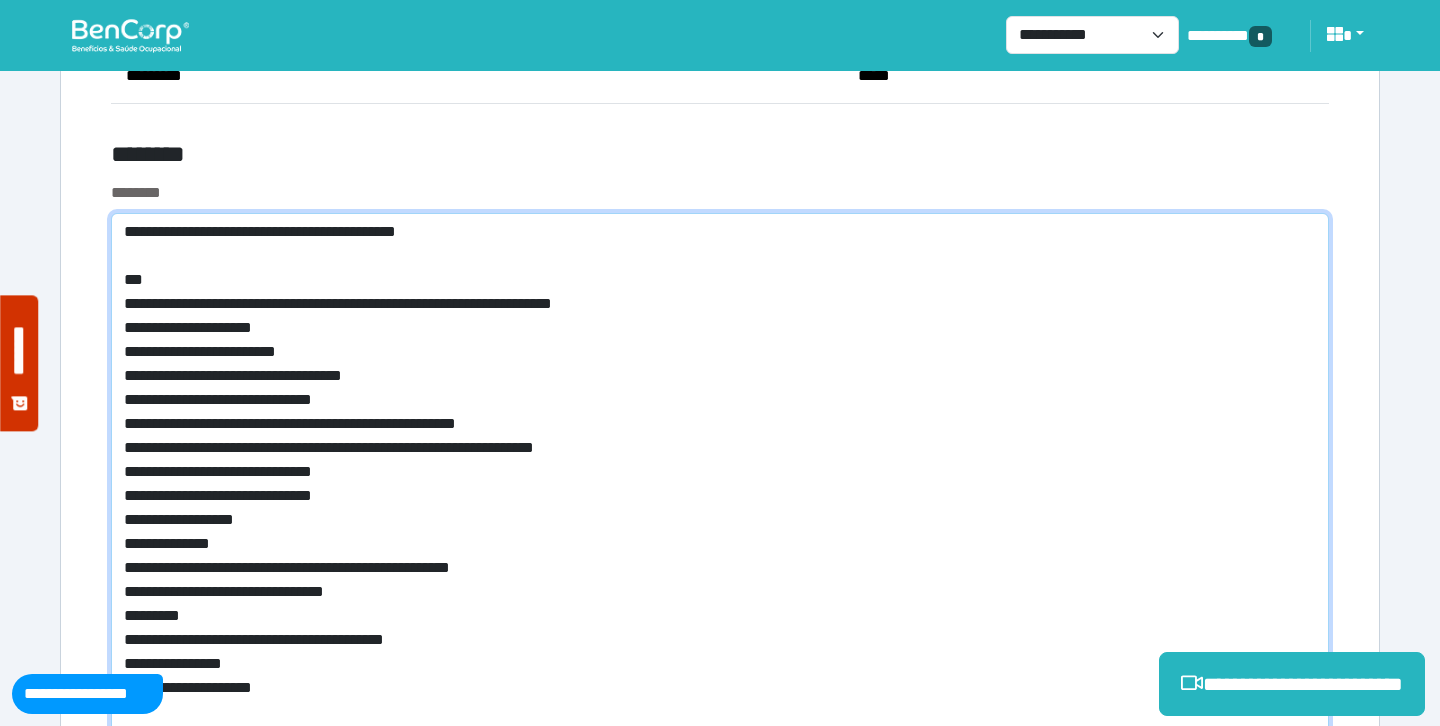click on "**********" at bounding box center [720, 476] 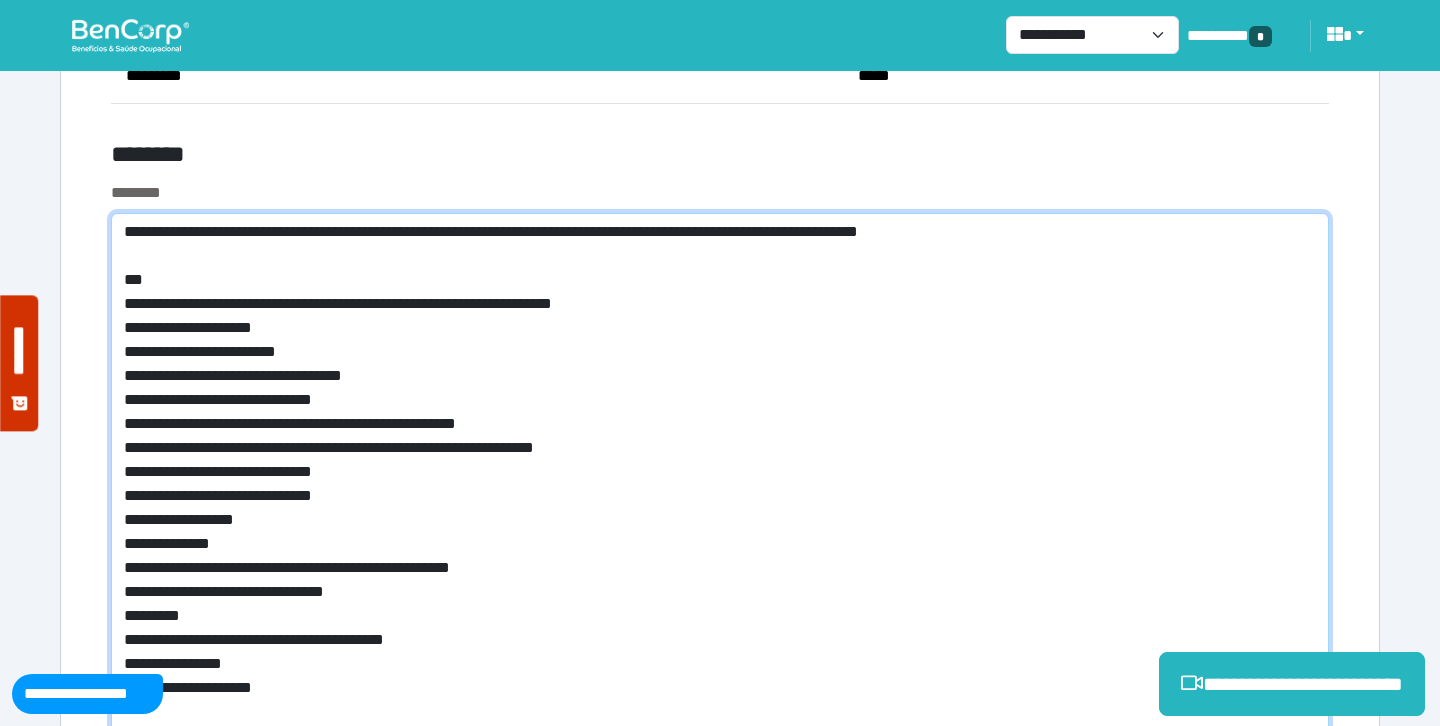 click on "**********" at bounding box center [720, 476] 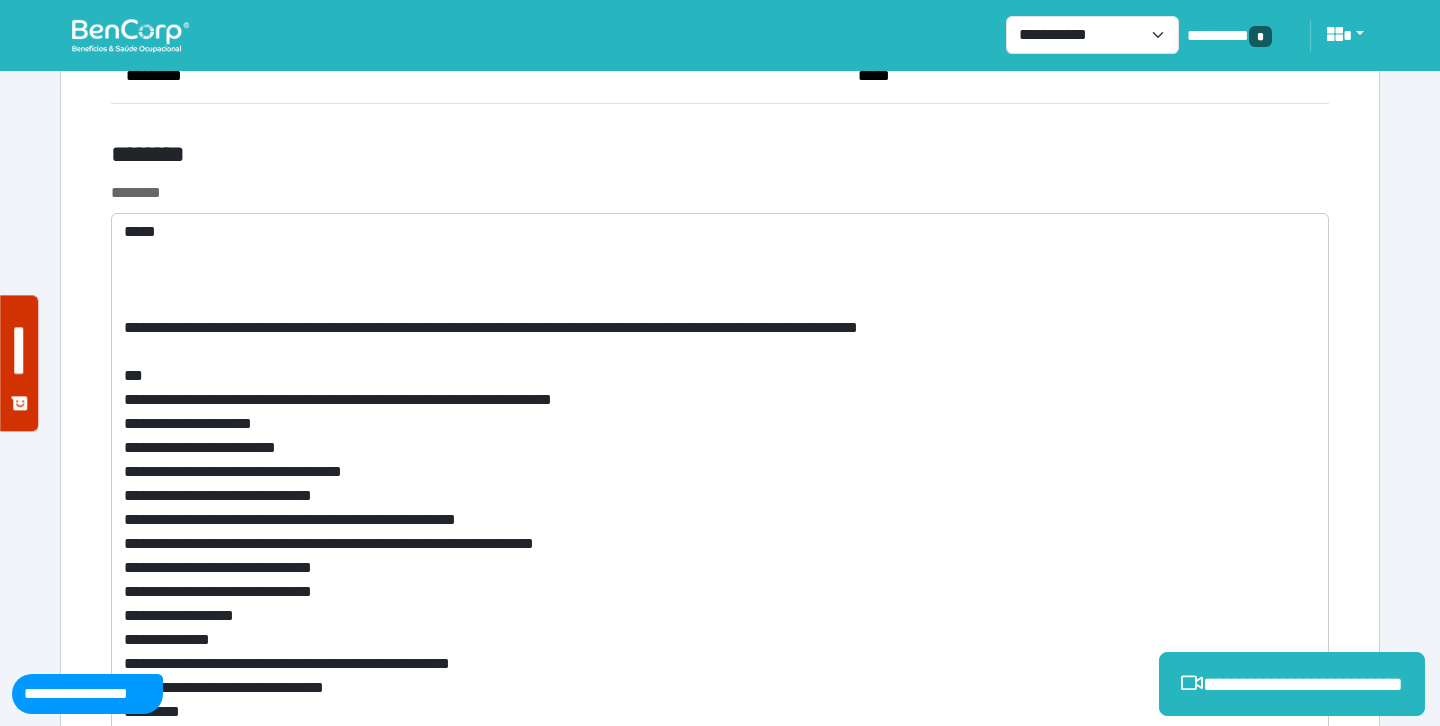 click on "********" at bounding box center (513, 158) 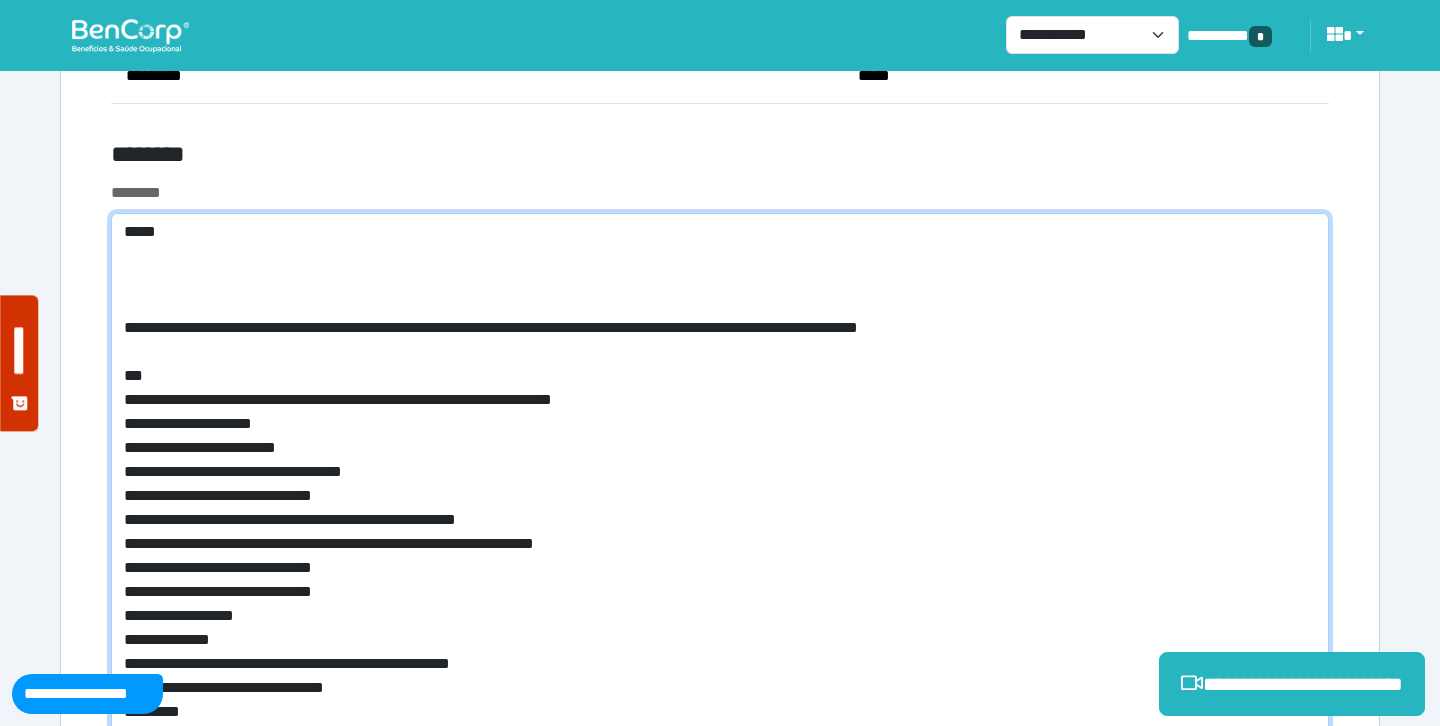 click on "**********" at bounding box center (720, 524) 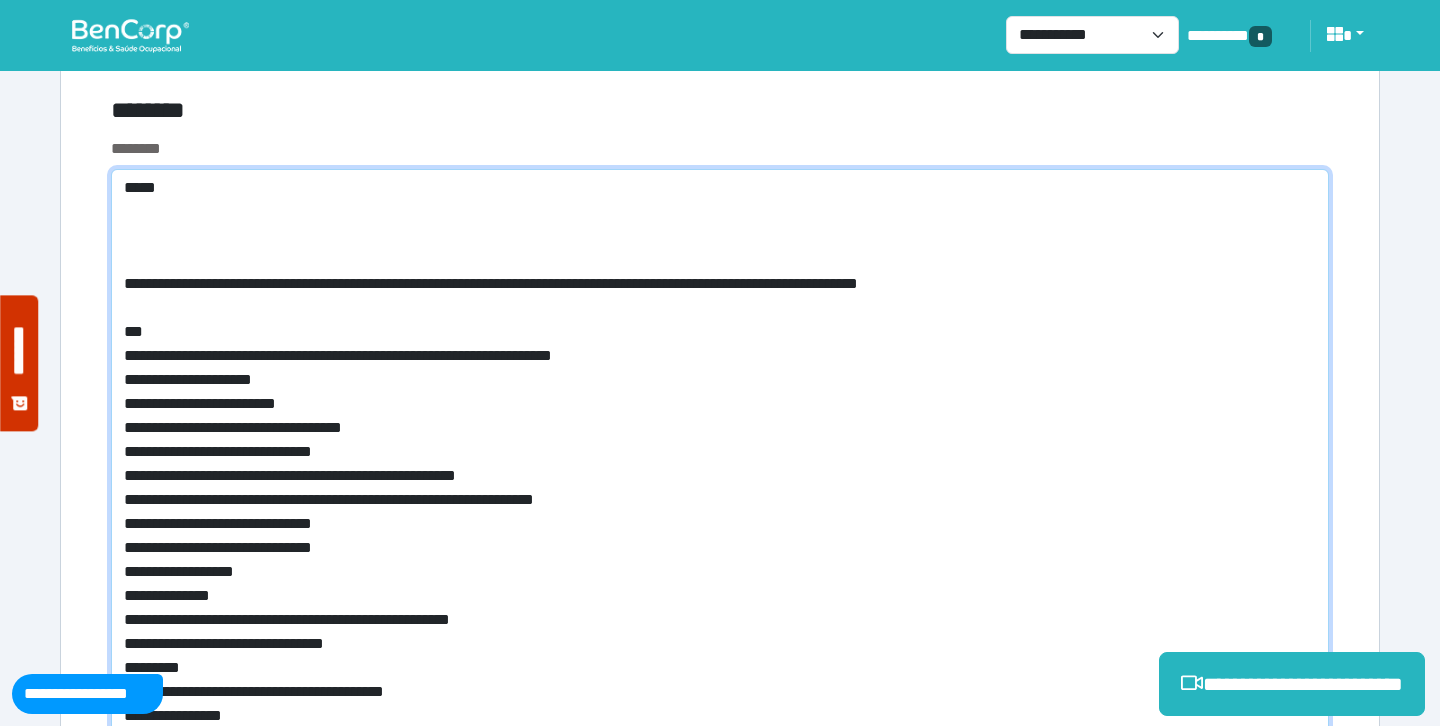 scroll, scrollTop: 7701, scrollLeft: 0, axis: vertical 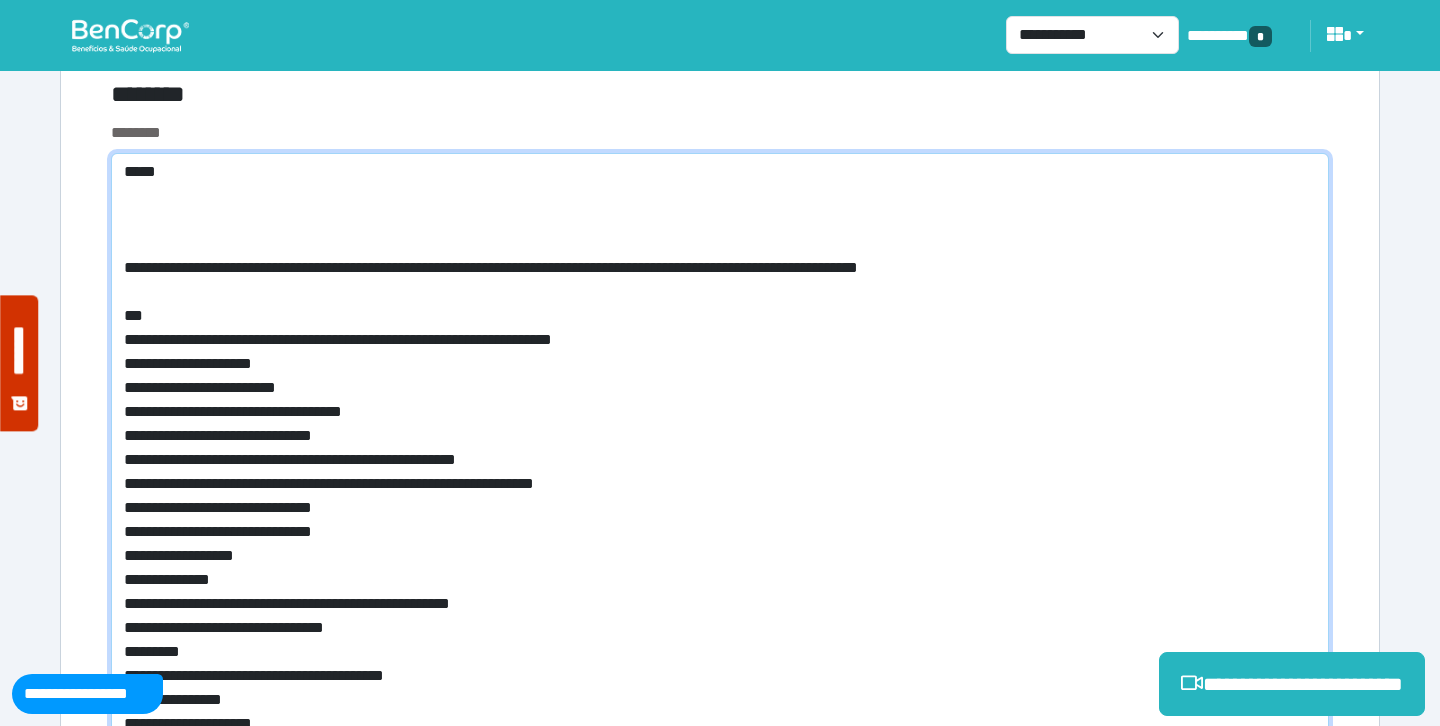 click on "**********" at bounding box center (720, 464) 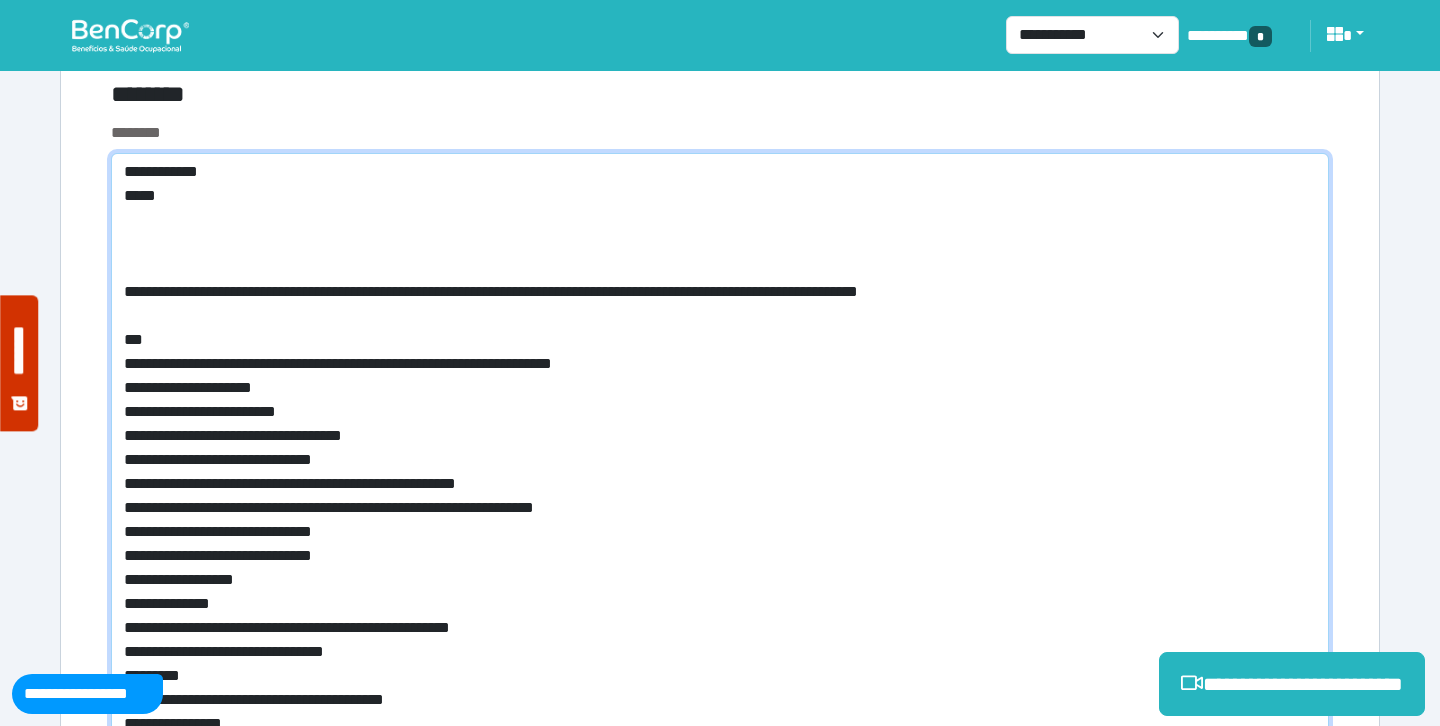 click on "**********" at bounding box center (720, 476) 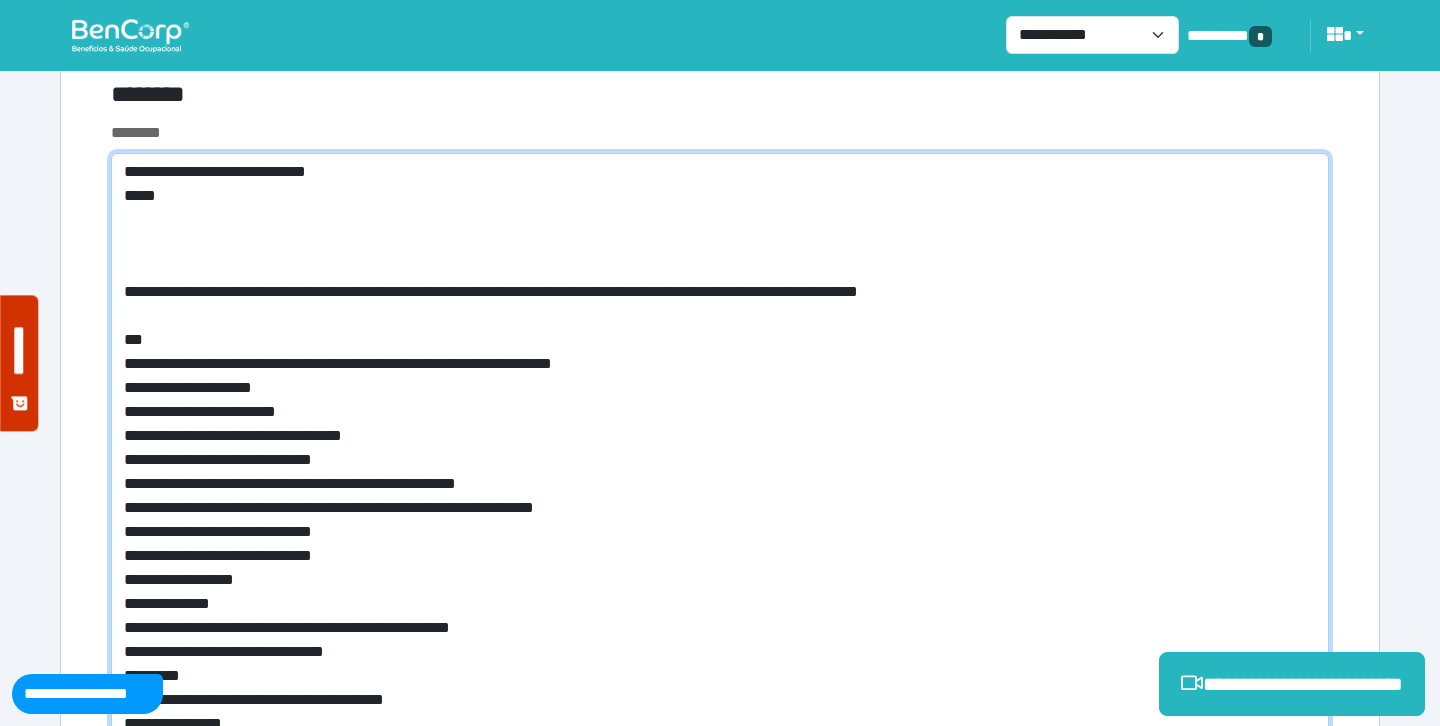 click on "**********" at bounding box center [720, 476] 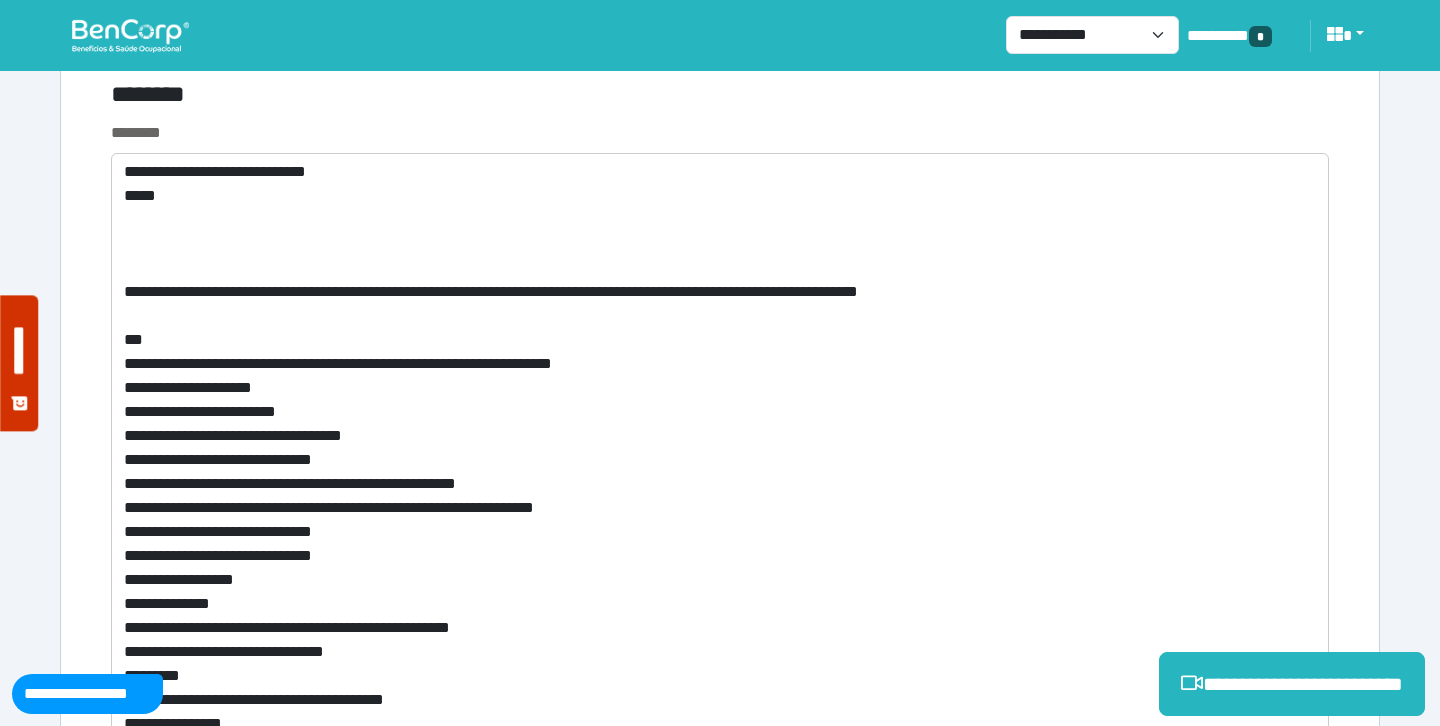 click on "********" at bounding box center (513, 98) 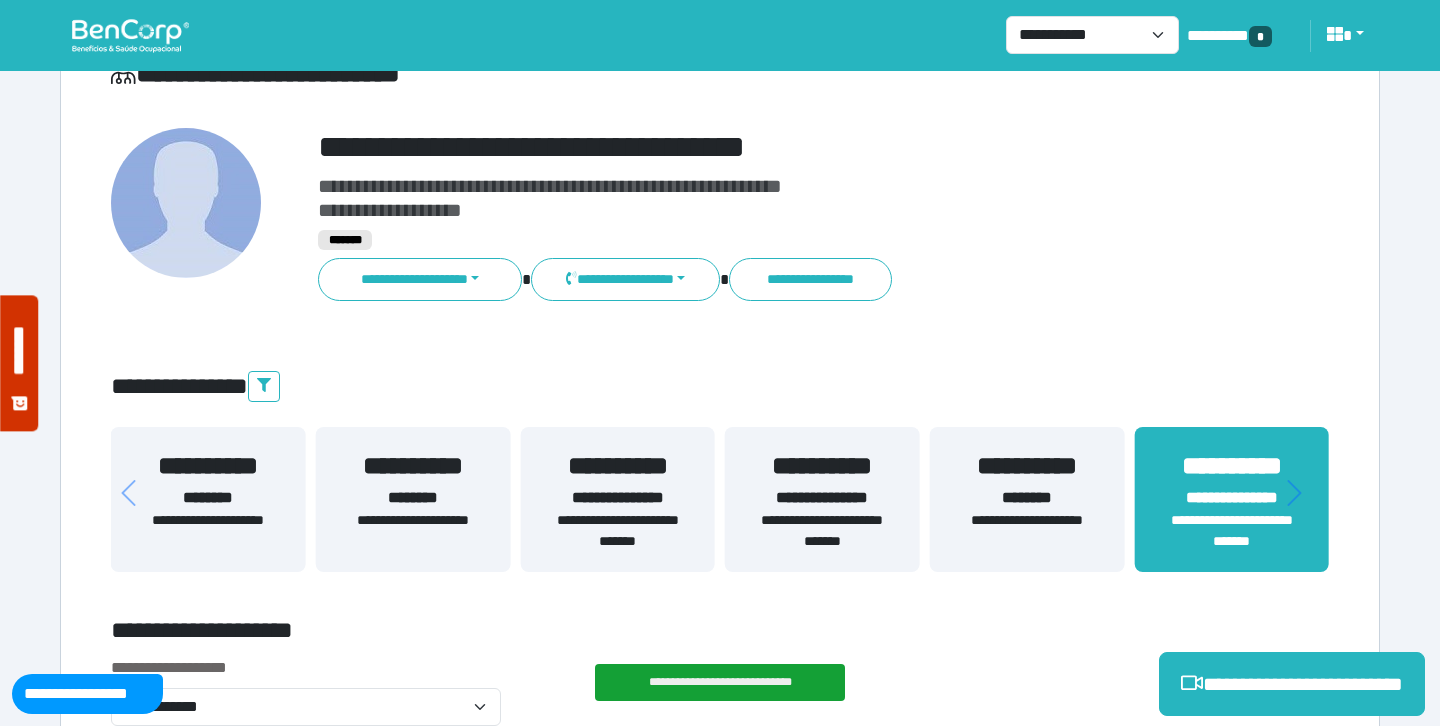 scroll, scrollTop: 119, scrollLeft: 0, axis: vertical 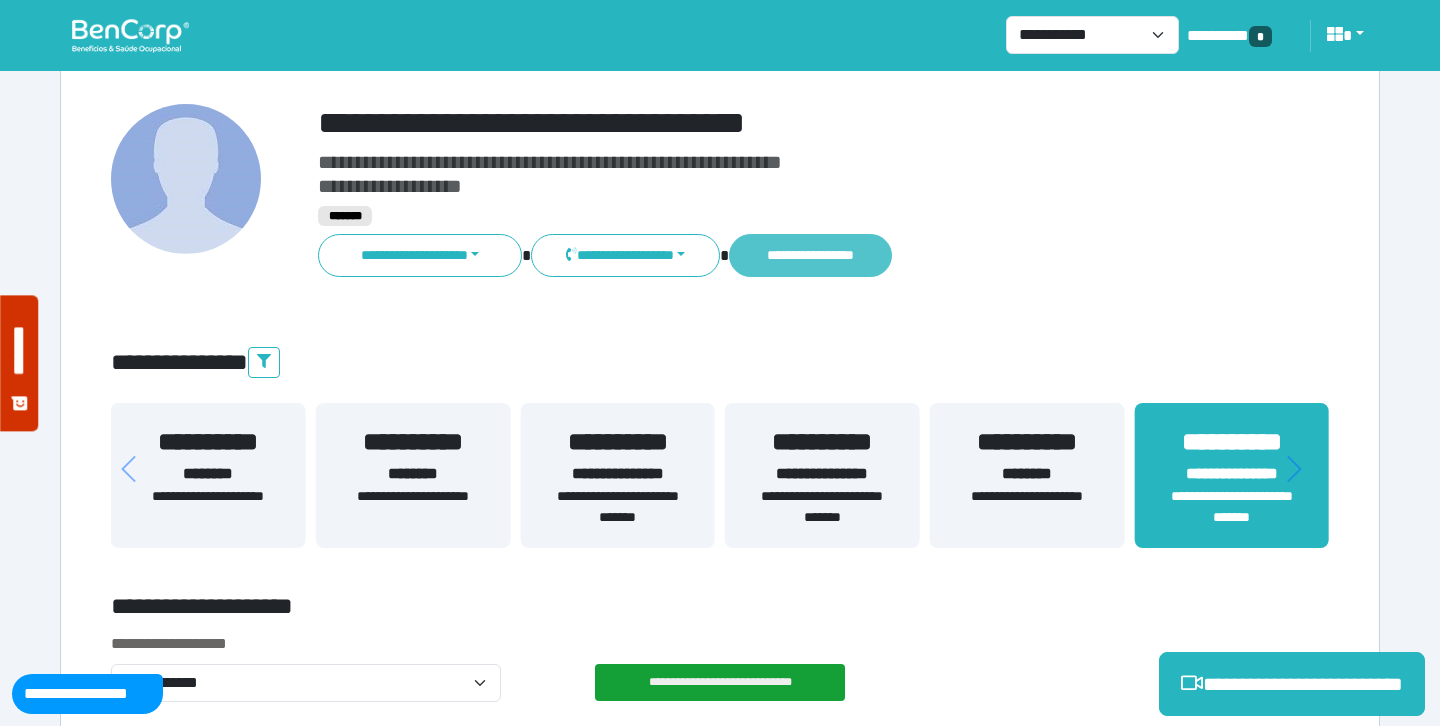click on "**********" at bounding box center (810, 255) 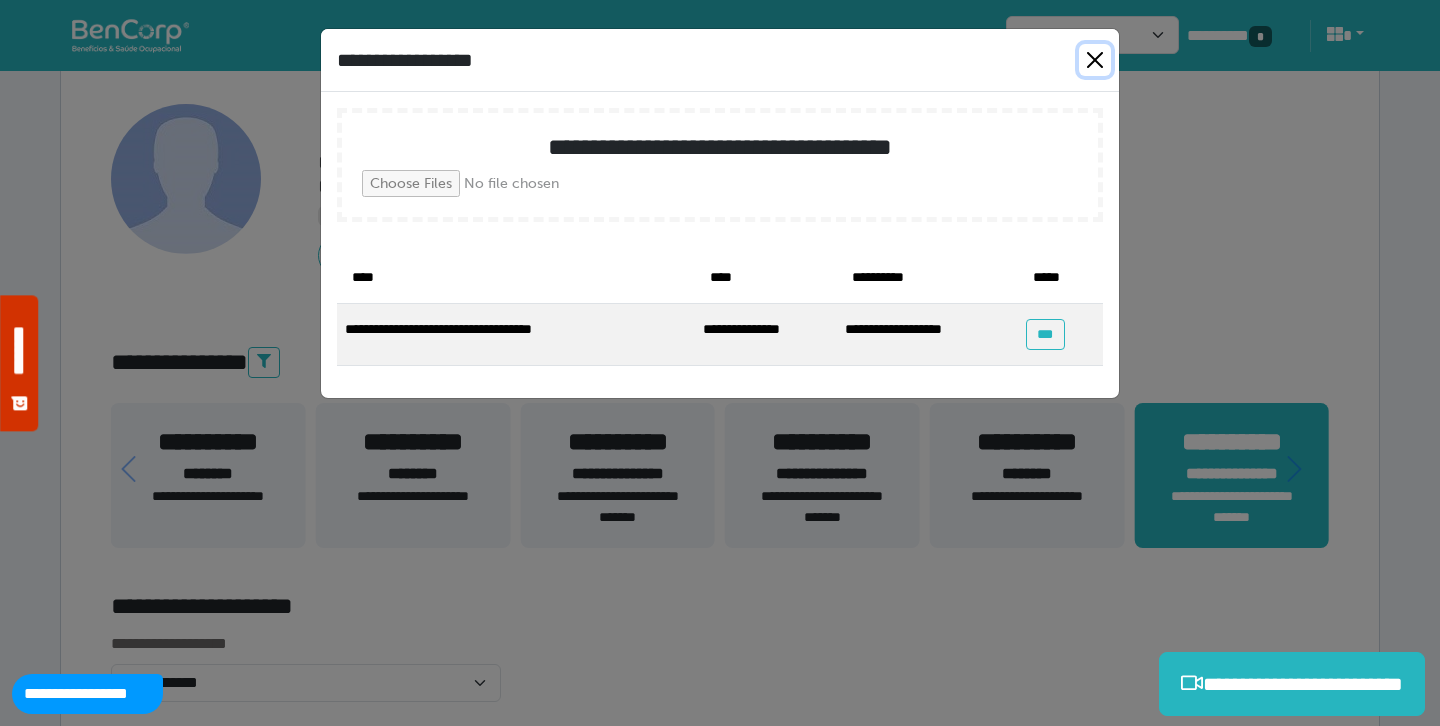 click at bounding box center (1095, 60) 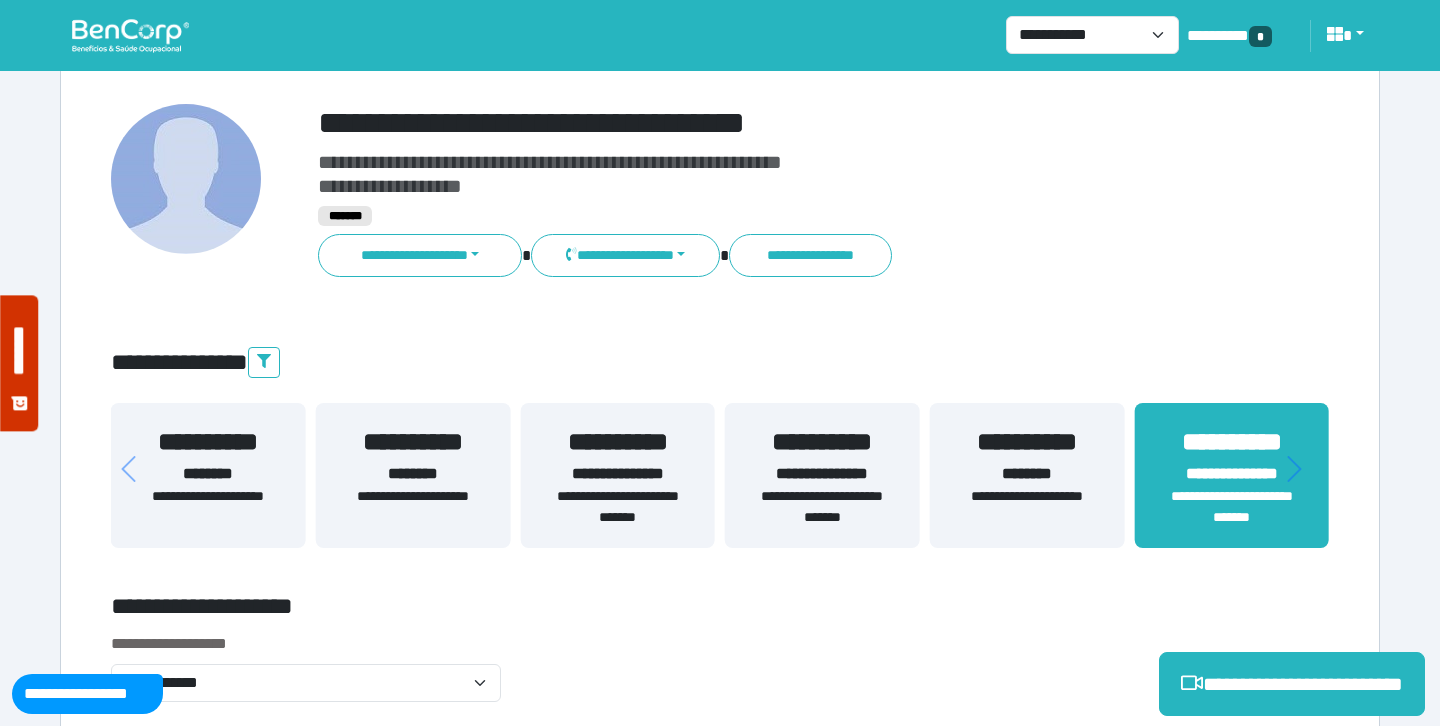 click on "**********" at bounding box center (720, 459) 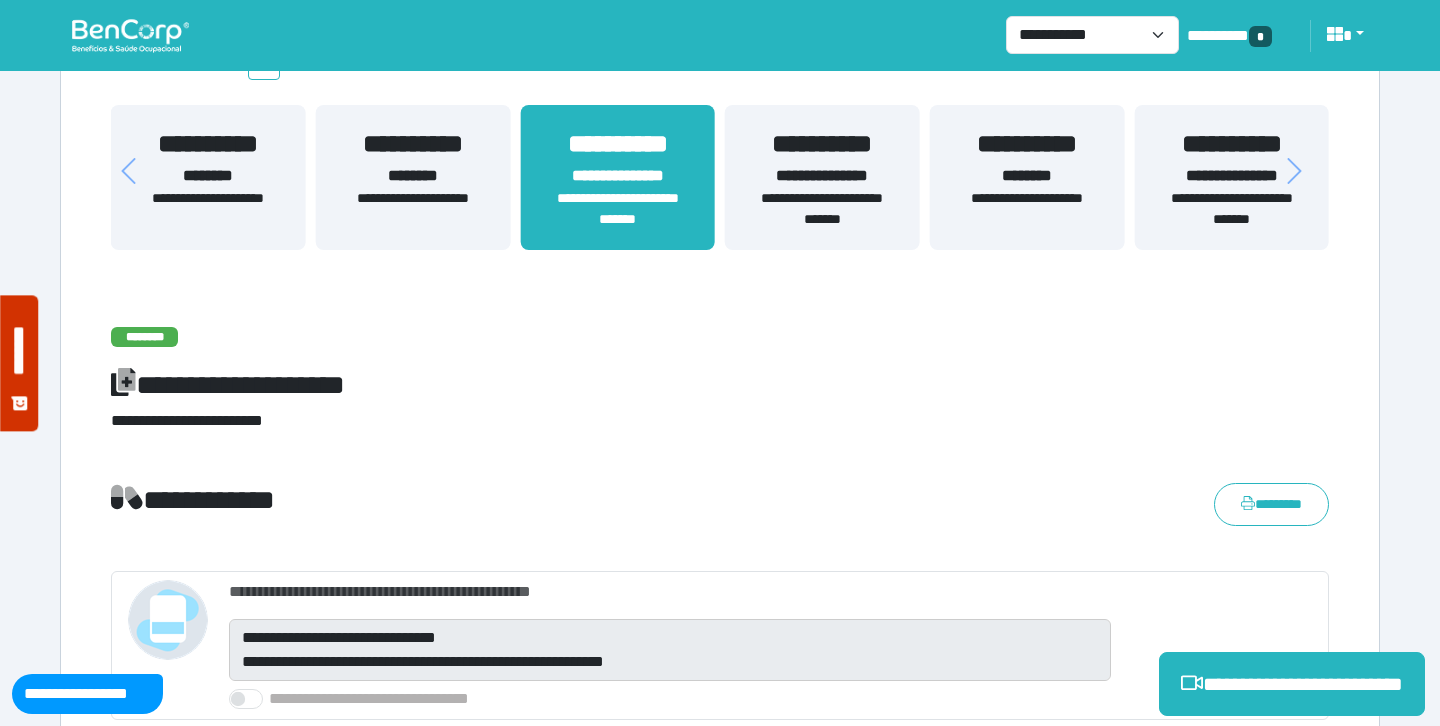 scroll, scrollTop: 418, scrollLeft: 0, axis: vertical 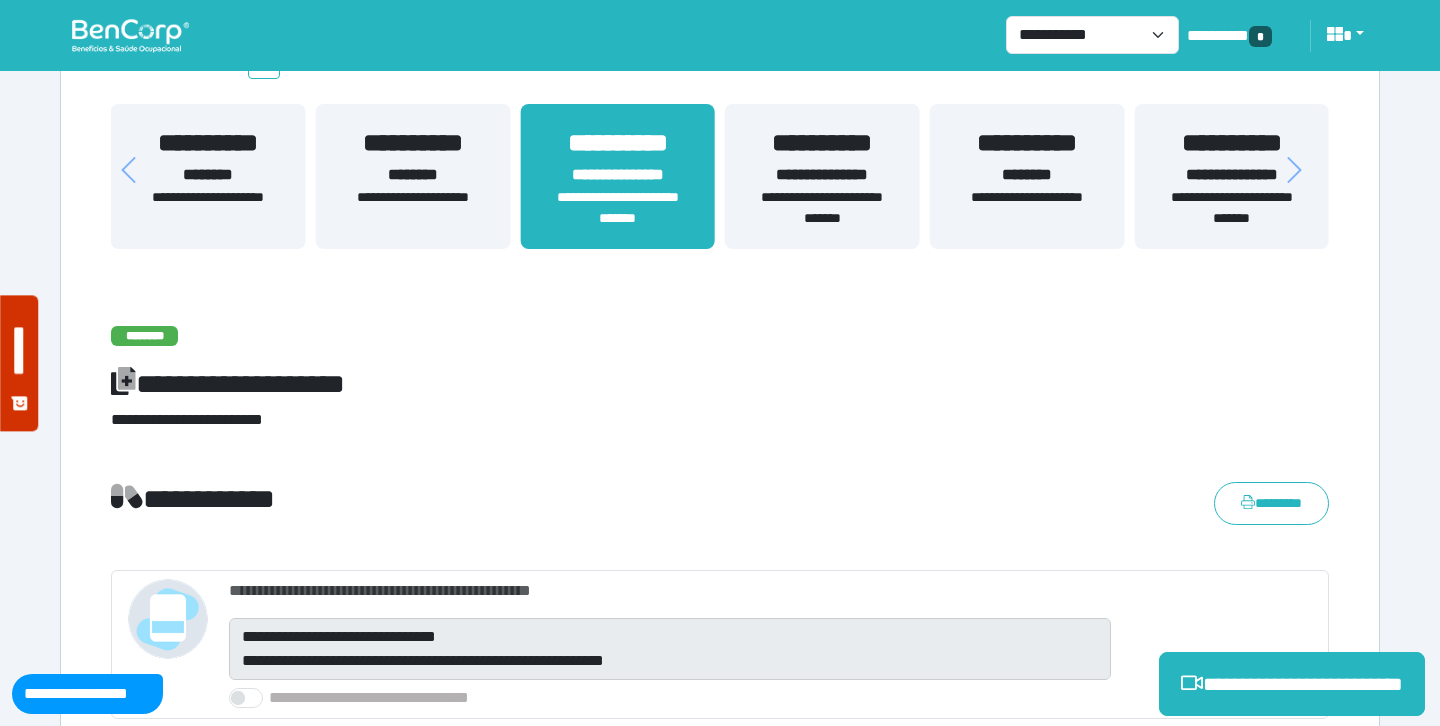 click on "**********" at bounding box center [1231, 175] 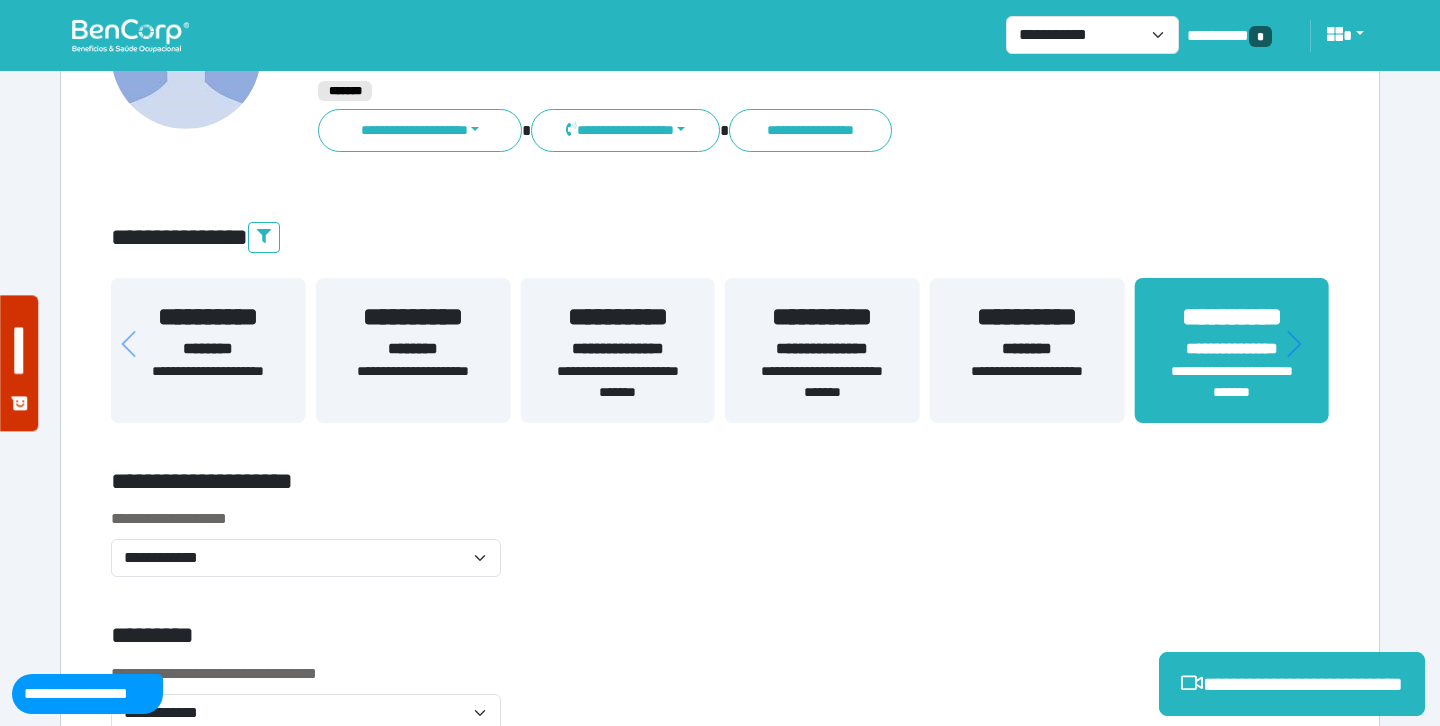 scroll, scrollTop: 0, scrollLeft: 0, axis: both 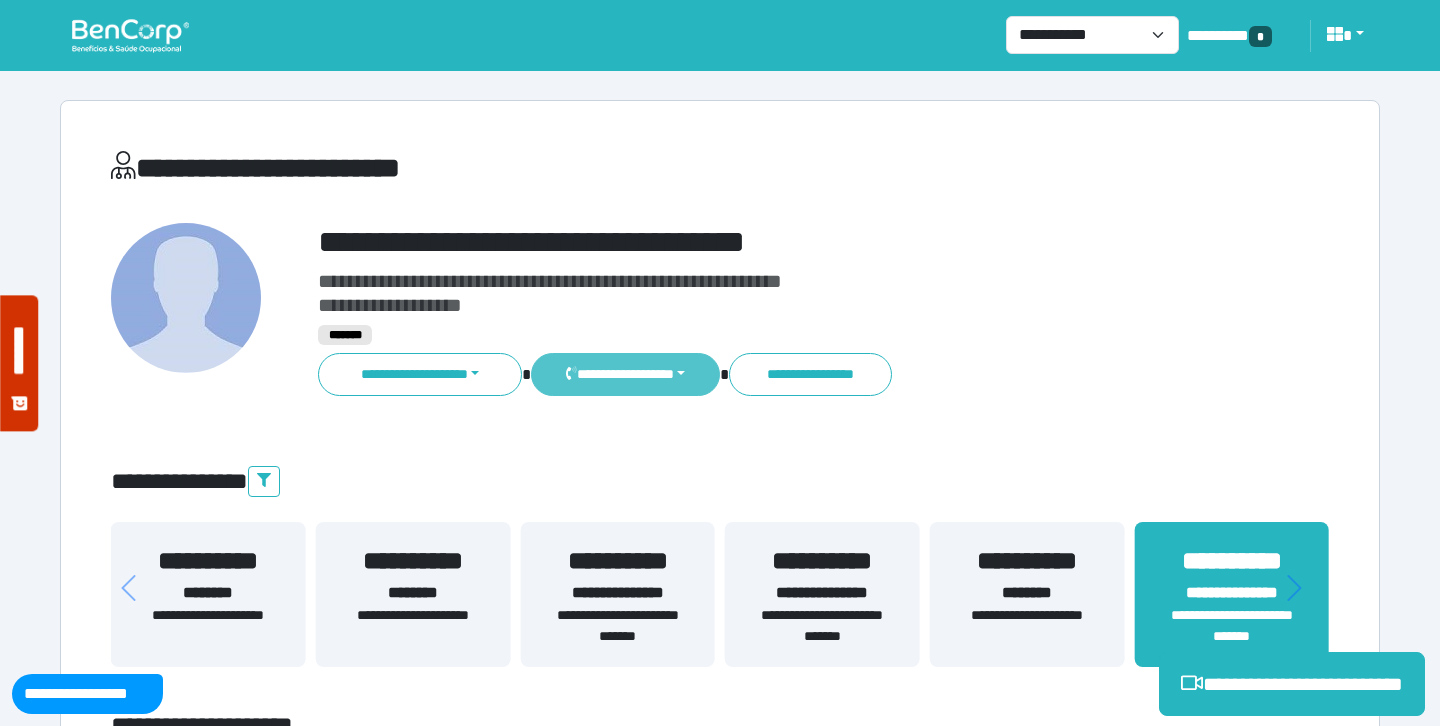 click on "**********" at bounding box center [625, 374] 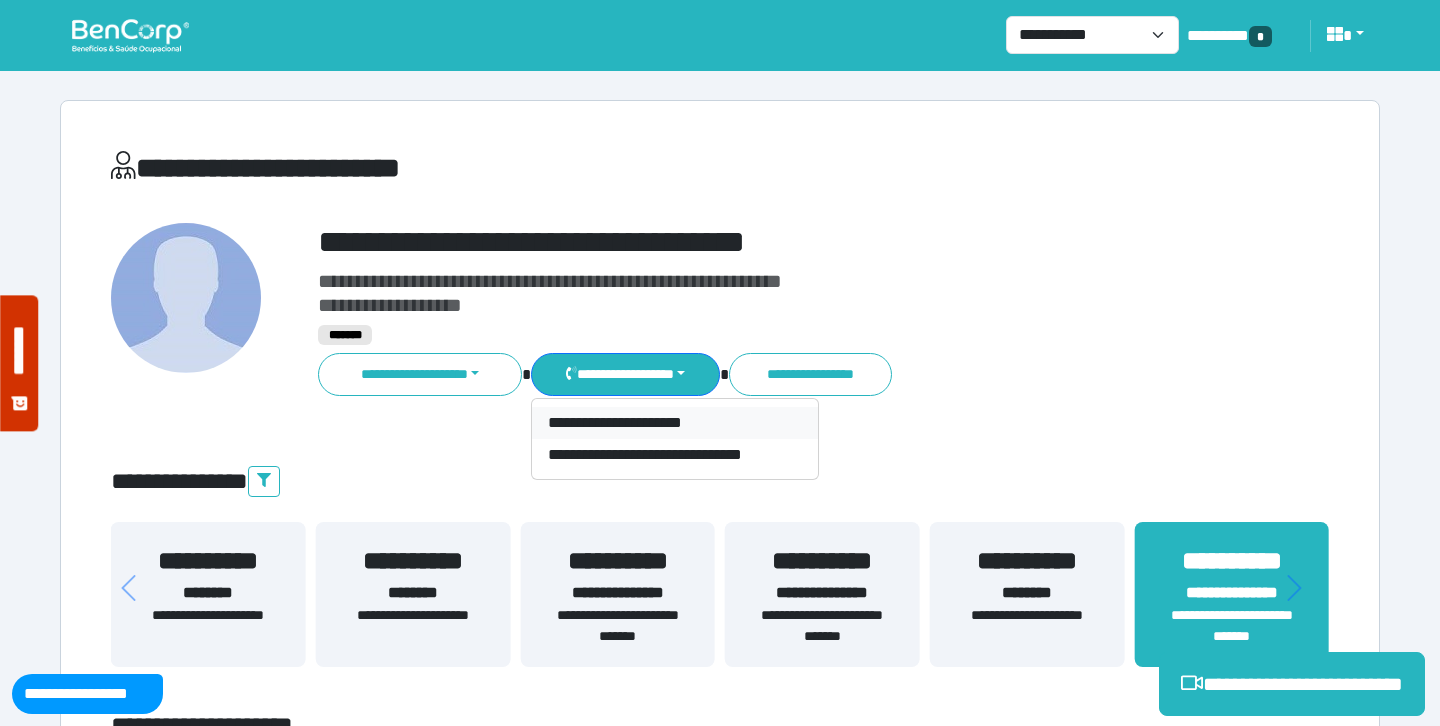 click on "**********" at bounding box center [675, 423] 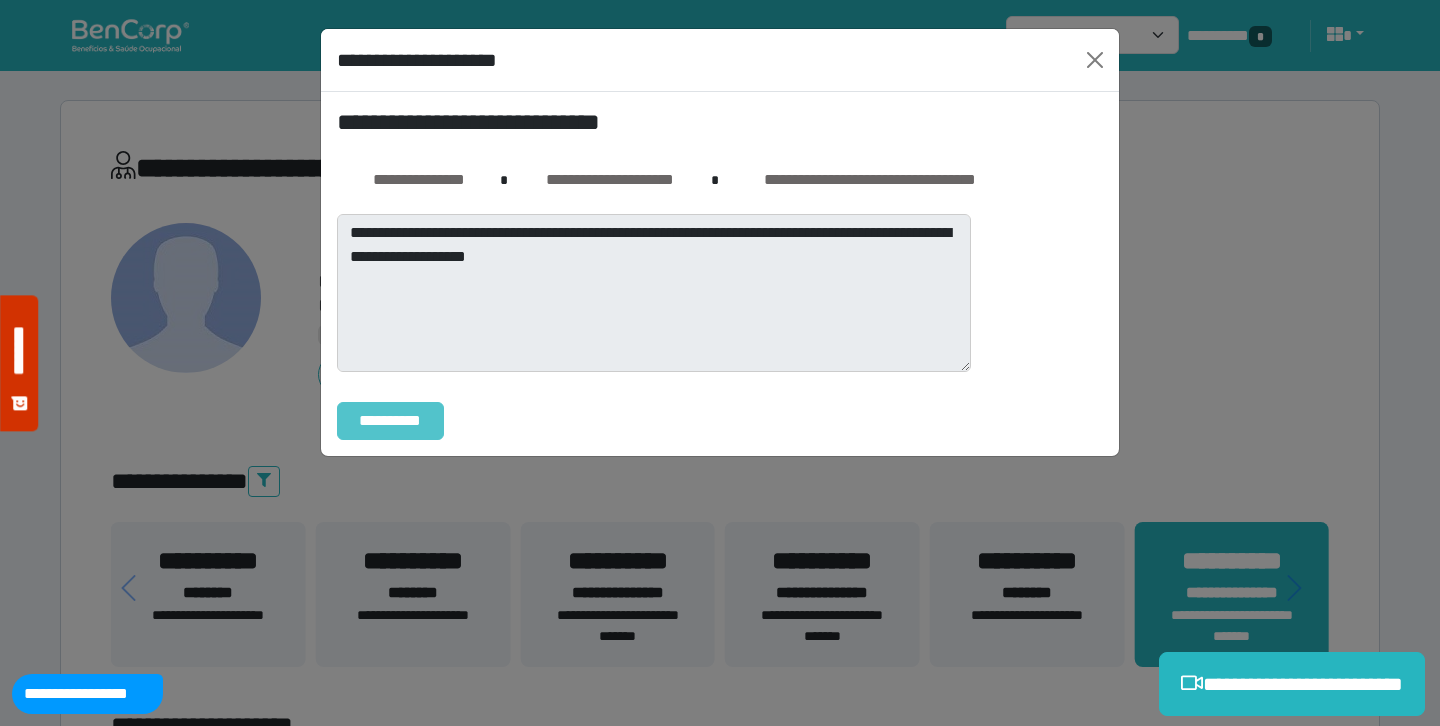 click on "**********" at bounding box center (390, 421) 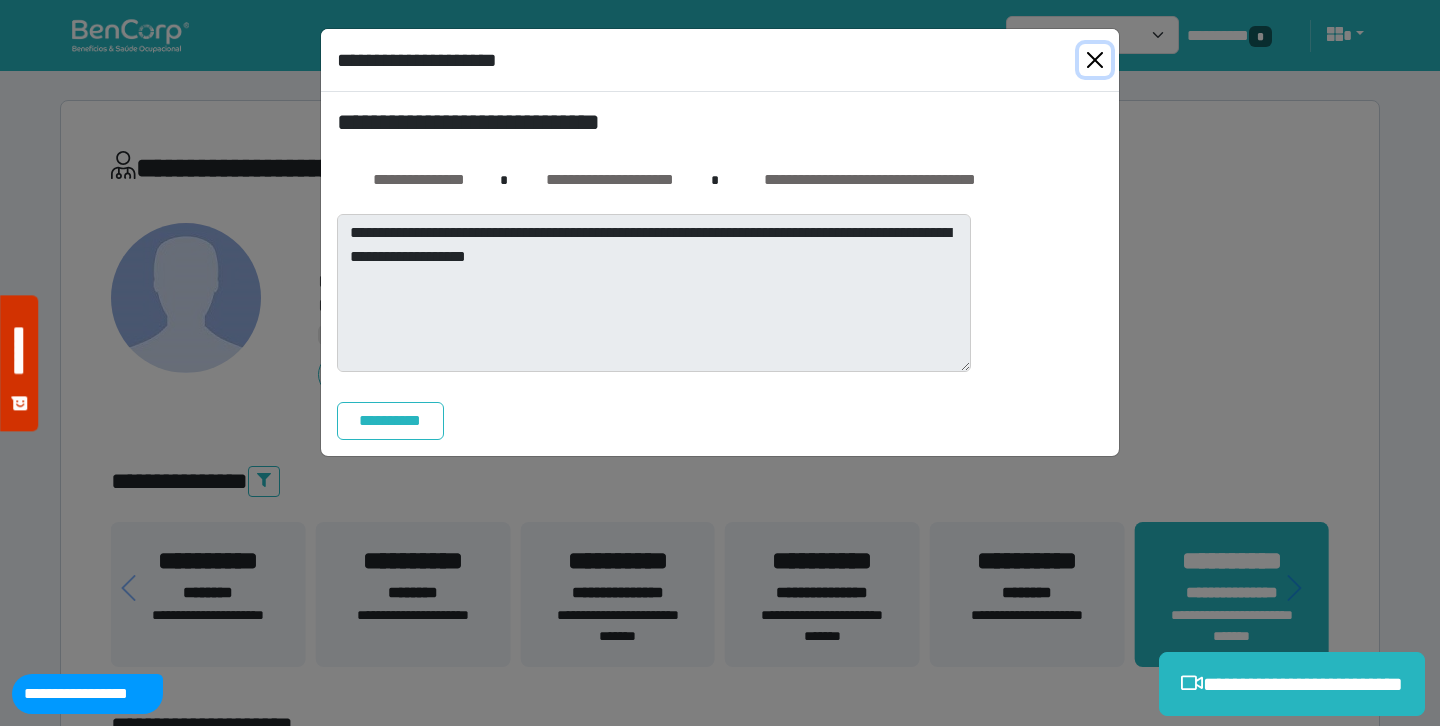 click at bounding box center (1095, 60) 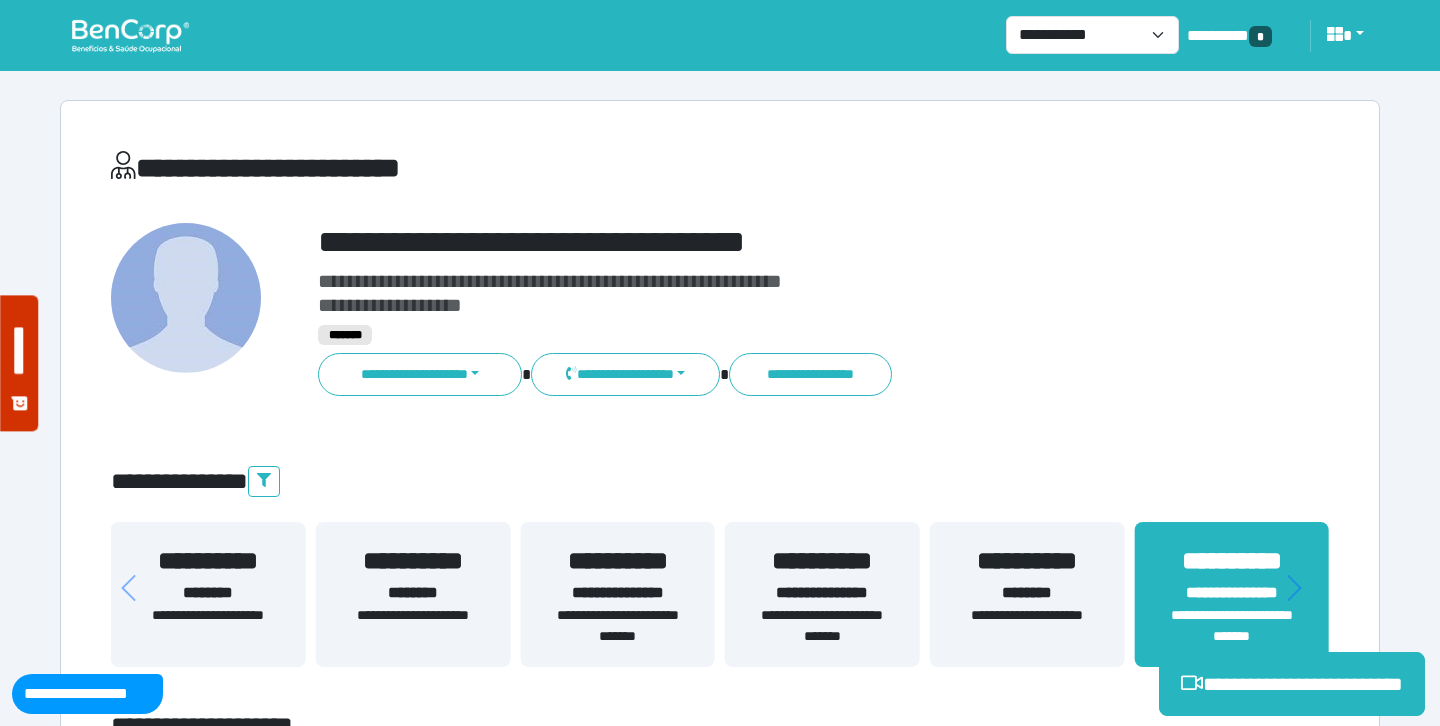 click on "**********" at bounding box center [772, 242] 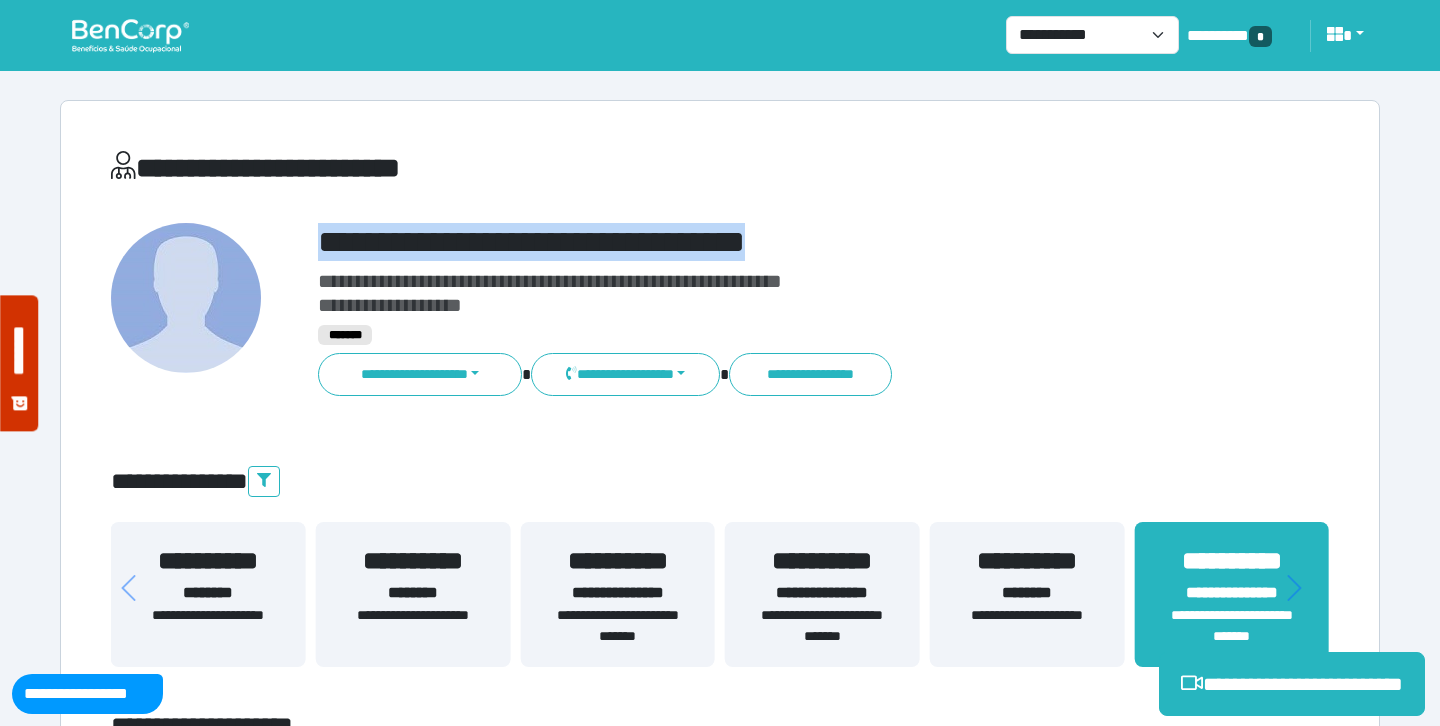 copy on "**********" 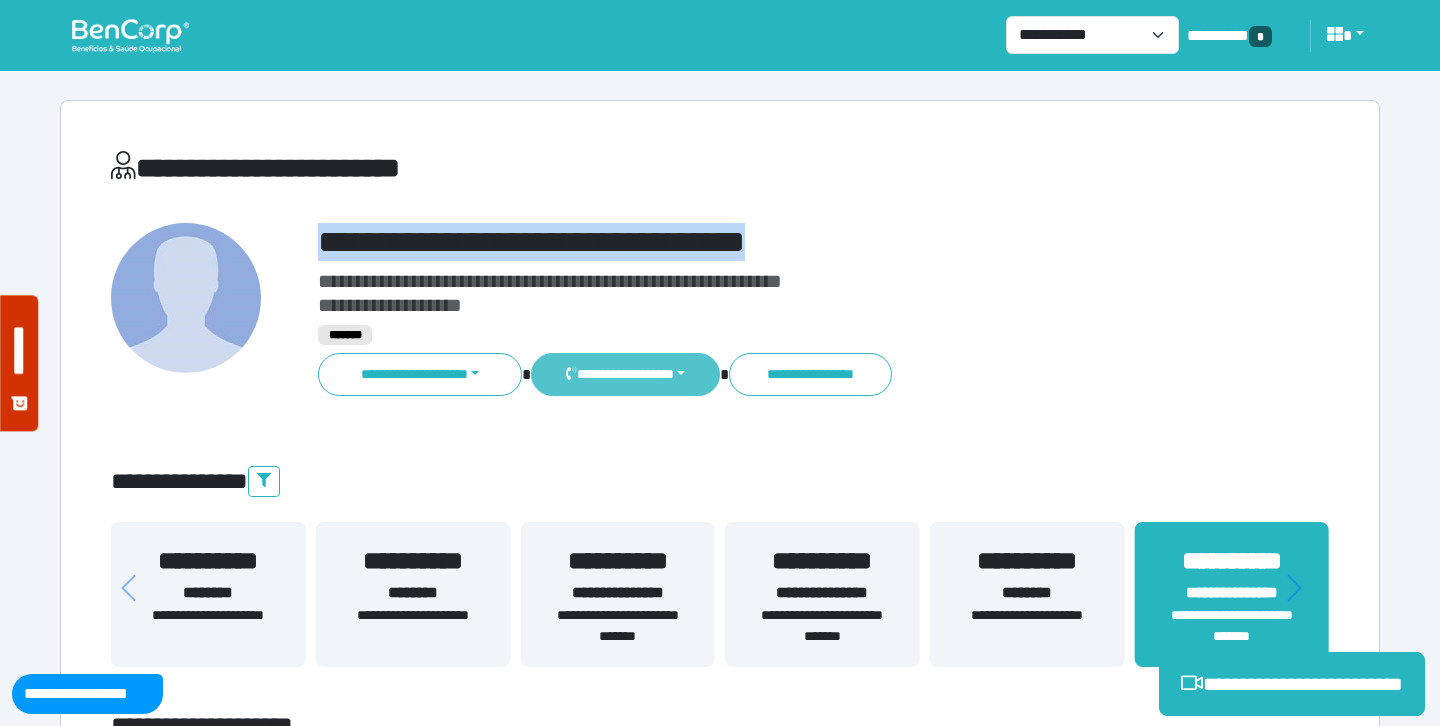click on "**********" at bounding box center [625, 374] 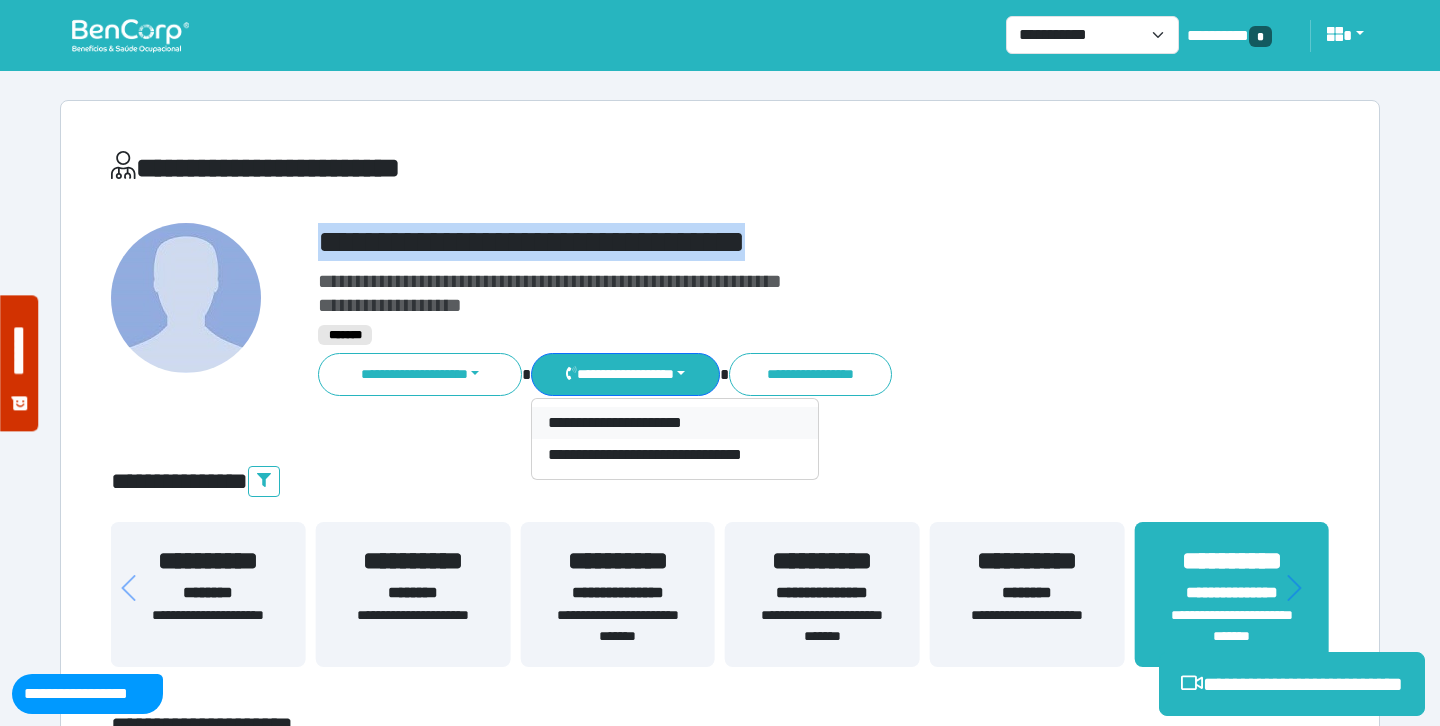 click on "**********" at bounding box center (675, 423) 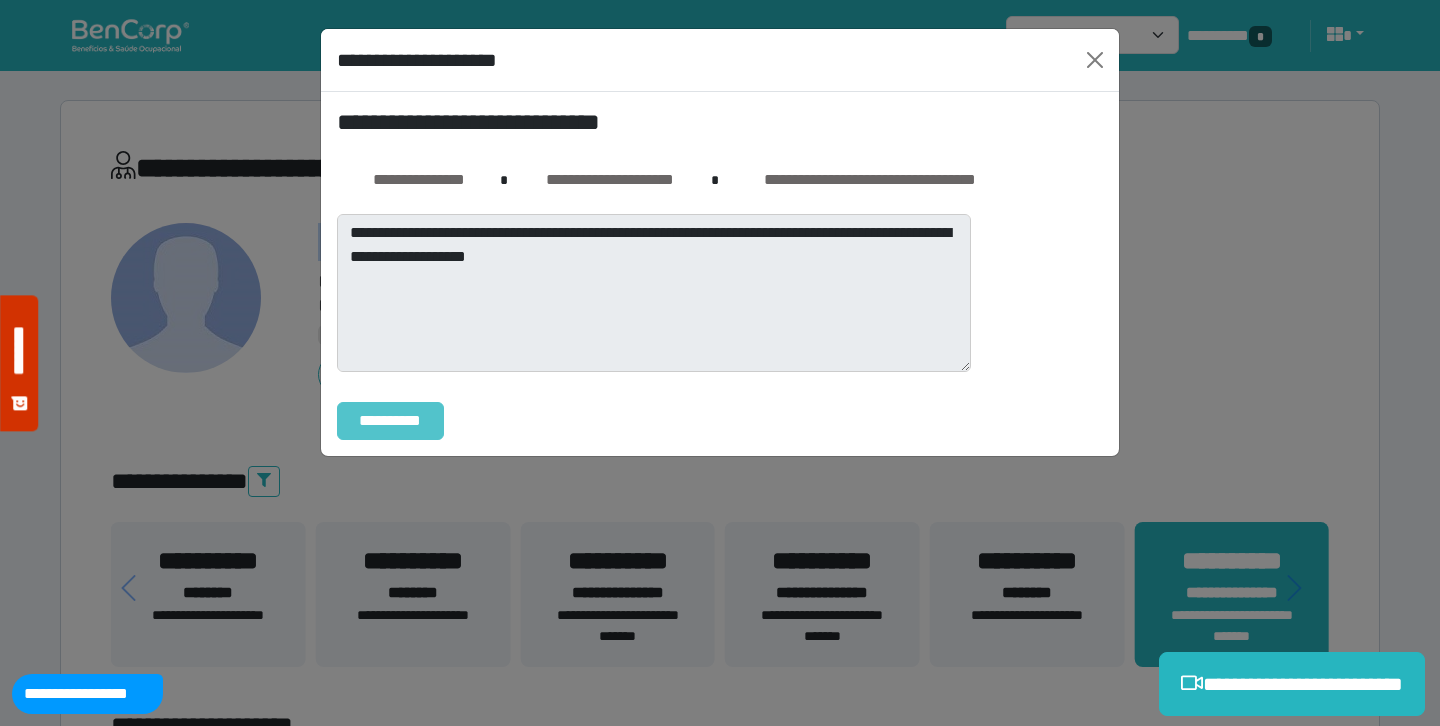click on "**********" at bounding box center (390, 421) 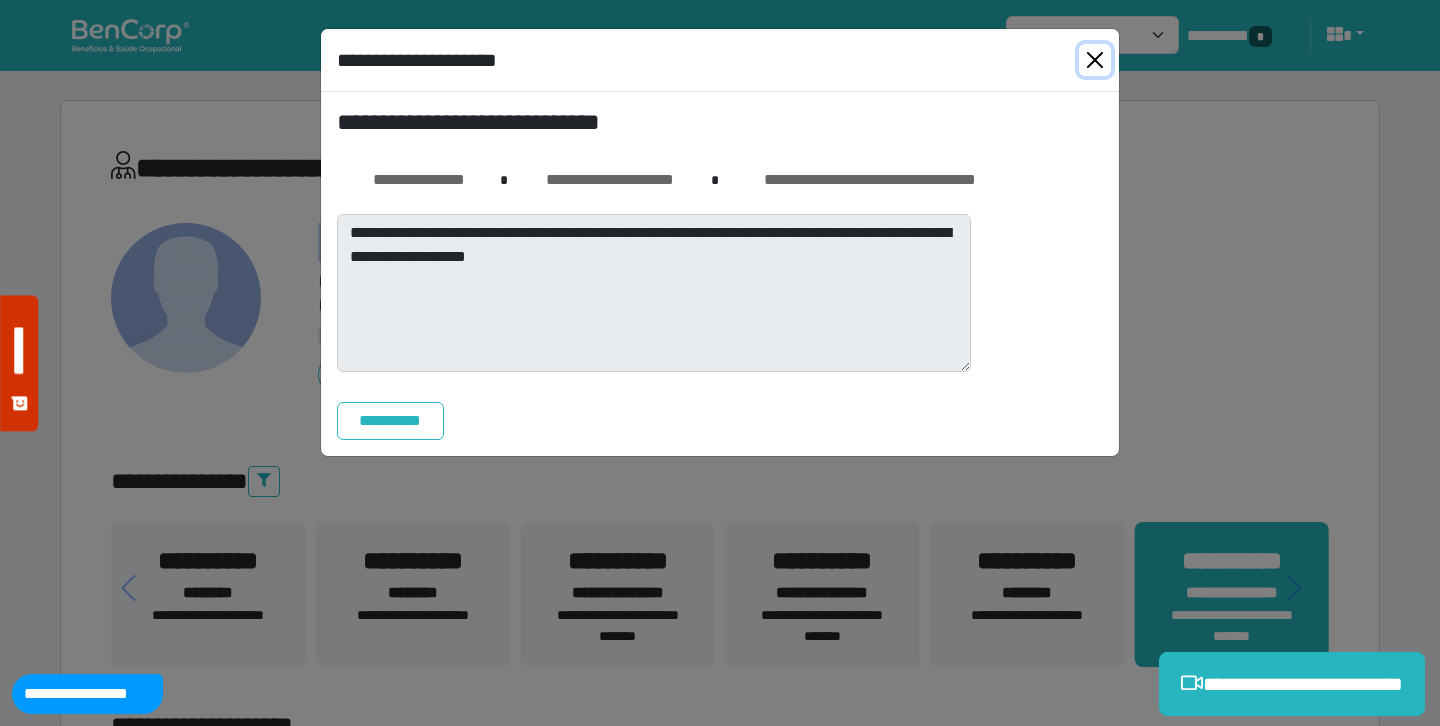click at bounding box center (1095, 60) 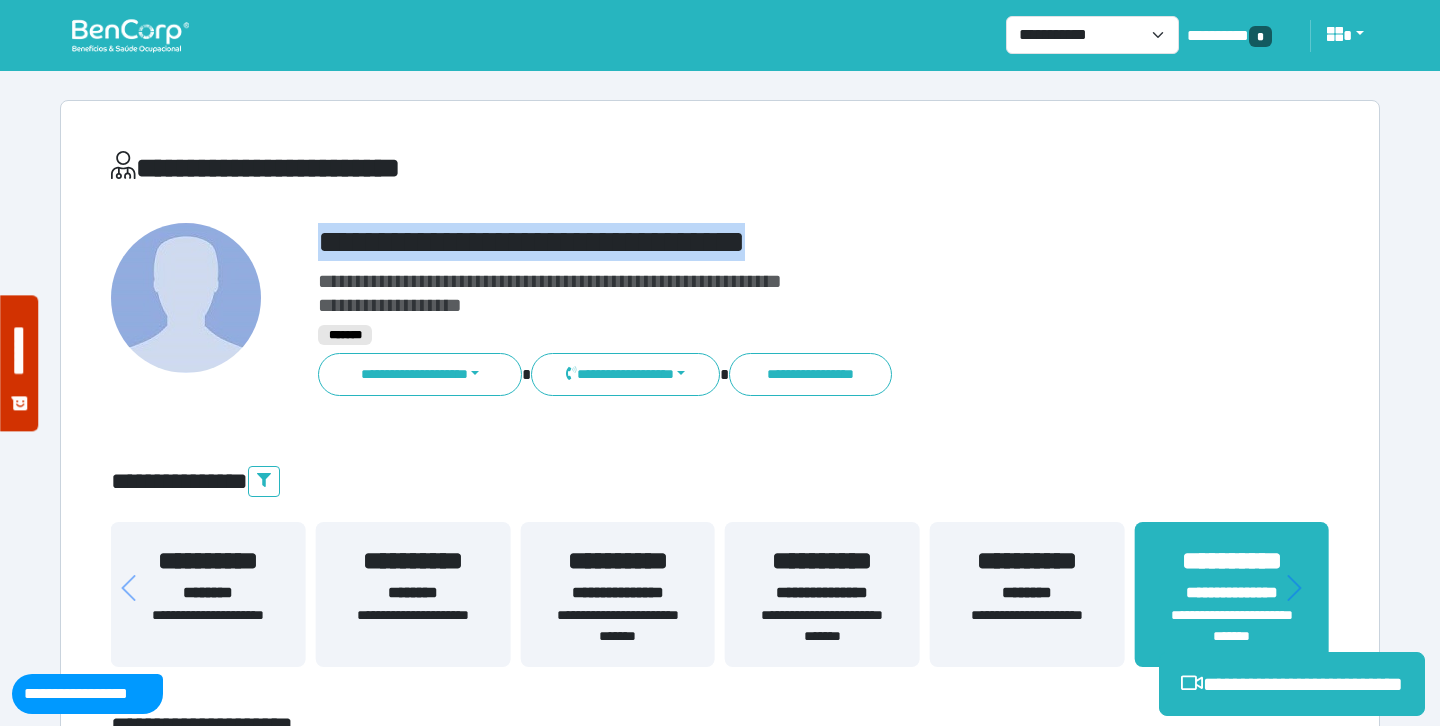 click at bounding box center (130, 35) 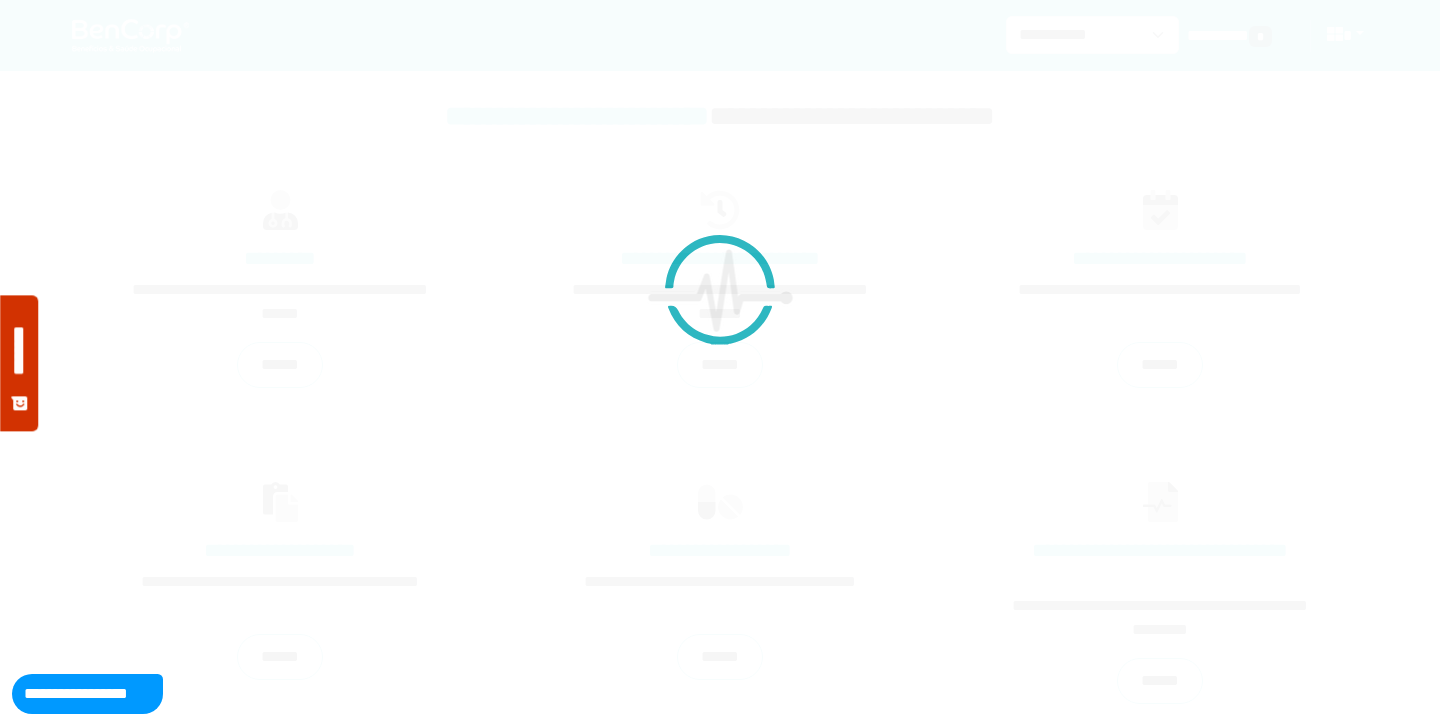 scroll, scrollTop: 0, scrollLeft: 0, axis: both 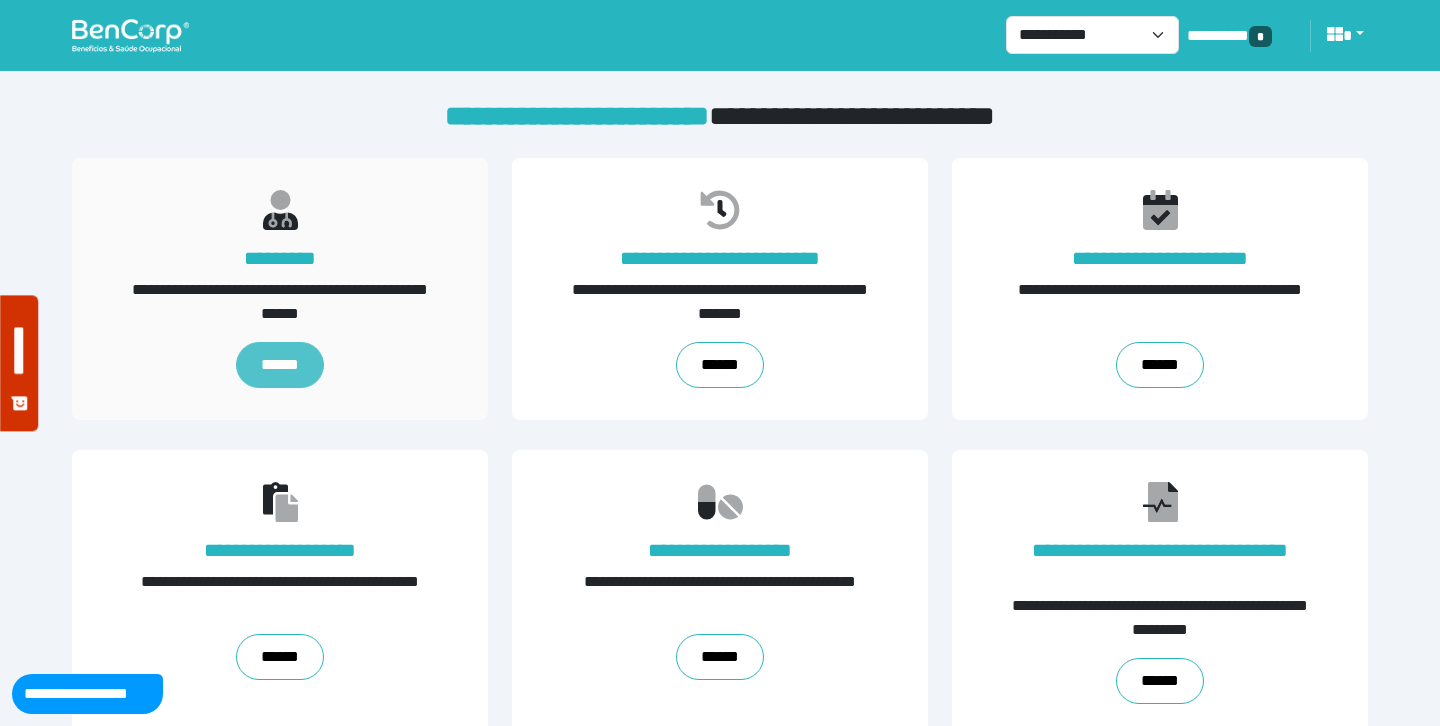 click on "******" at bounding box center (280, 365) 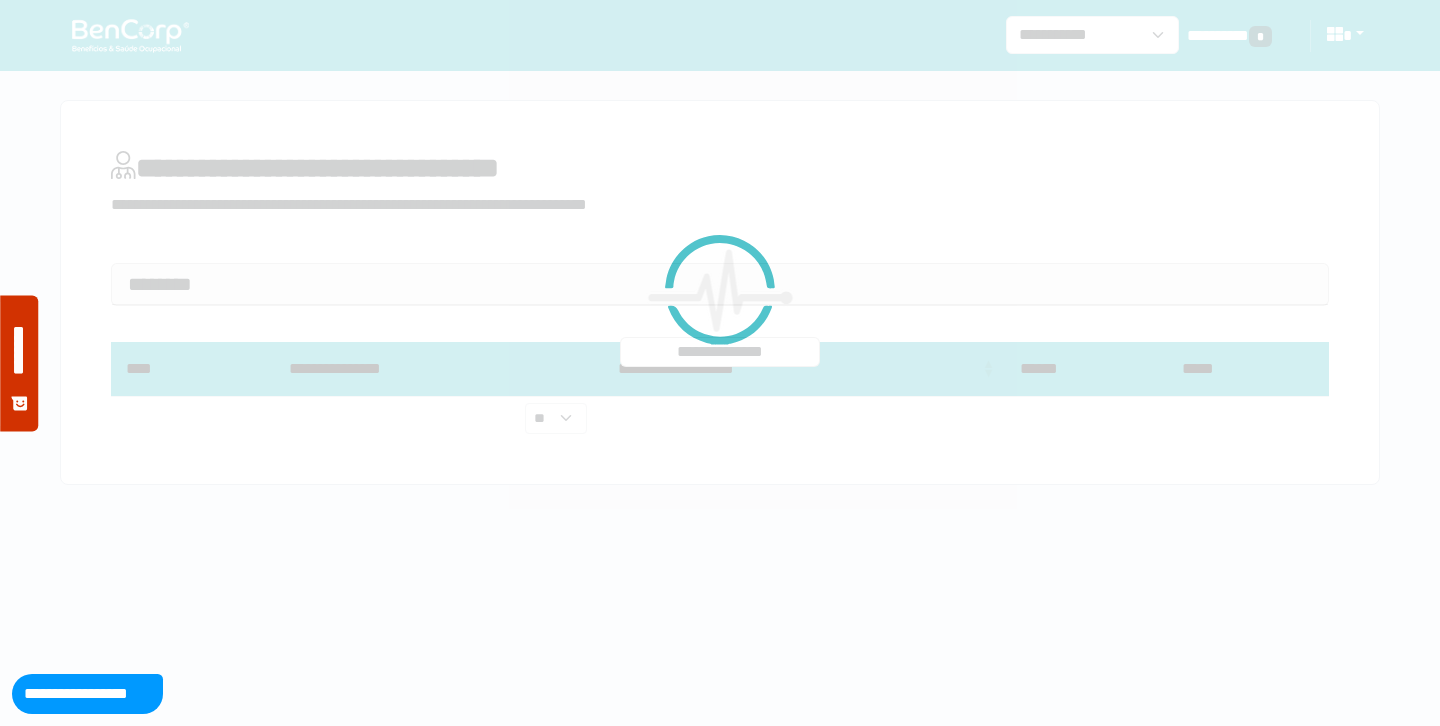 scroll, scrollTop: 0, scrollLeft: 0, axis: both 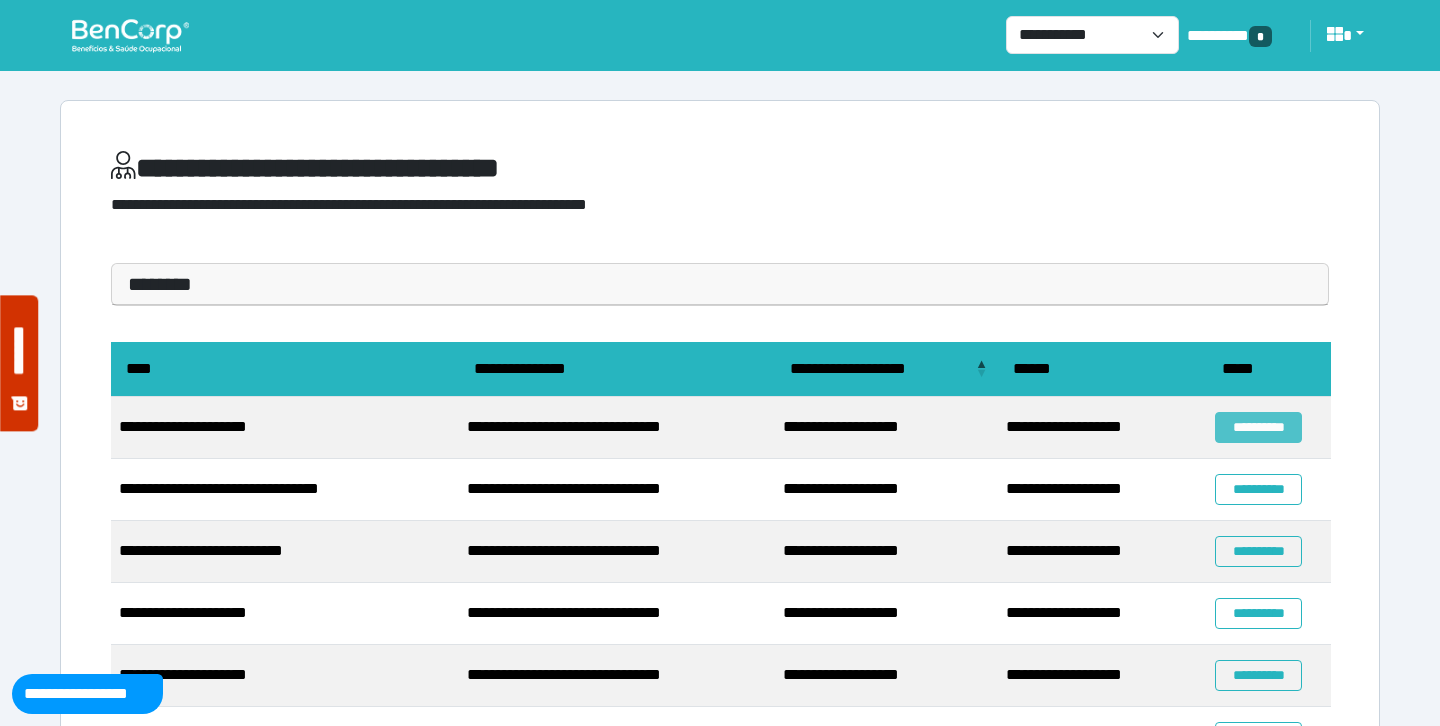 click on "**********" at bounding box center [1258, 427] 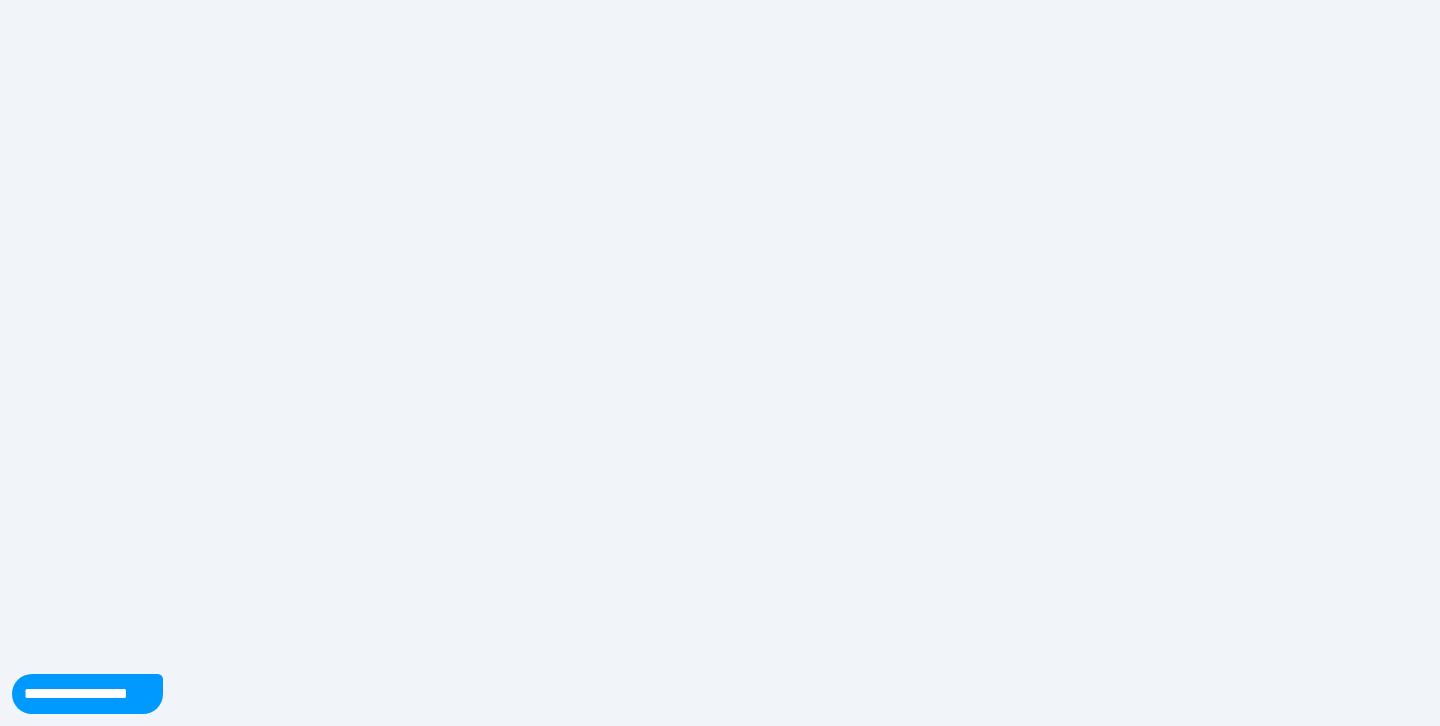scroll, scrollTop: 0, scrollLeft: 0, axis: both 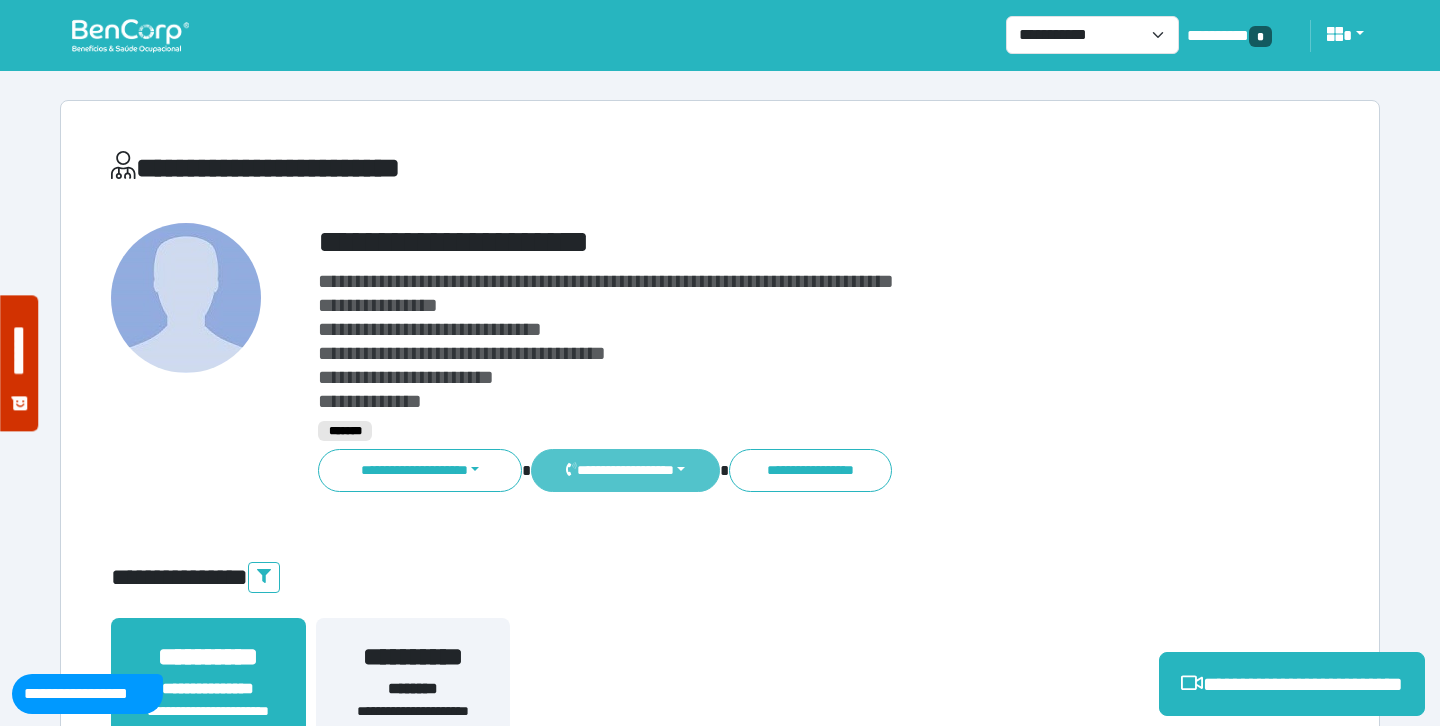 click on "**********" at bounding box center (625, 470) 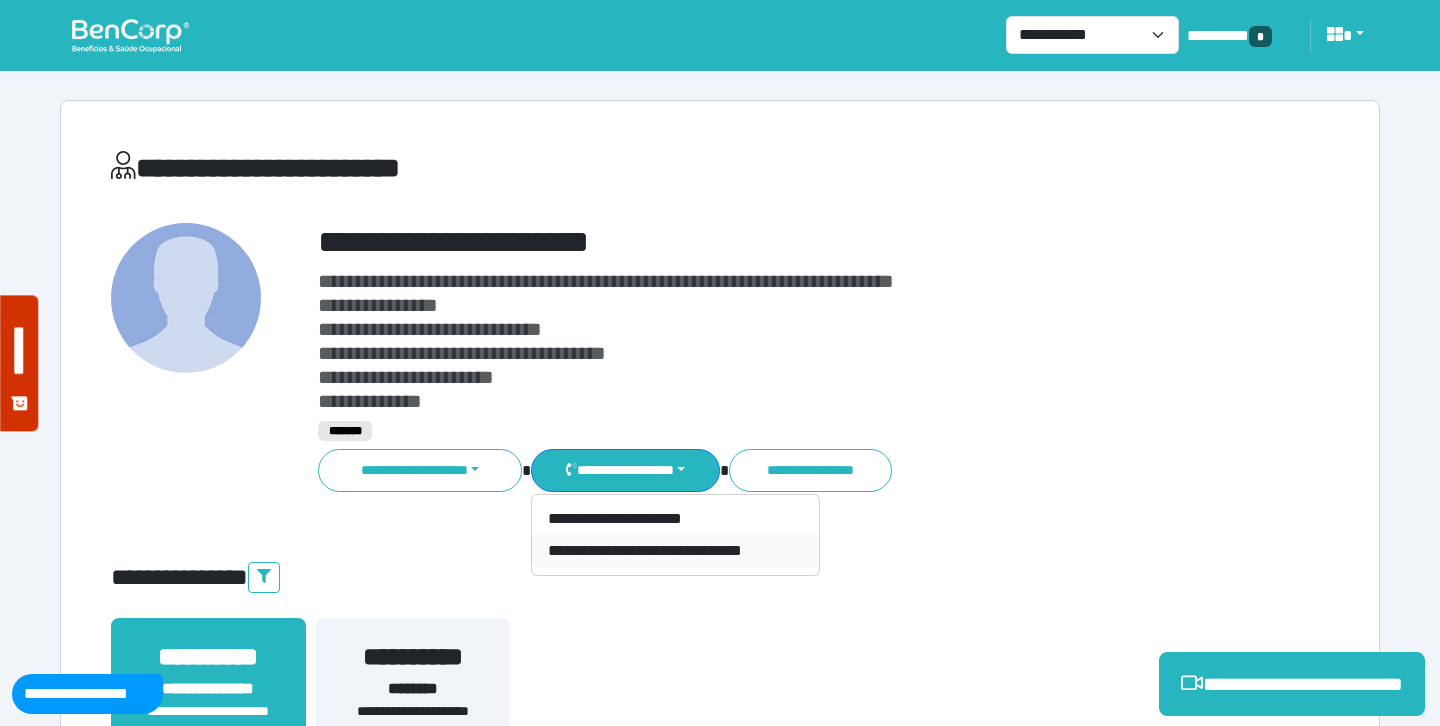 click on "**********" at bounding box center [675, 551] 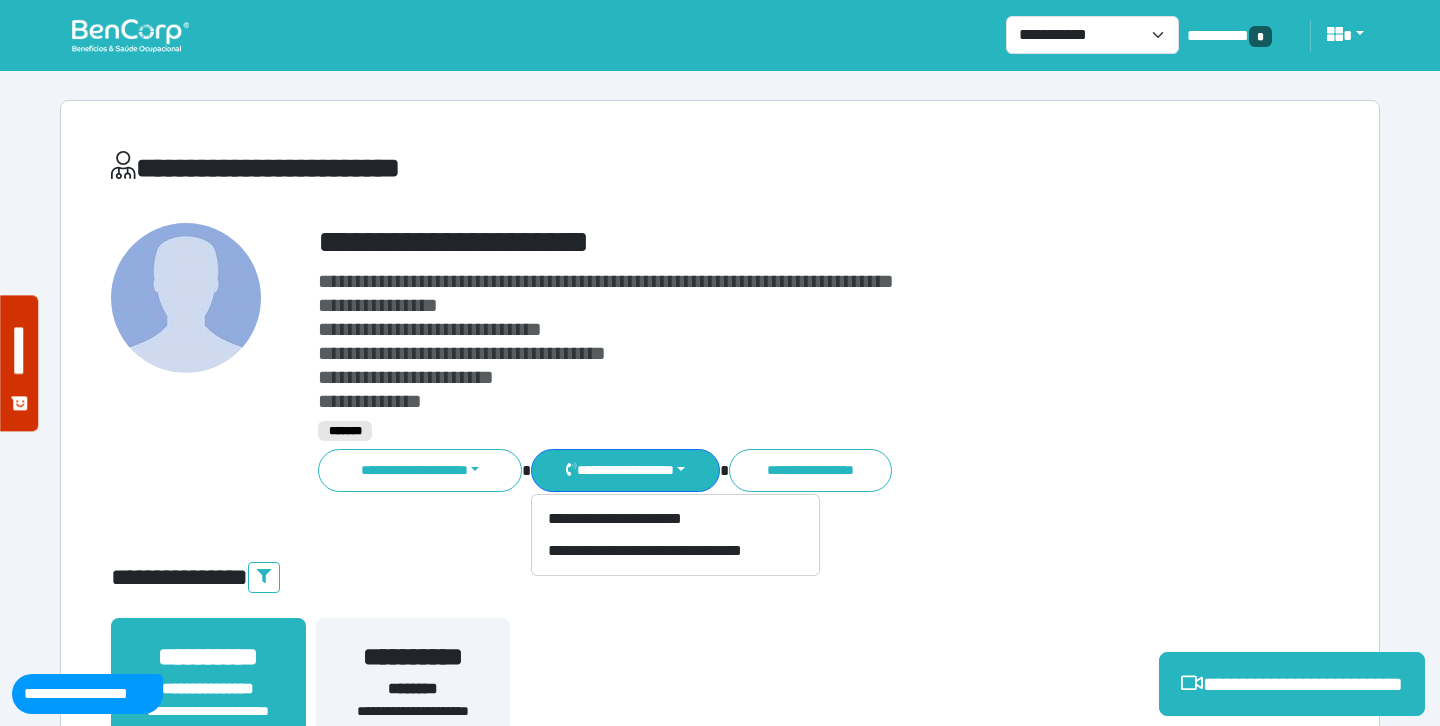 click on "**********" at bounding box center [772, 242] 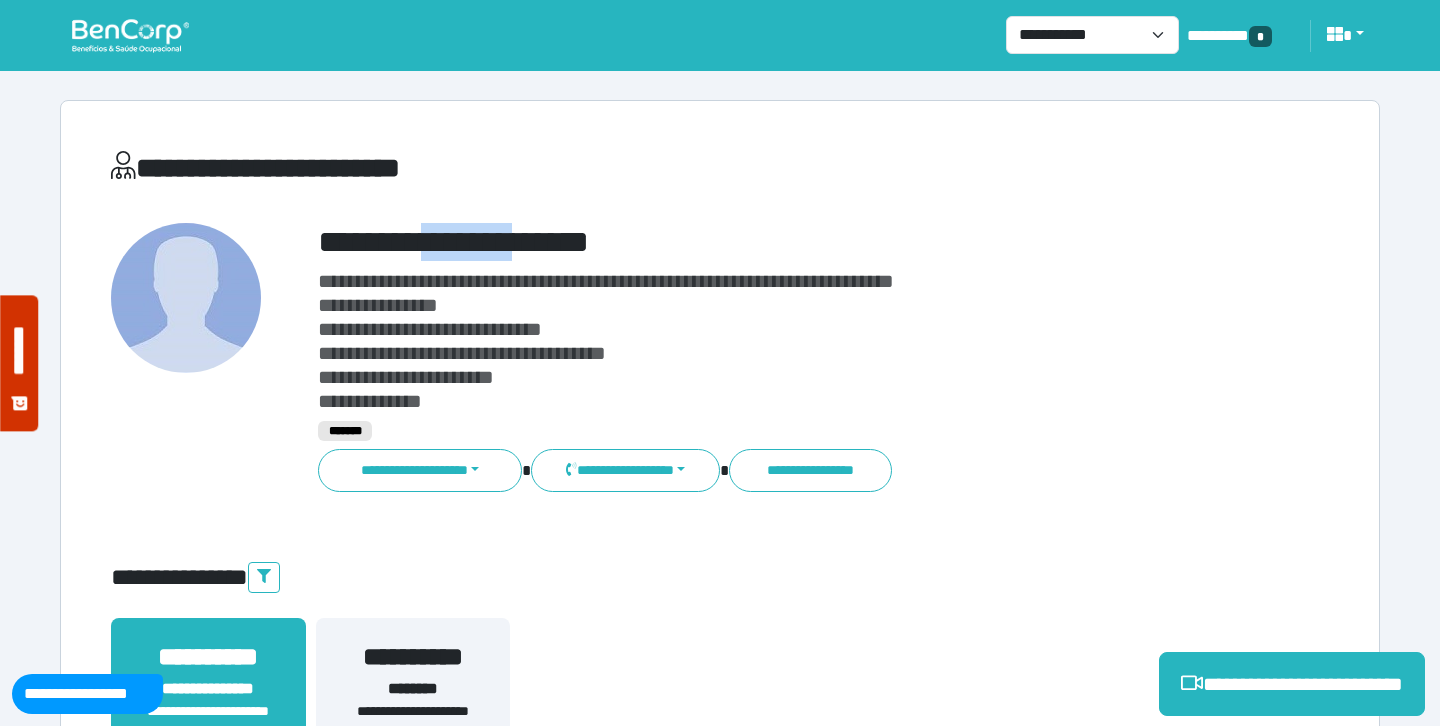 click on "**********" at bounding box center (772, 242) 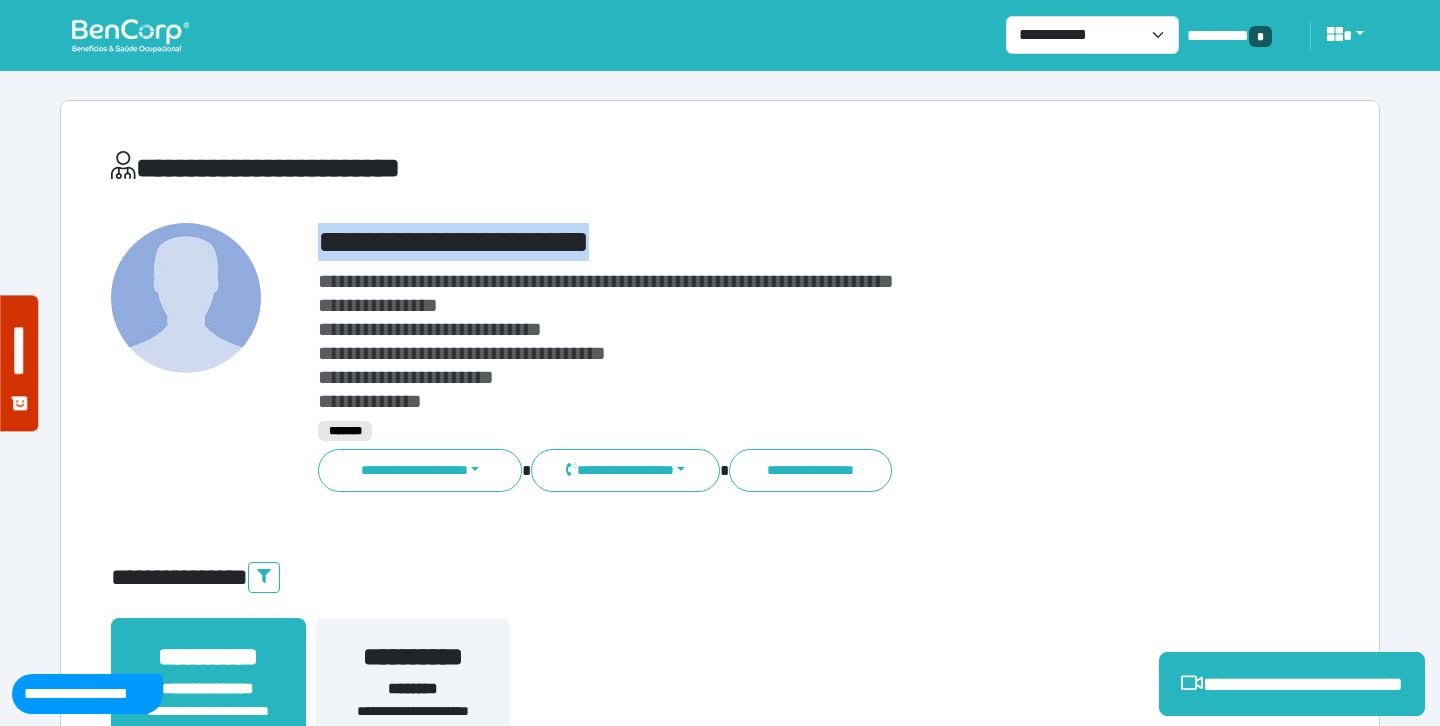 click on "**********" at bounding box center [772, 242] 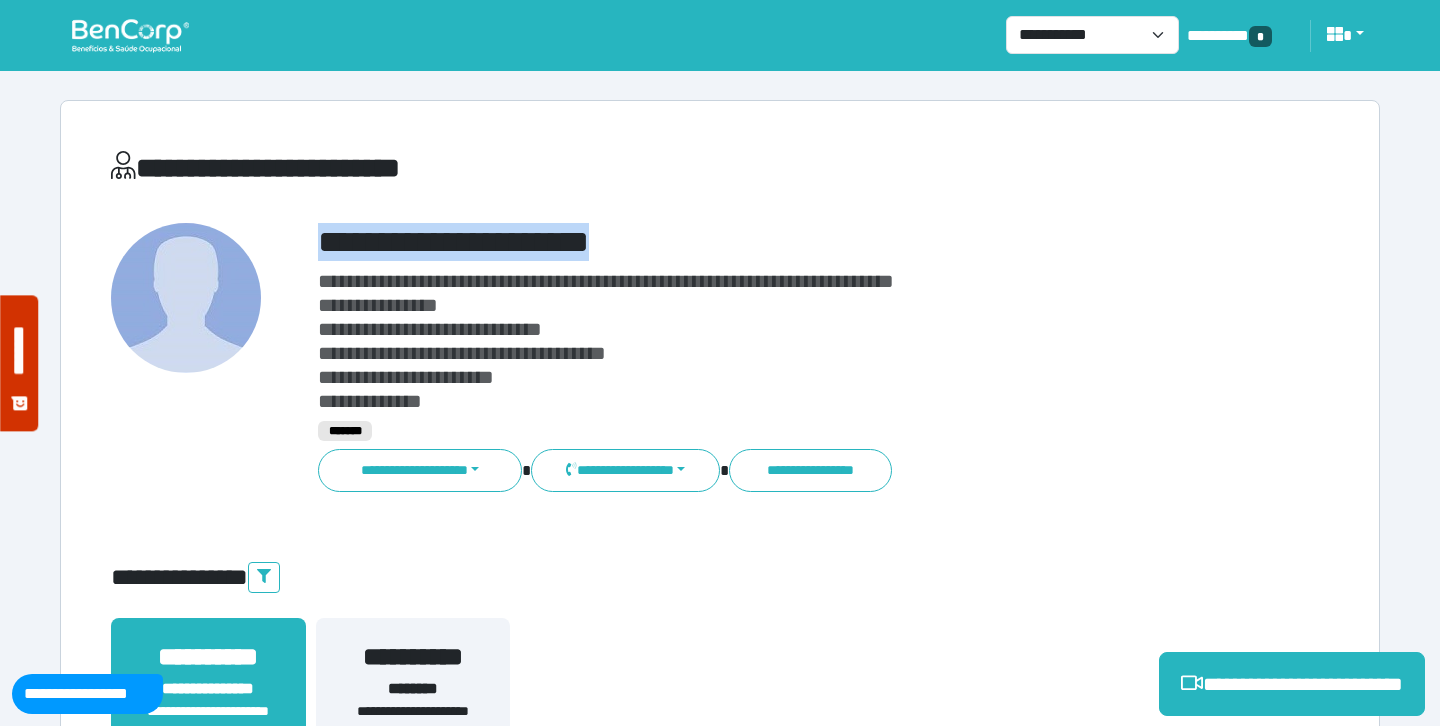copy on "**********" 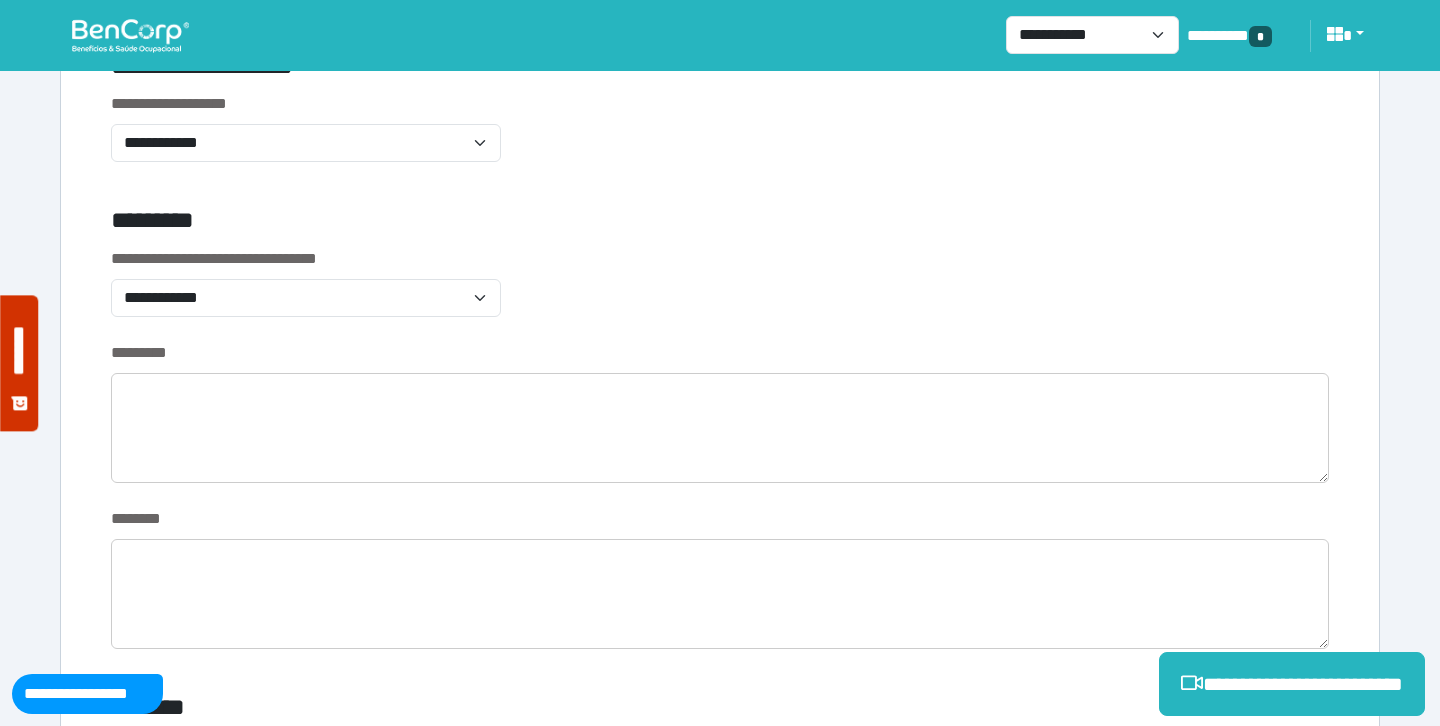 scroll, scrollTop: 762, scrollLeft: 0, axis: vertical 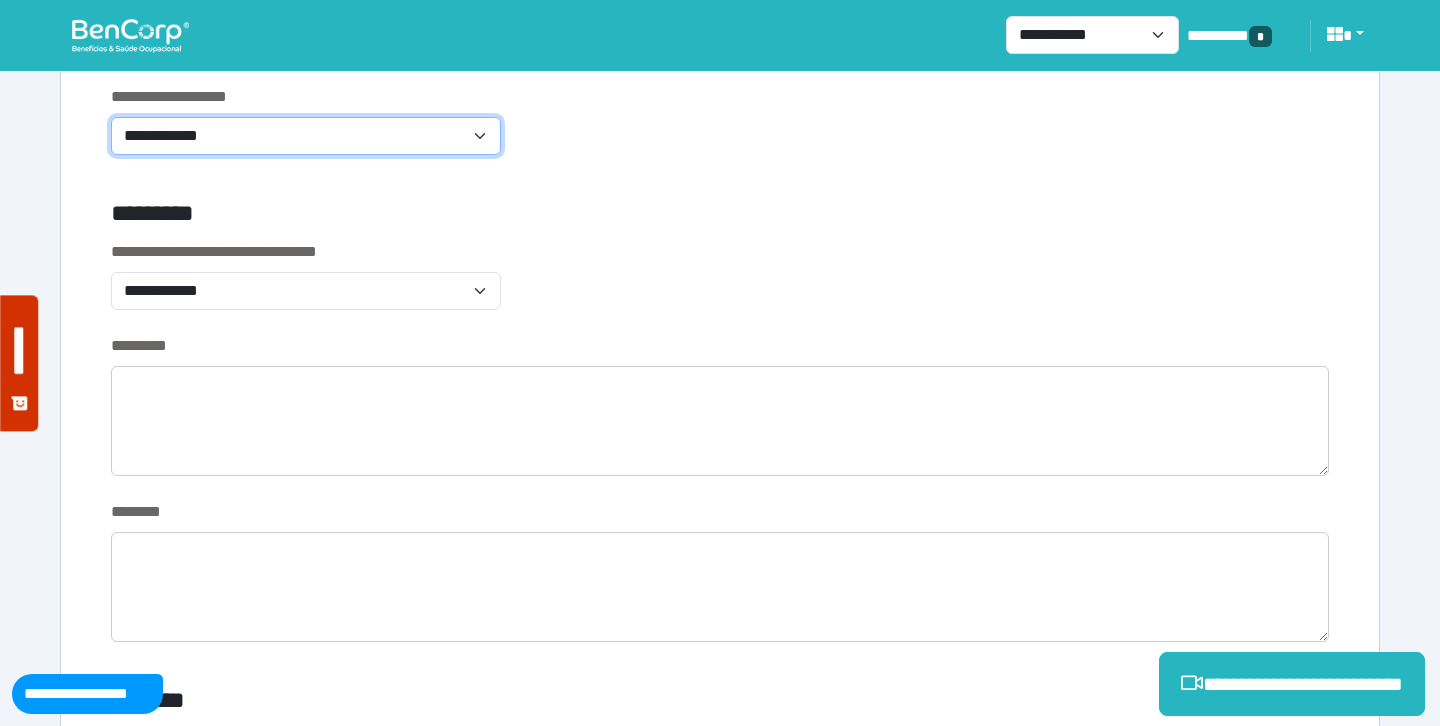 click on "**********" at bounding box center (306, 136) 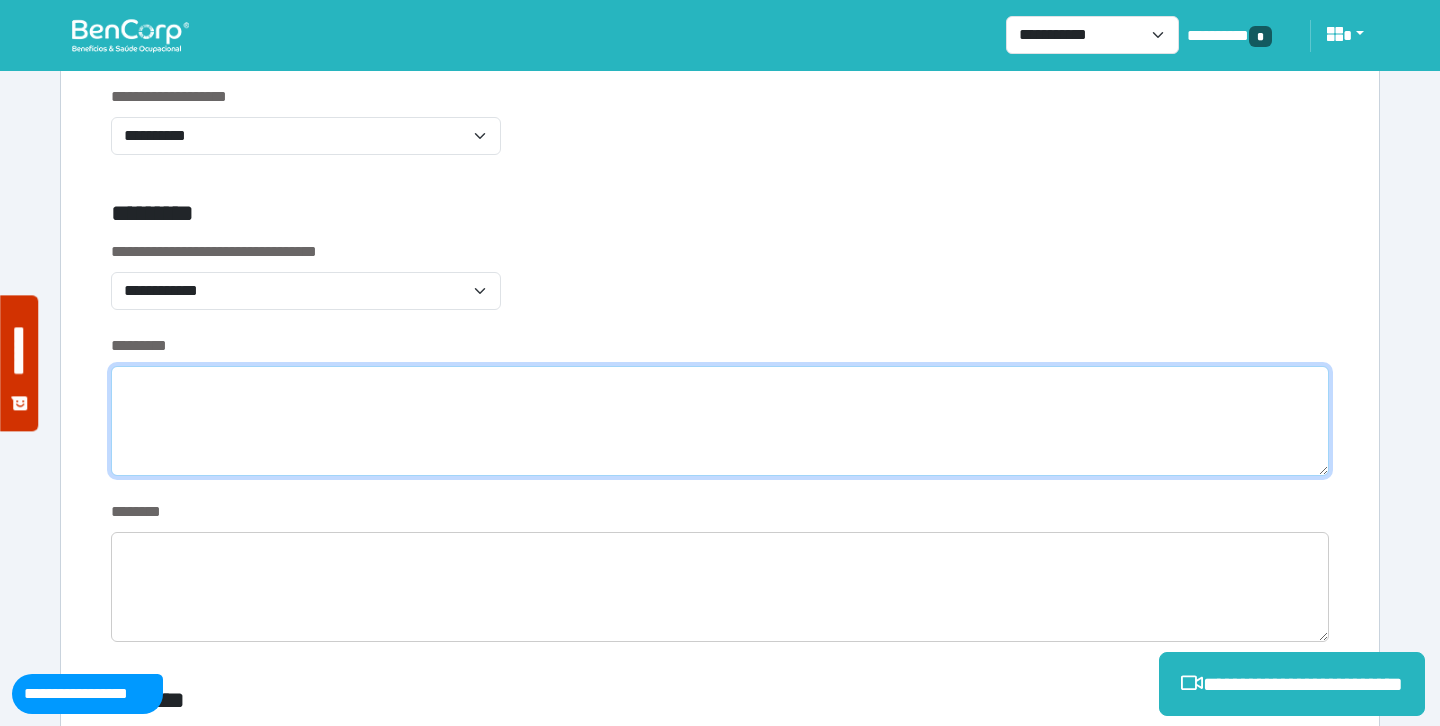 click at bounding box center (720, 421) 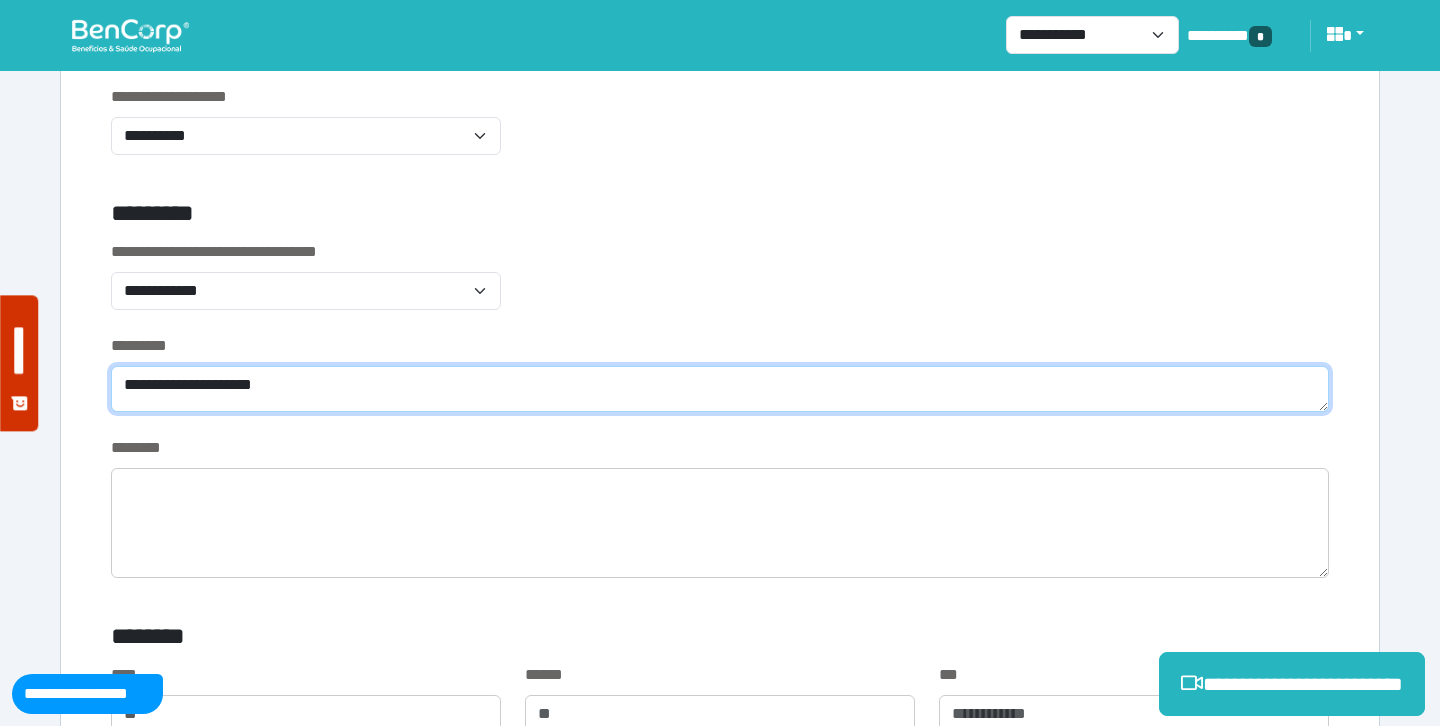 type on "**********" 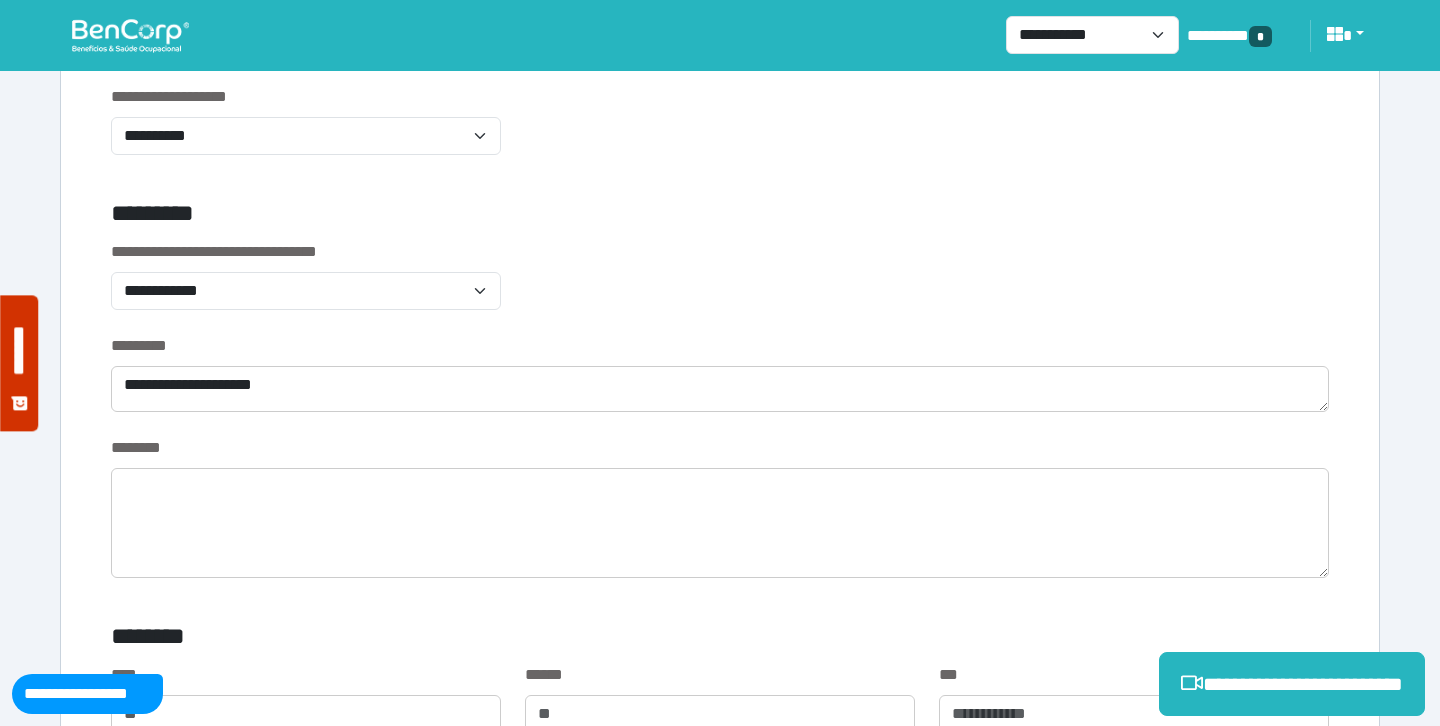 click on "**********" at bounding box center [720, 287] 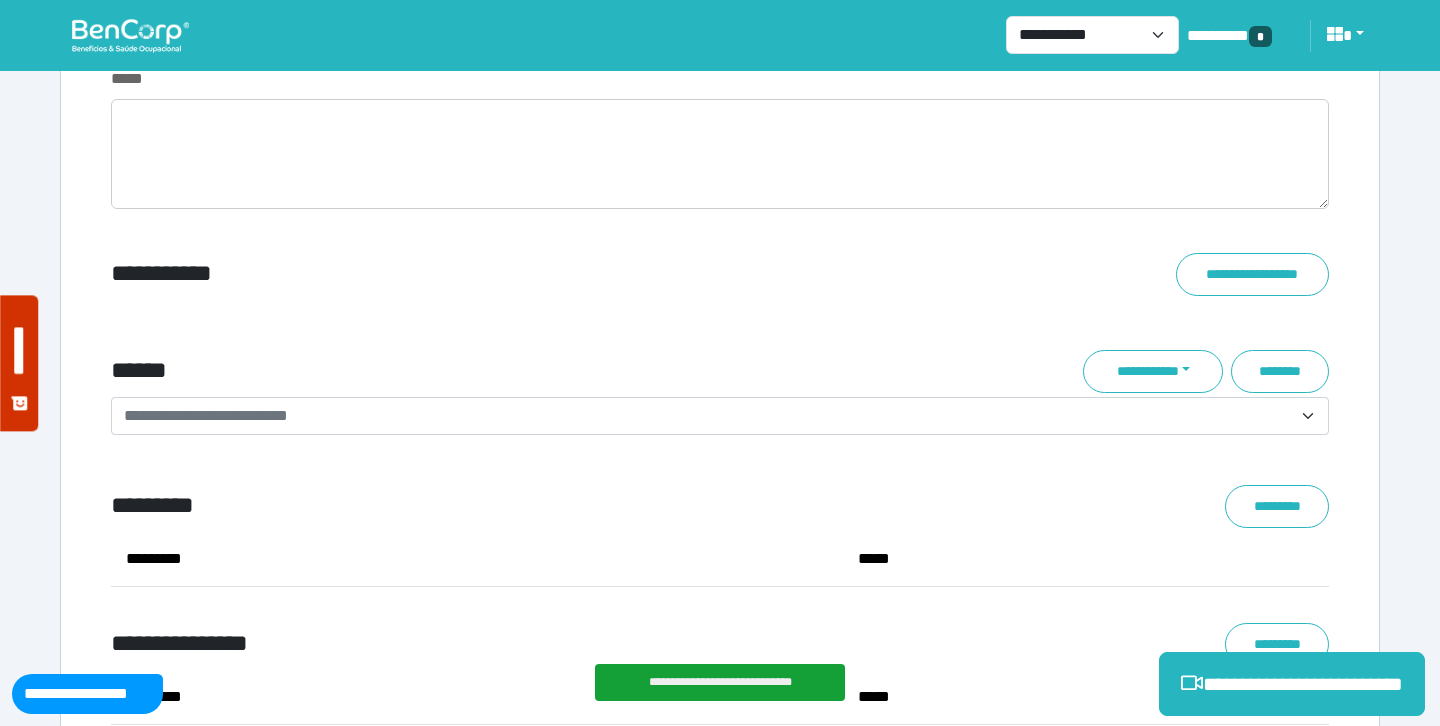 scroll, scrollTop: 7875, scrollLeft: 0, axis: vertical 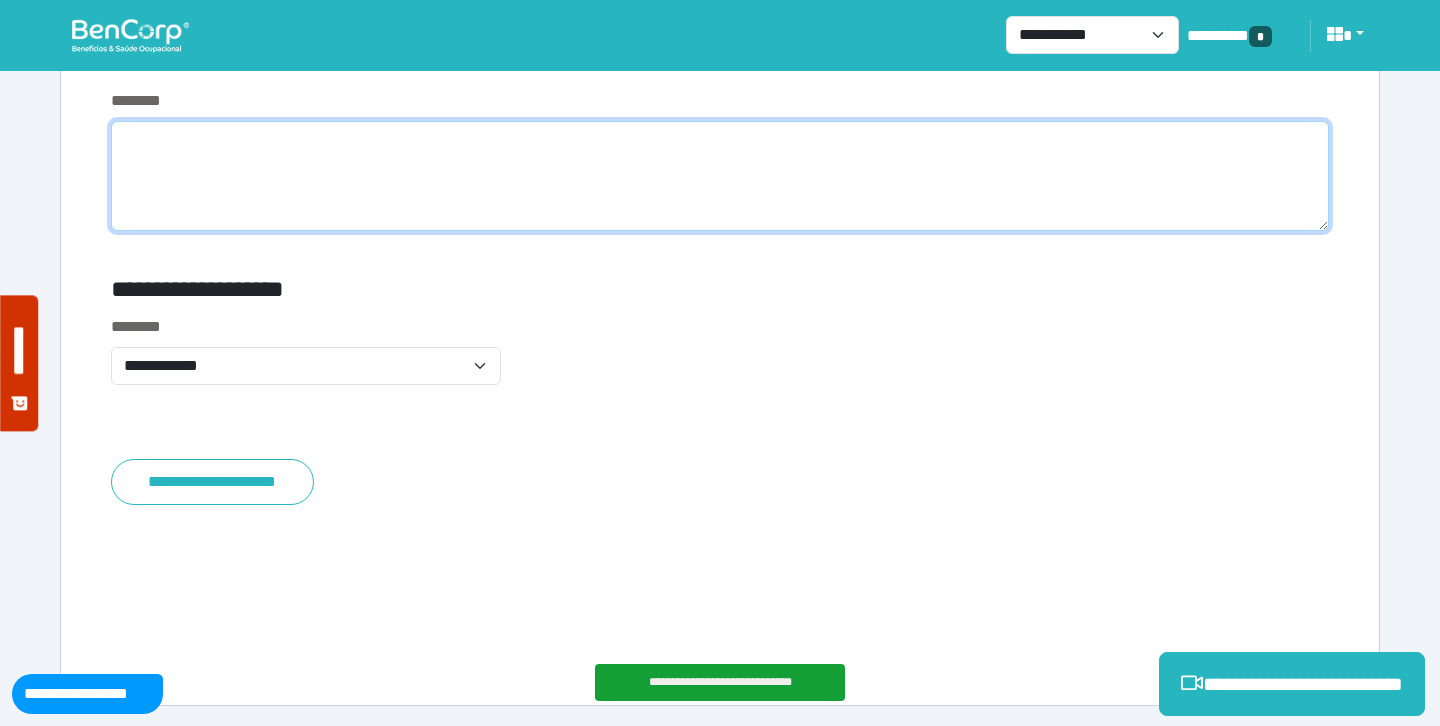 click at bounding box center (720, 176) 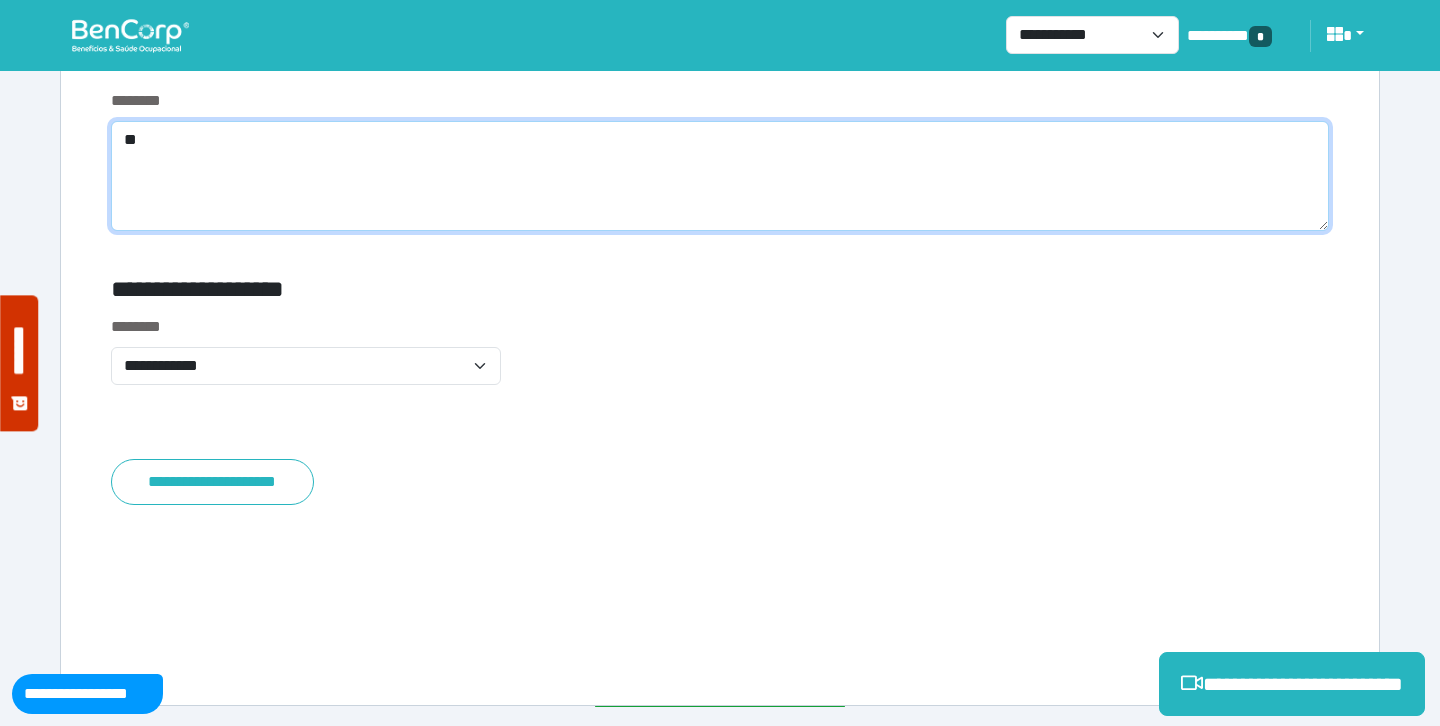 scroll, scrollTop: 7811, scrollLeft: 0, axis: vertical 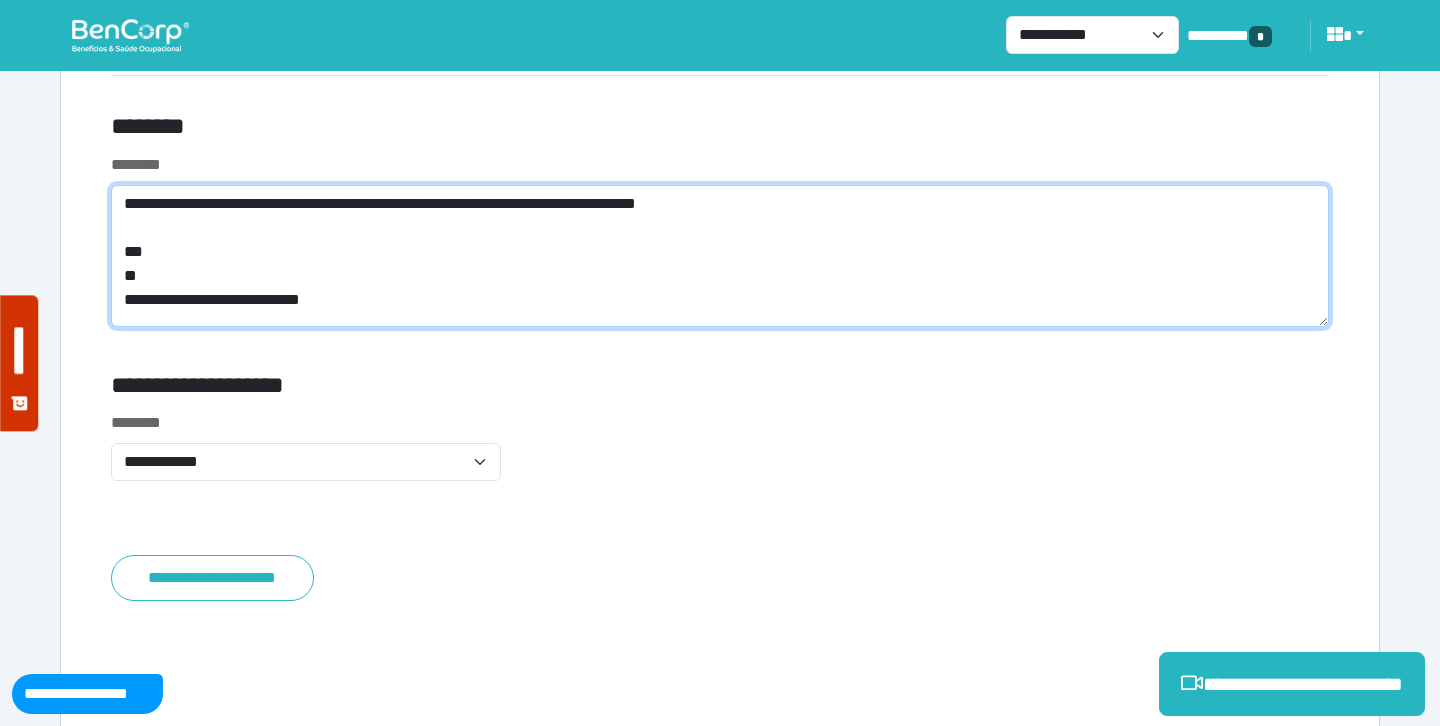 click on "**********" at bounding box center [720, 256] 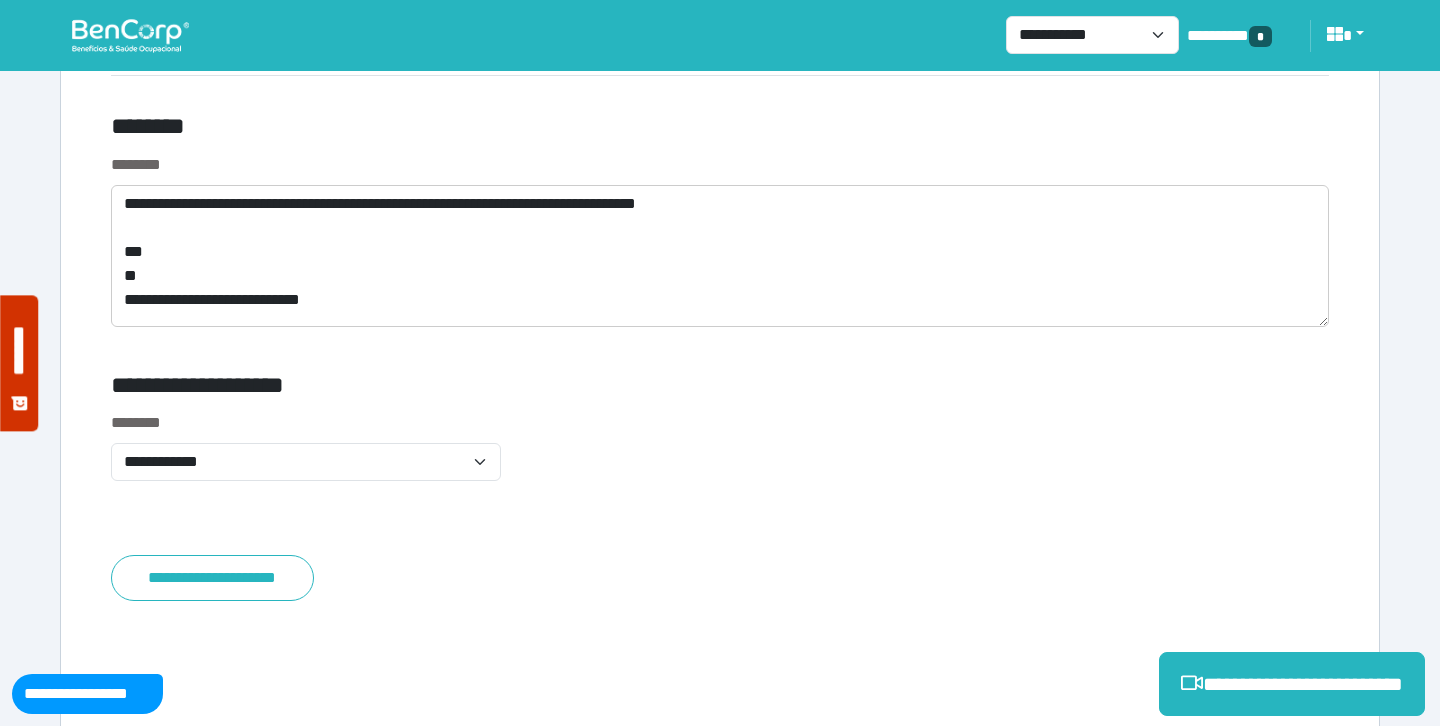 click on "********" at bounding box center (720, 165) 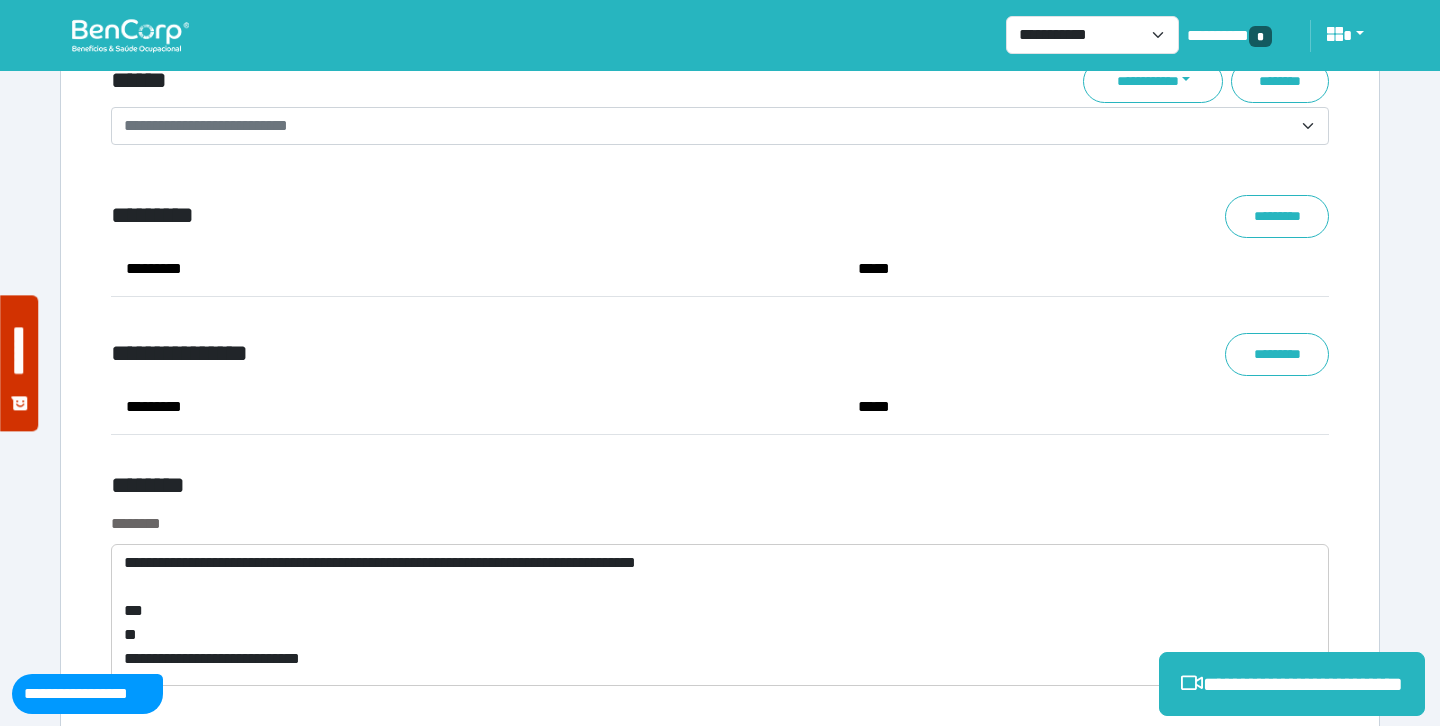 scroll, scrollTop: 7467, scrollLeft: 0, axis: vertical 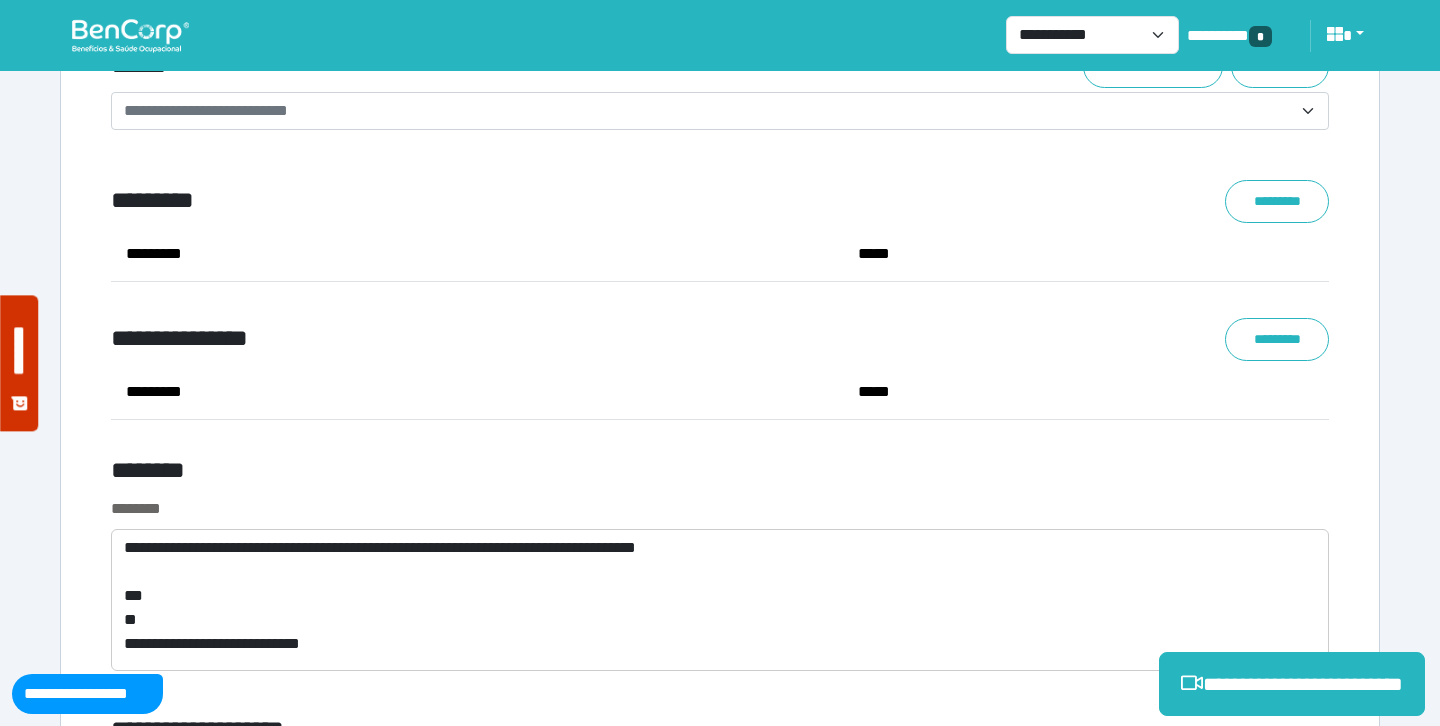 click on "*********" at bounding box center [477, 254] 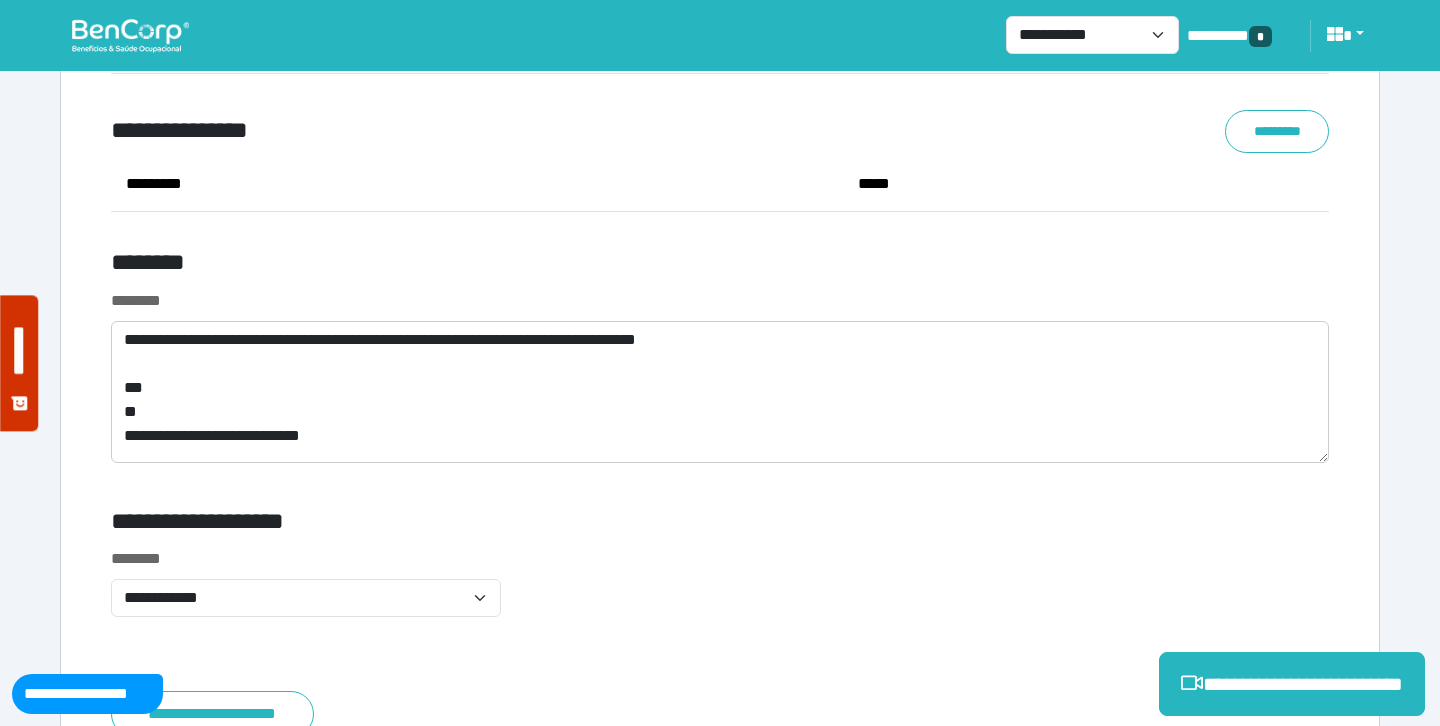 scroll, scrollTop: 7679, scrollLeft: 0, axis: vertical 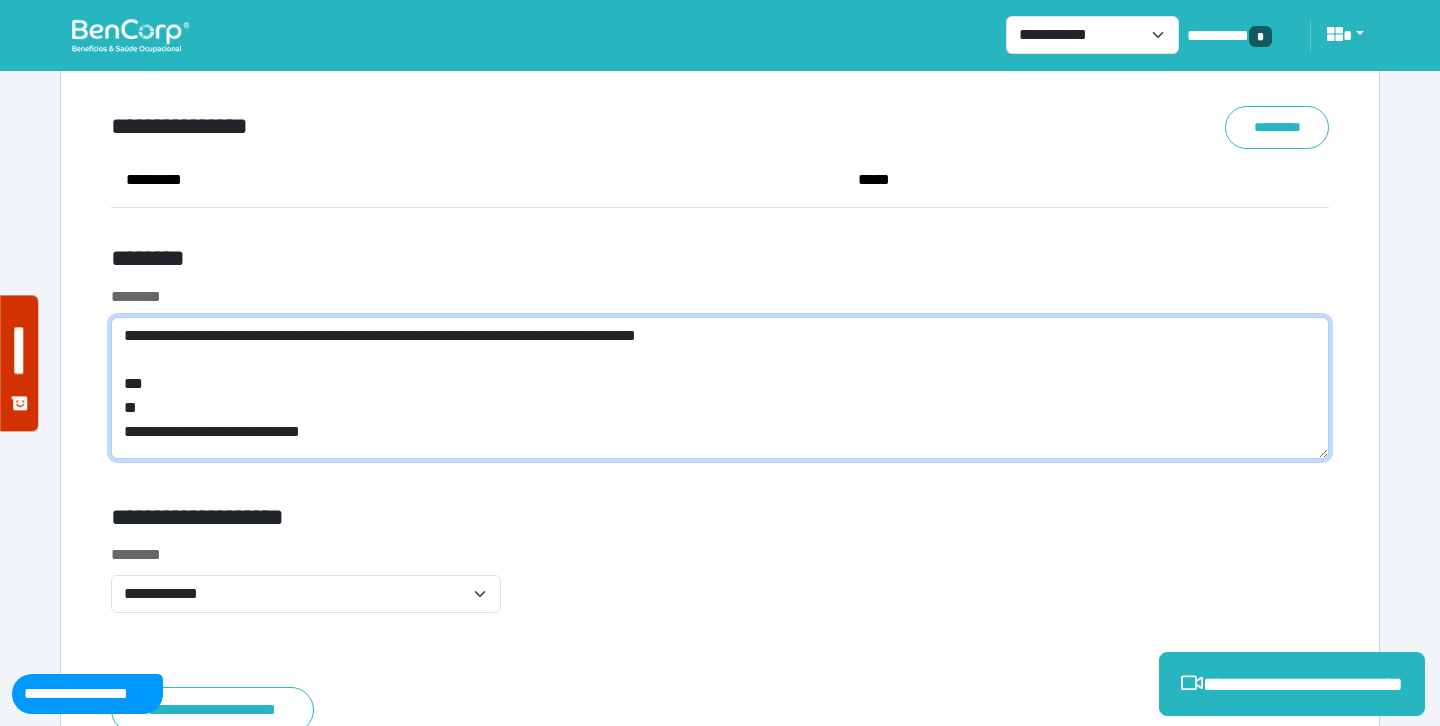 click on "**********" at bounding box center [720, 388] 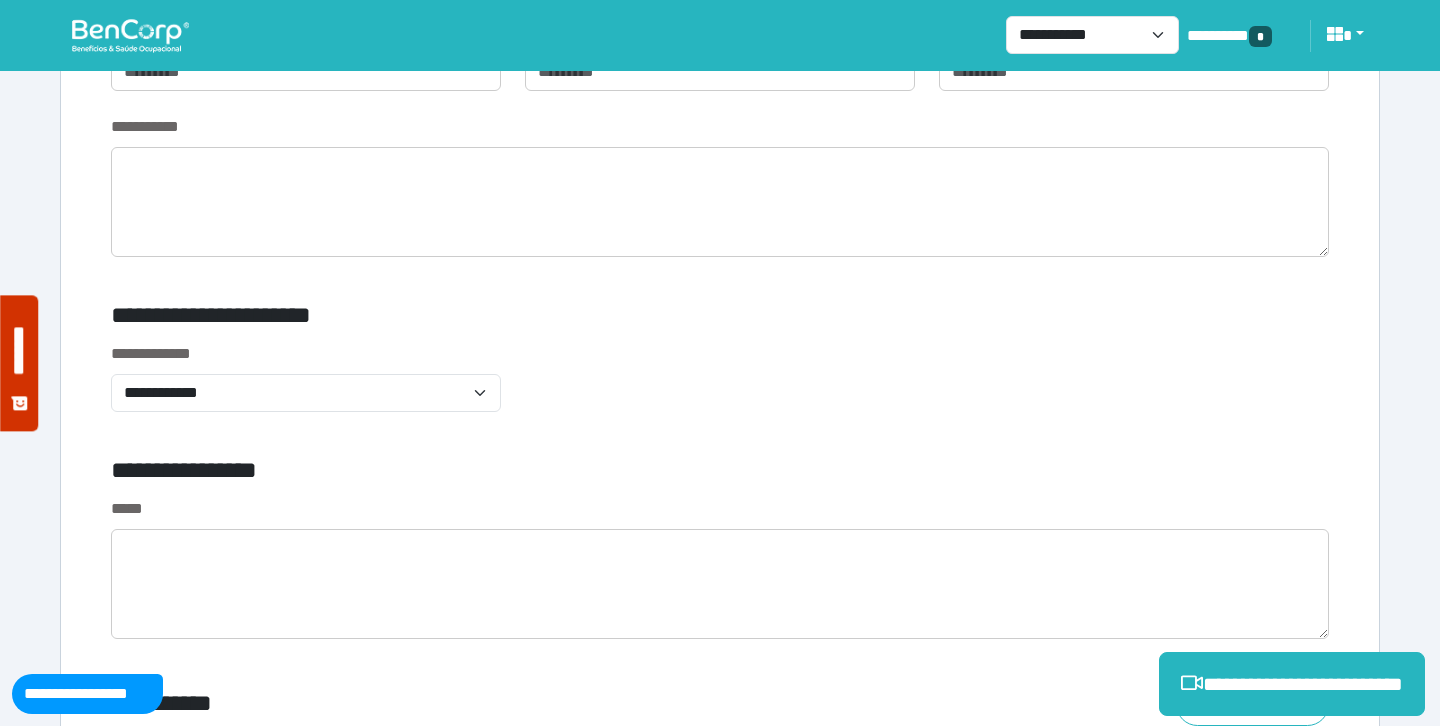 scroll, scrollTop: 6726, scrollLeft: 0, axis: vertical 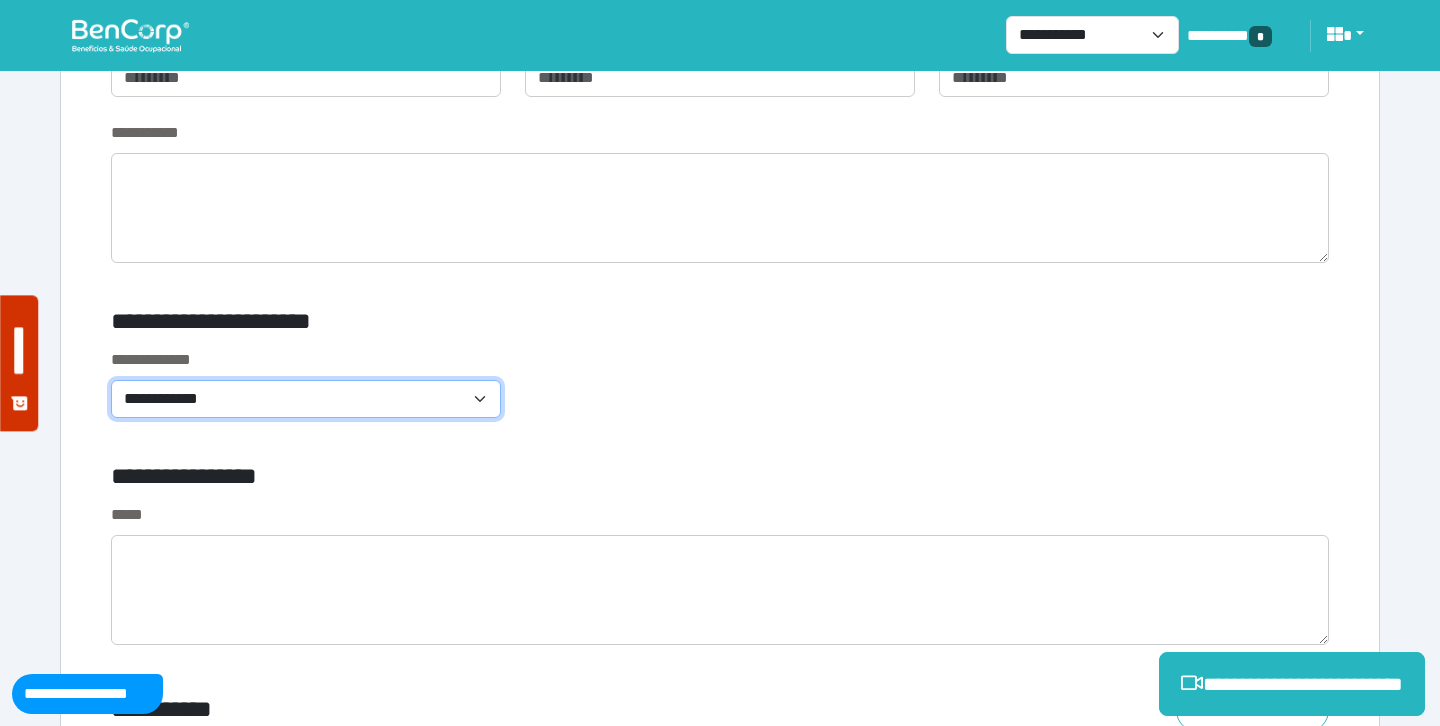 click on "**********" at bounding box center (306, 399) 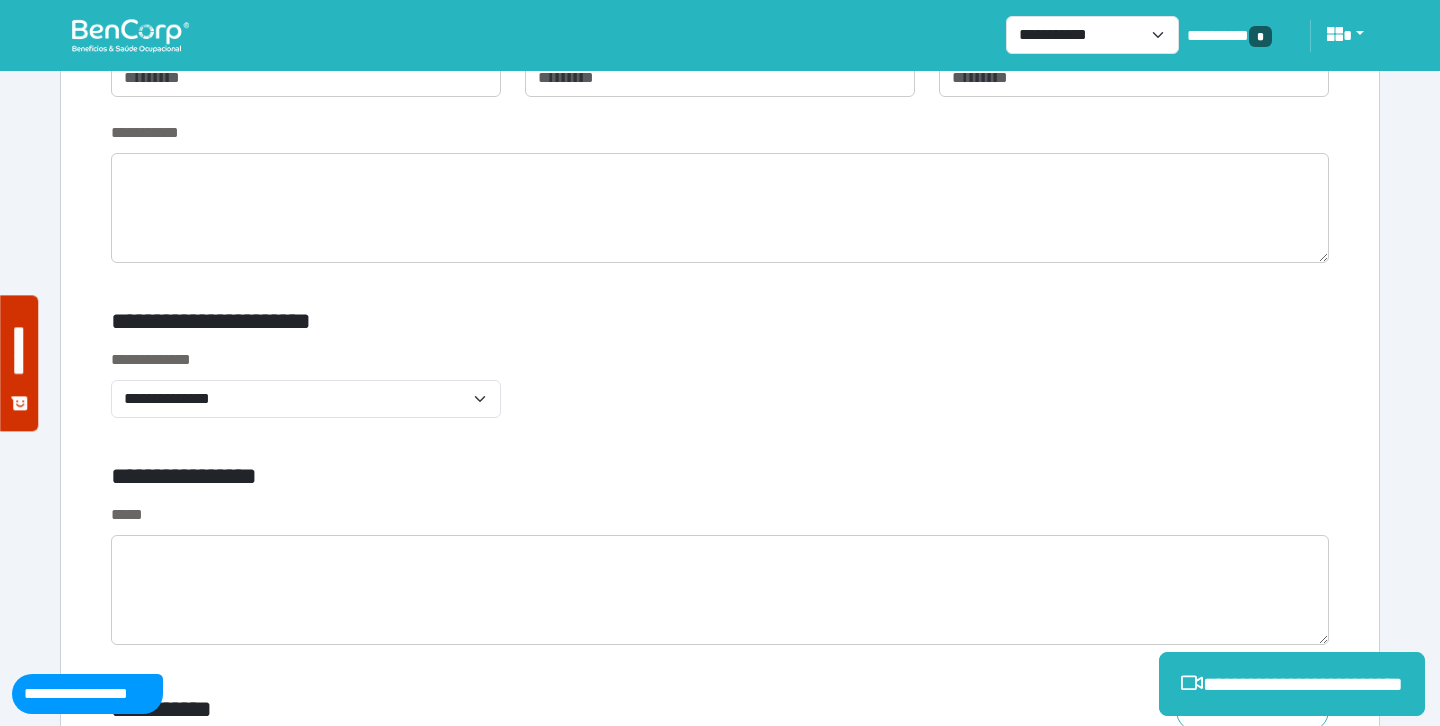 click on "**********" at bounding box center [720, 395] 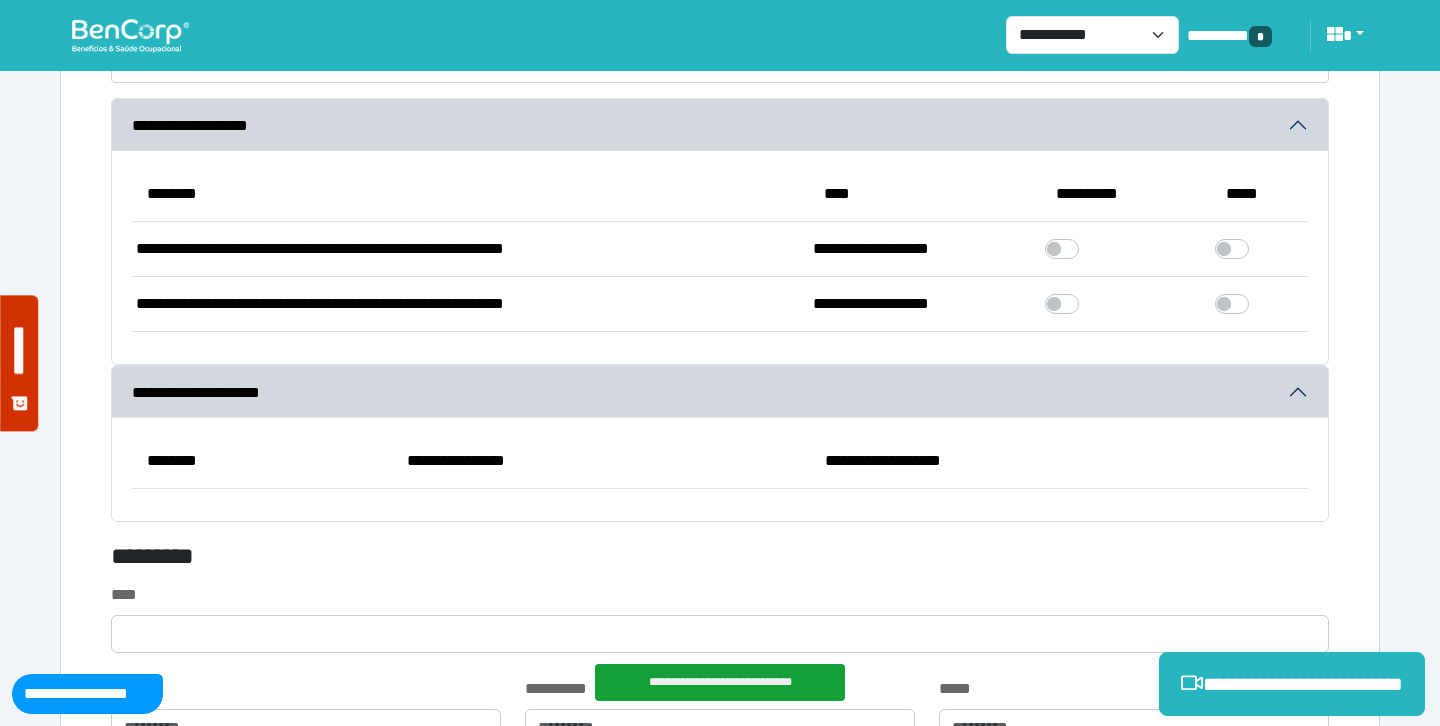 scroll, scrollTop: 5913, scrollLeft: 0, axis: vertical 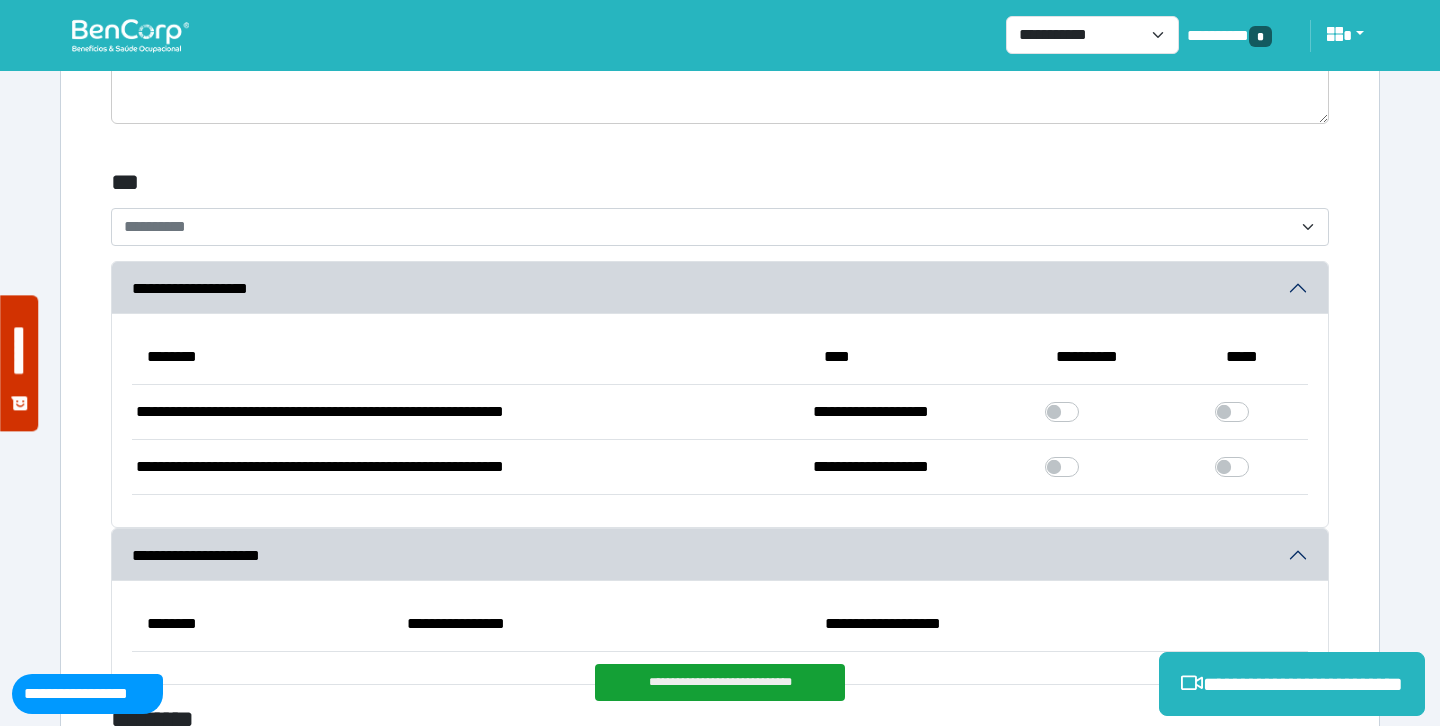 click on "**********" at bounding box center [720, 227] 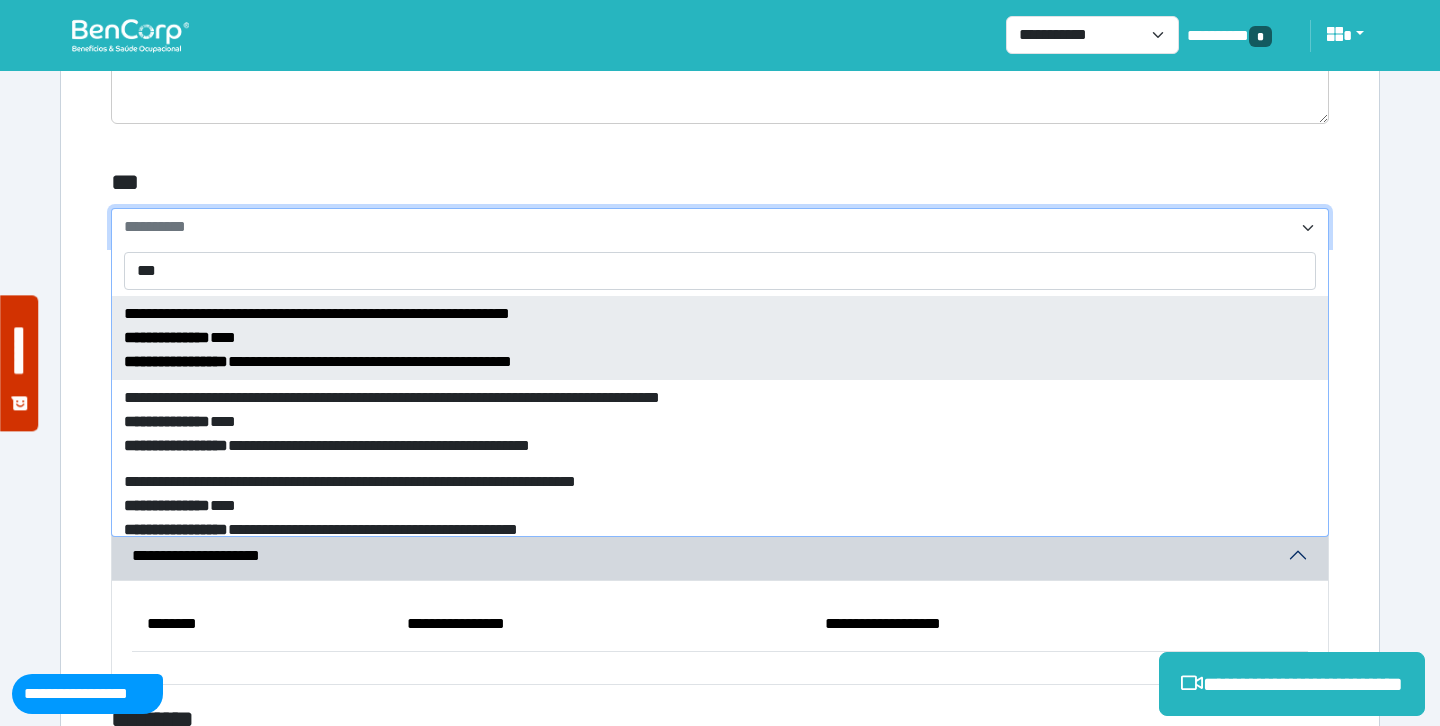 scroll, scrollTop: 12, scrollLeft: 0, axis: vertical 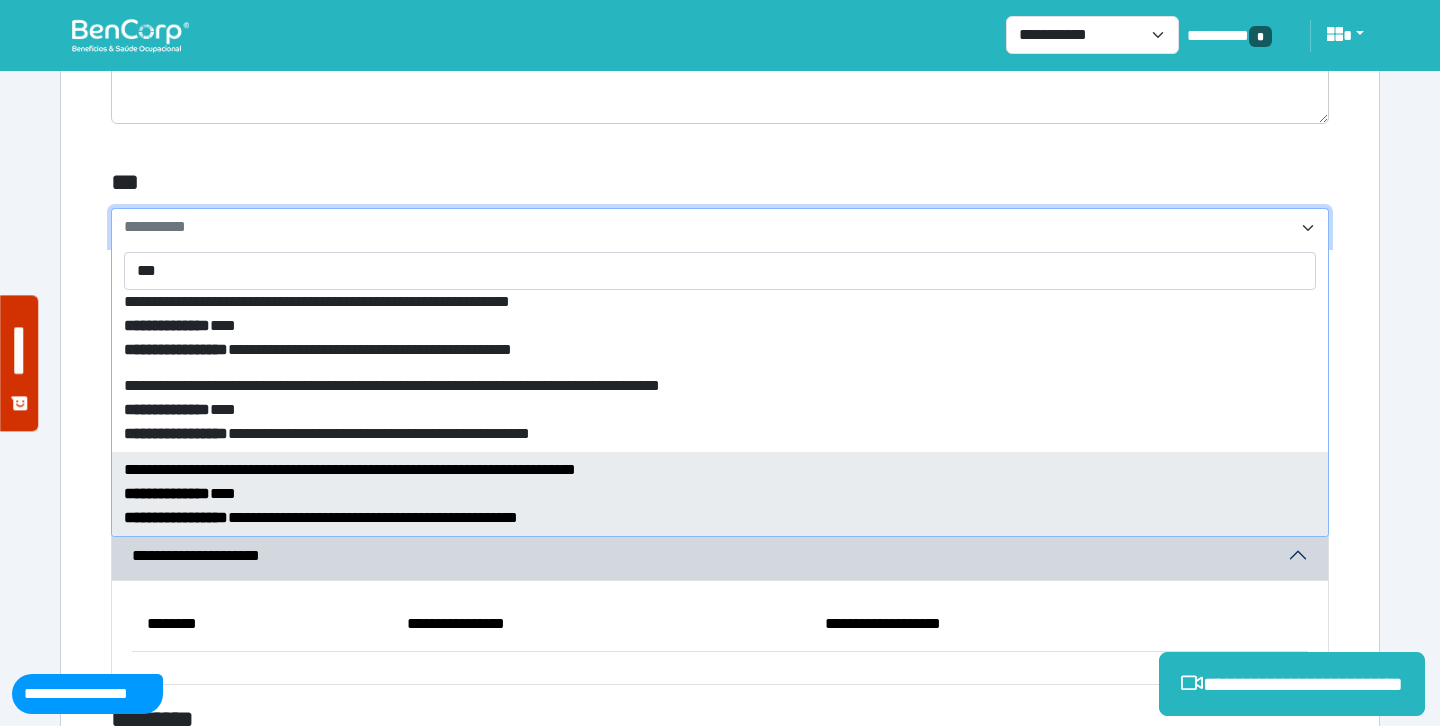 type on "***" 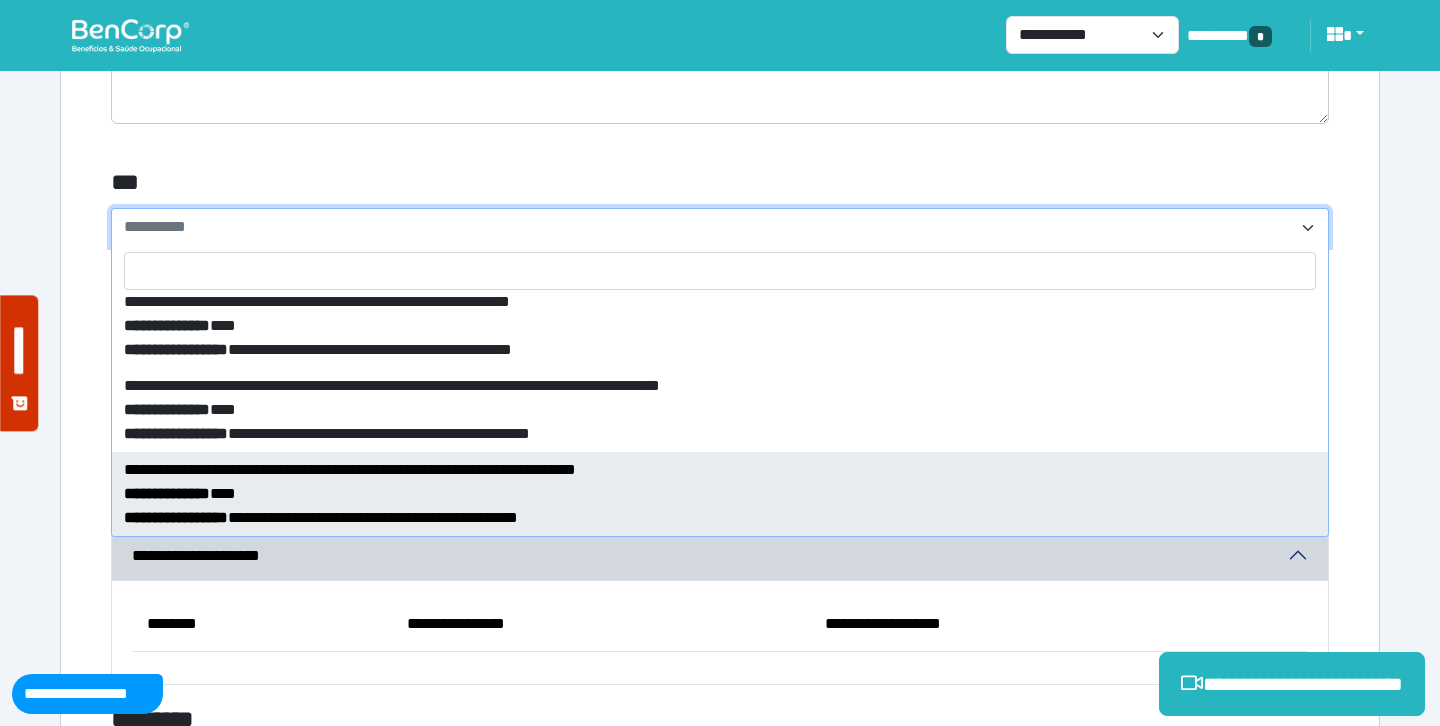 select on "****" 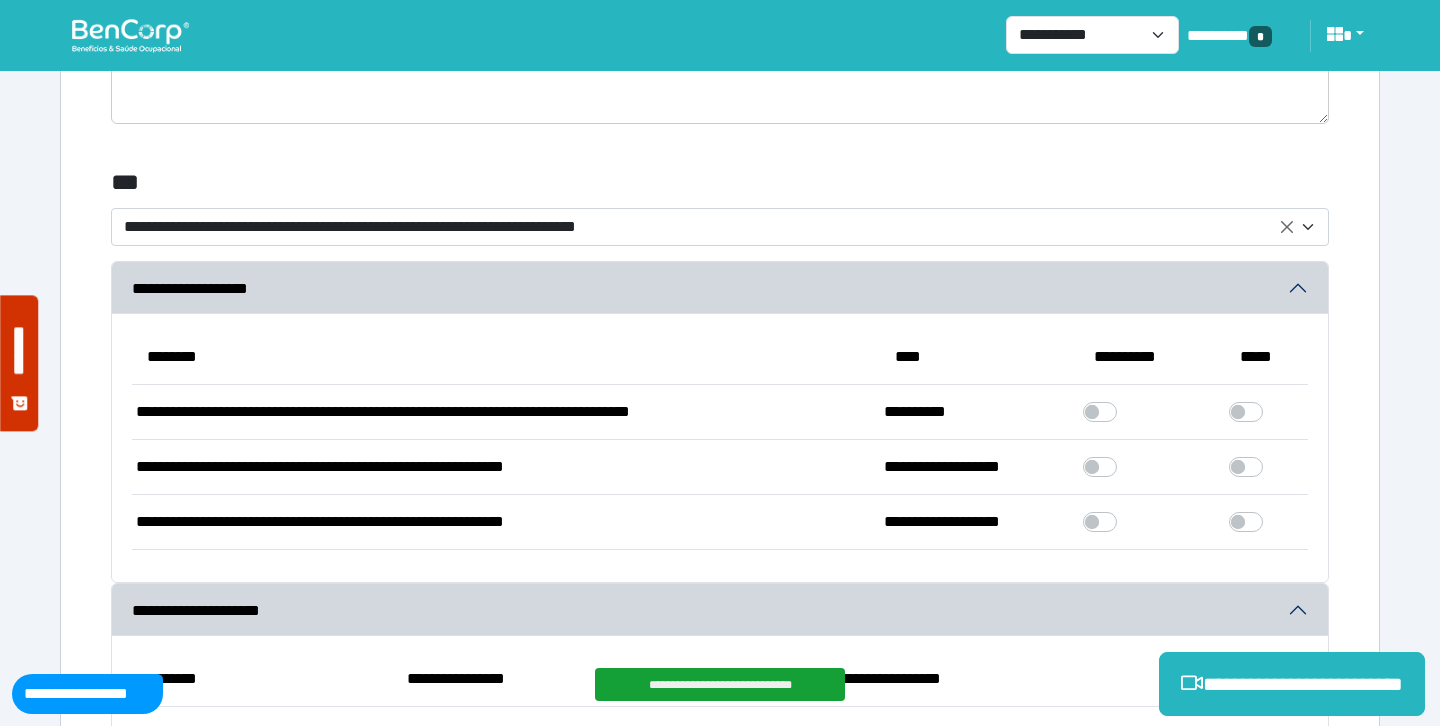click on "**********" at bounding box center [720, -1276] 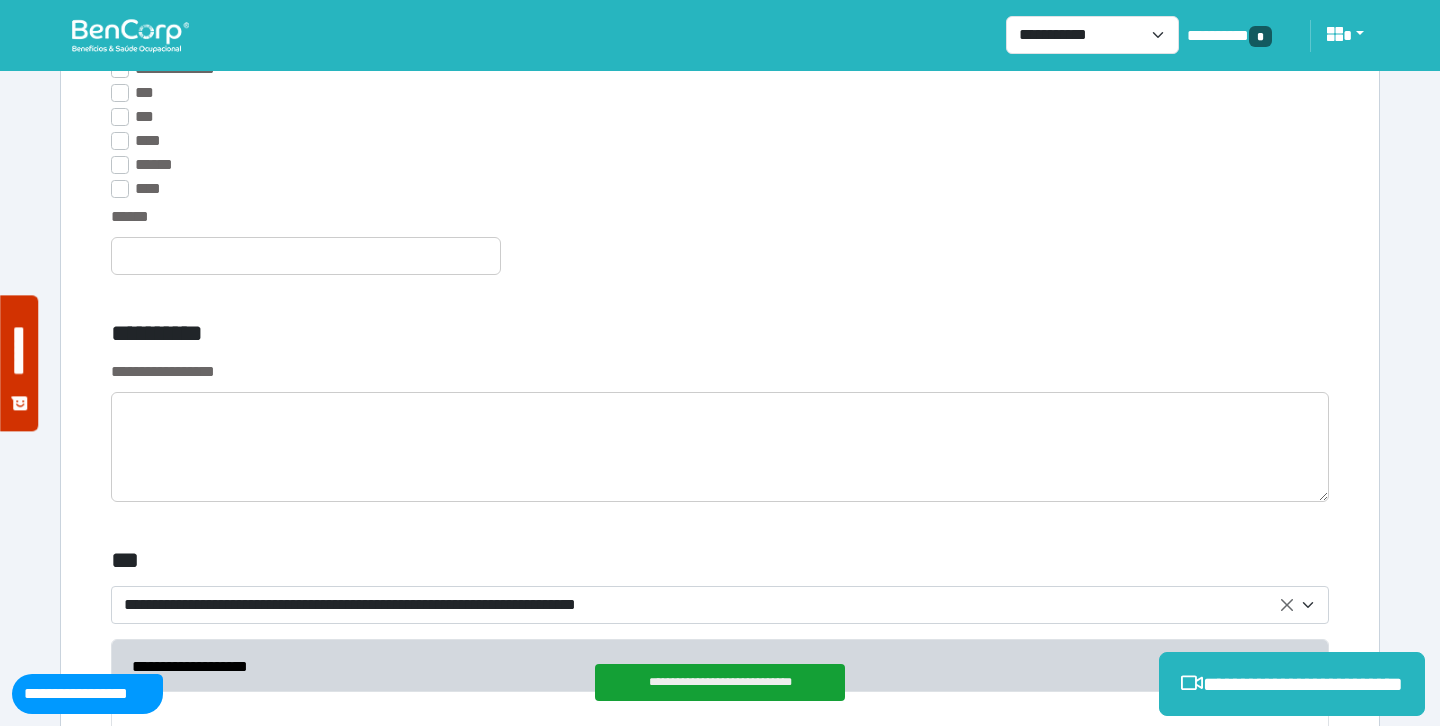 scroll, scrollTop: 5534, scrollLeft: 0, axis: vertical 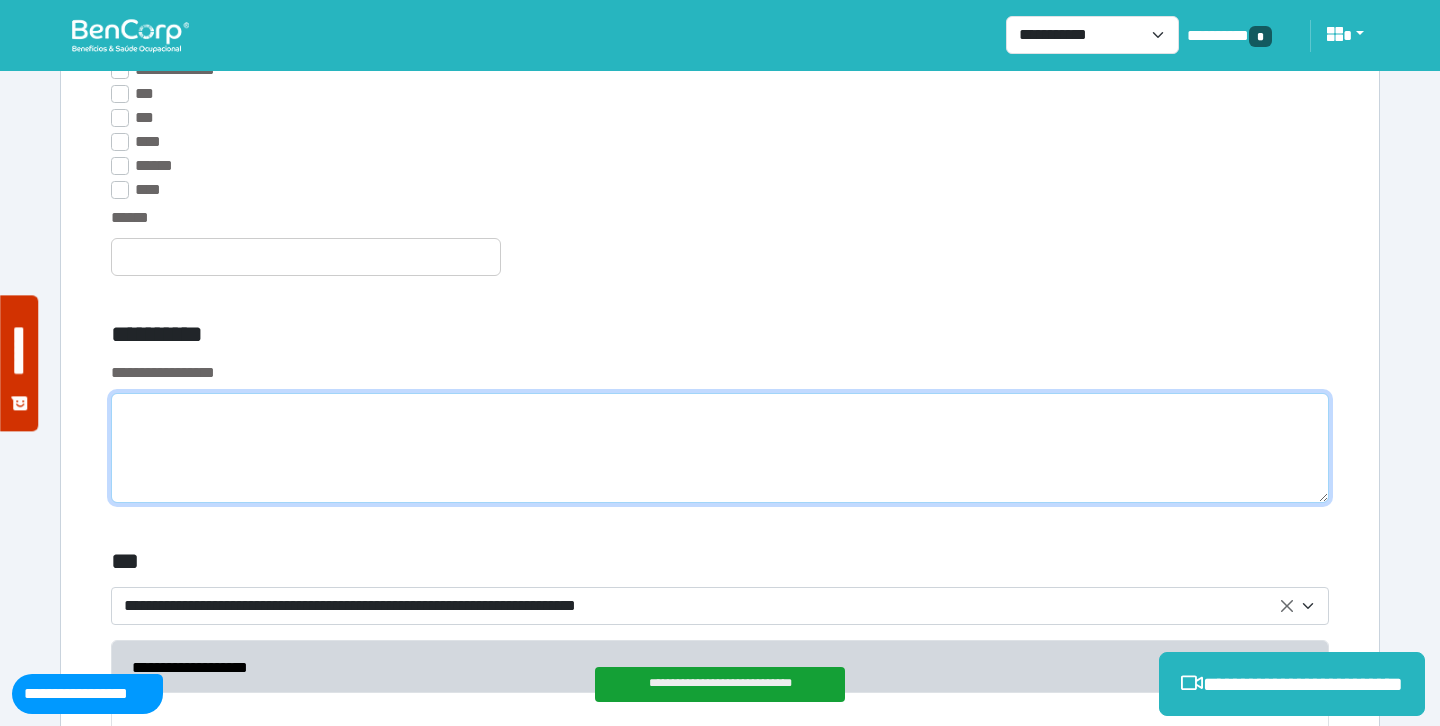 click at bounding box center [720, 448] 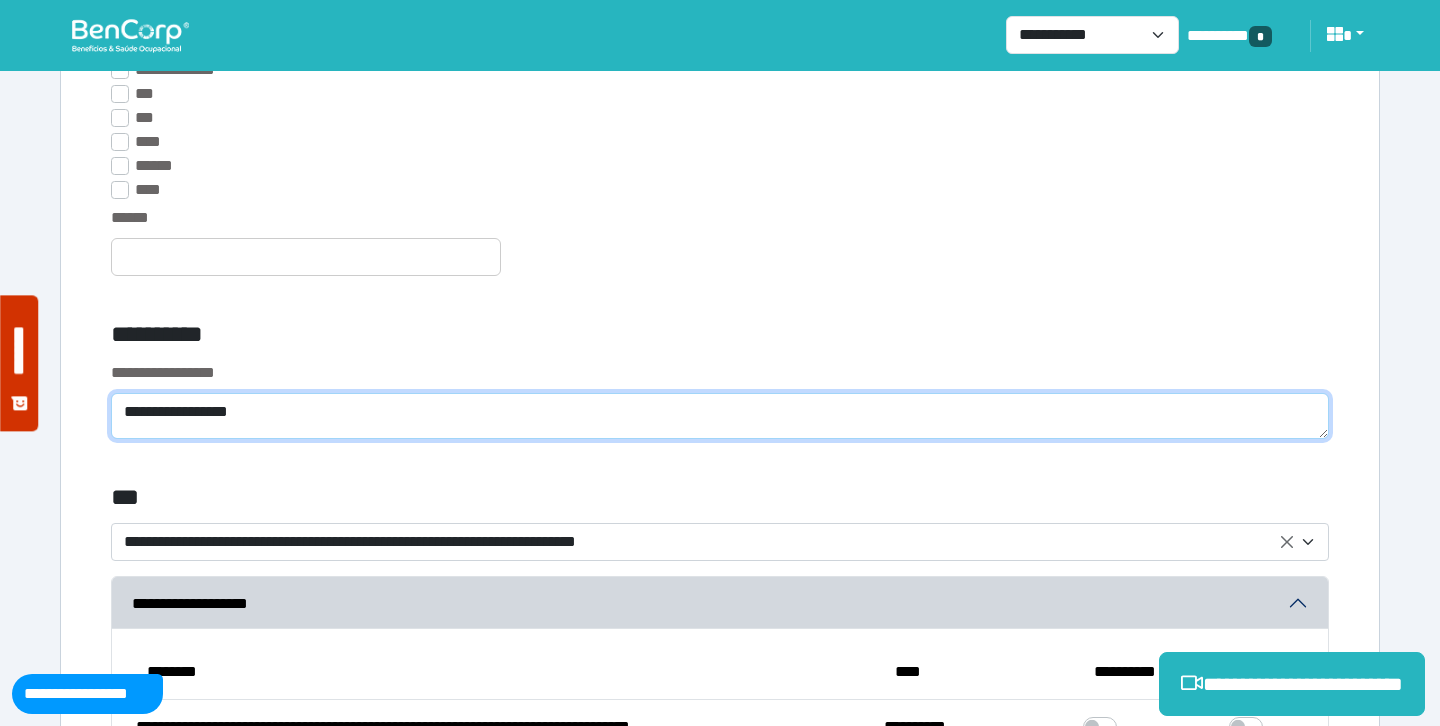 type on "**********" 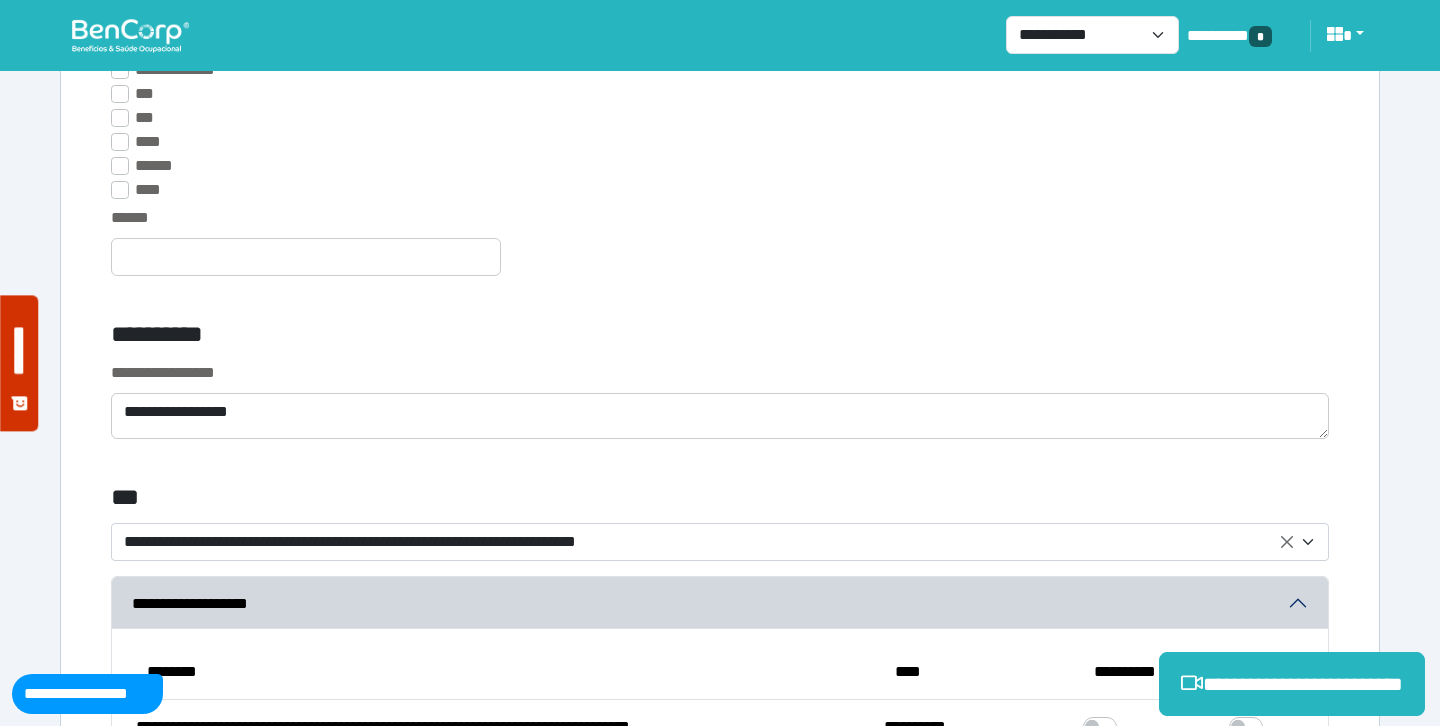 click on "**********" at bounding box center [513, 338] 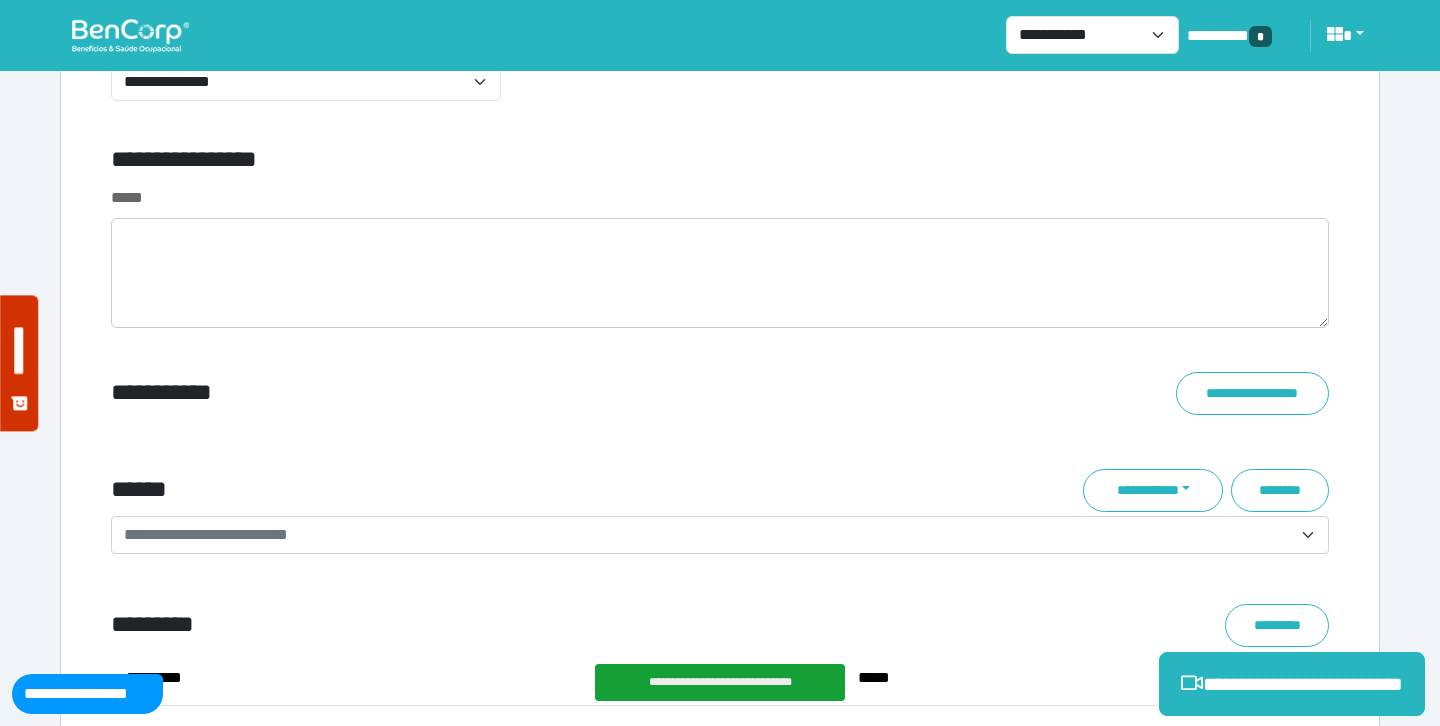 scroll, scrollTop: 7039, scrollLeft: 0, axis: vertical 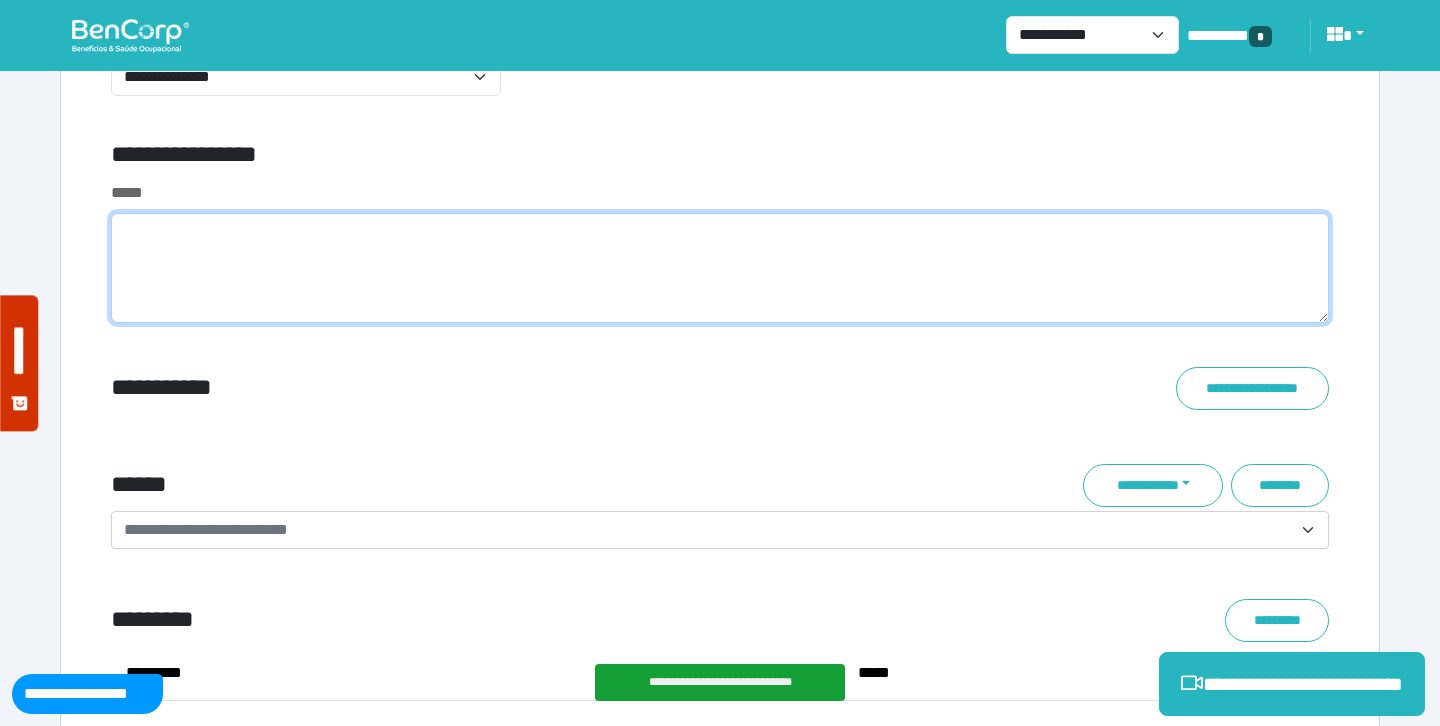 click at bounding box center [720, 268] 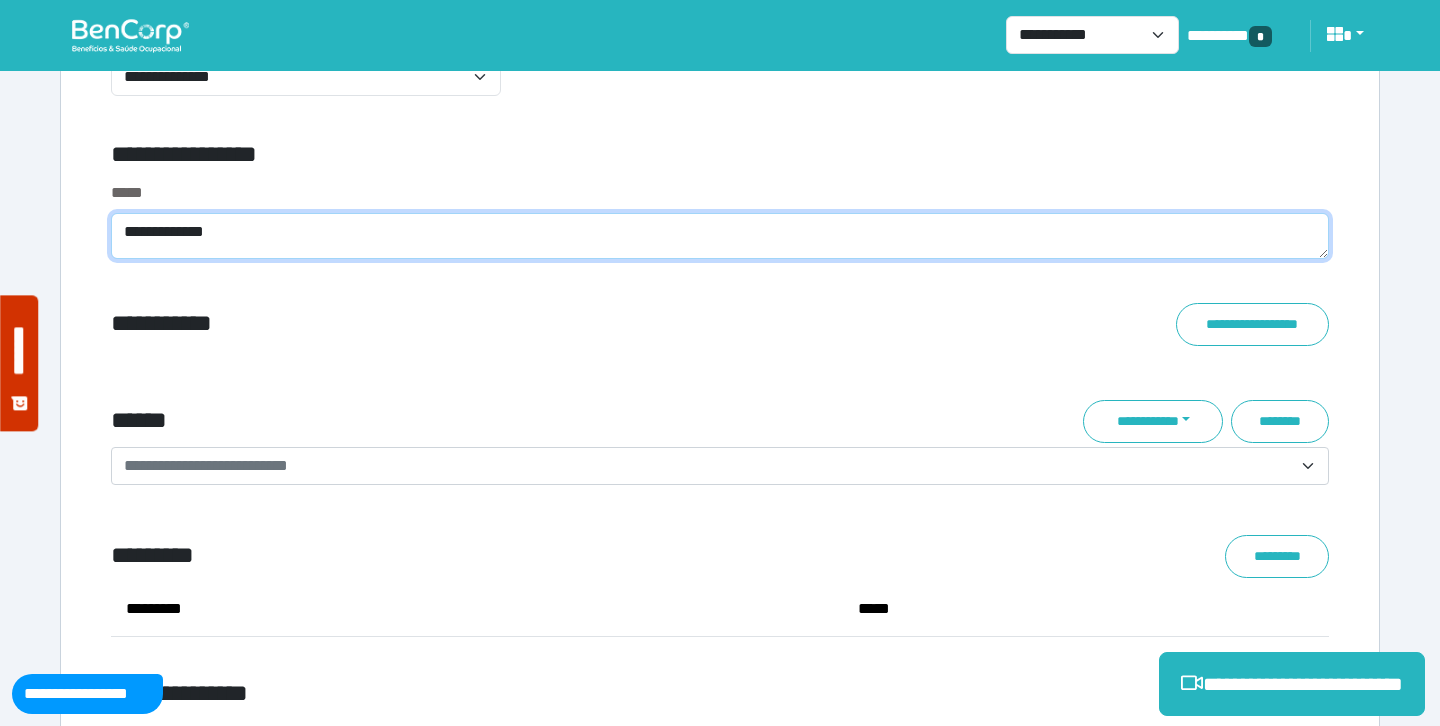 scroll, scrollTop: 0, scrollLeft: 0, axis: both 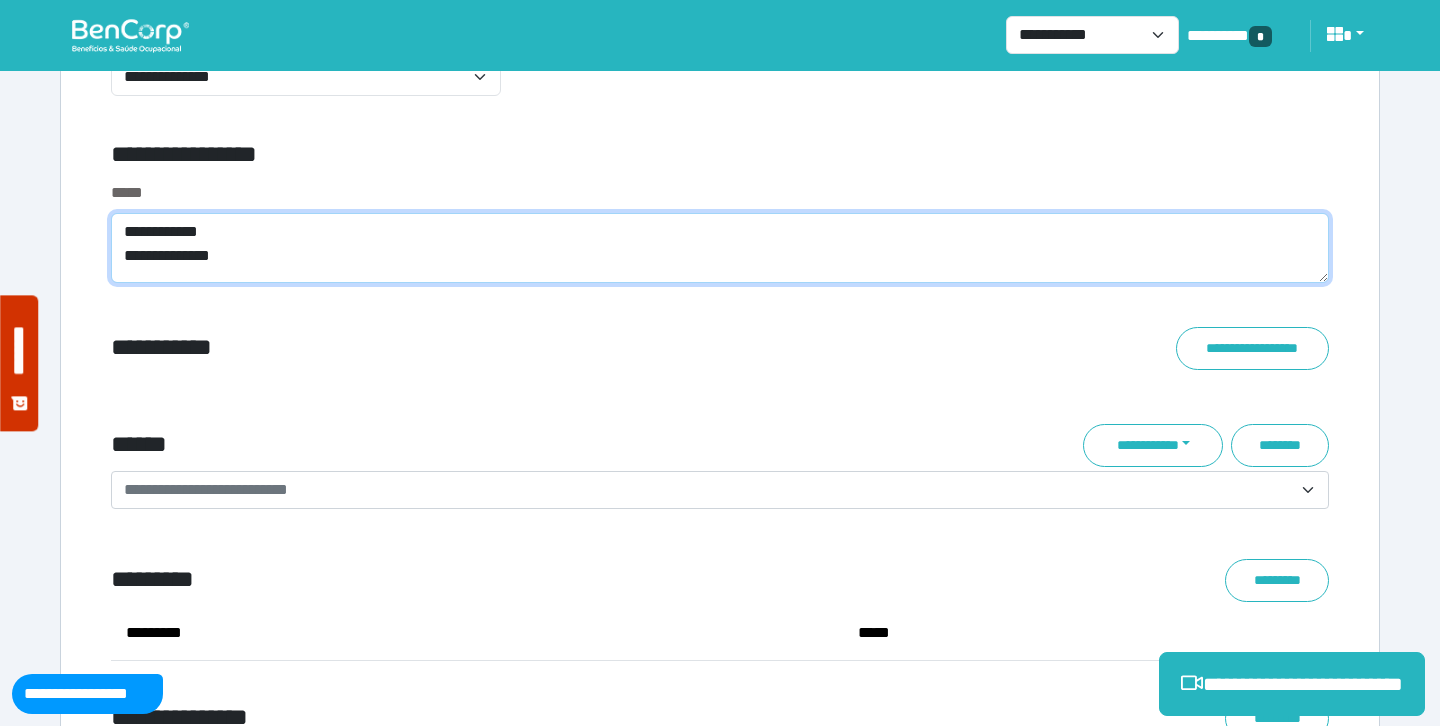 type on "**********" 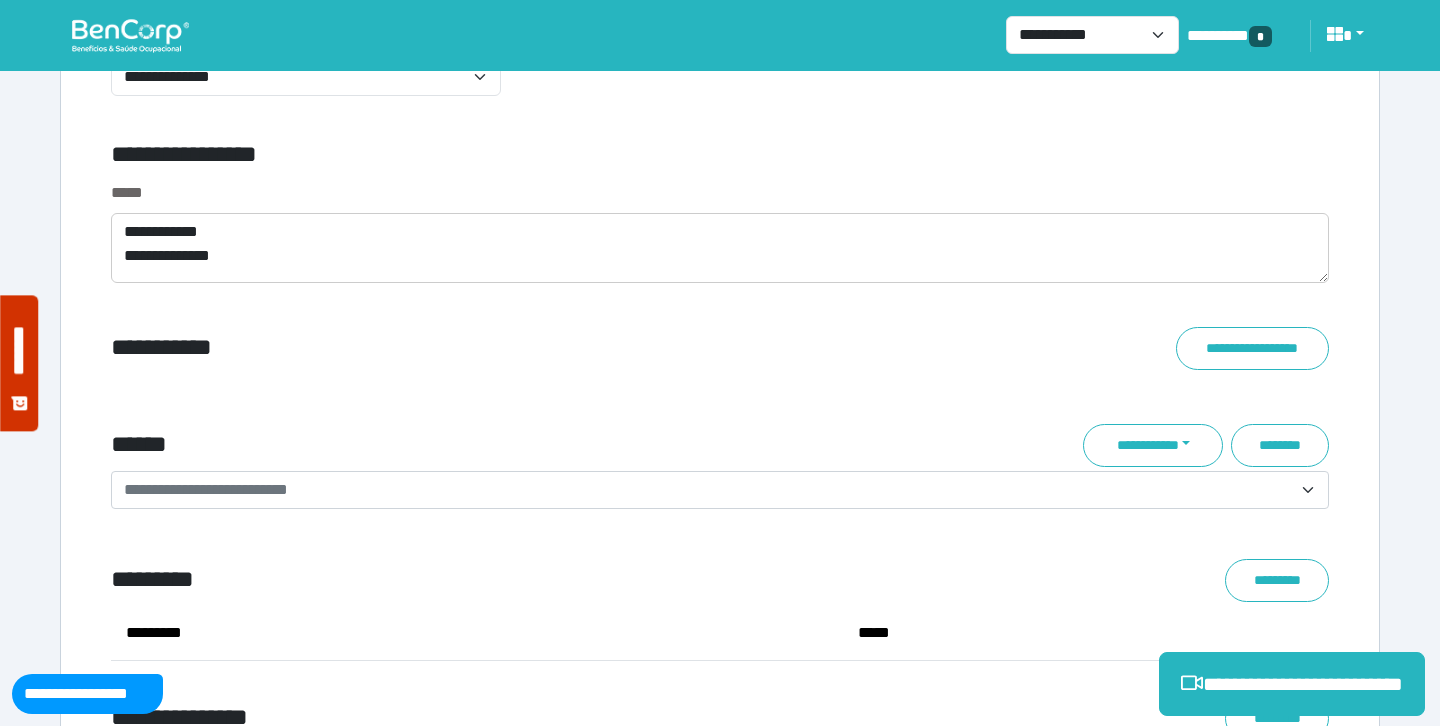click on "**********" at bounding box center (513, 348) 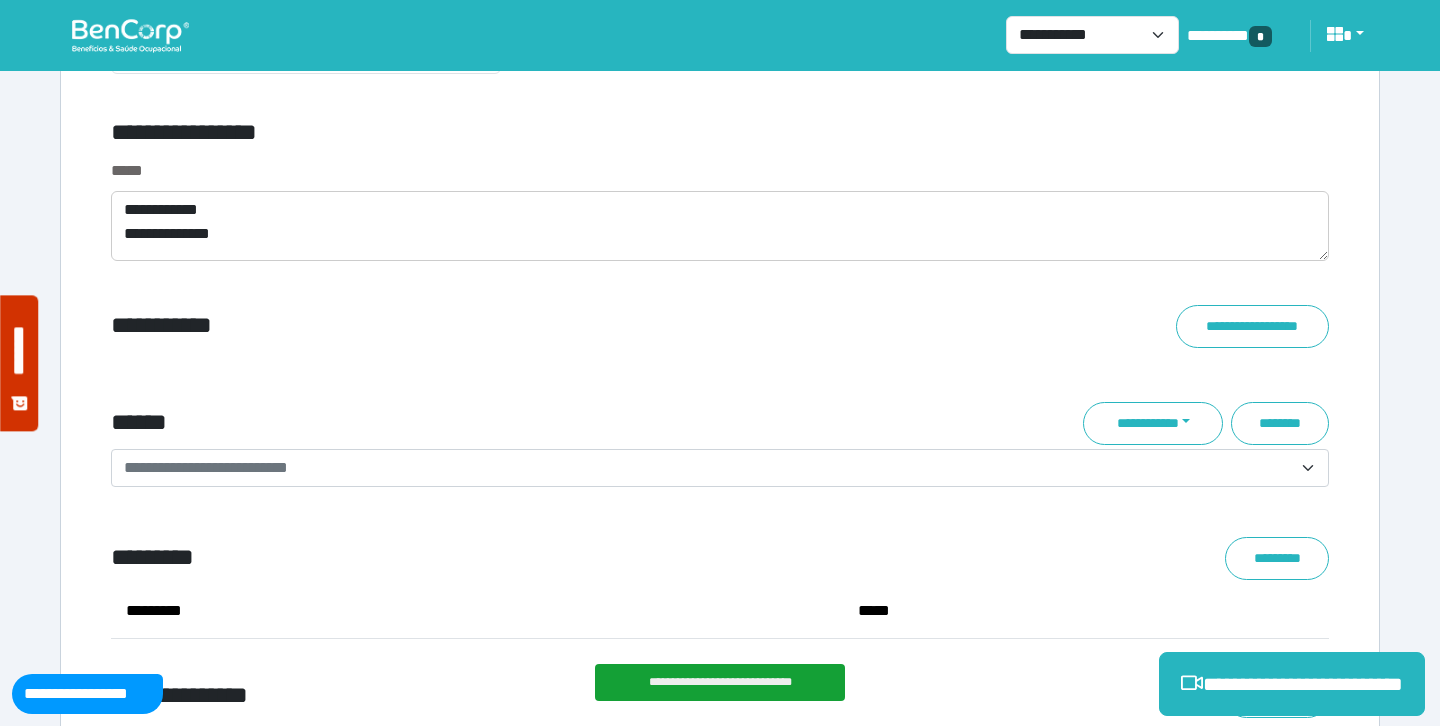 scroll, scrollTop: 7183, scrollLeft: 0, axis: vertical 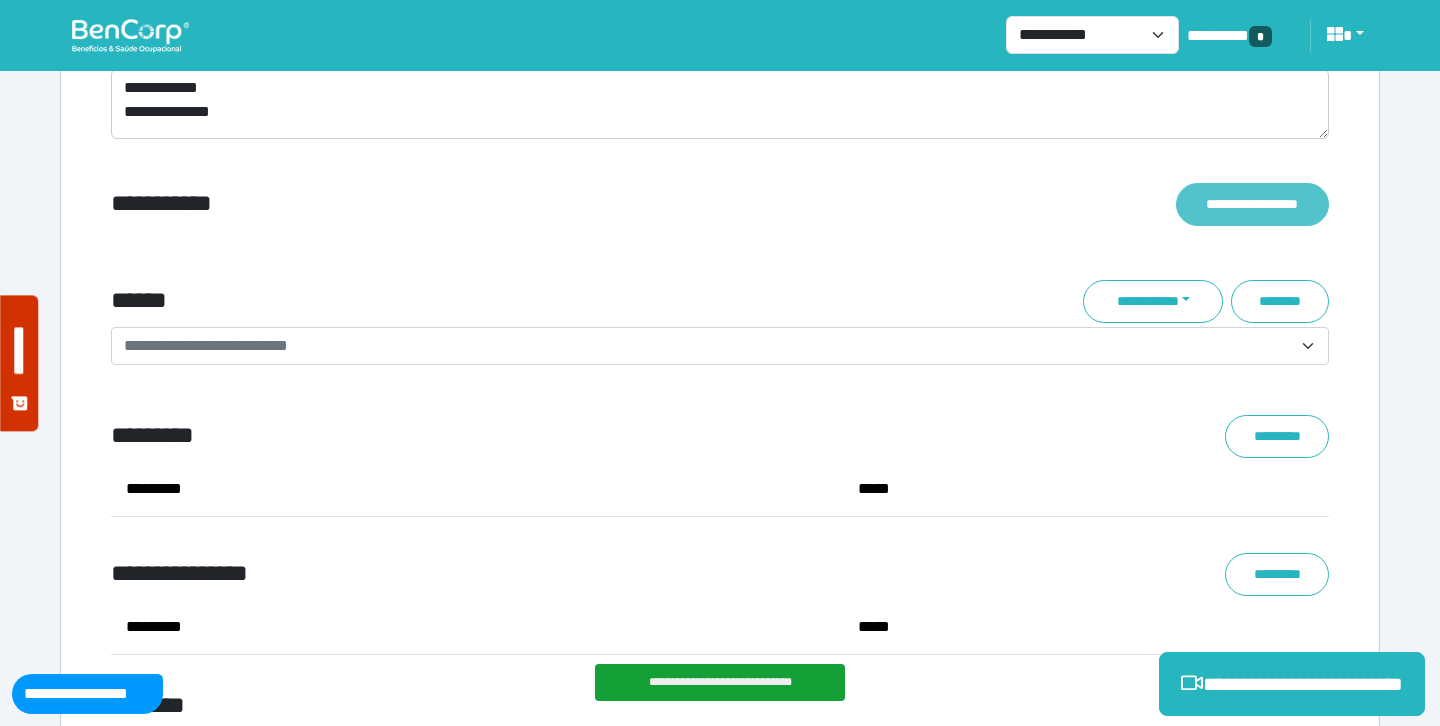 click on "**********" at bounding box center (1252, 204) 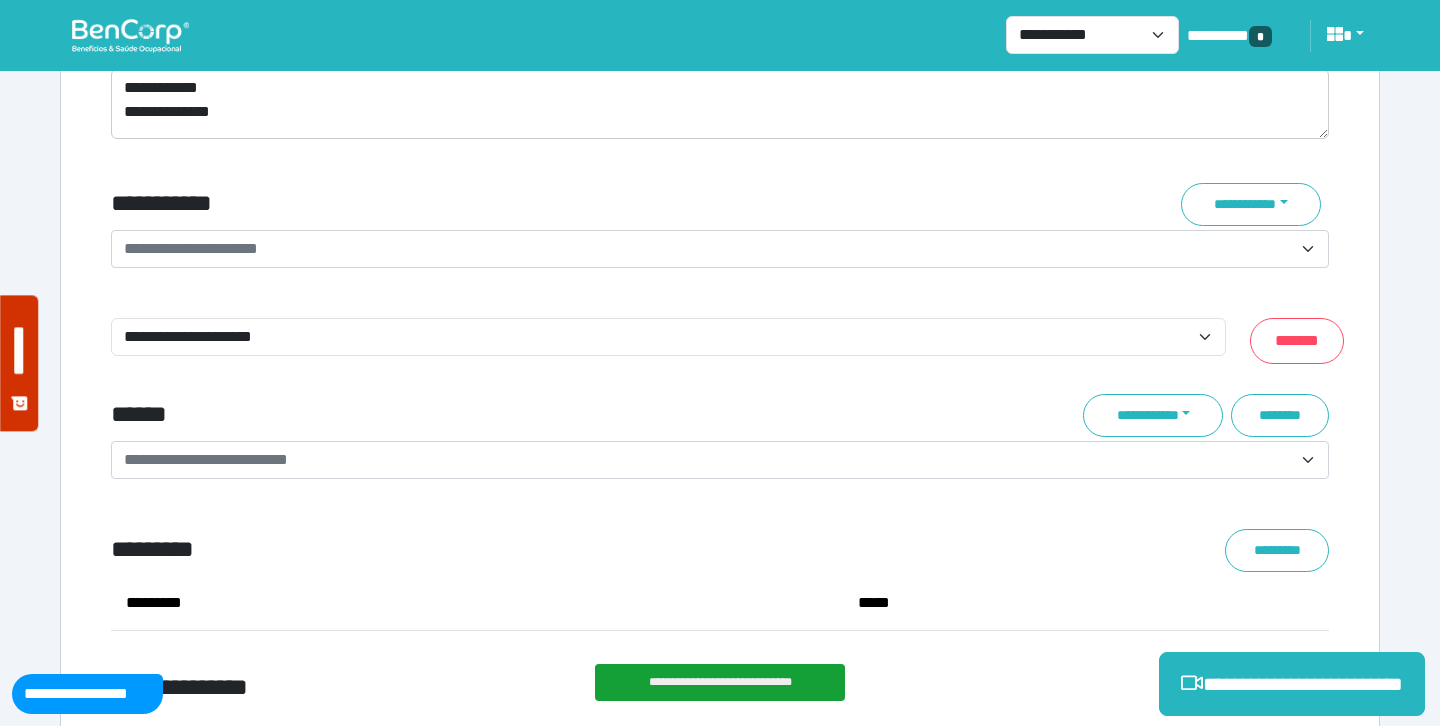 click on "**********" at bounding box center (191, 248) 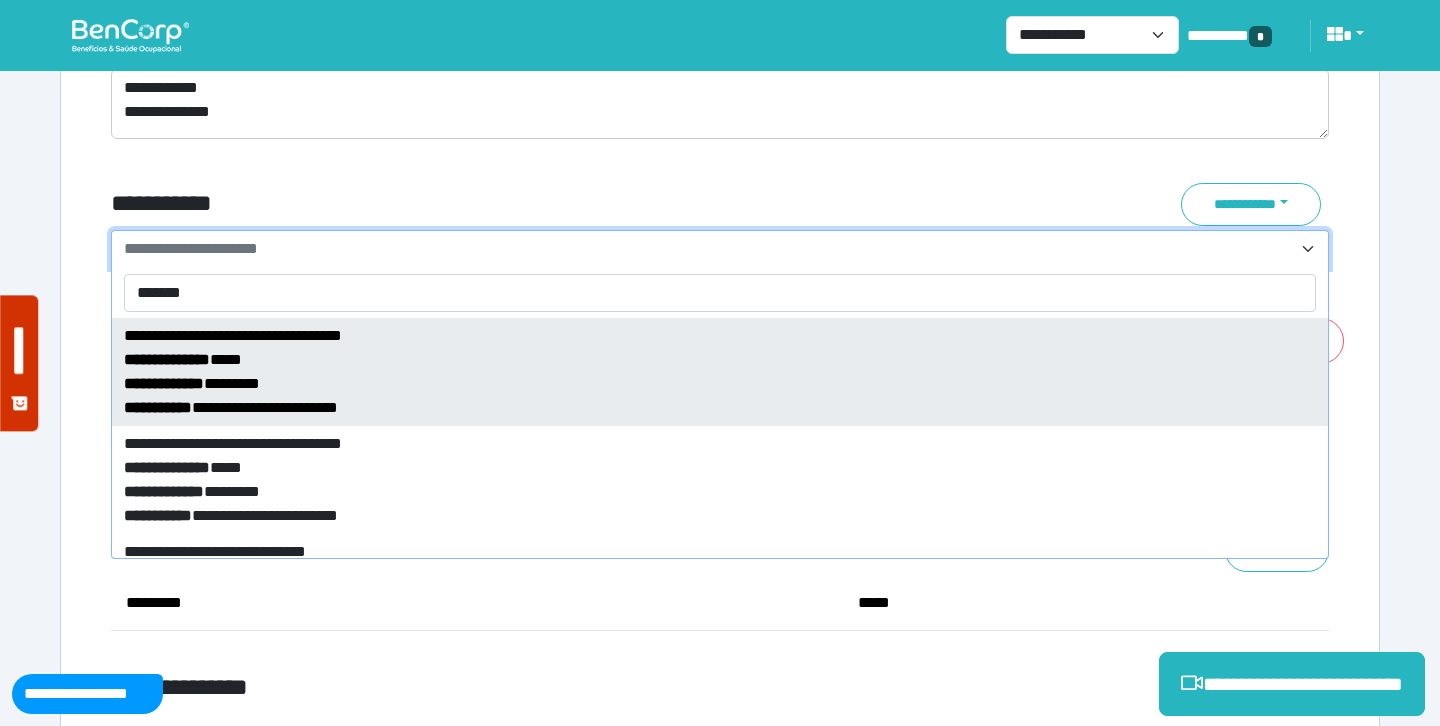 type on "*******" 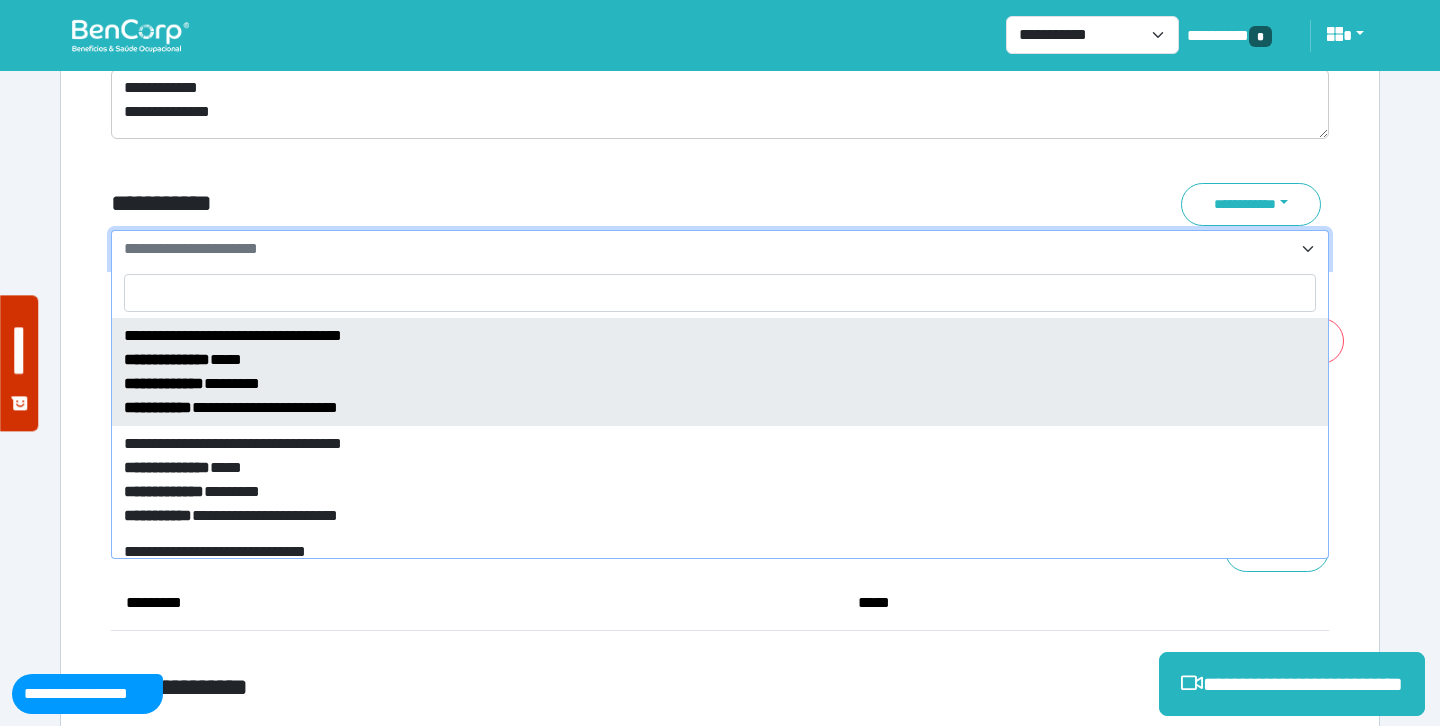 select on "*****" 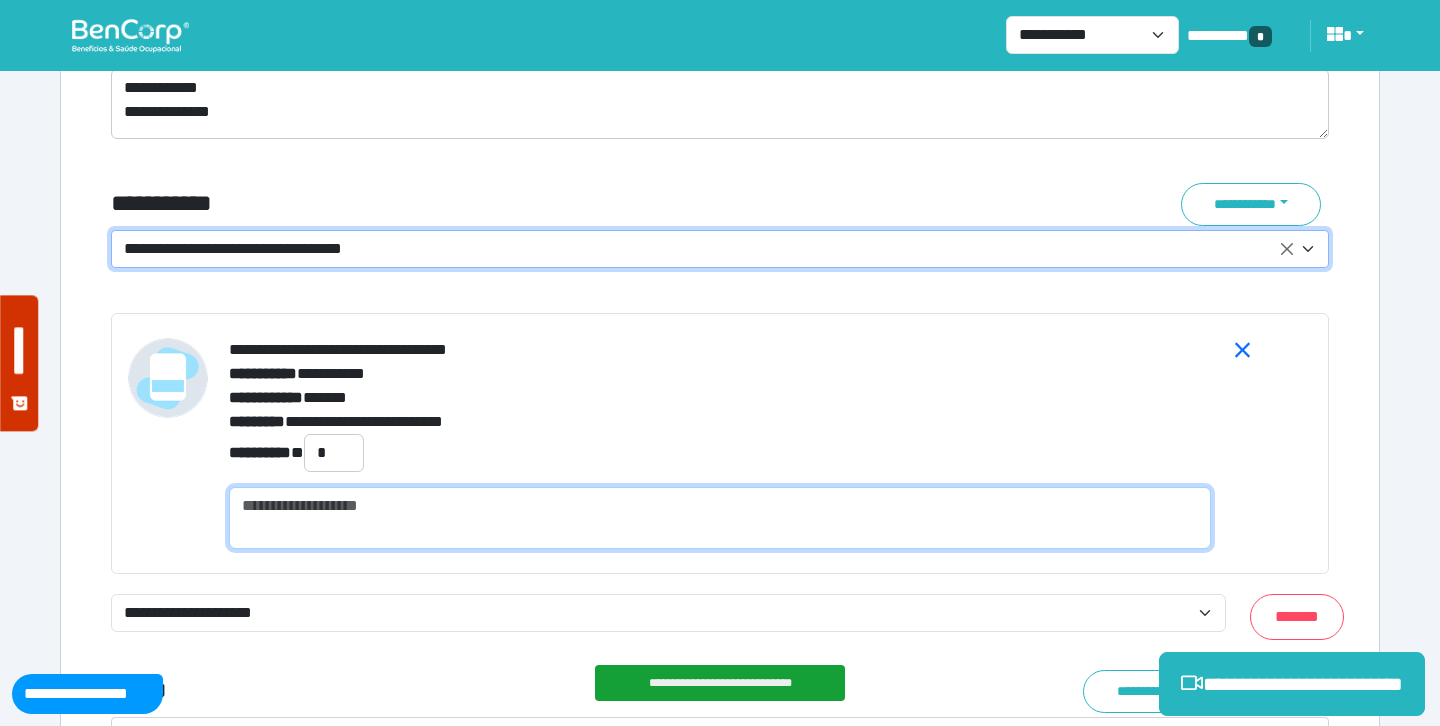 click at bounding box center [720, 518] 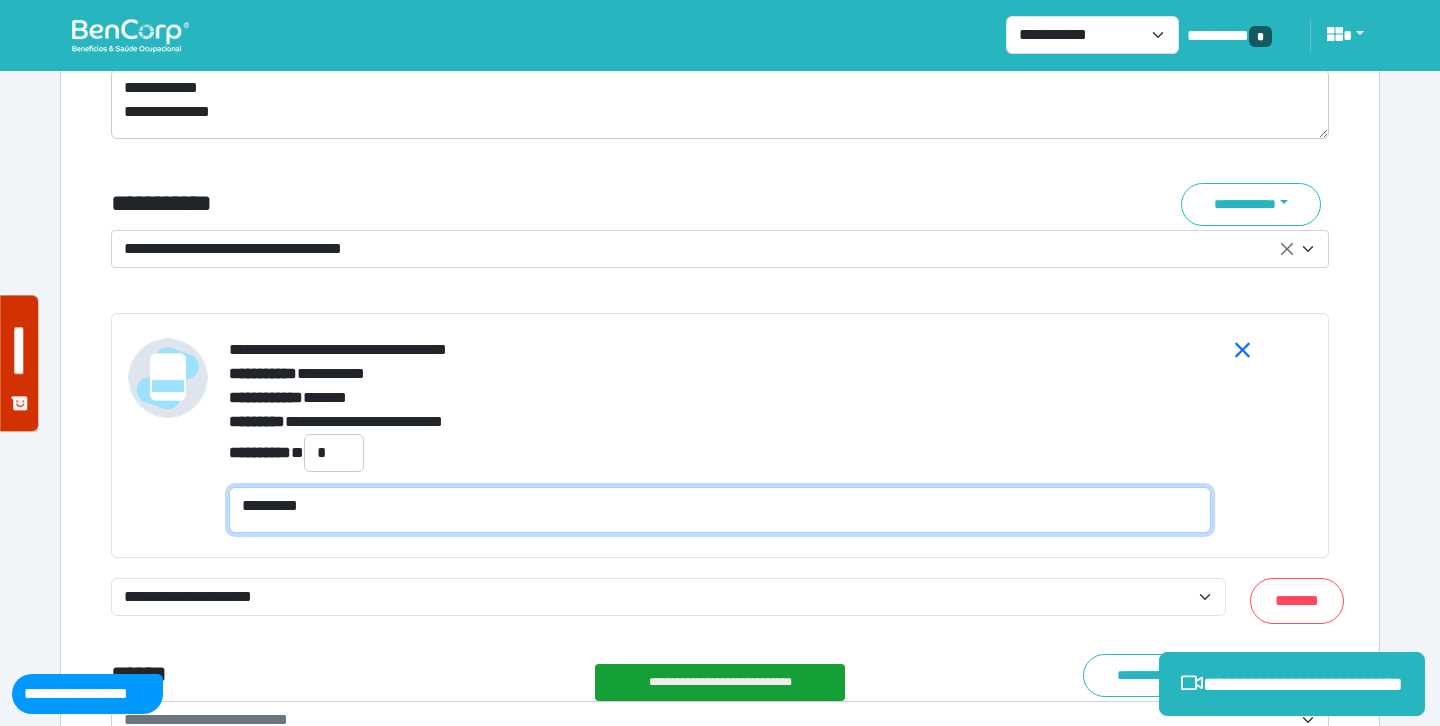scroll, scrollTop: 0, scrollLeft: 0, axis: both 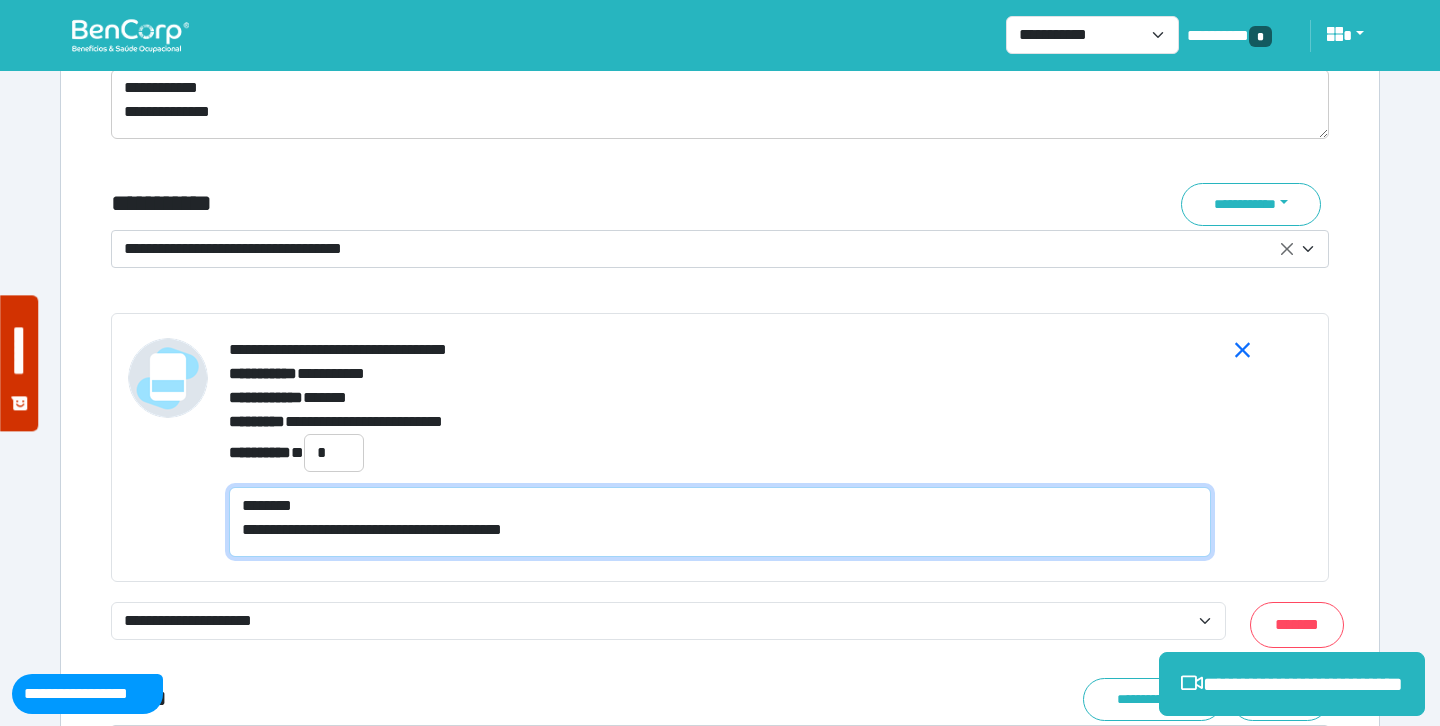 type on "**********" 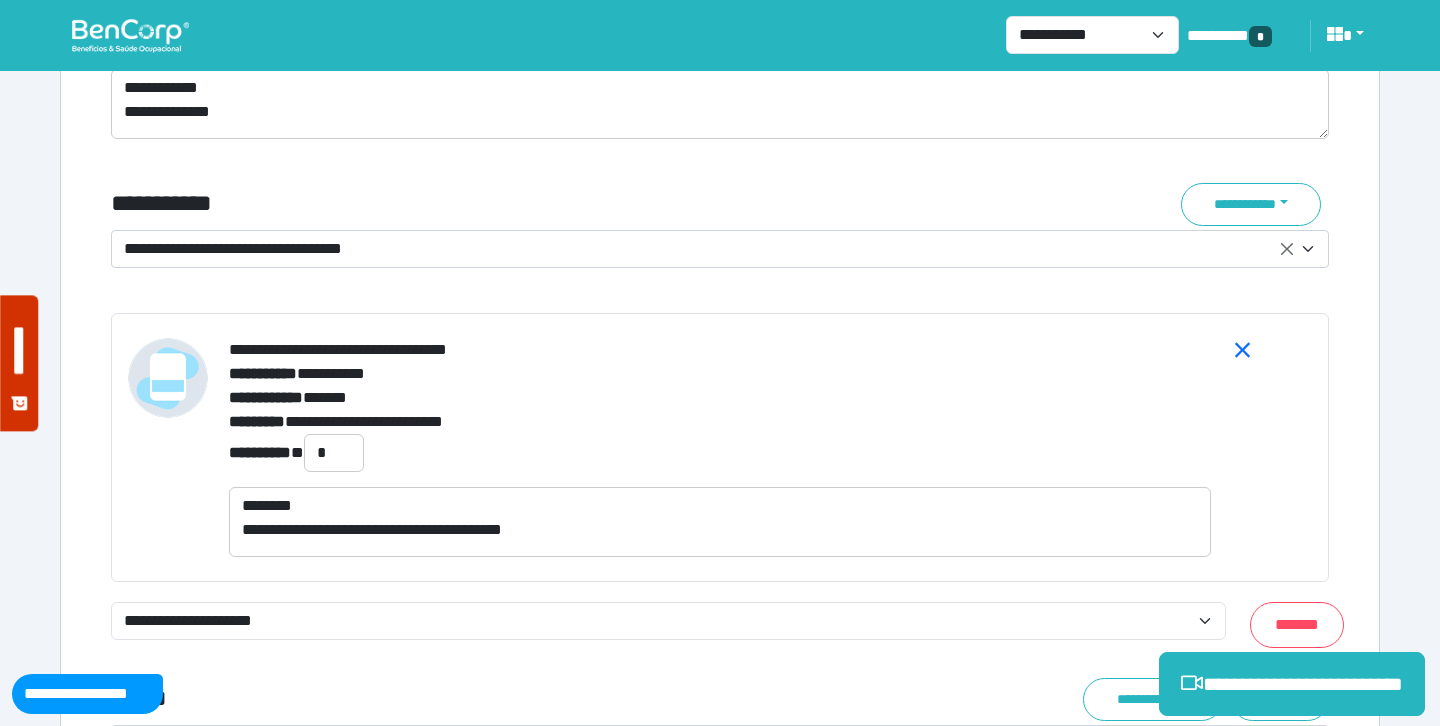 click on "**********" at bounding box center (708, 249) 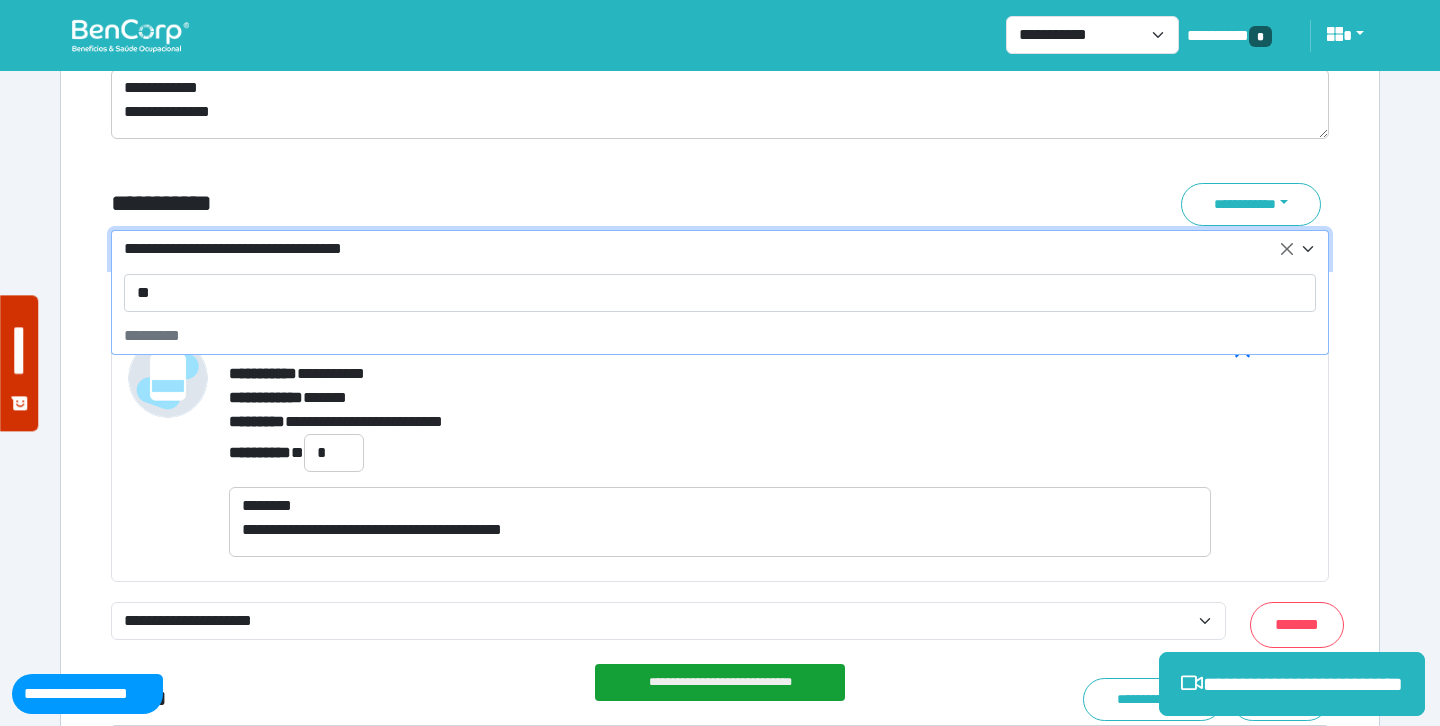 type on "*" 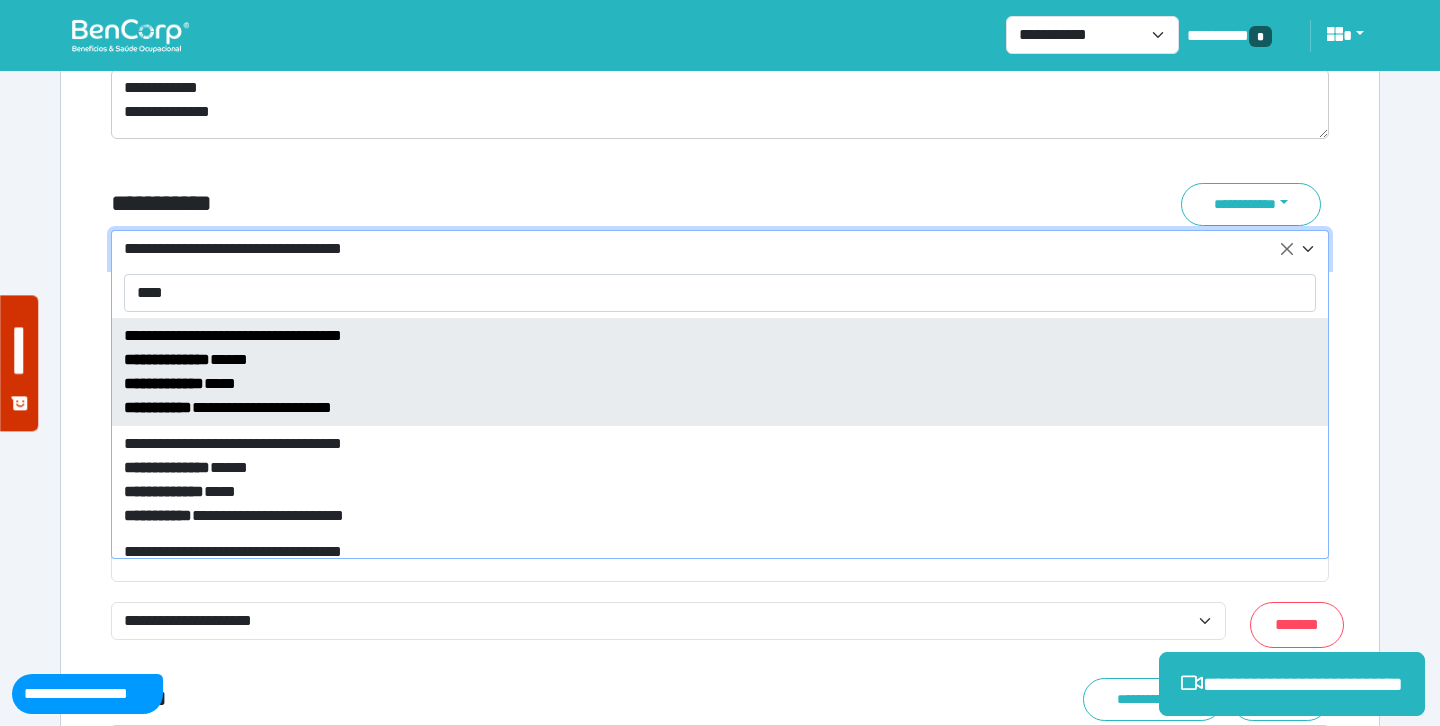 type on "****" 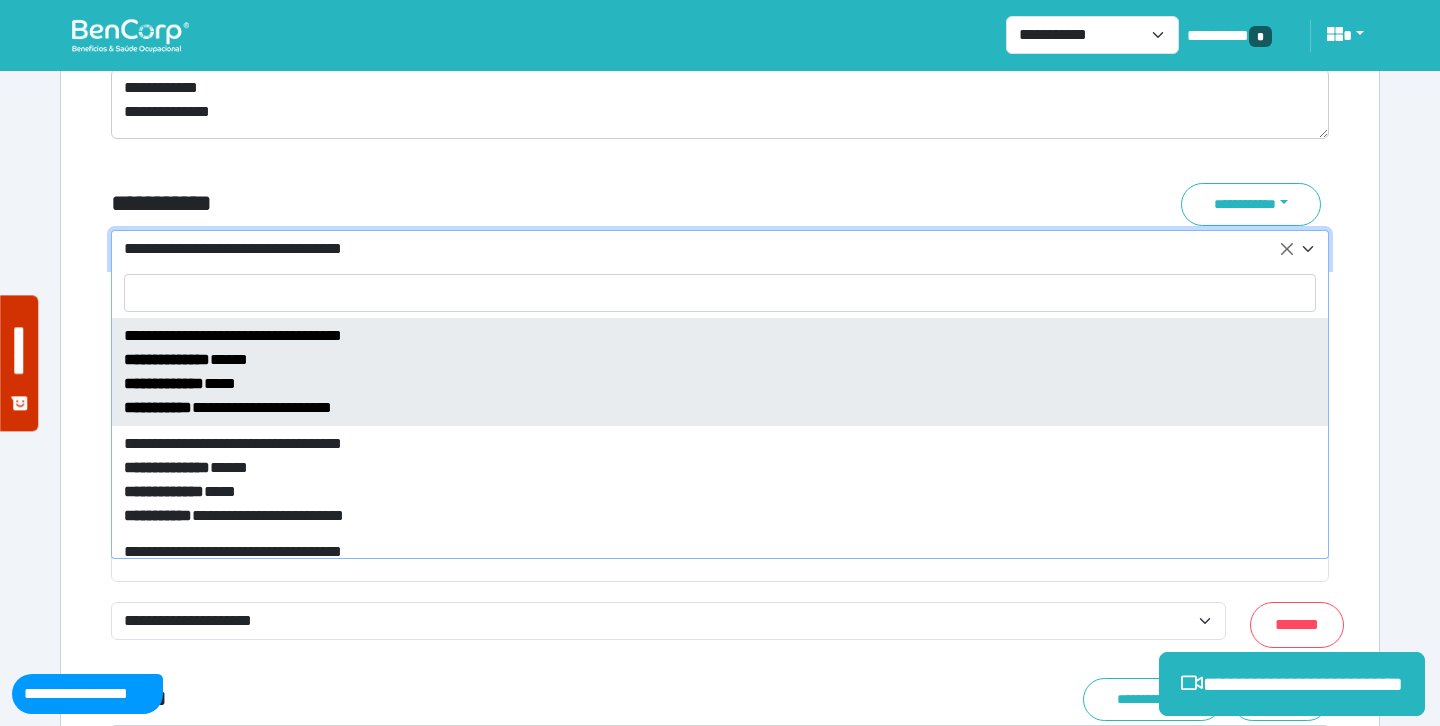 select on "*****" 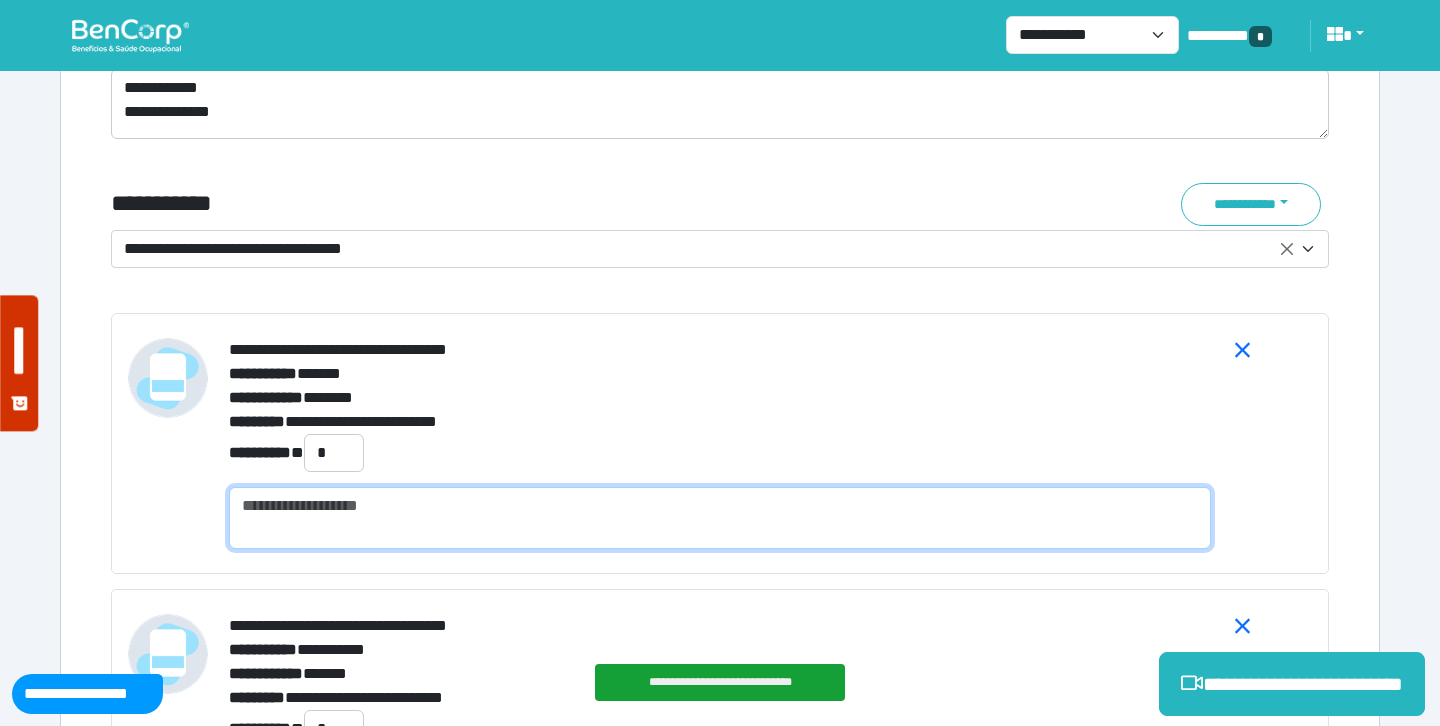 click at bounding box center [720, 518] 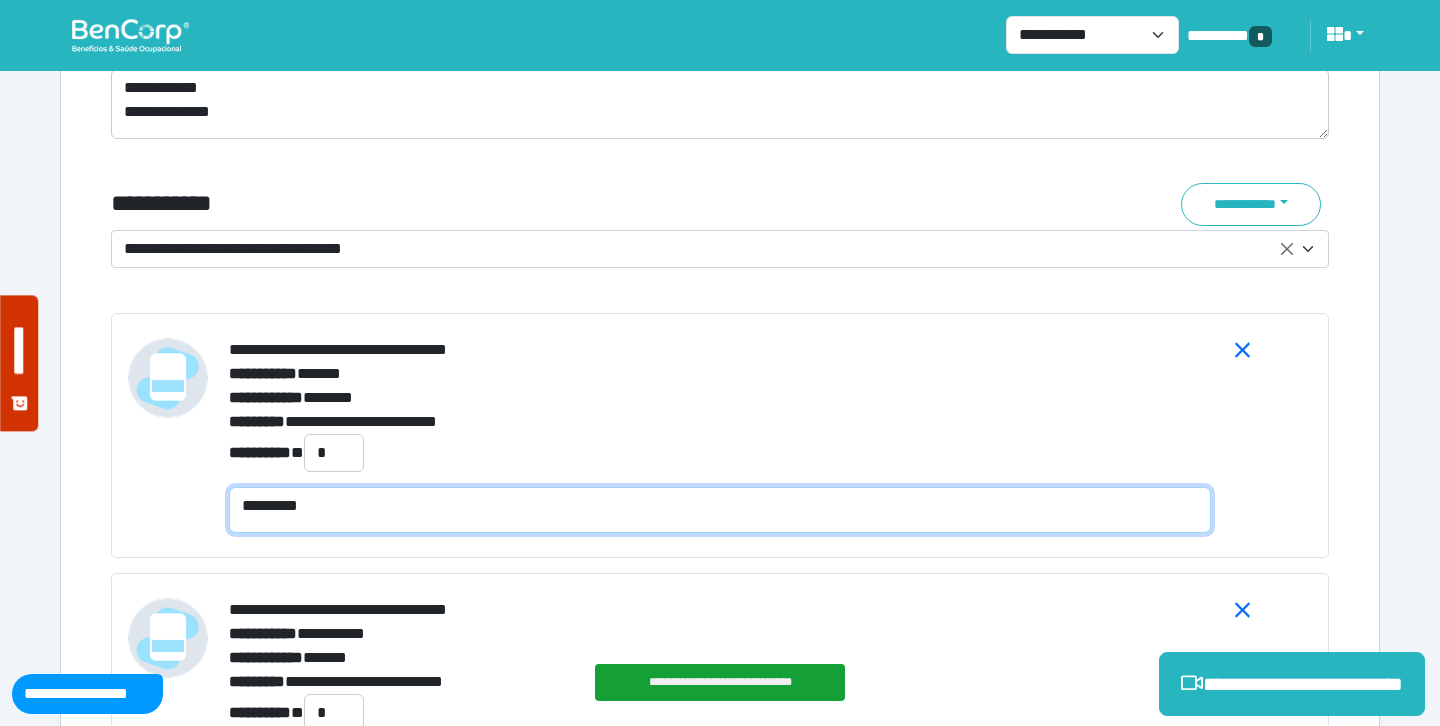scroll, scrollTop: 0, scrollLeft: 0, axis: both 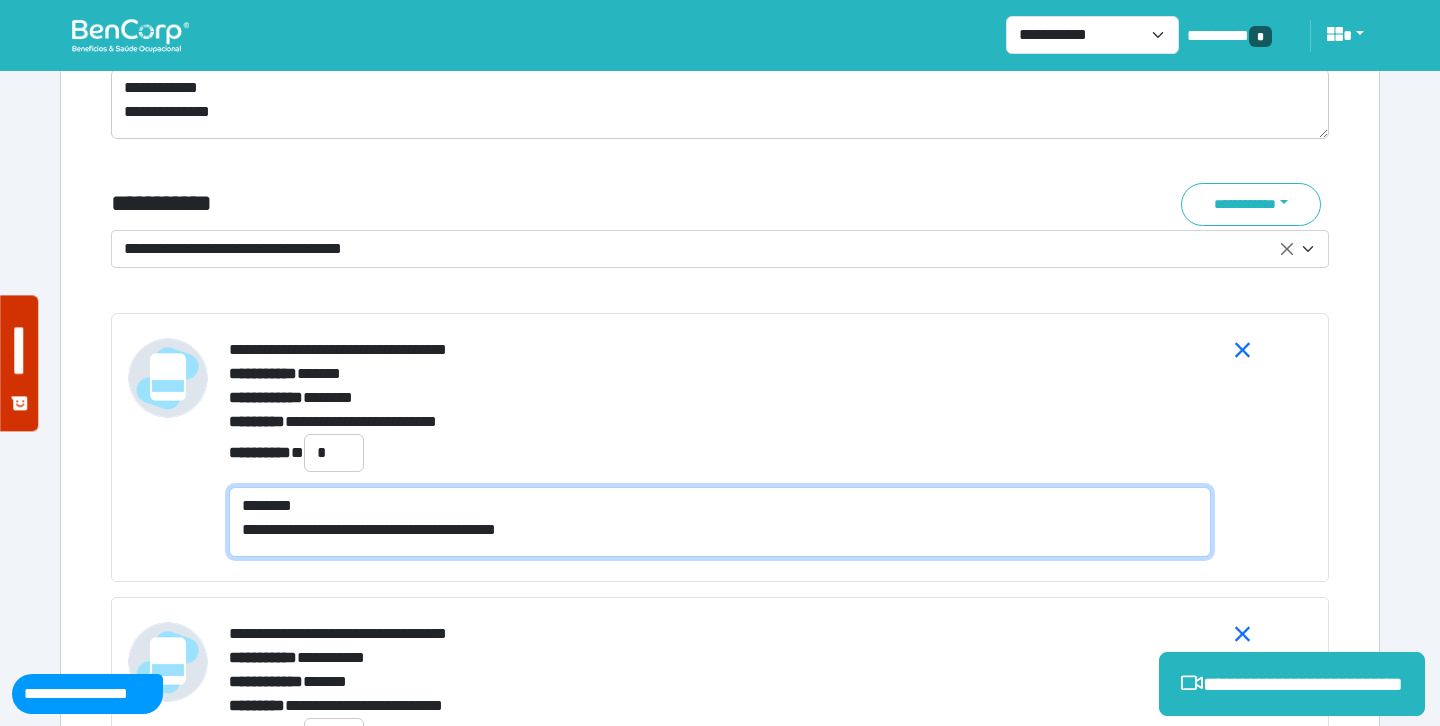 type on "**********" 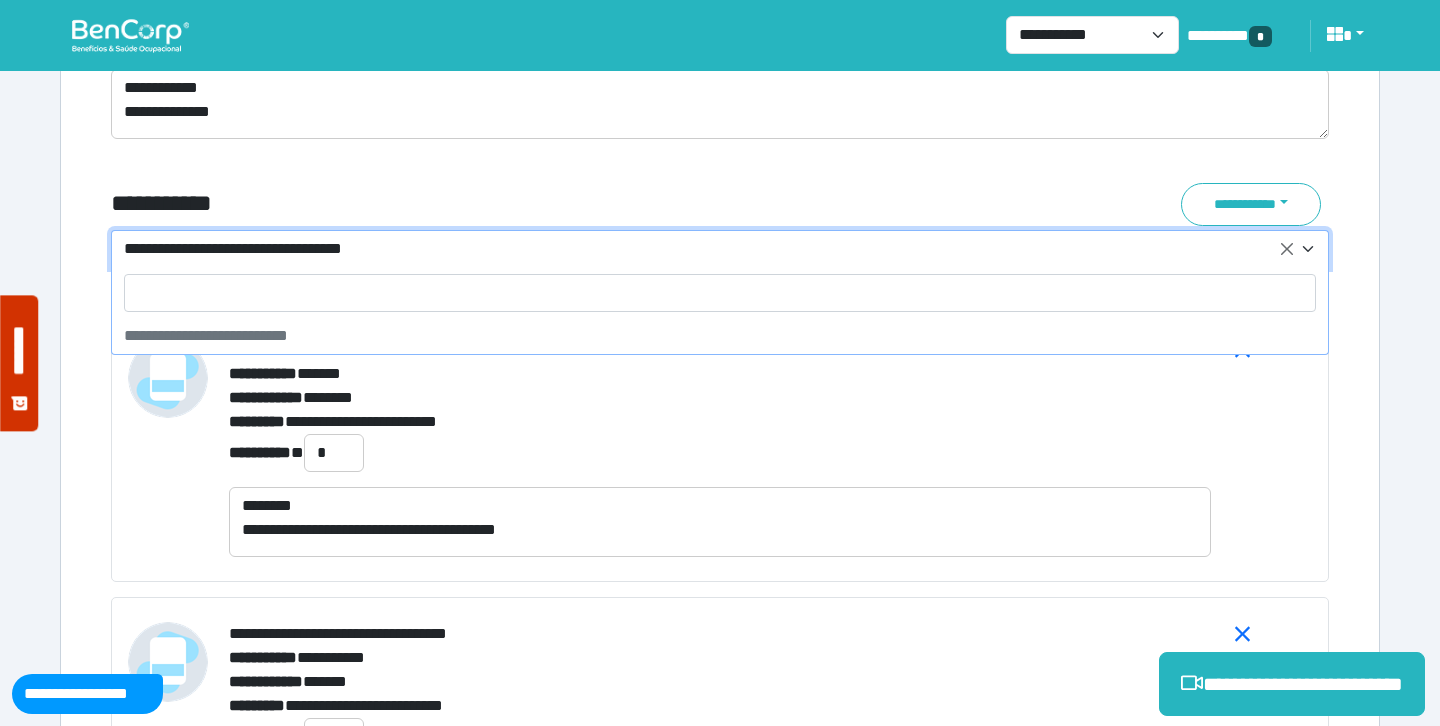 click on "**********" at bounding box center [708, 249] 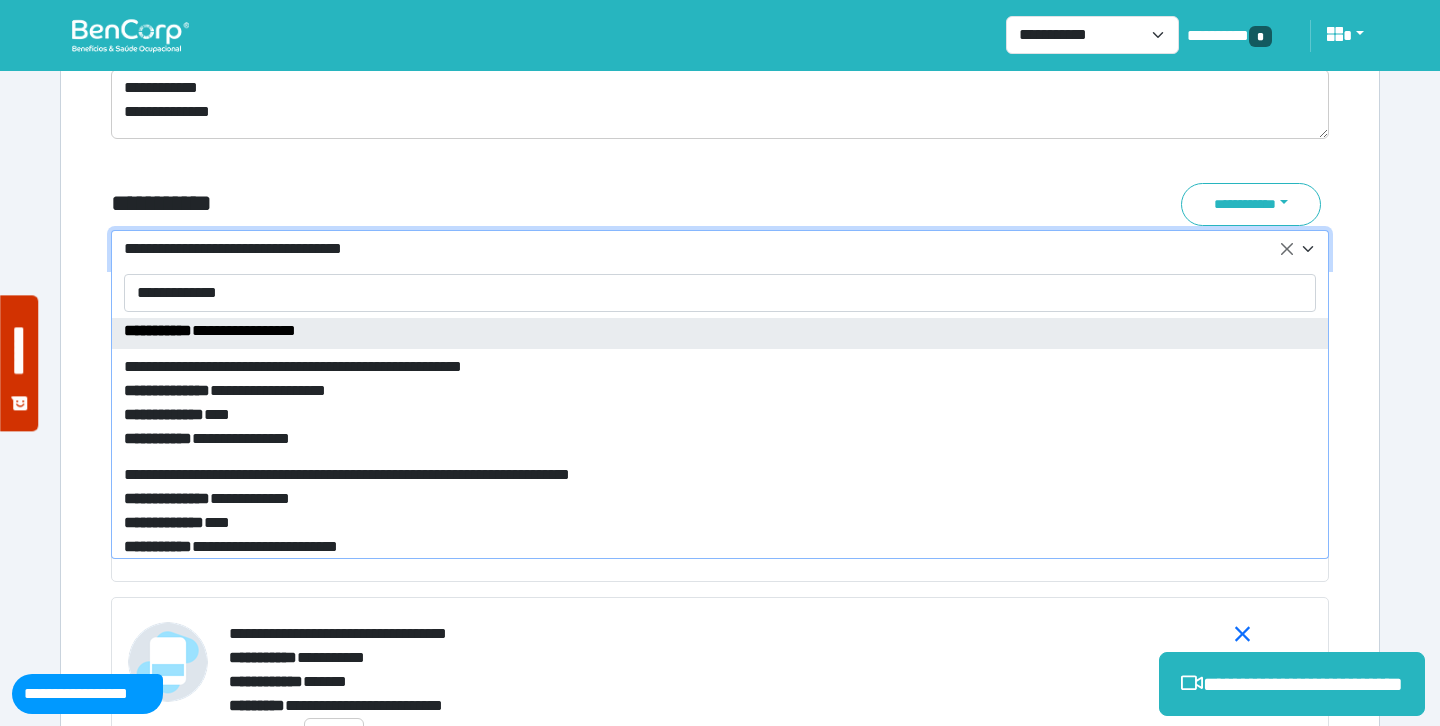 scroll, scrollTop: 154, scrollLeft: 0, axis: vertical 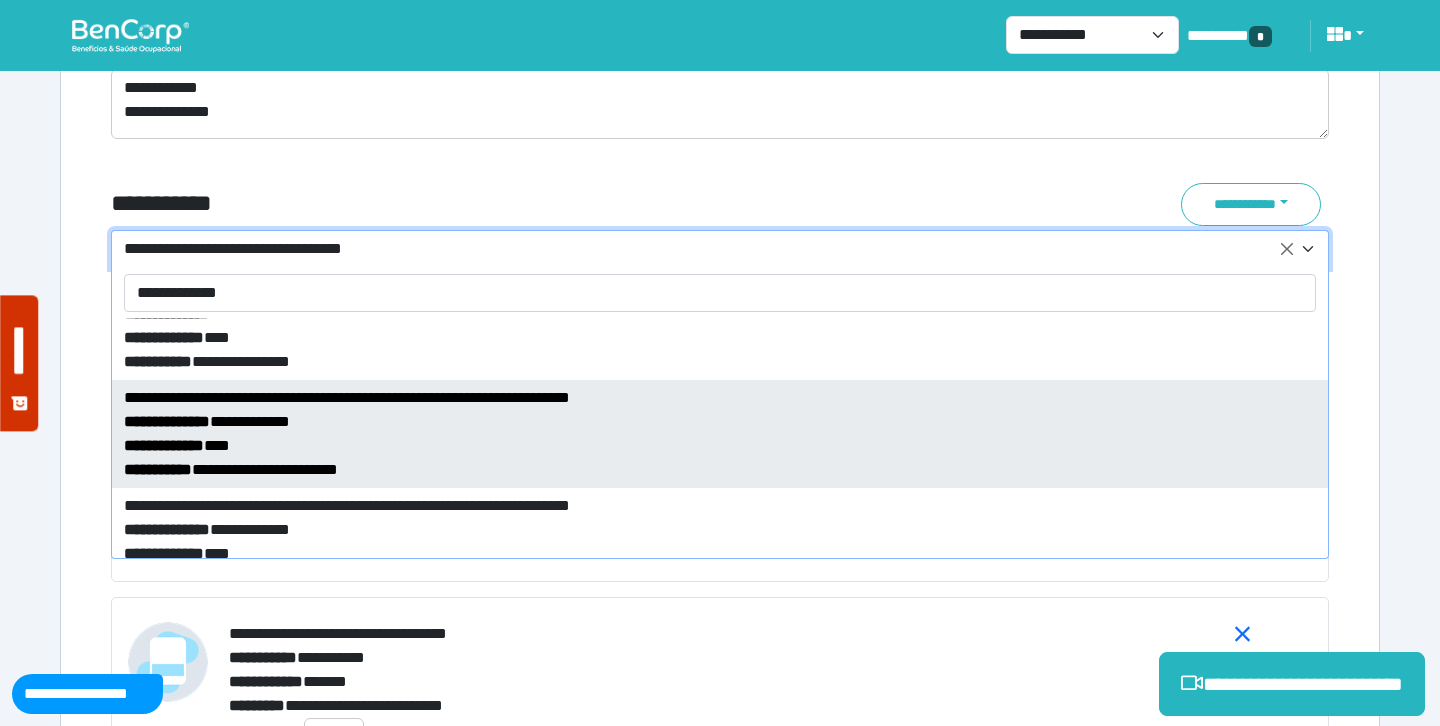 type on "**********" 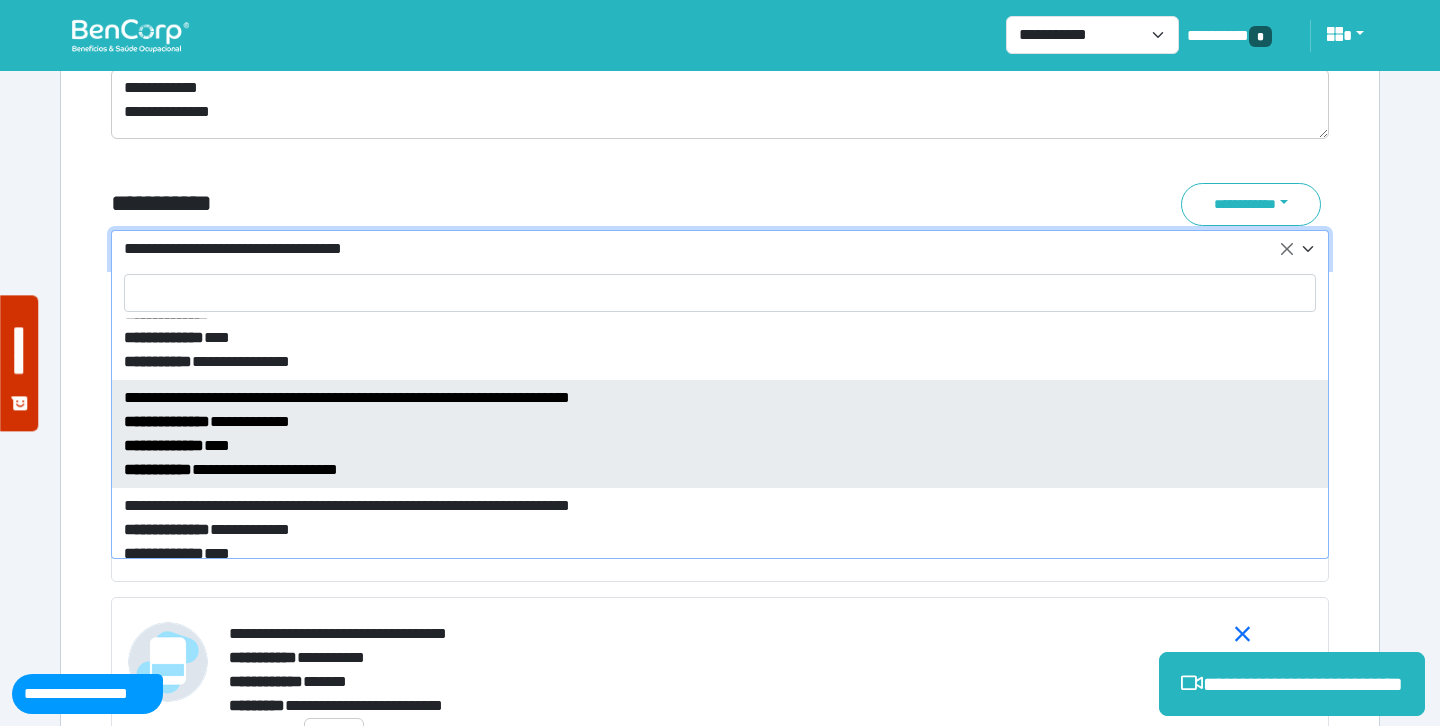 select on "****" 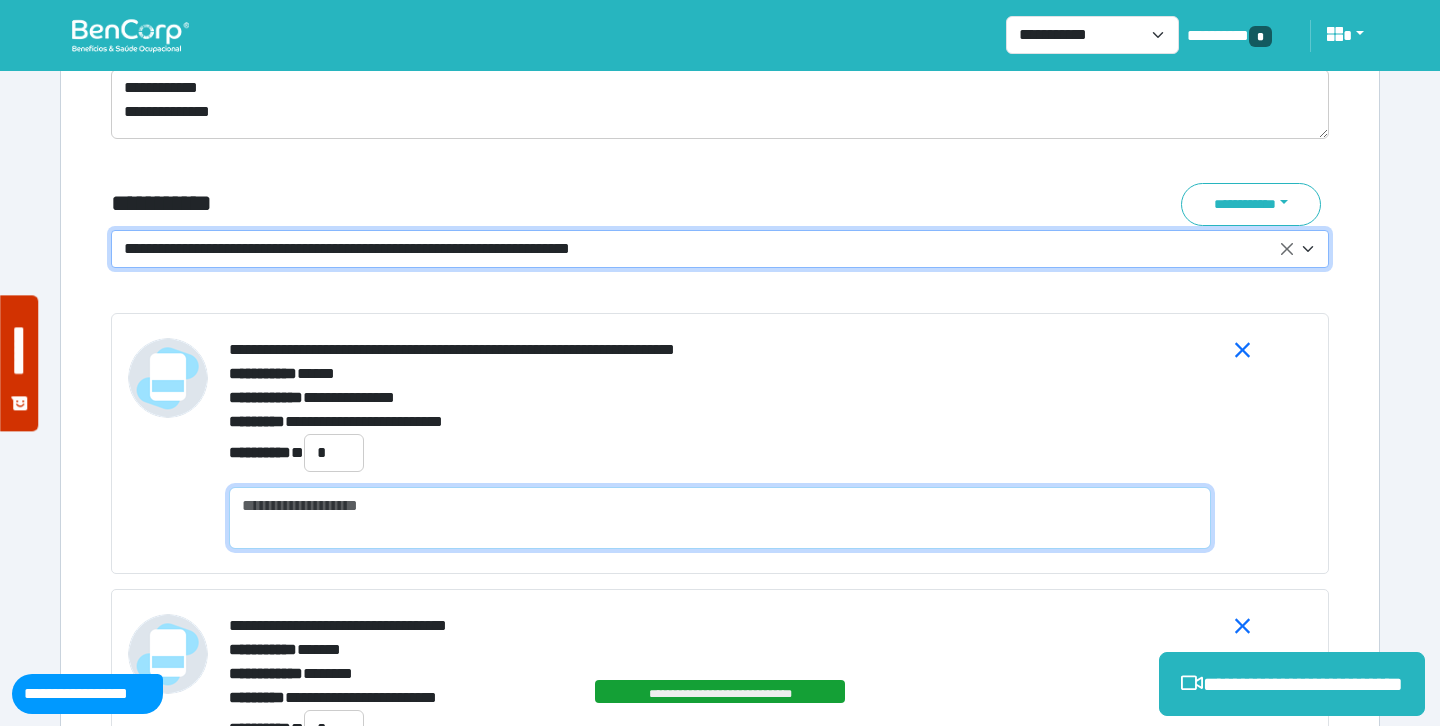 click at bounding box center (720, 518) 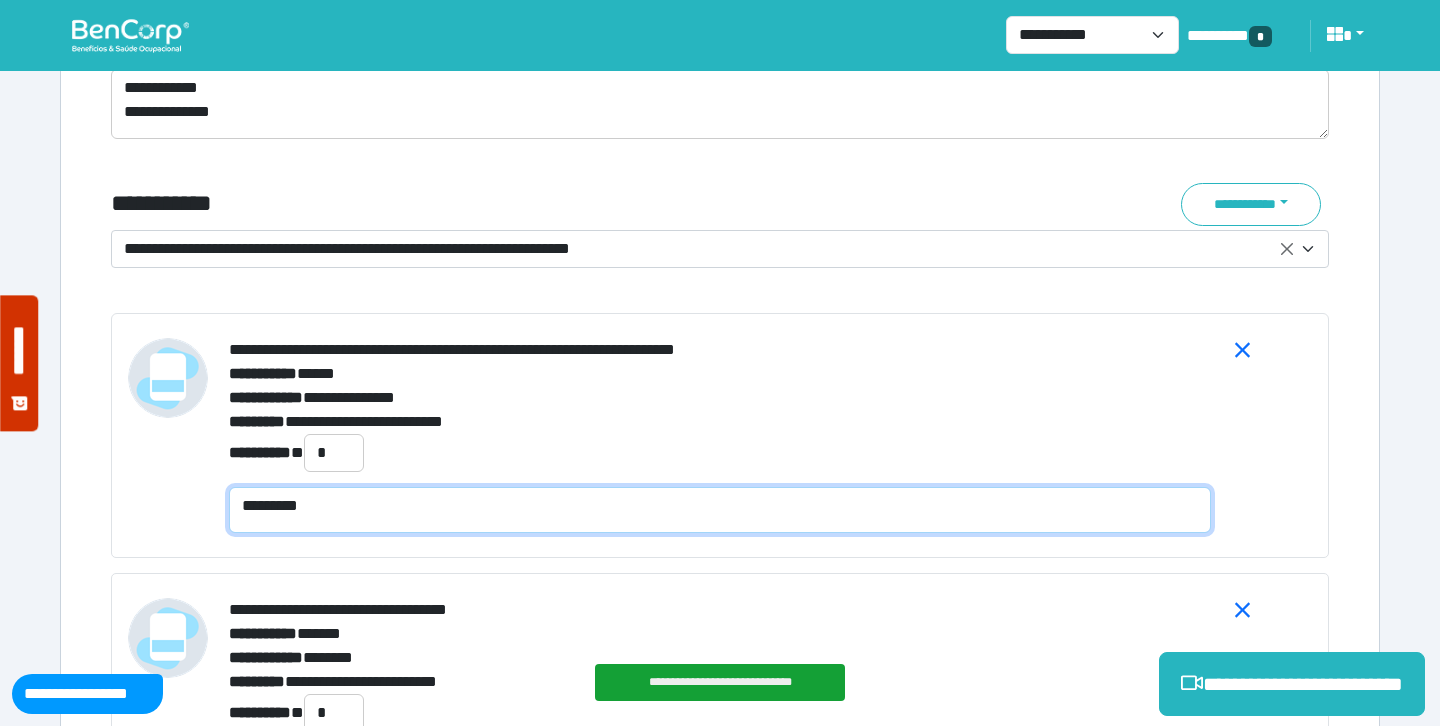 scroll, scrollTop: 0, scrollLeft: 0, axis: both 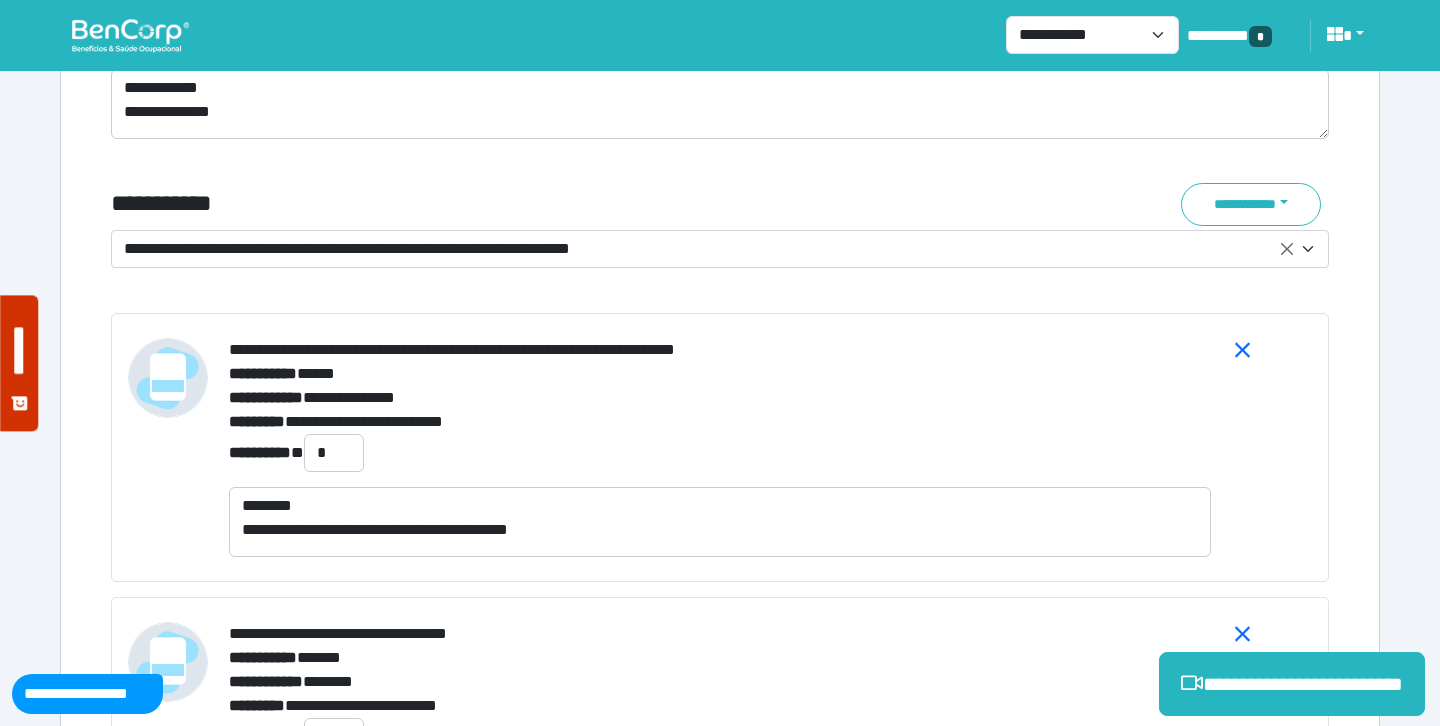 click on "**********" at bounding box center [720, -2115] 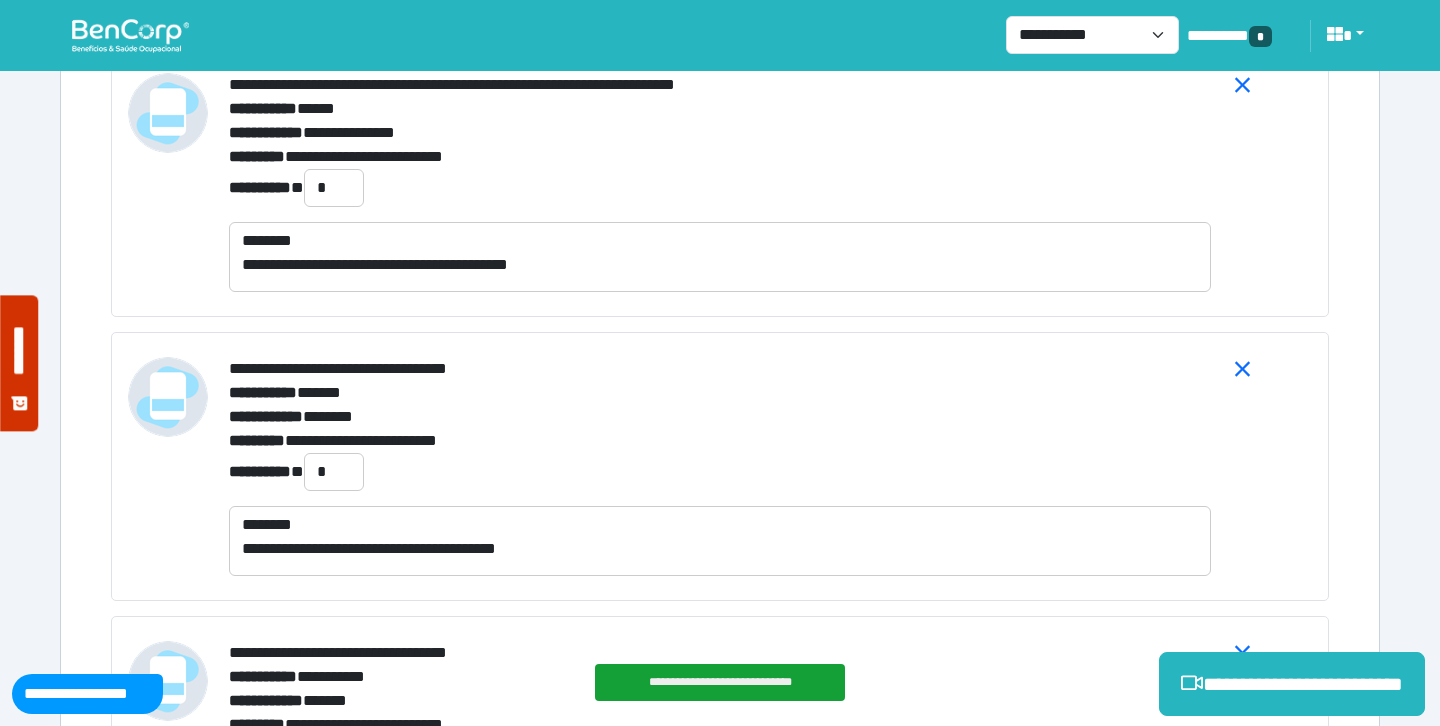 scroll, scrollTop: 7420, scrollLeft: 0, axis: vertical 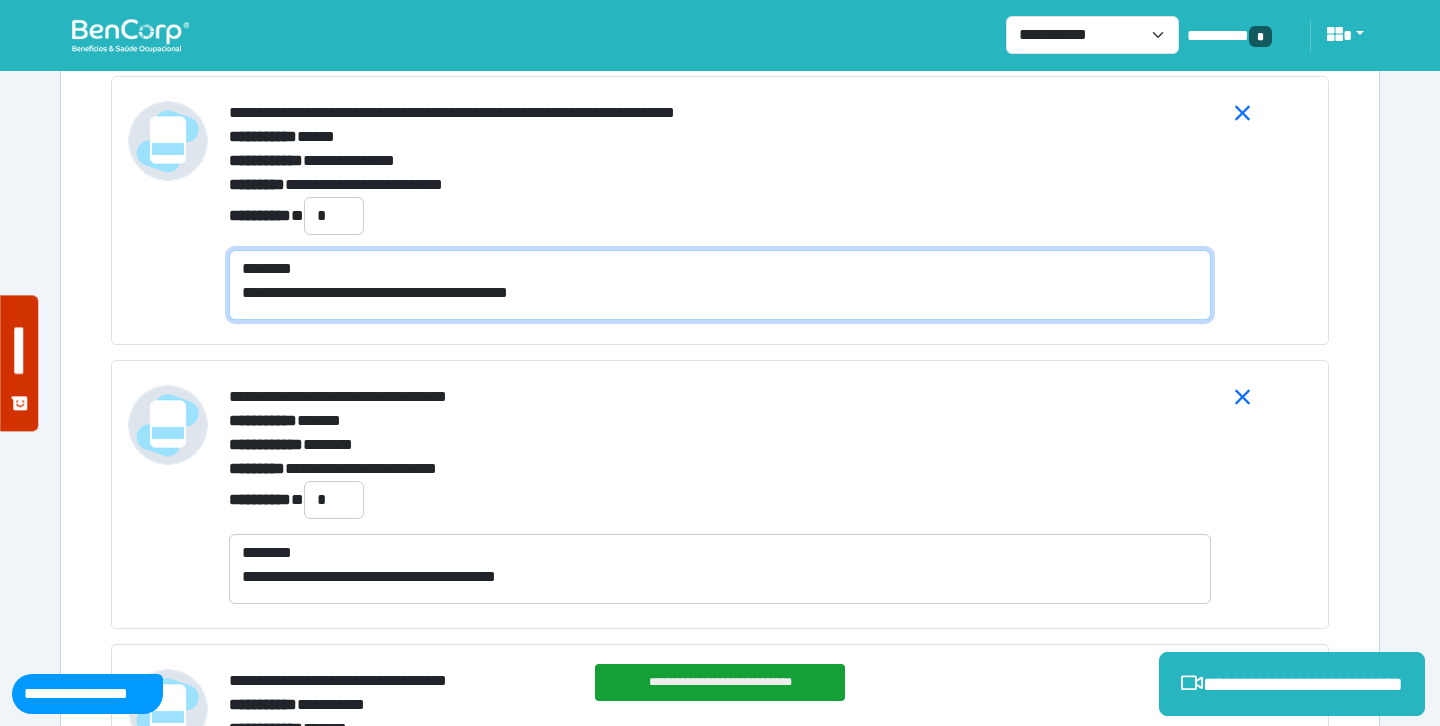 click on "**********" at bounding box center (720, 285) 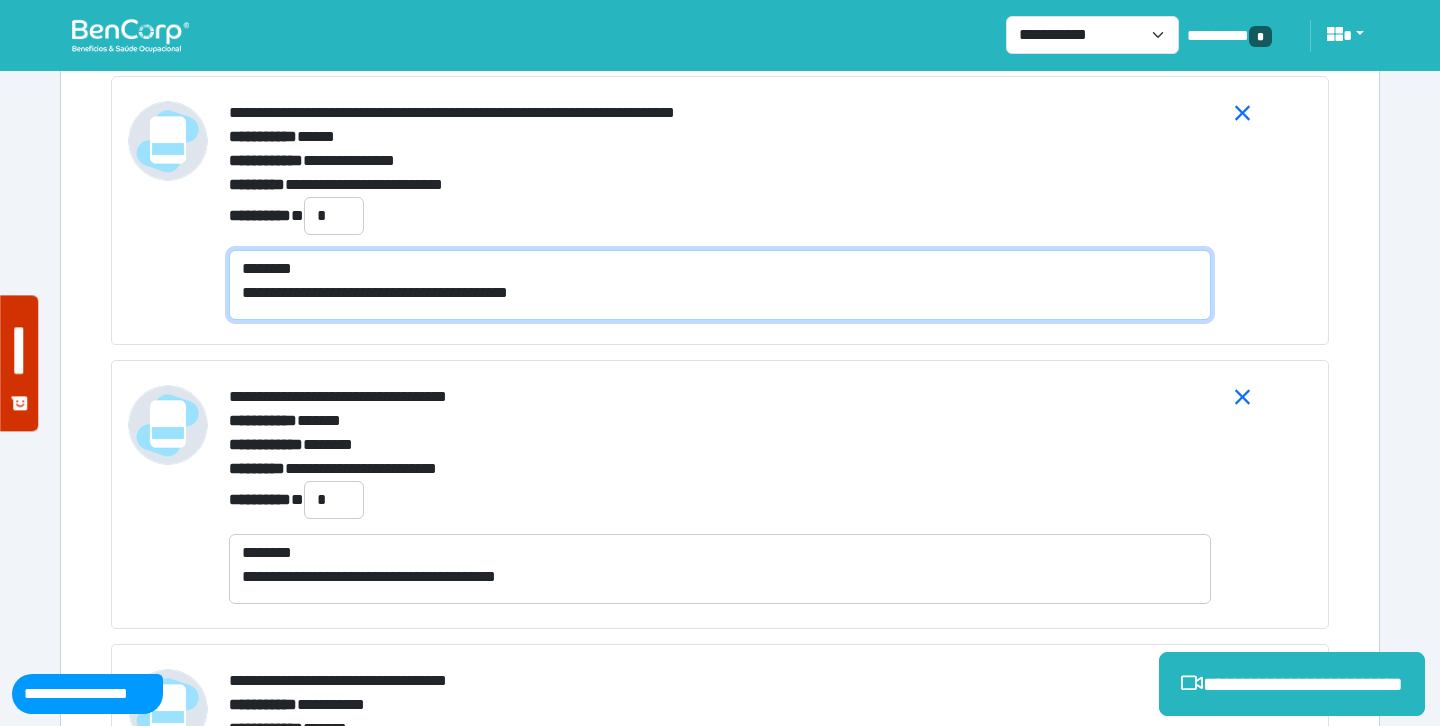 type on "**********" 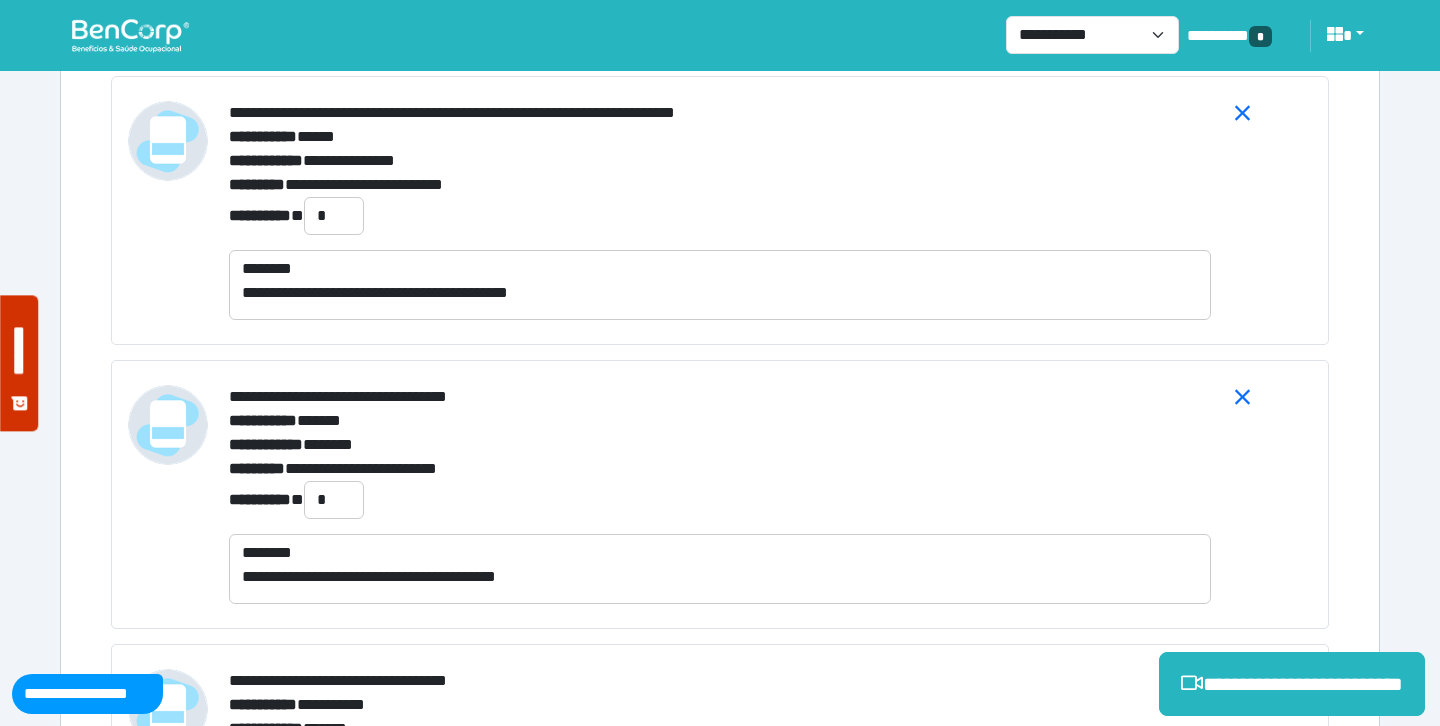 click on "**********" at bounding box center [720, 216] 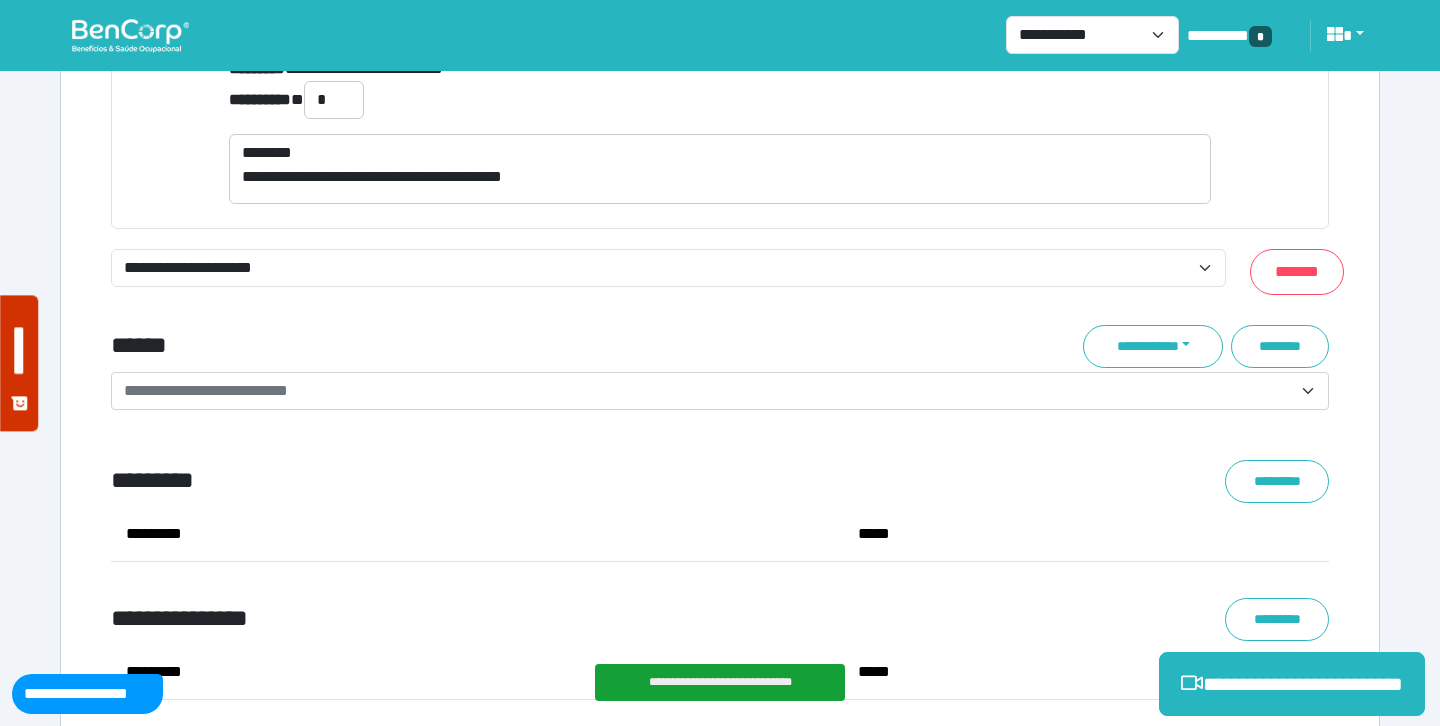 scroll, scrollTop: 8160, scrollLeft: 0, axis: vertical 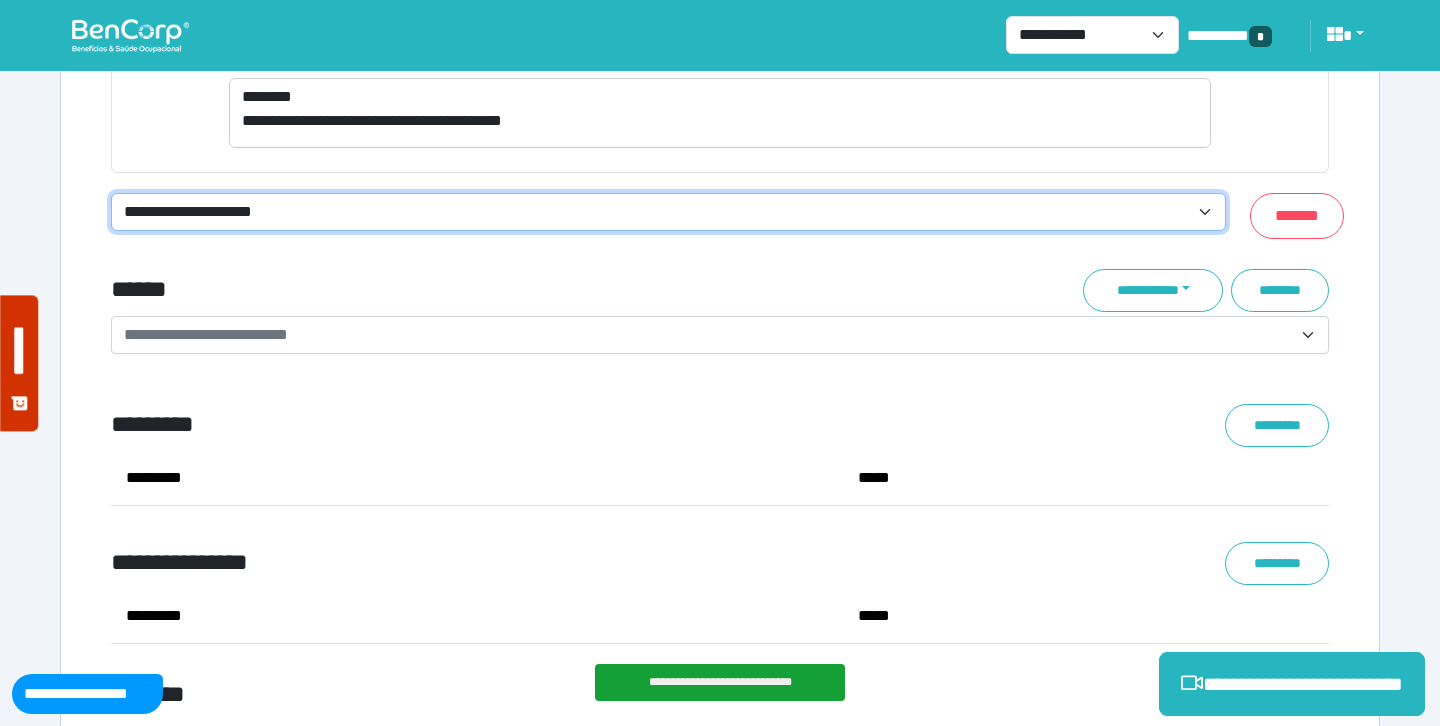 click on "**********" at bounding box center [668, 212] 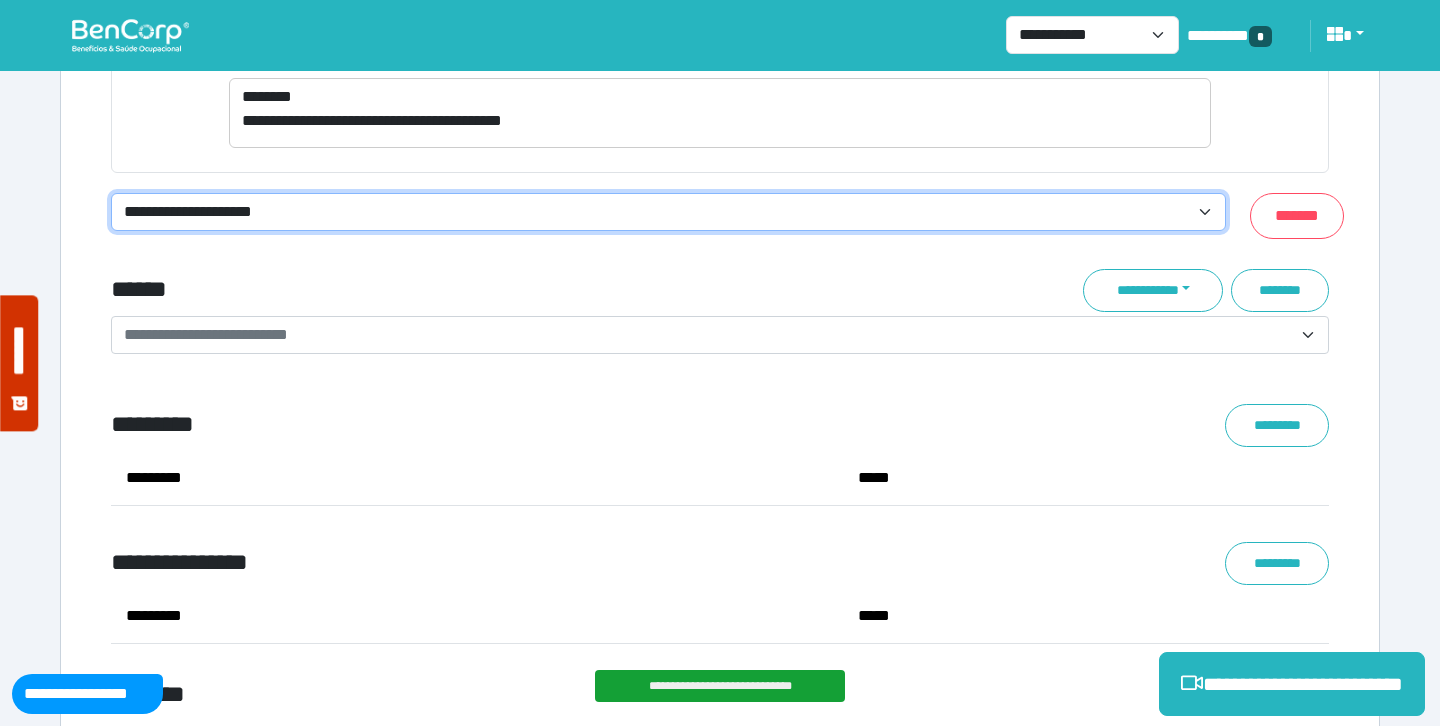 select on "**********" 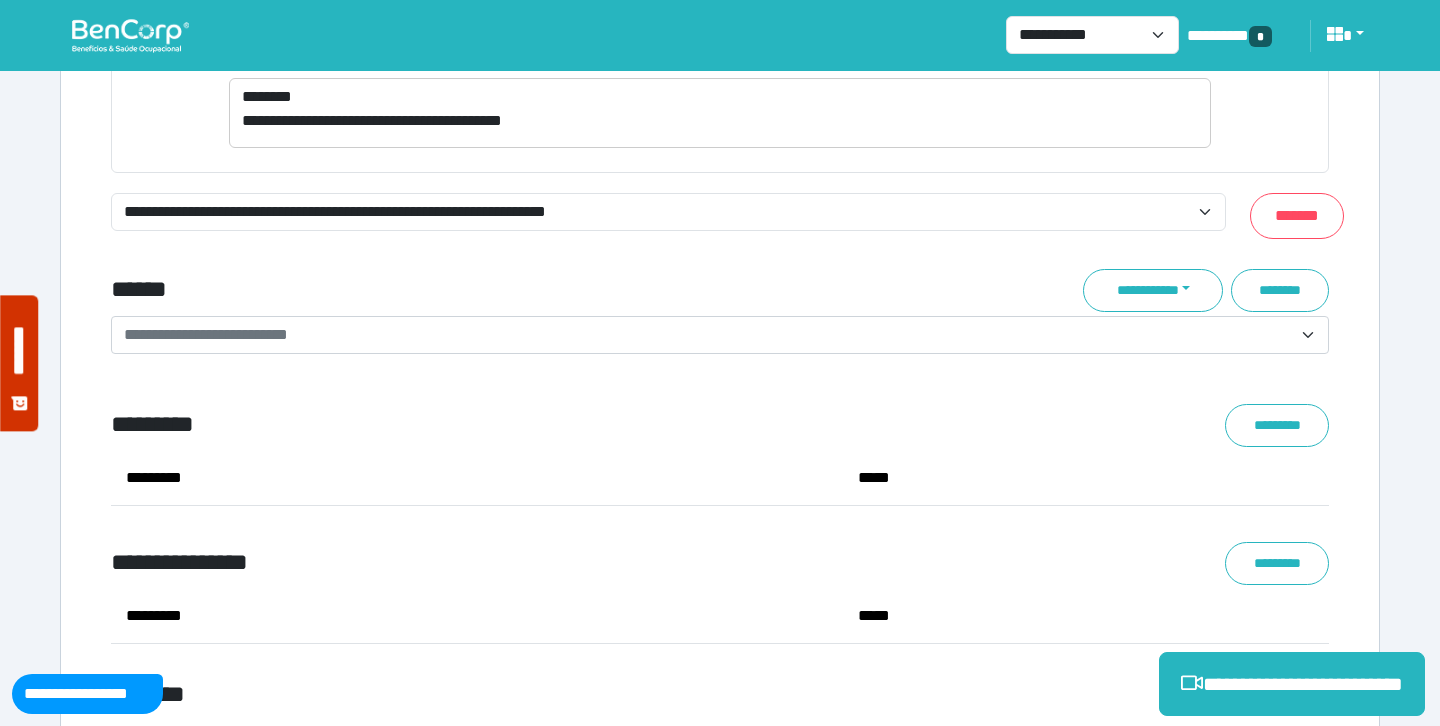 click on "******" at bounding box center (513, 290) 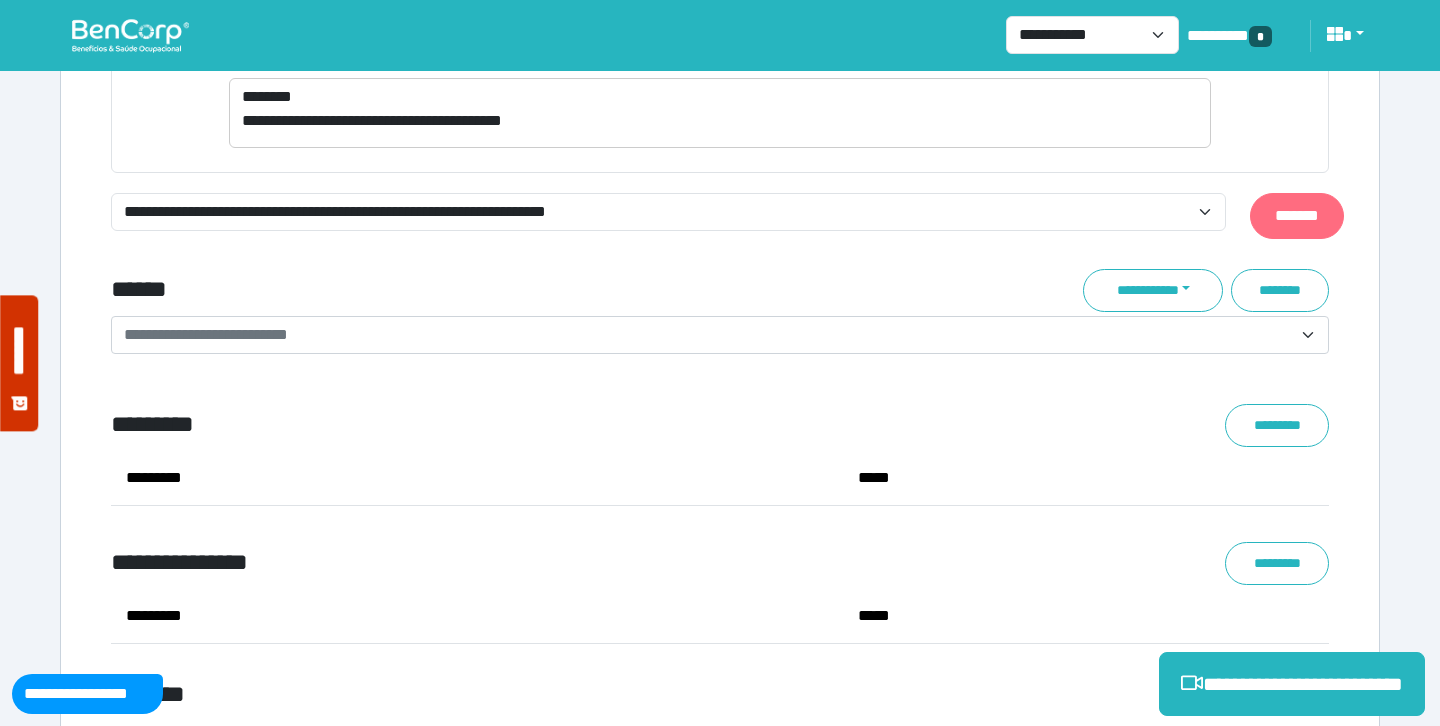click on "*******" at bounding box center (1297, 216) 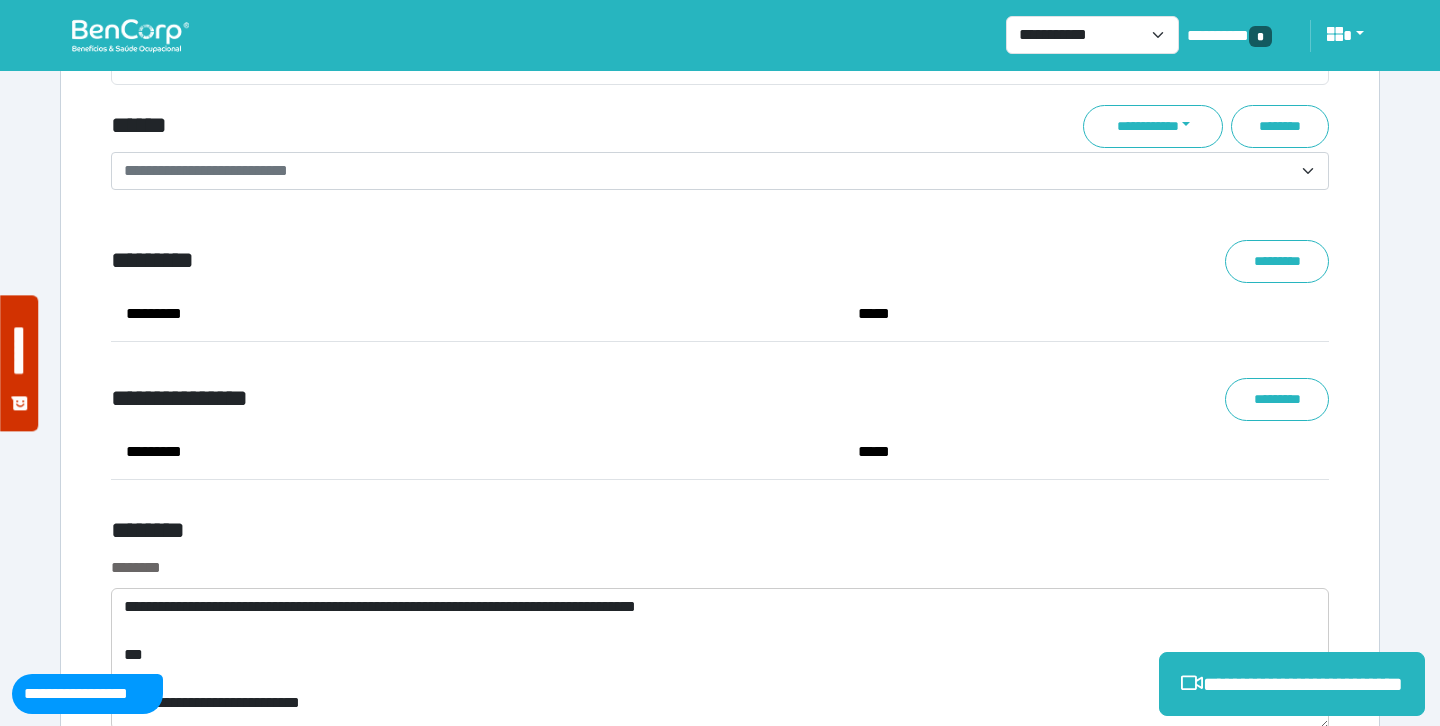 scroll, scrollTop: 8206, scrollLeft: 0, axis: vertical 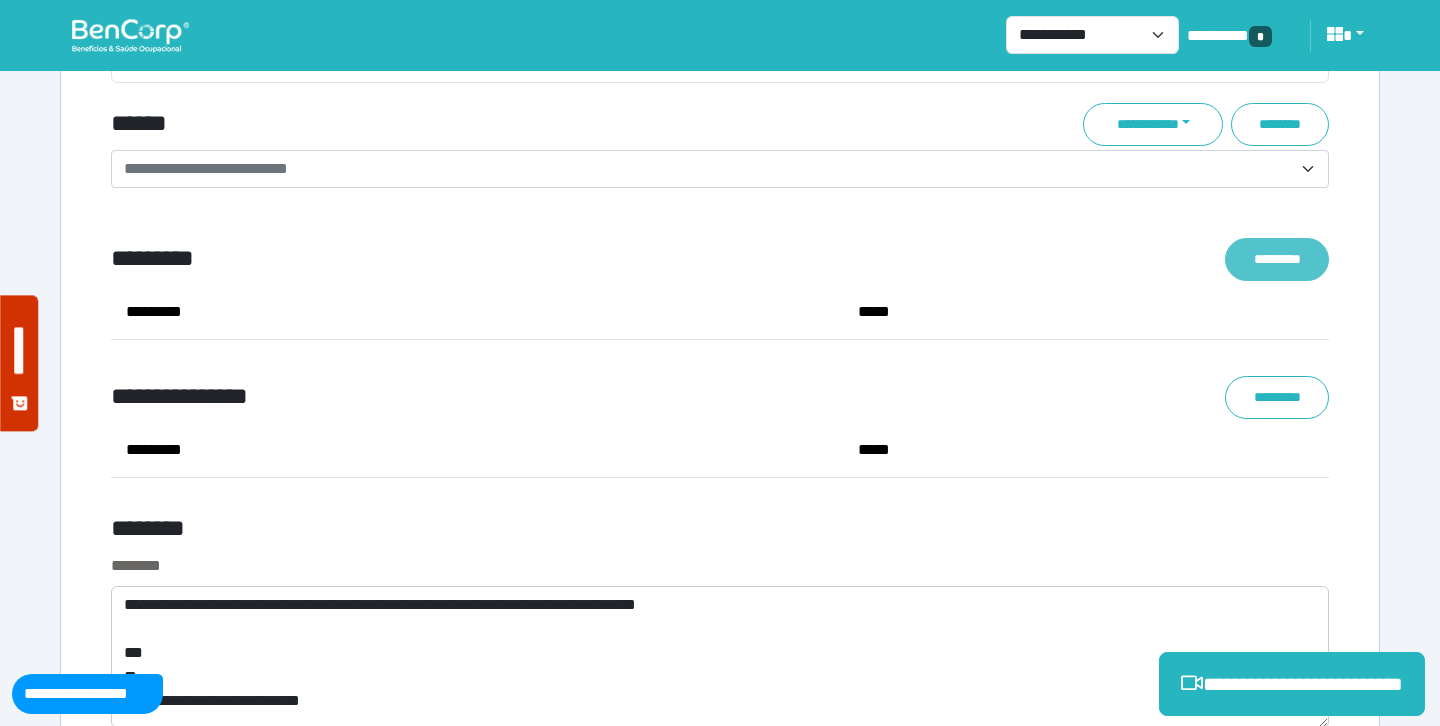 click on "*********" at bounding box center [1277, 259] 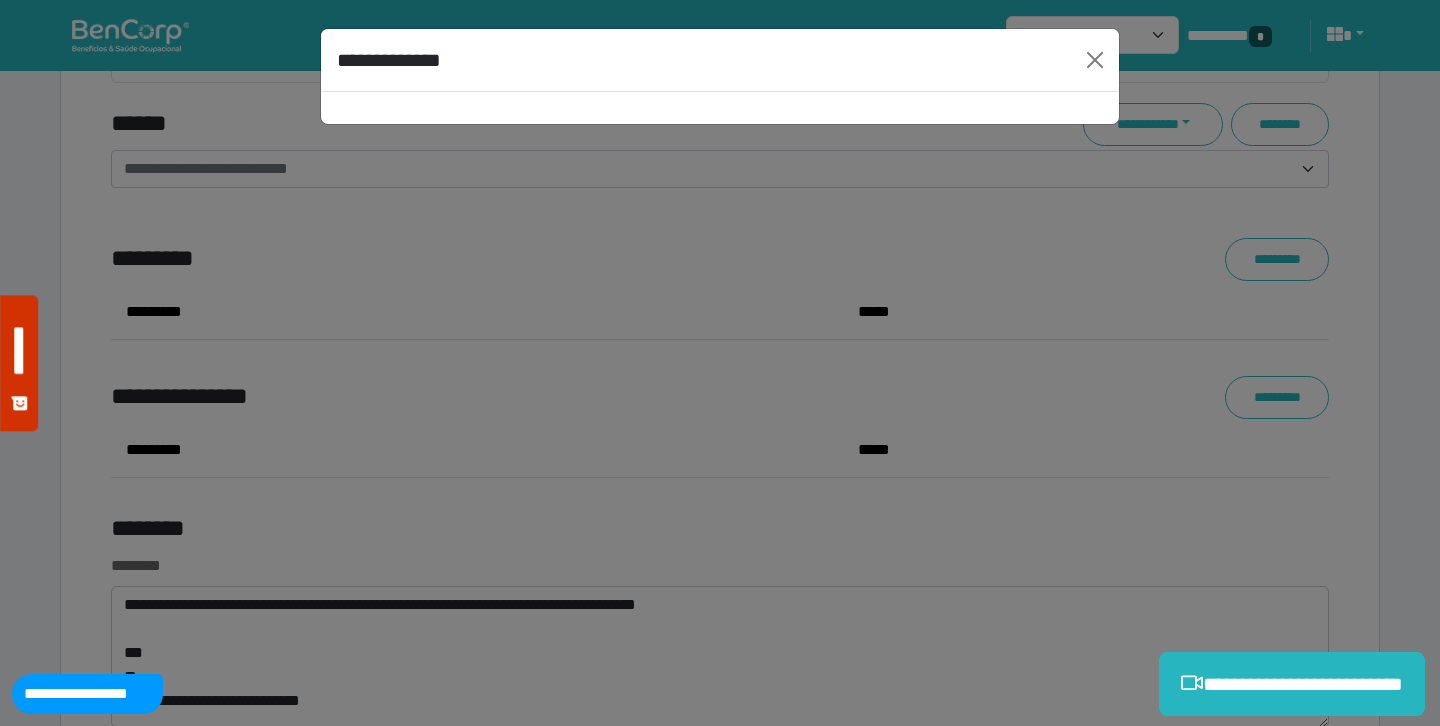 select on "****" 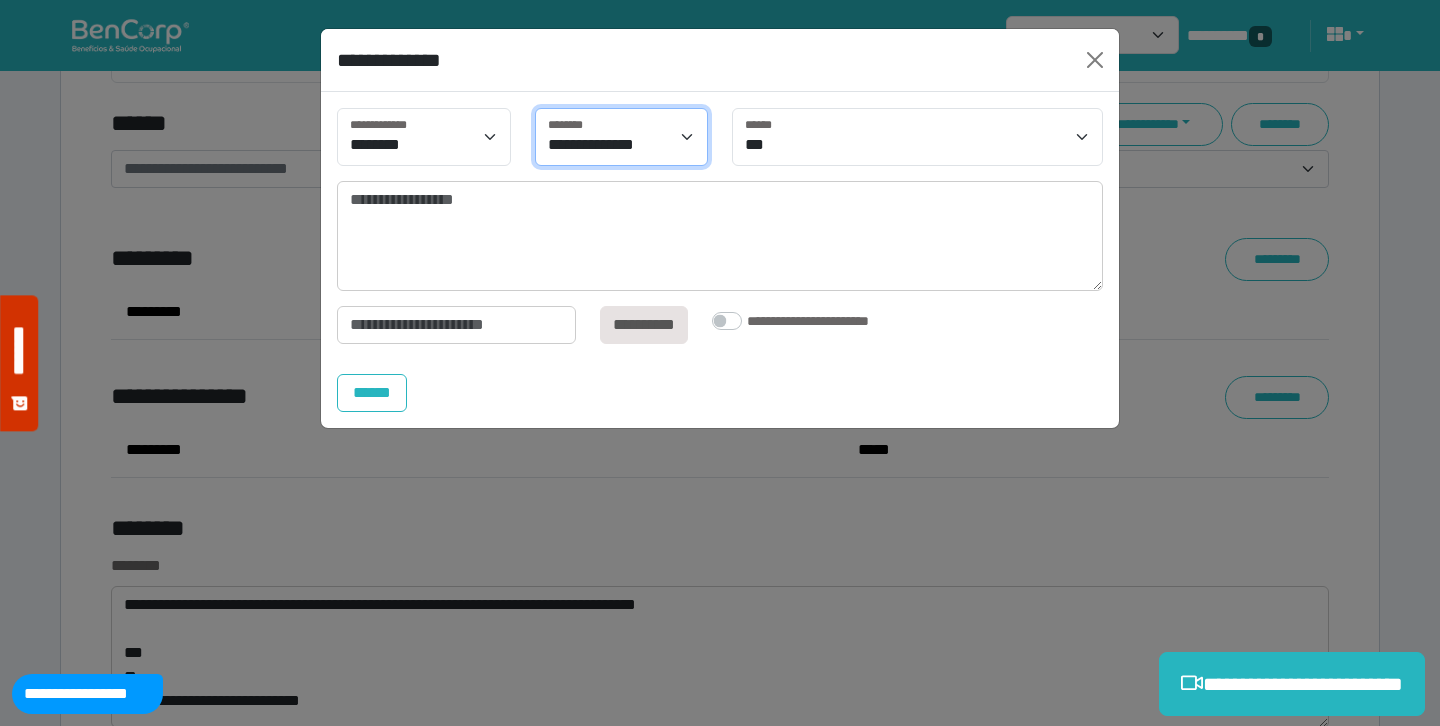 click on "**********" at bounding box center (622, 137) 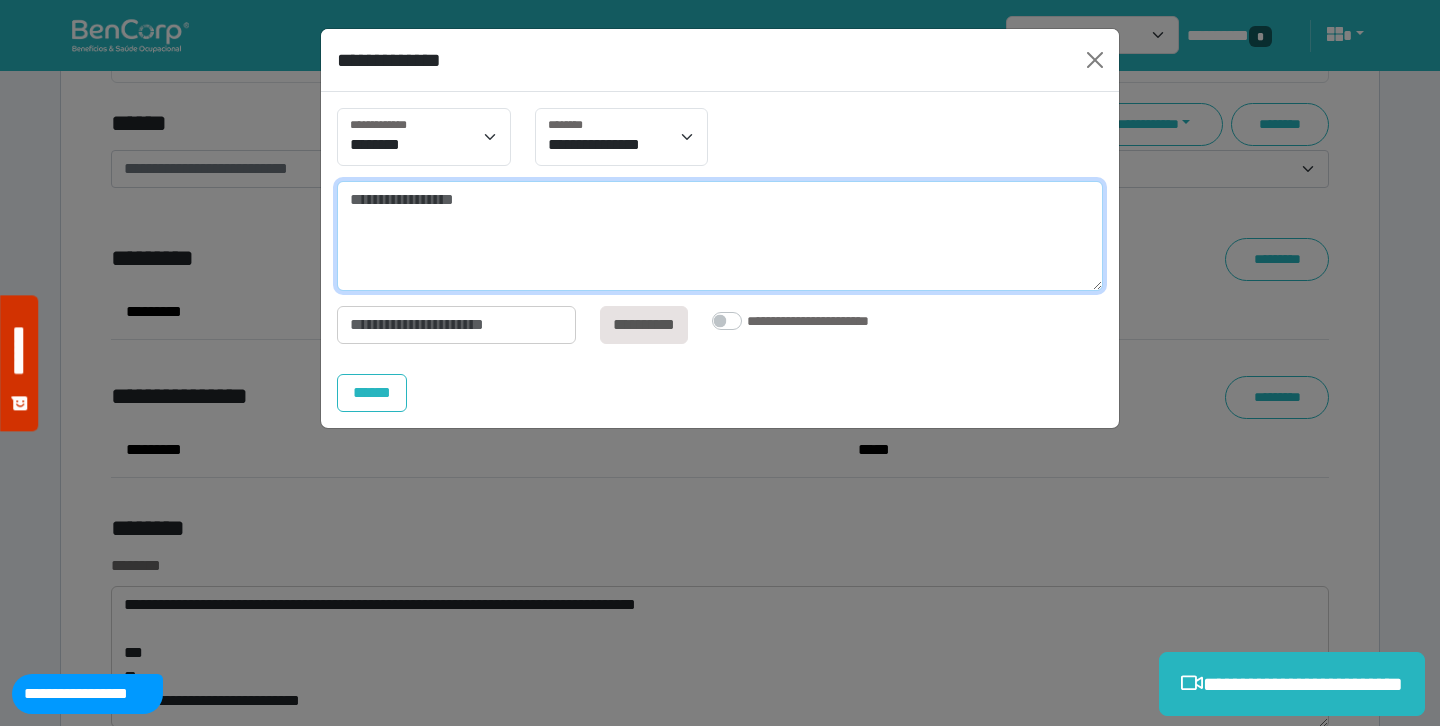 click at bounding box center [720, 236] 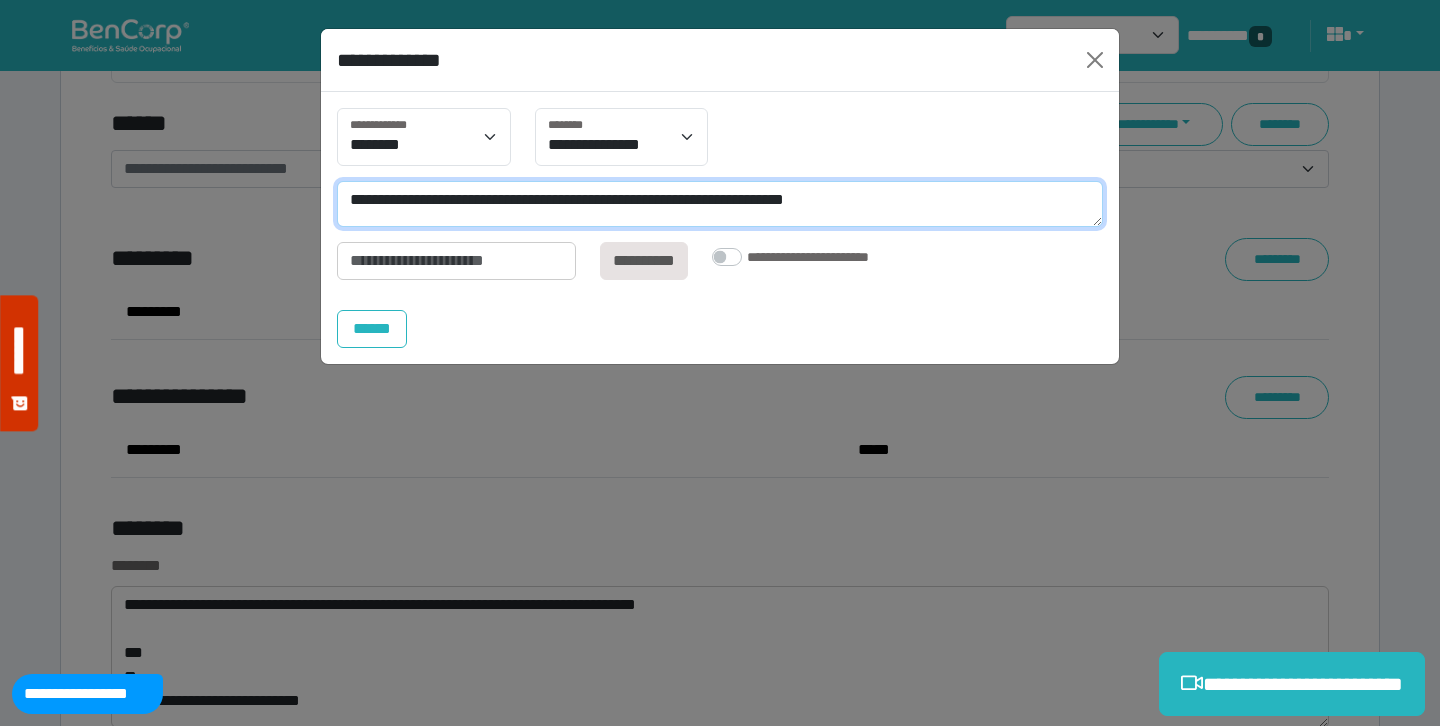 type on "**********" 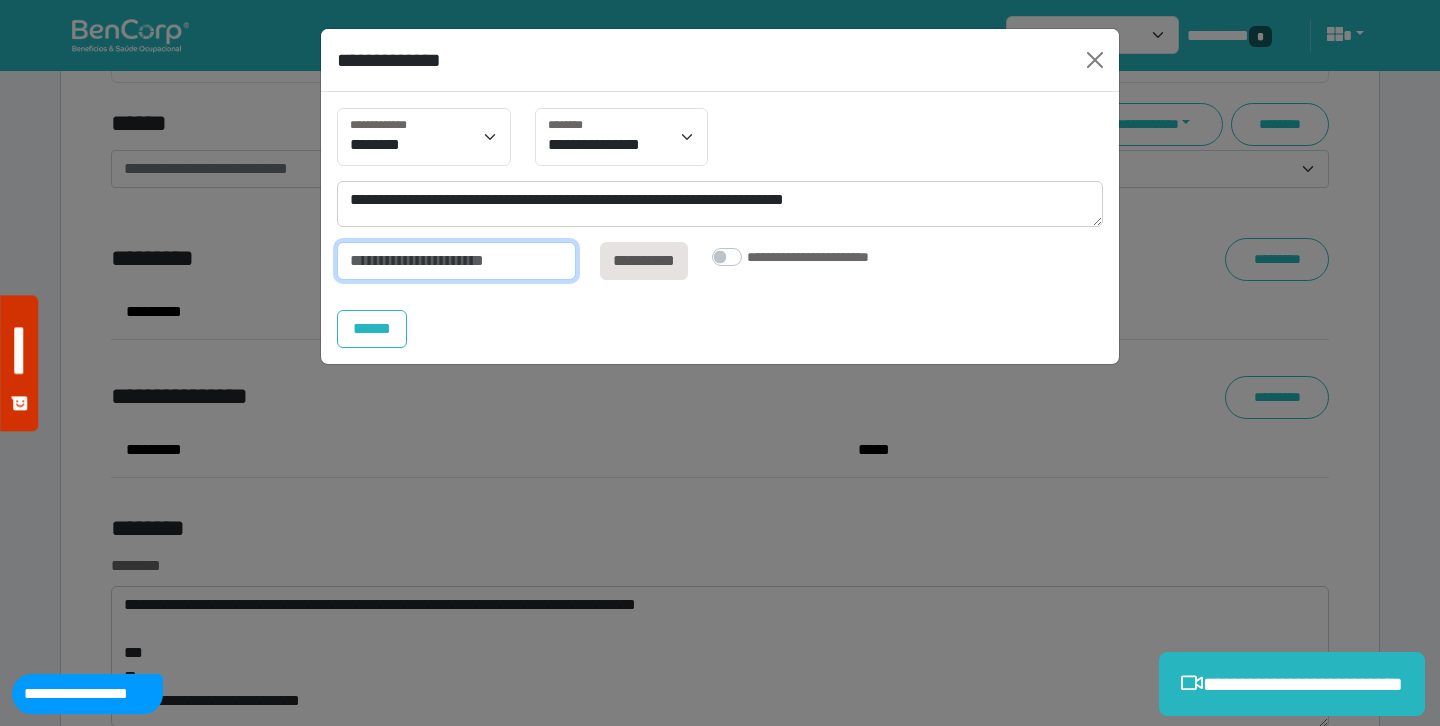 click at bounding box center (456, 261) 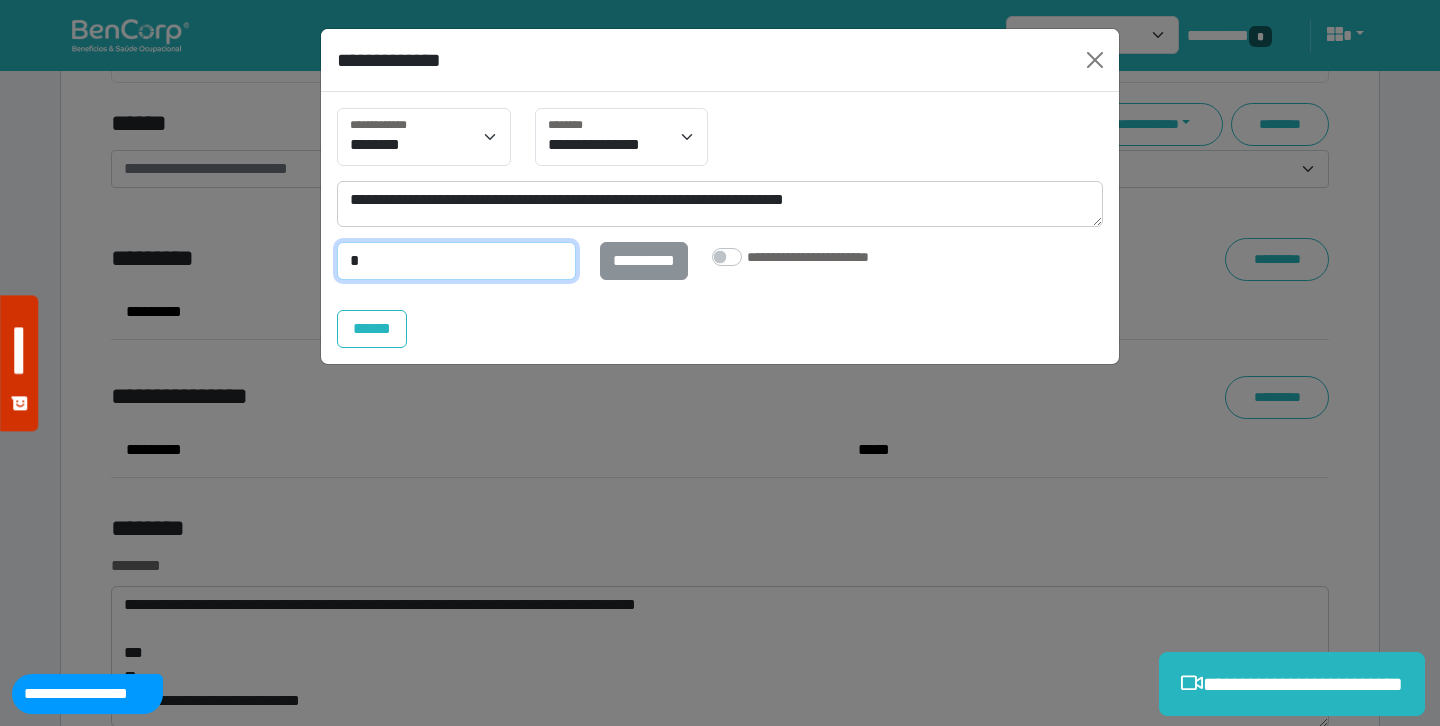 type on "*" 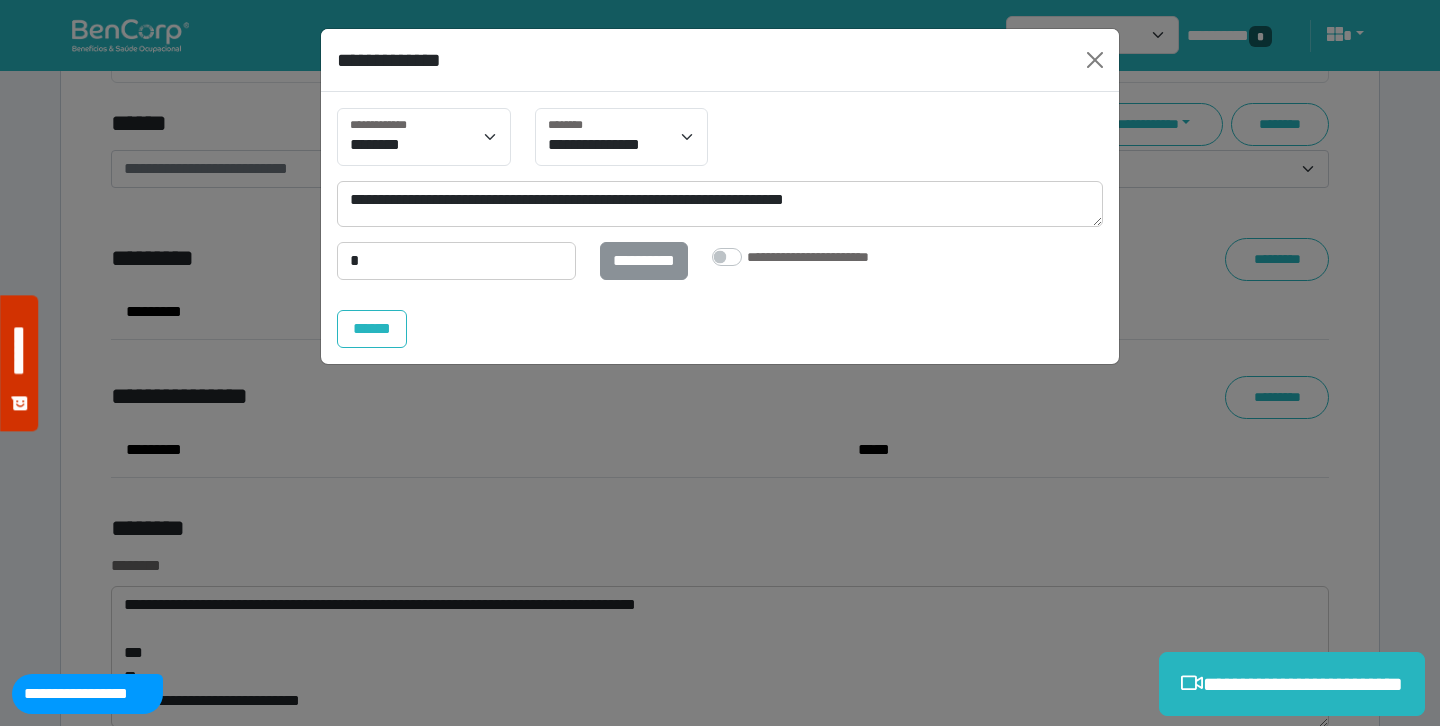 click on "**********" at bounding box center (644, 260) 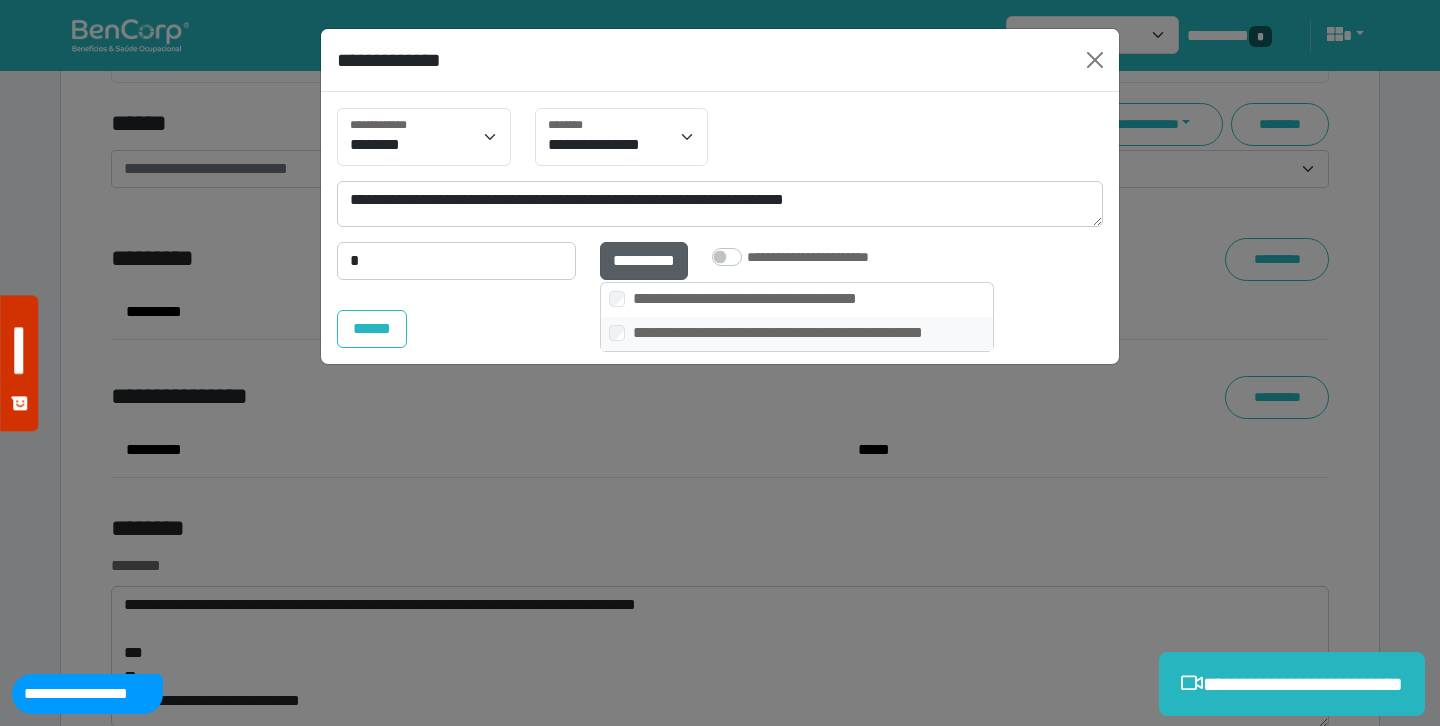select on "*****" 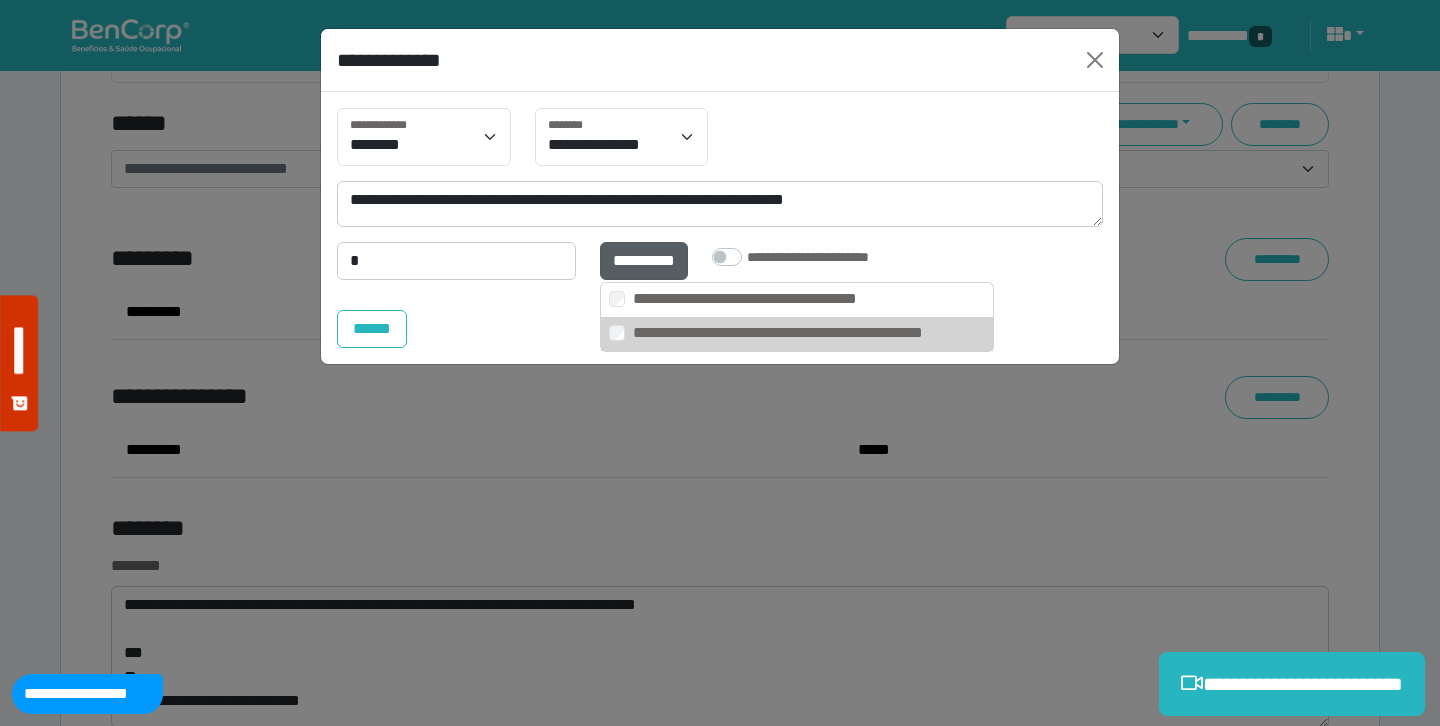 scroll, scrollTop: 20, scrollLeft: 0, axis: vertical 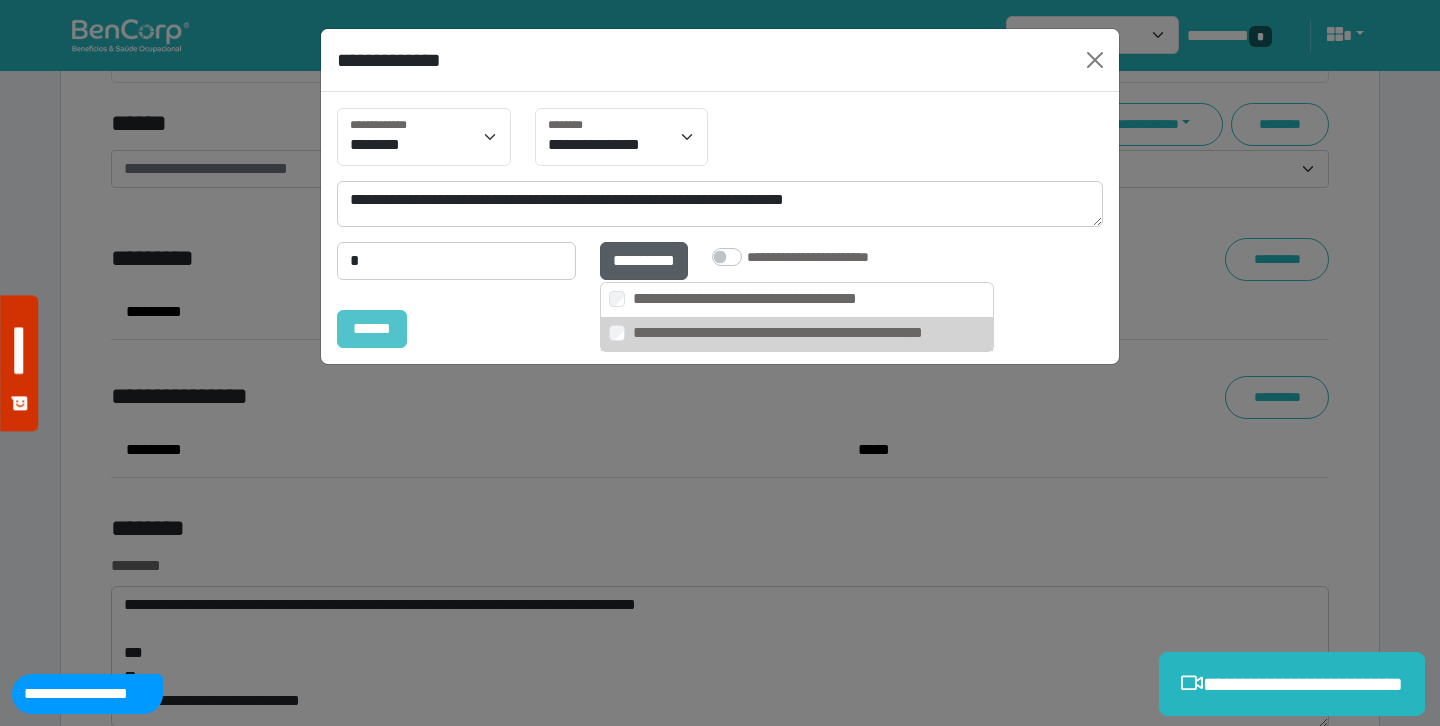 click on "******" at bounding box center (372, 329) 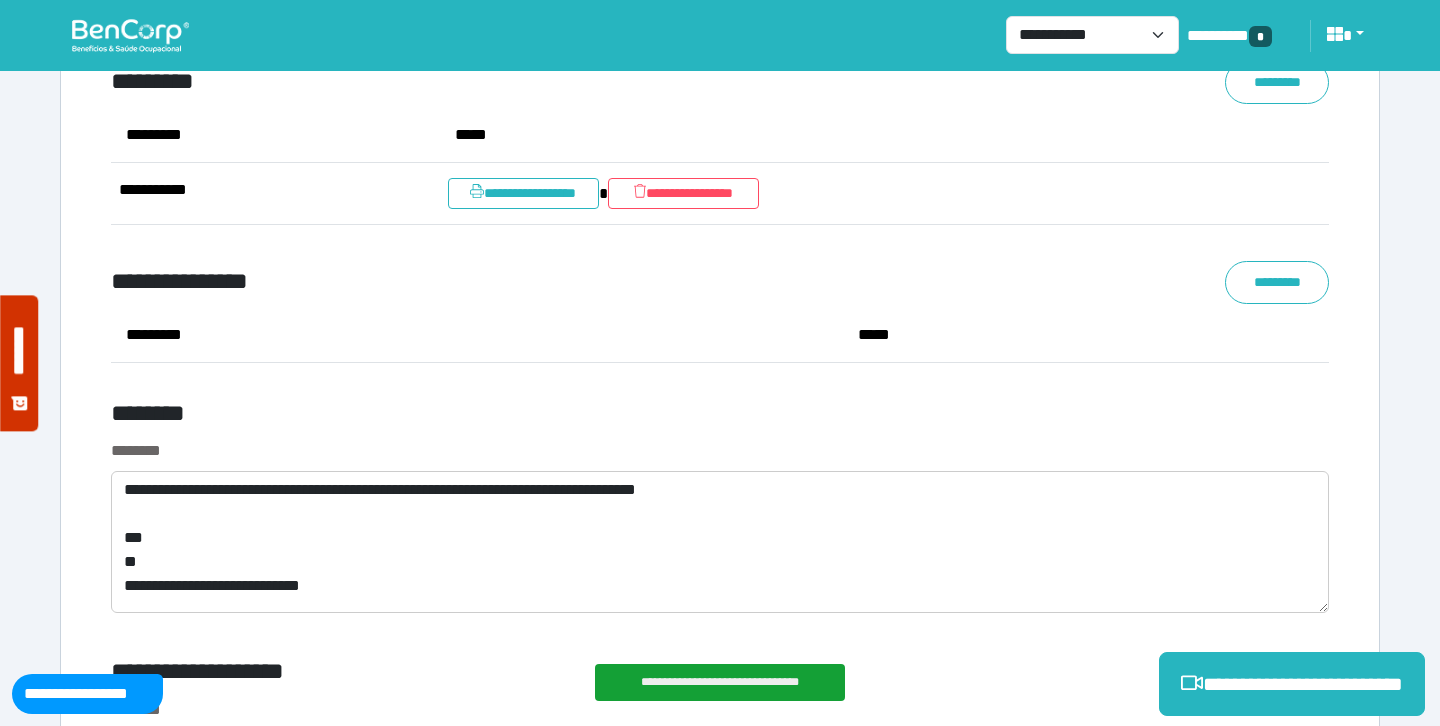 scroll, scrollTop: 8766, scrollLeft: 0, axis: vertical 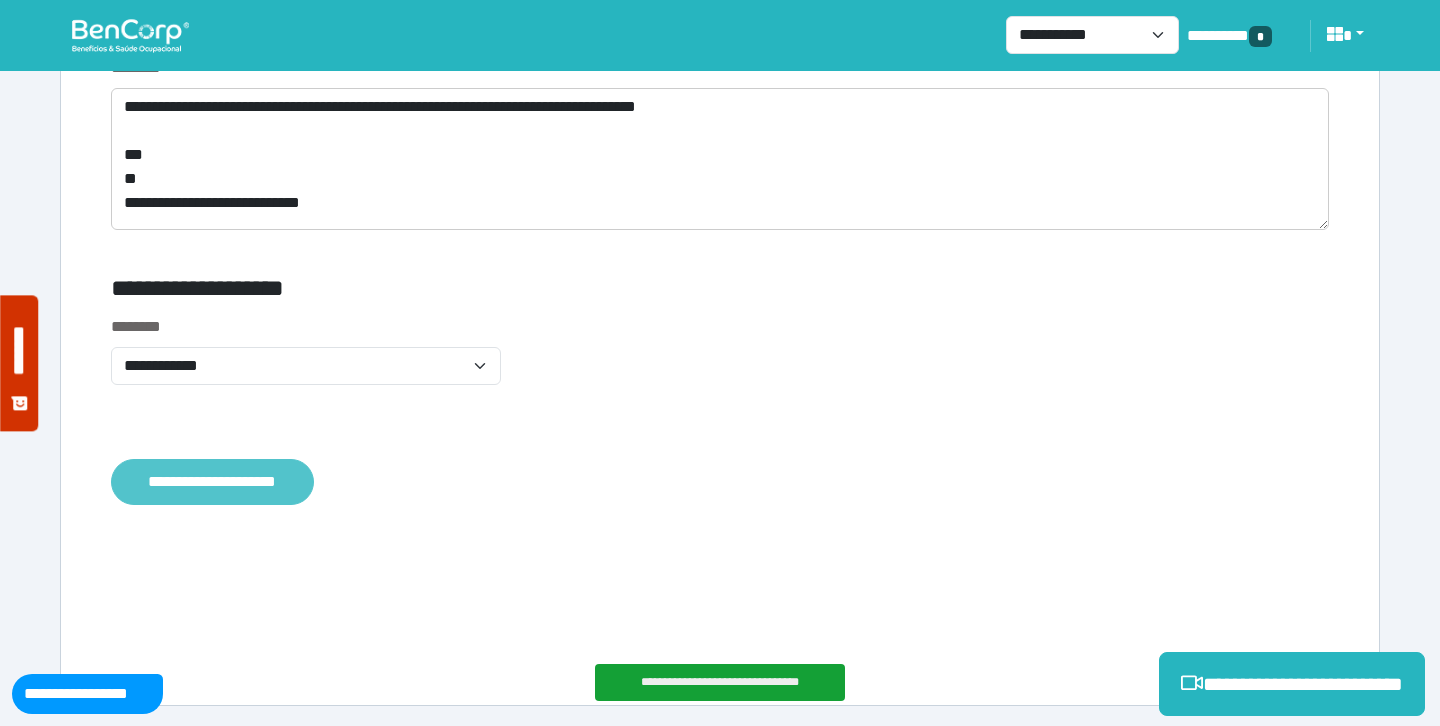 click on "**********" at bounding box center [212, 482] 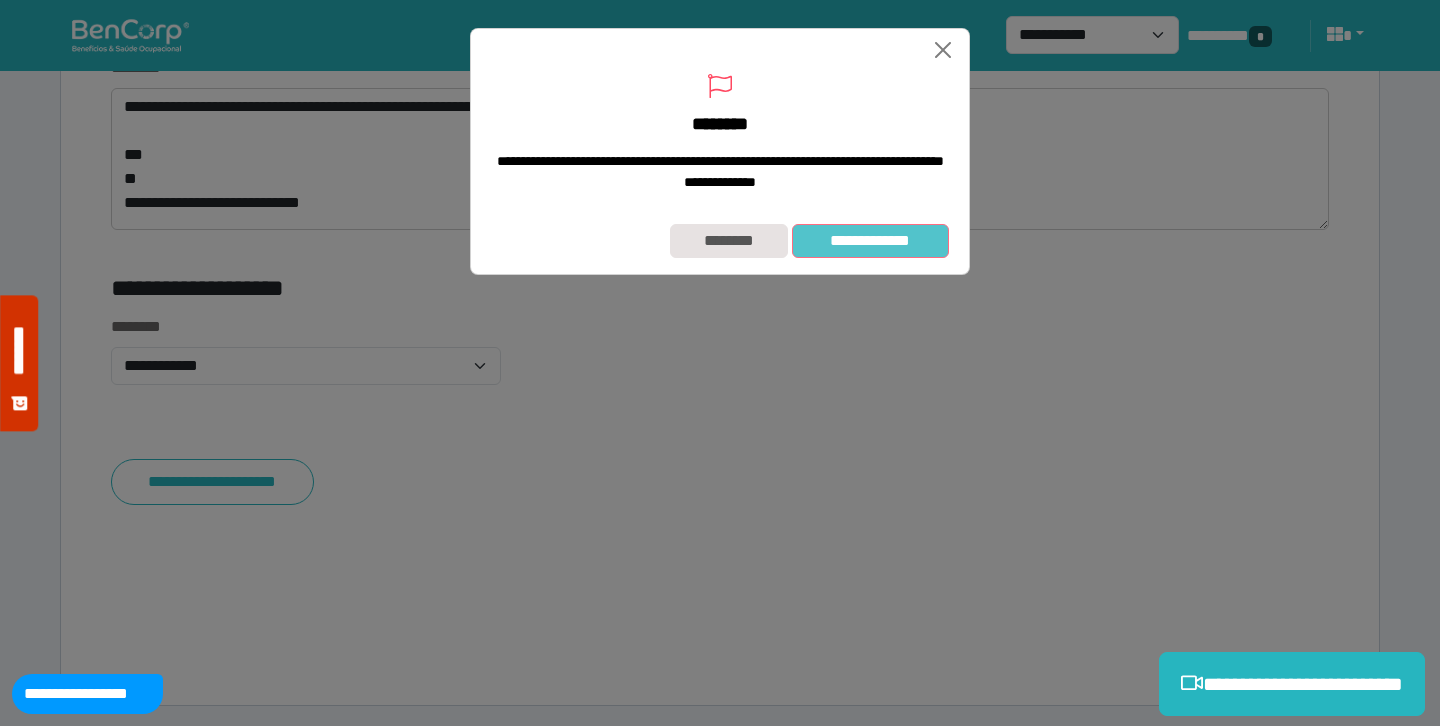 click on "**********" at bounding box center [870, 241] 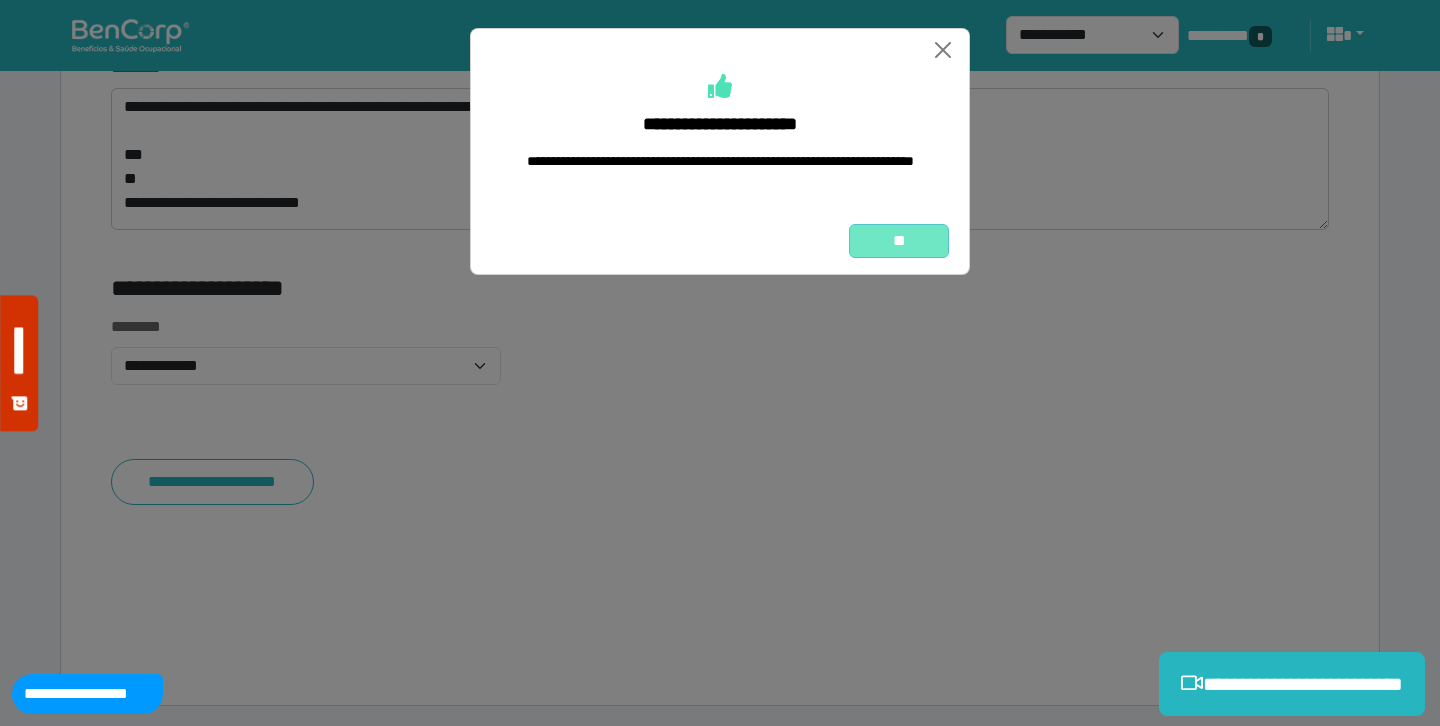 click on "**" at bounding box center (899, 241) 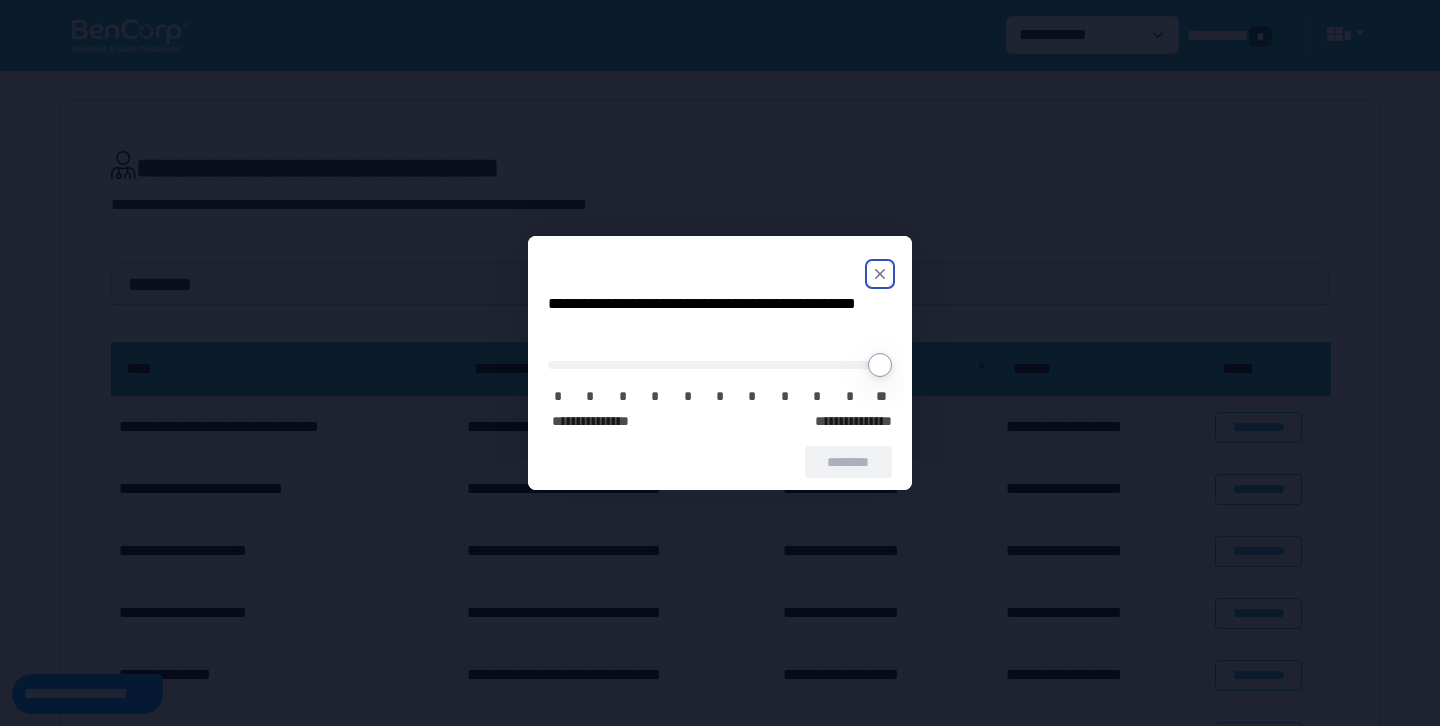 scroll, scrollTop: 0, scrollLeft: 0, axis: both 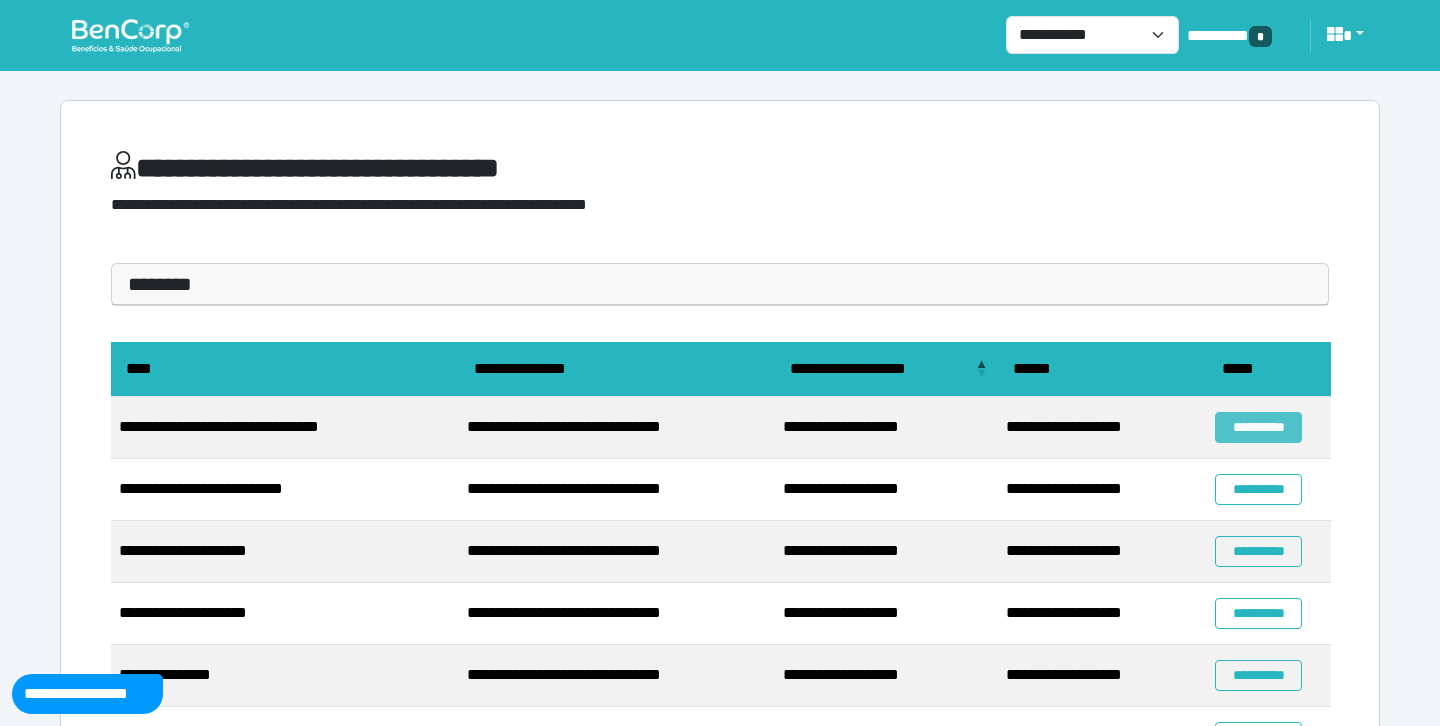 click on "**********" at bounding box center [1258, 427] 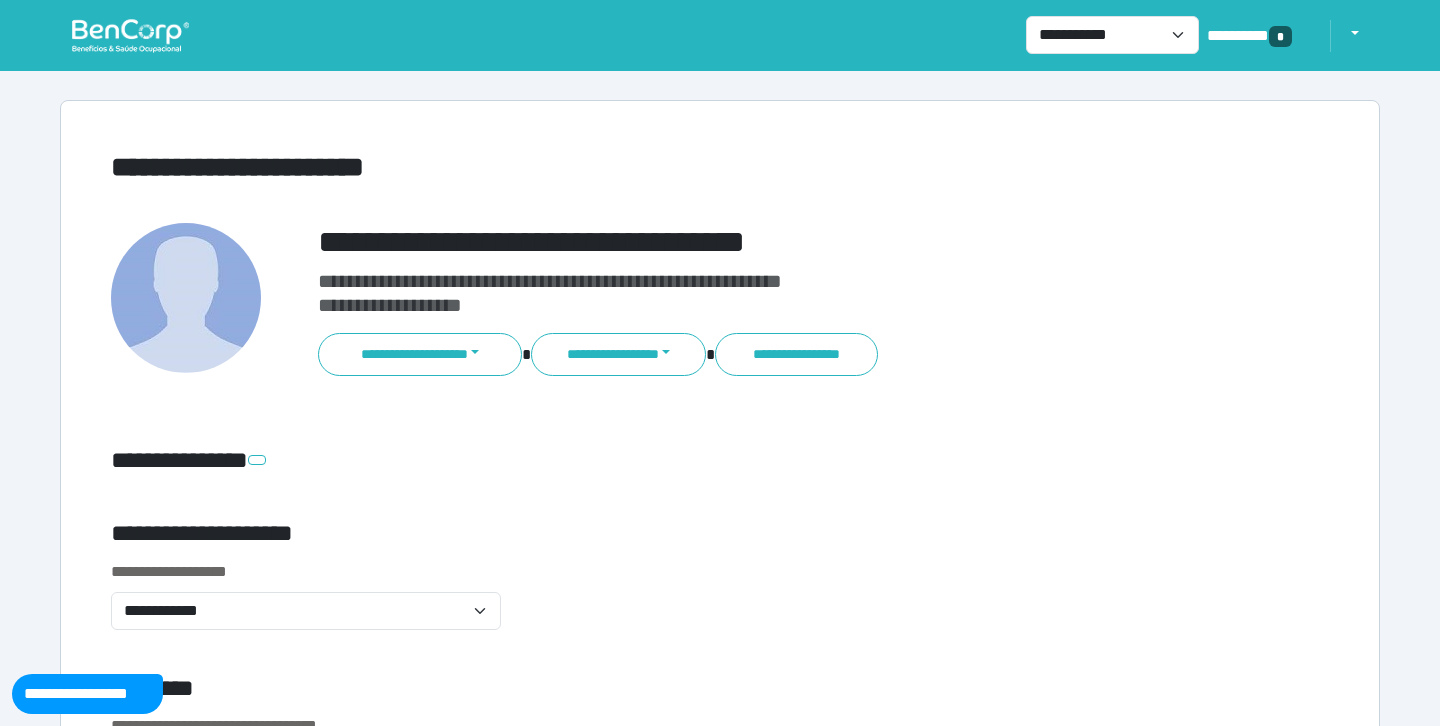 scroll, scrollTop: 0, scrollLeft: 0, axis: both 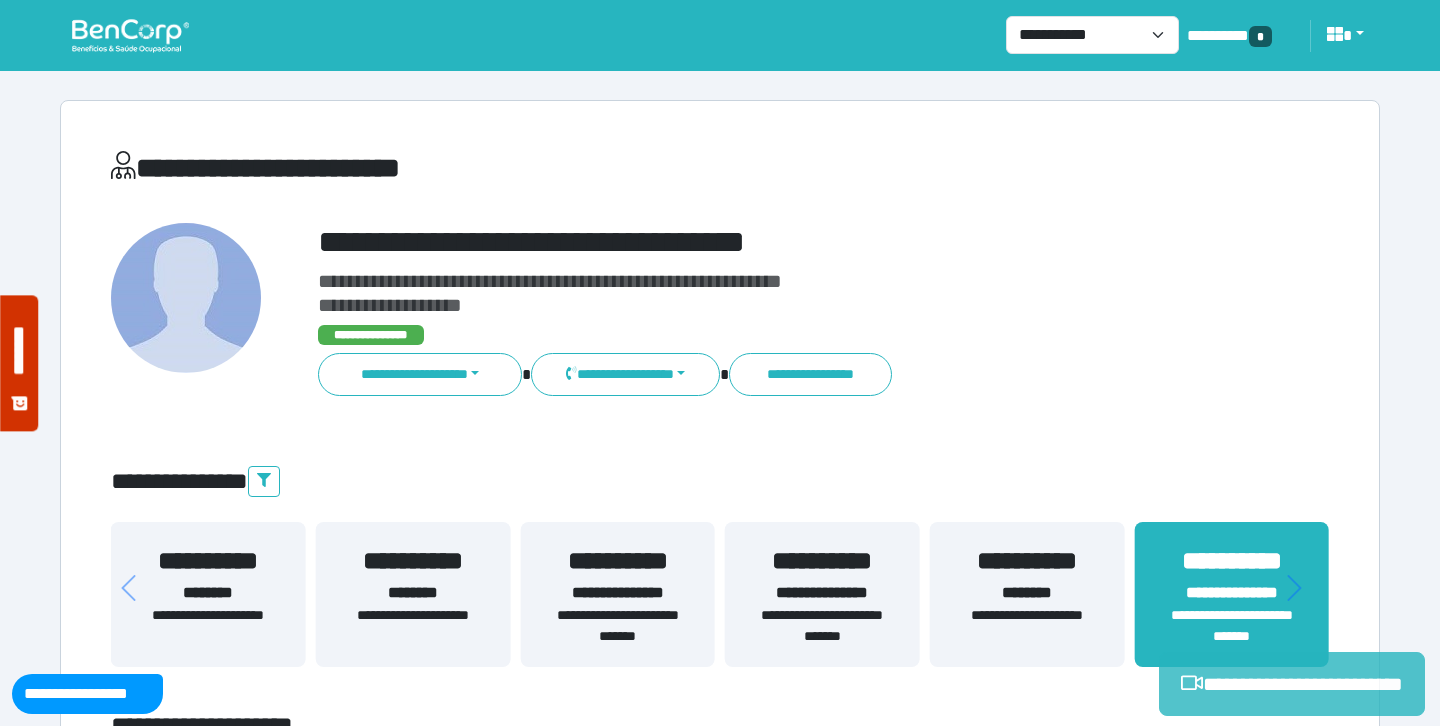 click on "**********" at bounding box center (1292, 684) 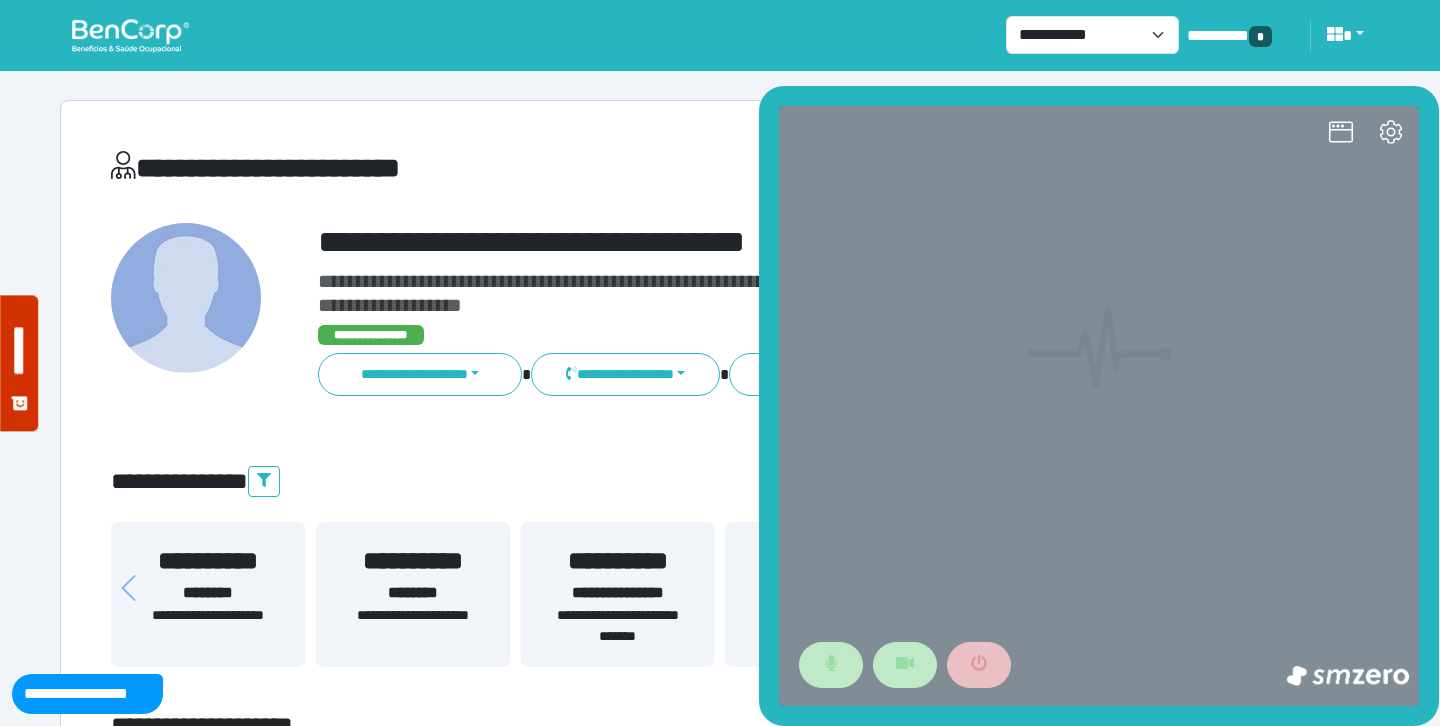 scroll, scrollTop: 0, scrollLeft: 0, axis: both 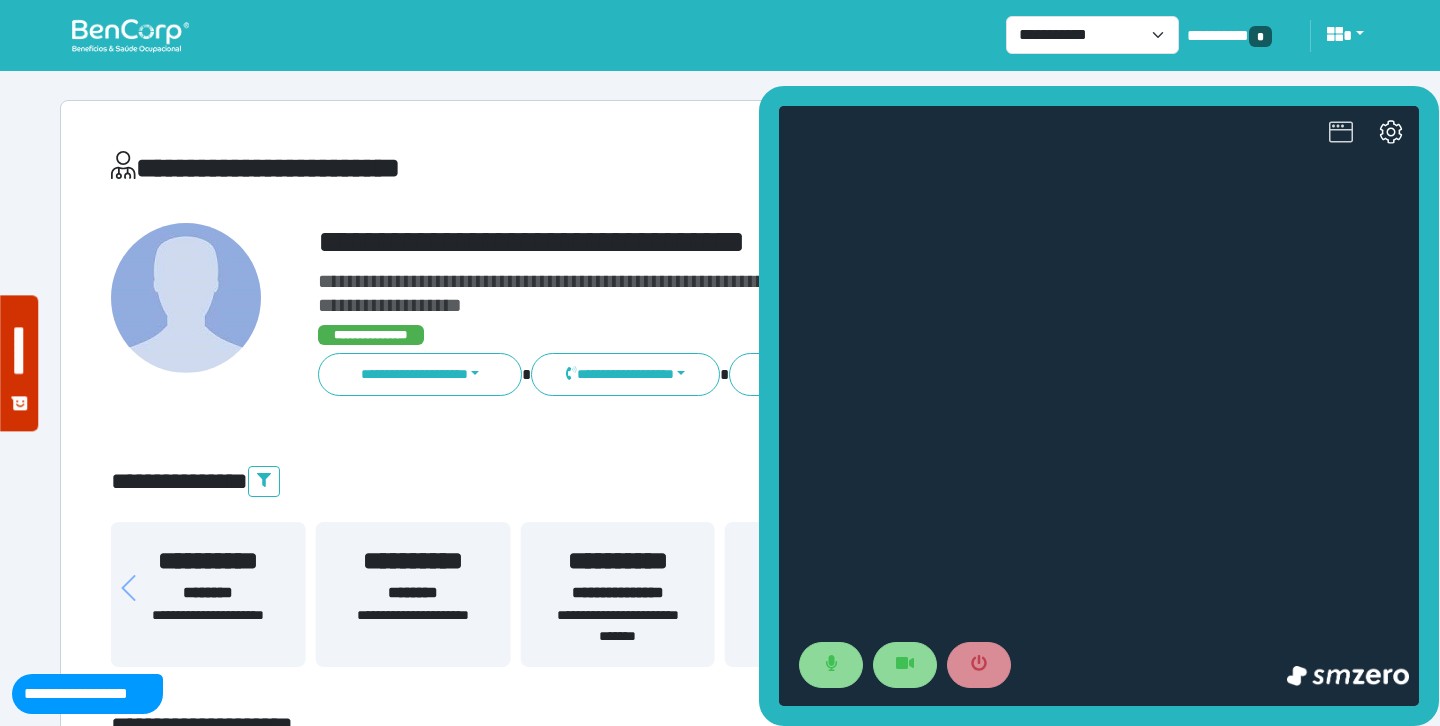 click 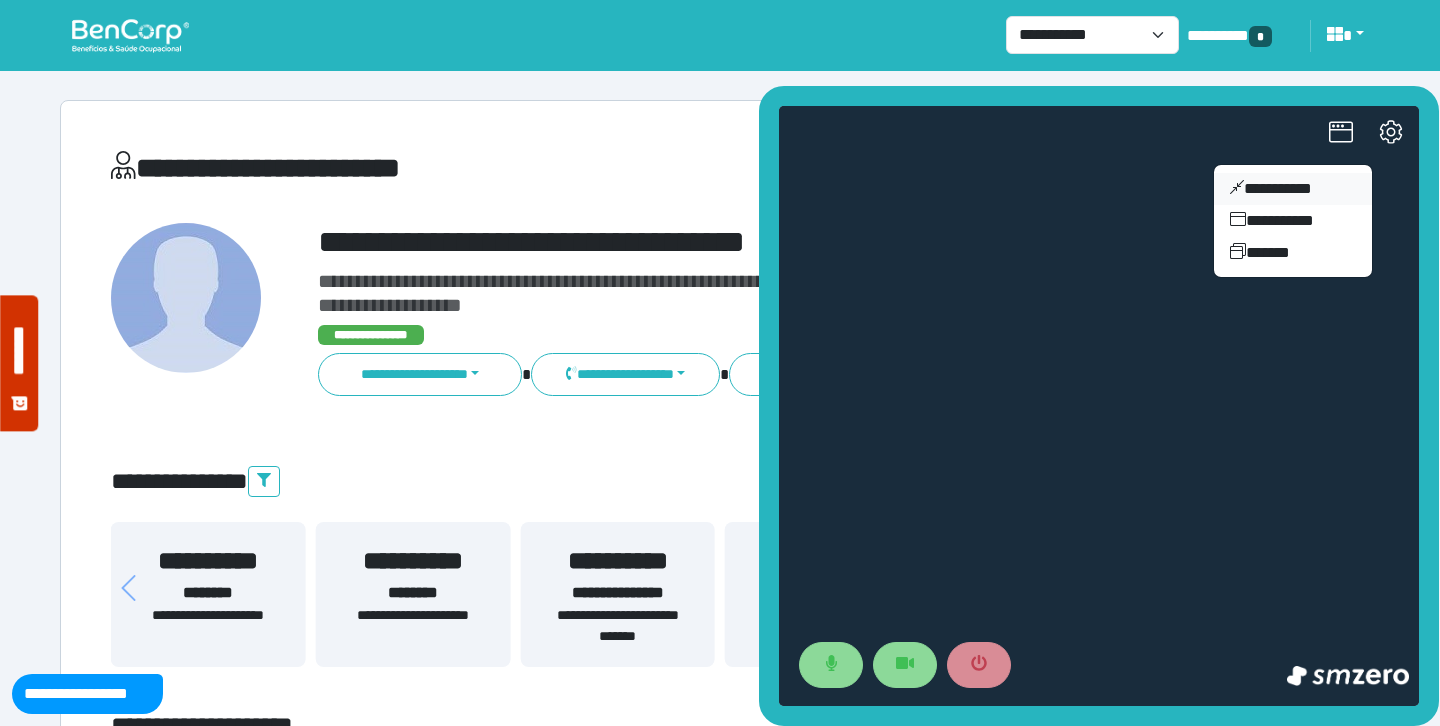 click on "**********" at bounding box center [1293, 189] 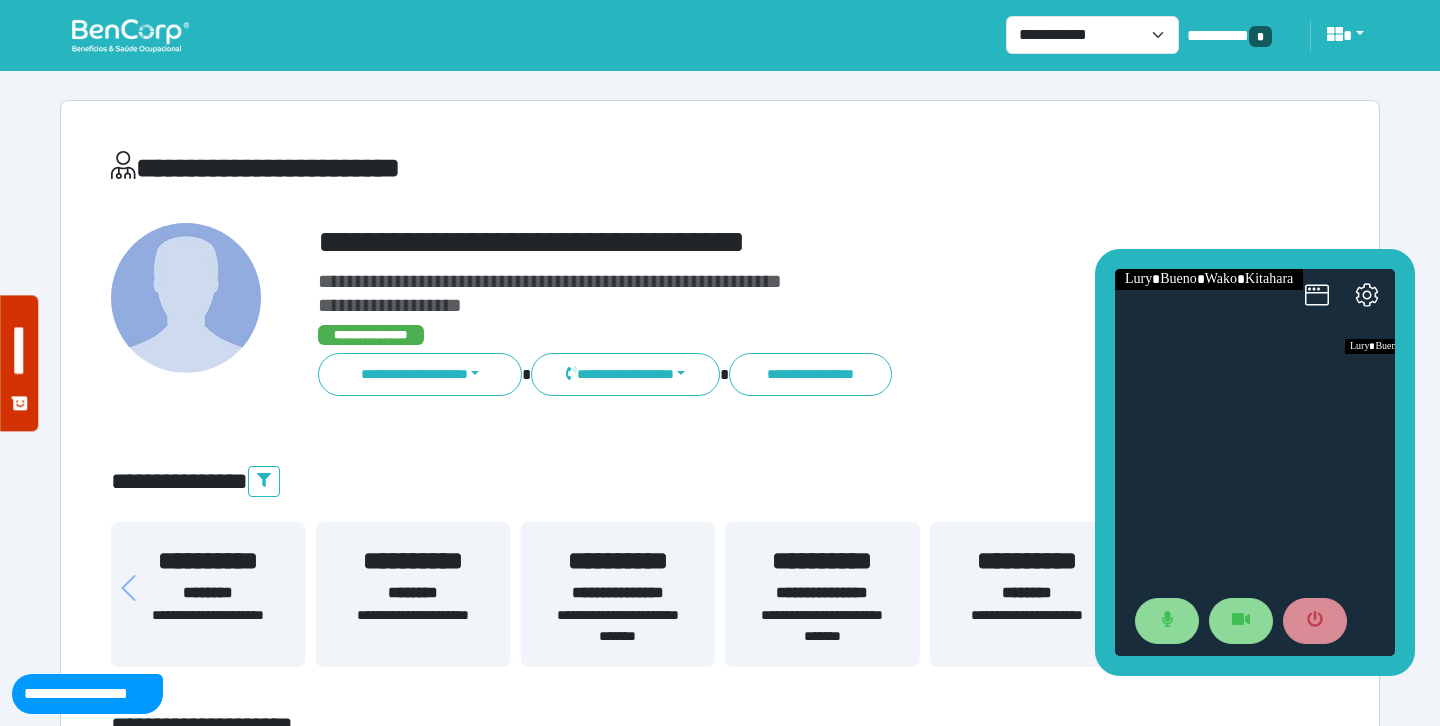 drag, startPoint x: 1217, startPoint y: 308, endPoint x: 1192, endPoint y: 258, distance: 55.9017 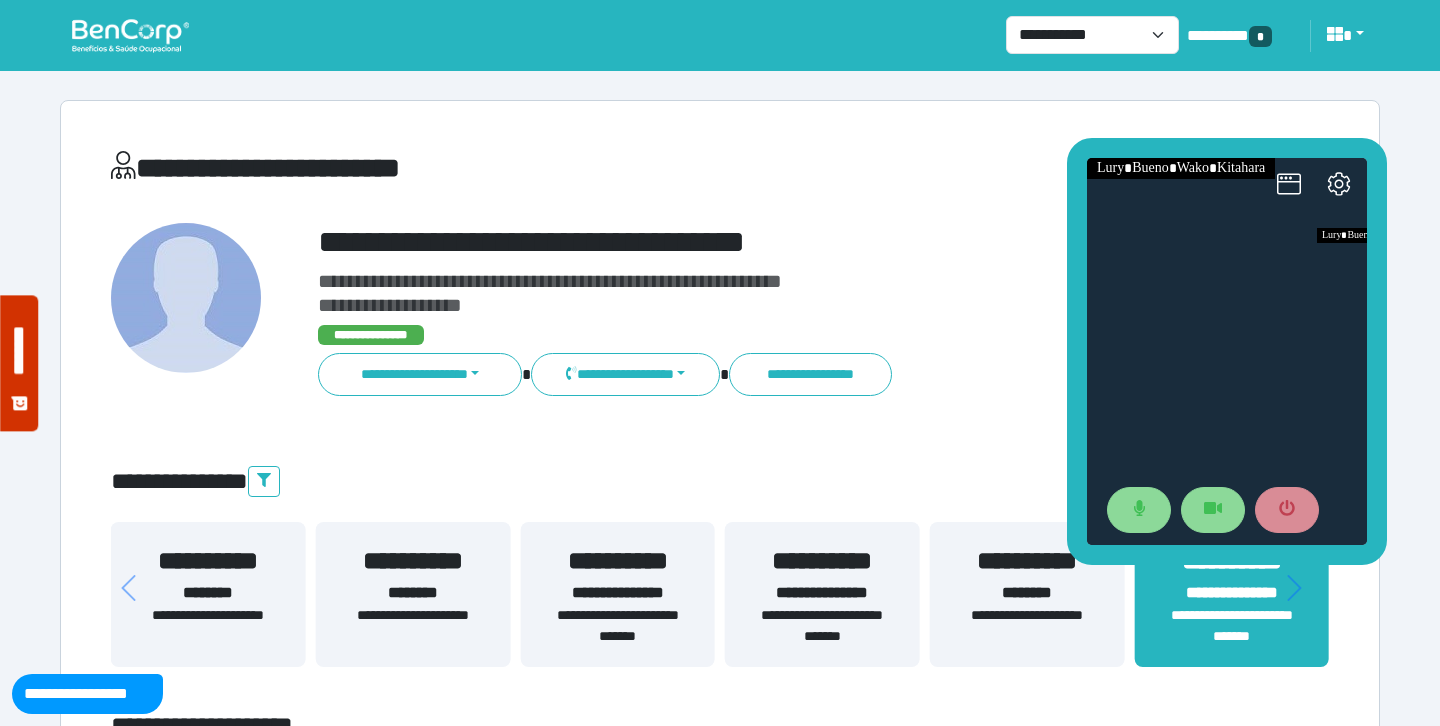 drag, startPoint x: 1192, startPoint y: 258, endPoint x: 1152, endPoint y: 114, distance: 149.45233 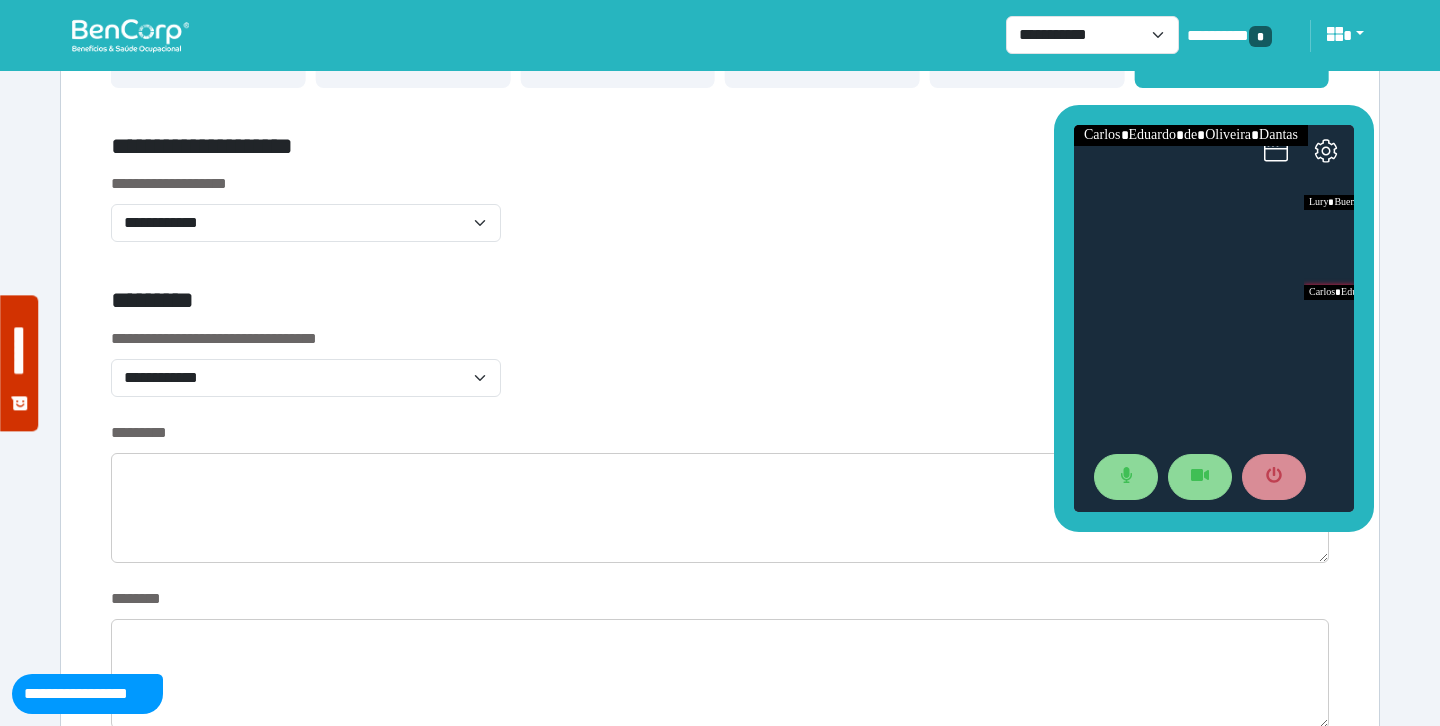 scroll, scrollTop: 537, scrollLeft: 0, axis: vertical 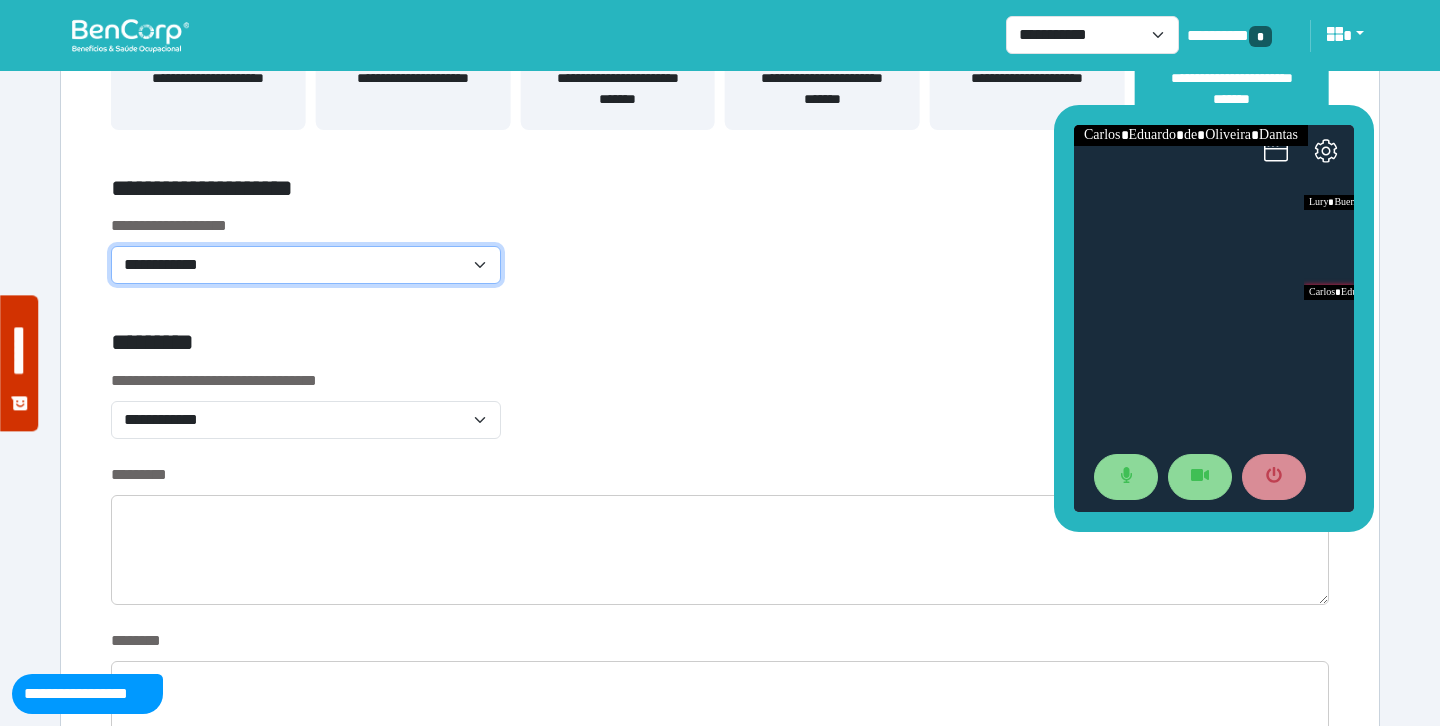 click on "**********" at bounding box center [306, 265] 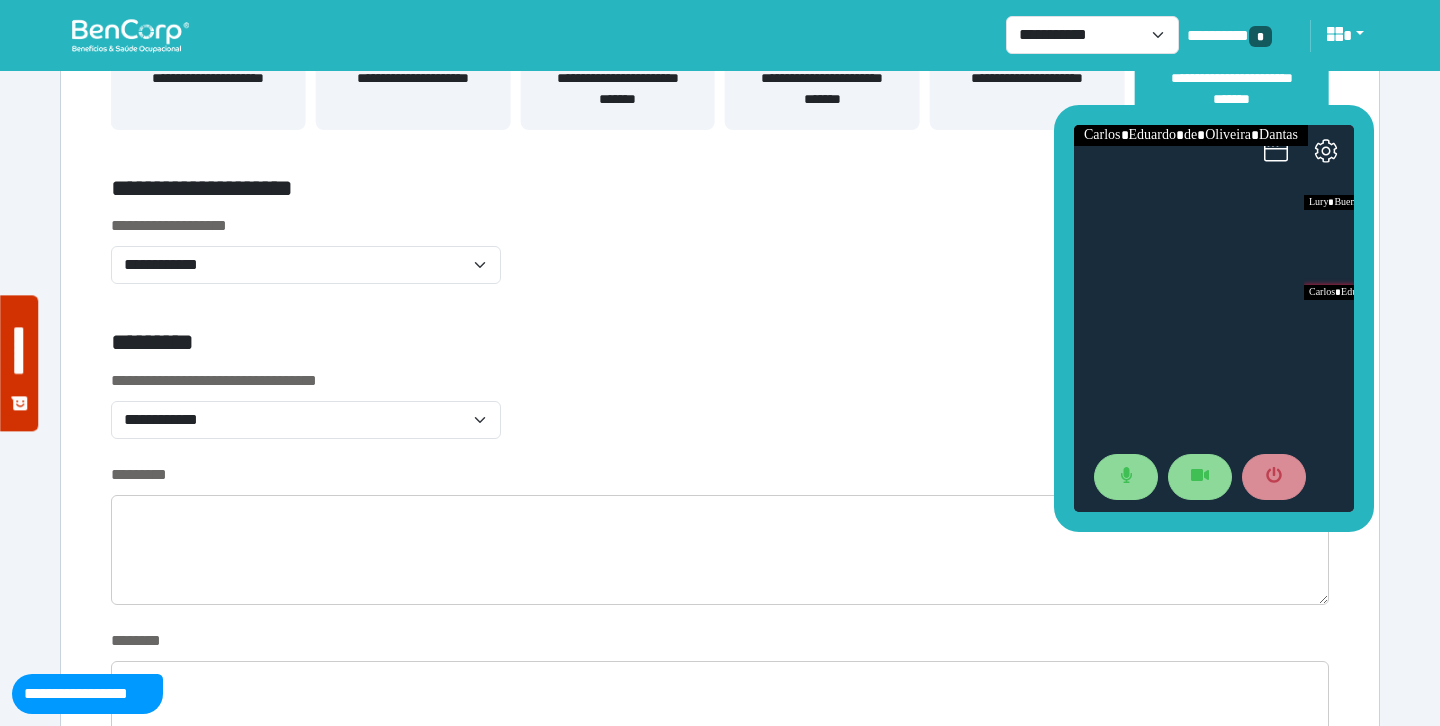 click on "**********" at bounding box center [720, 416] 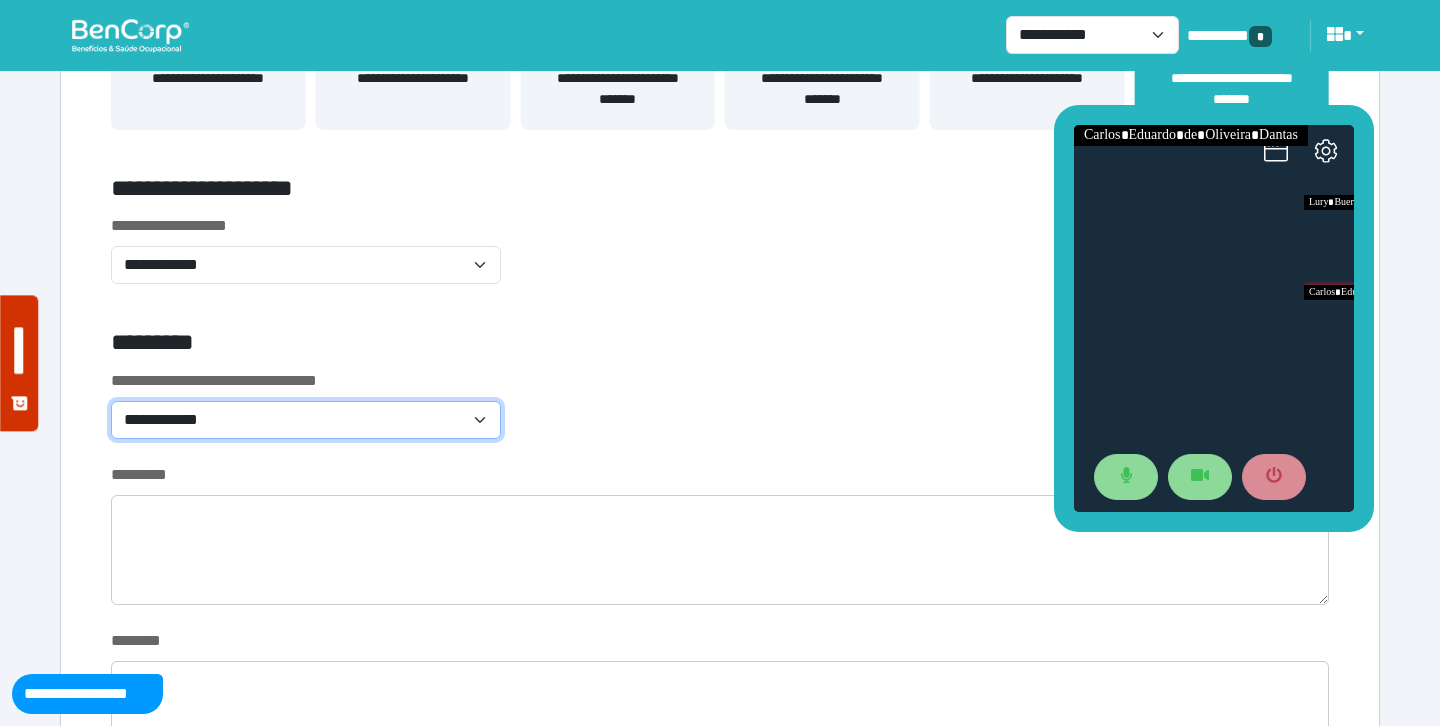 click on "**********" at bounding box center [306, 420] 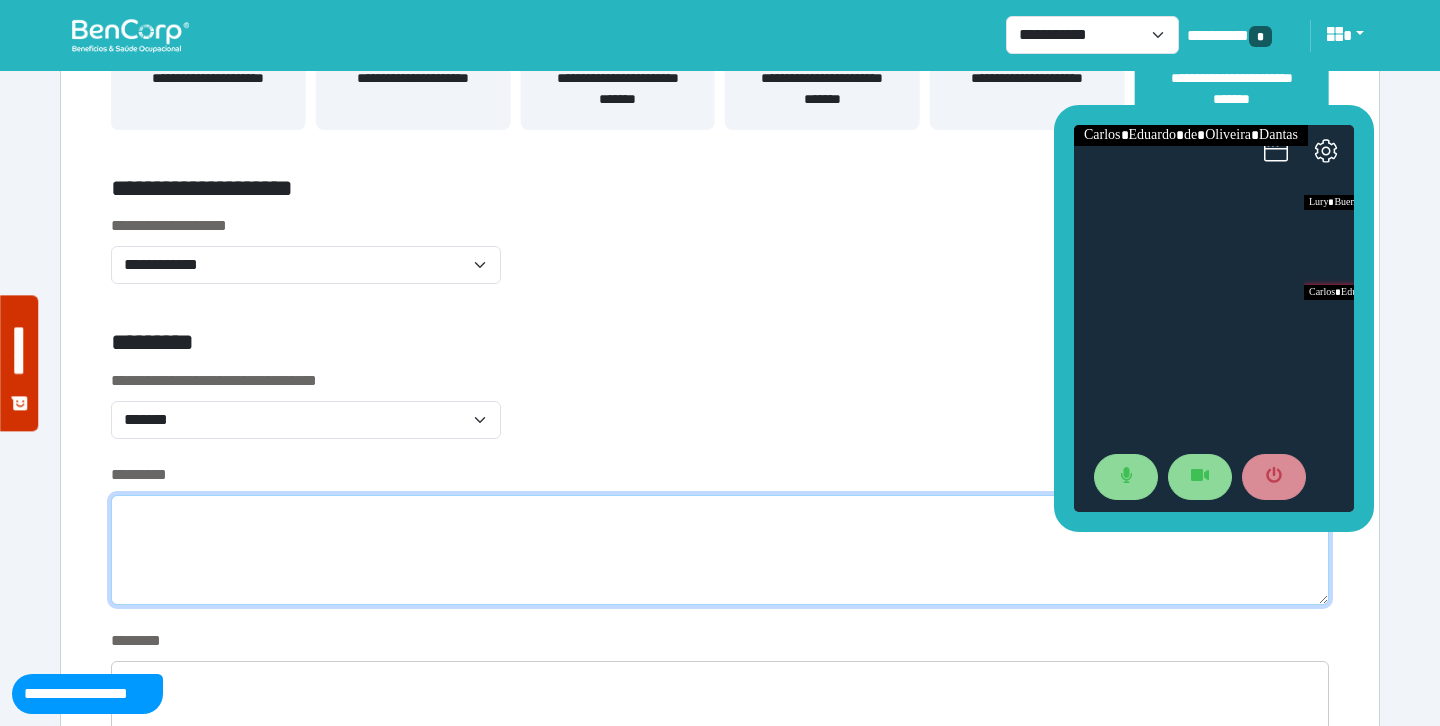 click at bounding box center (720, 550) 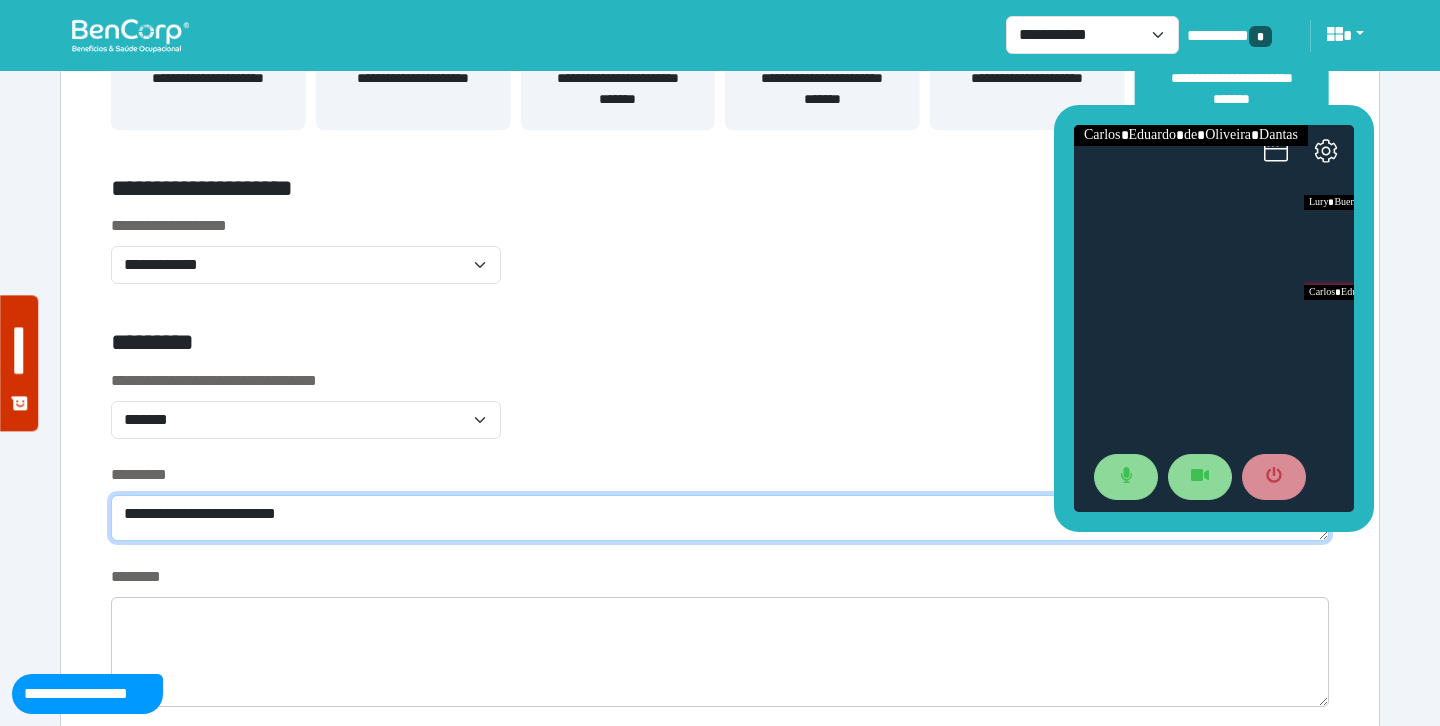 type on "**********" 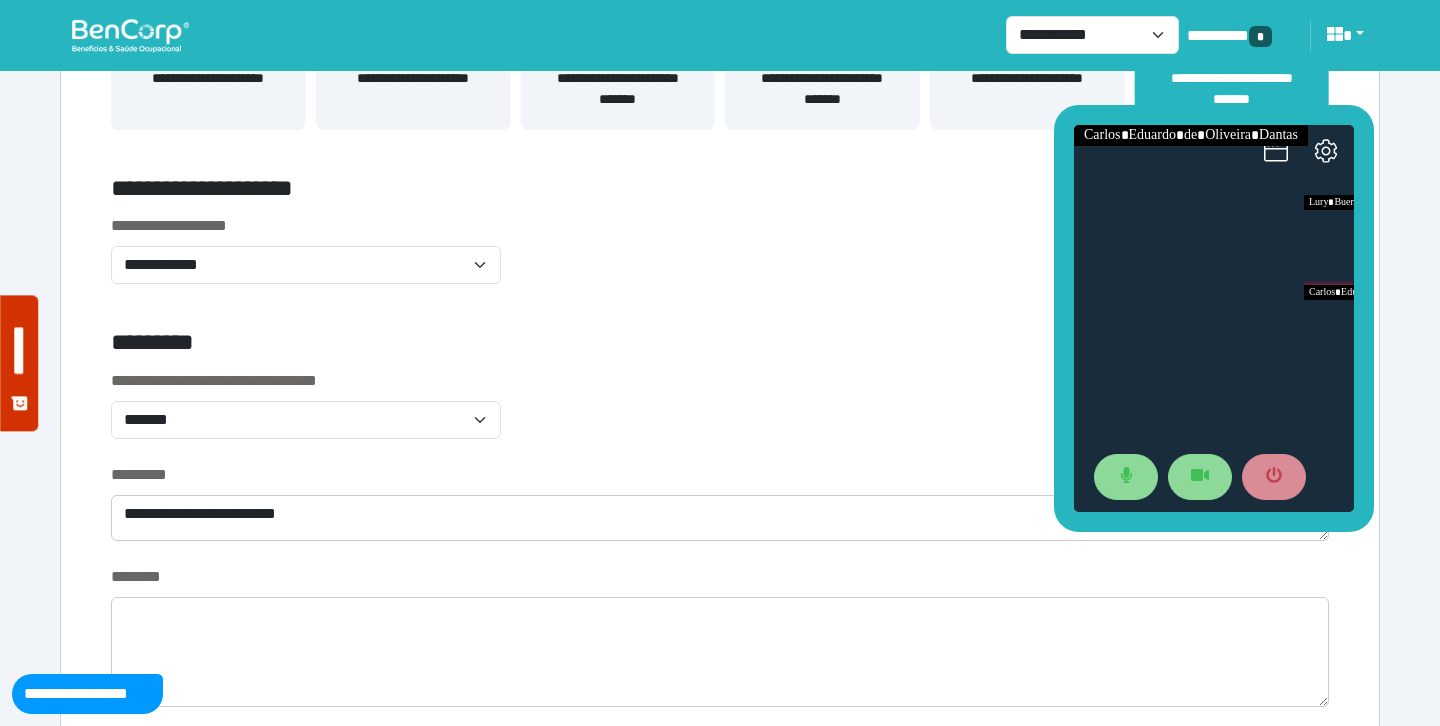 click on "**********" at bounding box center (720, 416) 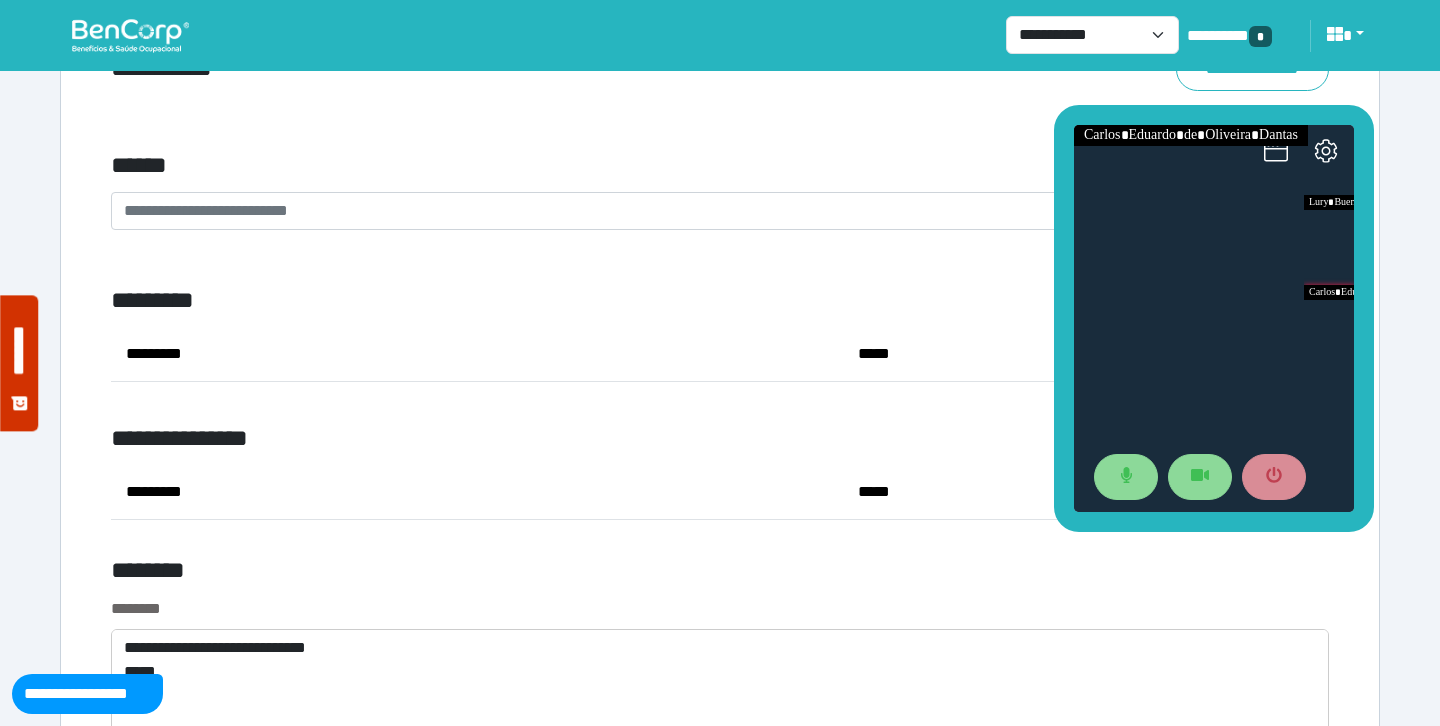 scroll, scrollTop: 7669, scrollLeft: 0, axis: vertical 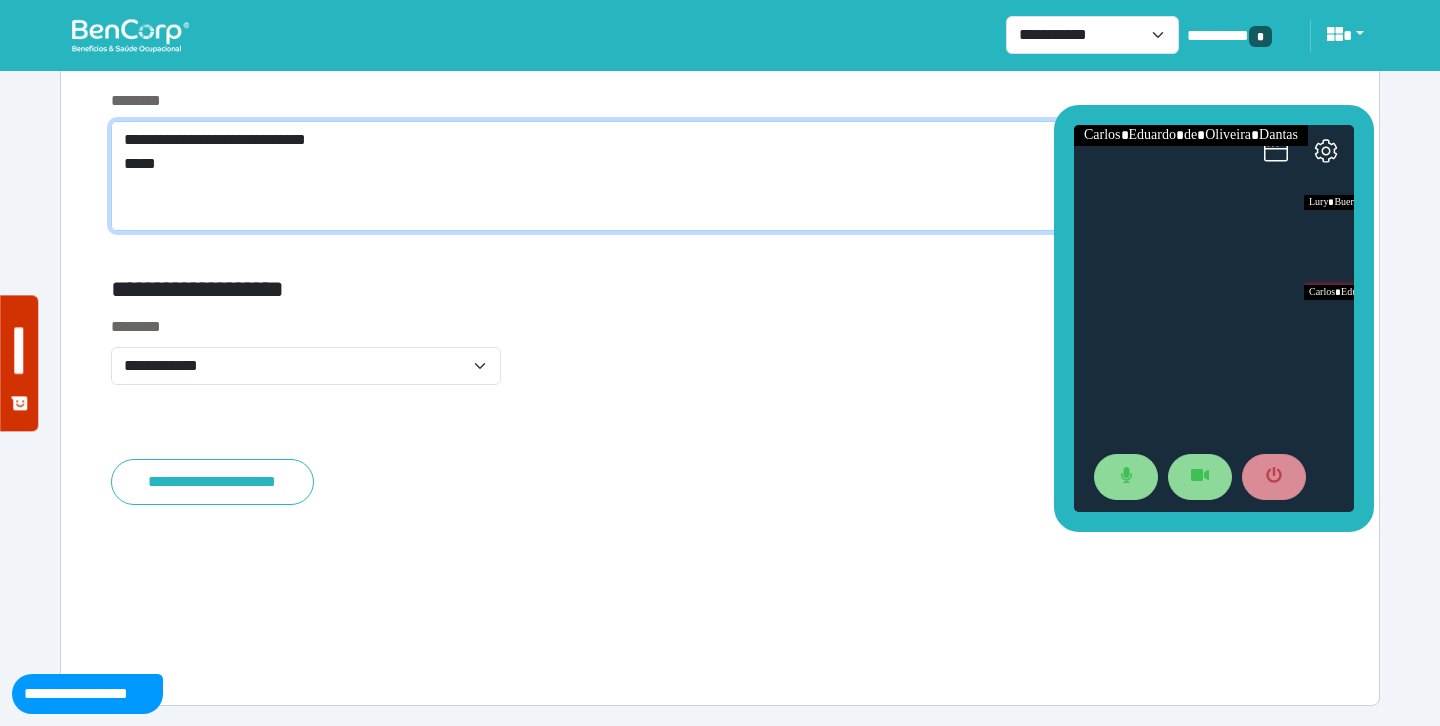 click on "**********" at bounding box center (720, 176) 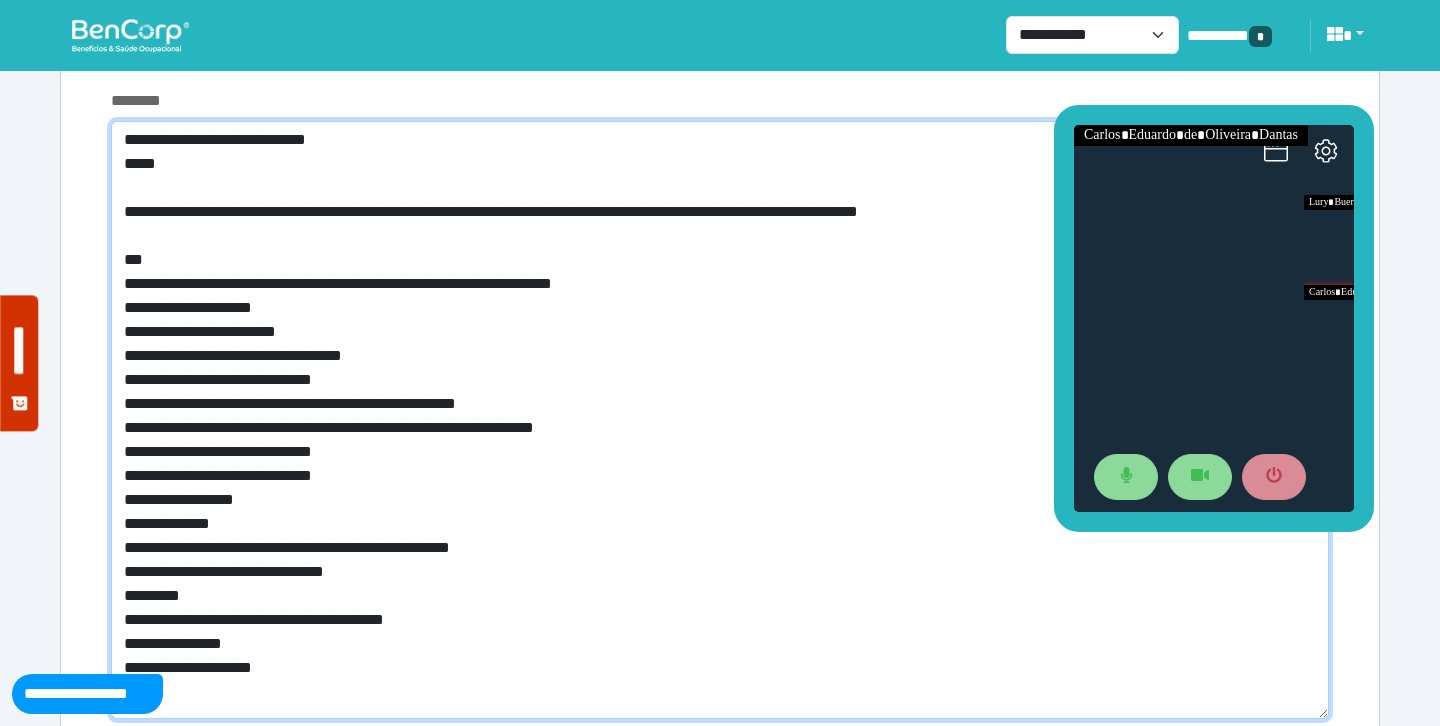 click on "**********" at bounding box center [720, 420] 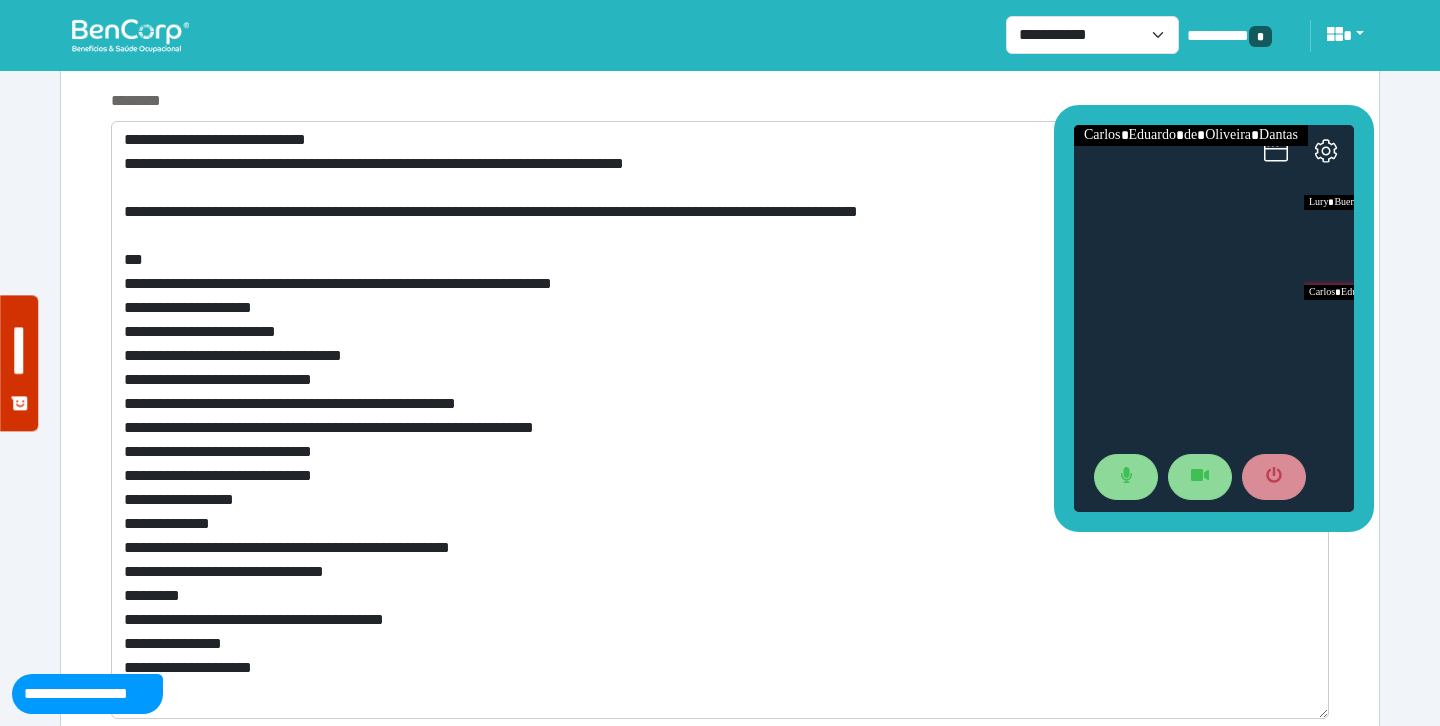 click on "********" at bounding box center (720, 101) 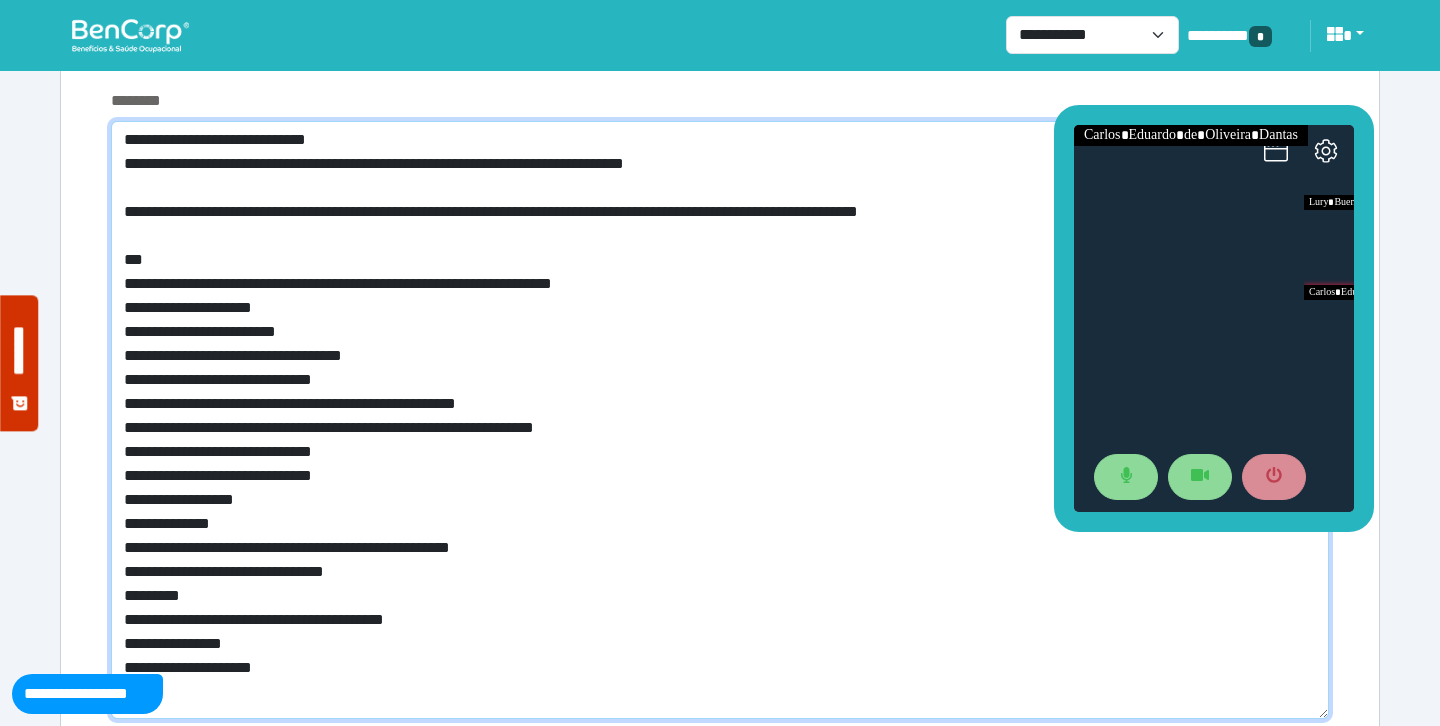 click on "**********" at bounding box center [720, 420] 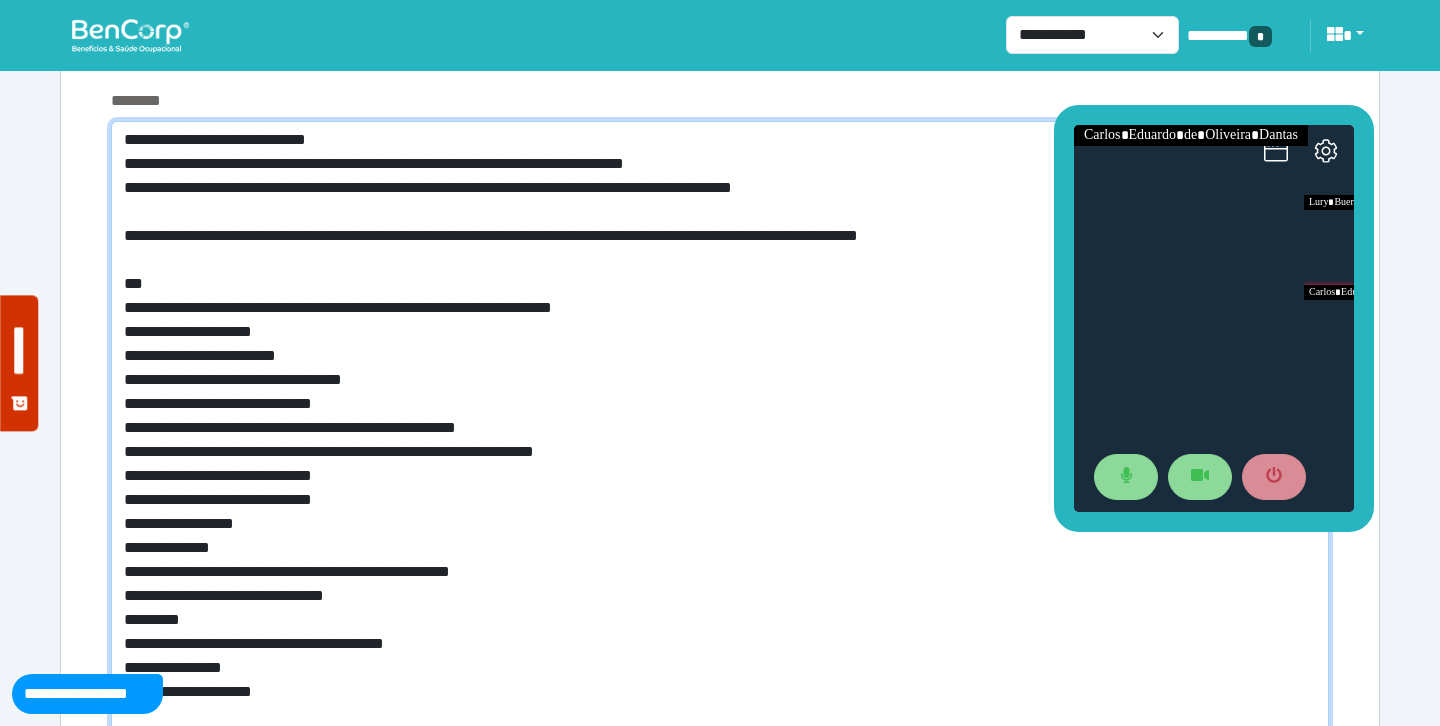 click on "**********" at bounding box center [720, 432] 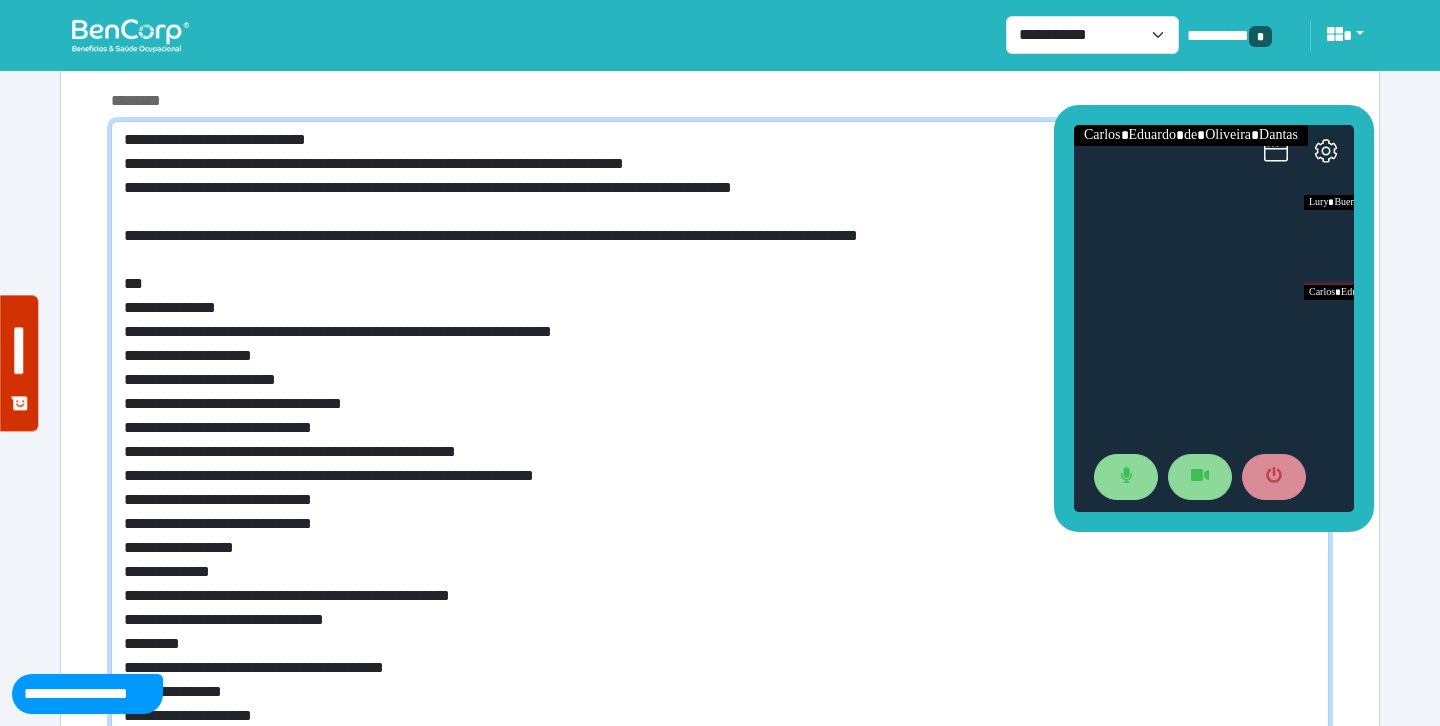 click on "**********" at bounding box center (720, 444) 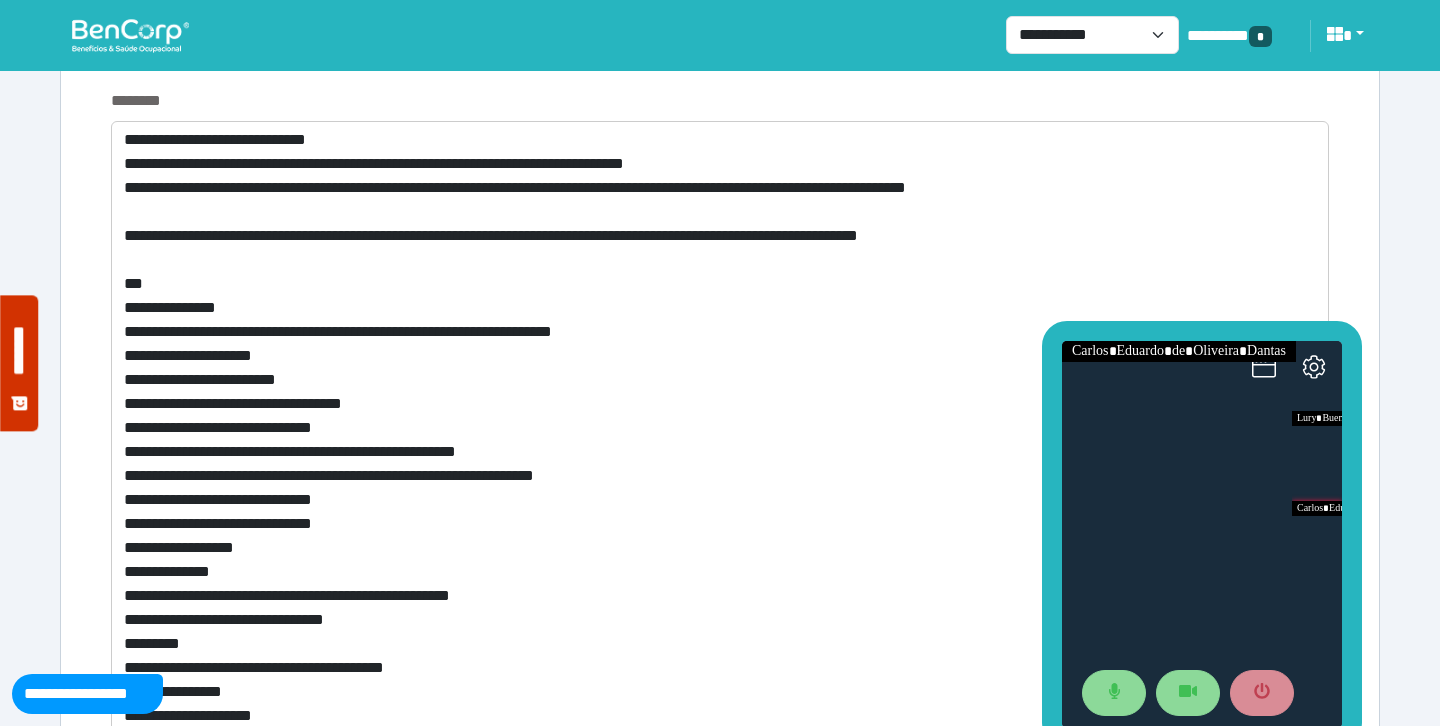 drag, startPoint x: 1057, startPoint y: 210, endPoint x: 1045, endPoint y: 426, distance: 216.33308 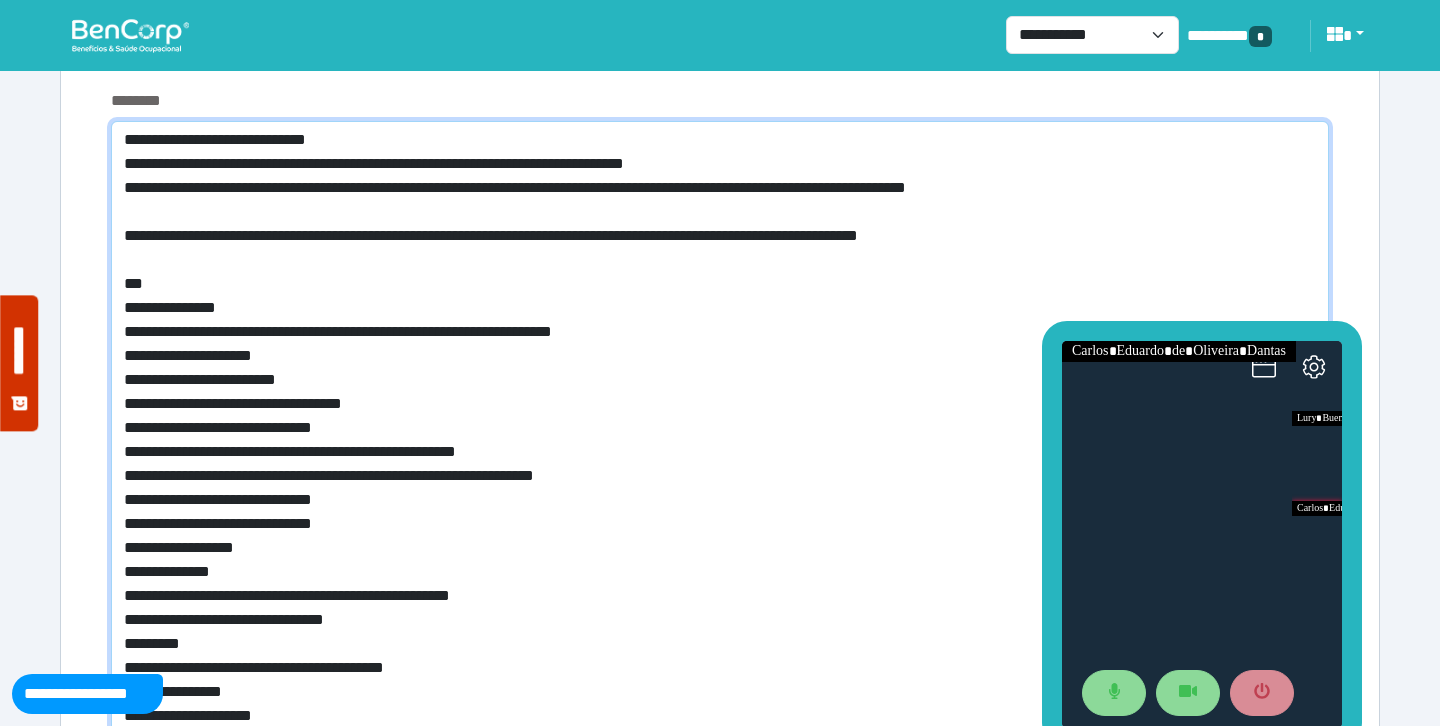 click on "**********" at bounding box center [720, 444] 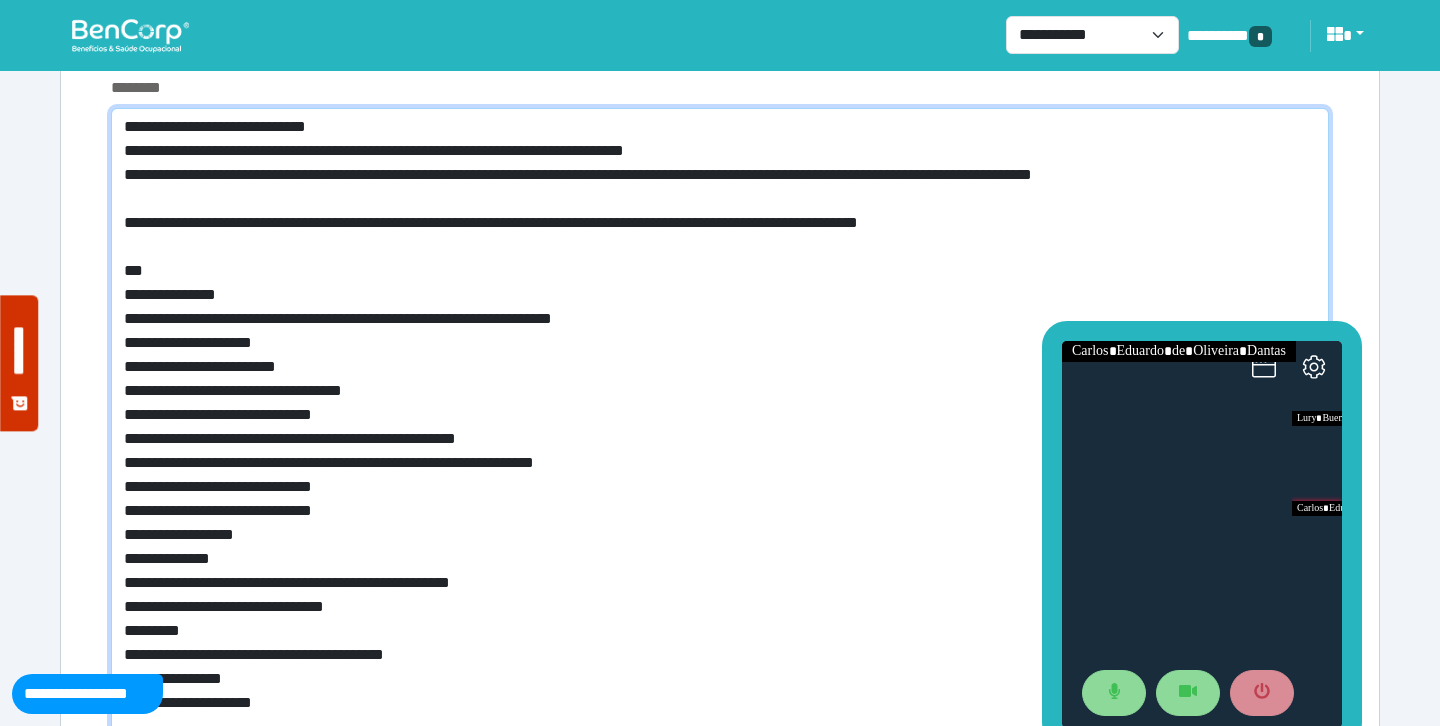scroll, scrollTop: 7677, scrollLeft: 0, axis: vertical 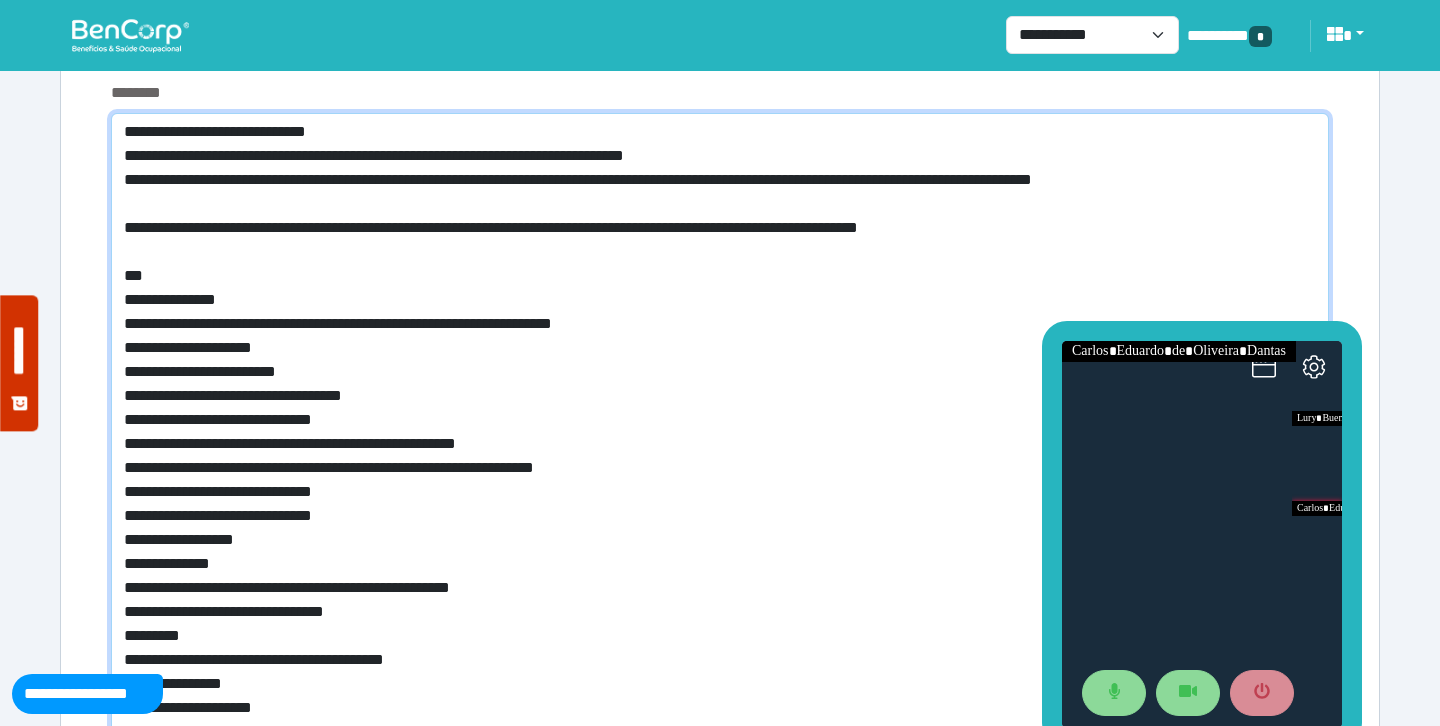click on "**********" at bounding box center (720, 436) 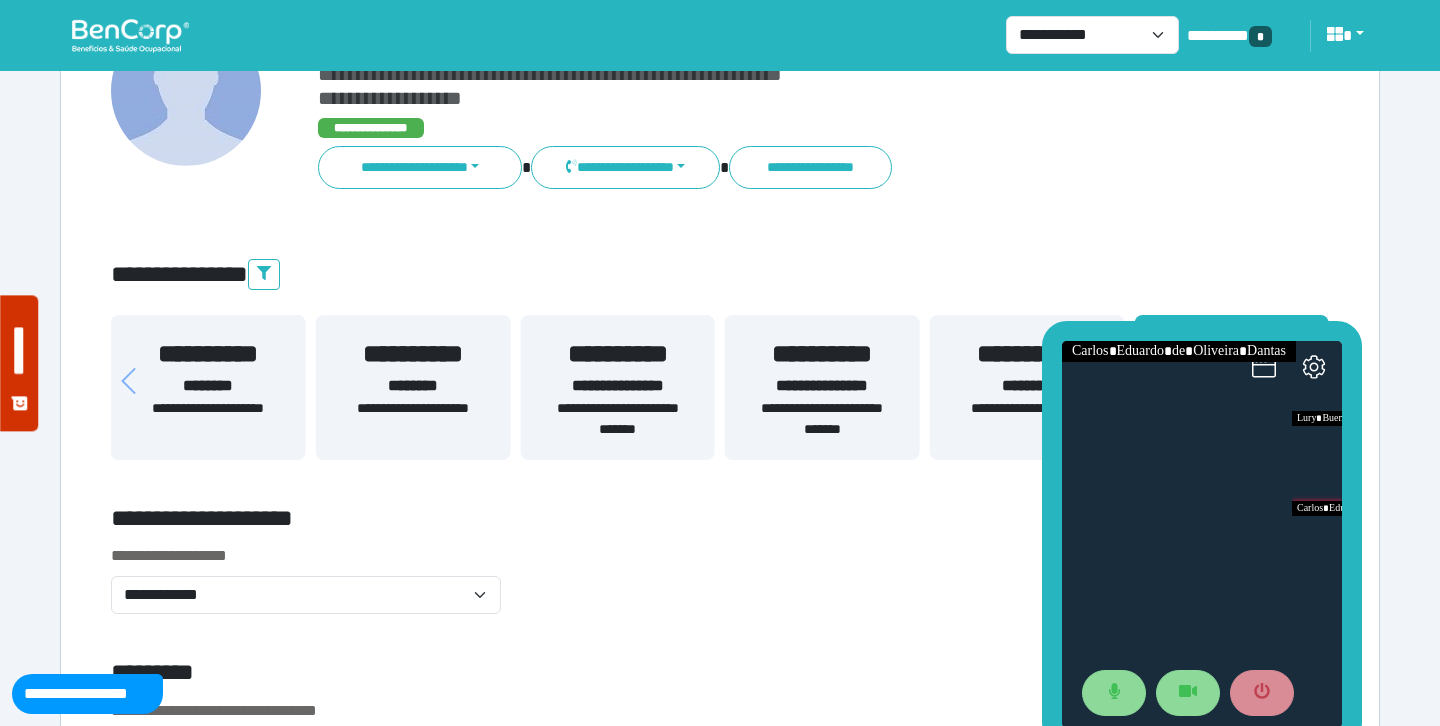 scroll, scrollTop: 202, scrollLeft: 0, axis: vertical 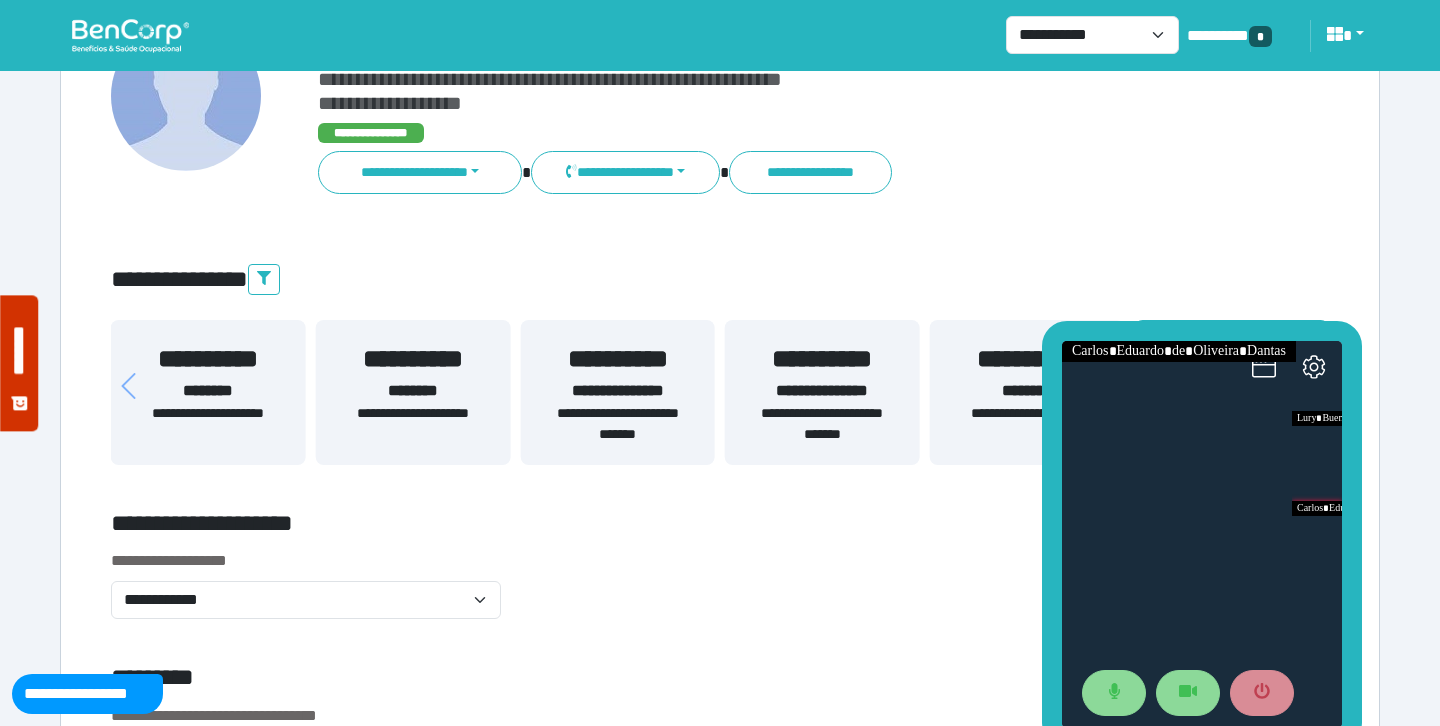 type on "**********" 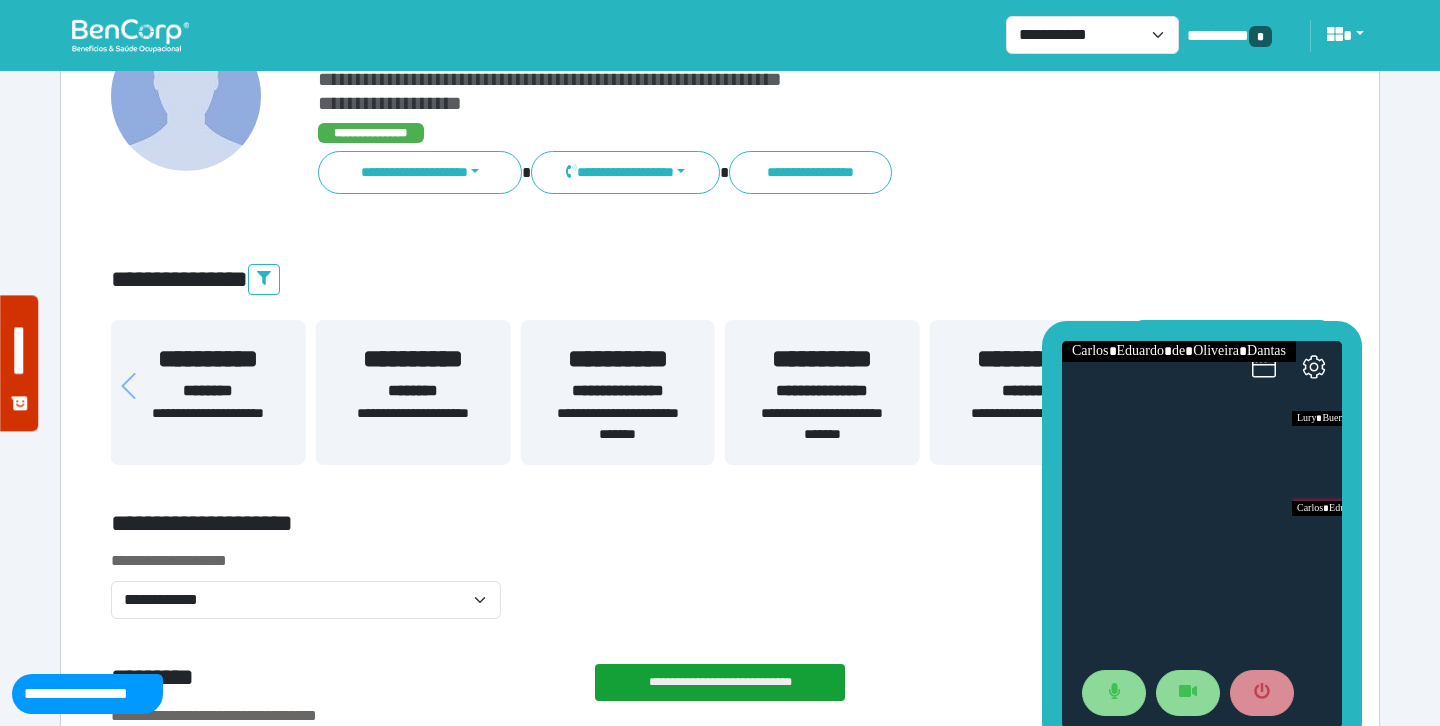 click on "**********" at bounding box center (772, 172) 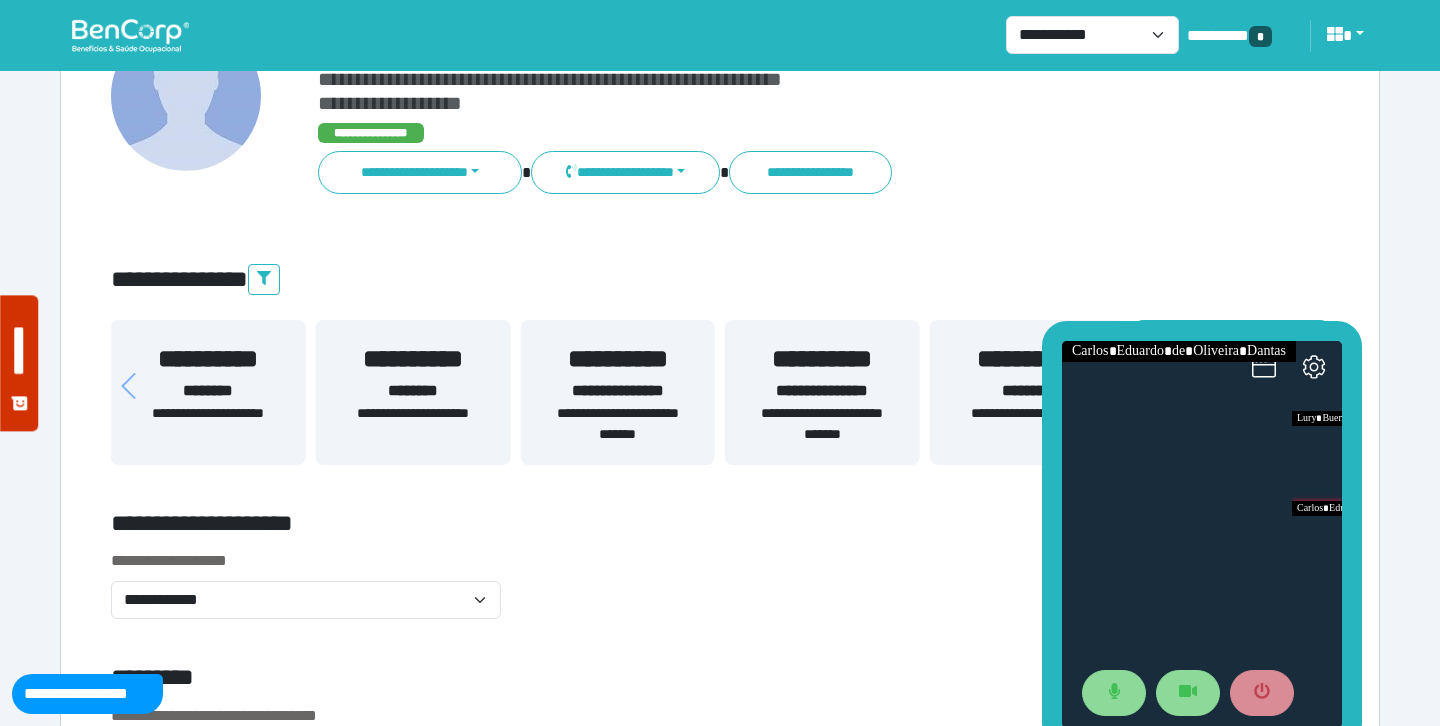 click on "**********" at bounding box center (720, 596) 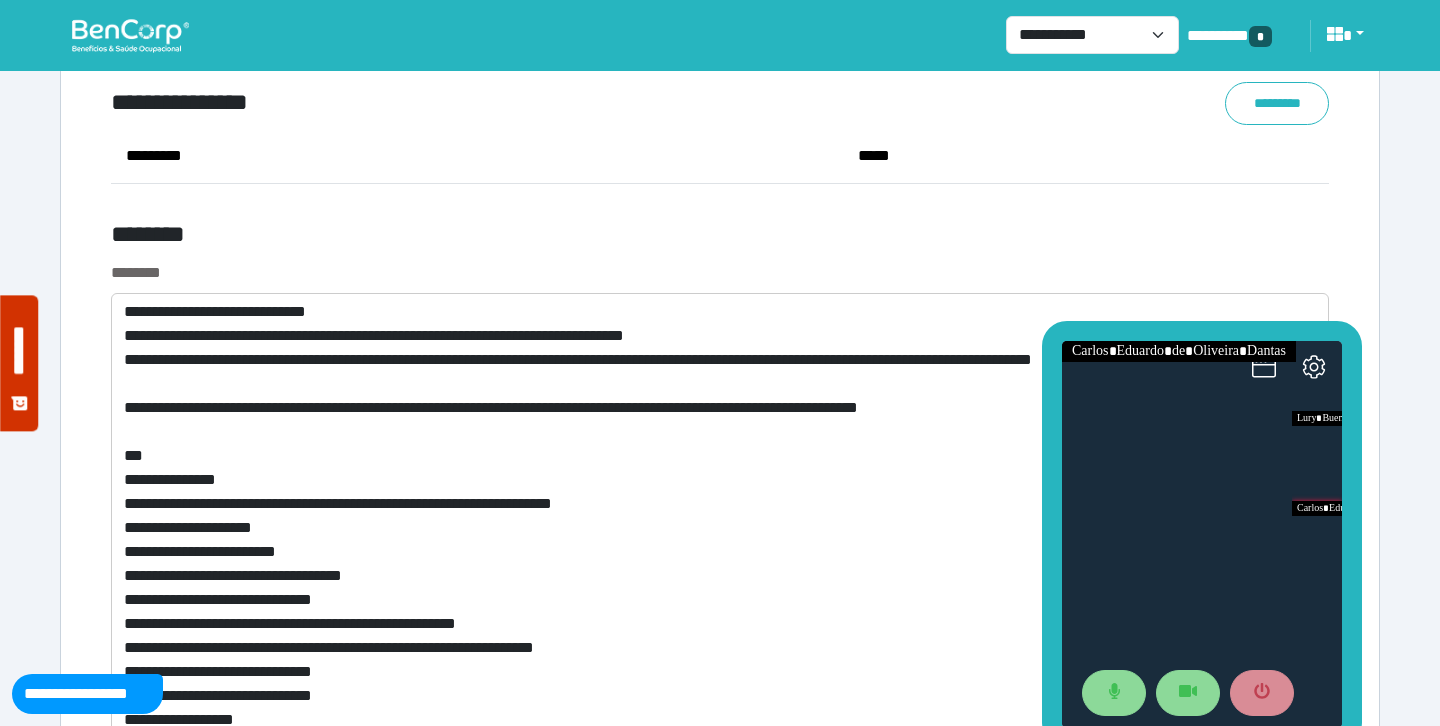 scroll, scrollTop: 7504, scrollLeft: 0, axis: vertical 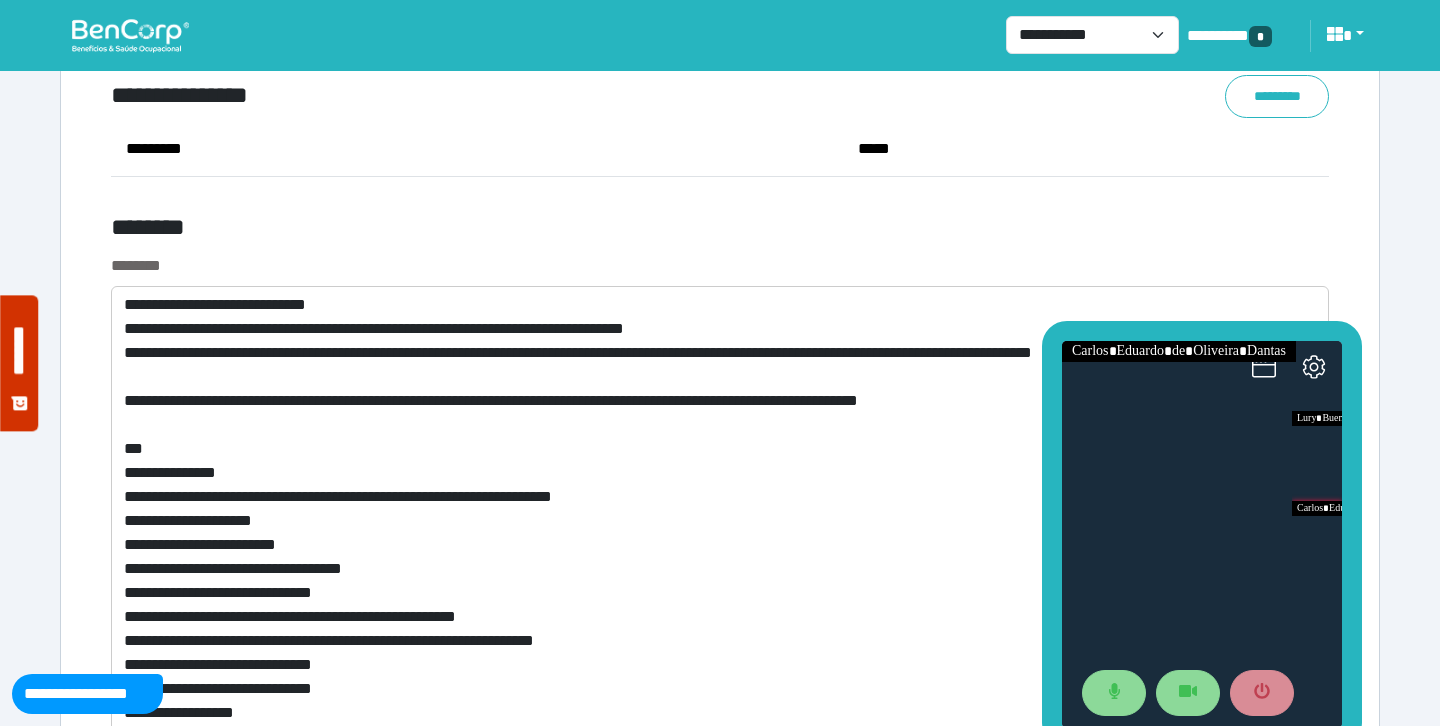 click on "********" at bounding box center [720, 266] 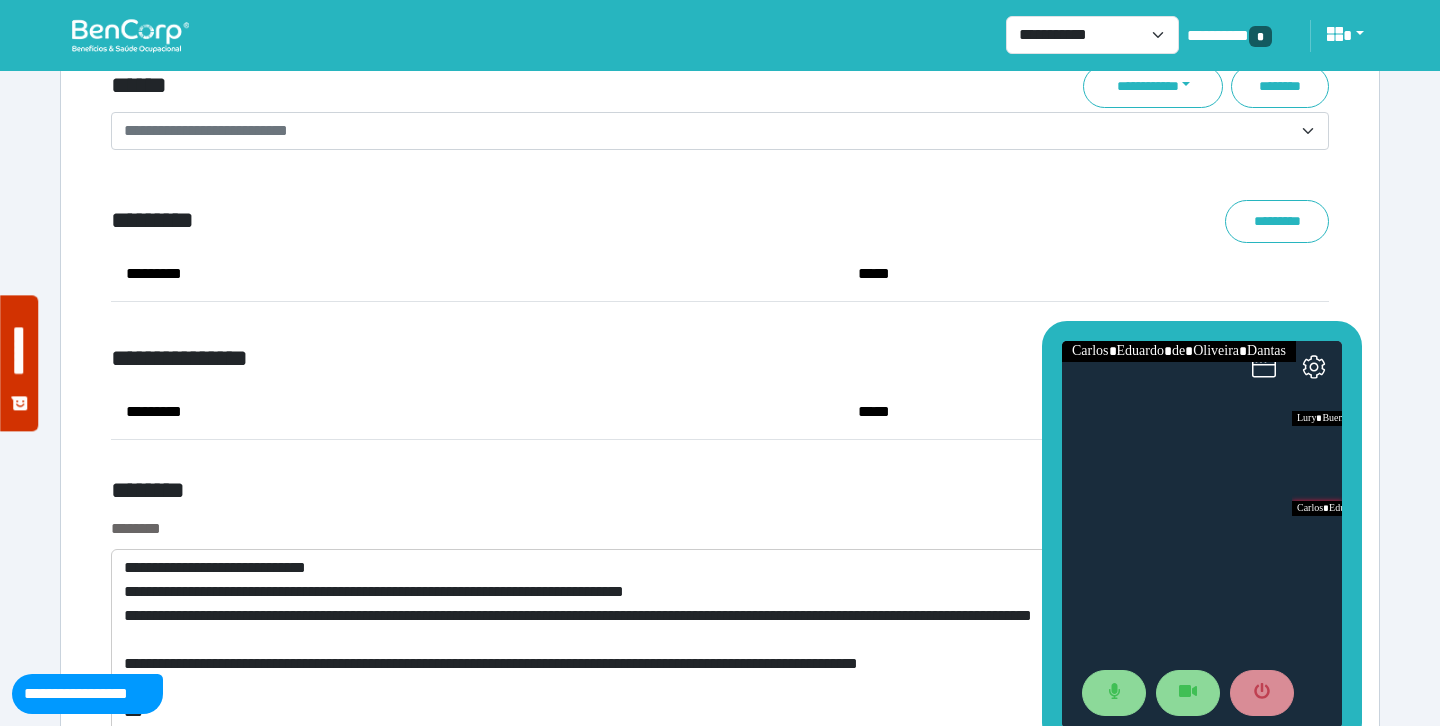 scroll, scrollTop: 7240, scrollLeft: 0, axis: vertical 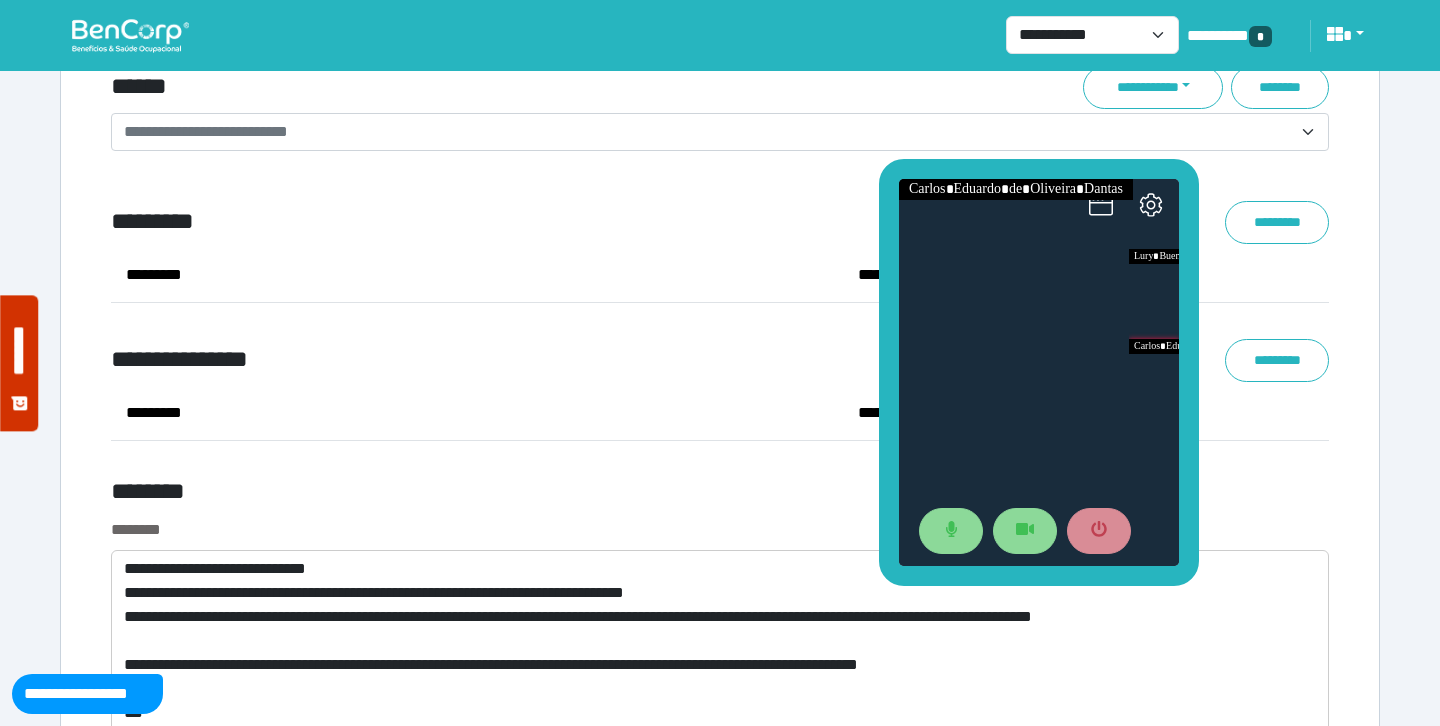 drag, startPoint x: 1058, startPoint y: 415, endPoint x: 891, endPoint y: 248, distance: 236.17366 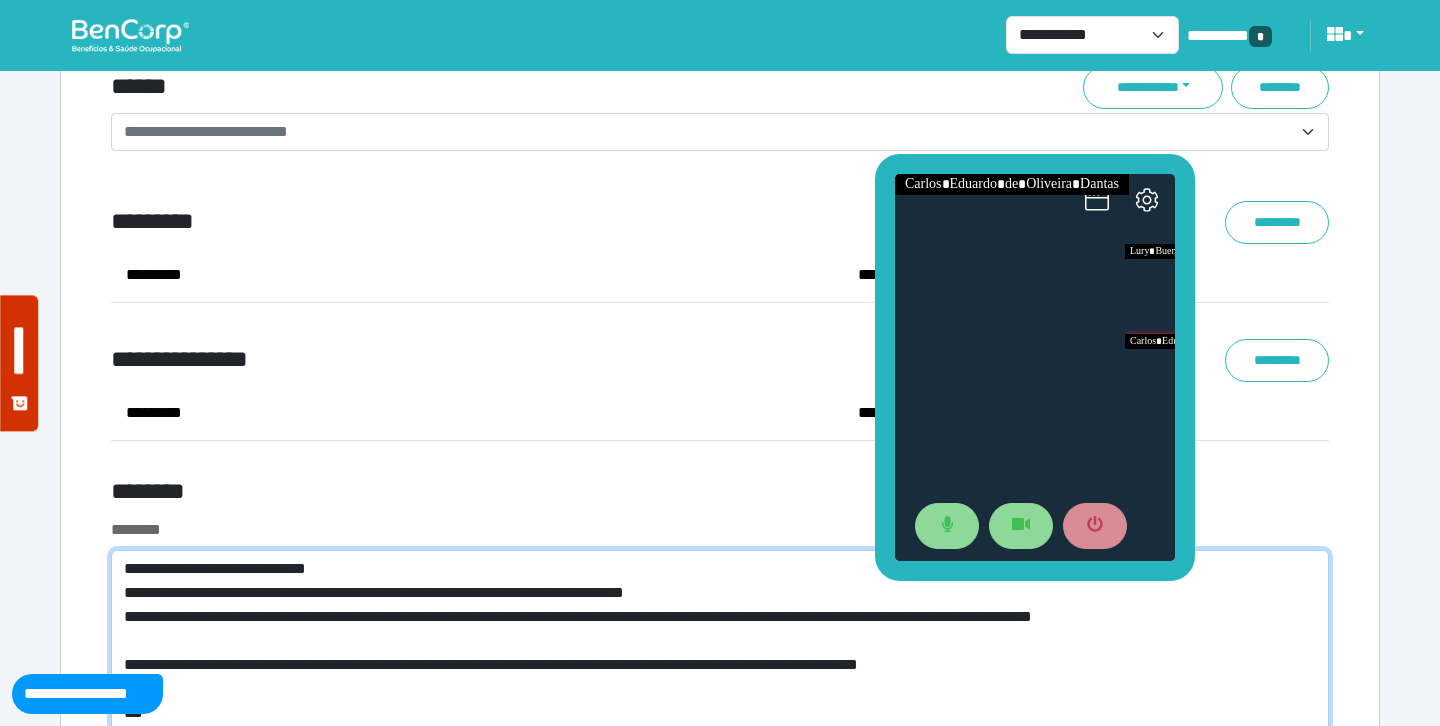 click on "**********" at bounding box center (720, 873) 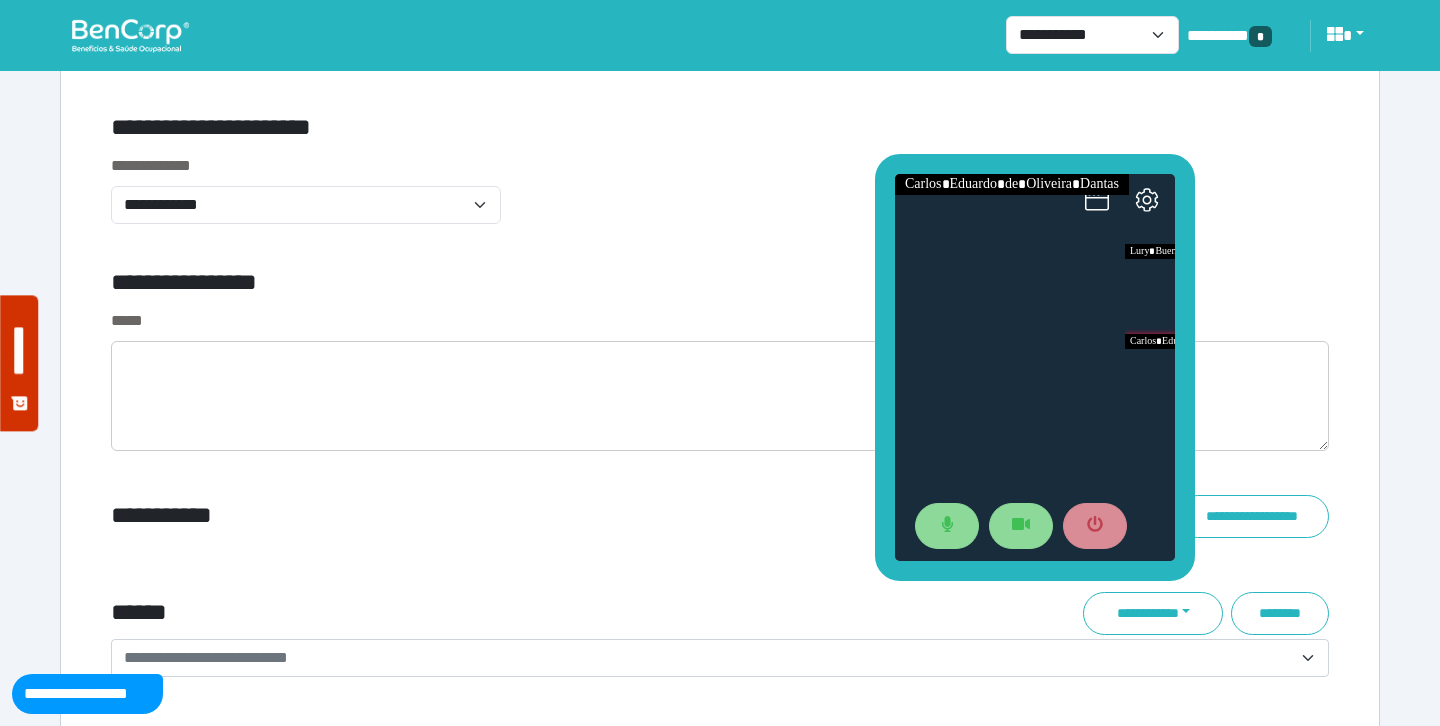 scroll, scrollTop: 6708, scrollLeft: 0, axis: vertical 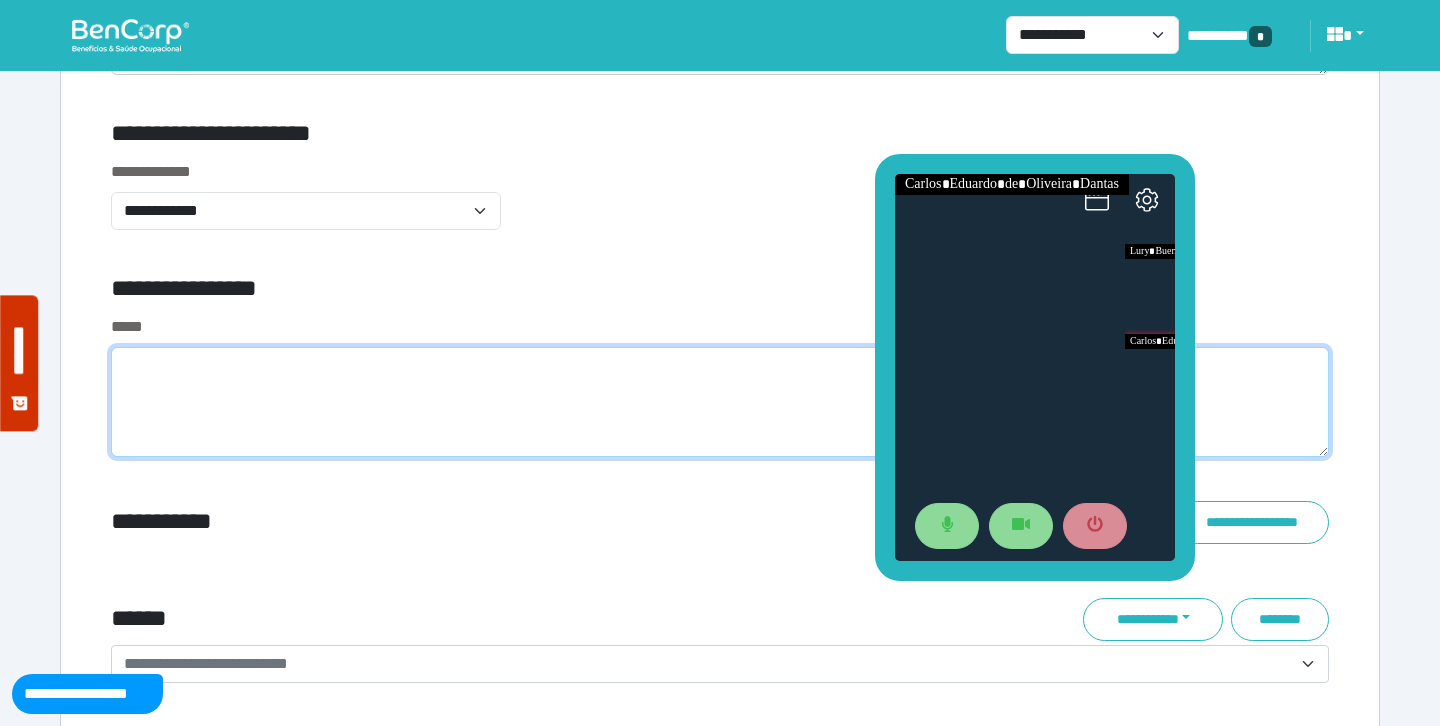 click at bounding box center (720, 402) 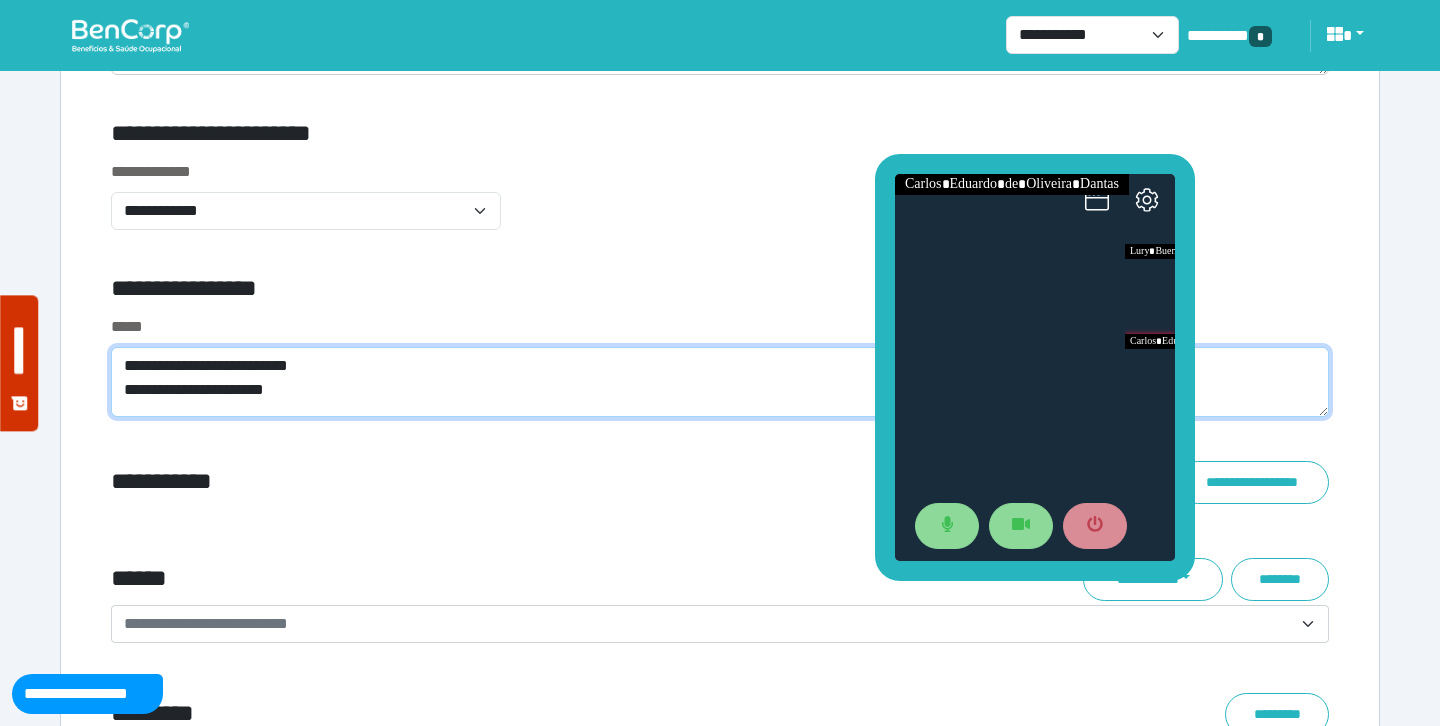 scroll, scrollTop: 0, scrollLeft: 0, axis: both 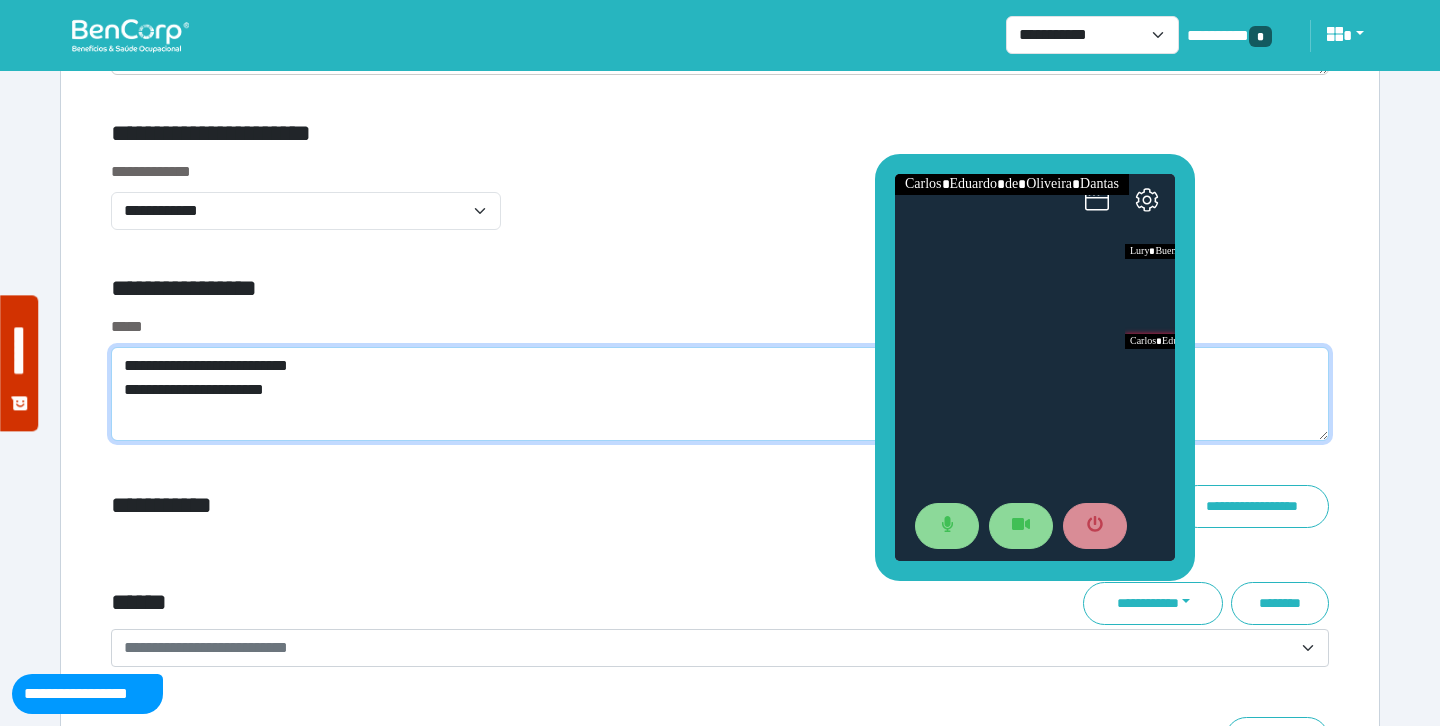 type on "**********" 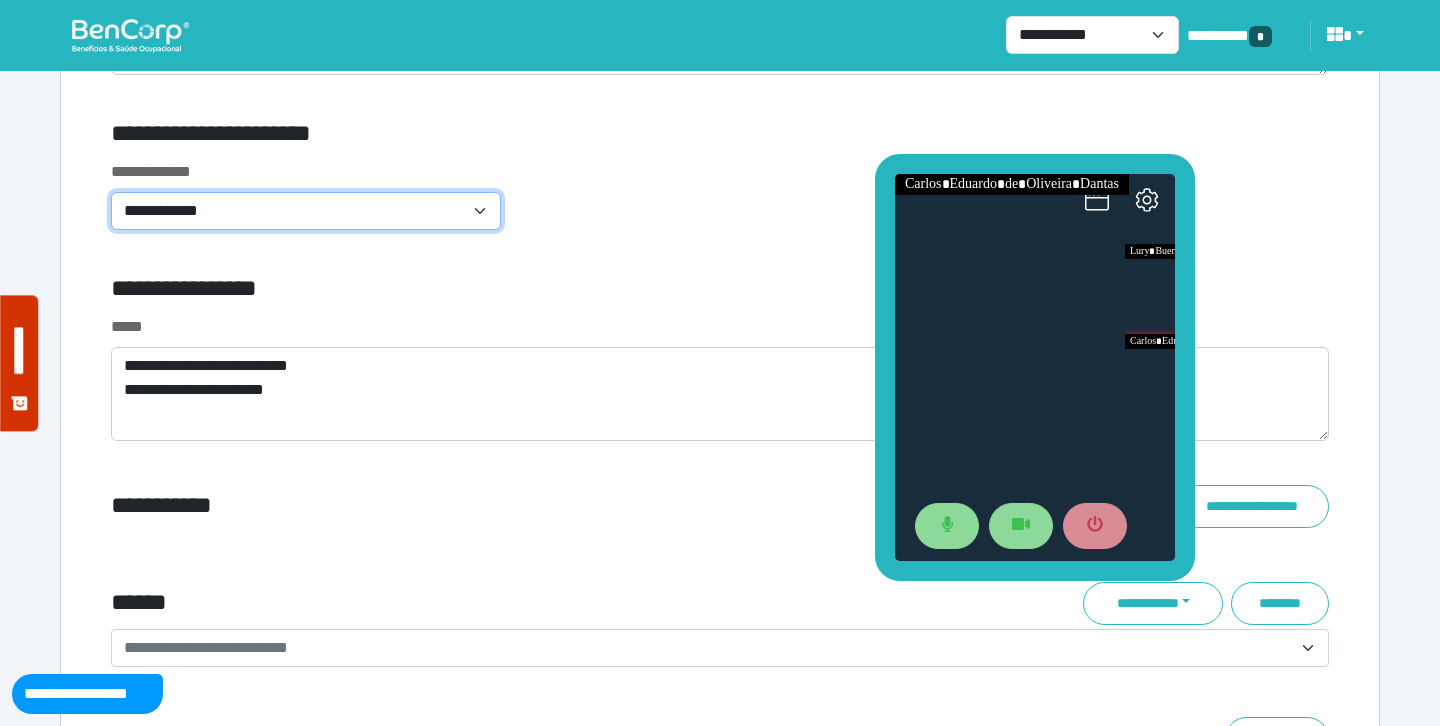 click on "**********" at bounding box center (306, 211) 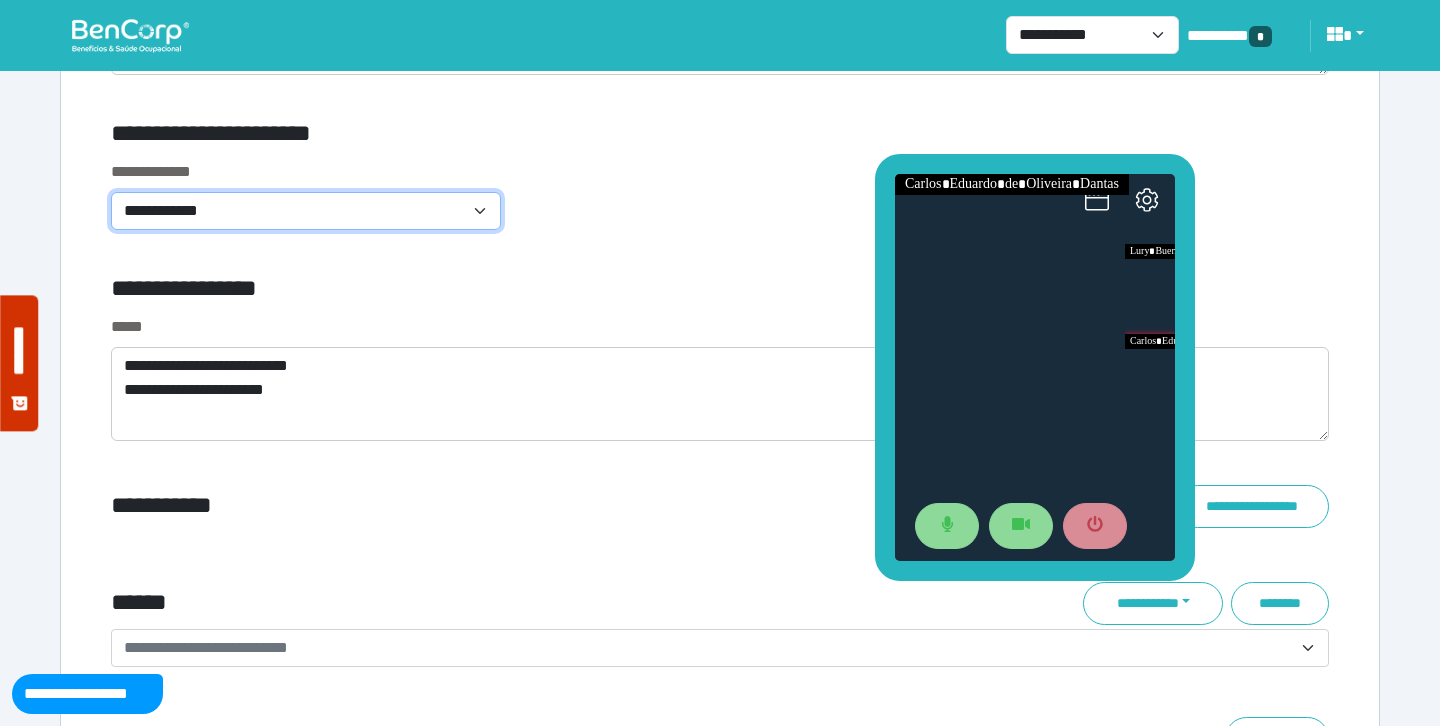 select on "**********" 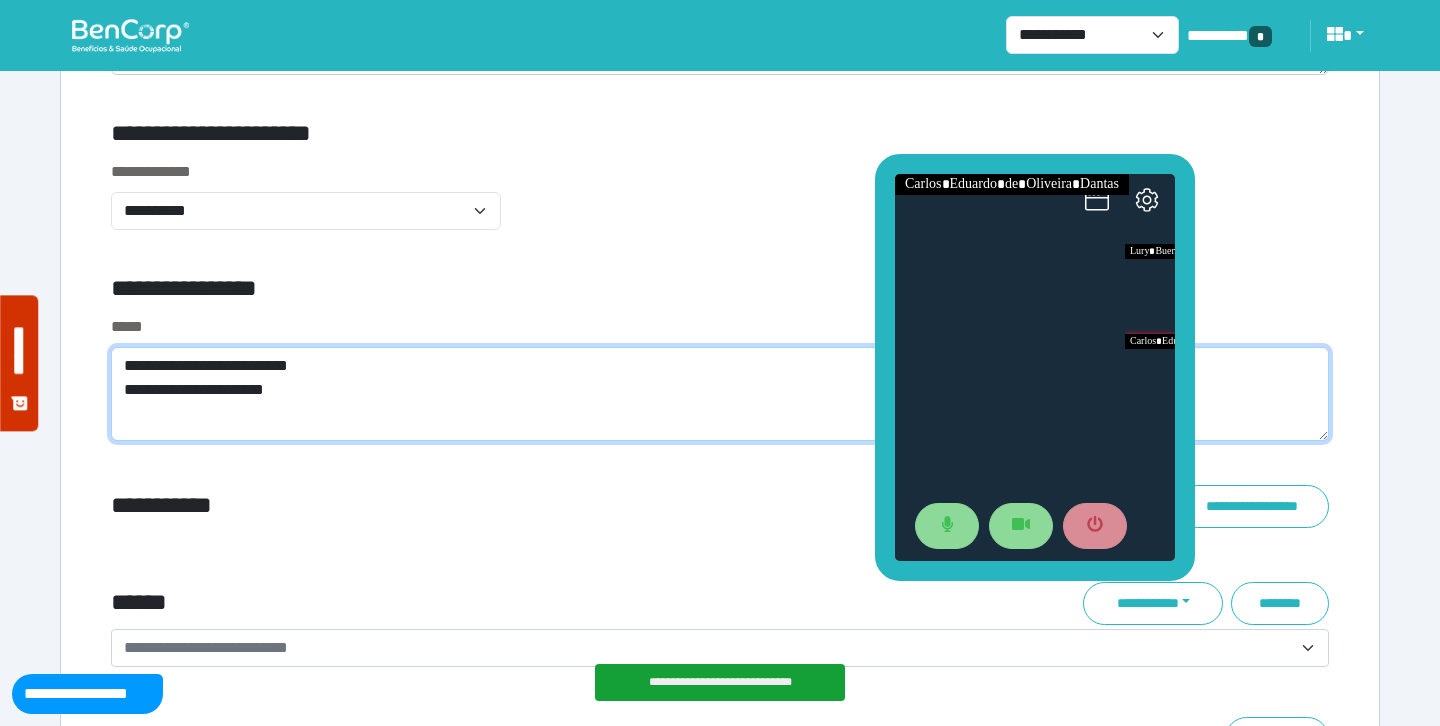 click on "**********" at bounding box center (720, 394) 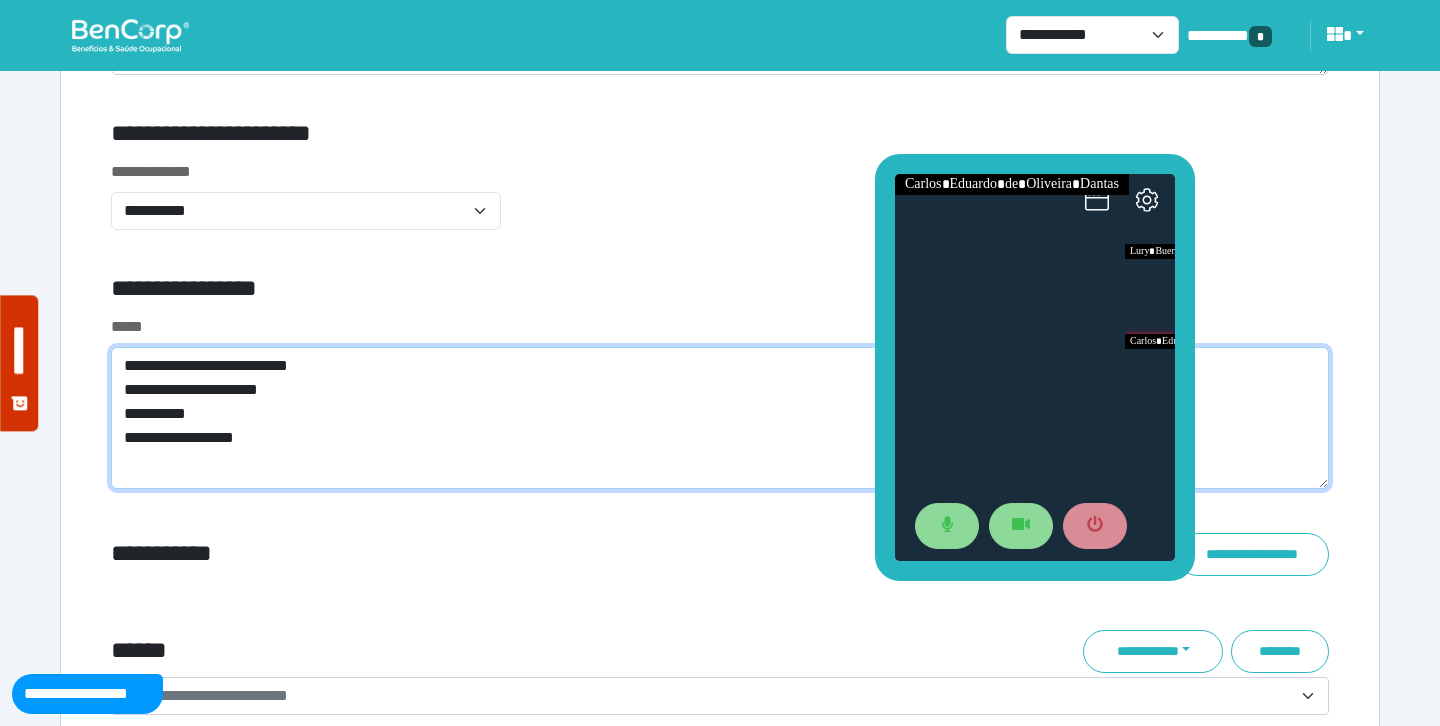 click on "**********" at bounding box center (720, 418) 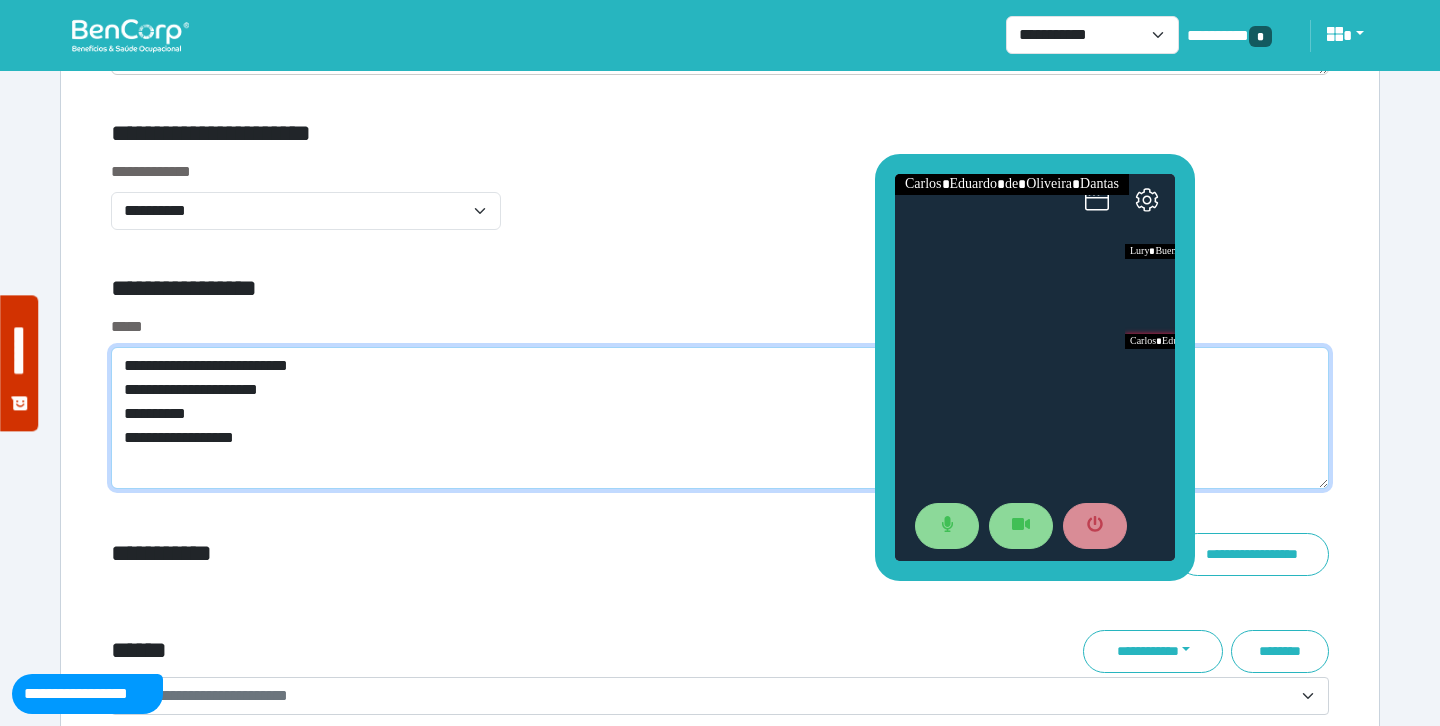 click on "**********" at bounding box center [720, 418] 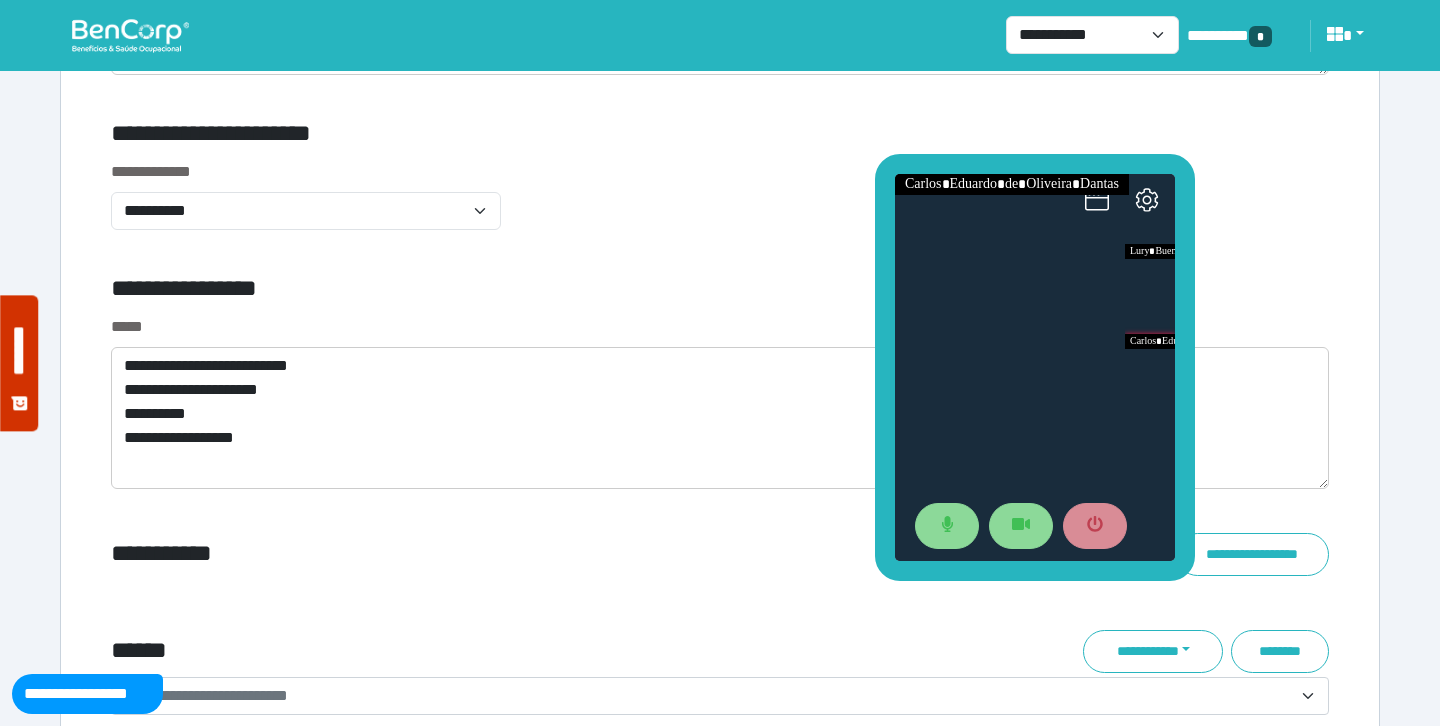 click on "**********" at bounding box center (513, 554) 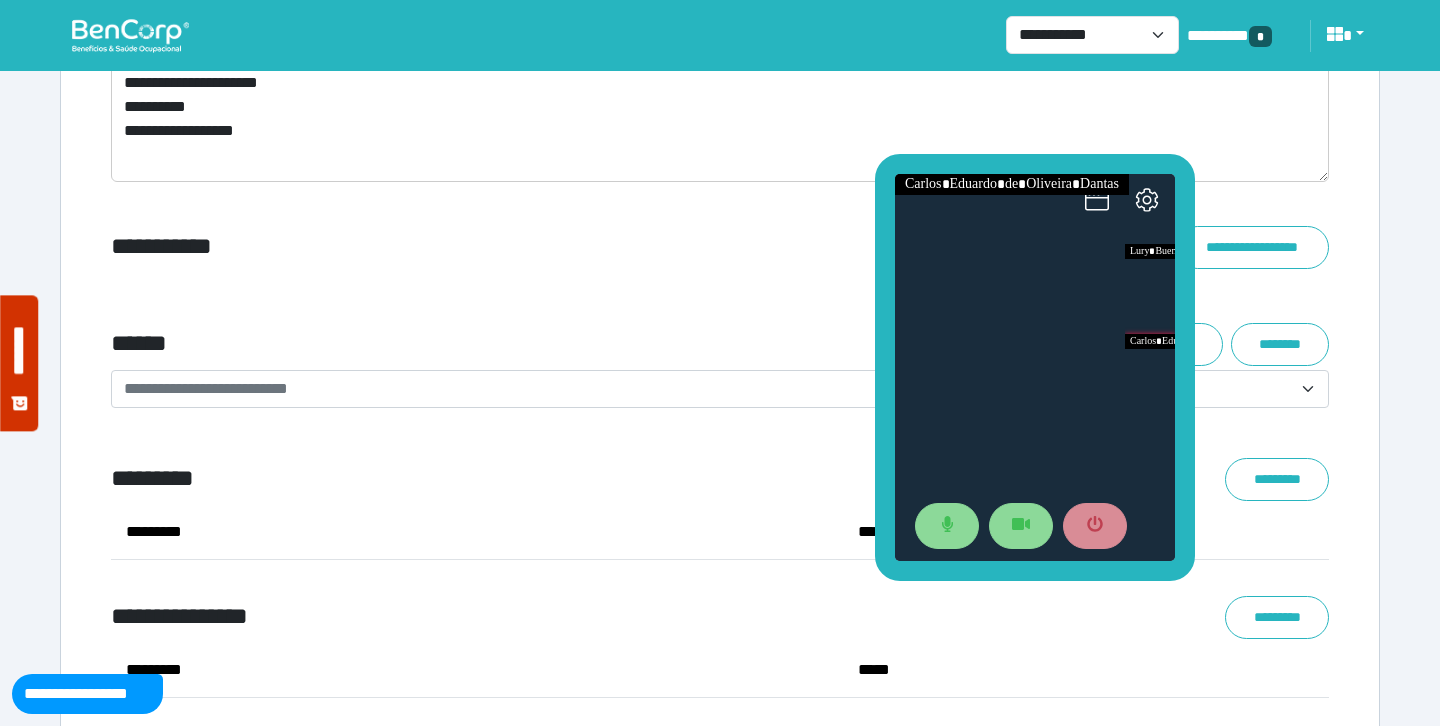 scroll, scrollTop: 7030, scrollLeft: 0, axis: vertical 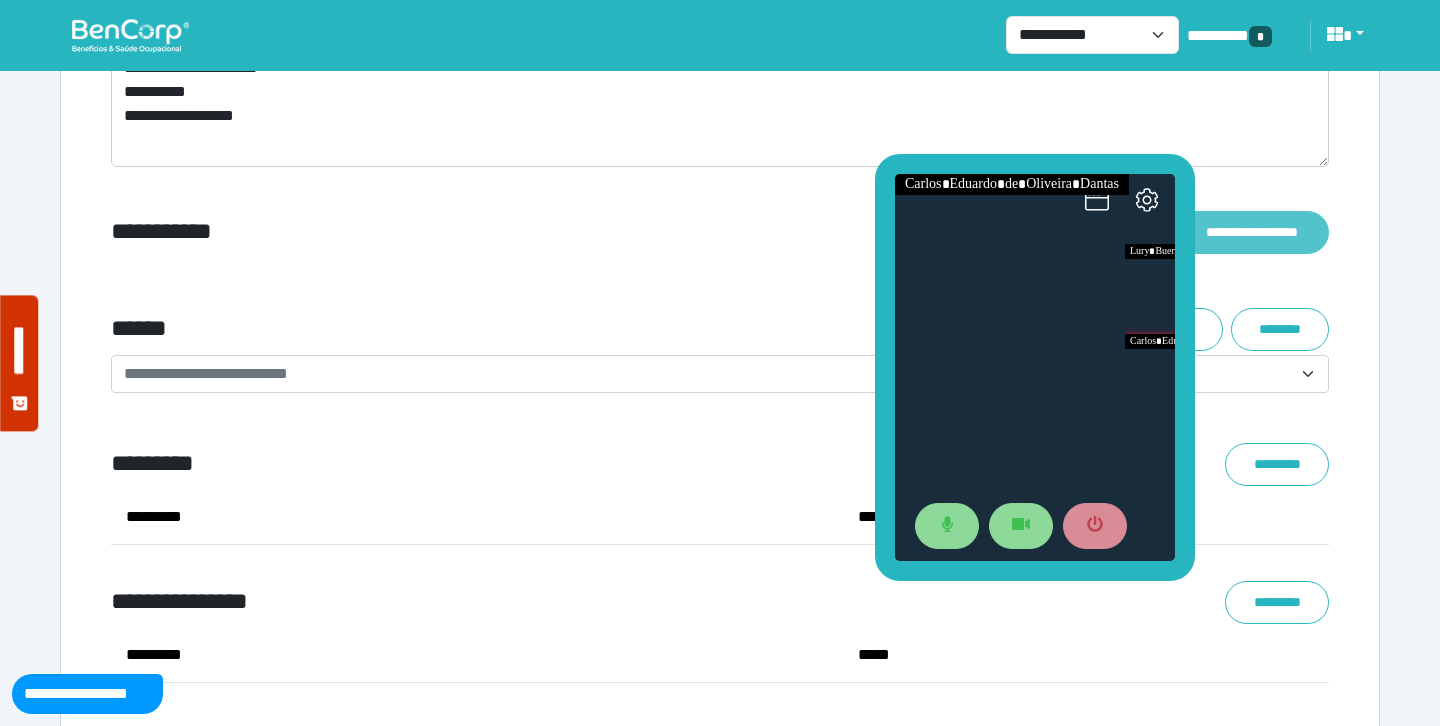 click on "**********" at bounding box center [1252, 232] 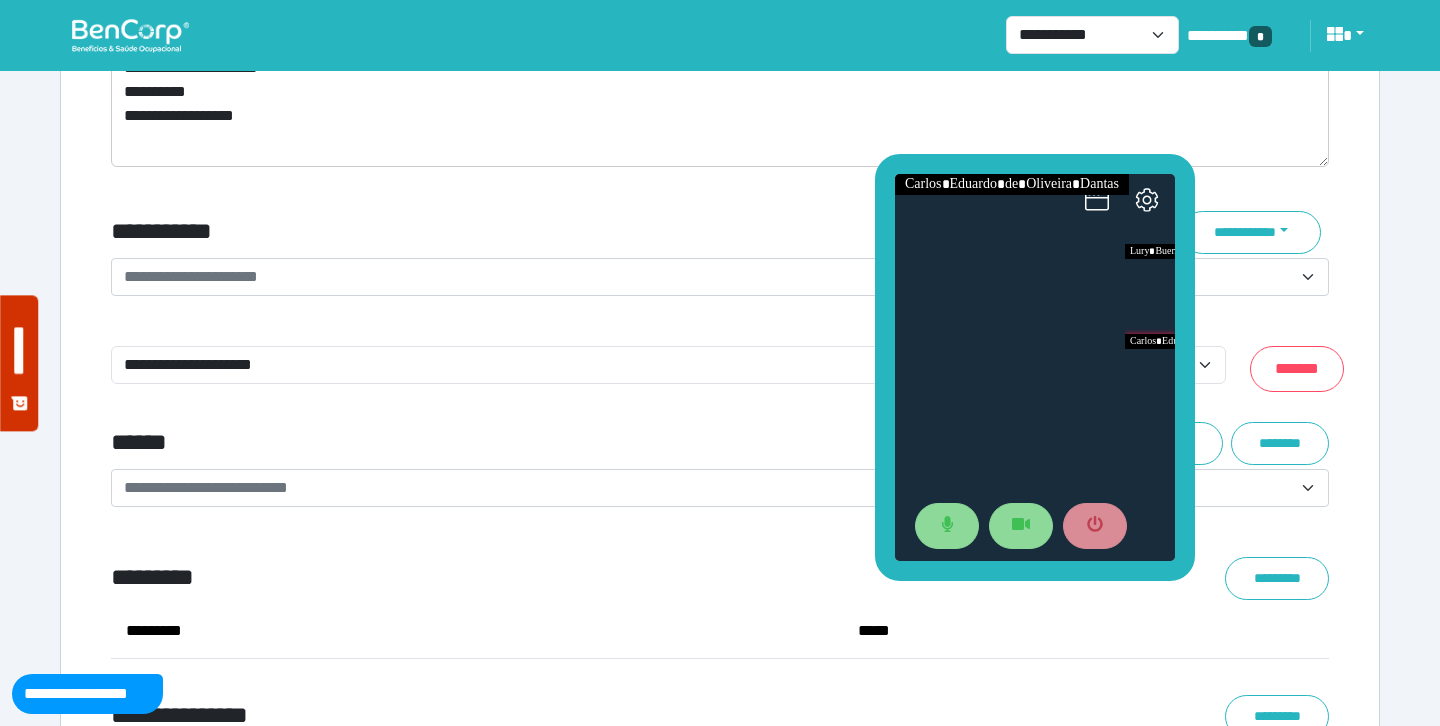 click on "**********" at bounding box center [708, 277] 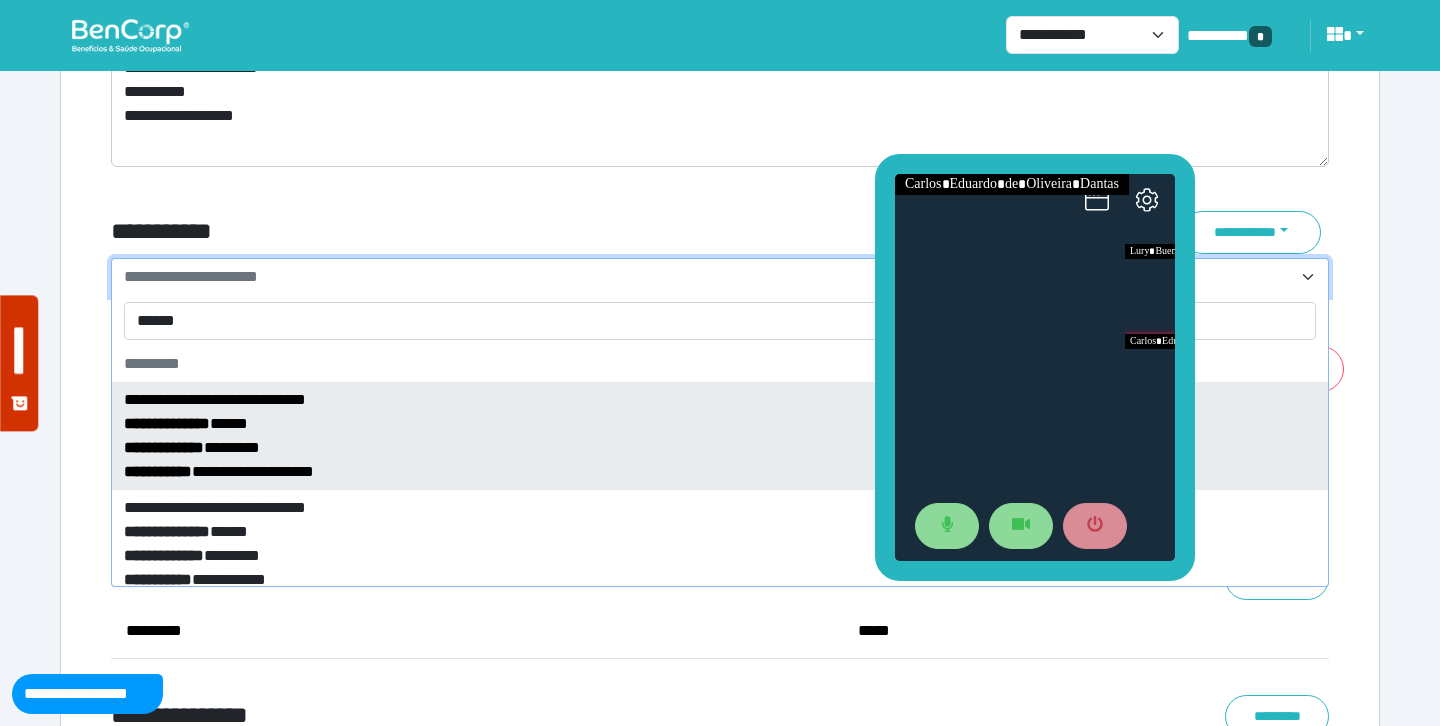 type on "*******" 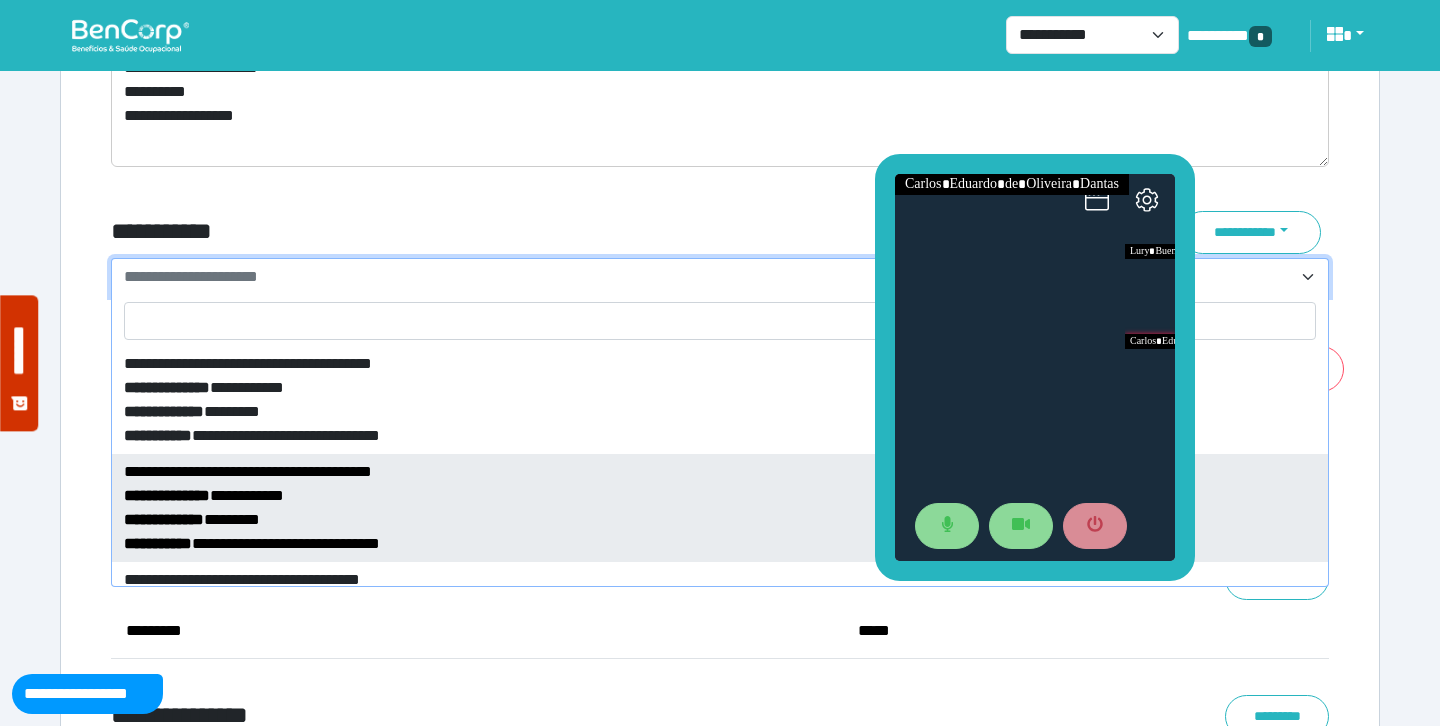 select on "*****" 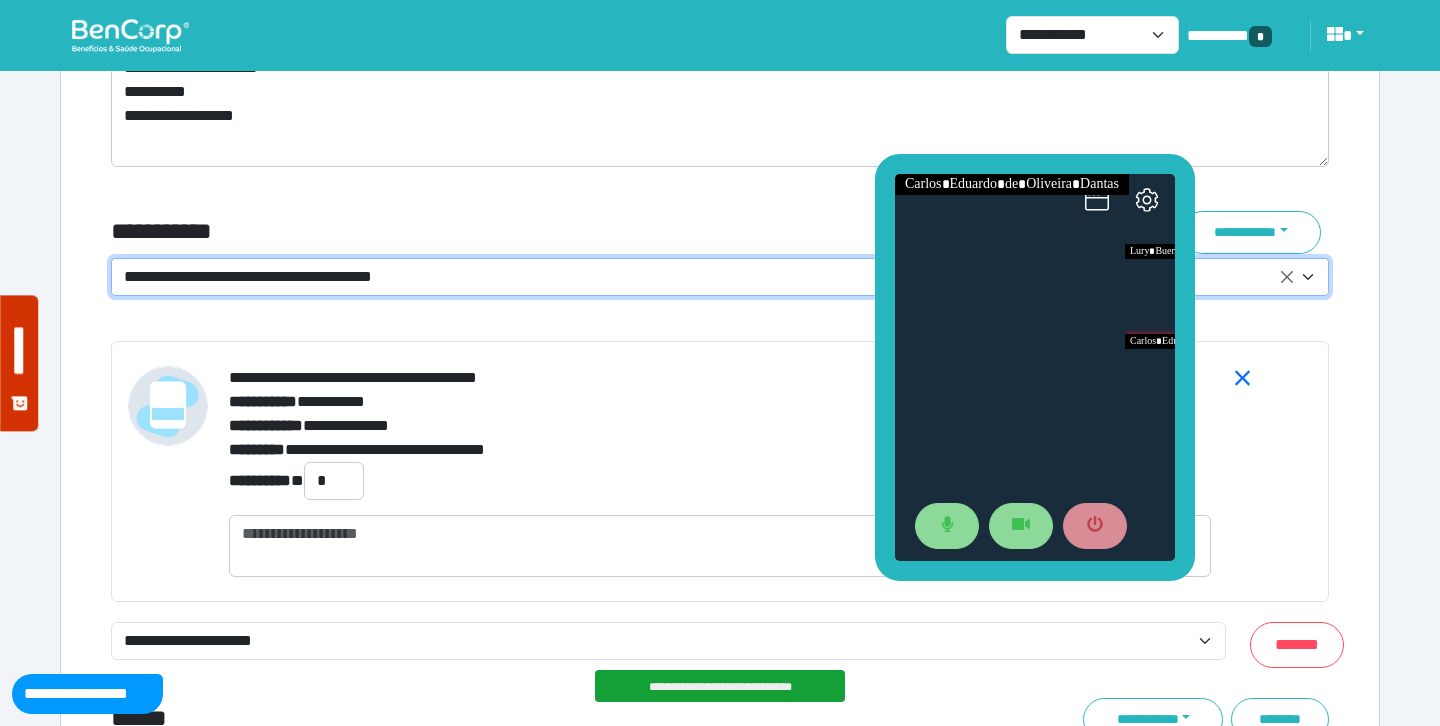 click on "**********" at bounding box center [513, 232] 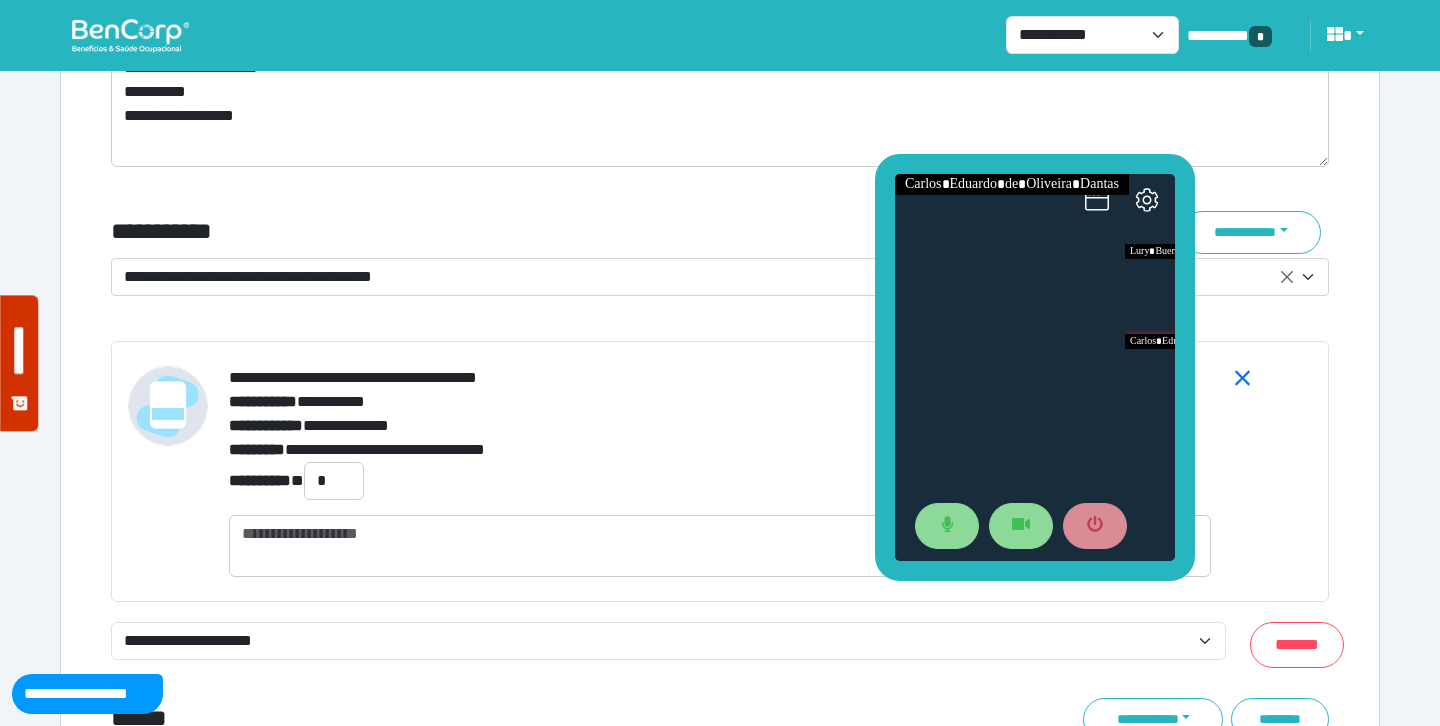 click on "**********" at bounding box center [513, 232] 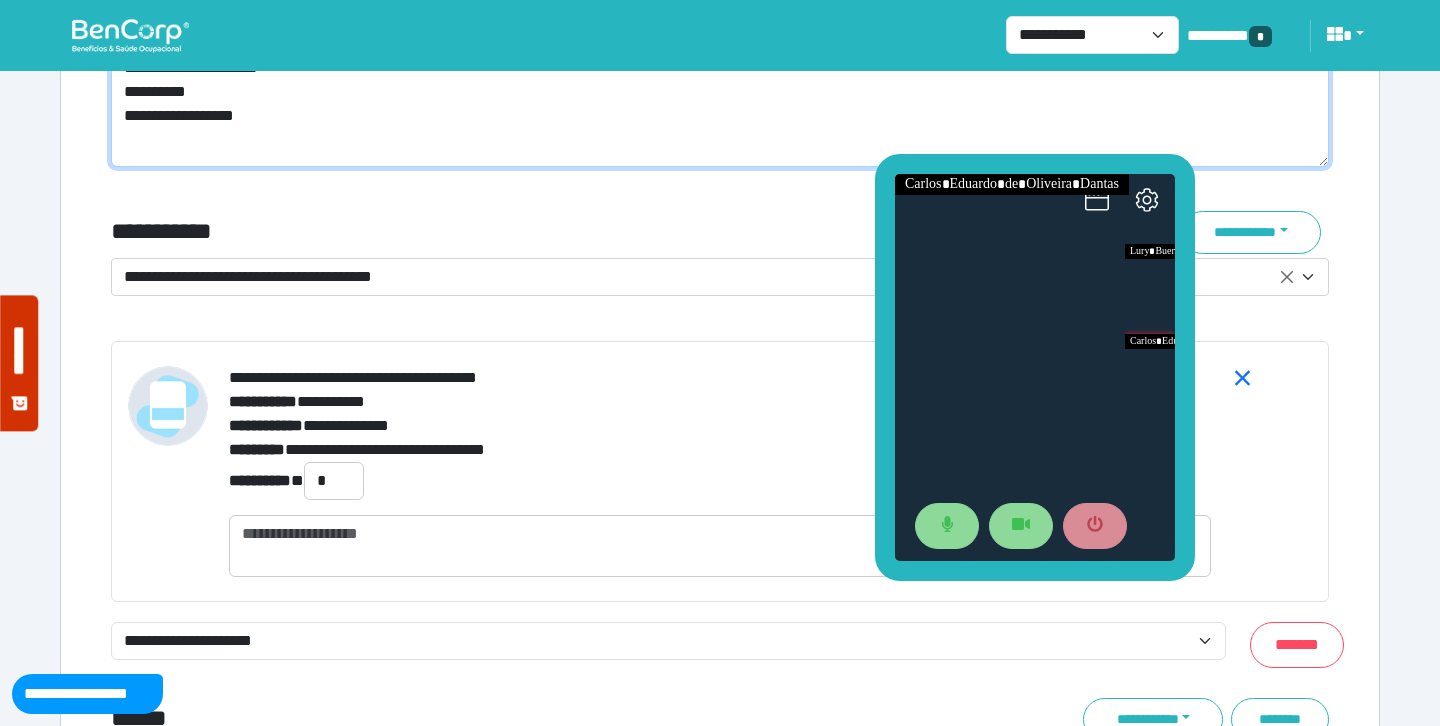 click on "**********" at bounding box center (720, 96) 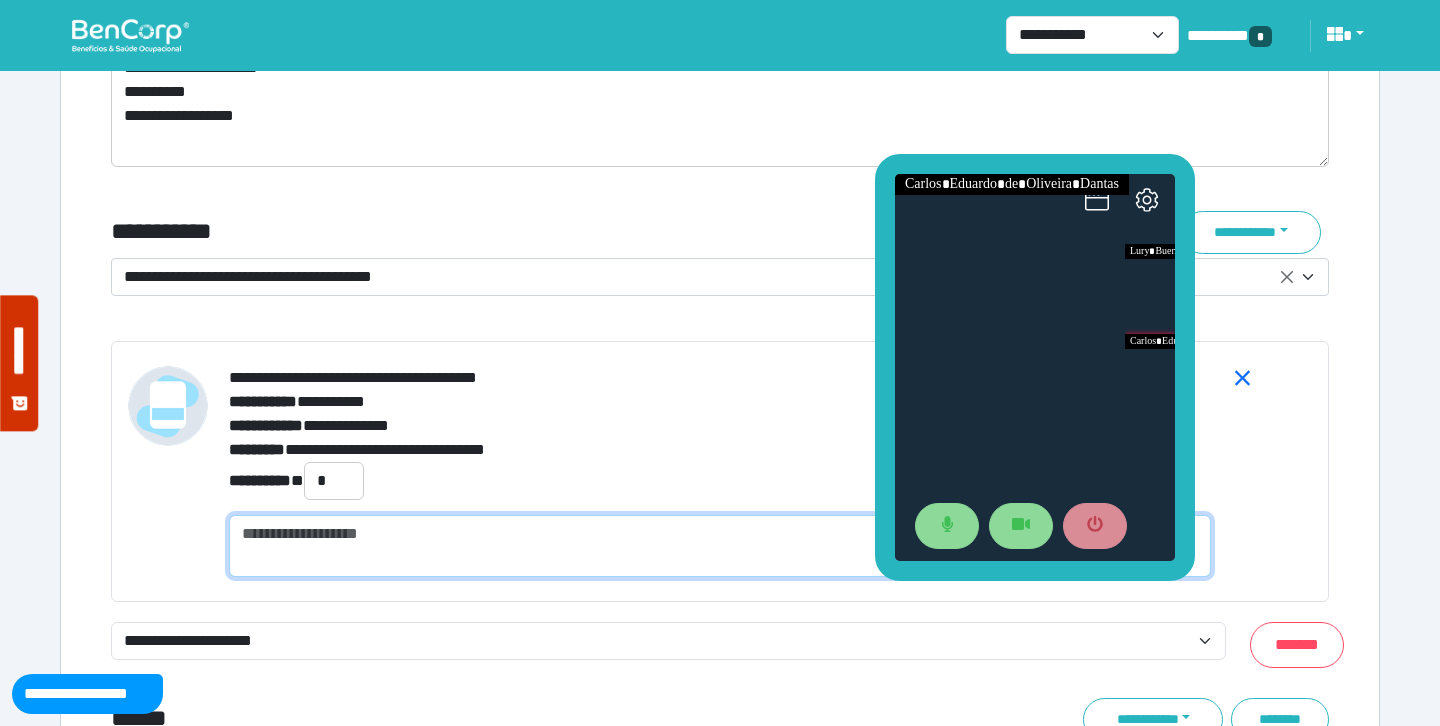 click at bounding box center (720, 546) 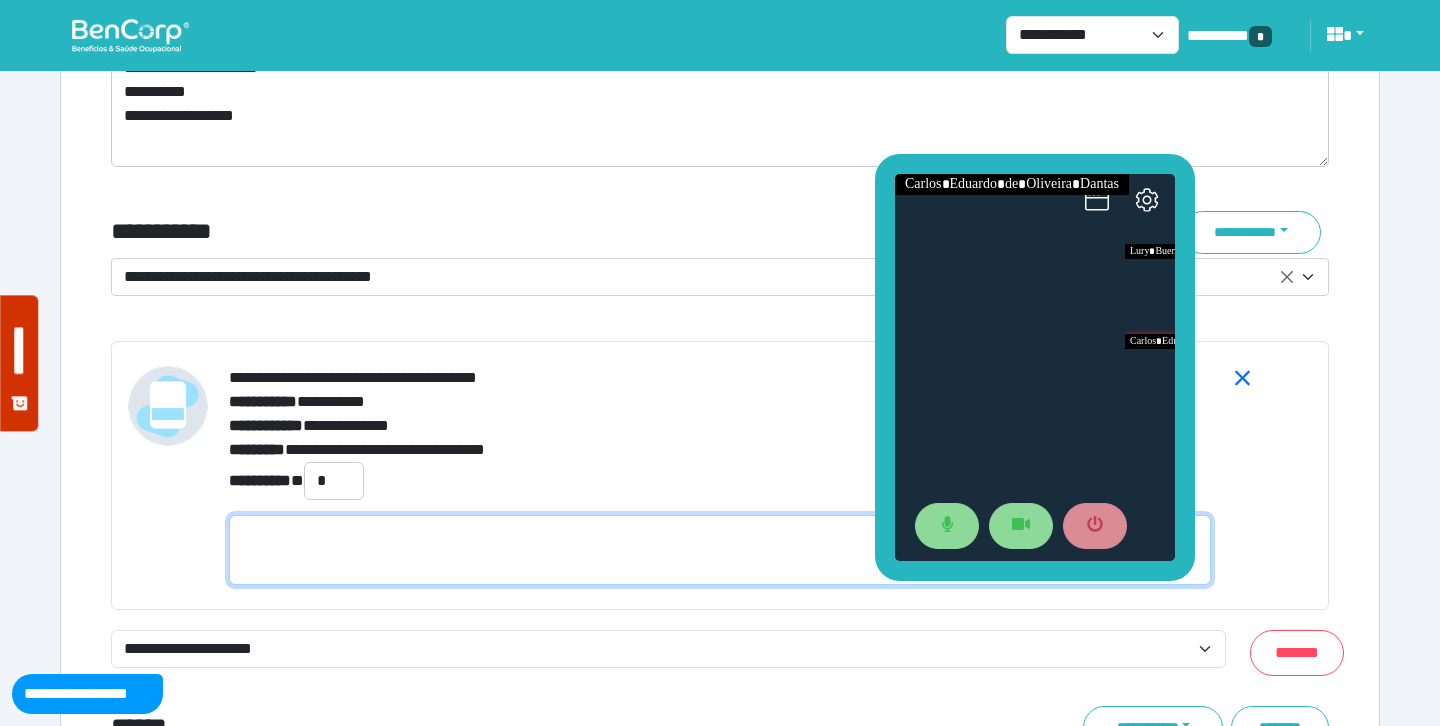 paste on "**********" 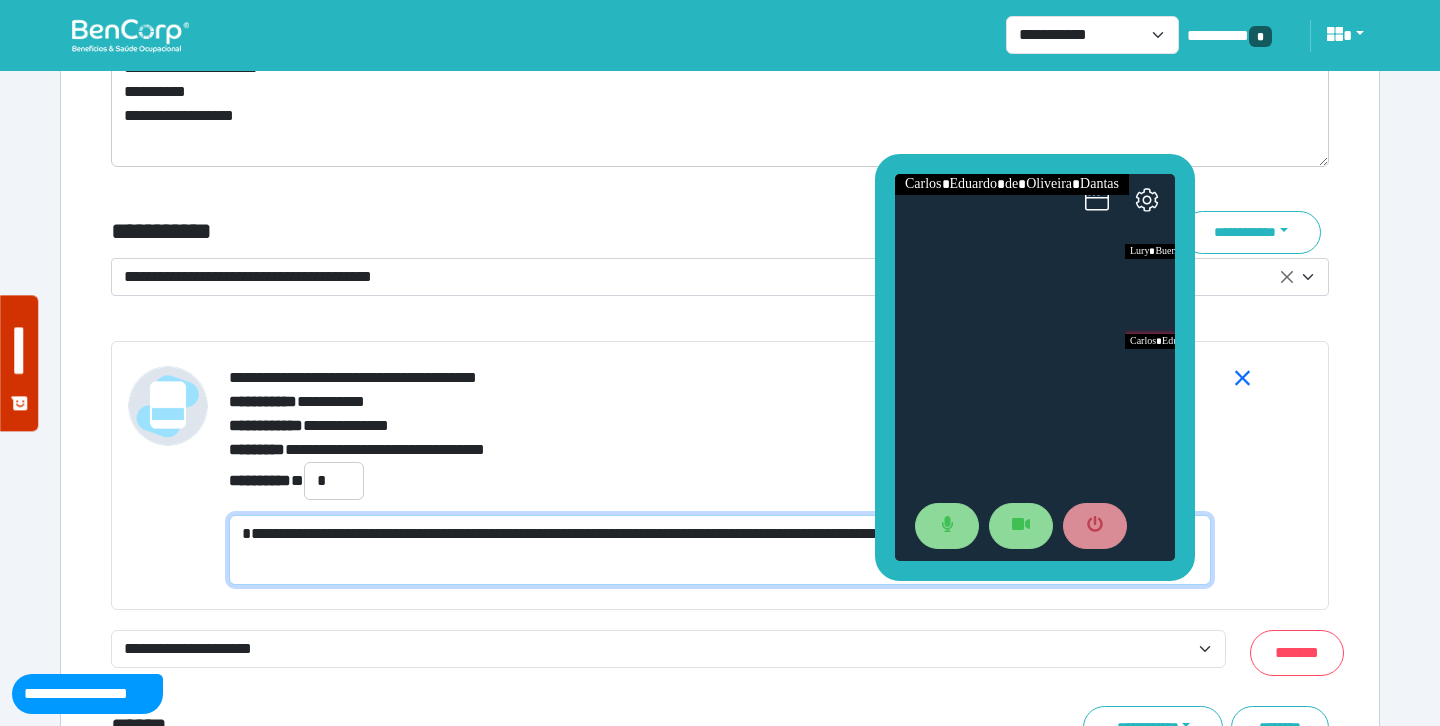 scroll, scrollTop: 0, scrollLeft: 0, axis: both 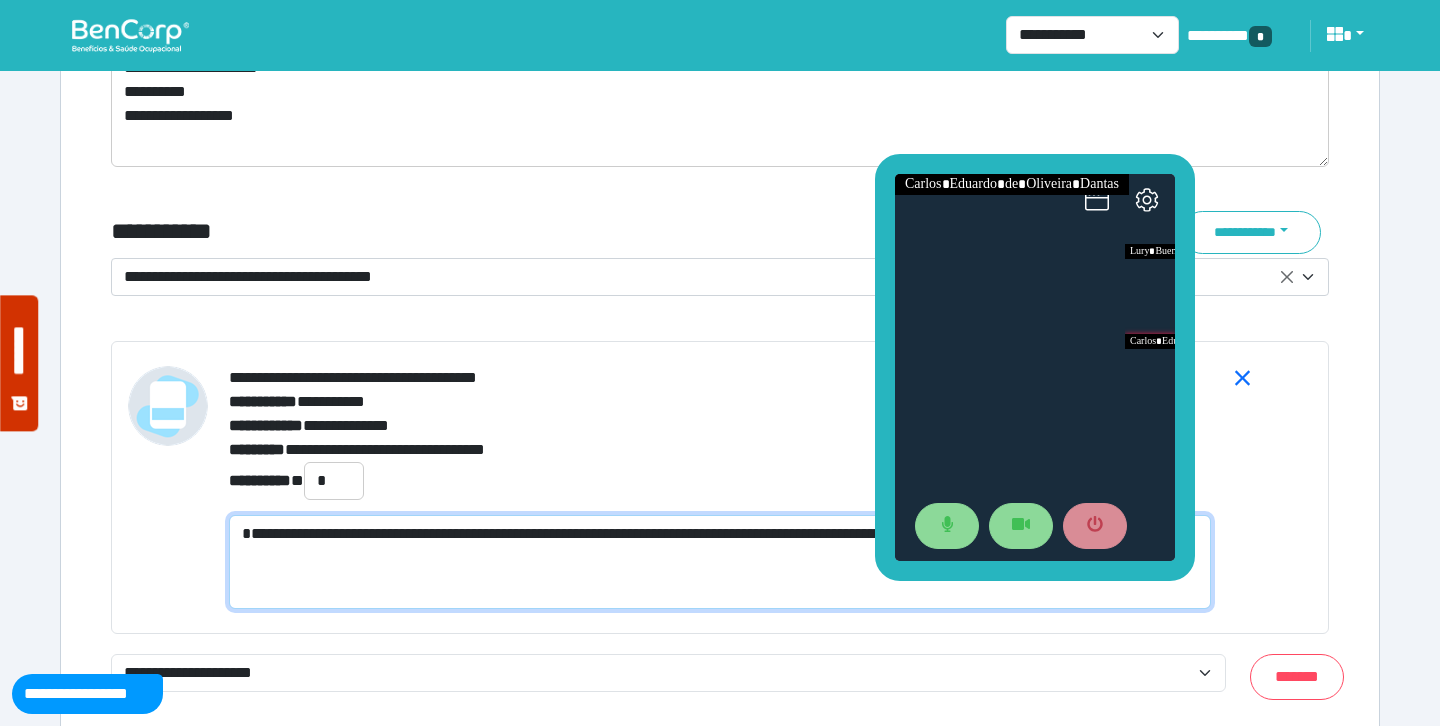 click on "**********" at bounding box center [720, 562] 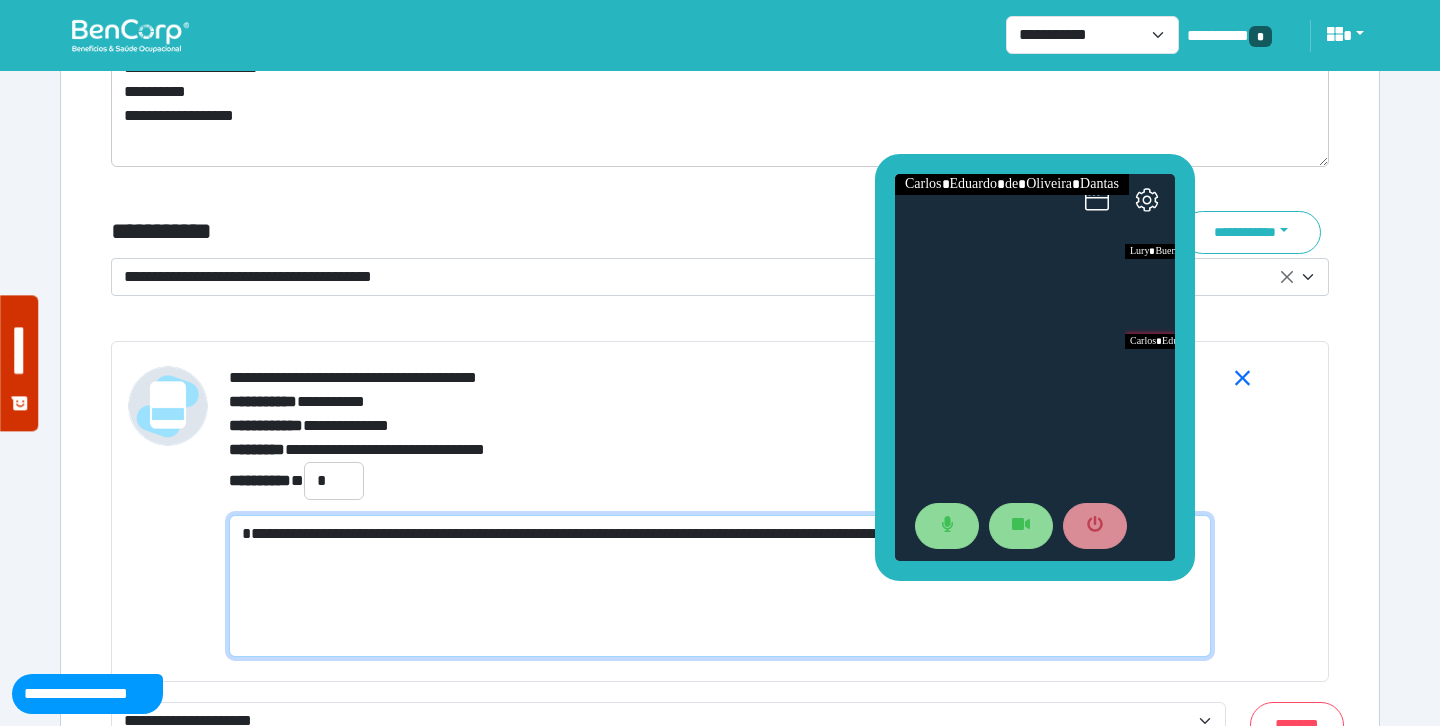 paste on "**********" 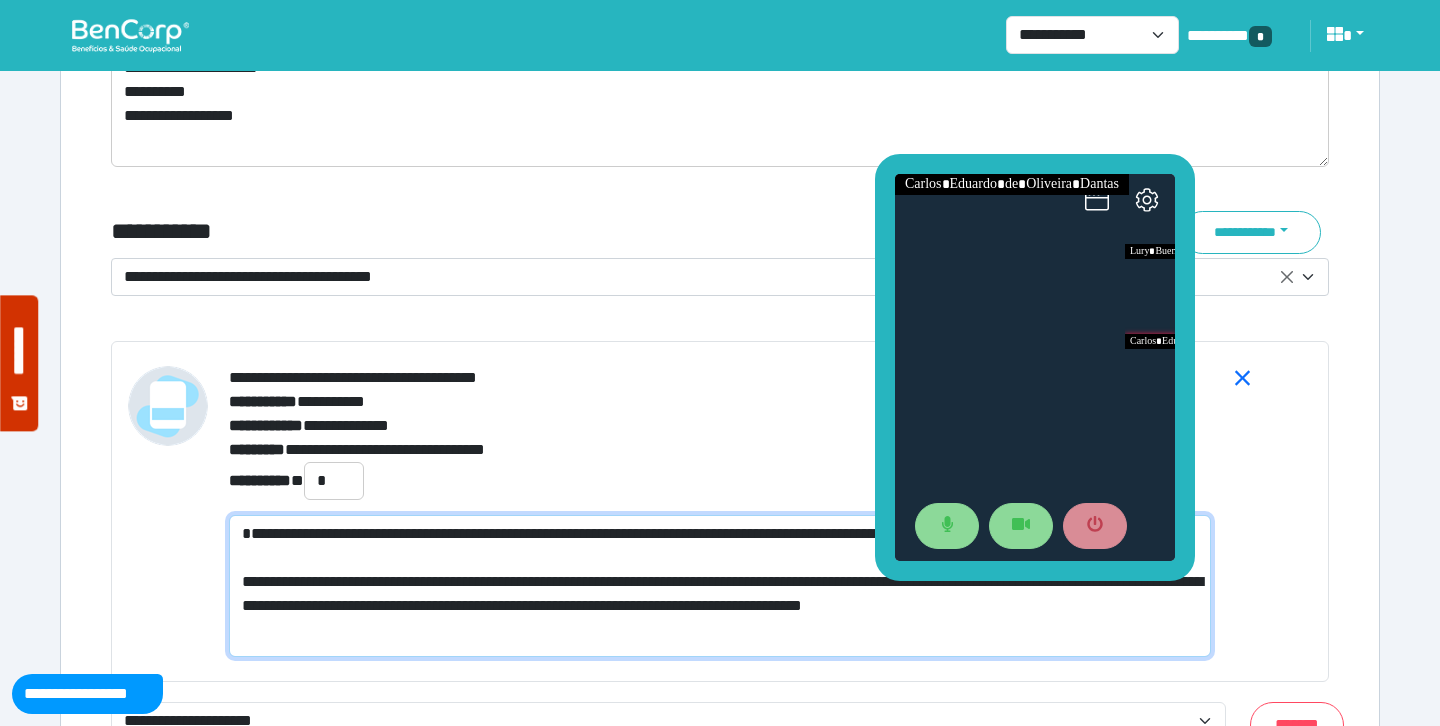 scroll, scrollTop: 0, scrollLeft: 0, axis: both 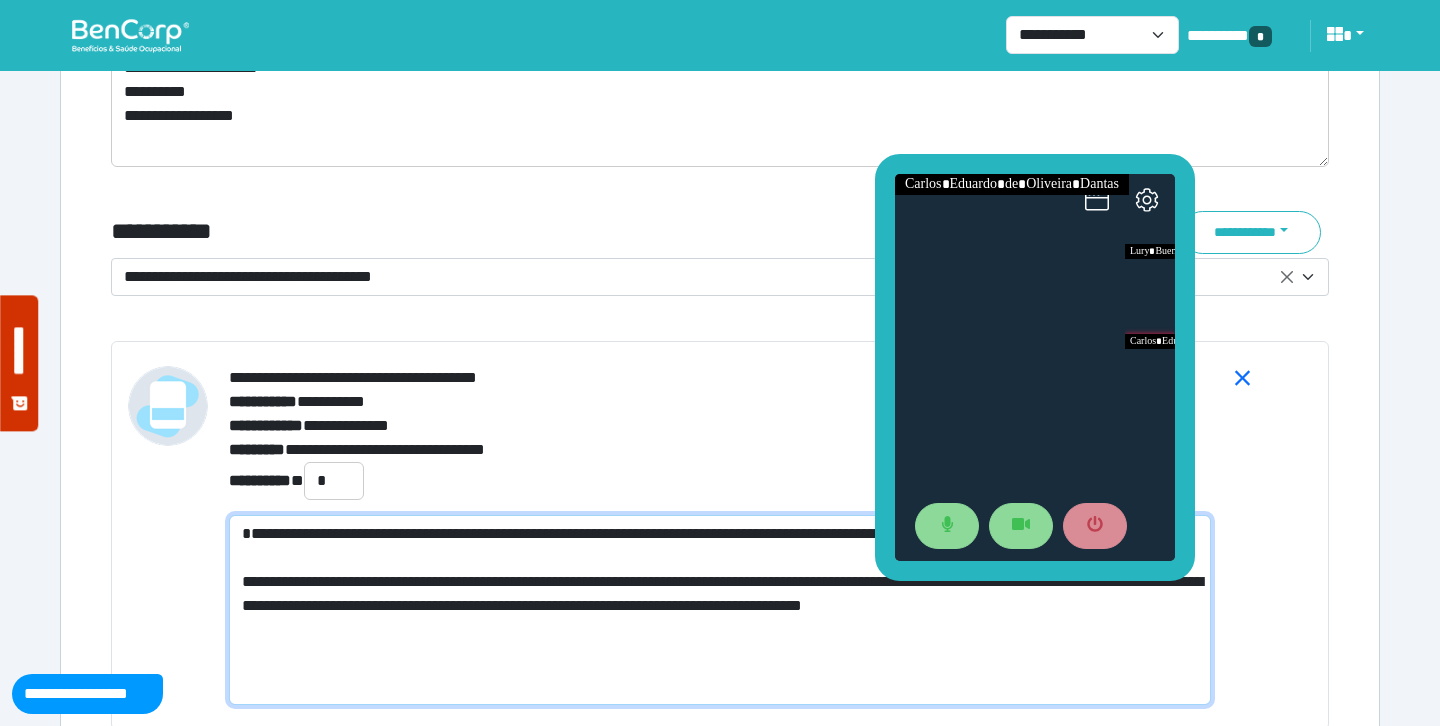 click on "**********" at bounding box center [720, 610] 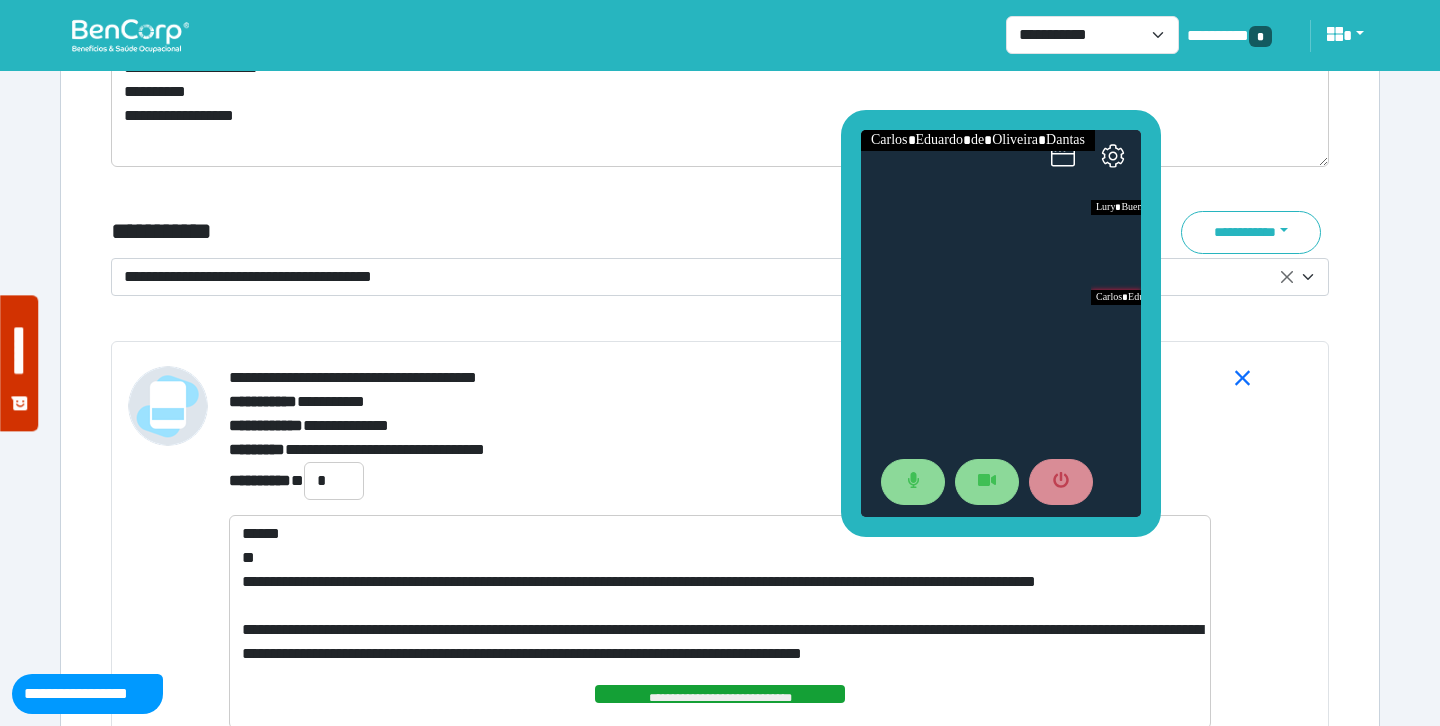 drag, startPoint x: 888, startPoint y: 358, endPoint x: 854, endPoint y: 314, distance: 55.605755 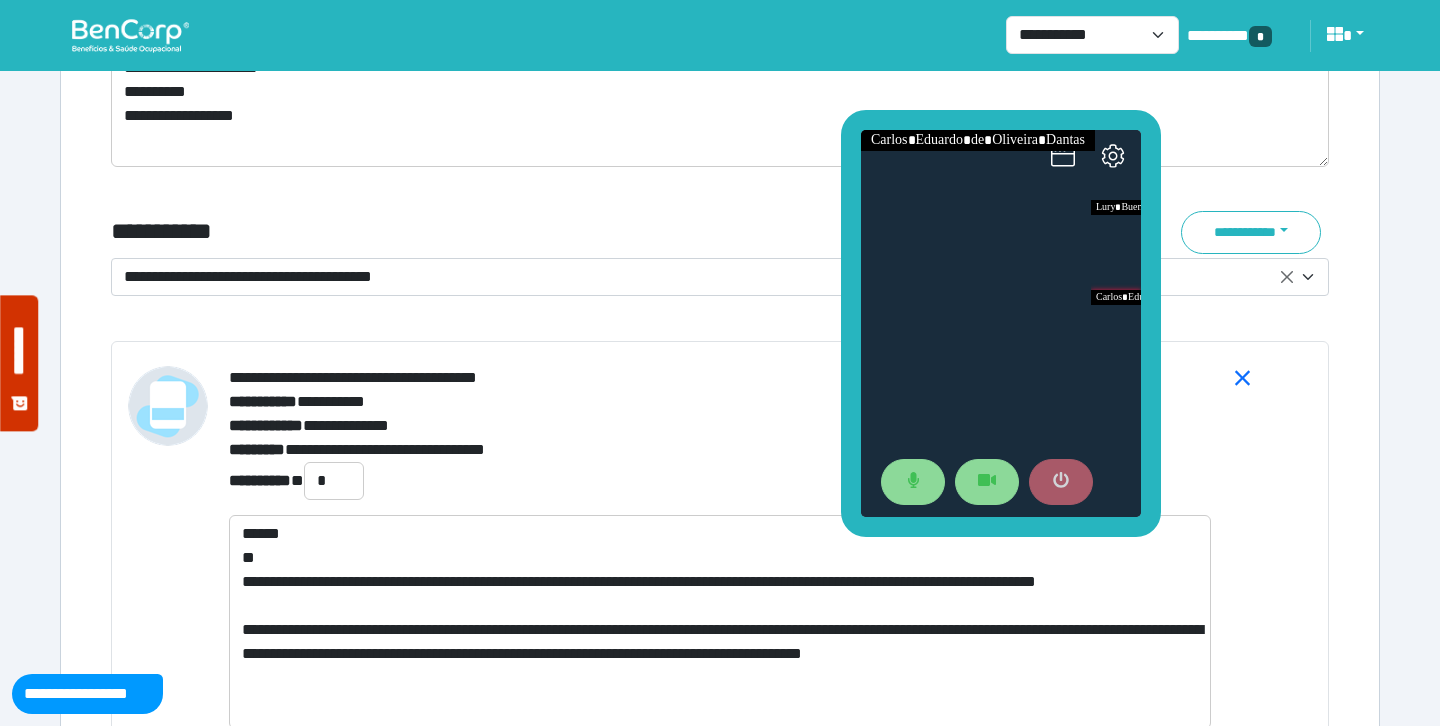 click 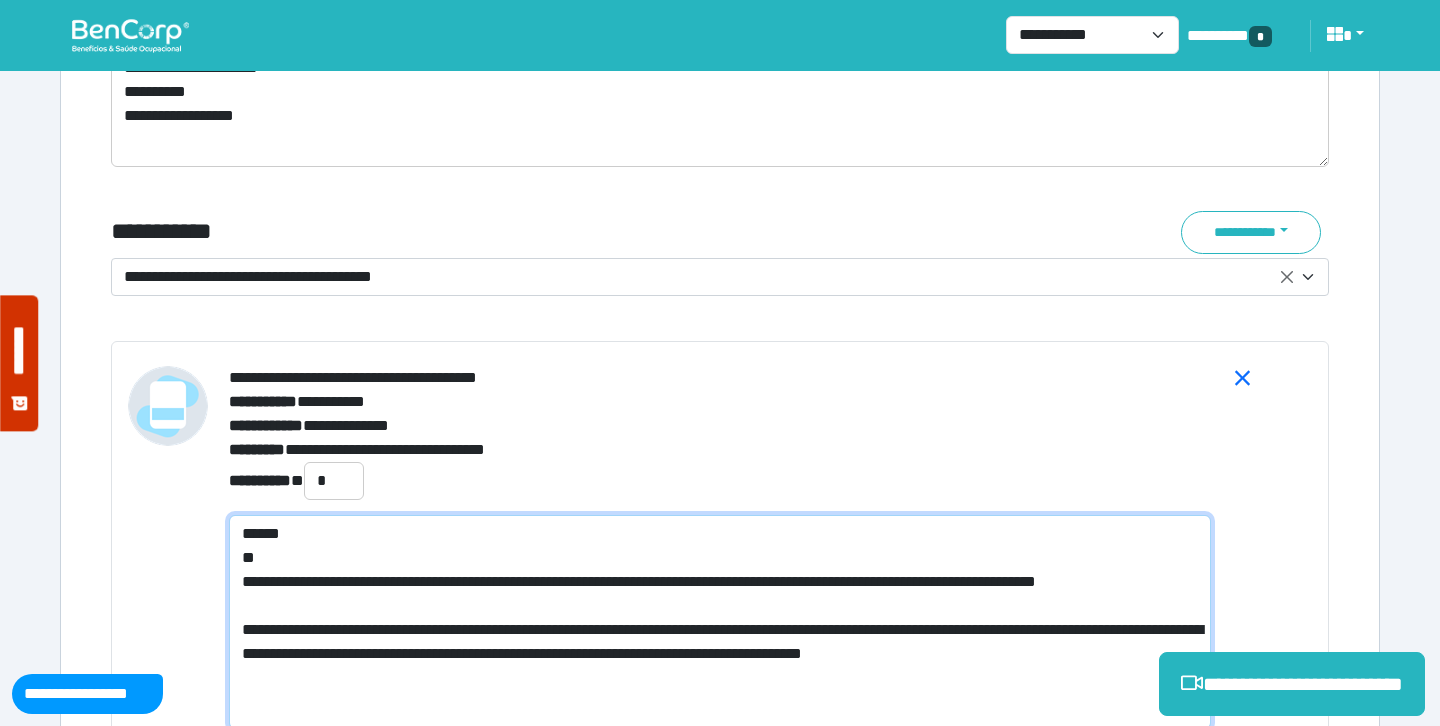 click on "**********" at bounding box center [720, 622] 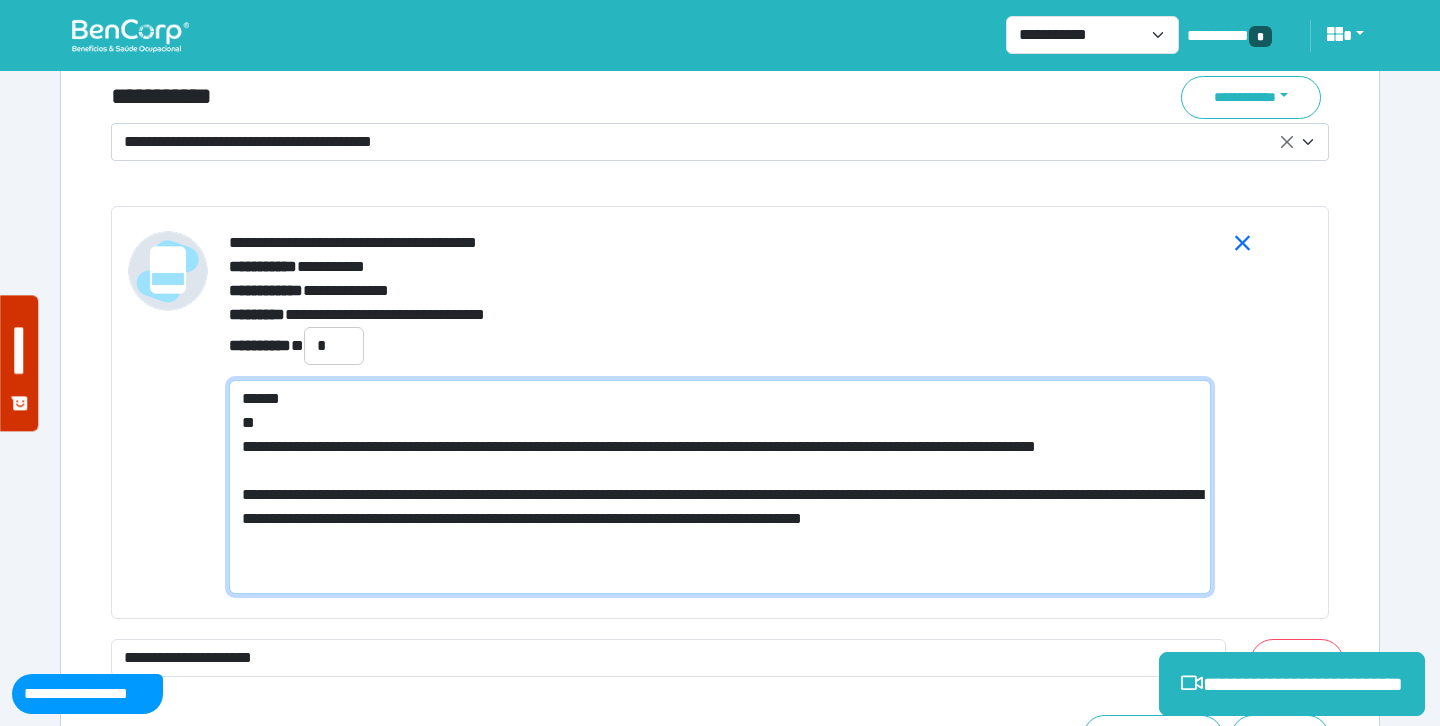 scroll, scrollTop: 7177, scrollLeft: 0, axis: vertical 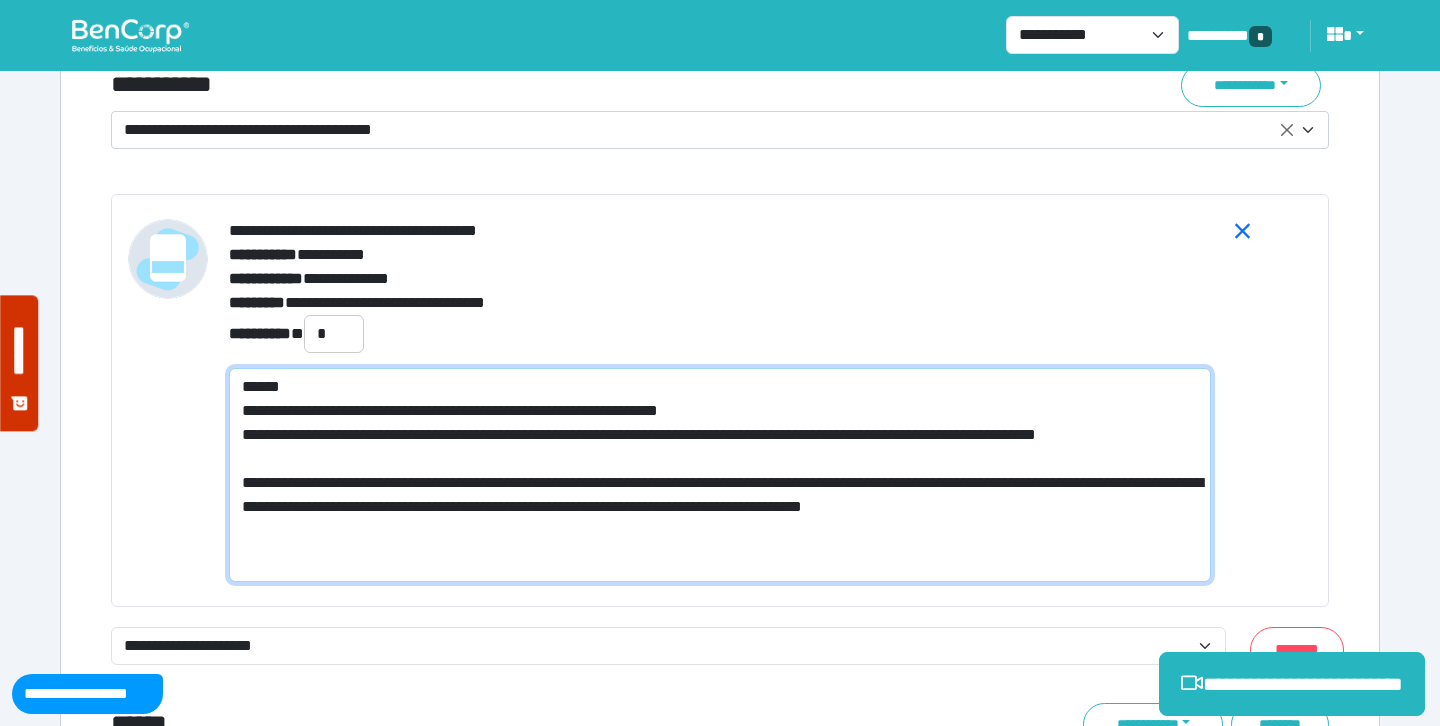 click on "**********" at bounding box center [720, 475] 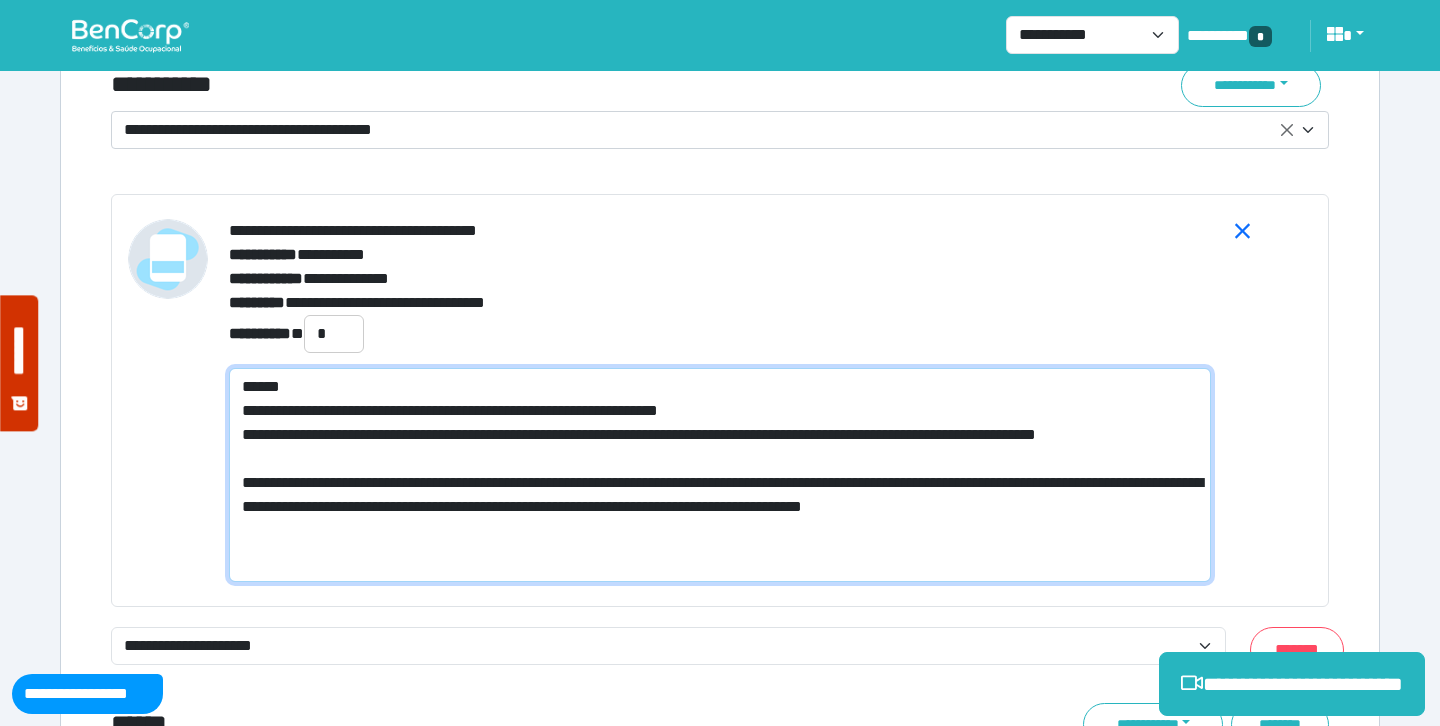 type on "**********" 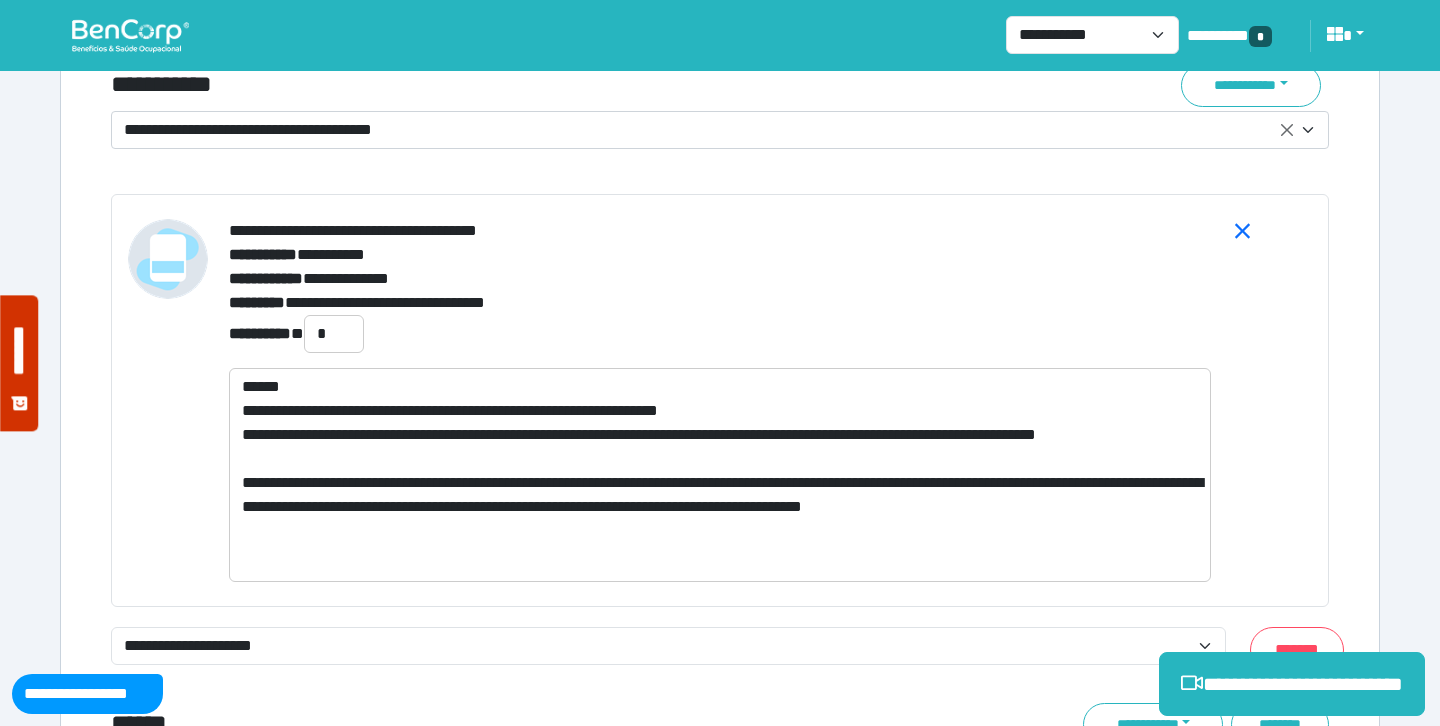 click on "**********" at bounding box center (708, 130) 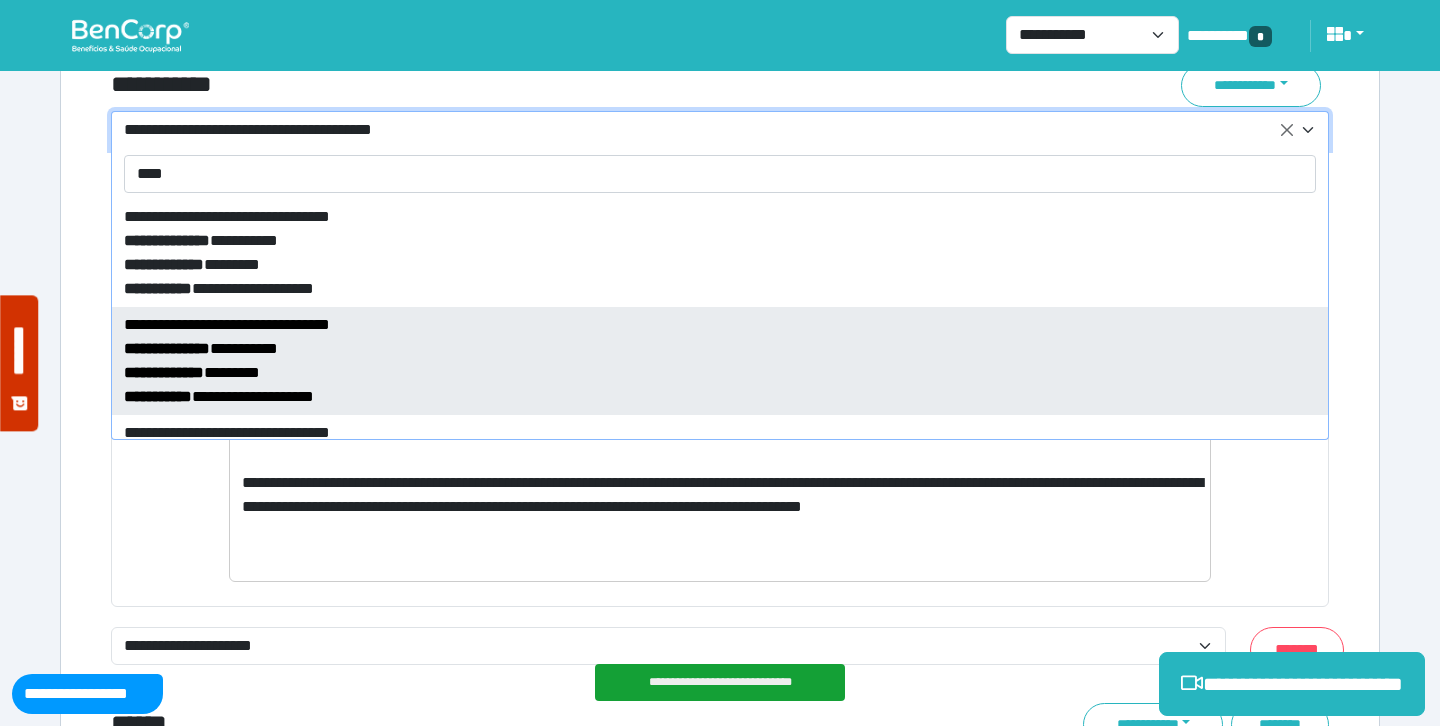 type on "****" 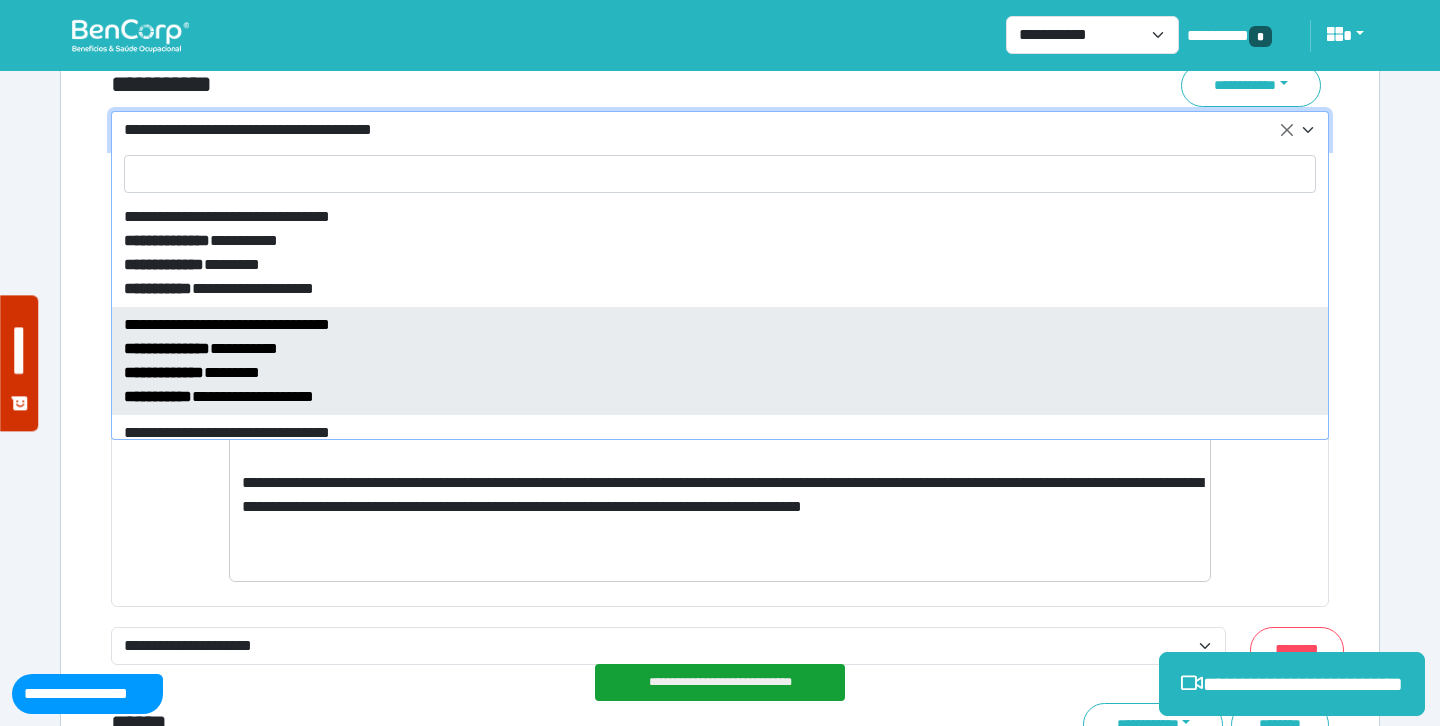 select on "*****" 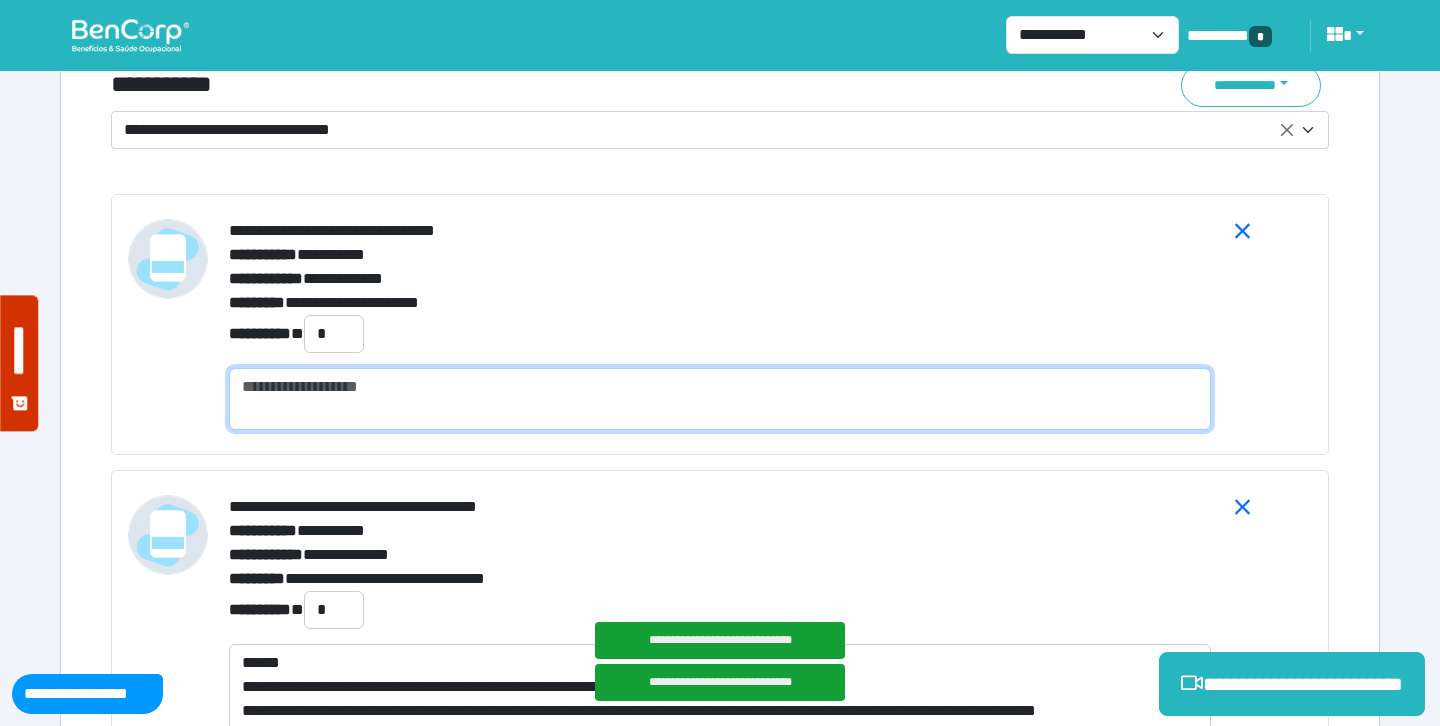click at bounding box center (720, 399) 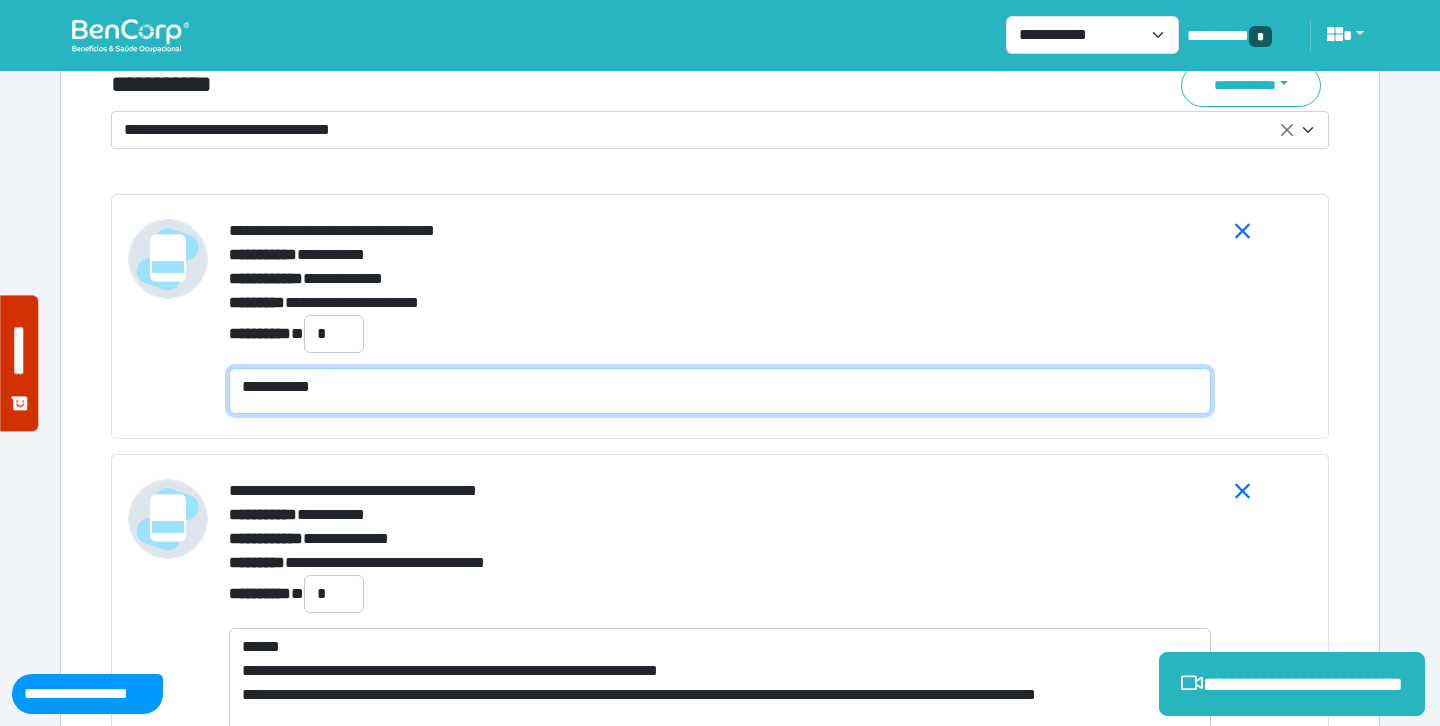 scroll, scrollTop: 0, scrollLeft: 0, axis: both 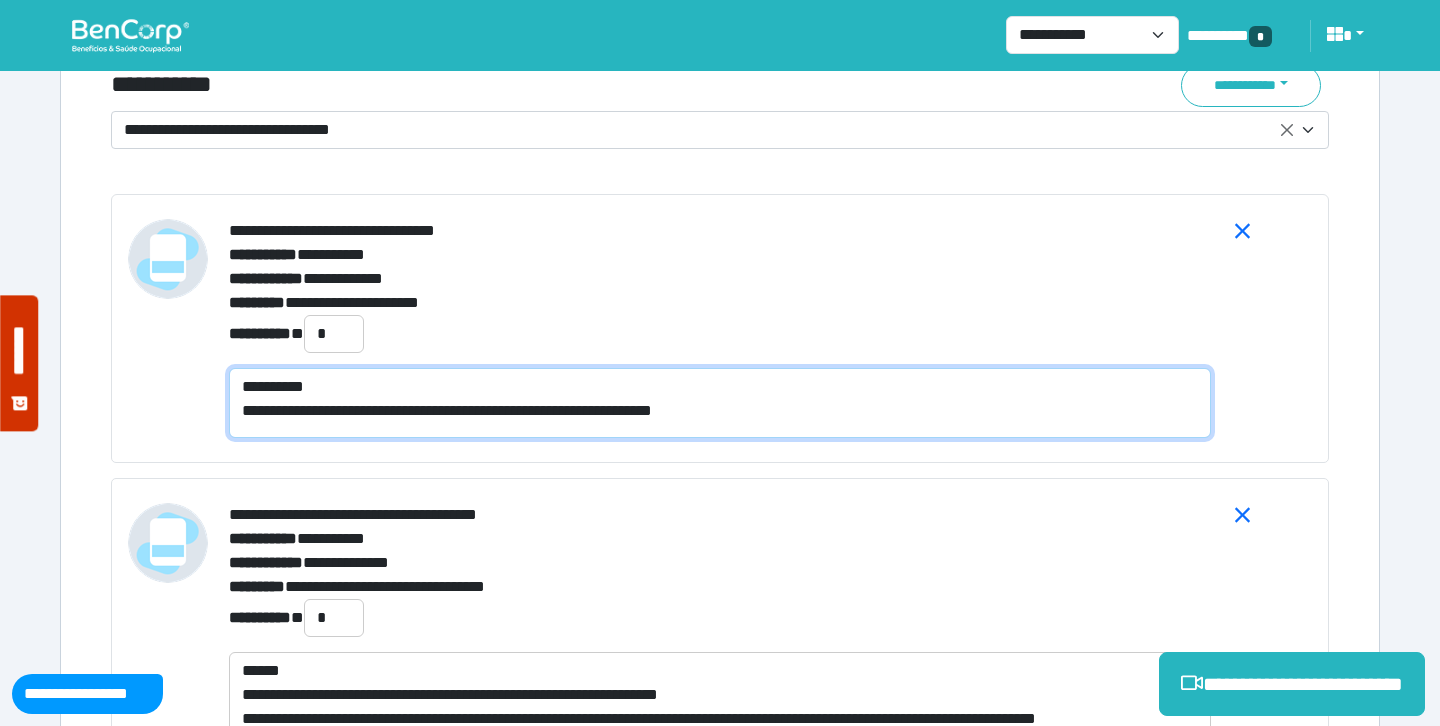 type on "**********" 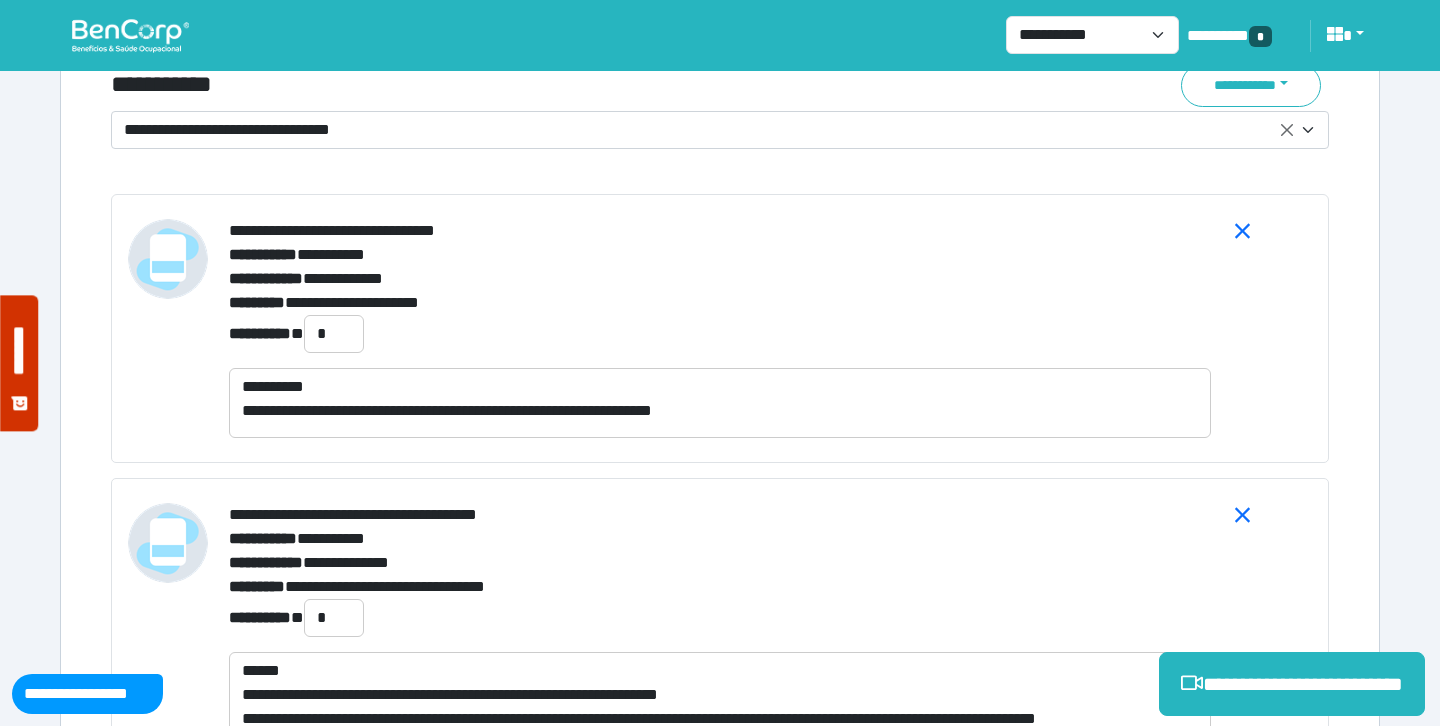 click on "**********" at bounding box center [720, -2283] 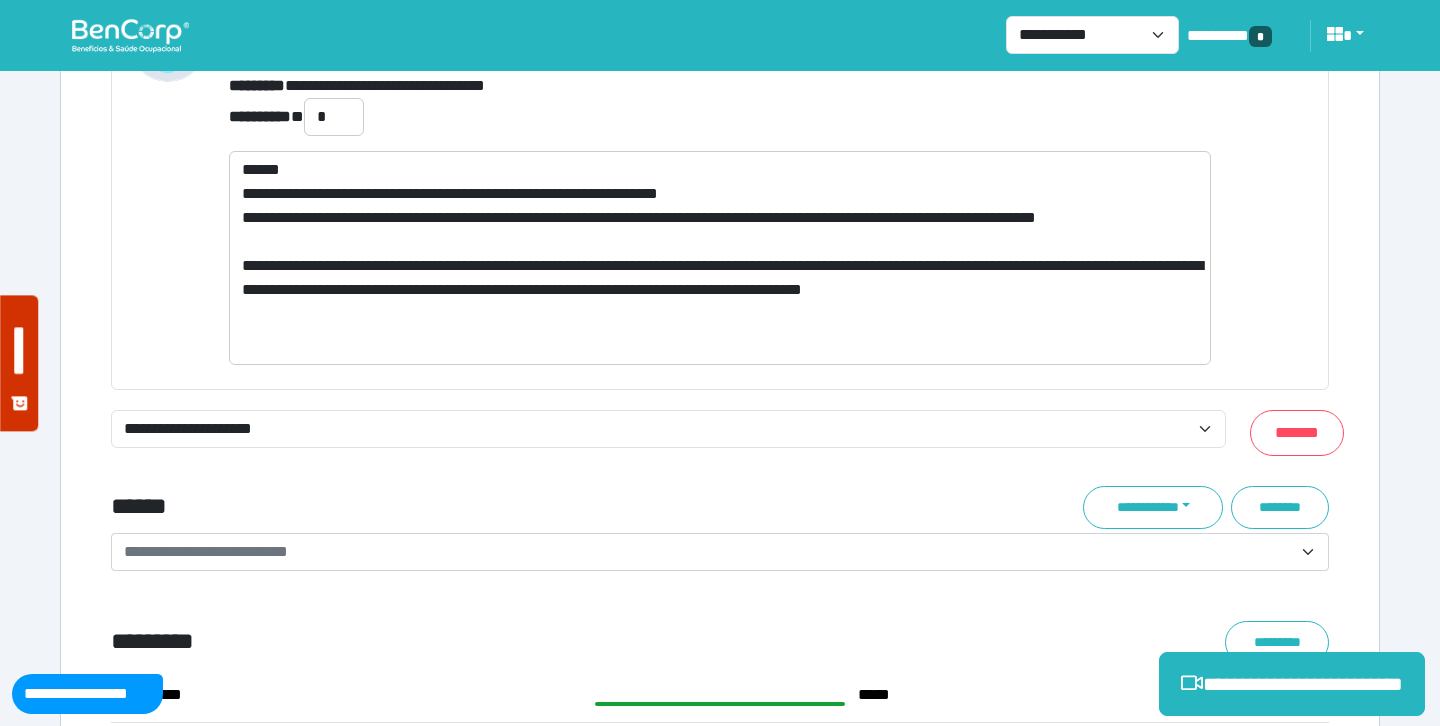 scroll, scrollTop: 7694, scrollLeft: 0, axis: vertical 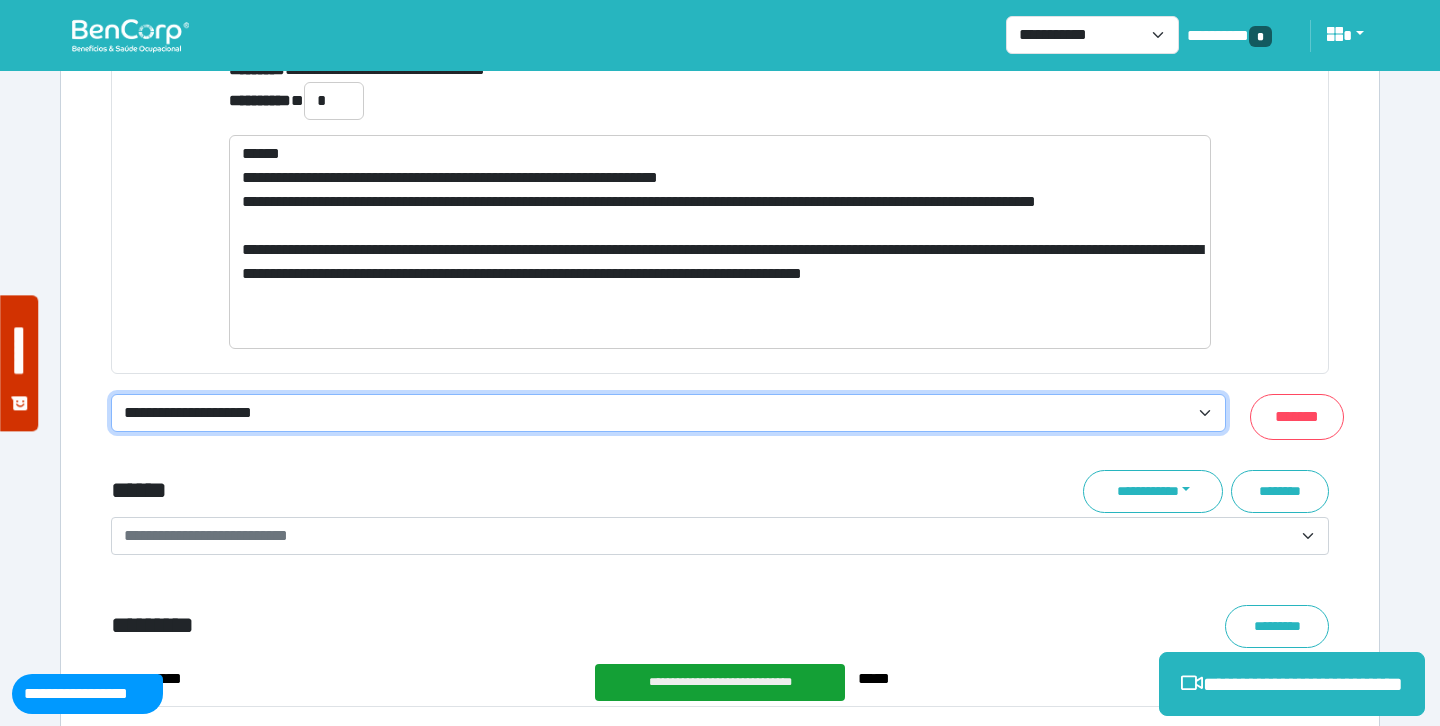 click on "**********" at bounding box center [668, 413] 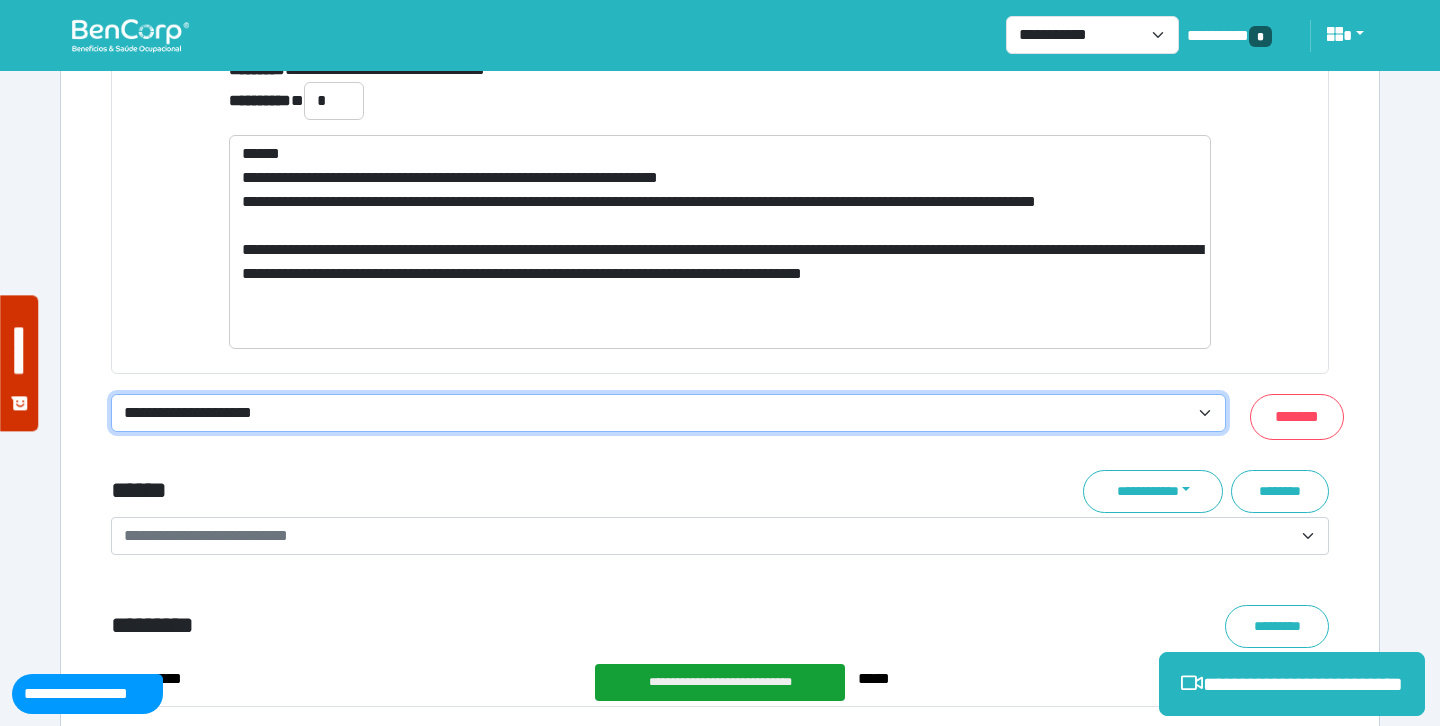 select on "**********" 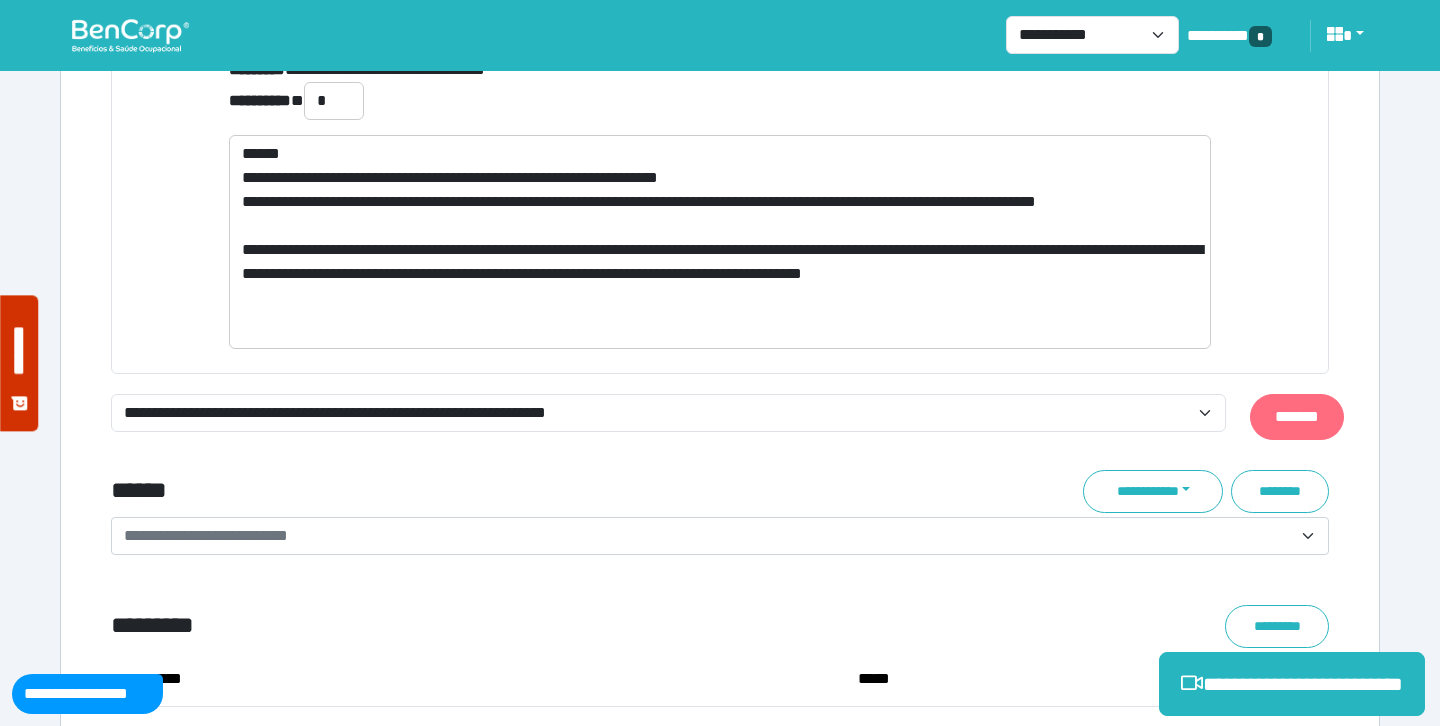 click on "*******" at bounding box center (1297, 417) 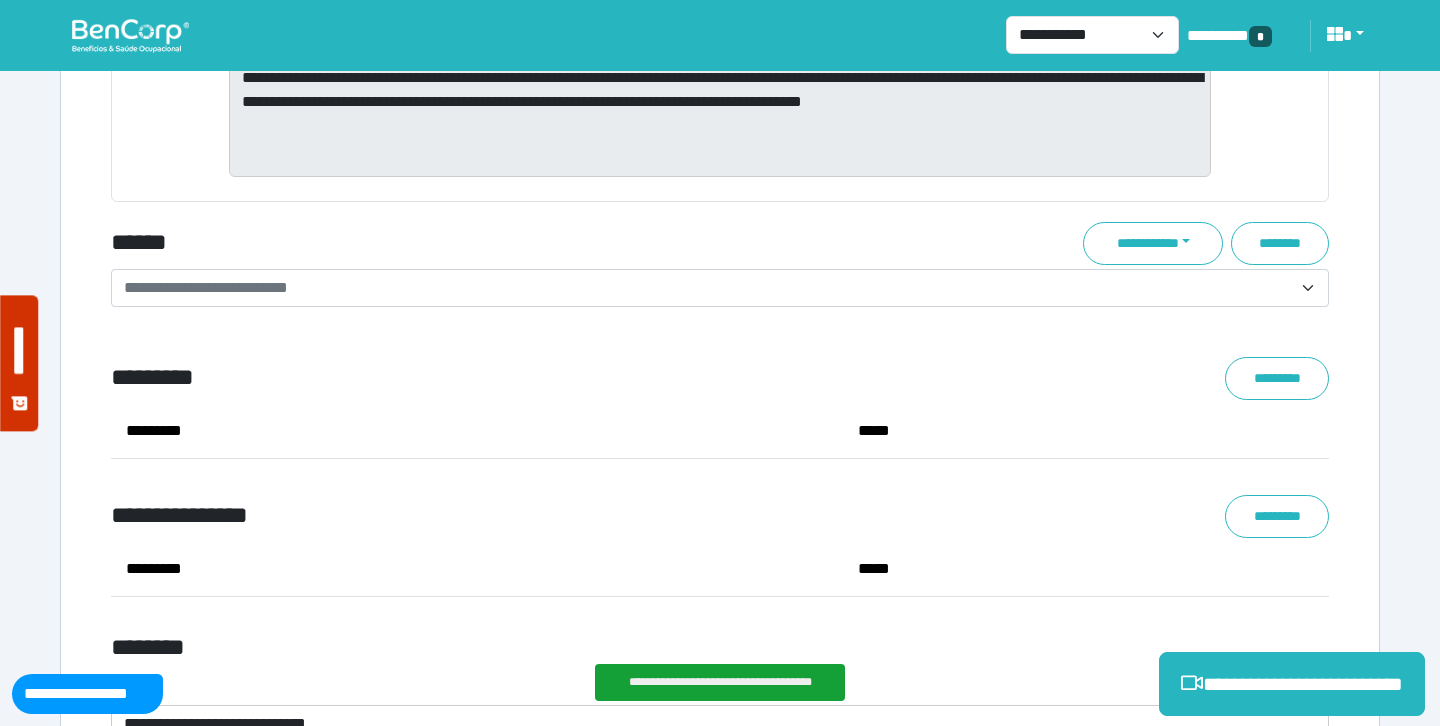 scroll, scrollTop: 7824, scrollLeft: 0, axis: vertical 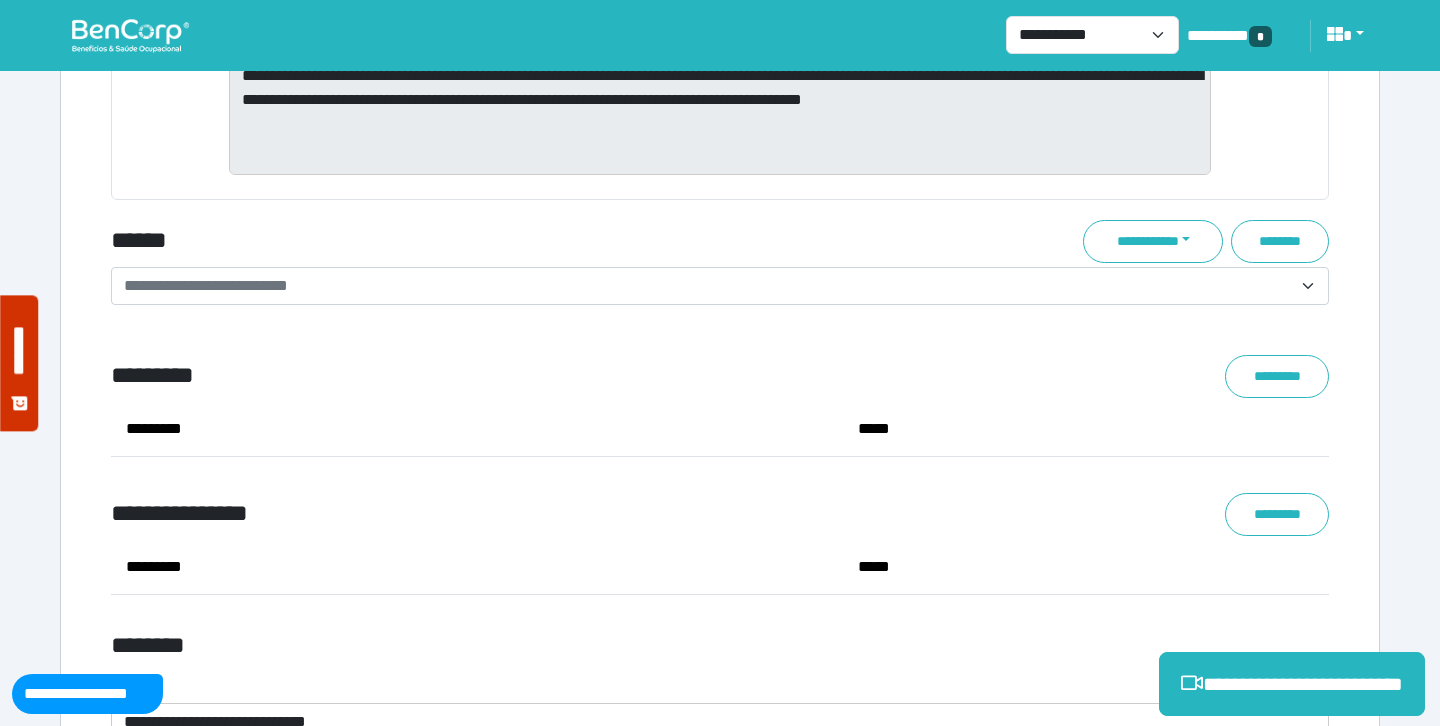 click on "**********" at bounding box center (1134, 241) 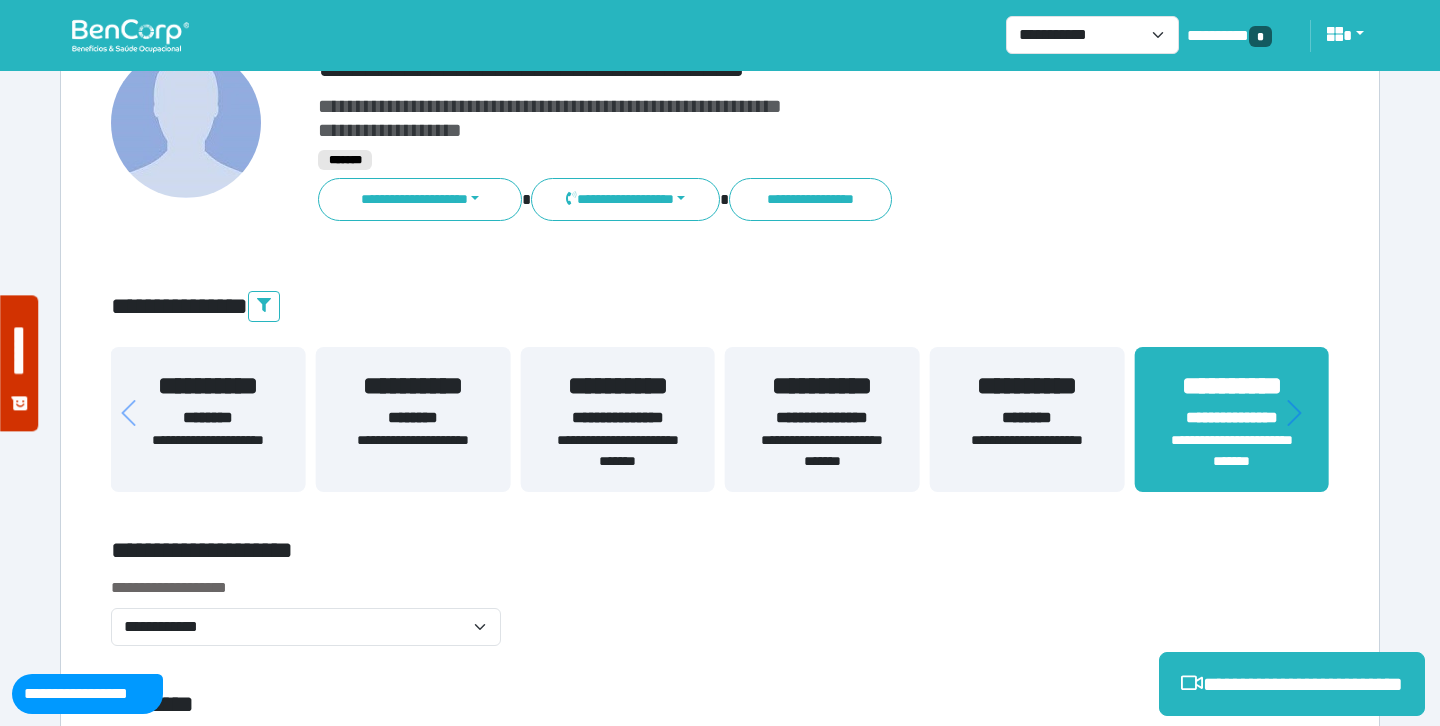 scroll, scrollTop: 210, scrollLeft: 0, axis: vertical 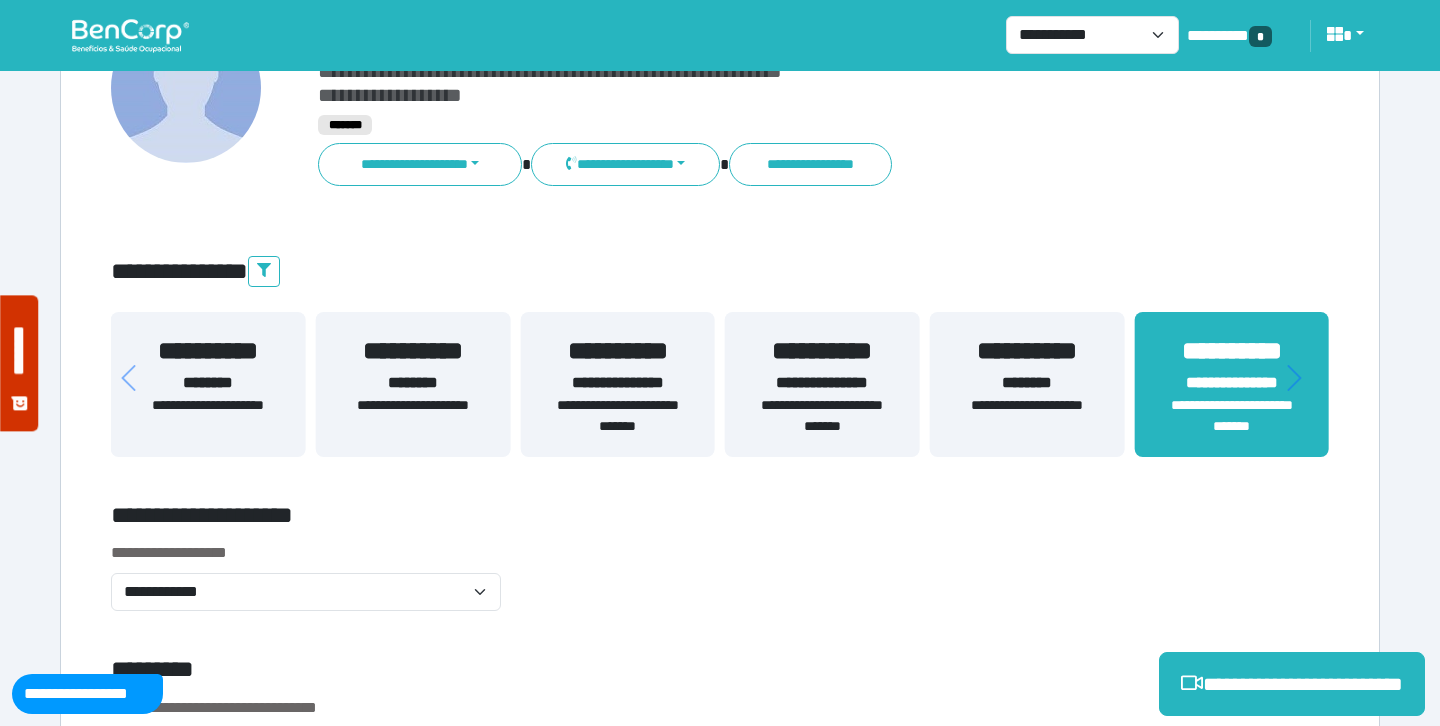 click on "**********" at bounding box center [822, 416] 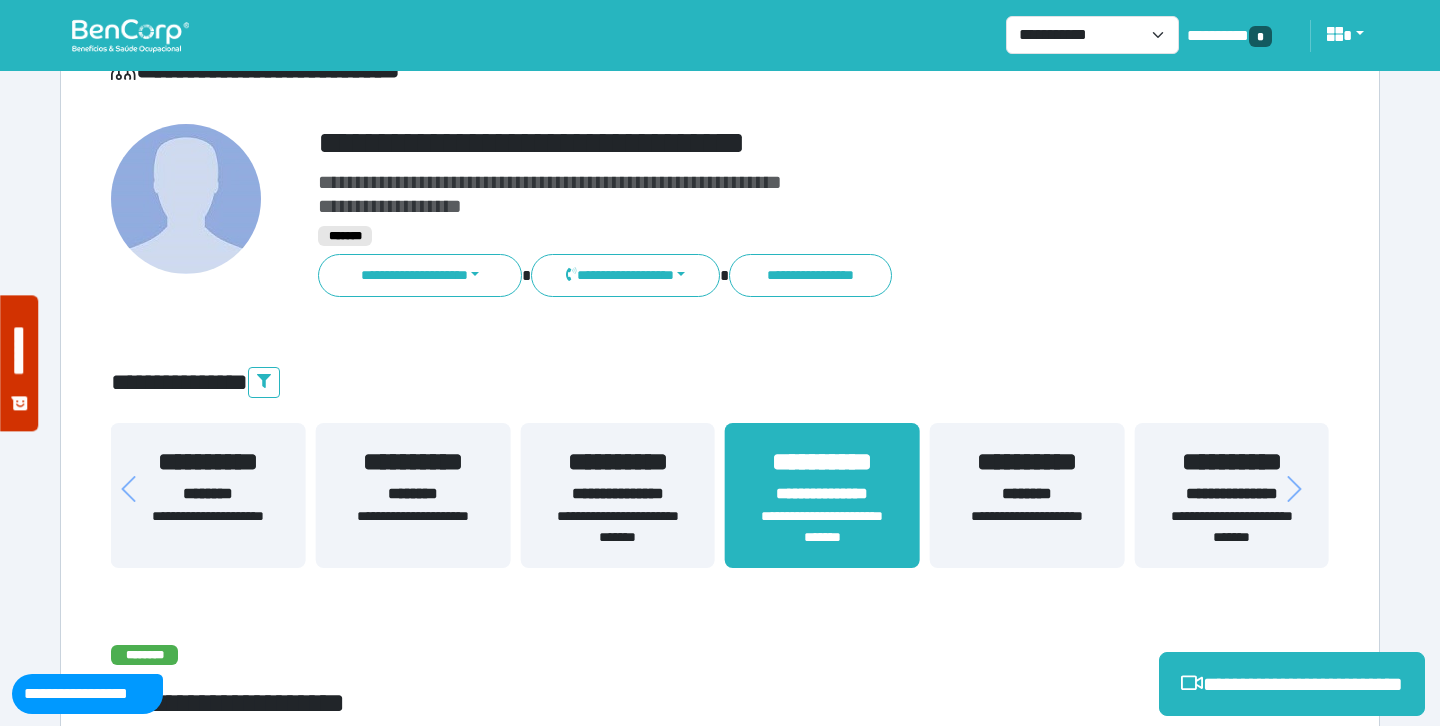 scroll, scrollTop: 113, scrollLeft: 0, axis: vertical 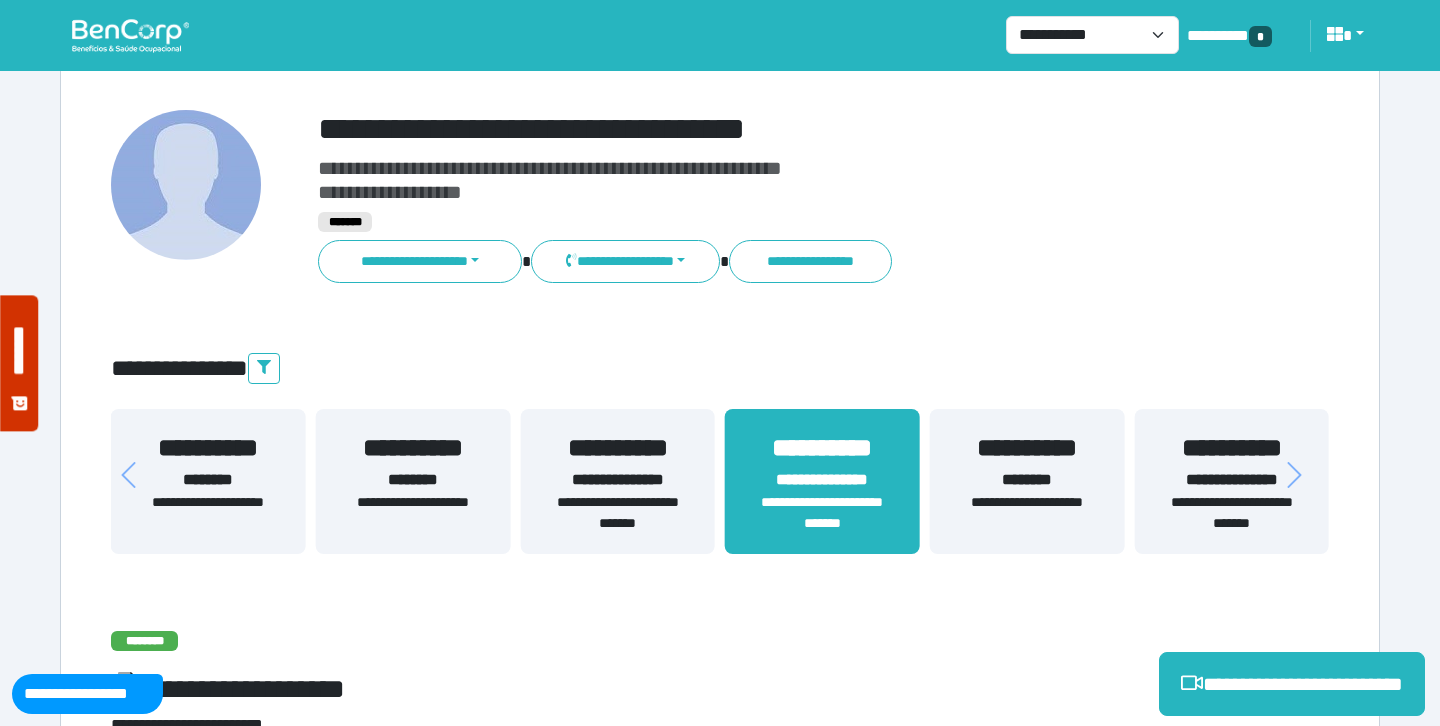 click on "**********" at bounding box center (617, 513) 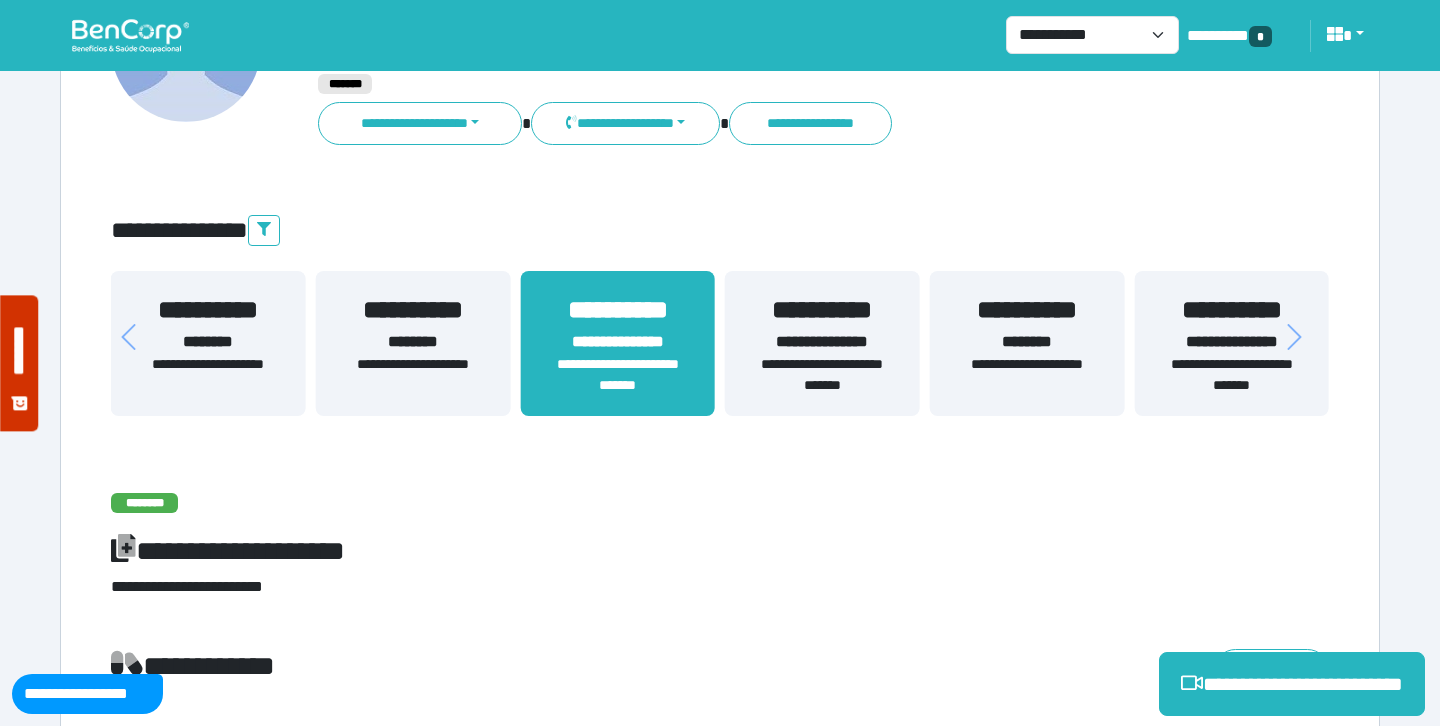 scroll, scrollTop: 0, scrollLeft: 0, axis: both 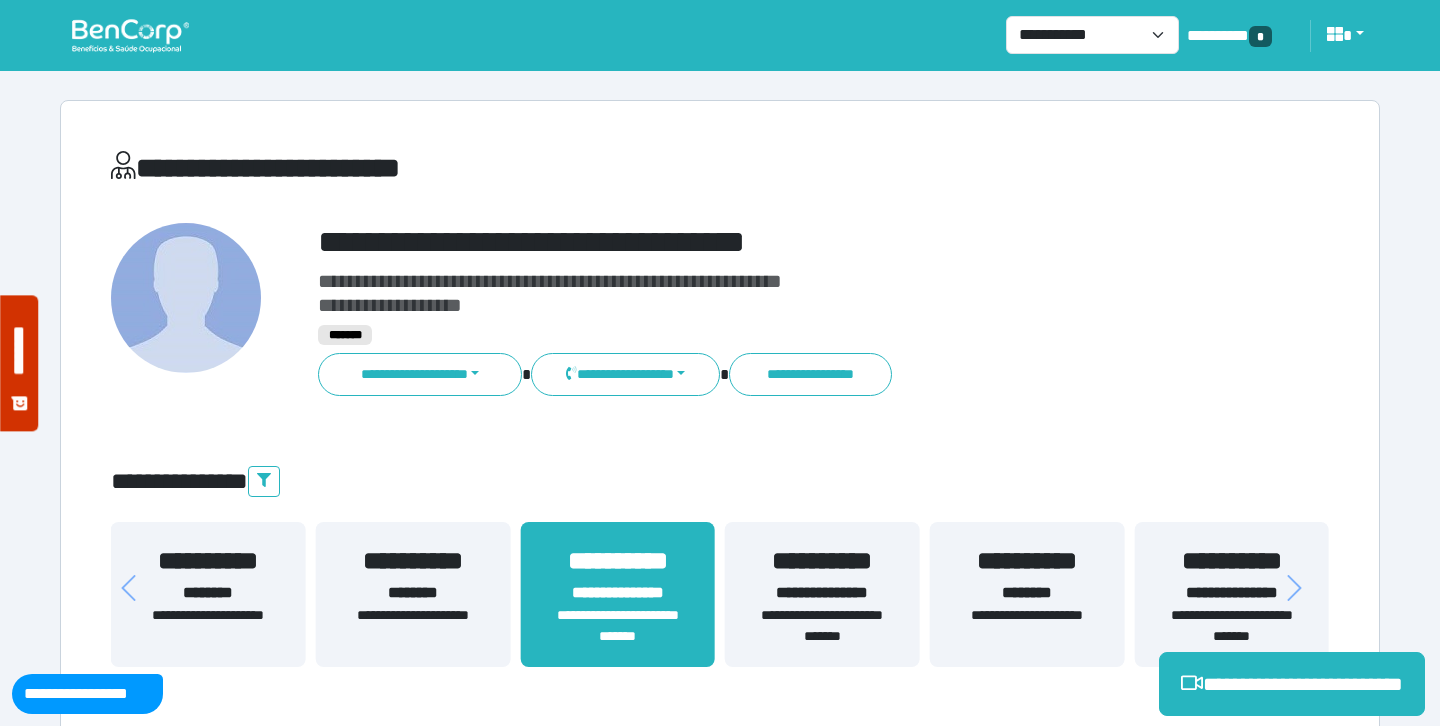 click on "**********" at bounding box center [1231, 561] 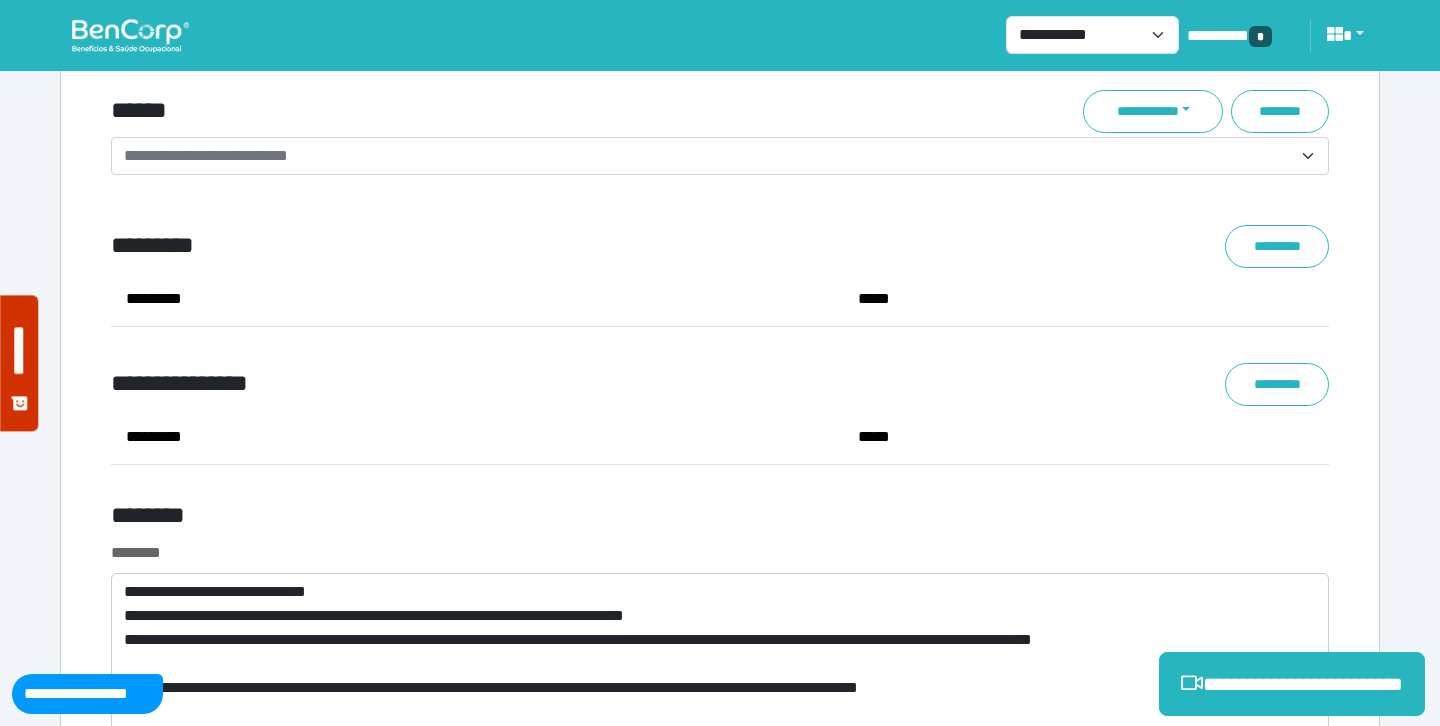 scroll, scrollTop: 7889, scrollLeft: 0, axis: vertical 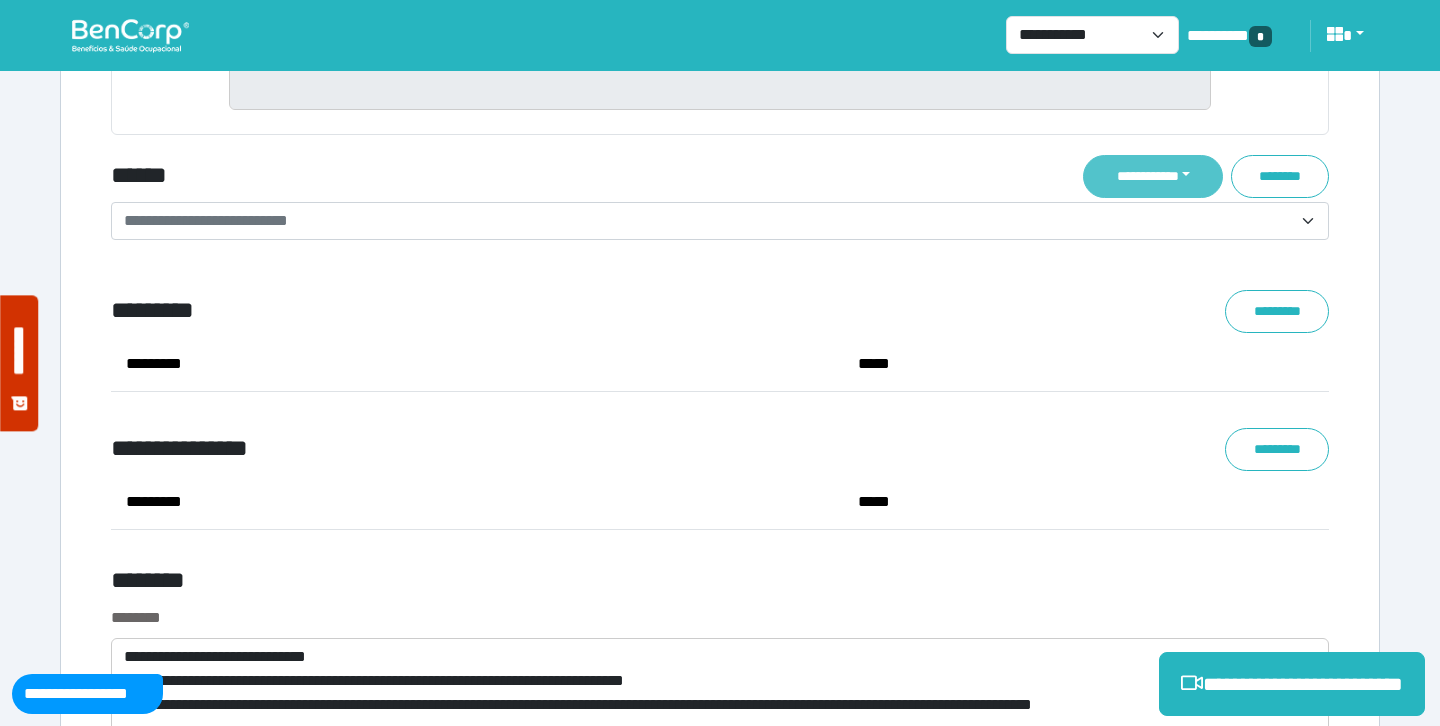 click on "**********" at bounding box center [1153, 176] 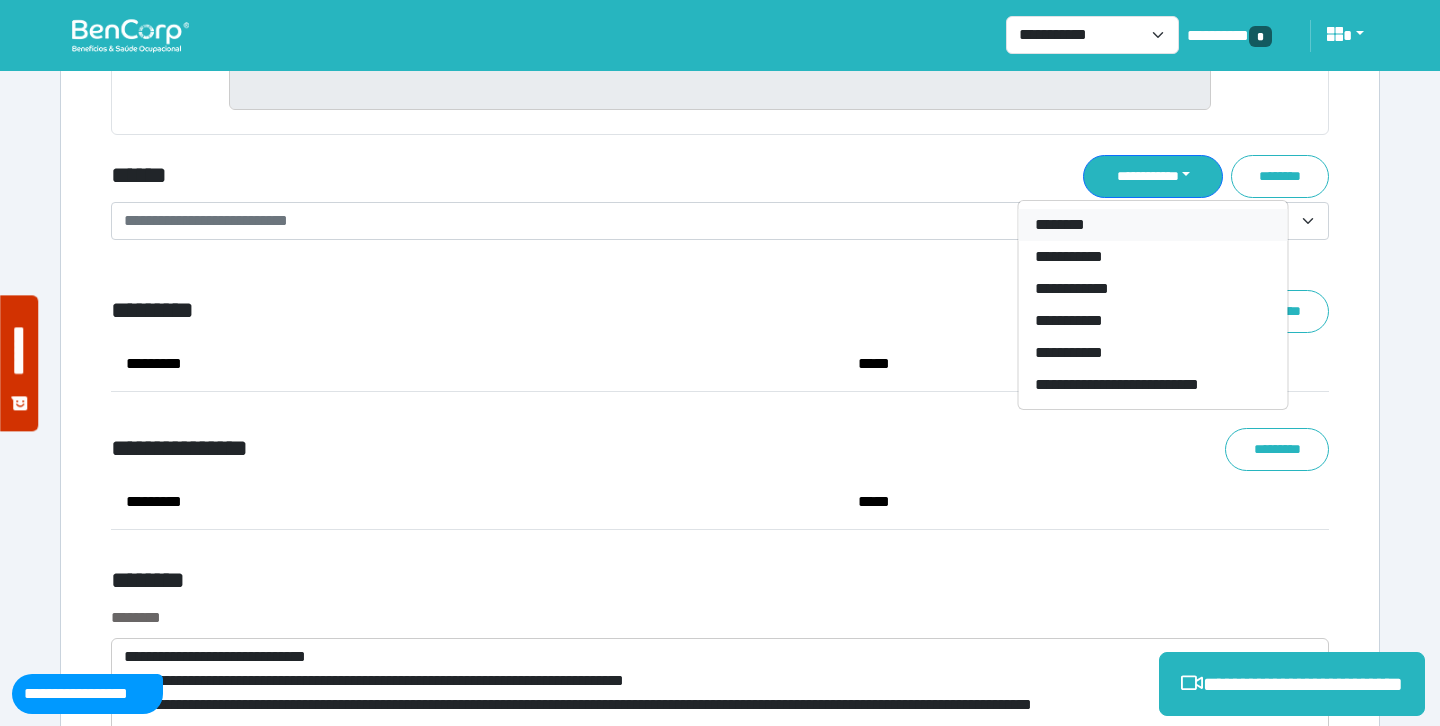 click on "********" at bounding box center [1153, 225] 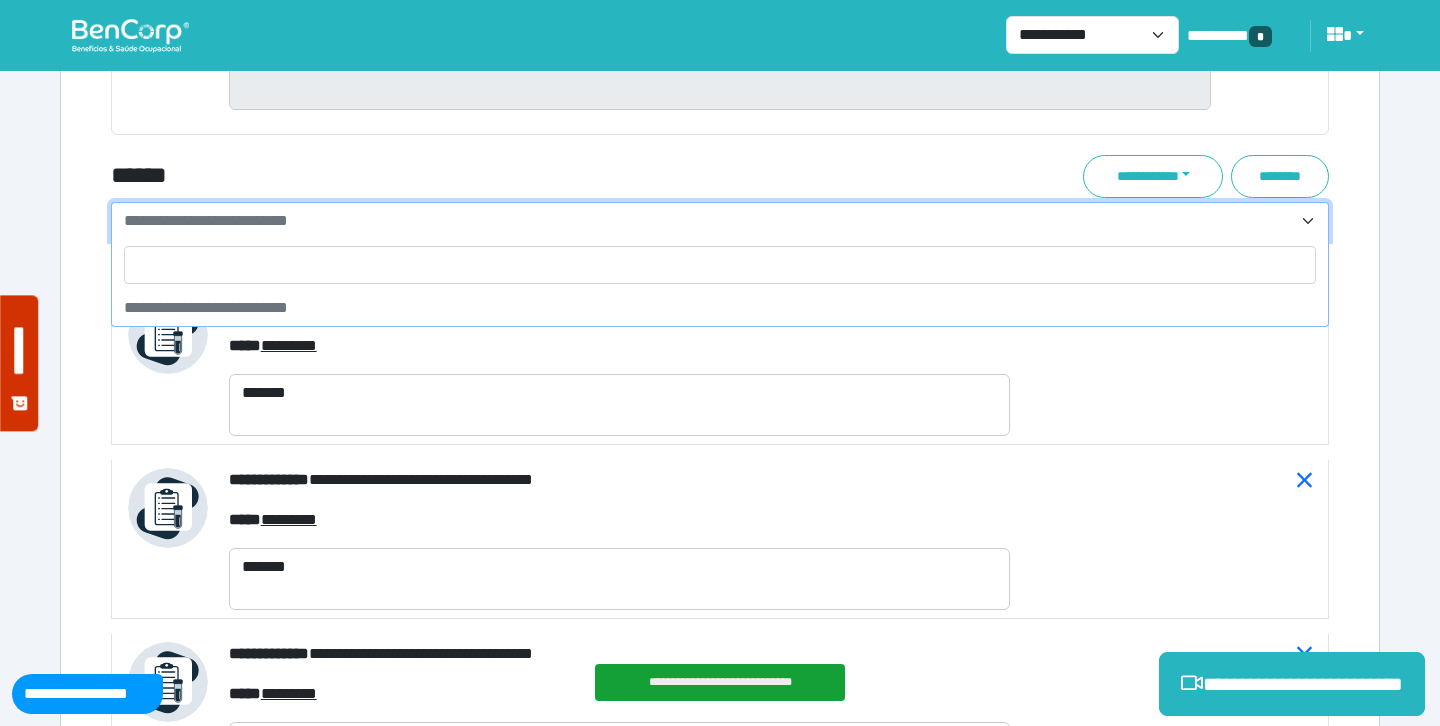 click on "**********" at bounding box center (708, 221) 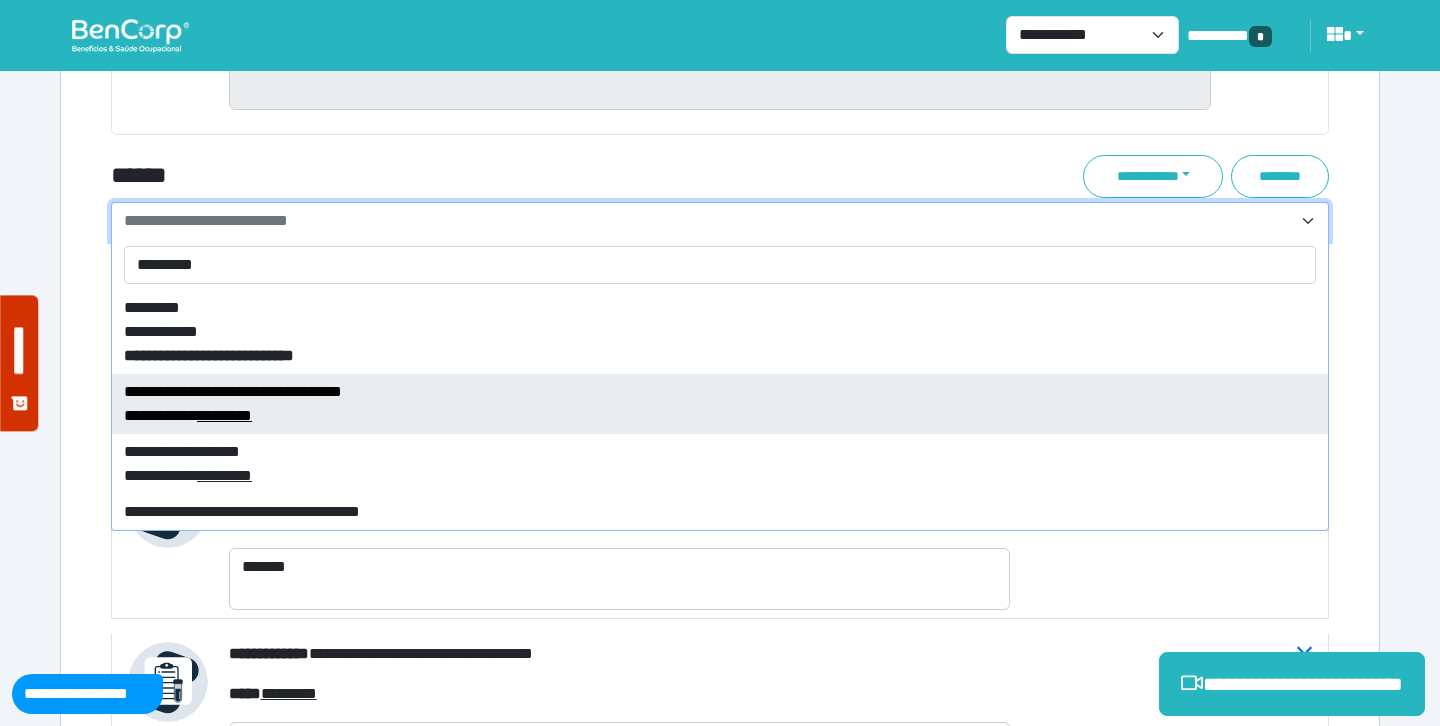 type on "*********" 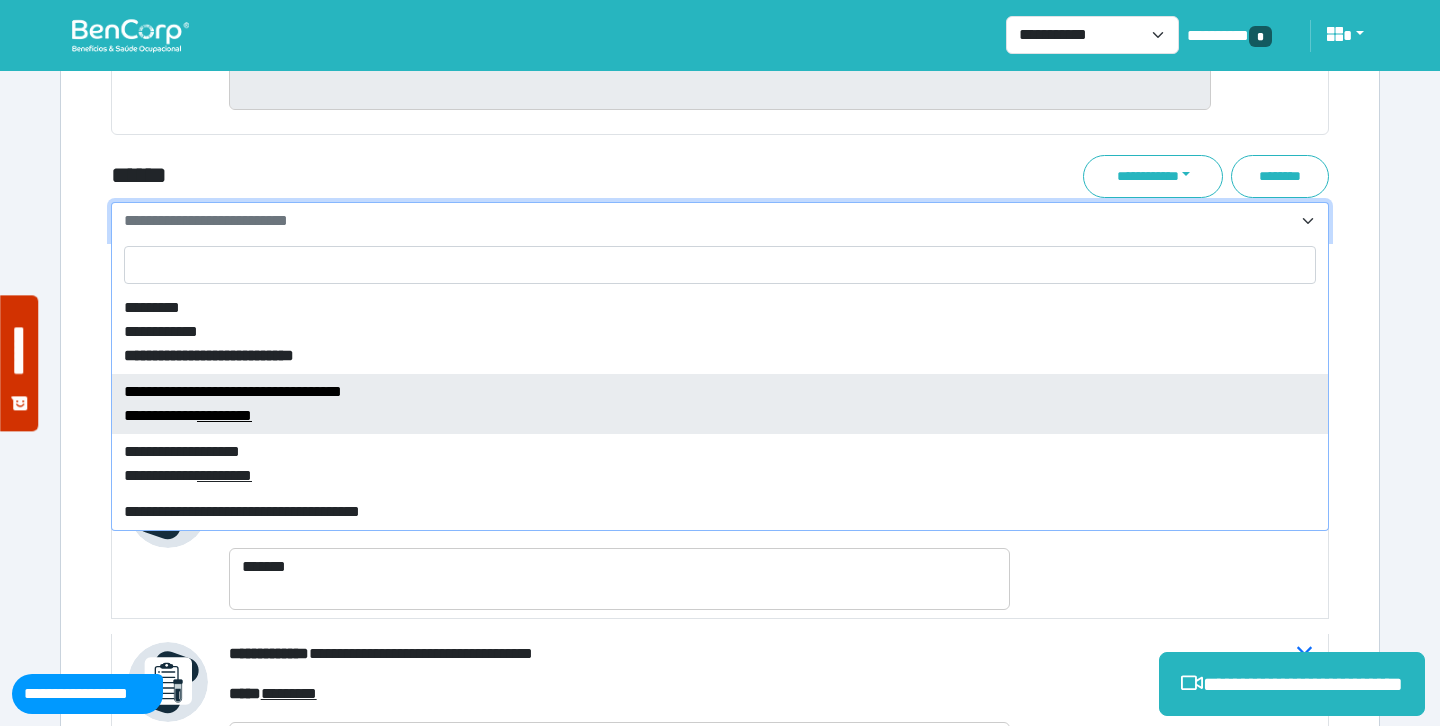 select on "****" 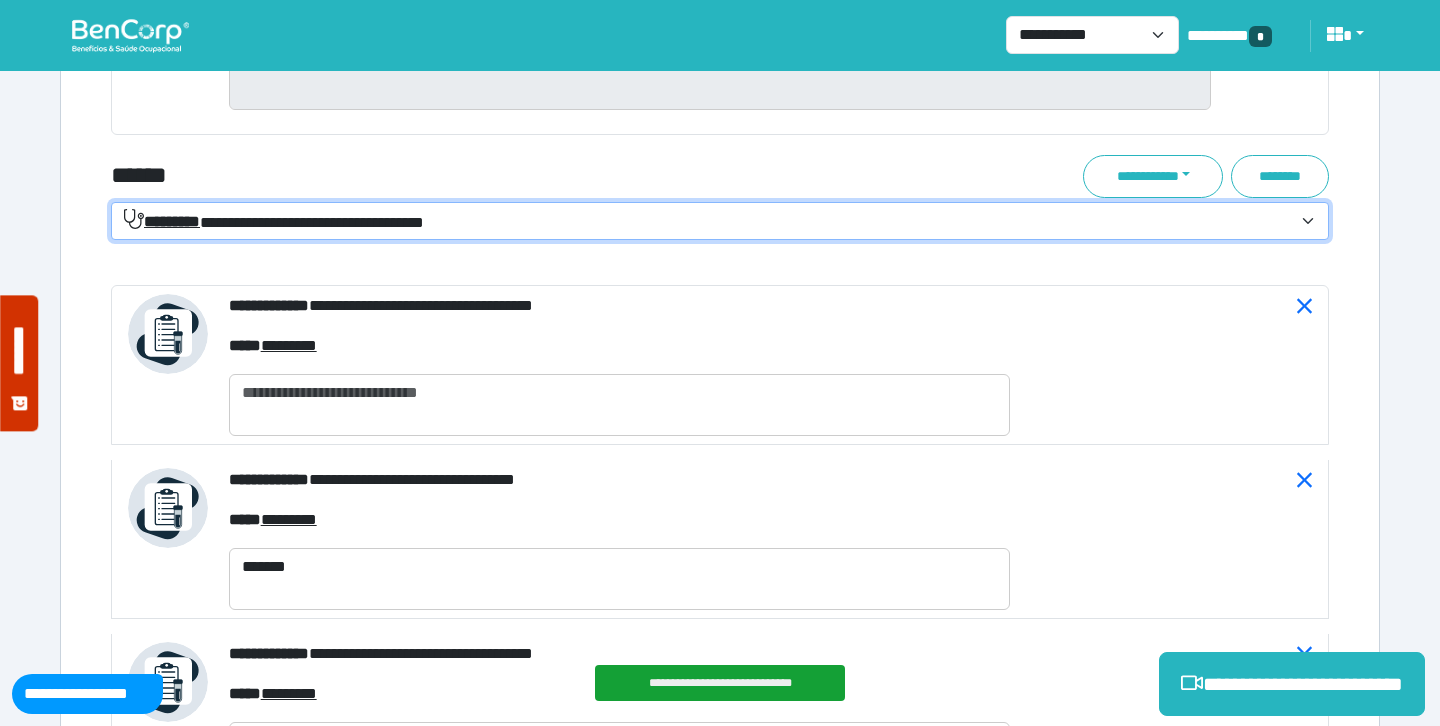click on "**********" at bounding box center (720, 221) 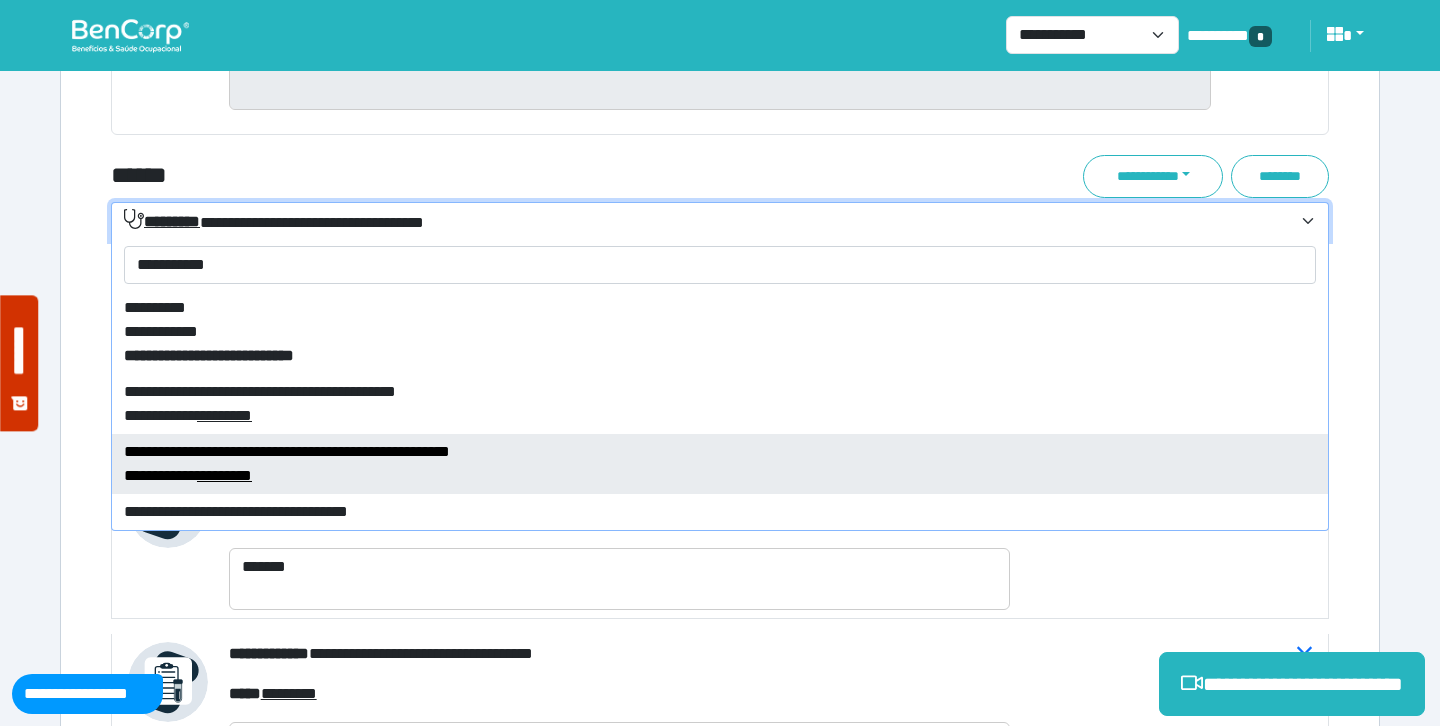 type on "**********" 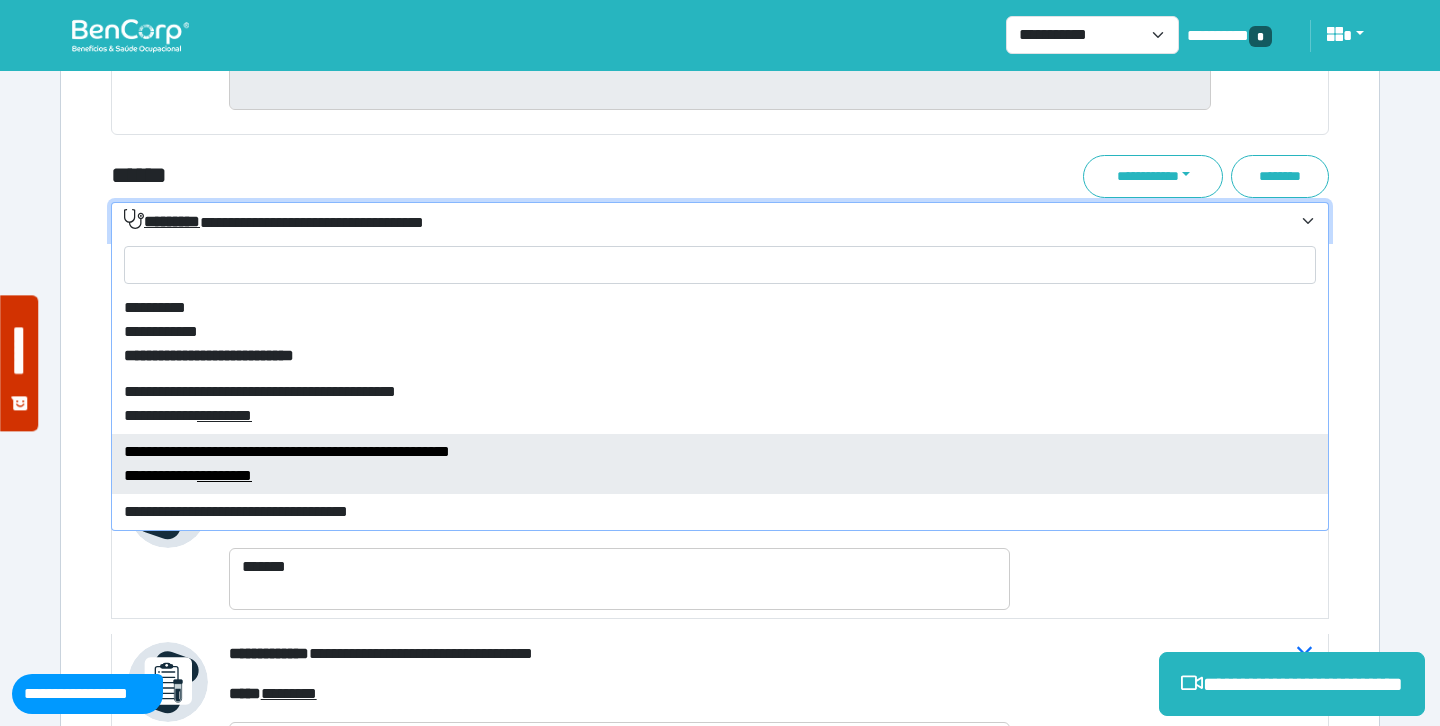 select on "****" 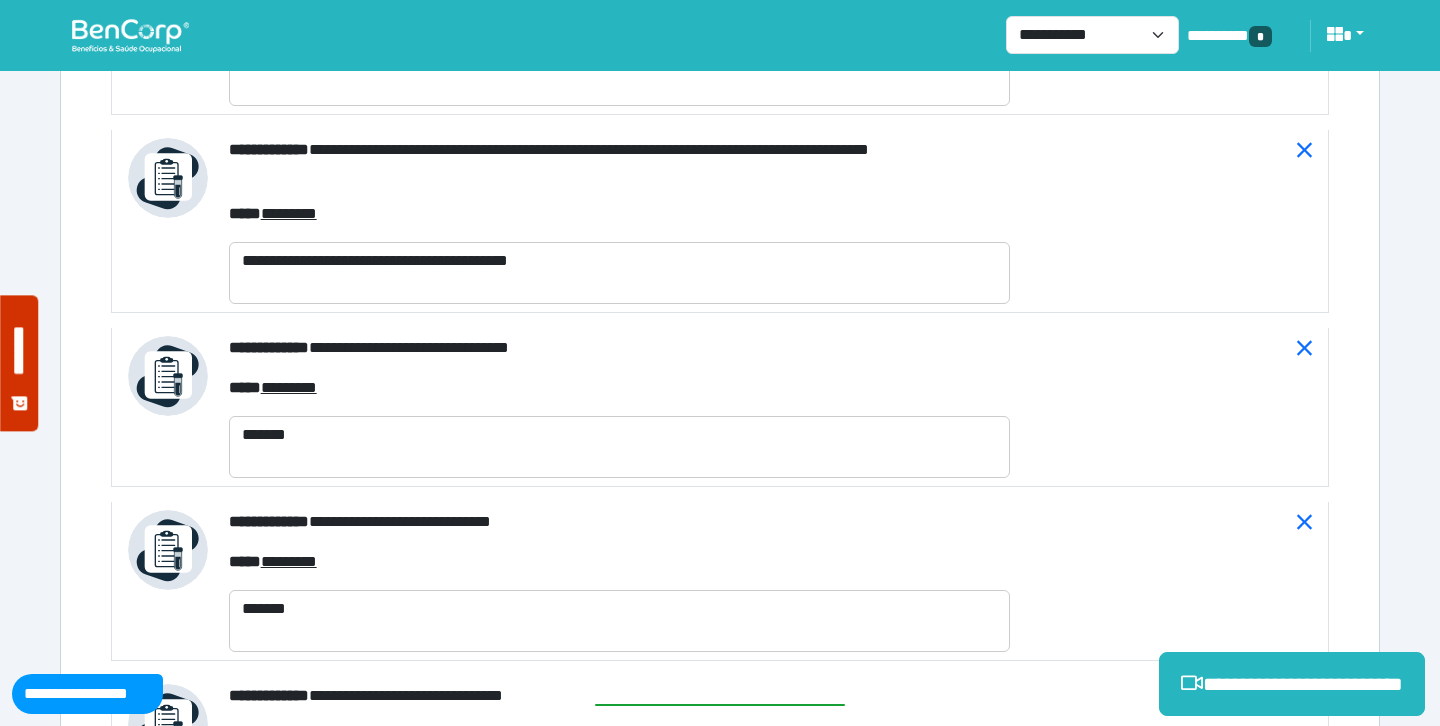 scroll, scrollTop: 9660, scrollLeft: 0, axis: vertical 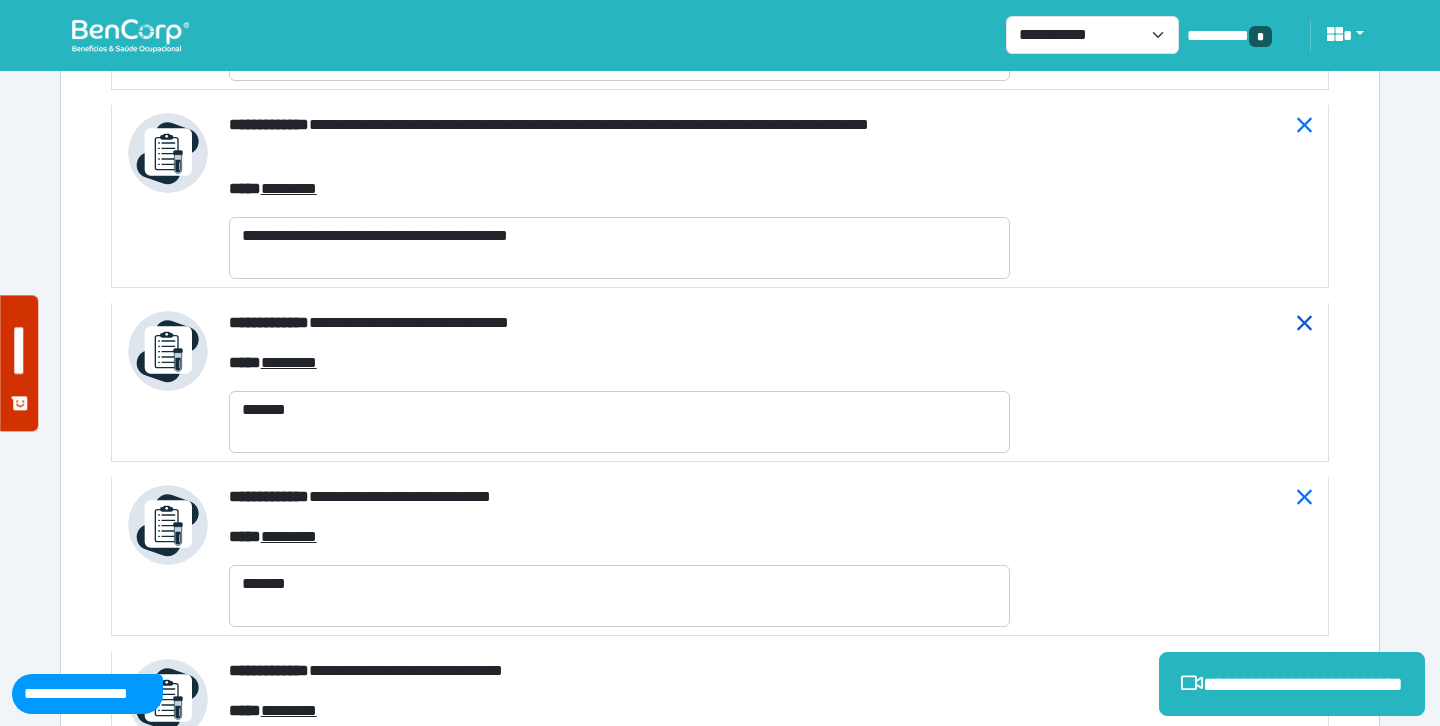 click 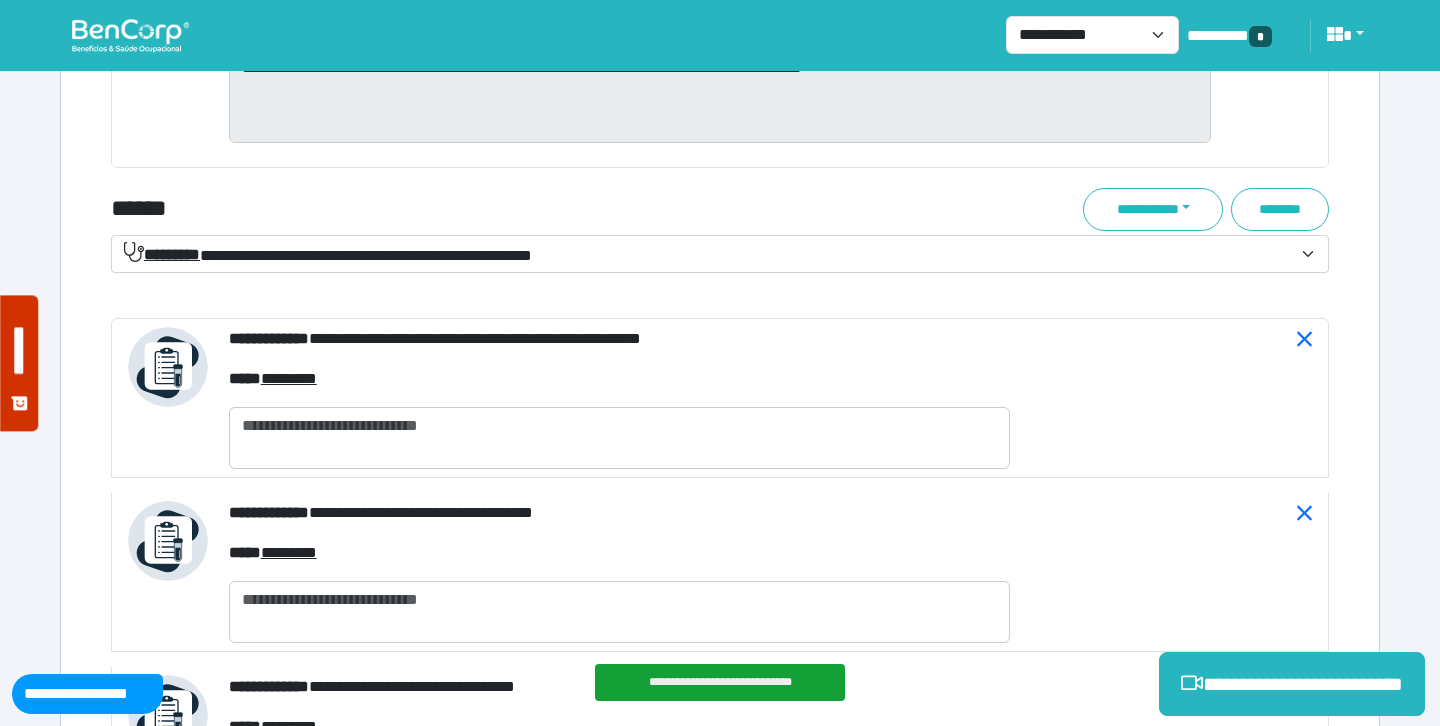 scroll, scrollTop: 7849, scrollLeft: 0, axis: vertical 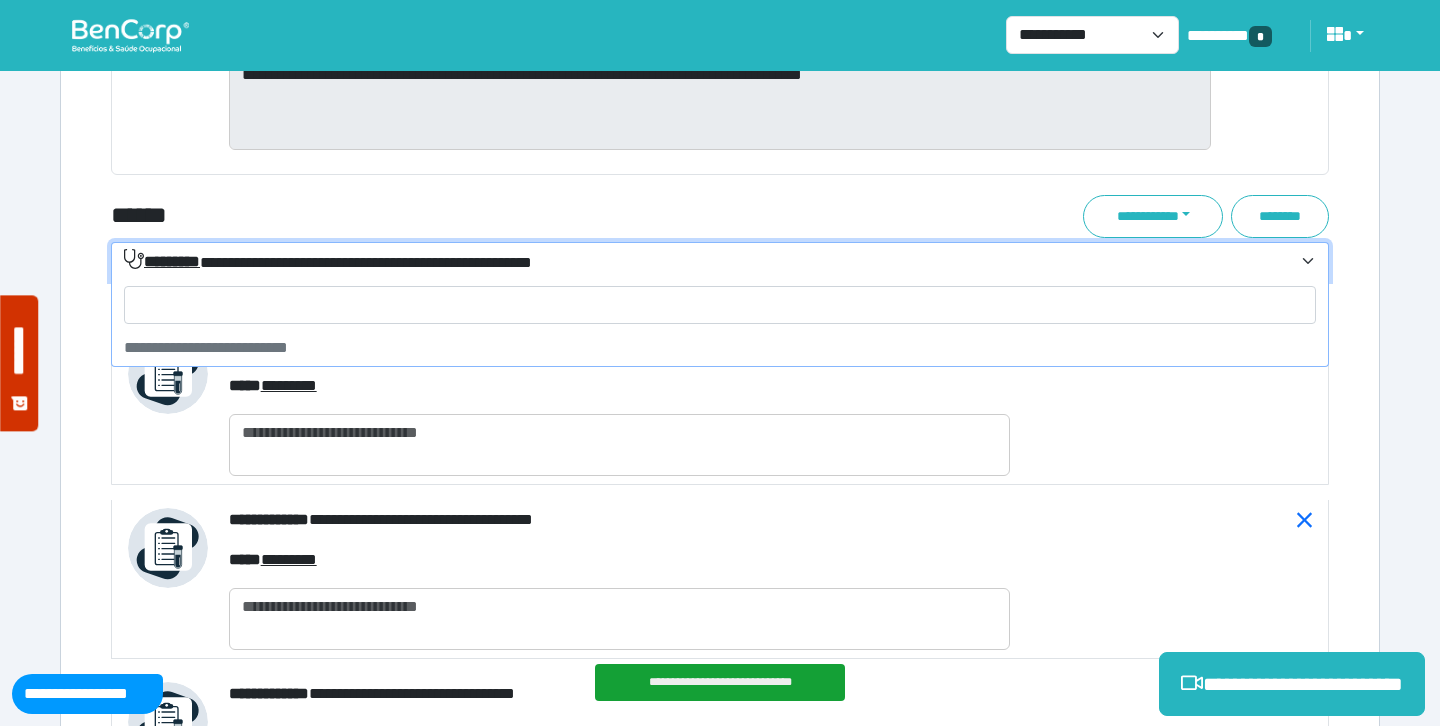 click on "**********" at bounding box center (708, 262) 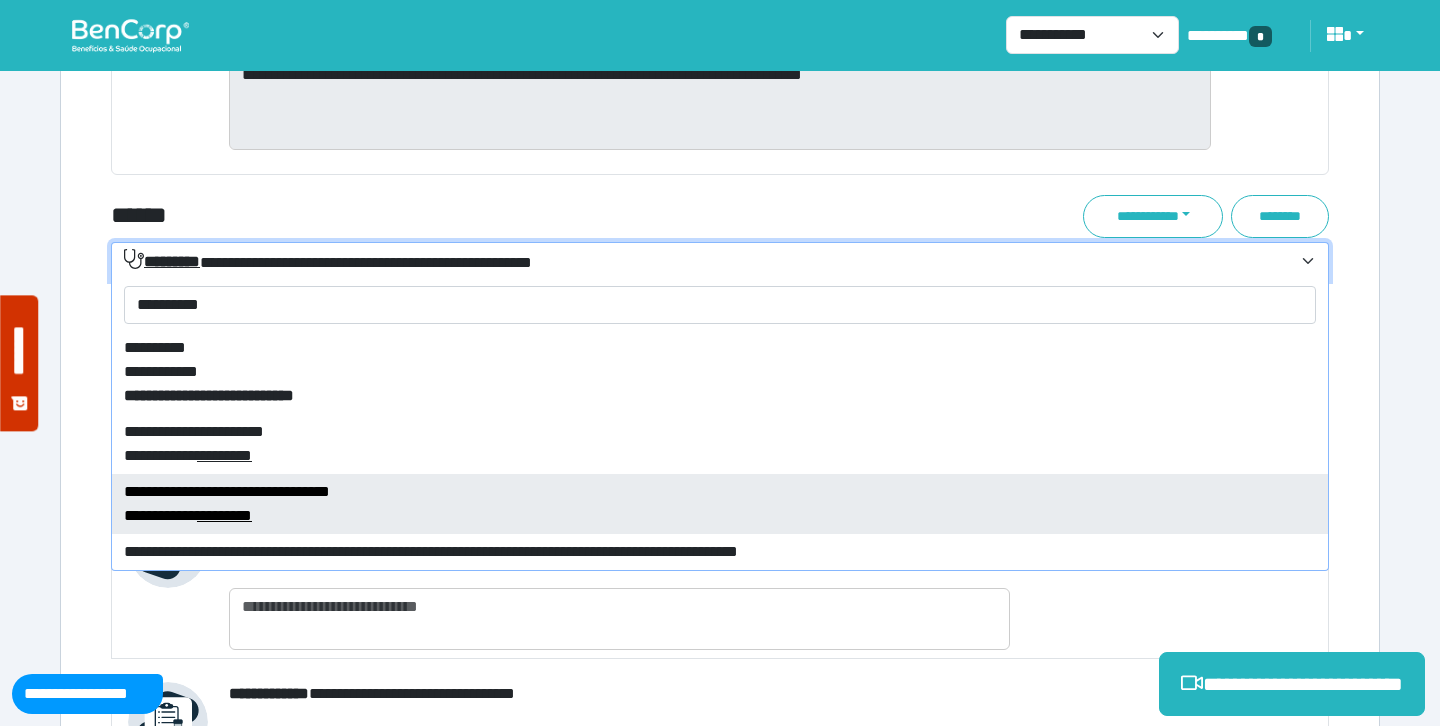 type on "**********" 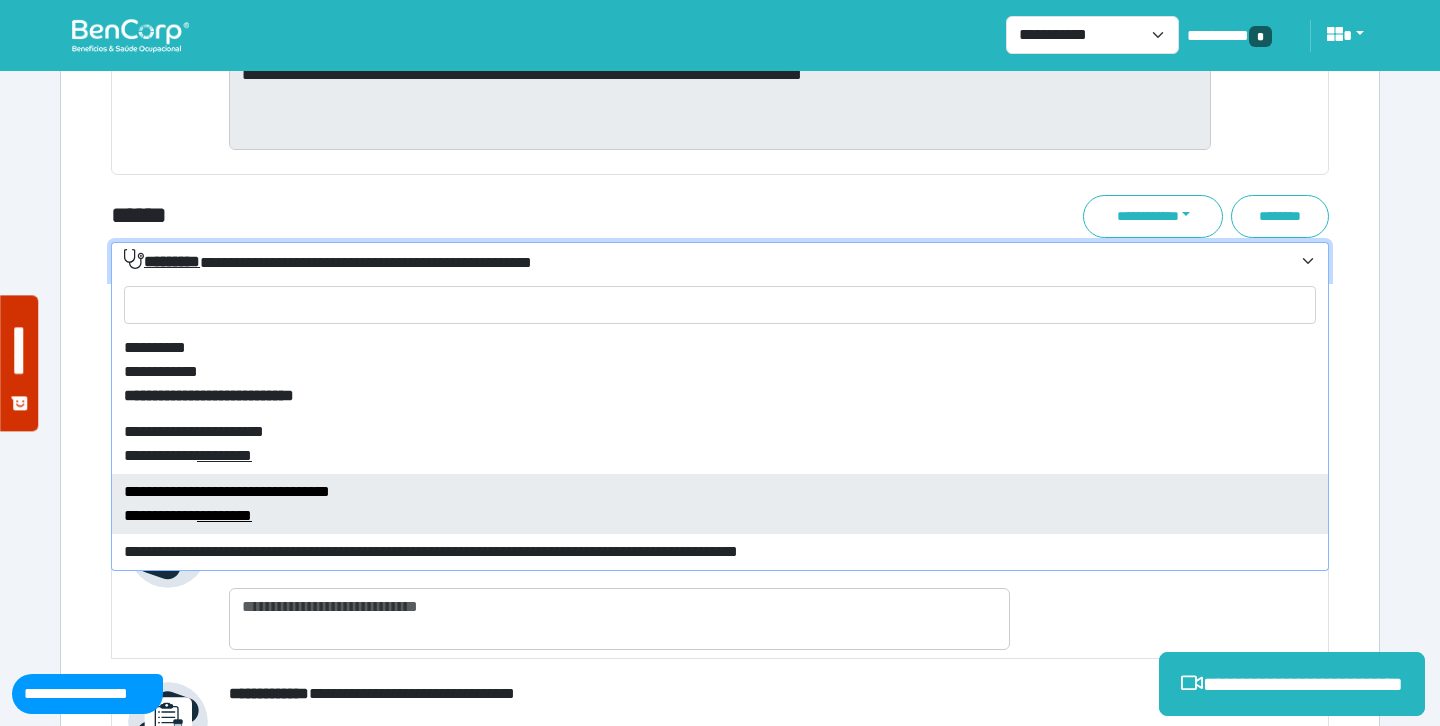 select on "****" 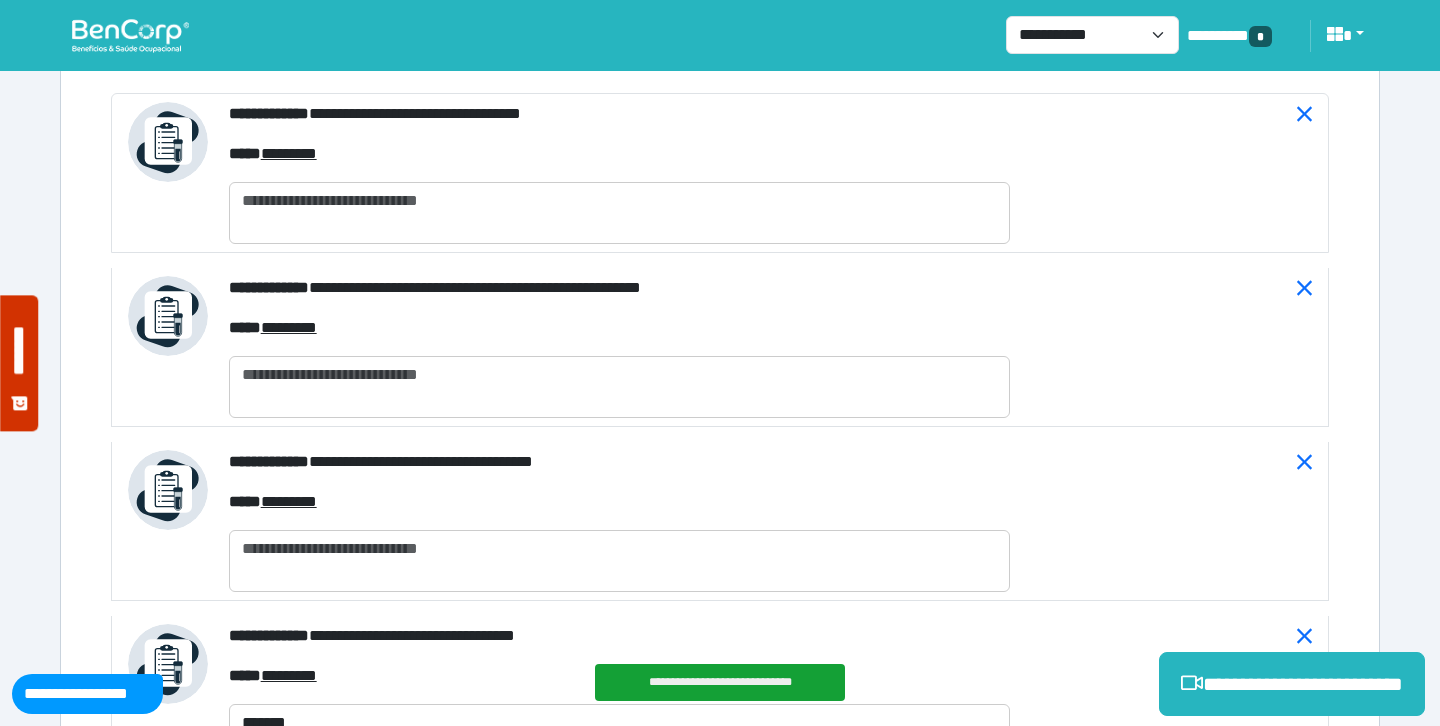 scroll, scrollTop: 8264, scrollLeft: 0, axis: vertical 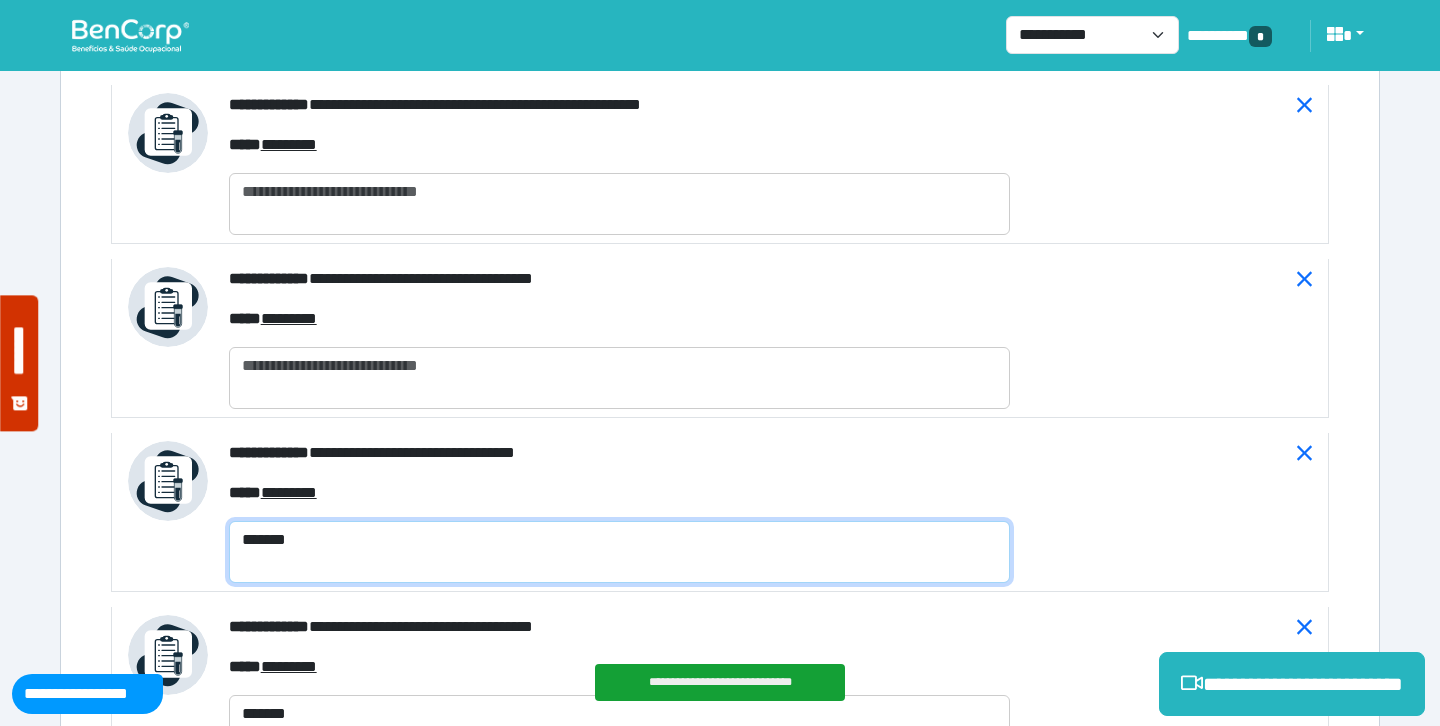 click on "*******" at bounding box center [619, 552] 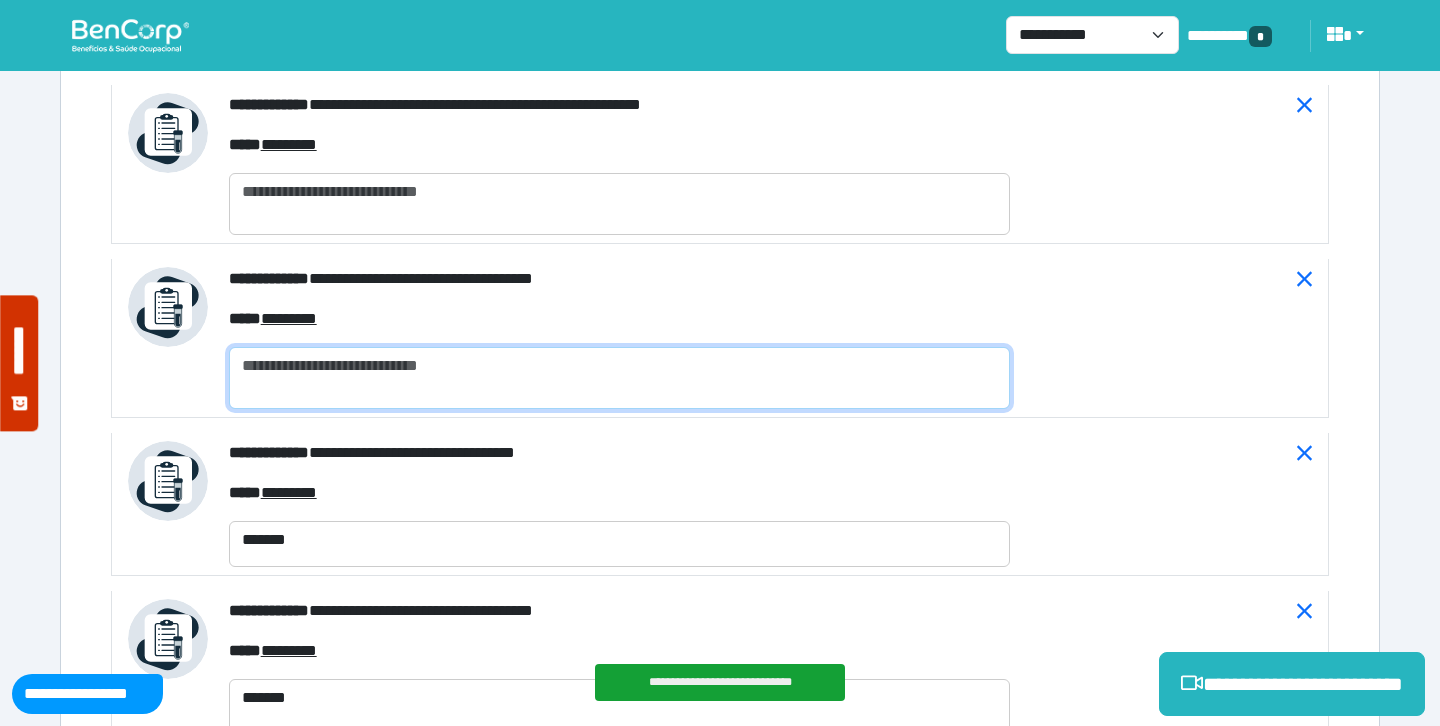 click at bounding box center (619, 378) 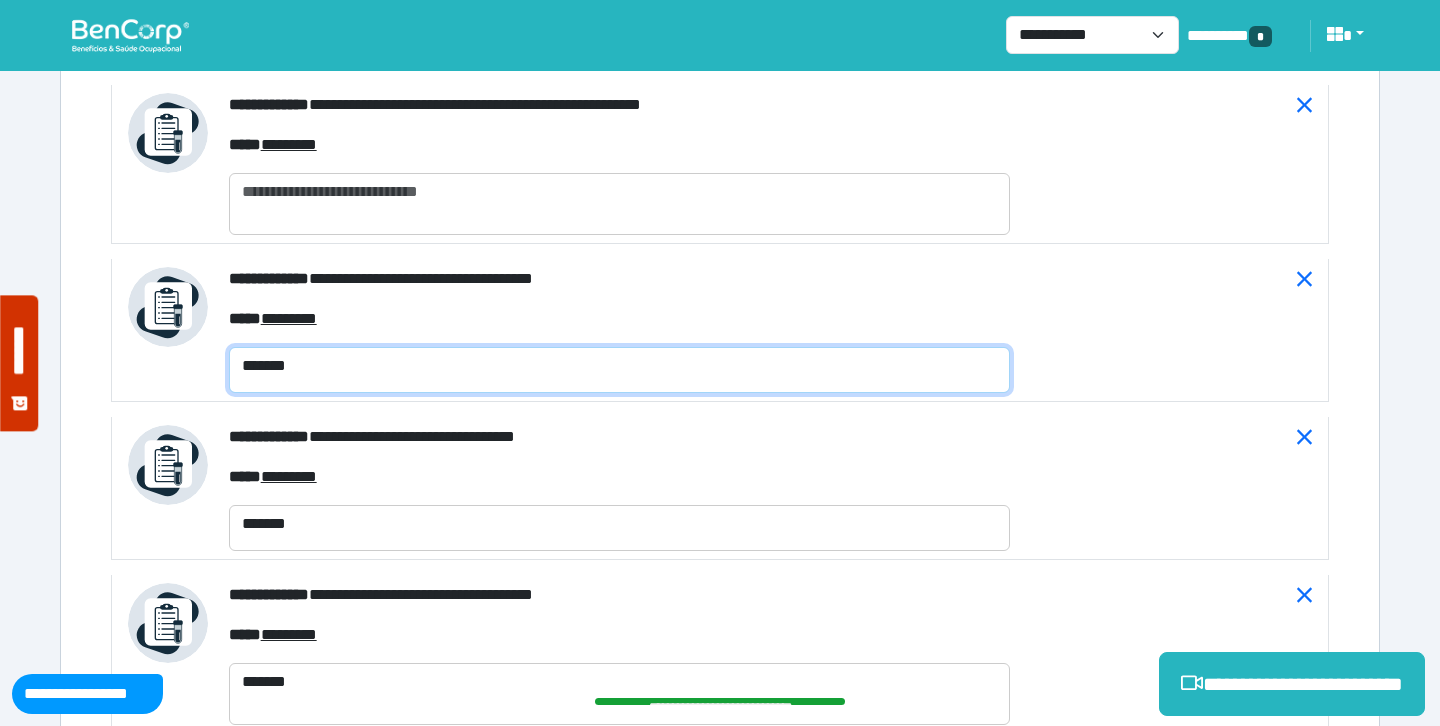 type on "*******" 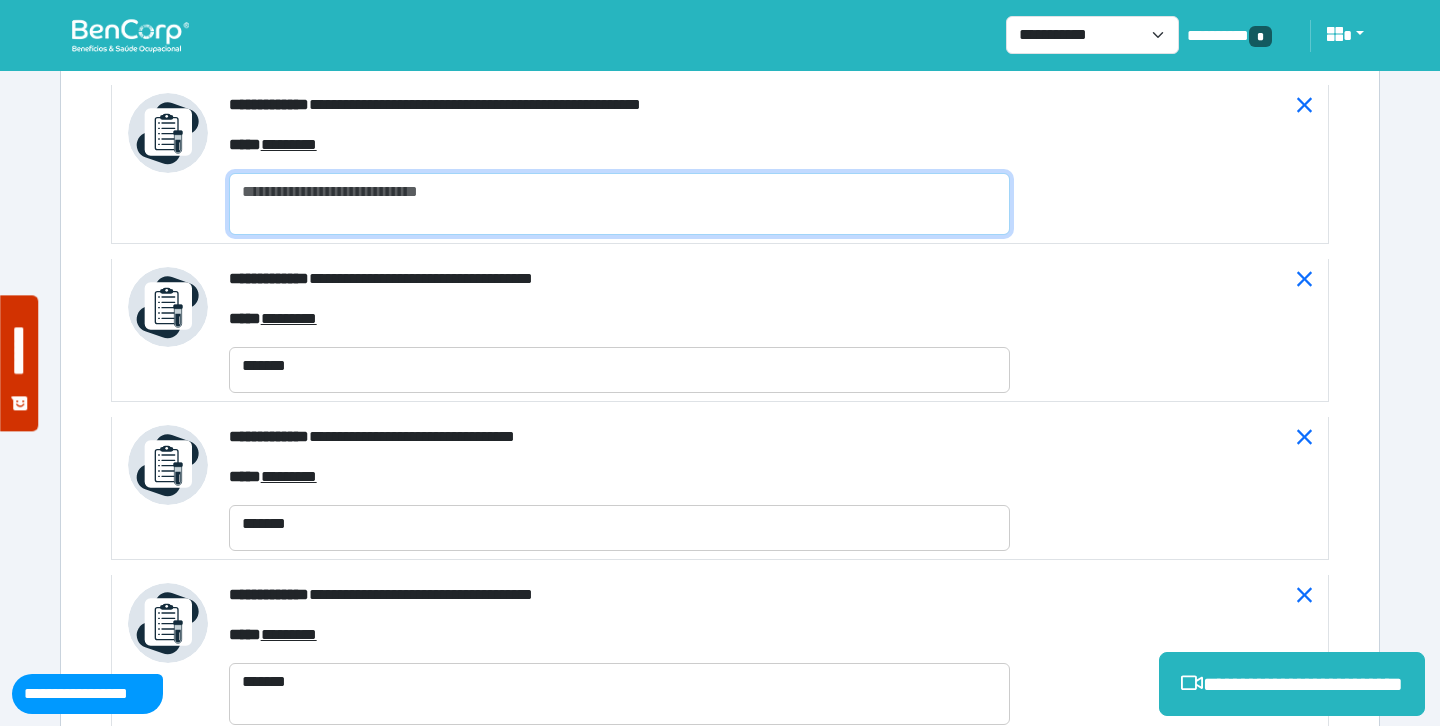 click at bounding box center (619, 204) 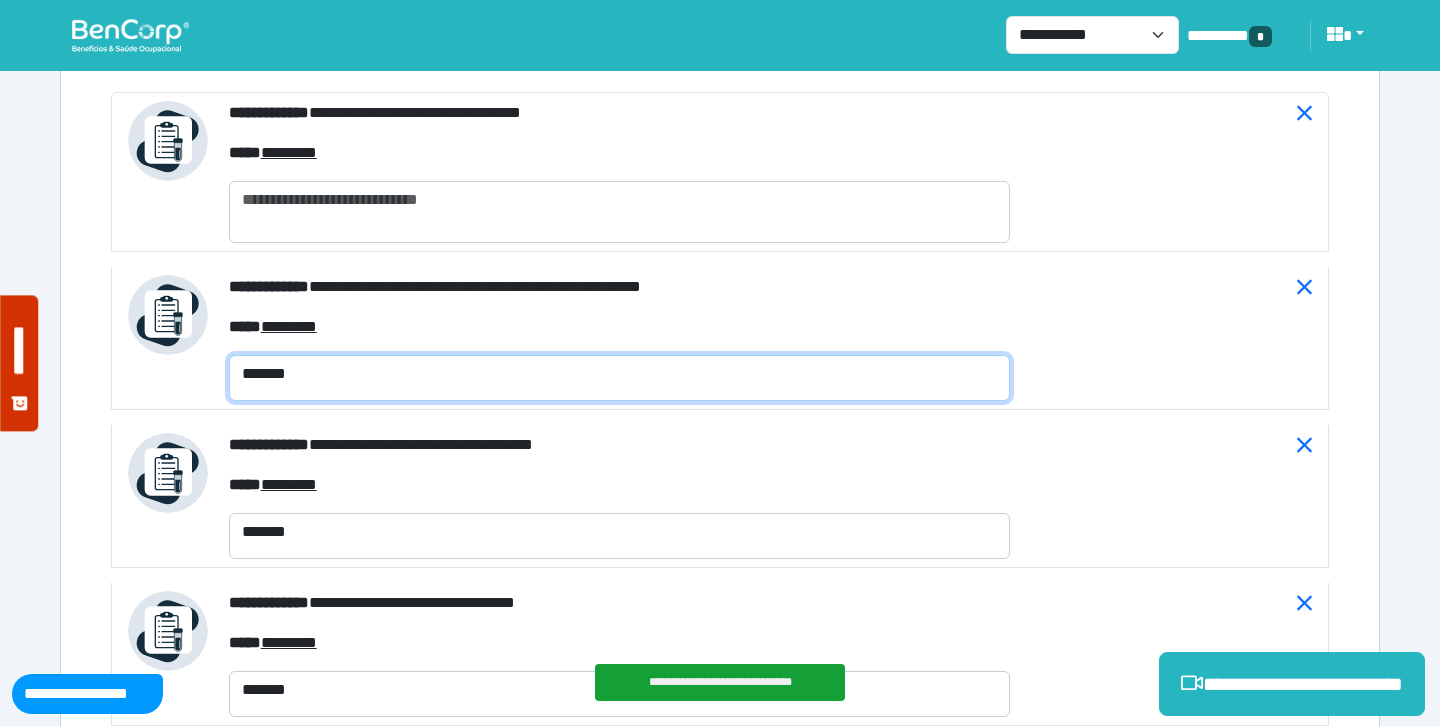 type on "*******" 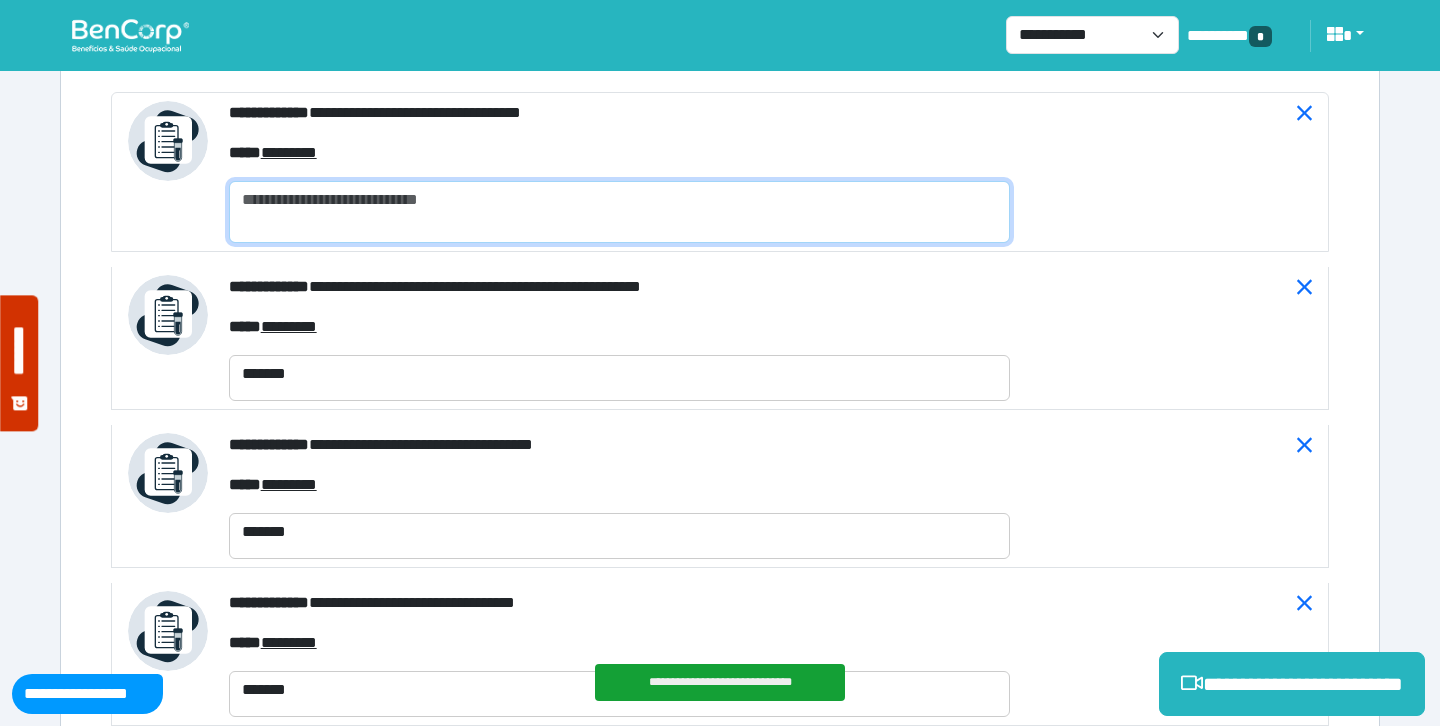 click at bounding box center (619, 212) 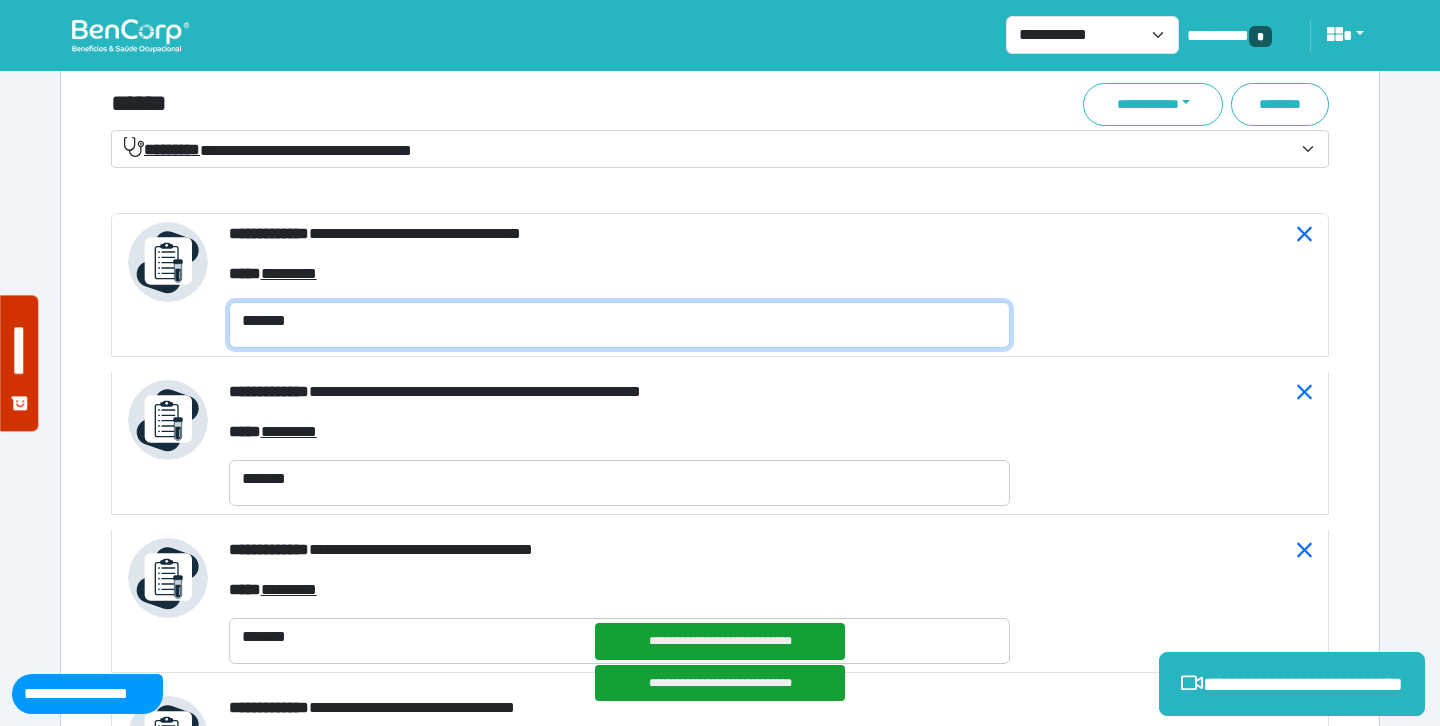 scroll, scrollTop: 7947, scrollLeft: 0, axis: vertical 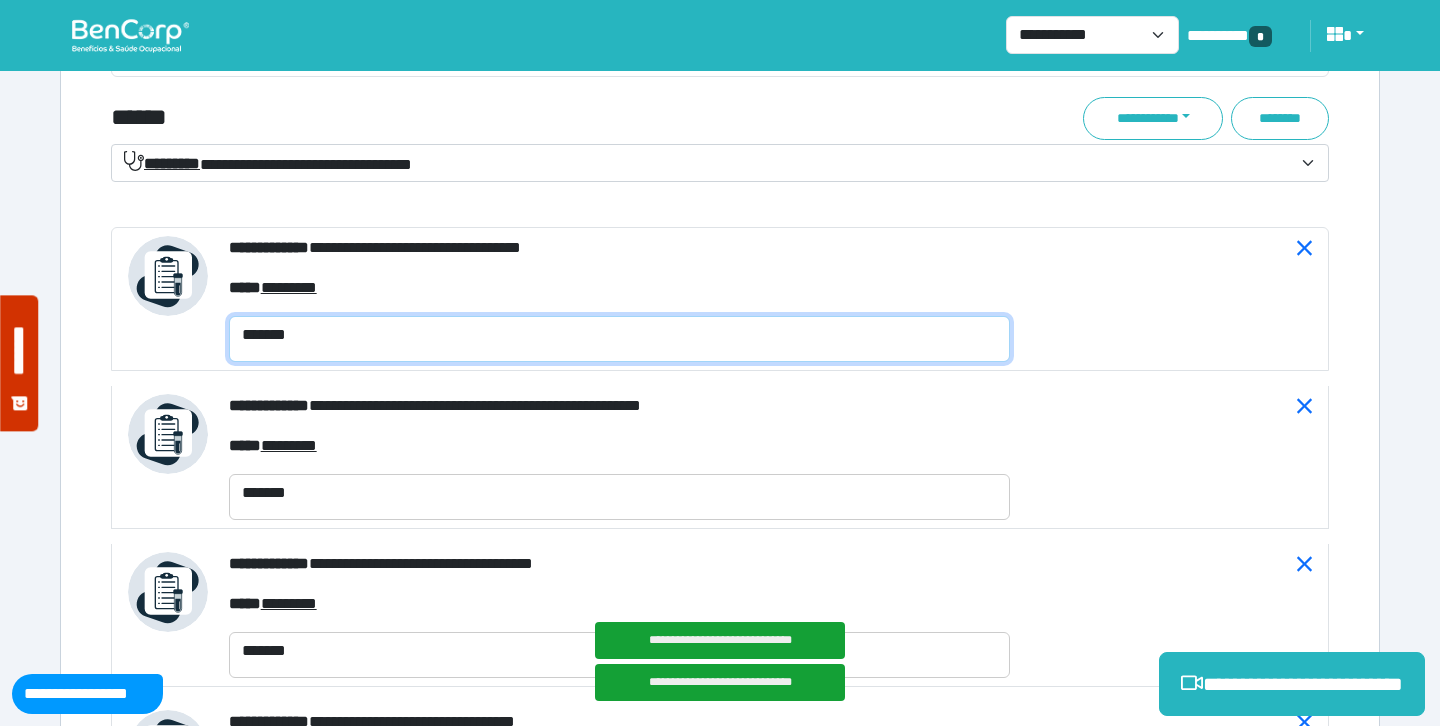 type on "*******" 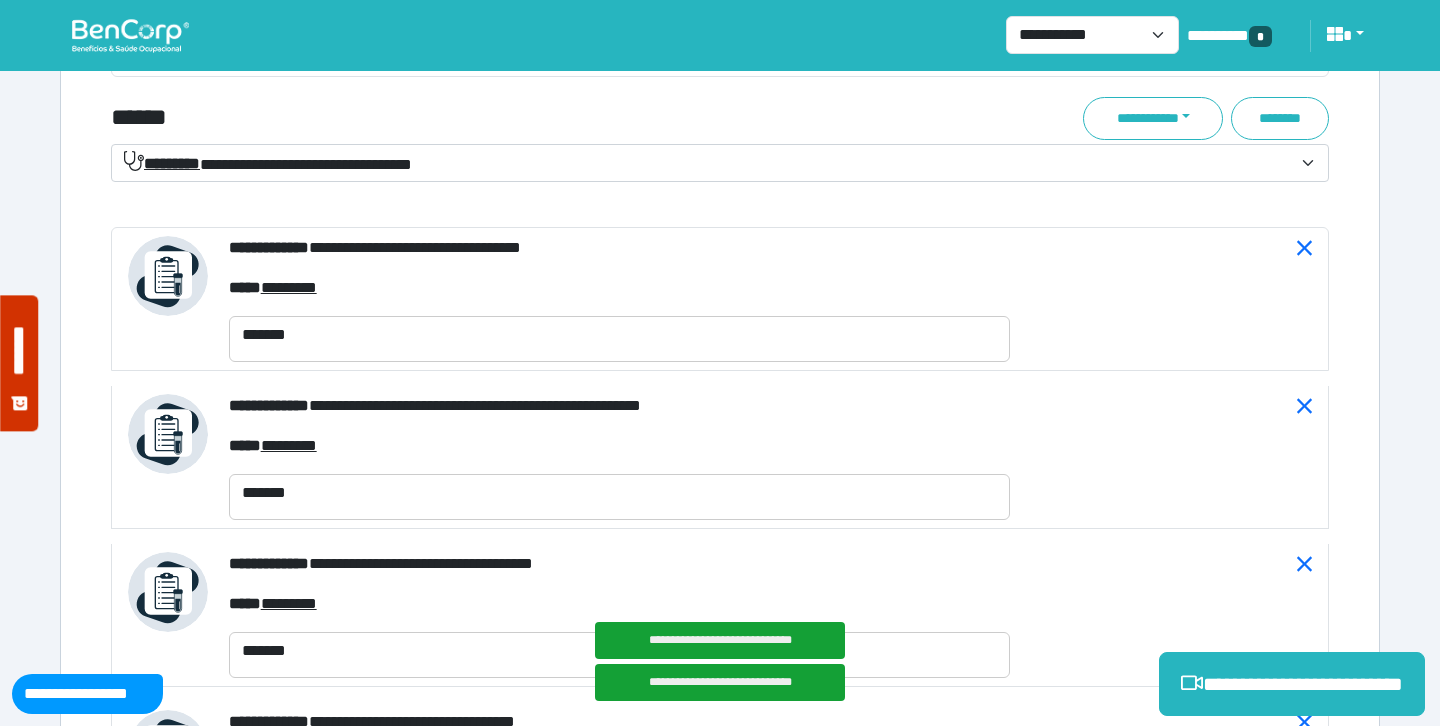 click on "******" at bounding box center [513, 118] 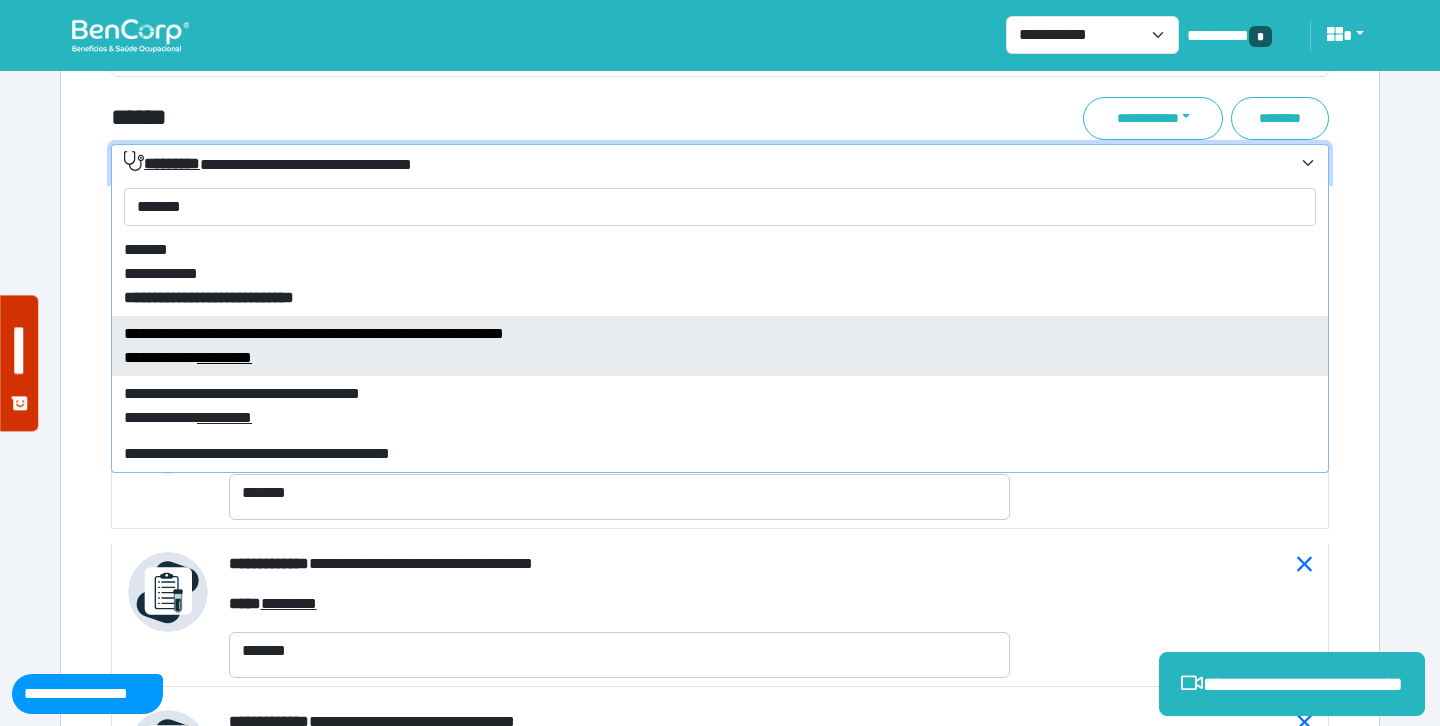 type on "*******" 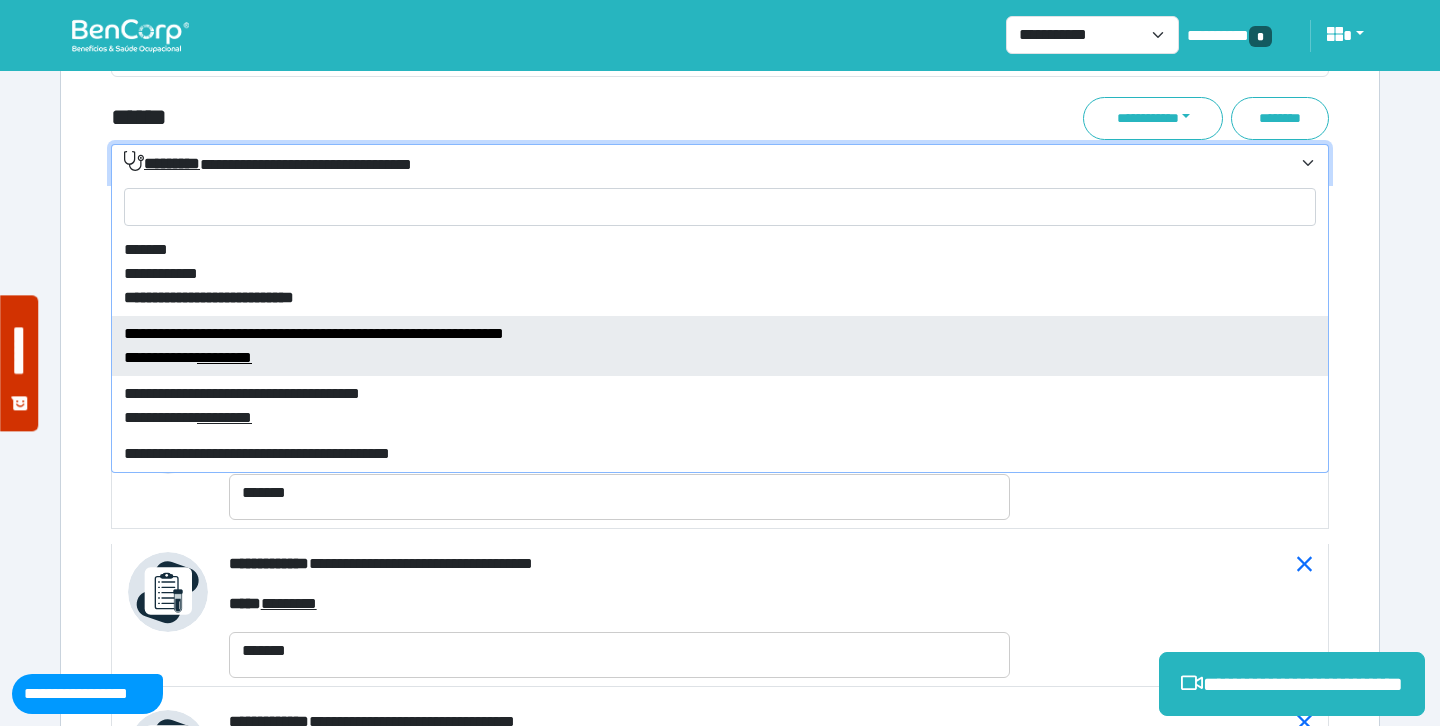 select on "****" 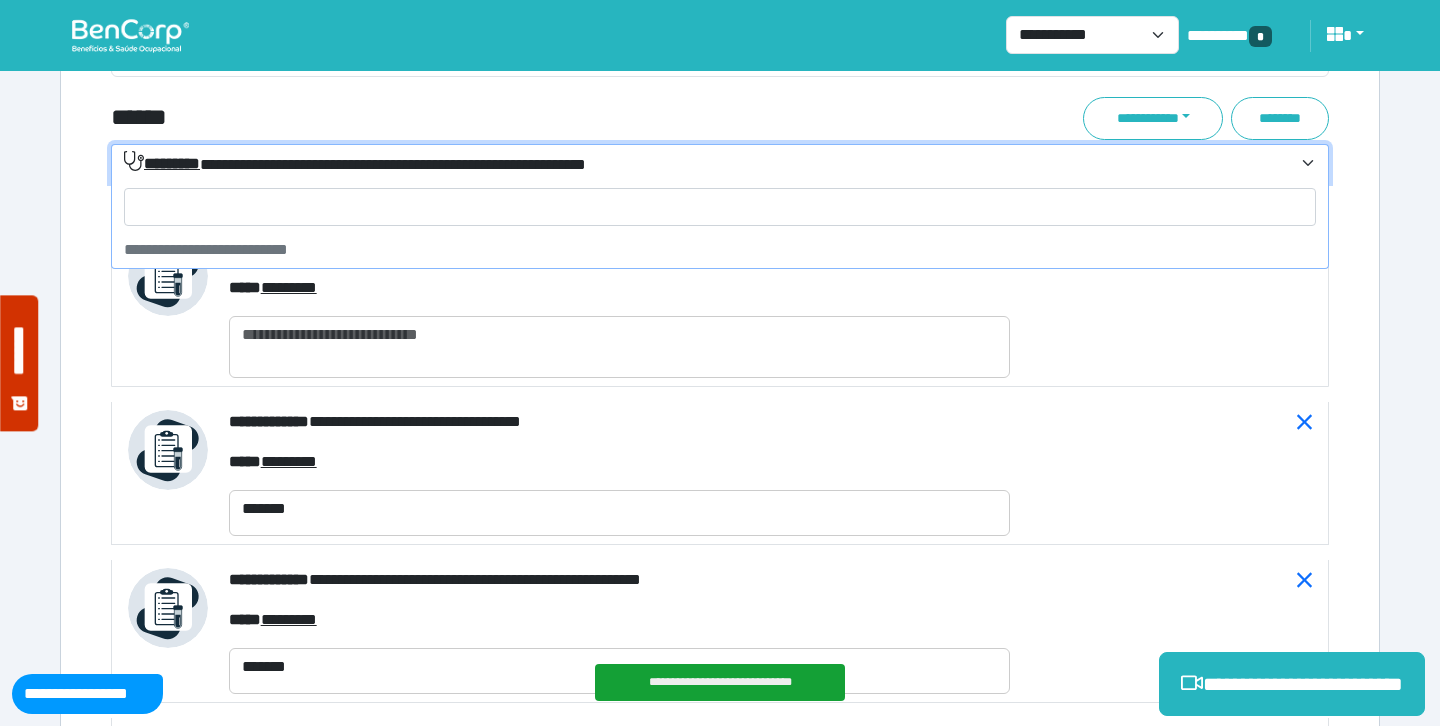 click on "**********" at bounding box center [355, 163] 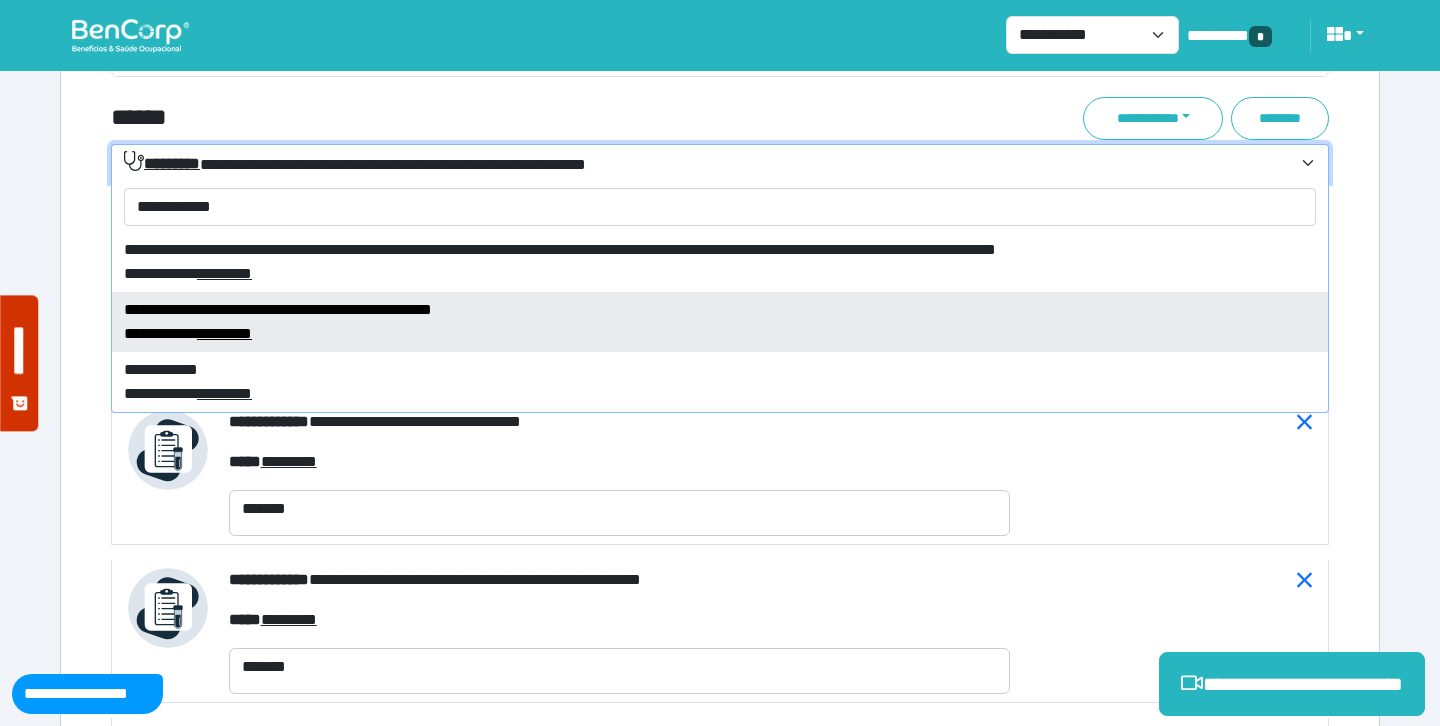 type on "**********" 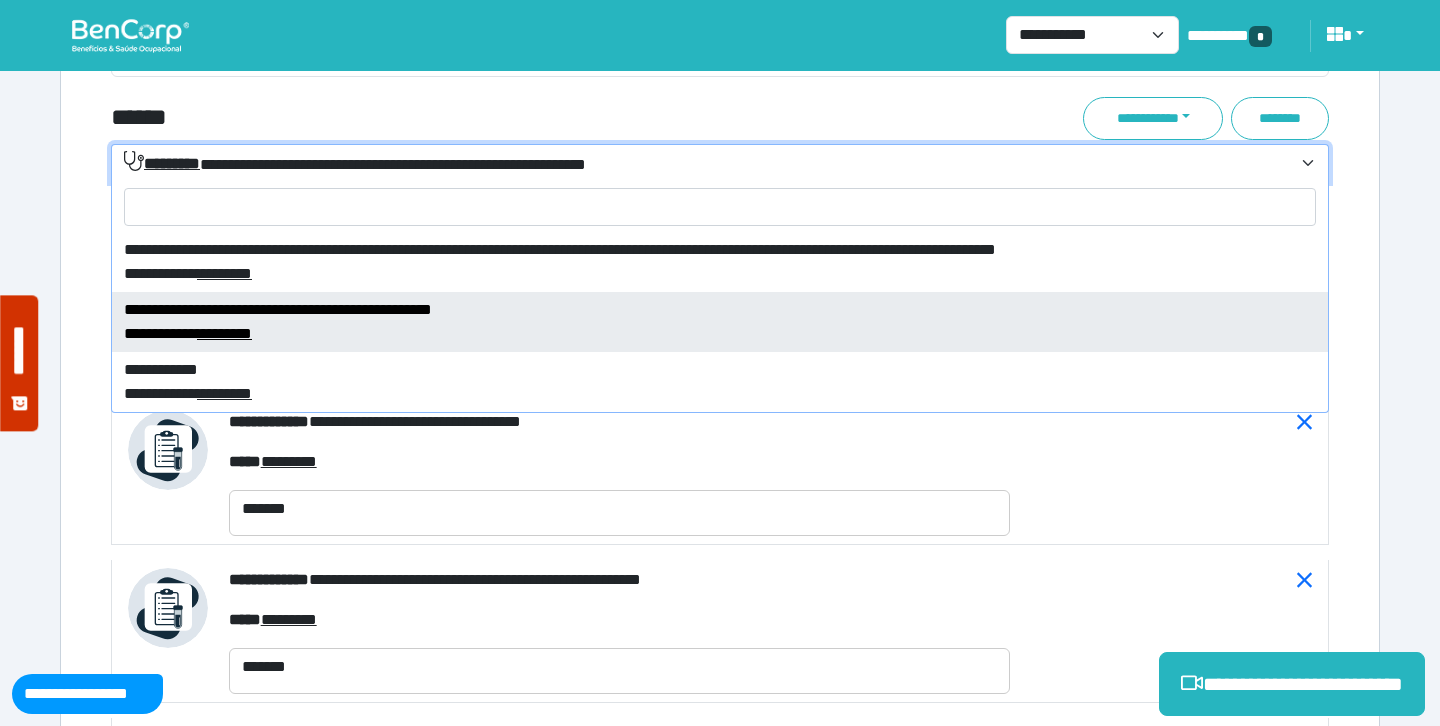 select on "****" 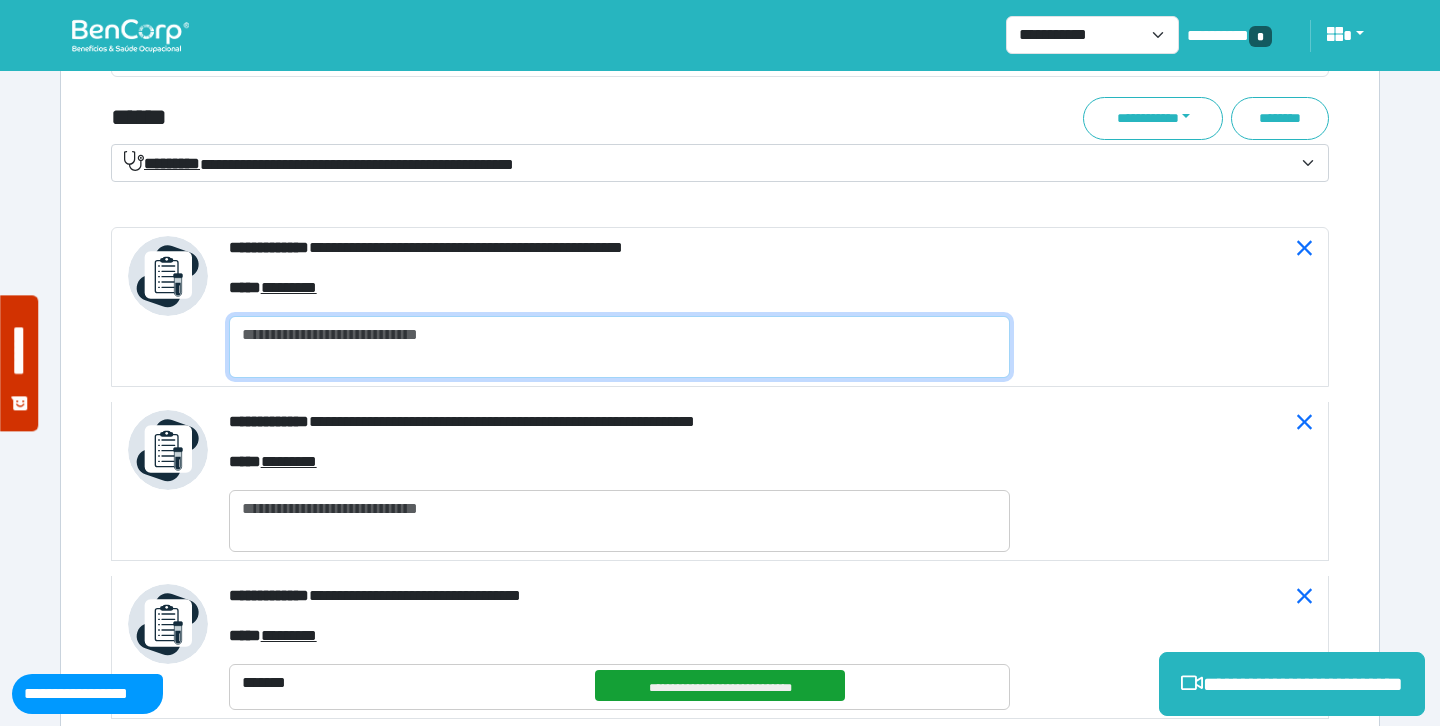 click at bounding box center [619, 347] 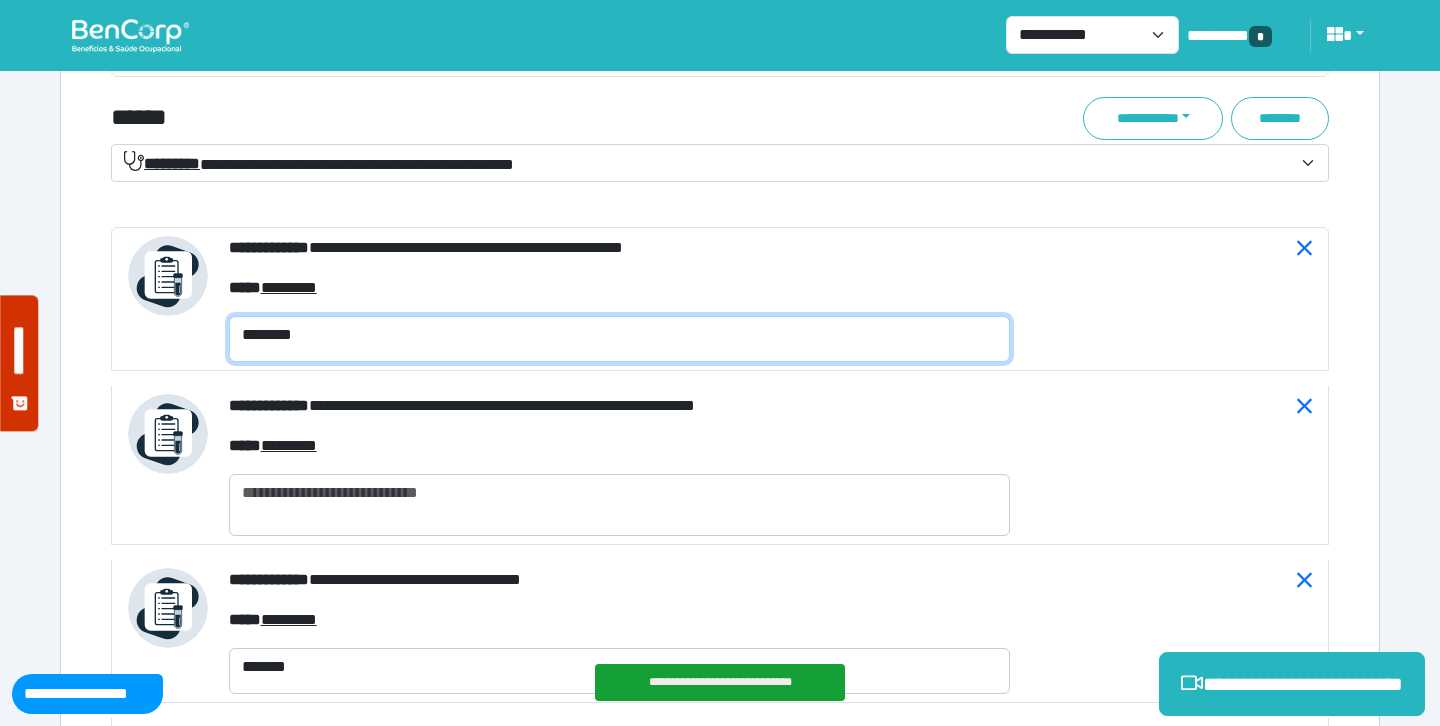 type on "********" 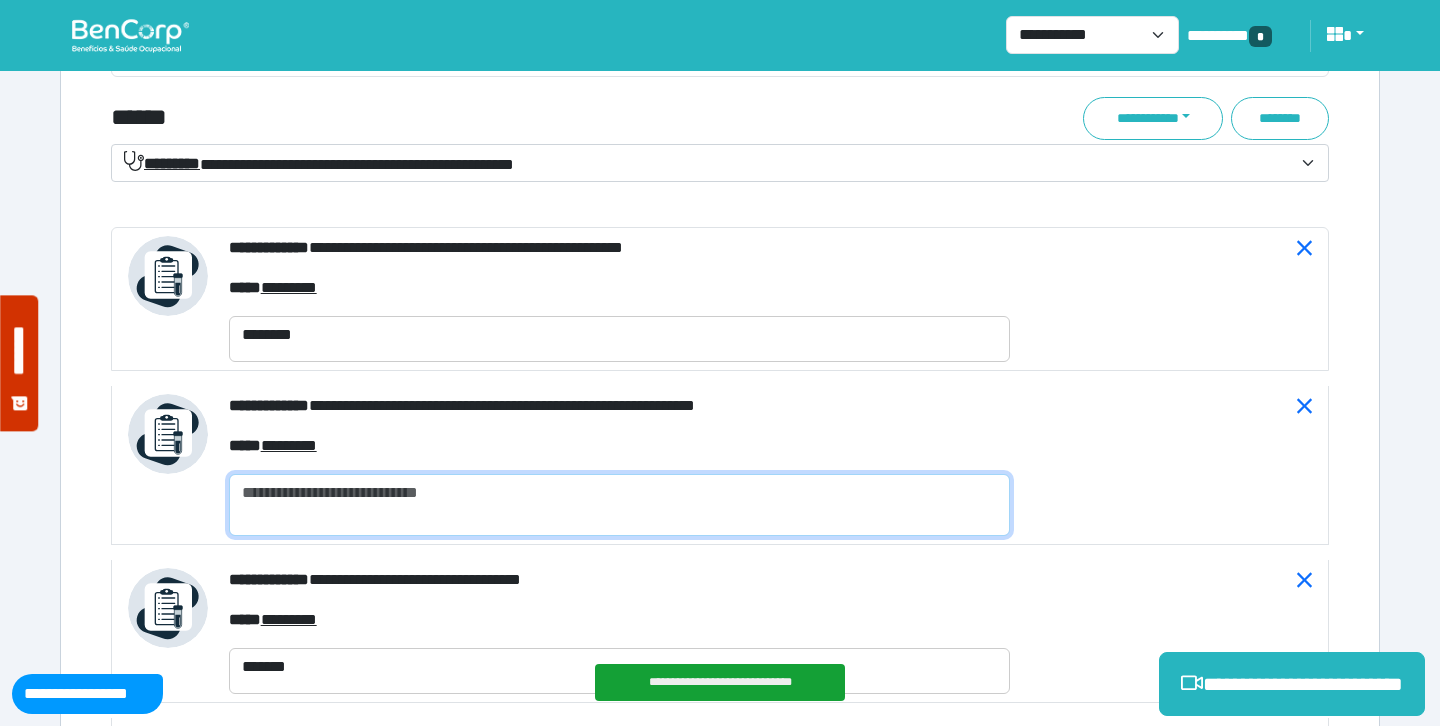 click at bounding box center (619, 505) 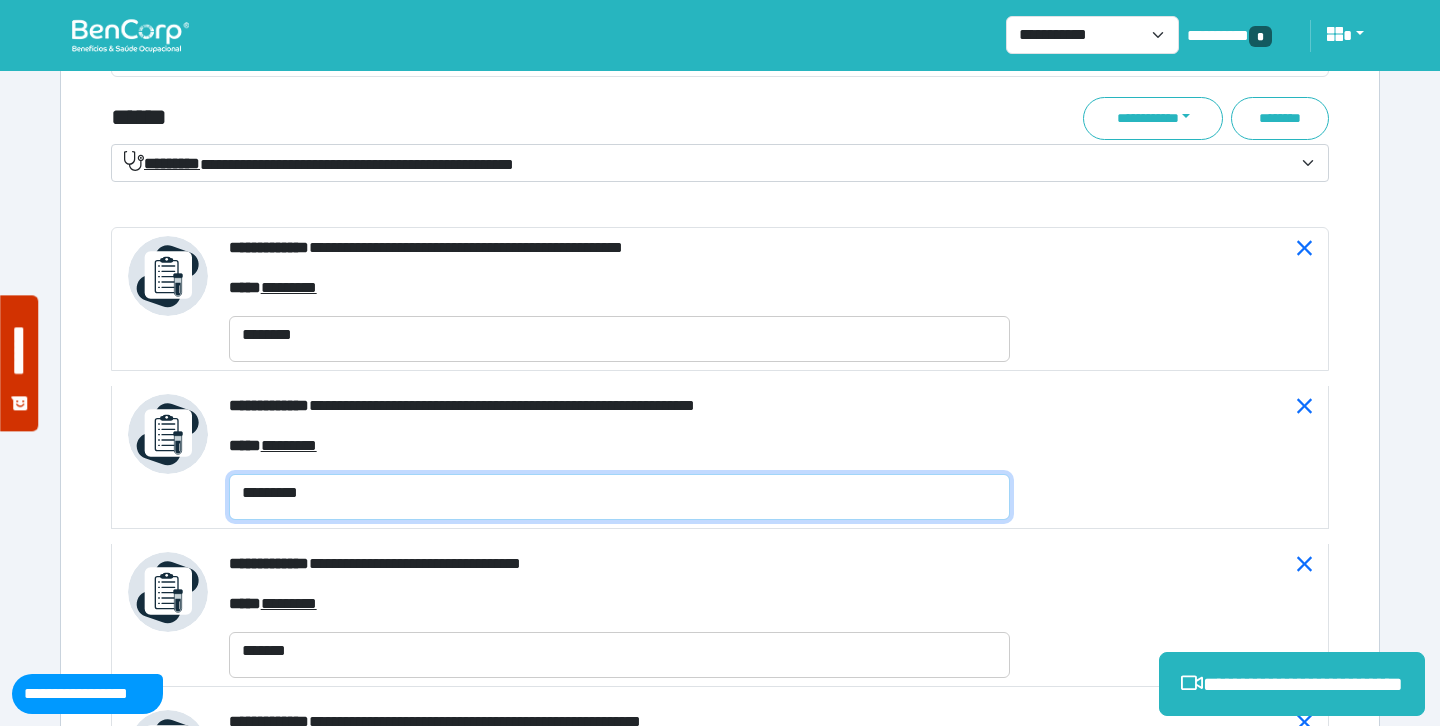 type on "*********" 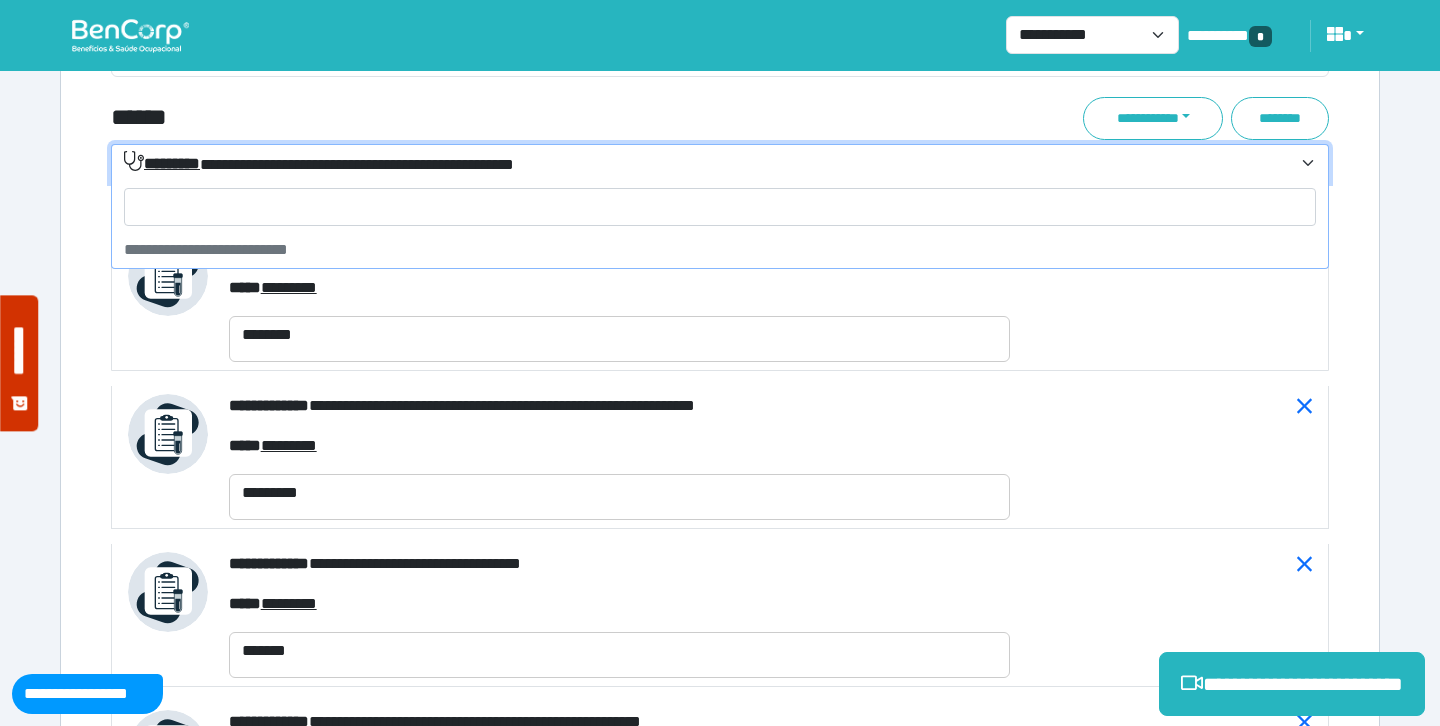 click on "**********" at bounding box center [319, 163] 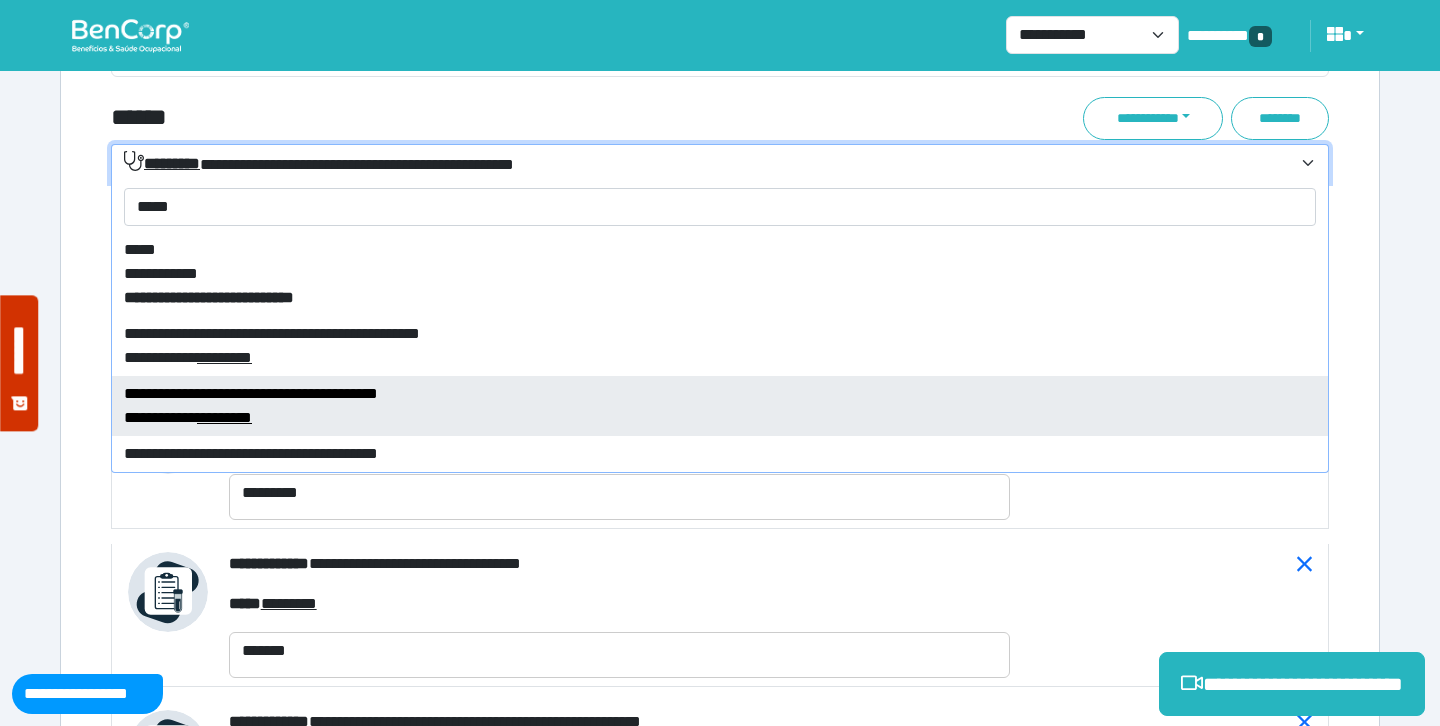 type on "*****" 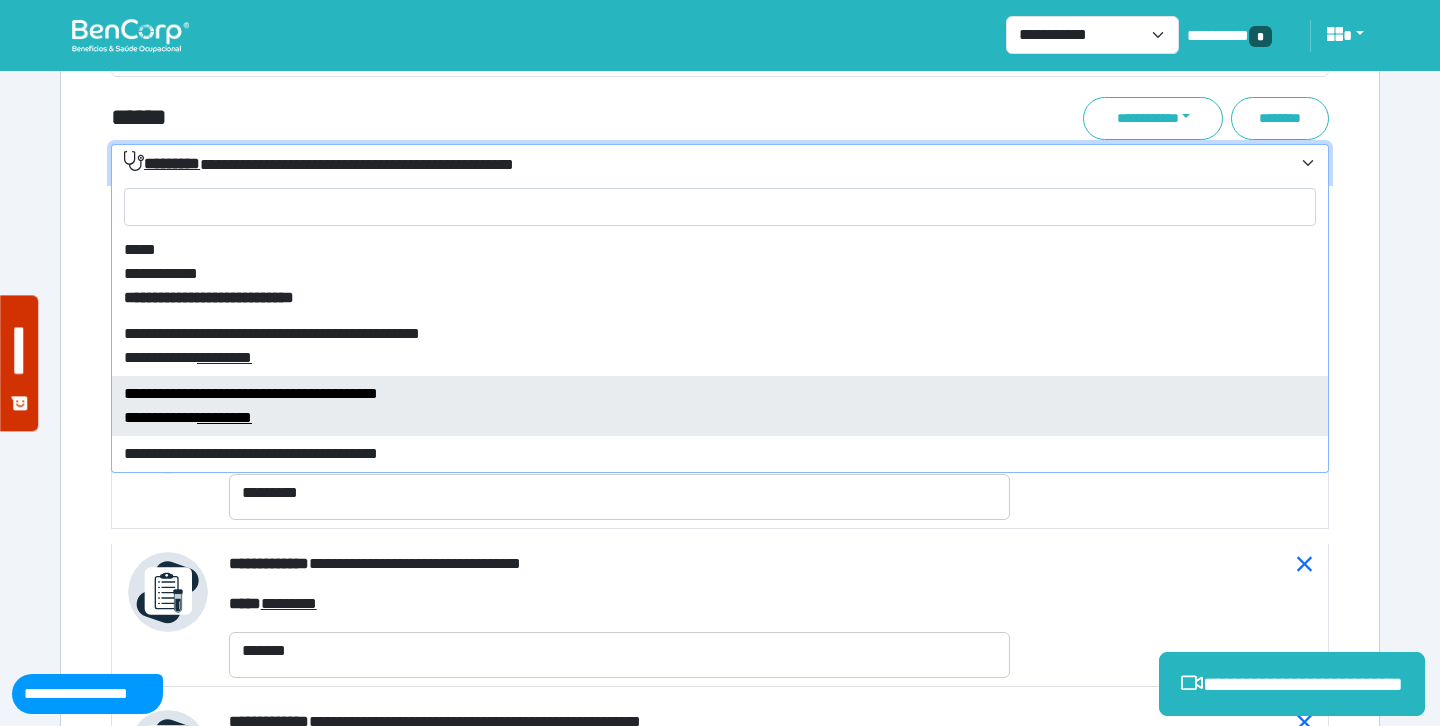 select on "****" 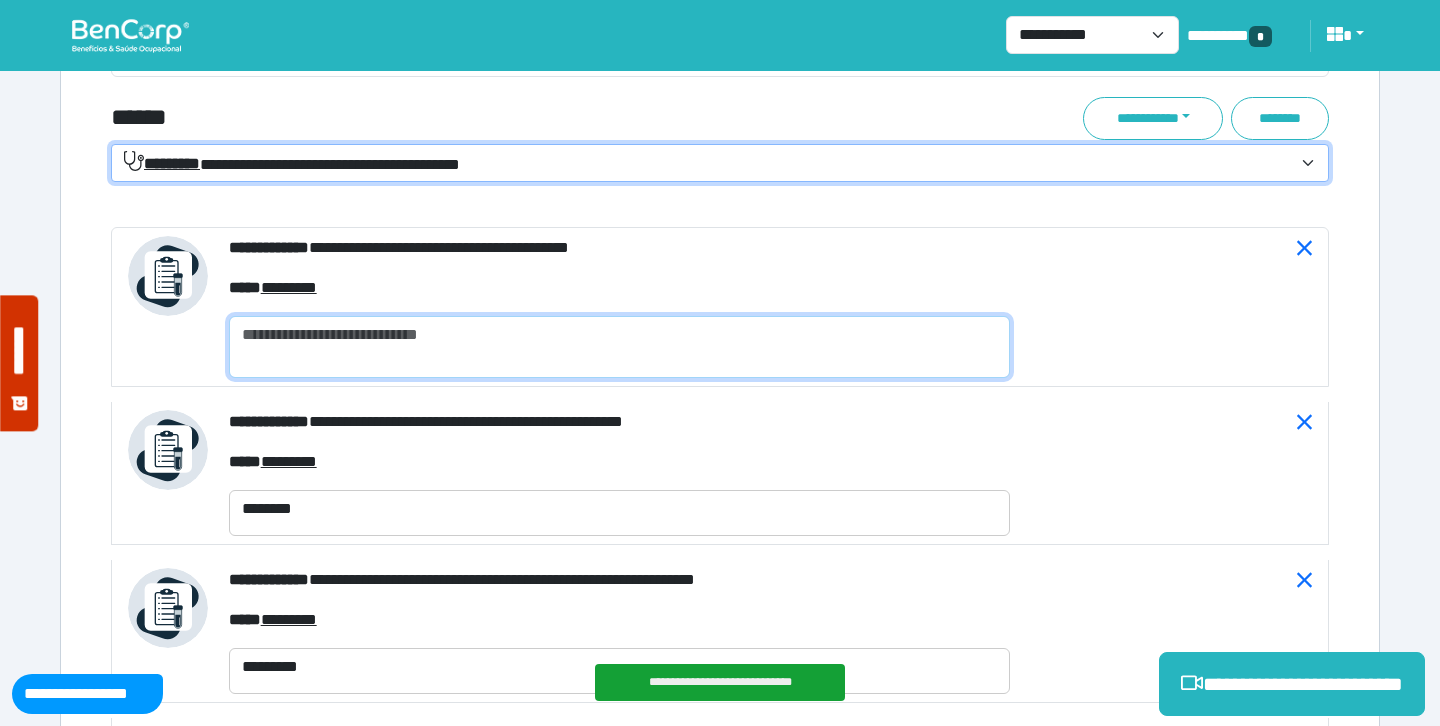 click at bounding box center (619, 347) 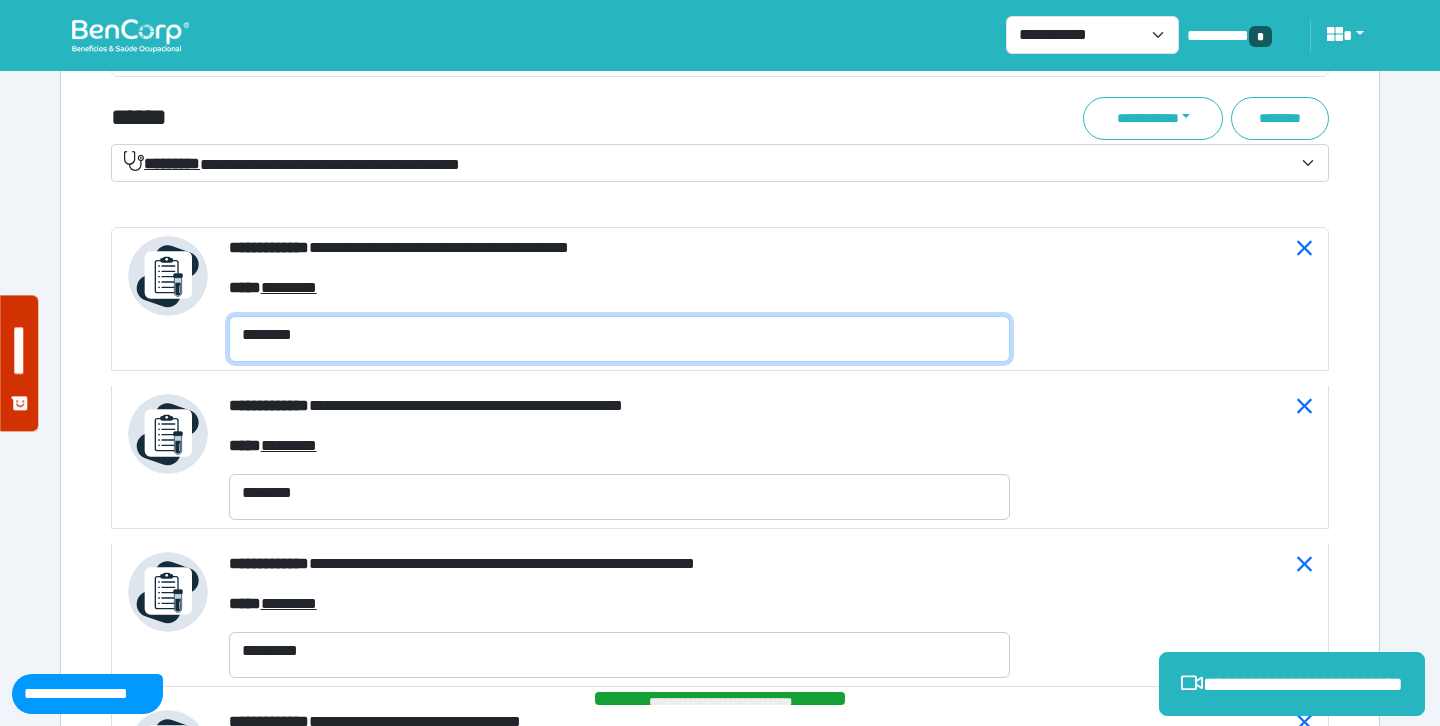 type on "********" 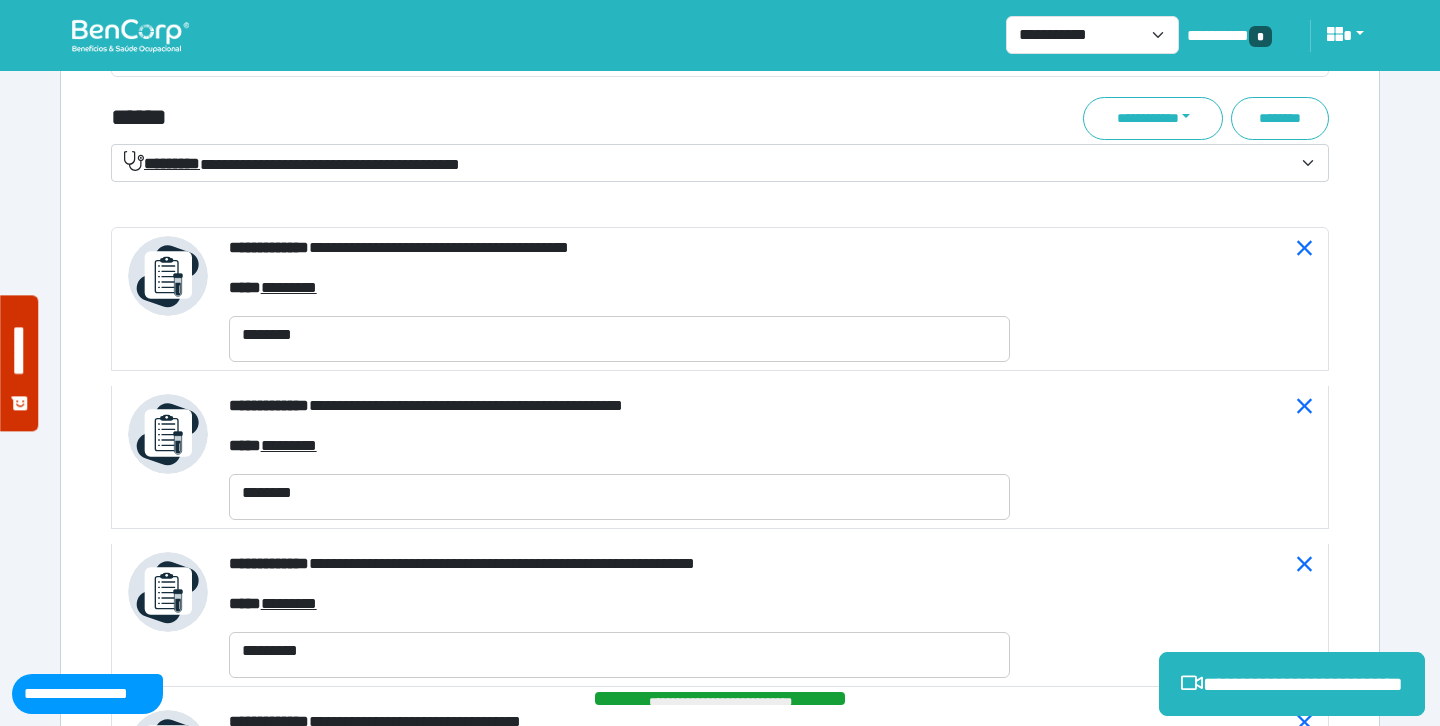 click on "******" at bounding box center (513, 118) 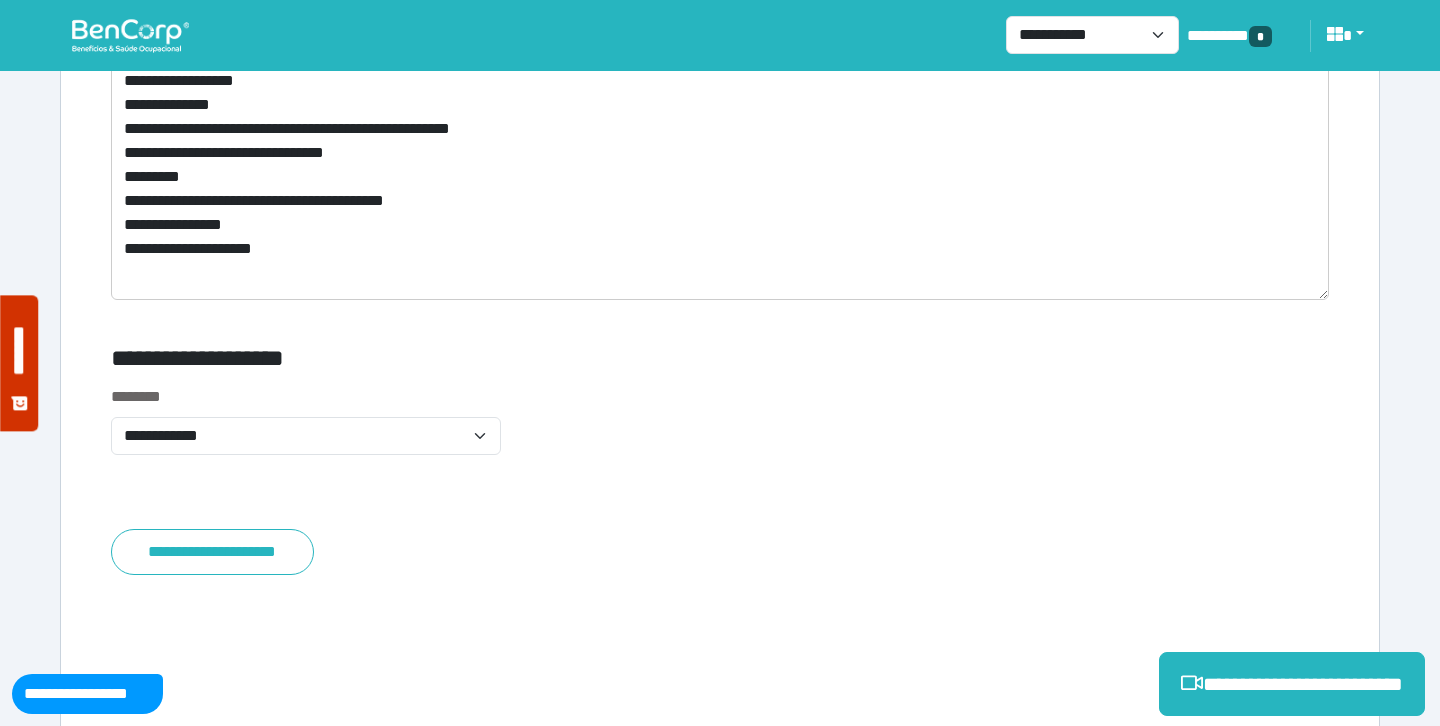 scroll, scrollTop: 12210, scrollLeft: 0, axis: vertical 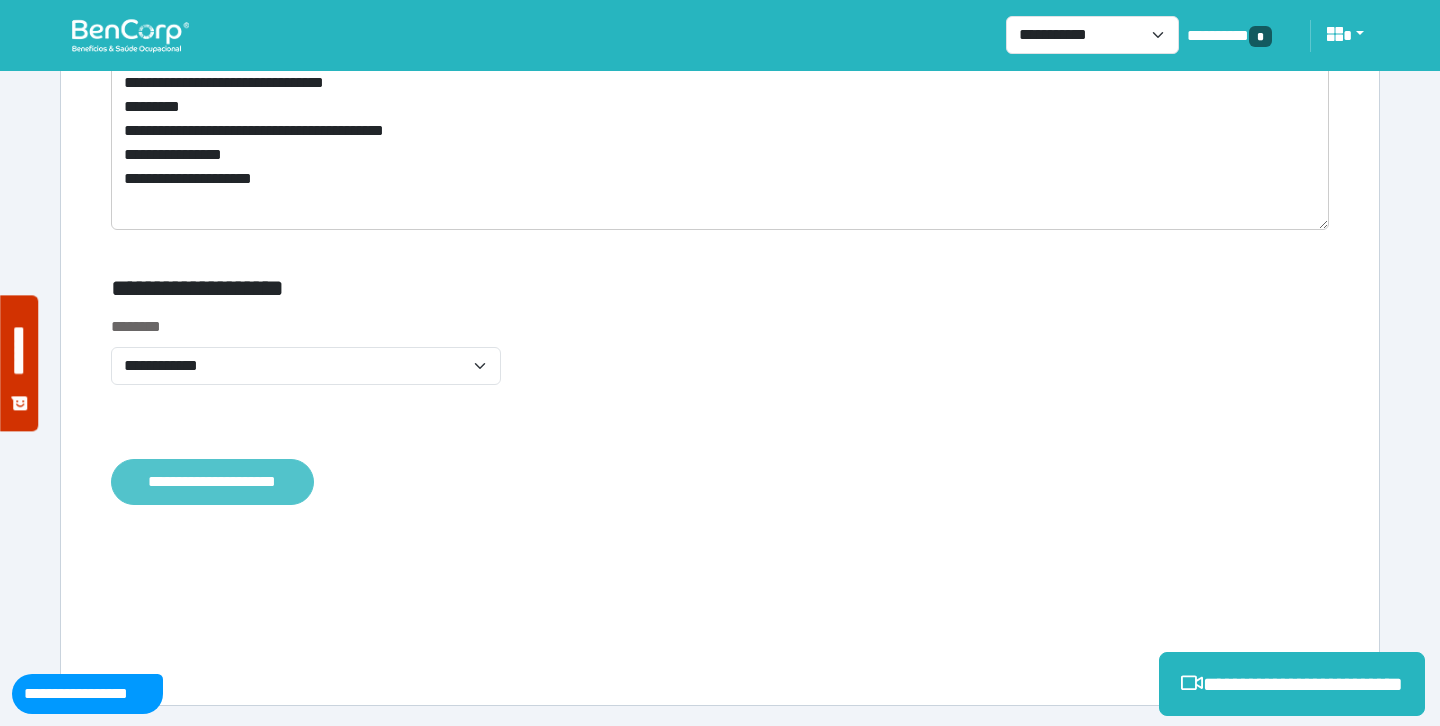 click on "**********" at bounding box center (212, 482) 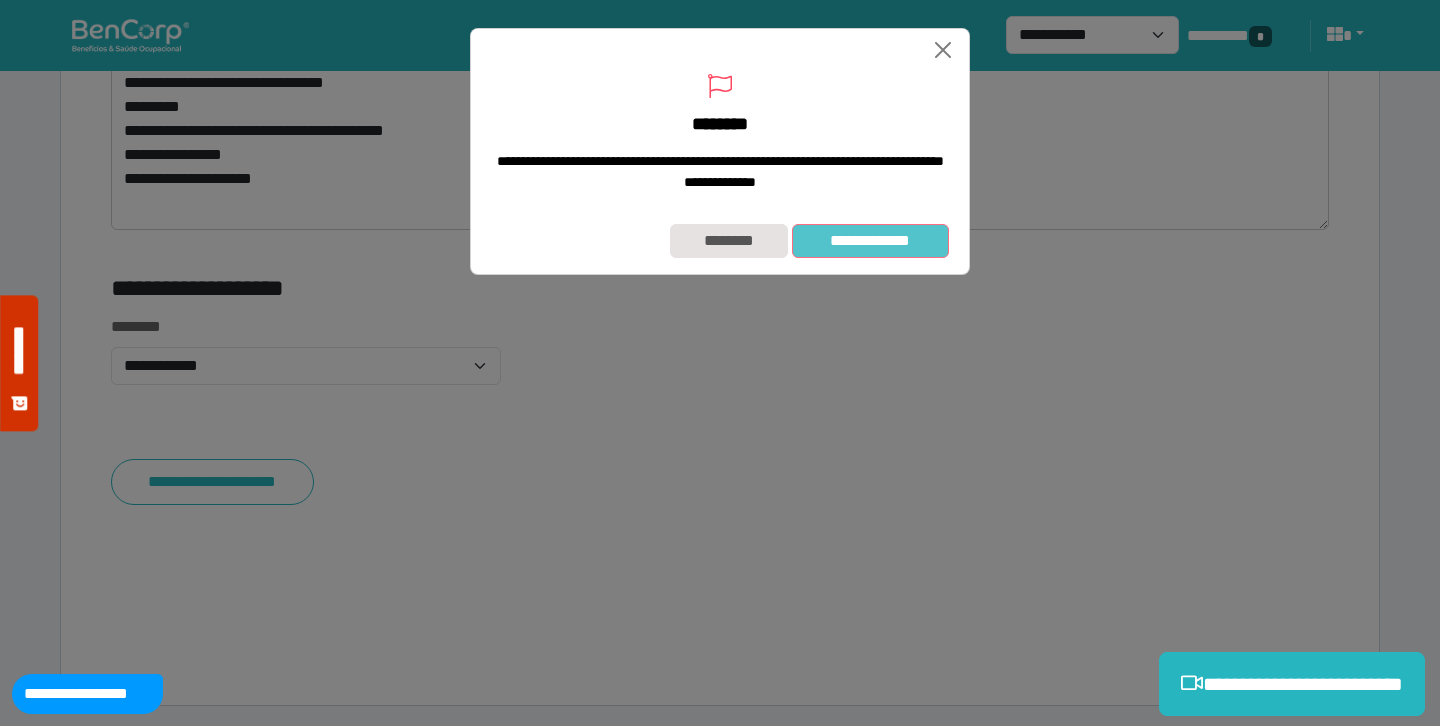 click on "**********" at bounding box center (870, 241) 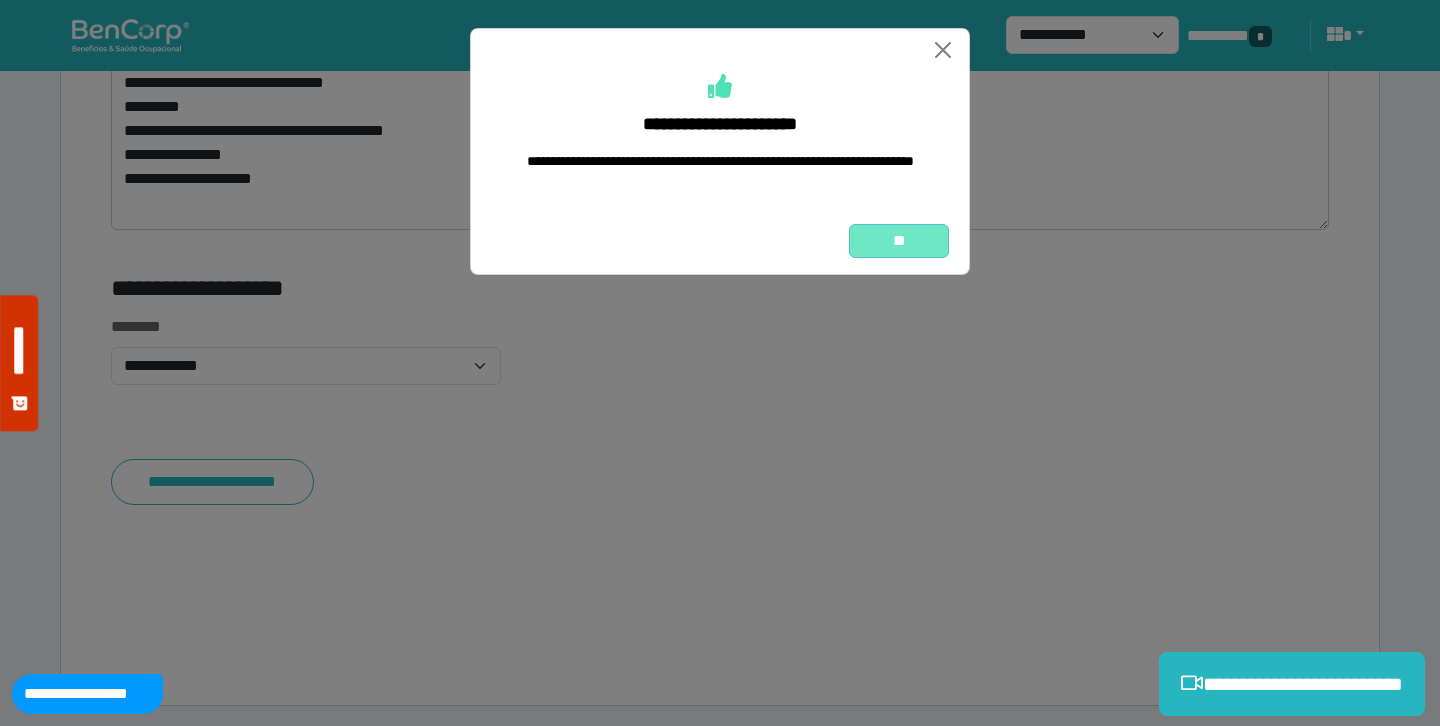 click on "**" at bounding box center (899, 241) 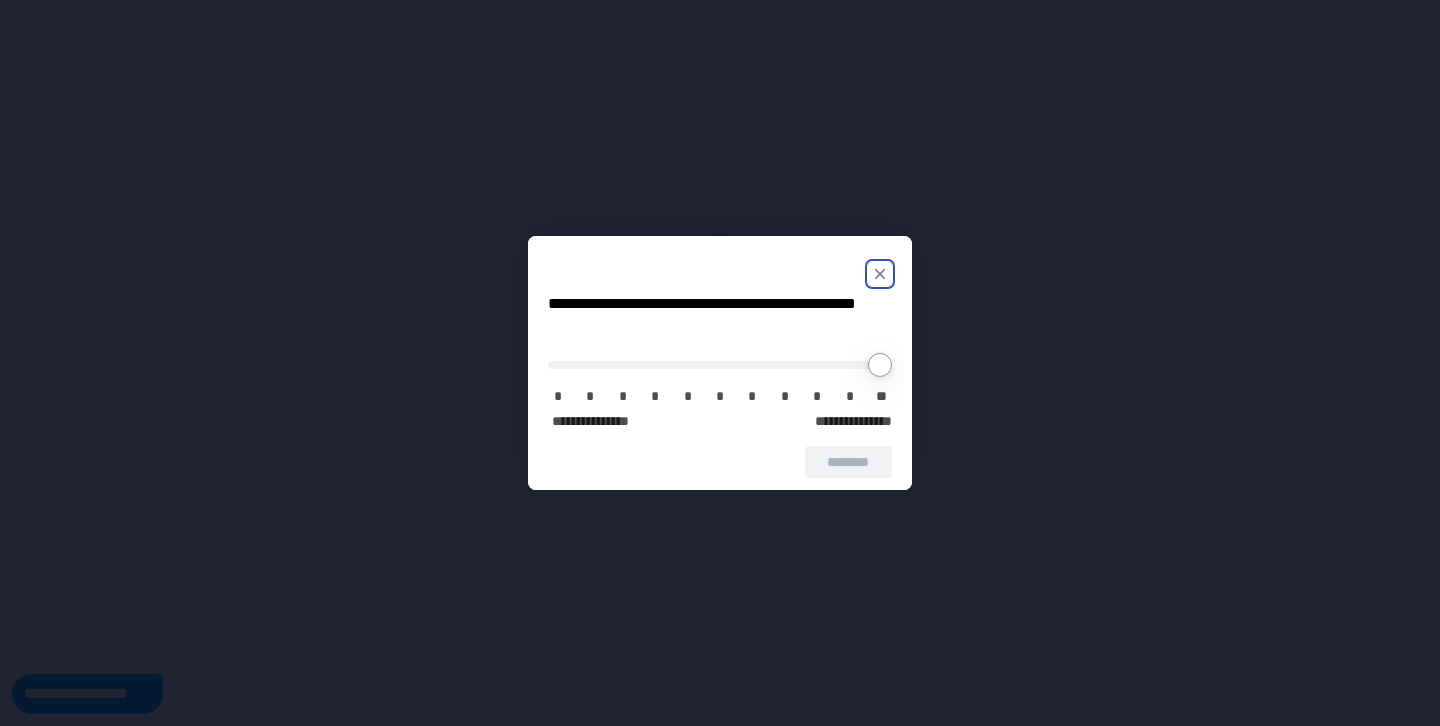 scroll, scrollTop: 0, scrollLeft: 0, axis: both 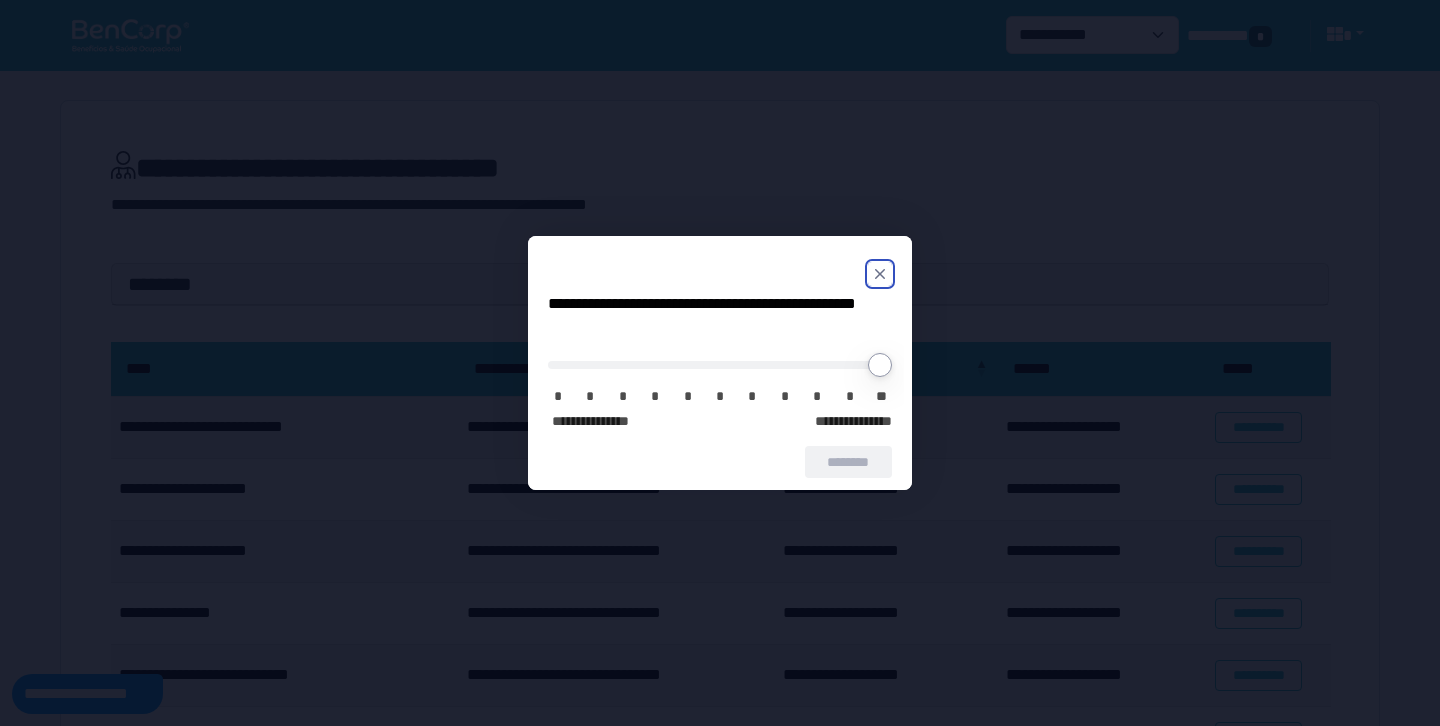 click 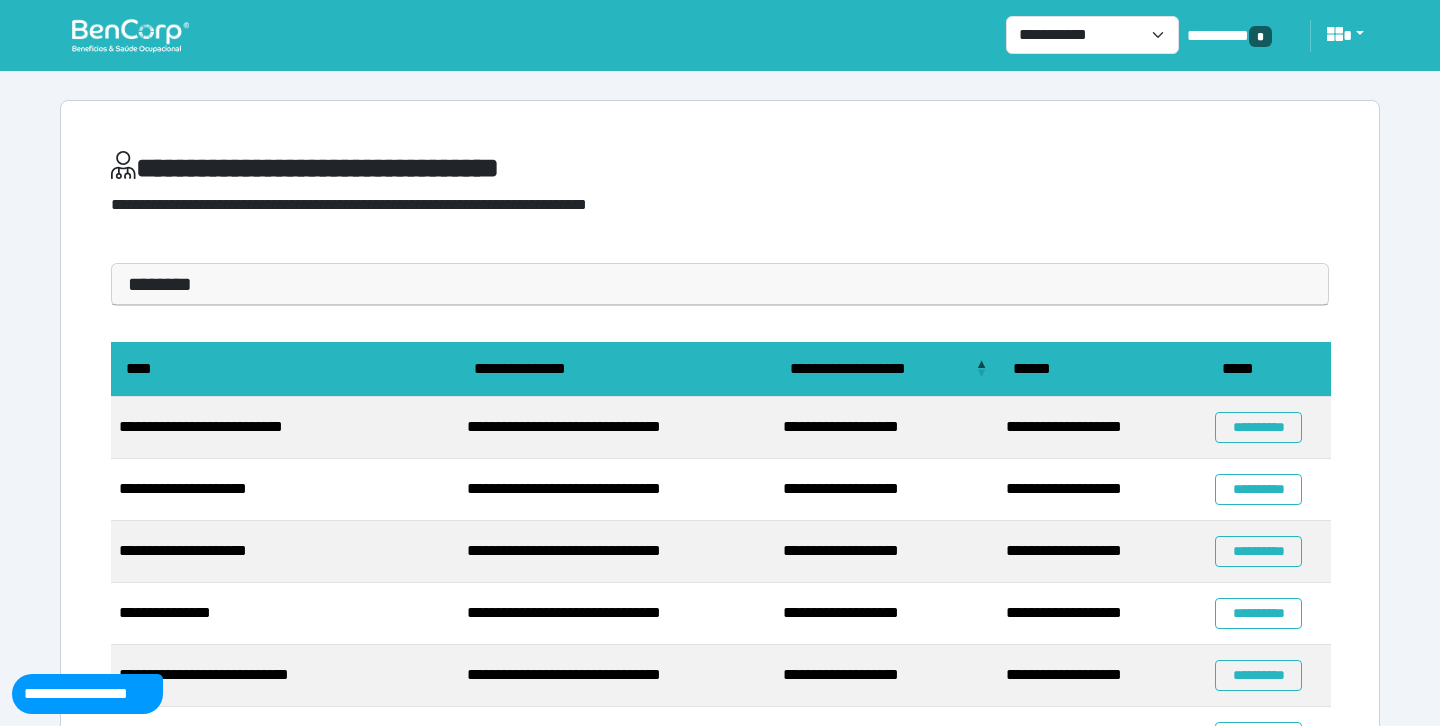 scroll, scrollTop: 409, scrollLeft: 0, axis: vertical 